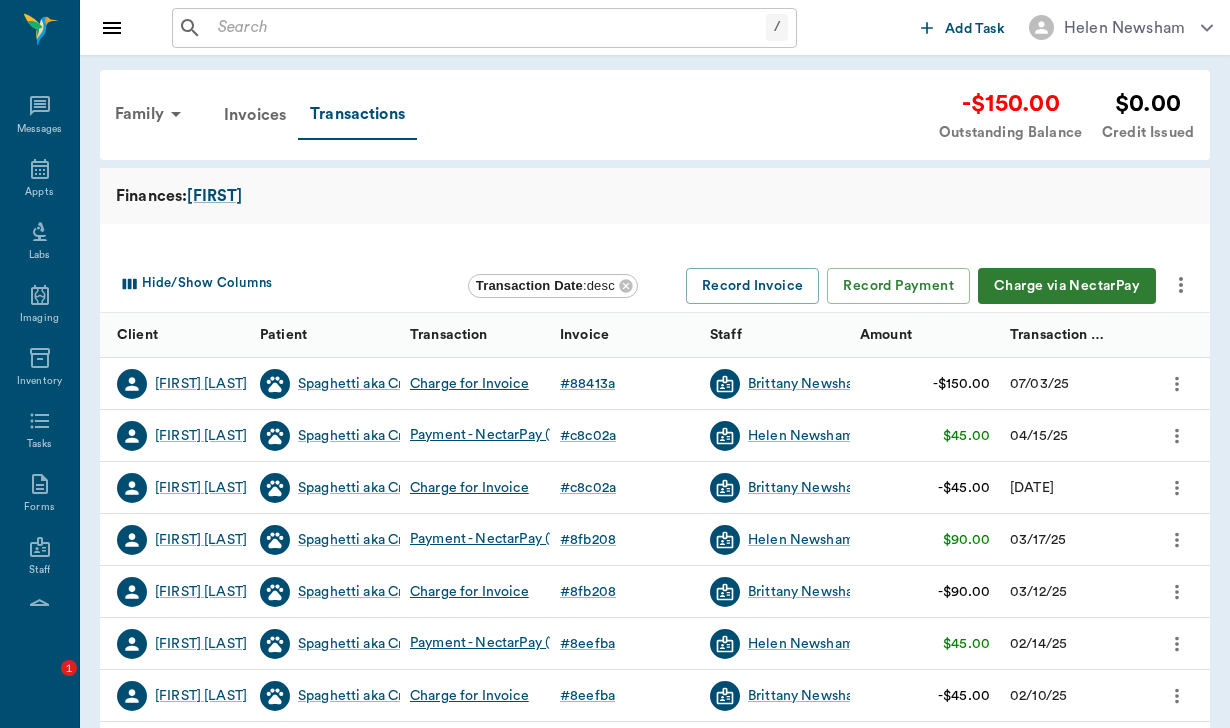 scroll, scrollTop: 0, scrollLeft: 0, axis: both 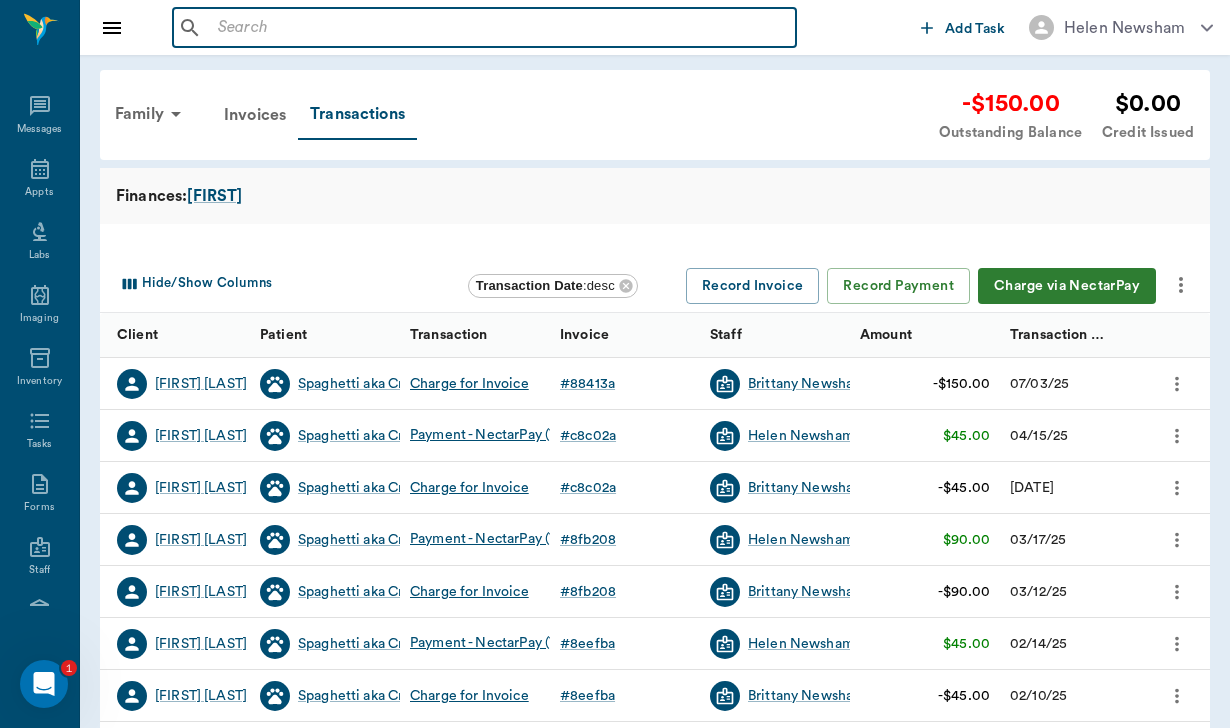 click at bounding box center (499, 28) 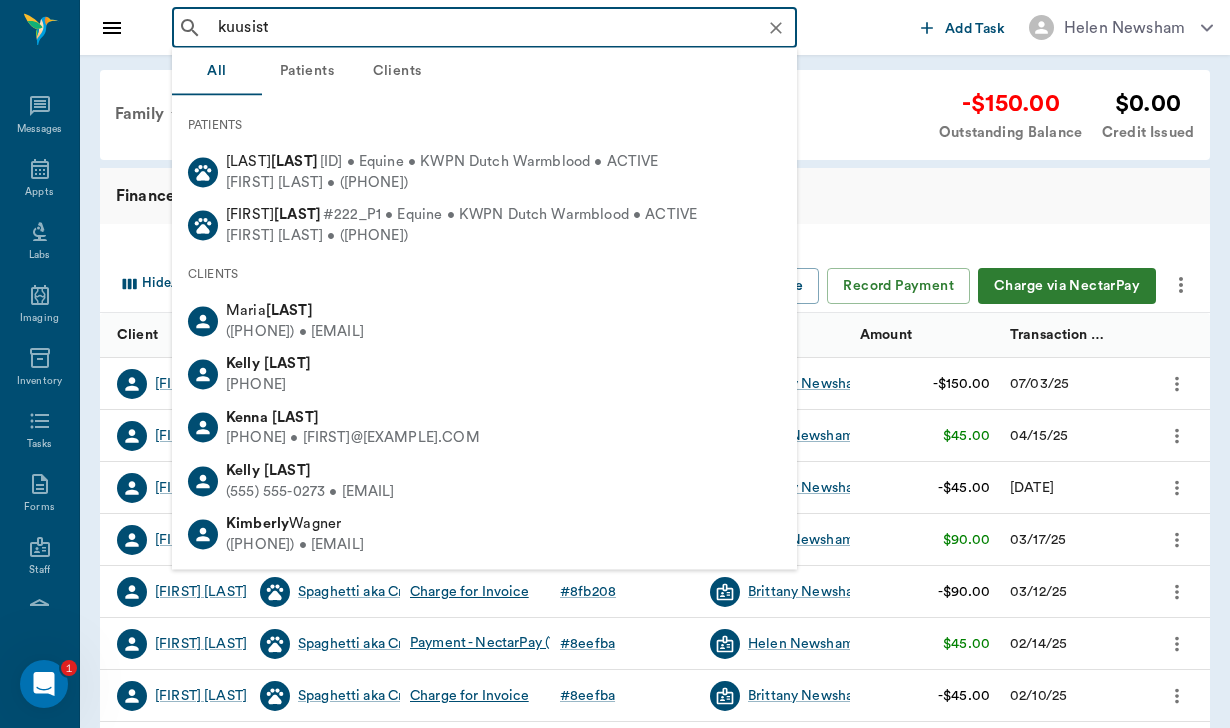 type on "[LAST]" 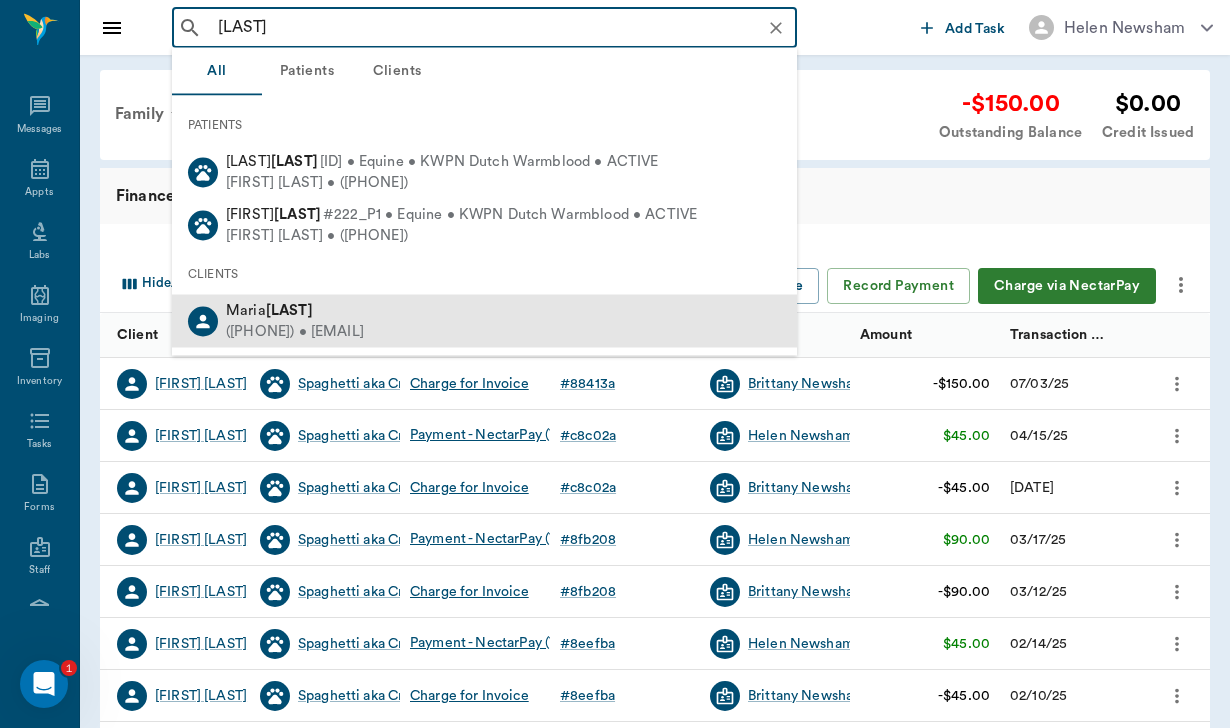 click on "Maria  Kuusisto" at bounding box center (295, 310) 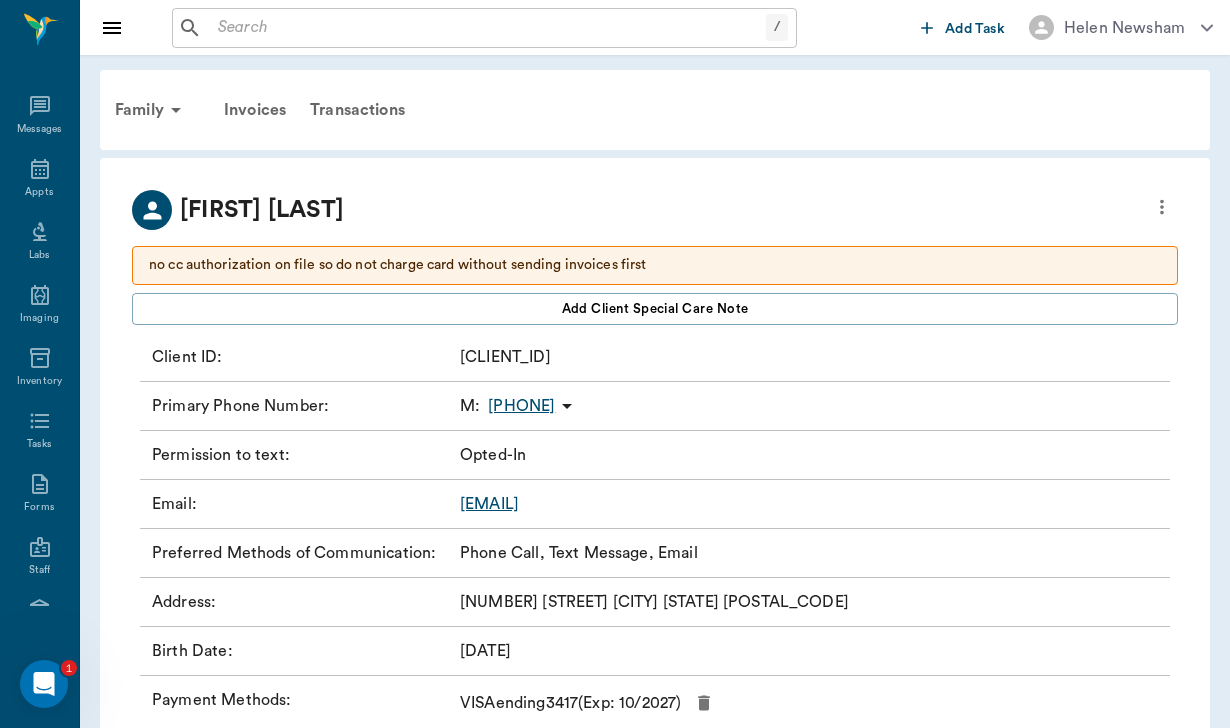 click on "Mmrkuusisto77@gmail.com" at bounding box center (489, 504) 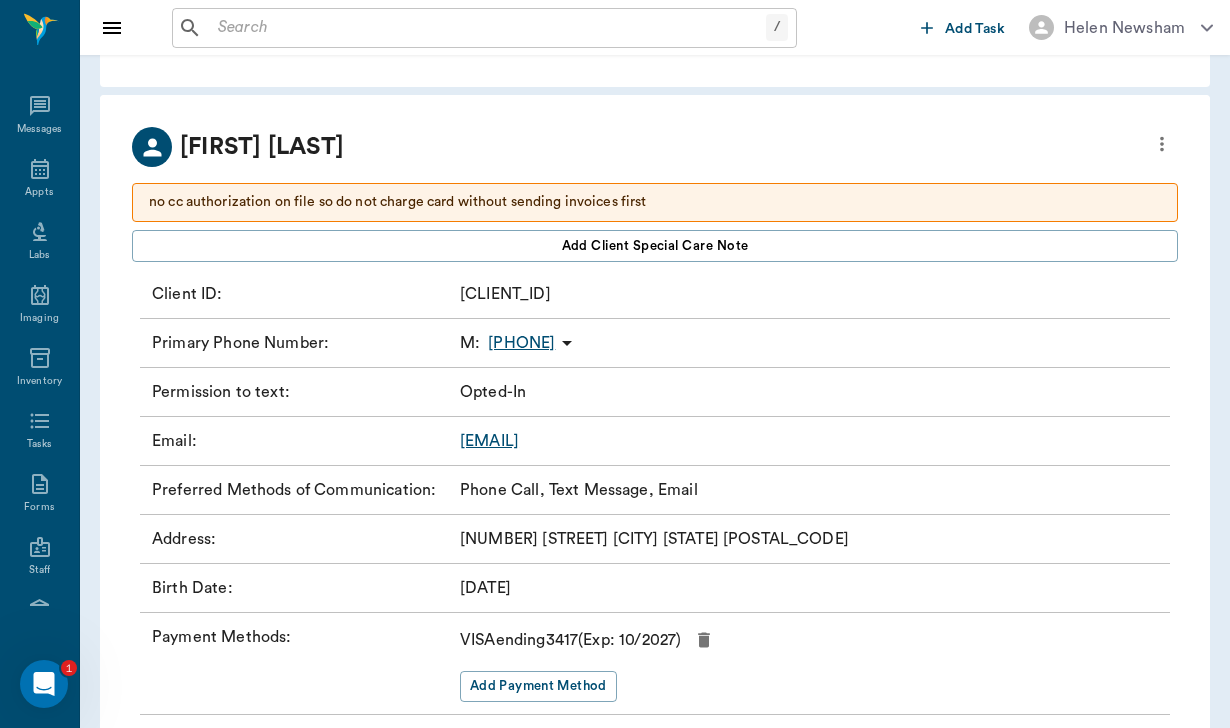scroll, scrollTop: 67, scrollLeft: 0, axis: vertical 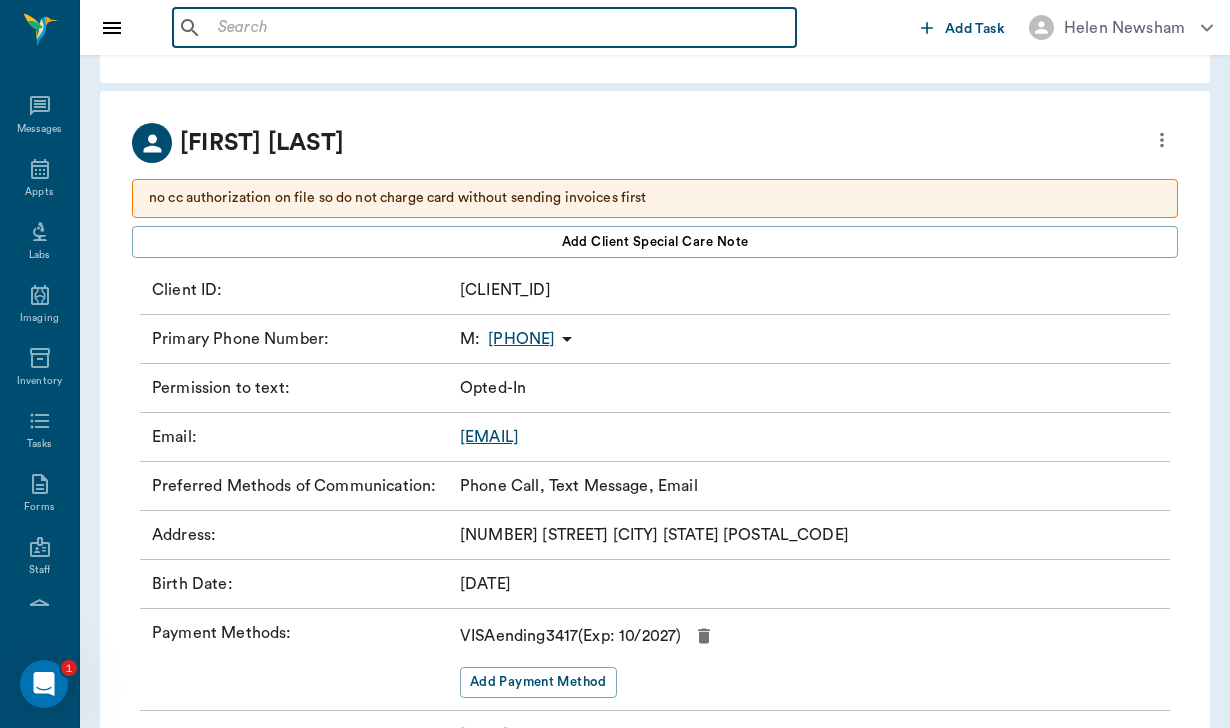 click at bounding box center (499, 28) 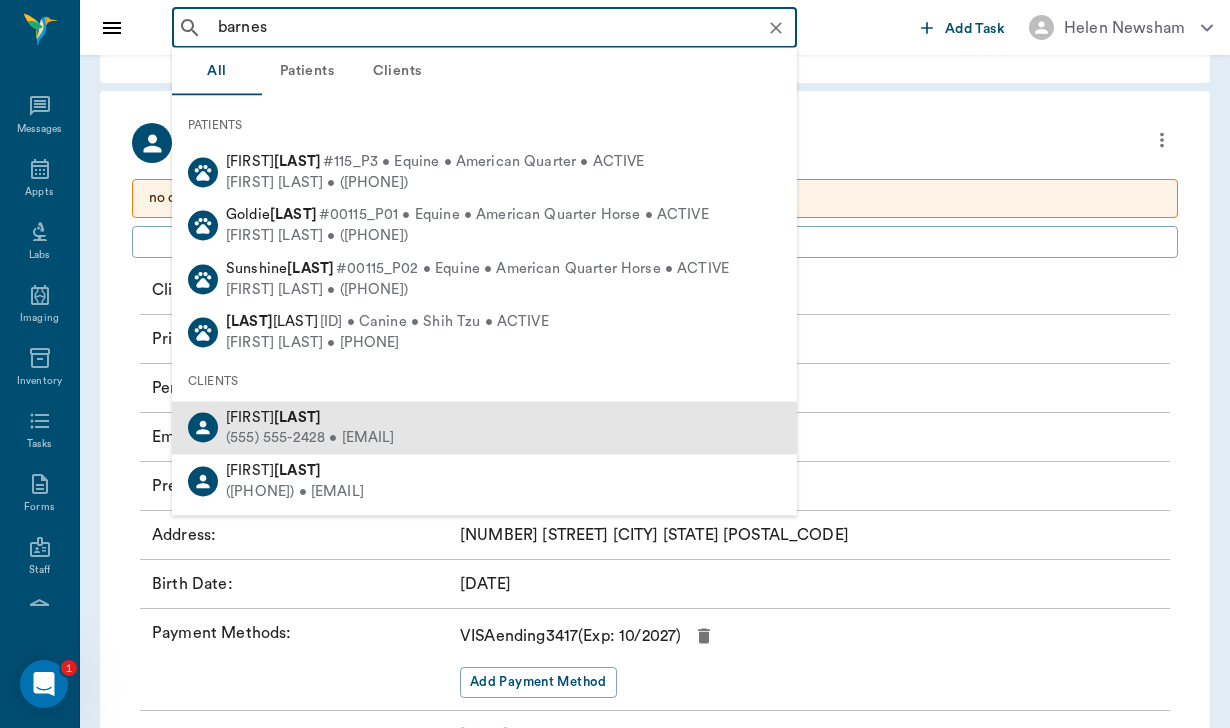 click on "Barnes" at bounding box center [297, 416] 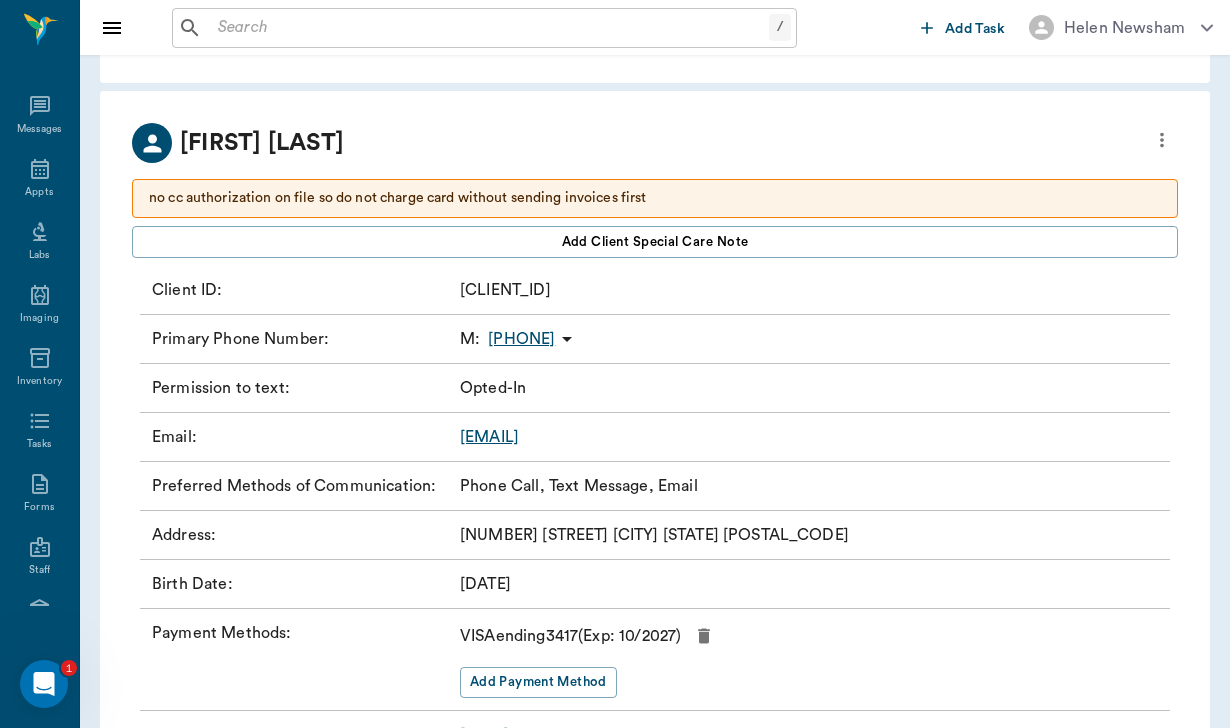 scroll, scrollTop: 0, scrollLeft: 0, axis: both 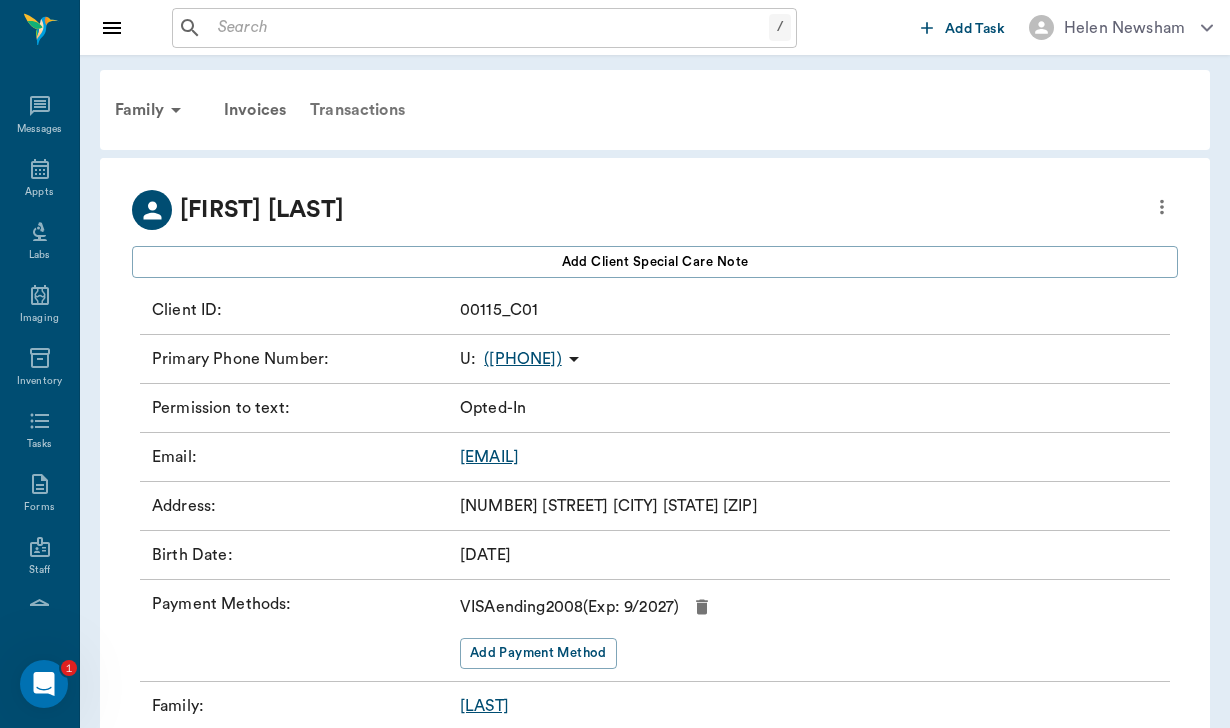 click on "Transactions" at bounding box center (357, 110) 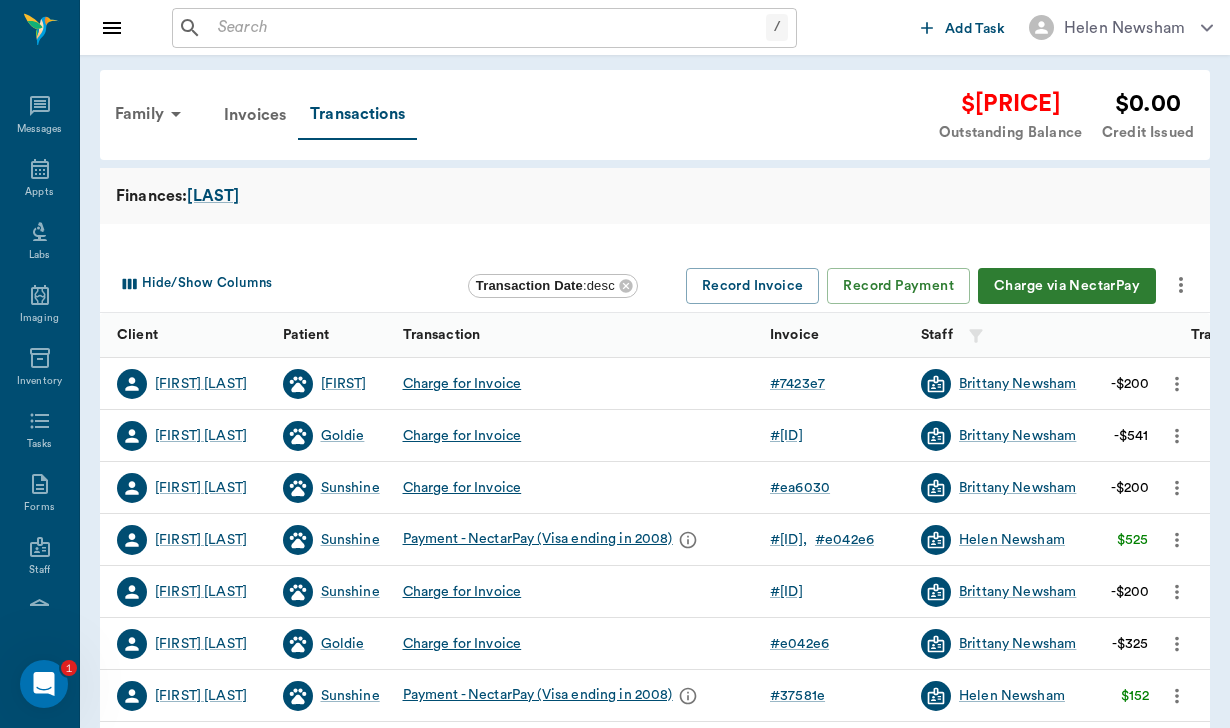 click 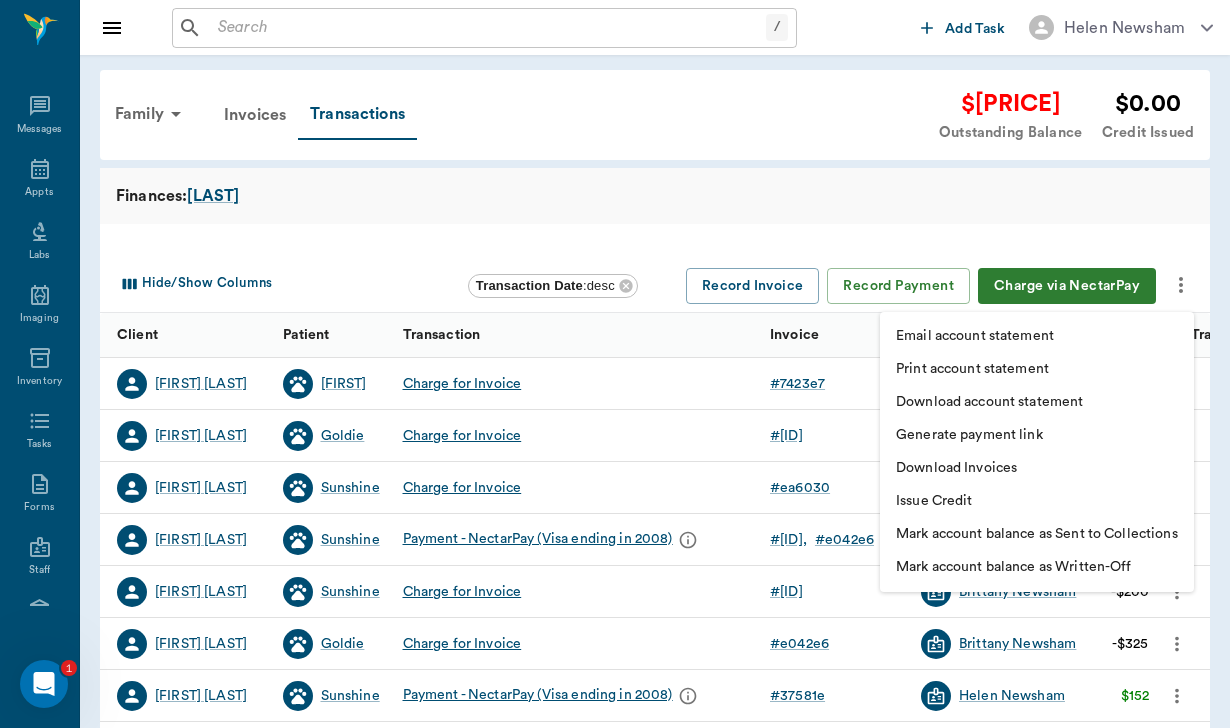 click on "Download account statement" at bounding box center (989, 402) 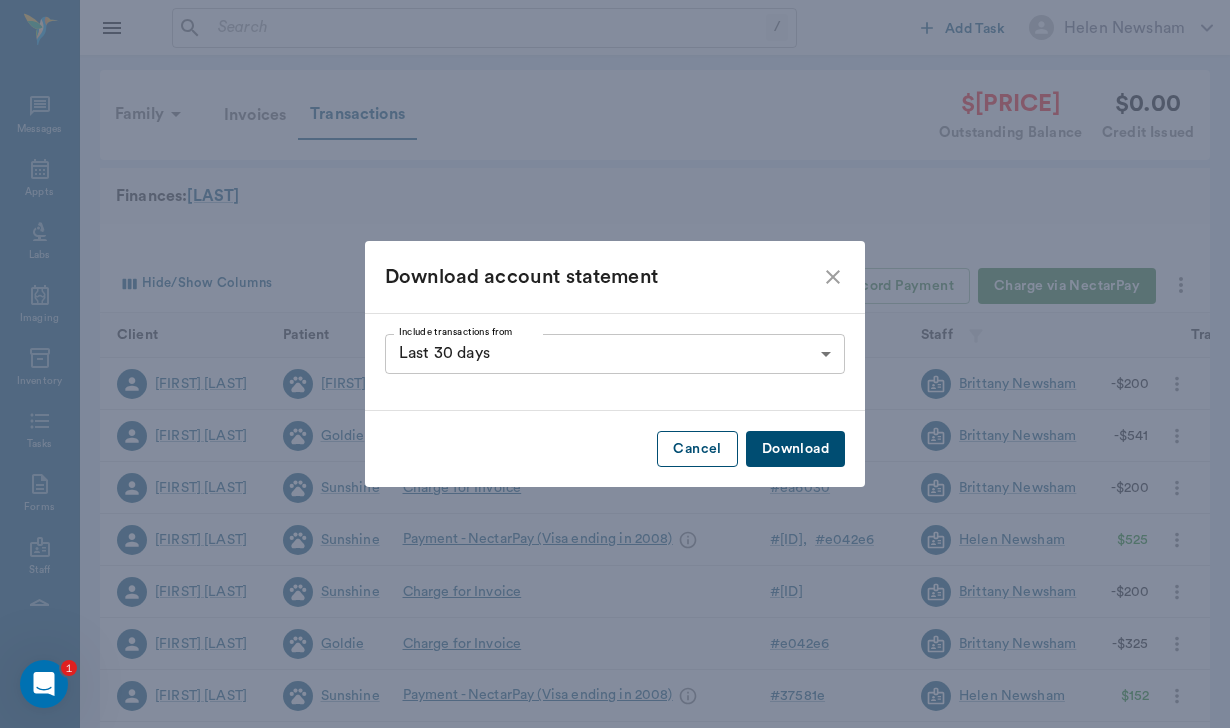 click on "Cancel" at bounding box center [697, 449] 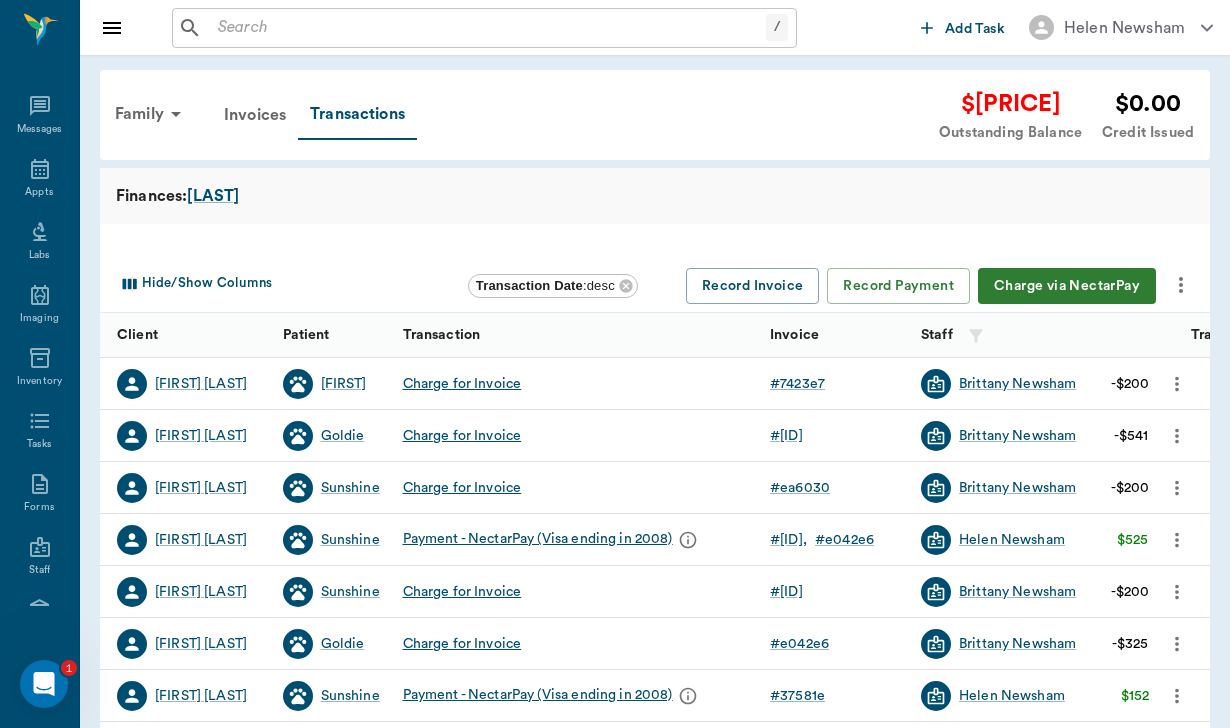 click 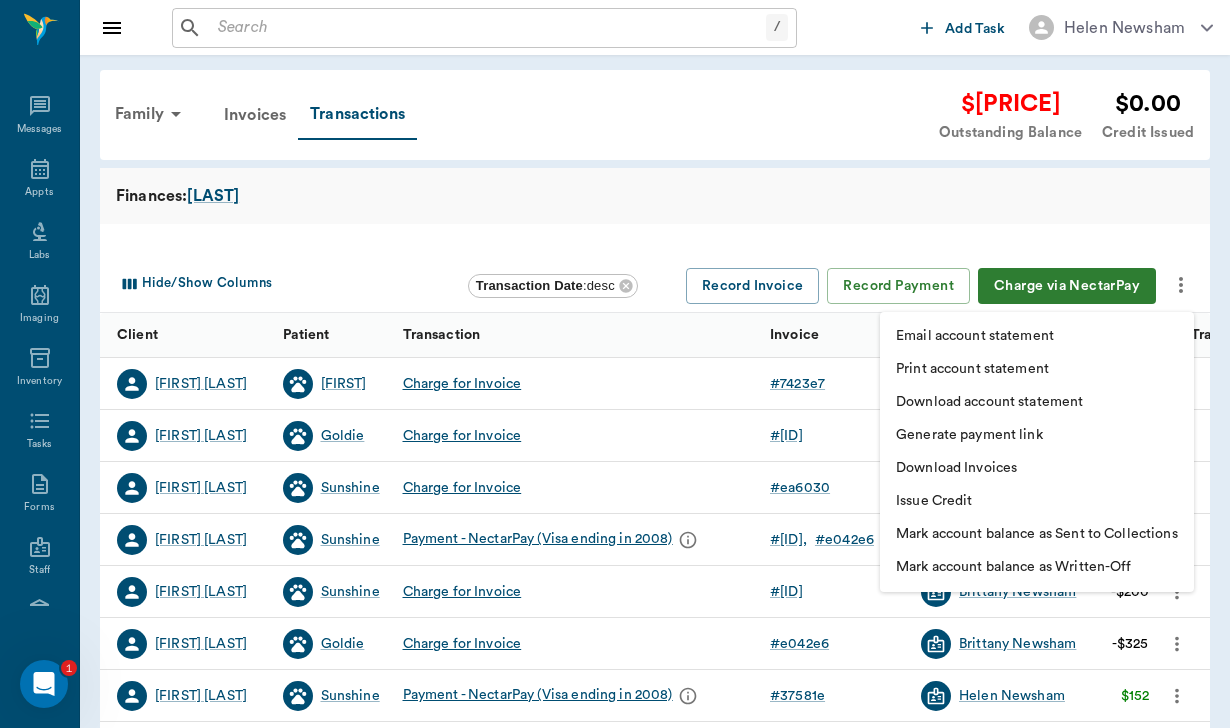 click on "Download Invoices" at bounding box center [956, 468] 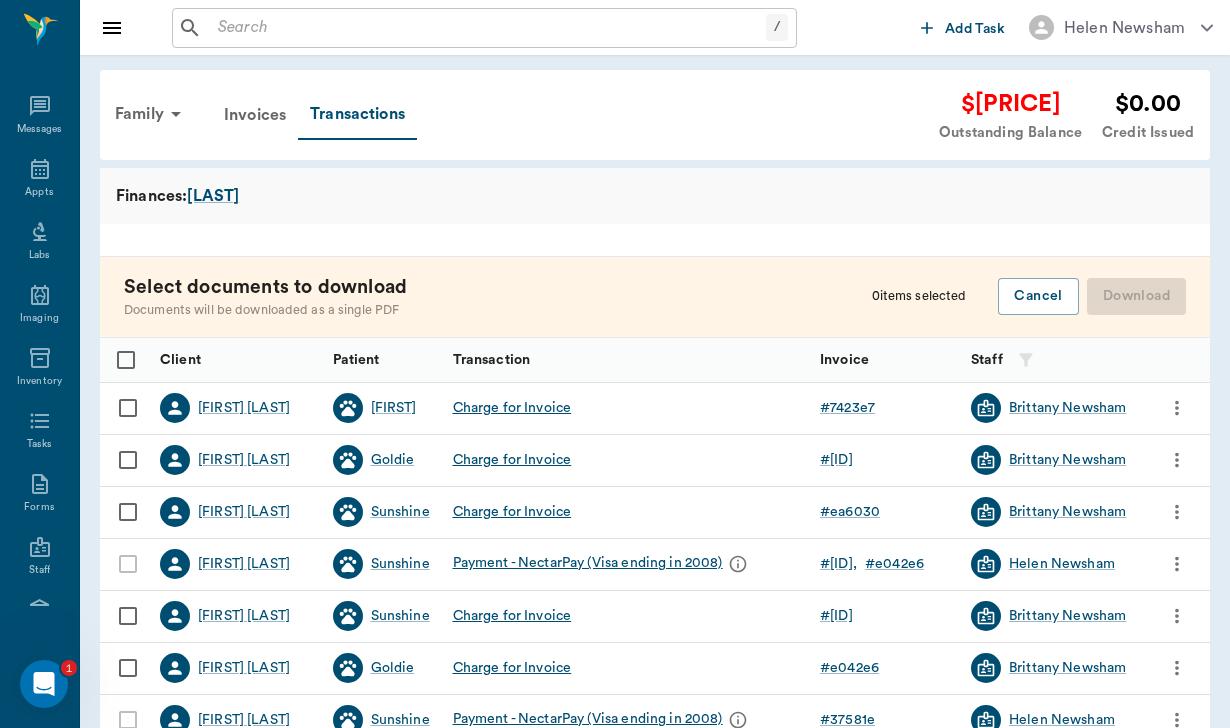 click at bounding box center (128, 408) 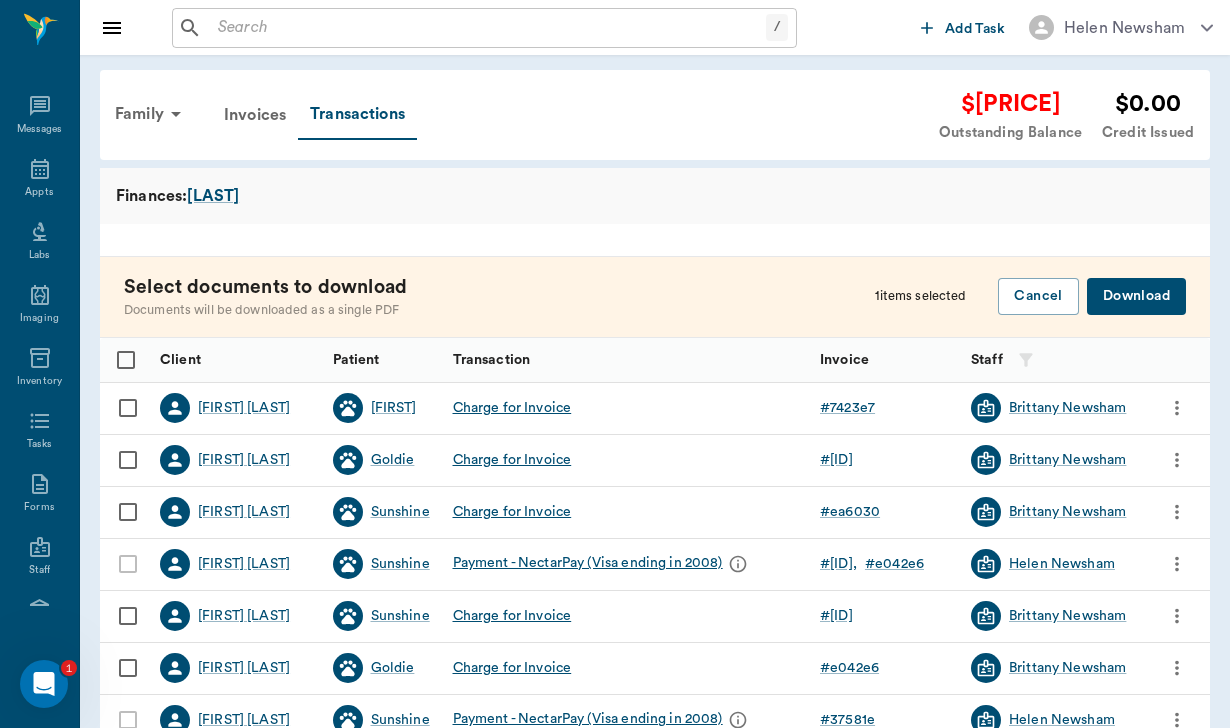 checkbox on "true" 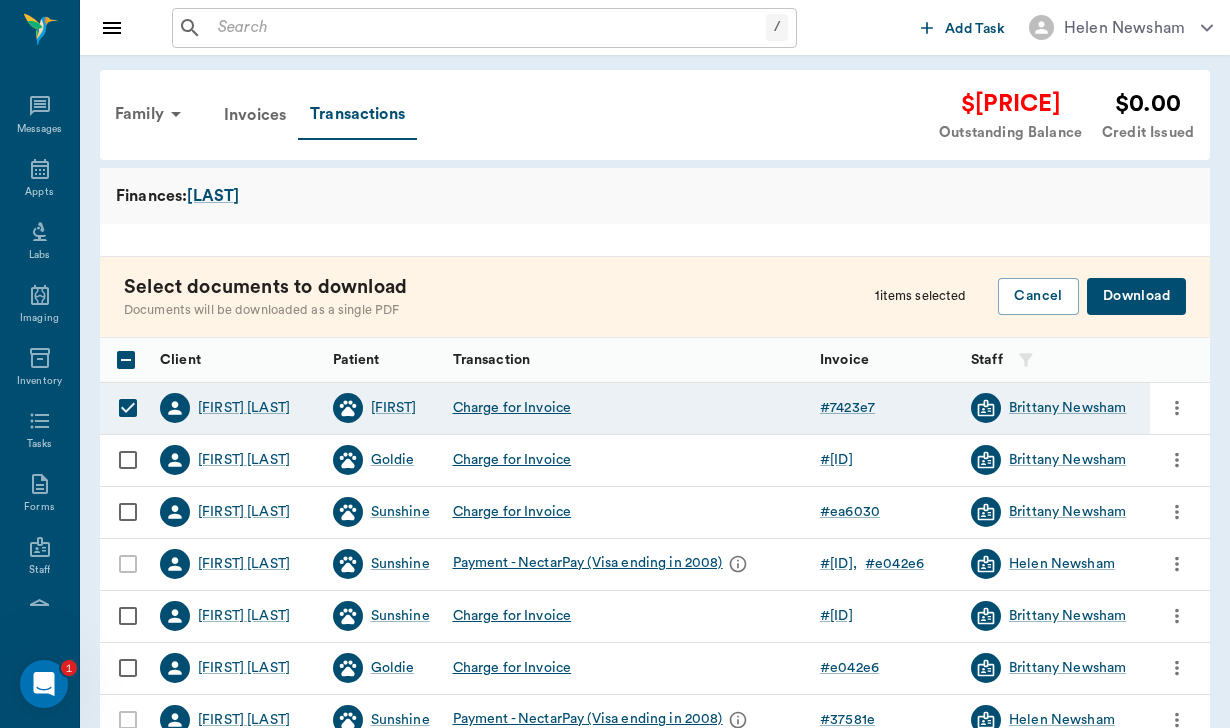 click at bounding box center (128, 460) 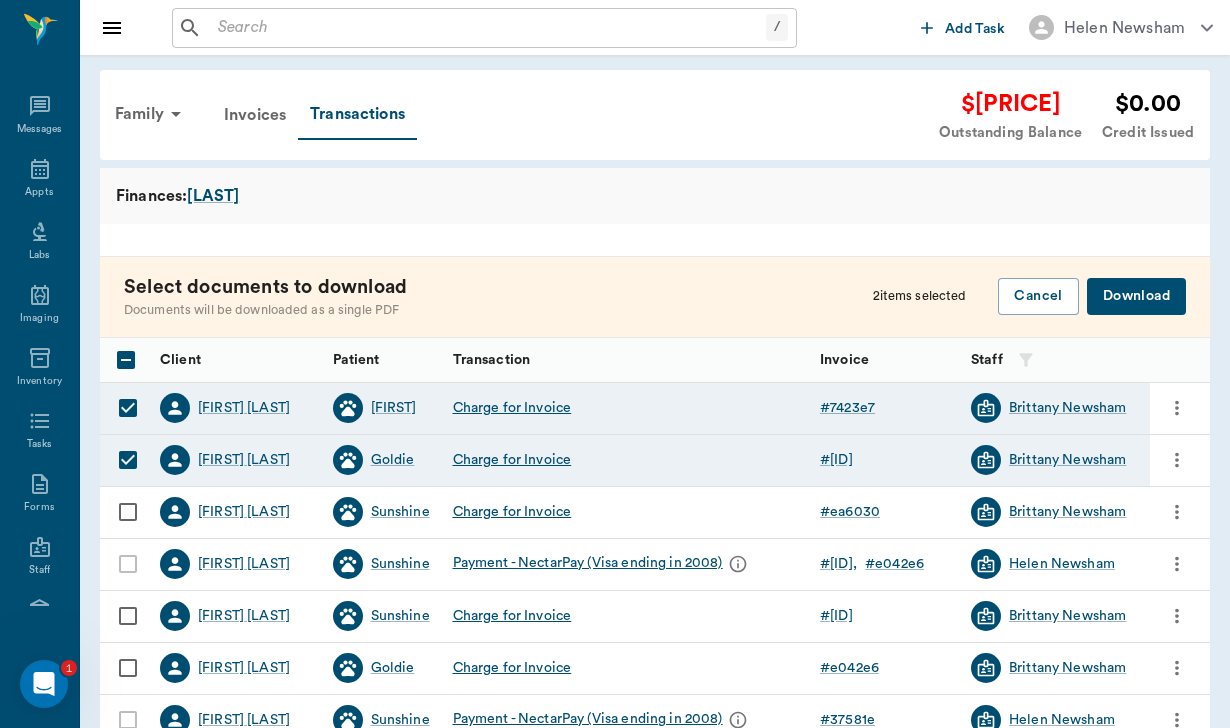 click at bounding box center [128, 512] 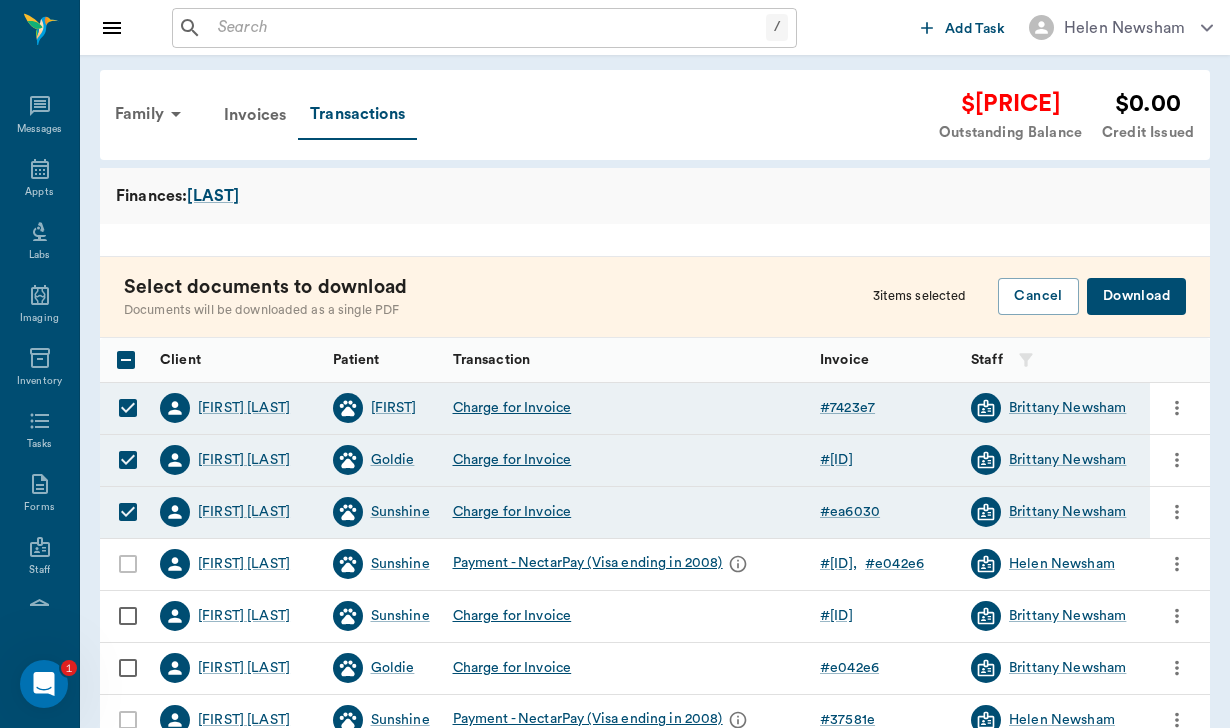 click on "Download" at bounding box center (1136, 296) 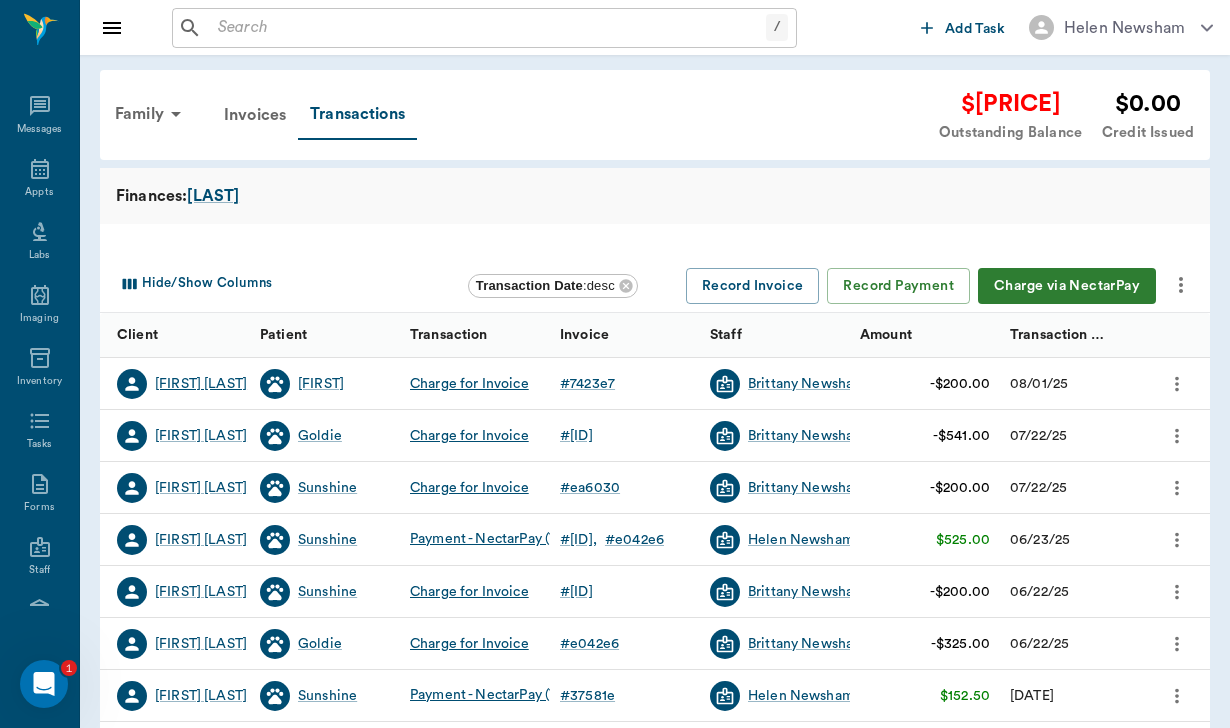 click on "Virginia Barnes" at bounding box center (201, 384) 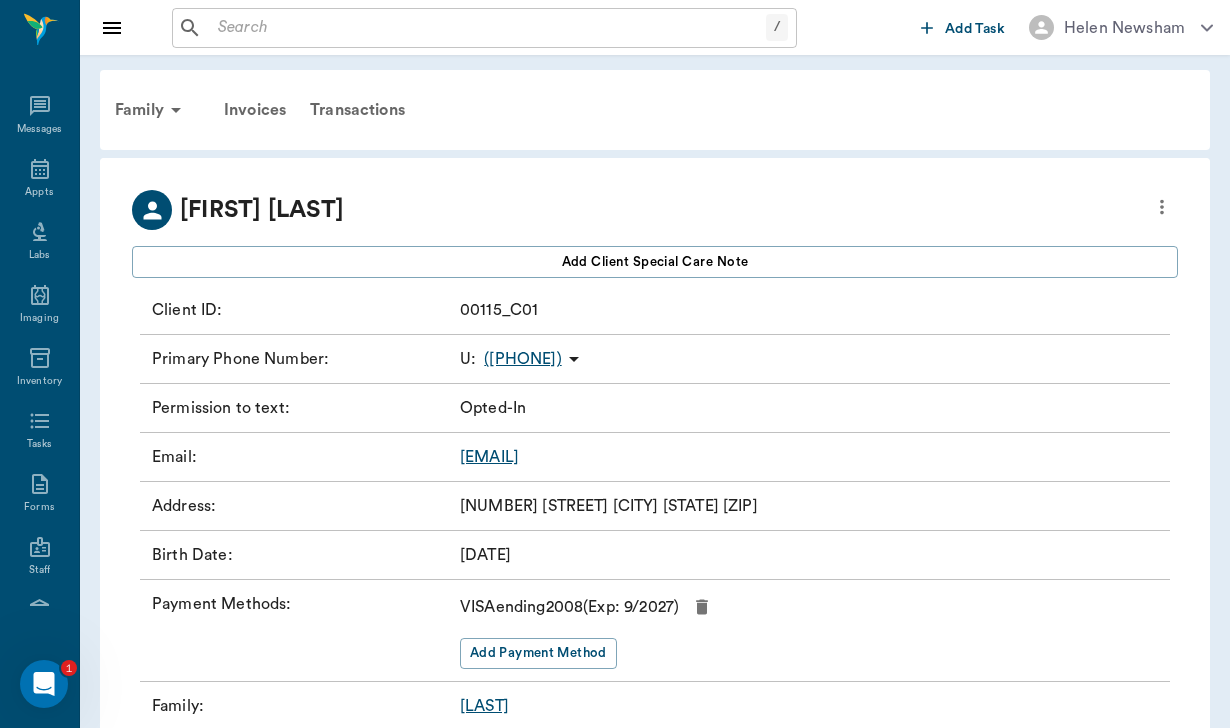 click on "barnesvah@gmail.com" at bounding box center [489, 457] 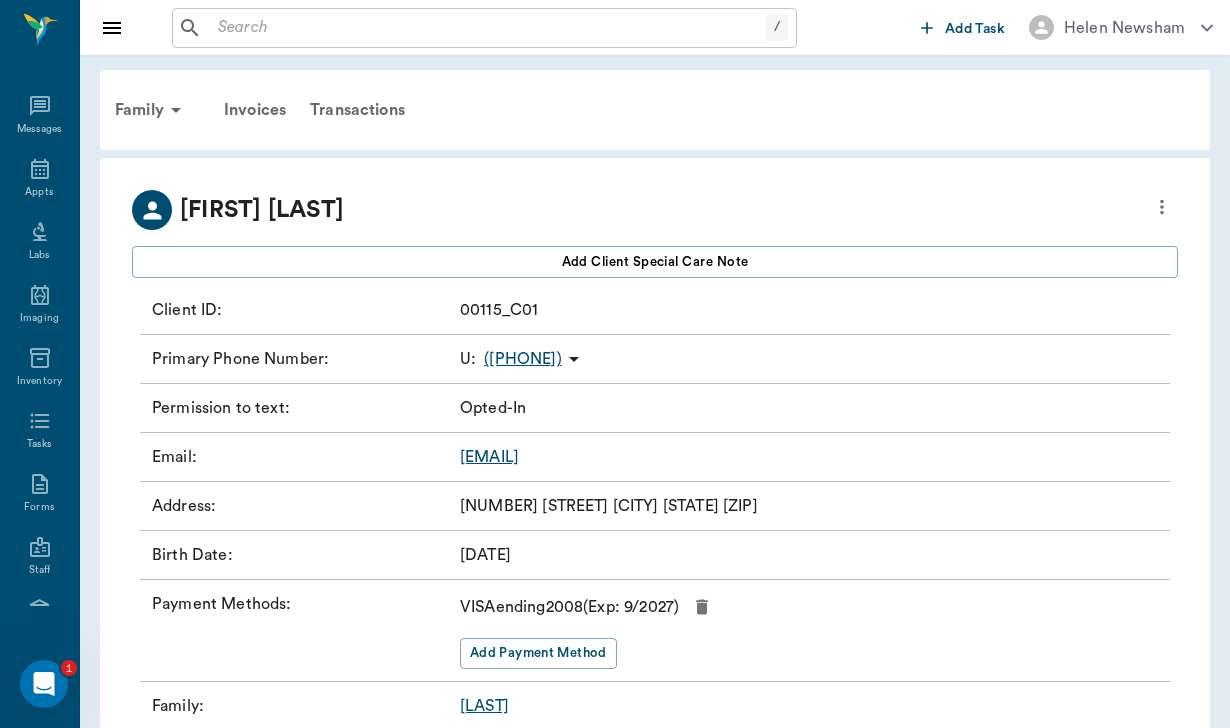 scroll, scrollTop: 0, scrollLeft: 0, axis: both 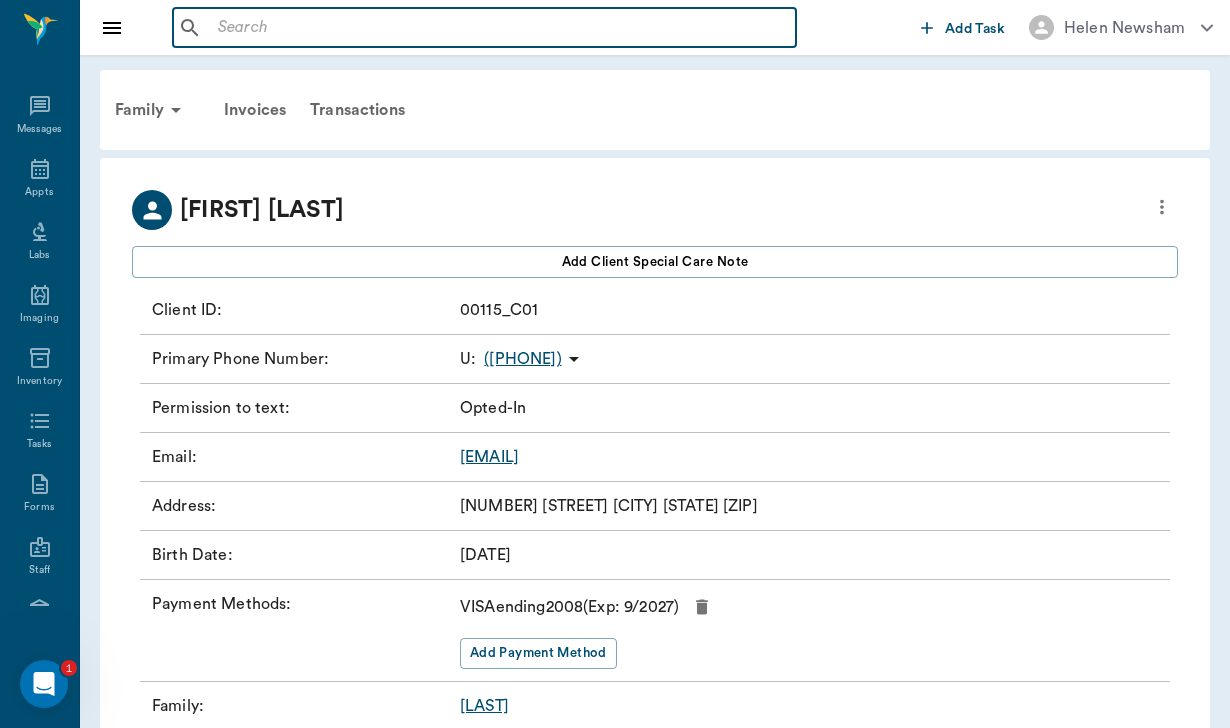click at bounding box center (499, 28) 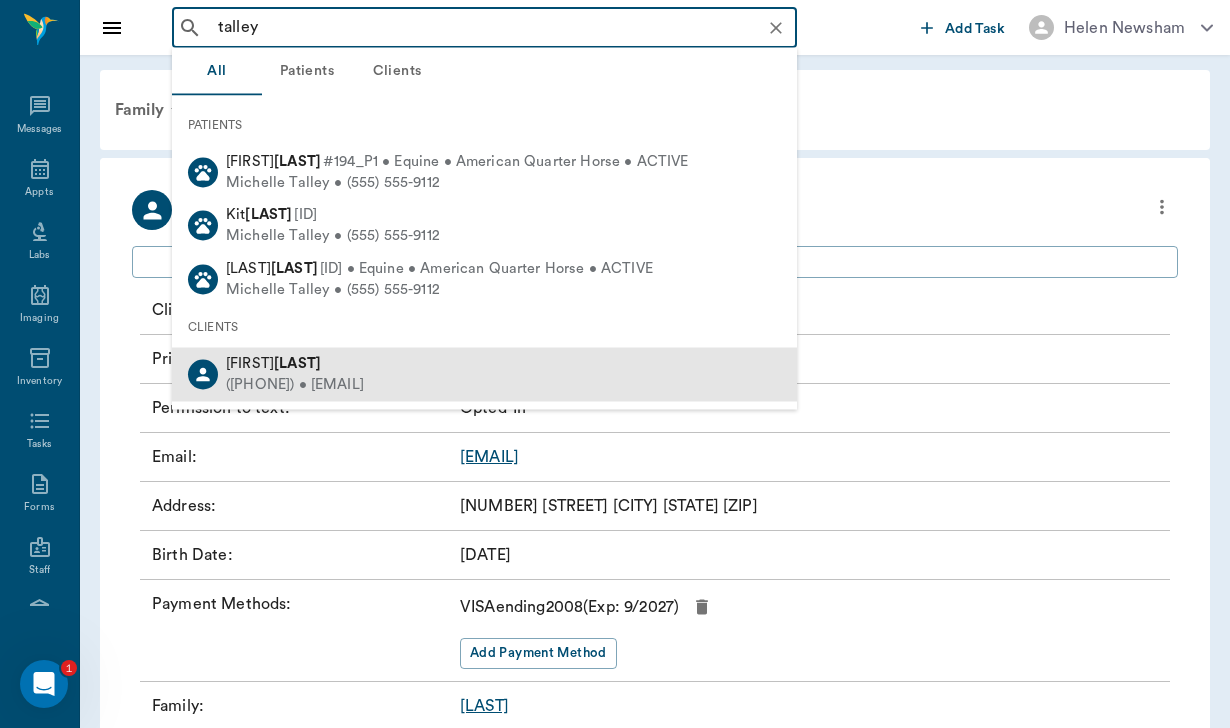 click on "(972) 800-9112   • Michelletalley155@gmail.com" at bounding box center (295, 384) 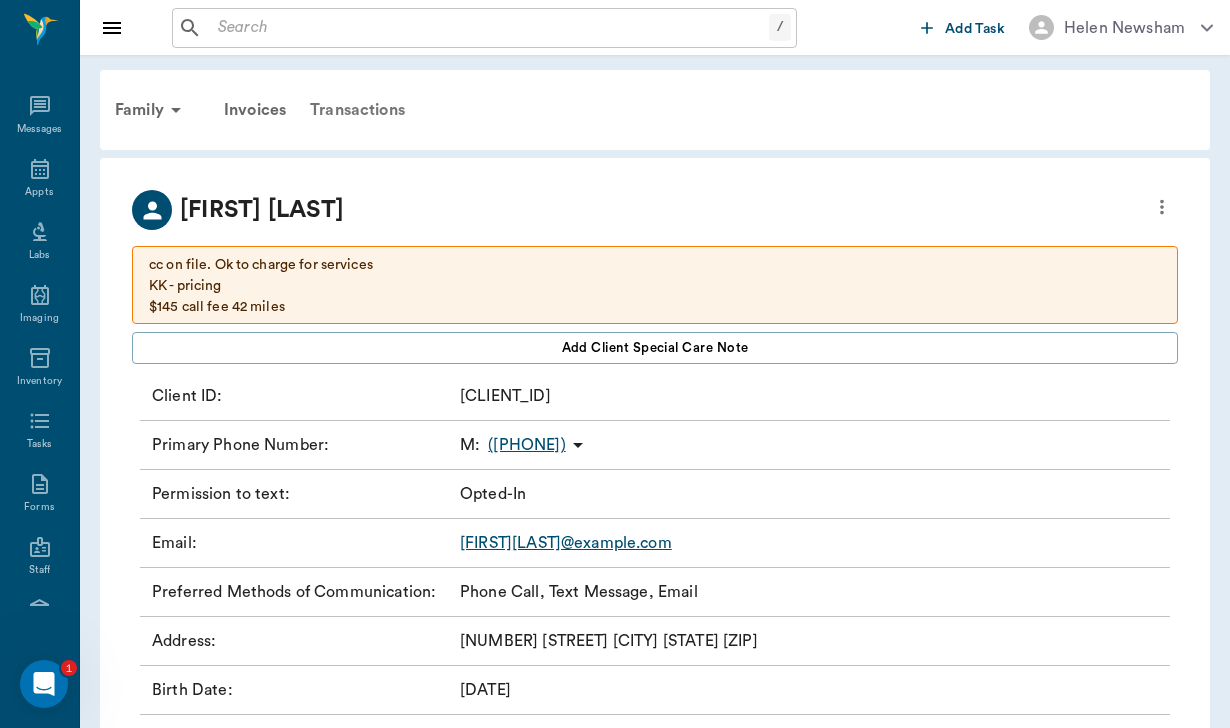 click on "Transactions" at bounding box center [357, 110] 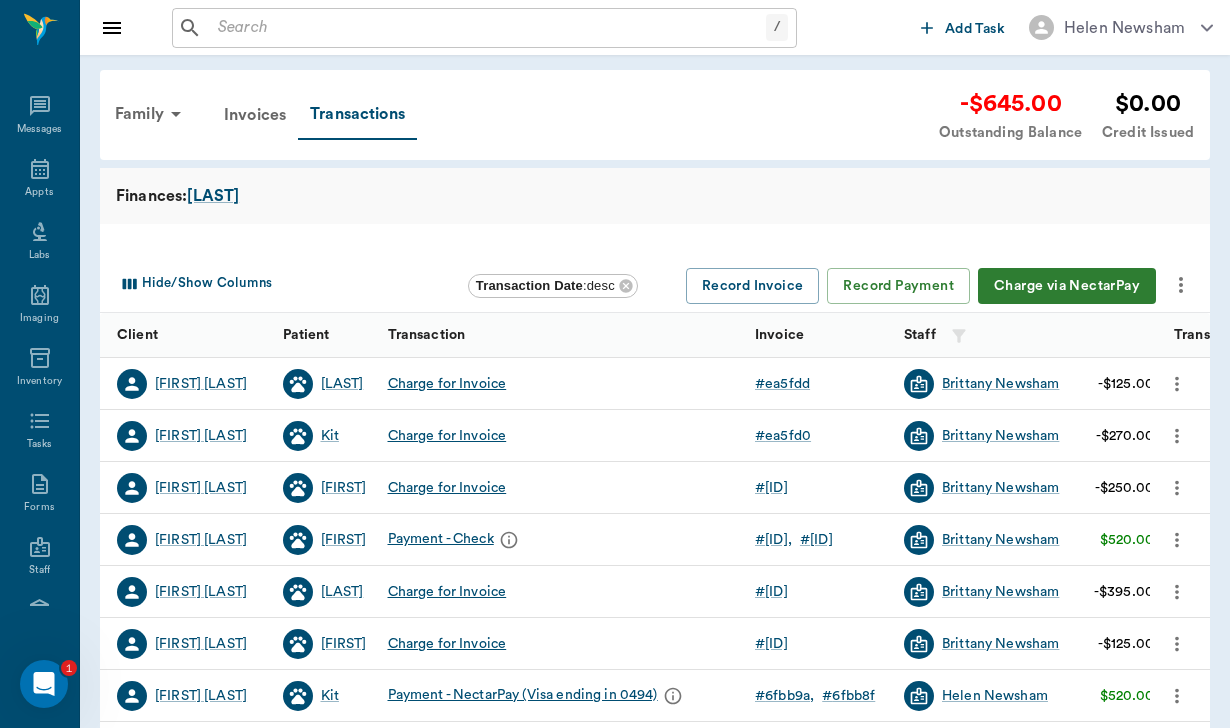 click on "Charge via NectarPay" at bounding box center (1067, 286) 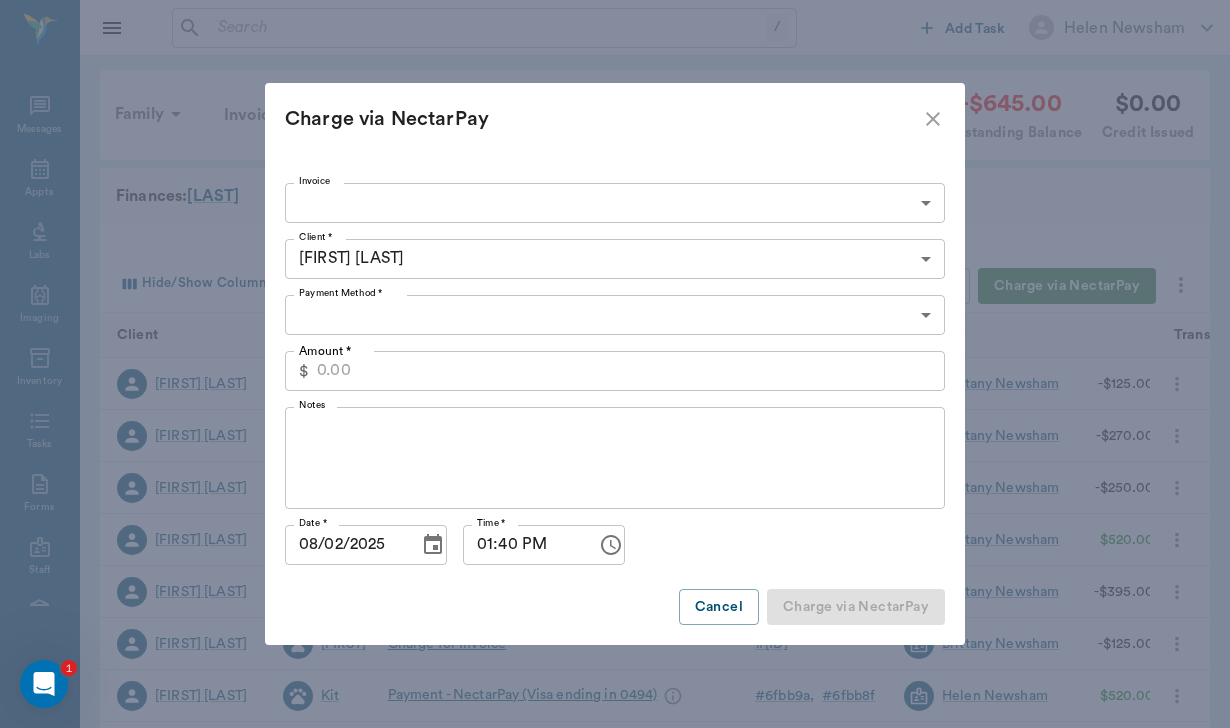 type on "CREDIT_CARDS_ON_FILE" 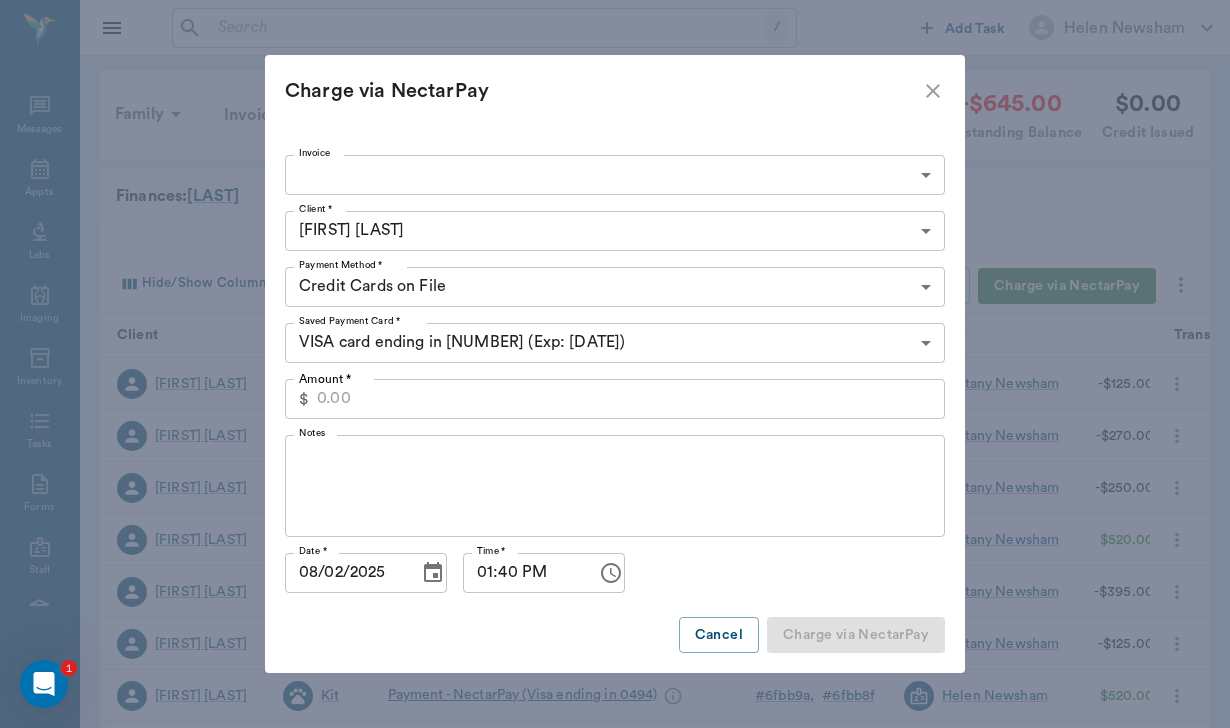 click on "/ ​ Add Task Helen Newsham Nectar Messages Appts Labs Imaging Inventory Tasks Forms Staff Reports Lookup Settings Family Invoices Transactions -$645.00 Outstanding Balance $0.00 Credit Issued Finances:    TALLEY Hide/Show Columns Transaction Date :  desc Record Invoice Record Payment Charge via NectarPay Client Patient Transaction Invoice Staff Amount Transaction Date Michelle Talley Boone Charge for Invoice # ea5fdd Brittany Newsham -$125.00 07/21/25 Michelle Talley Kit Charge for Invoice # ea5fd0 Brittany Newsham -$270.00 07/21/25 Michelle Talley Jewels Charge for Invoice # ea5fc1 Brittany Newsham -$250.00 07/21/25 Michelle Talley Jewels Payment - Check  # 5d3e5f # 5d3e57 Brittany Newsham $520.00 05/08/25 Michelle Talley Boone Charge for Invoice # 5d3e57 Brittany Newsham -$395.00 05/08/25 Michelle Talley Jewels Charge for Invoice # 5d3e5f Brittany Newsham -$125.00 05/08/25 Michelle Talley Kit Payment - NectarPay (Visa ending in 0494) # 6fbb9a # 6fbb8f Helen Newsham $520.00 03/14/25 Michelle Talley Kit" at bounding box center [615, 615] 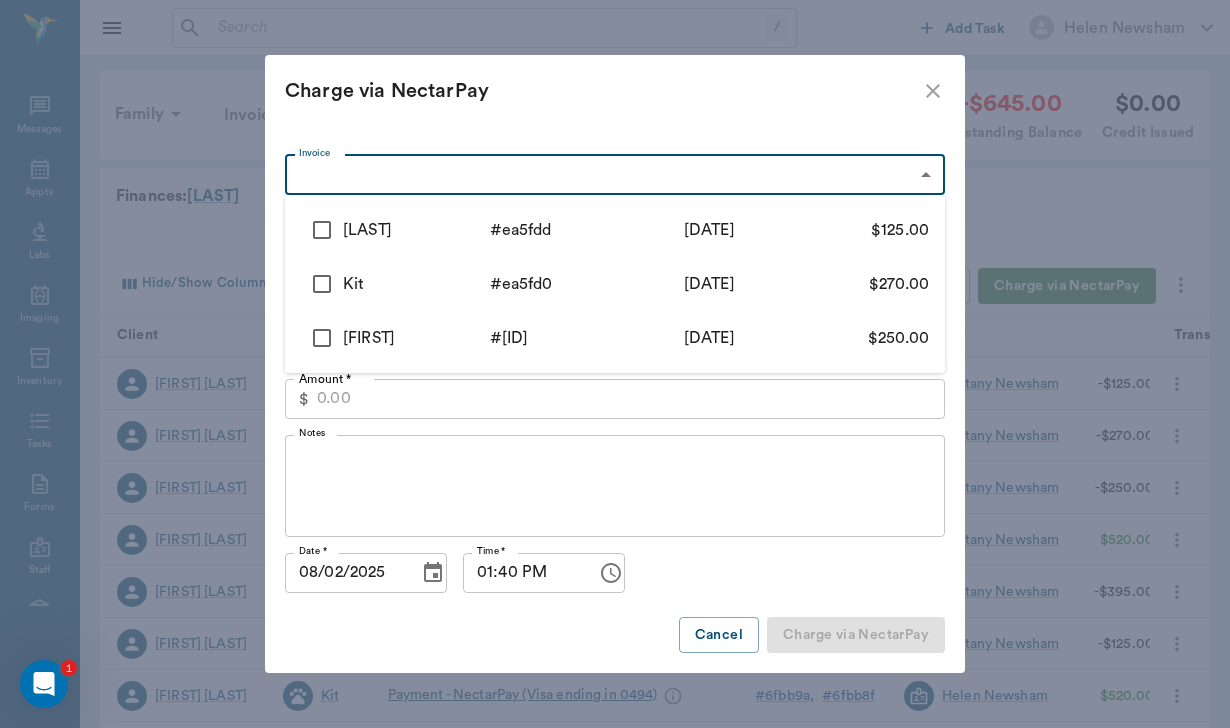 click at bounding box center [322, 230] 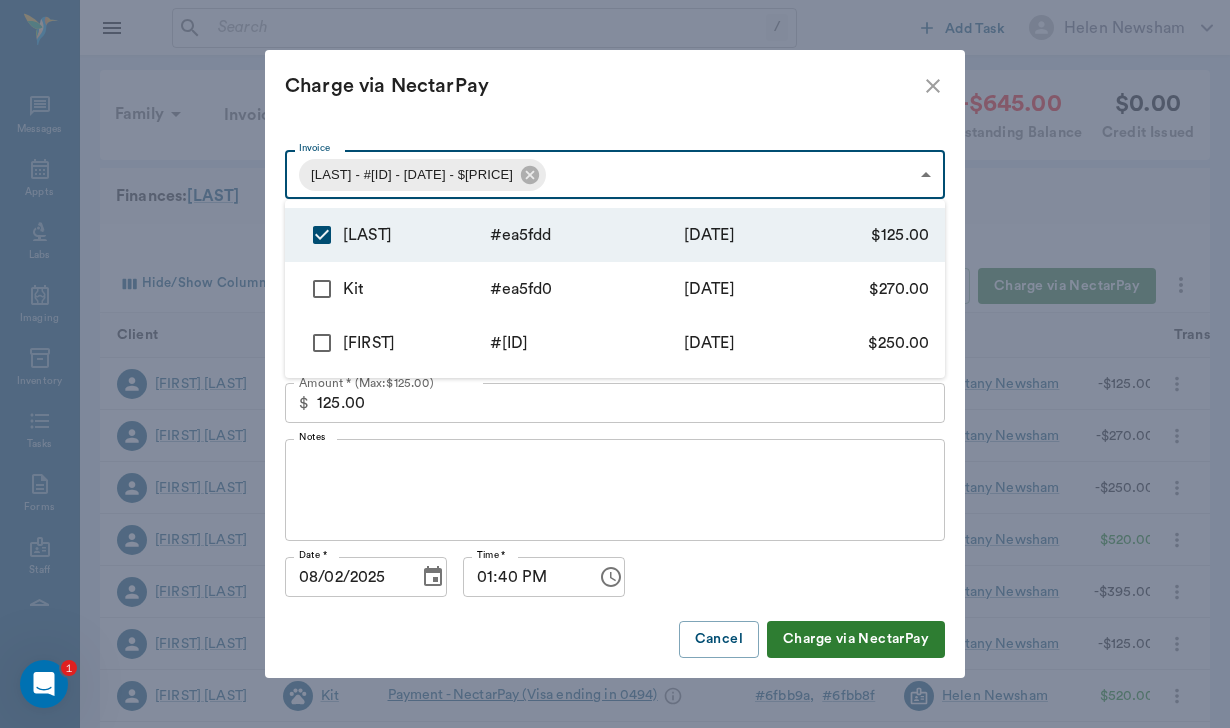 click at bounding box center [322, 289] 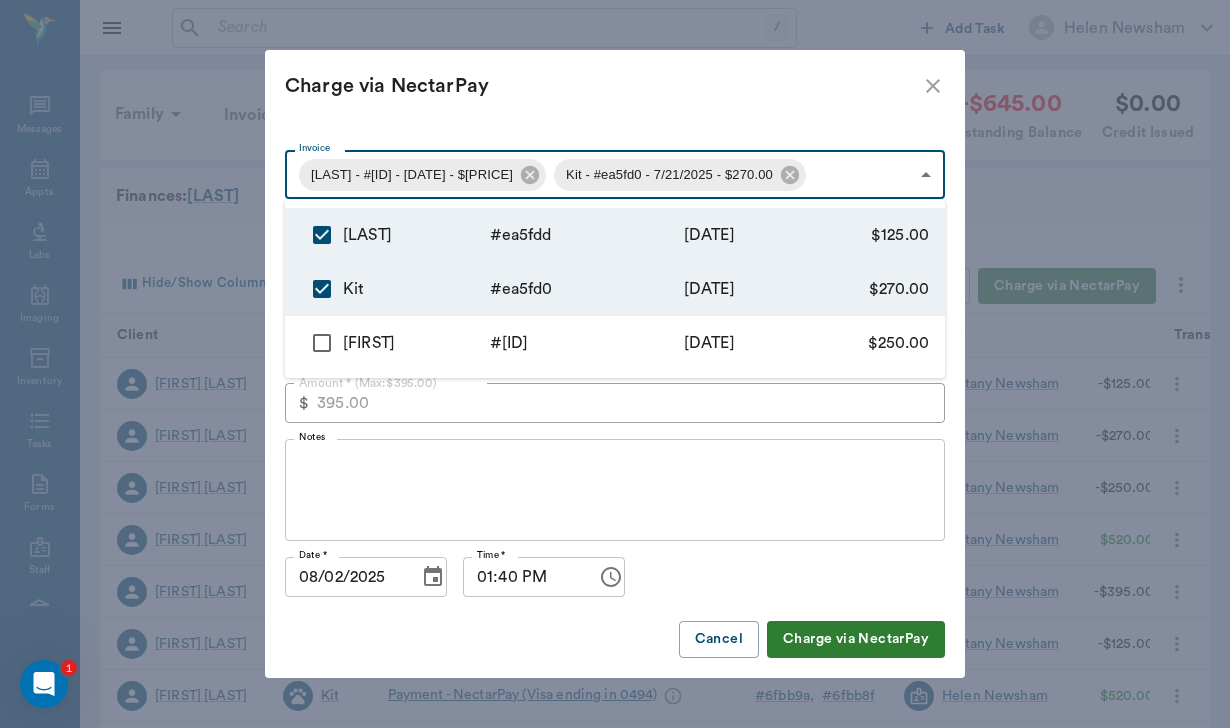 click at bounding box center [322, 343] 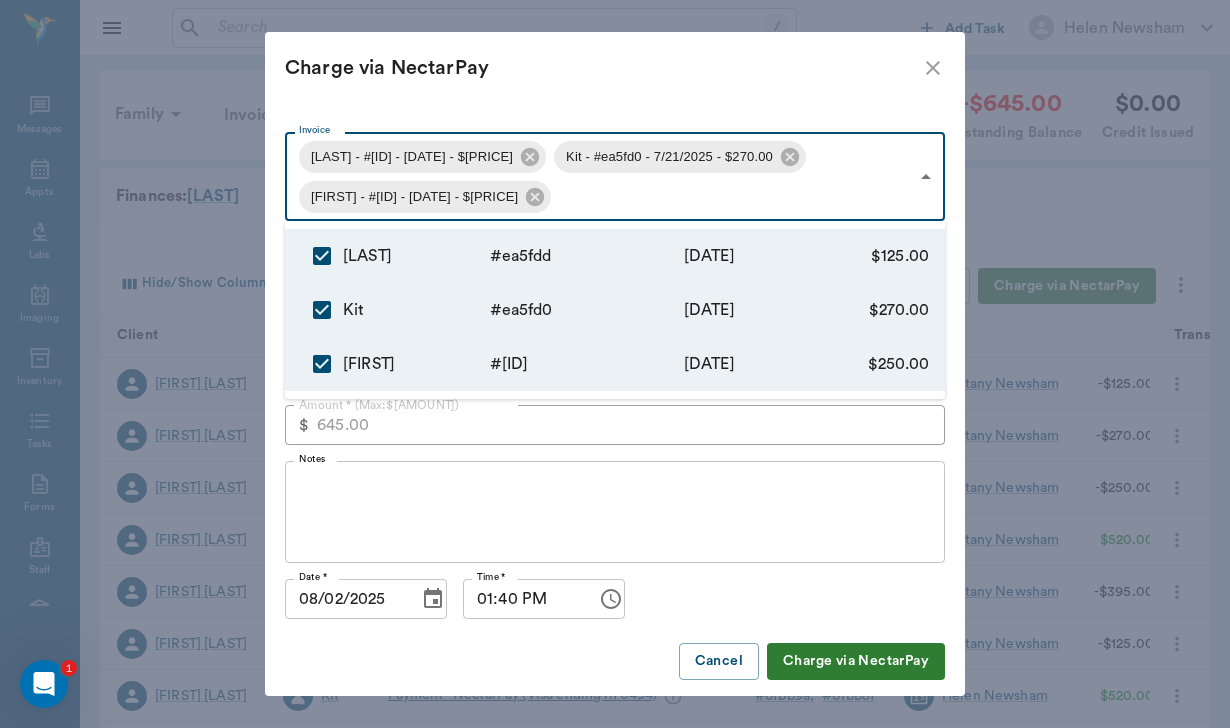 click at bounding box center (615, 364) 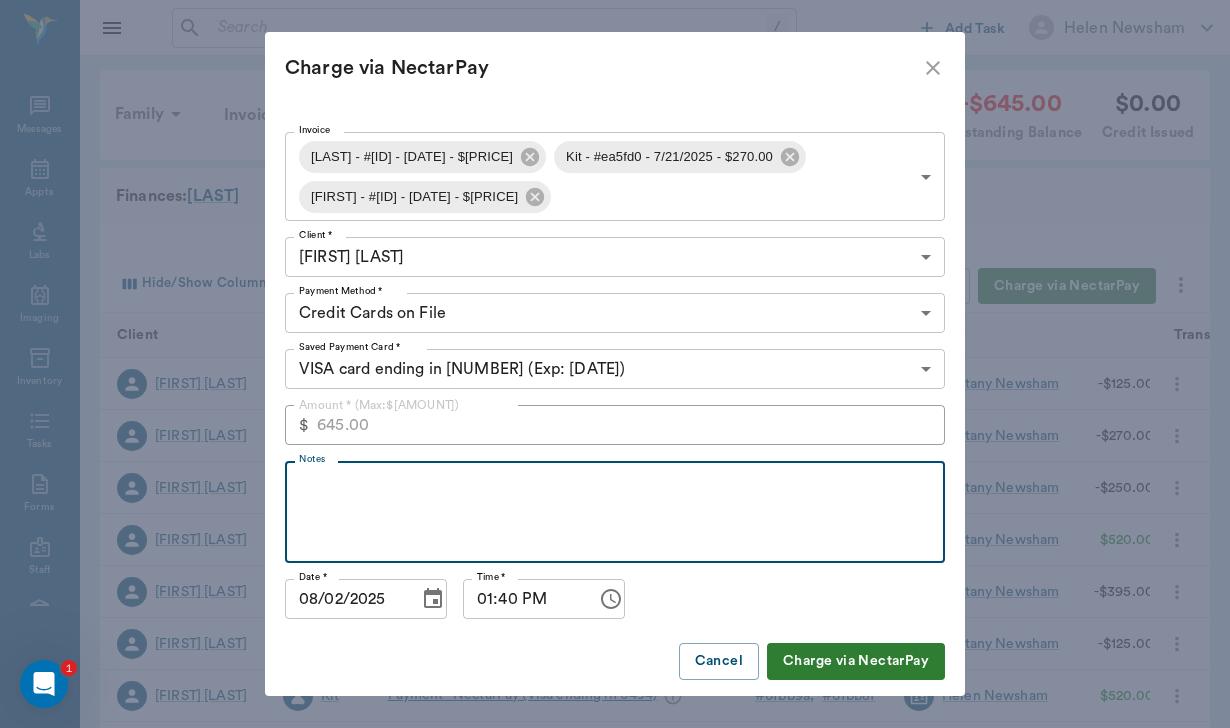 click on "Notes" at bounding box center [615, 512] 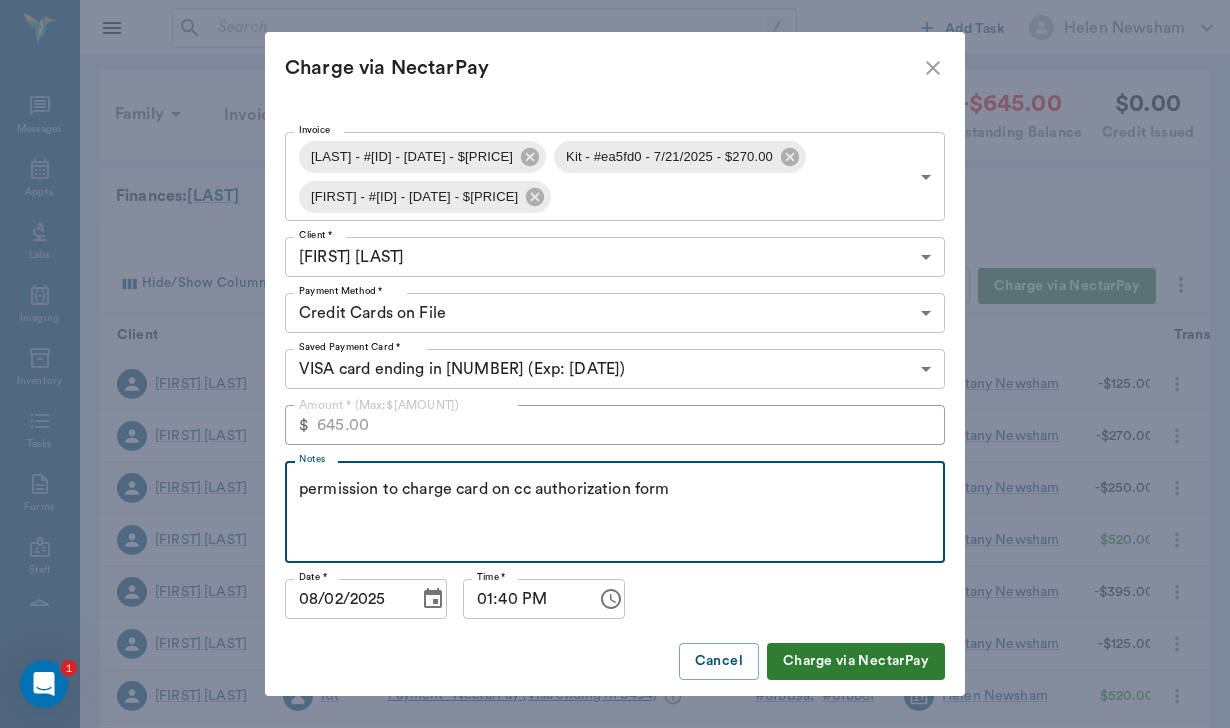 type on "permission to charge card on cc authorization form" 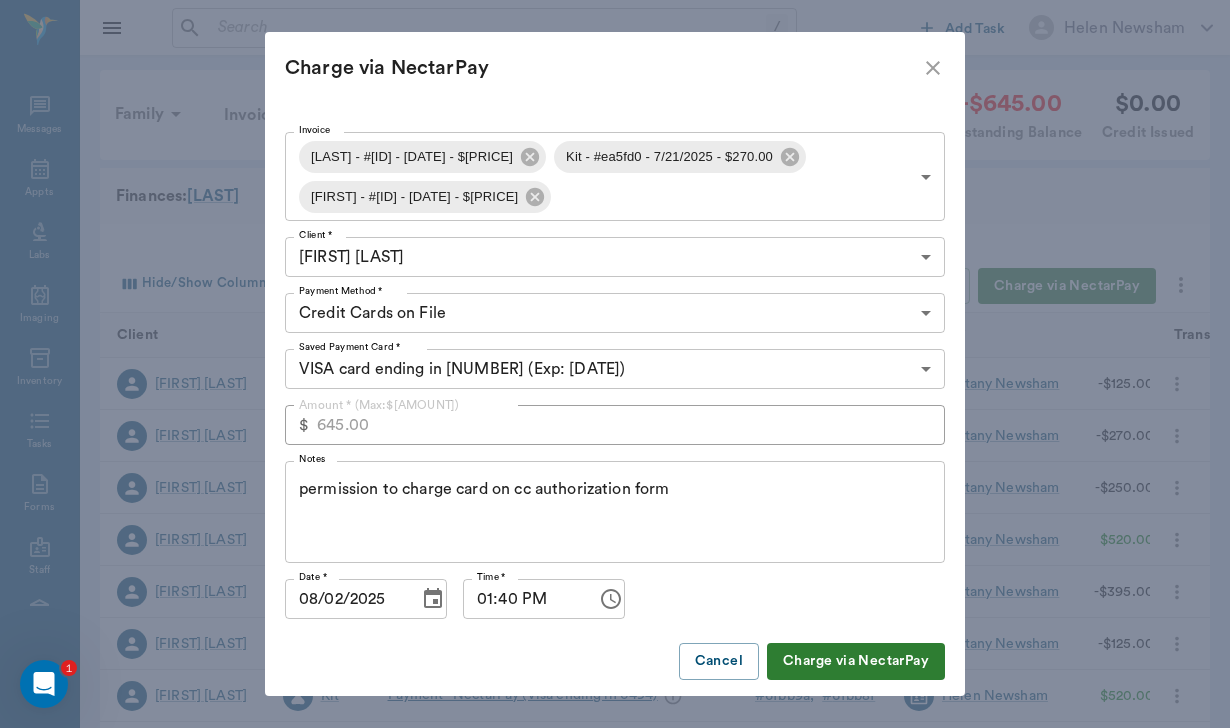 click on "Charge via NectarPay" at bounding box center (856, 661) 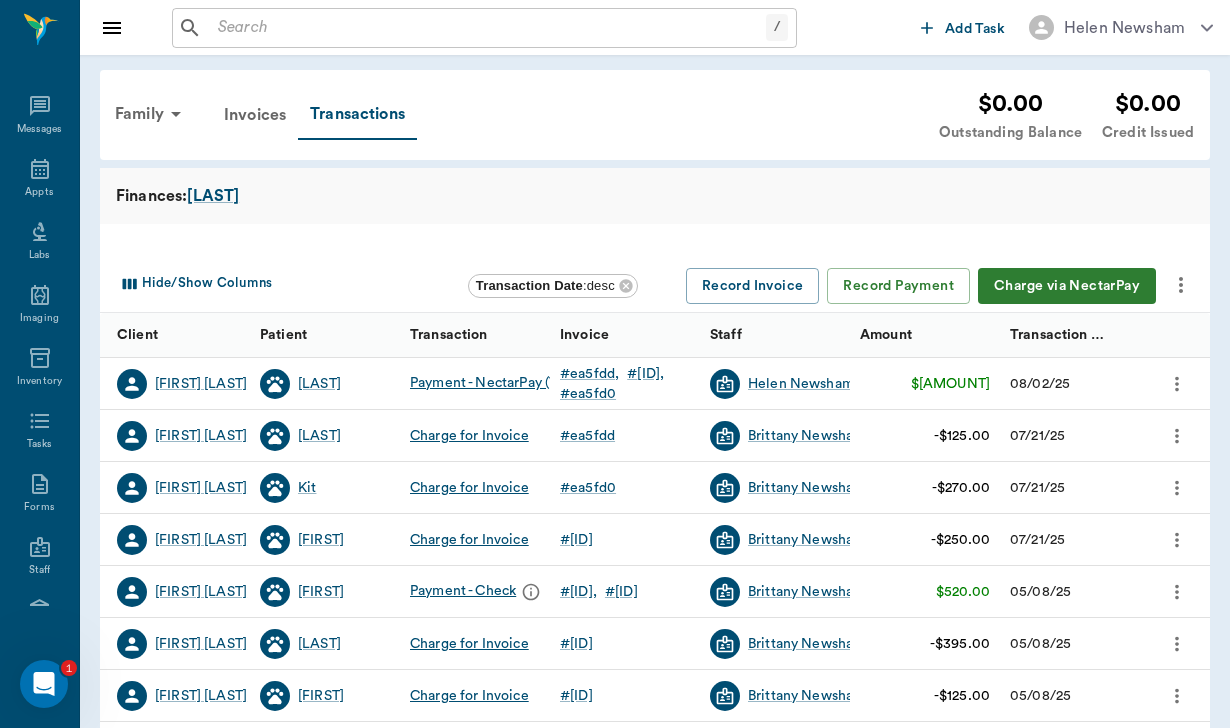 click at bounding box center [1181, 285] 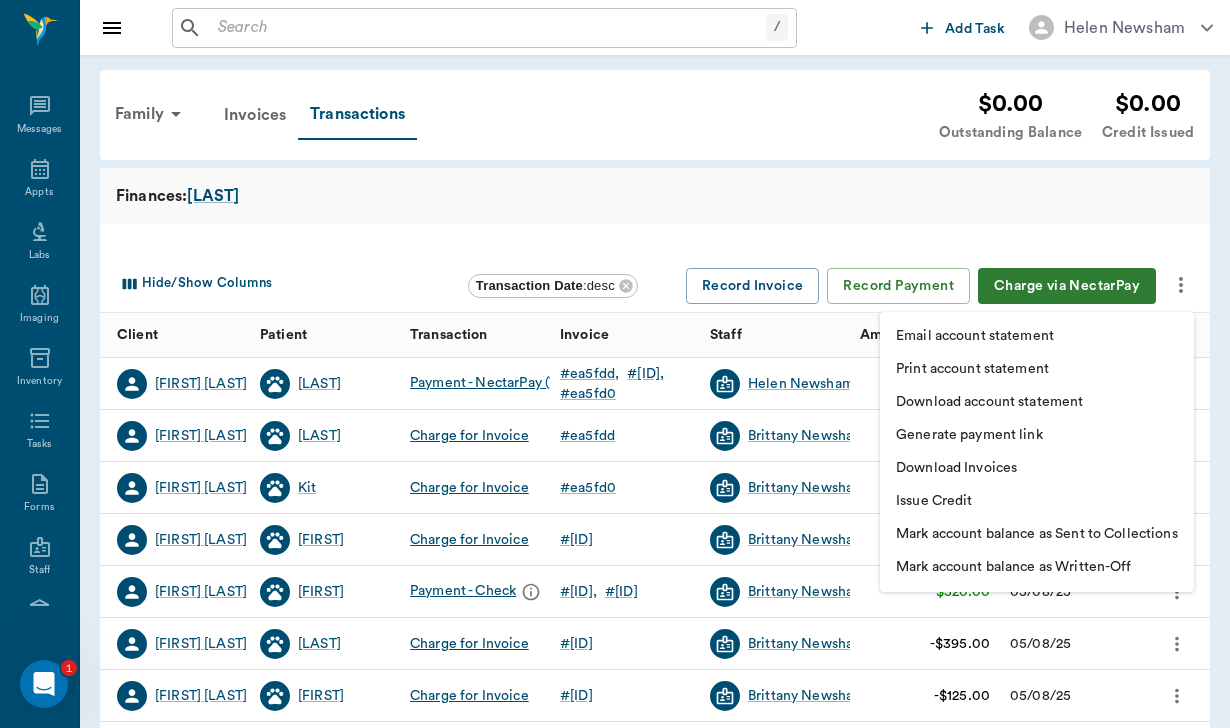 click at bounding box center [615, 364] 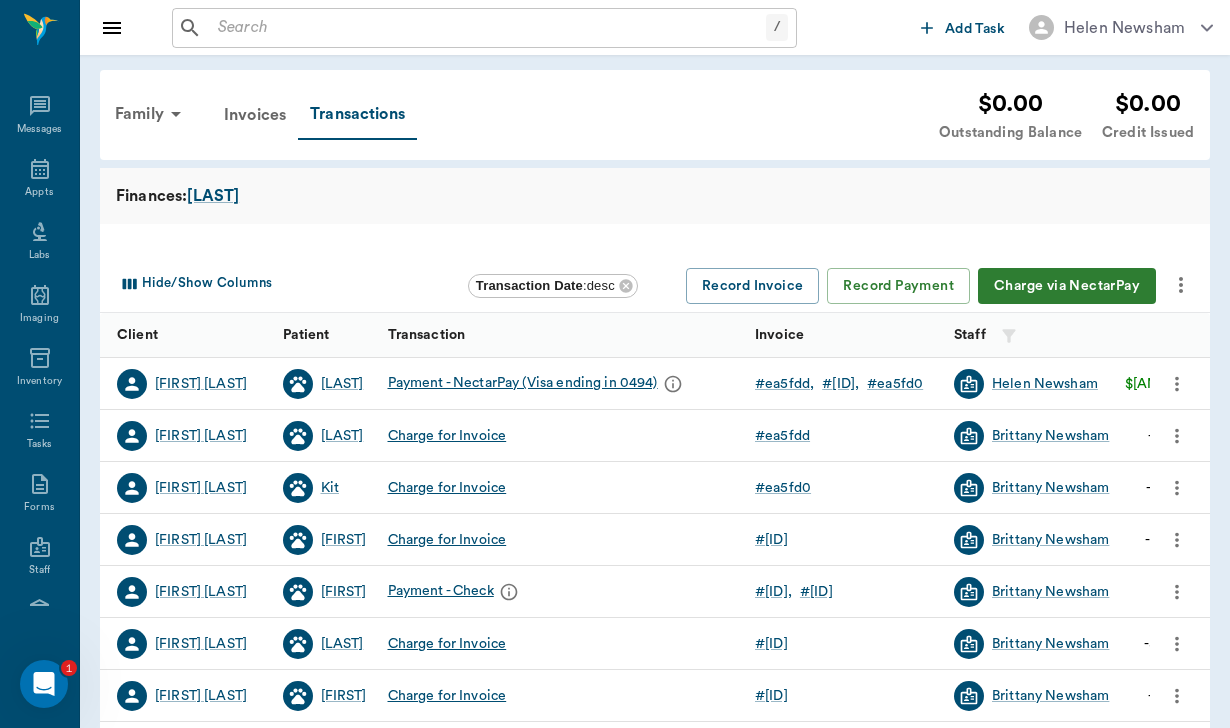click on "Charge for Invoice" at bounding box center (562, 540) 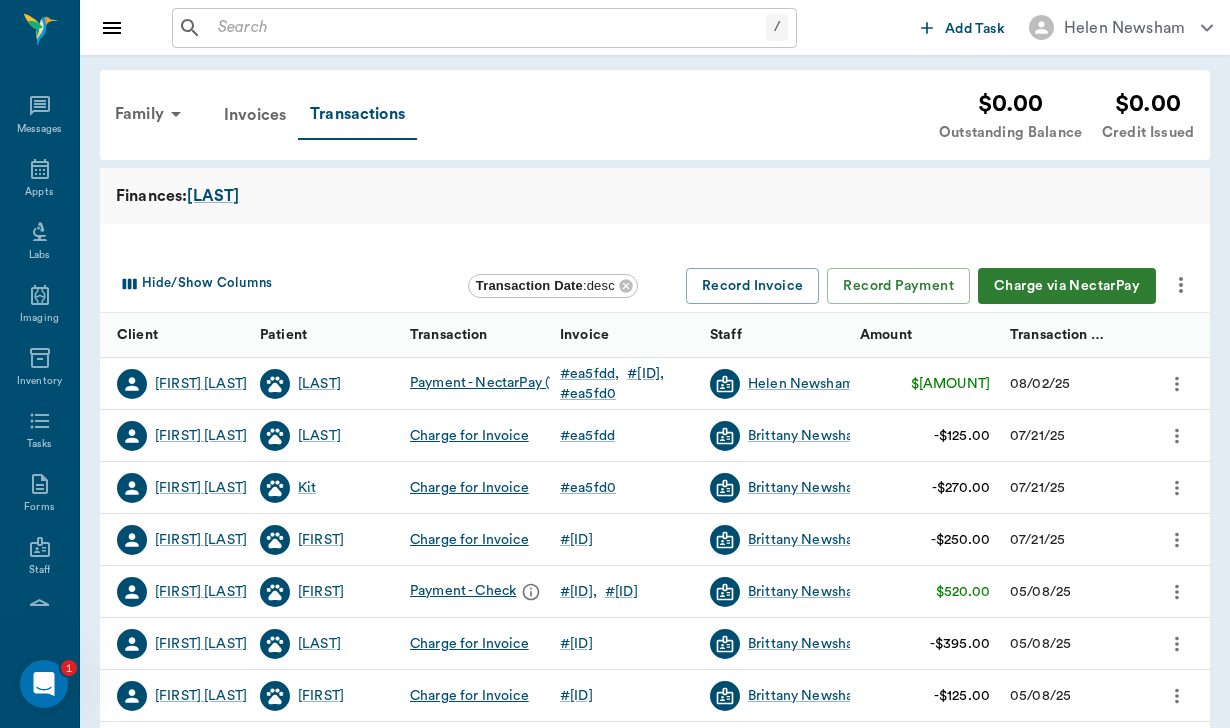 click 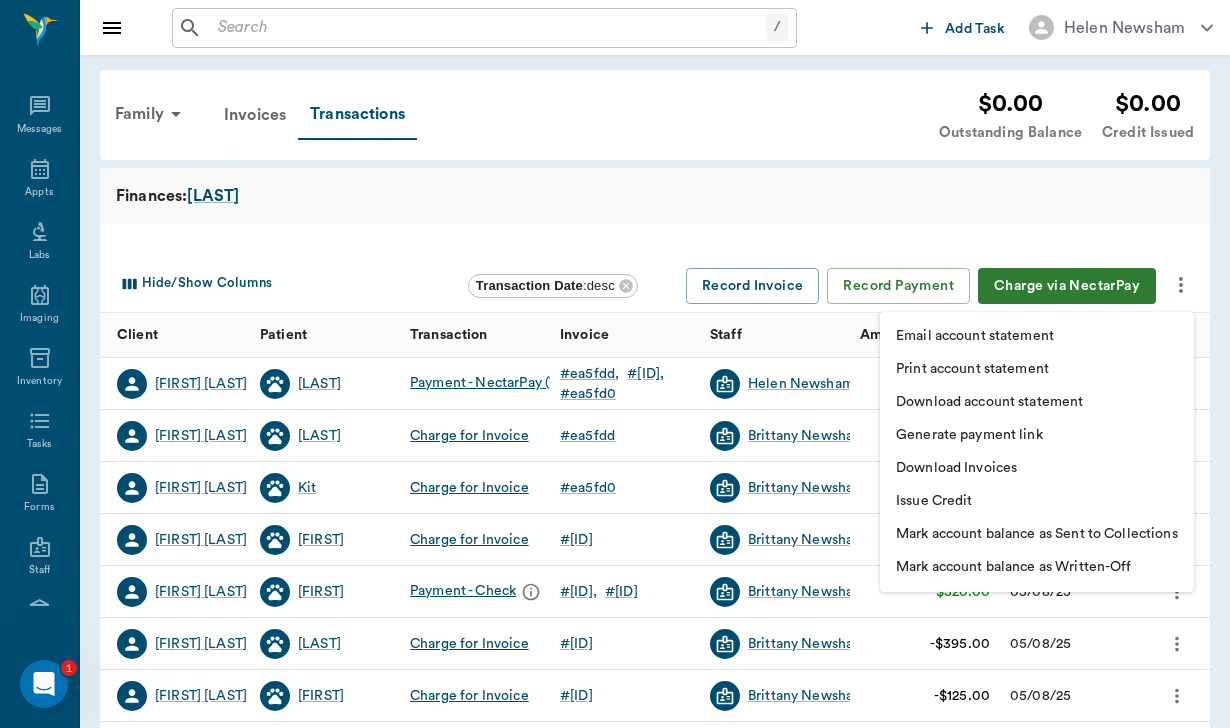 click on "Download account statement" at bounding box center (989, 402) 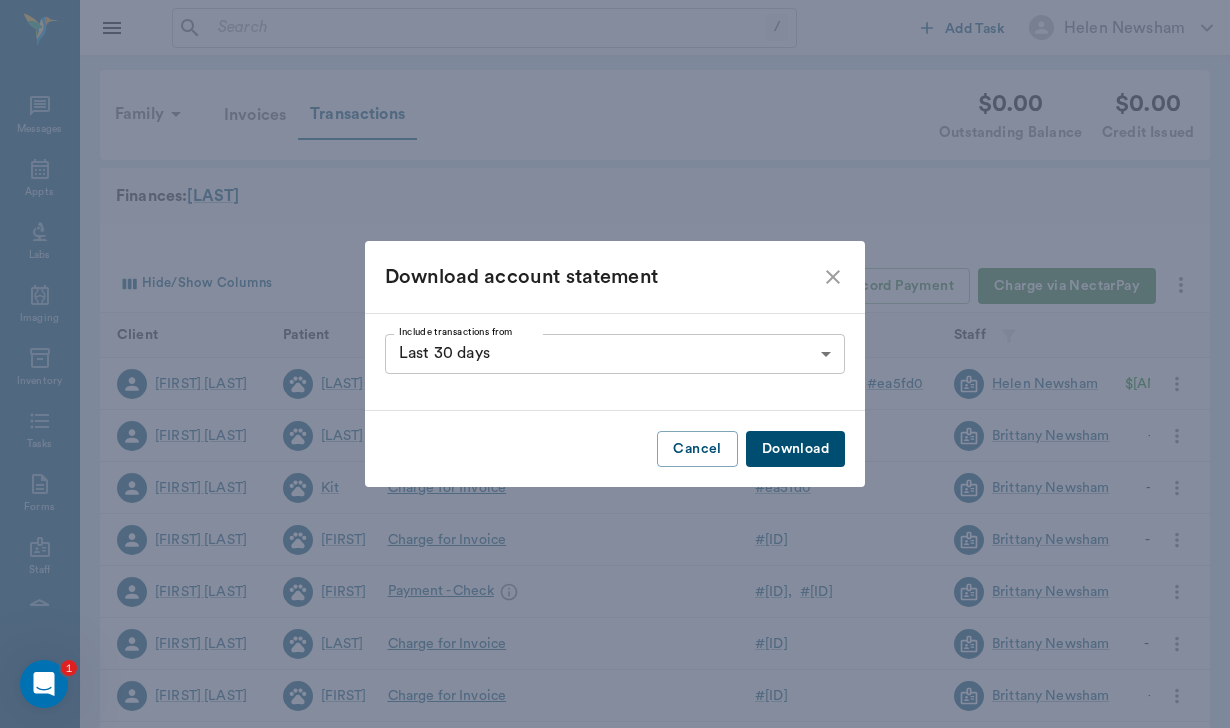 click on "/ ​ Add Task Helen Newsham Nectar Messages Appts Labs Imaging Inventory Tasks Forms Staff Reports Lookup Settings Family Invoices Transactions $0.00 Outstanding Balance $0.00 Credit Issued Finances:    TALLEY Hide/Show Columns Transaction Date :  desc Record Invoice Record Payment Charge via NectarPay Client Patient Transaction Invoice Staff Amount Transaction Date Michelle Talley Boone Payment - NectarPay (Visa ending in 0494) # ea5fdd # ea5fc1 # ea5fd0 Helen Newsham $645.00 08/02/25 Michelle Talley Boone Charge for Invoice # ea5fdd Brittany Newsham -$125.00 07/21/25 Michelle Talley Kit Charge for Invoice # ea5fd0 Brittany Newsham -$270.00 07/21/25 Michelle Talley Jewels Charge for Invoice # ea5fc1 Brittany Newsham -$250.00 07/21/25 Michelle Talley Jewels Payment - Check  # 5d3e5f # 5d3e57 Brittany Newsham $520.00 05/08/25 Michelle Talley Boone Charge for Invoice # 5d3e57 Brittany Newsham -$395.00 05/08/25 Michelle Talley Jewels Charge for Invoice # 5d3e5f Brittany Newsham -$125.00 05/08/25 Kit # 6fbb9a" at bounding box center (615, 615) 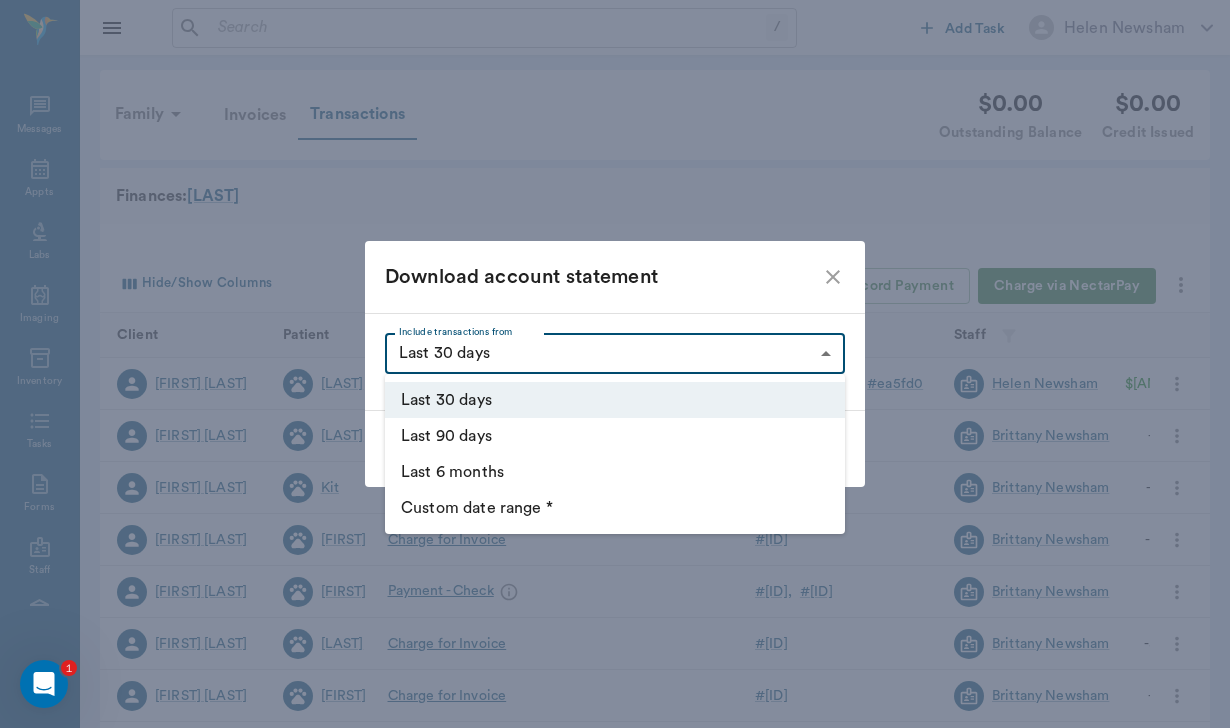 click on "Custom date range *" at bounding box center (615, 508) 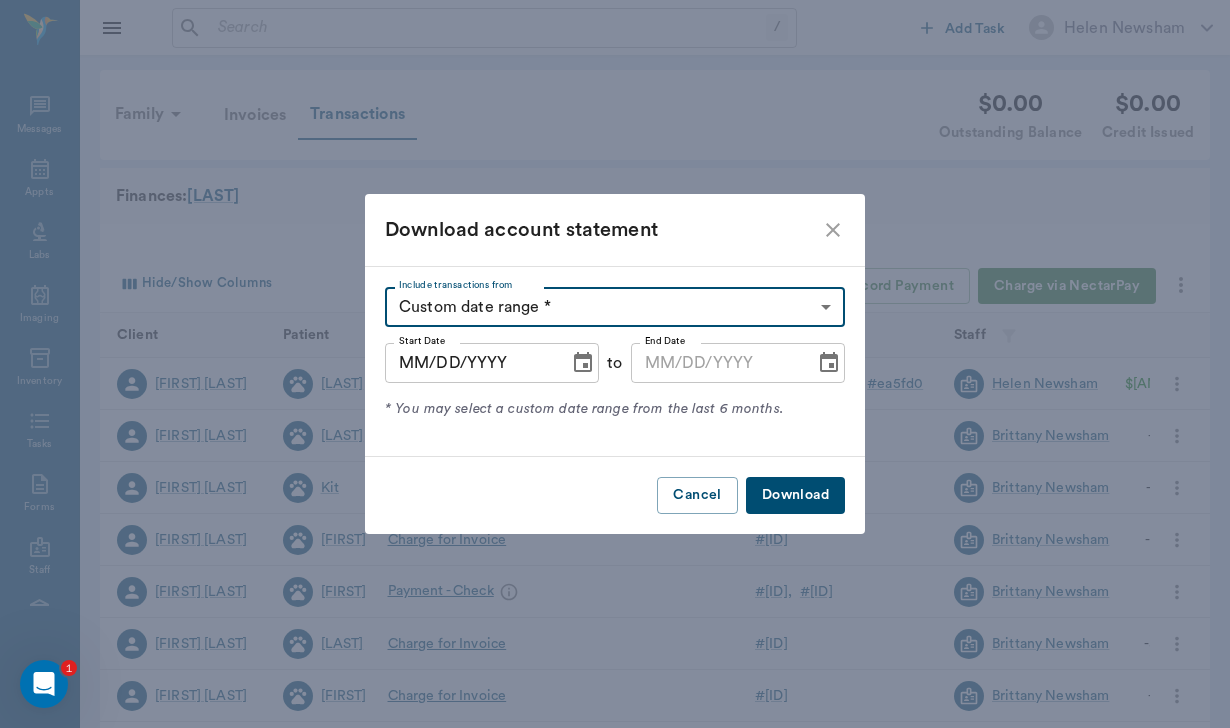 click on "MM/DD/YYYY" at bounding box center [470, 363] 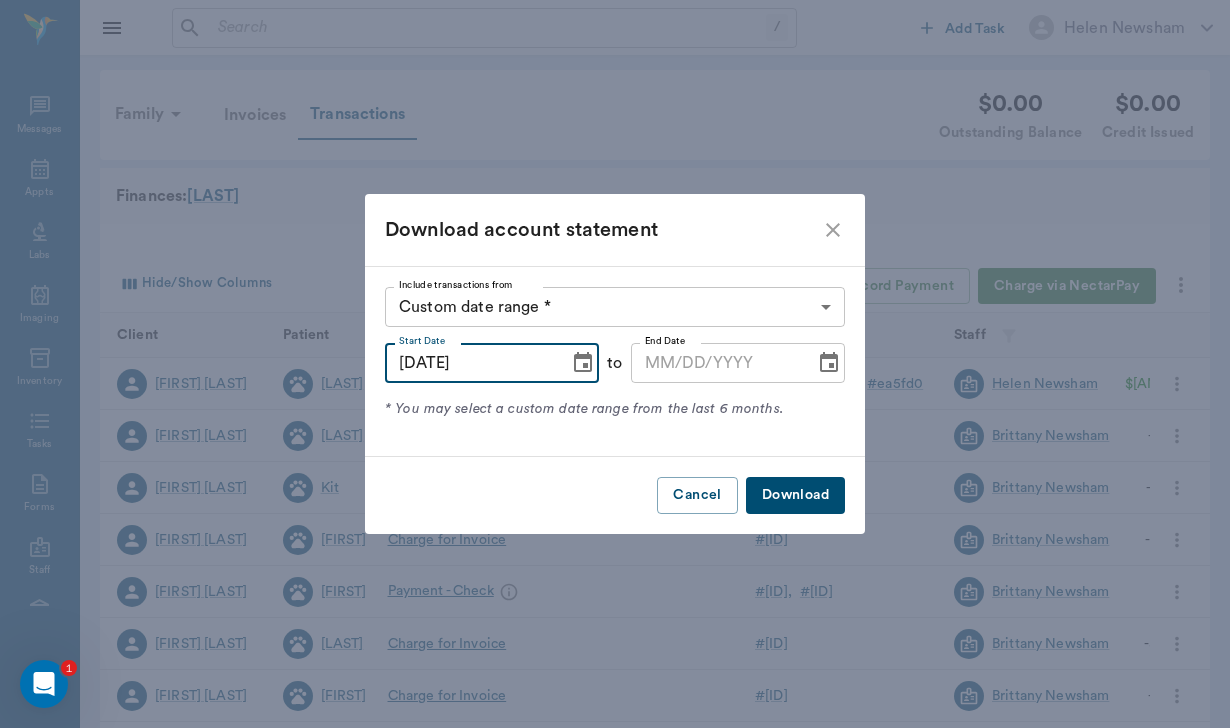 type on "07/20/2025" 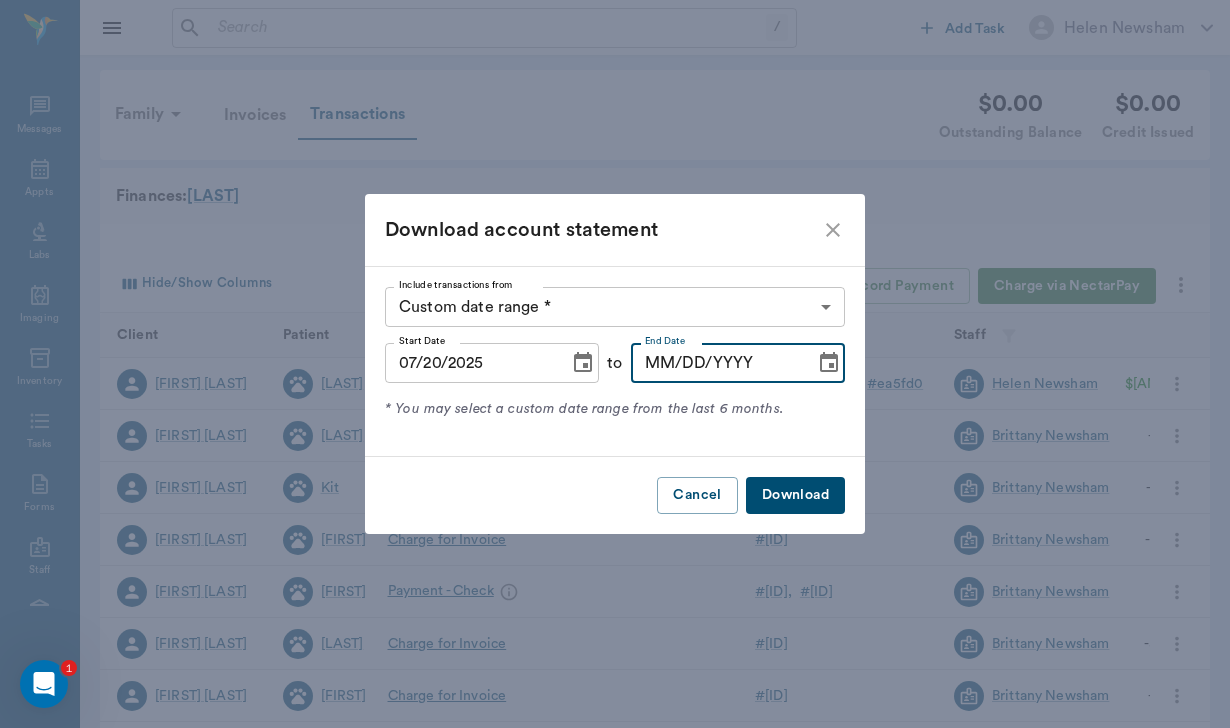 click on "MM/DD/YYYY" at bounding box center [716, 363] 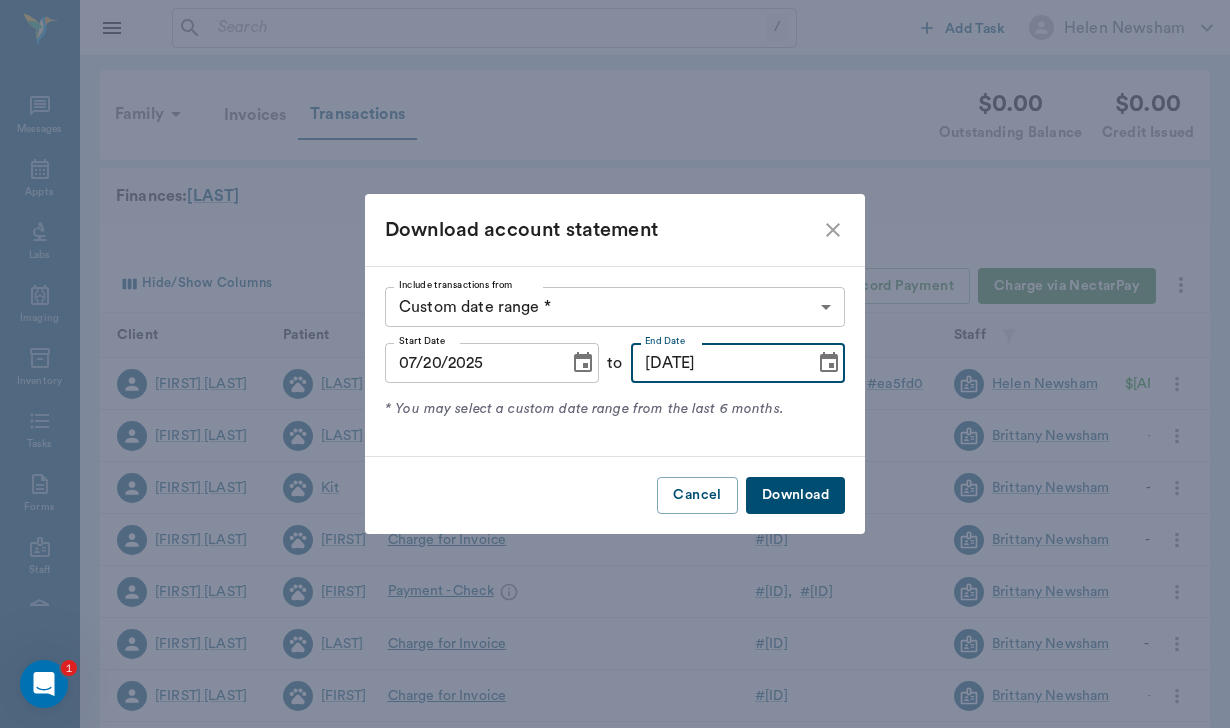 type on "08/03/2025" 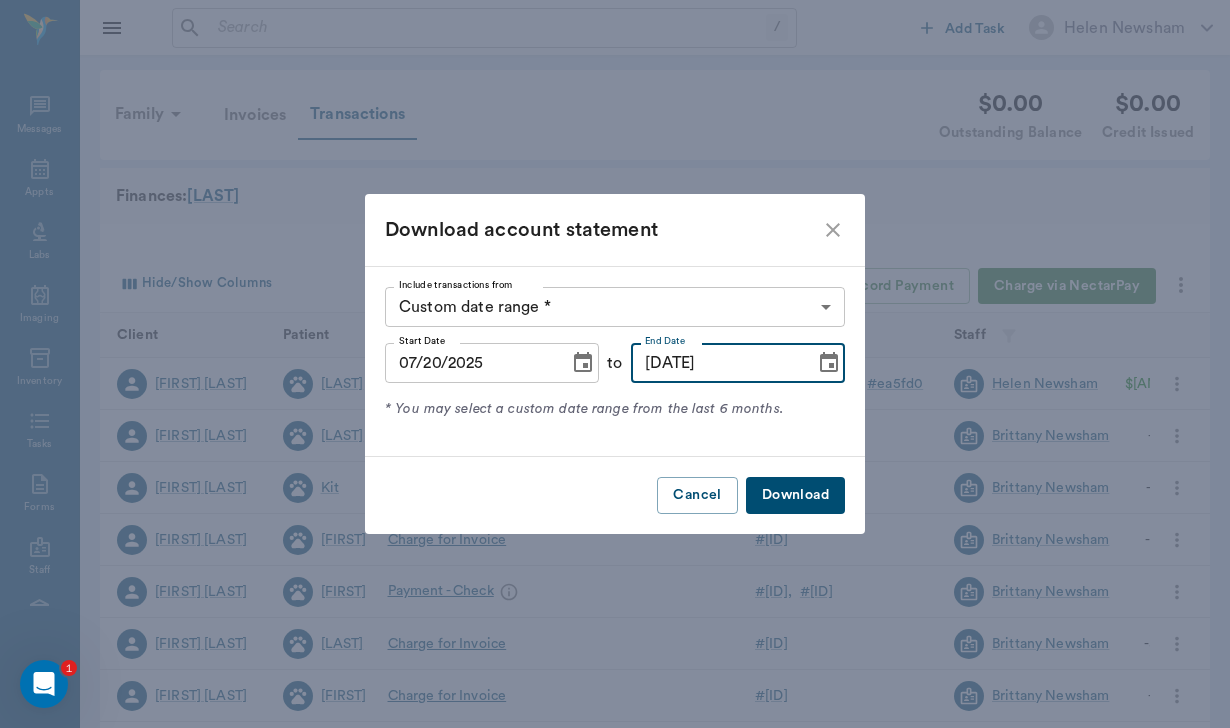 click on "Download" at bounding box center (795, 495) 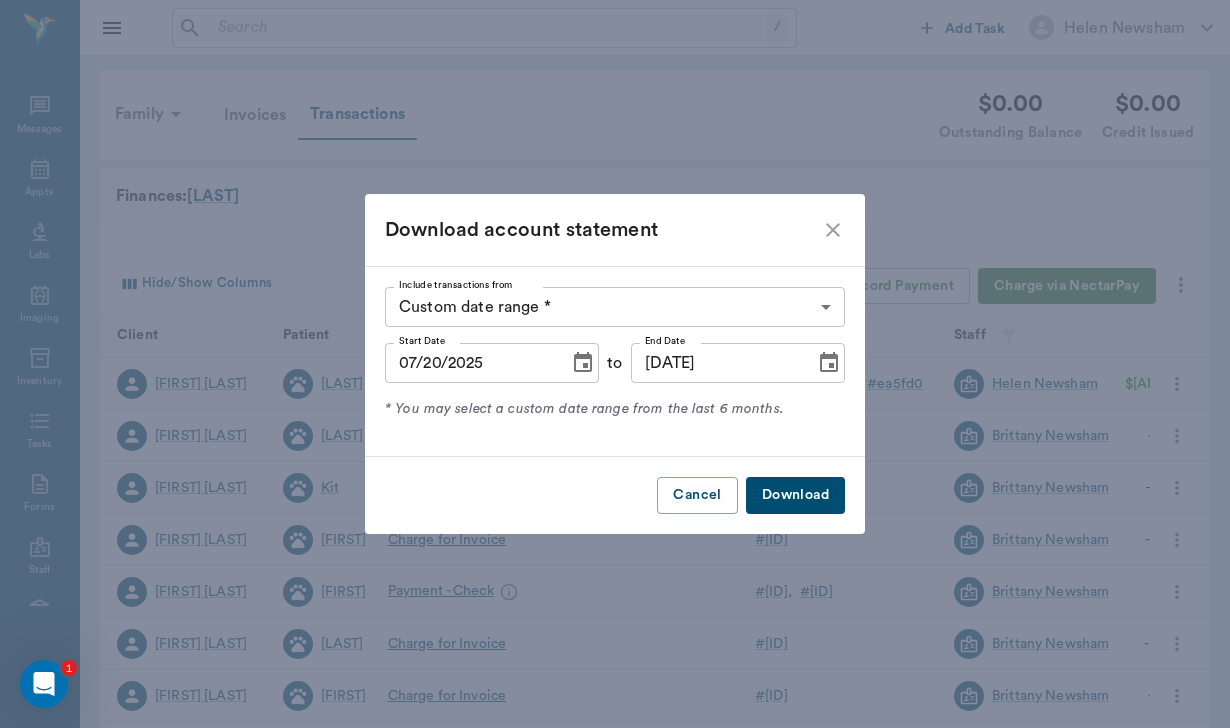 click 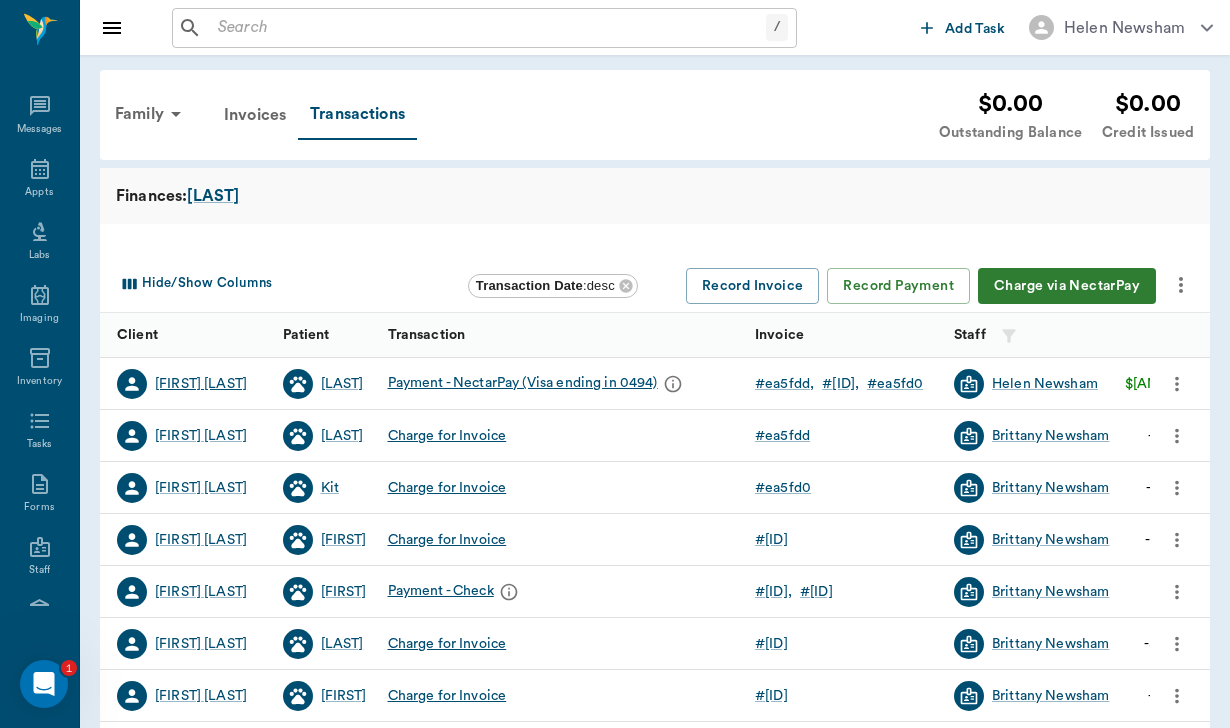 click on "Michelle Talley" at bounding box center (201, 384) 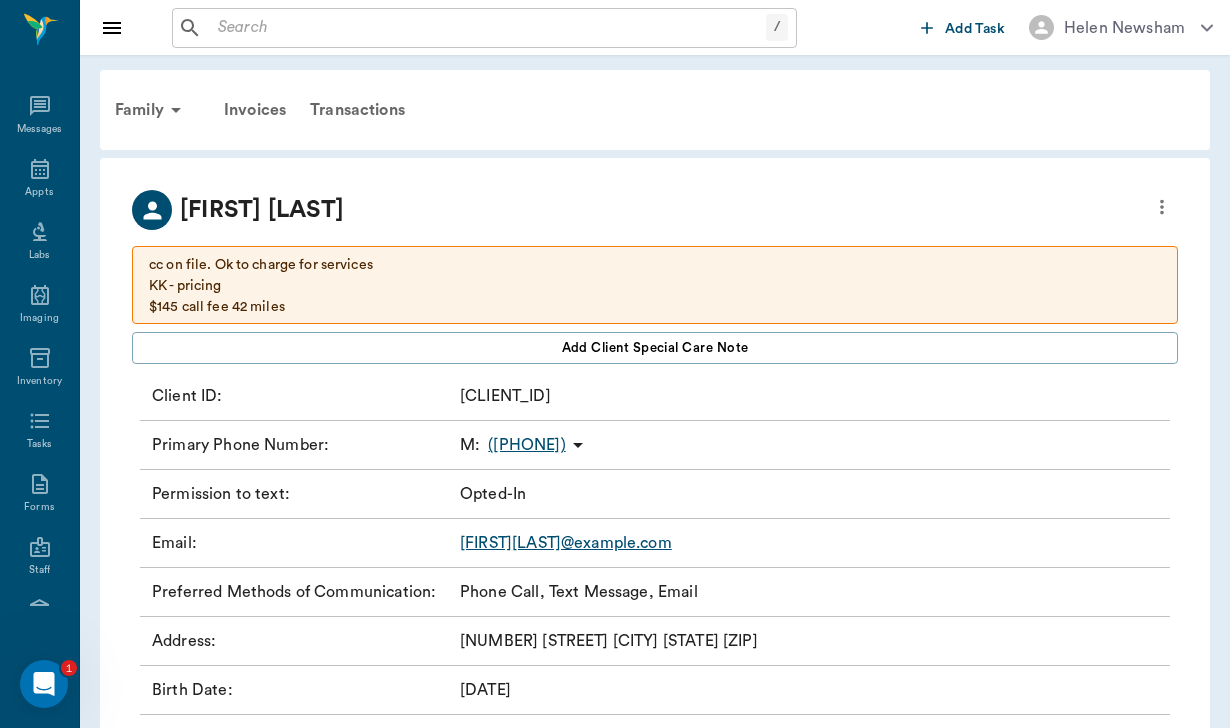 click on "Michelletalley155@gmail.com" at bounding box center [566, 543] 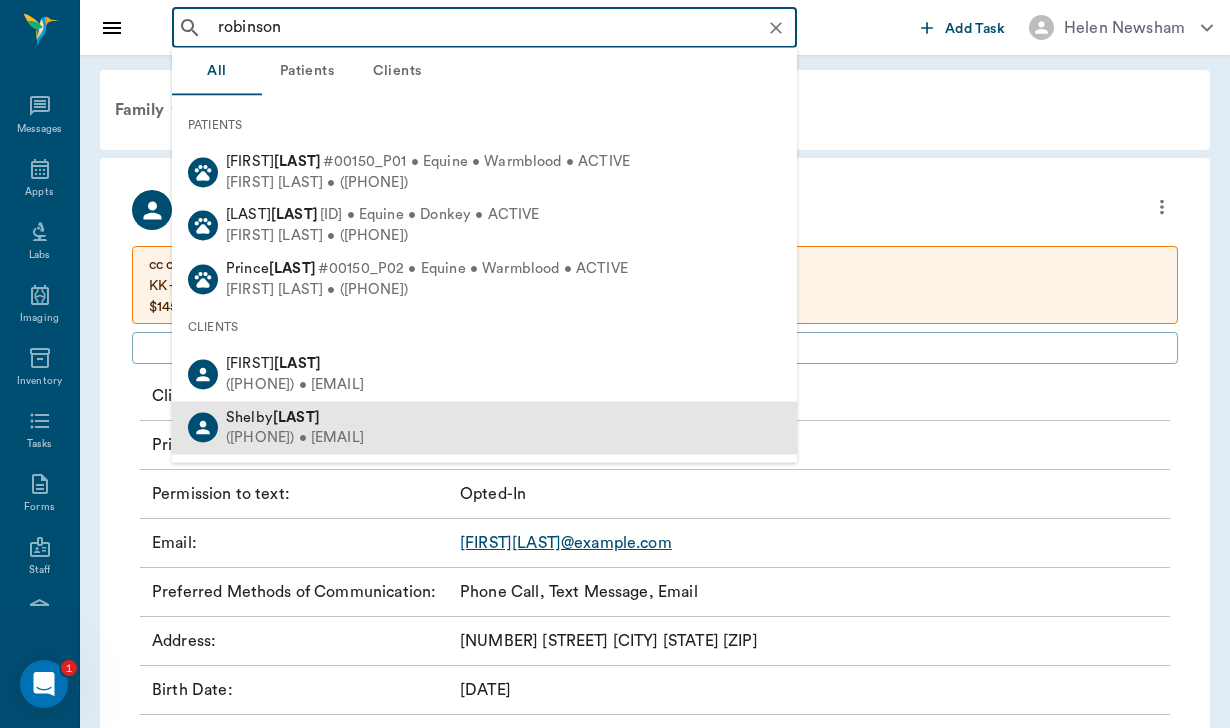 click on "Shelby  Robinson" at bounding box center [295, 417] 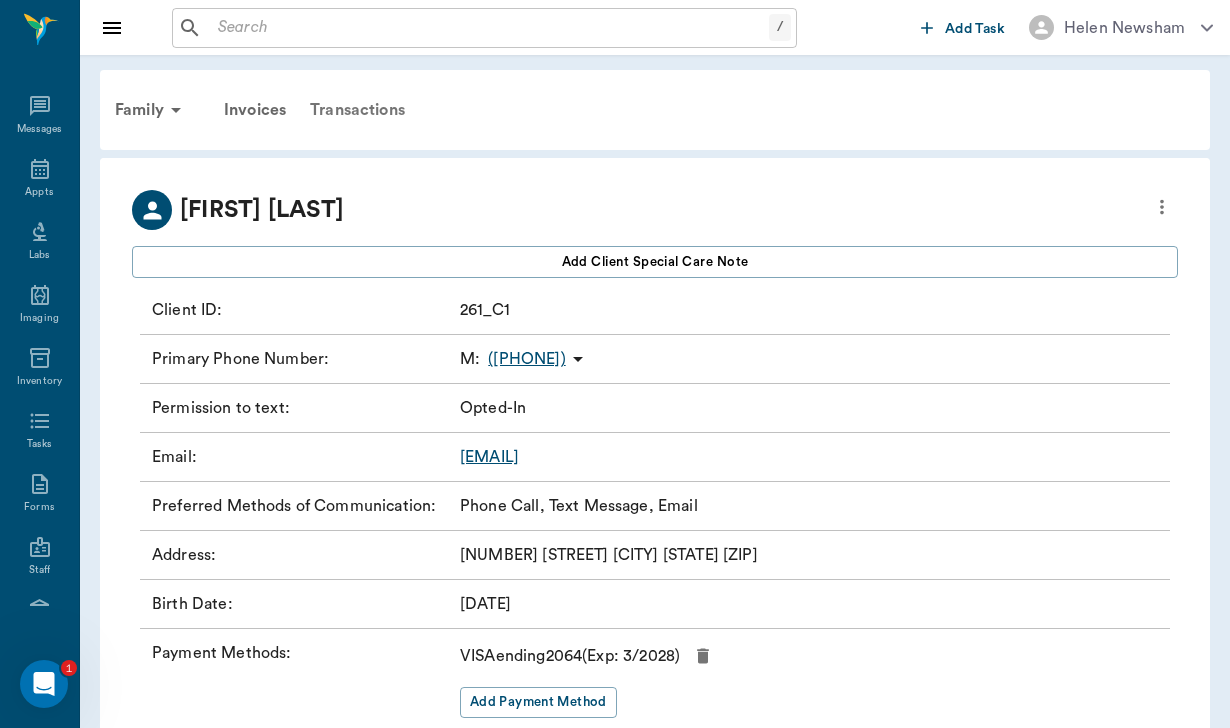 click on "Transactions" at bounding box center [357, 110] 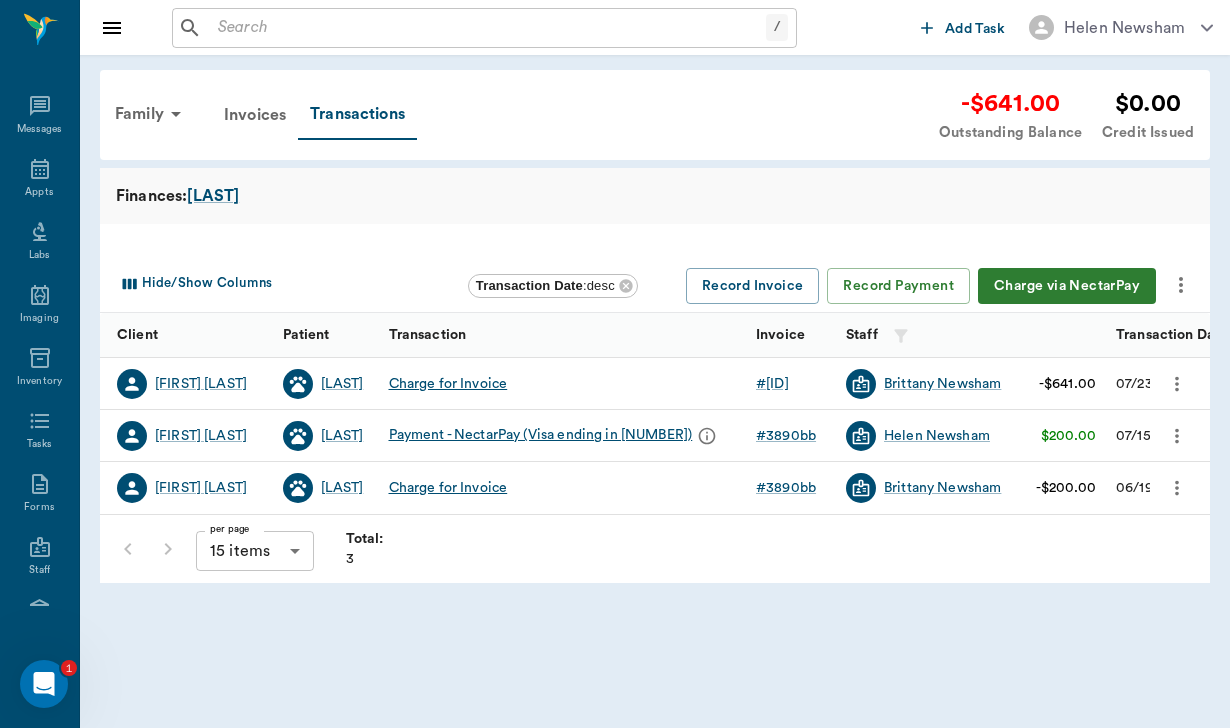 click 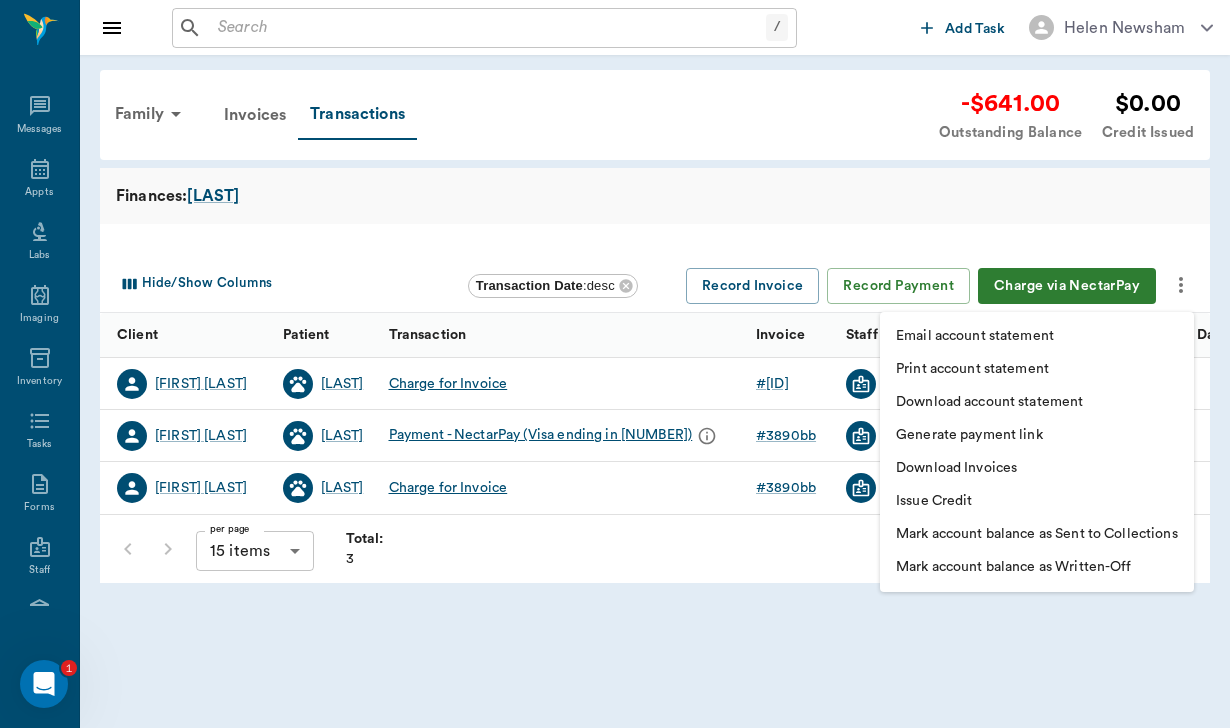 click on "Download Invoices" at bounding box center [956, 468] 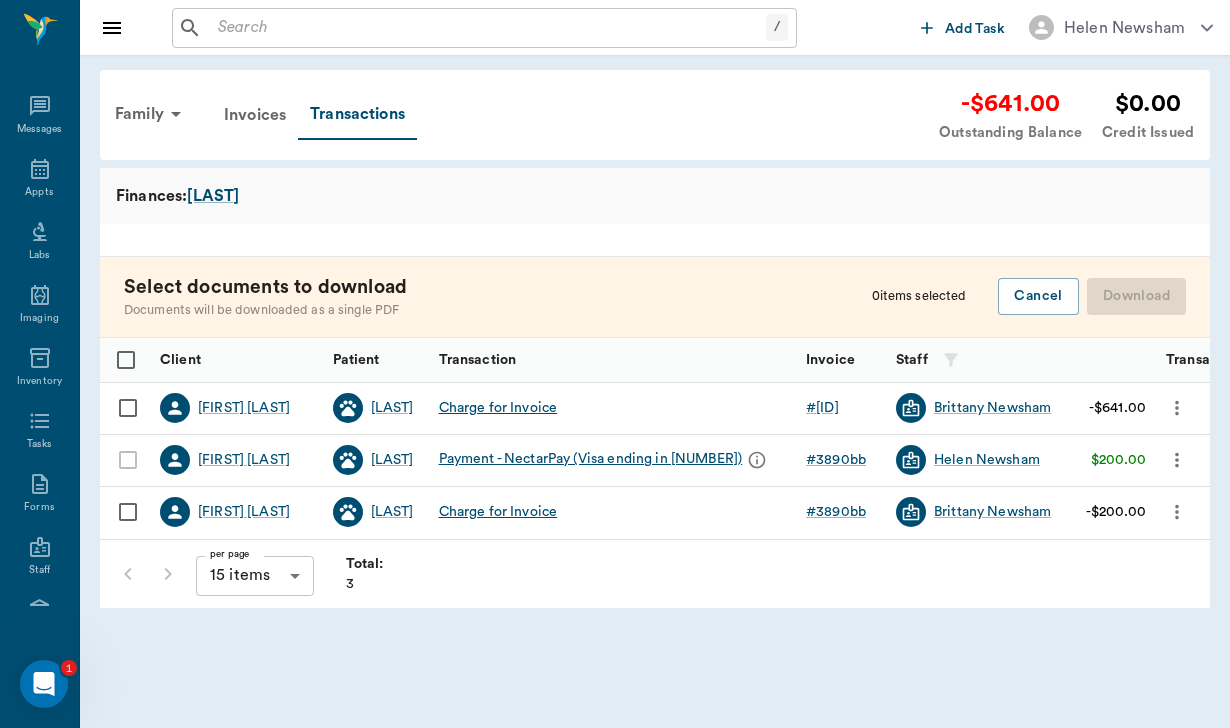 click at bounding box center [128, 408] 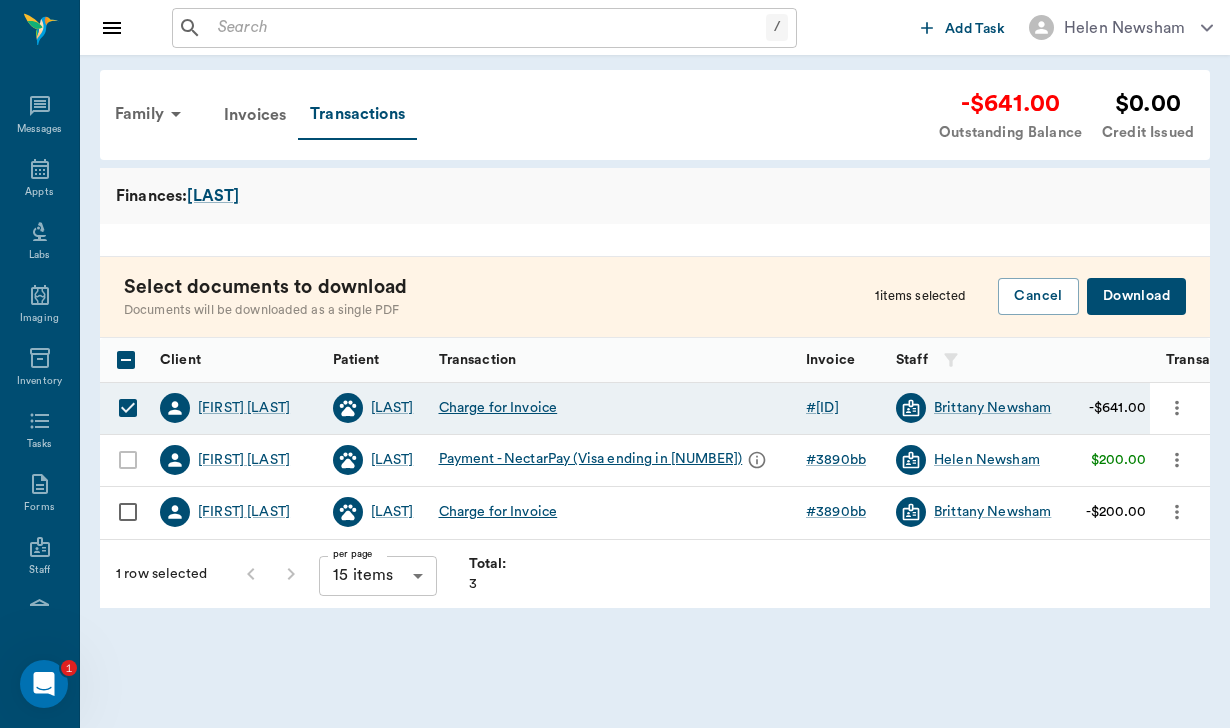 click on "Download" at bounding box center (1136, 296) 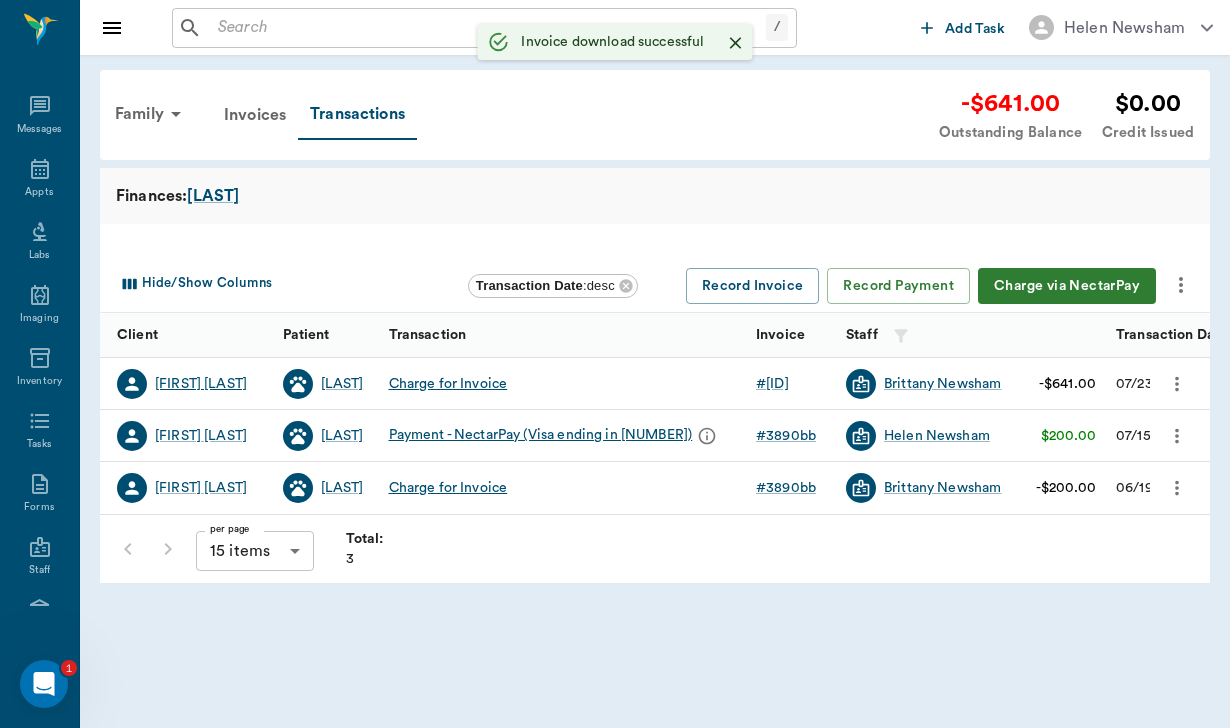 click on "Shelby Robinson" at bounding box center [201, 384] 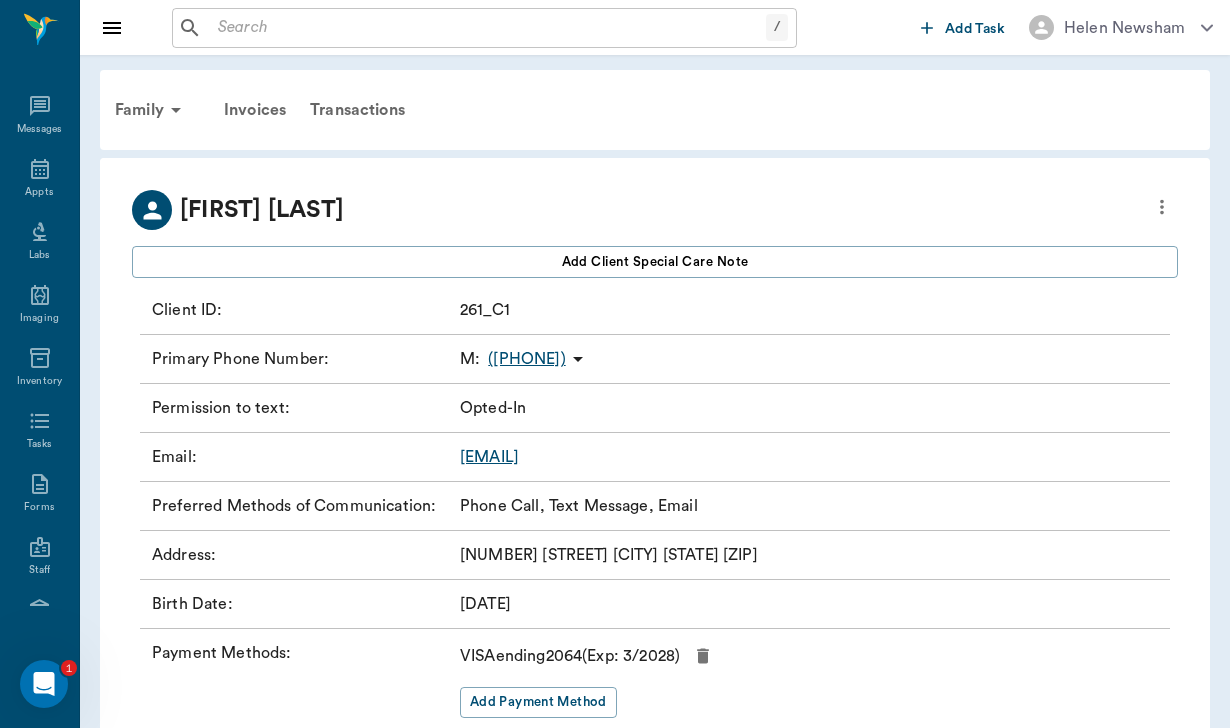 click on "Msshelbyjean@yahoo.com" at bounding box center [489, 457] 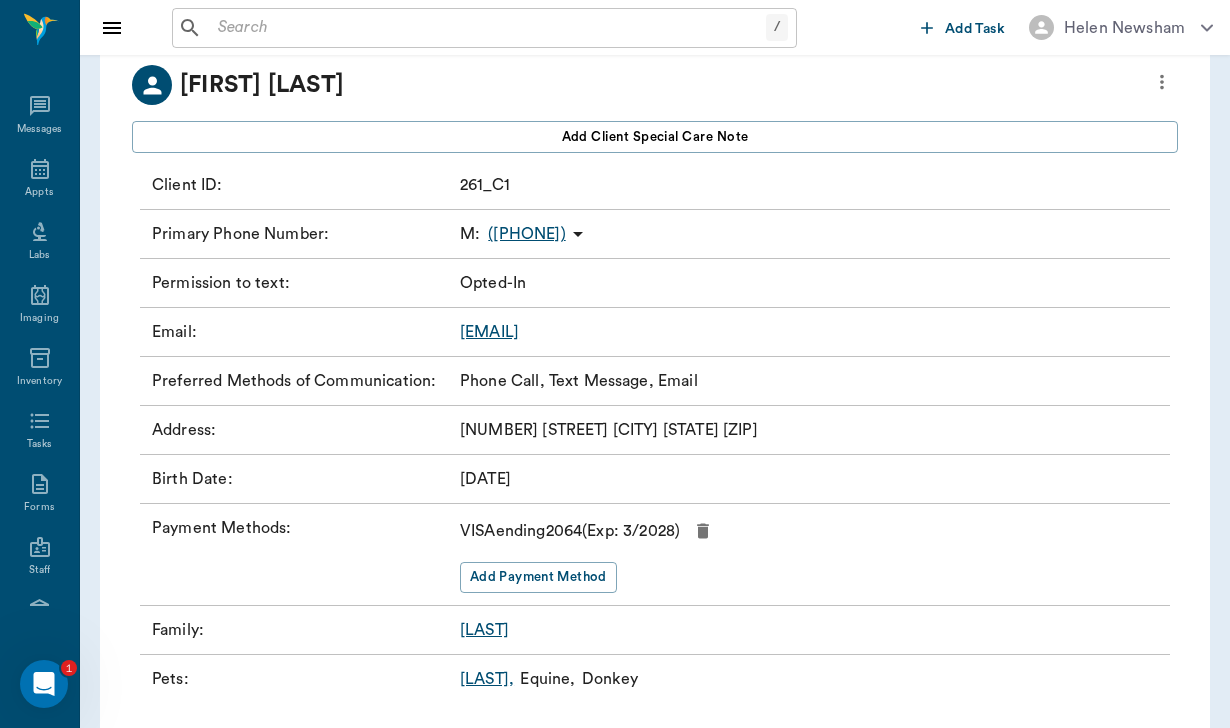 scroll, scrollTop: 125, scrollLeft: 0, axis: vertical 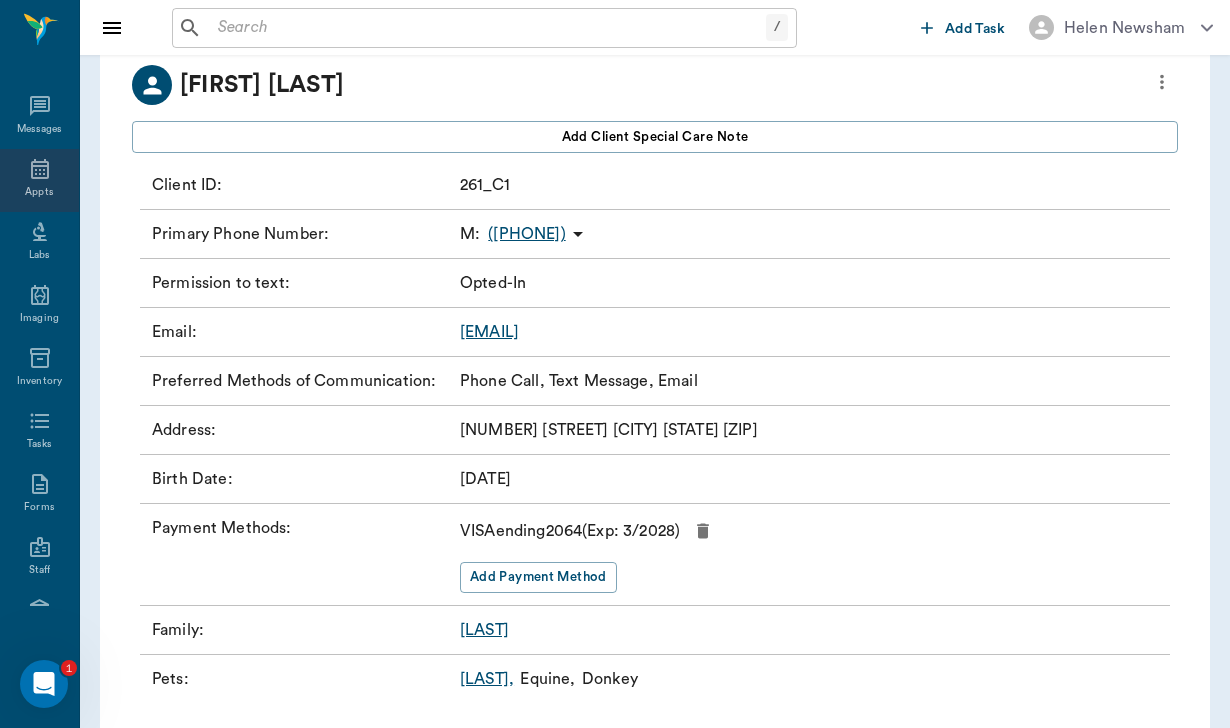 click 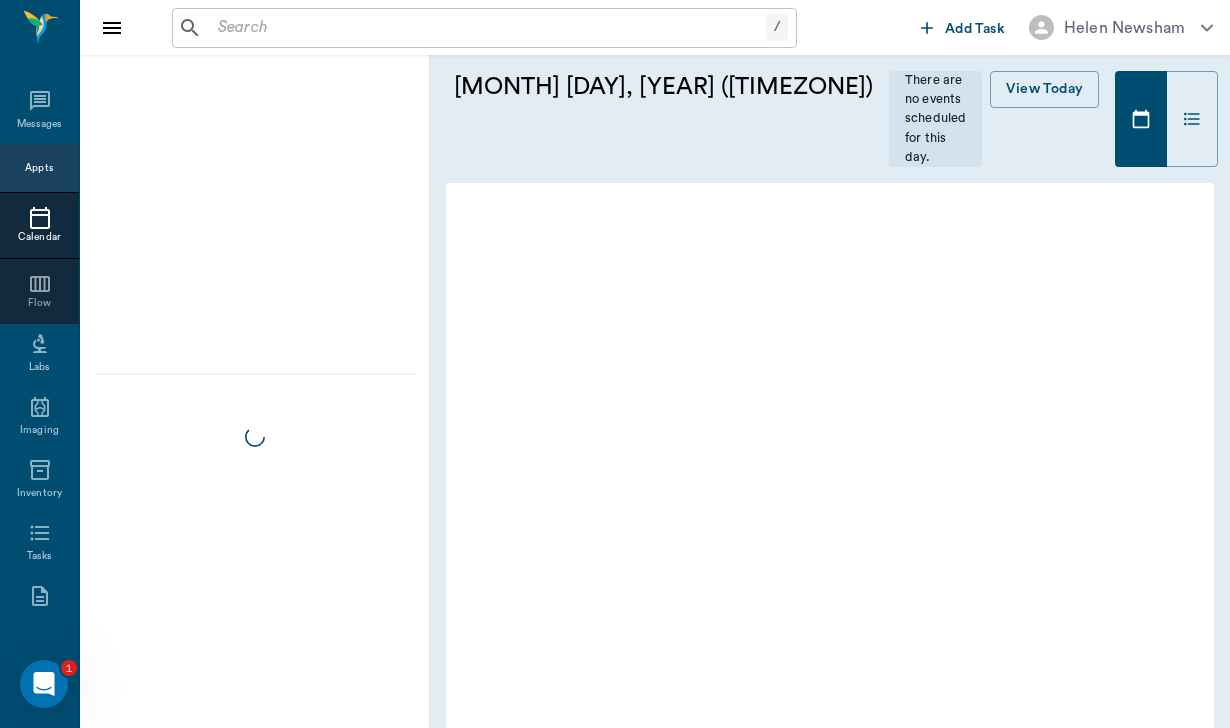 scroll, scrollTop: 0, scrollLeft: 0, axis: both 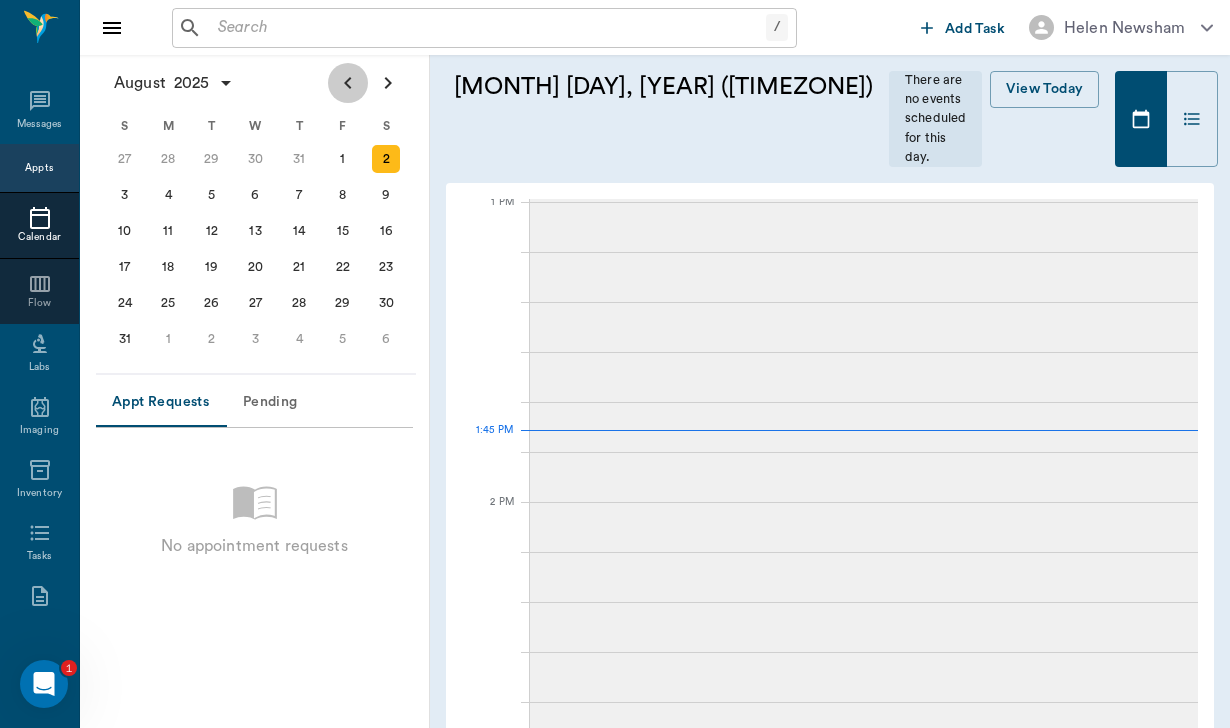 click 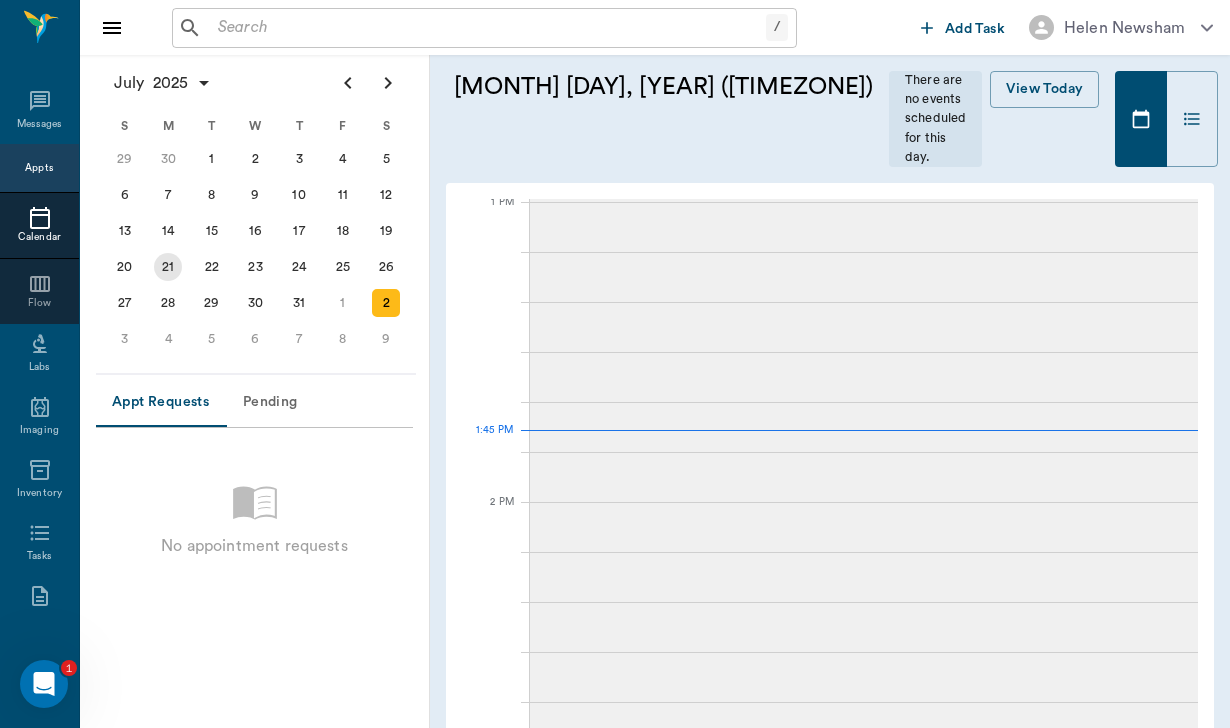 click on "21" at bounding box center [168, 267] 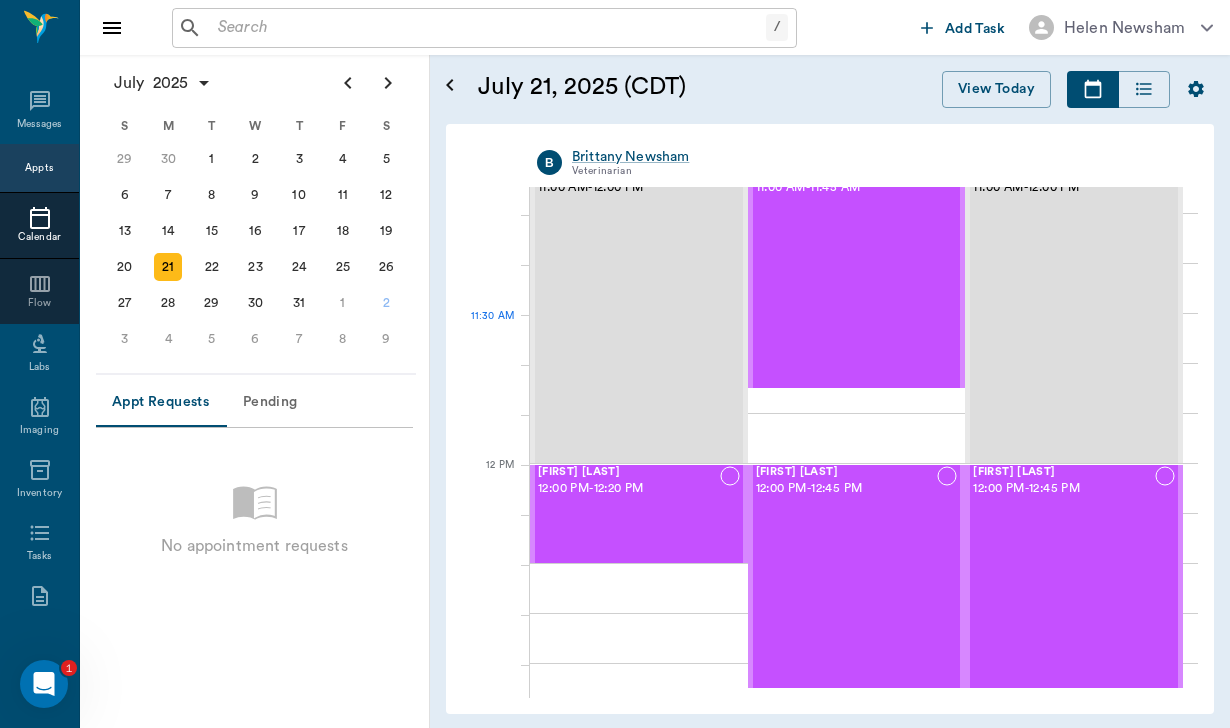 scroll, scrollTop: 934, scrollLeft: 0, axis: vertical 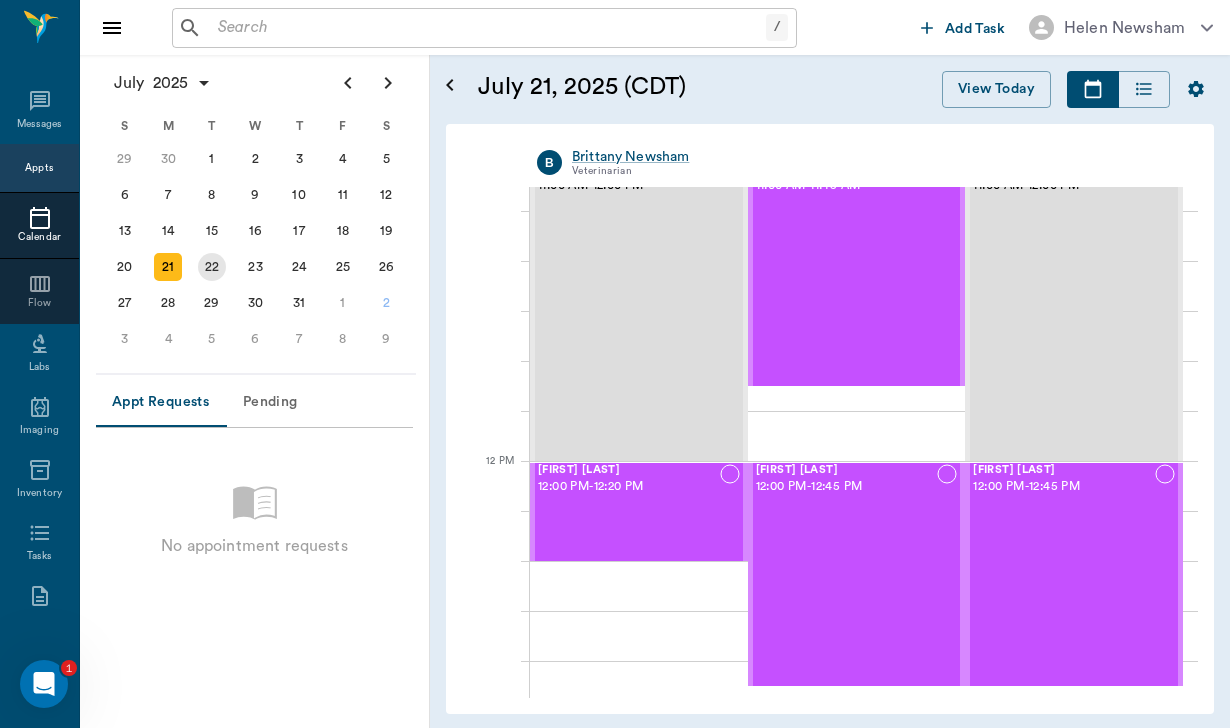 click on "22" at bounding box center (212, 267) 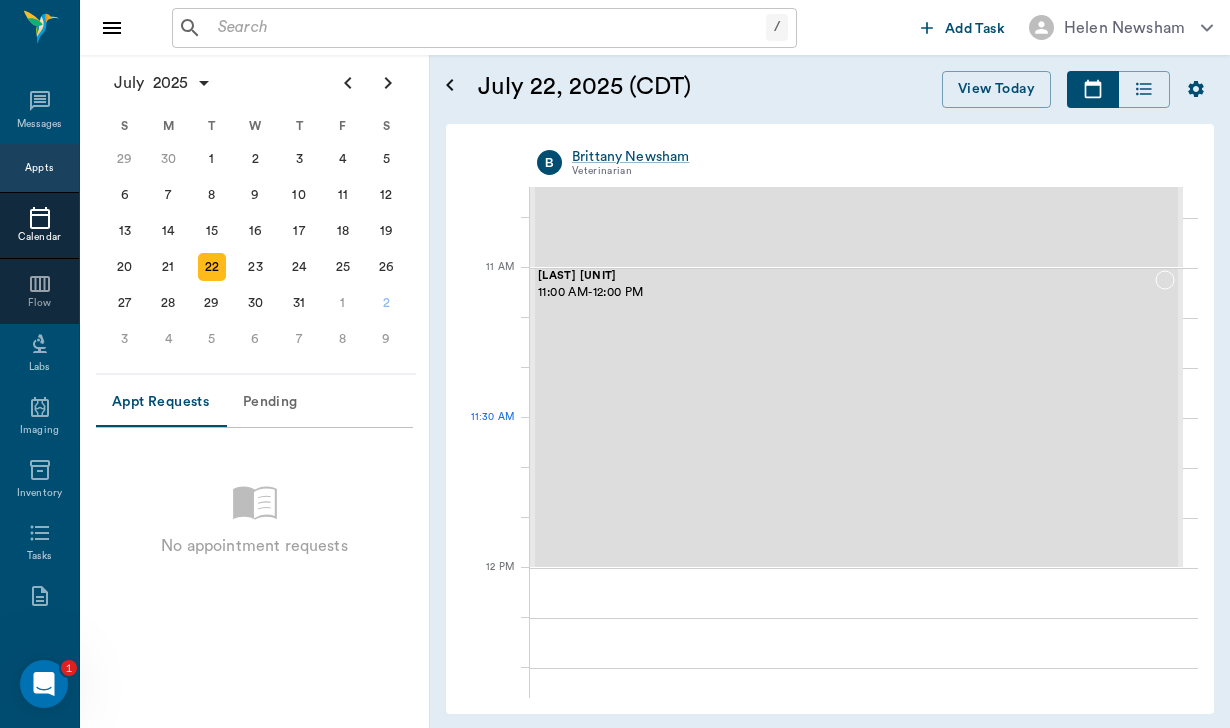 scroll, scrollTop: 828, scrollLeft: 0, axis: vertical 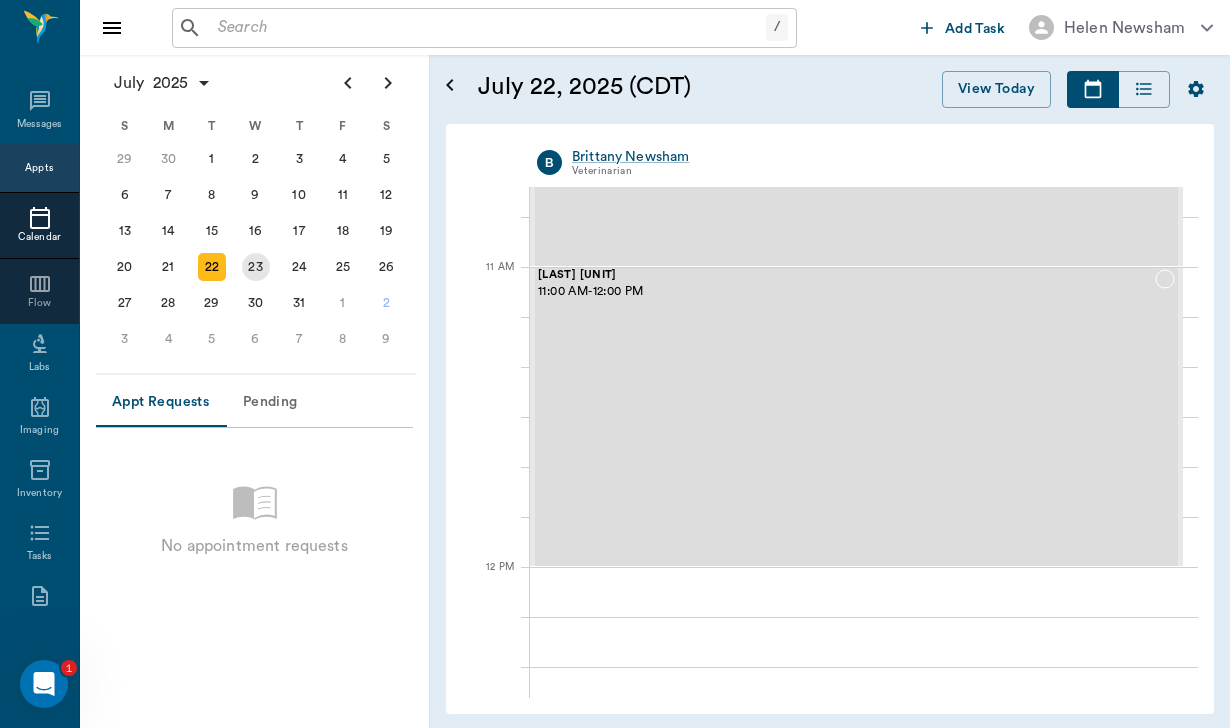 click on "23" at bounding box center [256, 267] 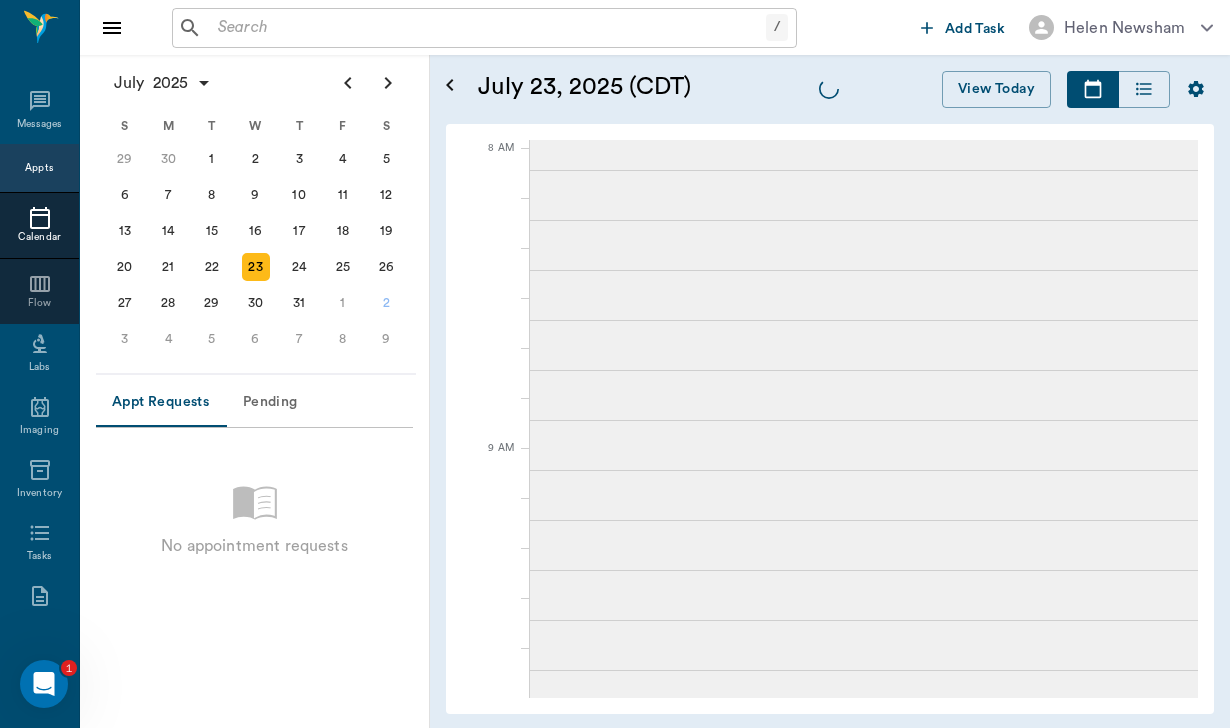 scroll, scrollTop: 0, scrollLeft: 0, axis: both 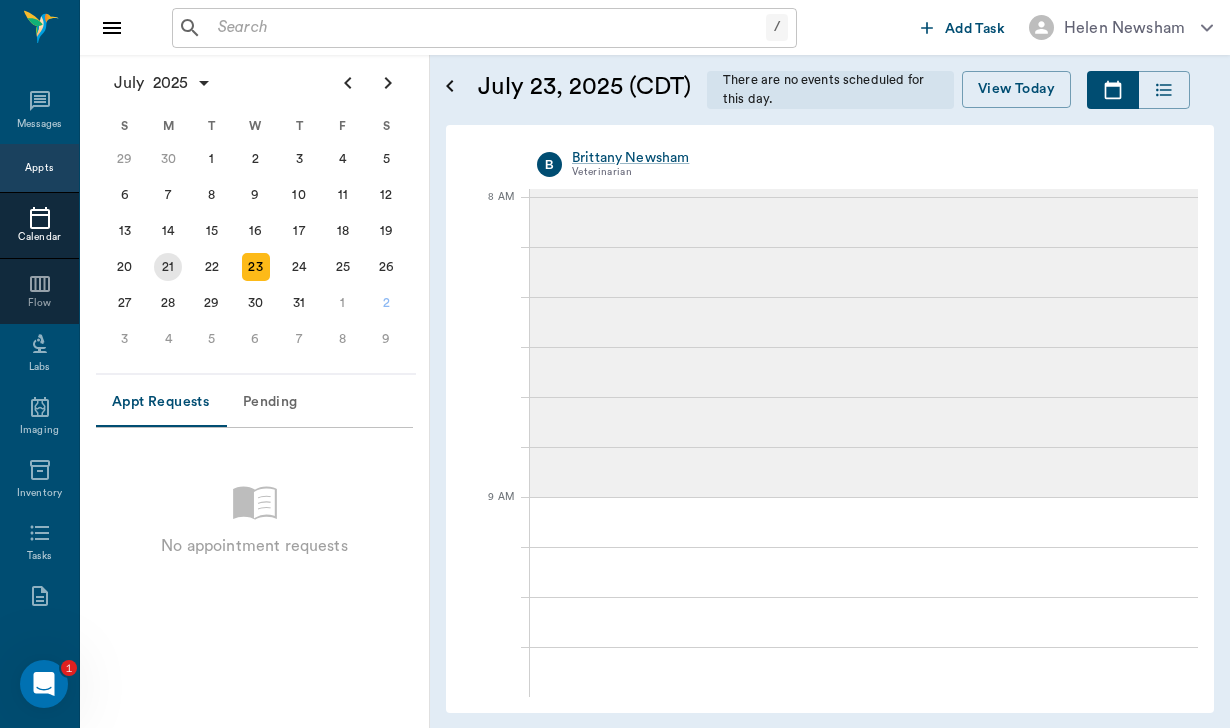 click on "21" at bounding box center (168, 267) 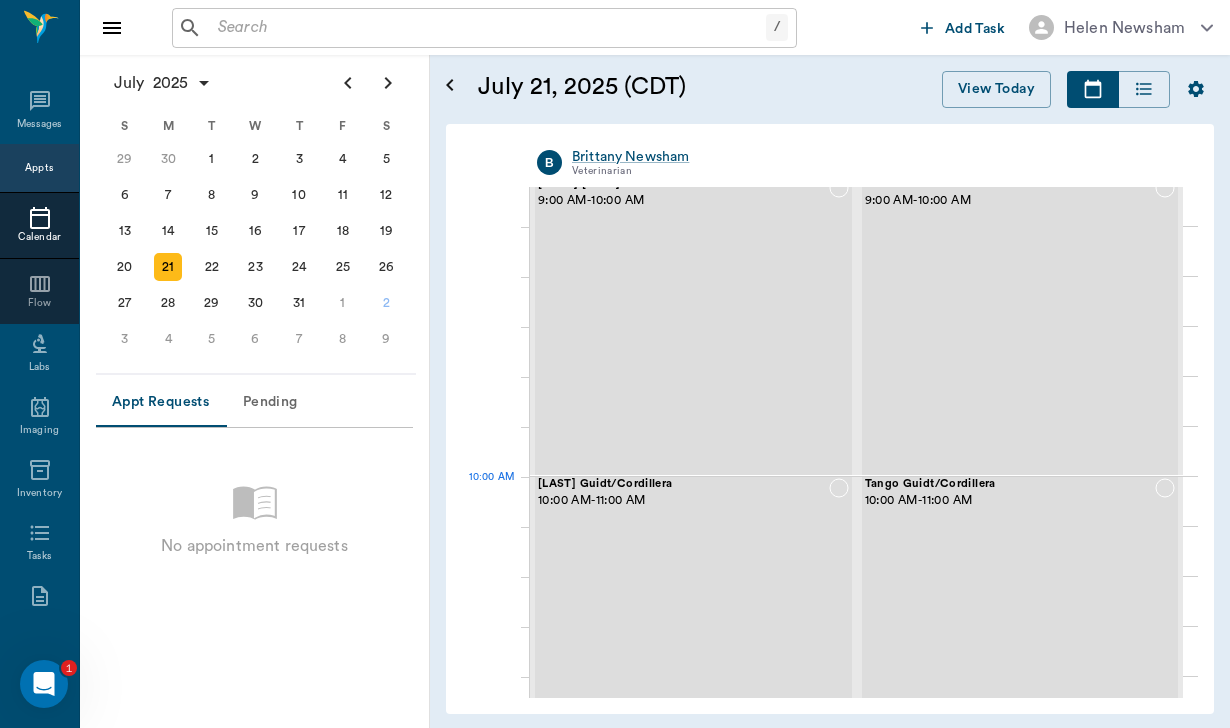 scroll, scrollTop: 318, scrollLeft: 0, axis: vertical 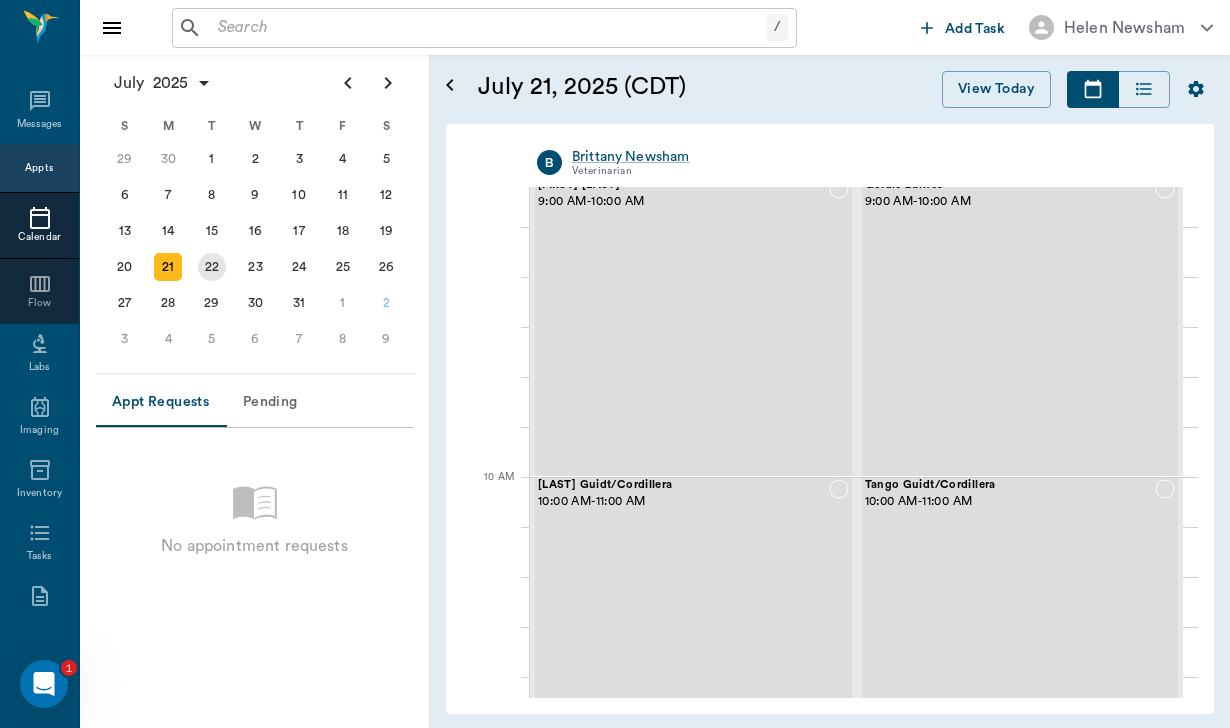 click on "22" at bounding box center [212, 267] 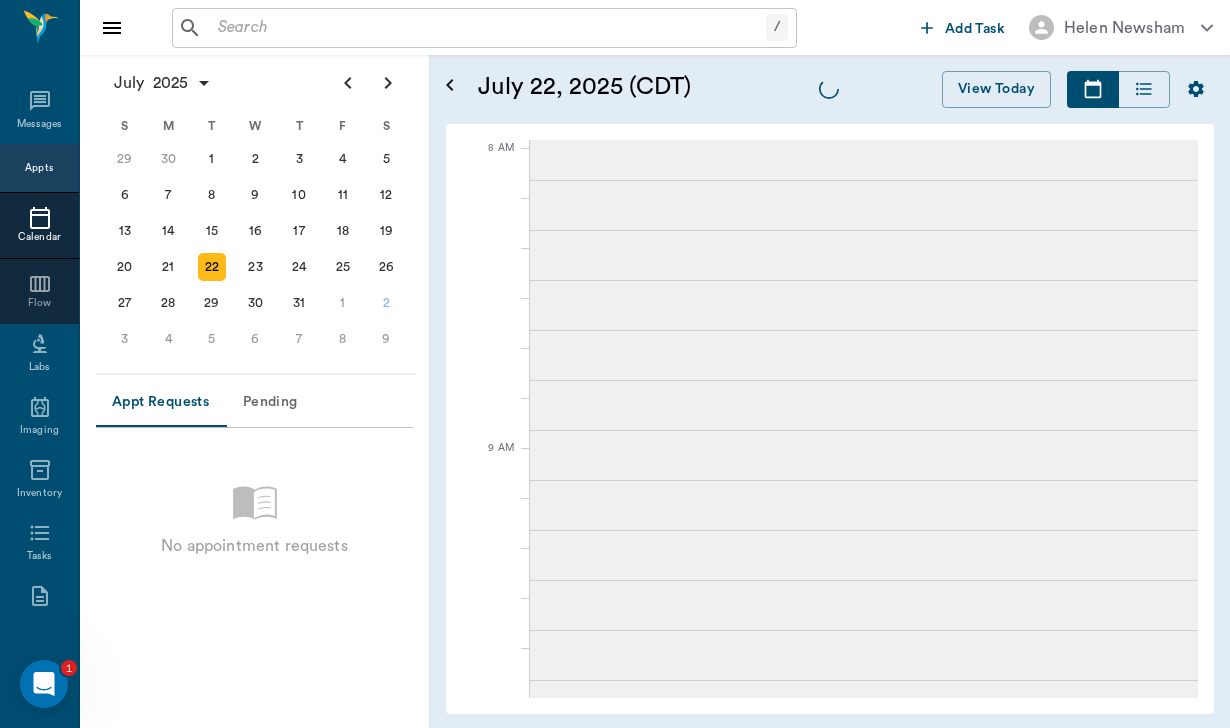 scroll, scrollTop: 0, scrollLeft: 0, axis: both 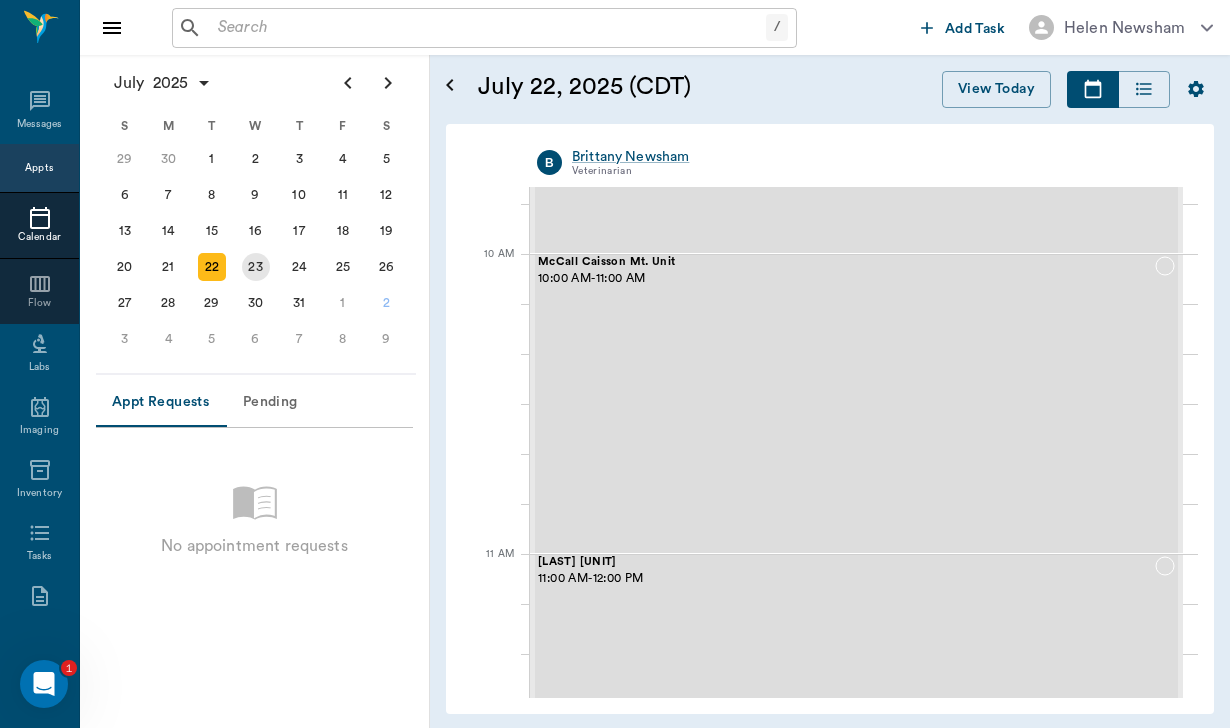 click on "23" at bounding box center (256, 267) 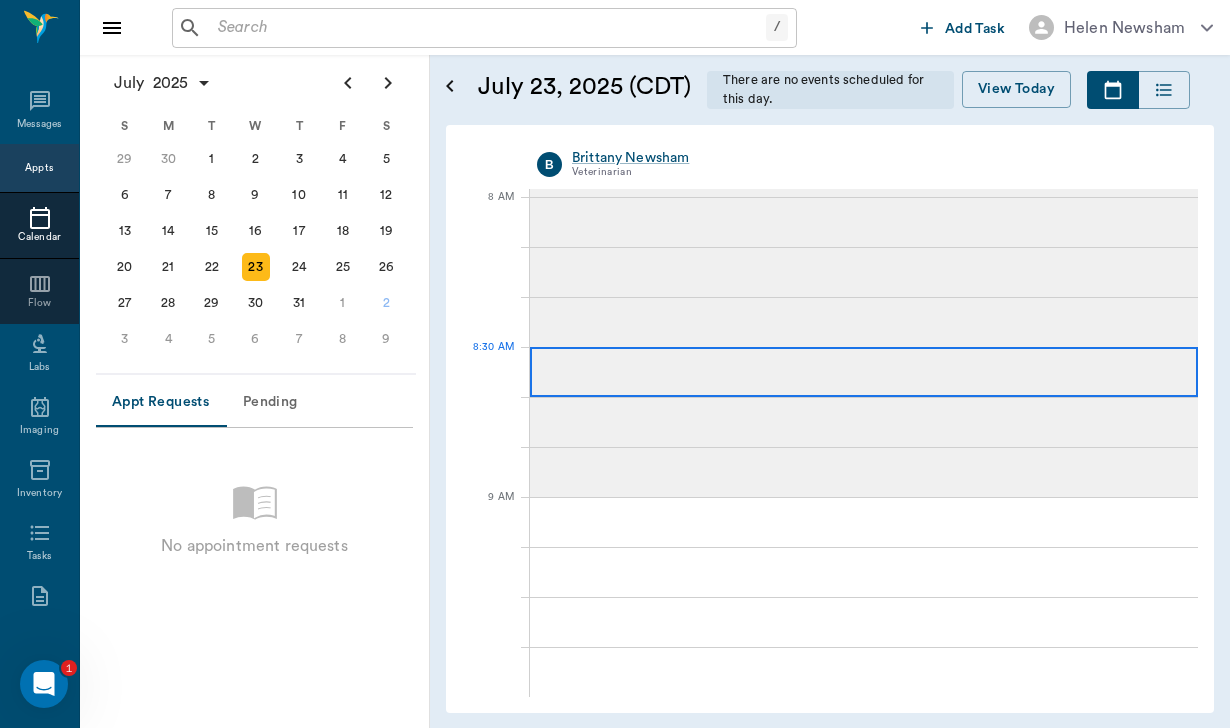 scroll, scrollTop: 0, scrollLeft: 0, axis: both 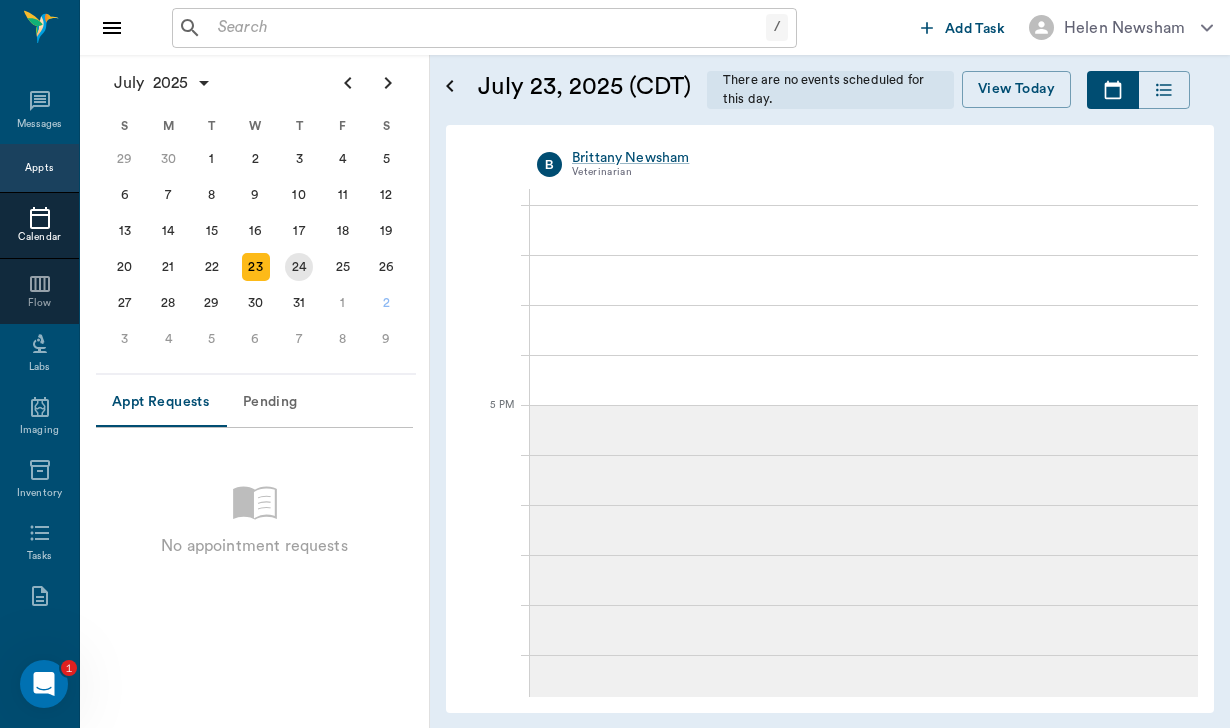 click on "24" at bounding box center [299, 267] 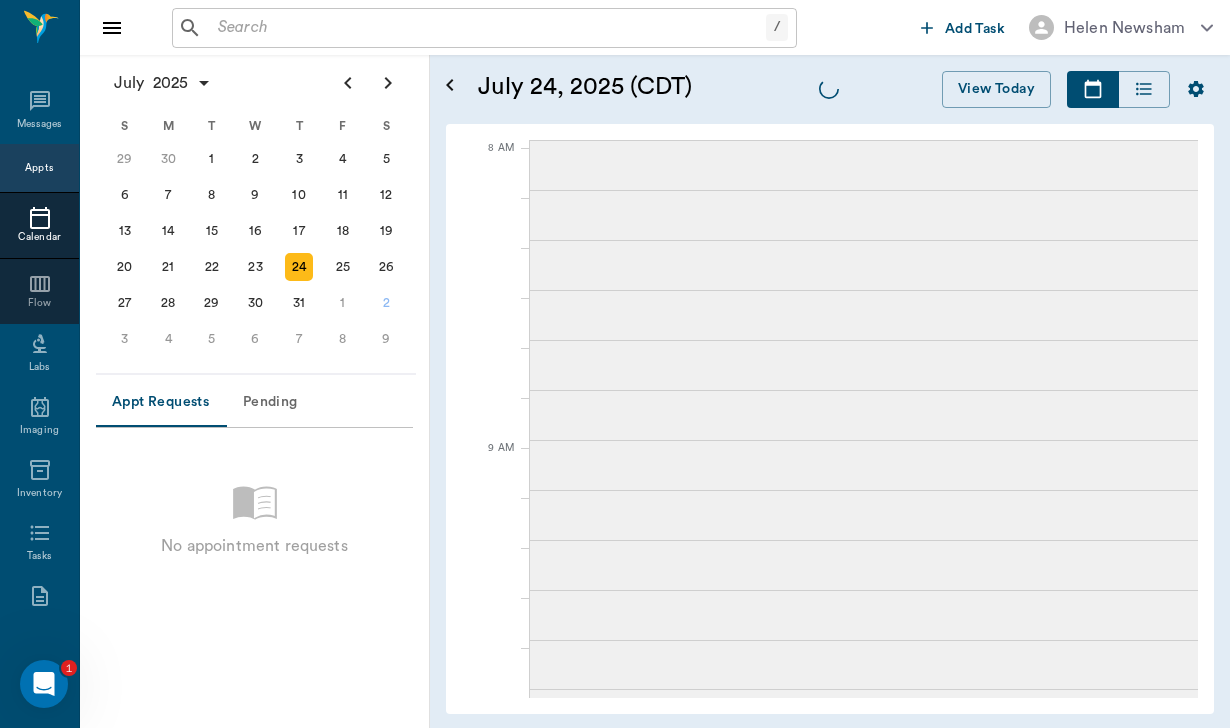 scroll, scrollTop: 0, scrollLeft: 0, axis: both 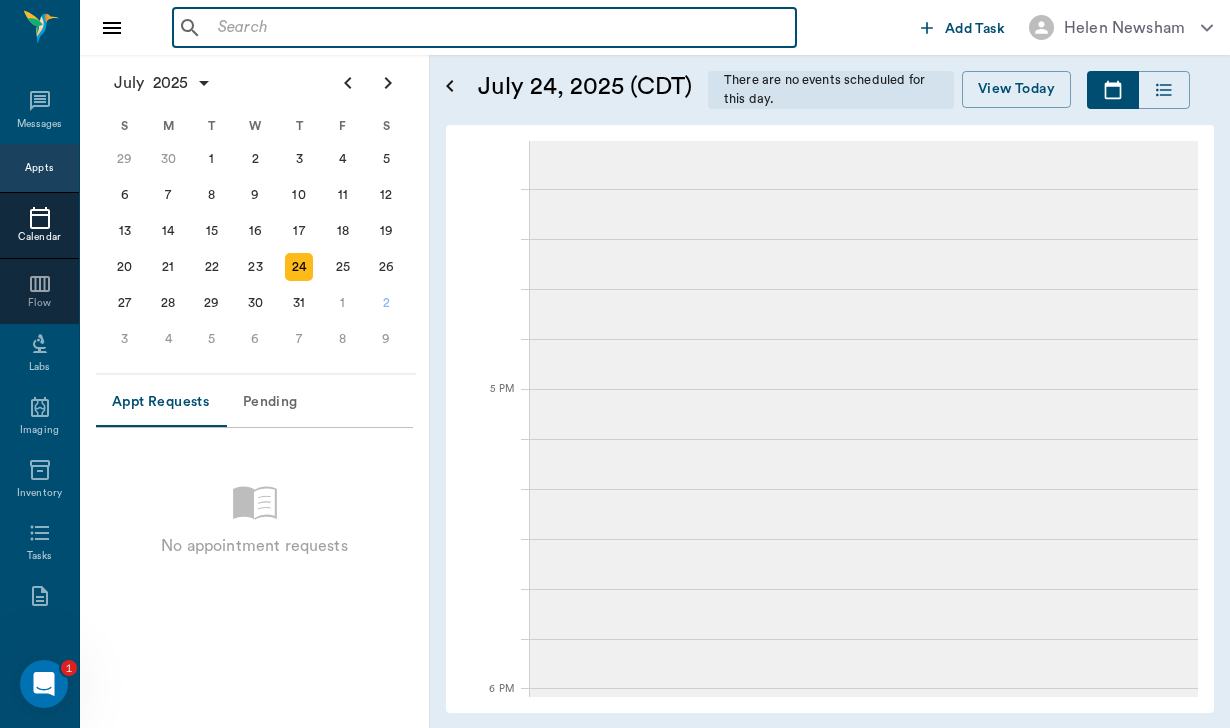 click at bounding box center (499, 28) 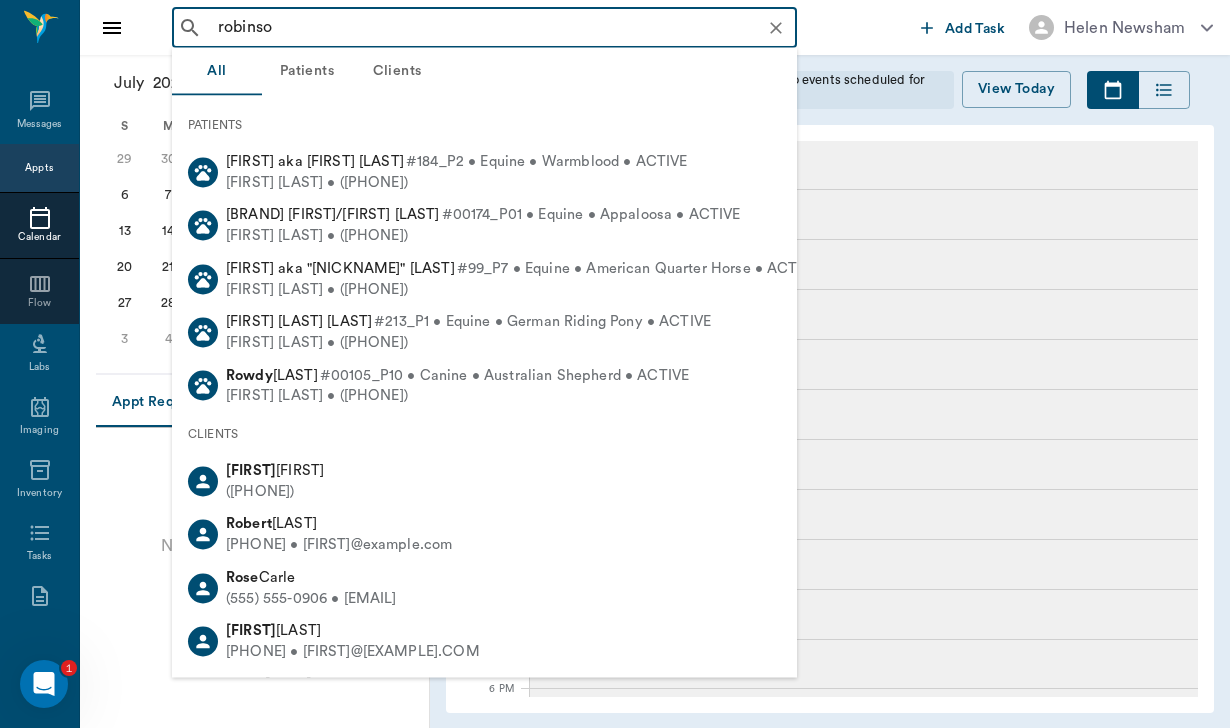 type on "robinson" 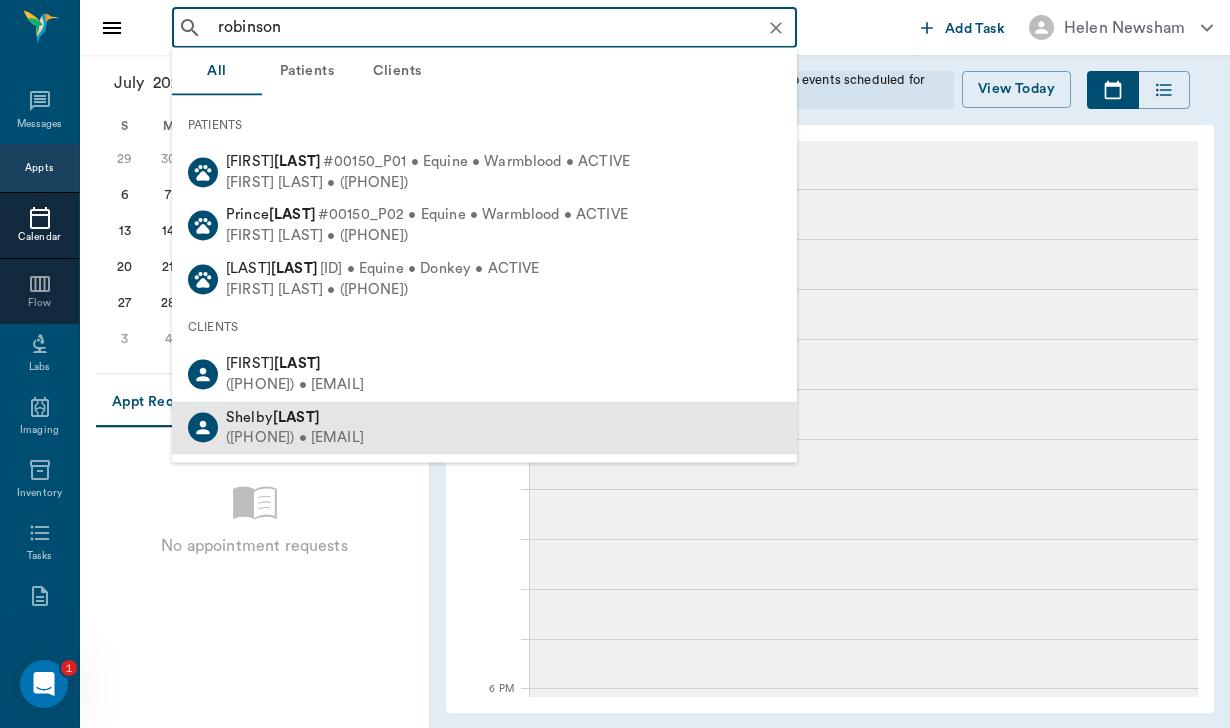 click on "Shelby  Robinson" at bounding box center (273, 416) 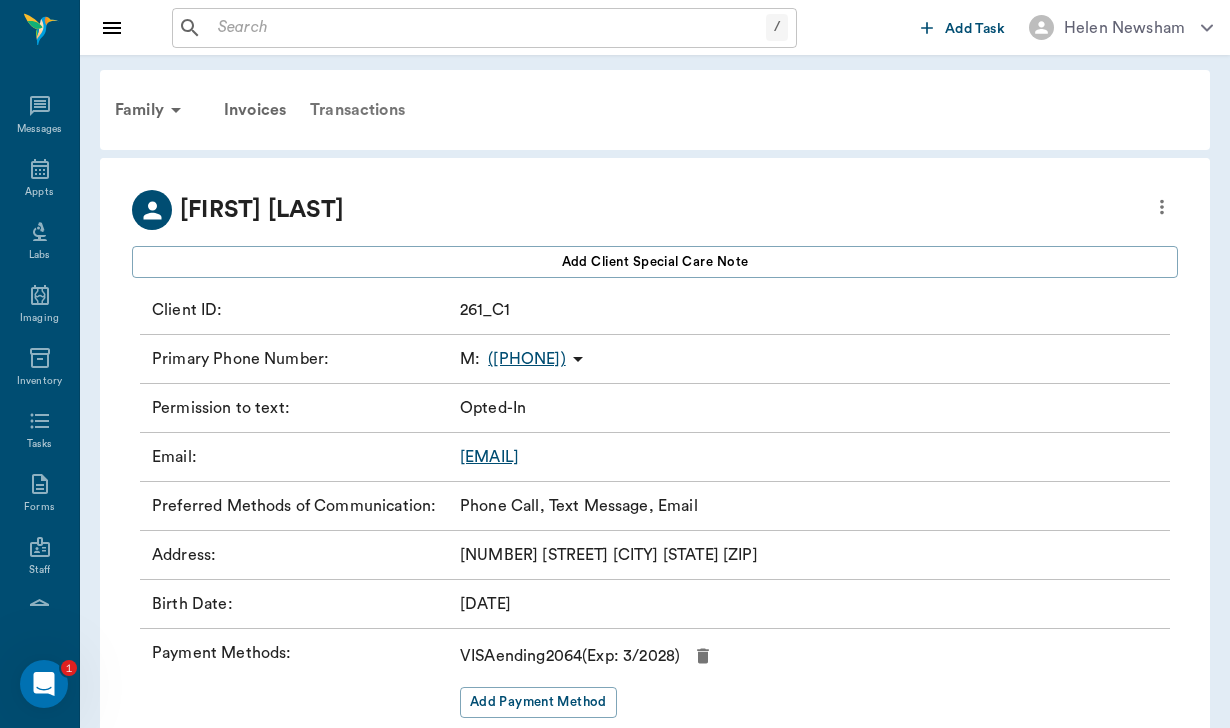 click on "Transactions" at bounding box center (357, 110) 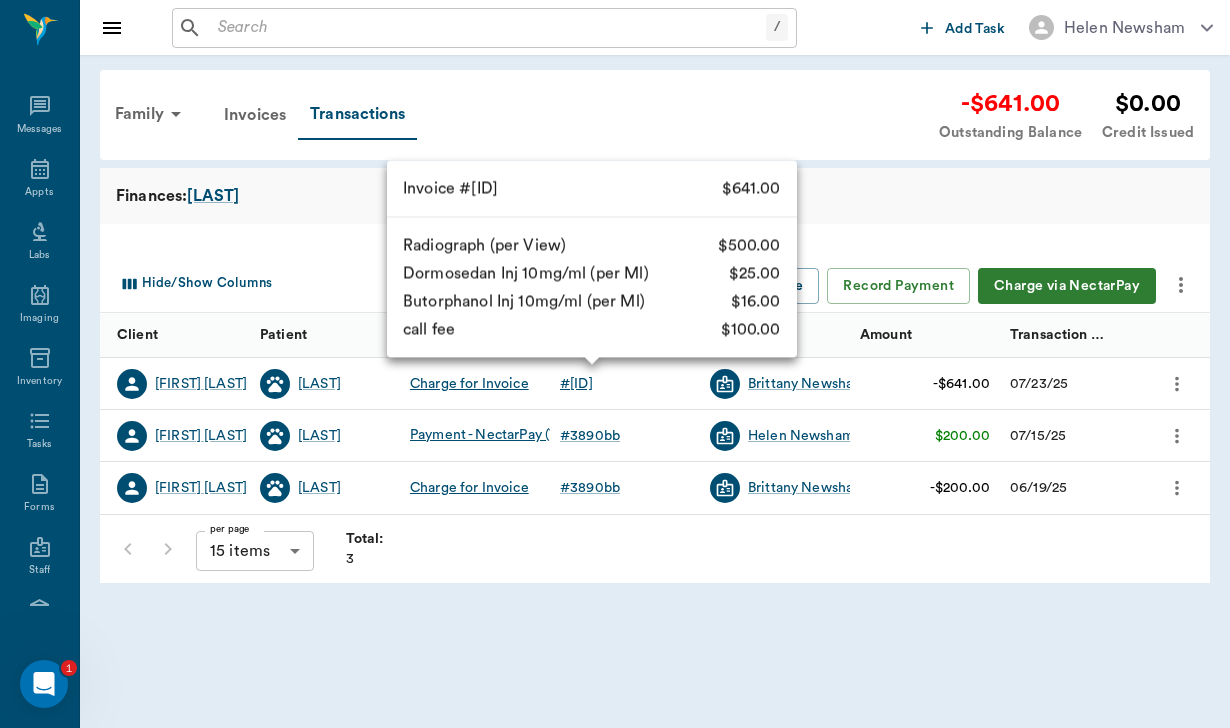 click on "# ae941c" at bounding box center [576, 384] 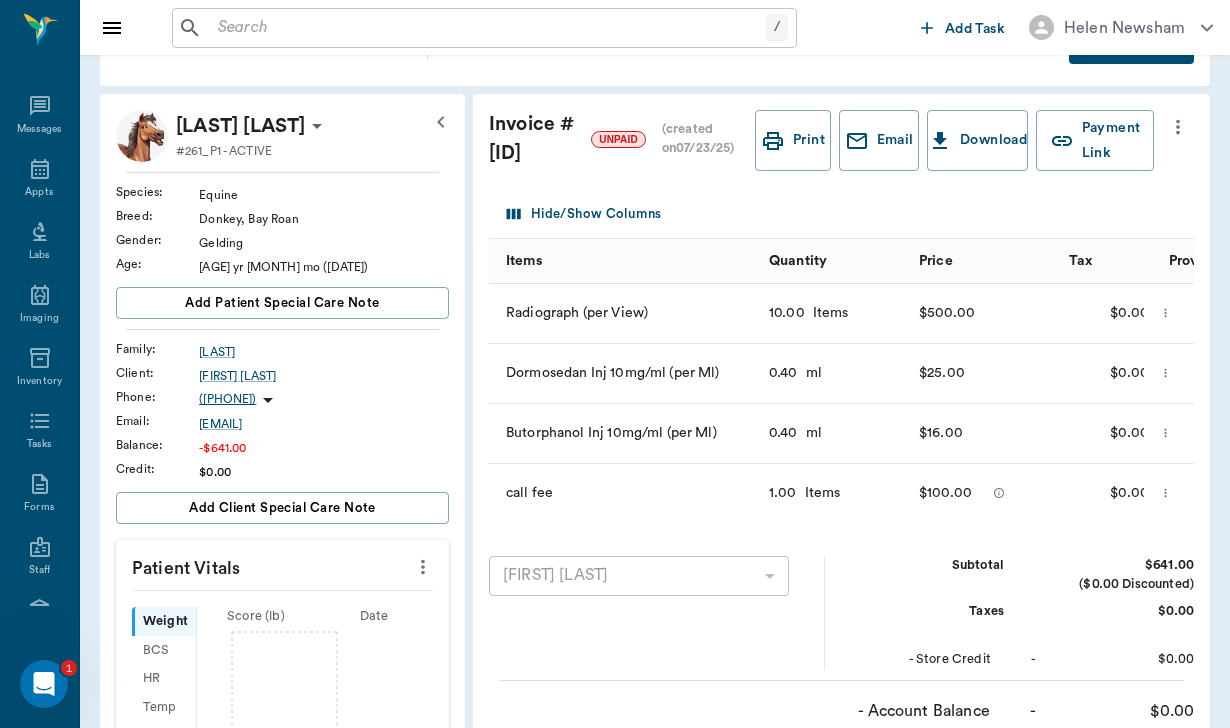 scroll, scrollTop: 70, scrollLeft: 0, axis: vertical 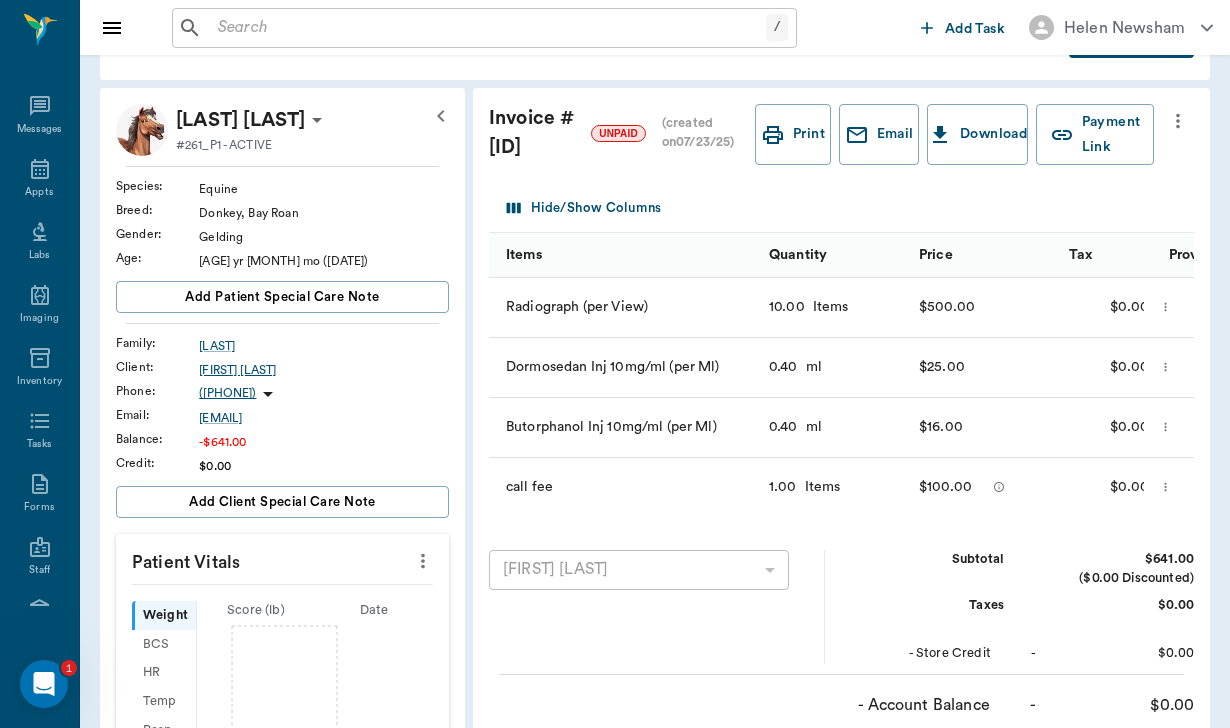 click on "Shelby Robinson" at bounding box center [324, 370] 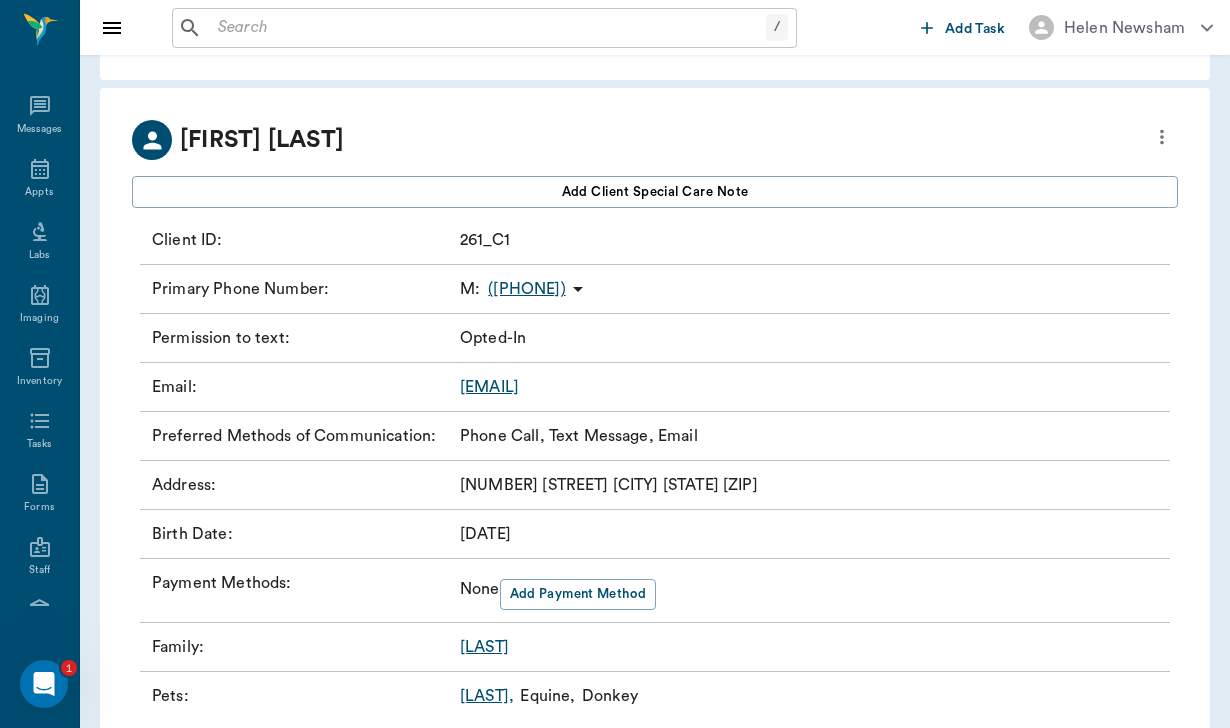 scroll, scrollTop: 0, scrollLeft: 0, axis: both 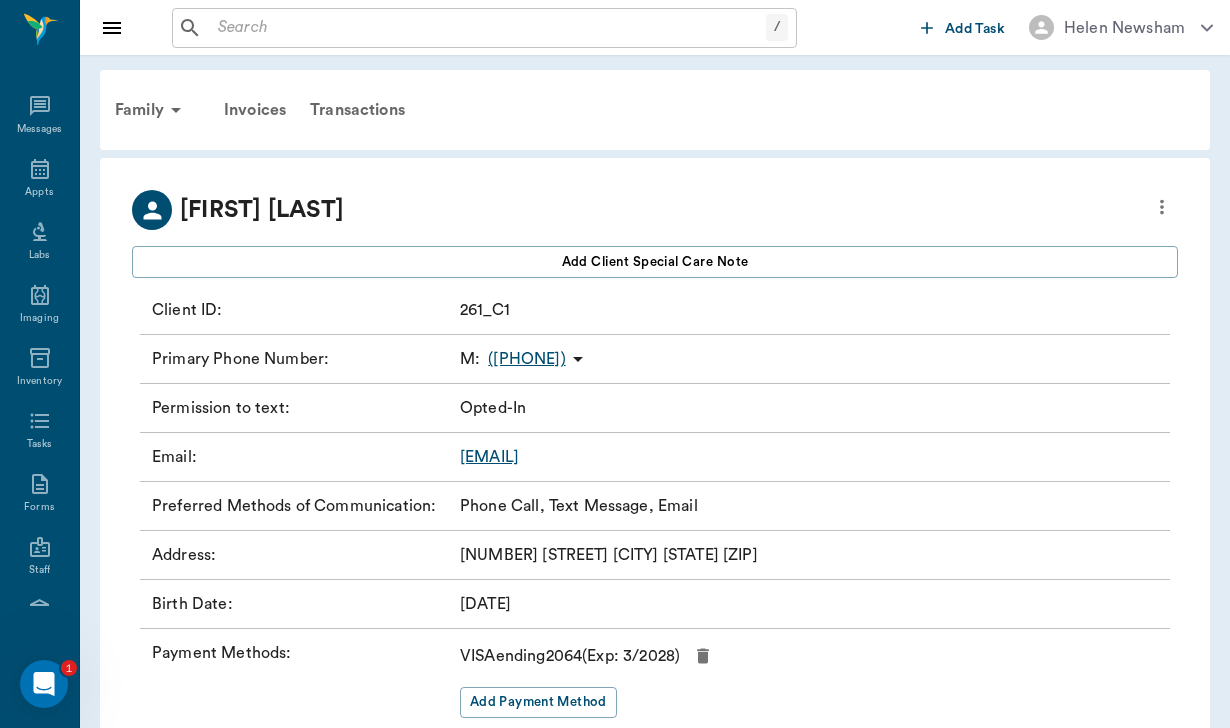 click at bounding box center [488, 28] 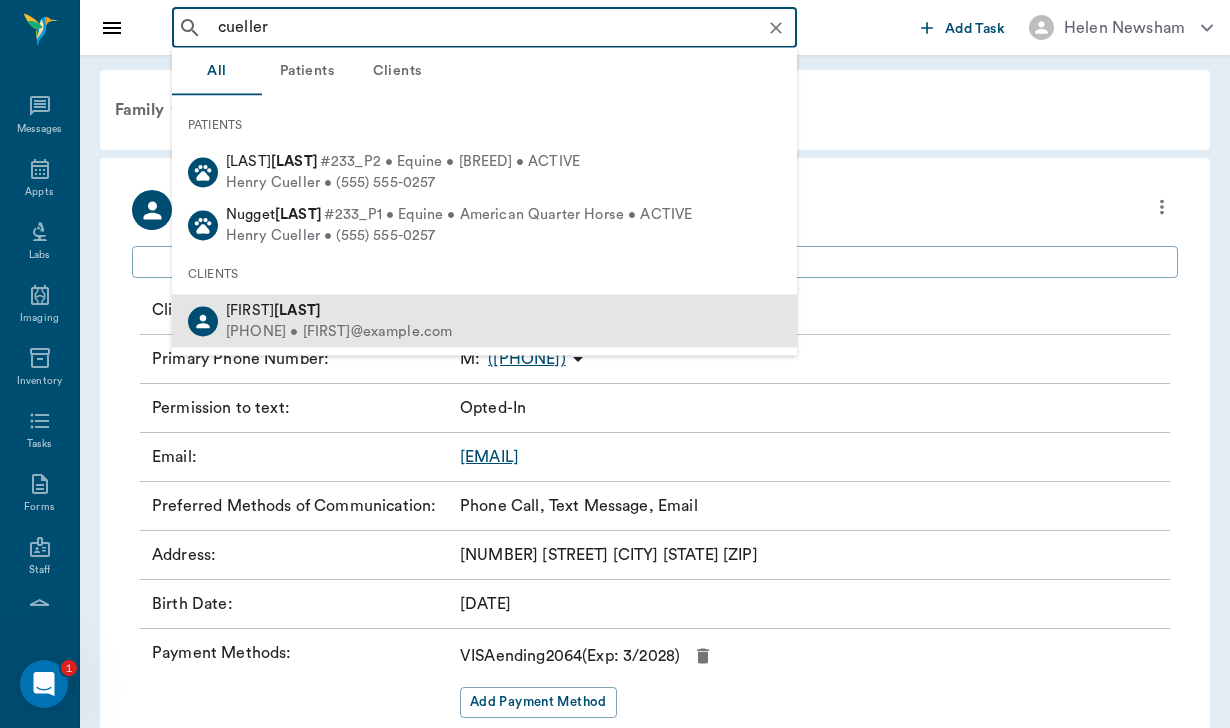 click on "(210) 379-0257   • enrique@cuellarproperties.com" at bounding box center (339, 331) 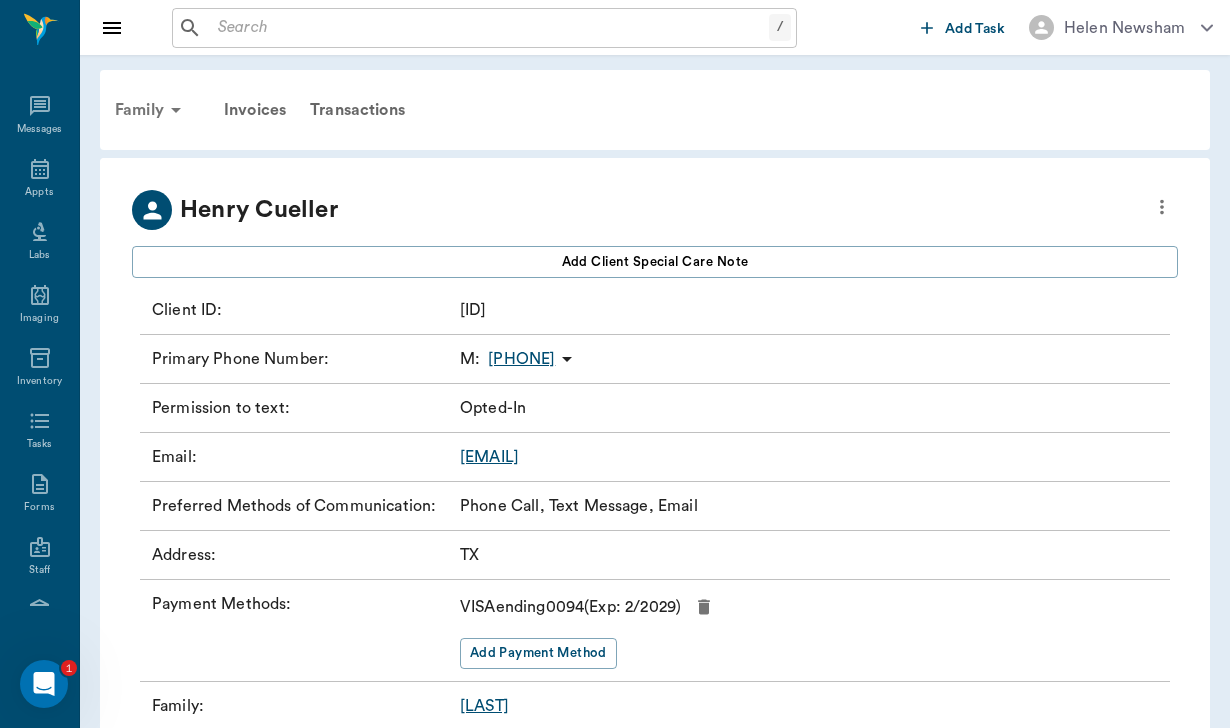 click on "Family" at bounding box center (151, 110) 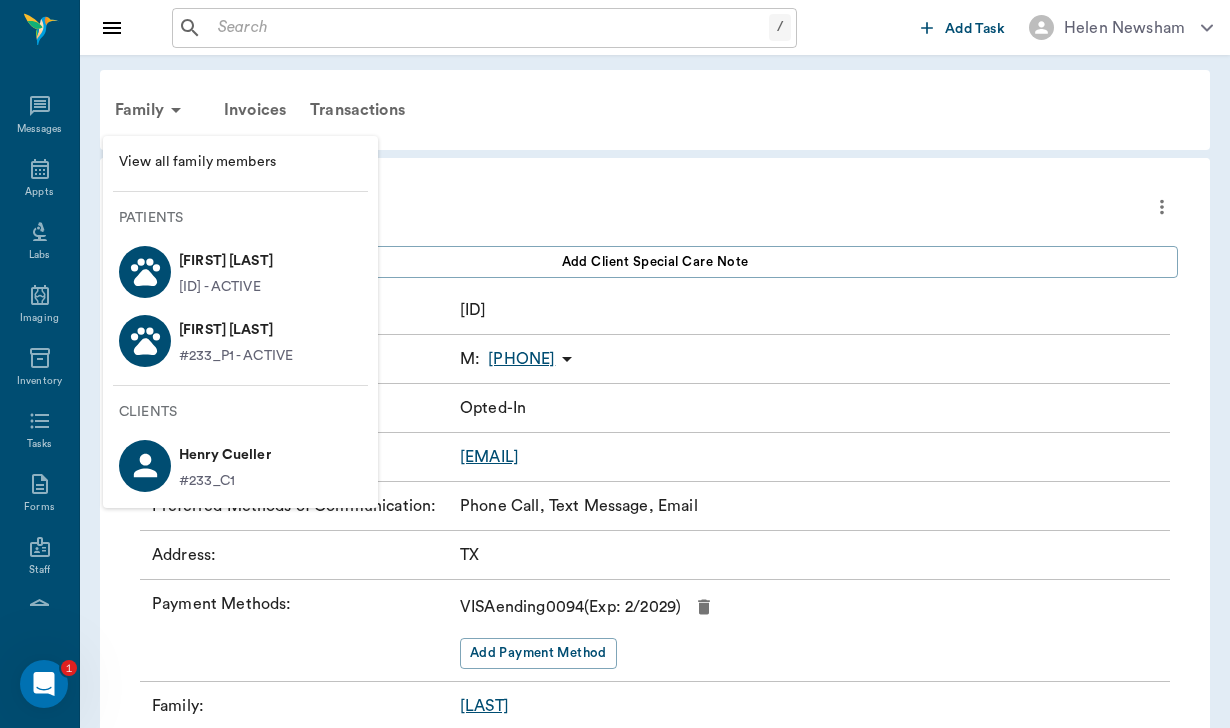 click on "#233_P2    -    ACTIVE" at bounding box center (220, 287) 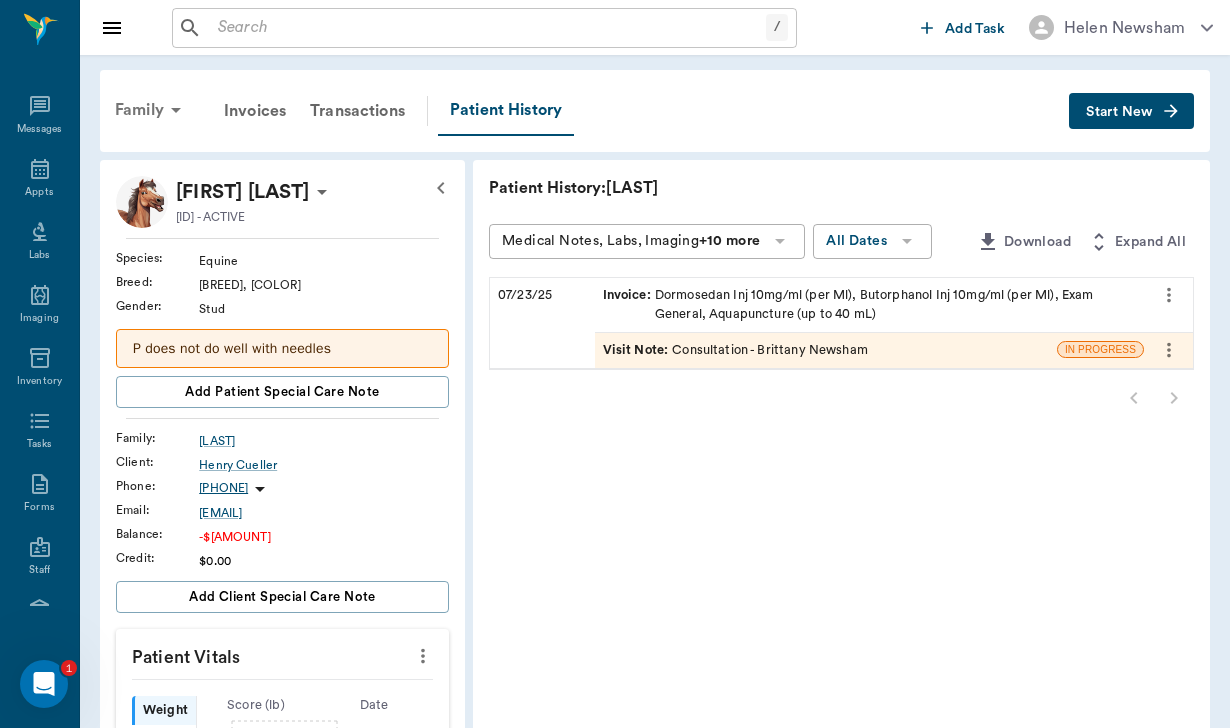 click on "Family" at bounding box center [151, 110] 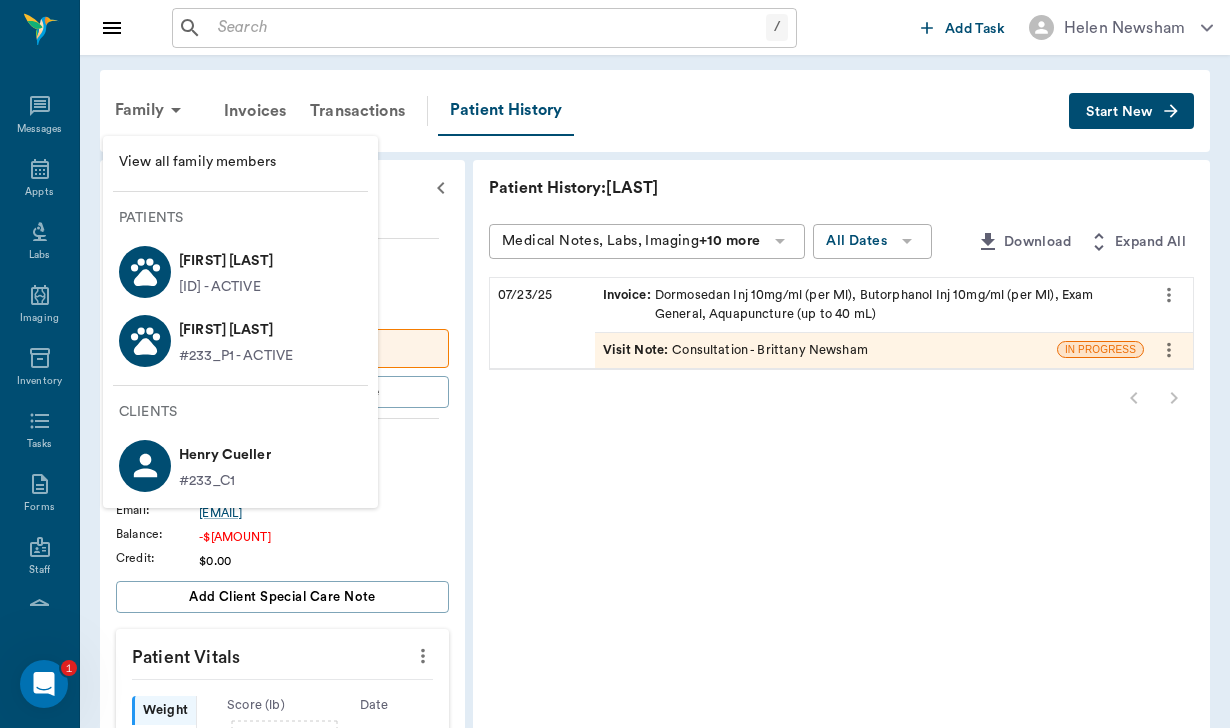 click on "[FIRST] [LAST]" at bounding box center [236, 330] 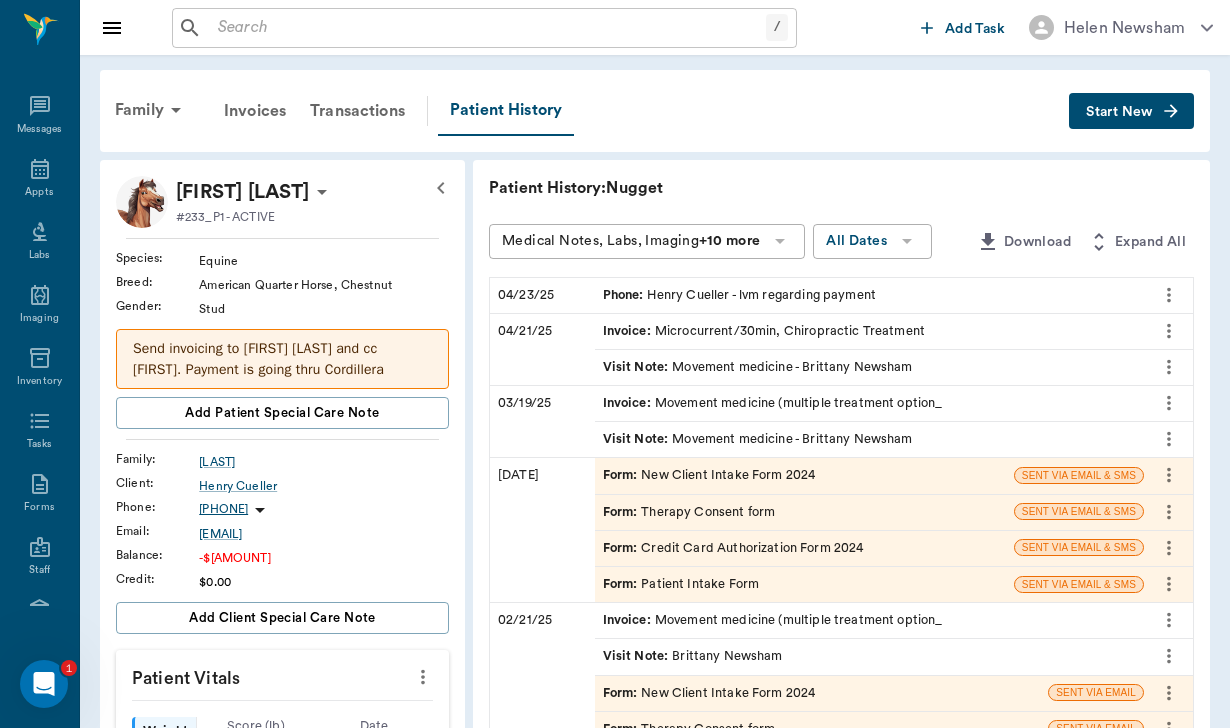 scroll, scrollTop: 0, scrollLeft: 0, axis: both 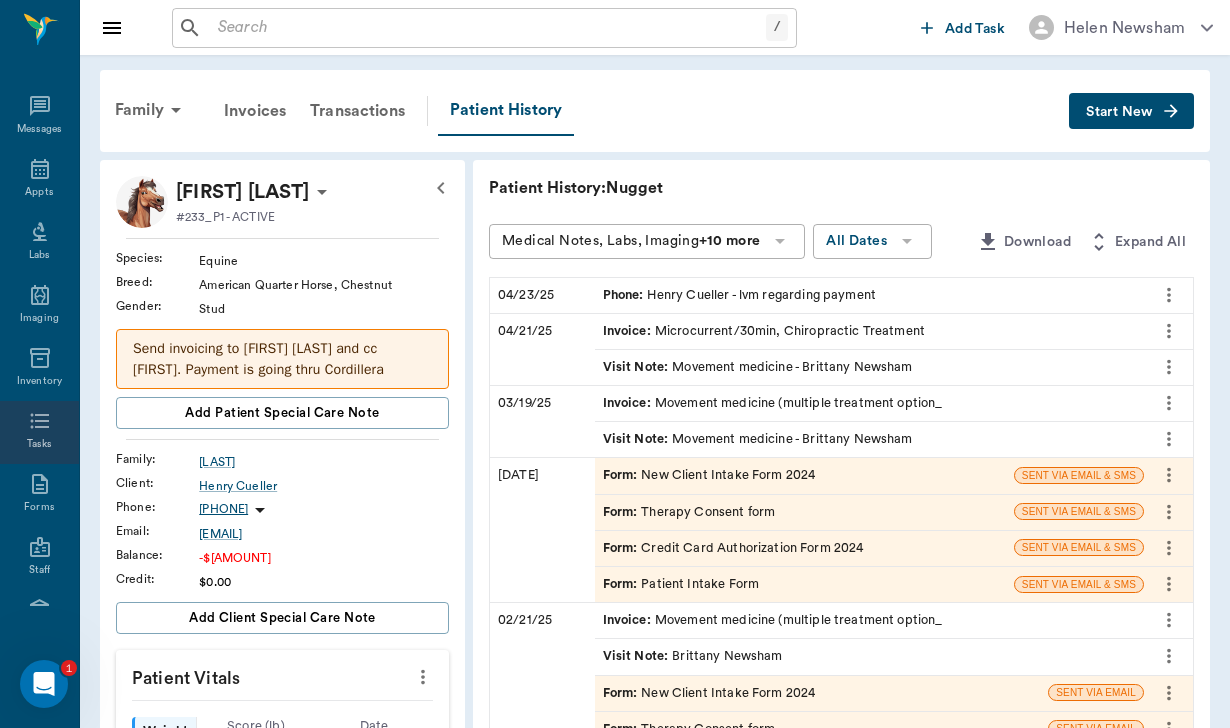 click 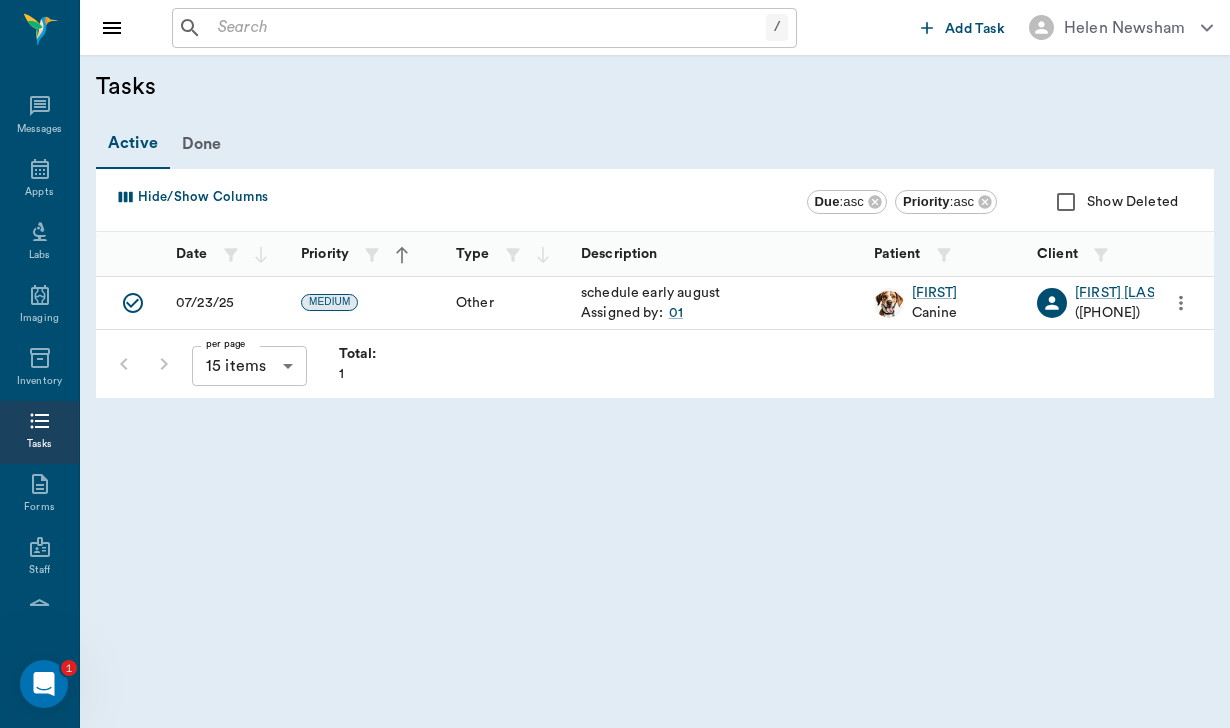 click on "Add Task" at bounding box center [975, 29] 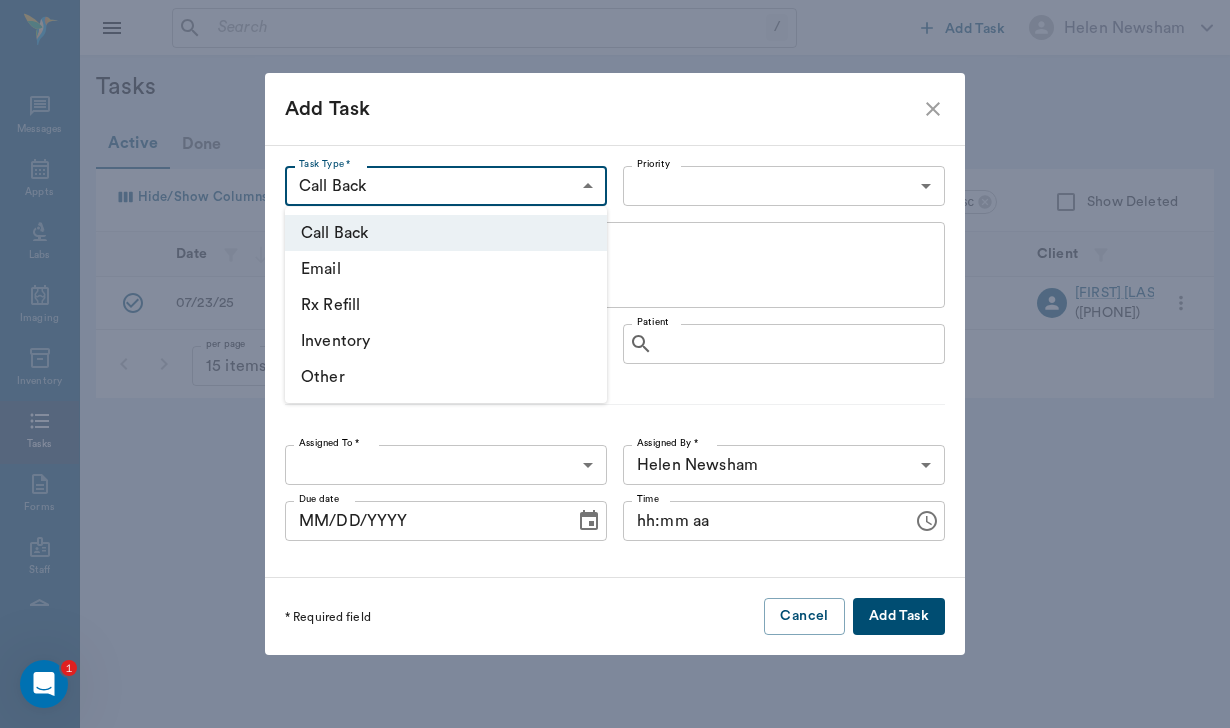 click on "/ ​ Add Task Helen Newsham Nectar Messages Appts Labs Imaging Inventory Tasks Forms Staff Reports Lookup Settings Tasks Active Done Hide/Show Columns Due :  asc Priority :  asc Show Deleted Date Priority Type Description Patient Client Due Assigned To 07/23/25 MEDIUM Other schedule early august Assigned by: 01 Chessie Canine LInda Joyce (281) 639-6009 07/30/25 12:00 AM Brittany Newsham per page 15 items 15 per page Total:   1 NectarVet | High Caliber Performance 1 Settings Sign Out Email Client Edit Delete Add Task Task Type * Call Back  CALL_BACK Task Type * Priority ​ Priority Description x Description Client Client Patient Patient Assigned To * ​ Assigned To * Assigned By * Helen Newsham 64ad857a3324cf79181da3c7 Assigned By * Due date MM/DD/YYYY Due date Time hh:mm aa Time * Required field Cancel Add Task Call Back  Email Rx Refill Inventory Other" at bounding box center (615, 364) 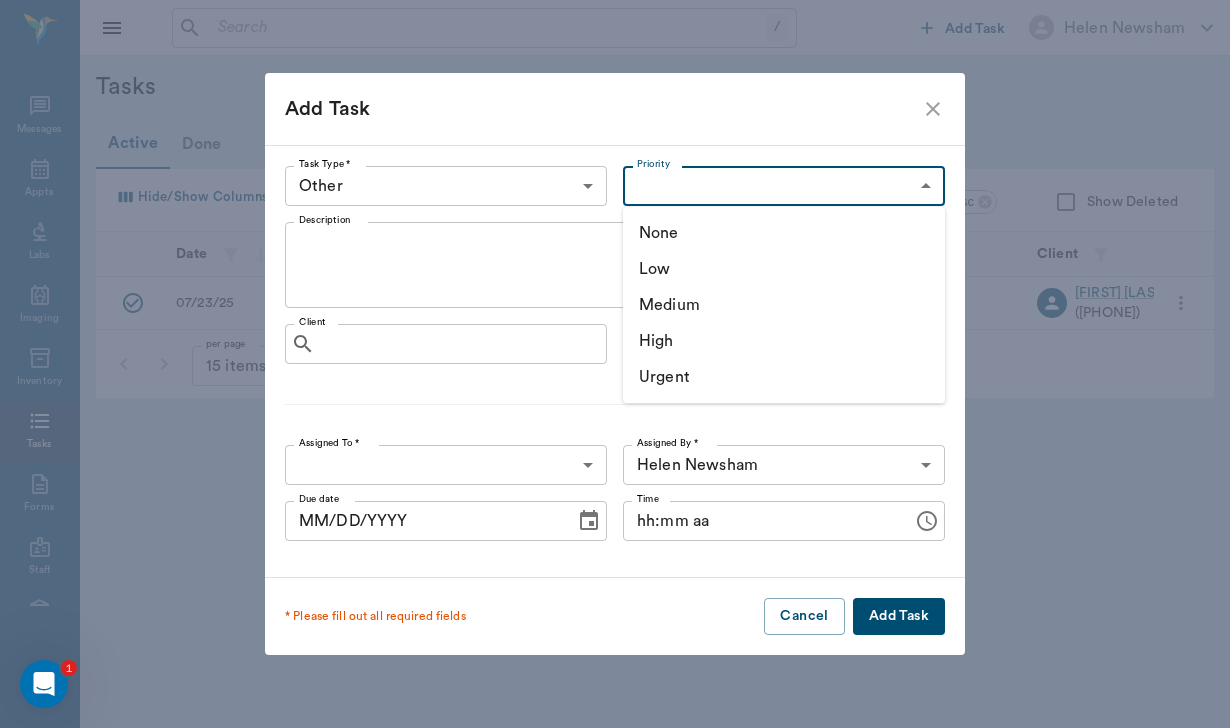 click on "/ ​ Add Task Helen Newsham Nectar Messages Appts Labs Imaging Inventory Tasks Forms Staff Reports Lookup Settings Tasks Active Done Hide/Show Columns Due :  asc Priority :  asc Show Deleted Date Priority Type Description Patient Client Due Assigned To 07/23/25 MEDIUM Other schedule early august Assigned by: 01 Chessie Canine LInda Joyce (281) 639-6009 07/30/25 12:00 AM Brittany Newsham per page 15 items 15 per page Total:   1 NectarVet | High Caliber Performance 1 Settings Sign Out Email Client Edit Delete Add Task Task Type * Other OTHER Task Type * Priority ​ Priority Description x Description Client Client Patient Patient Assigned To * ​ Assigned To * Assigned By * Helen Newsham 64ad857a3324cf79181da3c7 Assigned By * Due date MM/DD/YYYY Due date Time hh:mm aa Time * Please fill out all required fields Cancel Add Task None Low Medium High Urgent" at bounding box center [615, 364] 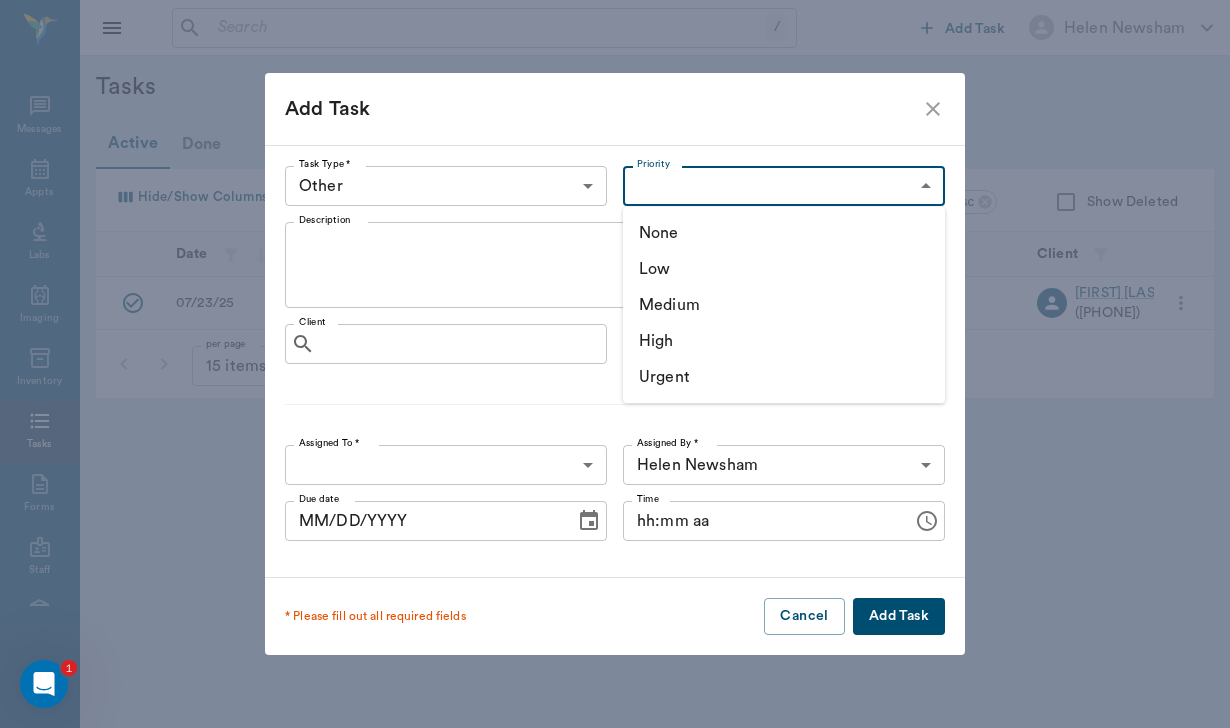 click on "Medium" at bounding box center [784, 305] 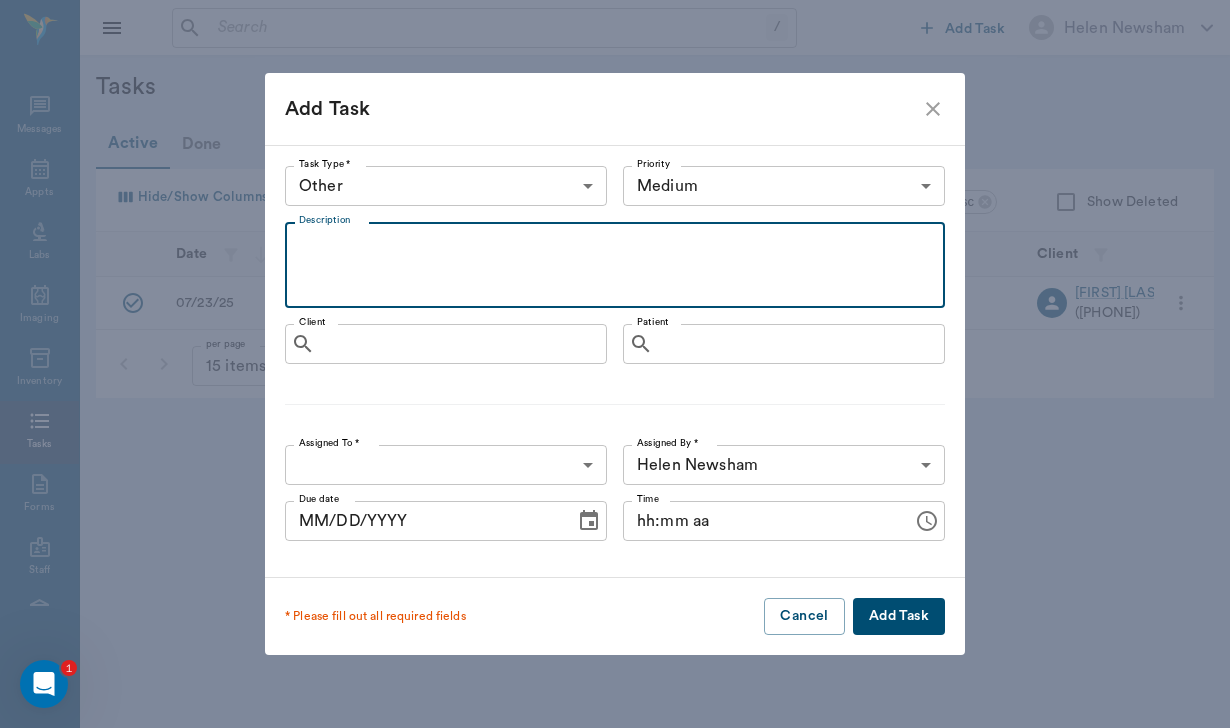 click on "Description" at bounding box center [615, 265] 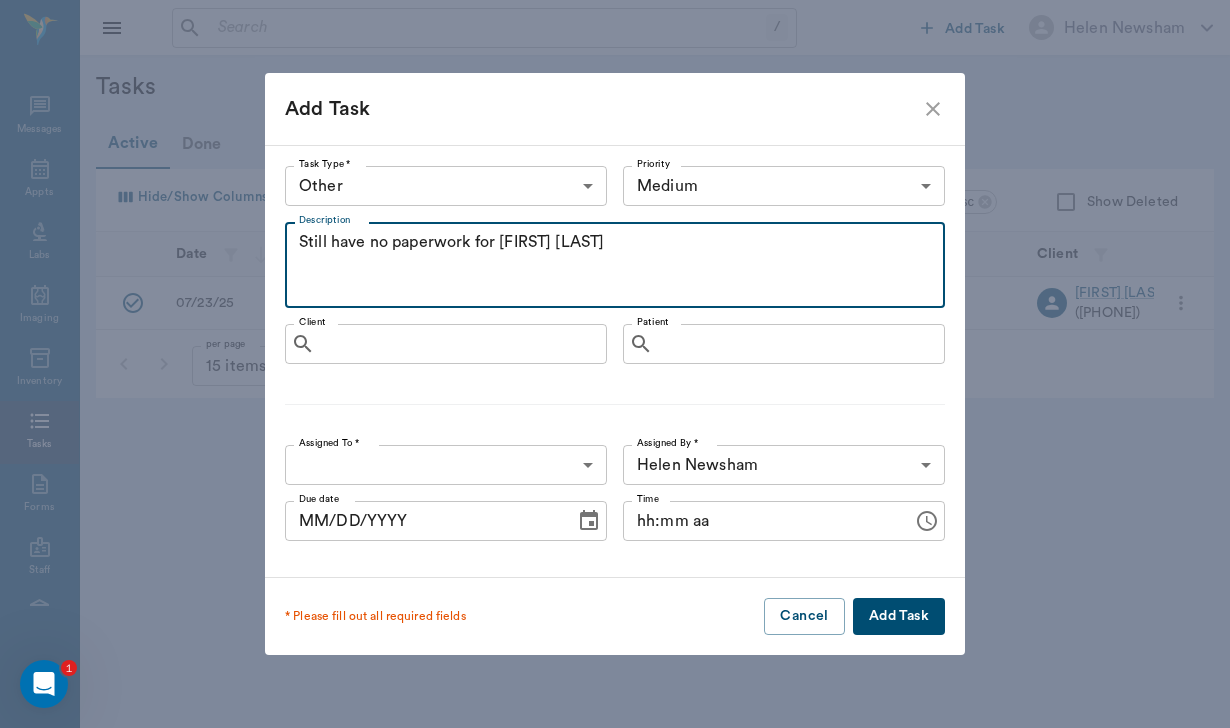 type on "Still have no paperwork for Henry Cueller" 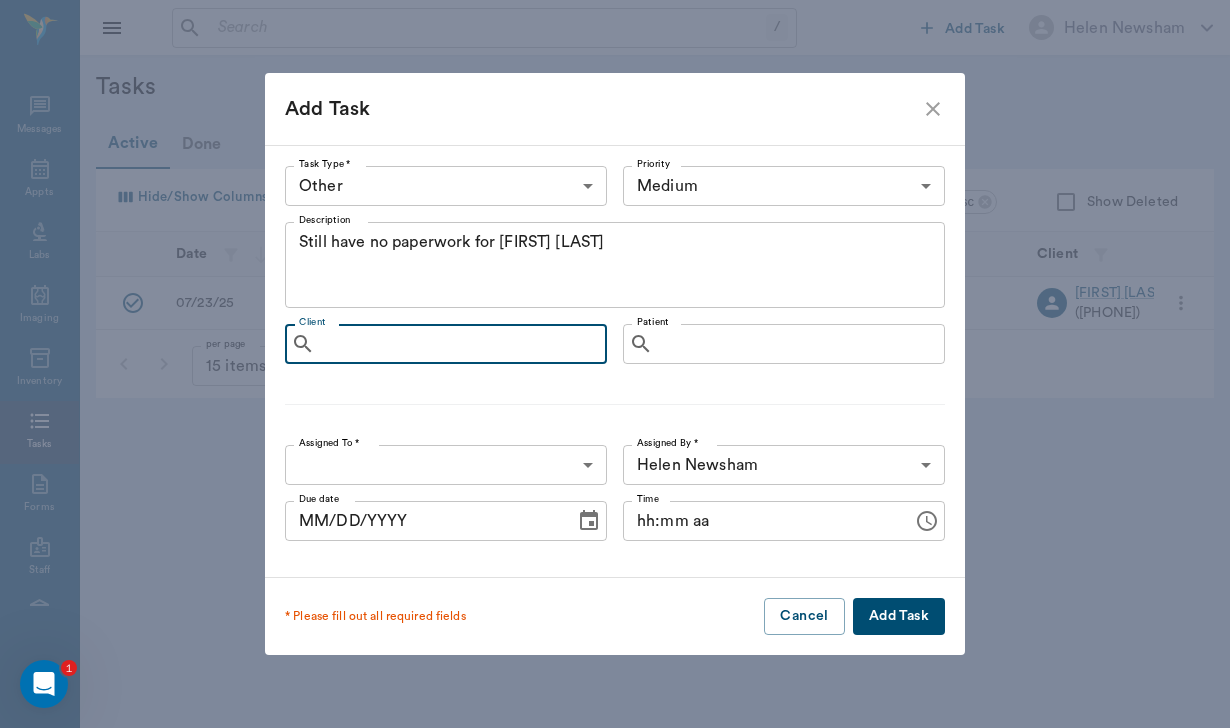 click on "Client" at bounding box center (460, 344) 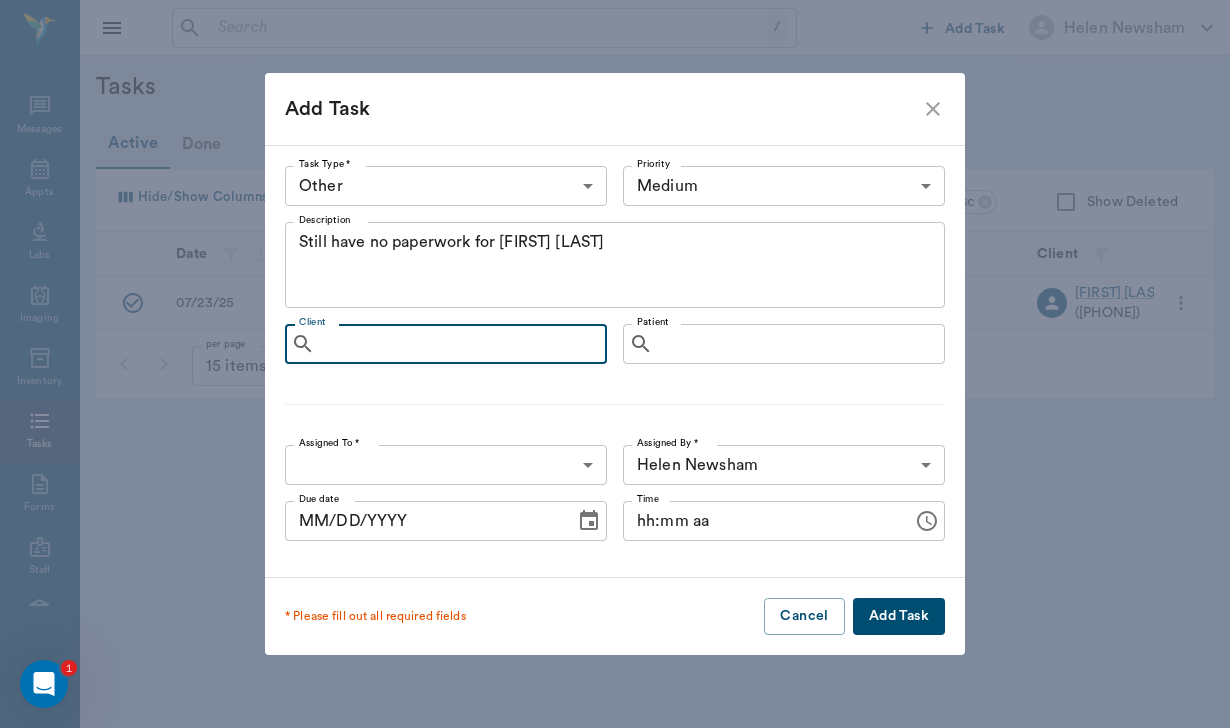 type on "j" 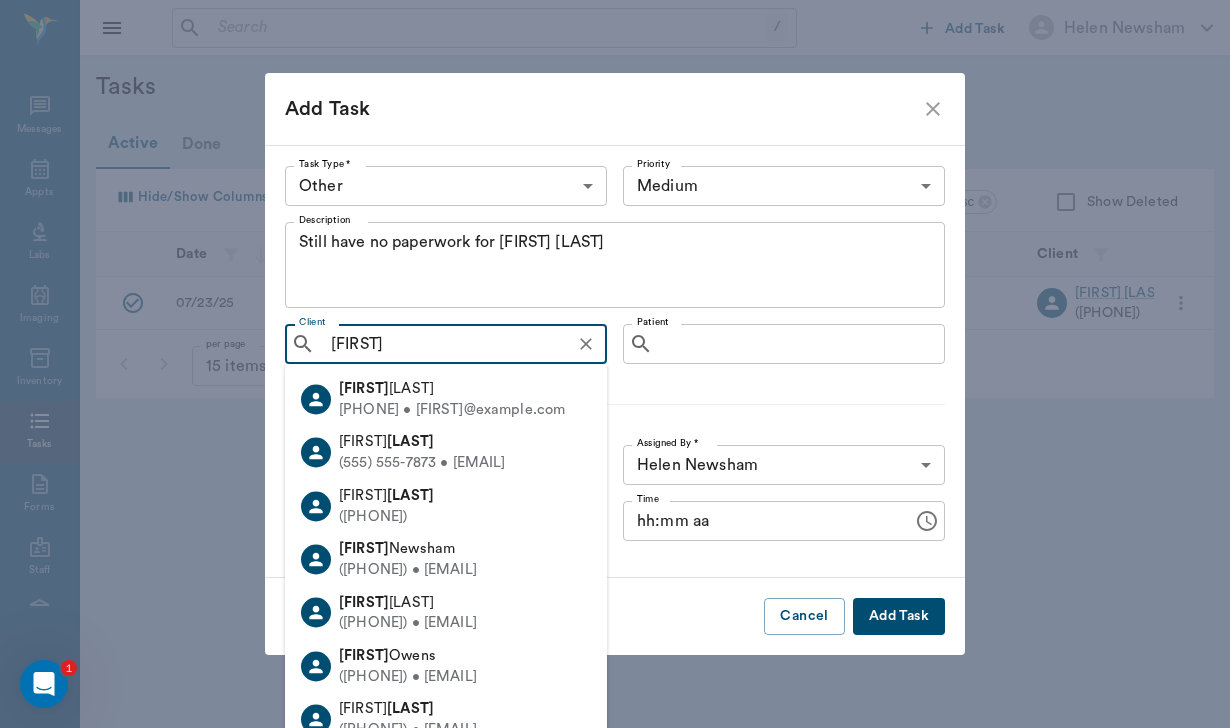 type on "heney" 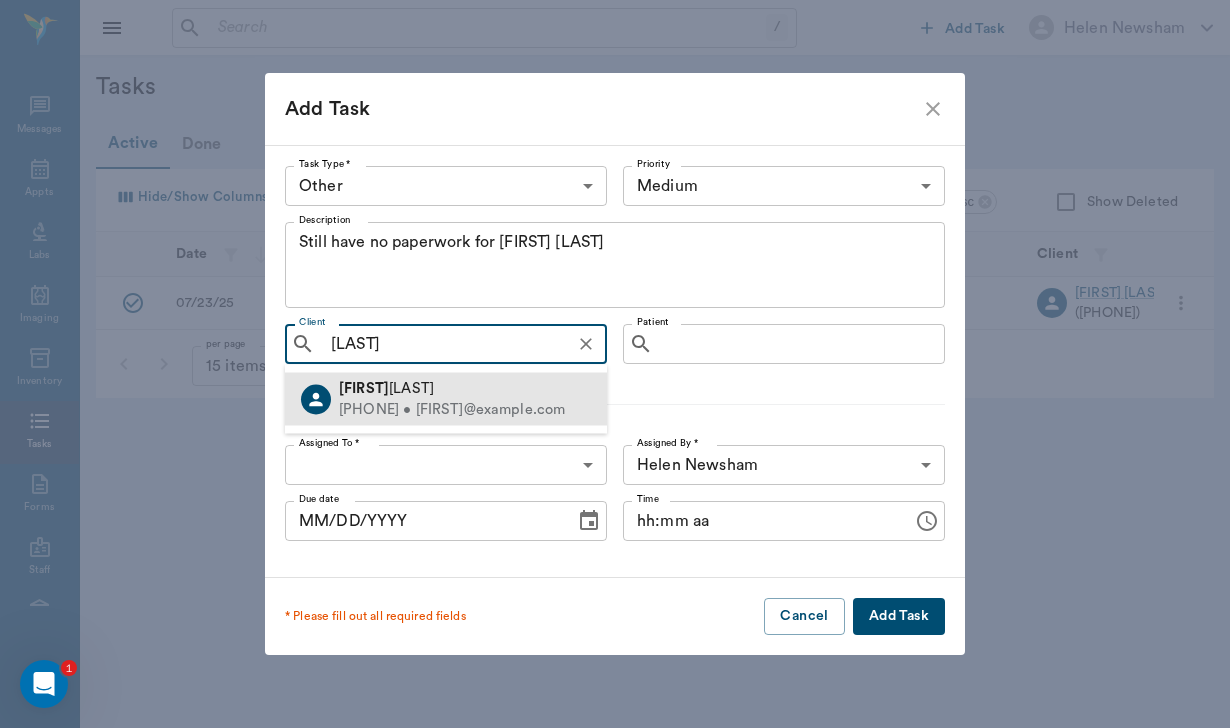 click on "(210) 379-0257   • enrique@cuellarproperties.com" at bounding box center [452, 409] 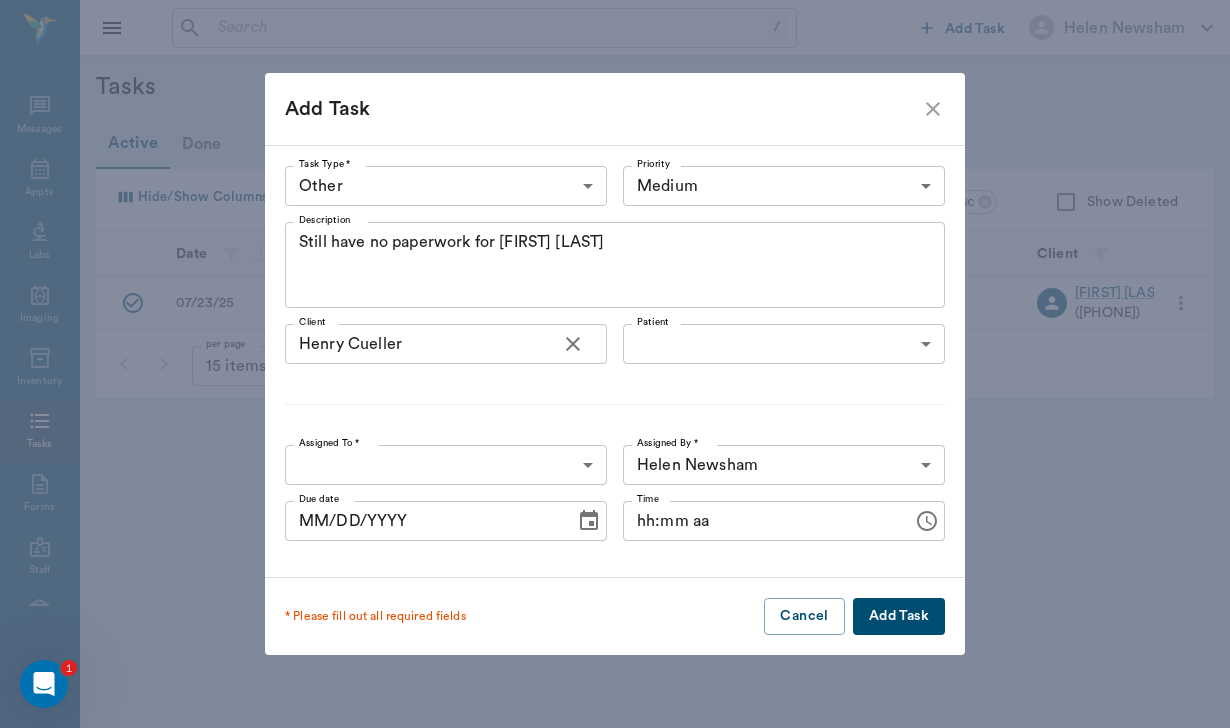 click on "/ ​ Add Task Helen Newsham Nectar Messages Appts Labs Imaging Inventory Tasks Forms Staff Reports Lookup Settings Tasks Active Done Hide/Show Columns Due :  asc Priority :  asc Show Deleted Date Priority Type Description Patient Client Due Assigned To 07/23/25 MEDIUM Other schedule early august Assigned by: 01 Chessie Canine LInda Joyce (281) 639-6009 07/30/25 12:00 AM Brittany Newsham per page 15 items 15 per page Total:   1 NectarVet | High Caliber Performance 1 Settings Sign Out Email Client Edit Delete Add Task Task Type * Other OTHER Task Type * Priority Medium MEDIUM Priority Description Still have no paperwork for Henry Cueller x Description Client Henry Cueller 67b8fa9f6fe4403b2addd172 Client Patient ​ Patient Assigned To * ​ Assigned To * Assigned By * Helen Newsham 64ad857a3324cf79181da3c7 Assigned By * Due date MM/DD/YYYY Due date Time hh:mm aa Time * Please fill out all required fields Cancel Add Task" at bounding box center [615, 364] 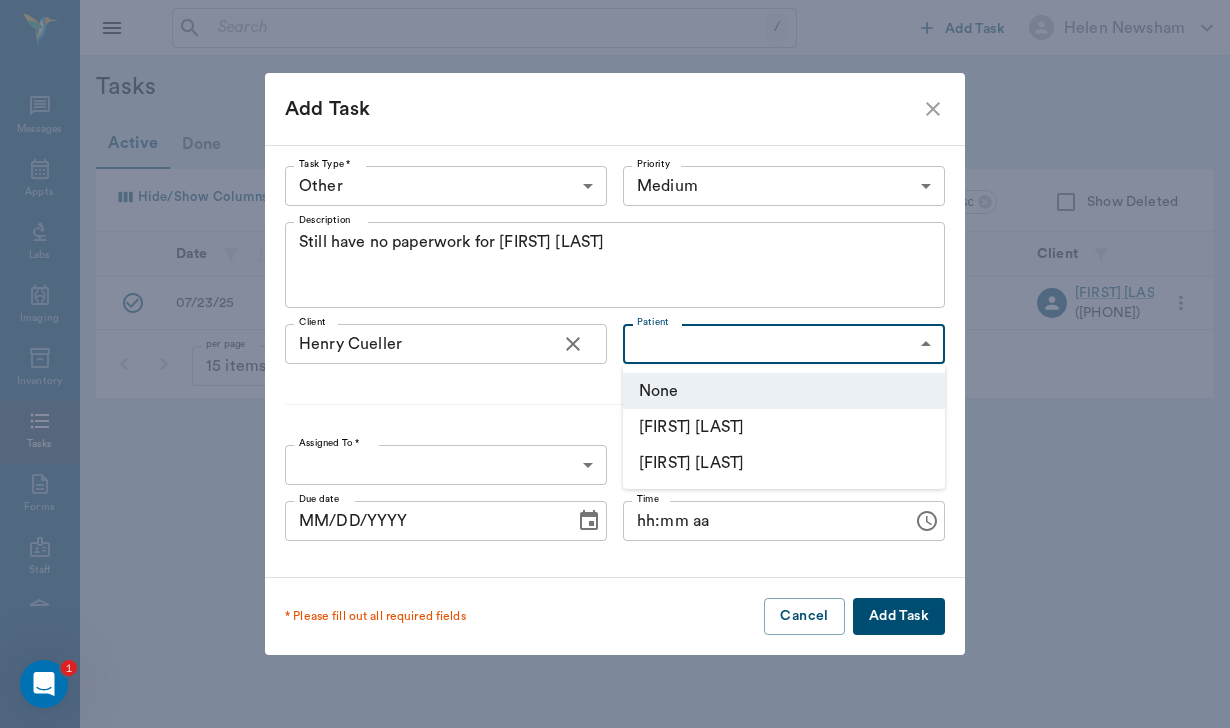 click on "[FIRST] [LAST]" at bounding box center (784, 463) 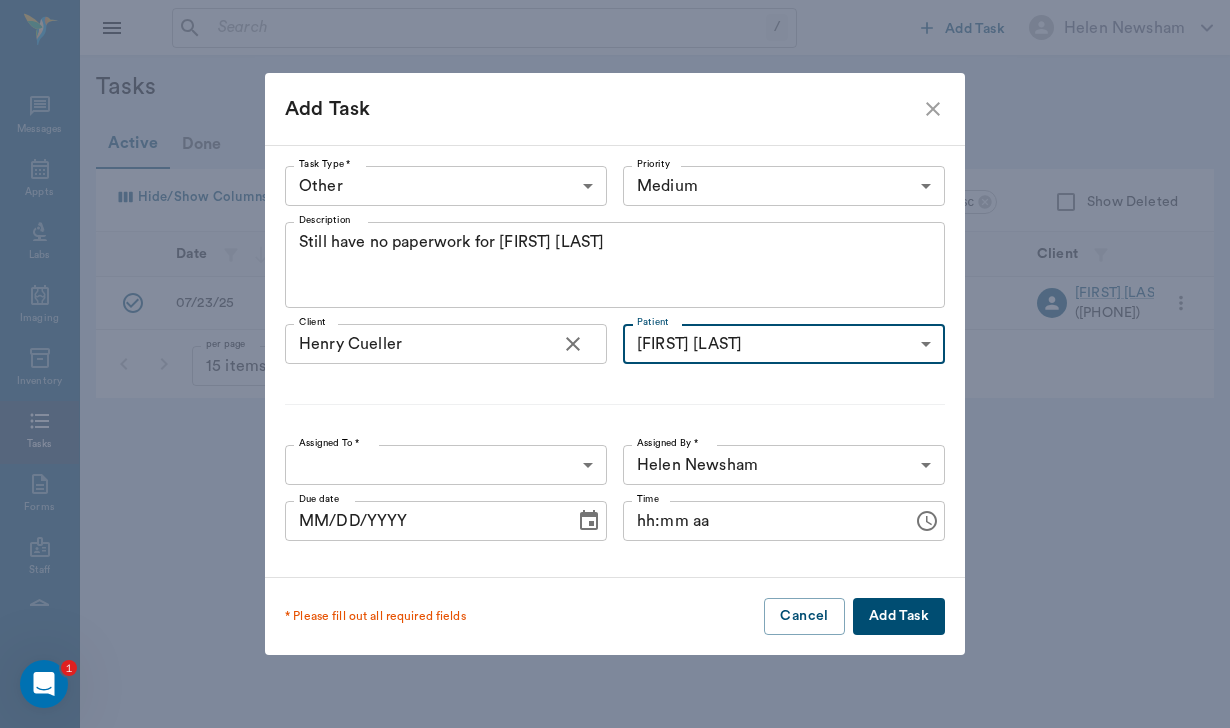 click on "/ ​ Add Task Helen Newsham Nectar Messages Appts Labs Imaging Inventory Tasks Forms Staff Reports Lookup Settings Tasks Active Done Hide/Show Columns Due :  asc Priority :  asc Show Deleted Date Priority Type Description Patient Client Due Assigned To 07/23/25 MEDIUM Other schedule early august Assigned by: 01 Chessie Canine LInda Joyce (281) 639-6009 07/30/25 12:00 AM Brittany Newsham per page 15 items 15 per page Total:   1 NectarVet | High Caliber Performance 1 Settings Sign Out Email Client Edit Delete Add Task Task Type * Other OTHER Task Type * Priority Medium MEDIUM Priority Description Still have no paperwork for Henry Cueller x Description Client Henry Cueller 67b8fa9f6fe4403b2addd172 Client Patient Nugget Cueller  67b8fa9f6fe4403b2addd174 Patient Assigned To * ​ Assigned To * Assigned By * Helen Newsham 64ad857a3324cf79181da3c7 Assigned By * Due date MM/DD/YYYY Due date Time hh:mm aa Time * Please fill out all required fields Cancel Add Task" at bounding box center (615, 364) 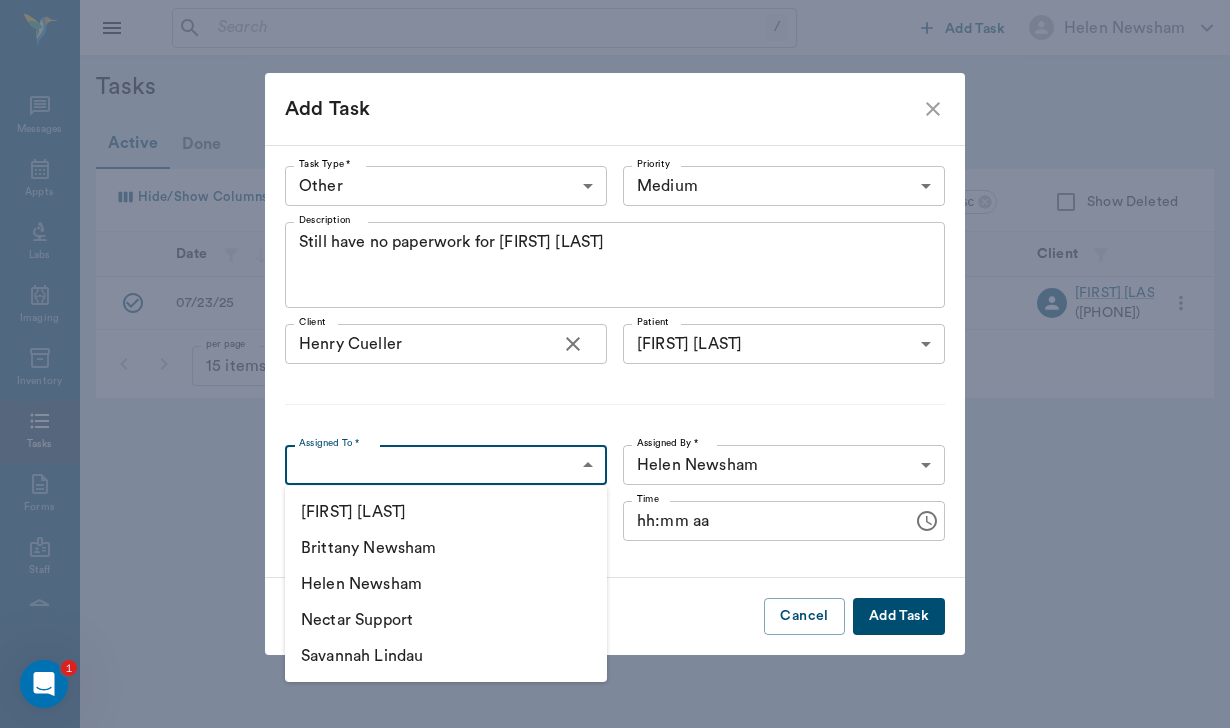 click on "Brittany Newsham" at bounding box center (446, 548) 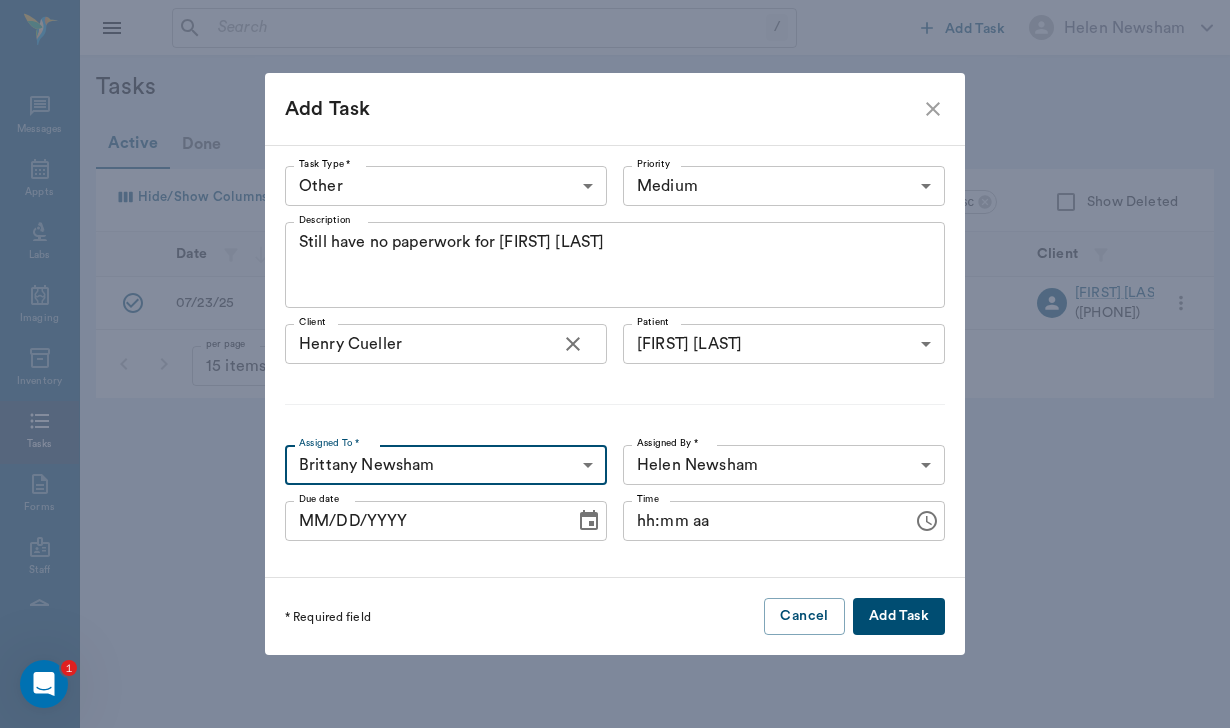 click on "Add Task" at bounding box center (899, 616) 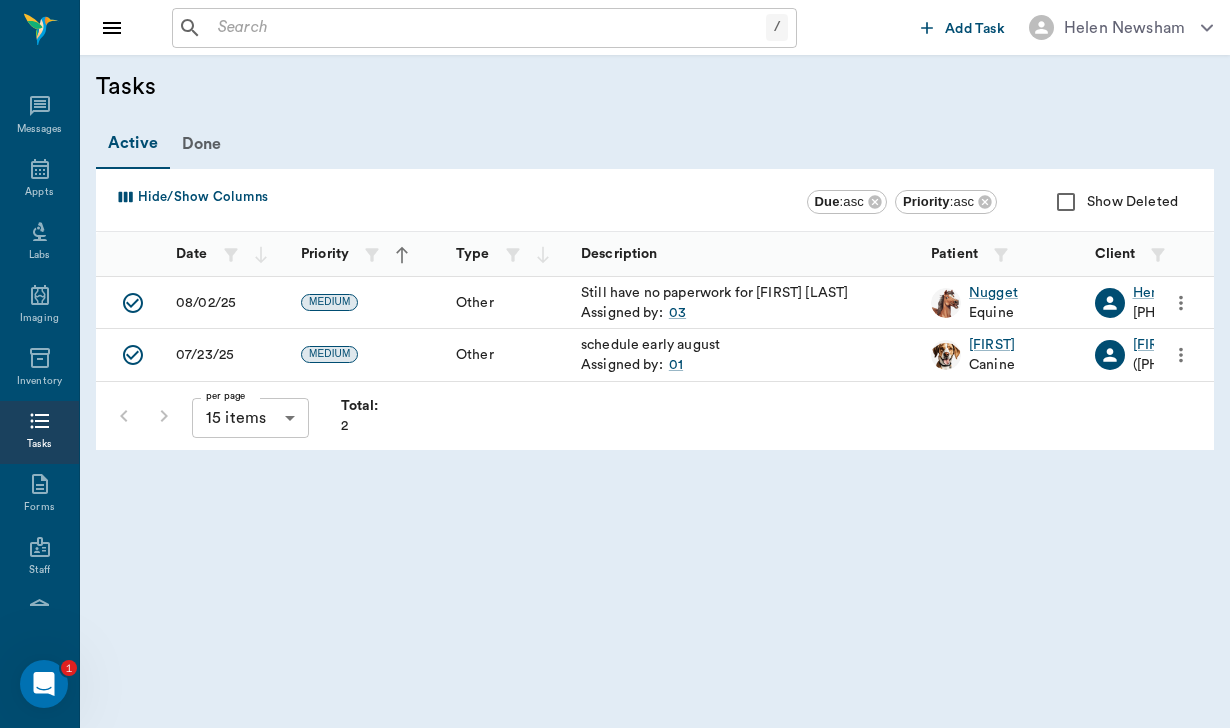 click at bounding box center [488, 28] 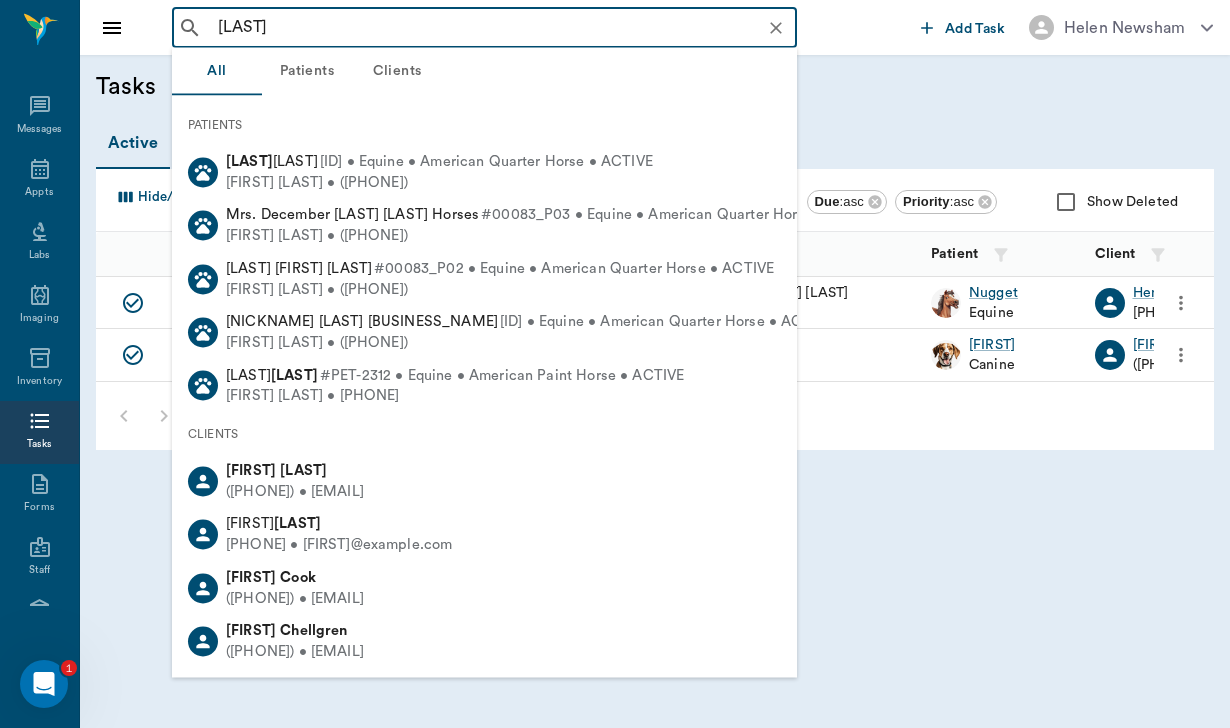 type on "cueller" 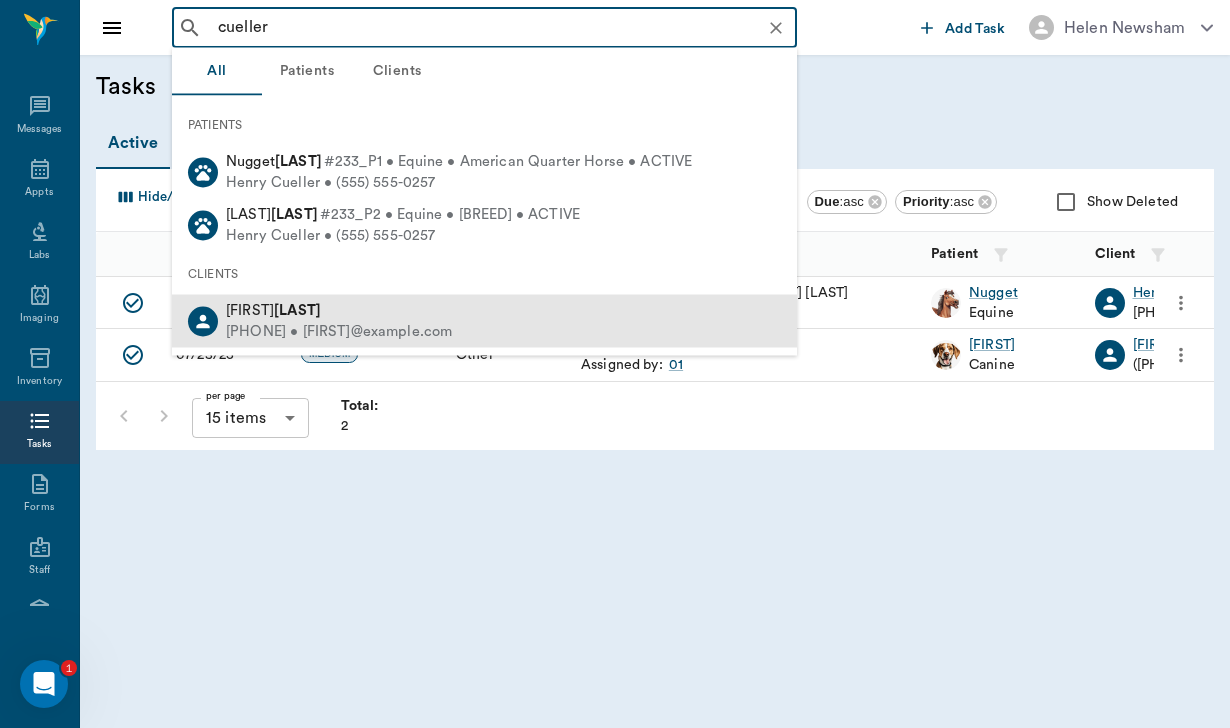 click on "Cueller" at bounding box center (297, 309) 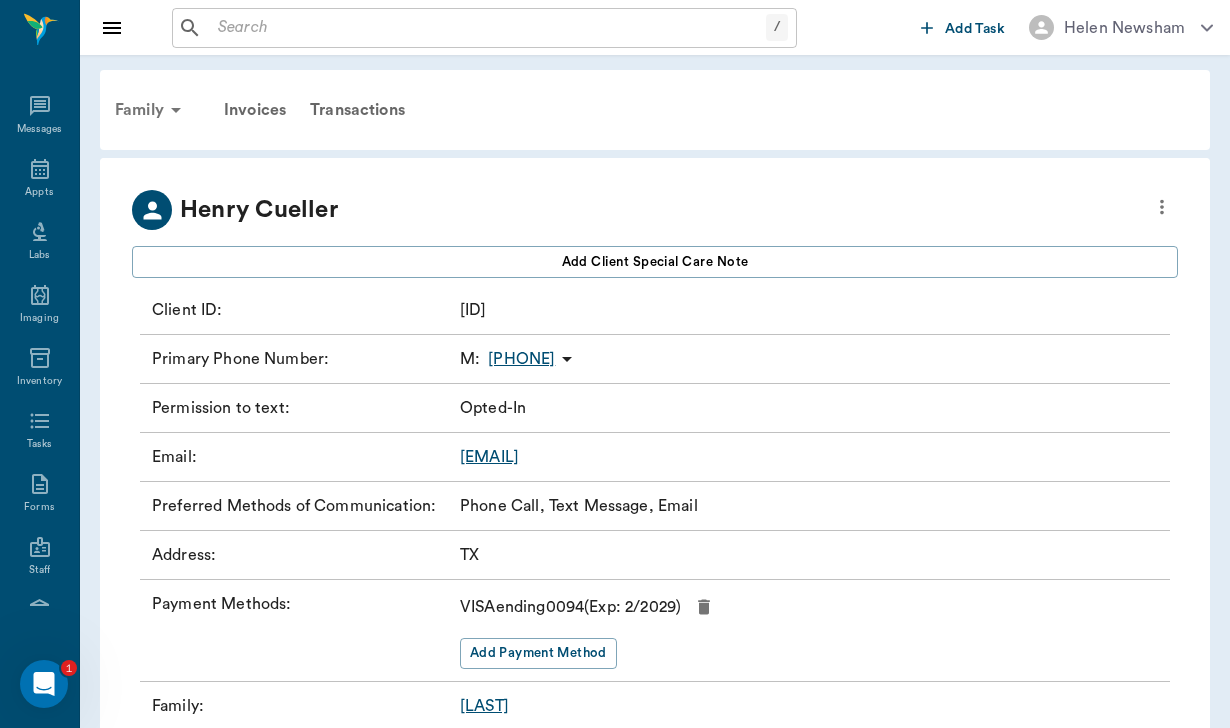 click on "Family" at bounding box center [151, 110] 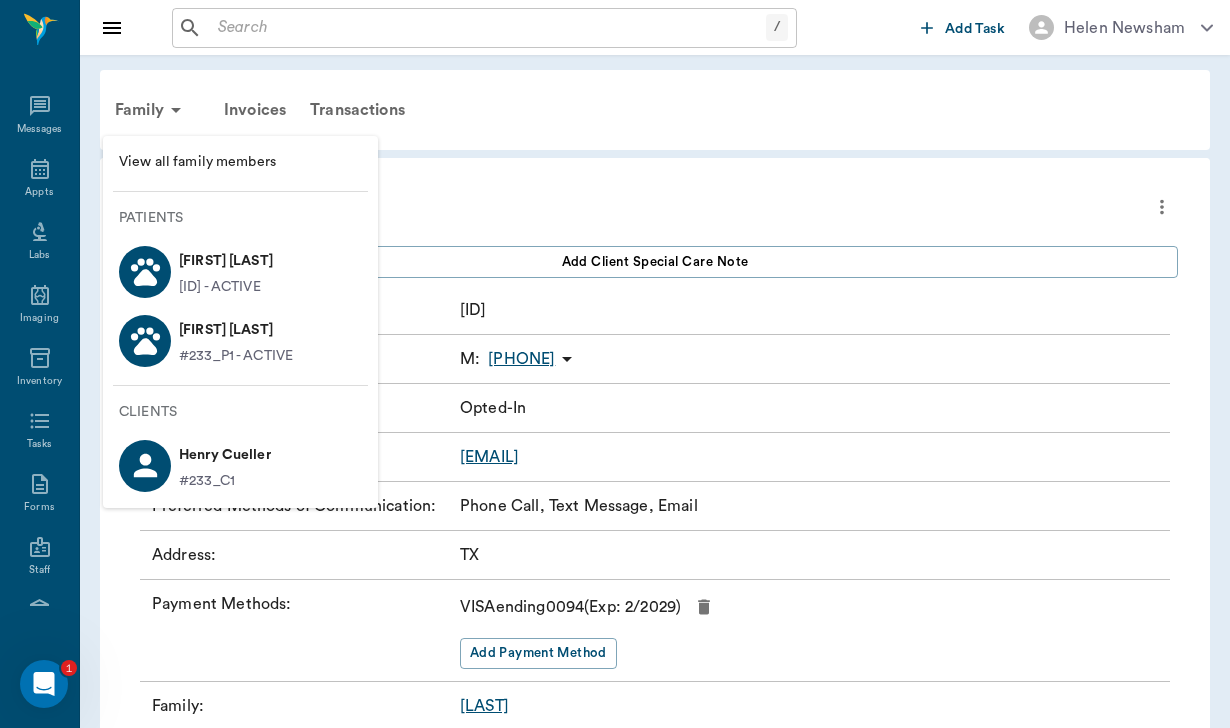 click on "#233_P2    -    ACTIVE" at bounding box center [220, 287] 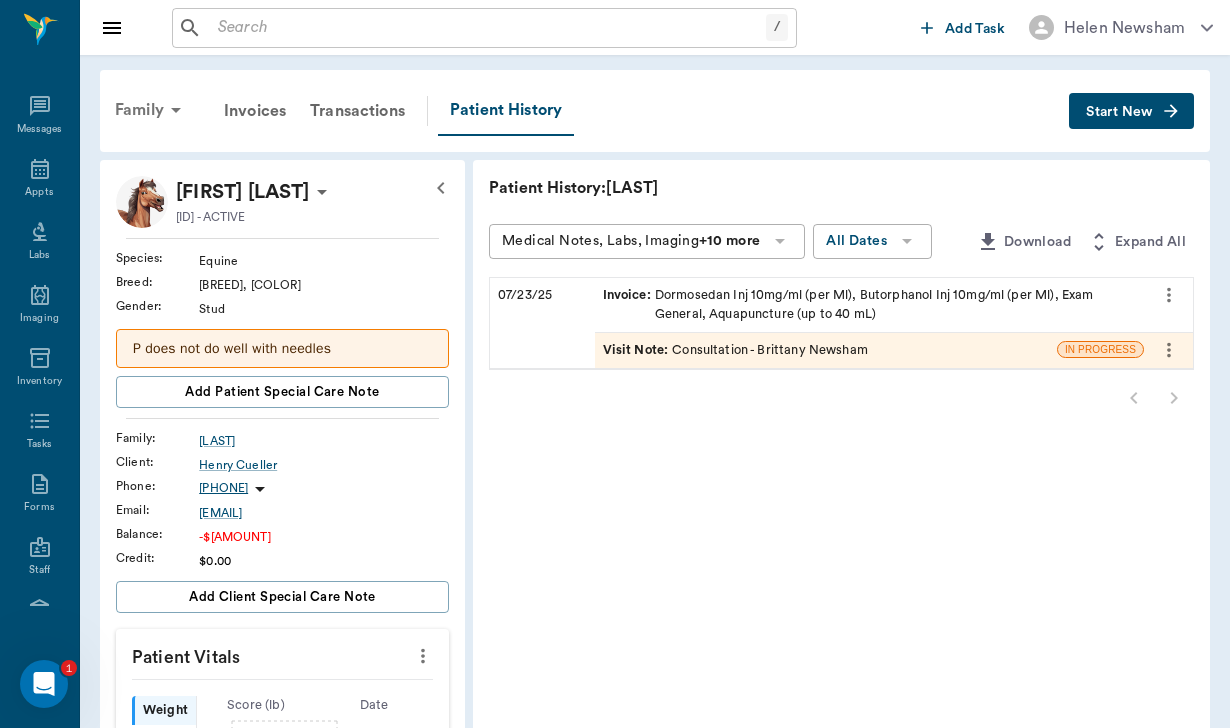 click 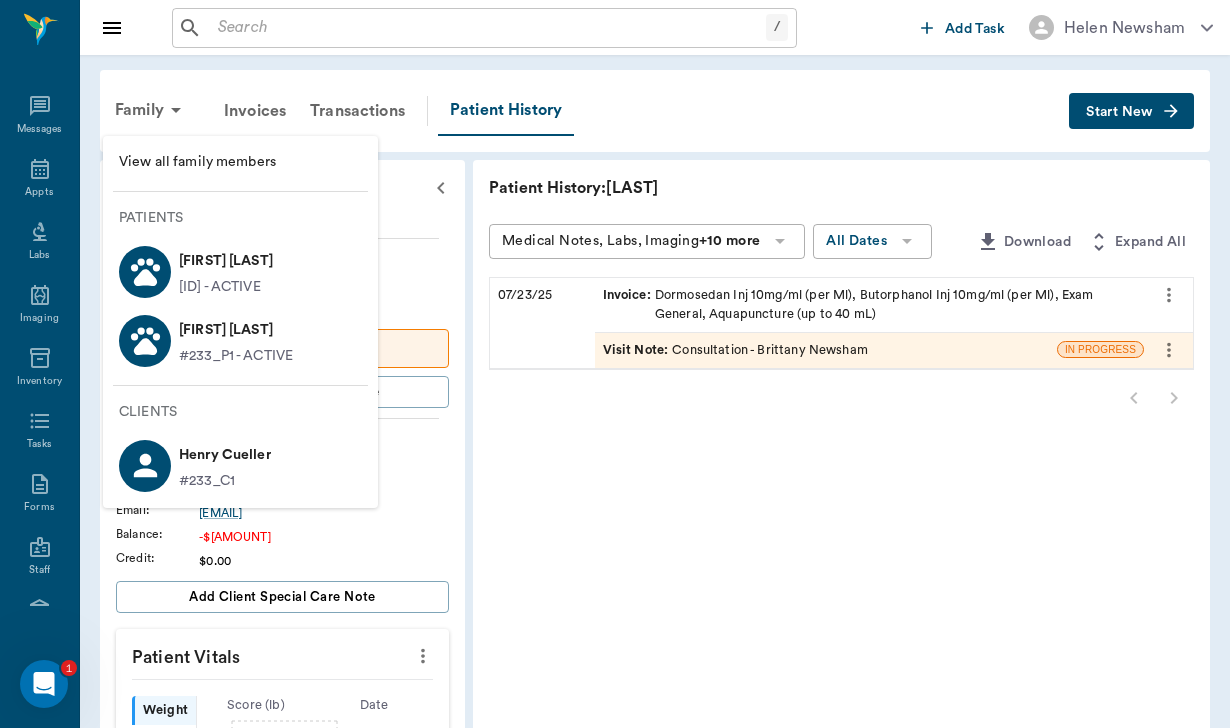click on "[FIRST] [LAST]" at bounding box center (236, 330) 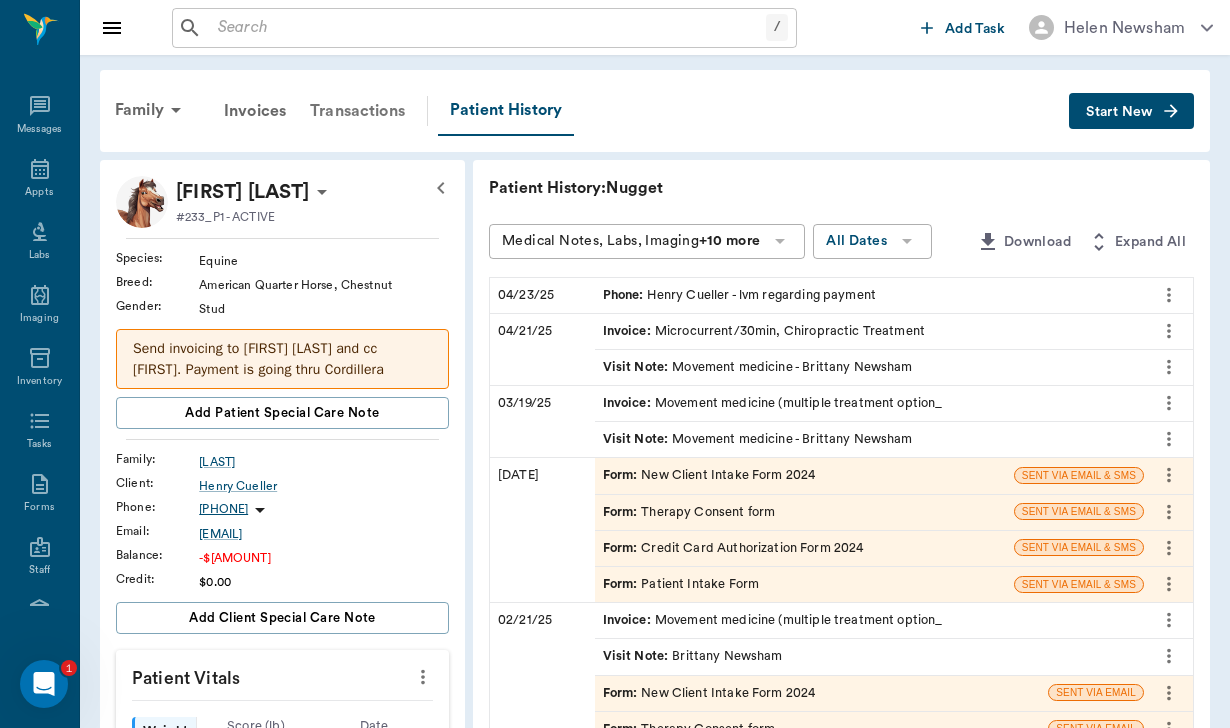 click on "Transactions" at bounding box center (357, 111) 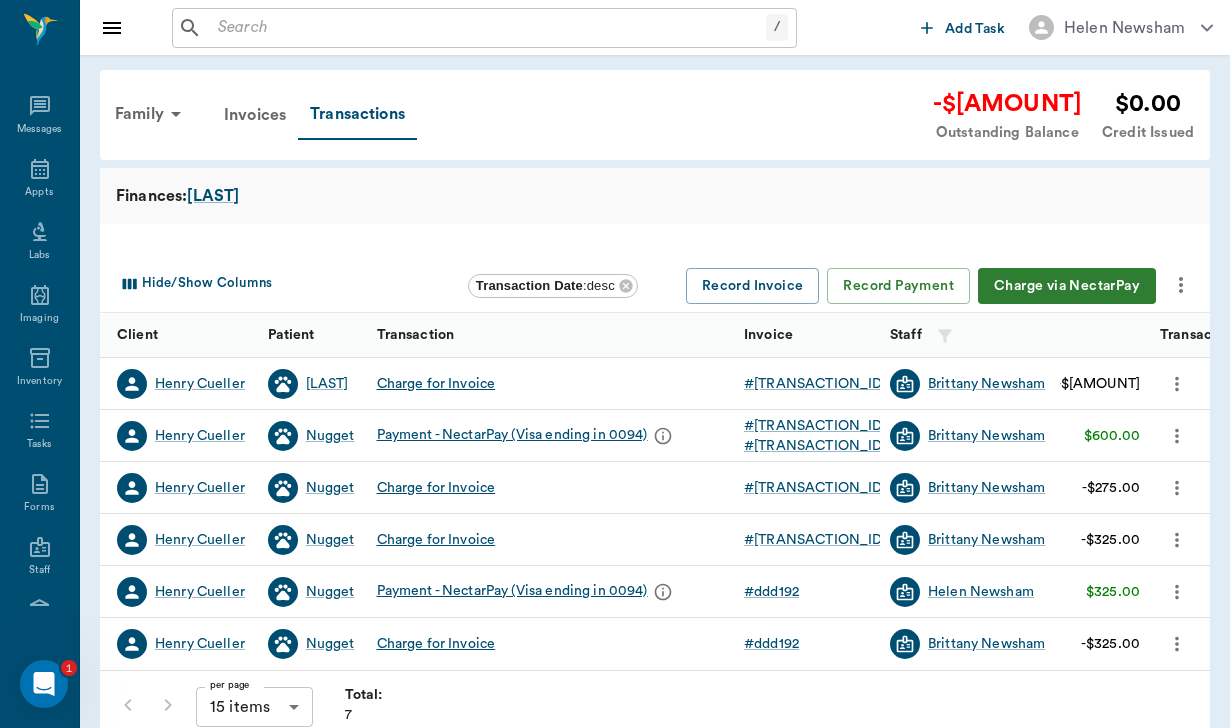 click 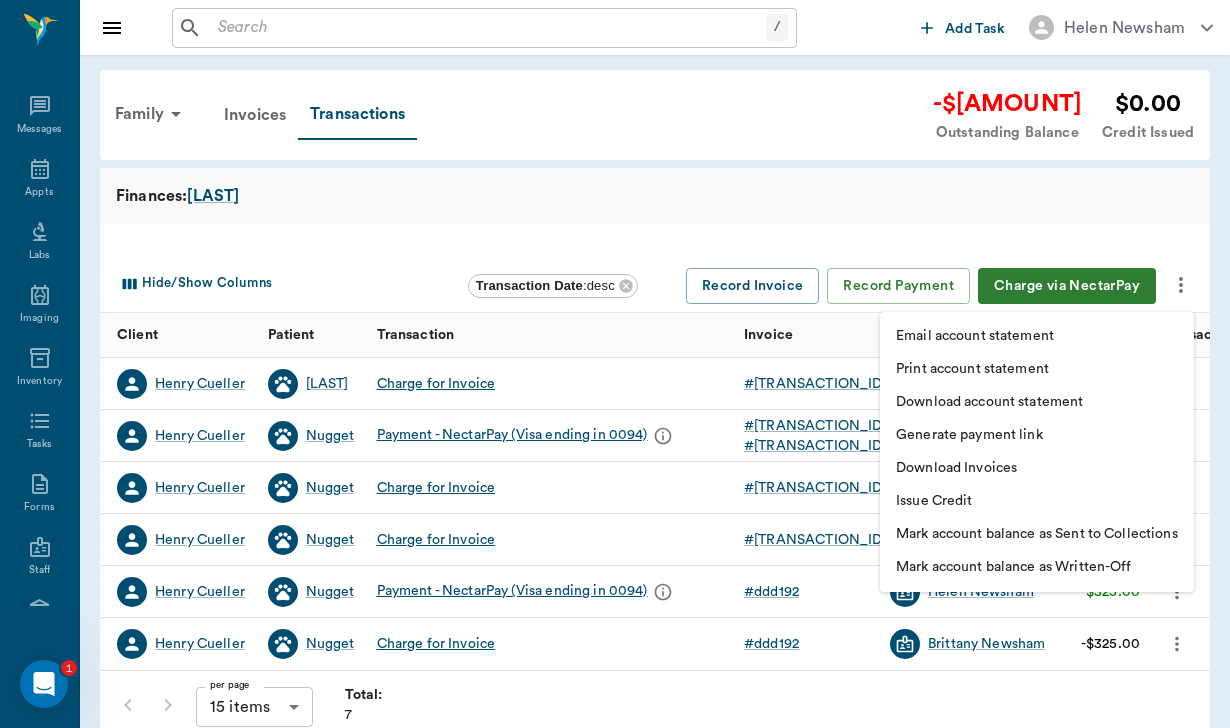 click on "Download Invoices" at bounding box center (956, 468) 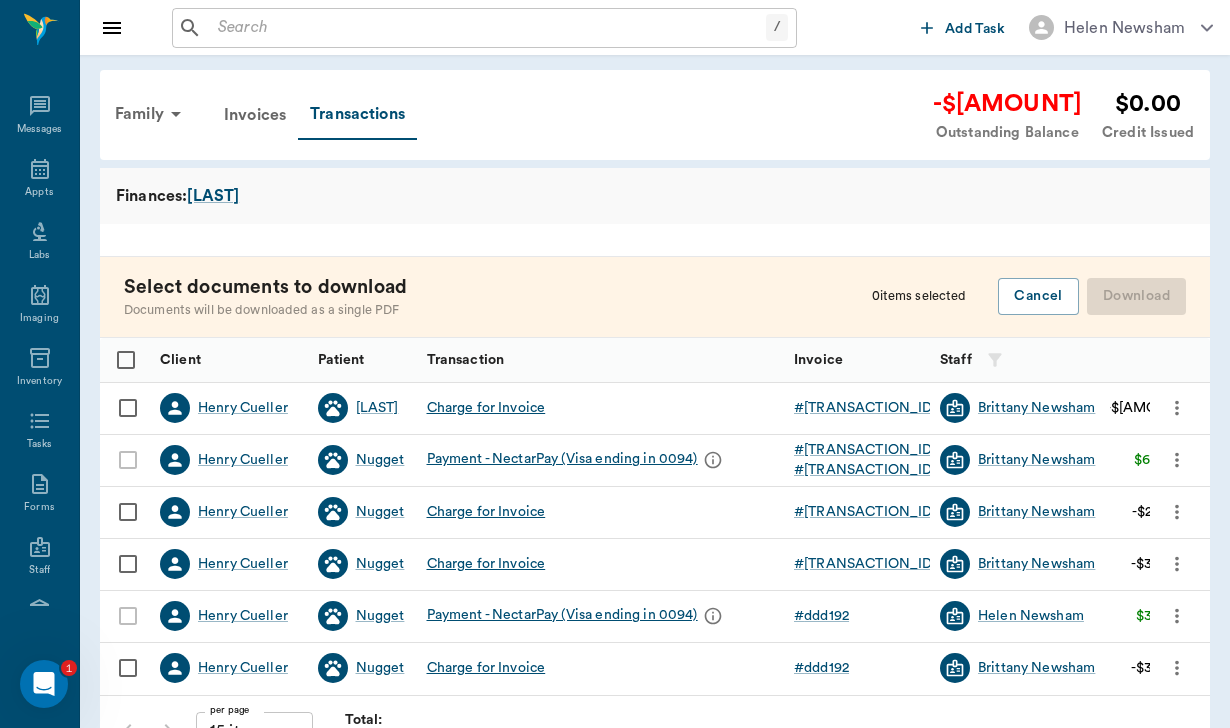 click at bounding box center [128, 408] 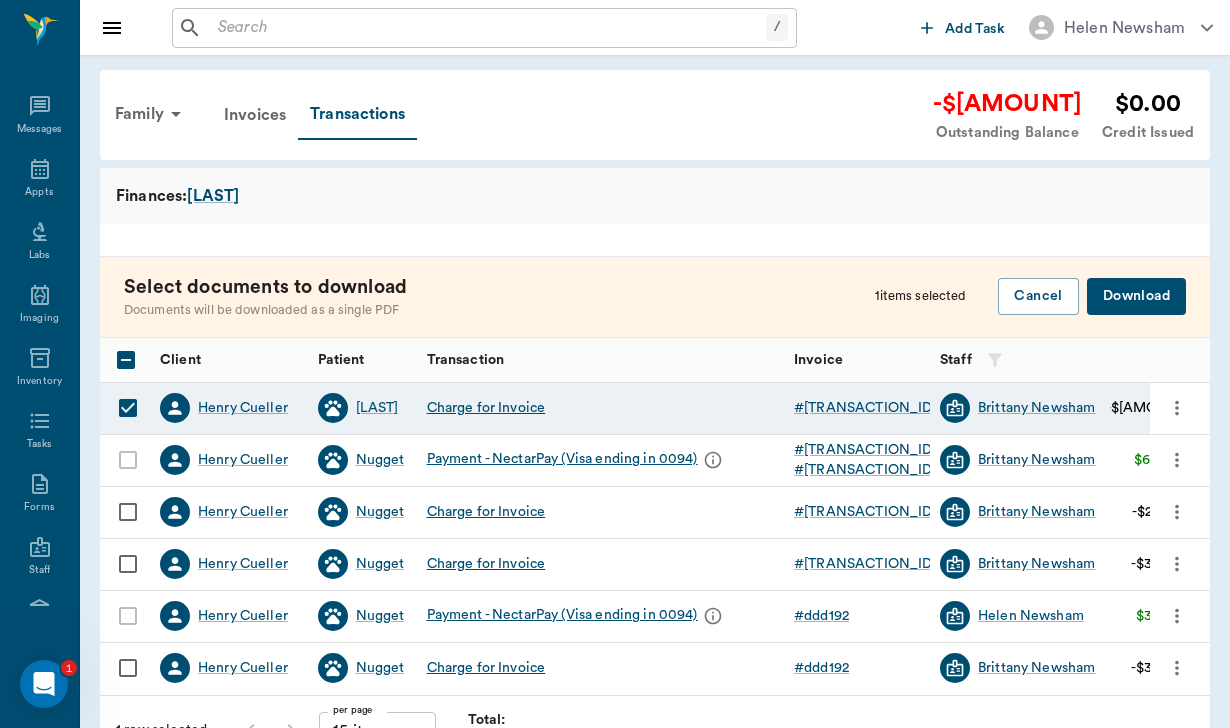 click on "Download" at bounding box center (1136, 296) 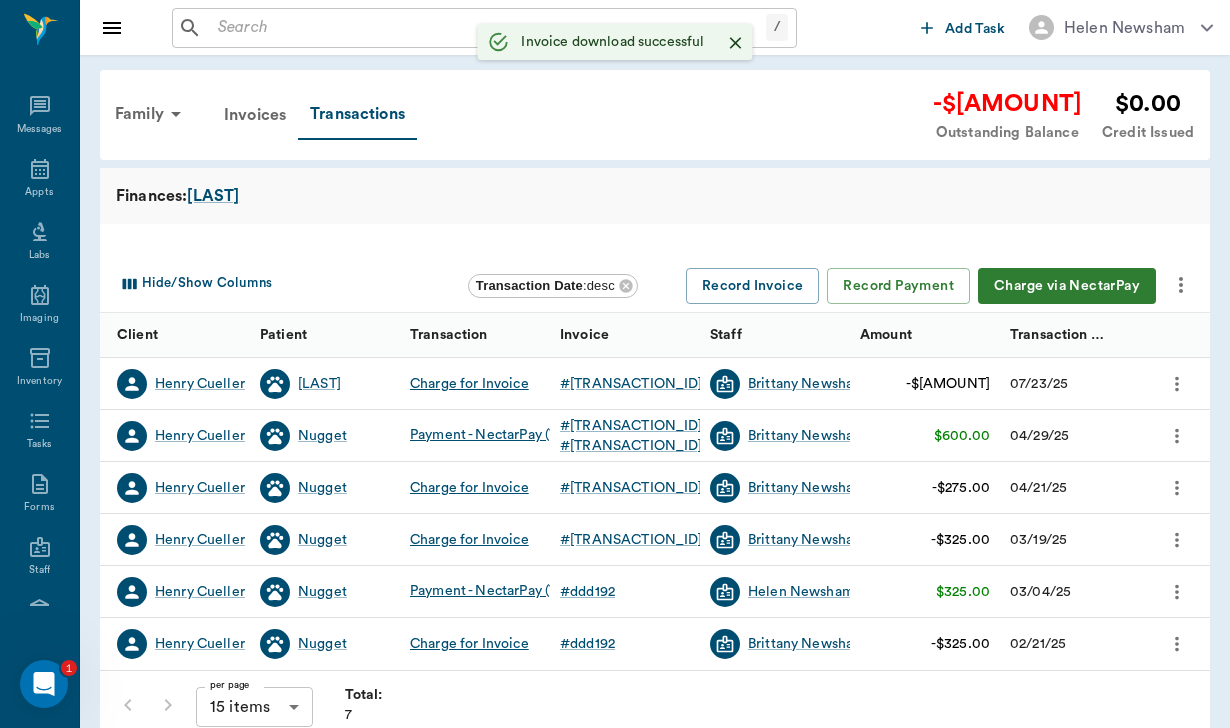 click on "Family Invoices Transactions -$466.00 Outstanding Balance $0.00 Credit Issued" at bounding box center [648, 115] 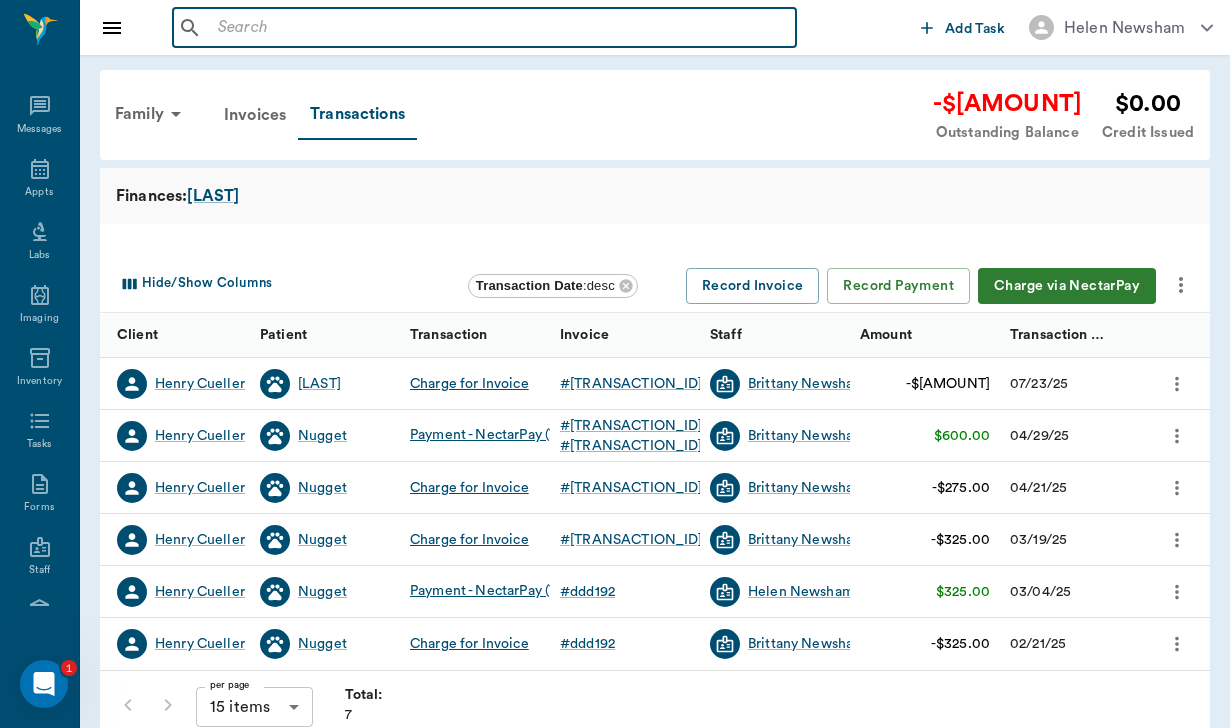 click at bounding box center [499, 28] 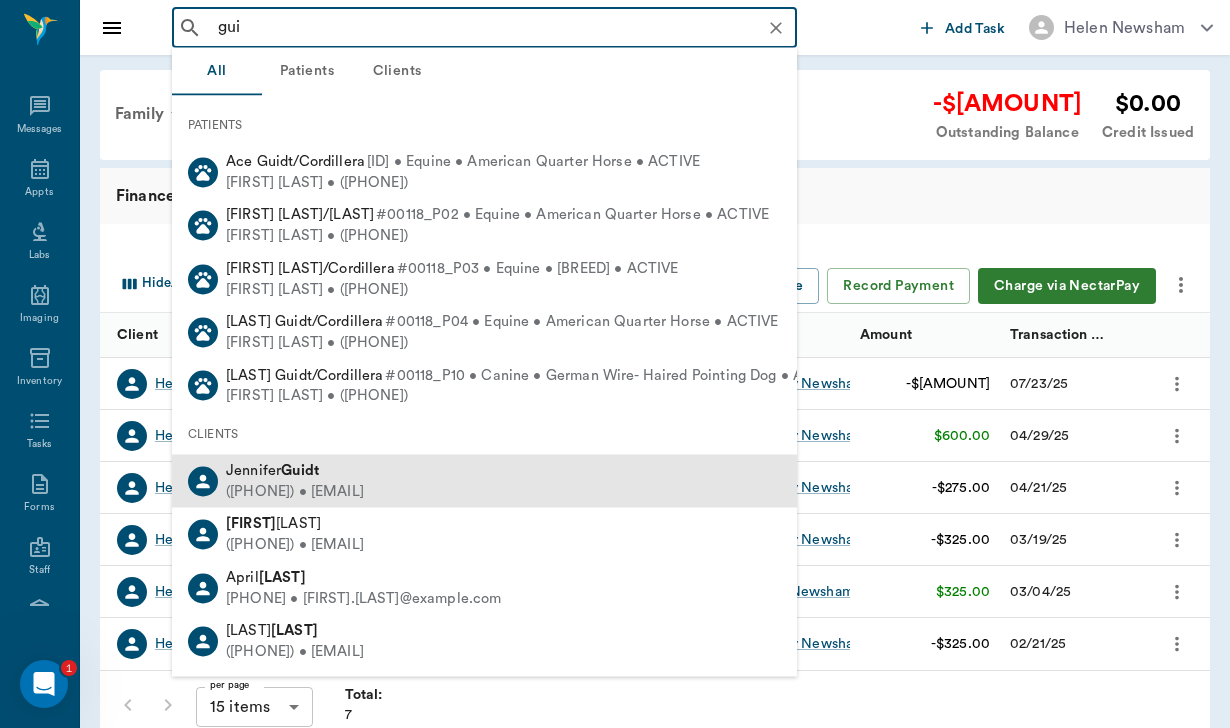 click on "Guidt" at bounding box center (300, 470) 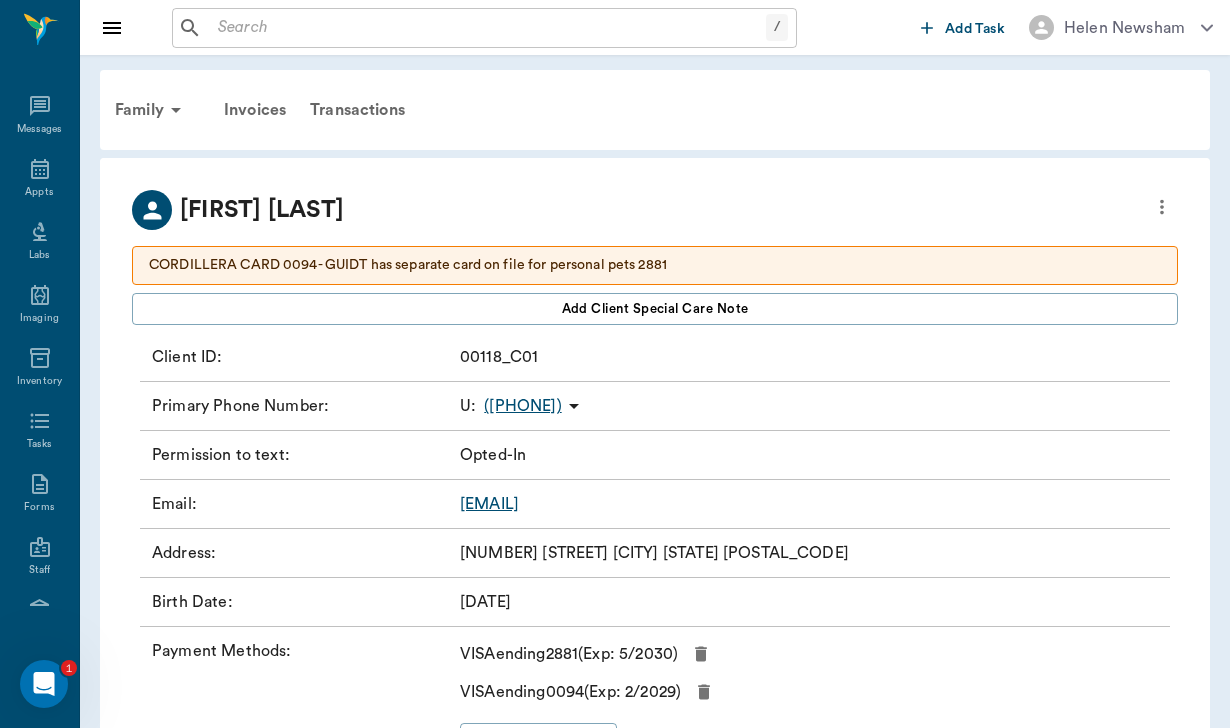 click on "jguidt@cordilleraranch.com" at bounding box center [489, 504] 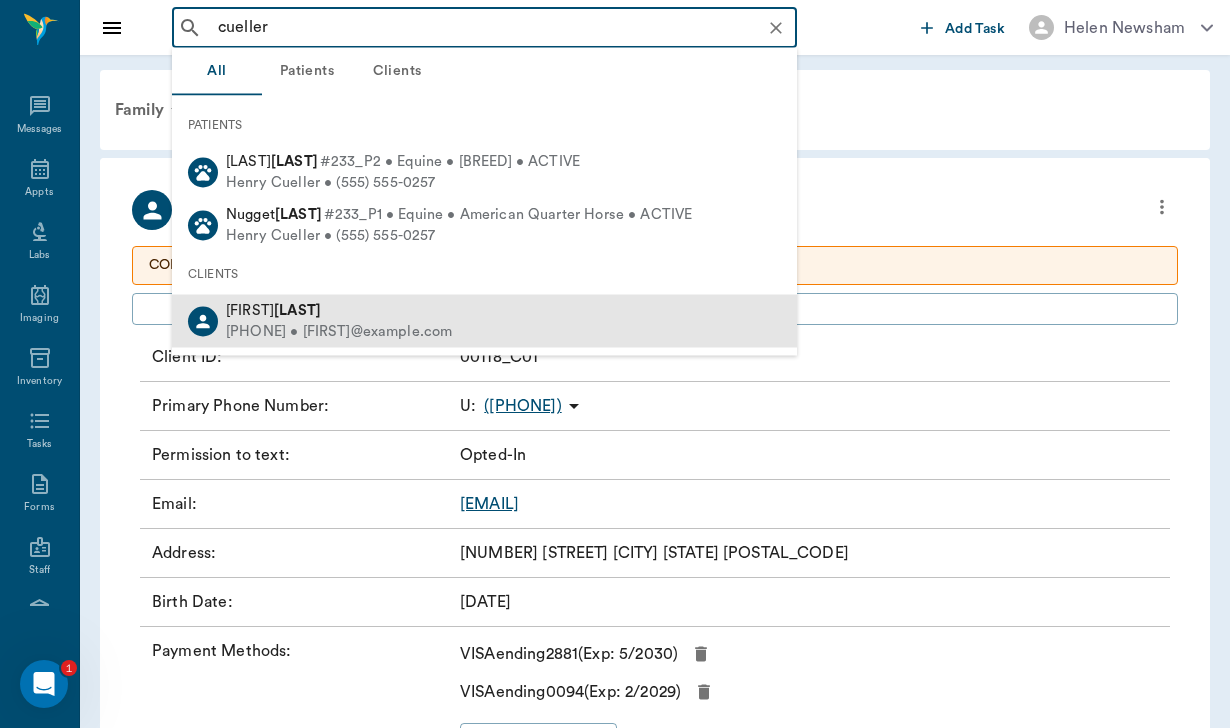 click on "(210) 379-0257   • enrique@cuellarproperties.com" at bounding box center (339, 331) 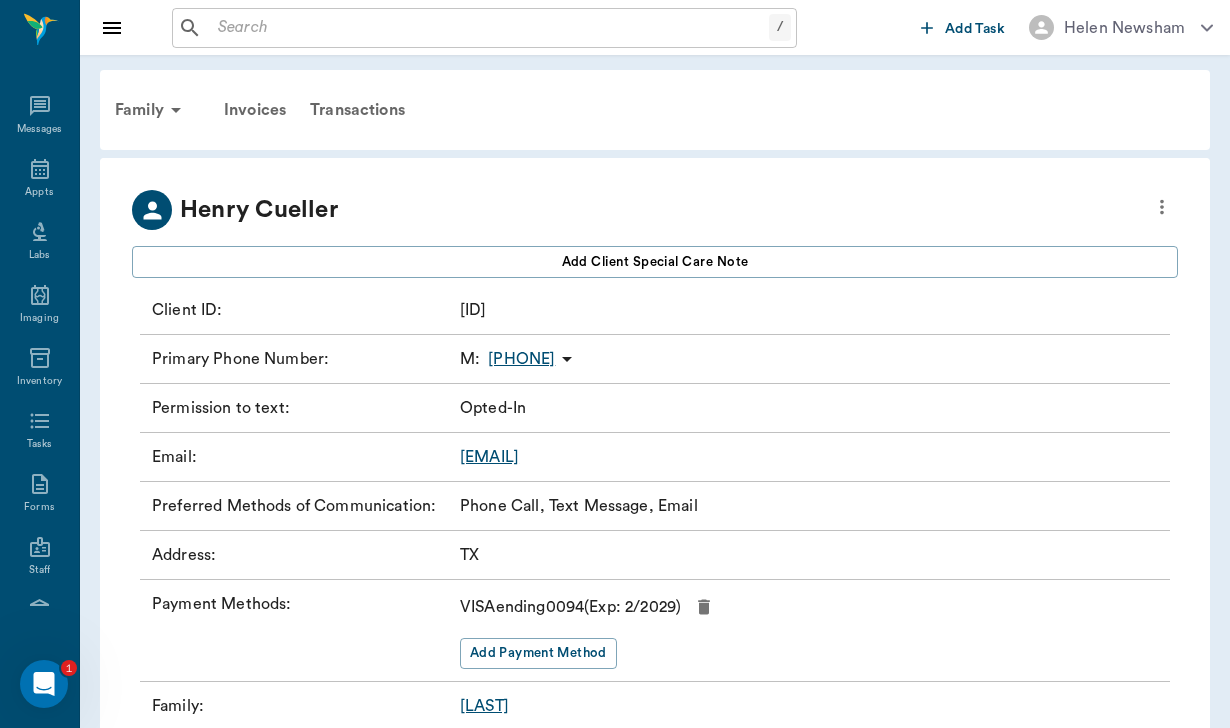 drag, startPoint x: 697, startPoint y: 453, endPoint x: 445, endPoint y: 450, distance: 252.01785 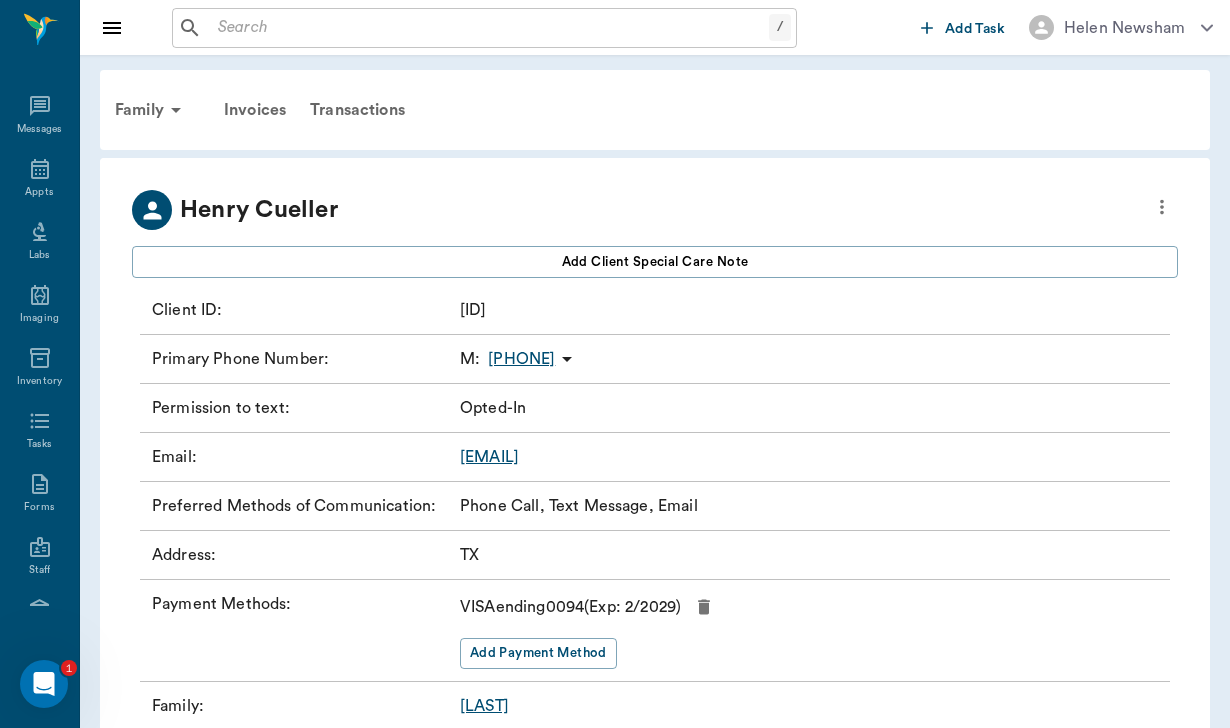 click on "Email : enrique@cuellarproperties.com" at bounding box center (655, 457) 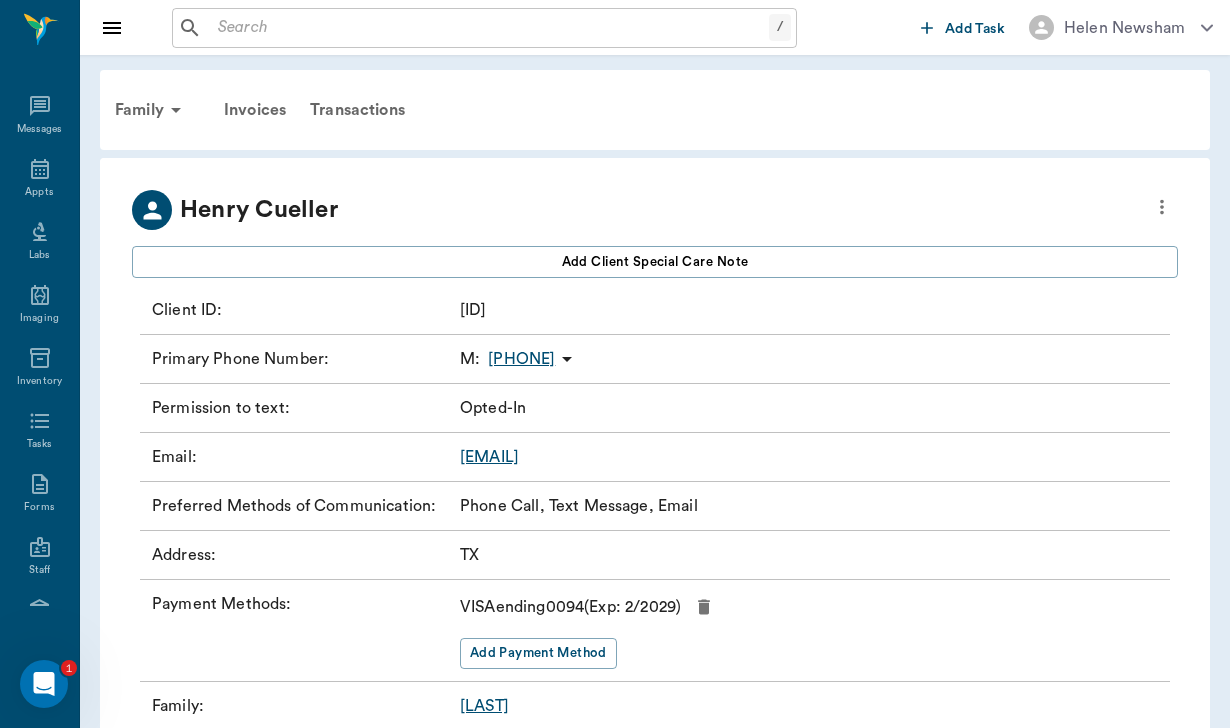 copy on "enrique@cuellarproperties.com" 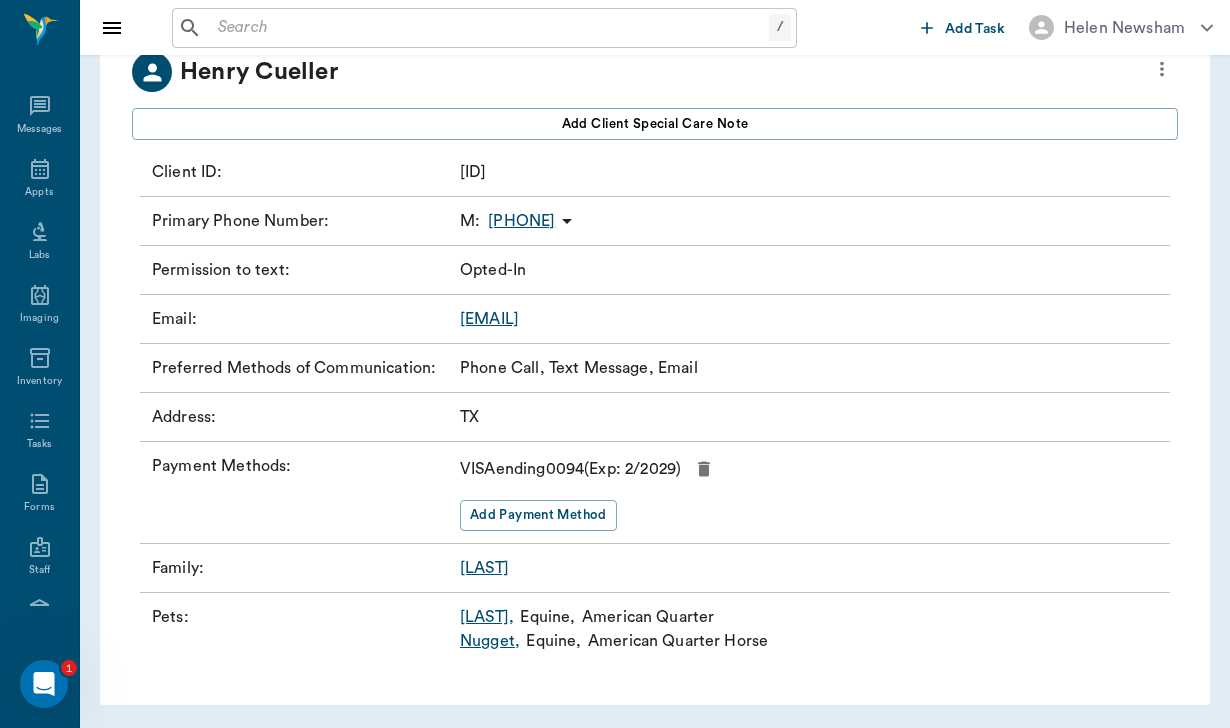 scroll, scrollTop: 137, scrollLeft: 0, axis: vertical 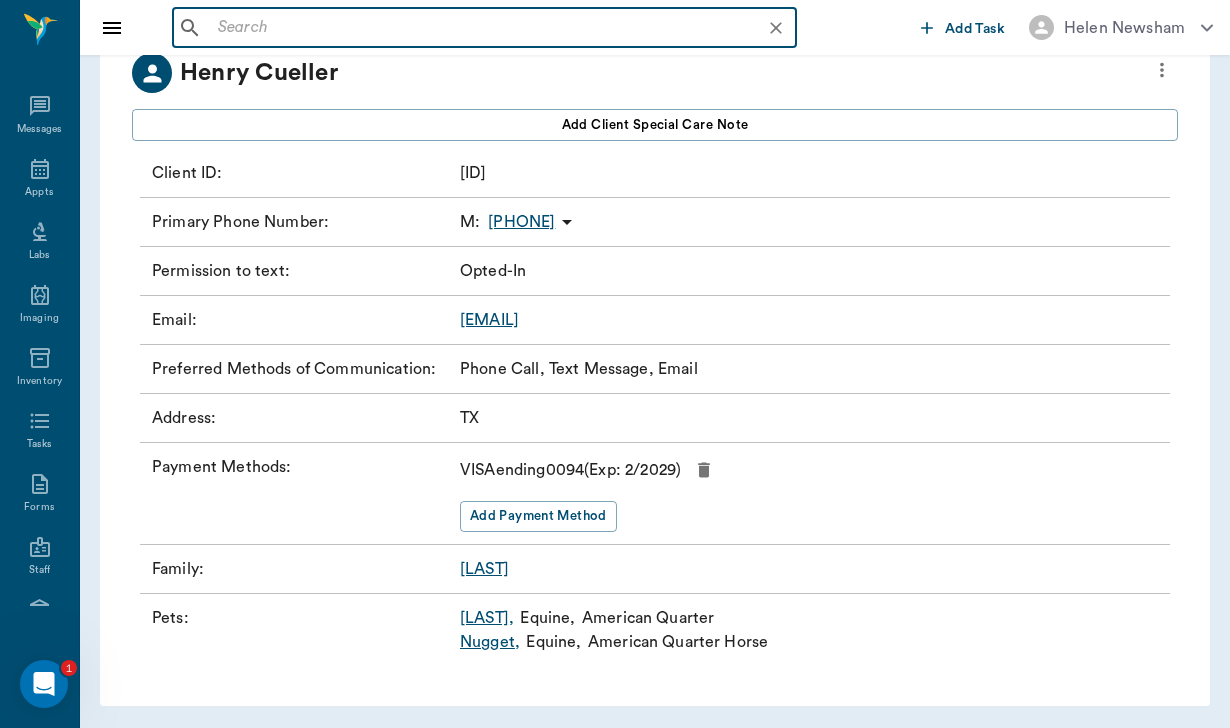 click at bounding box center [500, 28] 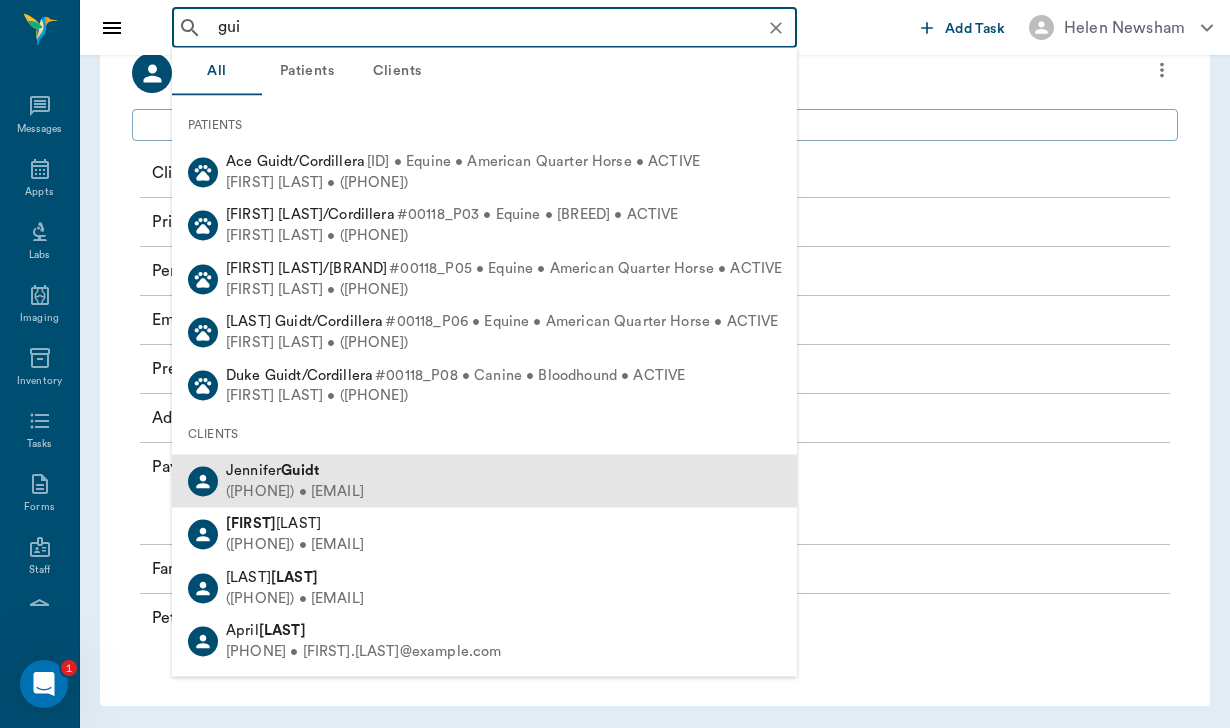 click on "(803) 840-0875   • jguidt@cordilleraranch.com" at bounding box center (295, 491) 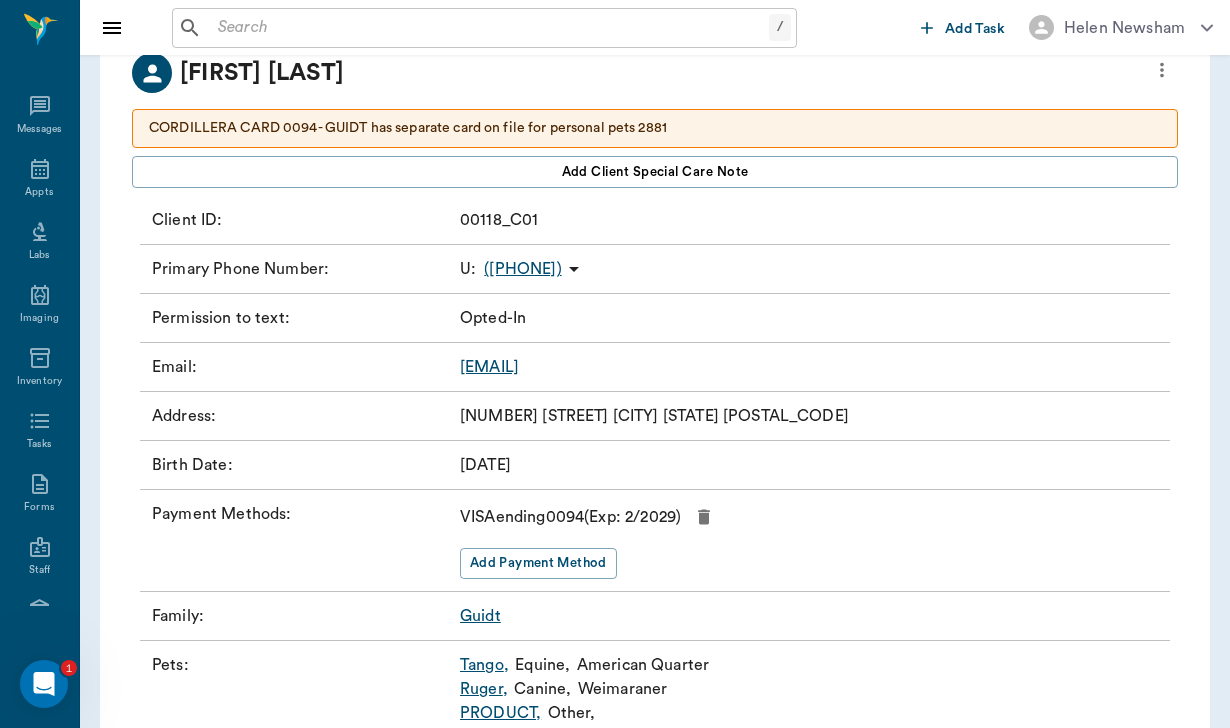 scroll, scrollTop: 0, scrollLeft: 0, axis: both 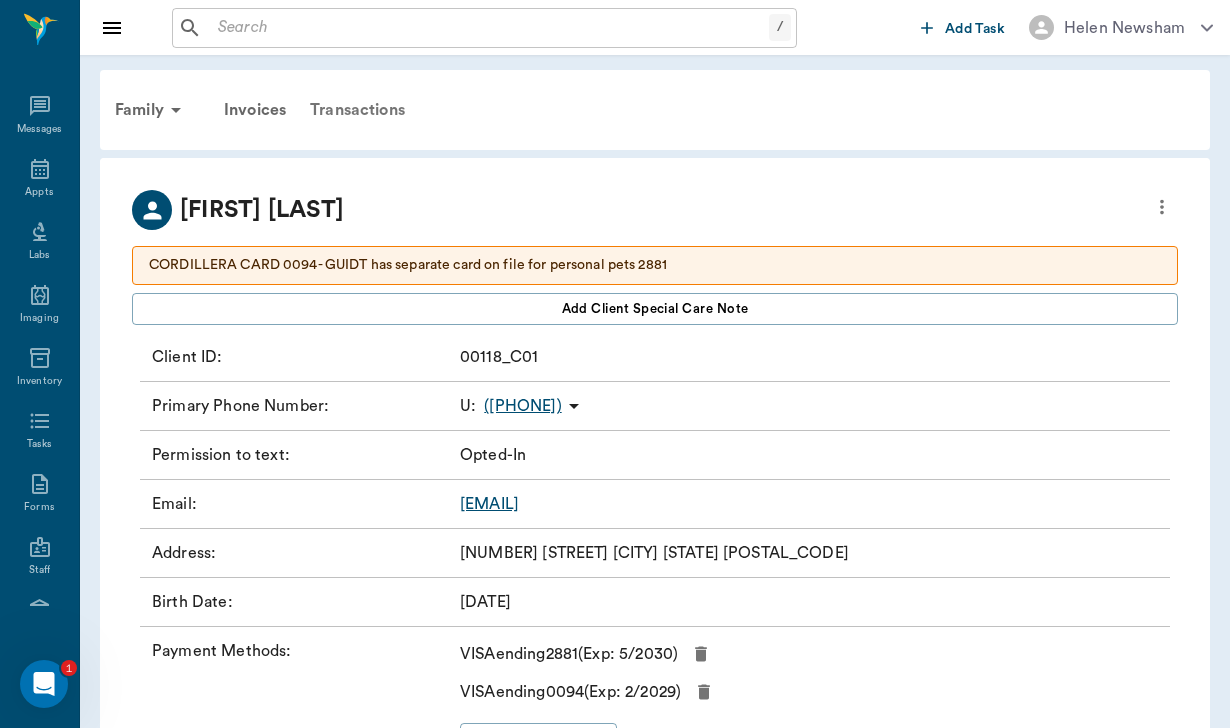 click on "Transactions" at bounding box center (357, 110) 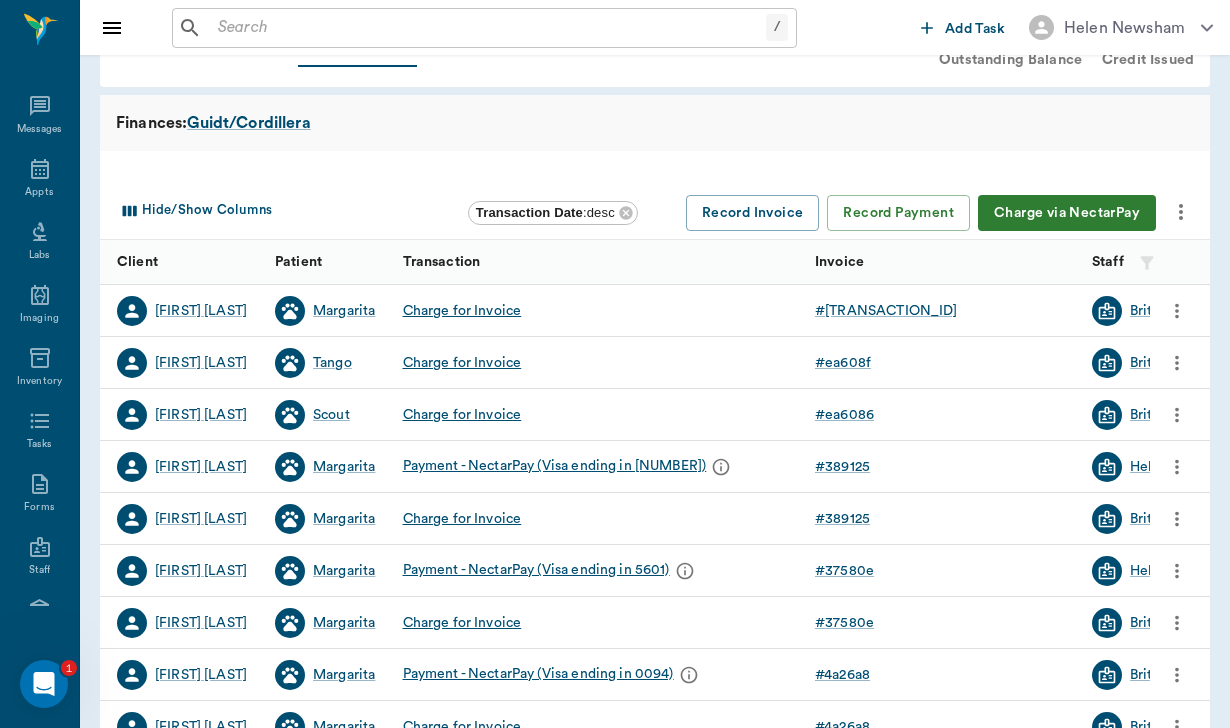 scroll, scrollTop: 75, scrollLeft: 1, axis: both 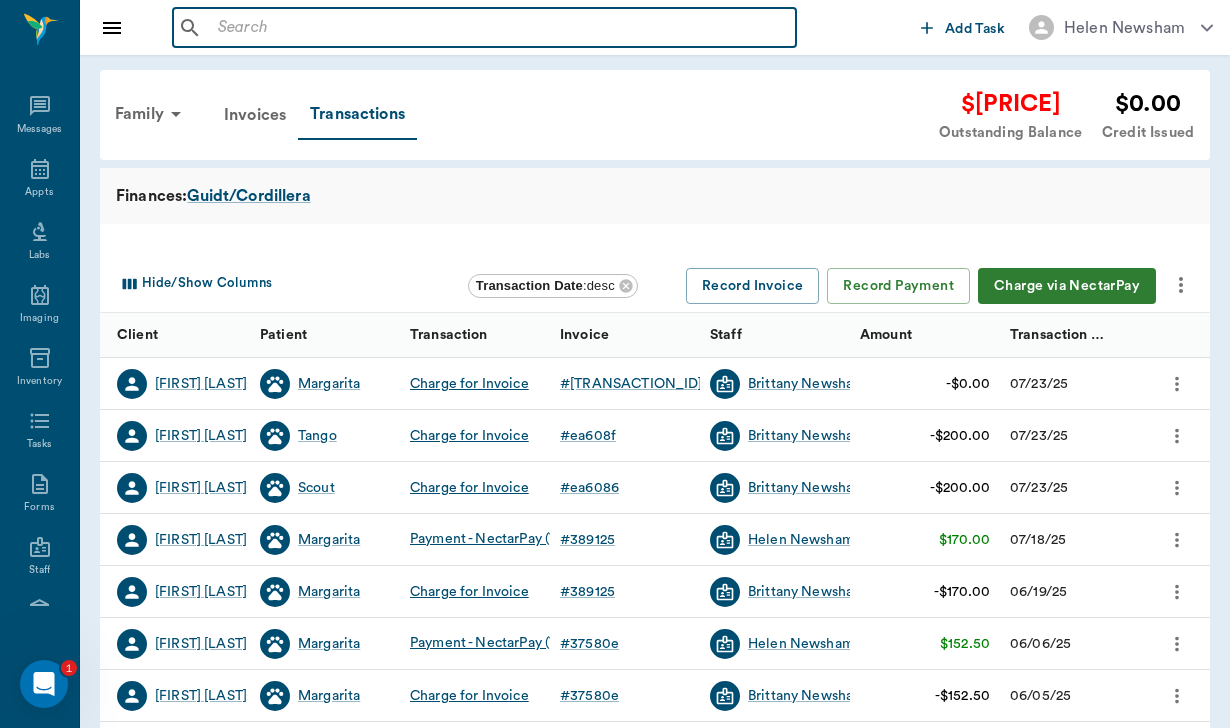 click at bounding box center [499, 28] 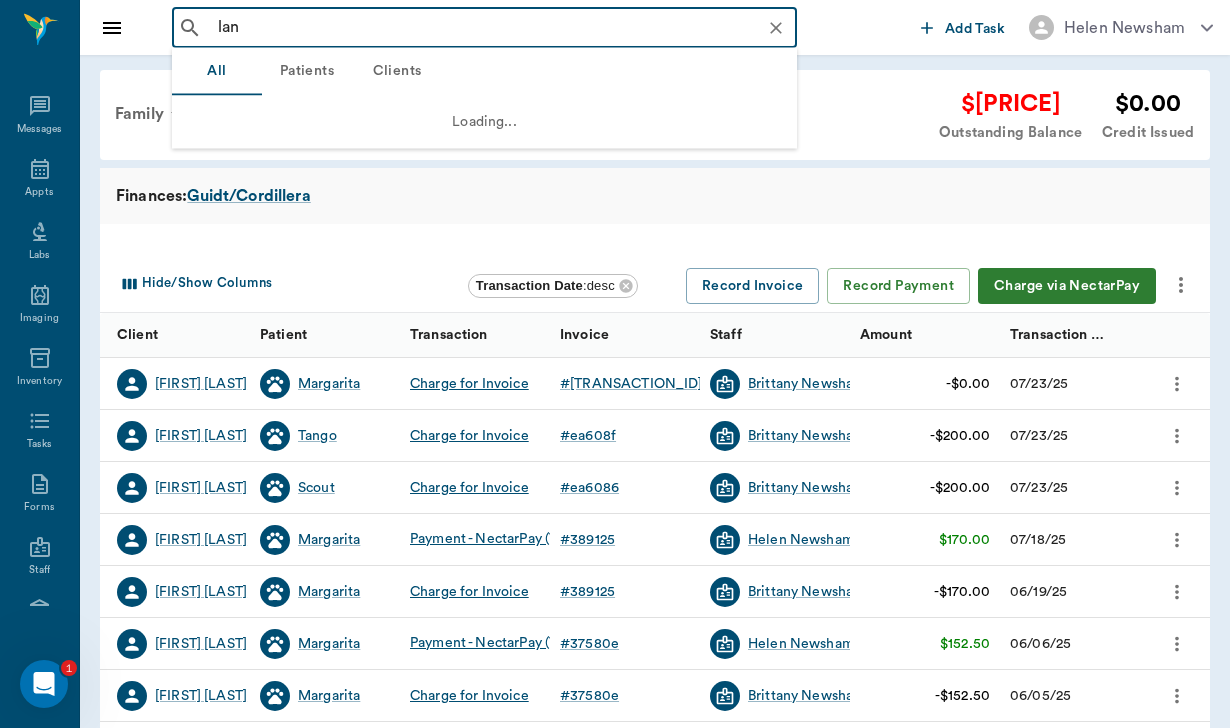 type on "lane" 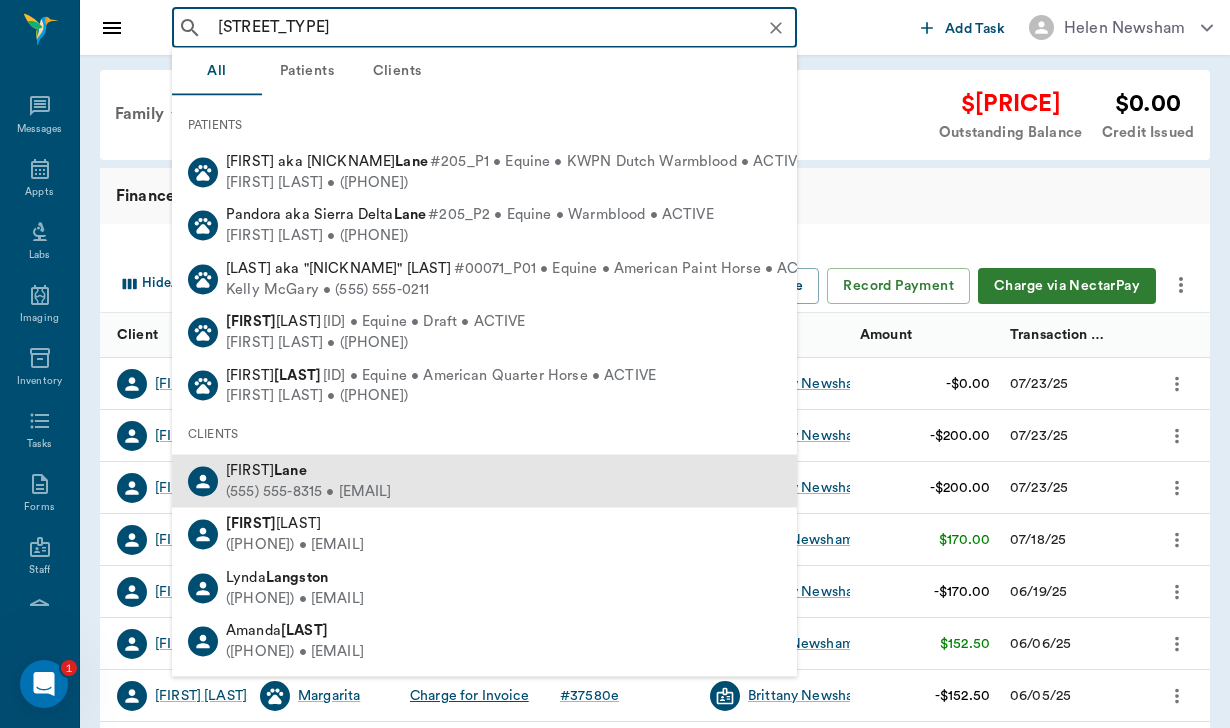 click on "(713) 503-8315   • susanshiba@gmail.com" at bounding box center [309, 491] 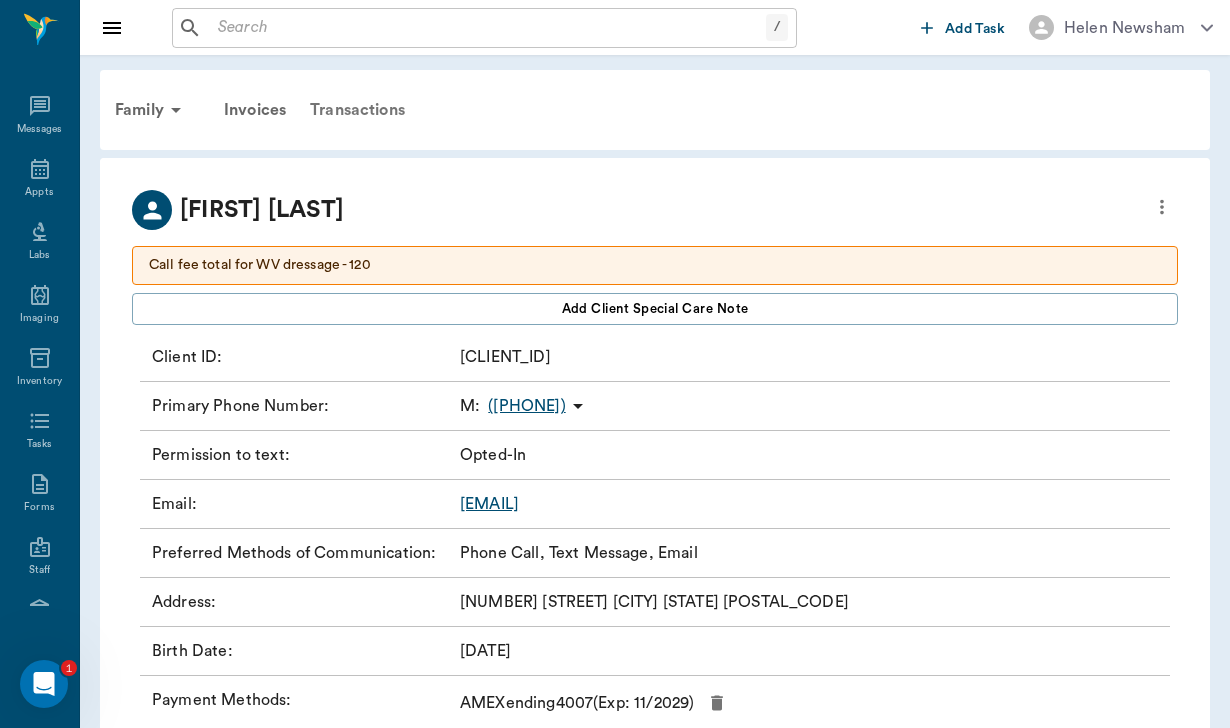 click on "Transactions" at bounding box center (357, 110) 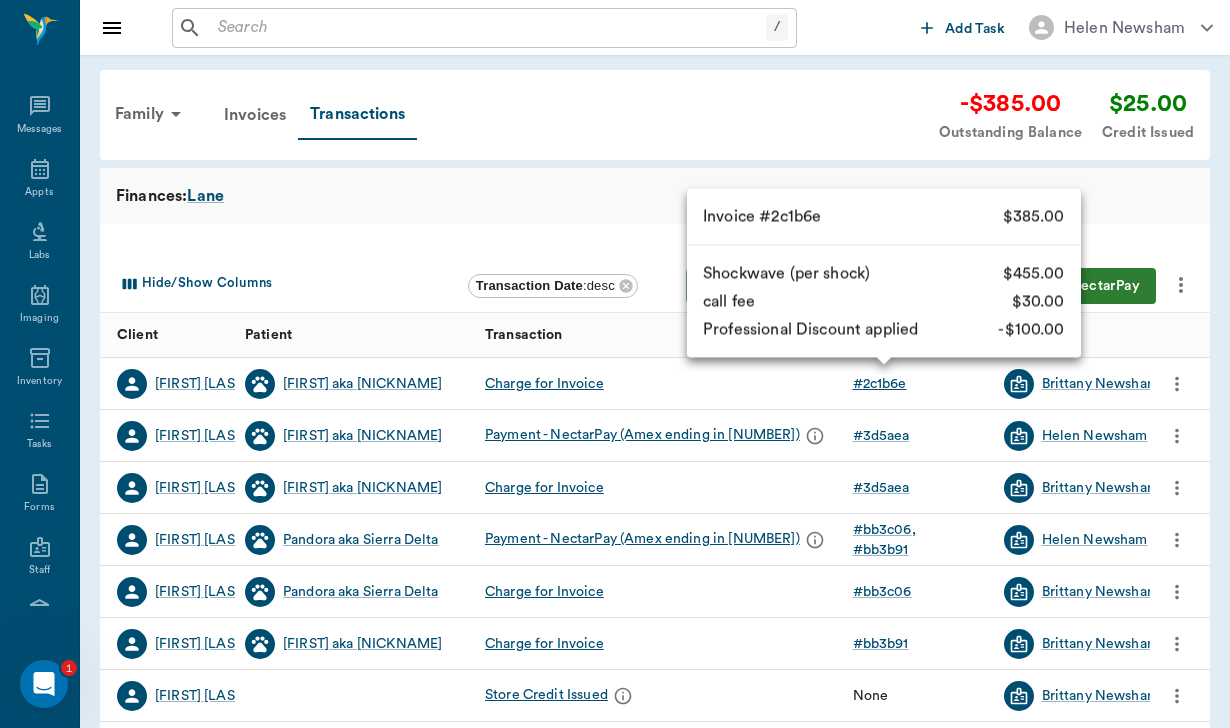 click on "# 2c1b6e" at bounding box center [880, 384] 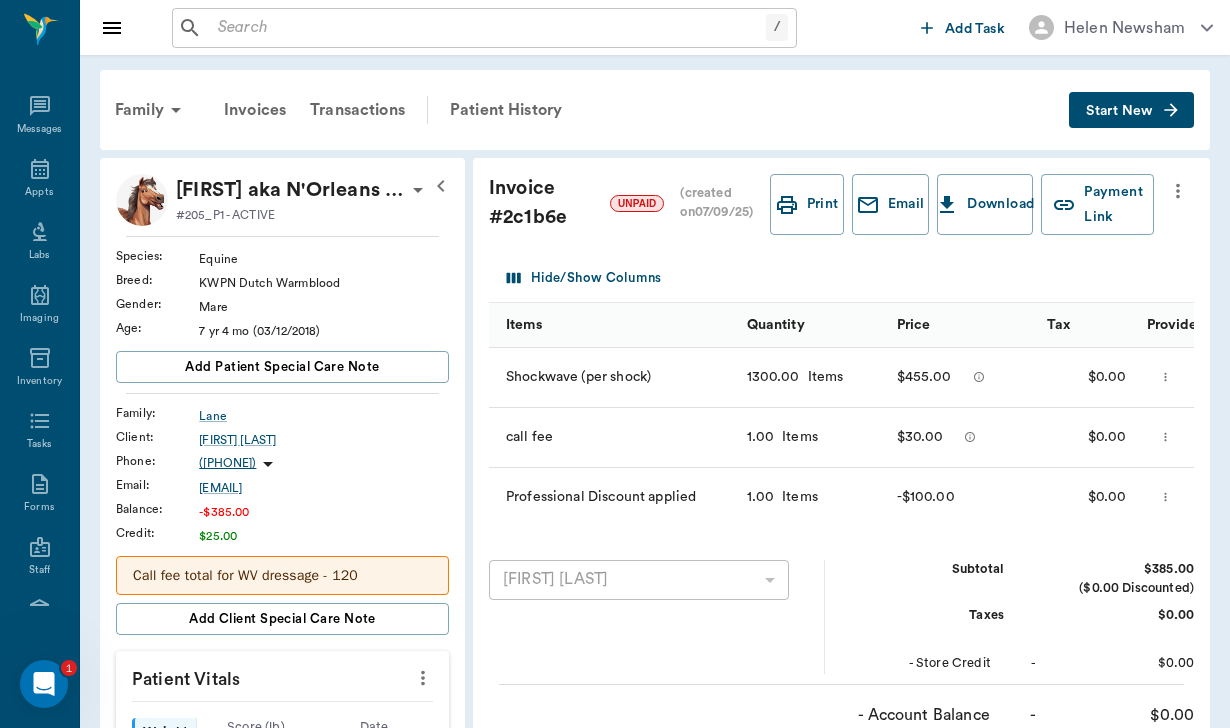 scroll, scrollTop: 0, scrollLeft: 0, axis: both 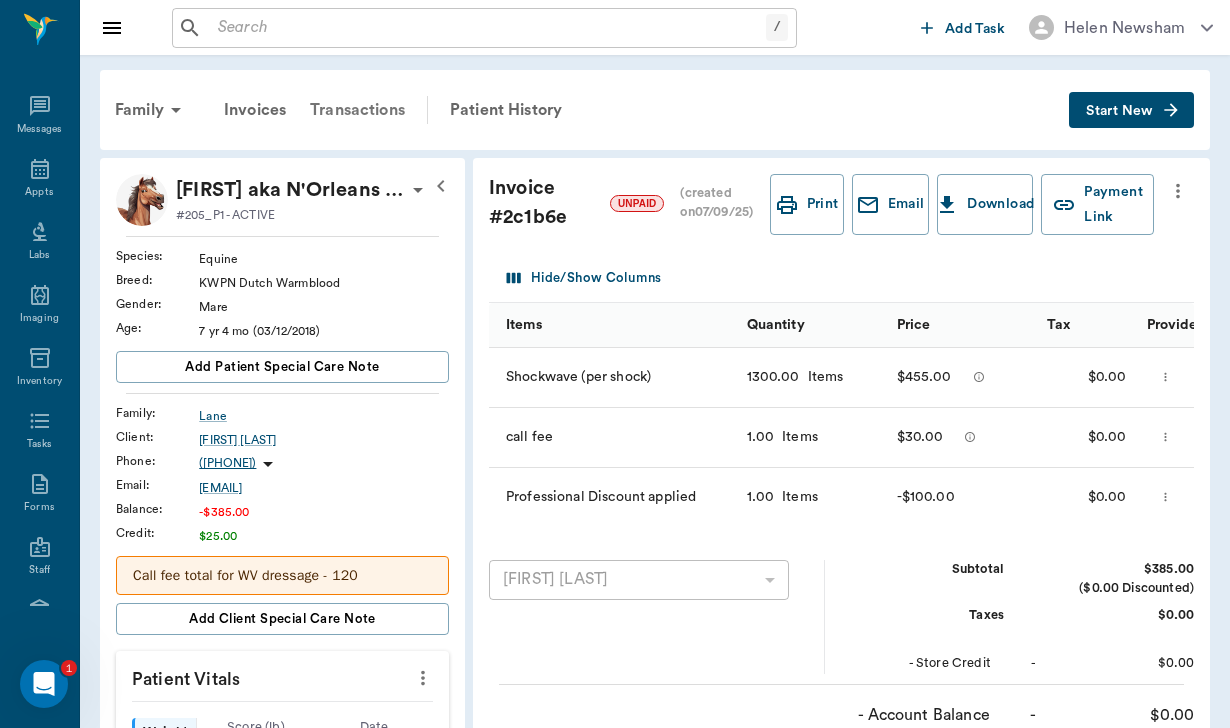 click on "Transactions" at bounding box center [357, 110] 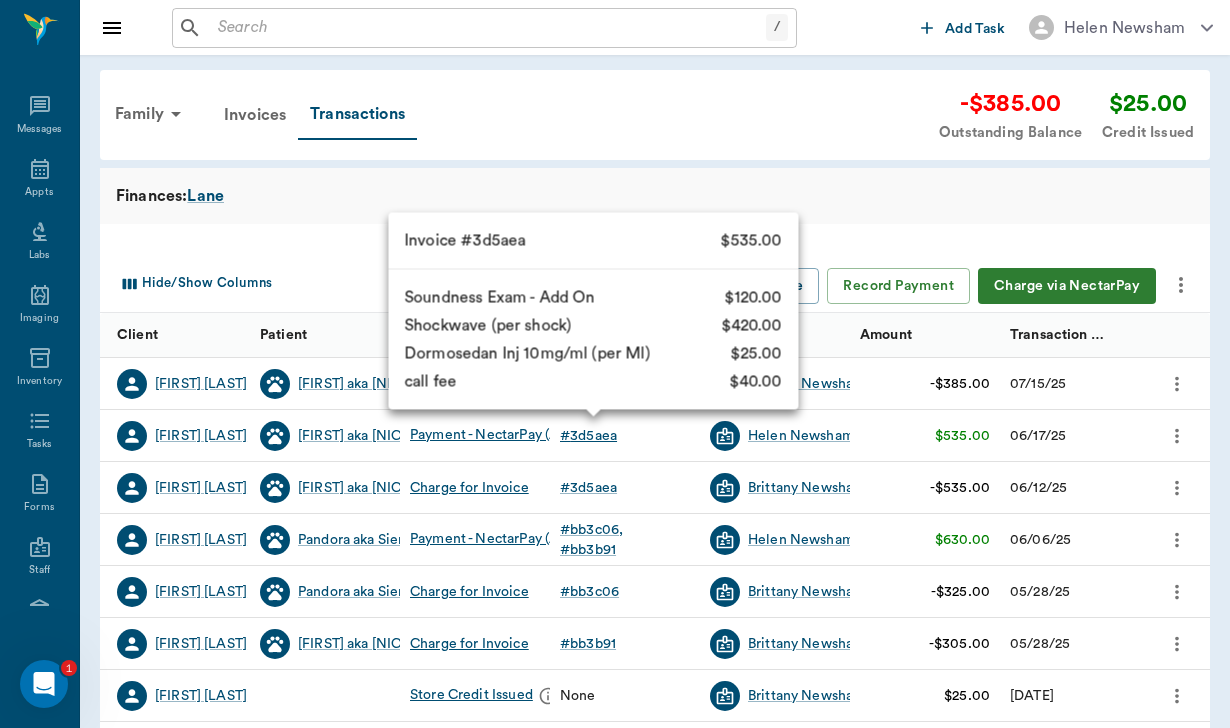 click on "# 3d5aea" at bounding box center (588, 436) 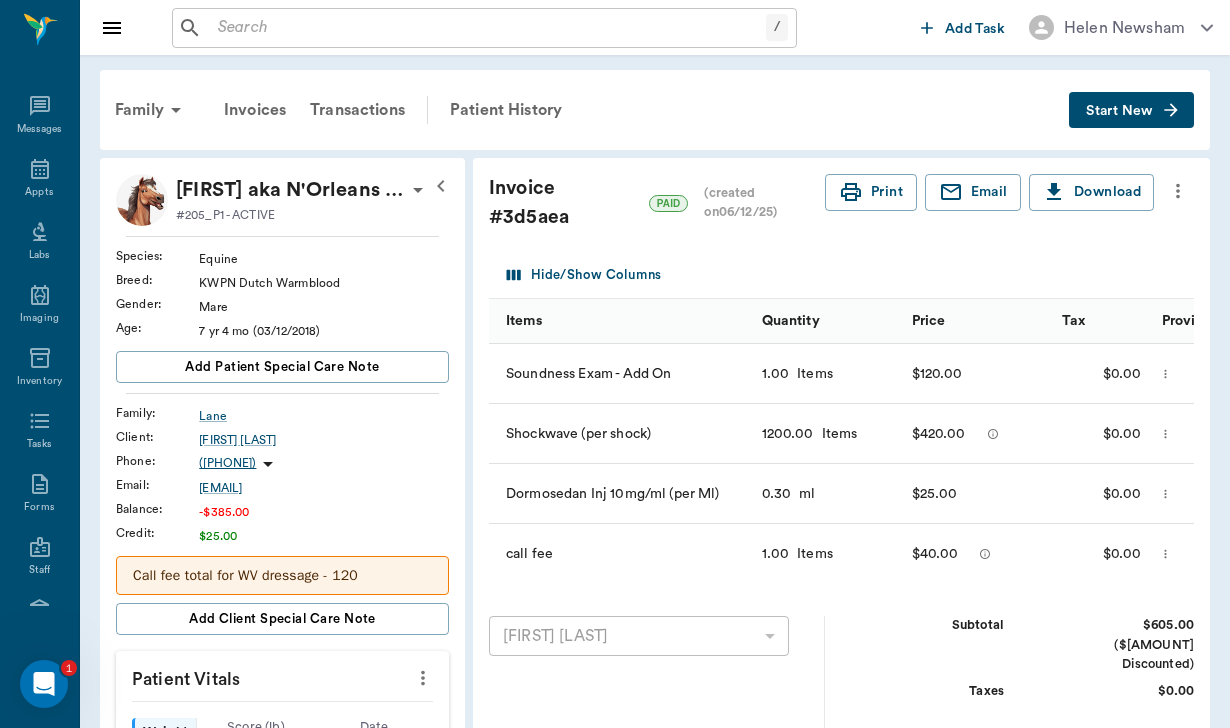 scroll, scrollTop: 0, scrollLeft: 0, axis: both 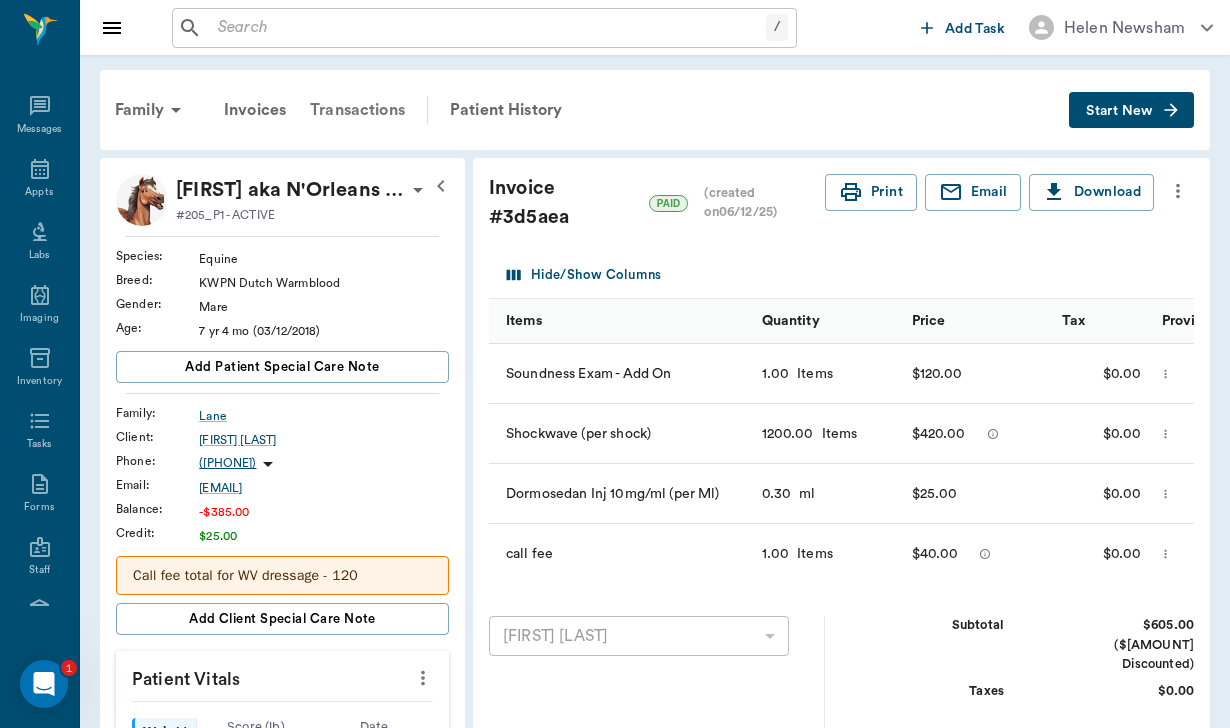 click on "Transactions" at bounding box center (357, 110) 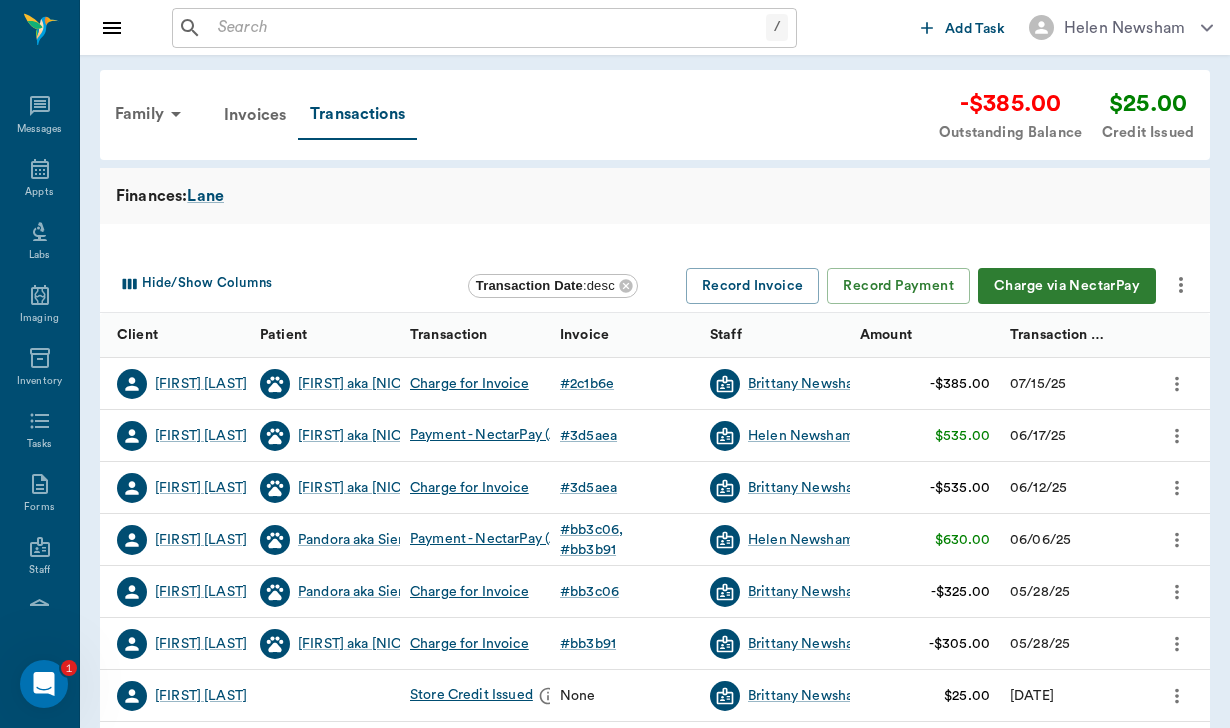 click on "Charge via NectarPay" at bounding box center [1067, 286] 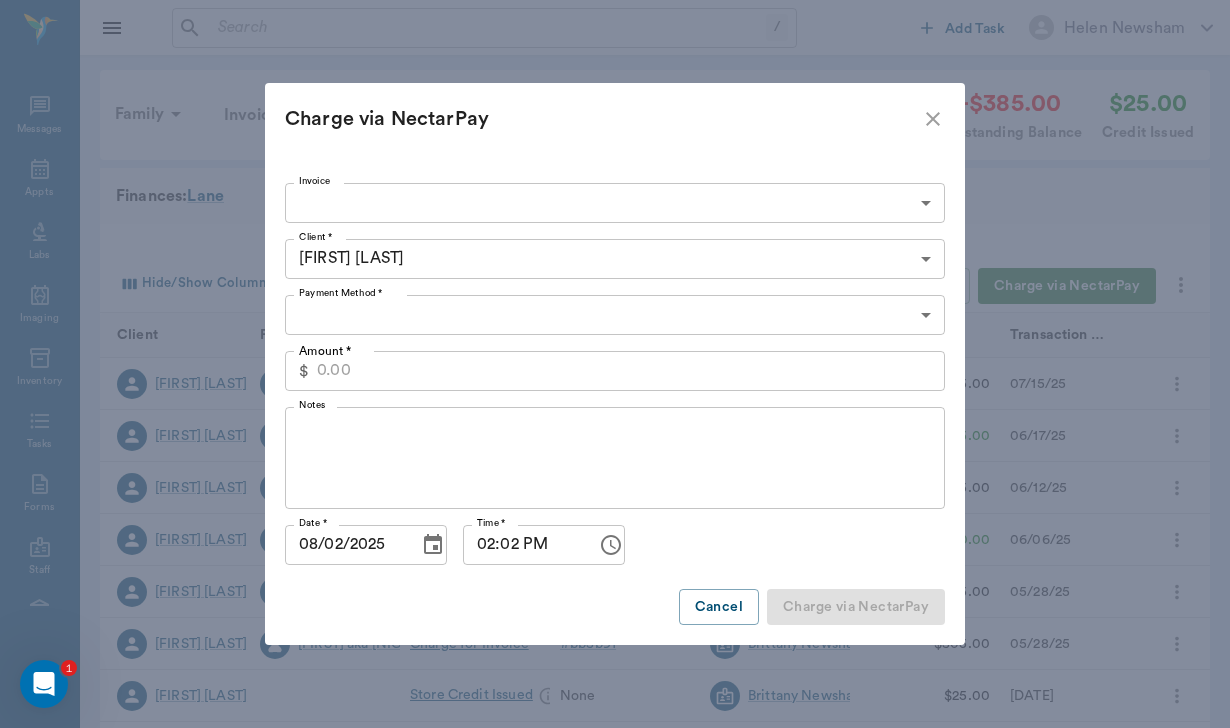 type on "CREDIT_CARDS_ON_FILE" 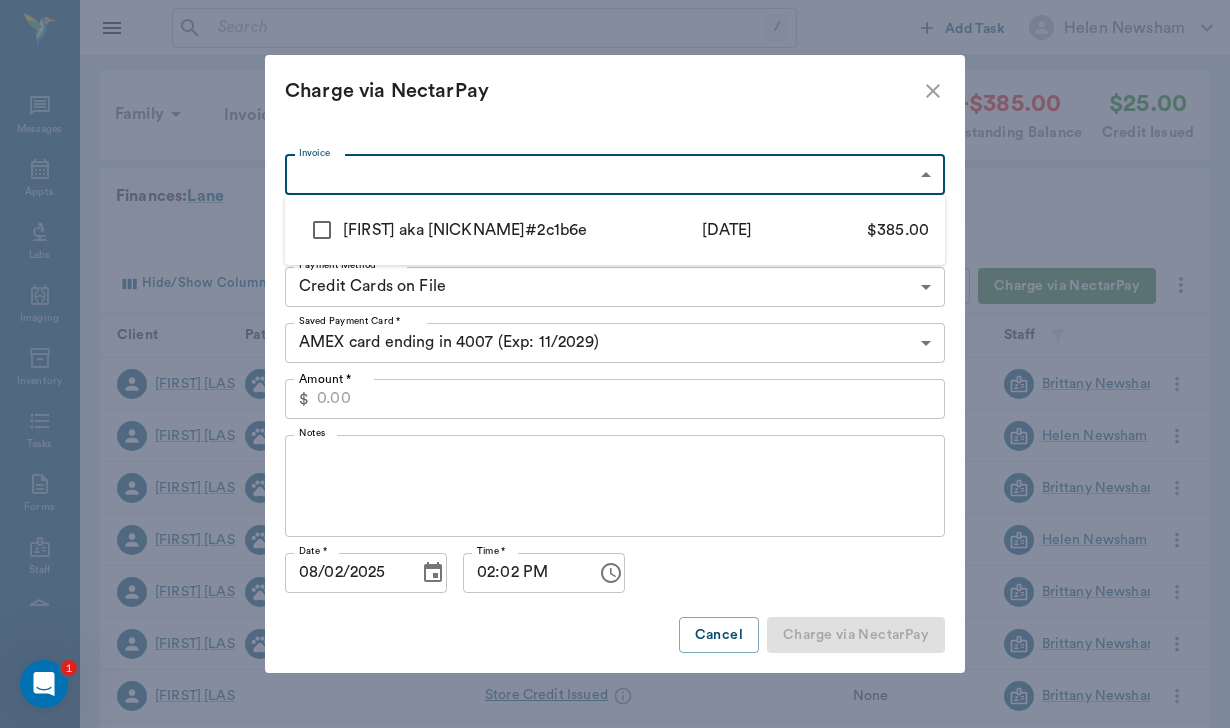 click on "/ ​ Add Task Helen Newsham Nectar Messages Appts Labs Imaging Inventory Tasks Forms Staff Reports Lookup Settings Family Invoices Transactions -$385.00 Outstanding Balance $25.00 Credit Issued Finances:    Lane Hide/Show Columns Transaction Date :  desc Record Invoice Record Payment Charge via NectarPay Client Patient Transaction Invoice Staff Amount Transaction Date Susan Lane Nola aka N'Orleans Lady Charge for Invoice # 2c1b6e Brittany Newsham -$385.00 07/15/25 Susan Lane Nola aka N'Orleans Lady Payment - NectarPay (Amex ending in 4007) # 3d5aea Helen Newsham $535.00 06/17/25 Susan Lane Nola aka N'Orleans Lady Charge for Invoice # 3d5aea Brittany Newsham -$535.00 06/12/25 Susan Lane Pandora aka Sierra Delta Payment - NectarPay (Amex ending in 4007) # bb3c06 # bb3b91 Helen Newsham $630.00 06/06/25 Susan Lane Pandora aka Sierra Delta Charge for Invoice # bb3c06 Brittany Newsham -$325.00 05/28/25 Susan Lane Nola aka N'Orleans Lady Charge for Invoice # bb3b91 Brittany Newsham -$305.00 05/28/25 Susan Lane #" at bounding box center [615, 615] 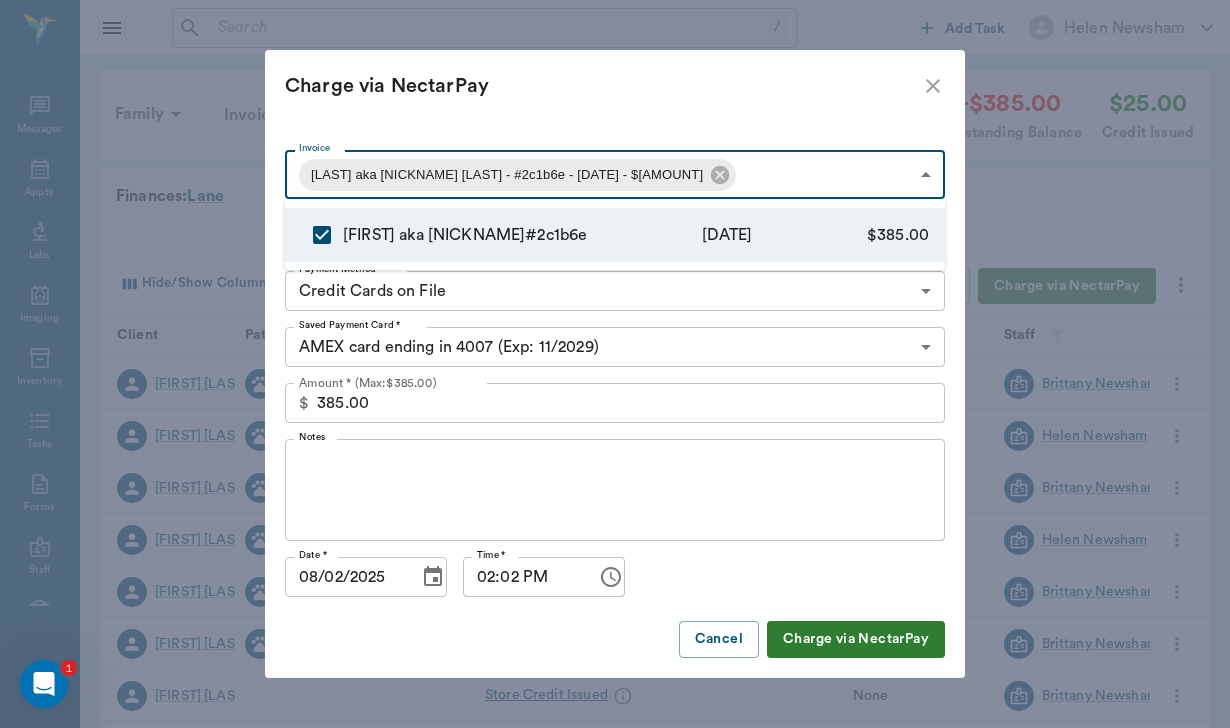click at bounding box center [615, 364] 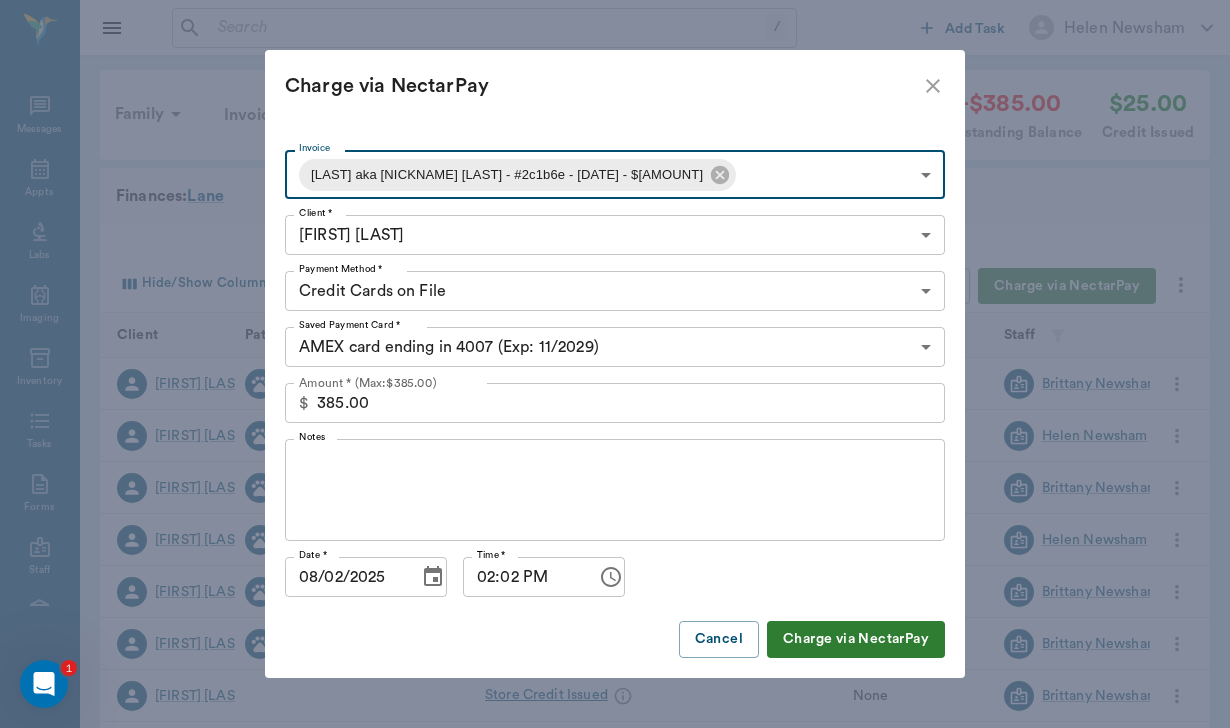 click on "Notes" at bounding box center [615, 490] 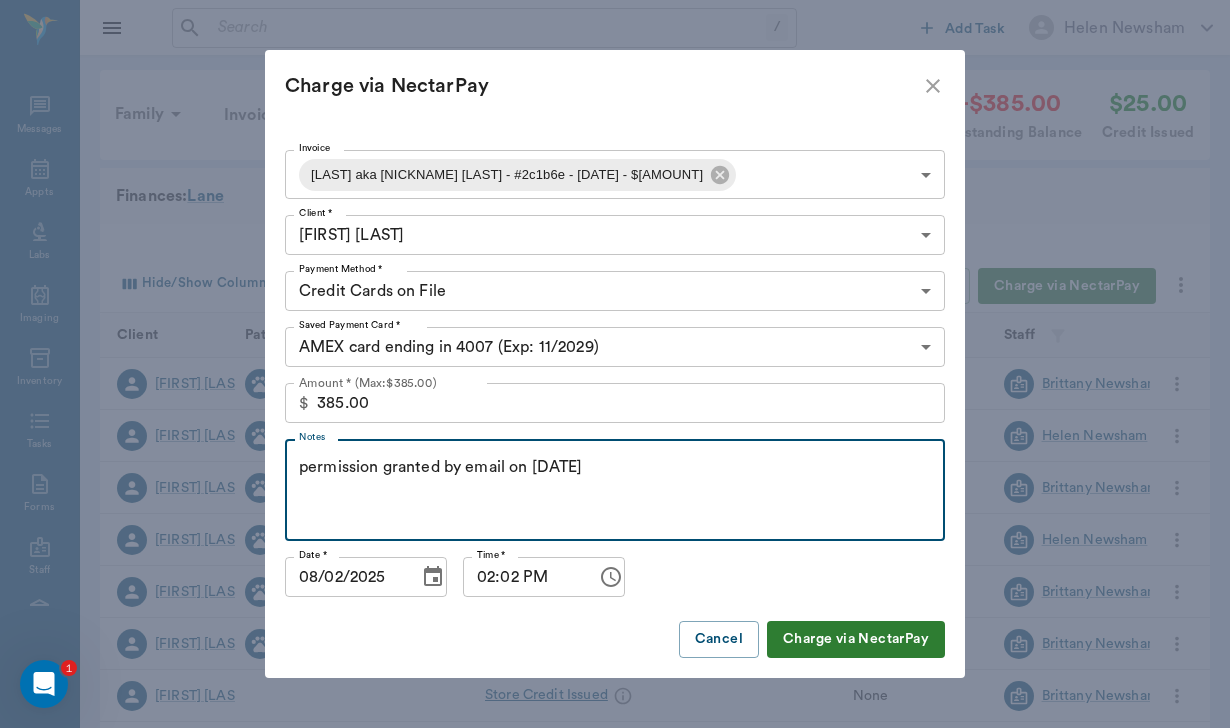 type on "permission granted by email on 07/16/25" 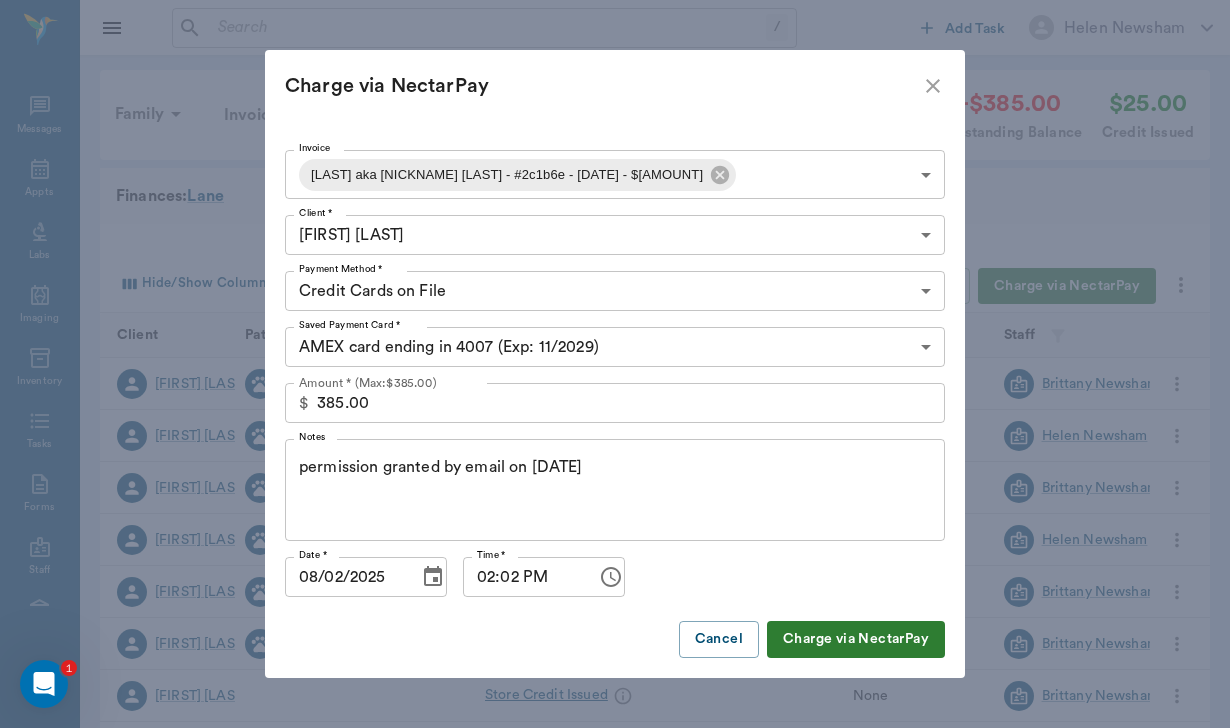 click on "Charge via NectarPay" at bounding box center [856, 639] 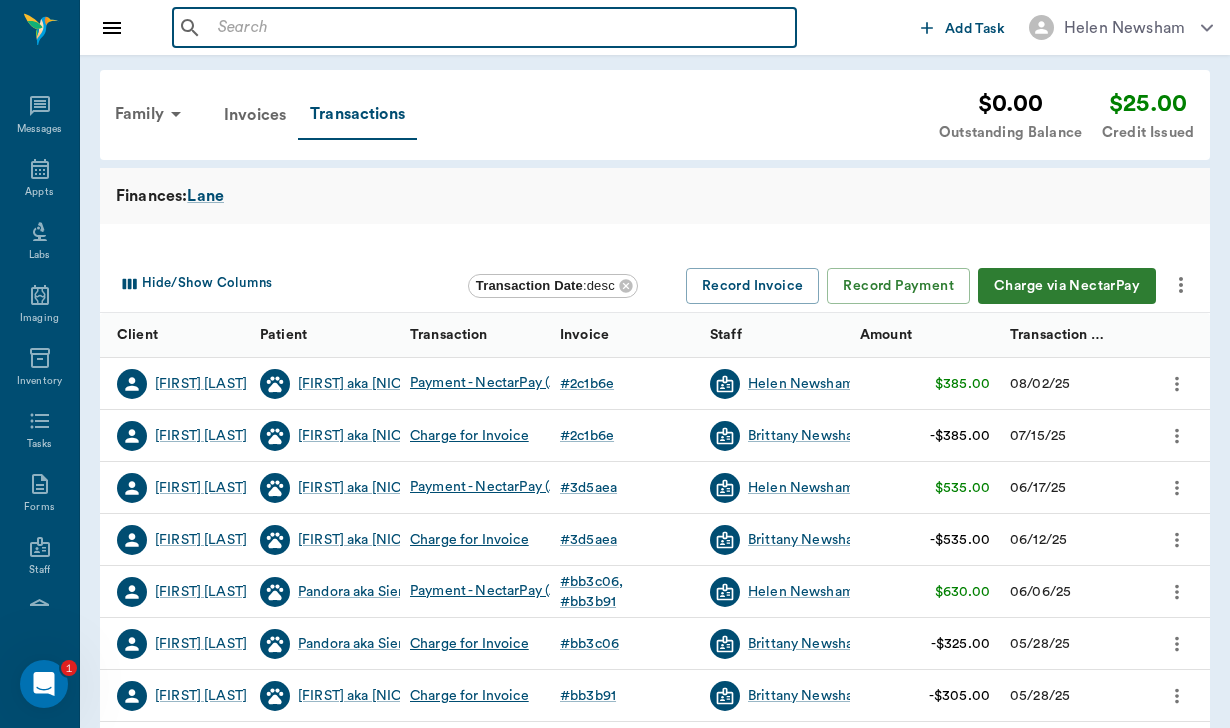 click at bounding box center [499, 28] 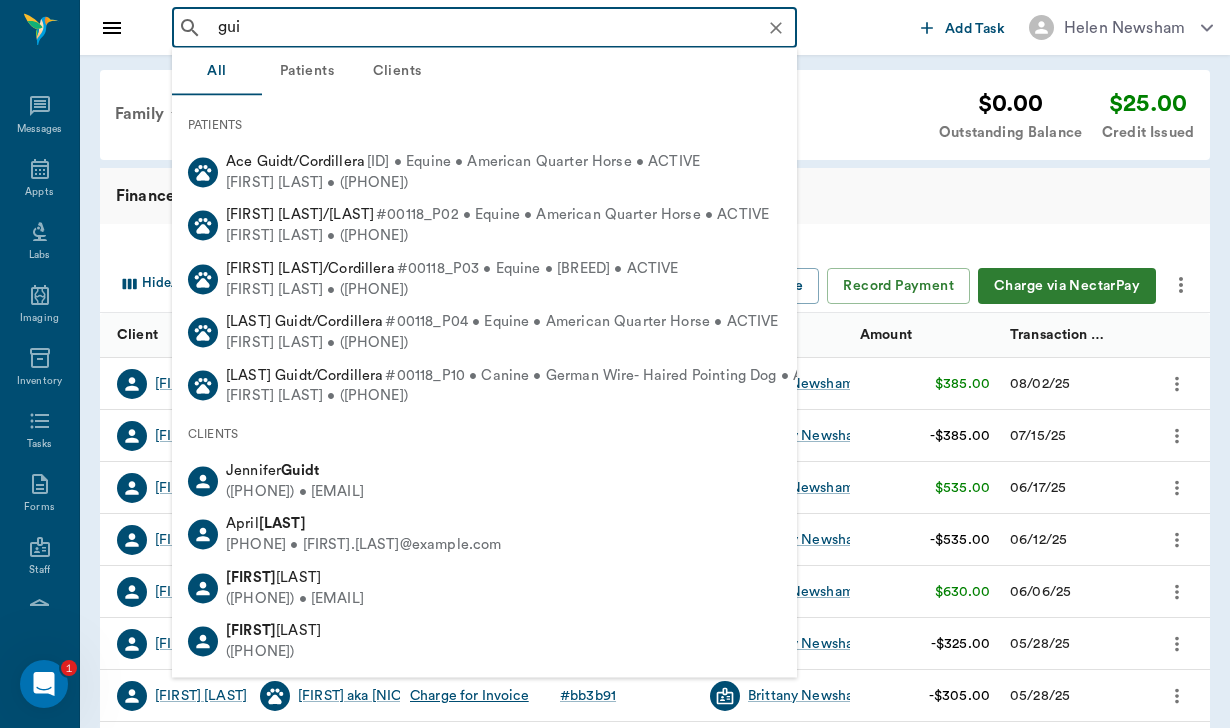 type on "guit" 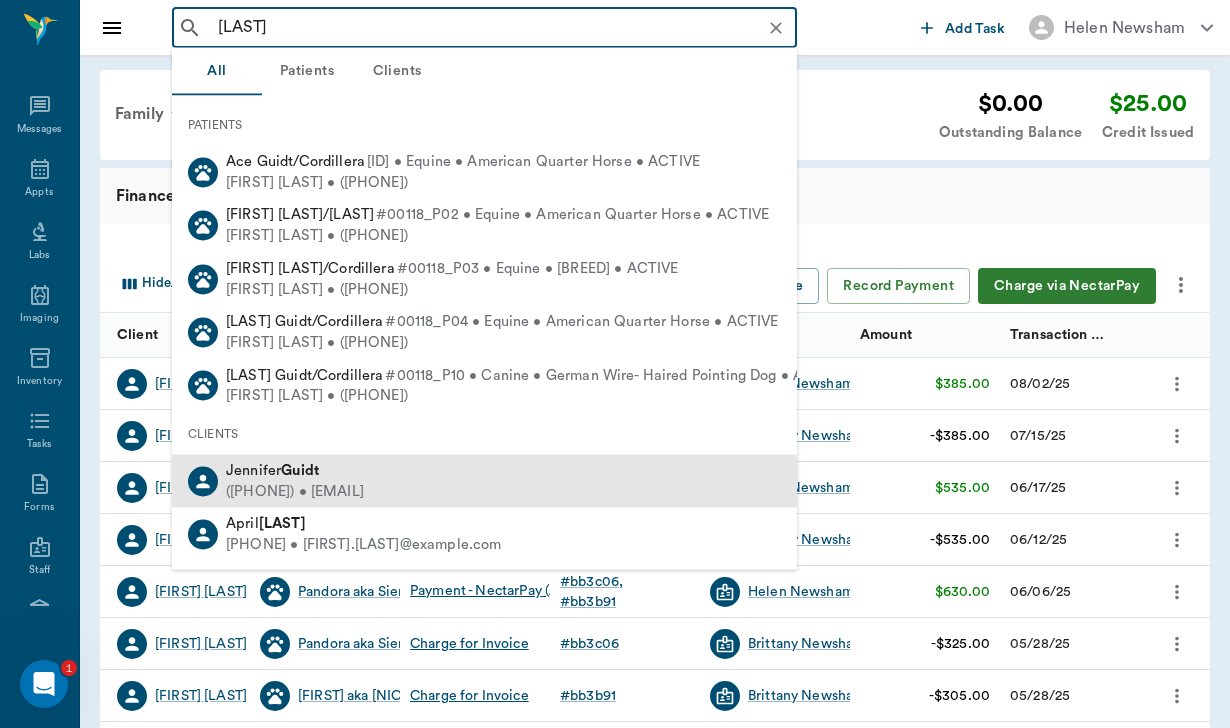 click on "(803) 840-0875   • jguidt@cordilleraranch.com" at bounding box center [295, 491] 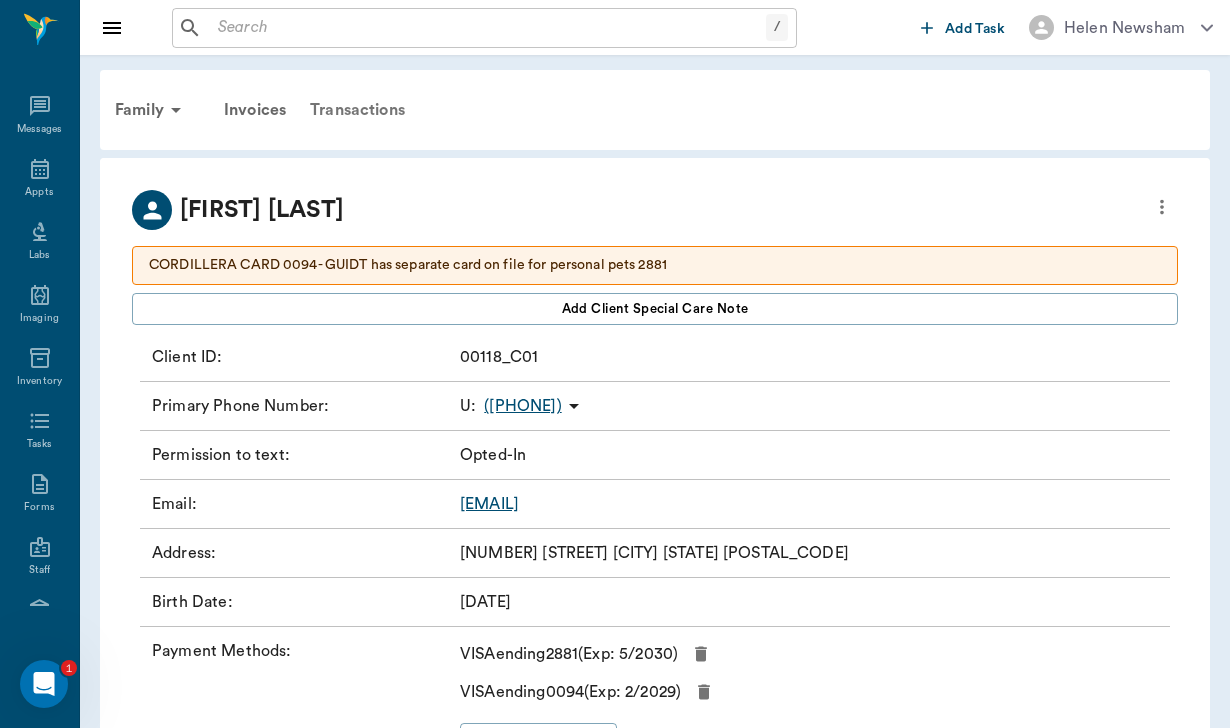 click on "Transactions" at bounding box center [357, 110] 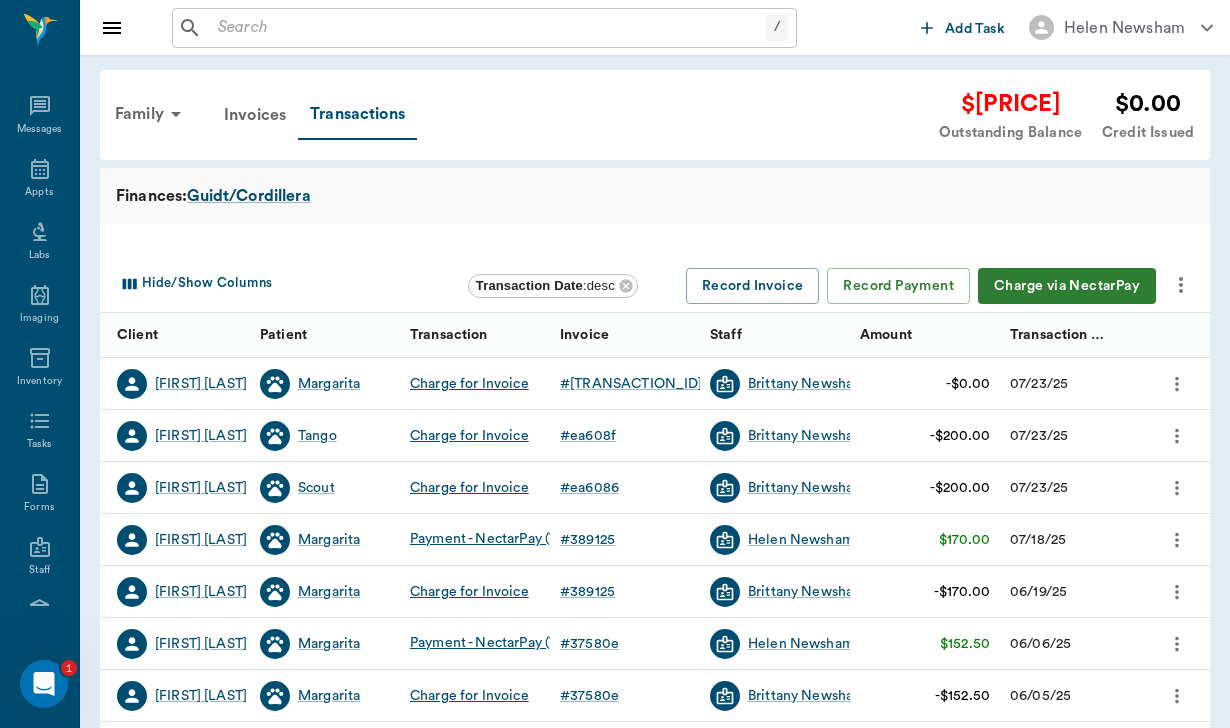 click at bounding box center [1181, 285] 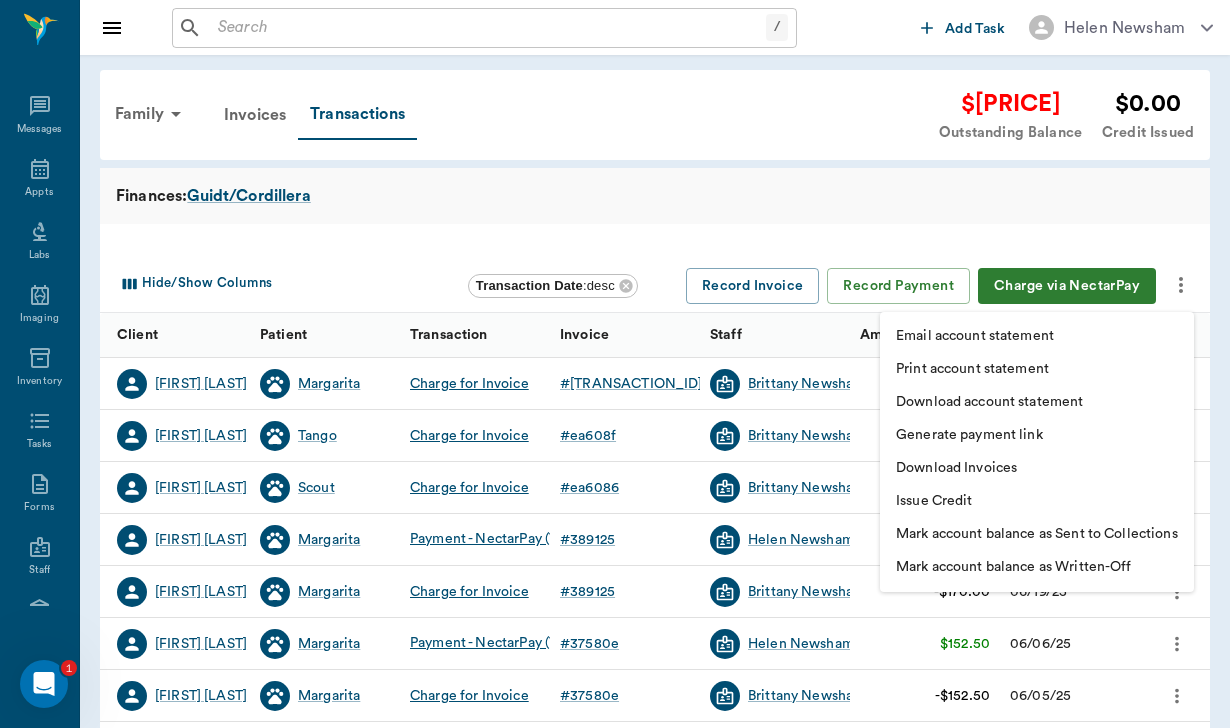 click on "Download Invoices" at bounding box center (1037, 468) 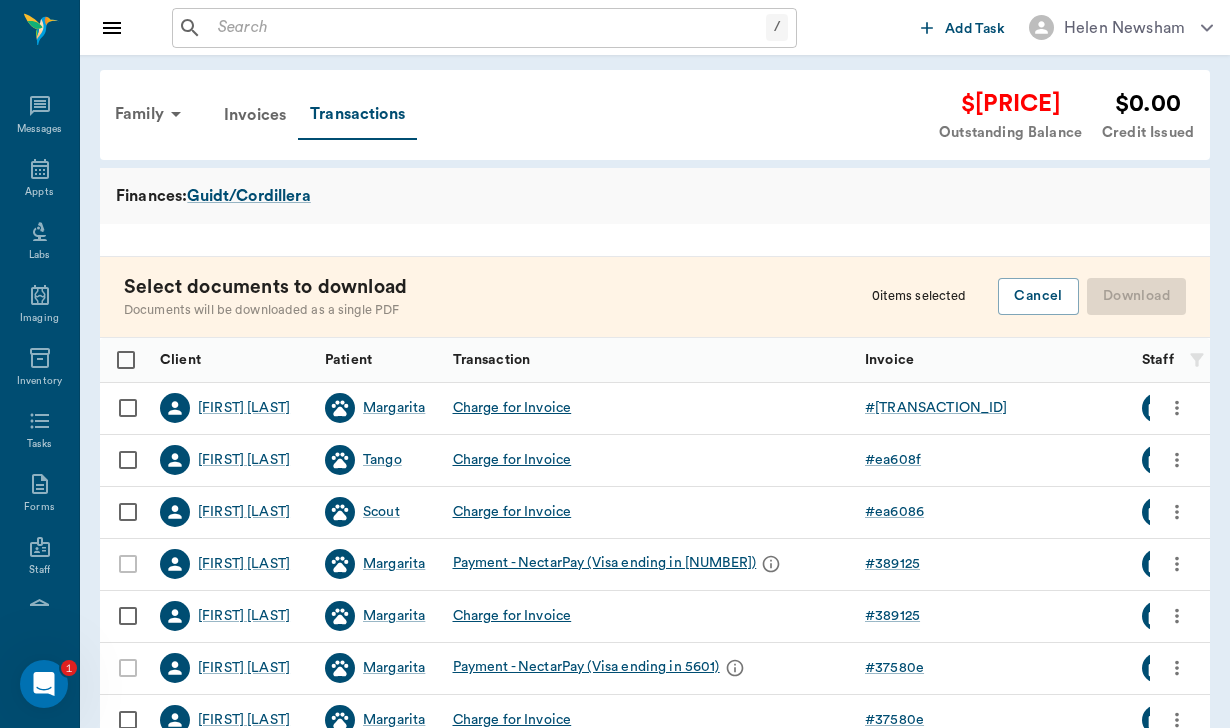 click at bounding box center (128, 408) 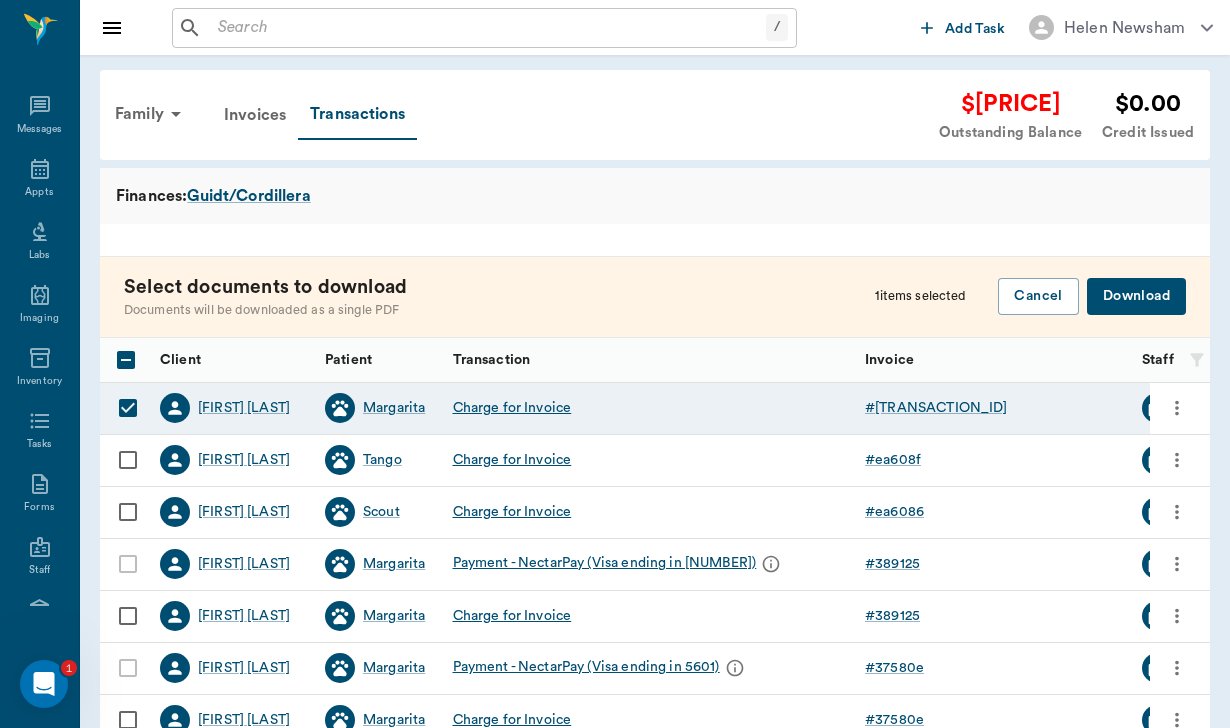 click on "Download" at bounding box center (1136, 296) 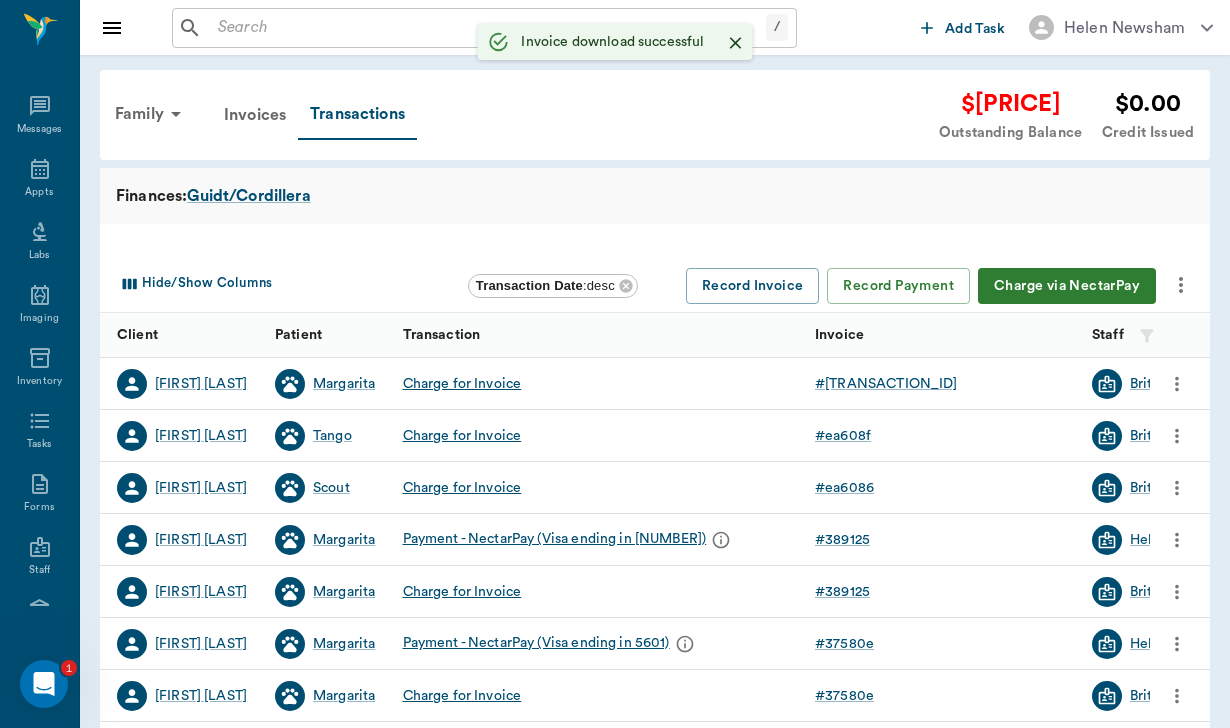 click 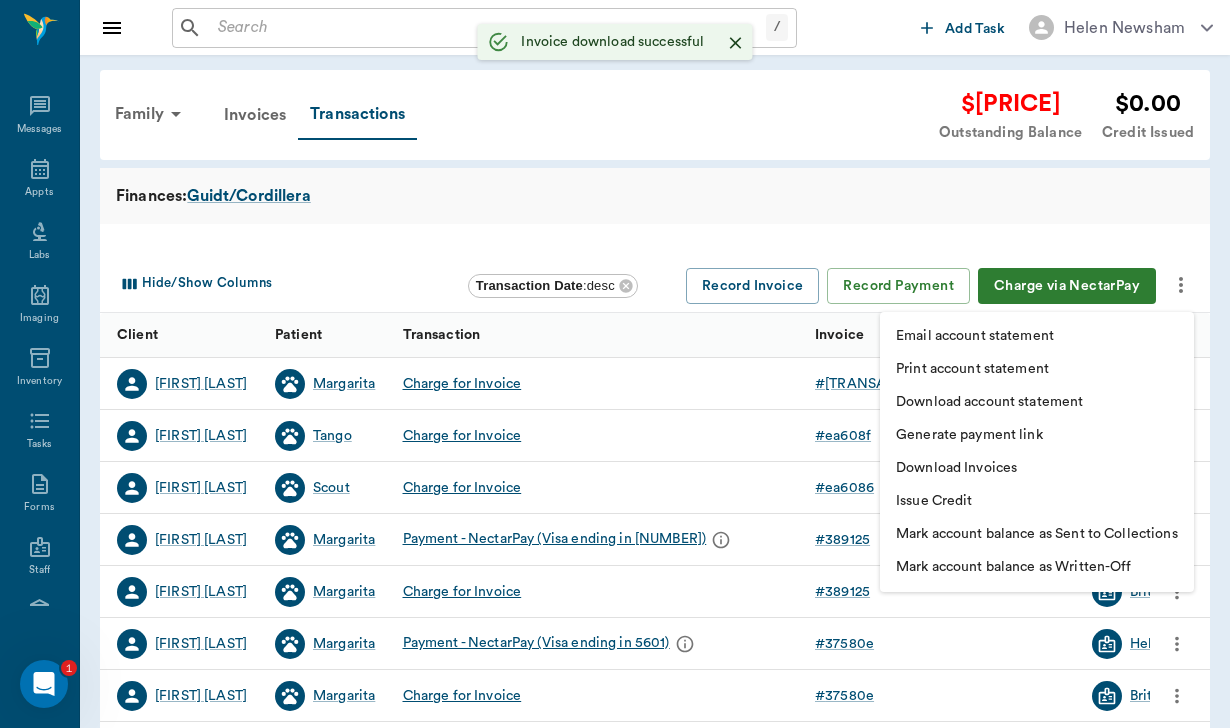 click on "Download Invoices" at bounding box center (1037, 468) 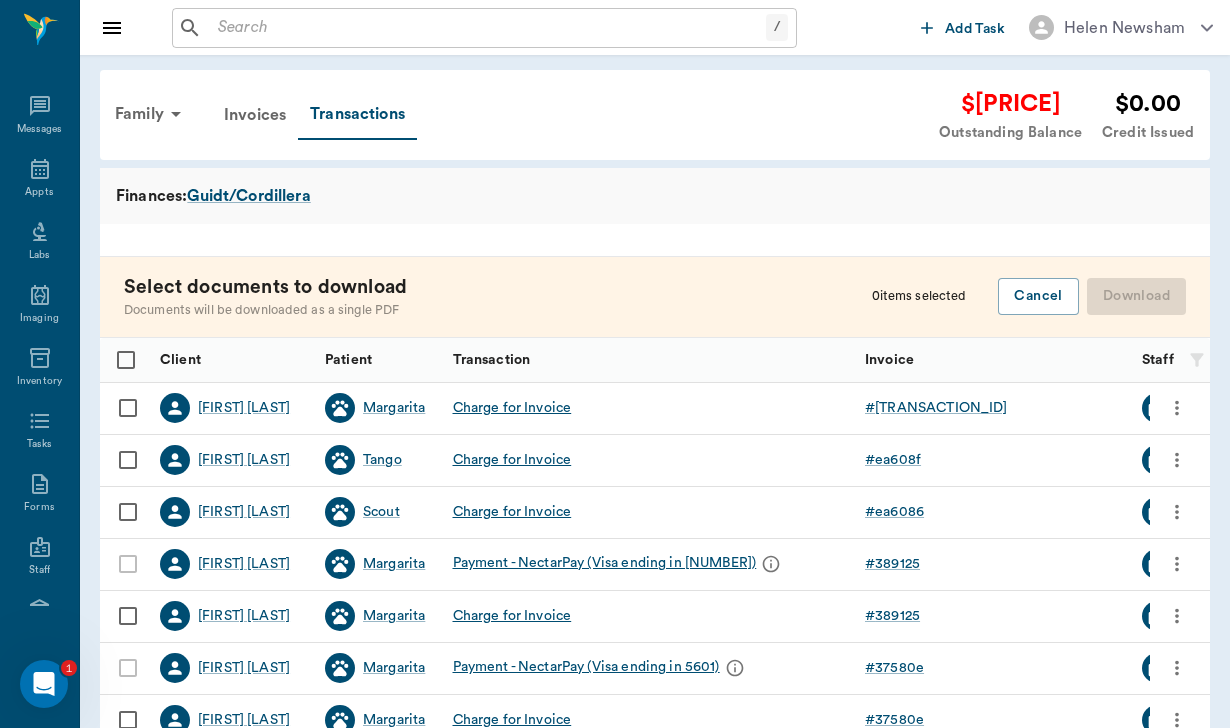 click at bounding box center (128, 460) 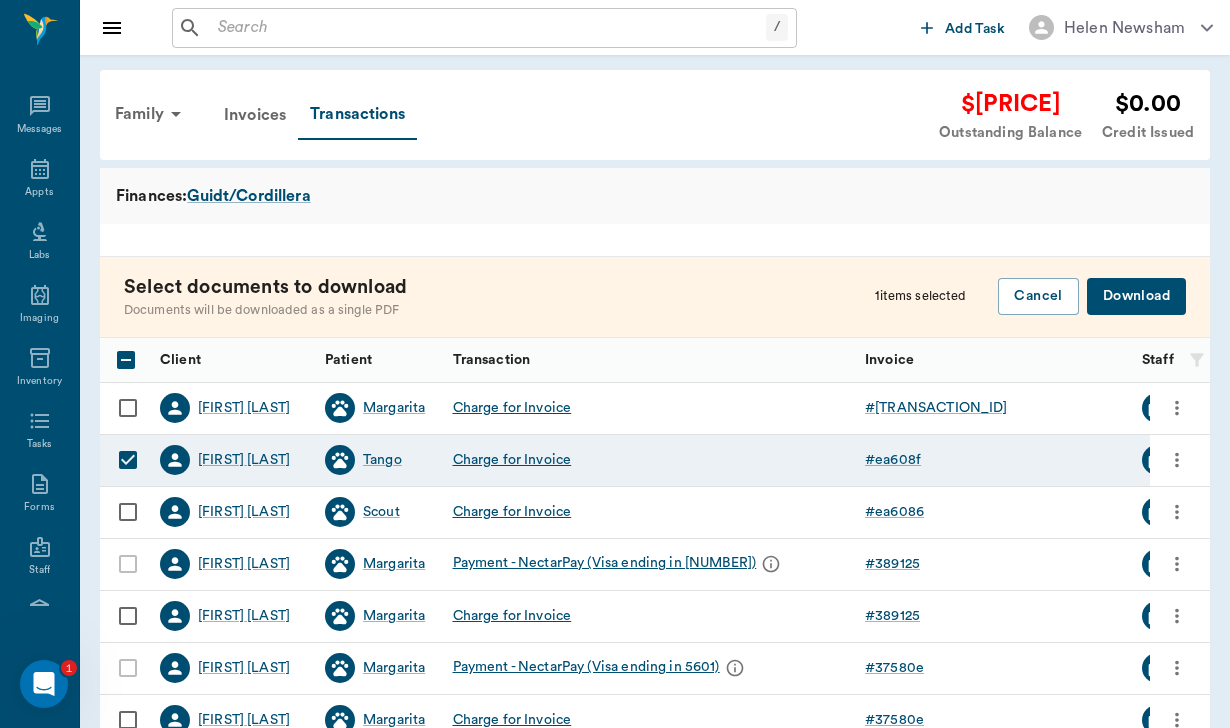 click at bounding box center [128, 512] 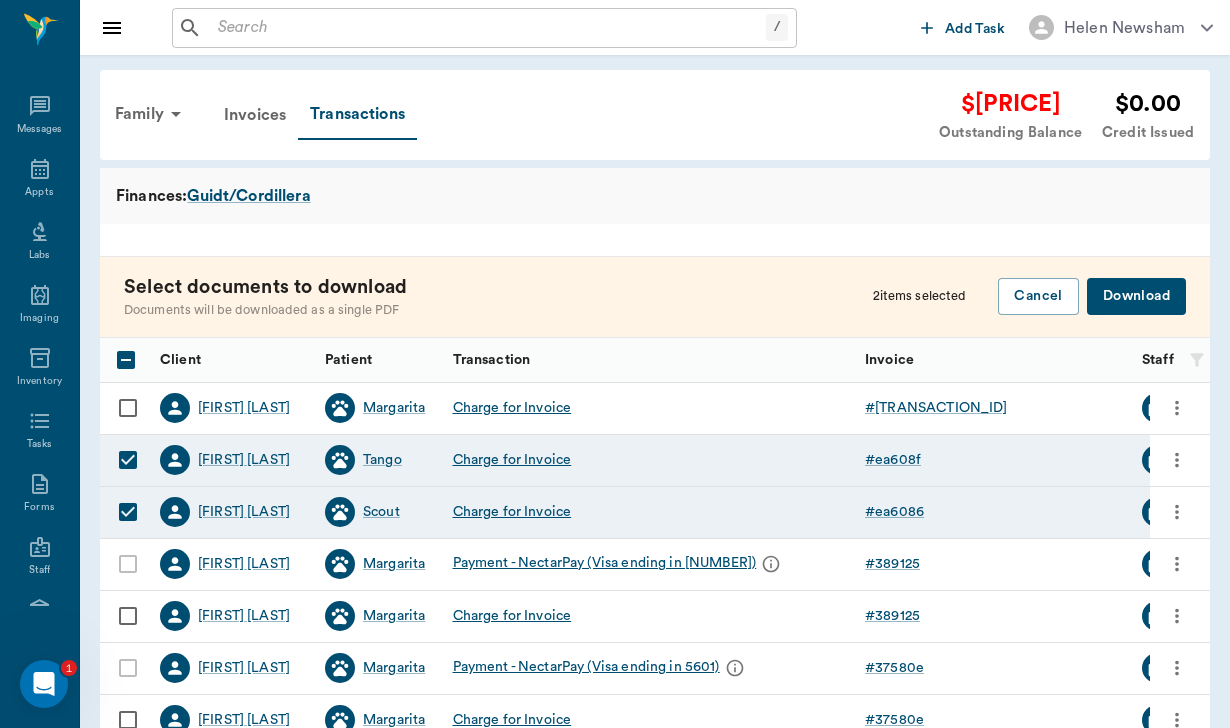 click on "Download" at bounding box center (1136, 296) 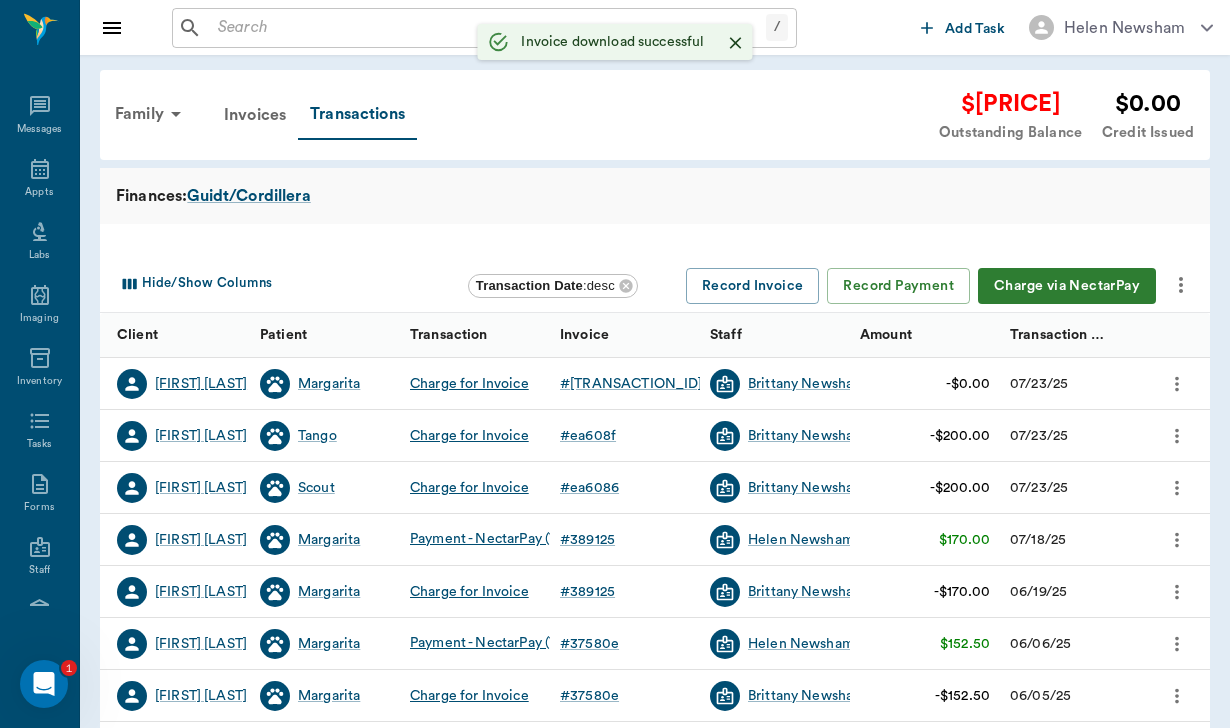 click on "Jennifer Guidt" at bounding box center [201, 384] 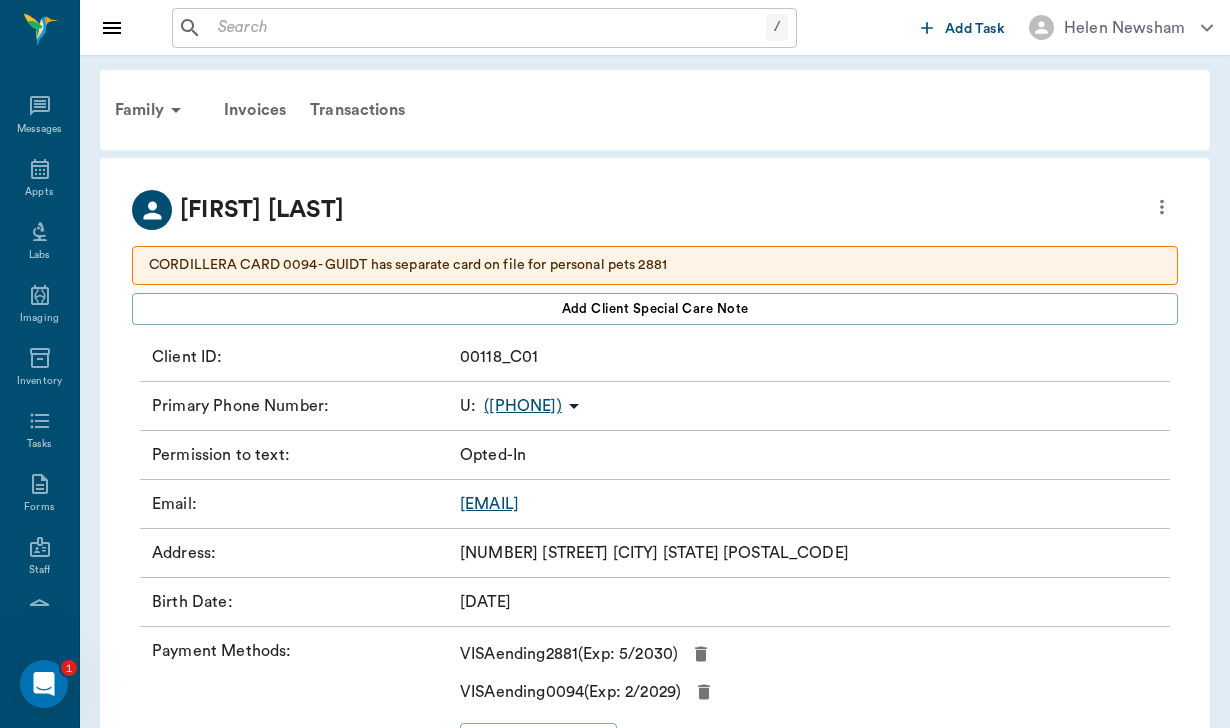 click on "Email : jguidt@cordilleraranch.com" at bounding box center [655, 504] 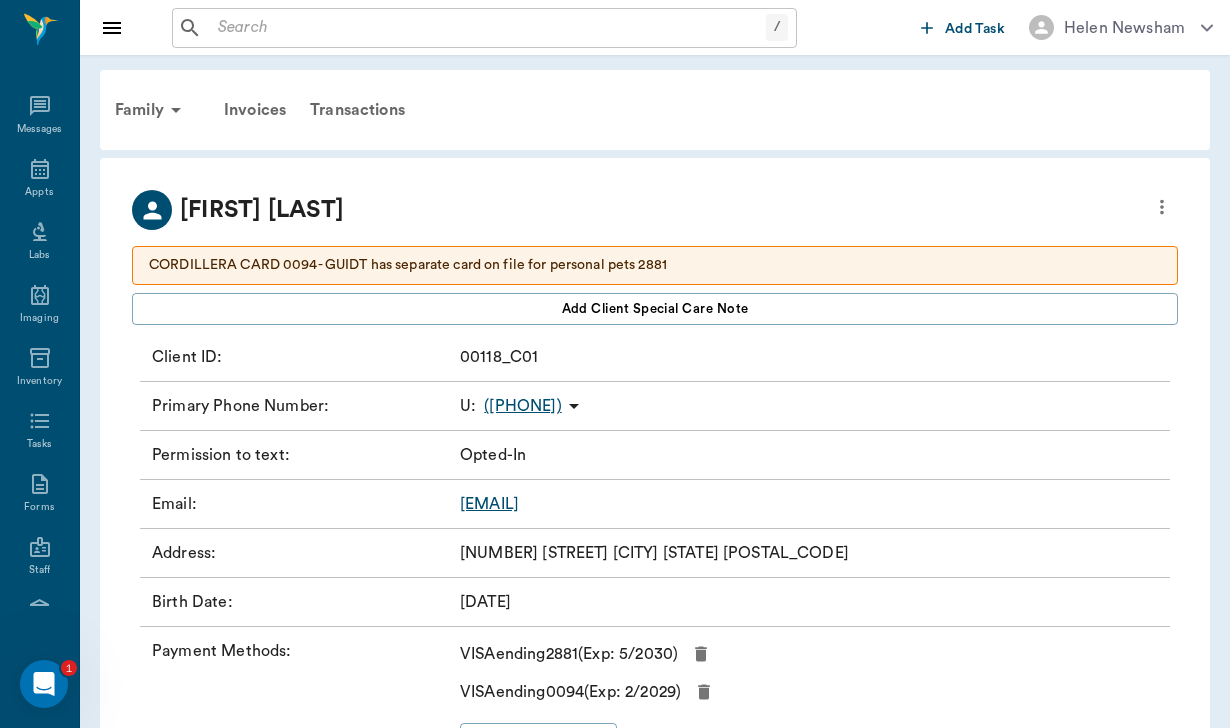 scroll, scrollTop: 0, scrollLeft: 0, axis: both 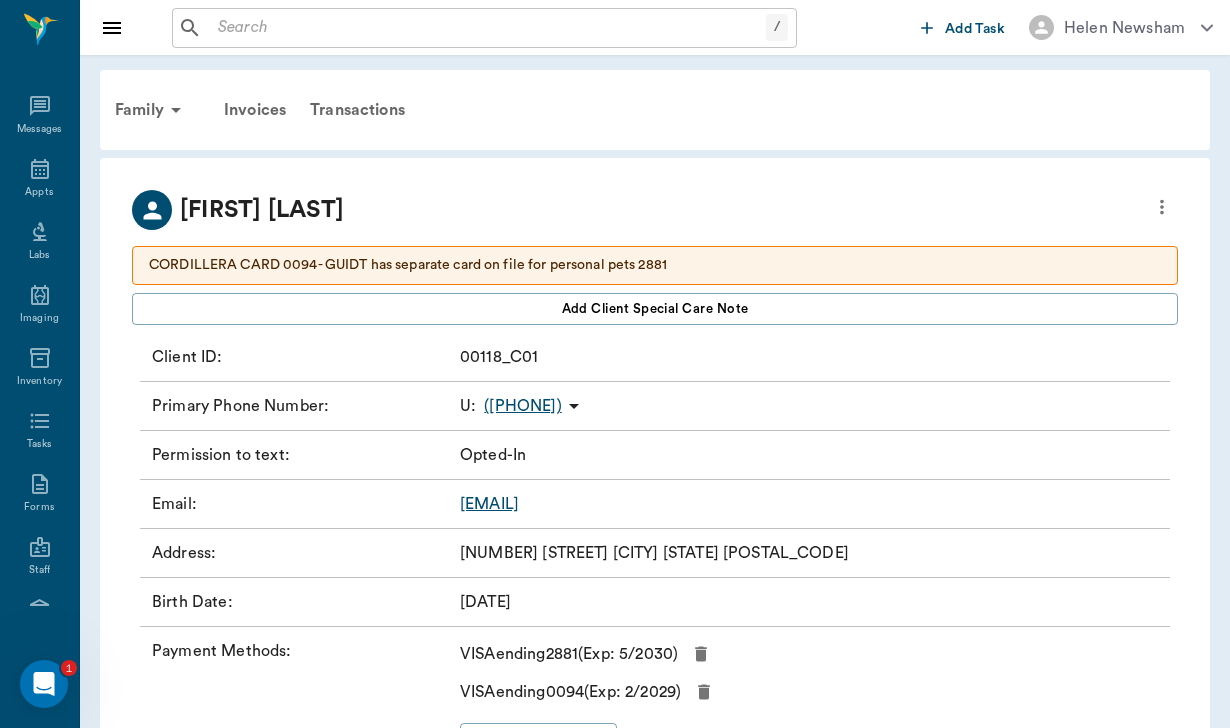 click at bounding box center [488, 28] 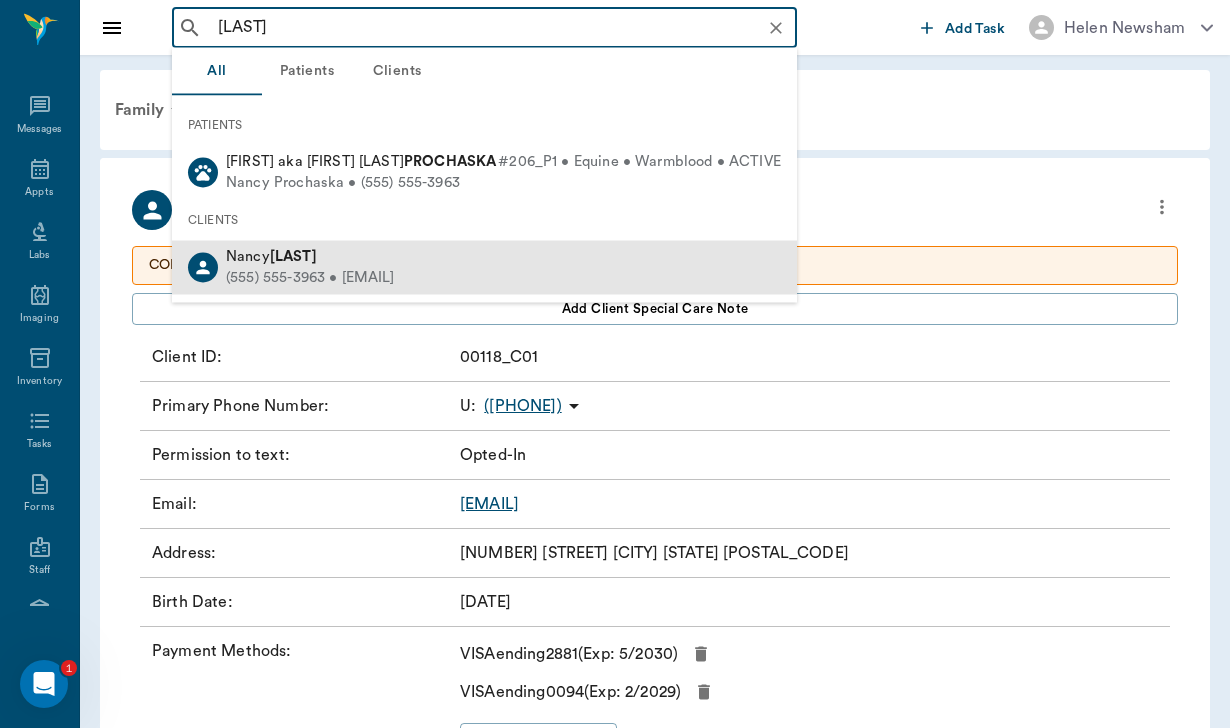 click on "Prochaska" at bounding box center (293, 256) 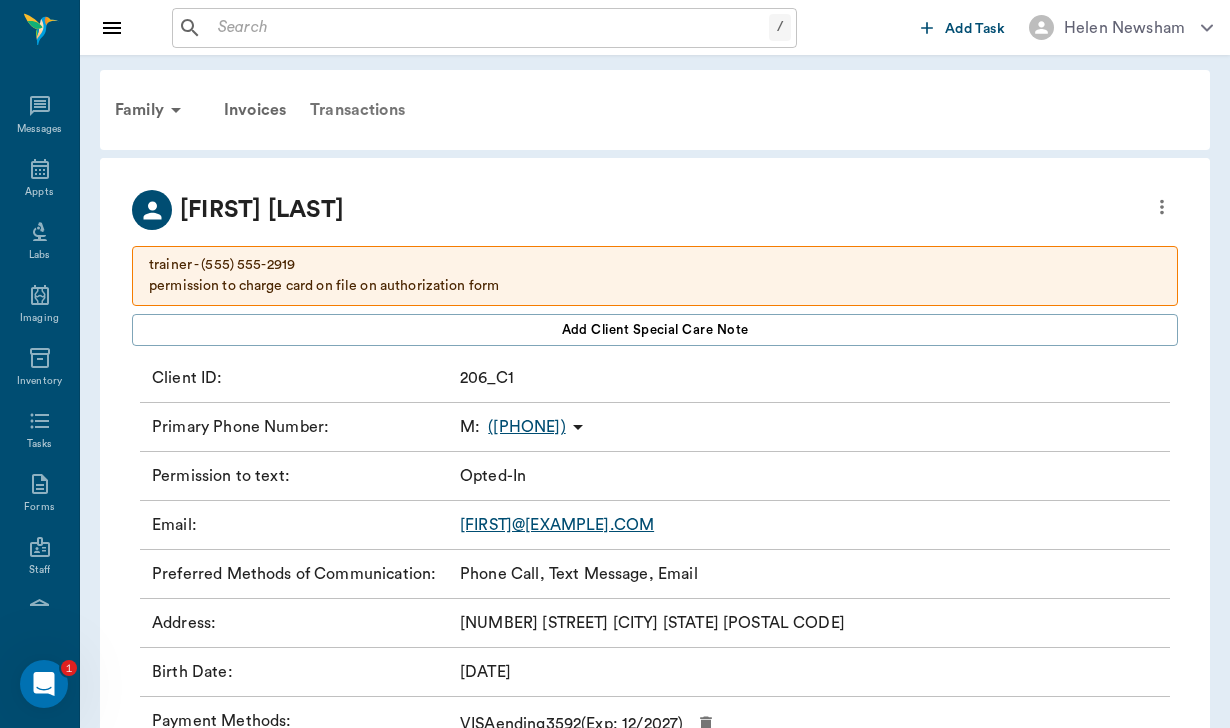 click on "Transactions" at bounding box center [357, 110] 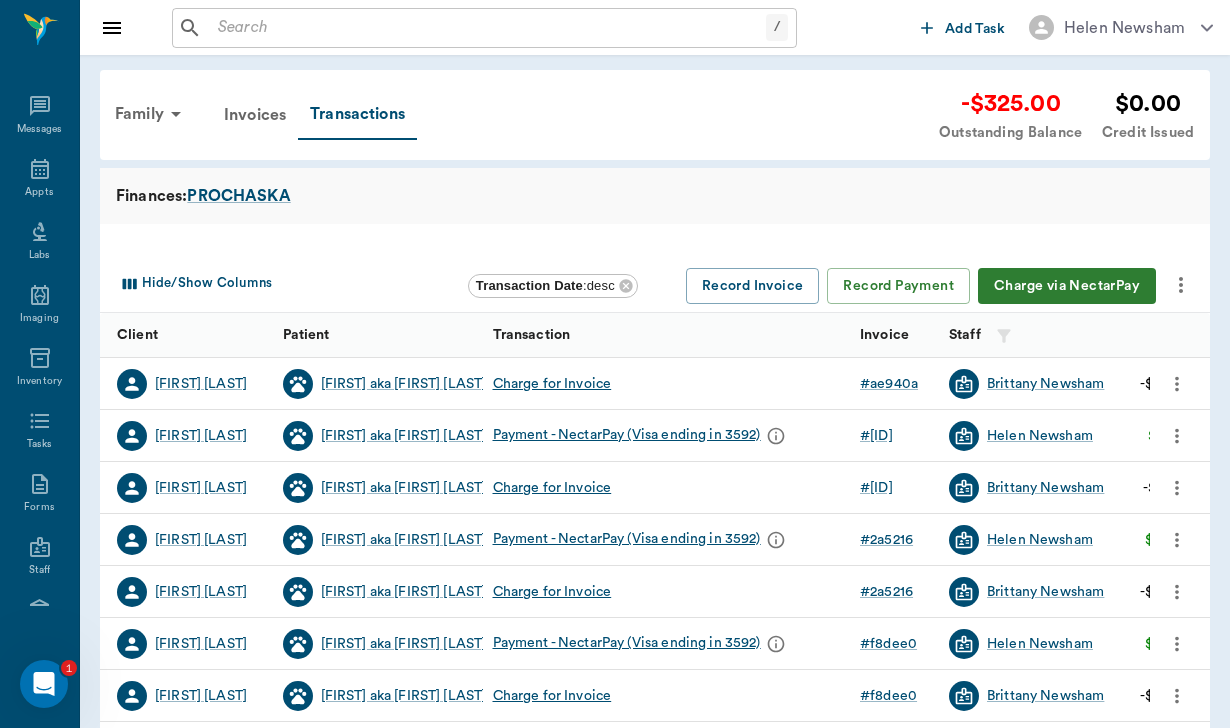 click on "Charge via NectarPay" at bounding box center [1067, 286] 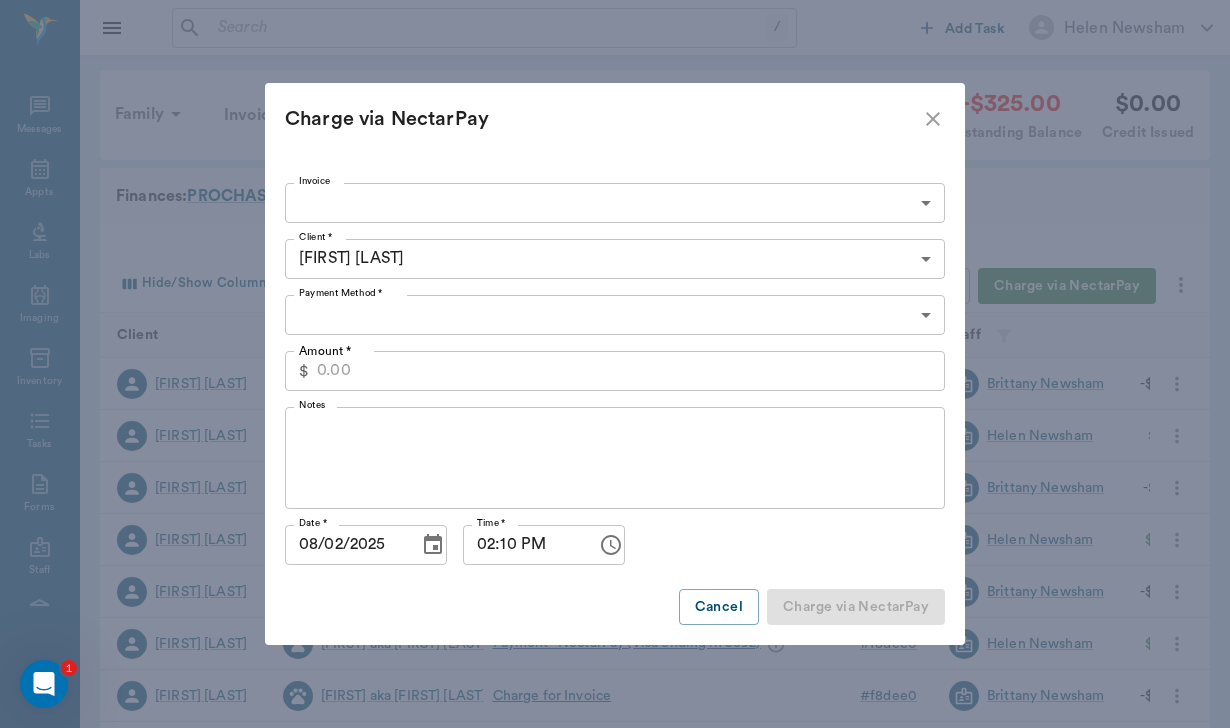 type on "CREDIT_CARDS_ON_FILE" 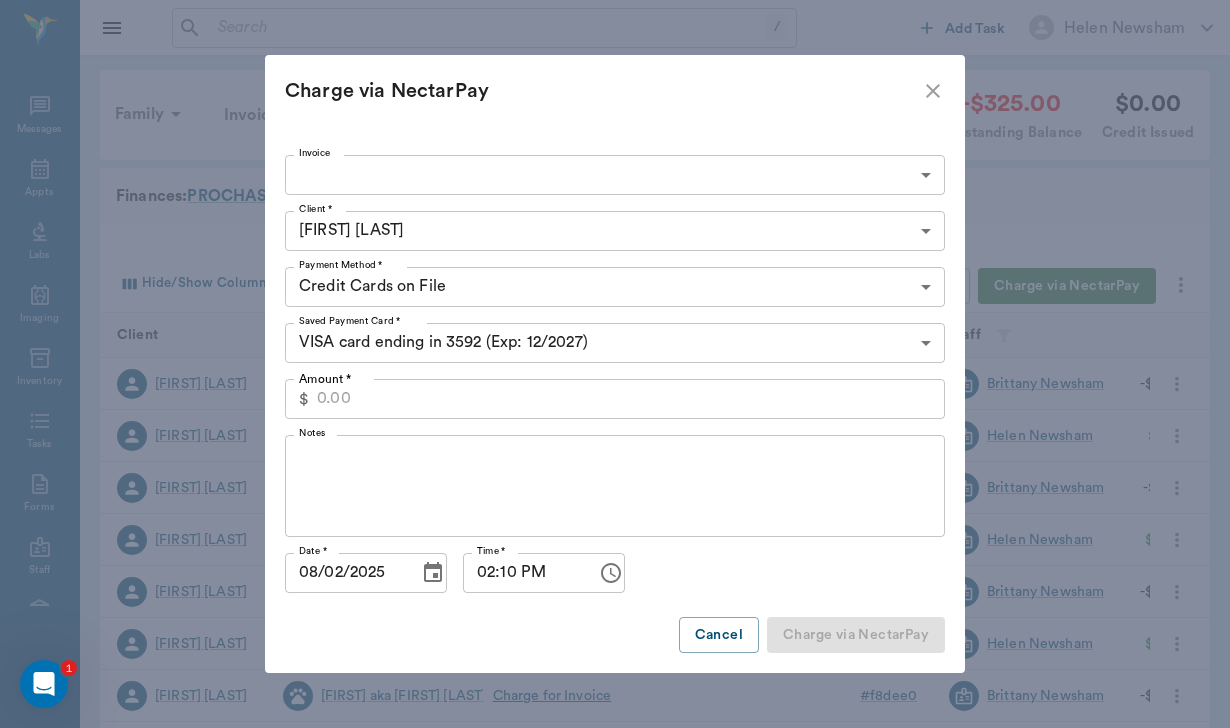 click on "/ ​ Add Task Helen Newsham Nectar Messages Appts Labs Imaging Inventory Tasks Forms Staff Reports Lookup Settings Family Invoices Transactions -$325.00 Outstanding Balance $0.00 Credit Issued Finances:    PROCHASKA Hide/Show Columns Transaction Date :  desc Record Invoice Record Payment Charge via NectarPay Client Patient Transaction Invoice Staff Amount Transaction Date Nancy Prochaska Val aka Act of Valor Charge for Invoice # ae940a Brittany Newsham -$325.00 07/23/25 Nancy Prochaska Val aka Act of Valor Payment - NectarPay (Visa ending in 3592) # 3890ed Helen Newsham $175.00 06/23/25 Nancy Prochaska Val aka Act of Valor Charge for Invoice # 3890ed Brittany Newsham -$175.00 06/19/25 Nancy Prochaska Val aka Act of Valor Payment - NectarPay (Visa ending in 3592) # 2a5216 Helen Newsham $575.00 05/28/25 Nancy Prochaska Val aka Act of Valor Charge for Invoice # 2a5216 Brittany Newsham -$575.00 05/20/25 Nancy Prochaska Val aka Act of Valor Payment - NectarPay (Visa ending in 3592) # f8dee0 Helen Newsham # # #" at bounding box center (615, 615) 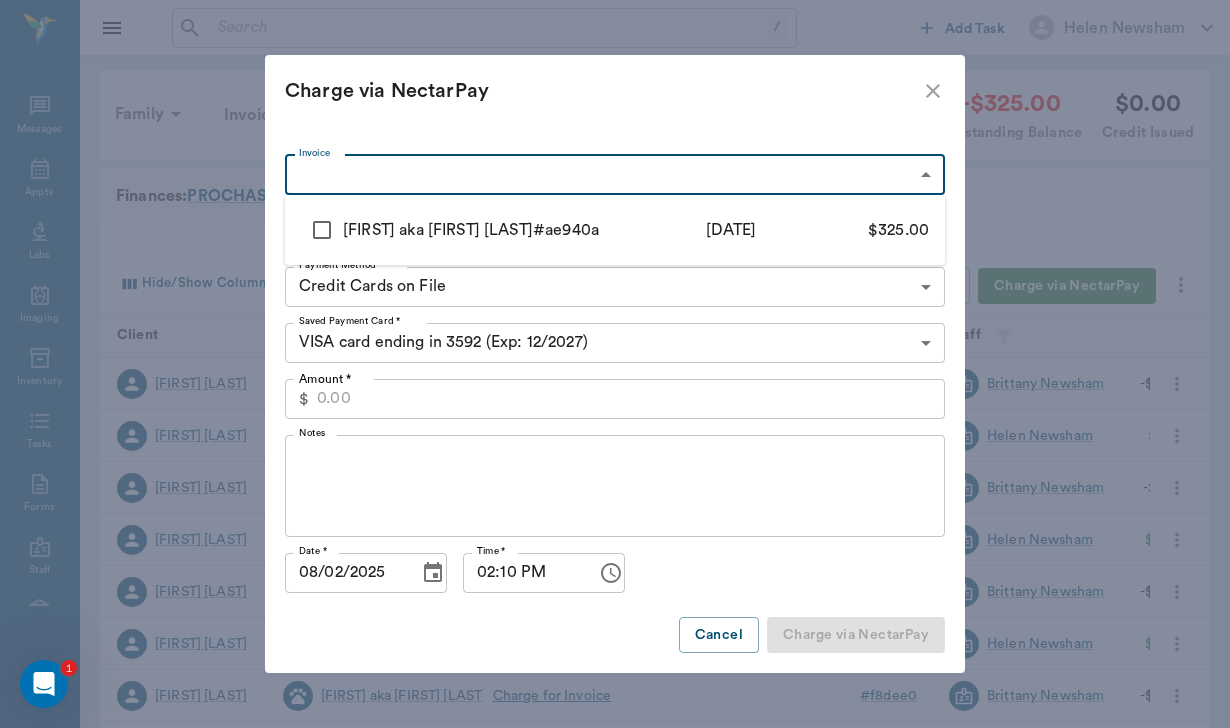 click at bounding box center (322, 230) 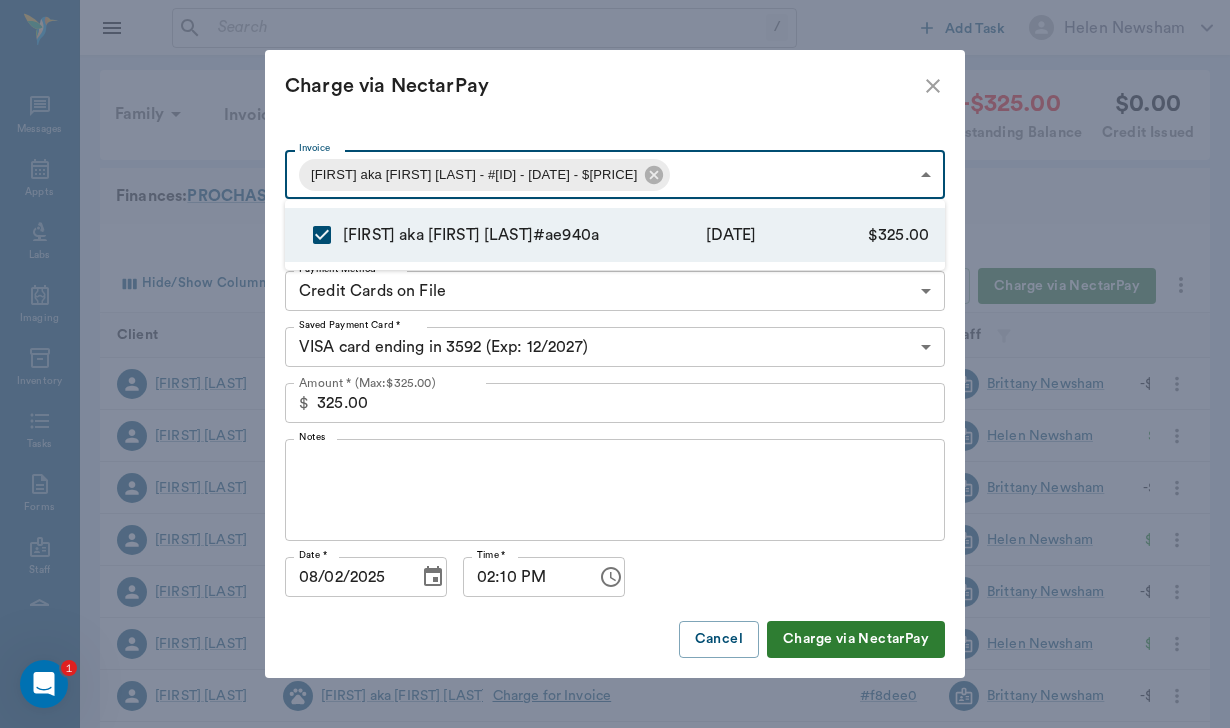 click at bounding box center [615, 364] 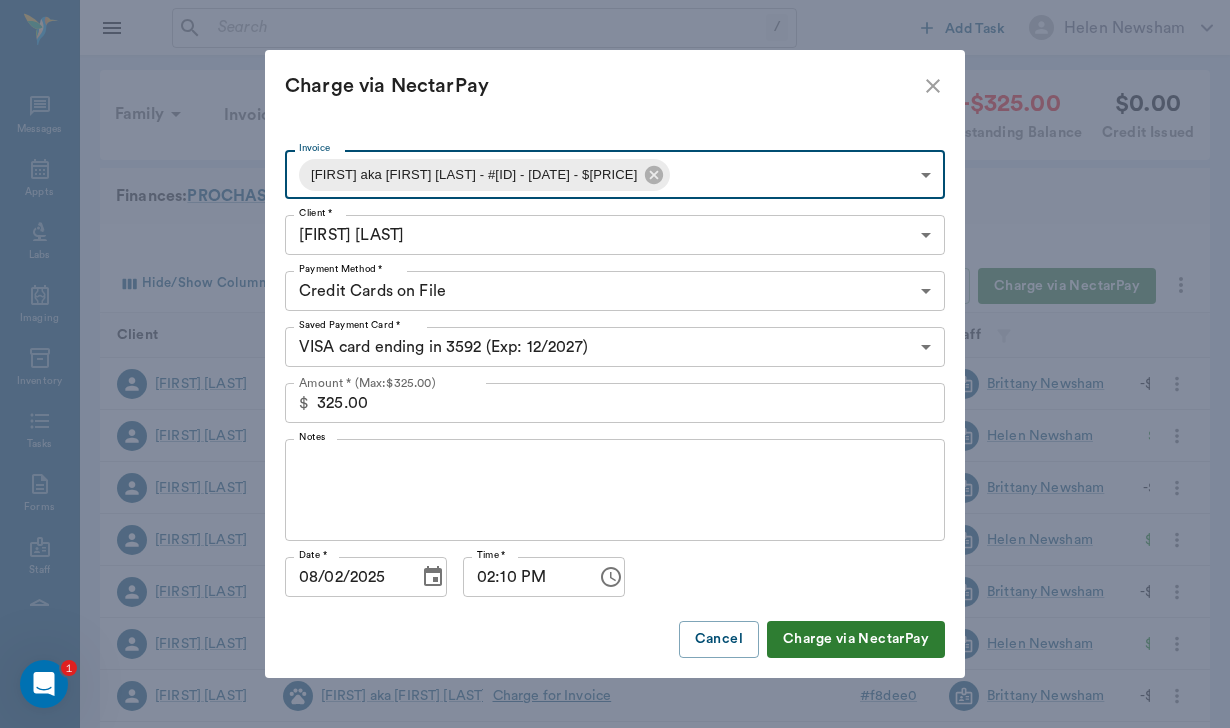 click on "Notes" at bounding box center (615, 490) 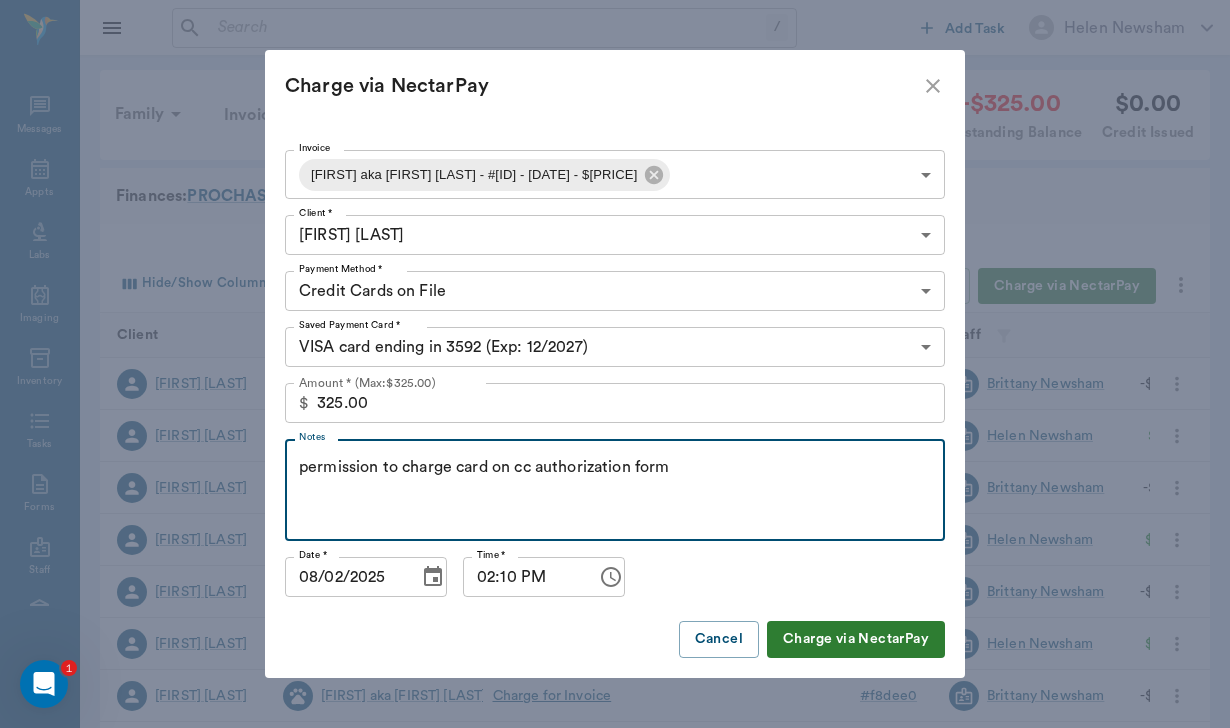 type on "permission to charge card on cc authorization form" 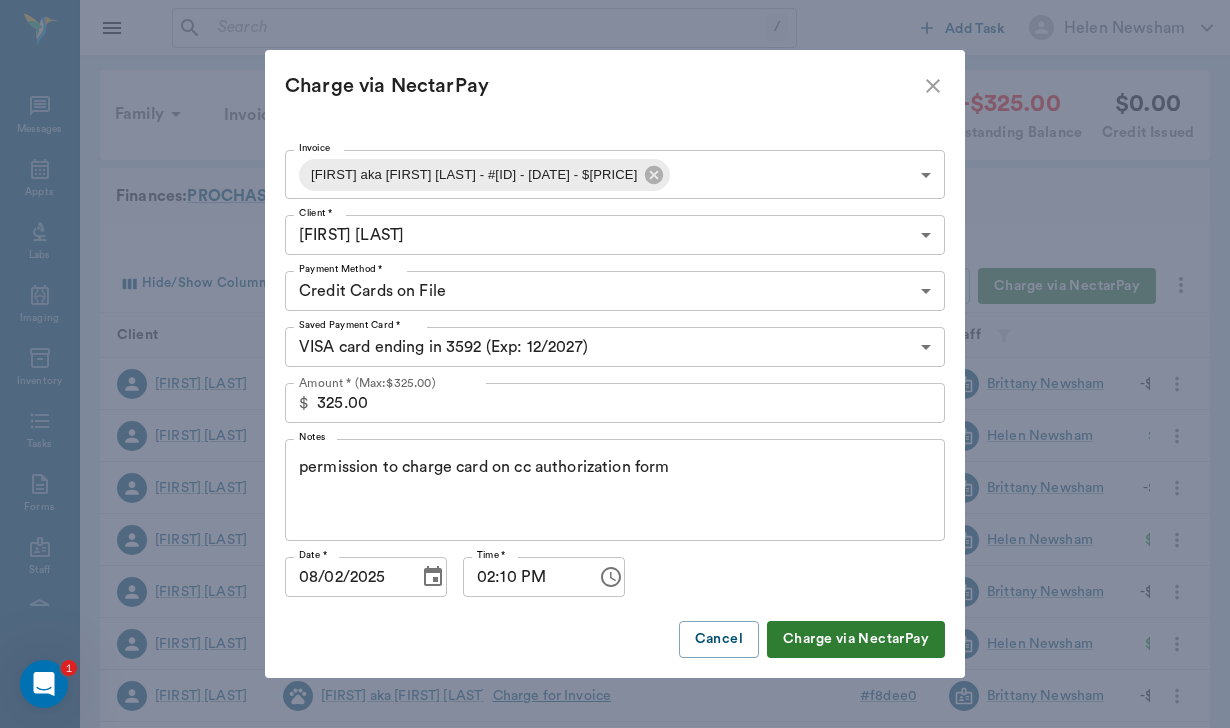 click on "Charge via NectarPay" at bounding box center [856, 639] 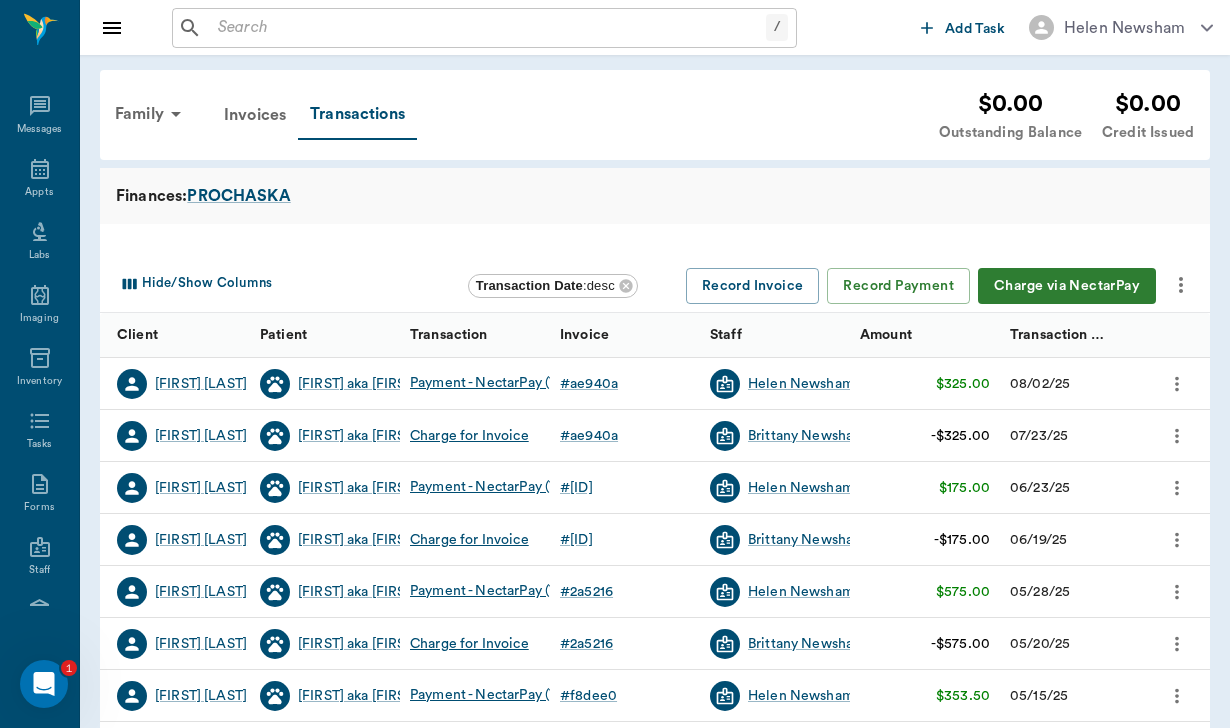 click 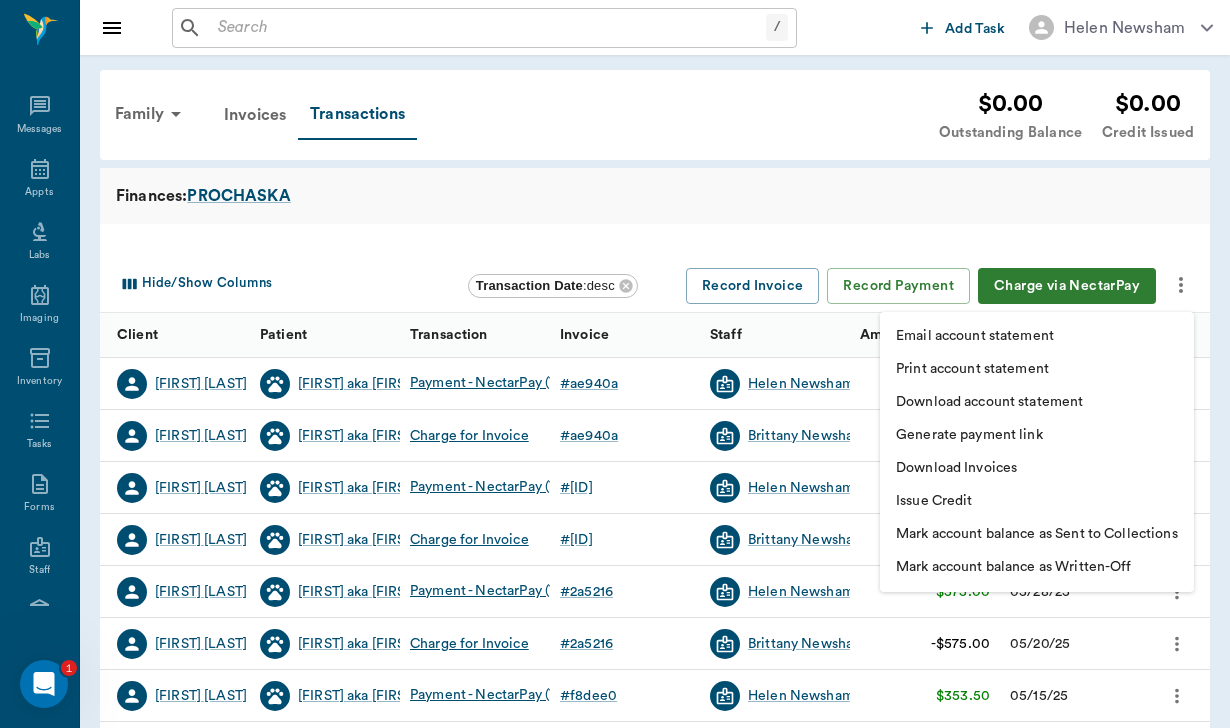 click at bounding box center [615, 364] 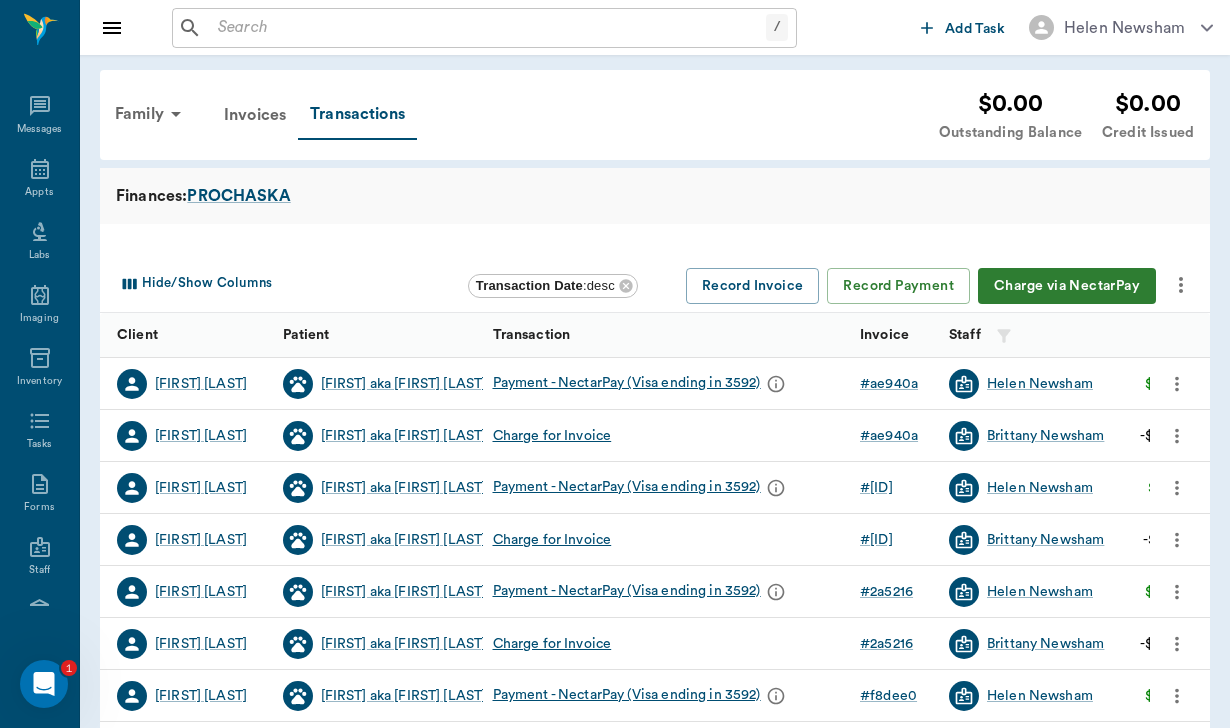 click on "Charge for Invoice" at bounding box center (552, 436) 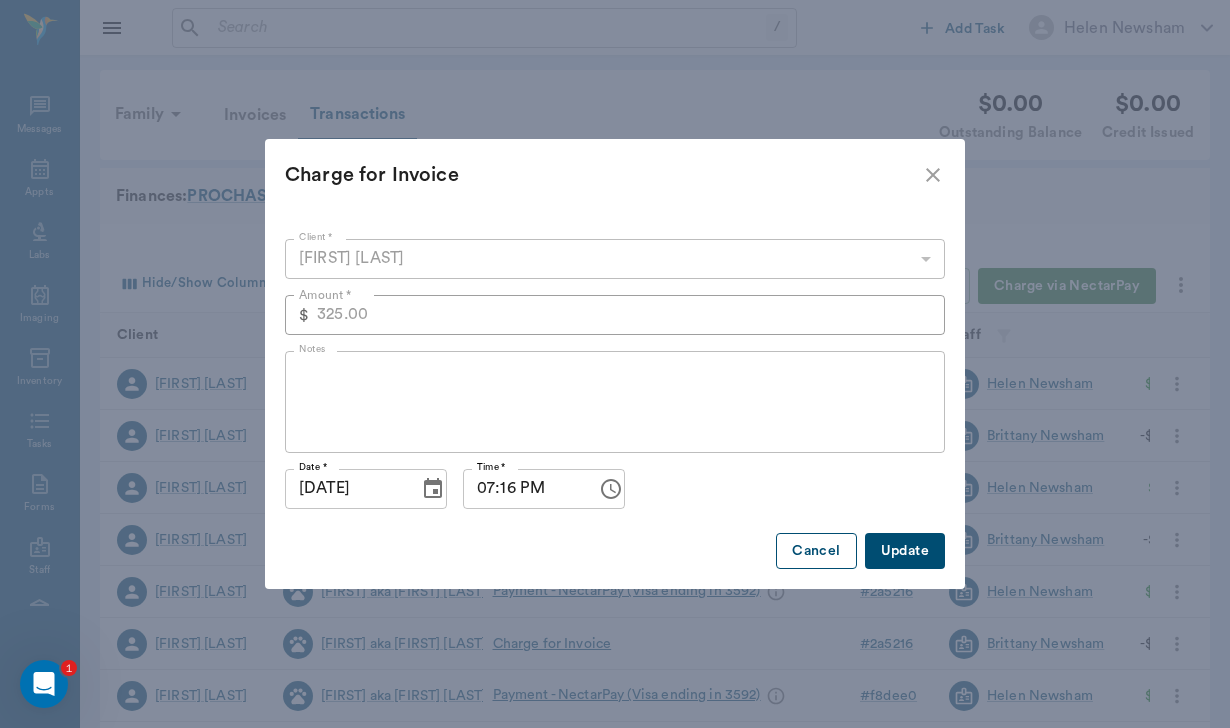click on "Cancel" at bounding box center (816, 551) 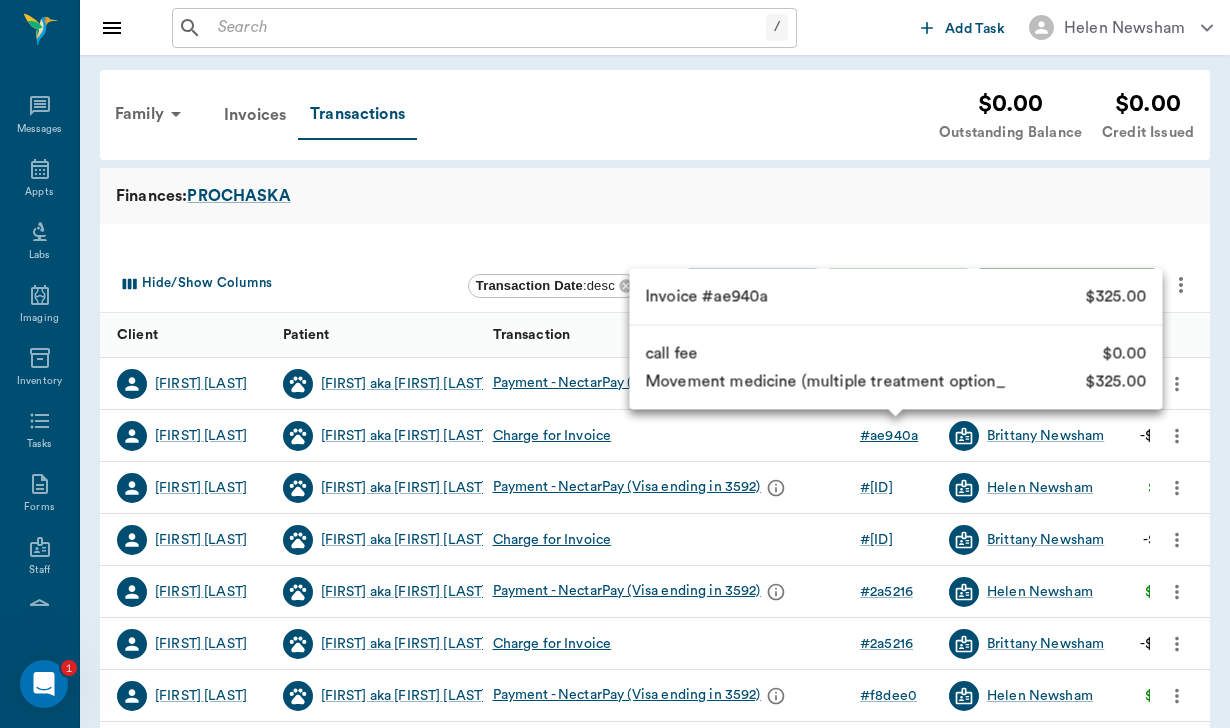 click on "# ae940a" at bounding box center [889, 436] 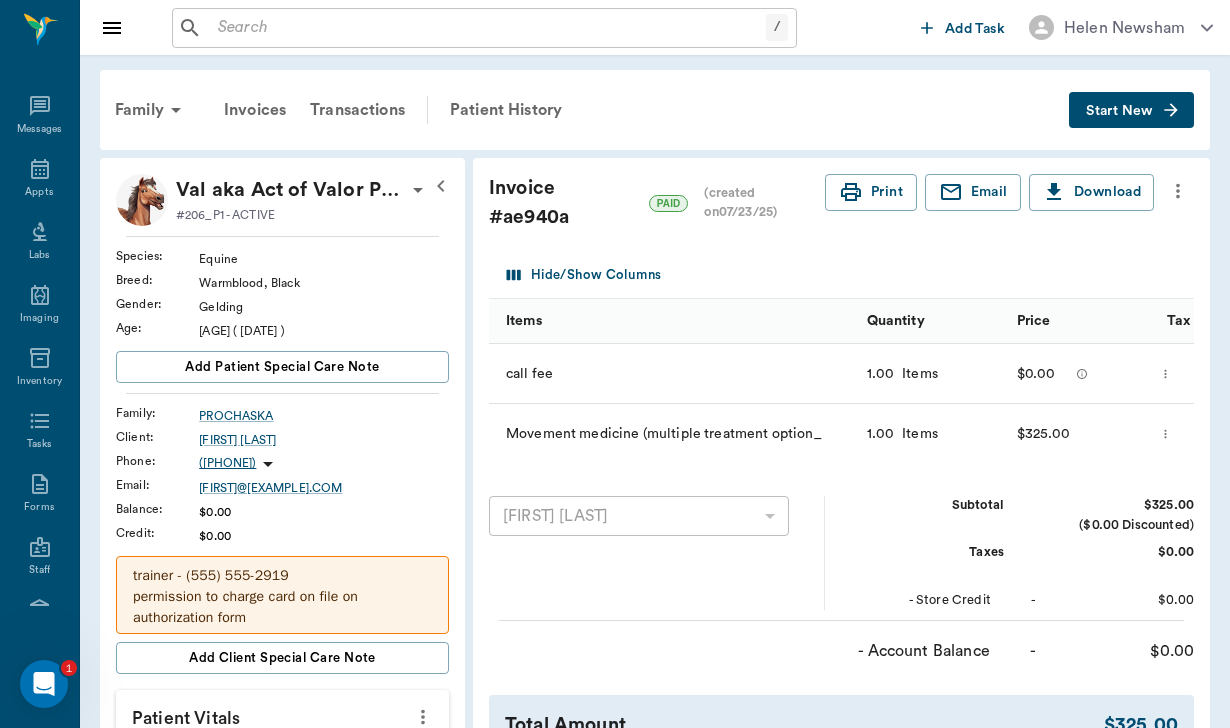 scroll, scrollTop: 0, scrollLeft: 0, axis: both 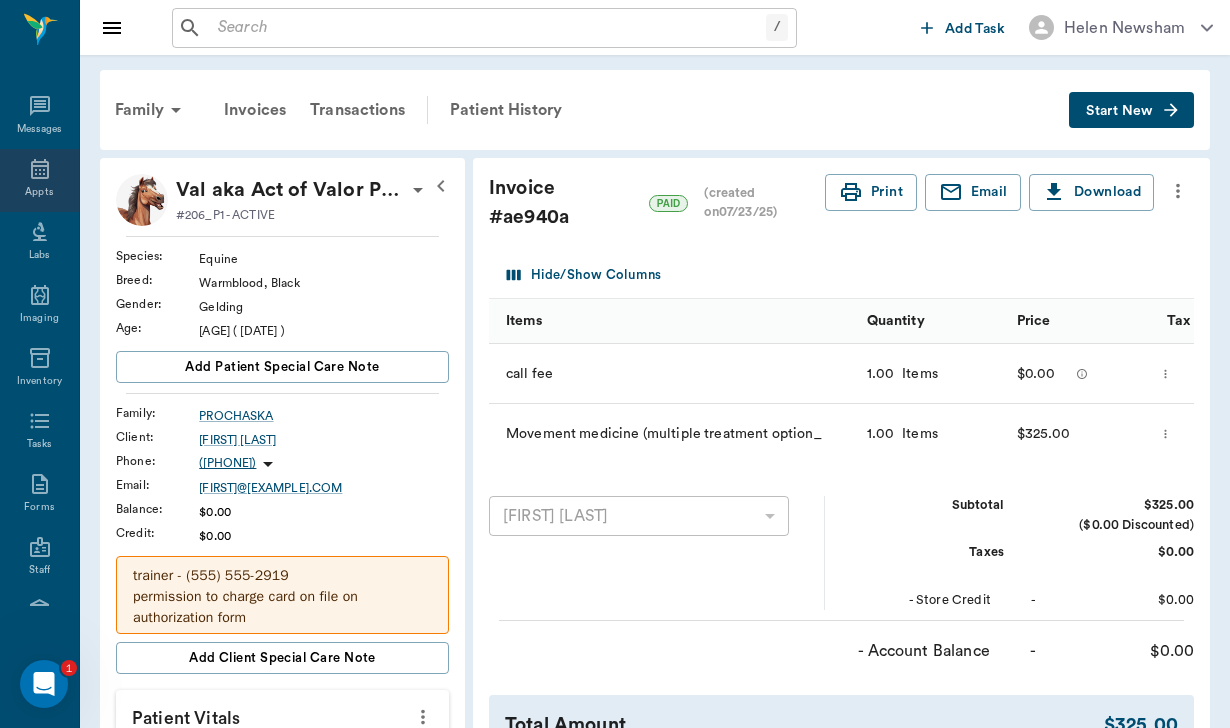 click on "Appts" at bounding box center [39, 180] 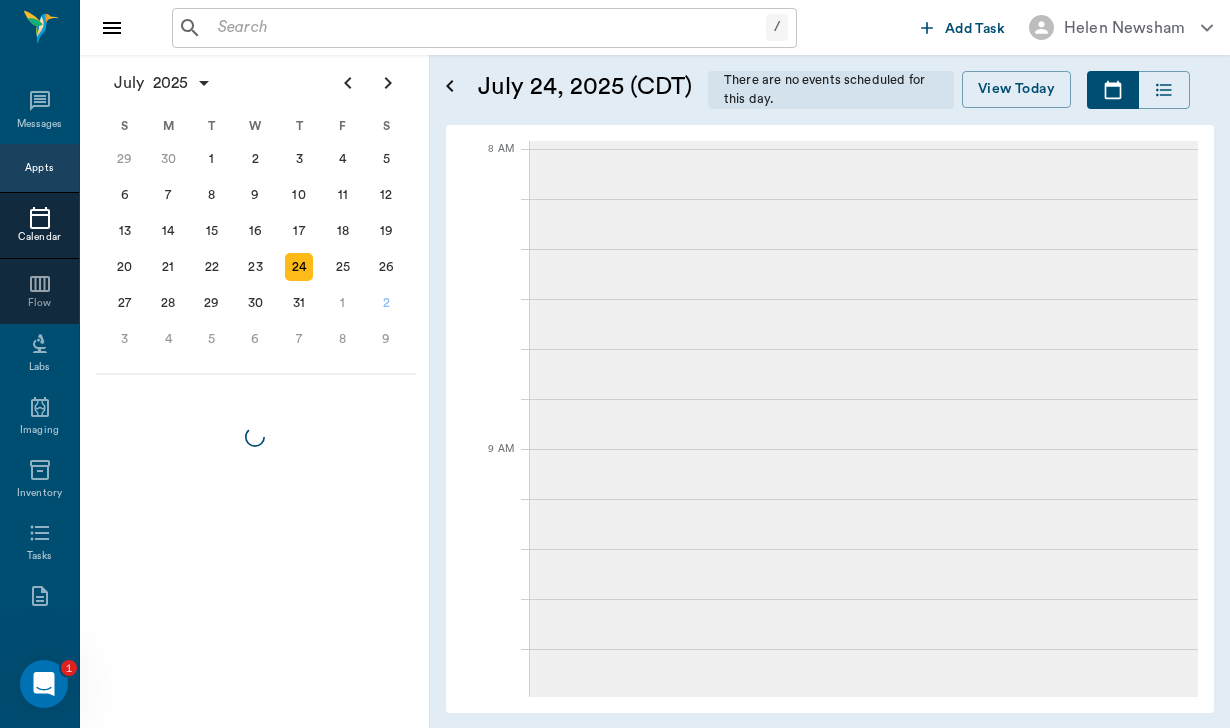 scroll, scrollTop: 1506, scrollLeft: 0, axis: vertical 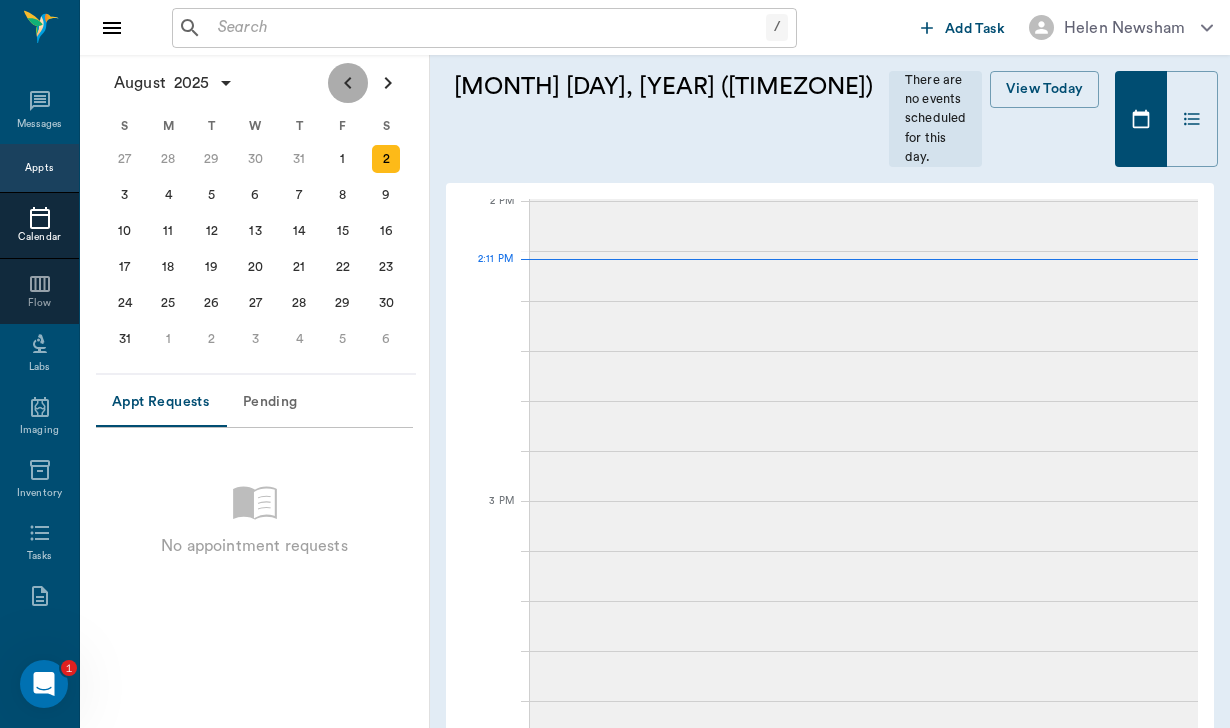 click 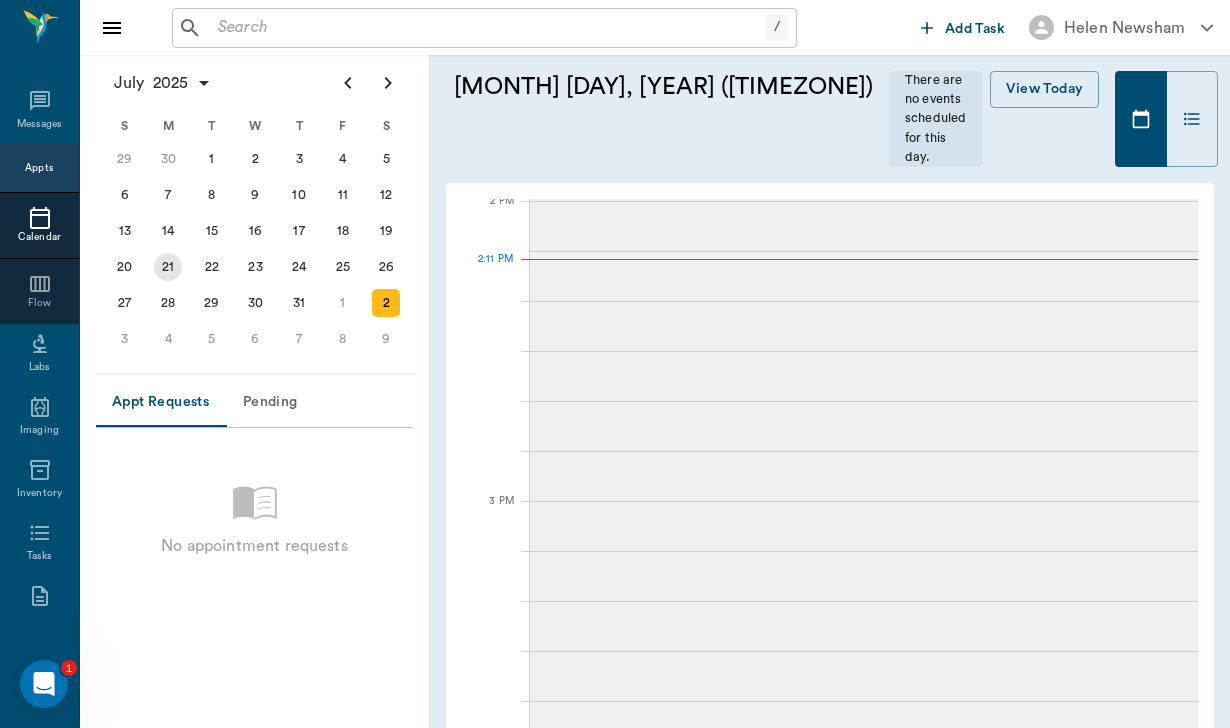 click on "21" at bounding box center [168, 267] 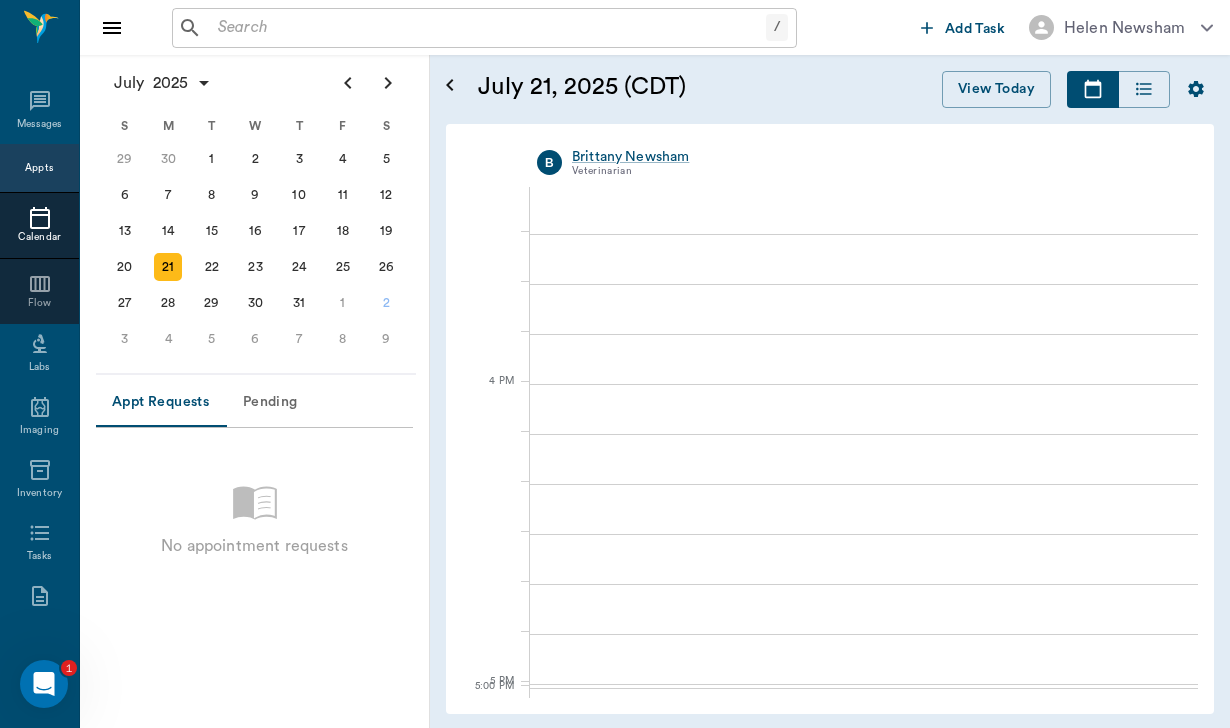 scroll, scrollTop: 2211, scrollLeft: 0, axis: vertical 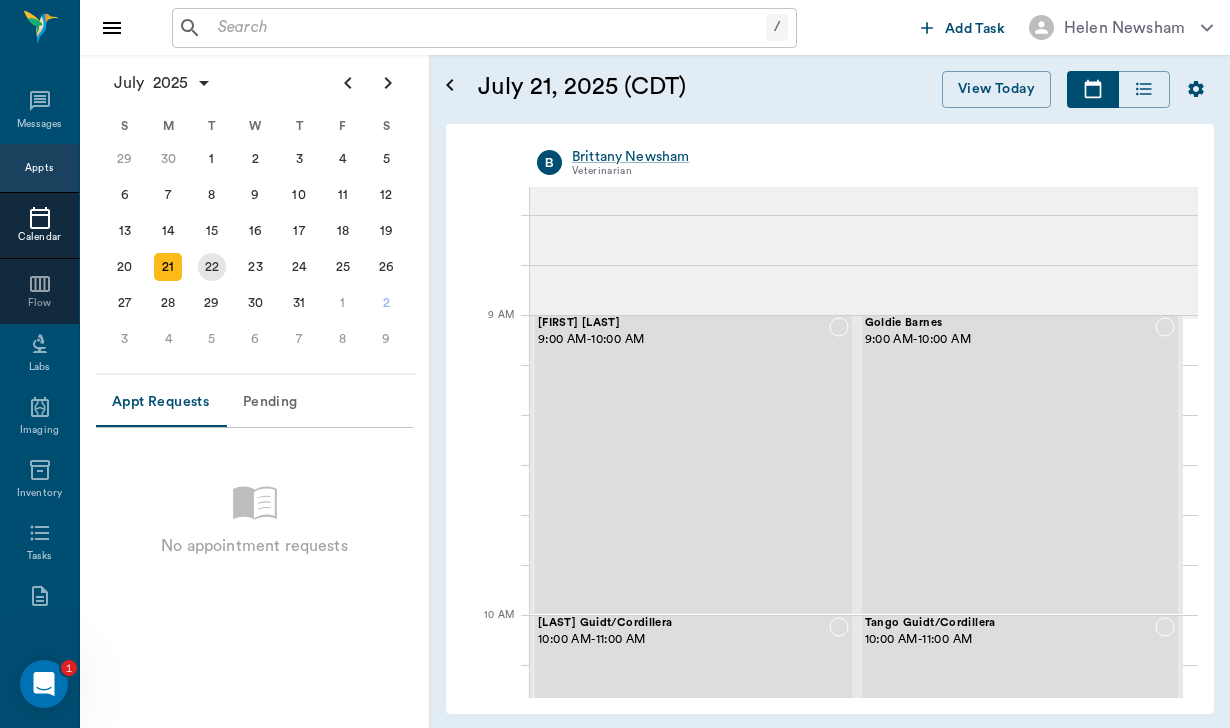 click on "22" at bounding box center [212, 267] 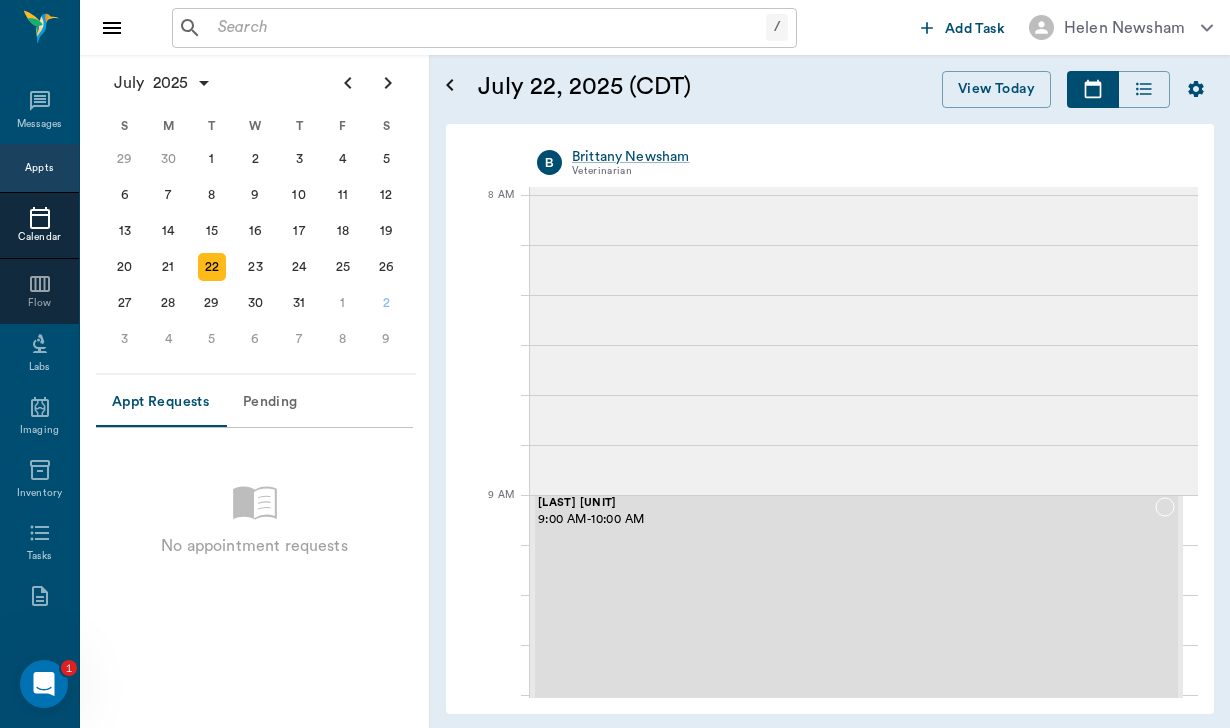 scroll, scrollTop: 0, scrollLeft: 0, axis: both 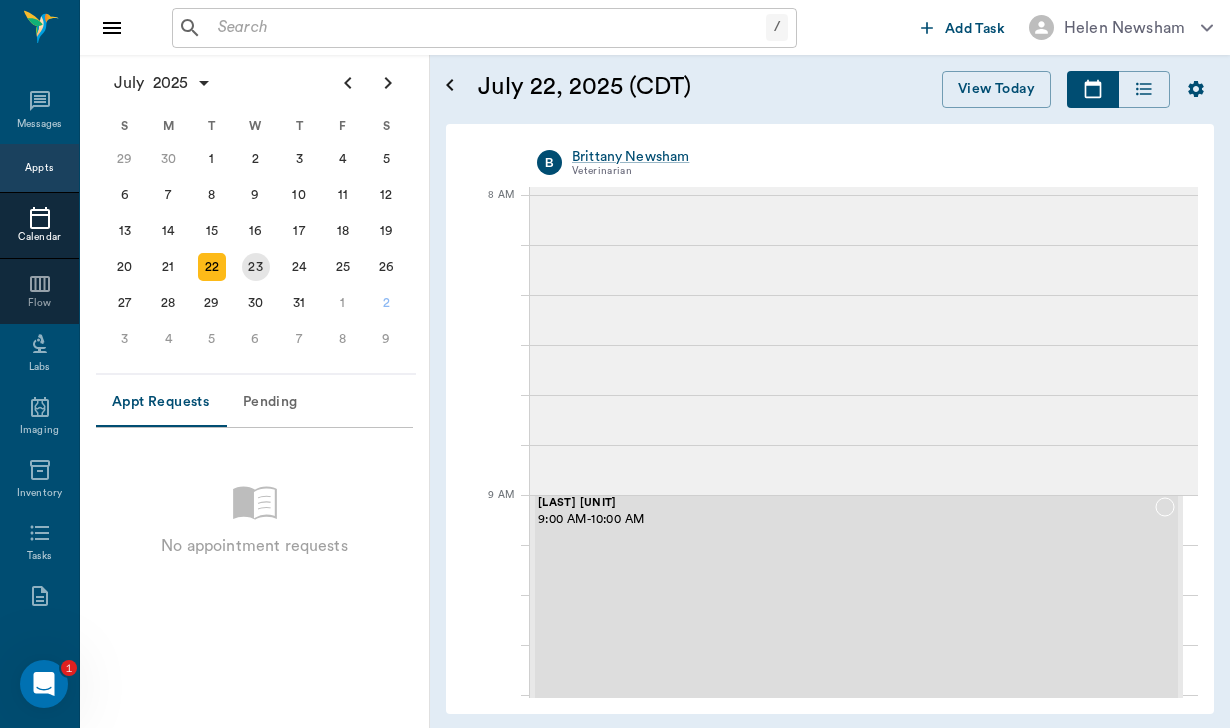 click on "23" at bounding box center [256, 267] 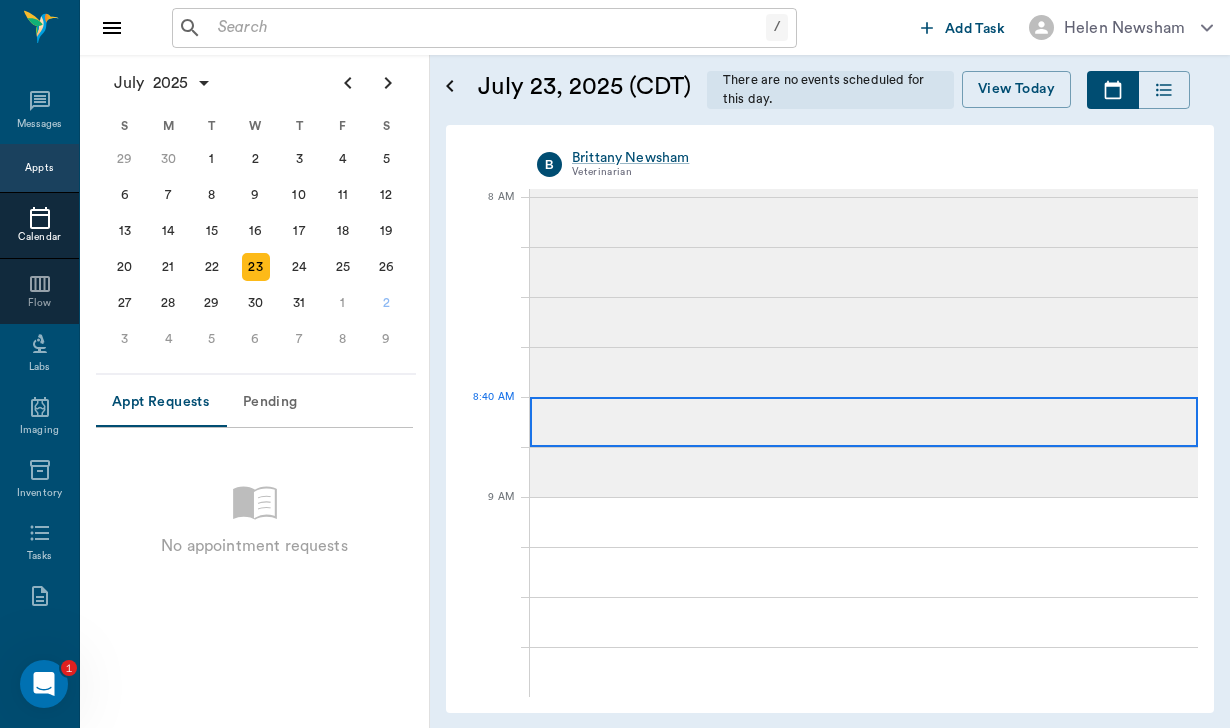 scroll, scrollTop: 0, scrollLeft: 0, axis: both 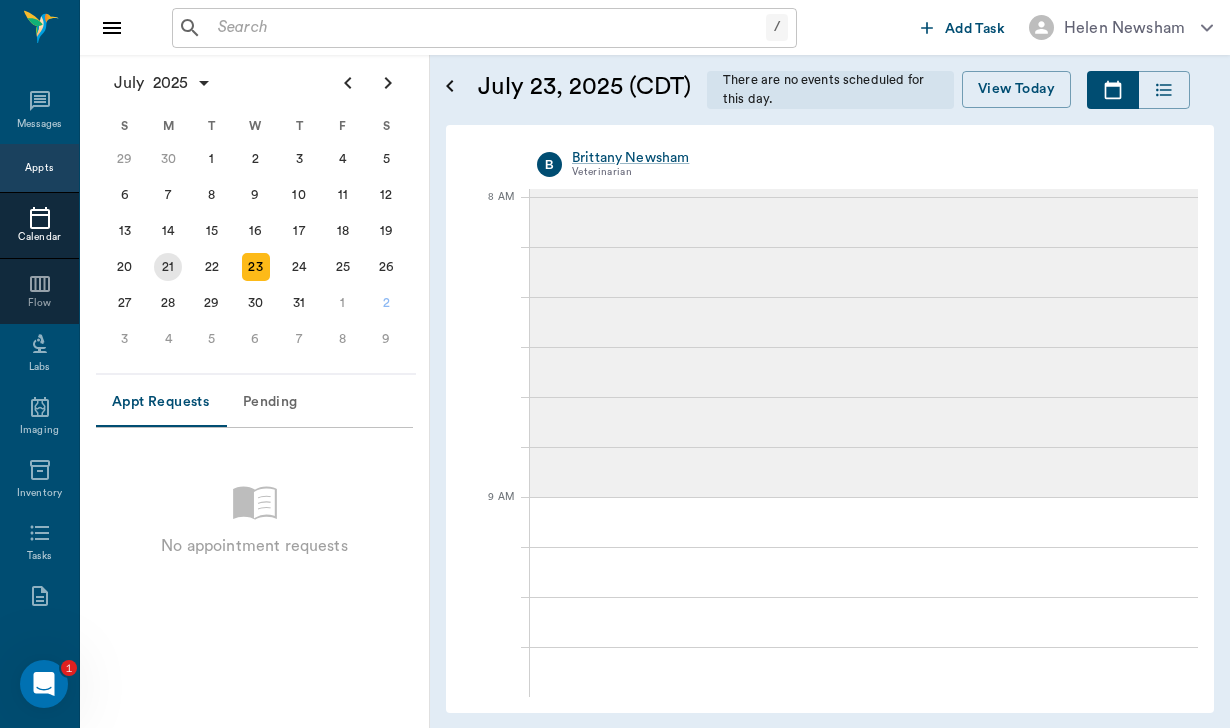 click on "21" at bounding box center [168, 267] 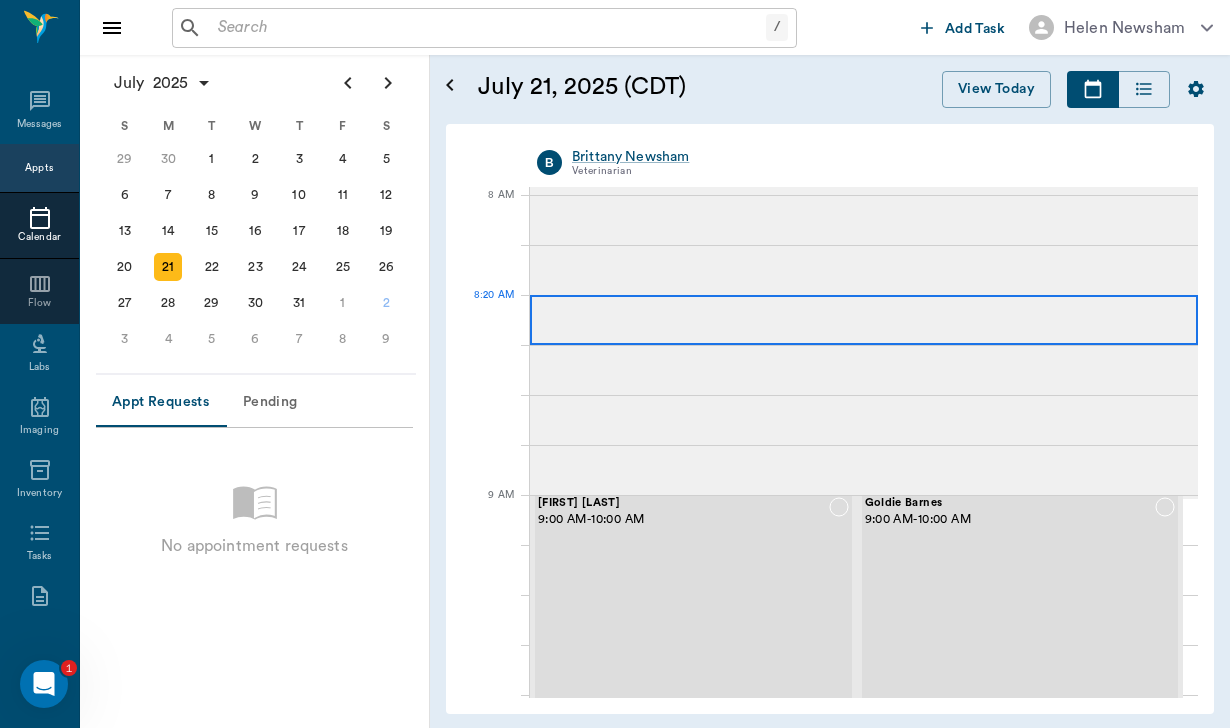 scroll, scrollTop: 0, scrollLeft: 0, axis: both 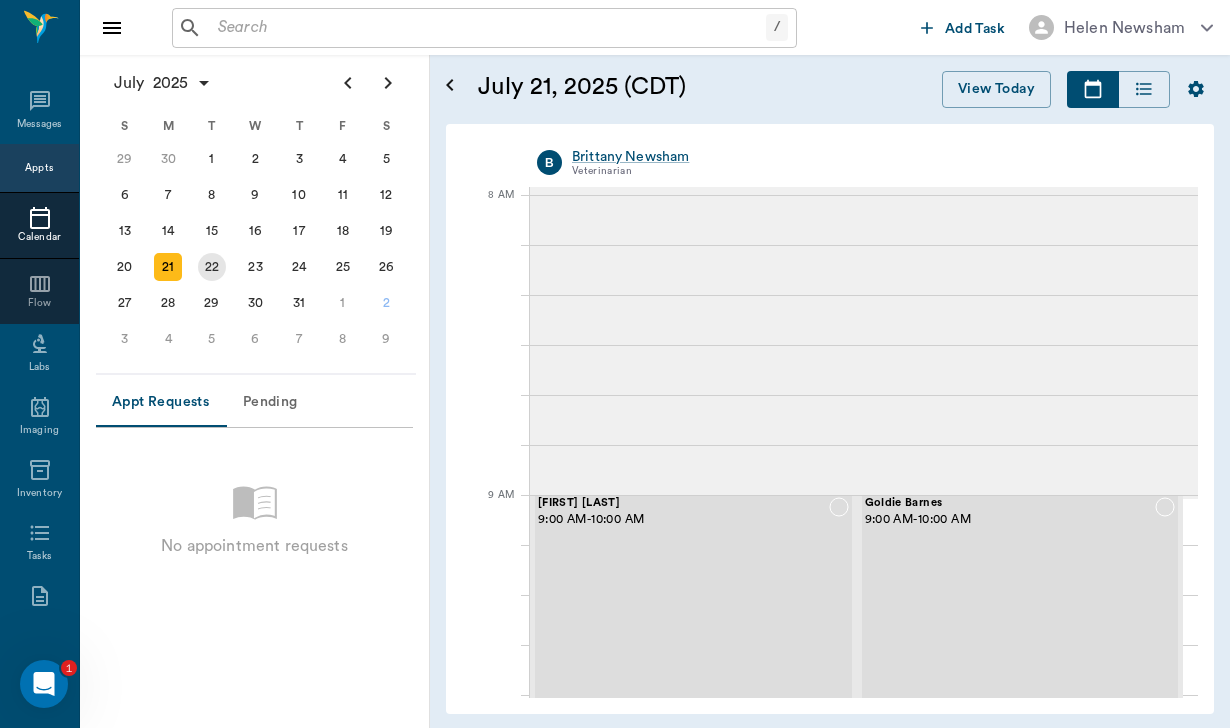 click on "22" at bounding box center [212, 267] 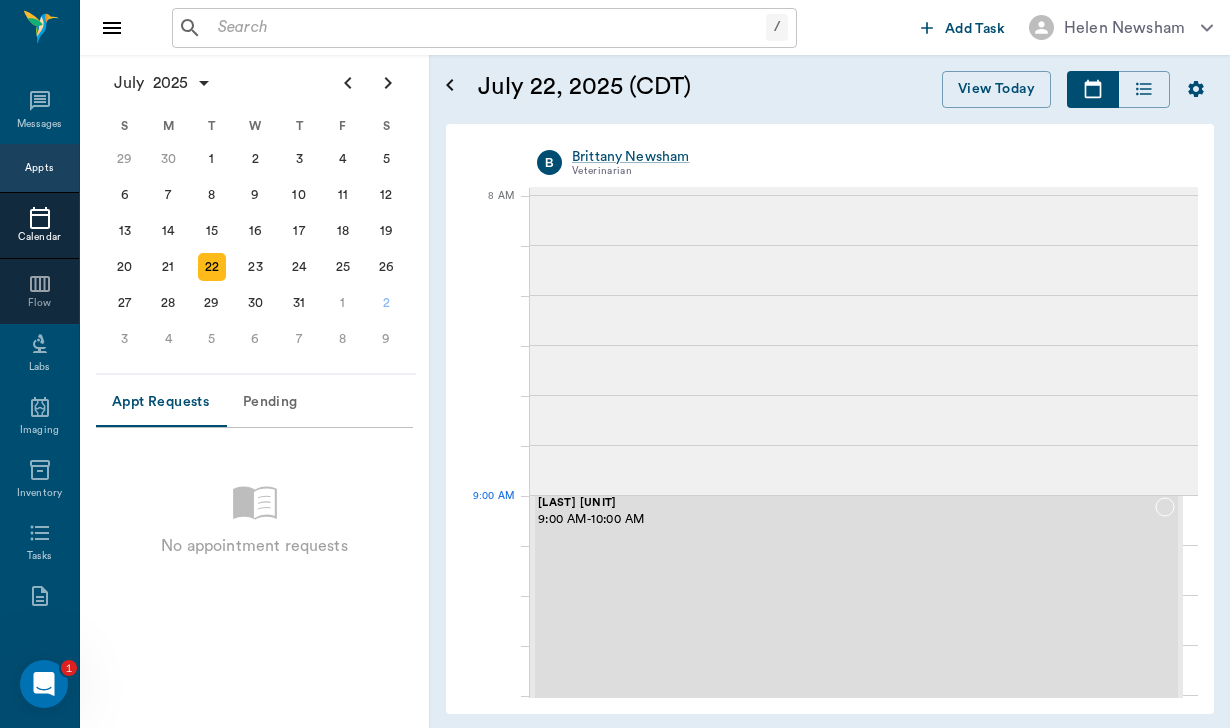 scroll, scrollTop: 0, scrollLeft: 0, axis: both 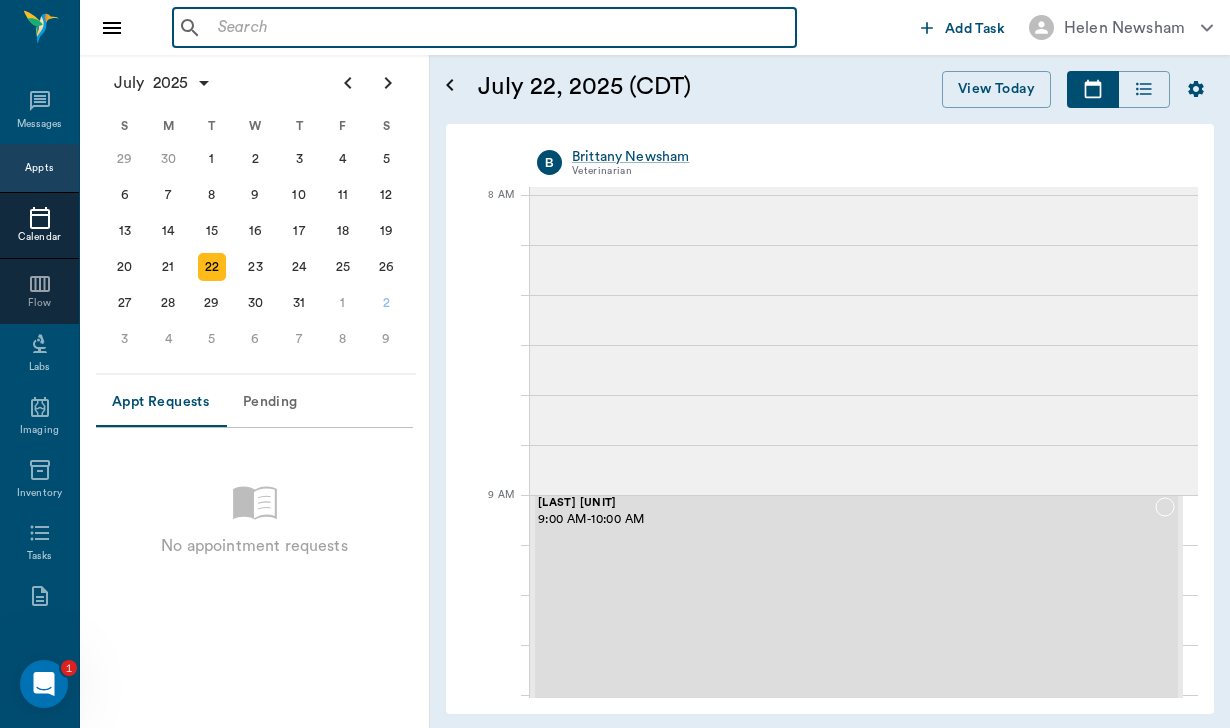 click at bounding box center (499, 28) 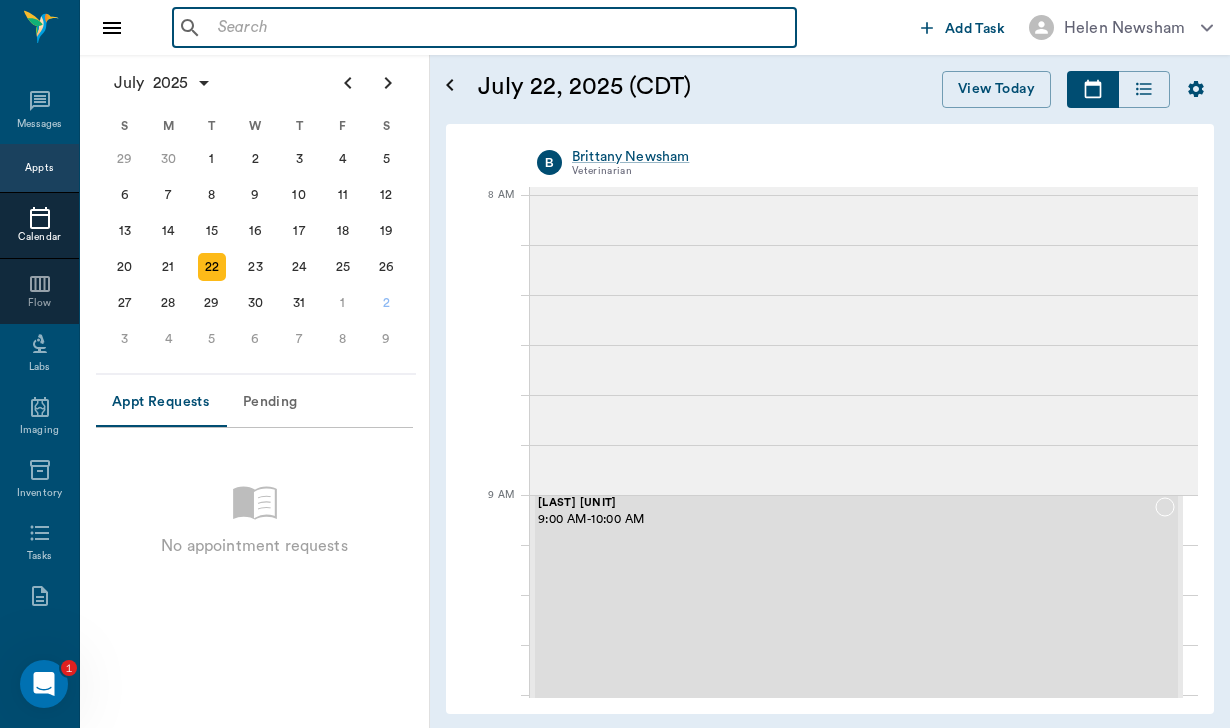 click at bounding box center (499, 28) 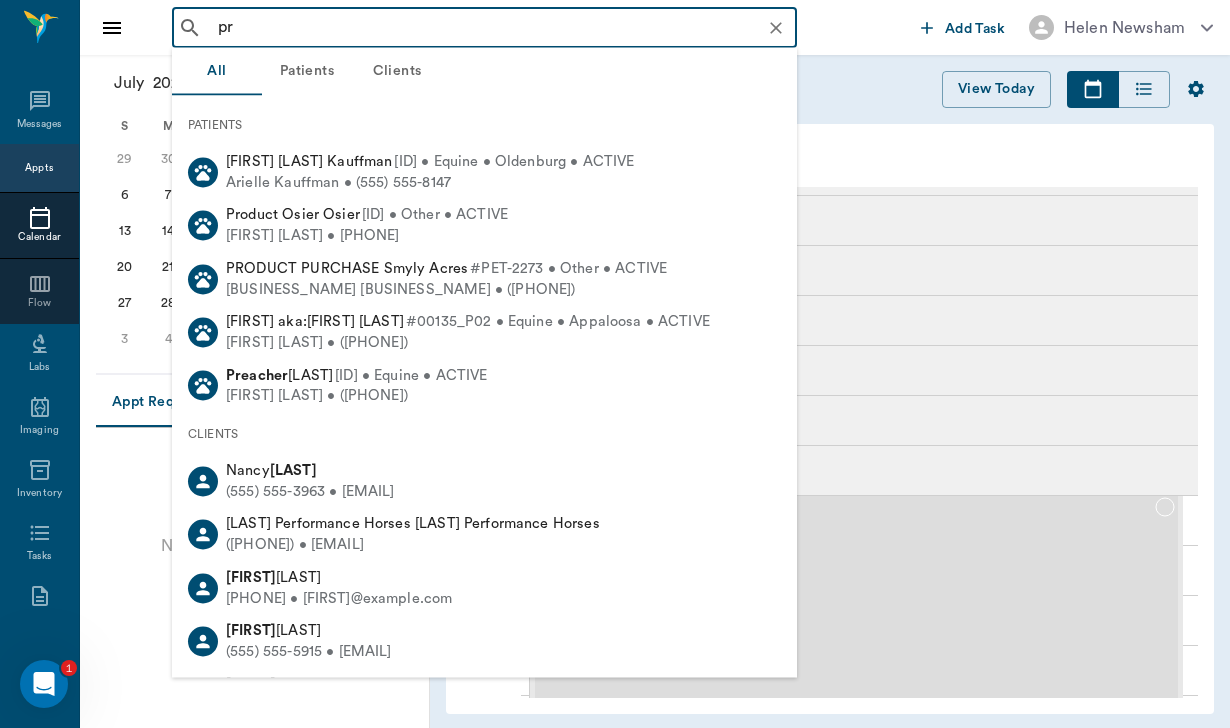 type on "pro" 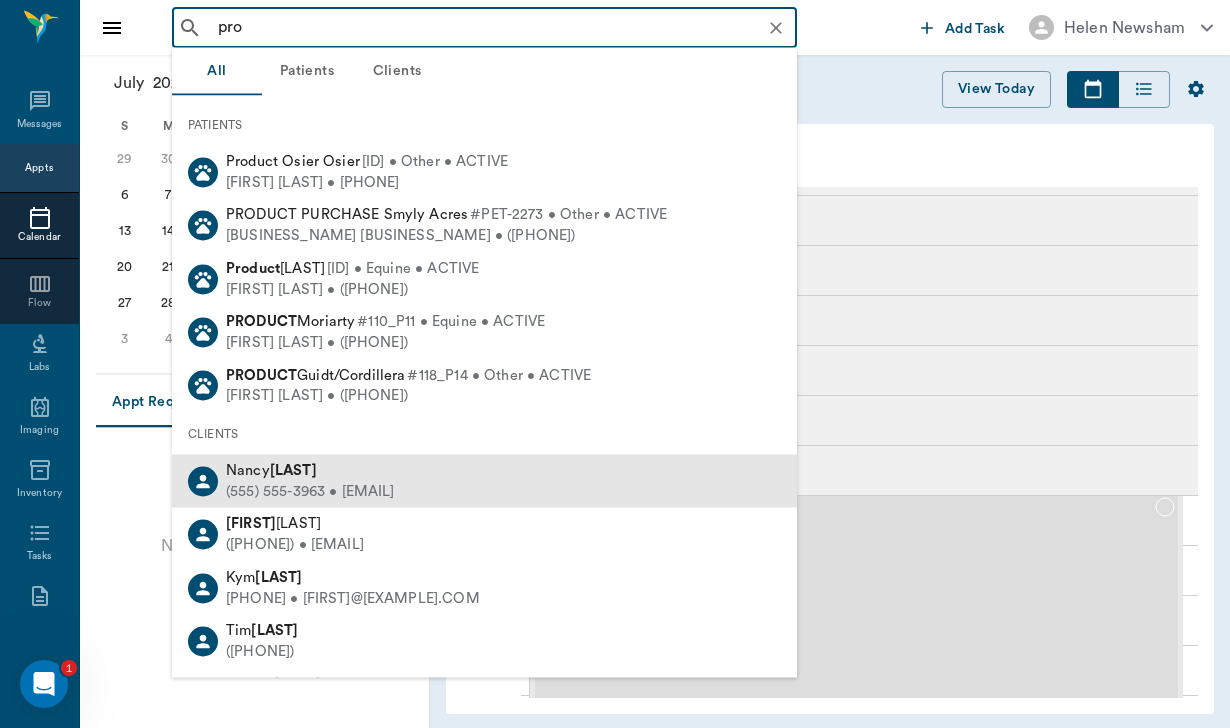 click on "(713) 416-3963   • nancy.prochaska@yahoo.com" at bounding box center [310, 491] 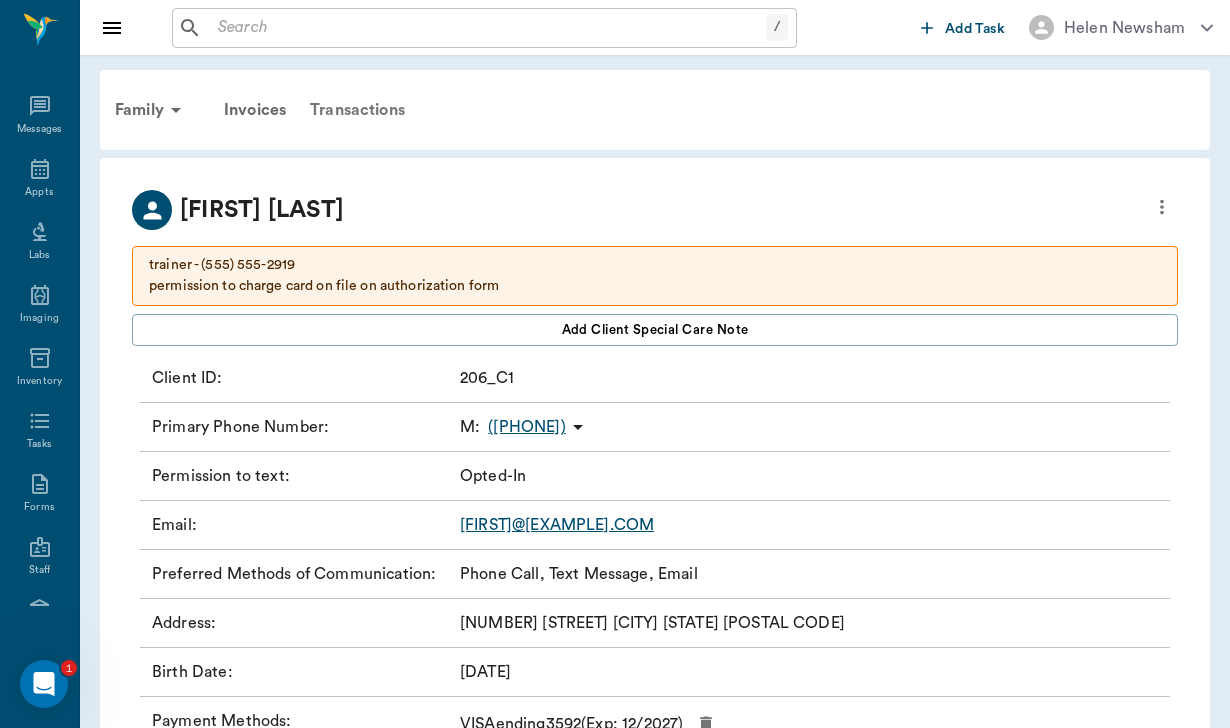 click on "Transactions" at bounding box center (357, 110) 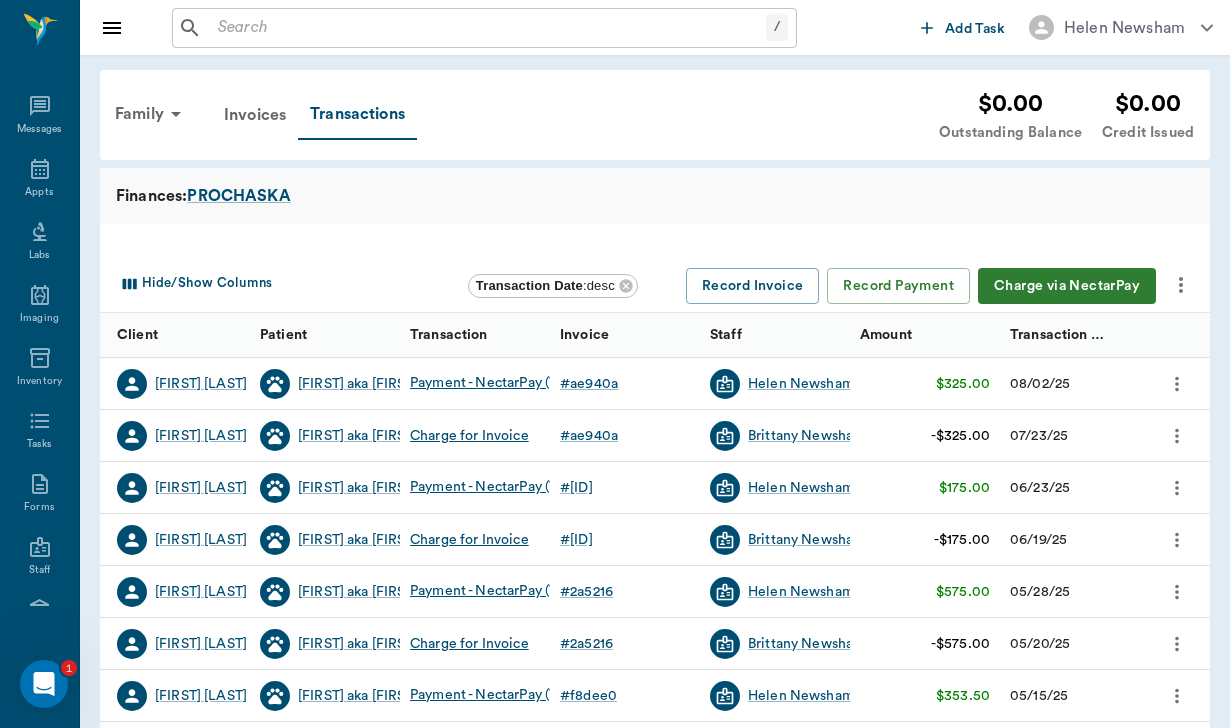 click 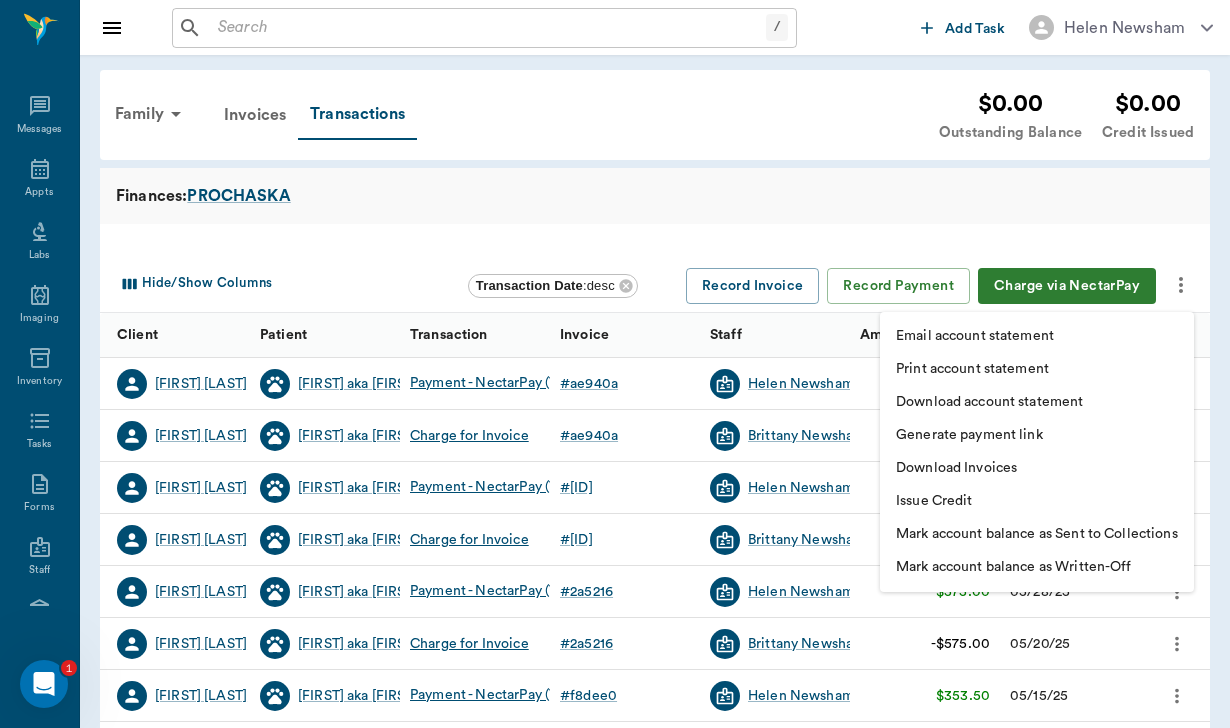 click on "Download account statement" at bounding box center [989, 402] 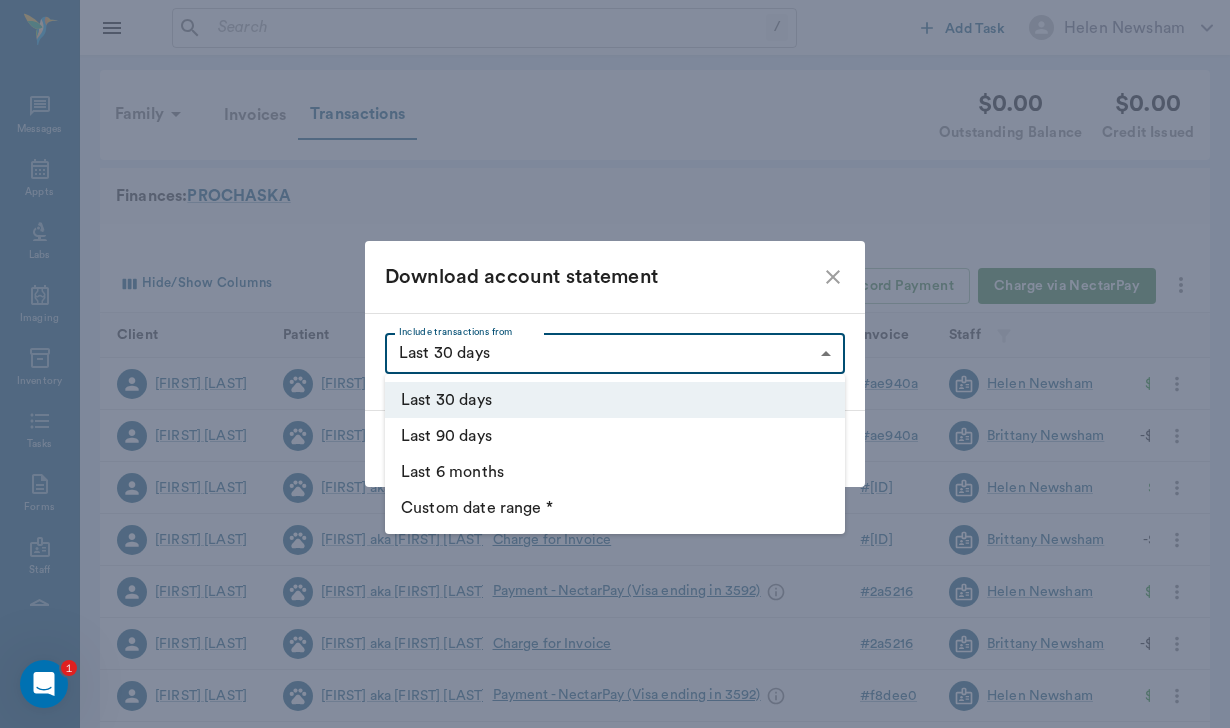 click on "/ ​ Add Task Helen Newsham Nectar Messages Appts Labs Imaging Inventory Tasks Forms Staff Reports Lookup Settings Family Invoices Transactions $0.00 Outstanding Balance $0.00 Credit Issued Finances:    PROCHASKA Hide/Show Columns Transaction Date :  desc Record Invoice Record Payment Charge via NectarPay Client Patient Transaction Invoice Staff Amount Transaction Date Nancy Prochaska Val aka Act of Valor Payment - NectarPay (Visa ending in 3592) # ae940a Helen Newsham $325.00 08/02/25 Nancy Prochaska Val aka Act of Valor Charge for Invoice # ae940a Brittany Newsham -$325.00 07/23/25 Nancy Prochaska Val aka Act of Valor Payment - NectarPay (Visa ending in 3592) # 3890ed Helen Newsham $175.00 06/23/25 Nancy Prochaska Val aka Act of Valor Charge for Invoice # 3890ed Brittany Newsham -$175.00 06/19/25 Nancy Prochaska Val aka Act of Valor Payment - NectarPay (Visa ending in 3592) # 2a5216 Helen Newsham $575.00 05/28/25 Nancy Prochaska Val aka Act of Valor Charge for Invoice # 2a5216 Brittany Newsham -$575.00" at bounding box center [615, 615] 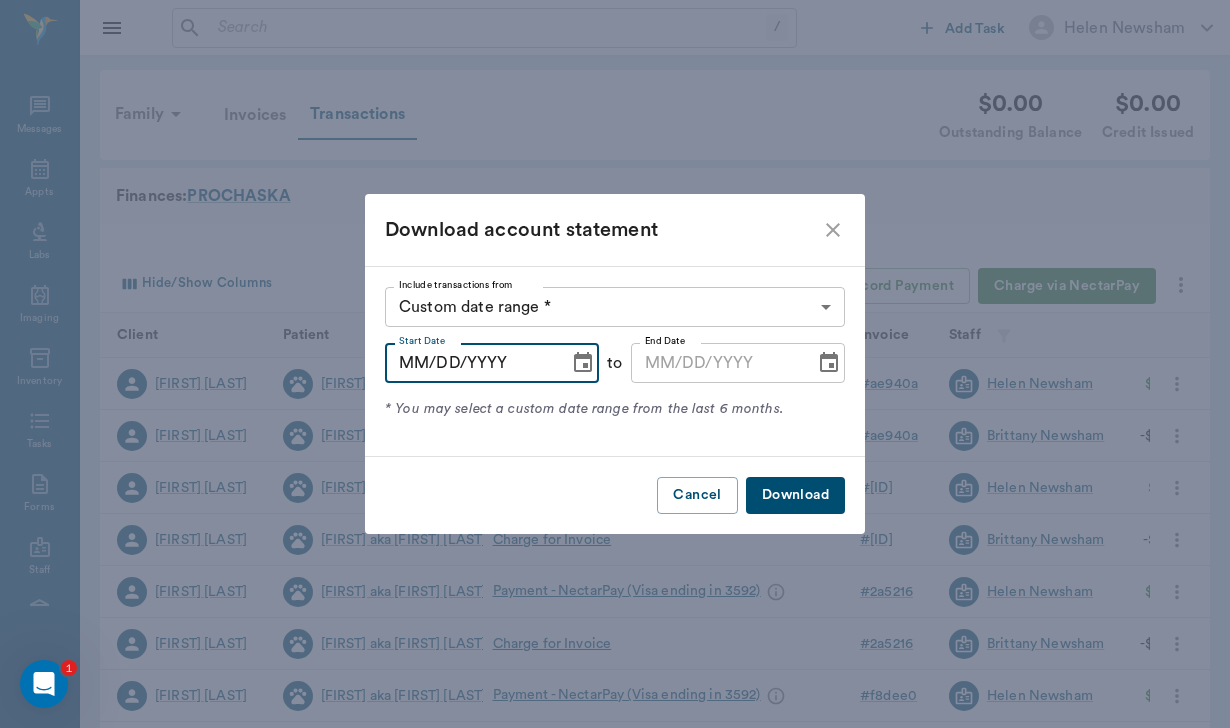 click on "MM/DD/YYYY" at bounding box center (470, 363) 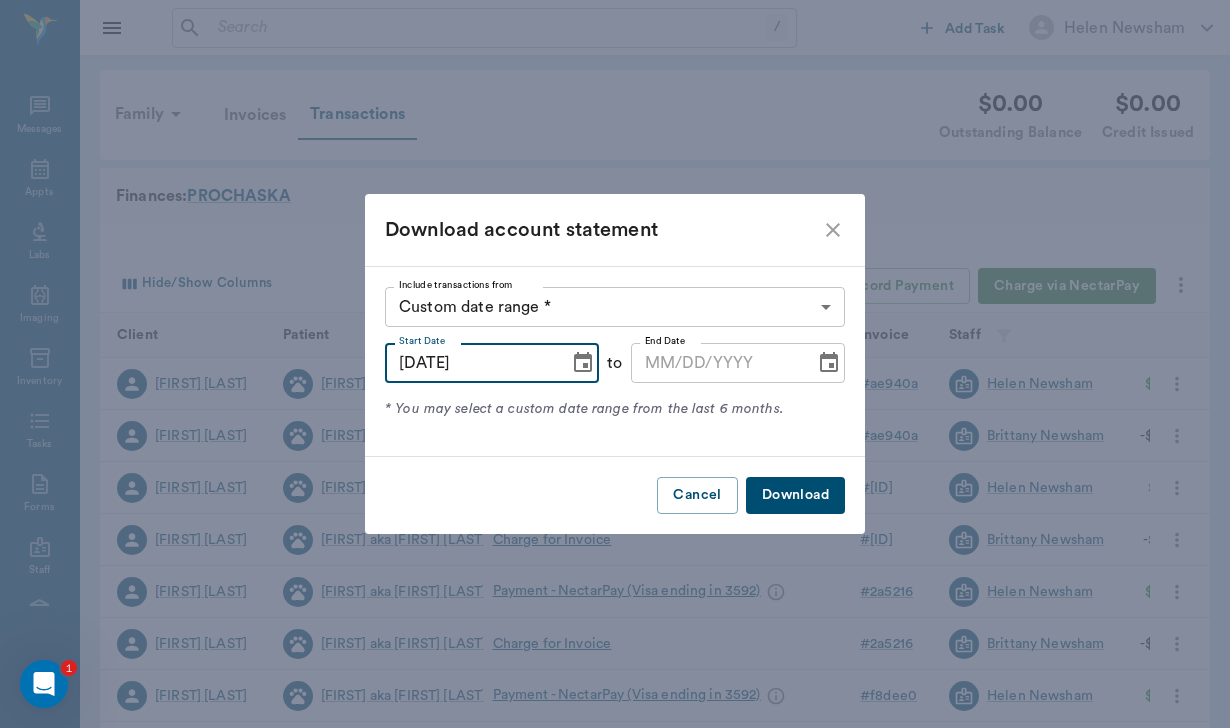 type on "07/21/2025" 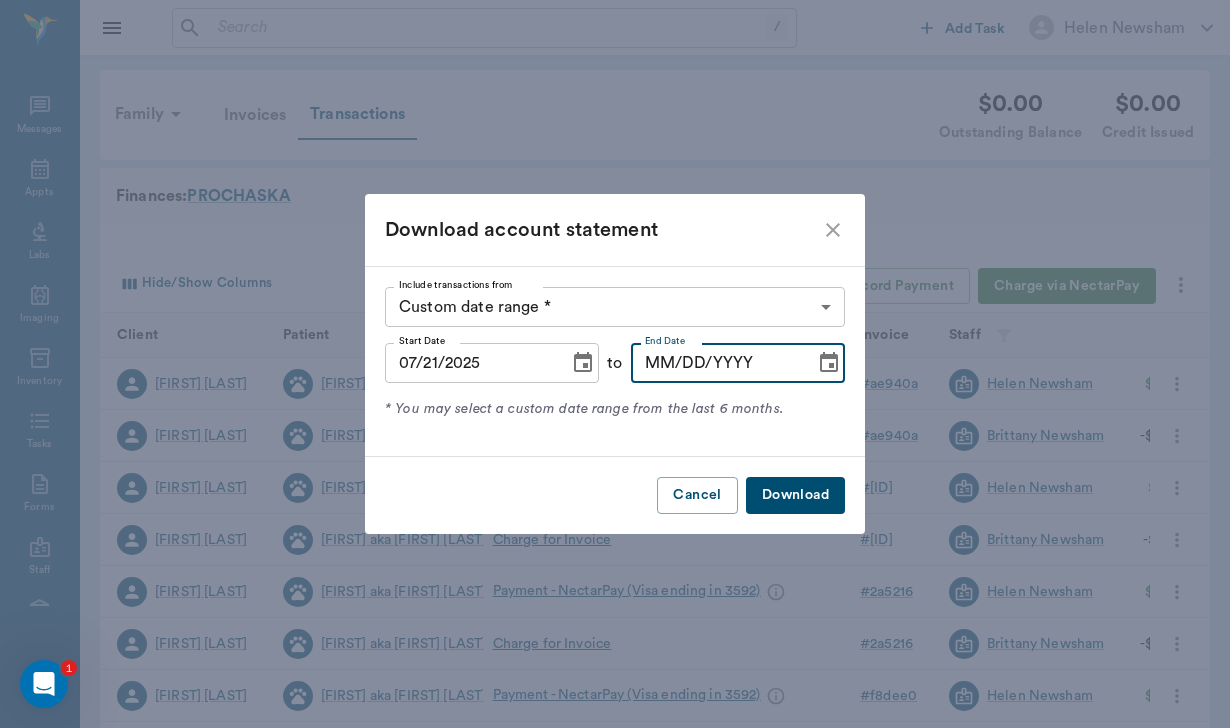 click on "MM/DD/YYYY" at bounding box center (716, 363) 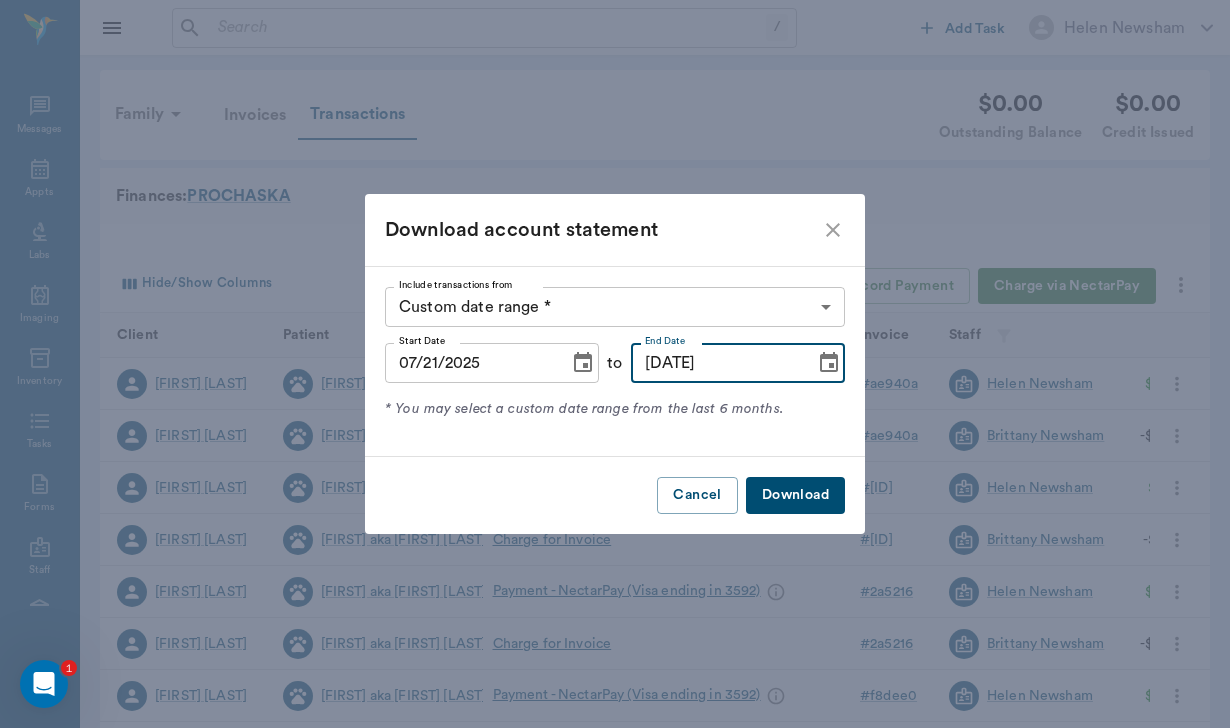 type on "08/03/2025" 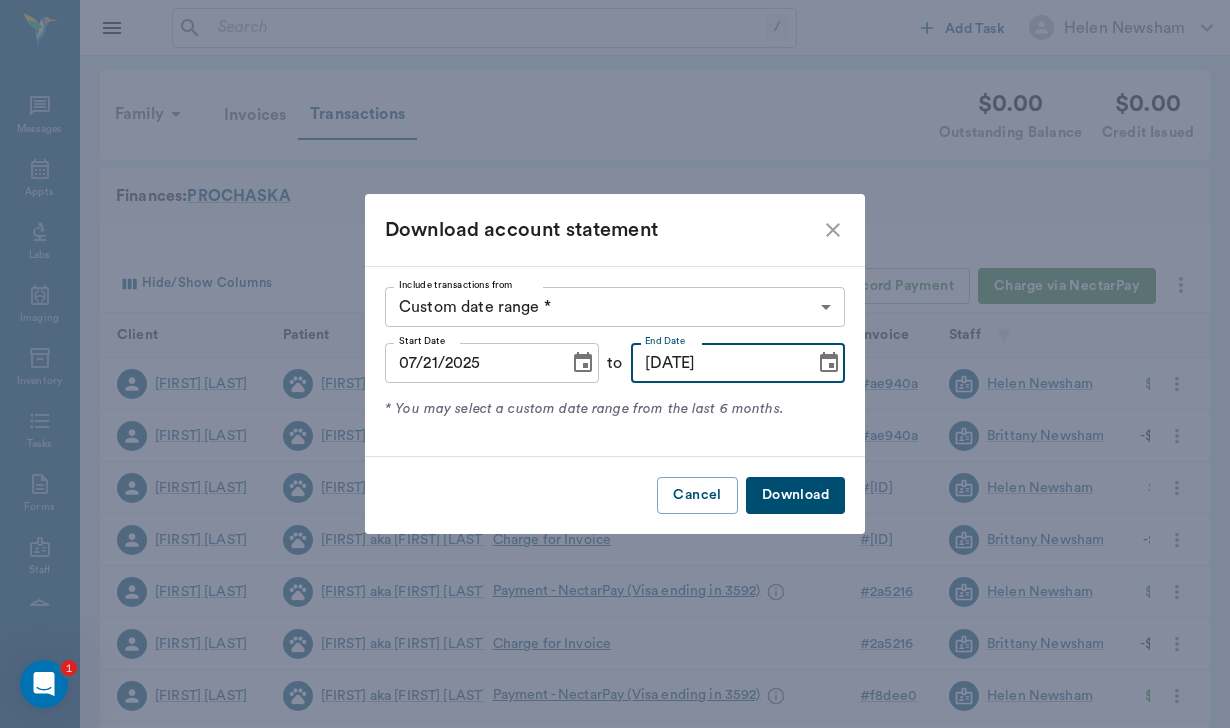 click on "Download" at bounding box center [795, 495] 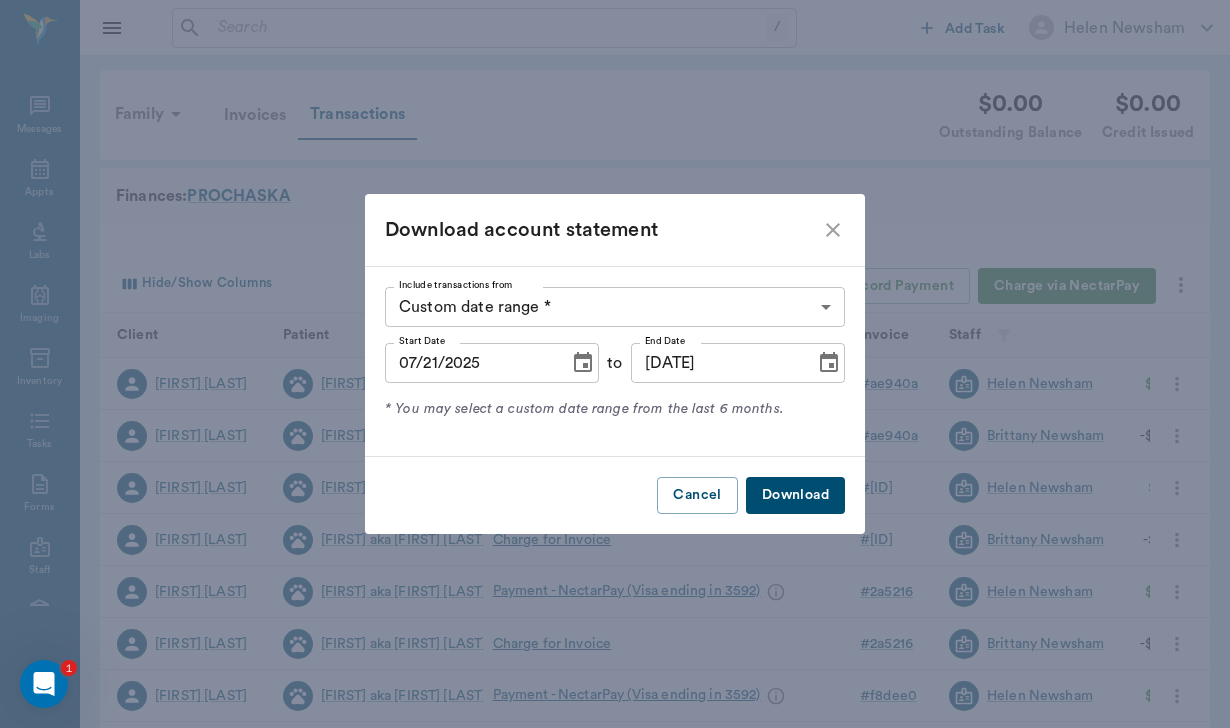 click 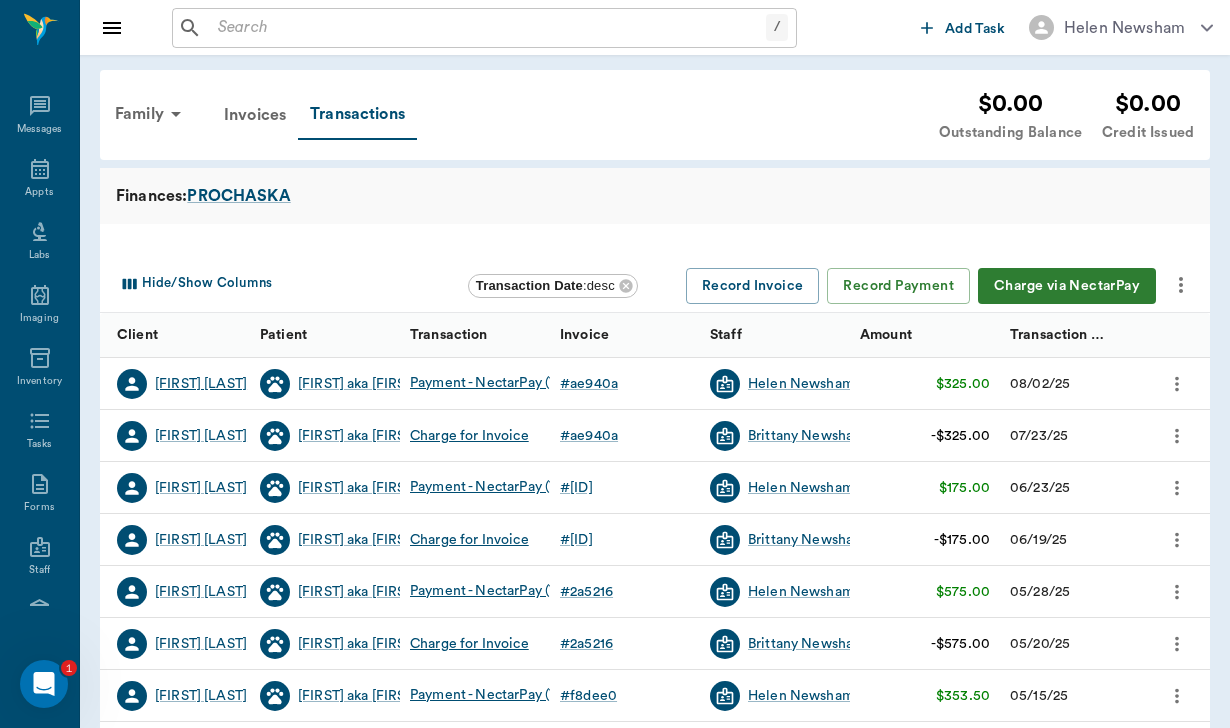 click on "Nancy Prochaska" at bounding box center [201, 384] 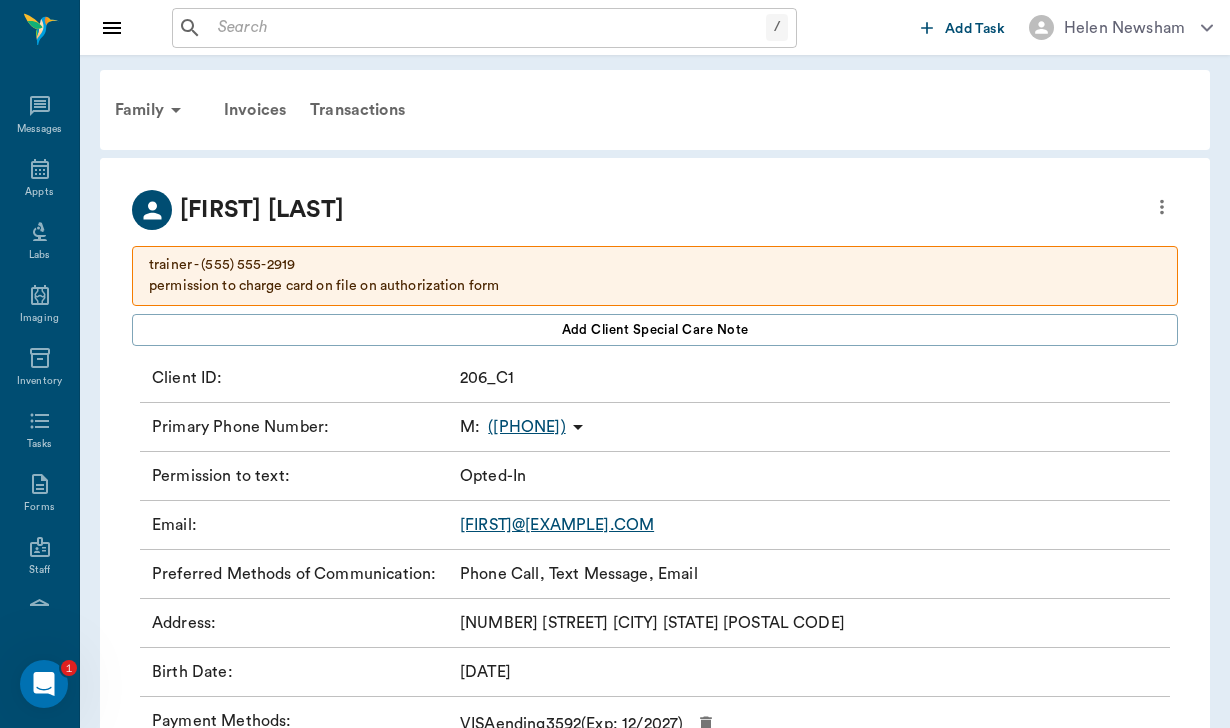 click on "nancy.prochaska@yahoo.com" at bounding box center [557, 525] 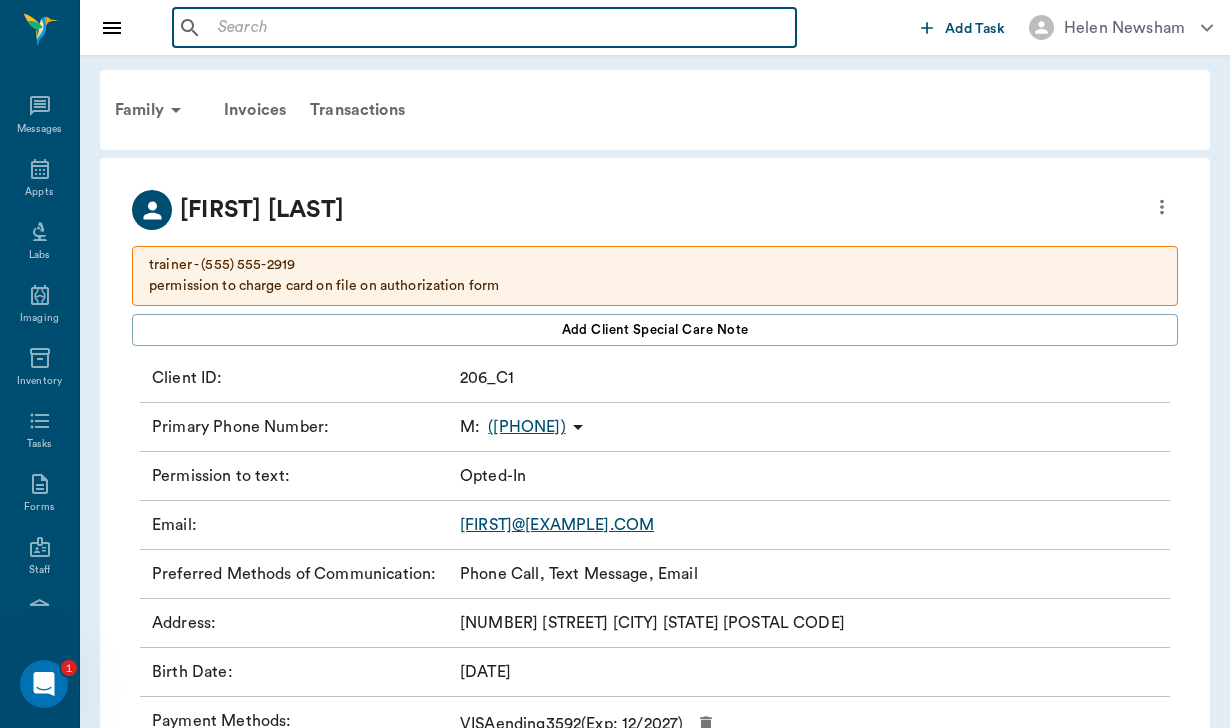 click at bounding box center [499, 28] 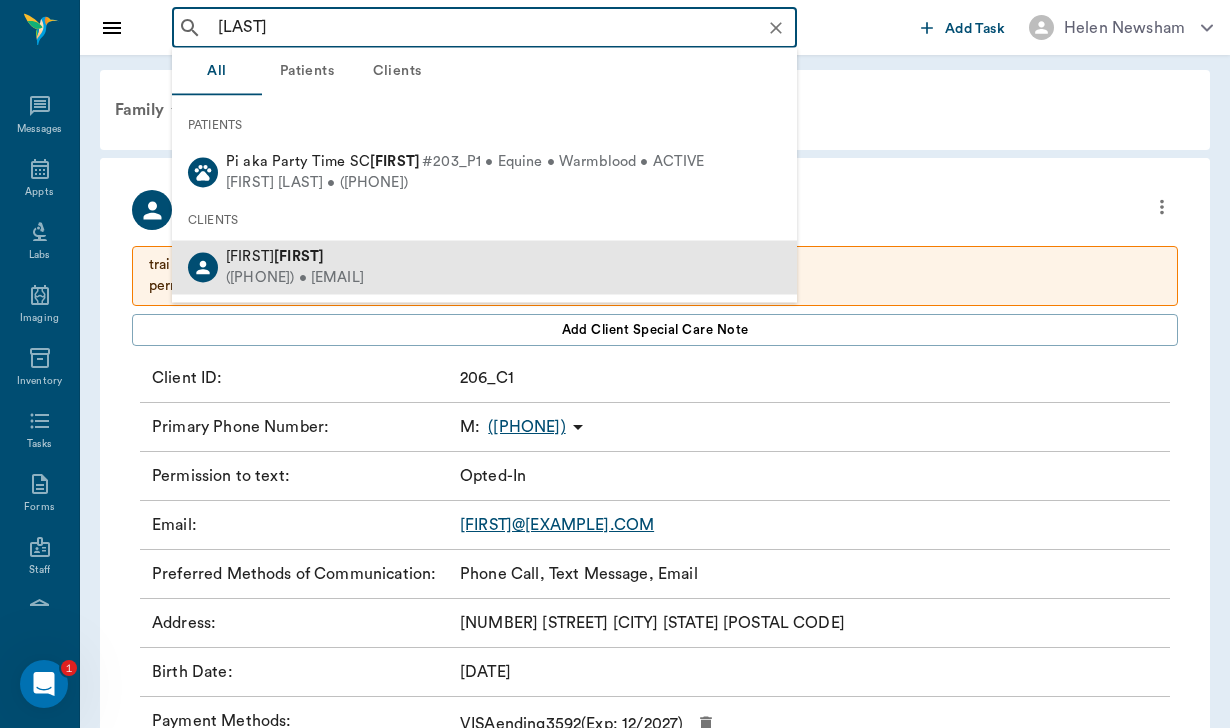 click on "Arnold" at bounding box center (299, 256) 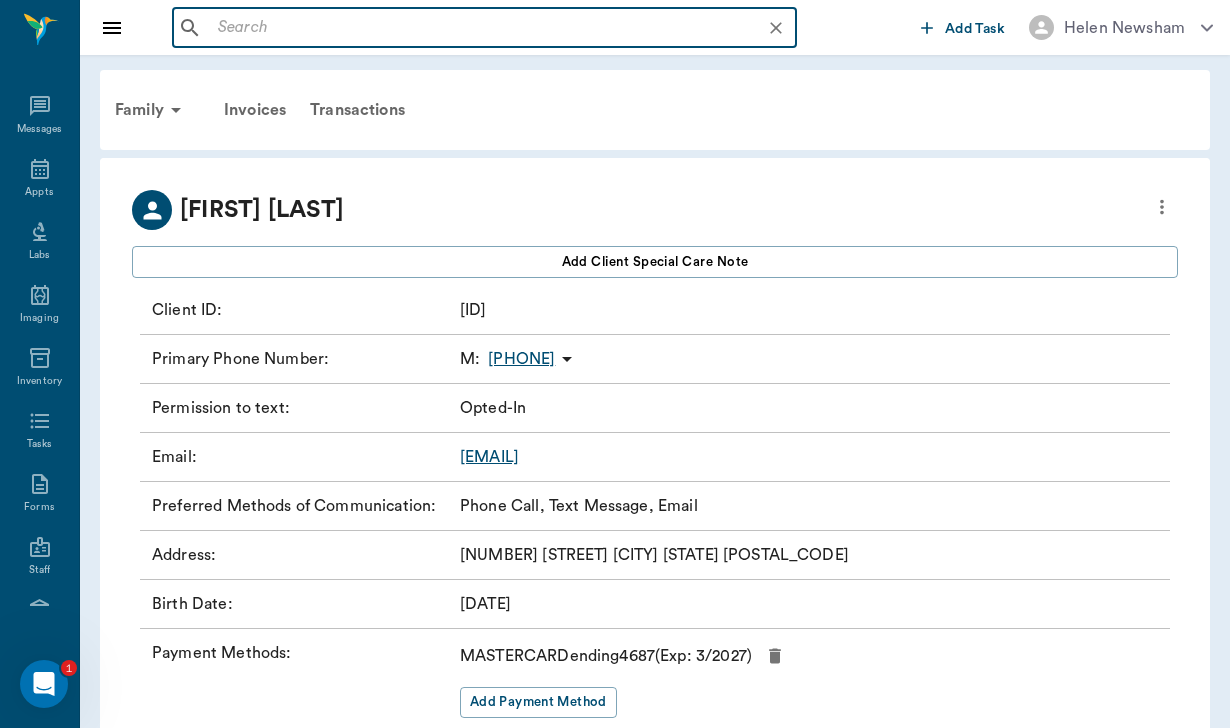 click at bounding box center [500, 28] 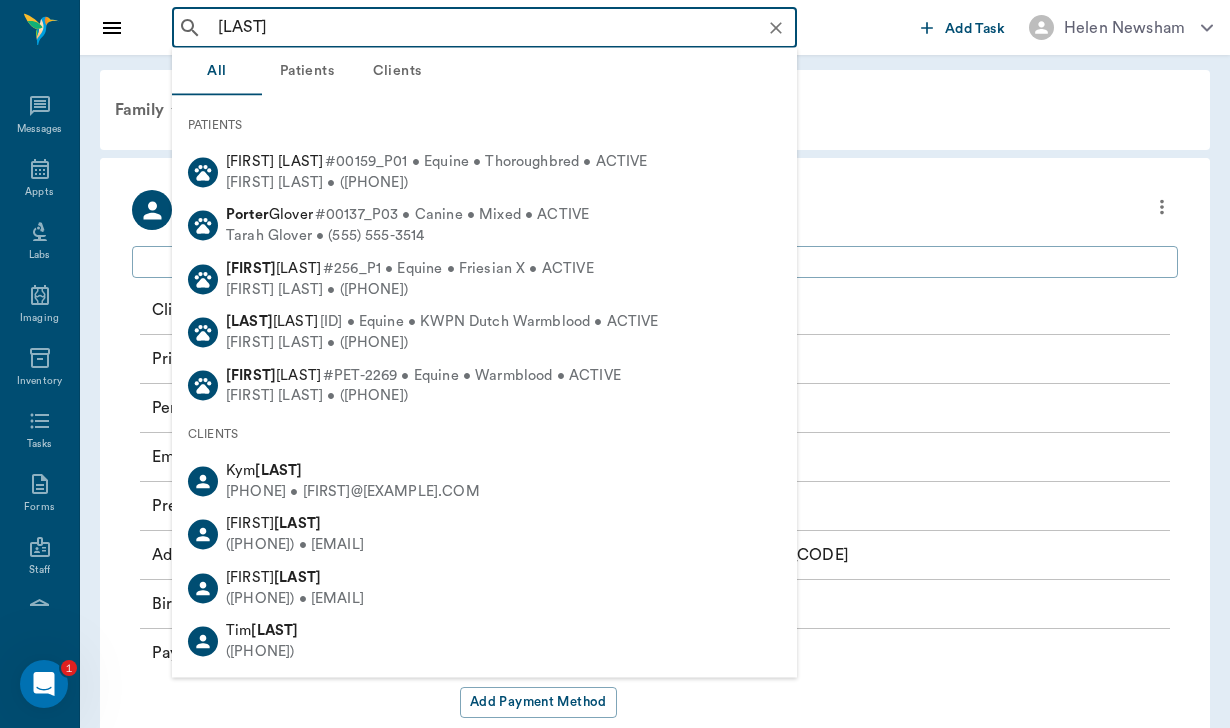 type on "poppie" 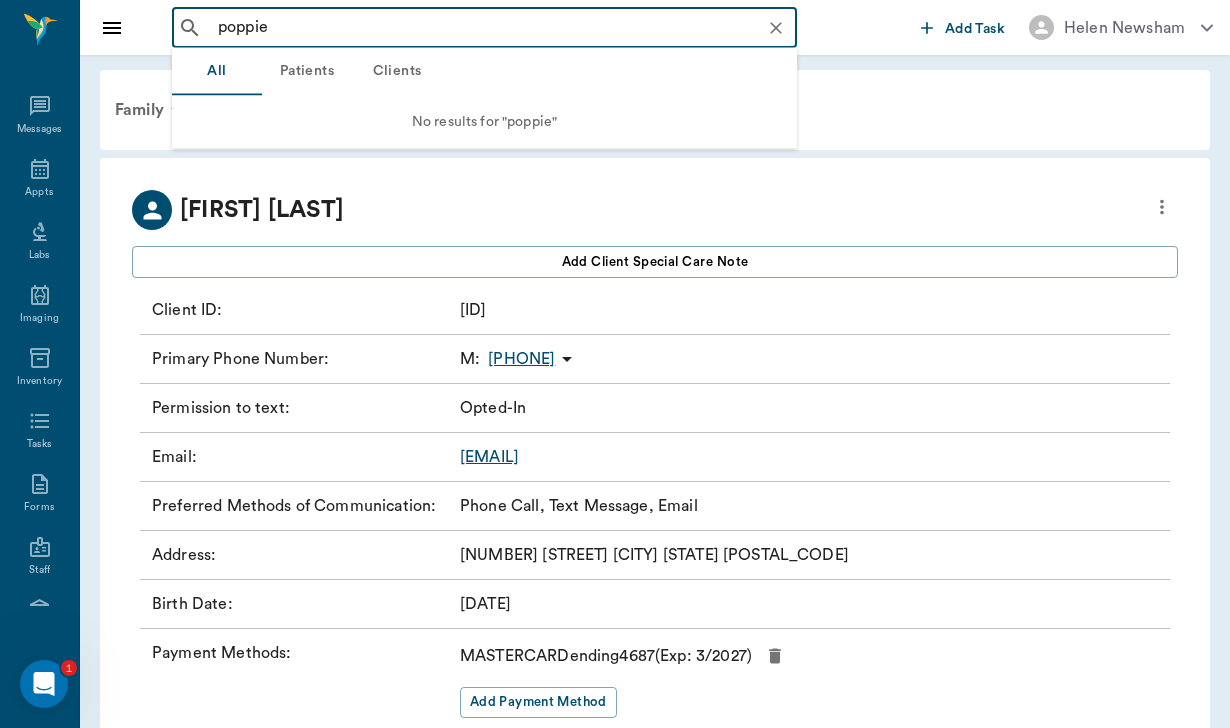 drag, startPoint x: 301, startPoint y: 23, endPoint x: 175, endPoint y: 32, distance: 126.32102 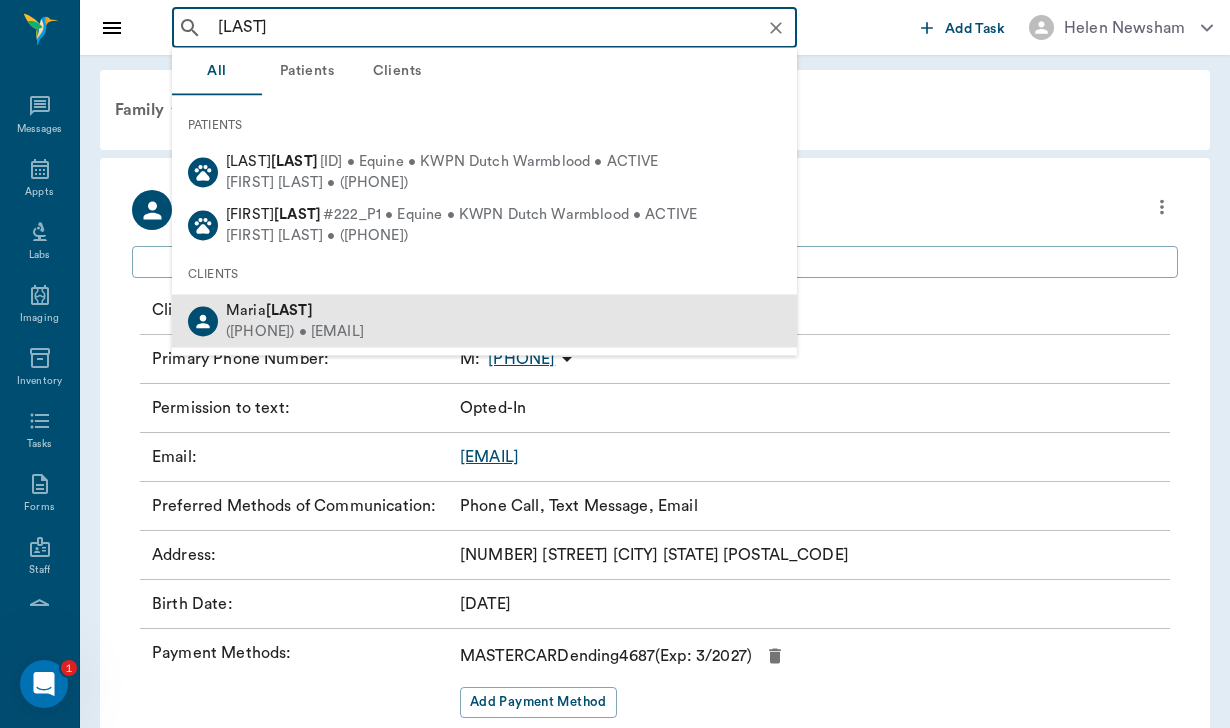 click on "(832) 312-7476   • Mmrkuusisto77@gmail.com" at bounding box center [295, 331] 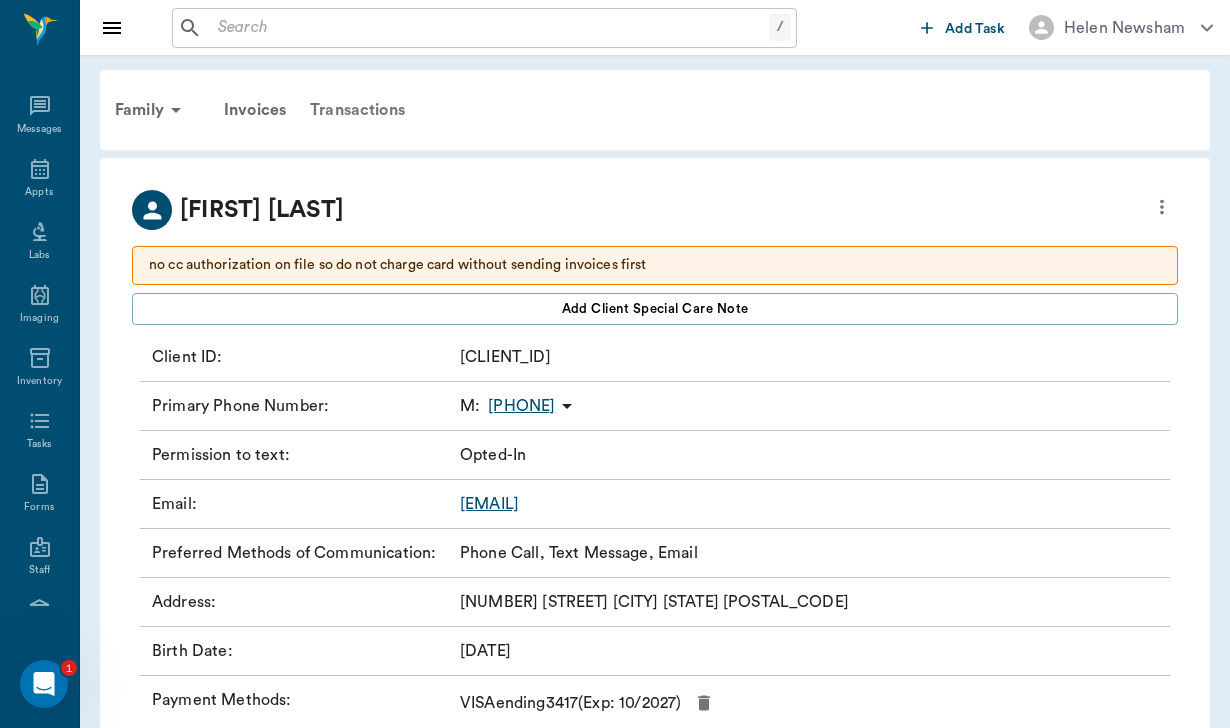 click on "Transactions" at bounding box center (357, 110) 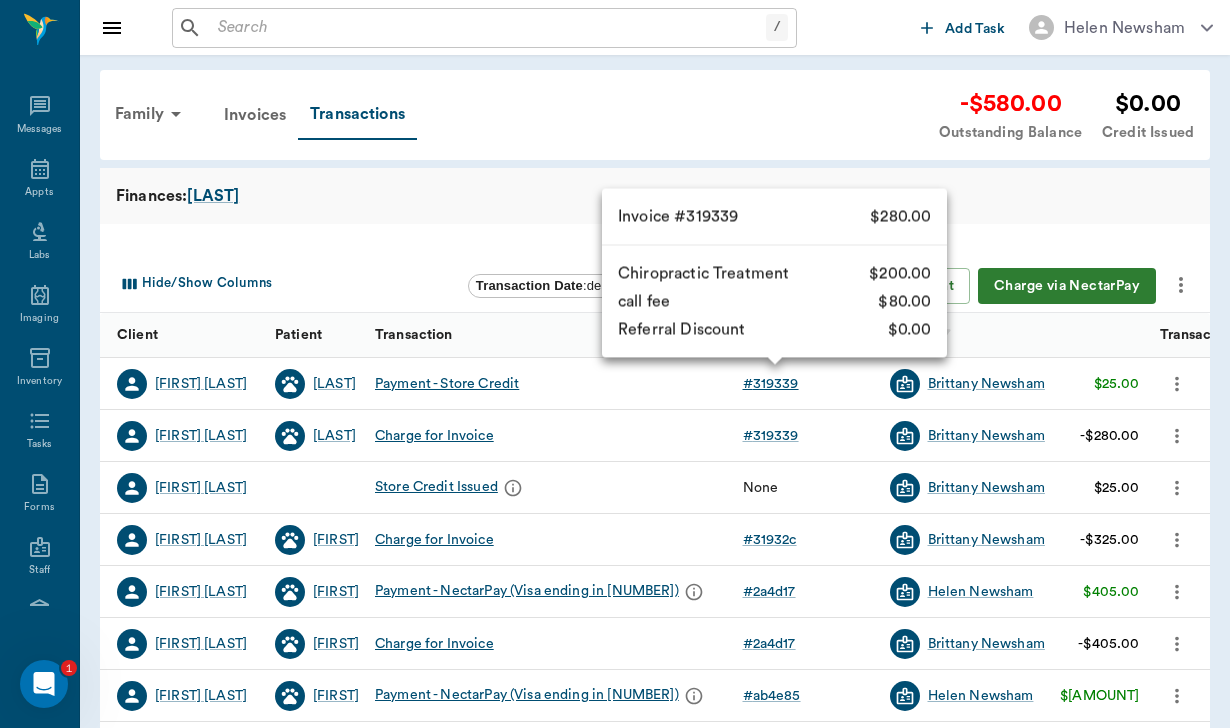 click on "# 319339" at bounding box center [771, 384] 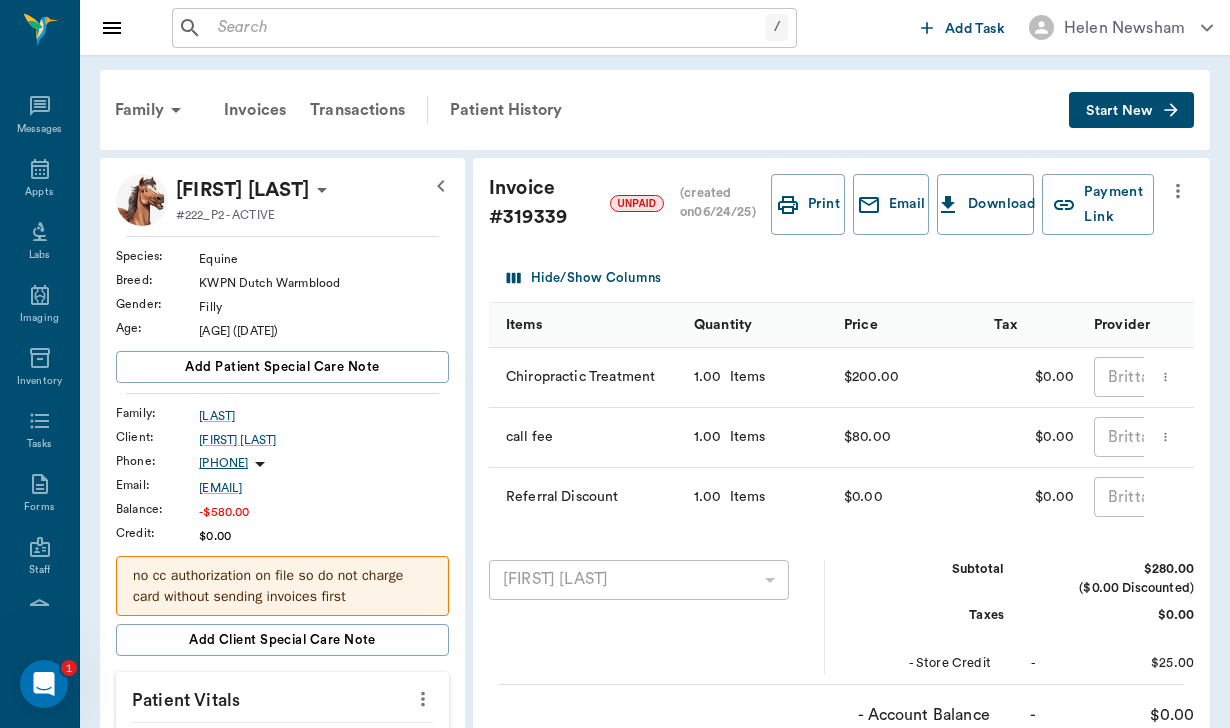scroll, scrollTop: 0, scrollLeft: 0, axis: both 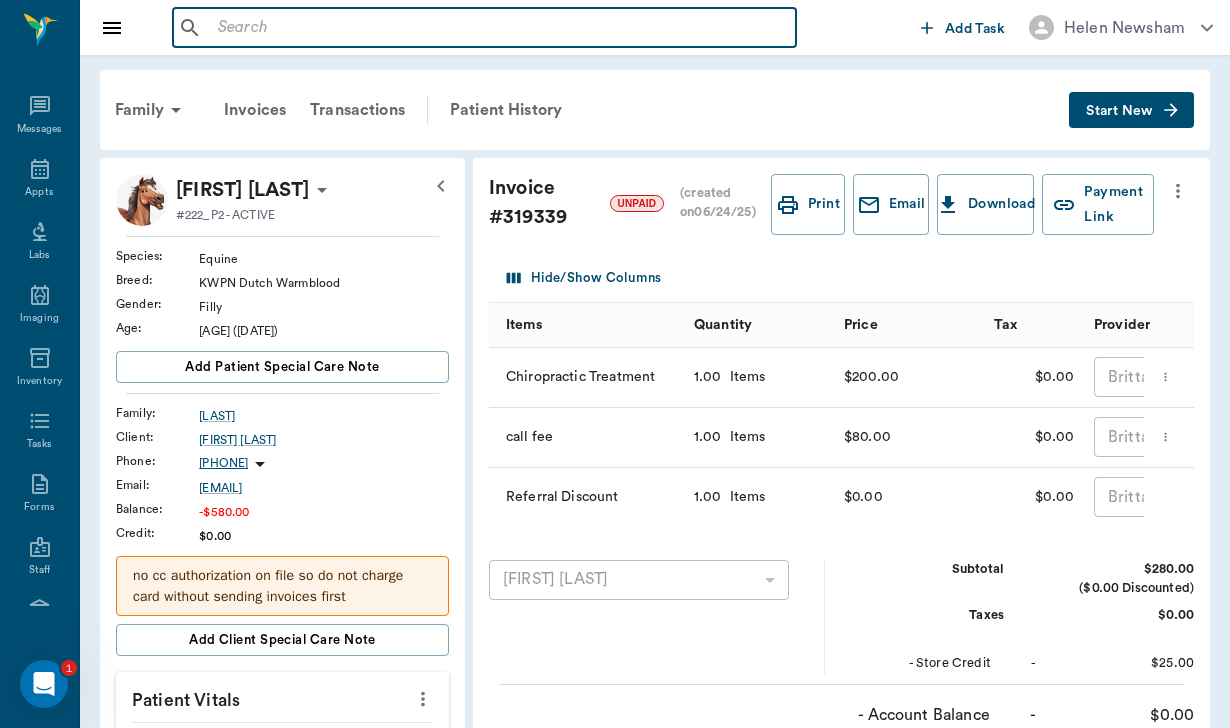 click at bounding box center (499, 28) 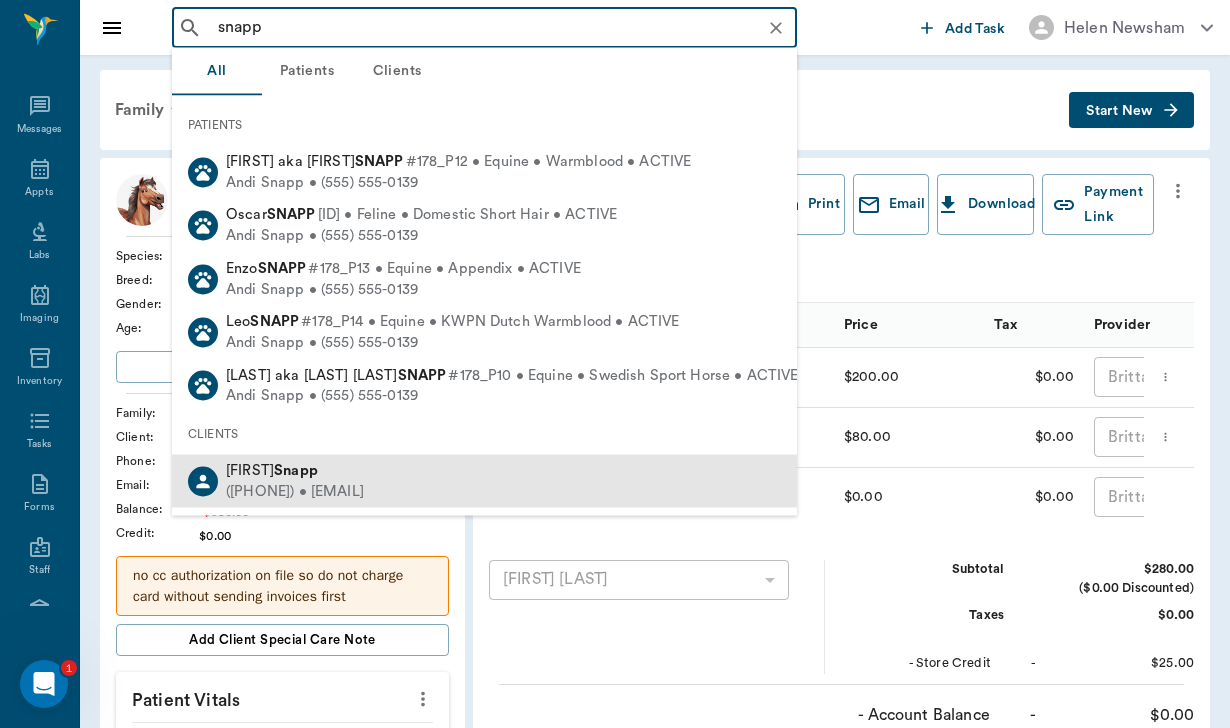click on "Andi  Snapp" at bounding box center [295, 471] 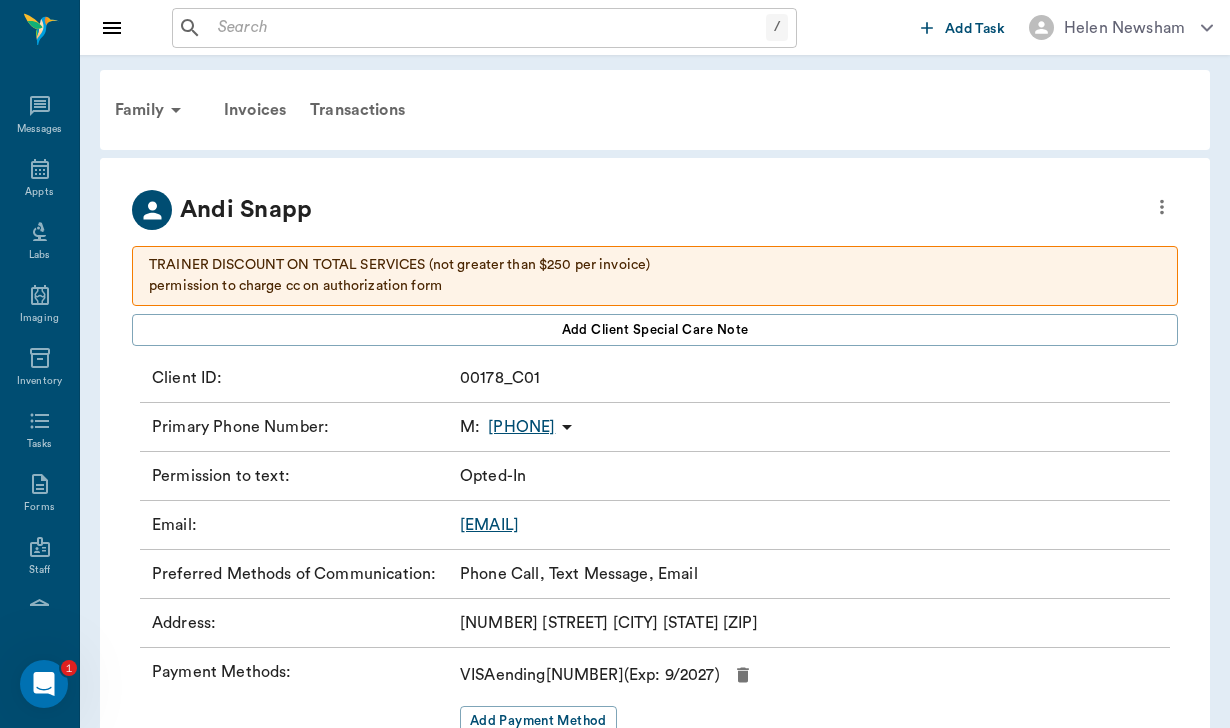 click on "/ ​ Add Task Helen Newsham" at bounding box center [655, 27] 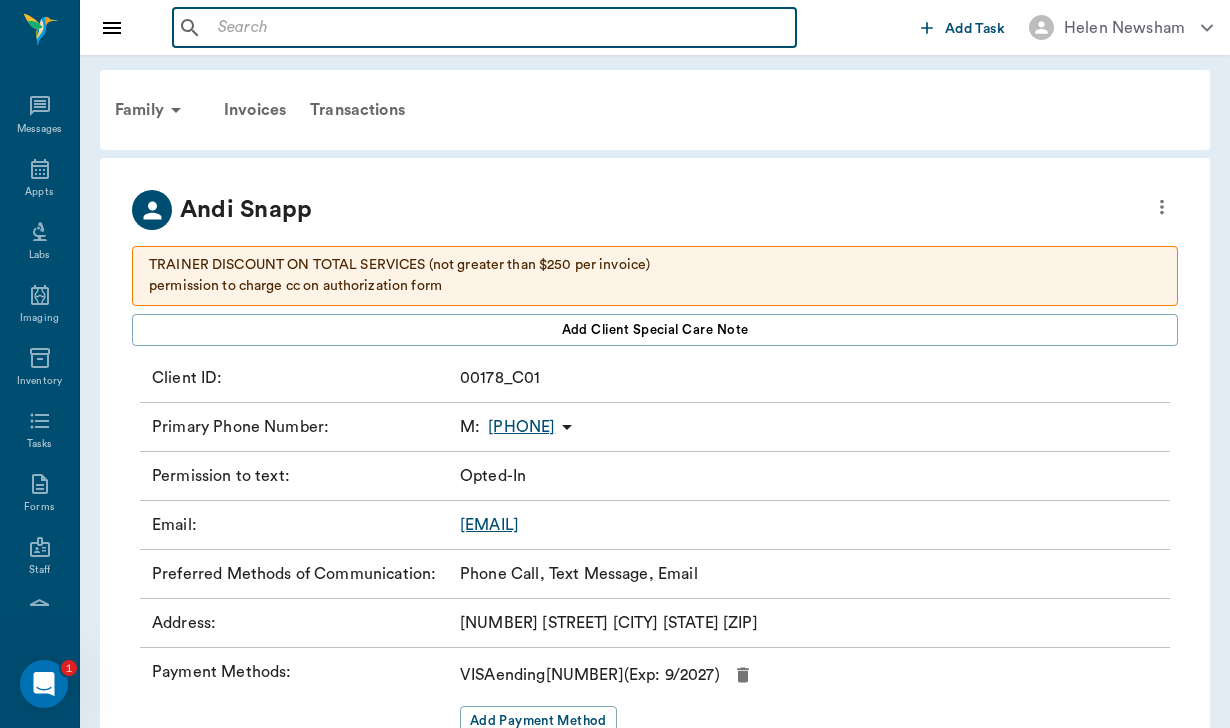 click at bounding box center (499, 28) 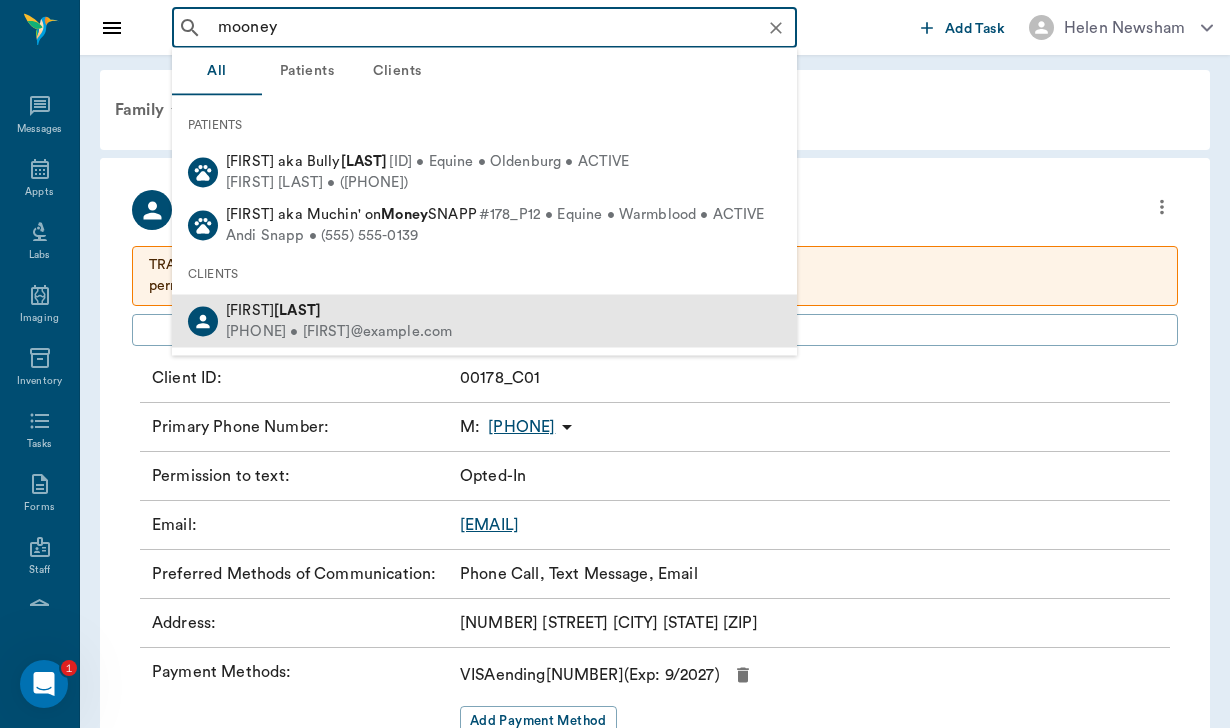 click on "Mooney" at bounding box center [297, 309] 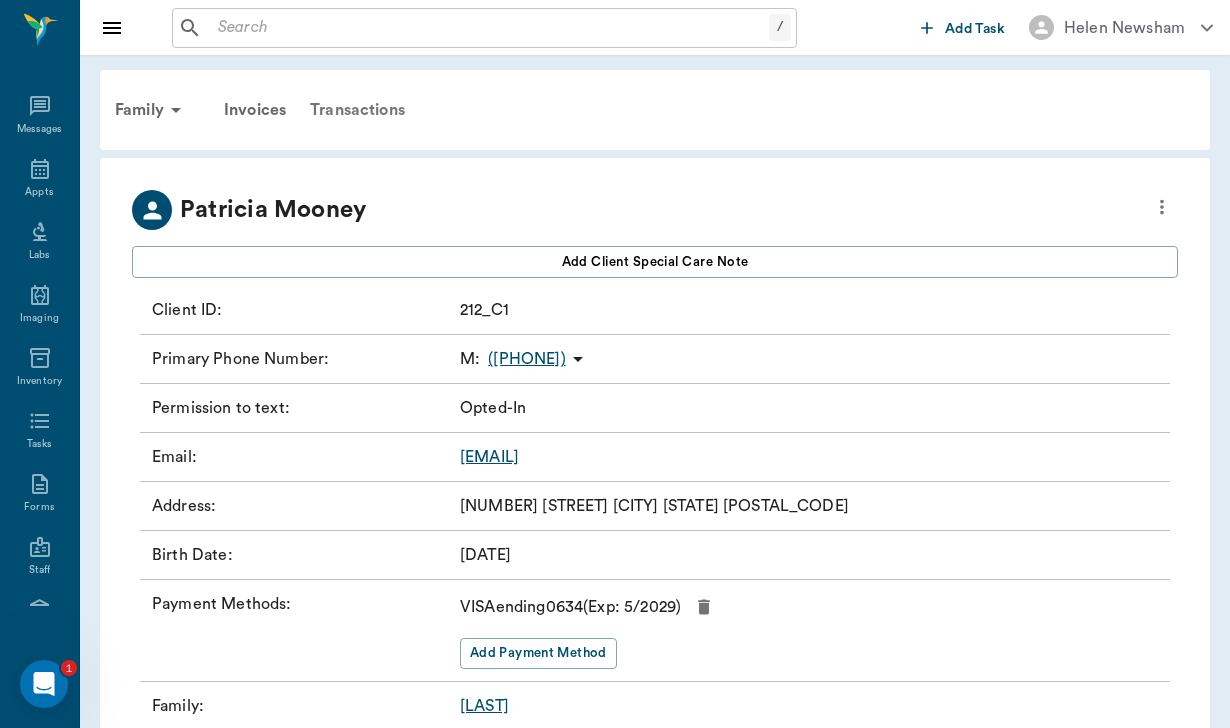 click on "Transactions" at bounding box center (357, 110) 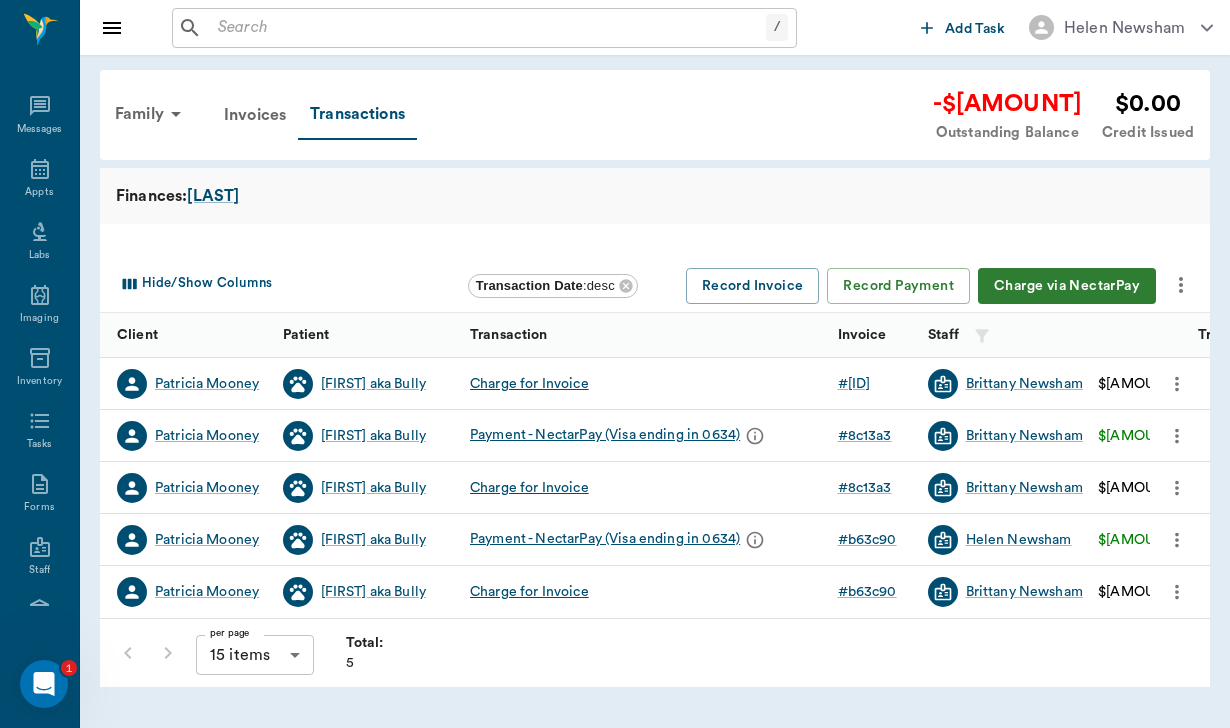 click 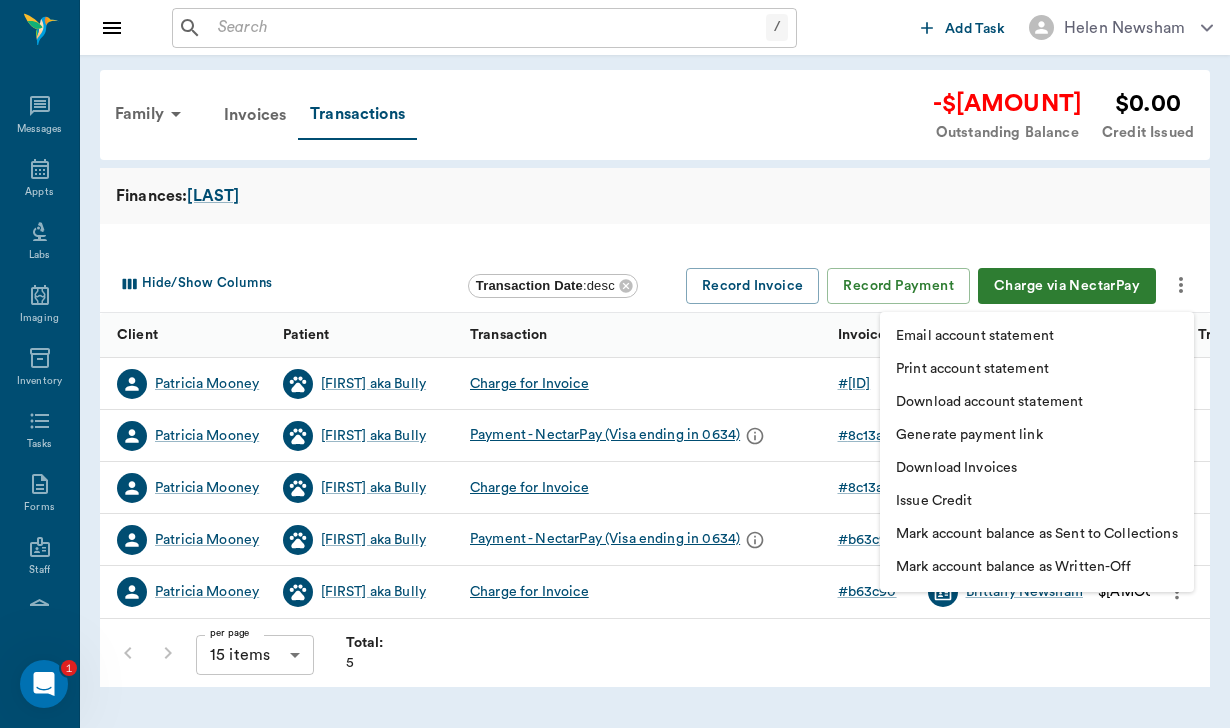 click on "Download Invoices" at bounding box center (956, 468) 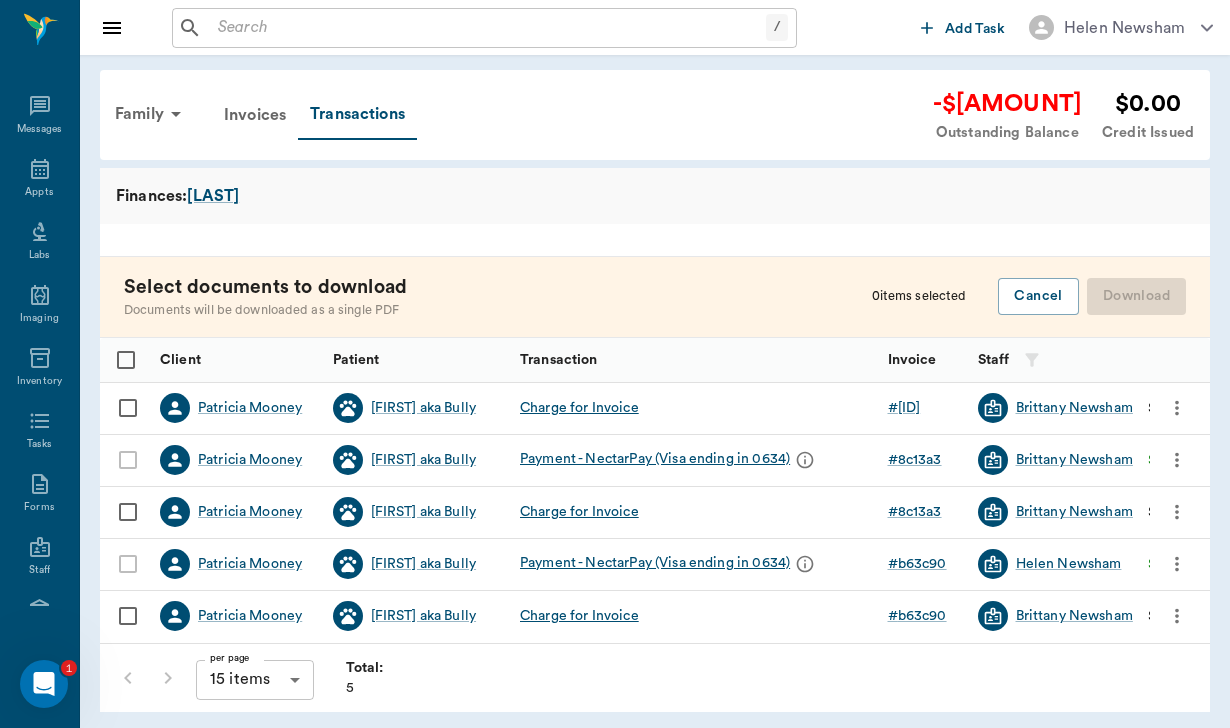 click at bounding box center (128, 408) 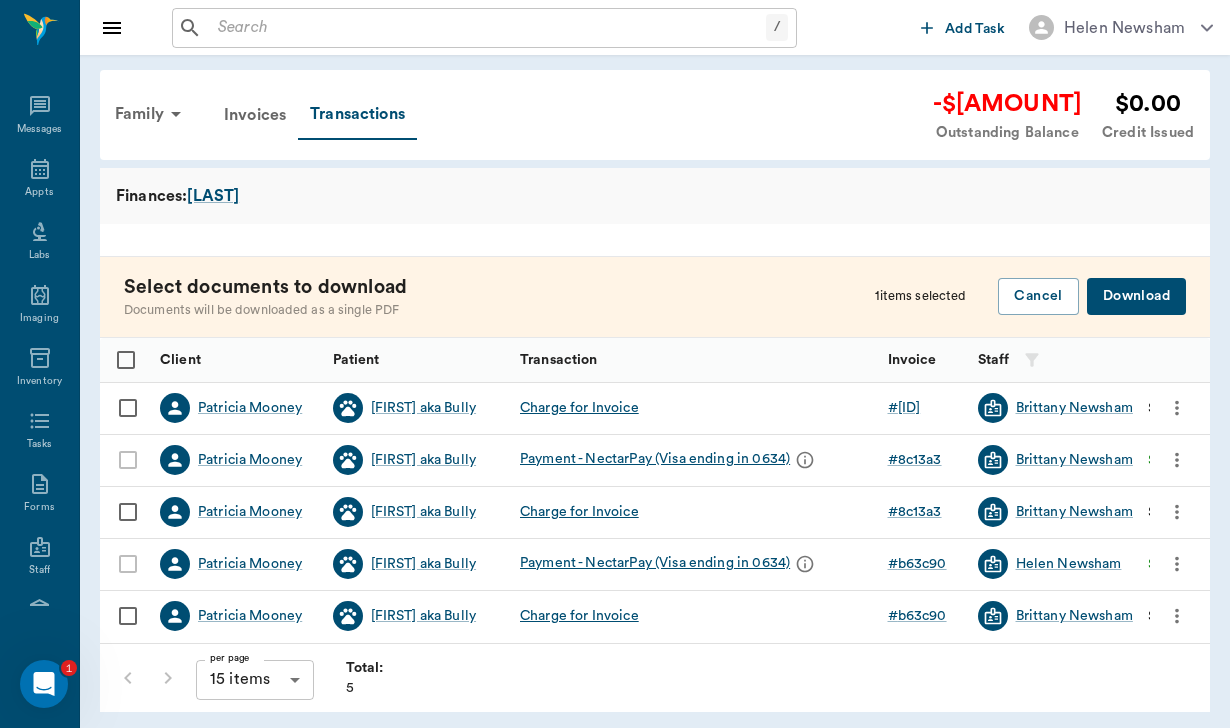 checkbox on "true" 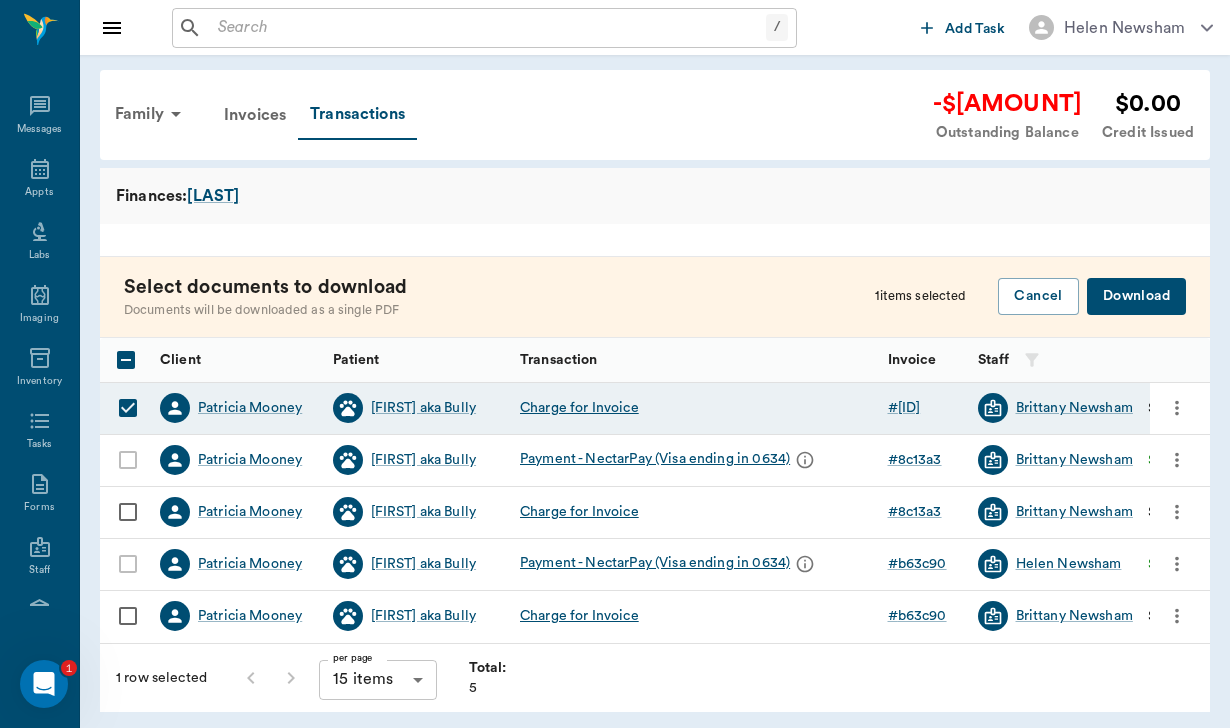 click on "Download" at bounding box center (1136, 296) 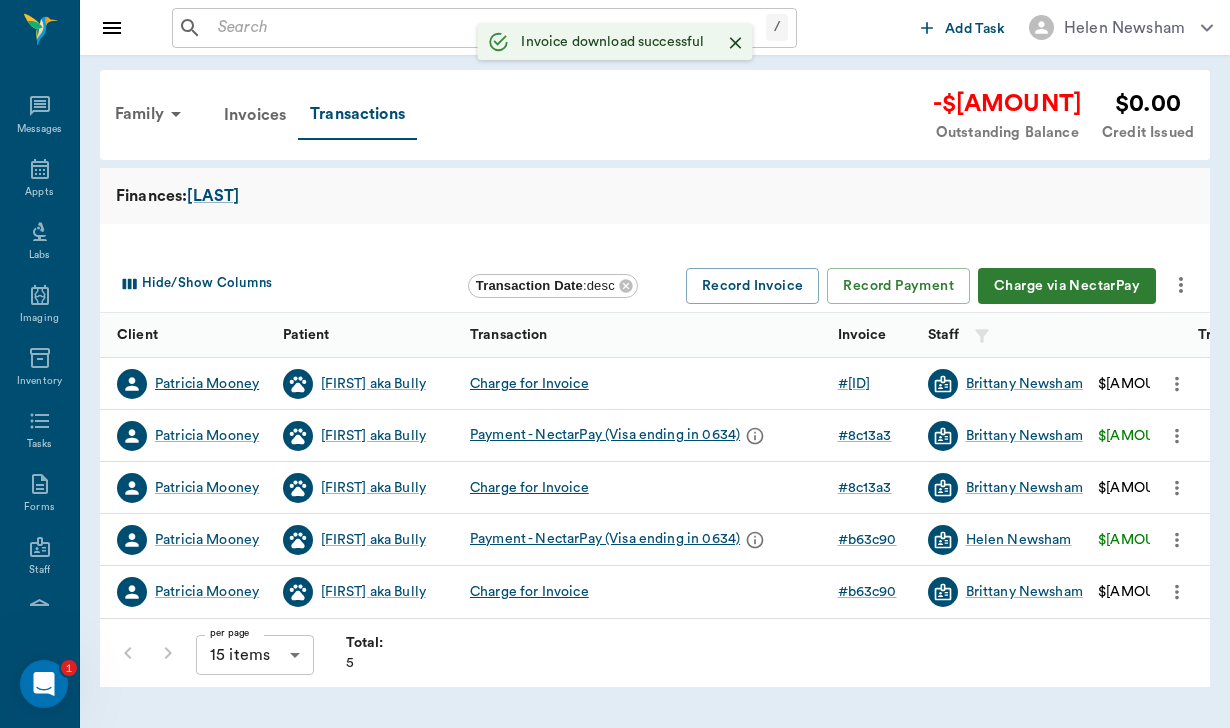 click on "Patricia Mooney" at bounding box center [207, 384] 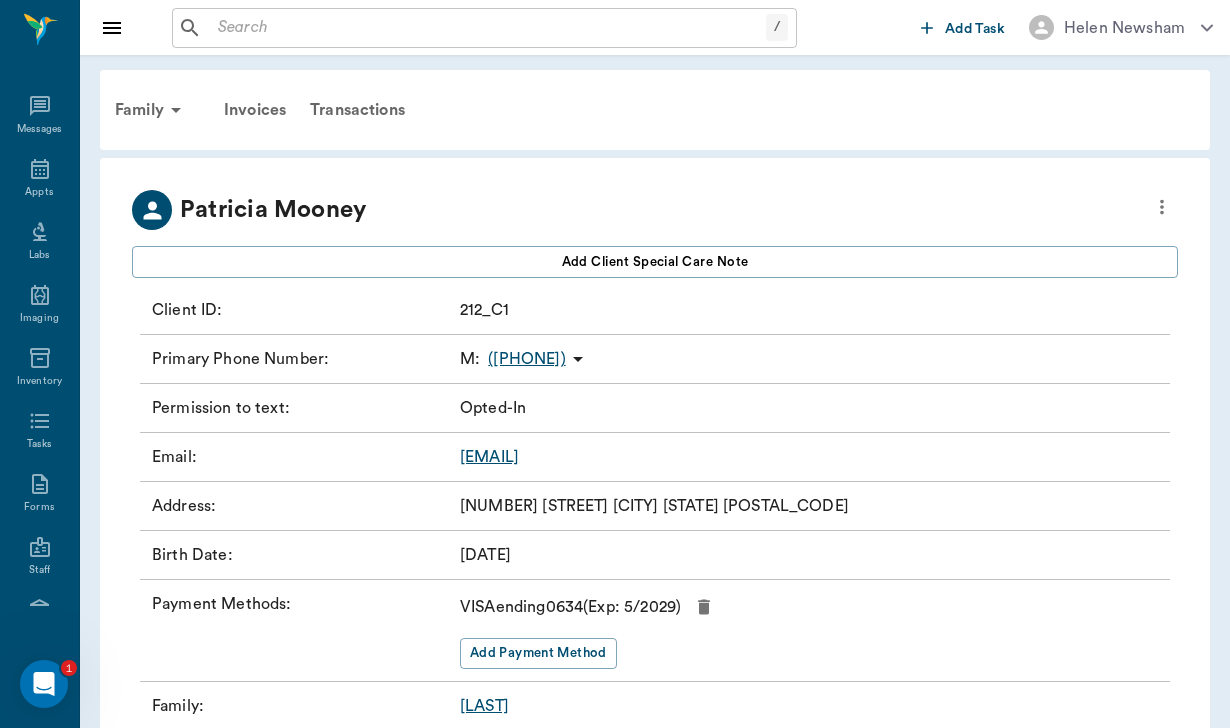 click on "patsimooney@live.com" at bounding box center (489, 457) 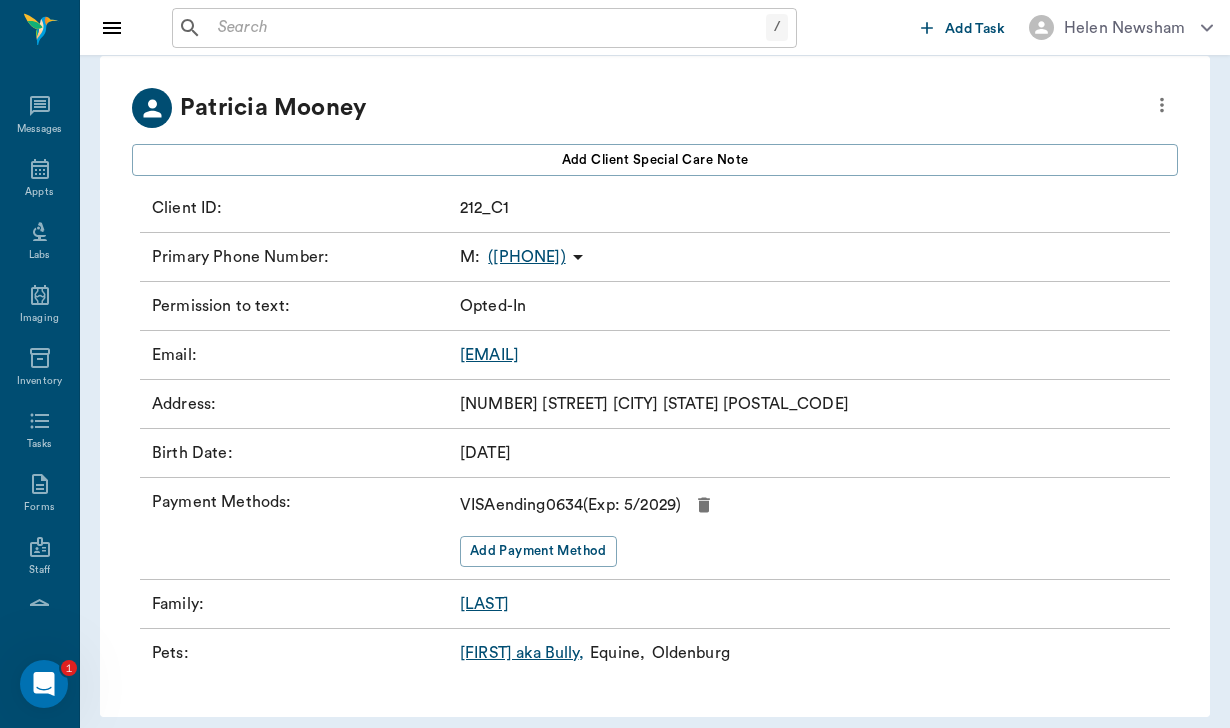 scroll, scrollTop: 102, scrollLeft: 0, axis: vertical 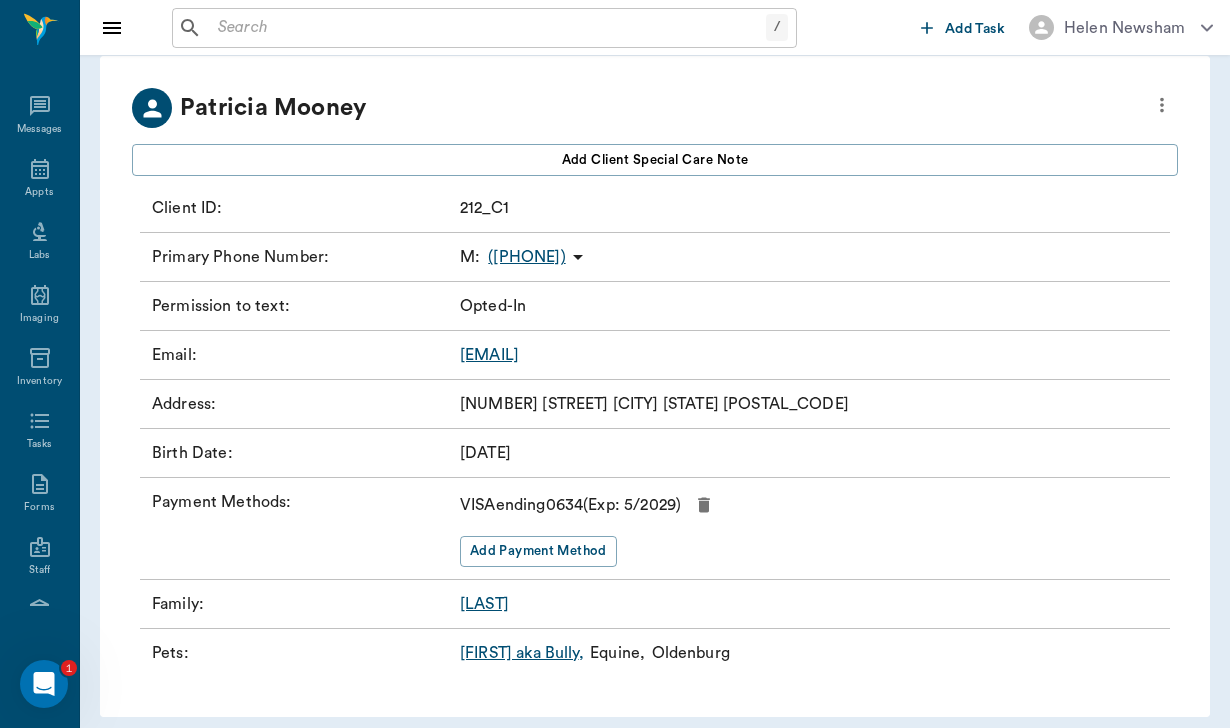 click at bounding box center (488, 28) 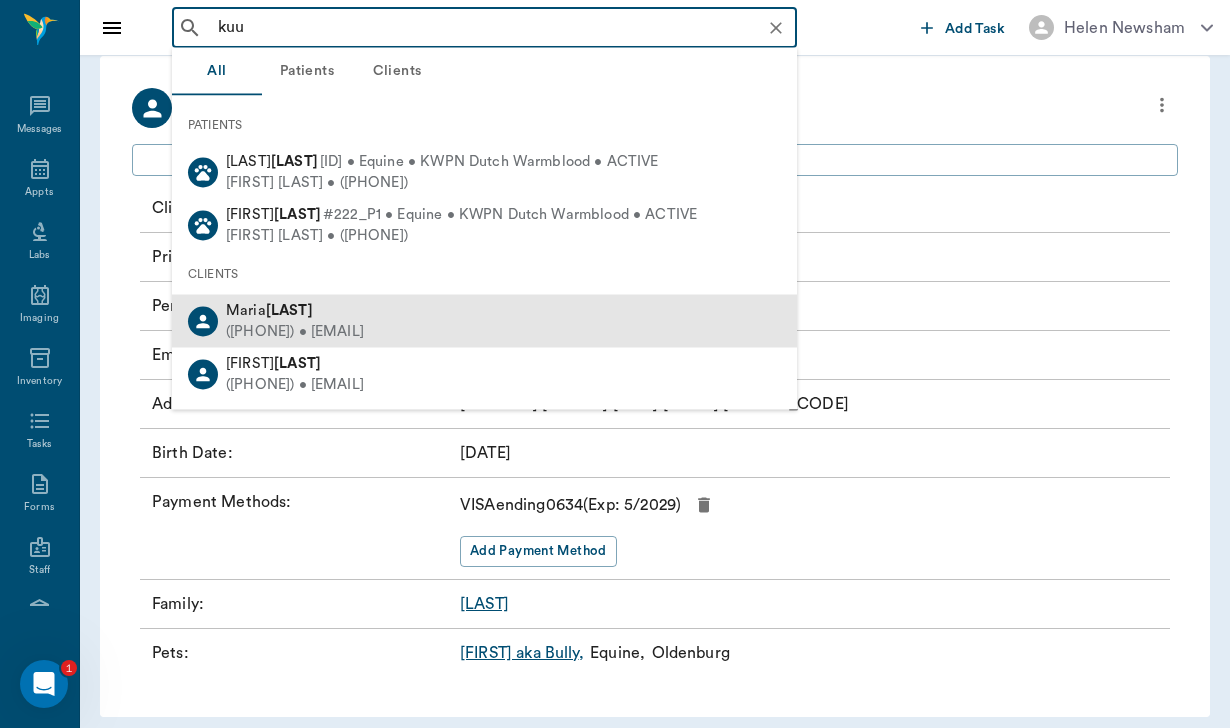 click on "Kuusisto" at bounding box center [289, 309] 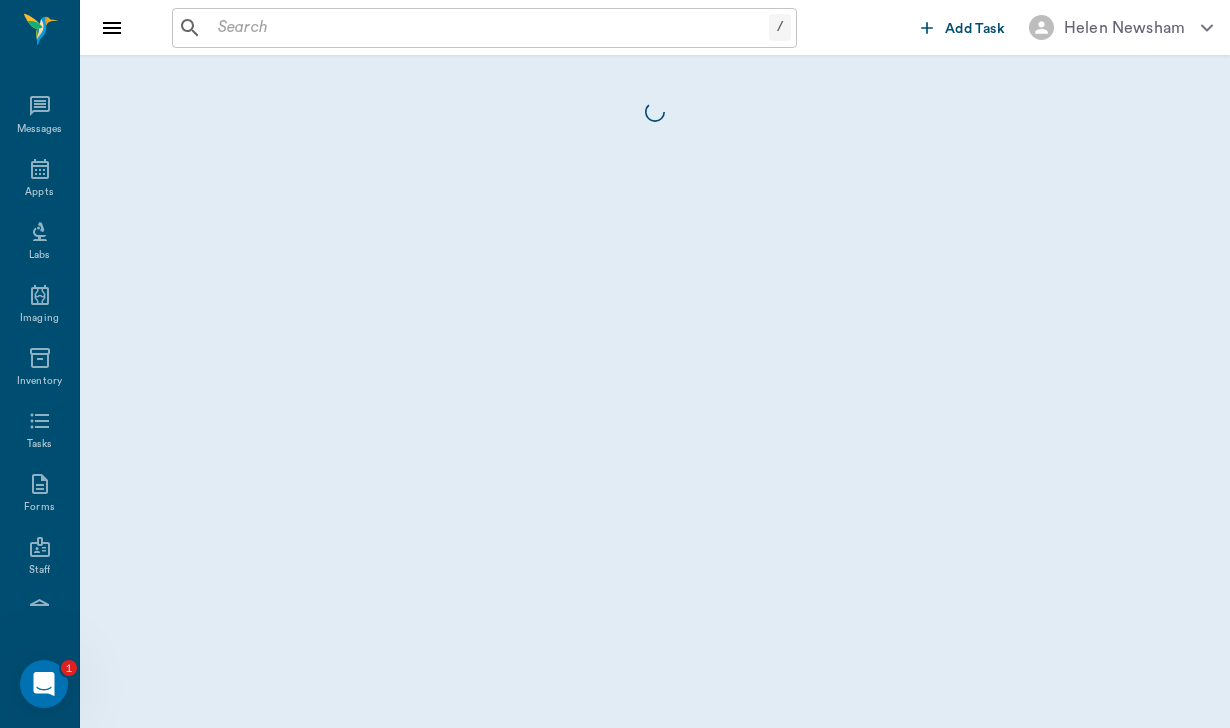 scroll, scrollTop: 0, scrollLeft: 0, axis: both 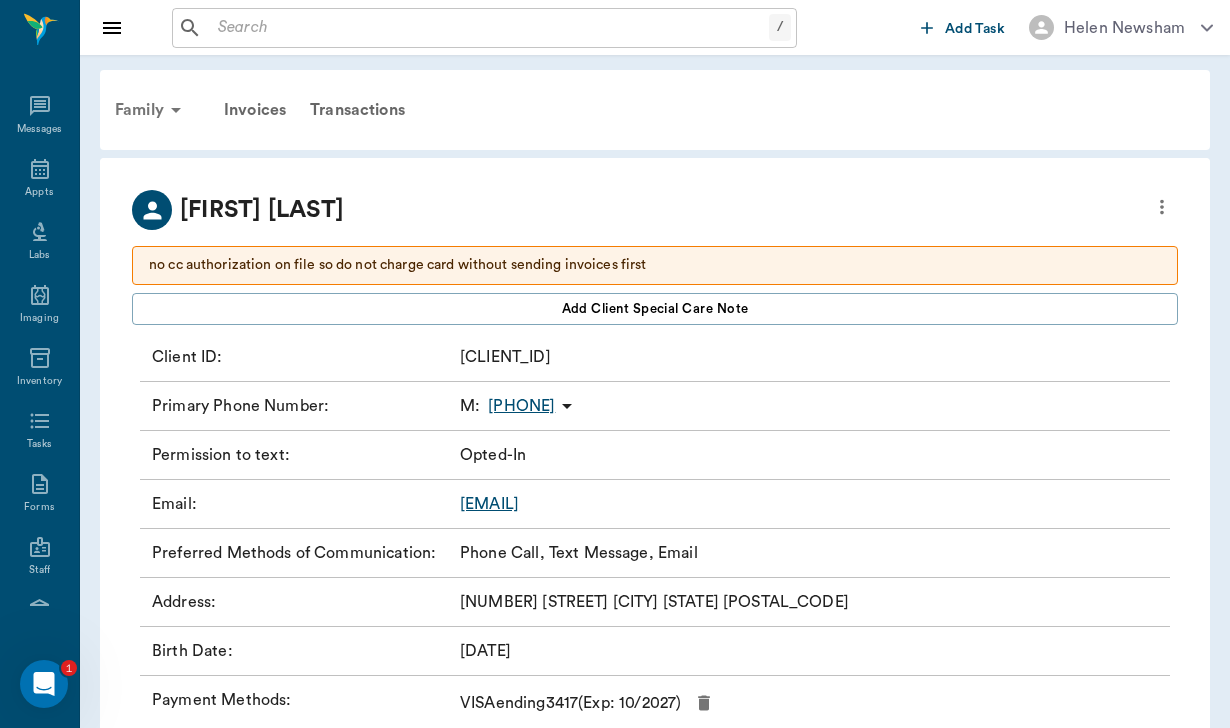 click on "Family" at bounding box center (151, 110) 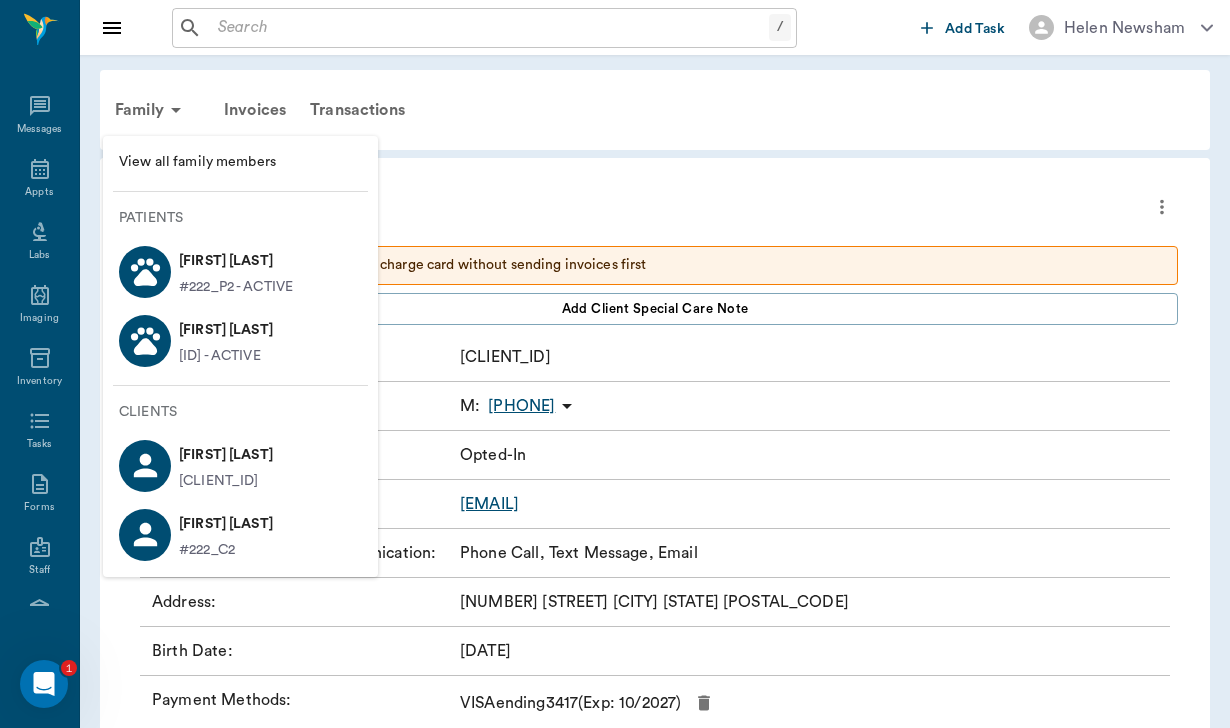 click at bounding box center [615, 364] 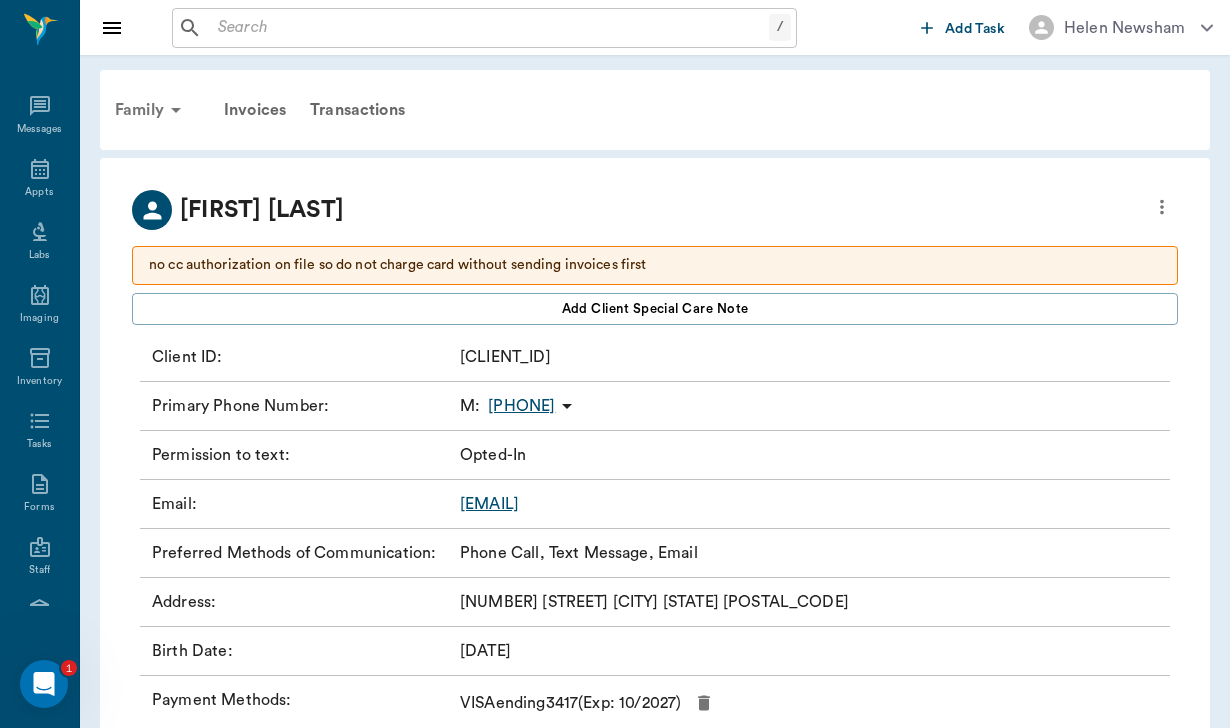 click on "Family" at bounding box center (151, 110) 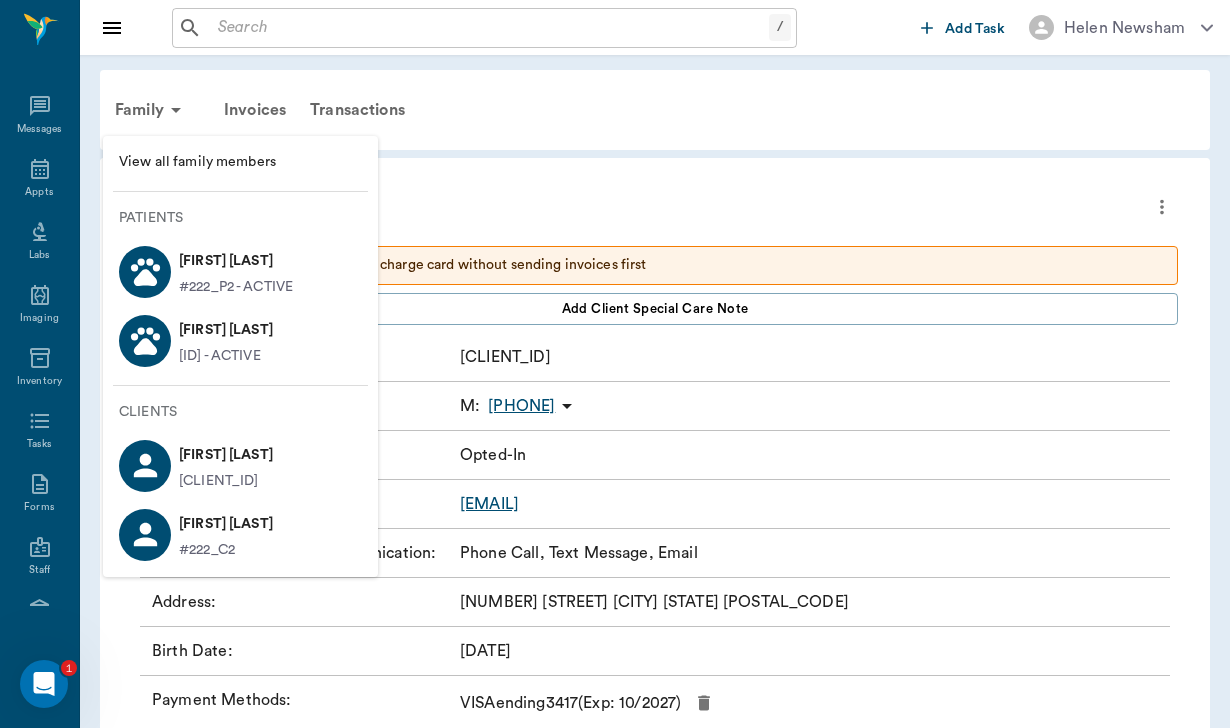 click on "View all family members" at bounding box center [240, 162] 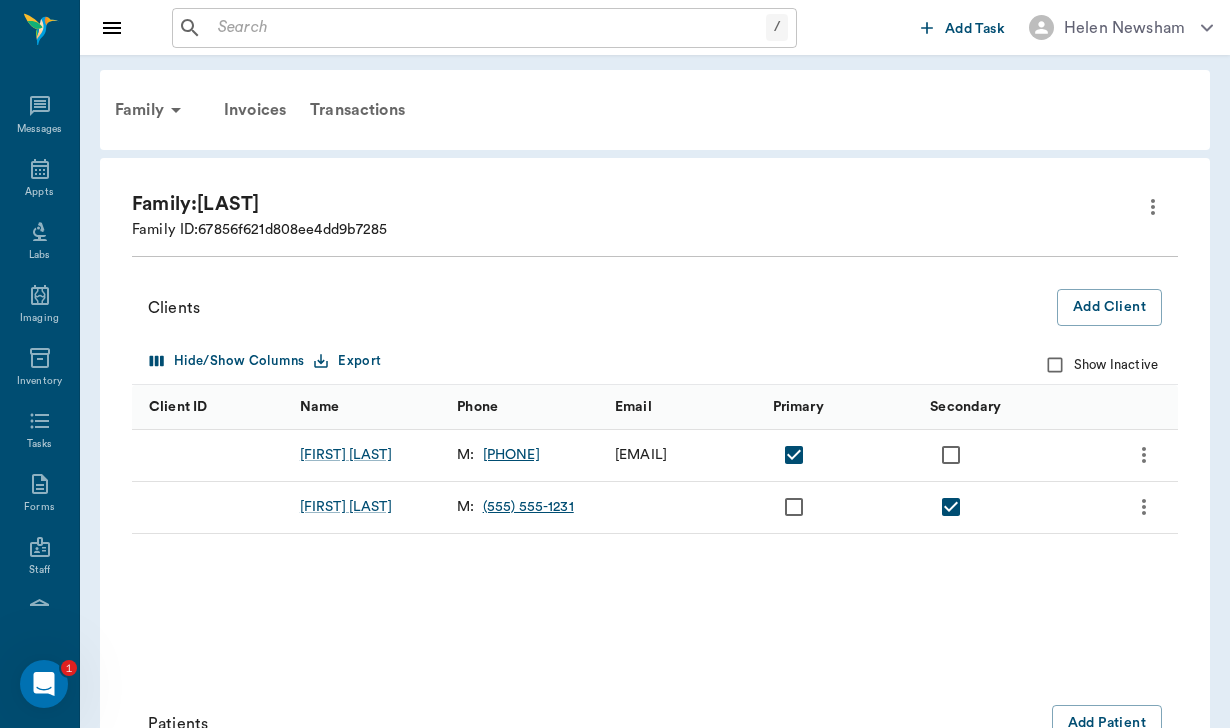 click 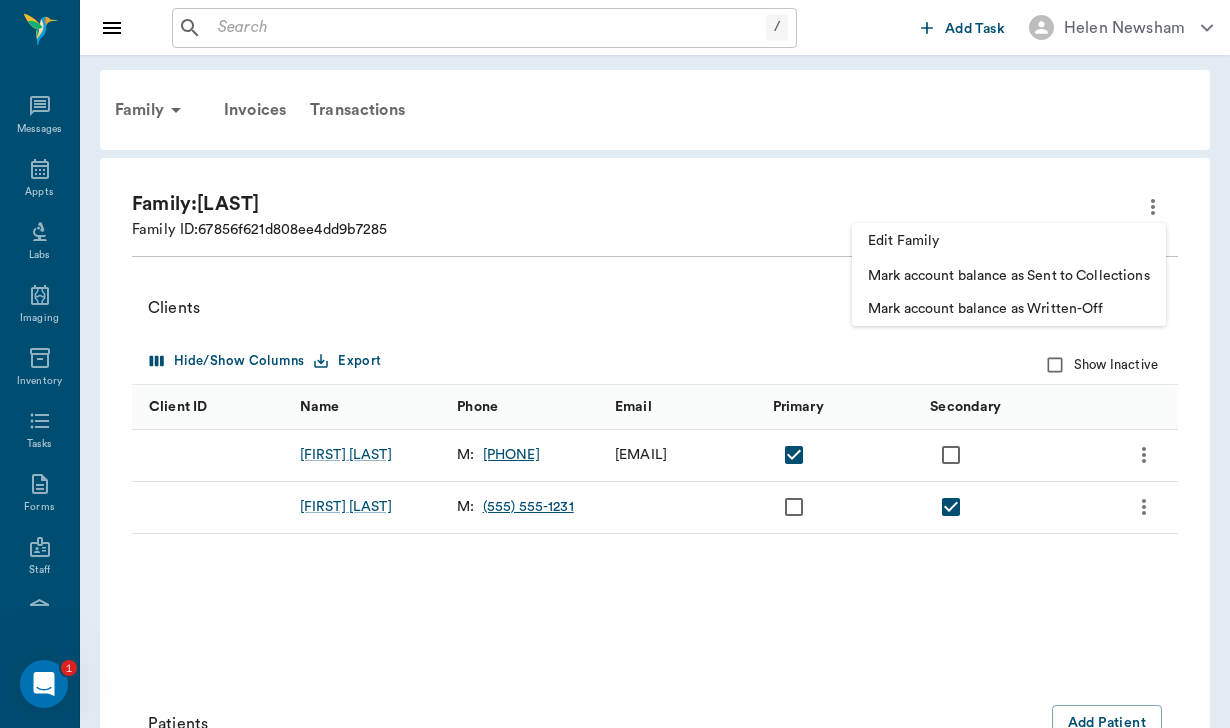 click on "Edit Family" at bounding box center (1009, 241) 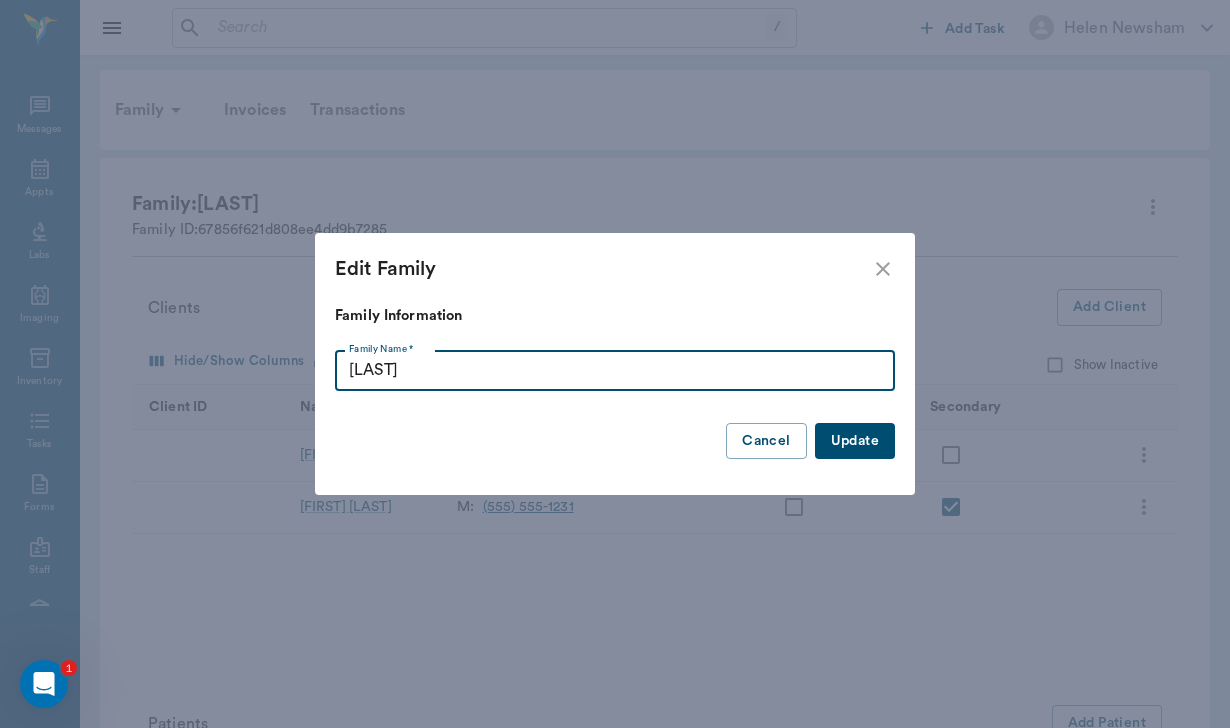 click on "KUUSISTO" at bounding box center [615, 371] 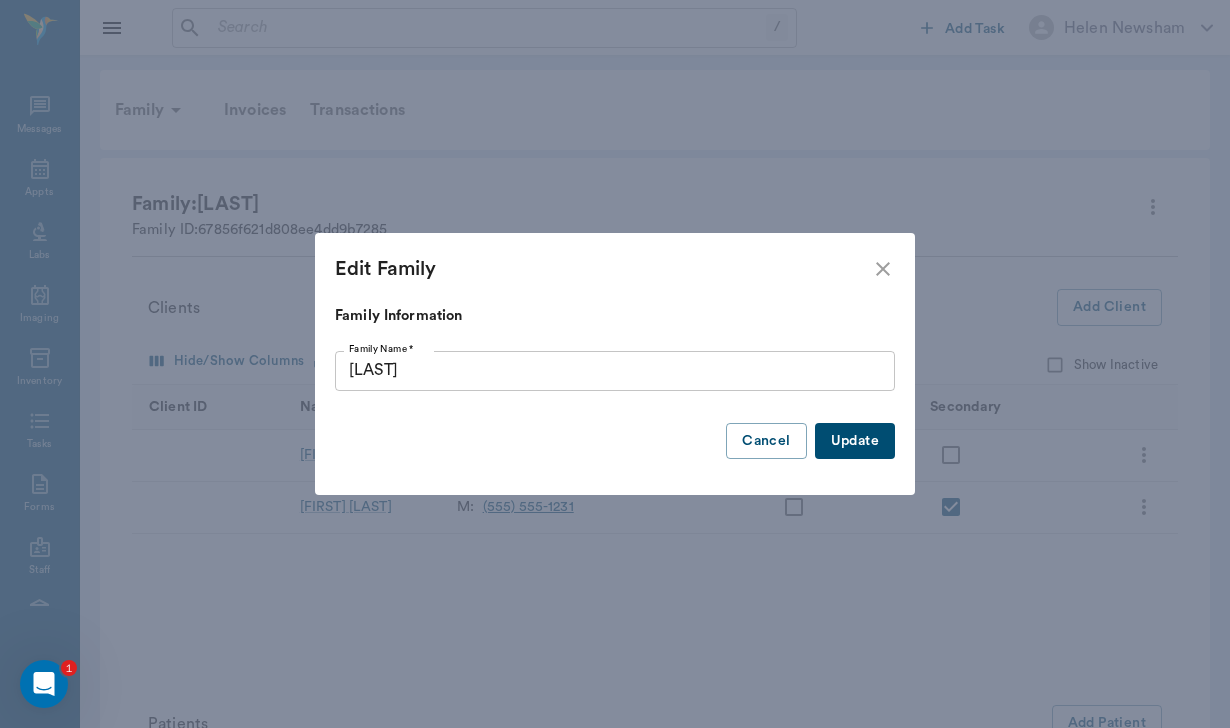 click on "Update" at bounding box center [855, 441] 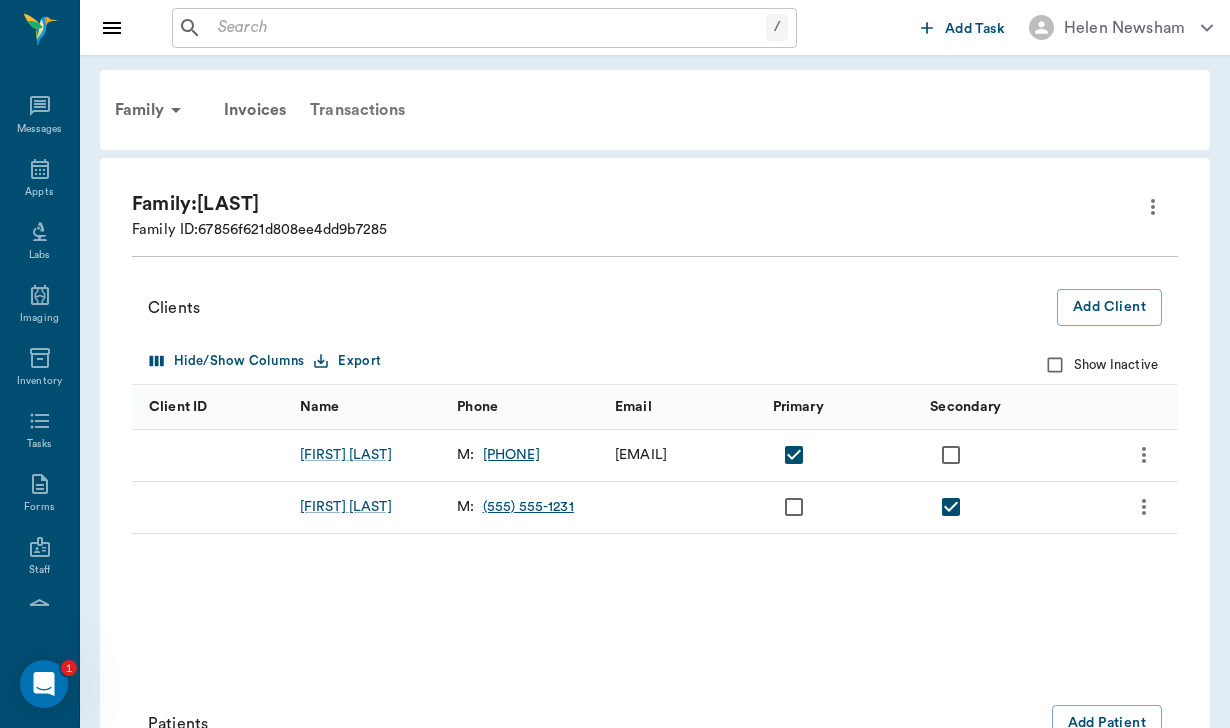 click on "Transactions" at bounding box center [357, 110] 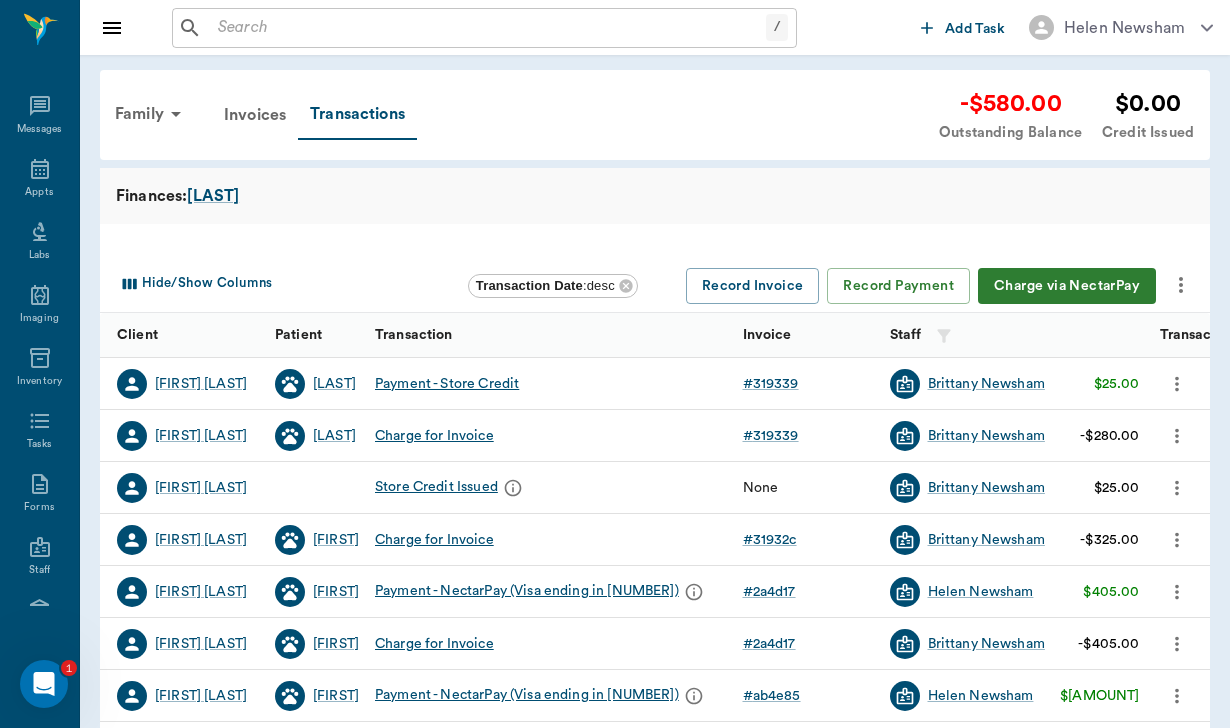 click on "Charge via NectarPay" at bounding box center (1067, 286) 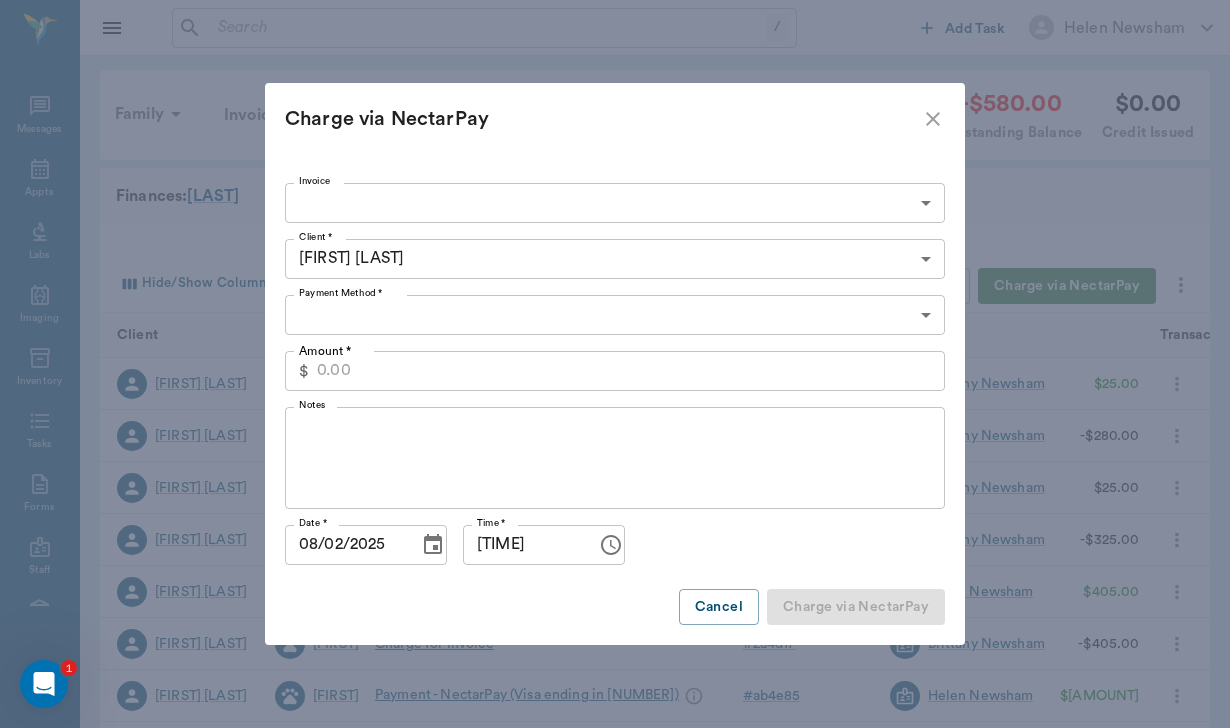 type on "CREDIT_CARDS_ON_FILE" 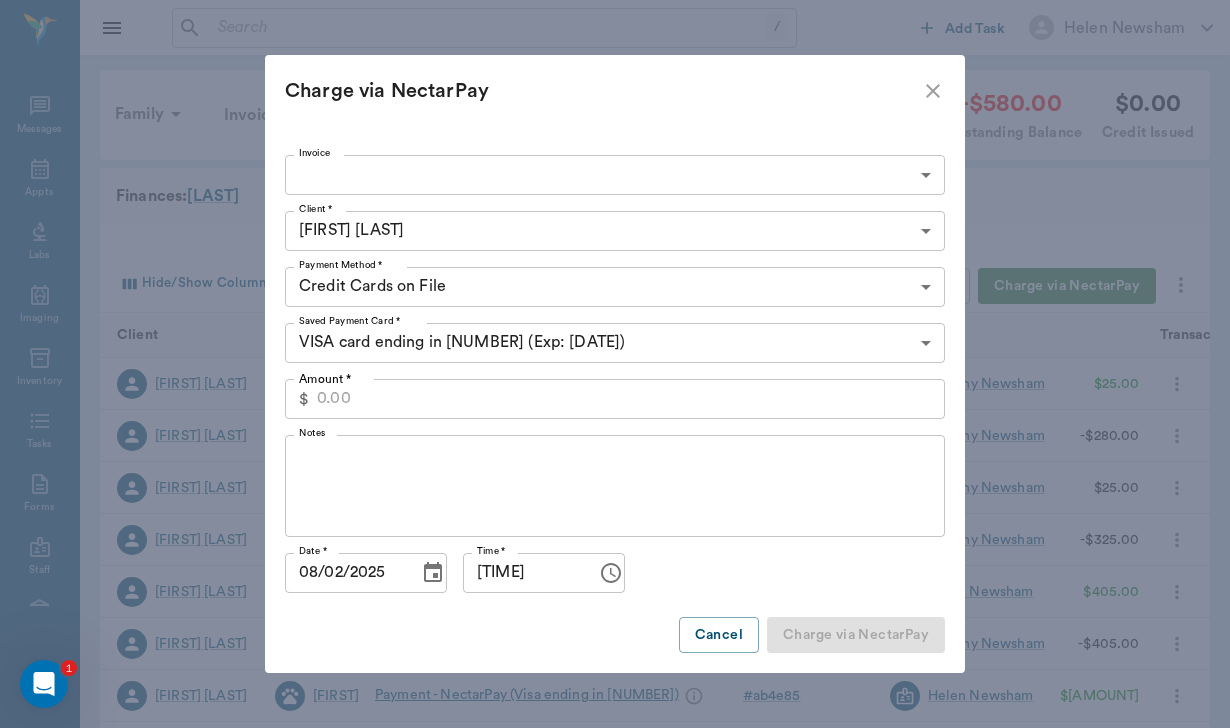 click on "/ ​ Add Task Helen Newsham Nectar Messages Appts Labs Imaging Inventory Tasks Forms Staff Reports Lookup Settings Family Invoices Transactions -$580.00 Outstanding Balance $0.00 Credit Issued Finances:    Kuusisto Hide/Show Columns Transaction Date :  desc Record Invoice Record Payment Charge via NectarPay Client Patient Transaction Invoice Staff Amount Transaction Date Maria Kuusisto Poppy Payment - Store Credit  # 319339 Brittany Newsham $25.00 06/24/25 Maria Kuusisto Poppy Charge for Invoice # 319339 Brittany Newsham -$280.00 06/24/25 Maria Kuusisto Store Credit Issued None Brittany Newsham $25.00 06/24/25 Maria Kuusisto Ernie Charge for Invoice # 31932c Brittany Newsham -$325.00 06/24/25 Maria Kuusisto Ernie Payment - NectarPay (Visa ending in 3417) # 2a4d17 Helen Newsham $405.00 05/17/25 Maria Kuusisto Ernie Charge for Invoice # 2a4d17 Brittany Newsham -$405.00 05/15/25 Maria Kuusisto Ernie Payment - NectarPay (Visa ending in 3417) # ab4e85 Helen Newsham $355.00 04/16/25 Maria Kuusisto Ernie # Poppy" at bounding box center [615, 615] 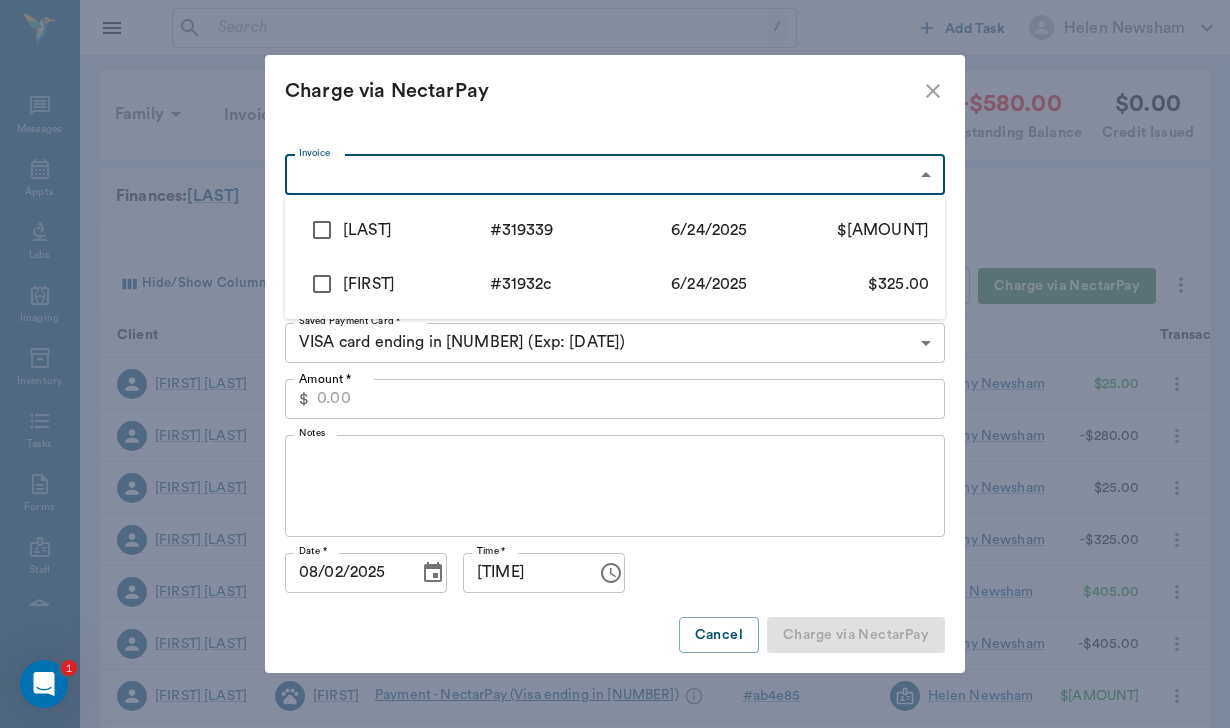 click at bounding box center [322, 230] 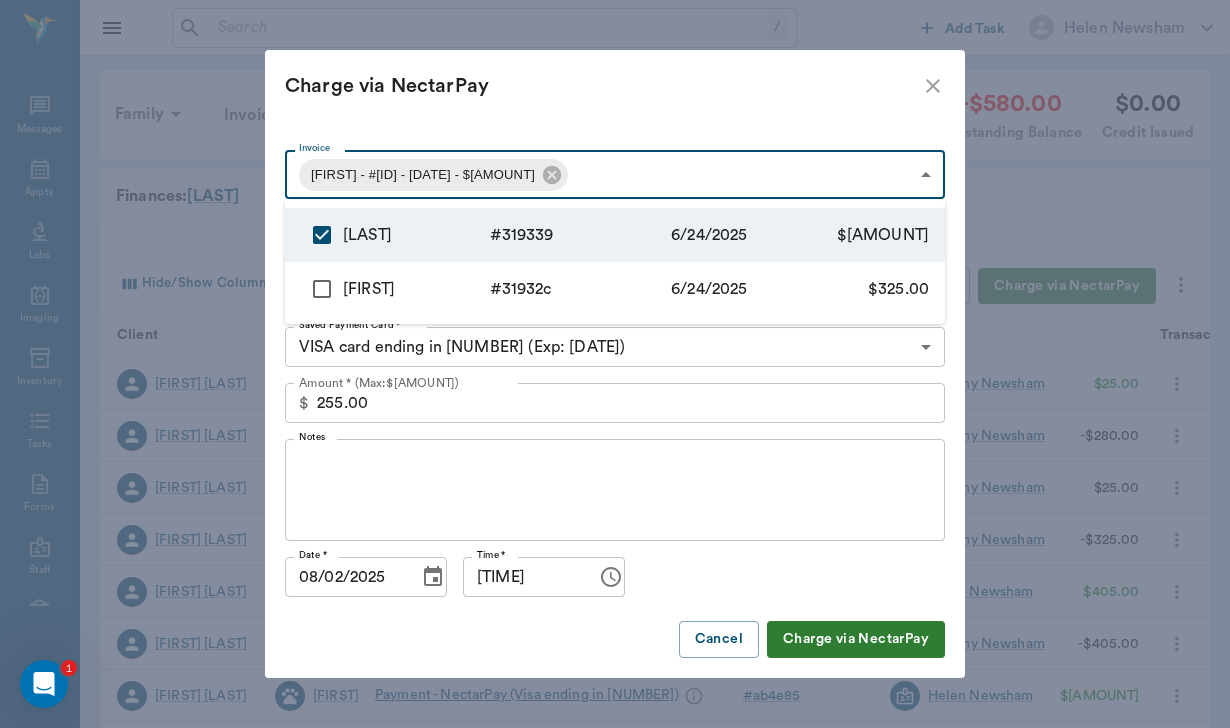 click at bounding box center [322, 289] 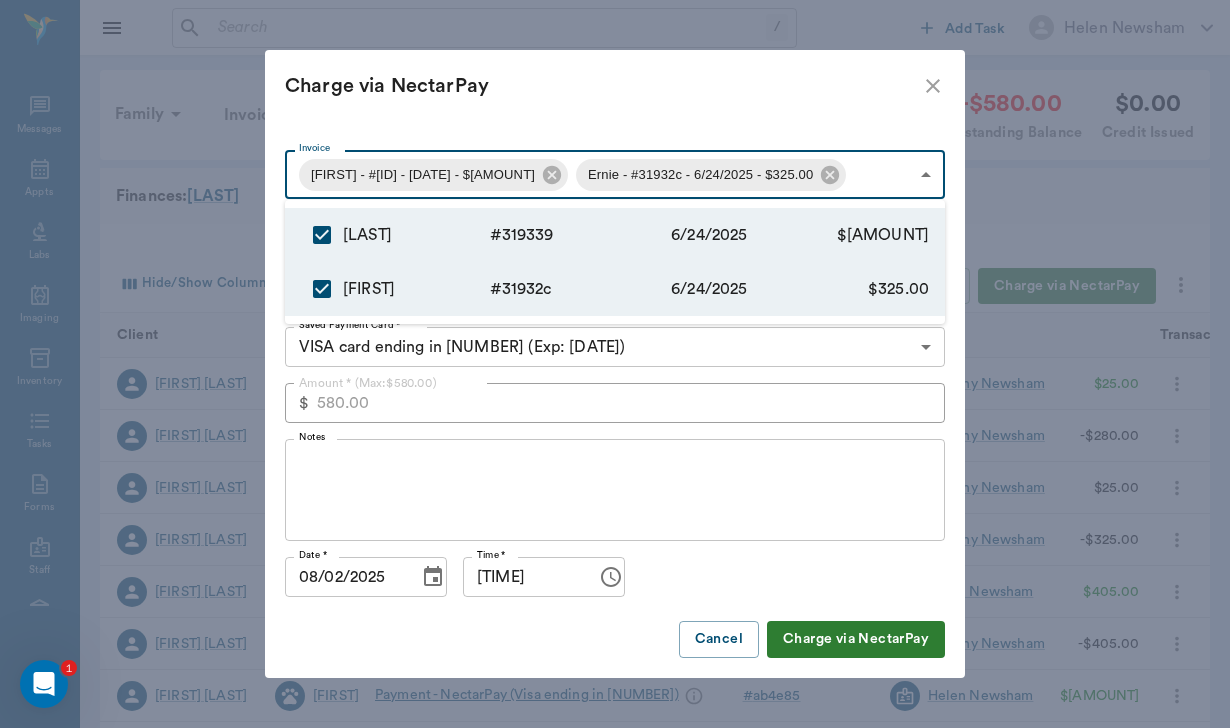click at bounding box center (615, 364) 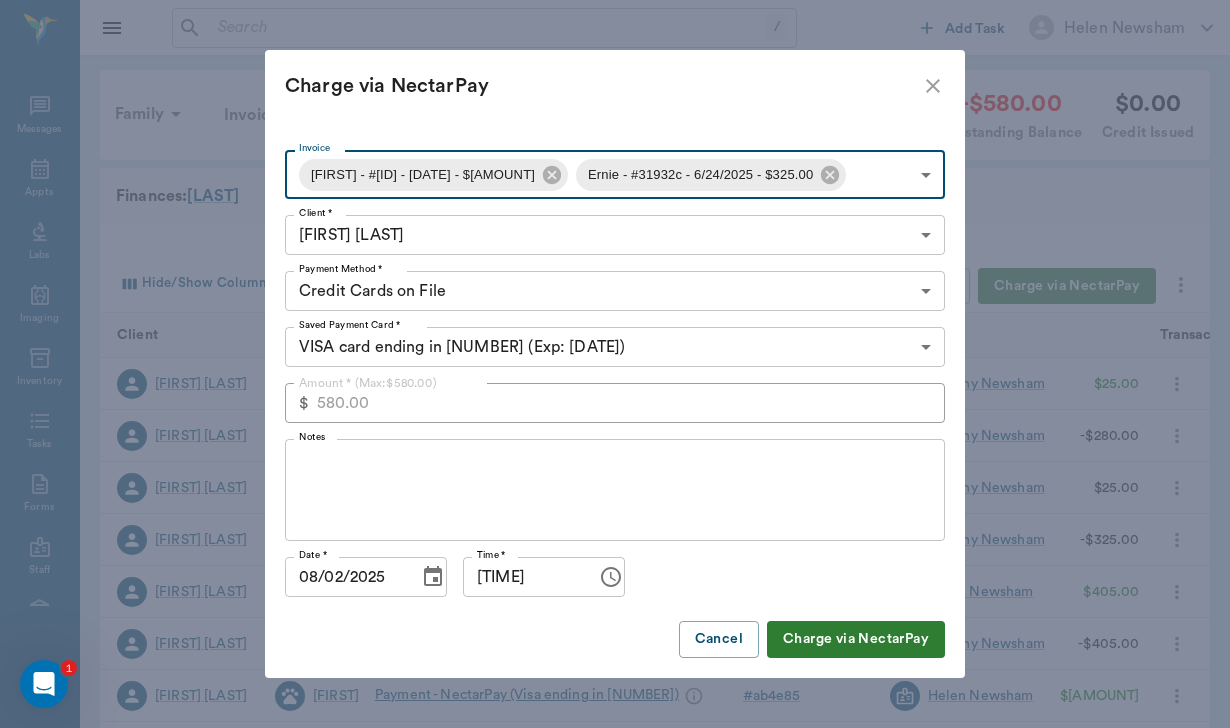 click on "Notes" at bounding box center [615, 490] 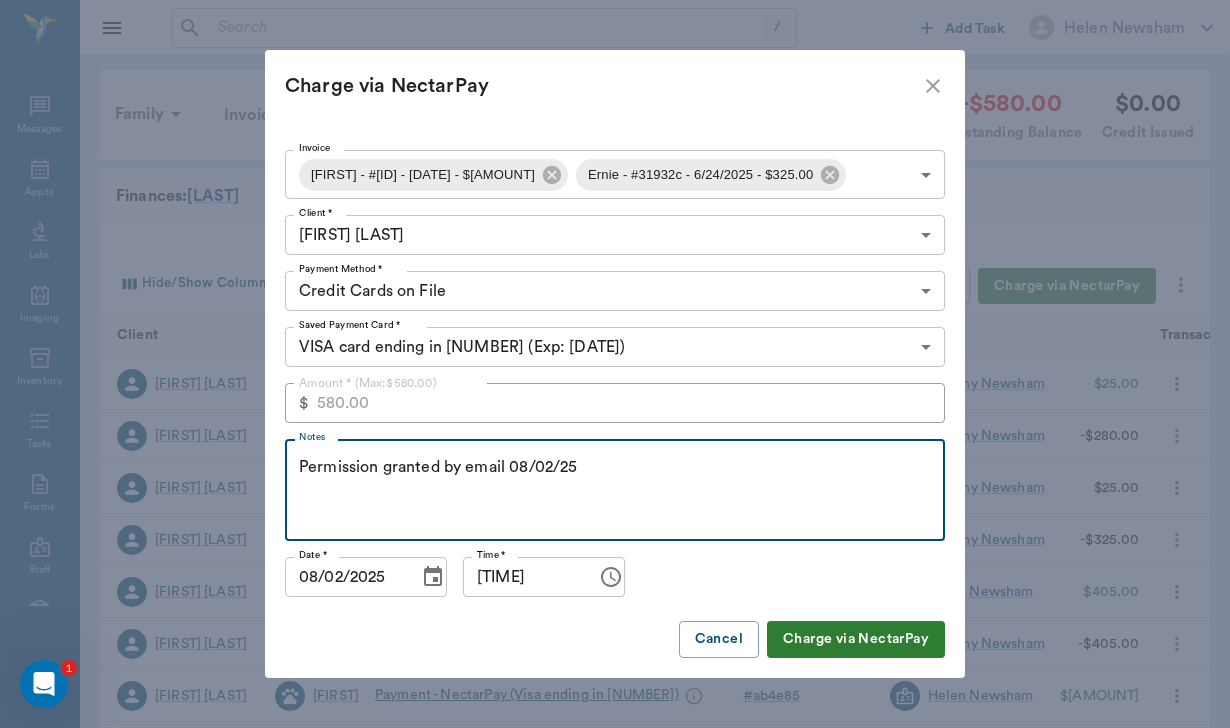 type on "Permission granted by email 08/02/25" 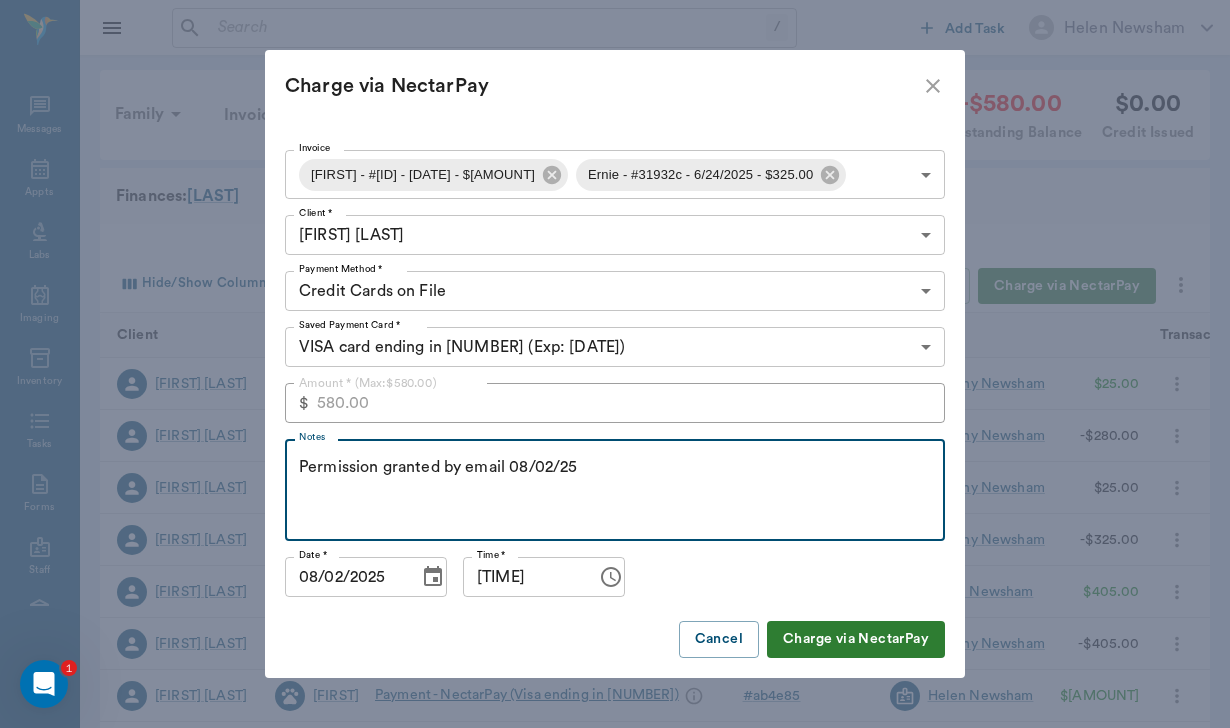 click on "Charge via NectarPay" at bounding box center [856, 639] 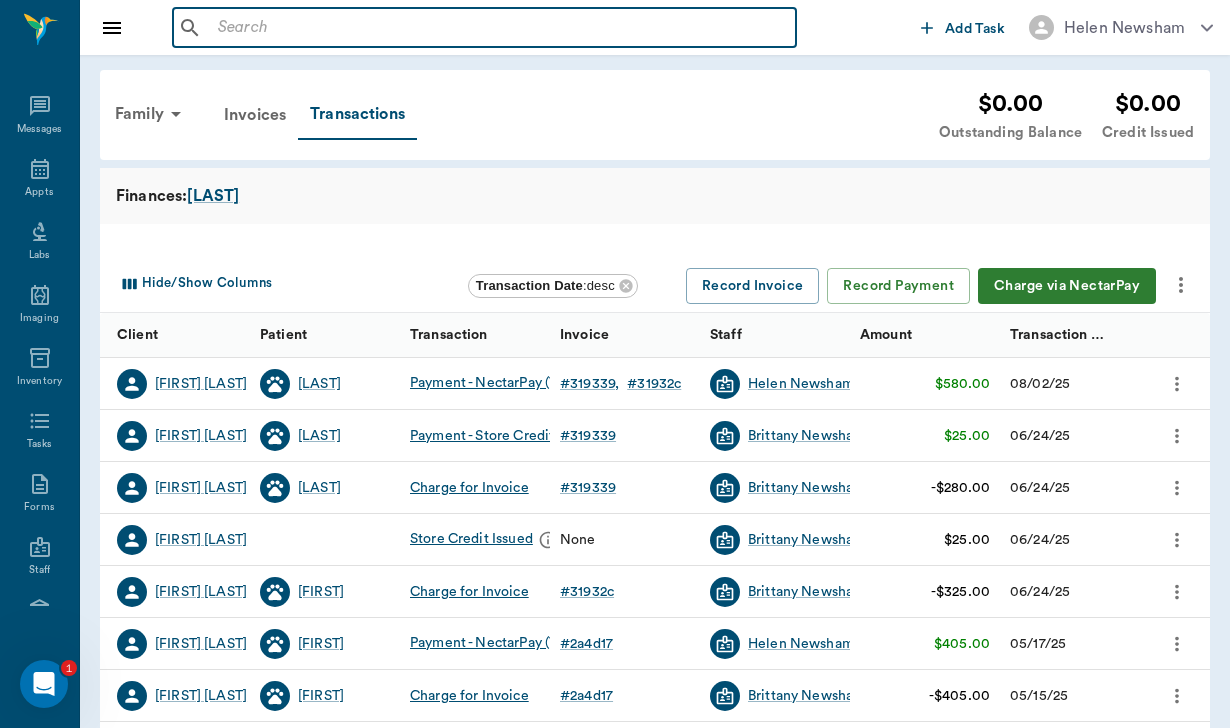click at bounding box center (499, 28) 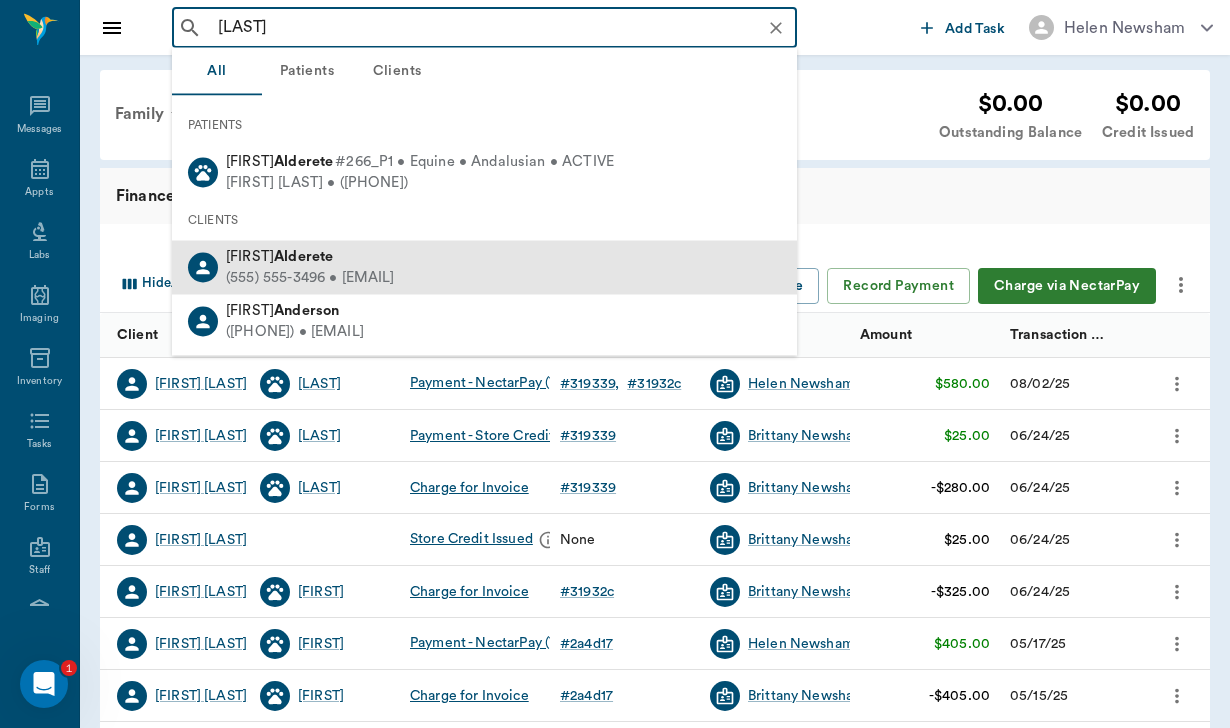 click on "Sunnie  Alderete (210) 859-3496   • snjalderete@hotmail.com" at bounding box center (484, 267) 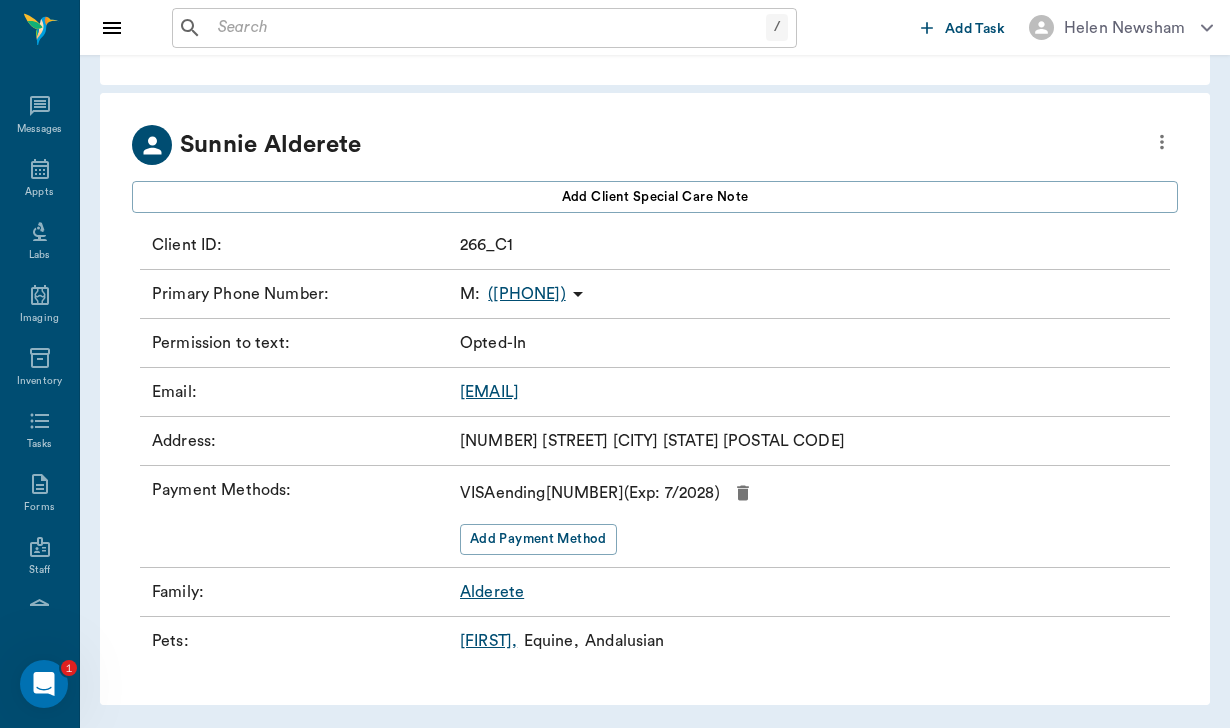 scroll, scrollTop: 64, scrollLeft: 0, axis: vertical 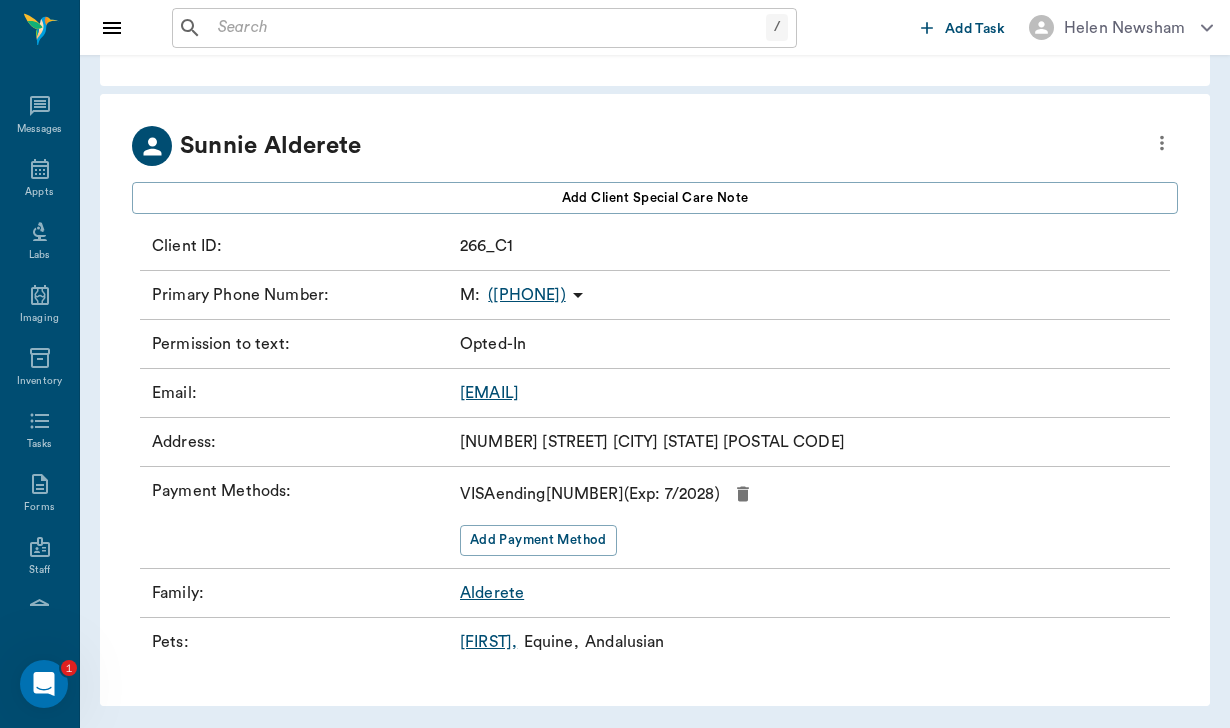 click at bounding box center (488, 28) 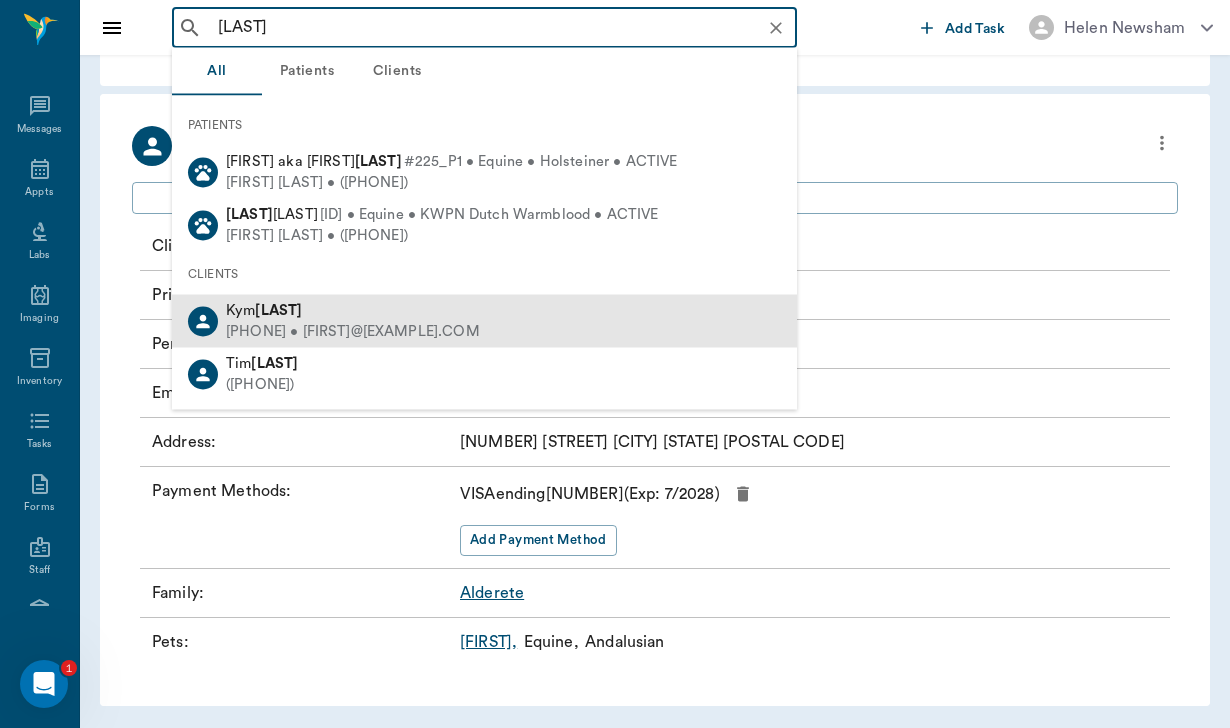 click on "(405) 626-2024   • kympoppinteriors@gmail.com" at bounding box center [353, 331] 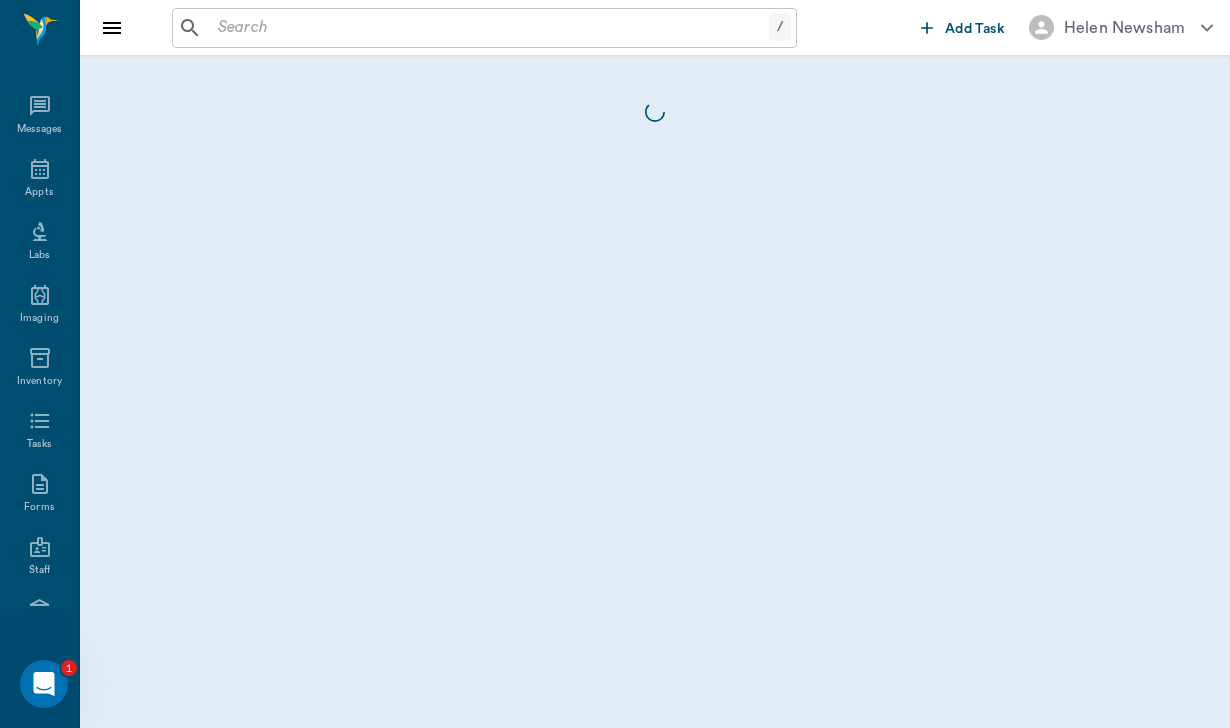 scroll, scrollTop: 0, scrollLeft: 0, axis: both 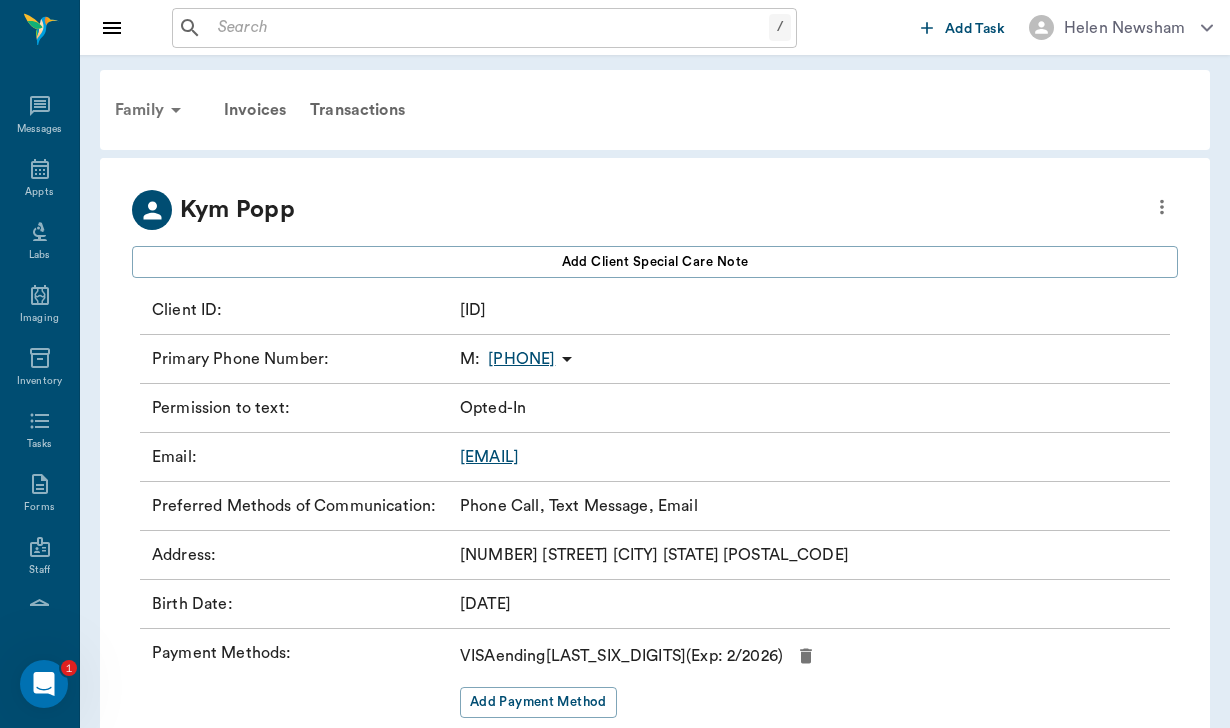 click on "Family" at bounding box center (151, 110) 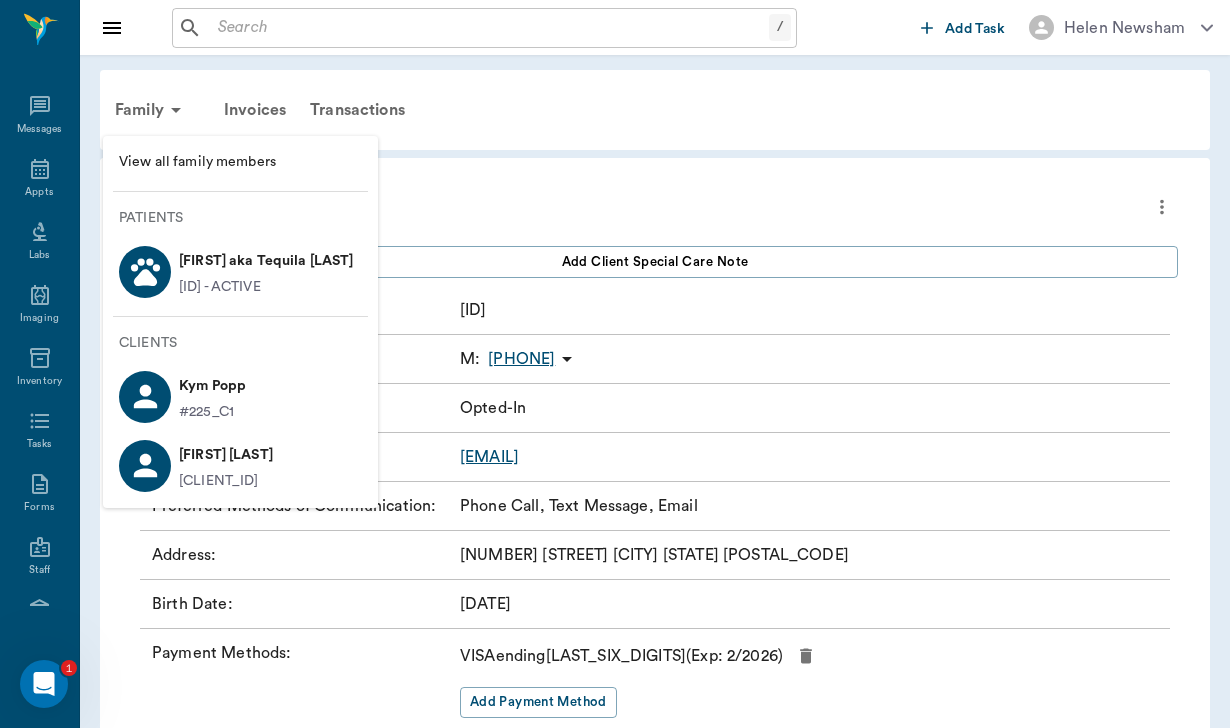 click on "[FIRST] aka [NICKNAME] [LAST]" at bounding box center (266, 261) 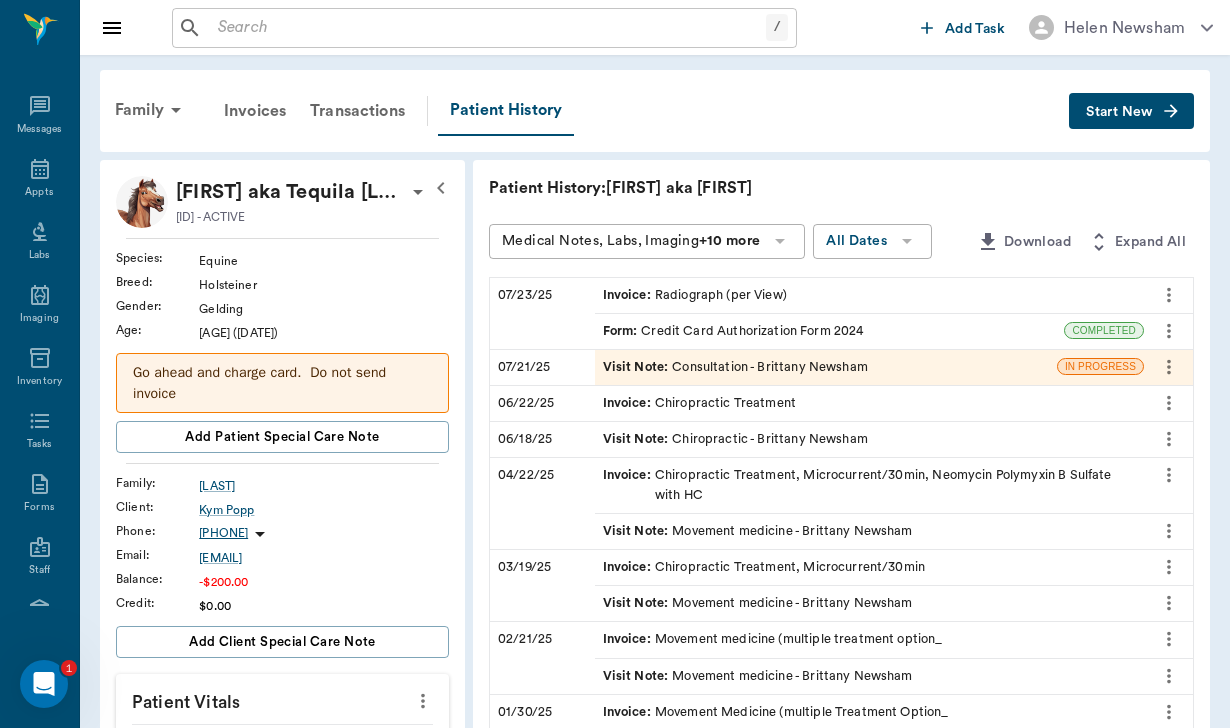 click on "Form : Credit Card Authorization Form 2024" at bounding box center (733, 331) 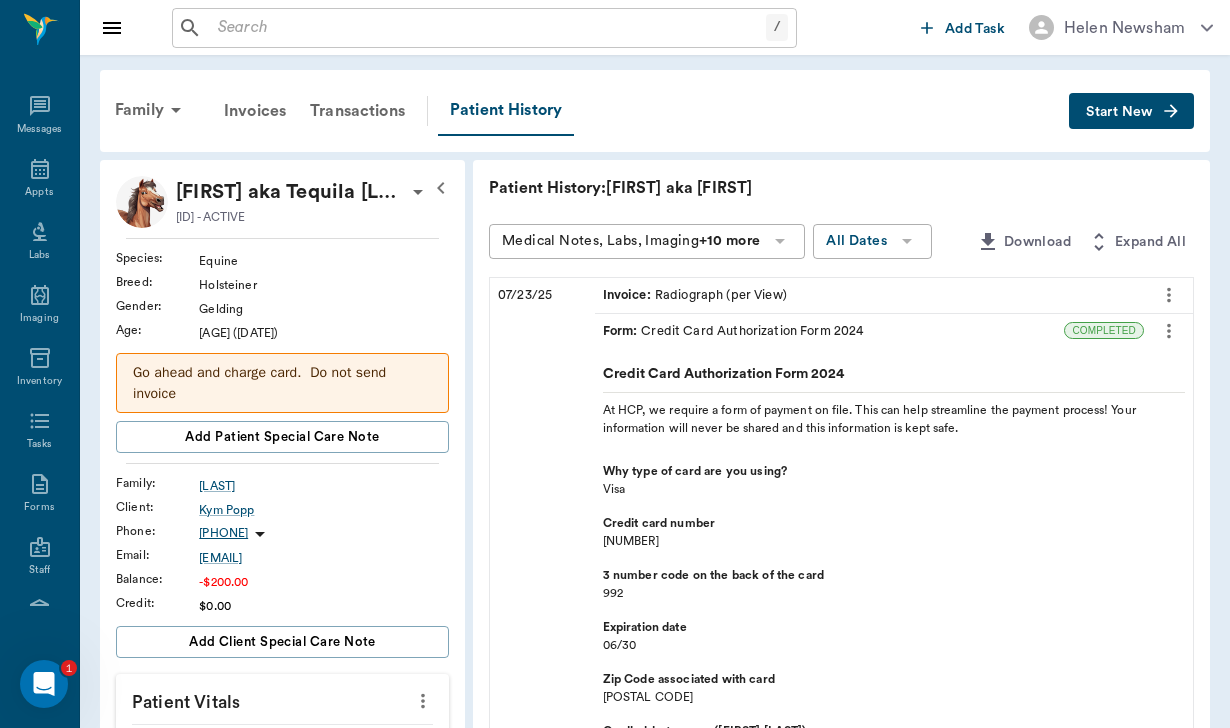 scroll, scrollTop: 0, scrollLeft: 0, axis: both 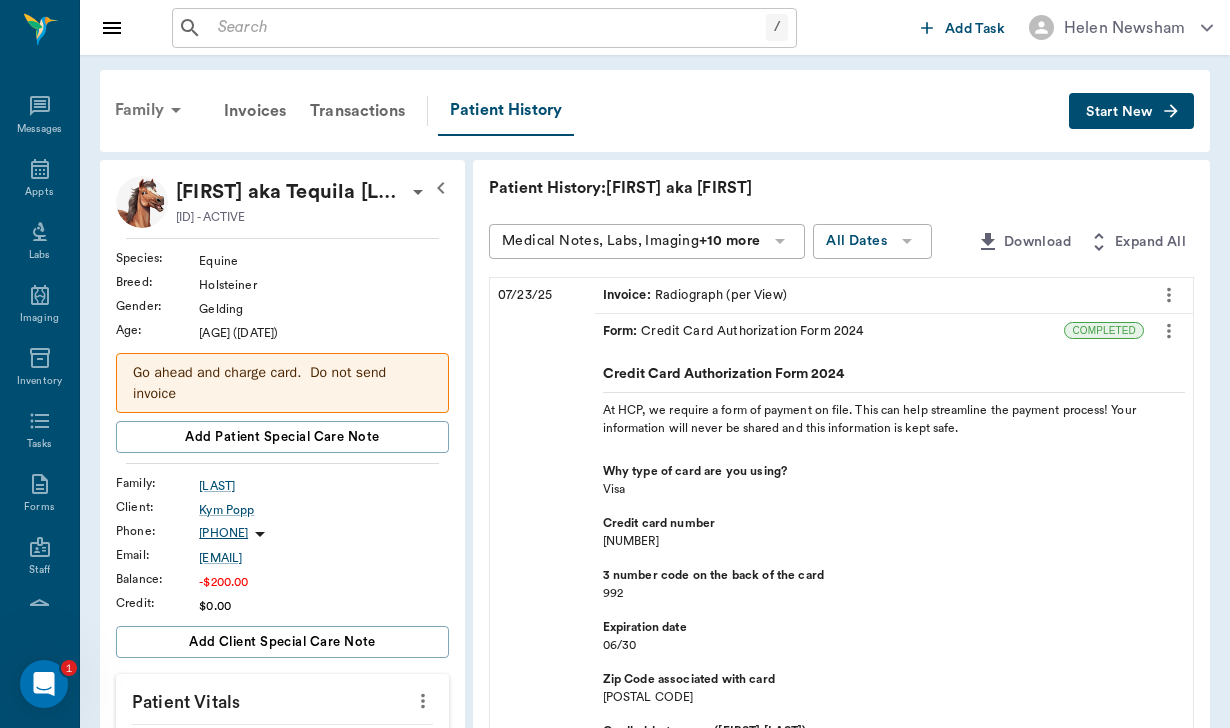click on "Family" at bounding box center (151, 110) 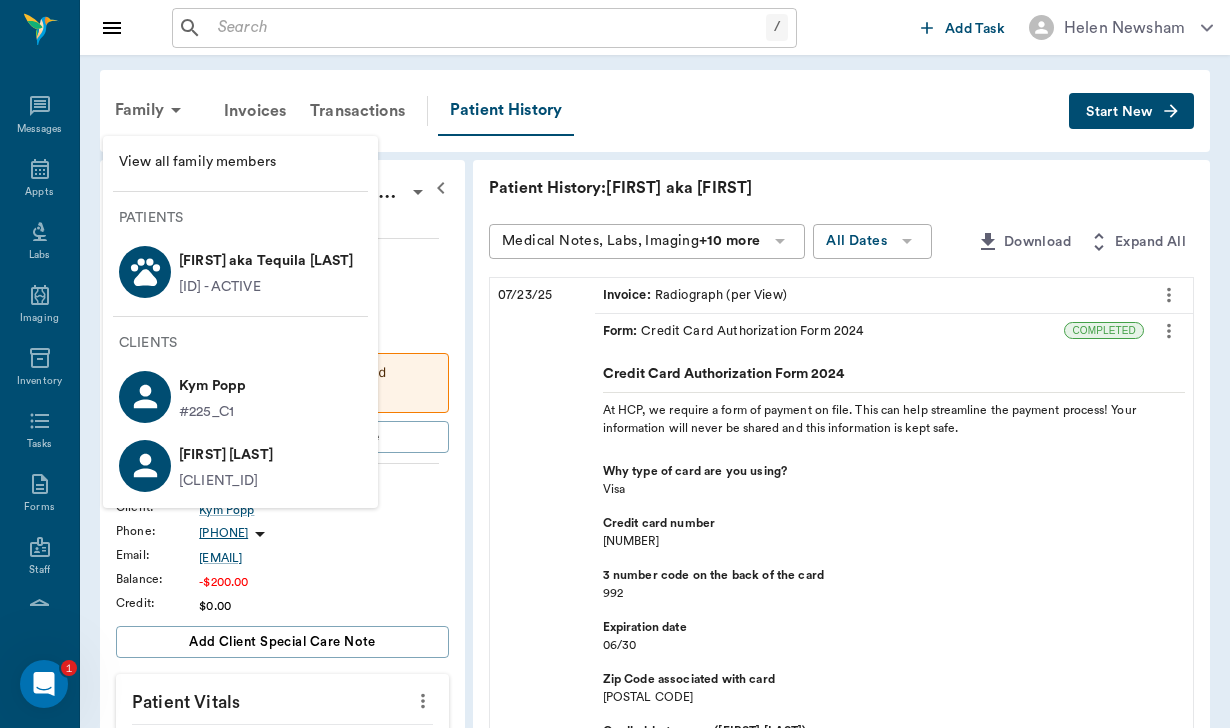 click on "View all family members" at bounding box center [240, 162] 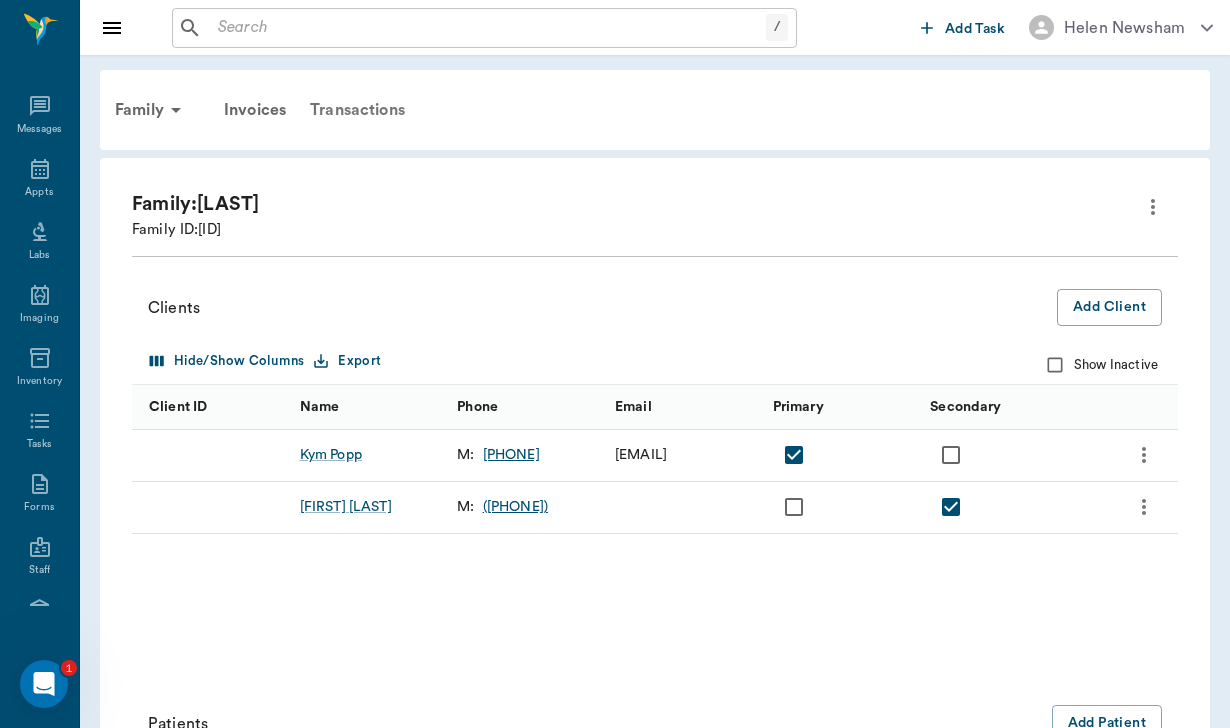 click on "Transactions" at bounding box center [357, 110] 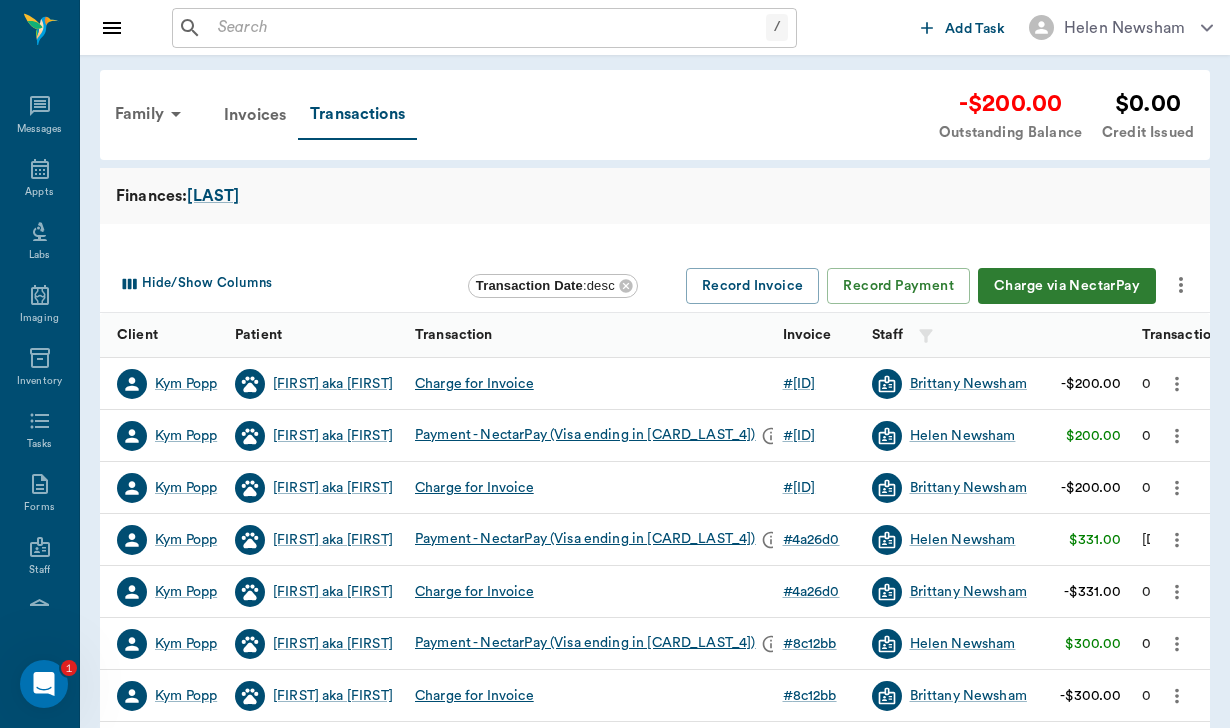 click on "Charge via NectarPay" at bounding box center (1067, 286) 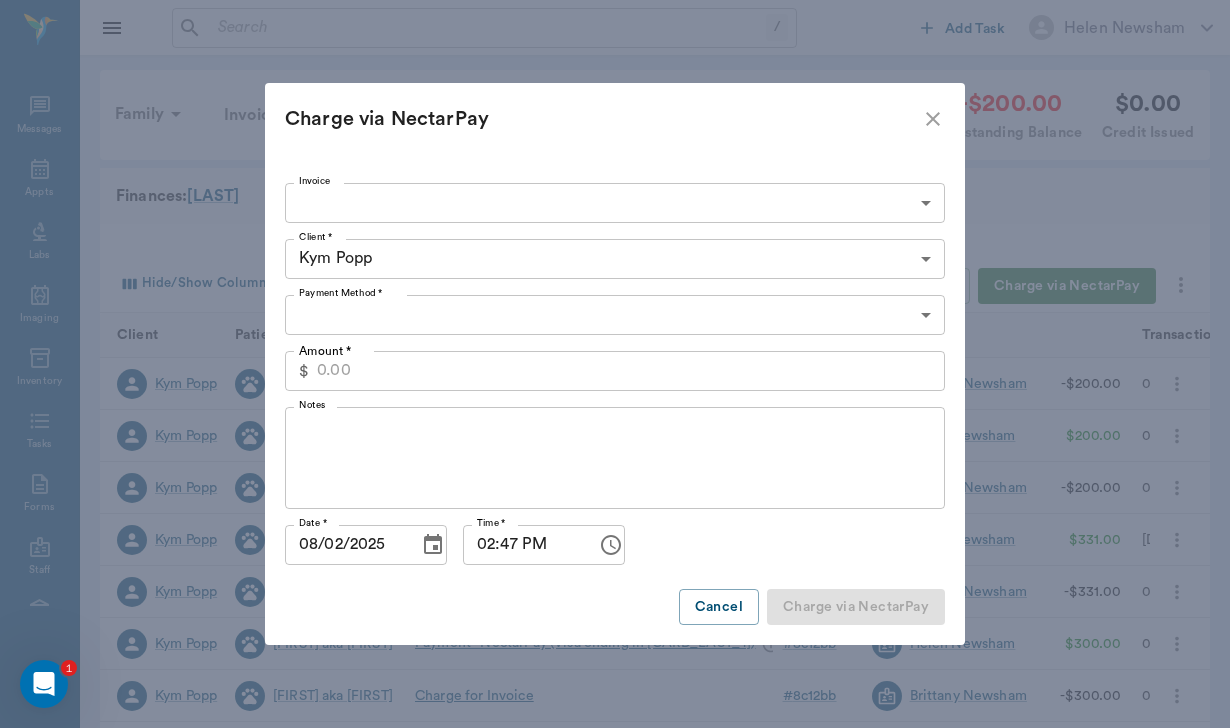 type on "CREDIT_CARDS_ON_FILE" 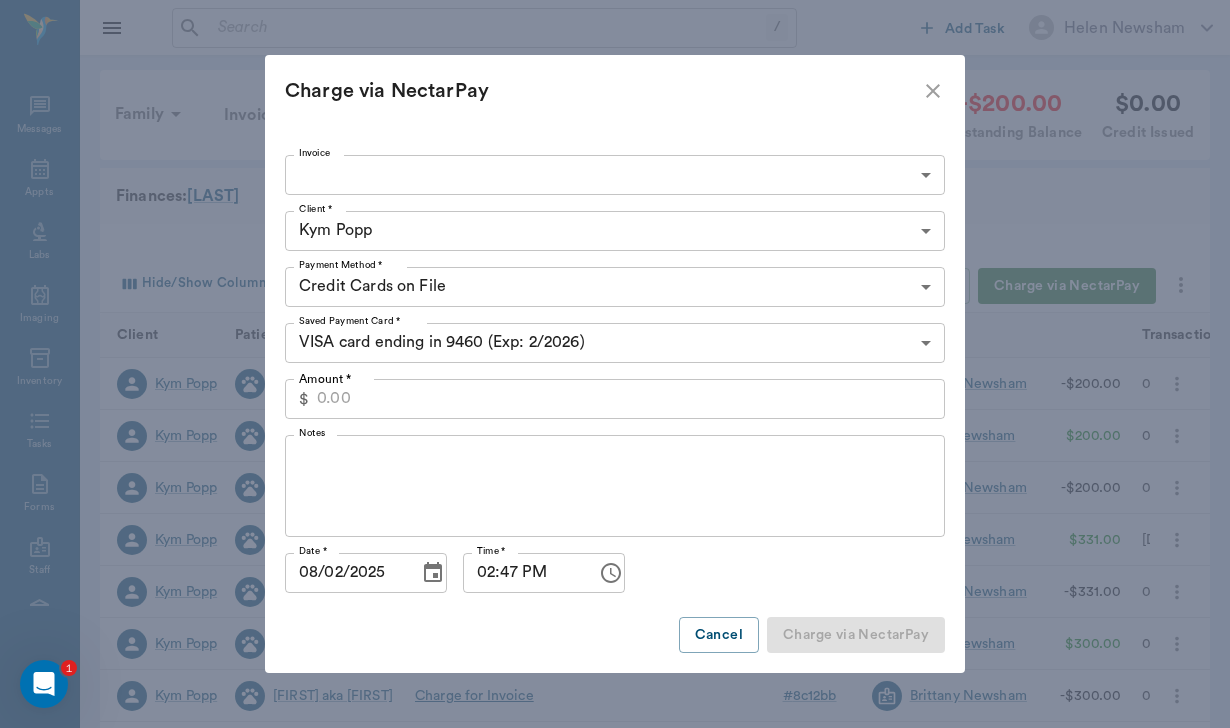 click on "/ ​ Add Task Helen Newsham Nectar Messages Appts Labs Imaging Inventory Tasks Forms Staff Reports Lookup Settings Family Invoices Transactions -$200.00 Outstanding Balance $0.00 Credit Issued Finances:    POPP Hide/Show Columns Transaction Date :  desc Record Invoice Record Payment Charge via NectarPay Client Patient Transaction Invoice Staff Amount Transaction Date Kym Popp Tito aka Tequila Charge for Invoice # ea6063 Brittany Newsham -$200.00 07/23/25 Kym Popp Tito aka Tequila Payment - NectarPay (Visa ending in 9460) # e042fa Helen Newsham $200.00 06/23/25 Kym Popp Tito aka Tequila Charge for Invoice # e042fa Brittany Newsham -$200.00 06/22/25 Kym Popp Tito aka Tequila Payment - NectarPay (Visa ending in 9460) # 4a26d0 Helen Newsham $331.00 04/27/25 Kym Popp Tito aka Tequila Charge for Invoice # 4a26d0 Brittany Newsham -$331.00 04/22/25 Kym Popp Tito aka Tequila Payment - NectarPay (Visa ending in 9460) # 8c12bb Helen Newsham $300.00 04/22/25 Kym Popp Tito aka Tequila Charge for Invoice # 8c12bb # # #" at bounding box center [615, 511] 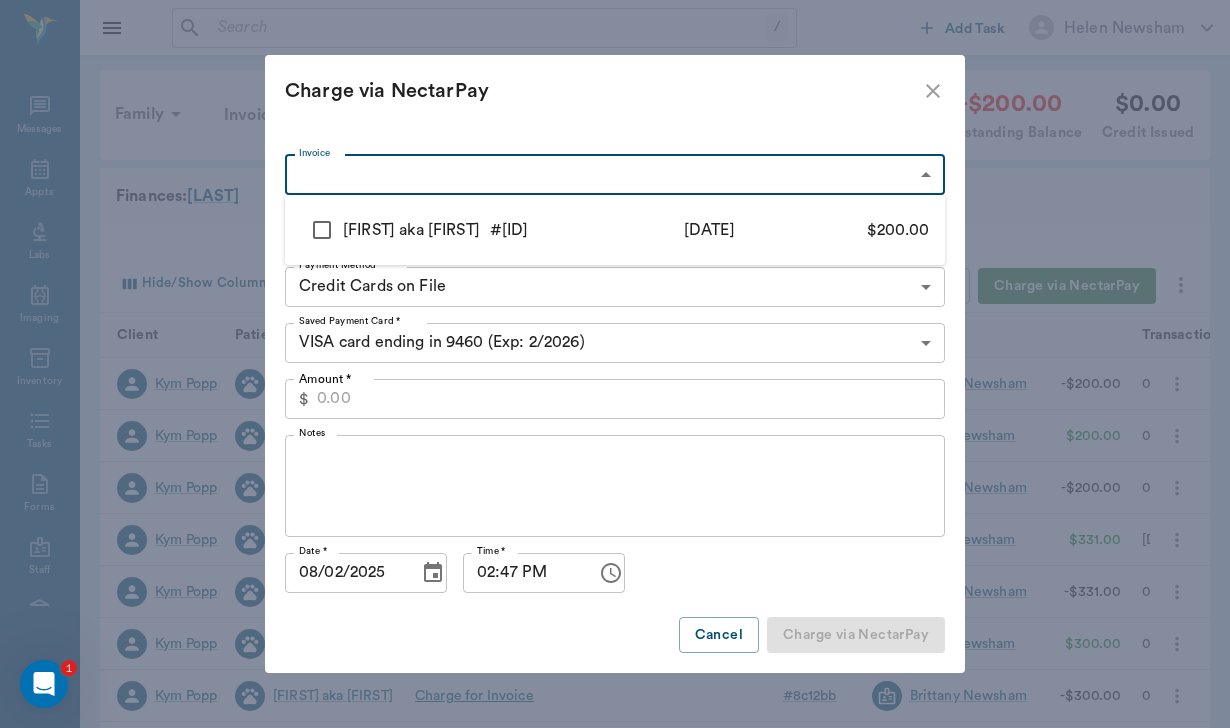 click at bounding box center [322, 230] 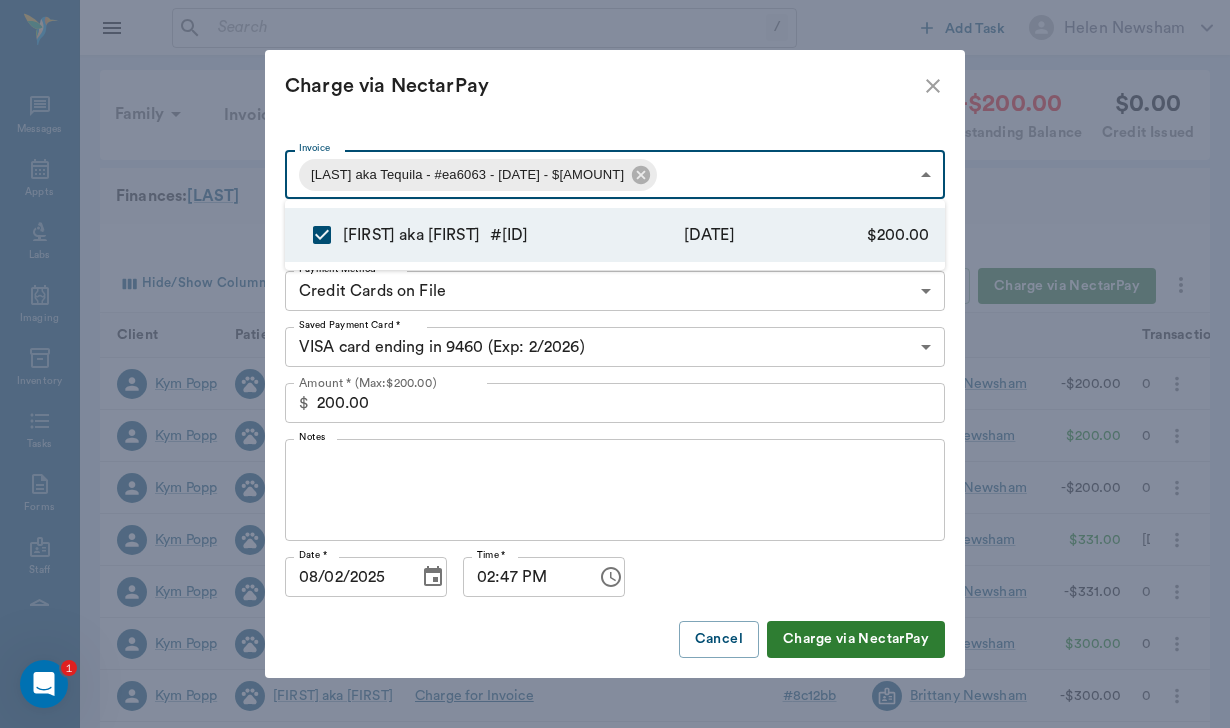 click at bounding box center (615, 364) 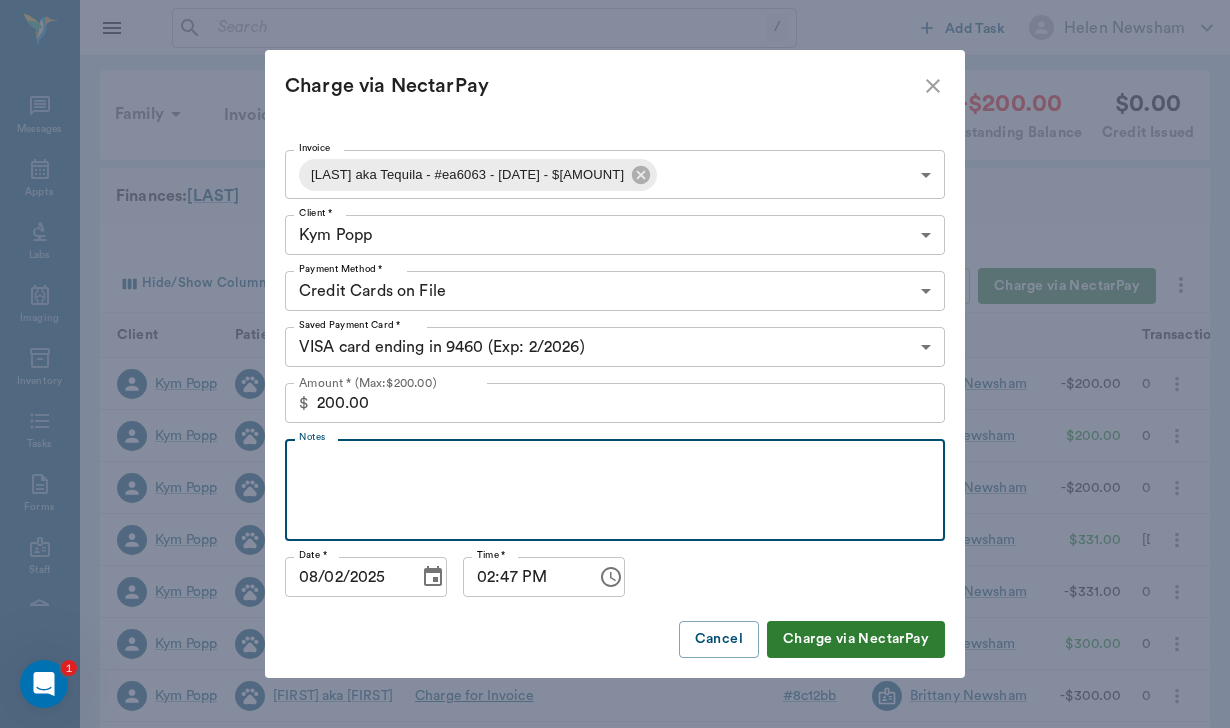 click on "Notes" at bounding box center [615, 490] 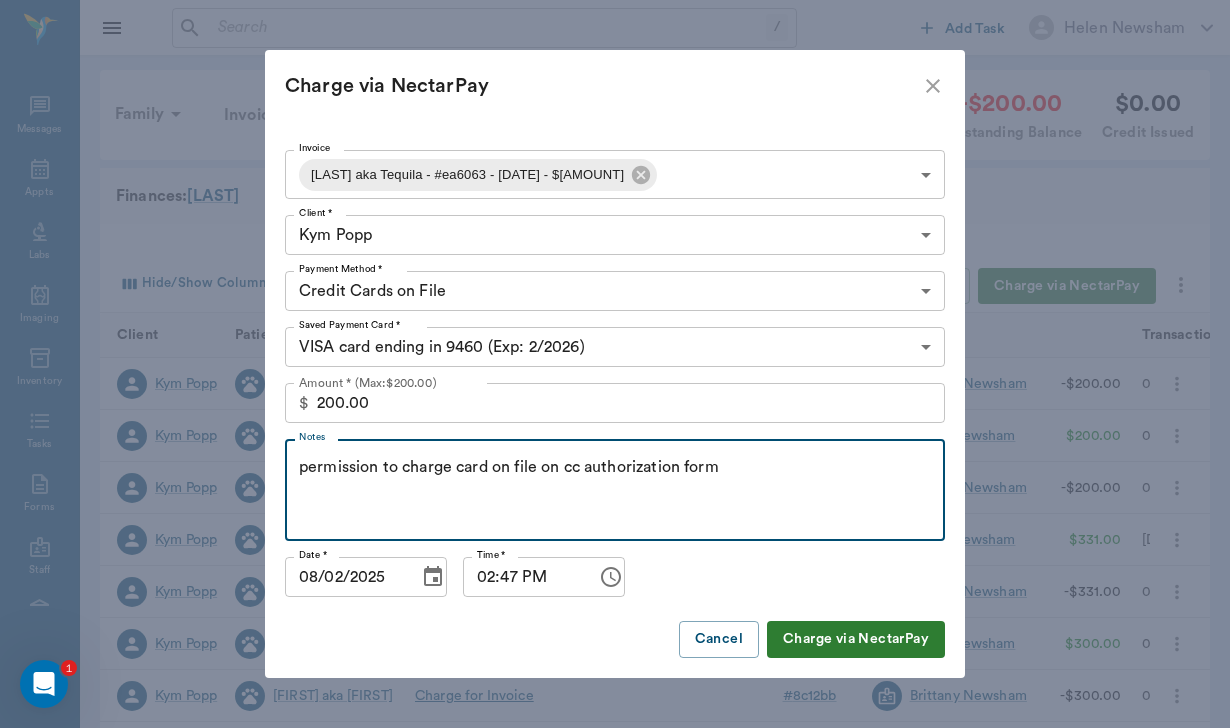 type on "permission to charge card on file on cc authorization form" 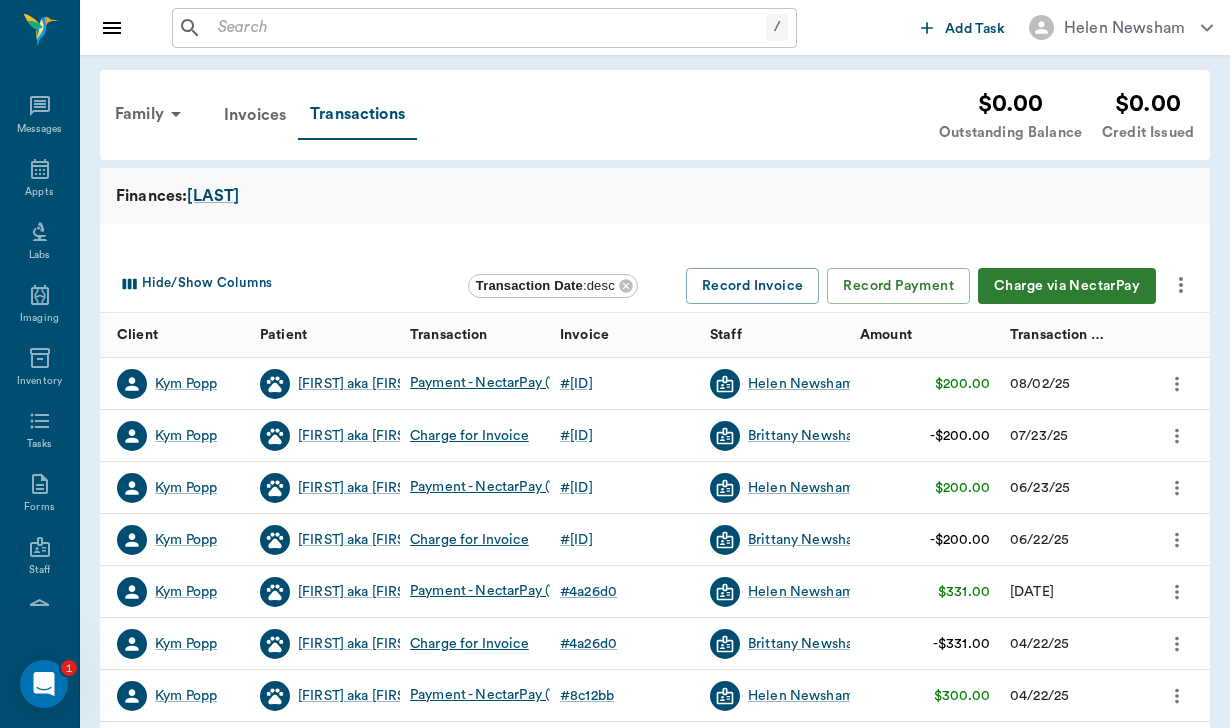 click 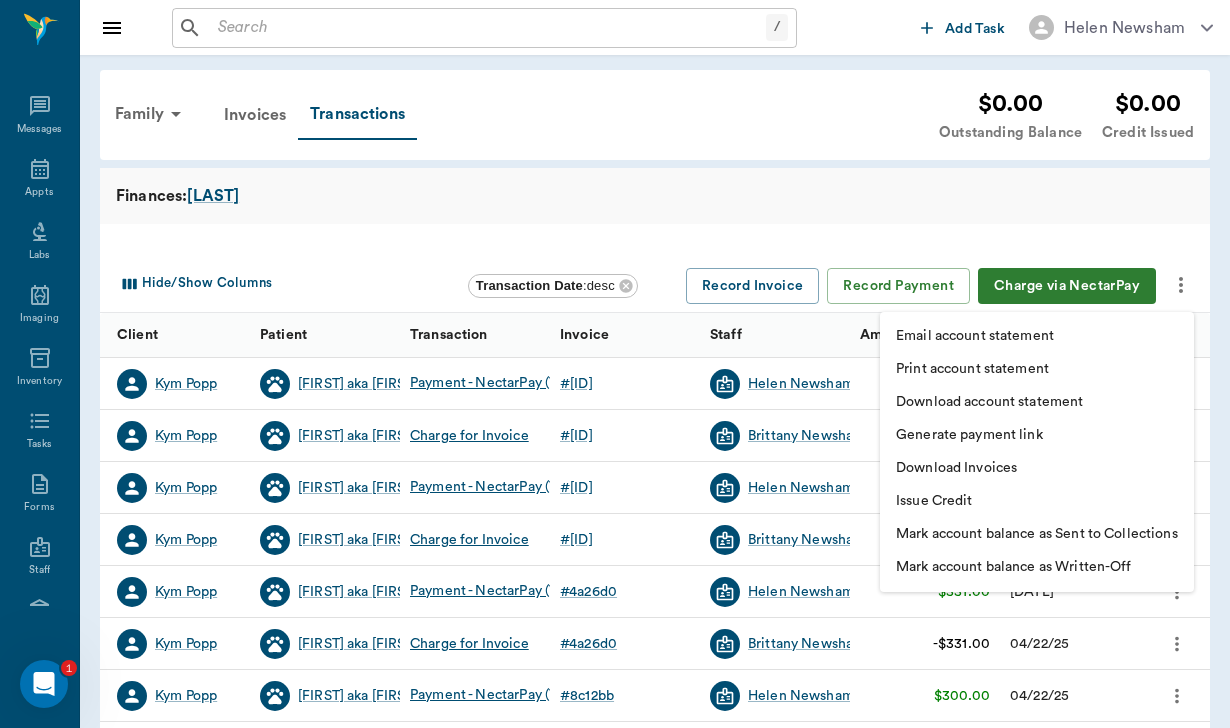 click on "Download account statement" at bounding box center (989, 402) 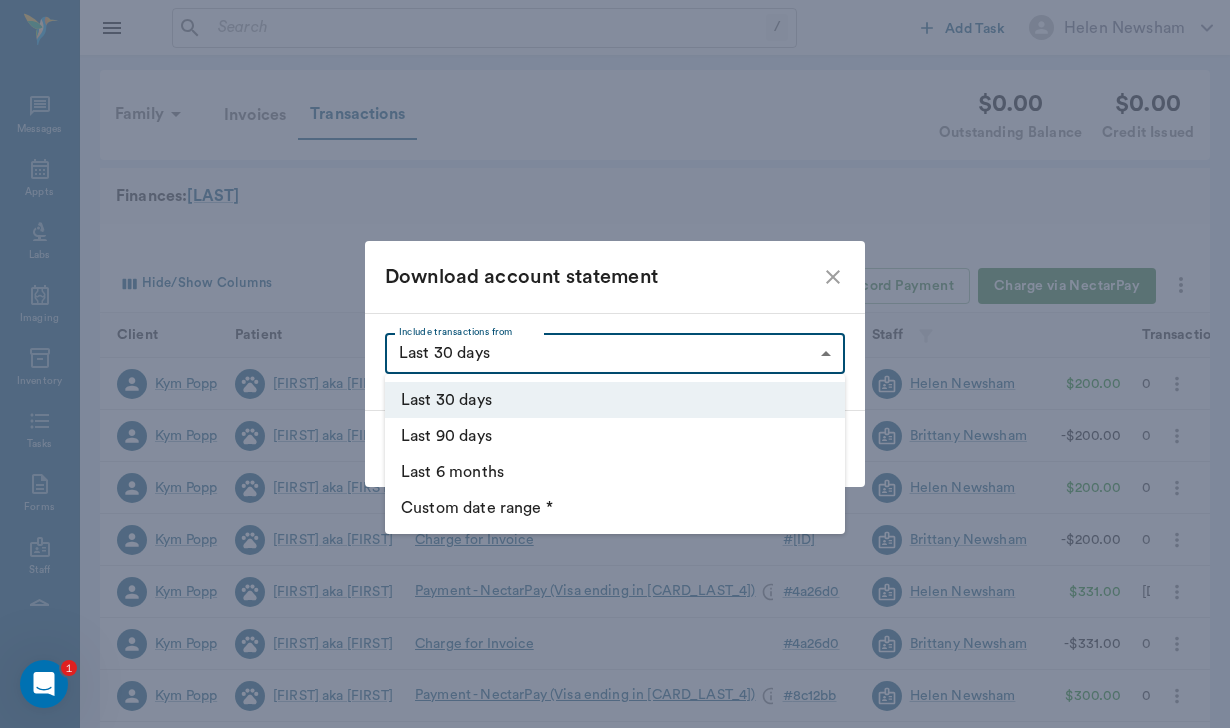 click on "/ ​ Add Task Helen Newsham Nectar Messages Appts Labs Imaging Inventory Tasks Forms Staff Reports Lookup Settings Family Invoices Transactions $0.00 Outstanding Balance $0.00 Credit Issued Finances:    POPP Hide/Show Columns Transaction Date :  desc Record Invoice Record Payment Charge via NectarPay Client Patient Transaction Invoice Staff Amount Transaction Date Kym Popp Tito aka Tequila Payment - NectarPay (Visa ending in 9460) # ea6063 Helen Newsham $200.00 08/02/25 Kym Popp Tito aka Tequila Charge for Invoice # ea6063 Brittany Newsham -$200.00 07/23/25 Kym Popp Tito aka Tequila Payment - NectarPay (Visa ending in 9460) # e042fa Helen Newsham $200.00 06/23/25 Kym Popp Tito aka Tequila Charge for Invoice # e042fa Brittany Newsham -$200.00 06/22/25 Kym Popp Tito aka Tequila Payment - NectarPay (Visa ending in 9460) # 4a26d0 Helen Newsham $331.00 04/27/25 Kym Popp Tito aka Tequila Charge for Invoice # 4a26d0 Brittany Newsham -$331.00 04/22/25 Kym Popp Tito aka Tequila # 8c12bb Helen Newsham $300.00 # # #" at bounding box center (615, 537) 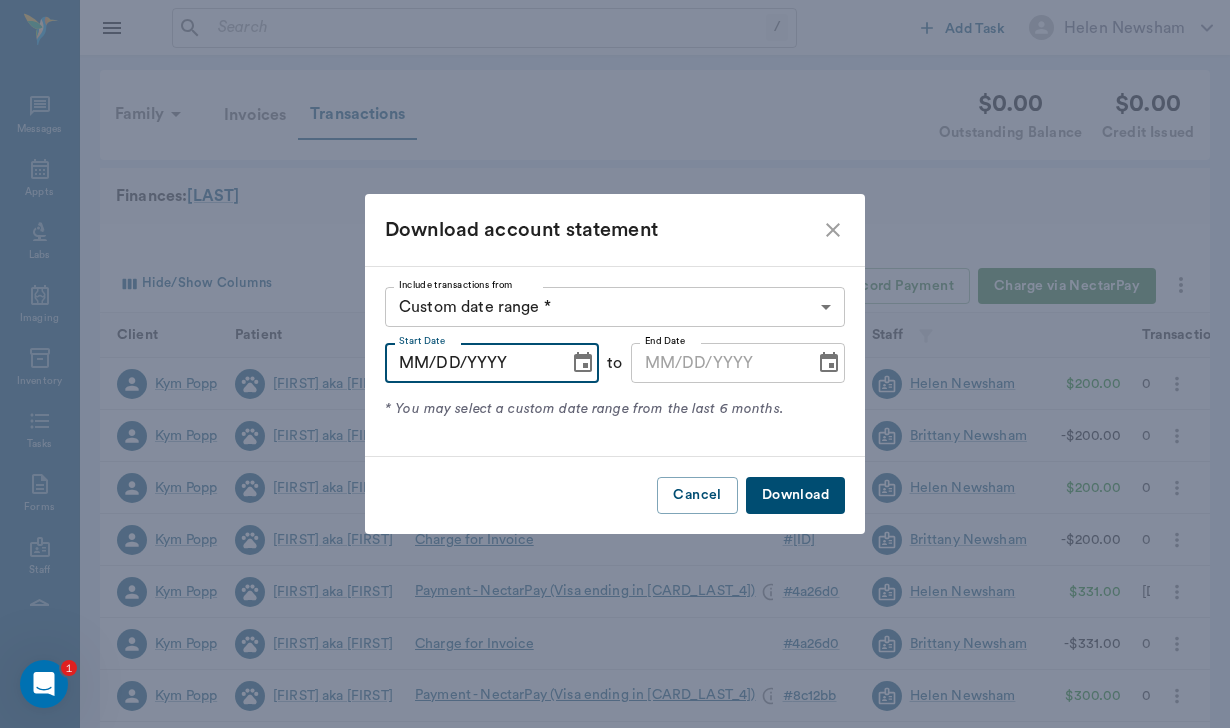 click on "MM/DD/YYYY" at bounding box center (470, 363) 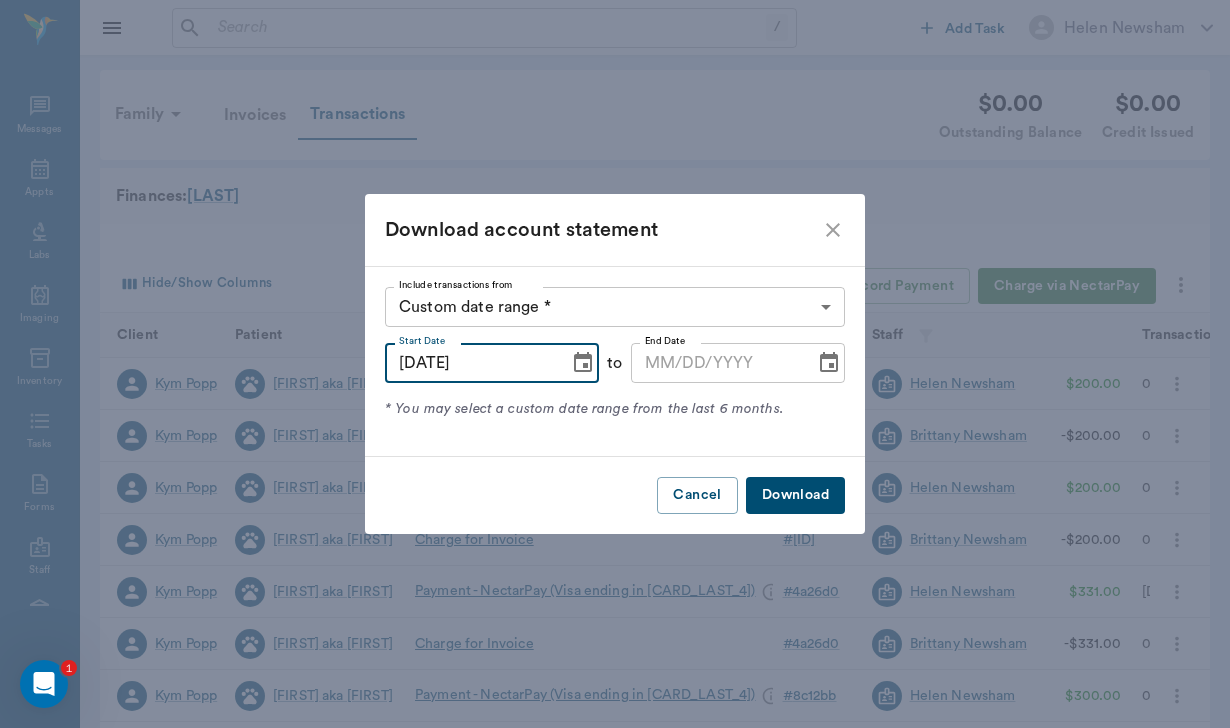 type on "07/21/2025" 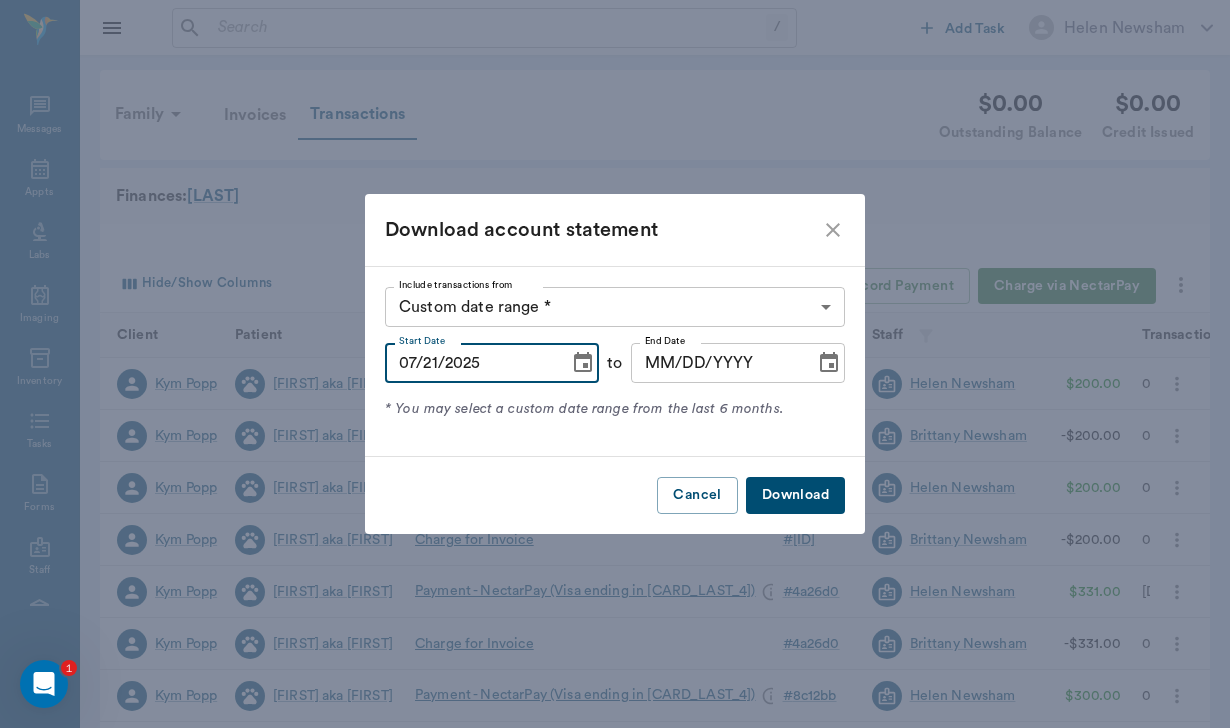 click on "MM/DD/YYYY" at bounding box center (716, 363) 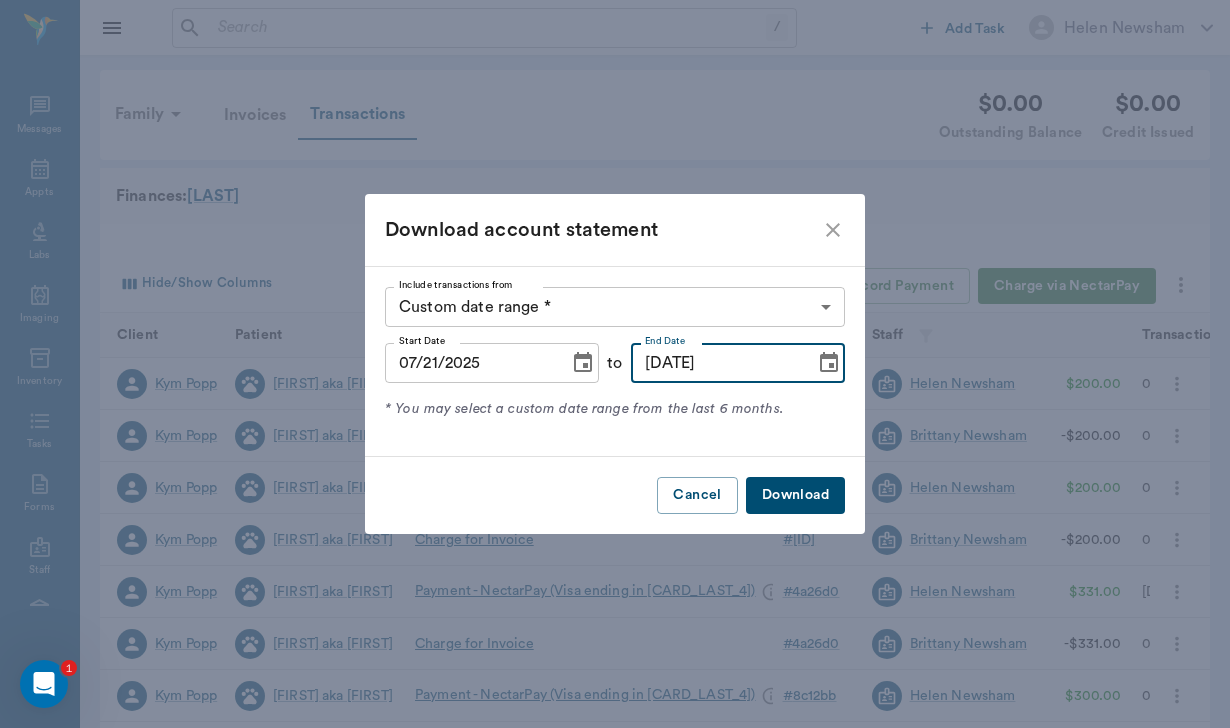 type on "08/03/2025" 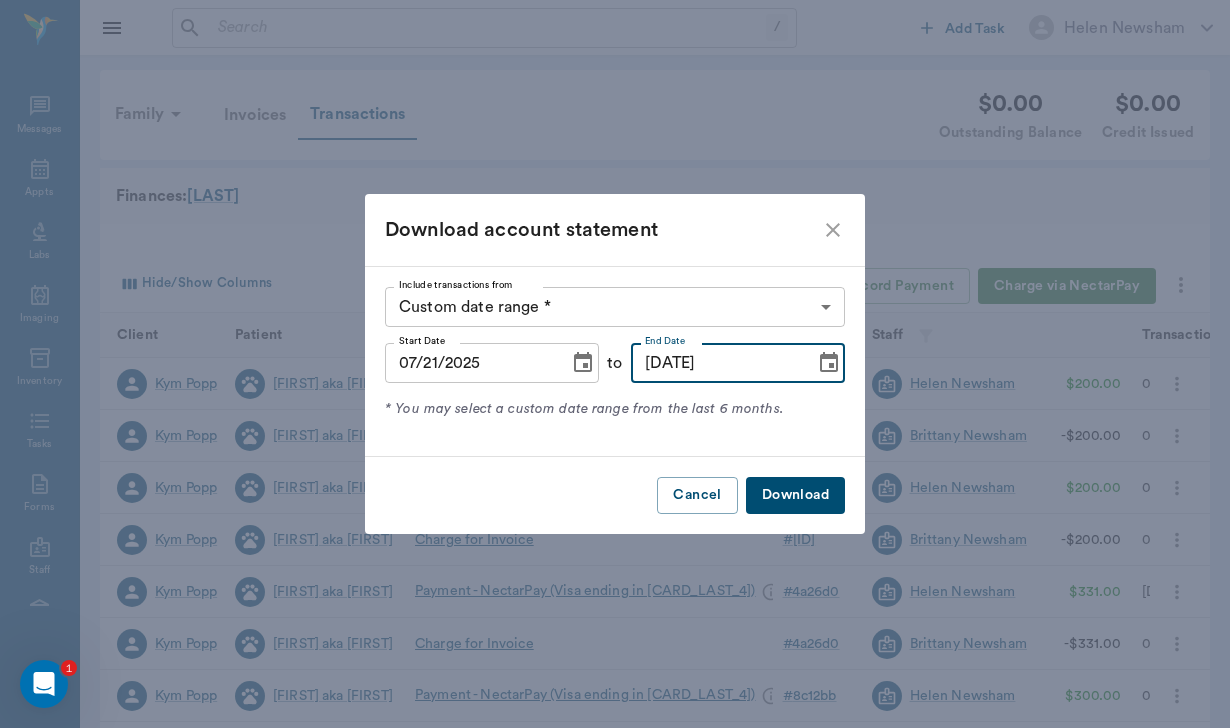 click on "Download" at bounding box center (795, 495) 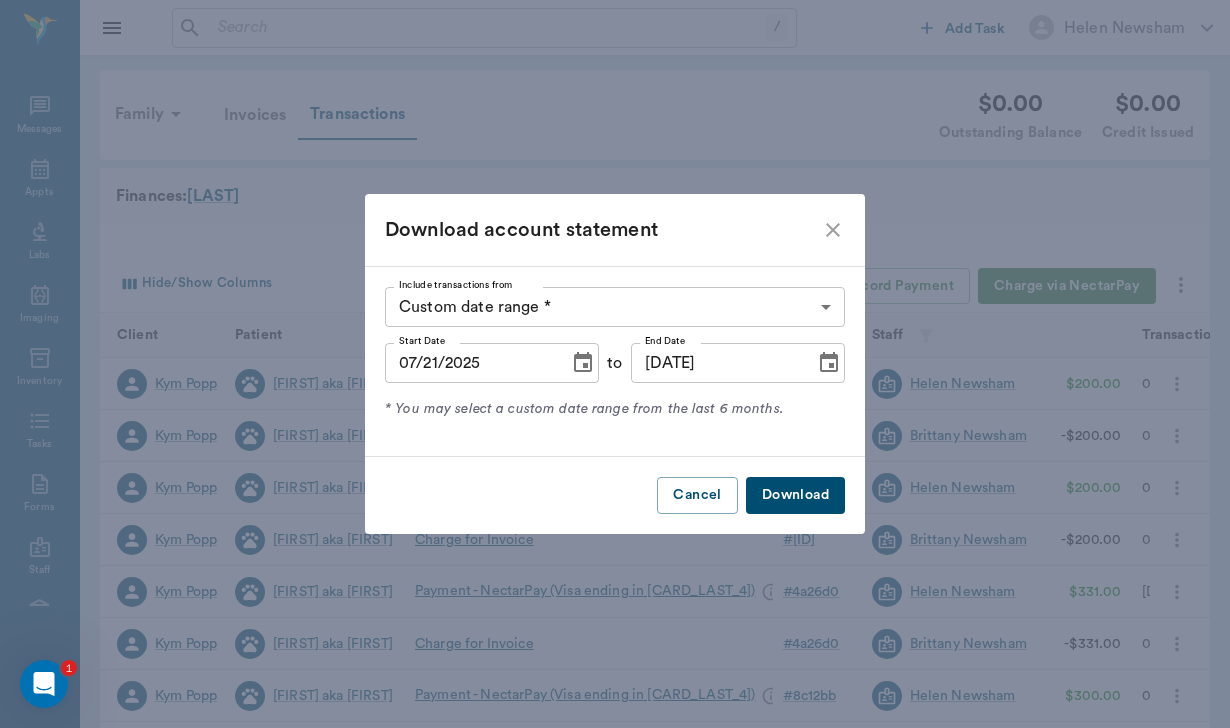 click 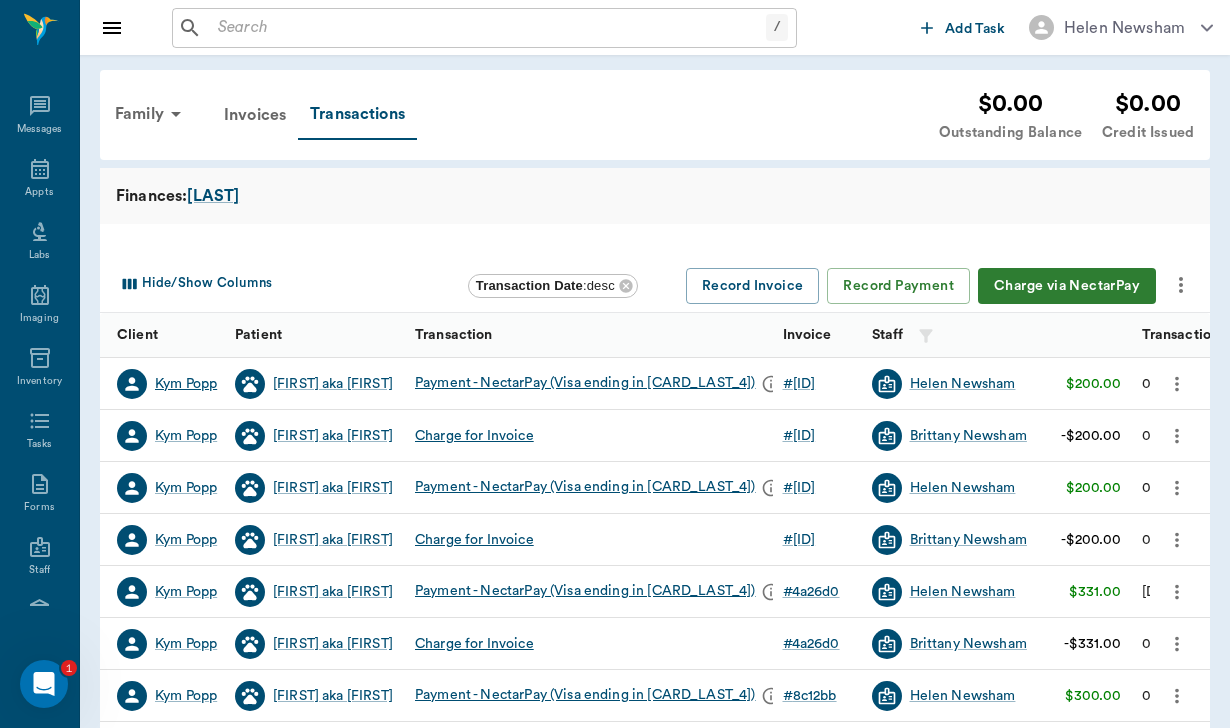 click on "Kym Popp" at bounding box center [186, 384] 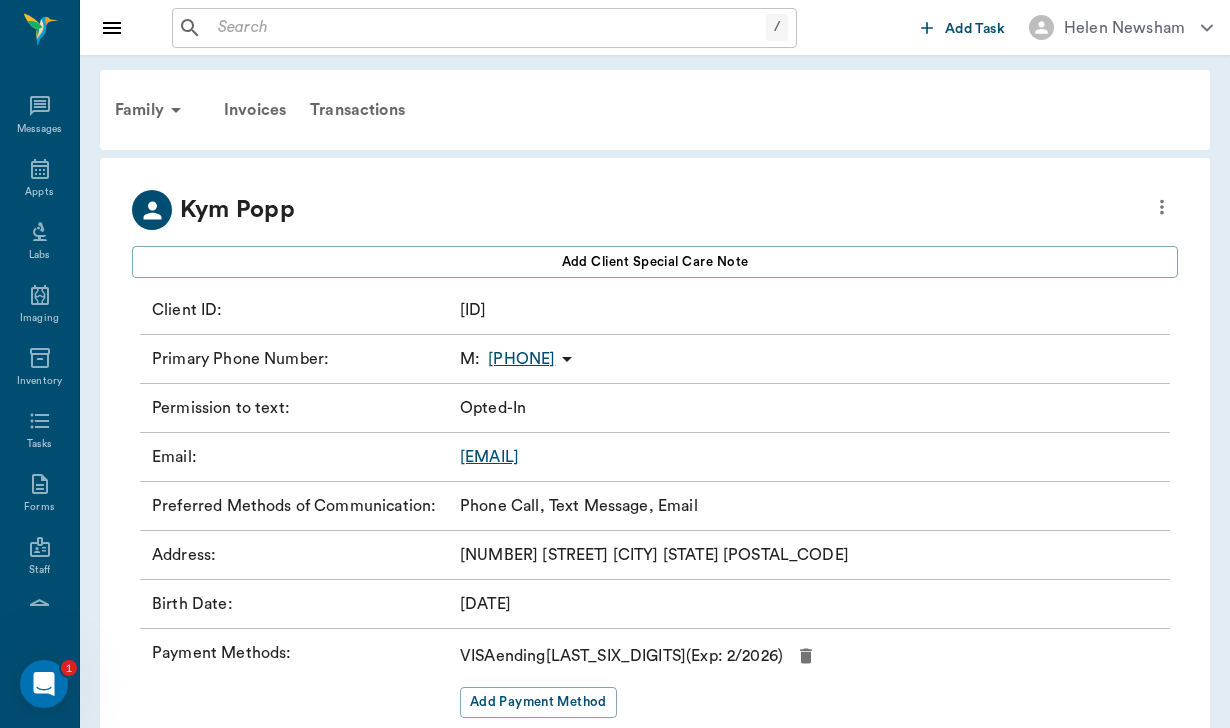 click on "kympoppinteriors@gmail.com" at bounding box center [489, 457] 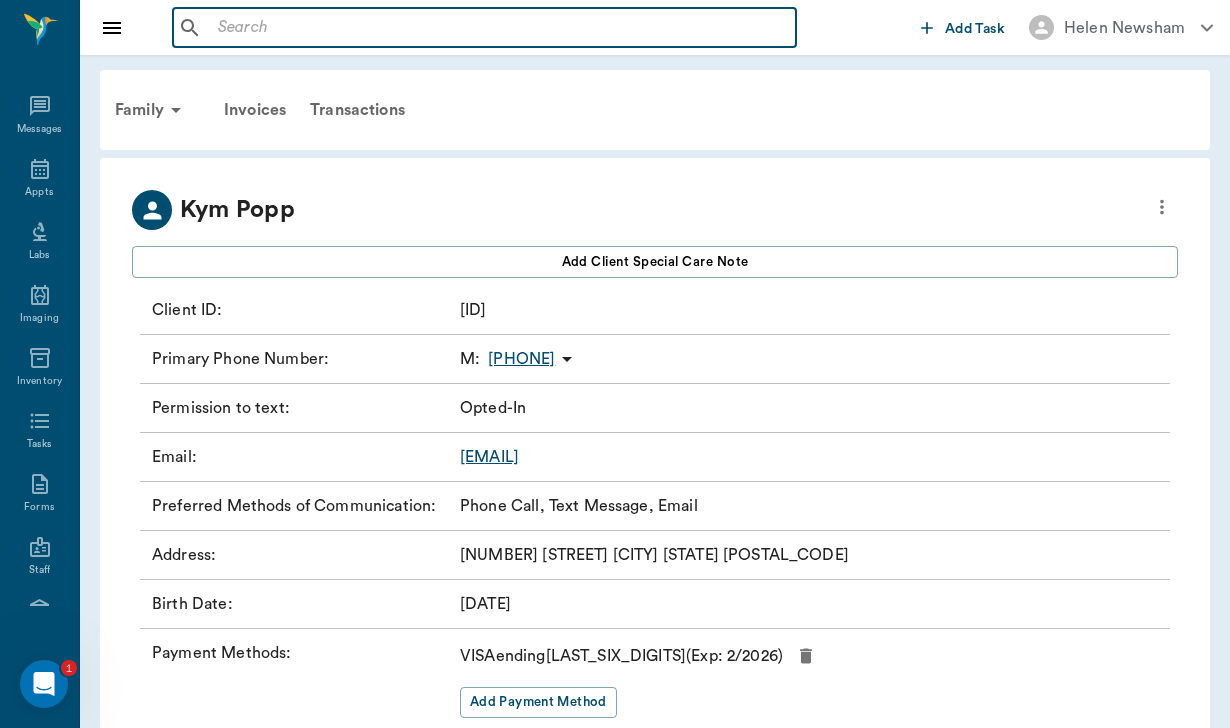 click at bounding box center [499, 28] 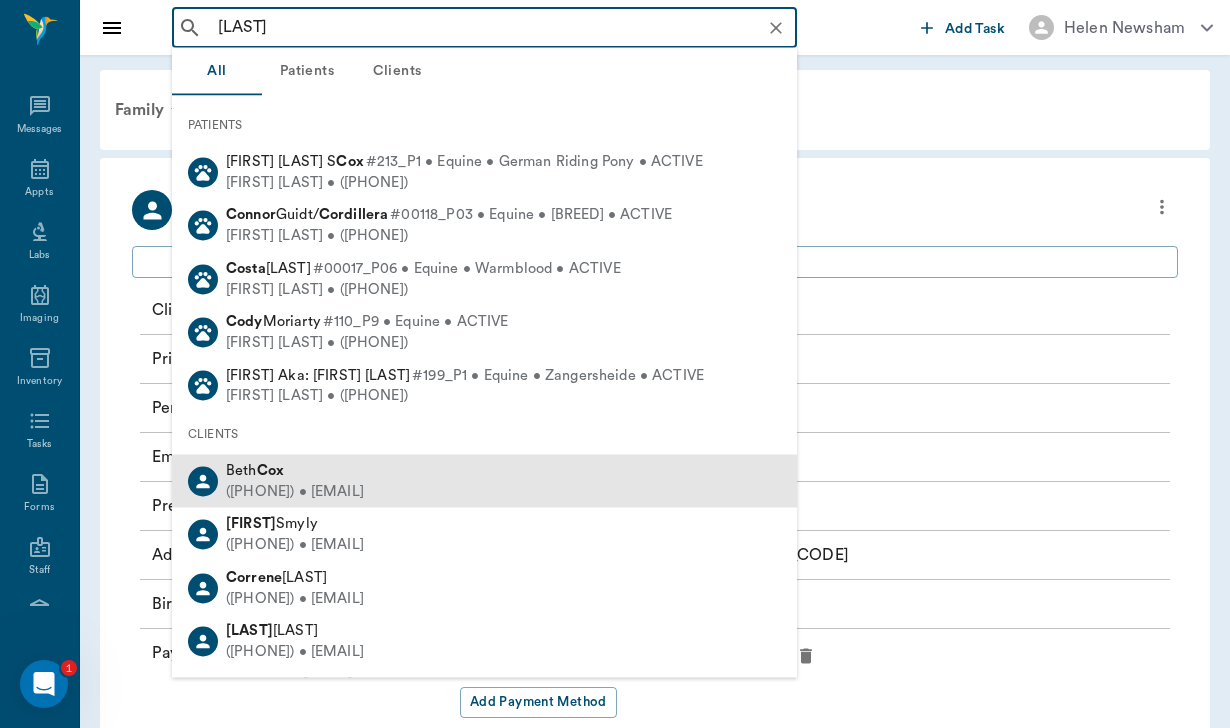 click on "(214) 923-8396   • Rcox12@gvtc.com" at bounding box center (295, 491) 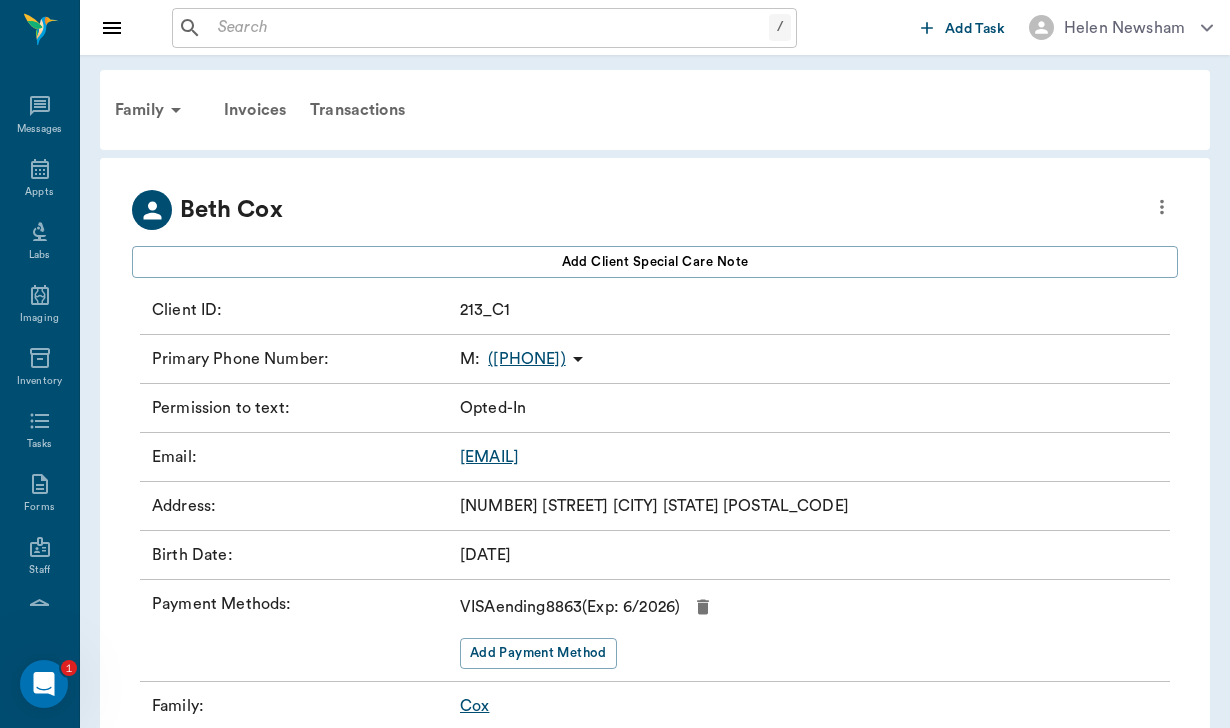 scroll, scrollTop: 1, scrollLeft: 0, axis: vertical 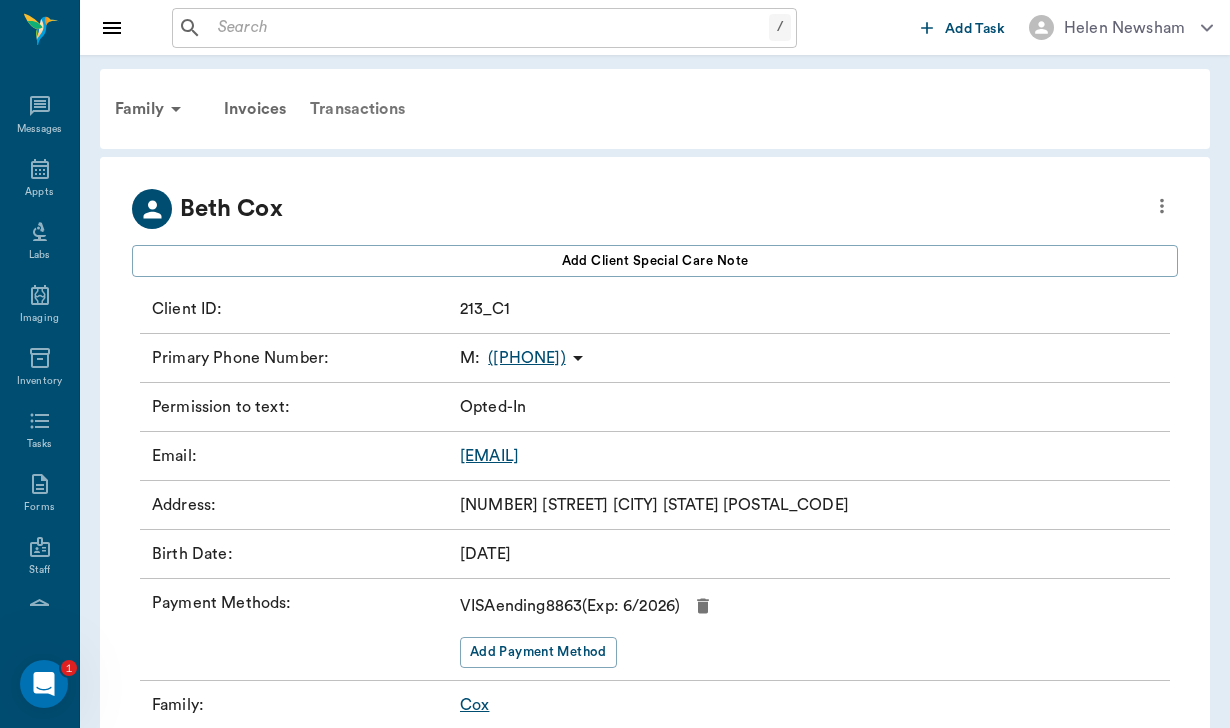 click on "Transactions" at bounding box center (357, 109) 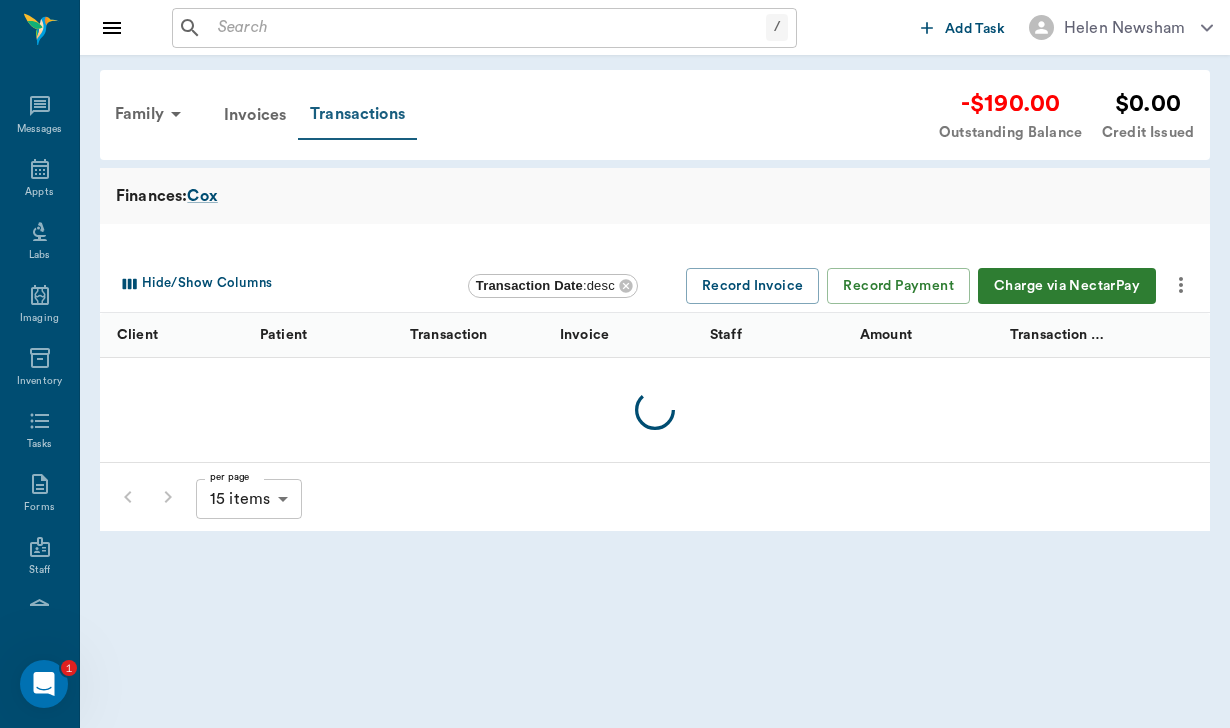 scroll, scrollTop: 0, scrollLeft: 0, axis: both 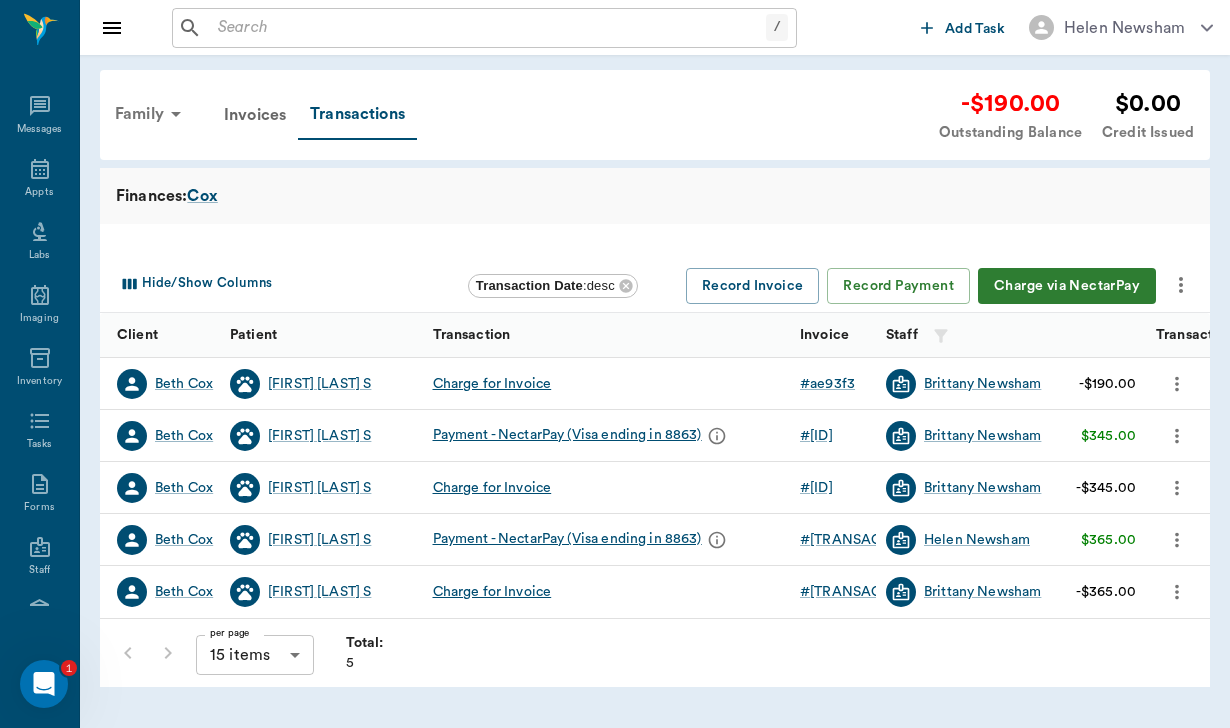 click on "Family" at bounding box center [151, 114] 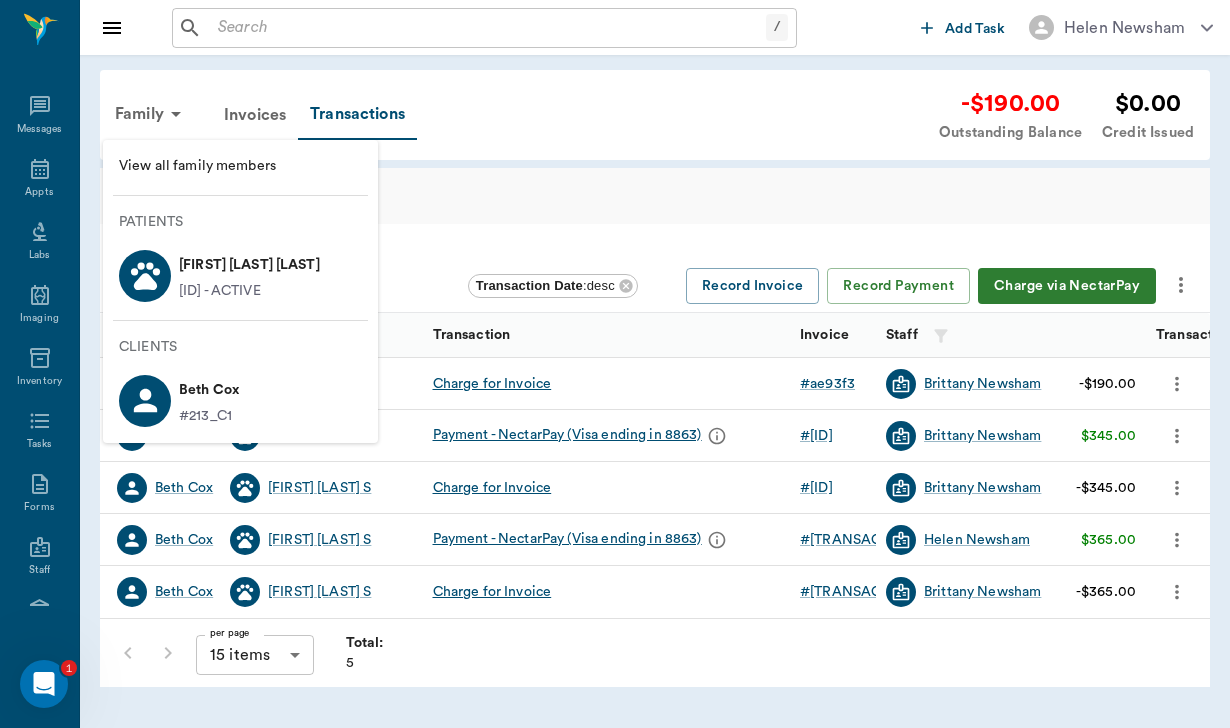 click on "#213_P1    -    ACTIVE" at bounding box center (220, 291) 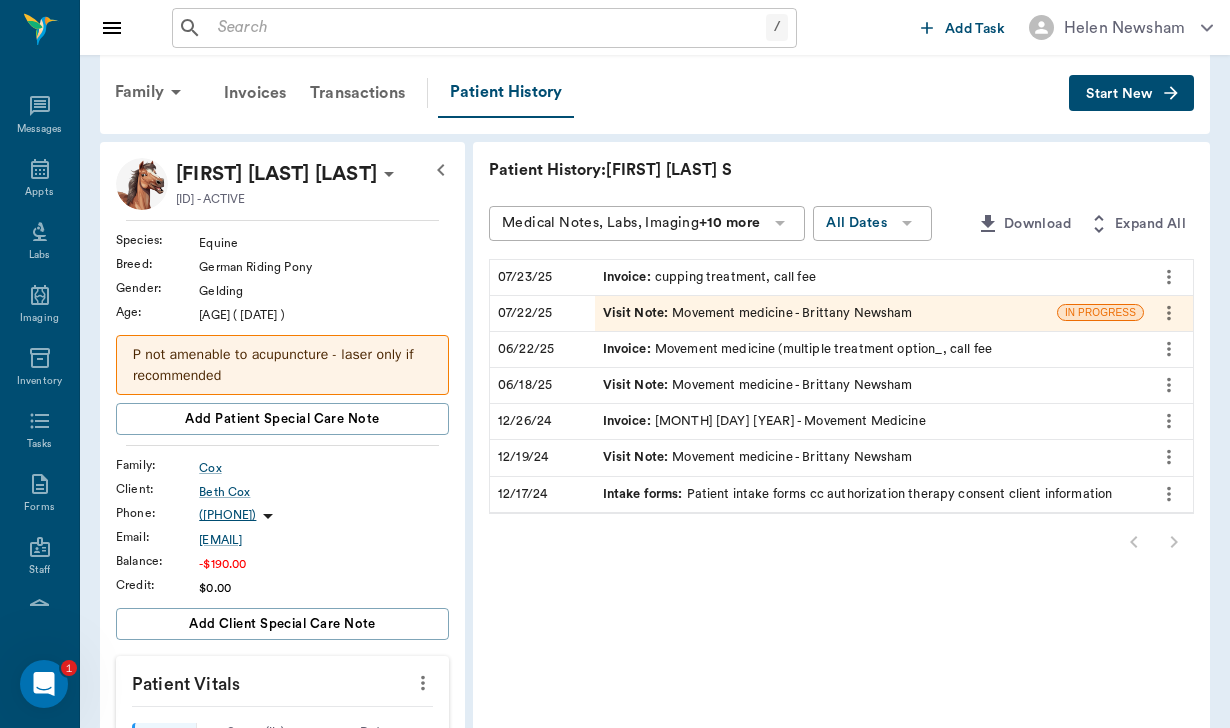 scroll, scrollTop: 25, scrollLeft: 0, axis: vertical 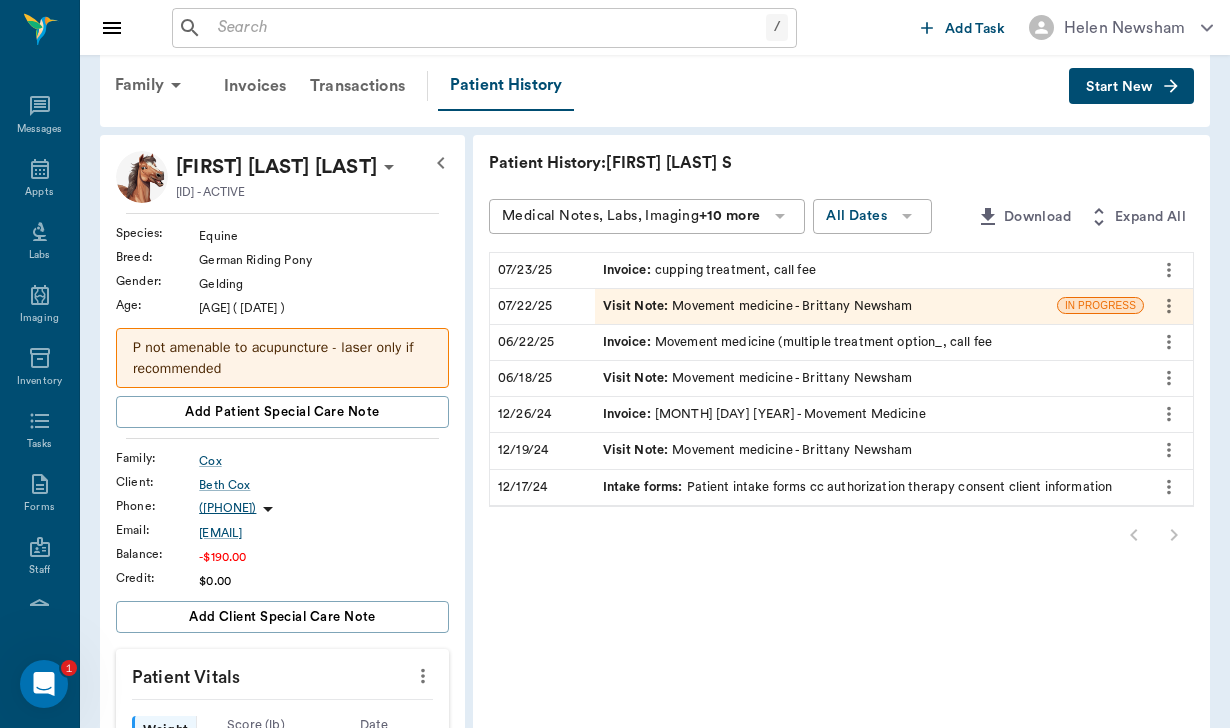 click on "Intake forms : Patient intake forms
cc authorization
therapy consent
client information" at bounding box center [858, 487] 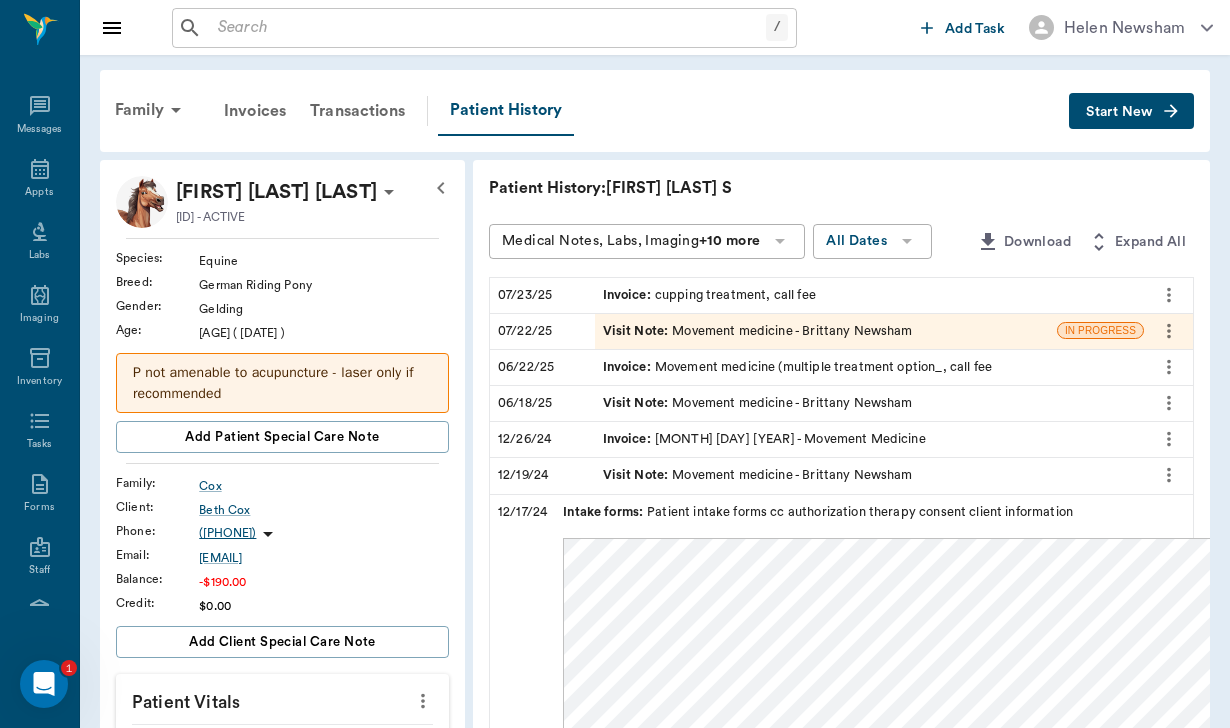 scroll, scrollTop: 0, scrollLeft: 0, axis: both 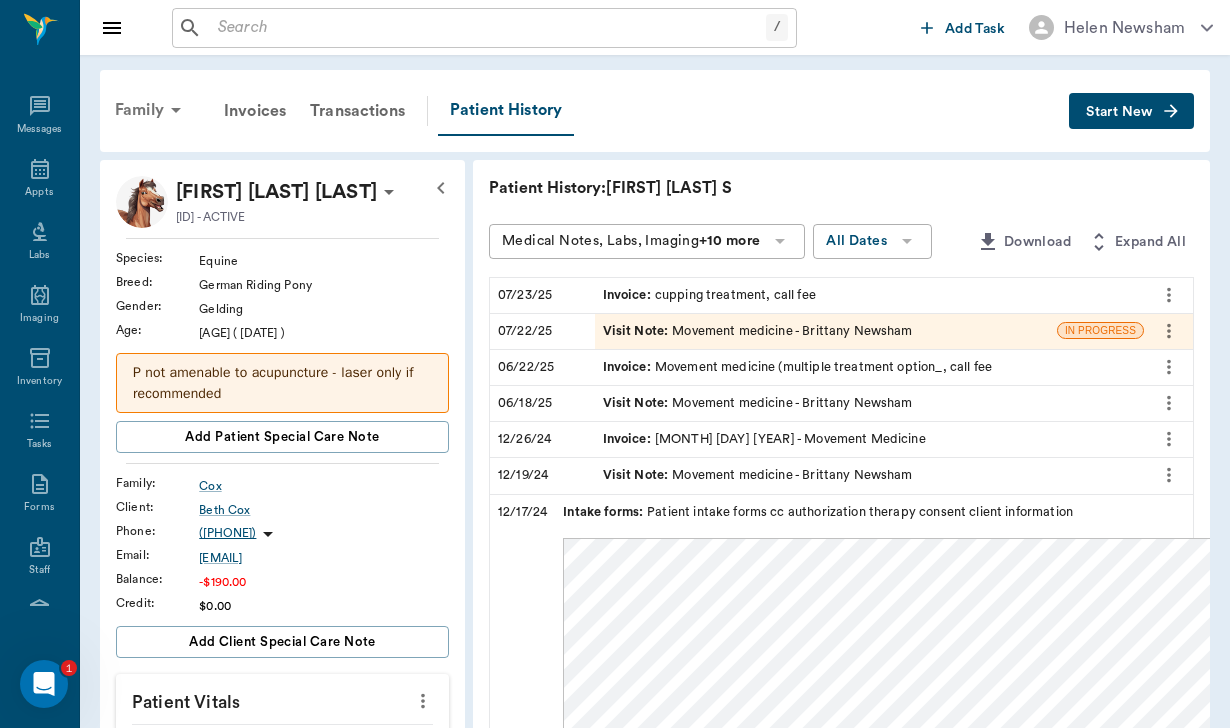 click on "Family" at bounding box center [151, 110] 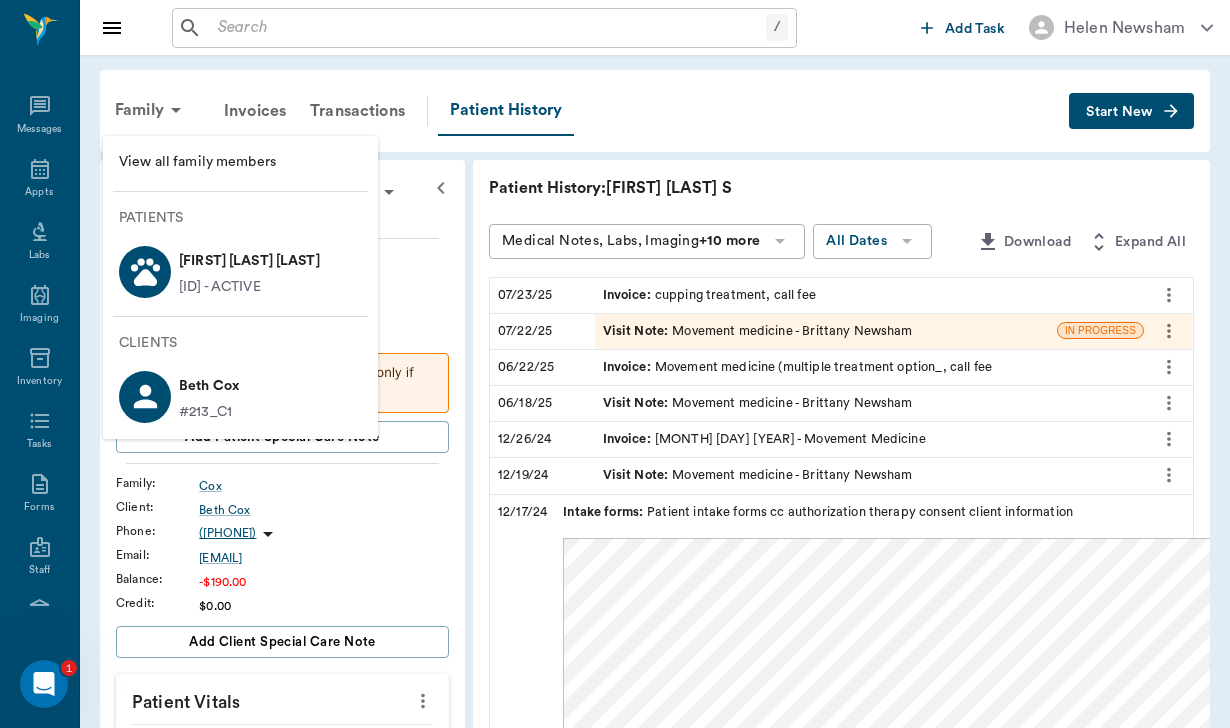click on "View all family members" at bounding box center [240, 162] 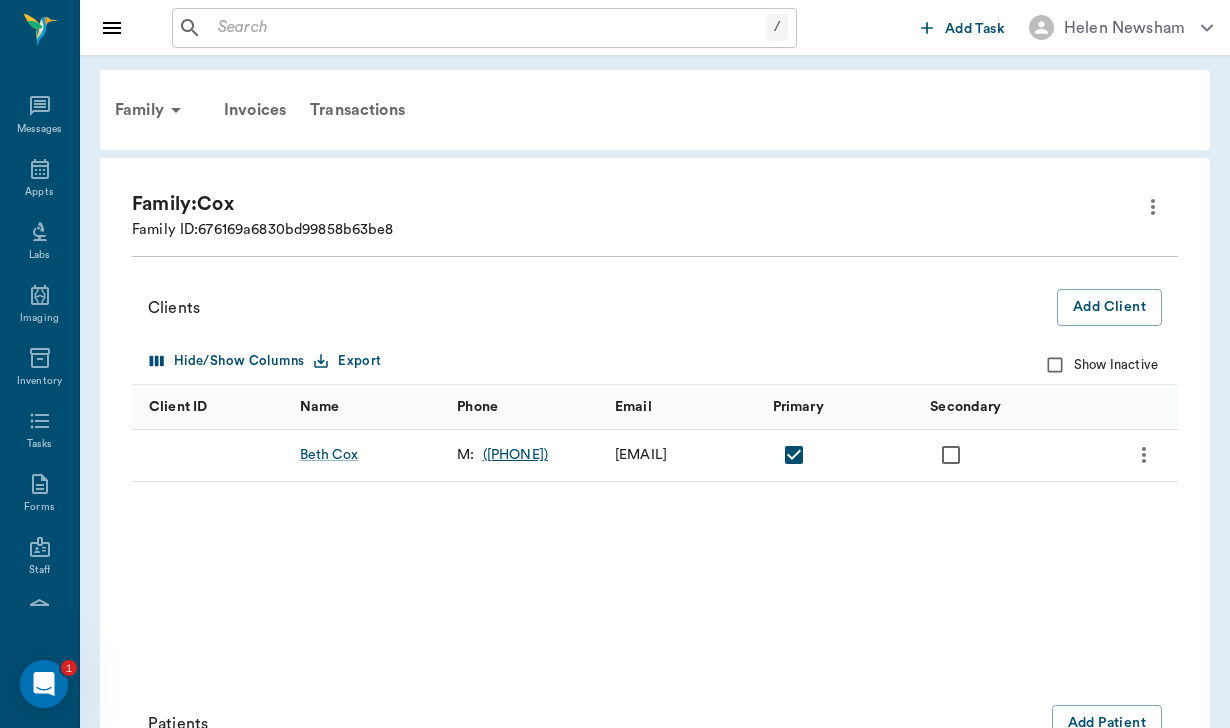 click 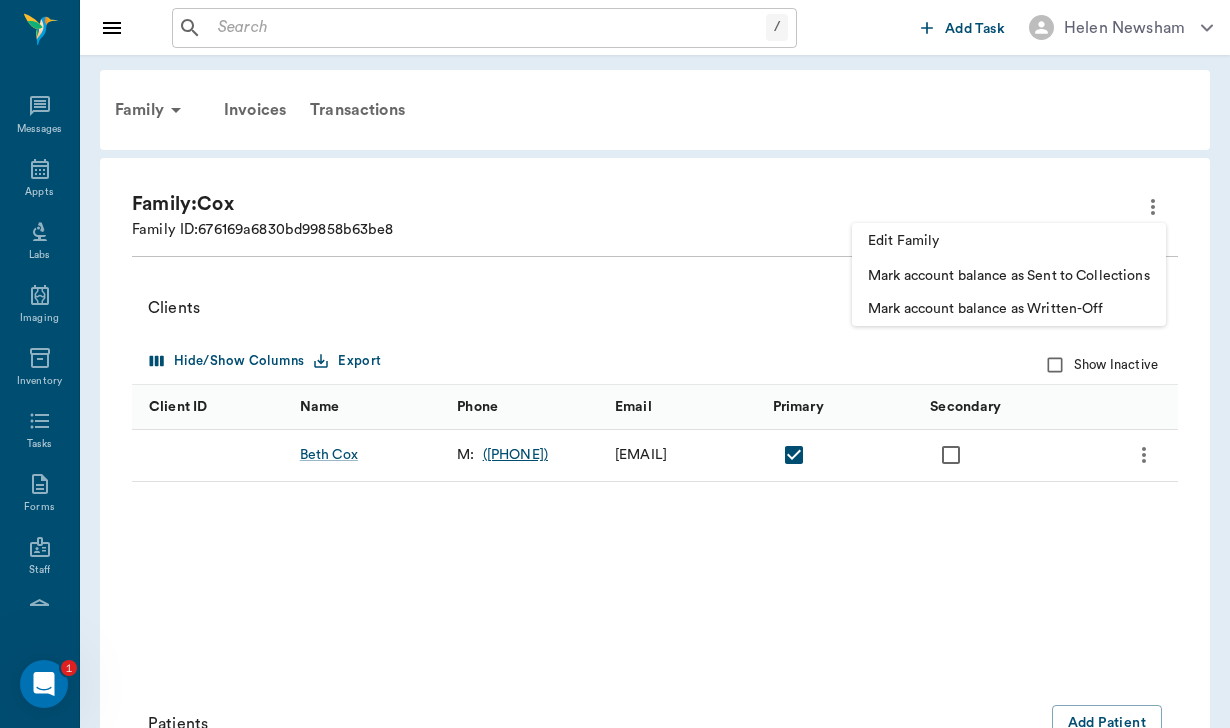 click on "Edit Family" at bounding box center [1009, 241] 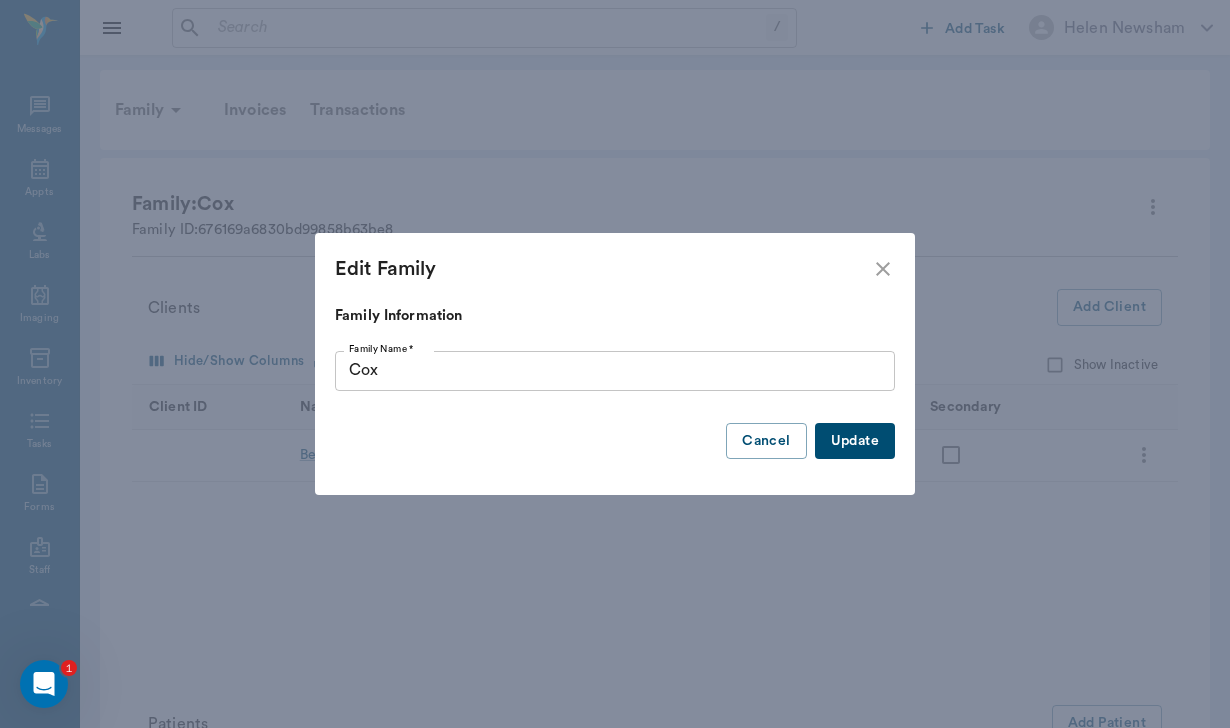 click on "Cox" at bounding box center (615, 371) 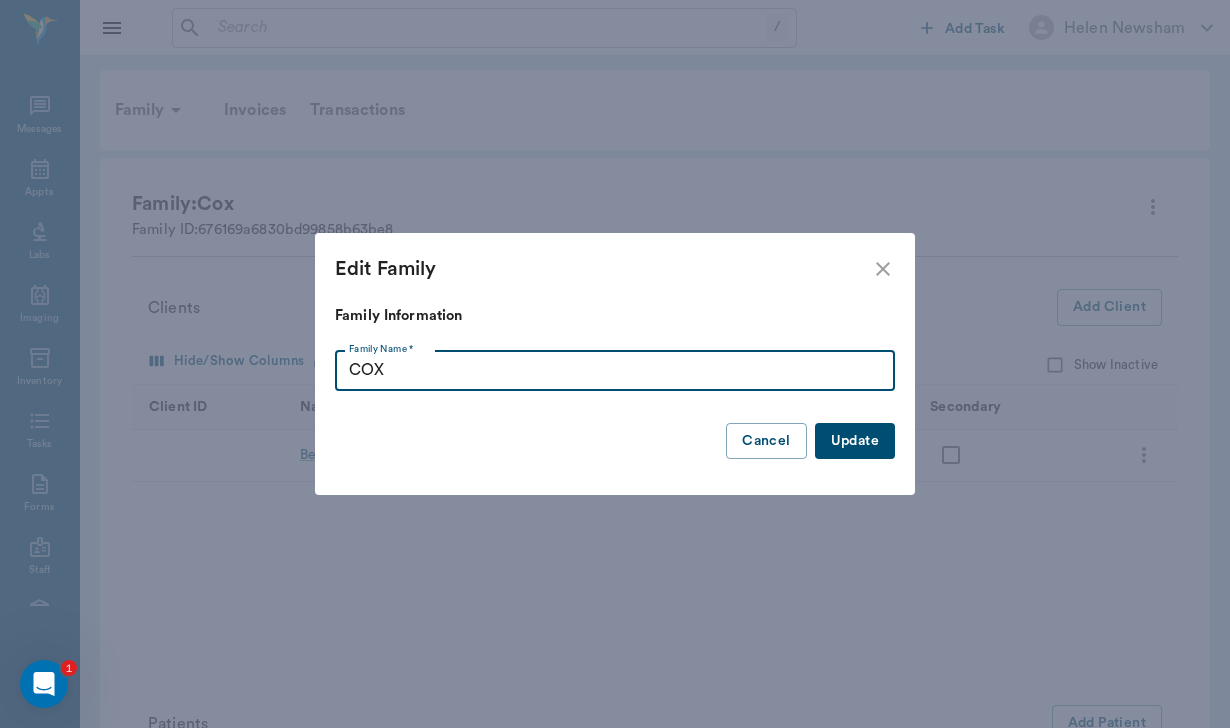type on "COX" 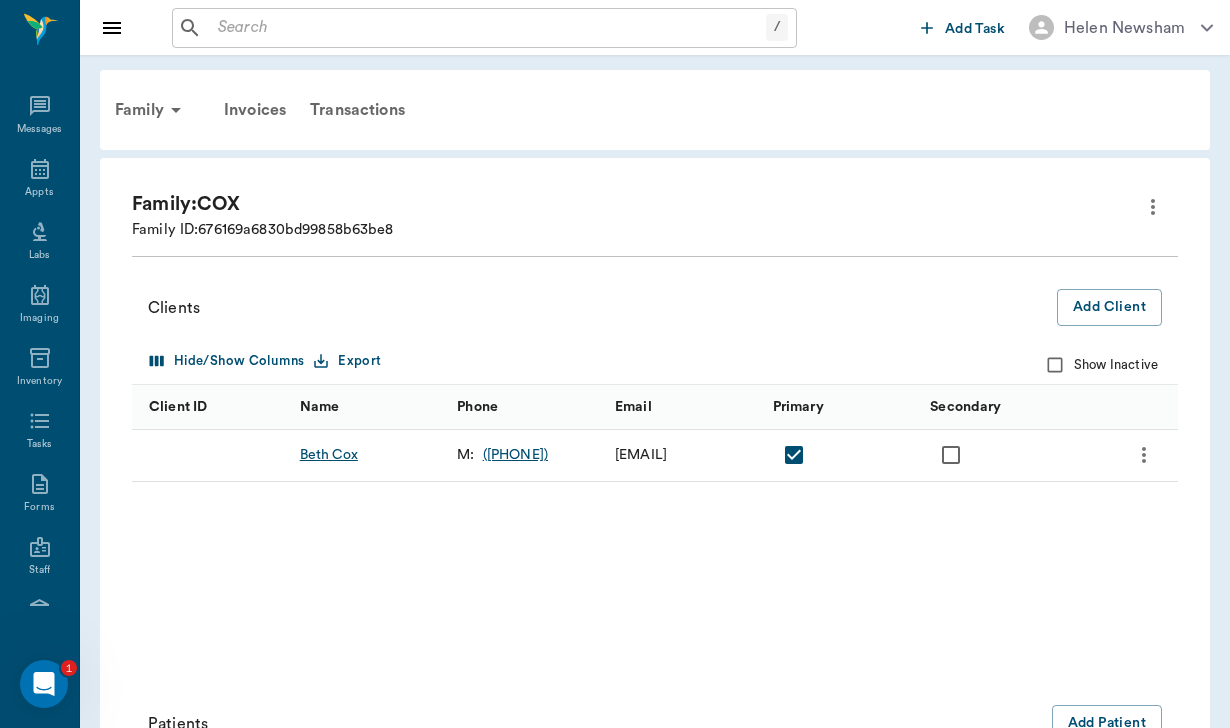 click on "Beth Cox" at bounding box center [329, 455] 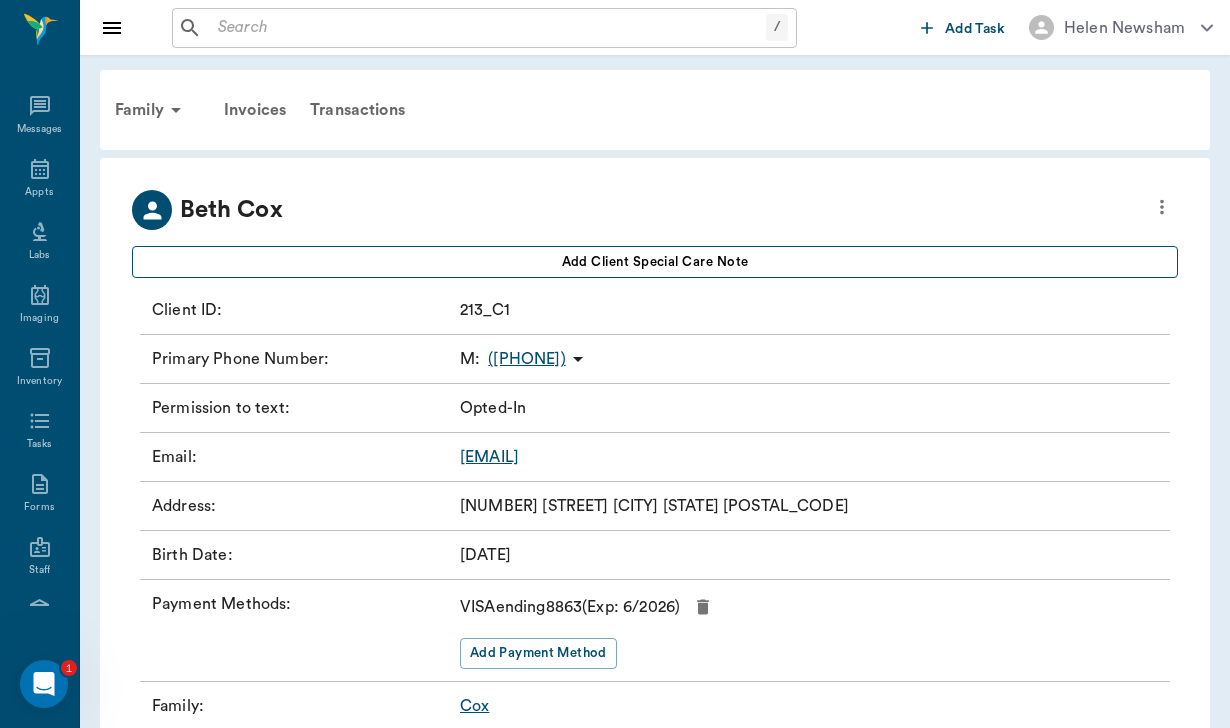 click on "Add client Special Care Note" at bounding box center [655, 262] 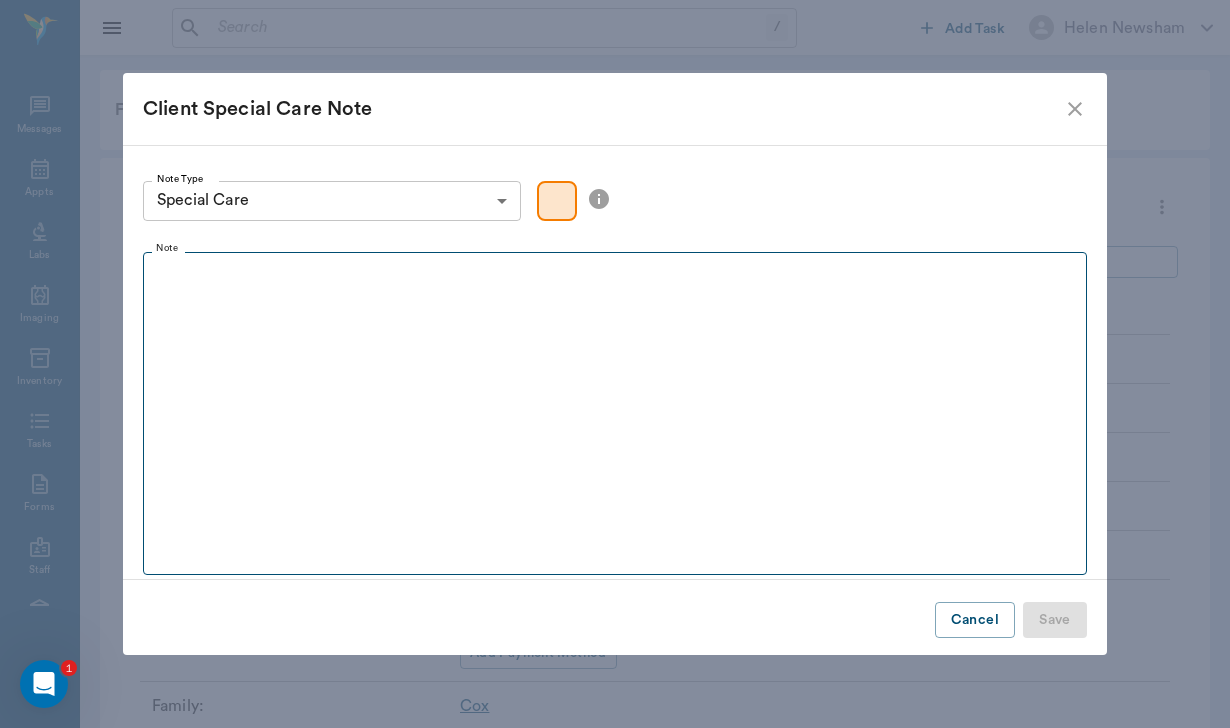 type 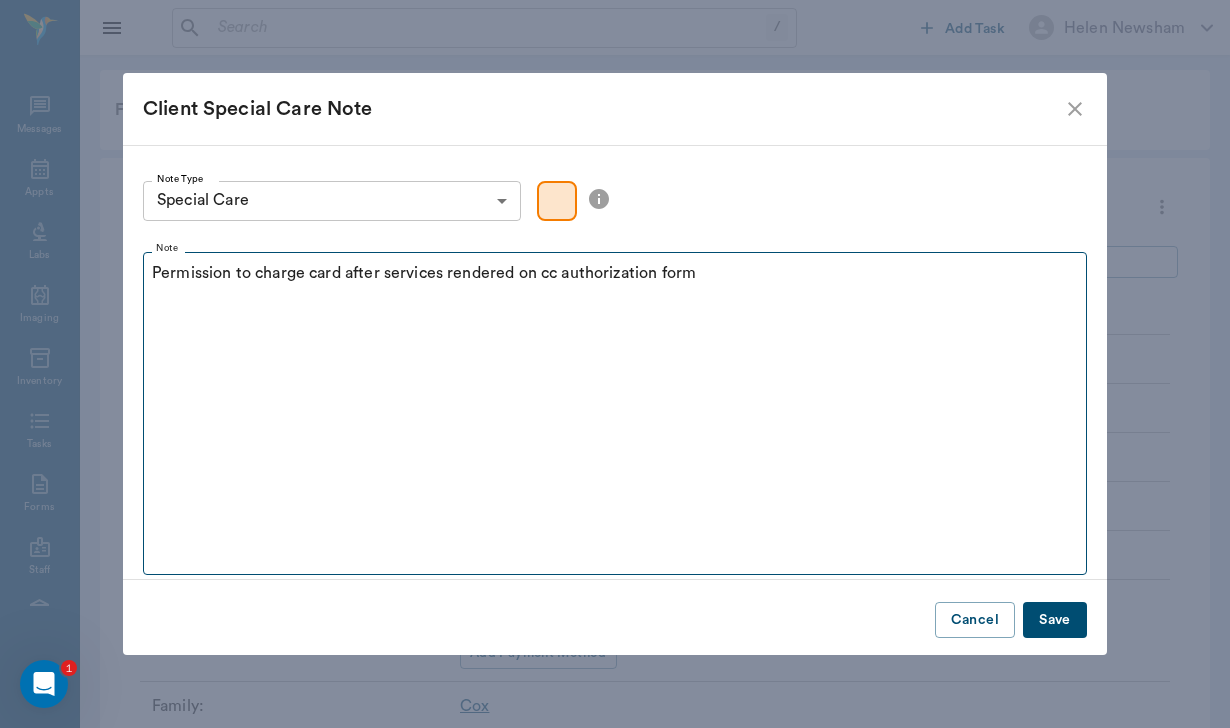 click on "Permission to charge card after services rendered on cc authorization form" at bounding box center (615, 273) 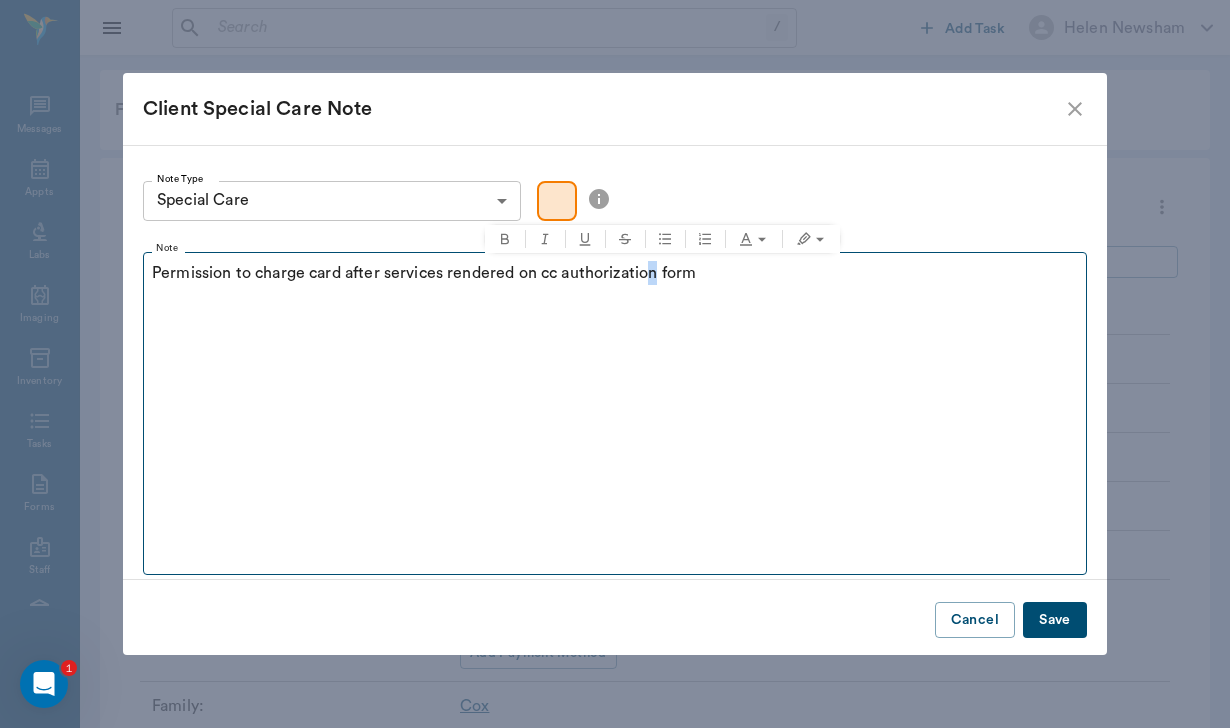 click on "Permission to charge card after services rendered on cc authorization form" at bounding box center [615, 273] 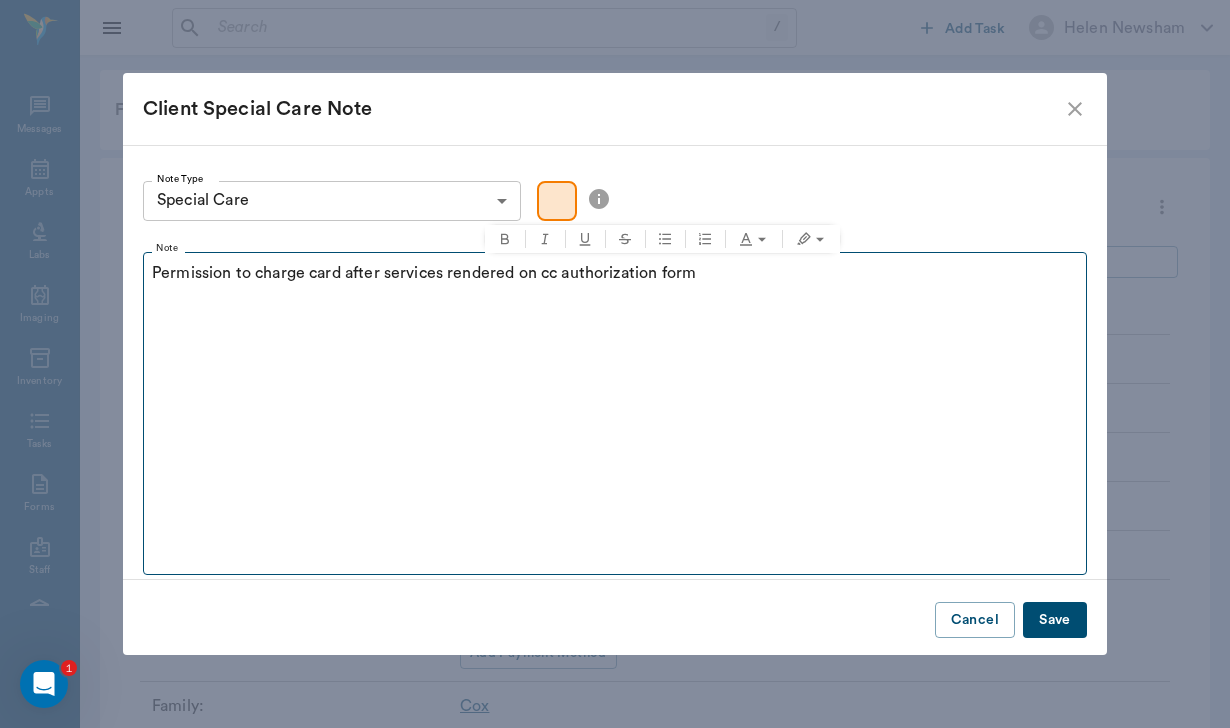 click on "Note Permission to charge card after services rendered on cc authorization form" at bounding box center (615, 409) 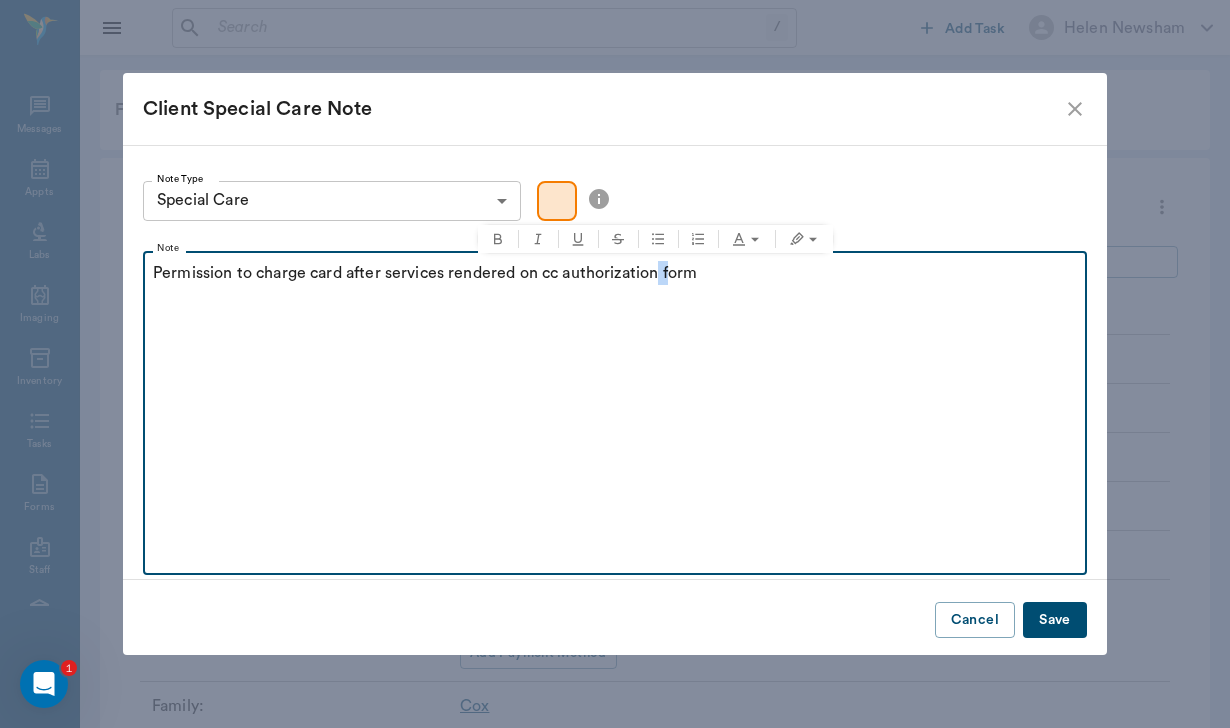 drag, startPoint x: 658, startPoint y: 278, endPoint x: 672, endPoint y: 276, distance: 14.142136 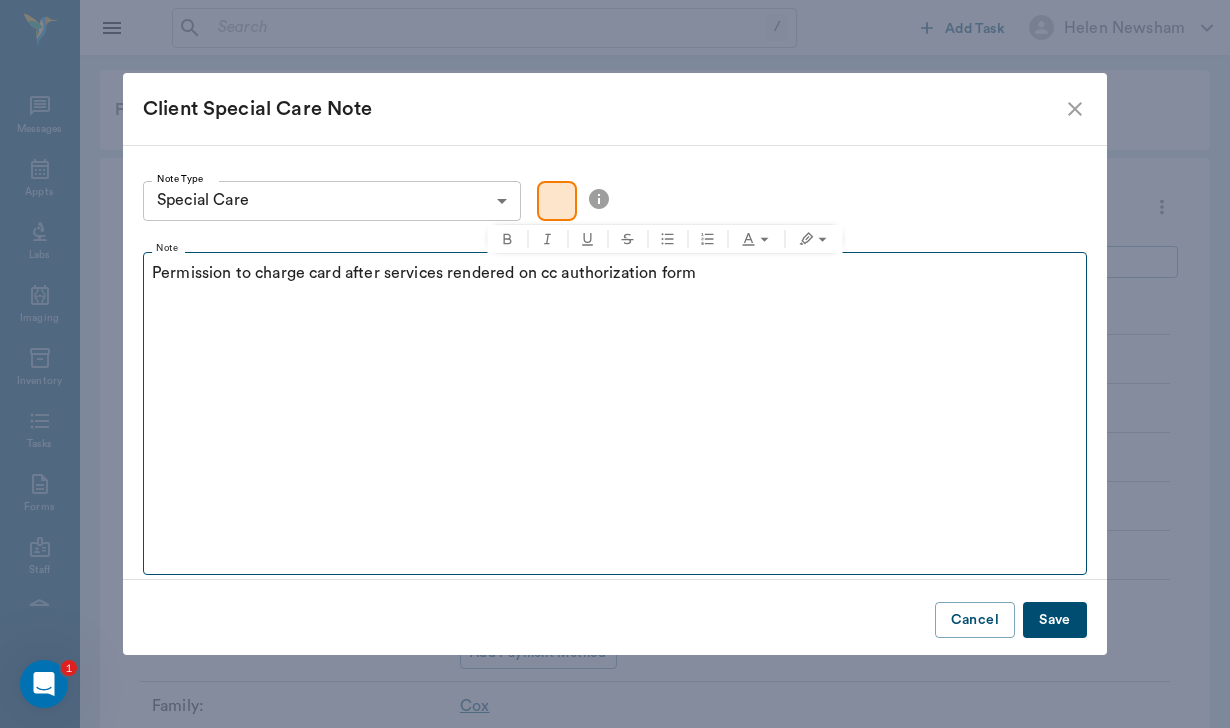 click on "Note Permission to charge card after services rendered on cc authorization form" at bounding box center [615, 409] 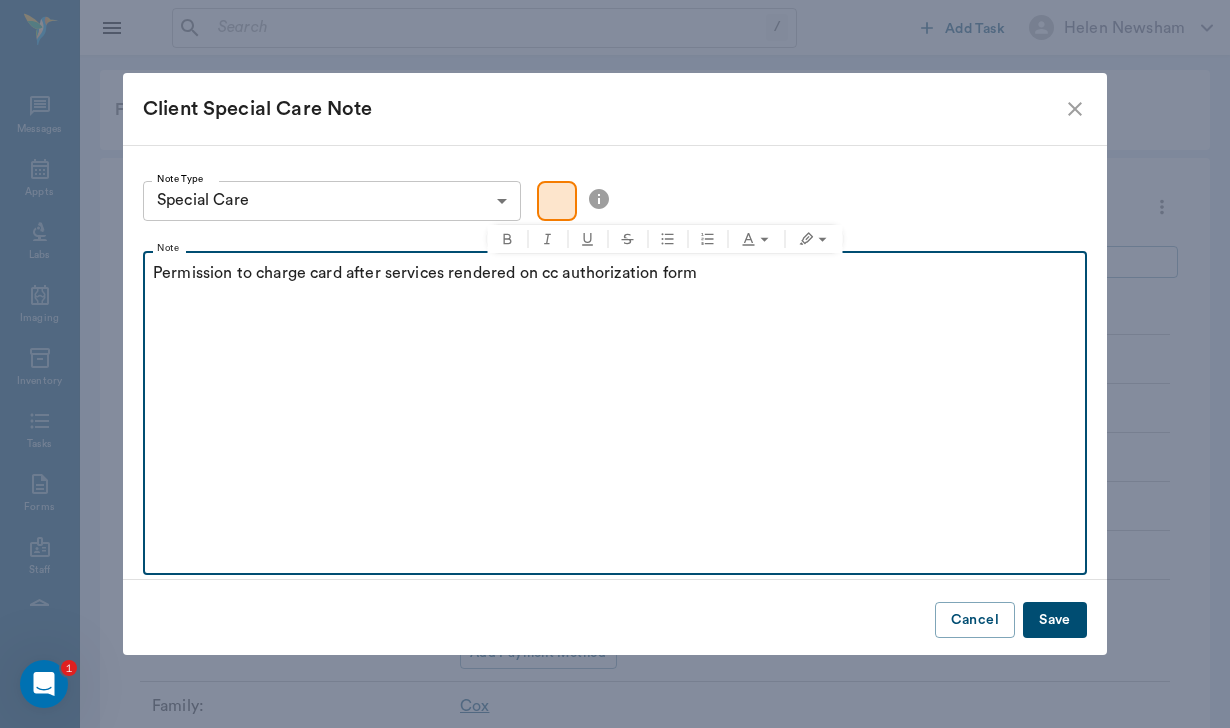 click on "Permission to charge card after services rendered on cc authorization form" at bounding box center (615, 273) 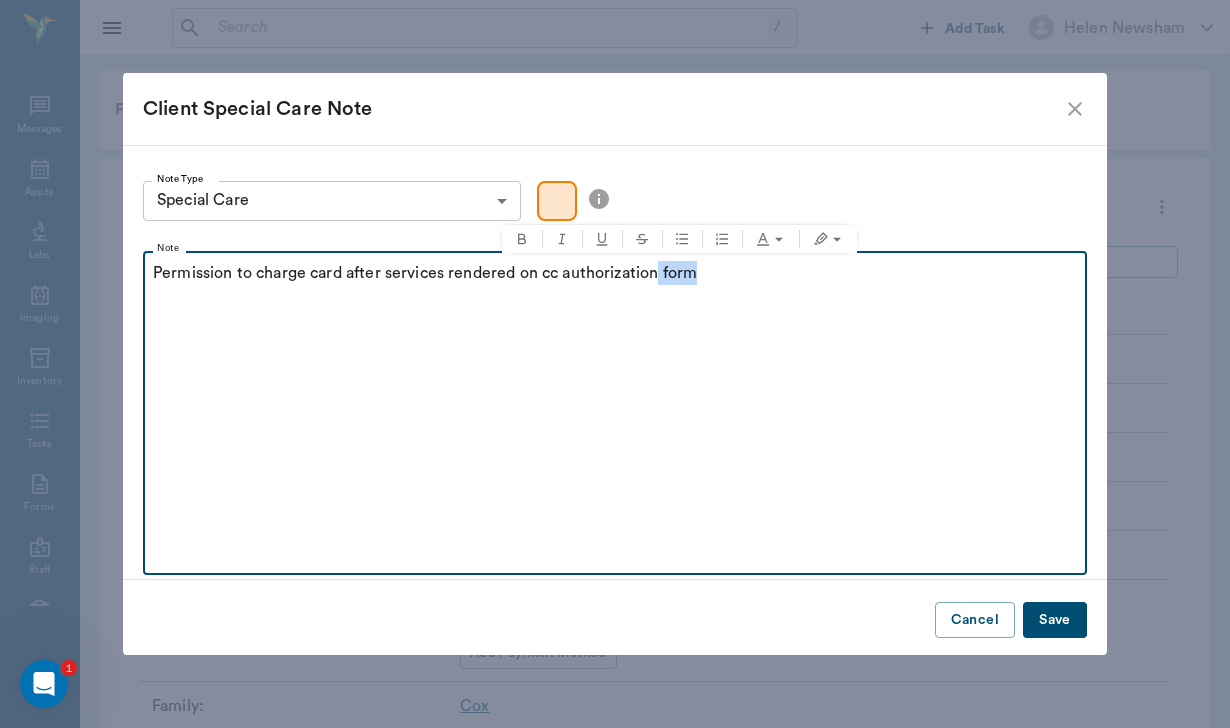 drag, startPoint x: 661, startPoint y: 274, endPoint x: 661, endPoint y: 285, distance: 11 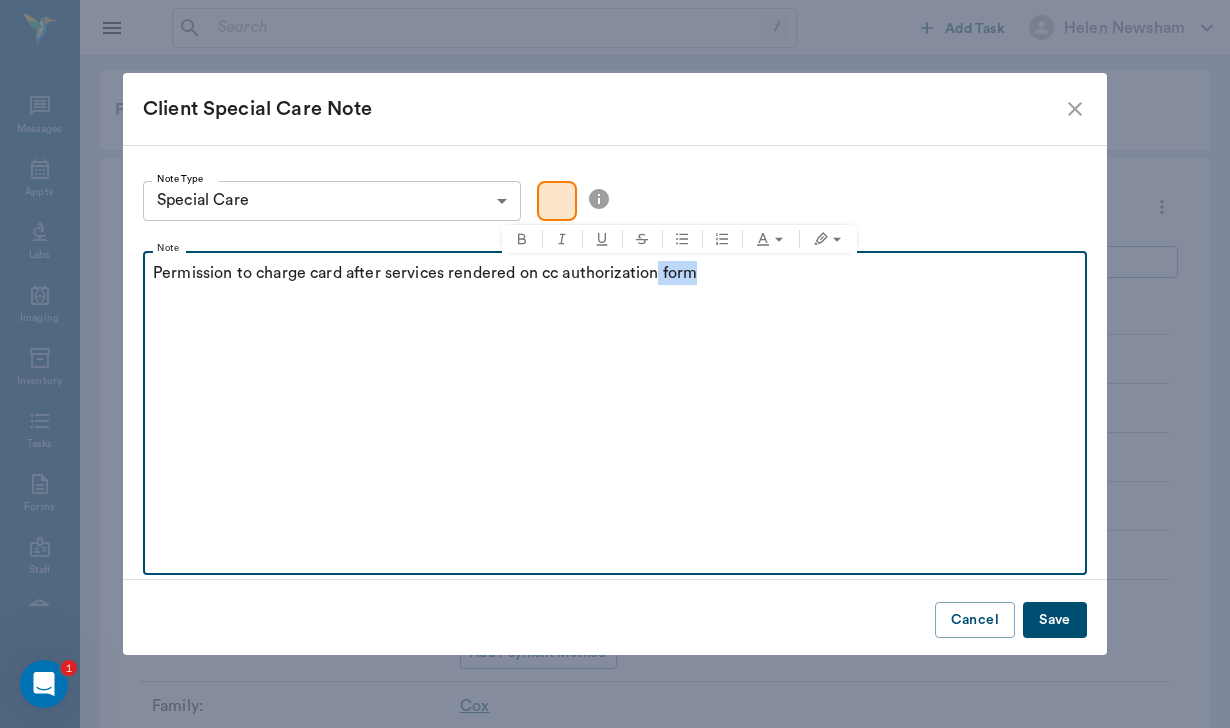 click on "Permission to charge card after services rendered on cc authorization form" at bounding box center (615, 286) 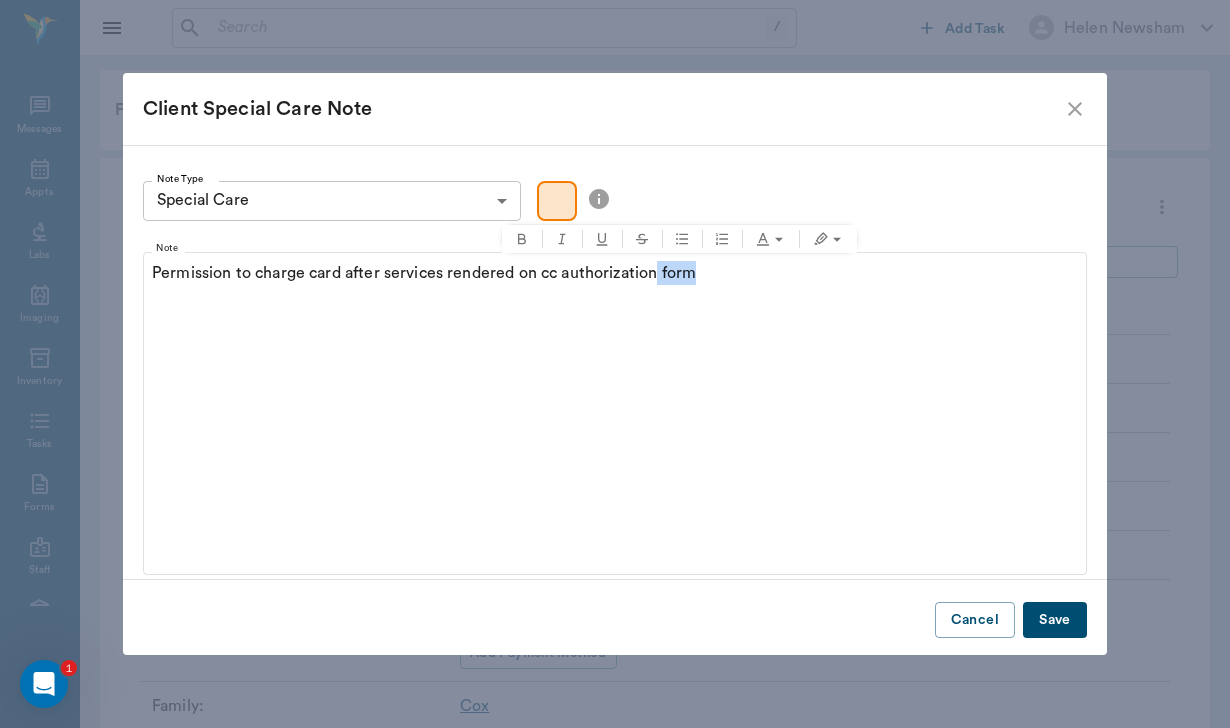 click on "Save" at bounding box center (1055, 620) 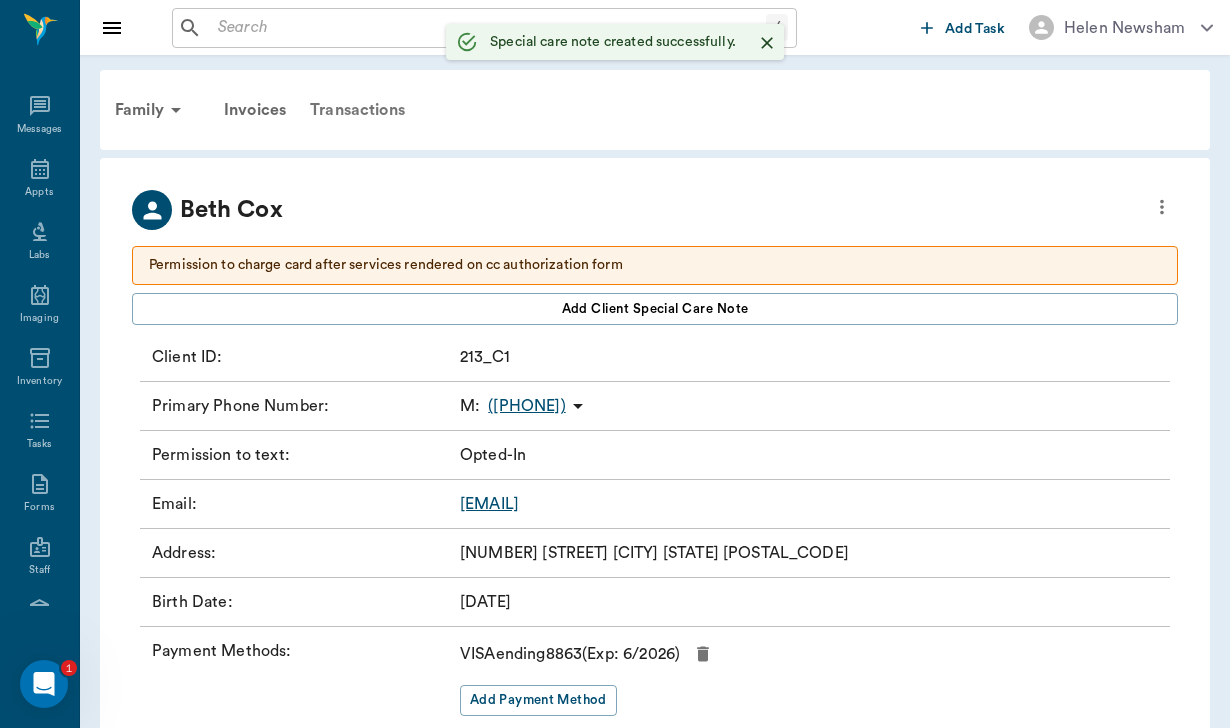 click on "Transactions" at bounding box center (357, 110) 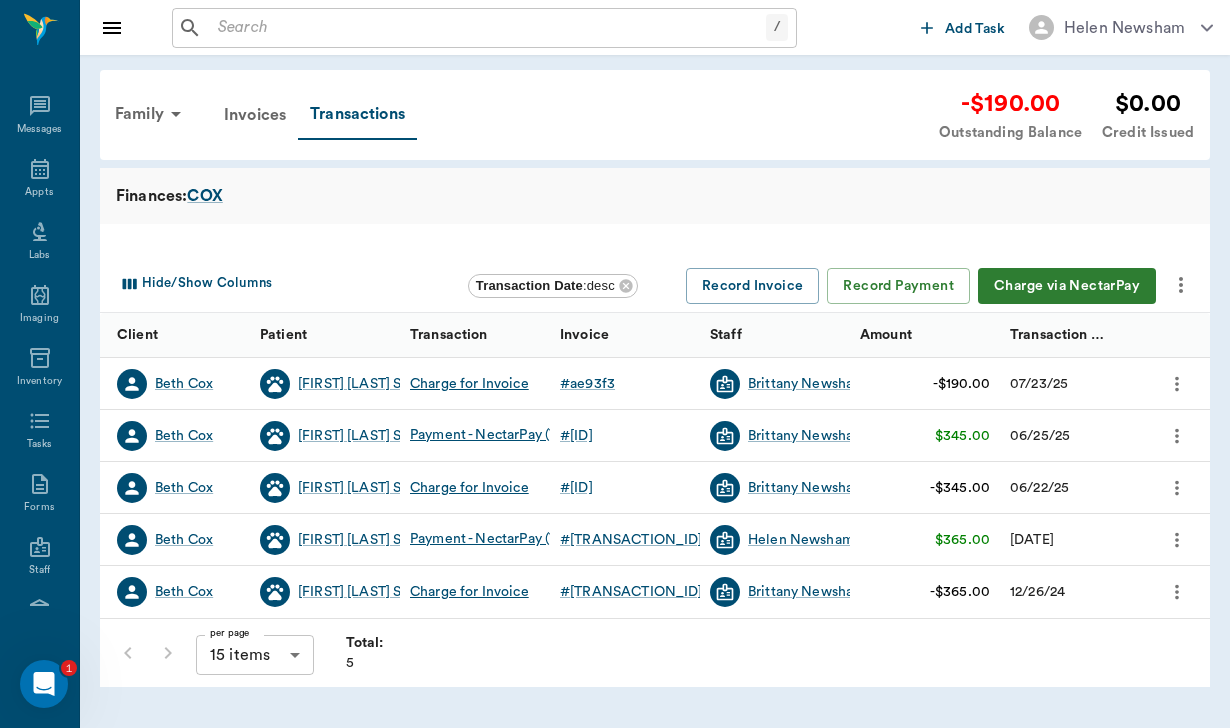 click on "Charge via NectarPay" at bounding box center (1067, 286) 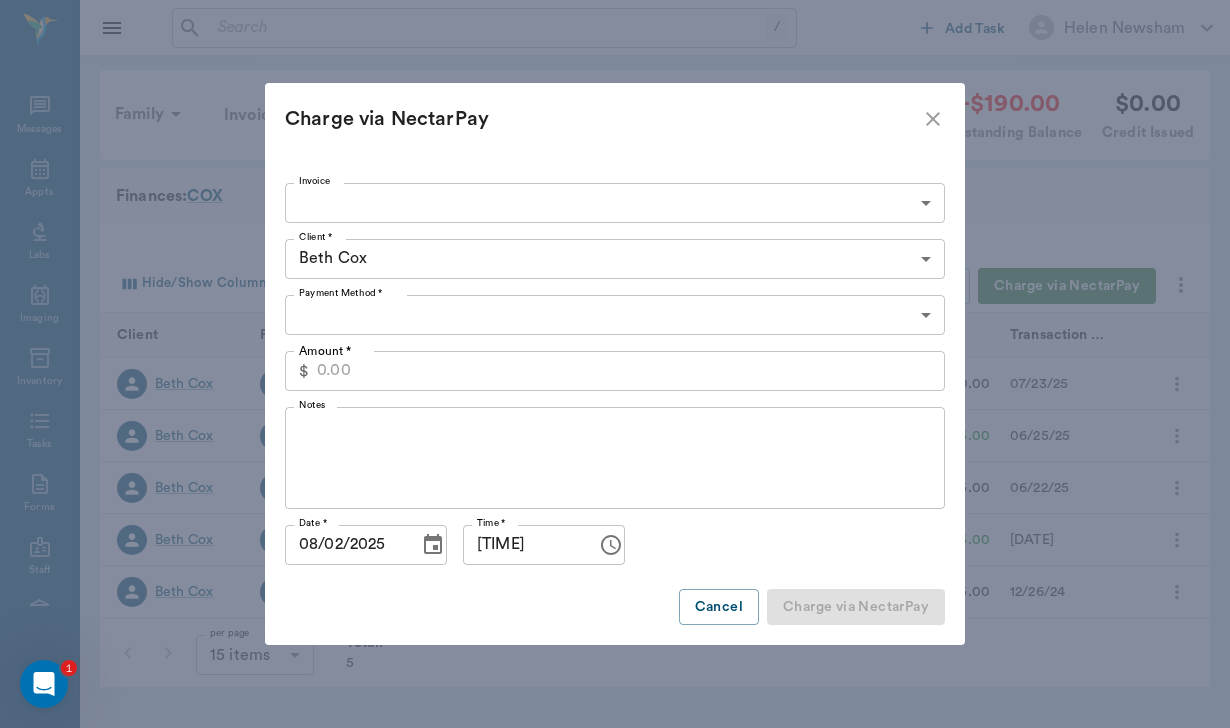 type on "CREDIT_CARDS_ON_FILE" 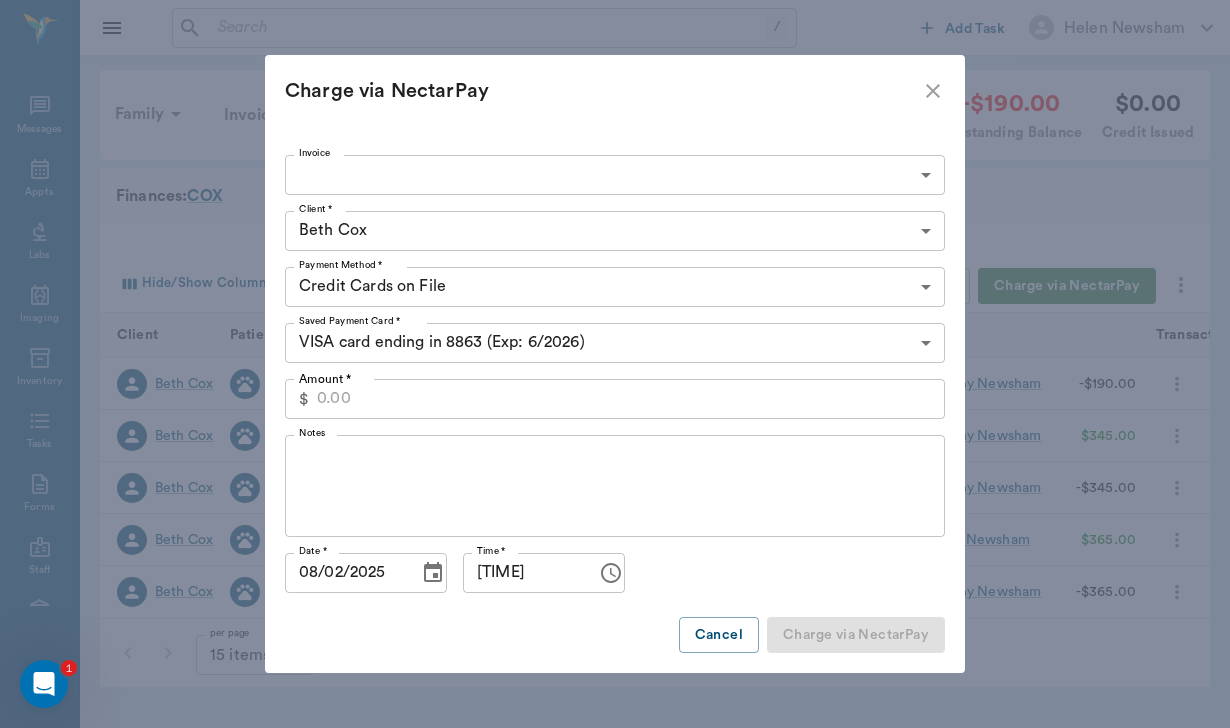 click on "/ ​ Add Task Helen Newsham Nectar Messages Appts Labs Imaging Inventory Tasks Forms Staff Reports Lookup Settings Family Invoices Transactions -$190.00 Outstanding Balance $0.00 Credit Issued Finances:    COX Hide/Show Columns Transaction Date :  desc Record Invoice Record Payment Charge via NectarPay Client Patient Transaction Invoice Staff Amount Transaction Date Beth Cox Cristiano Ronaldo S Charge for Invoice # ae93f3 Brittany Newsham -$190.00 07/23/25 Beth Cox Cristiano Ronaldo S Payment - NectarPay (Visa ending in 8863) # e04315 Brittany Newsham $345.00 06/25/25 Beth Cox Cristiano Ronaldo S Charge for Invoice # e04315 Brittany Newsham -$345.00 06/22/25 Beth Cox Cristiano Ronaldo S Payment - NectarPay (Visa ending in 8863) # 24c7d2 Helen Newsham $365.00 12/28/24 Beth Cox Cristiano Ronaldo S Charge for Invoice # 24c7d2 Brittany Newsham -$365.00 12/26/24 per page 15 items 15 per page Total:   5 NectarVet | High Caliber Performance 1 Settings Sign Out View all family members Patients #213_P1    -      $" at bounding box center (615, 364) 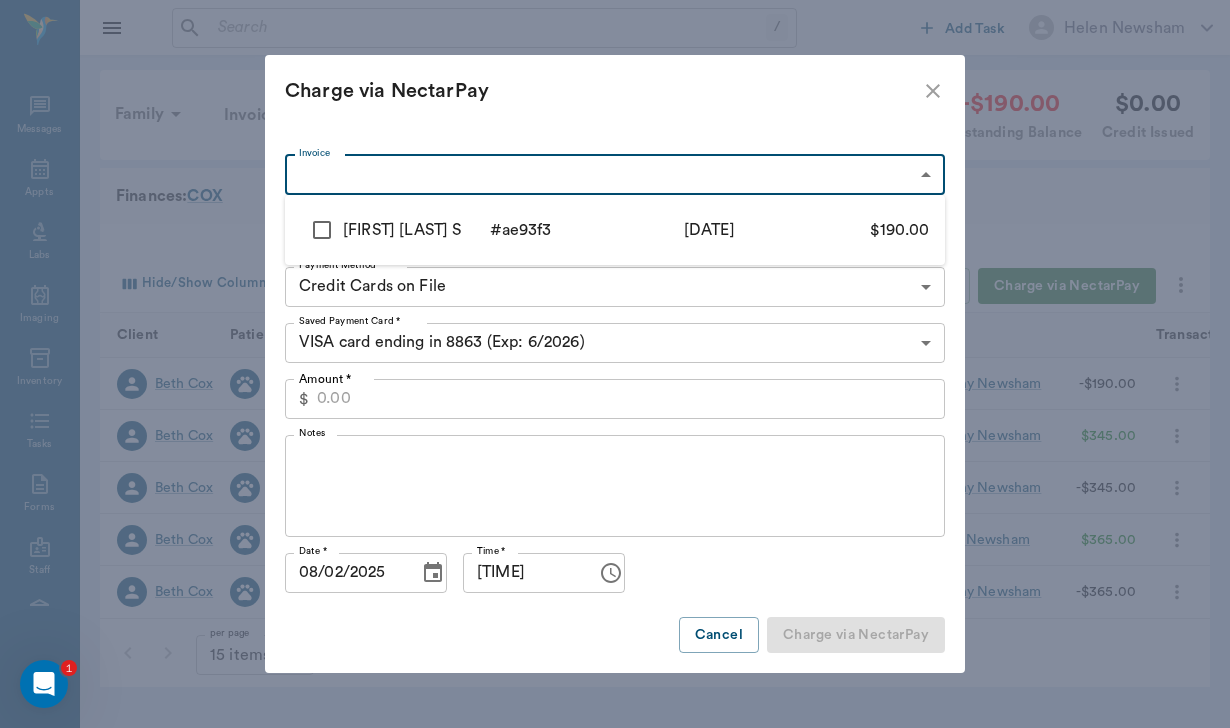 click at bounding box center [322, 230] 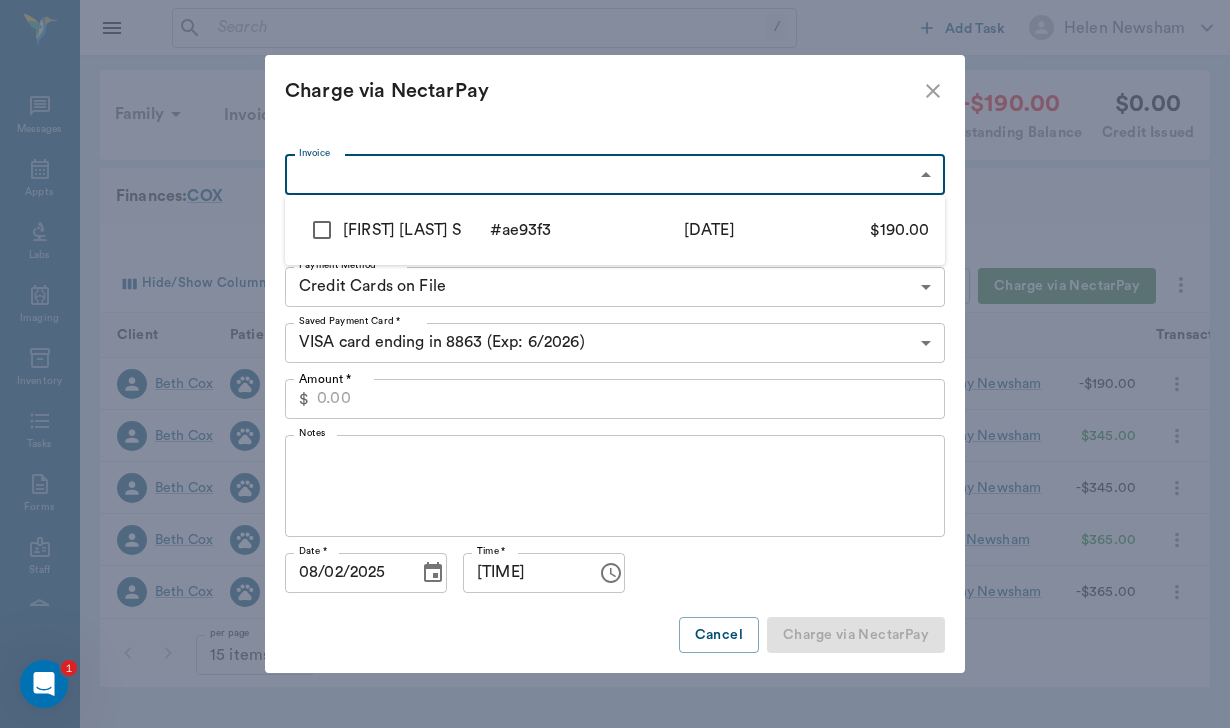 checkbox on "true" 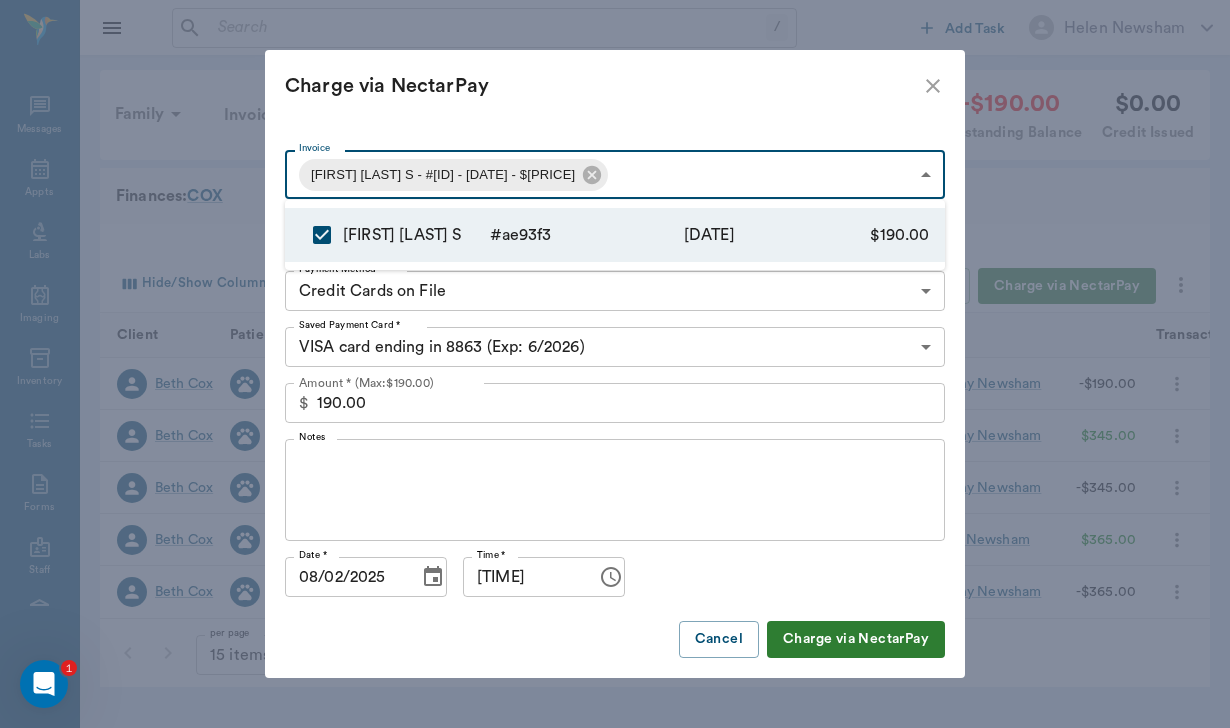 click at bounding box center [615, 364] 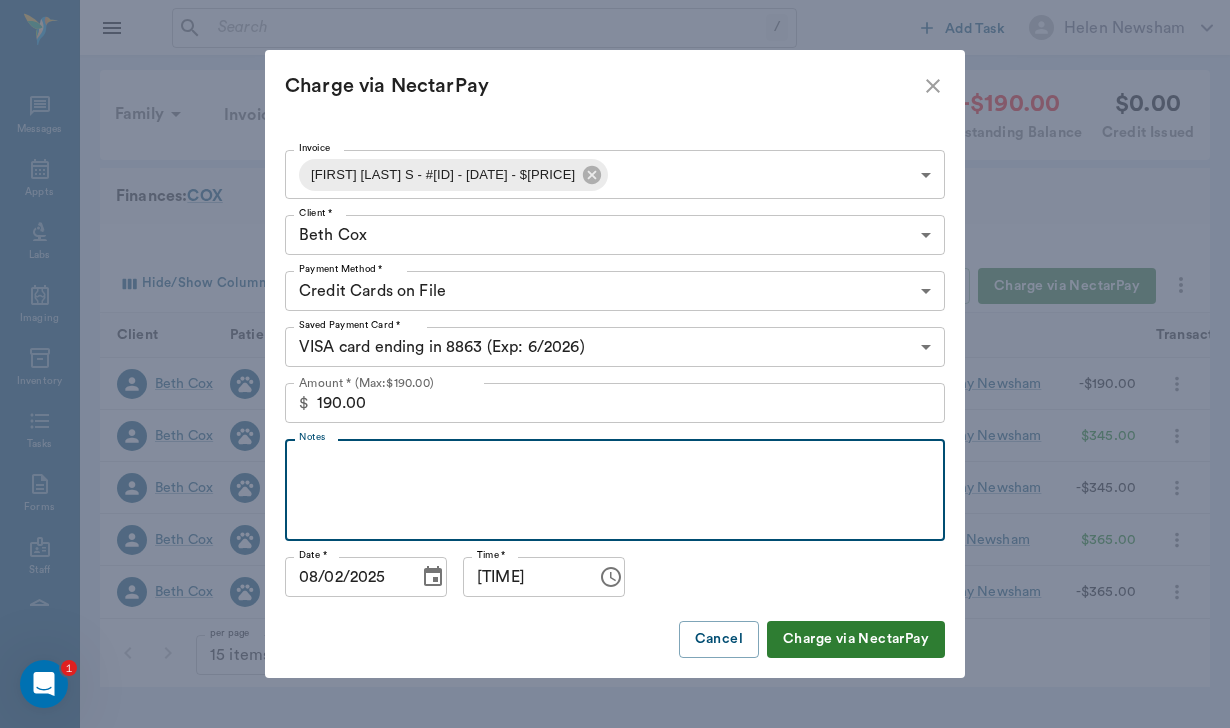 click on "Notes" at bounding box center (615, 490) 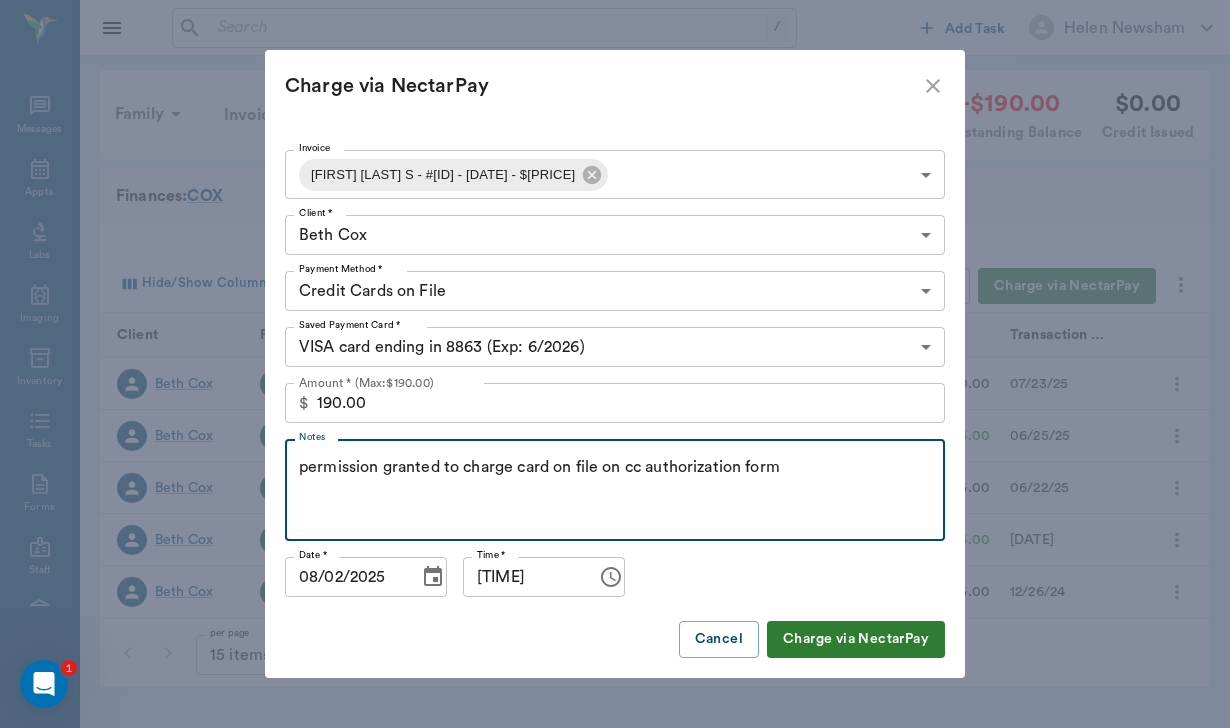type on "permission granted to charge card on file on cc authorization form" 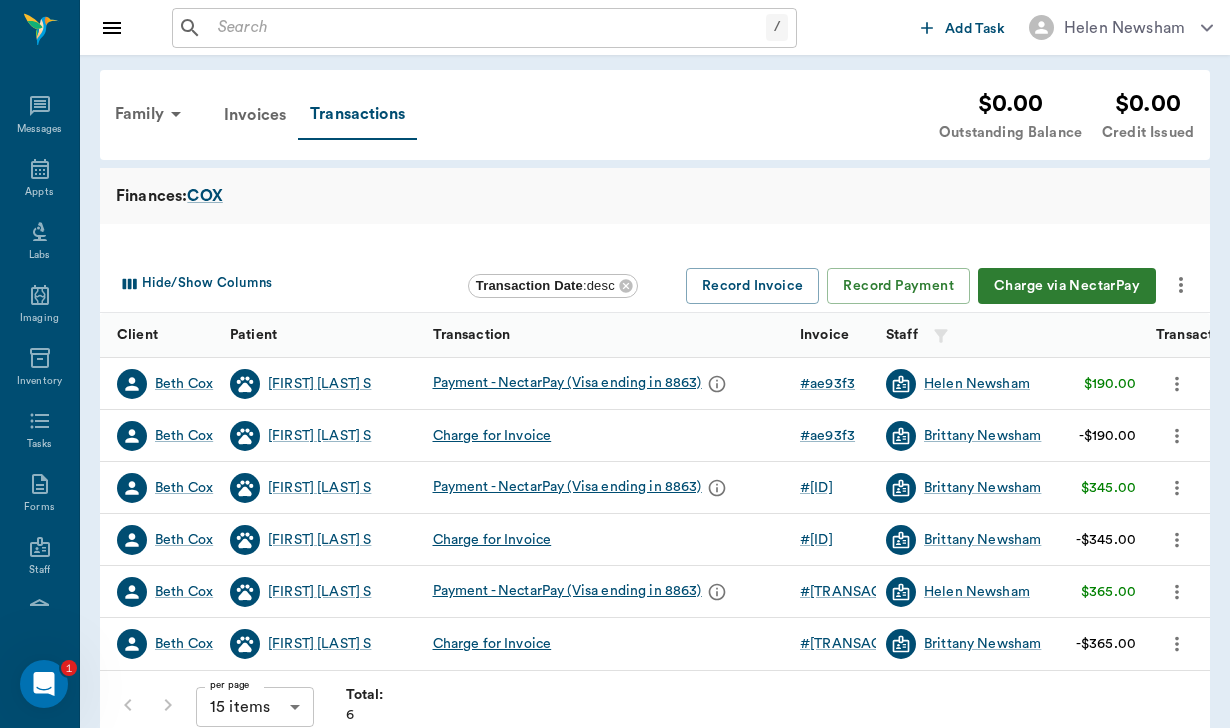 click 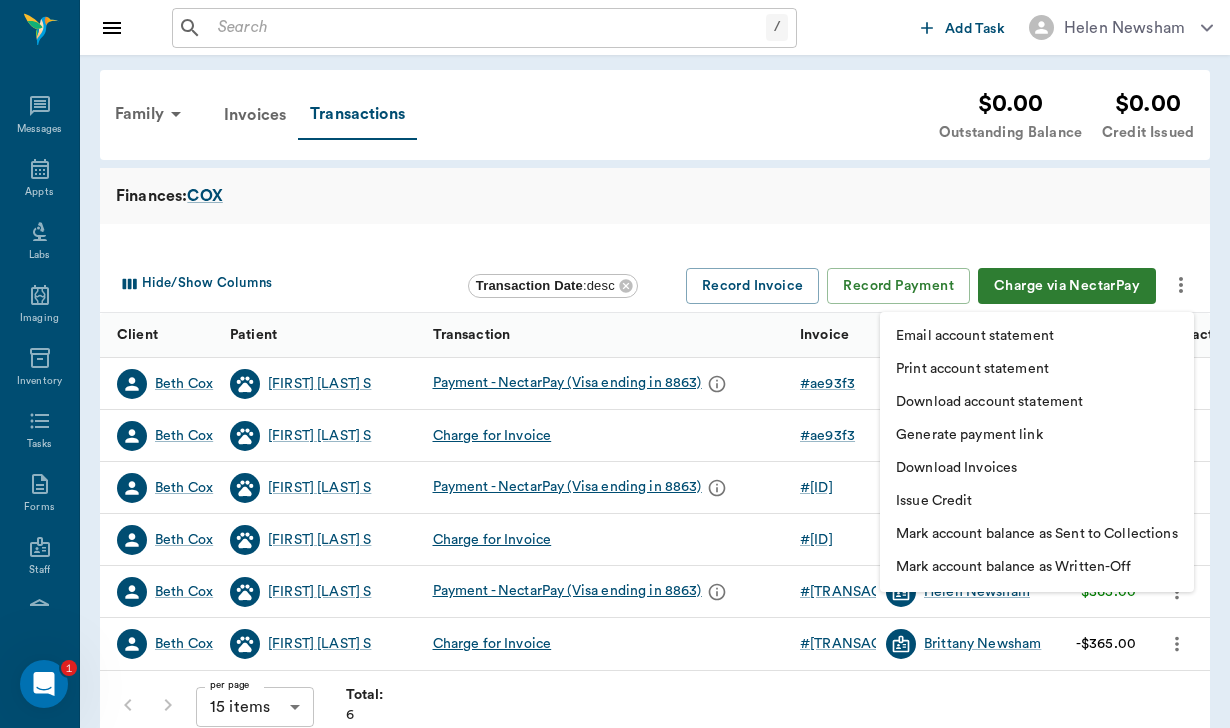 click on "Download account statement" at bounding box center [989, 402] 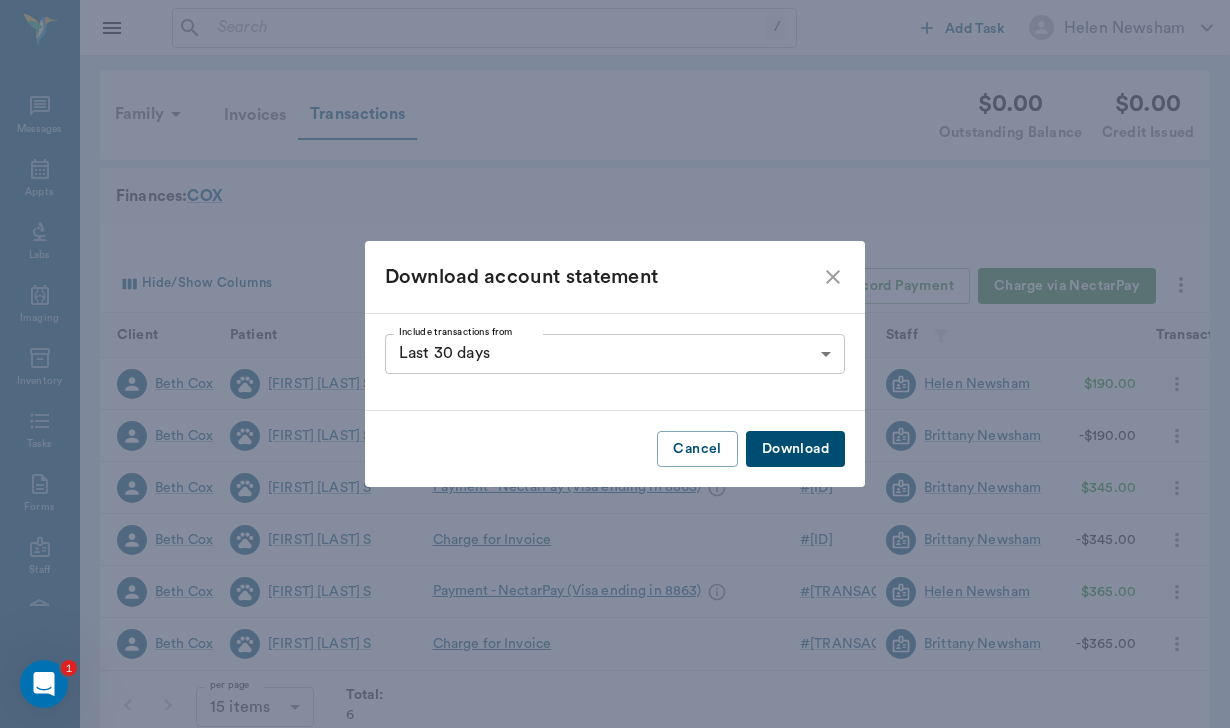 click on "/ ​ Add Task Helen Newsham Nectar Messages Appts Labs Imaging Inventory Tasks Forms Staff Reports Lookup Settings Family Invoices Transactions $0.00 Outstanding Balance $0.00 Credit Issued Finances:    COX Hide/Show Columns Transaction Date :  desc Record Invoice Record Payment Charge via NectarPay Client Patient Transaction Invoice Staff Amount Transaction Date Beth Cox Cristiano Ronaldo S Payment - NectarPay (Visa ending in 8863) # ae93f3 Helen Newsham $190.00 08/02/25 Beth Cox Cristiano Ronaldo S Charge for Invoice # ae93f3 Brittany Newsham -$190.00 07/23/25 Beth Cox Cristiano Ronaldo S Payment - NectarPay (Visa ending in 8863) # e04315 Brittany Newsham $345.00 06/25/25 Beth Cox Cristiano Ronaldo S Charge for Invoice # e04315 Brittany Newsham -$345.00 06/22/25 Beth Cox Cristiano Ronaldo S Payment - NectarPay (Visa ending in 8863) # 24c7d2 Helen Newsham $365.00 12/28/24 Beth Cox Cristiano Ronaldo S Charge for Invoice # 24c7d2 Brittany Newsham -$365.00 12/26/24 per page 15 items 15 per page Total:   6 1" at bounding box center (615, 381) 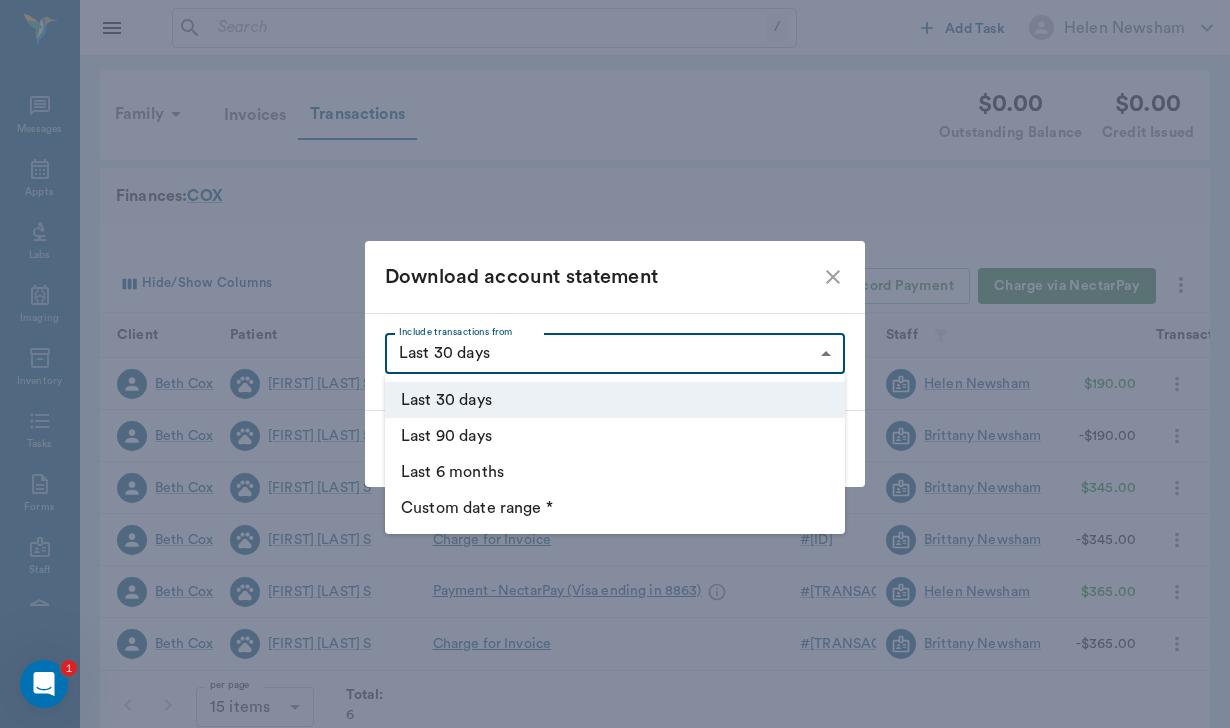 click on "Custom date range *" at bounding box center (615, 508) 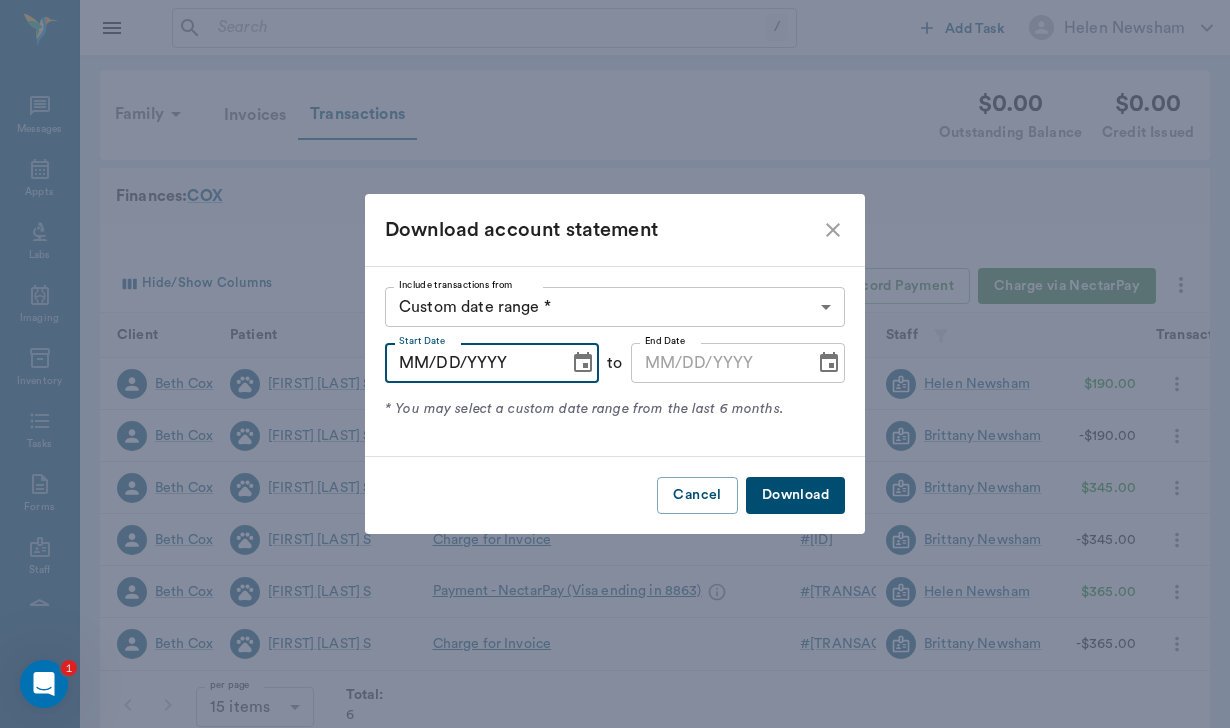 click on "MM/DD/YYYY" at bounding box center (470, 363) 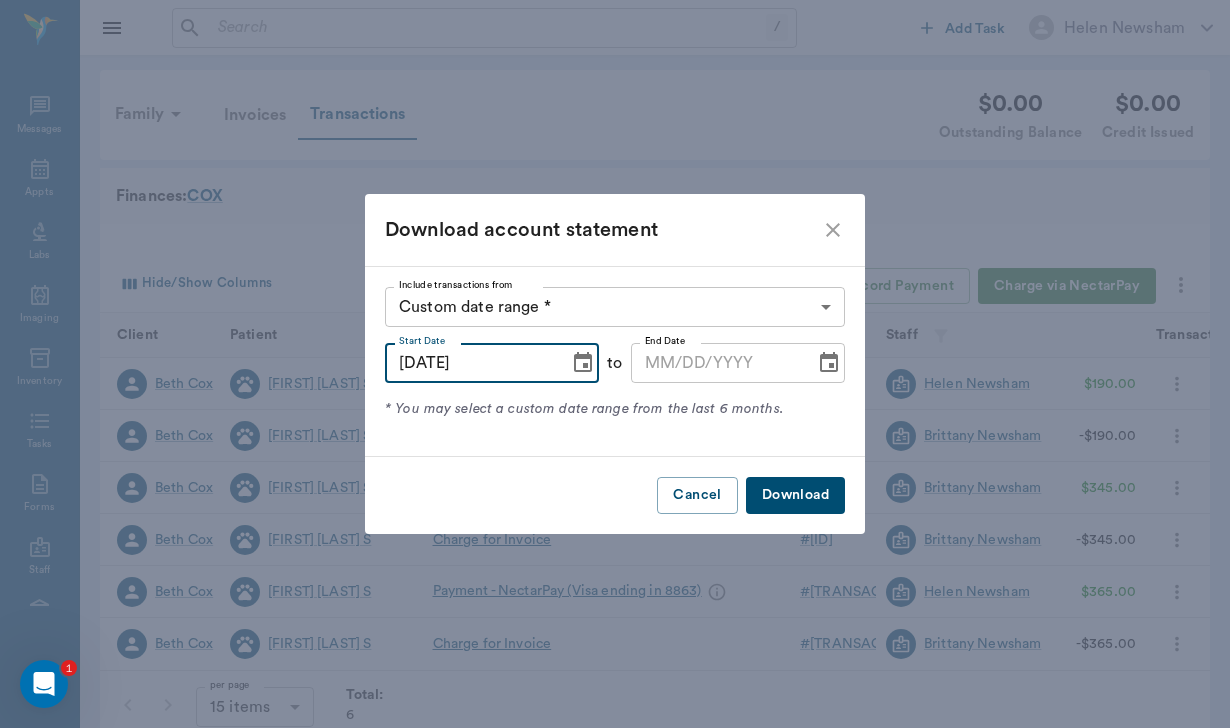 click on "07/23/YYYY" at bounding box center [470, 363] 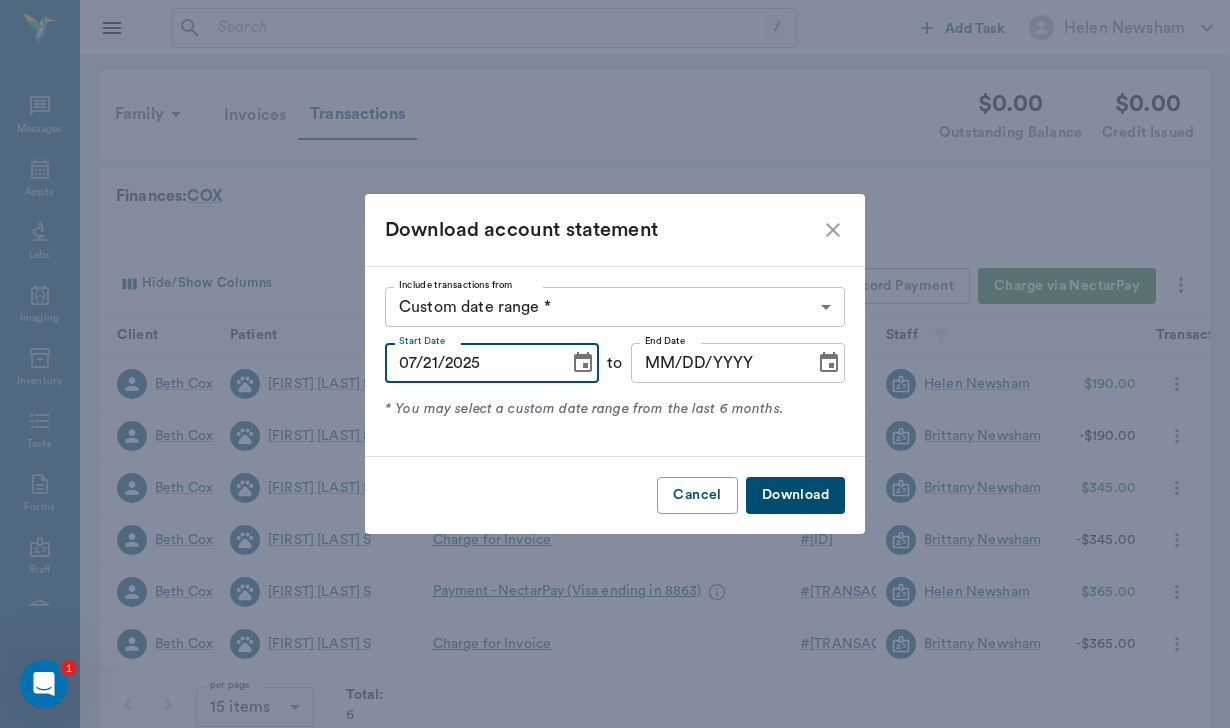 click on "MM/DD/YYYY" at bounding box center [716, 363] 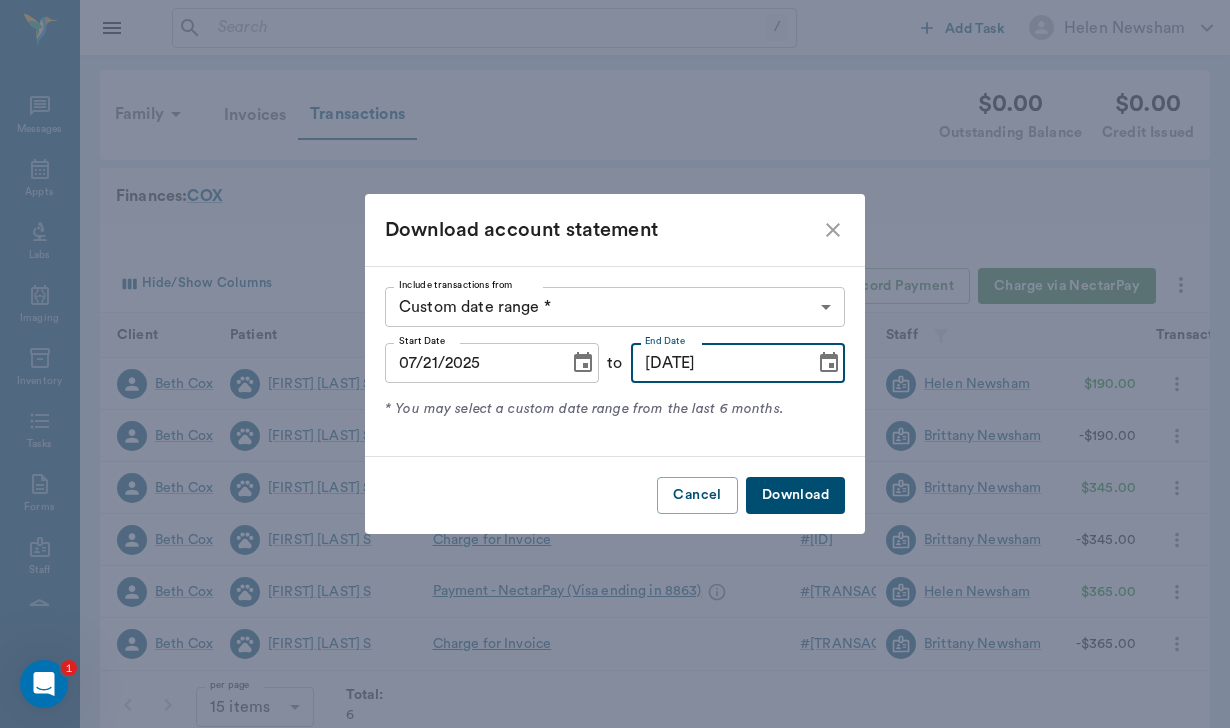 type on "08/03/2025" 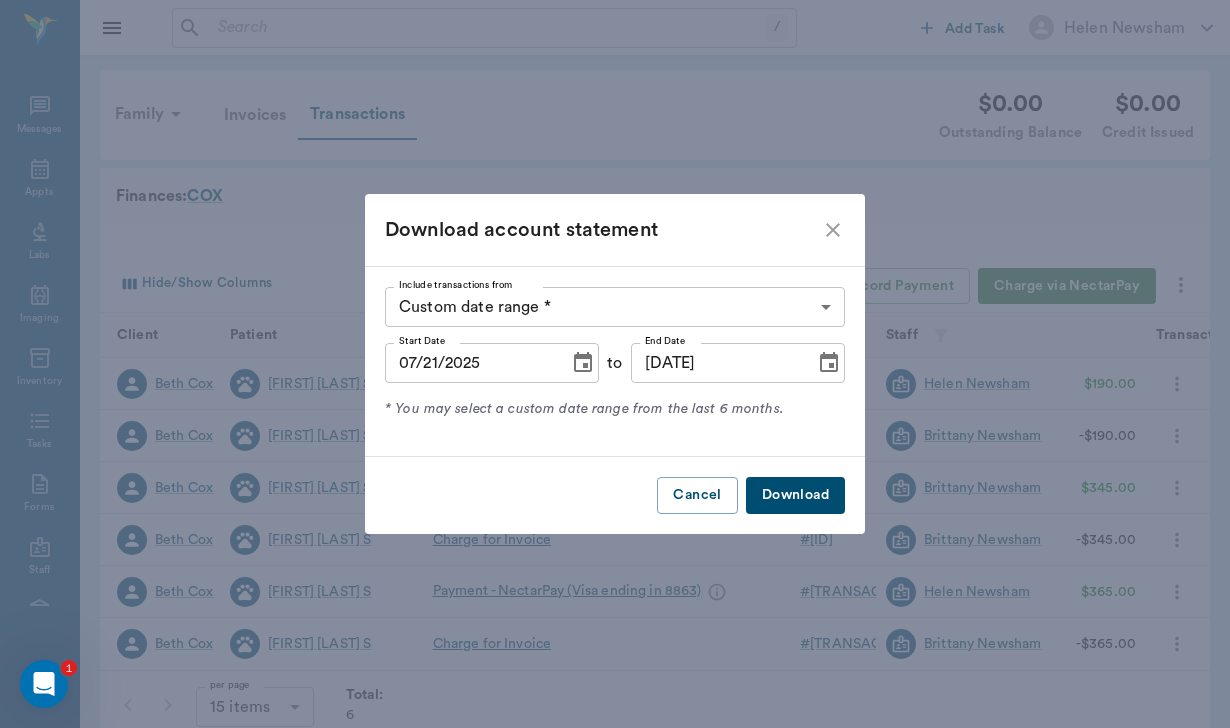 click on "Download" at bounding box center (795, 495) 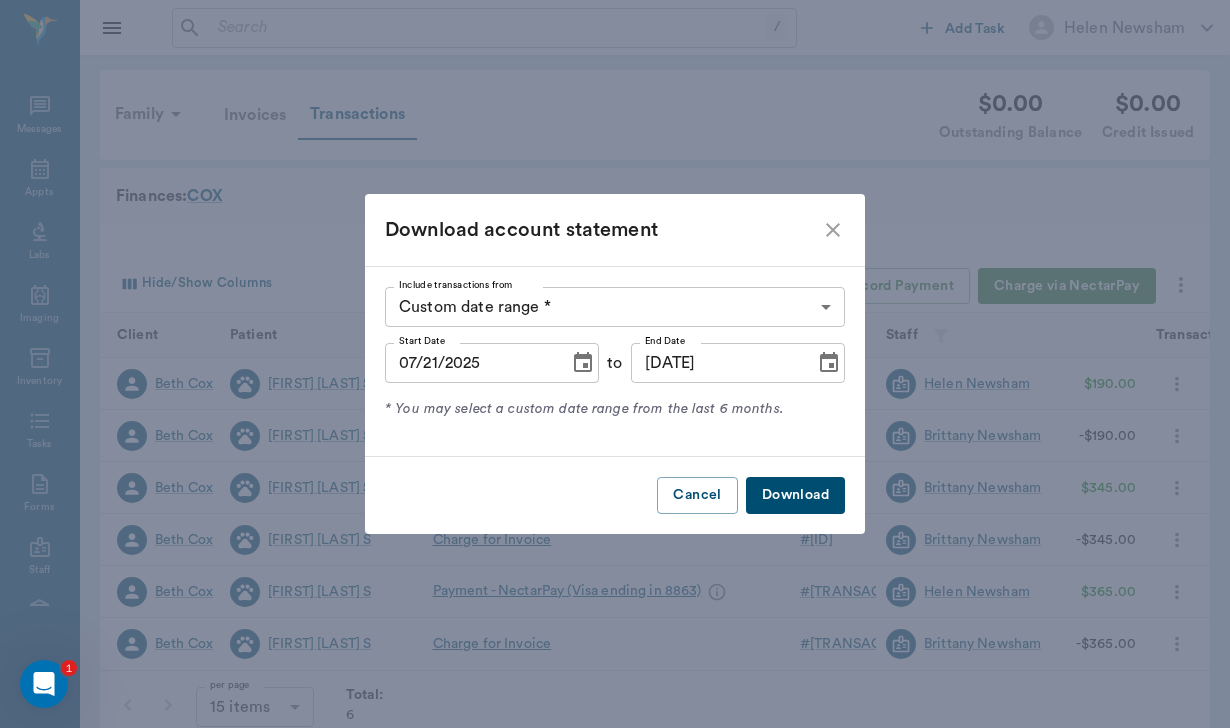 click 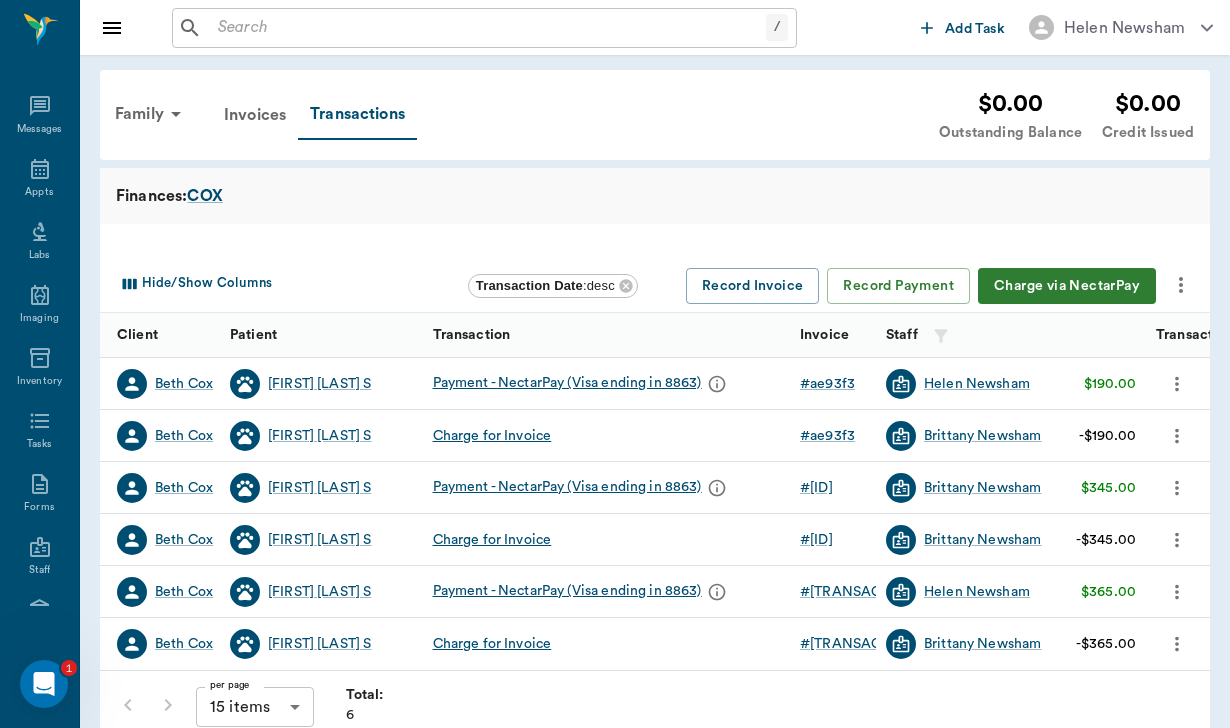 scroll, scrollTop: 0, scrollLeft: 0, axis: both 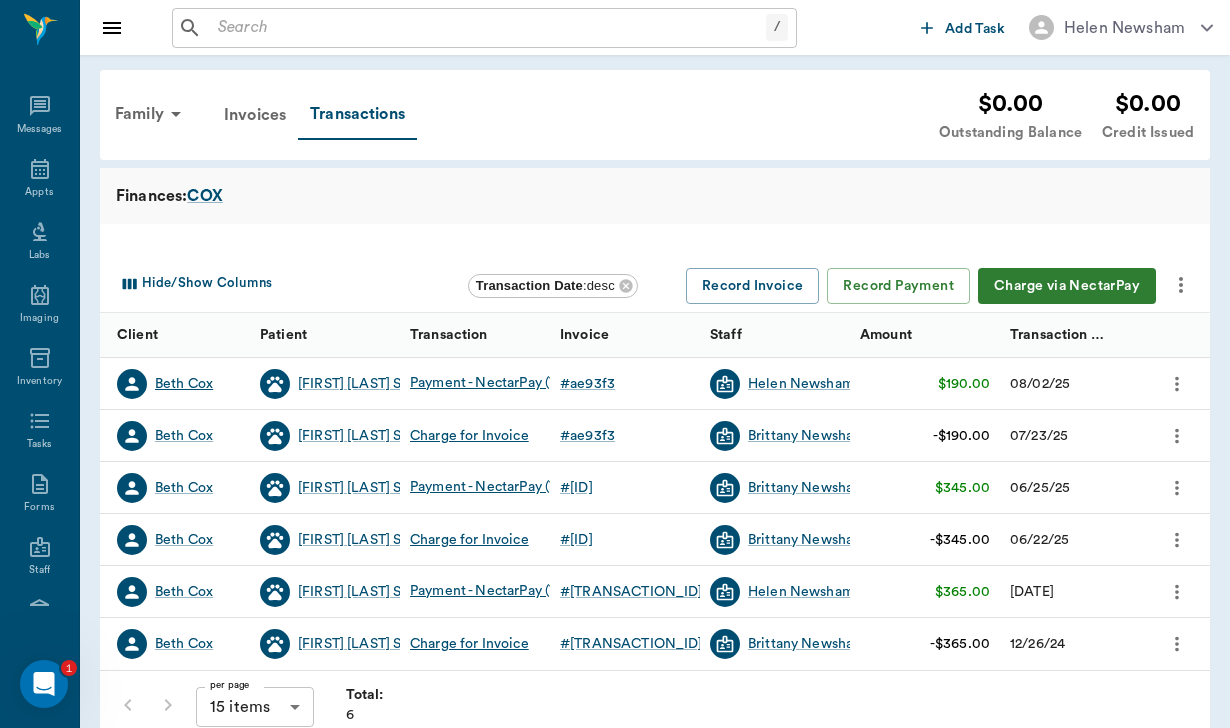 click on "Beth Cox" at bounding box center (184, 384) 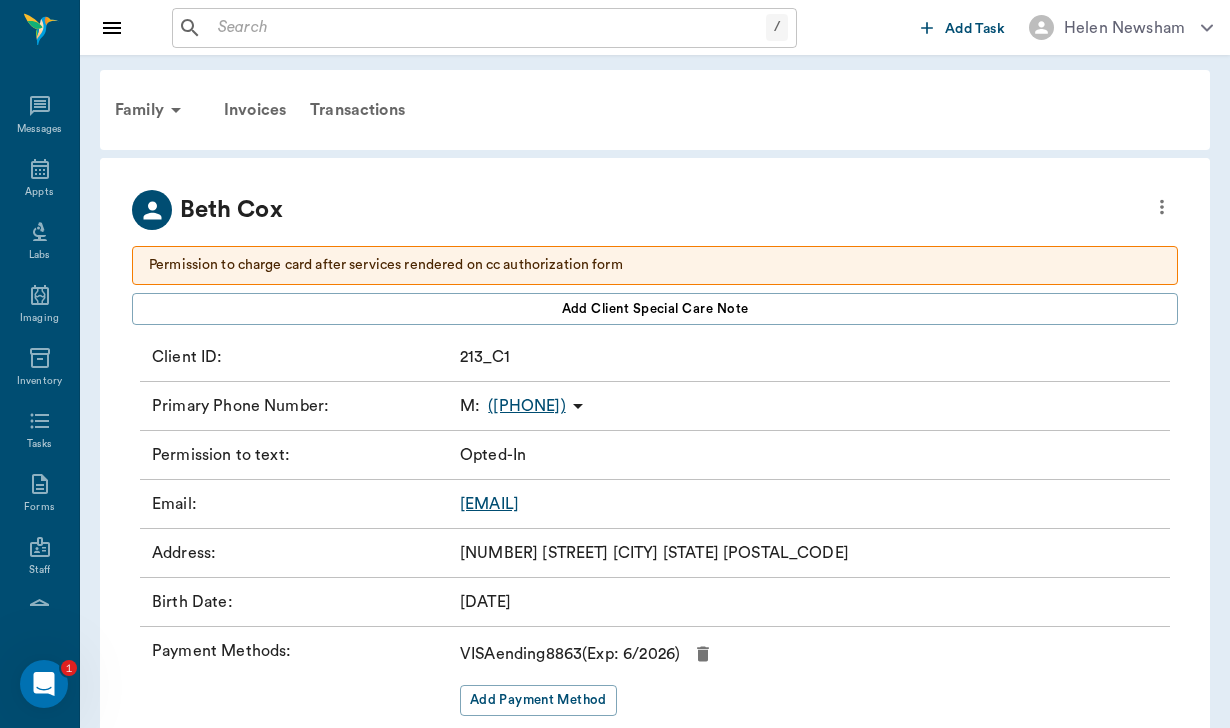 click on "Rcox12@gvtc.com" at bounding box center (489, 504) 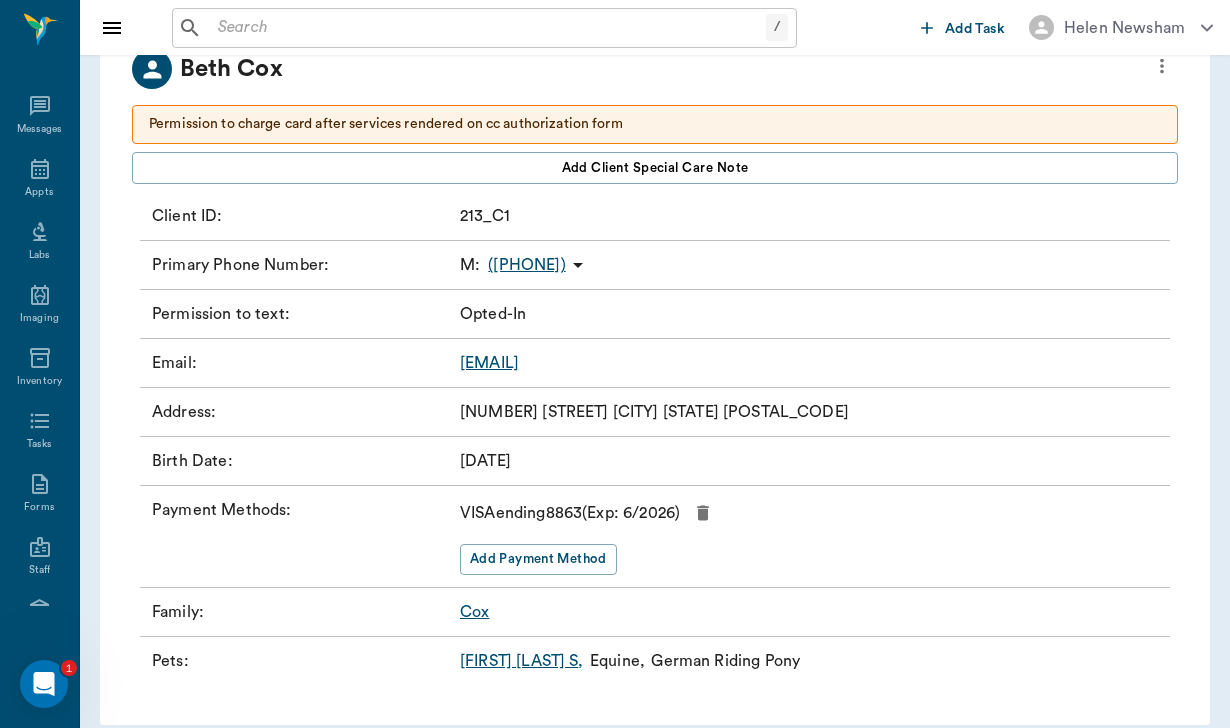scroll, scrollTop: 103, scrollLeft: 0, axis: vertical 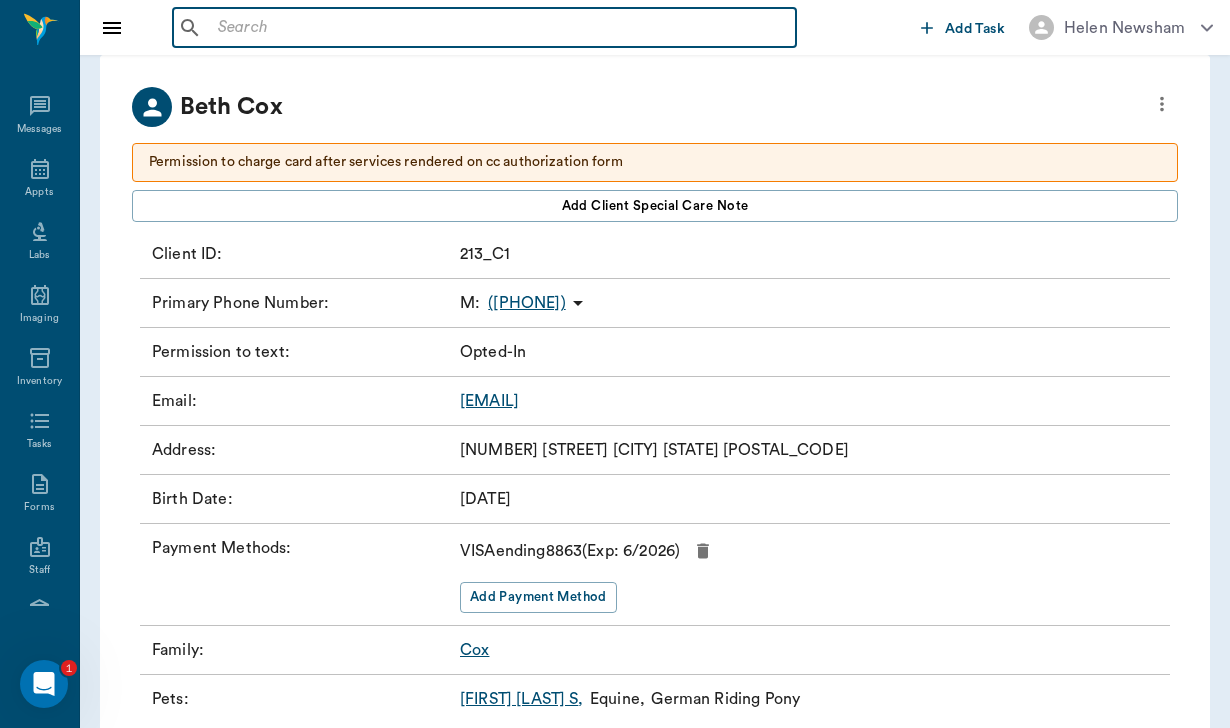 click at bounding box center (499, 28) 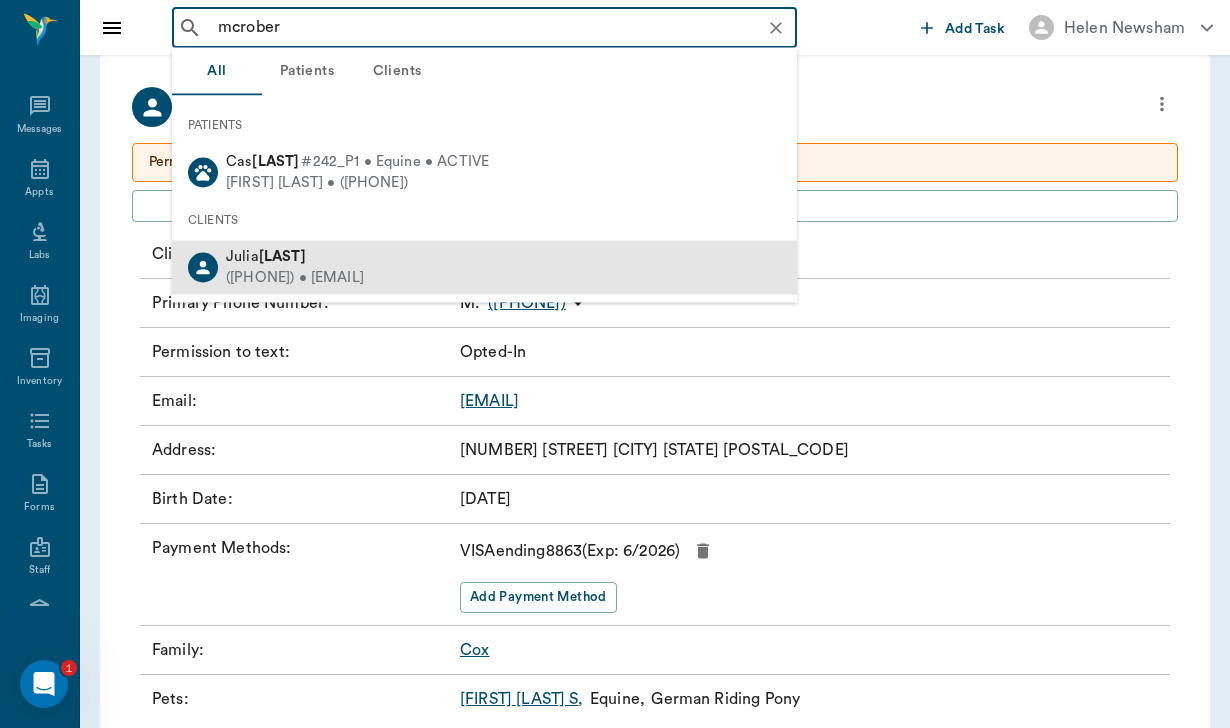 click on "(508) 317-2051   • jpmcroberts13@gmail.com" at bounding box center (295, 278) 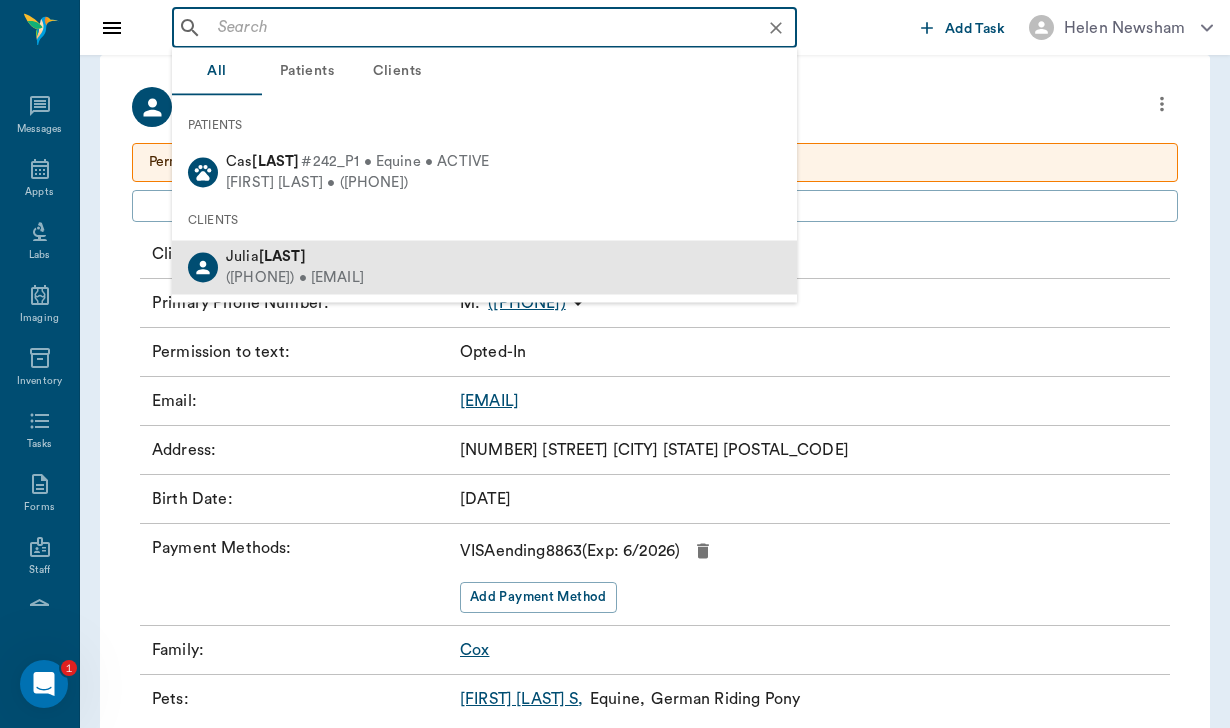 scroll, scrollTop: 0, scrollLeft: 0, axis: both 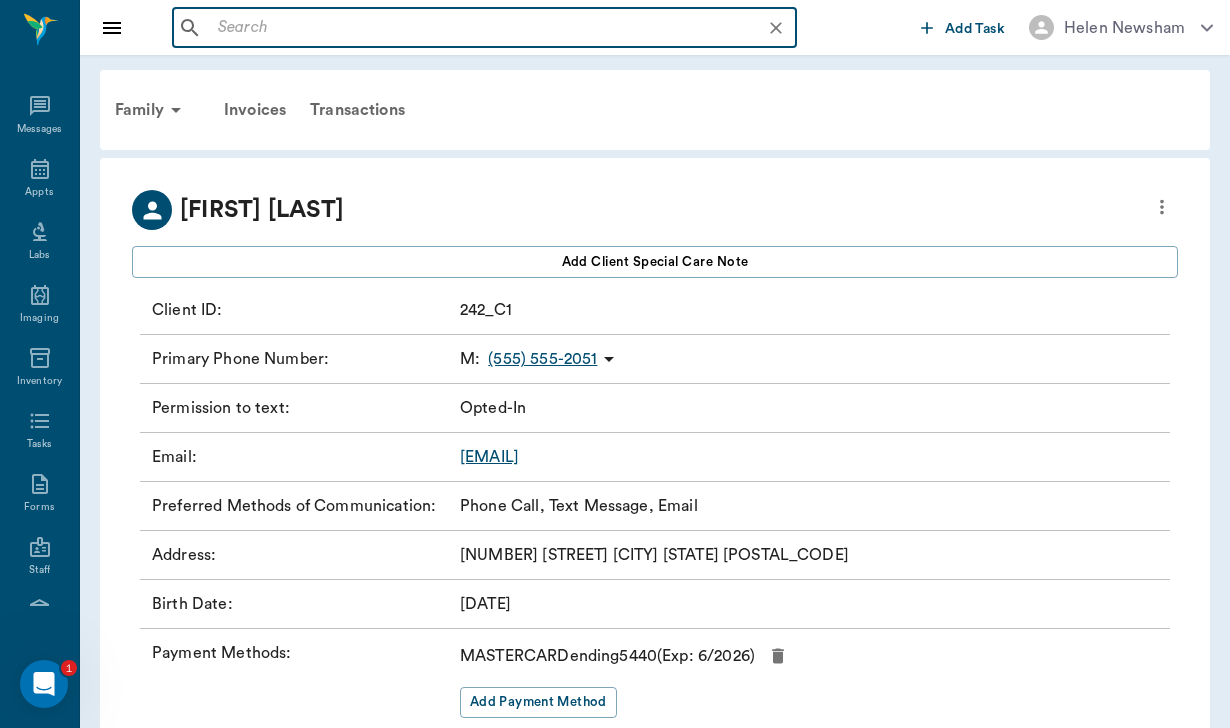click at bounding box center (500, 28) 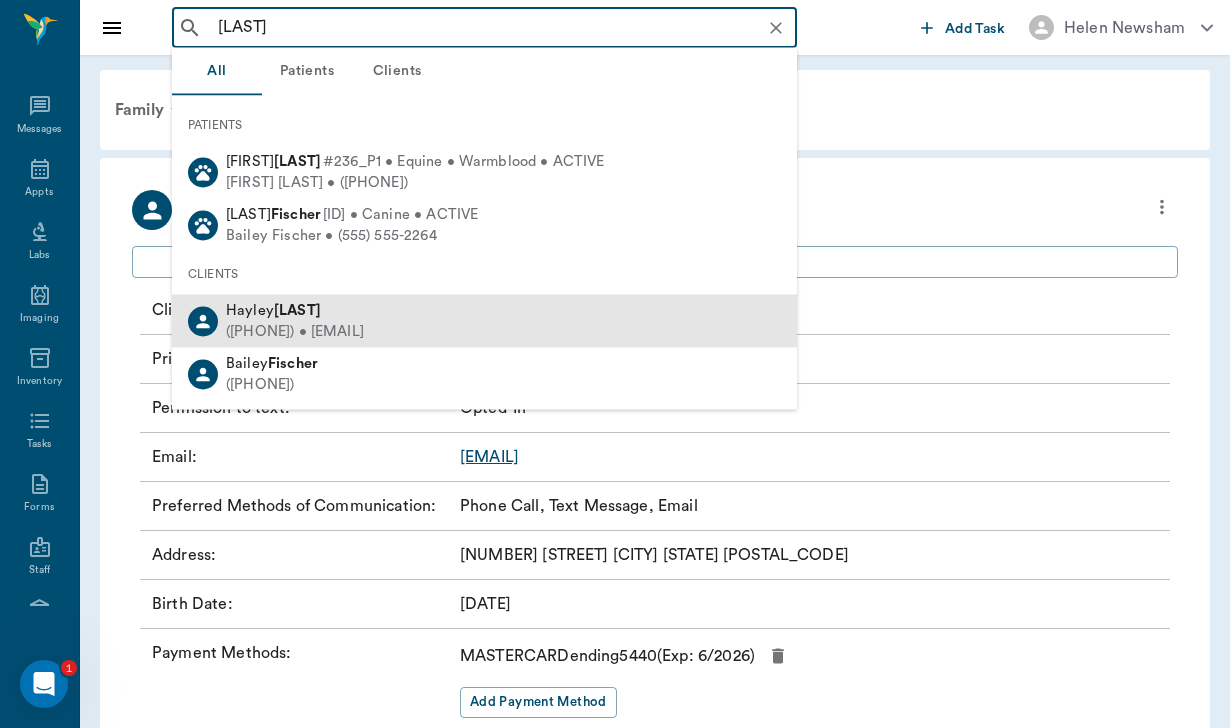 click on "(910) 616-4296   • hayl4406@gmail.com" at bounding box center [295, 331] 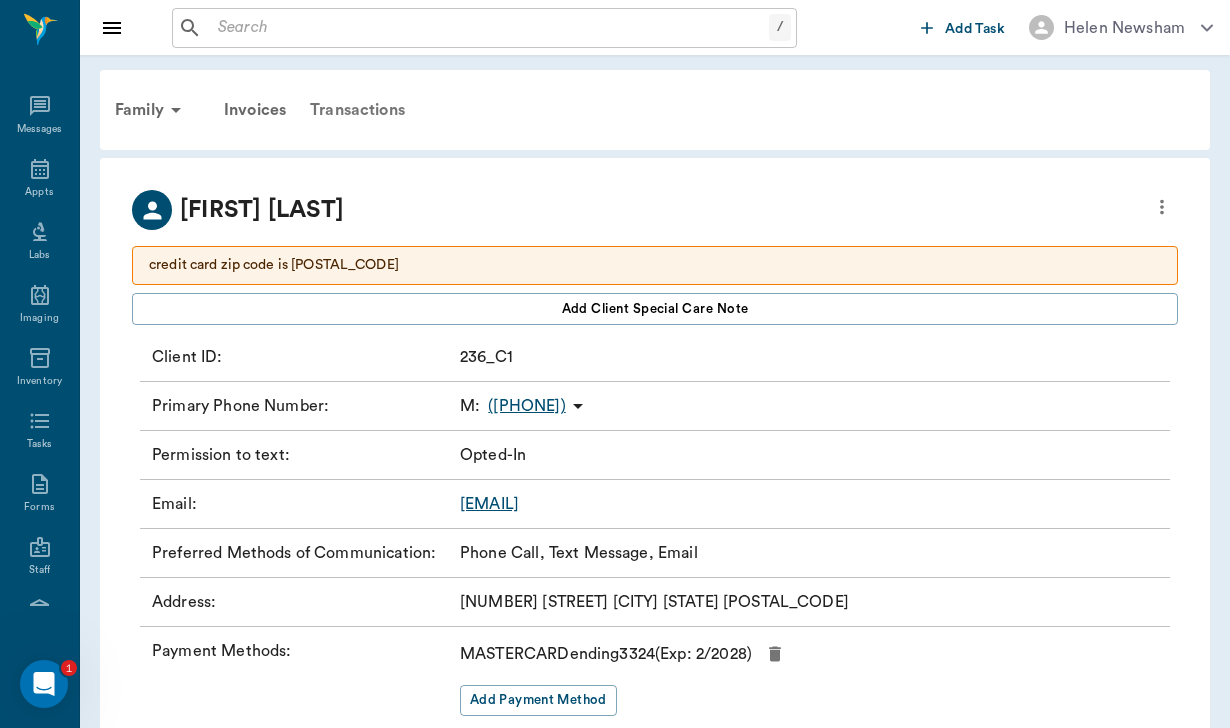 click on "Transactions" at bounding box center [357, 110] 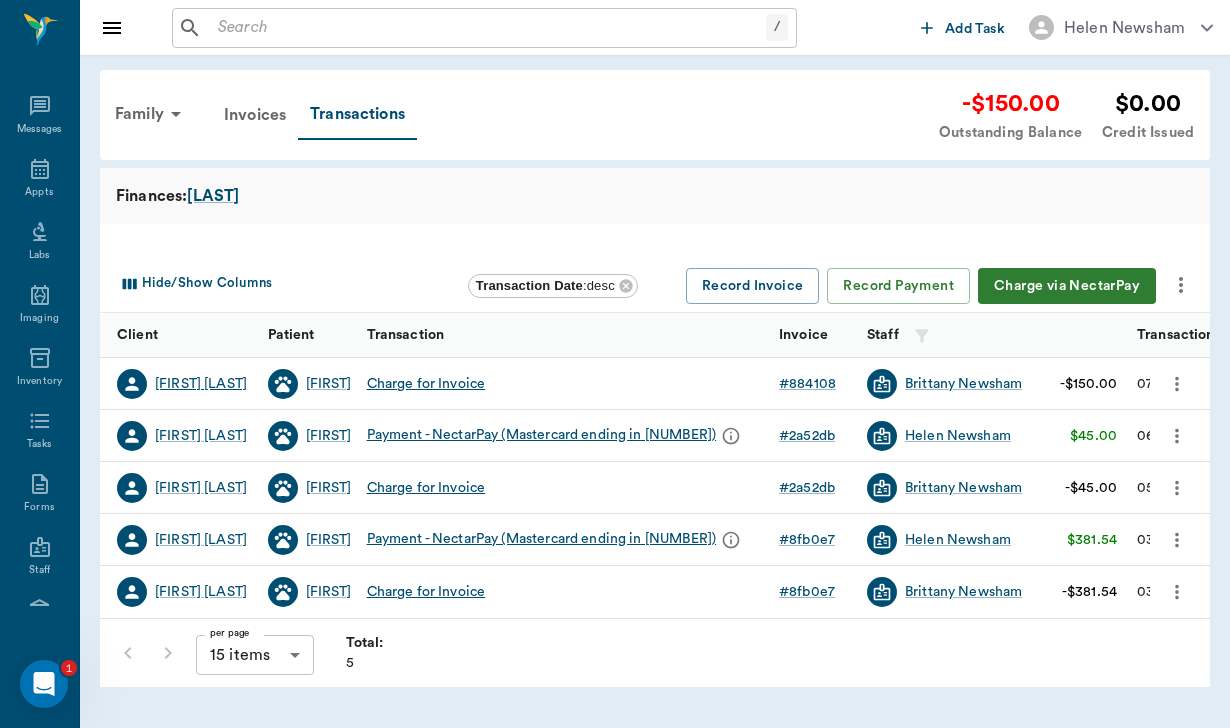click on "Hayley Fisher" at bounding box center [201, 384] 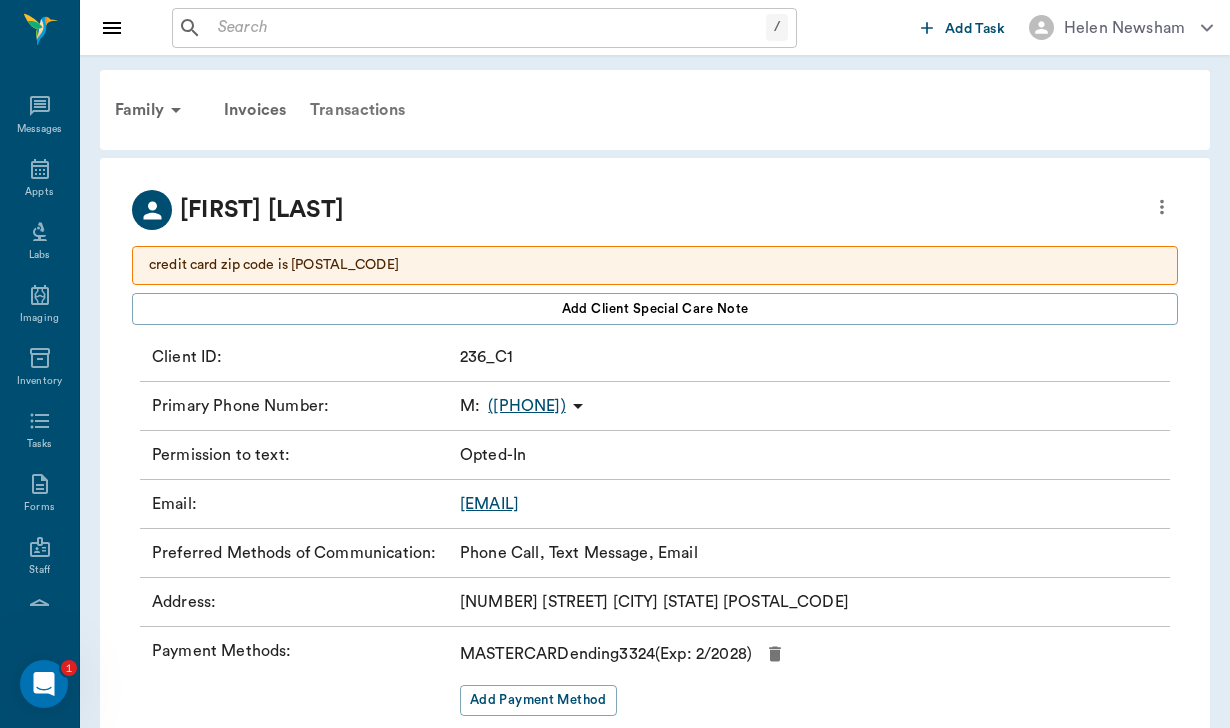 click on "Transactions" at bounding box center [357, 110] 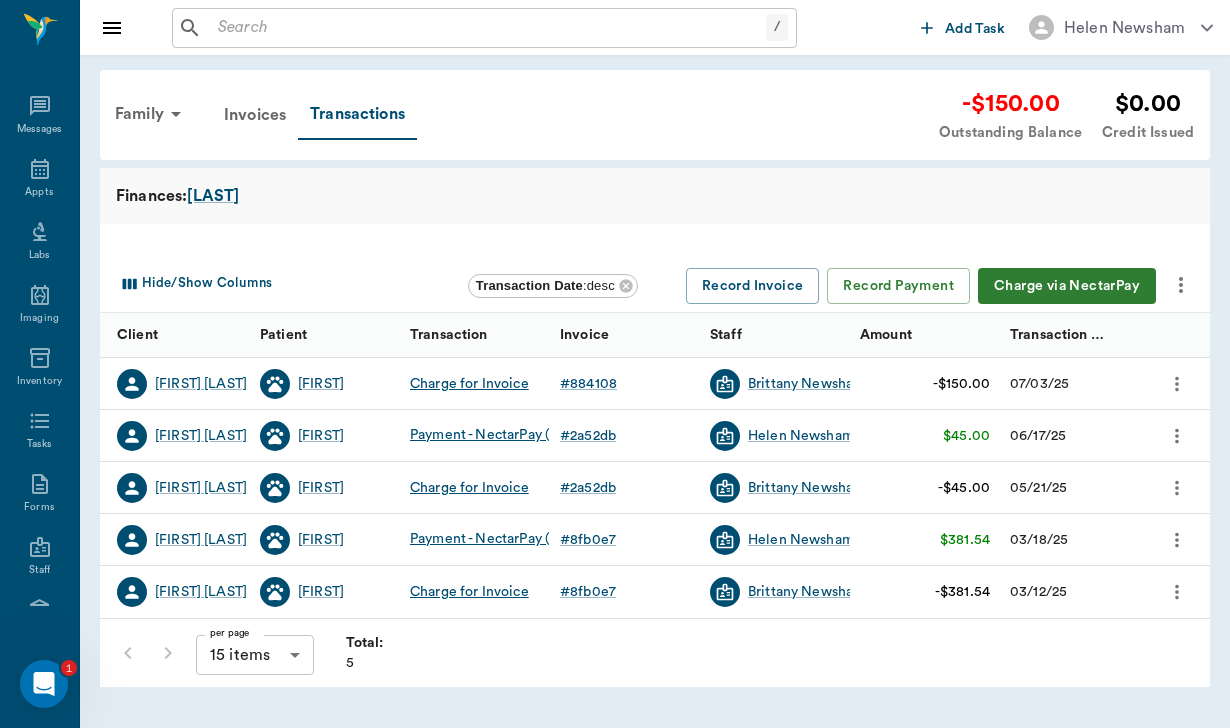 click 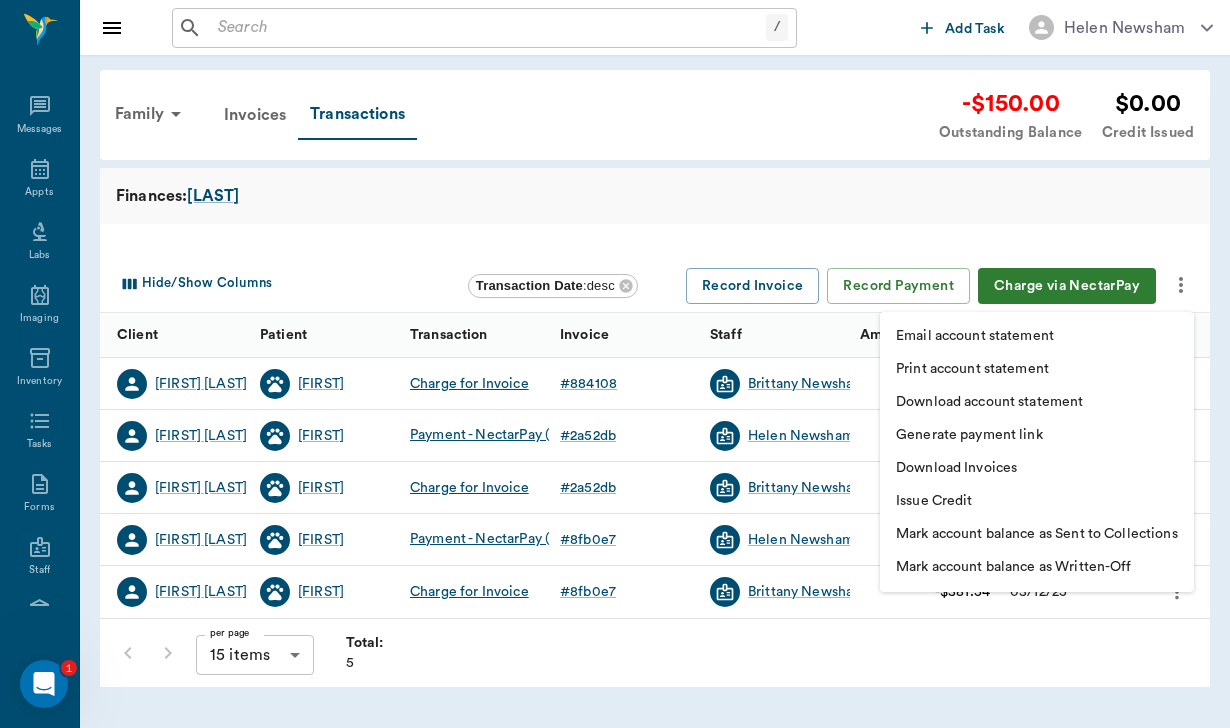 click on "Download Invoices" at bounding box center (956, 468) 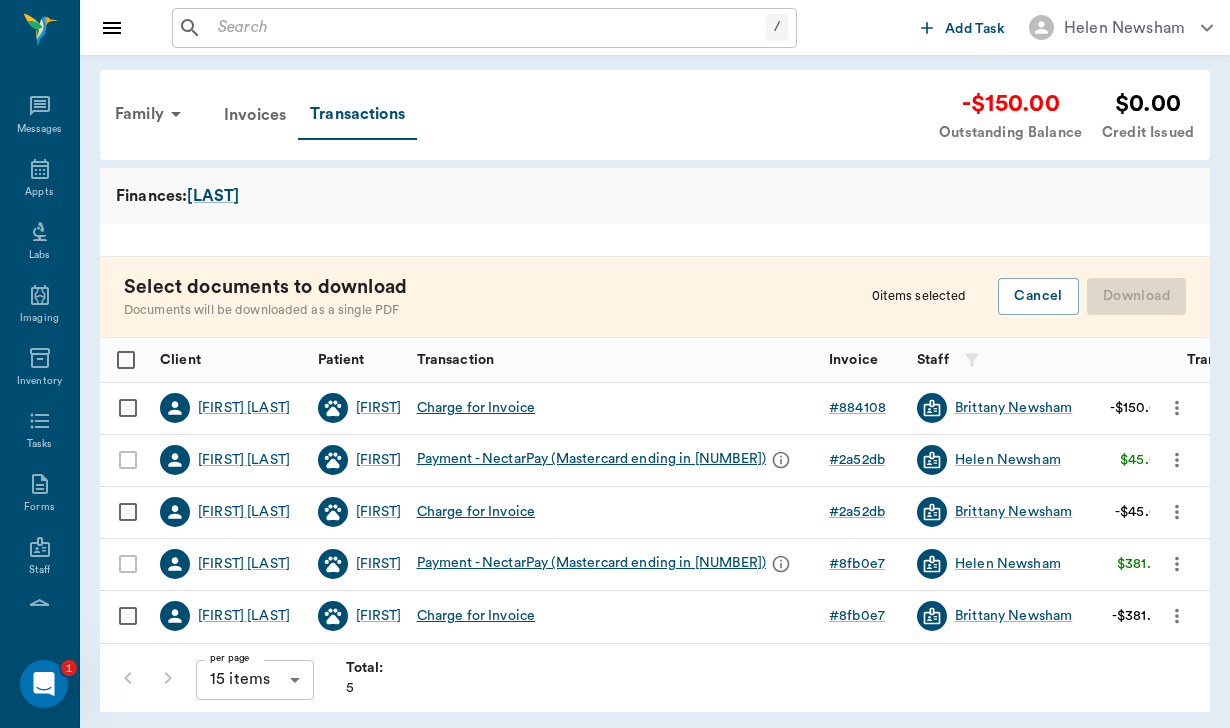 click at bounding box center [128, 408] 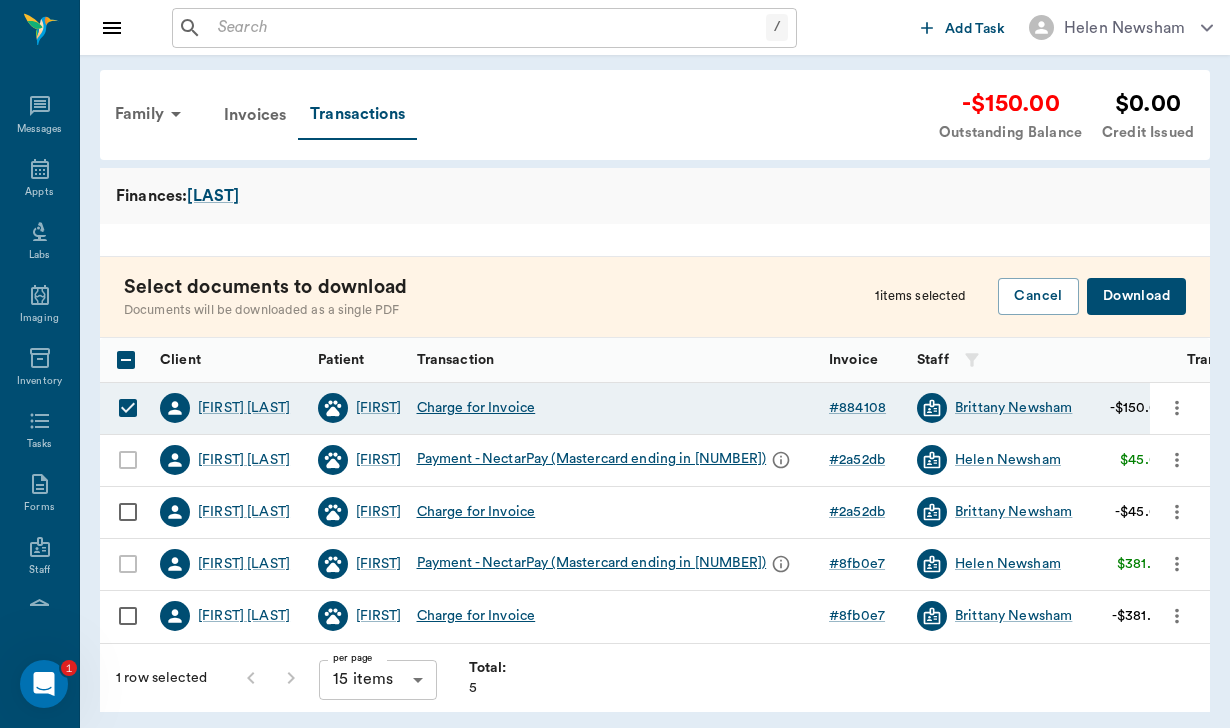 click on "Download" at bounding box center [1136, 296] 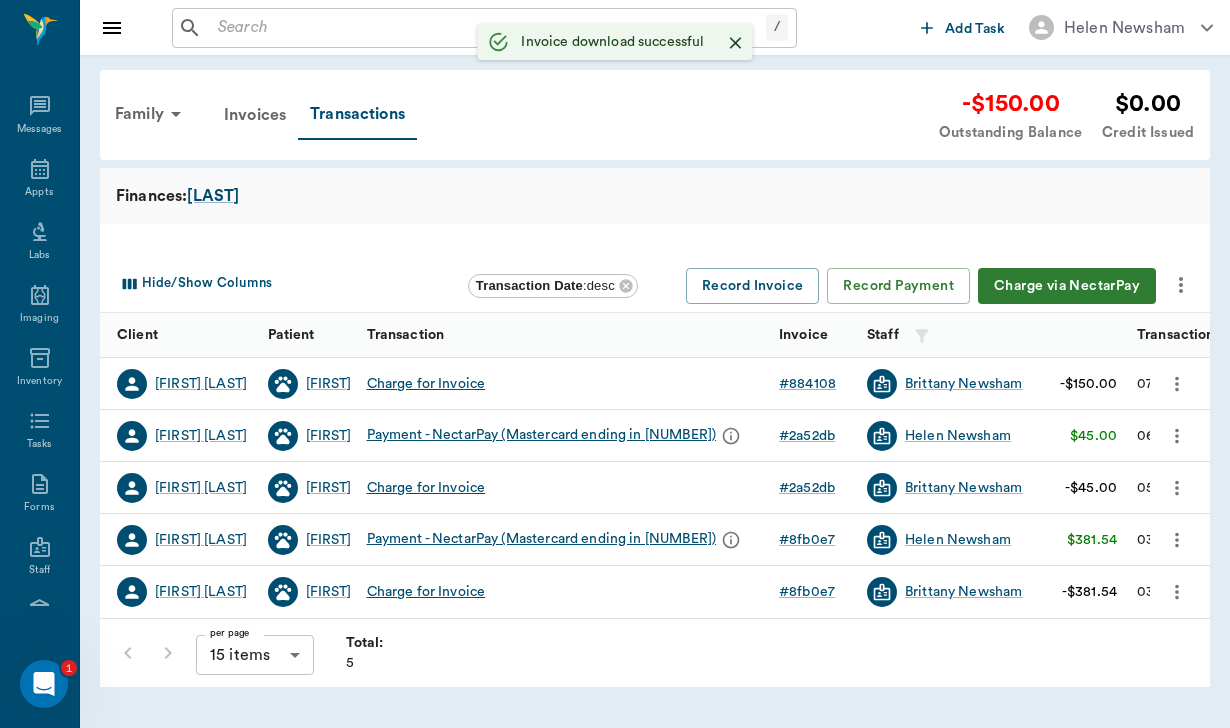 click on "Family Invoices Transactions -$150.00 Outstanding Balance $0.00 Credit Issued" at bounding box center (655, 115) 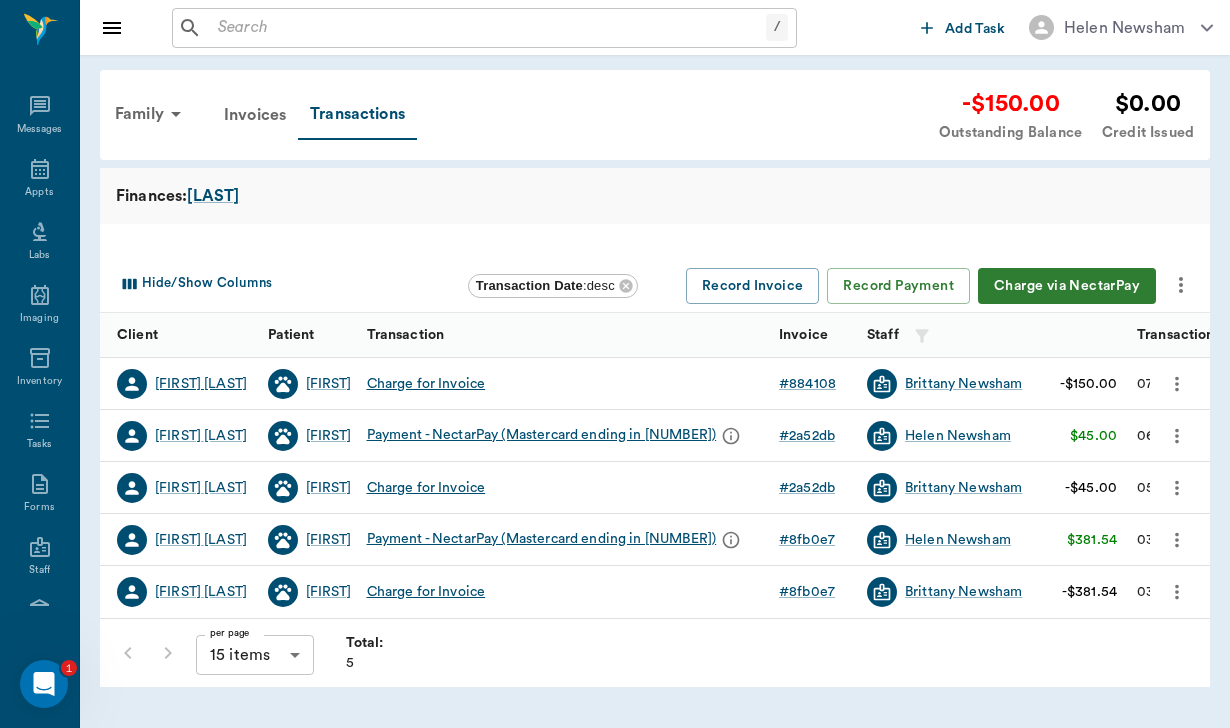 click on "Hayley Fisher" at bounding box center (201, 384) 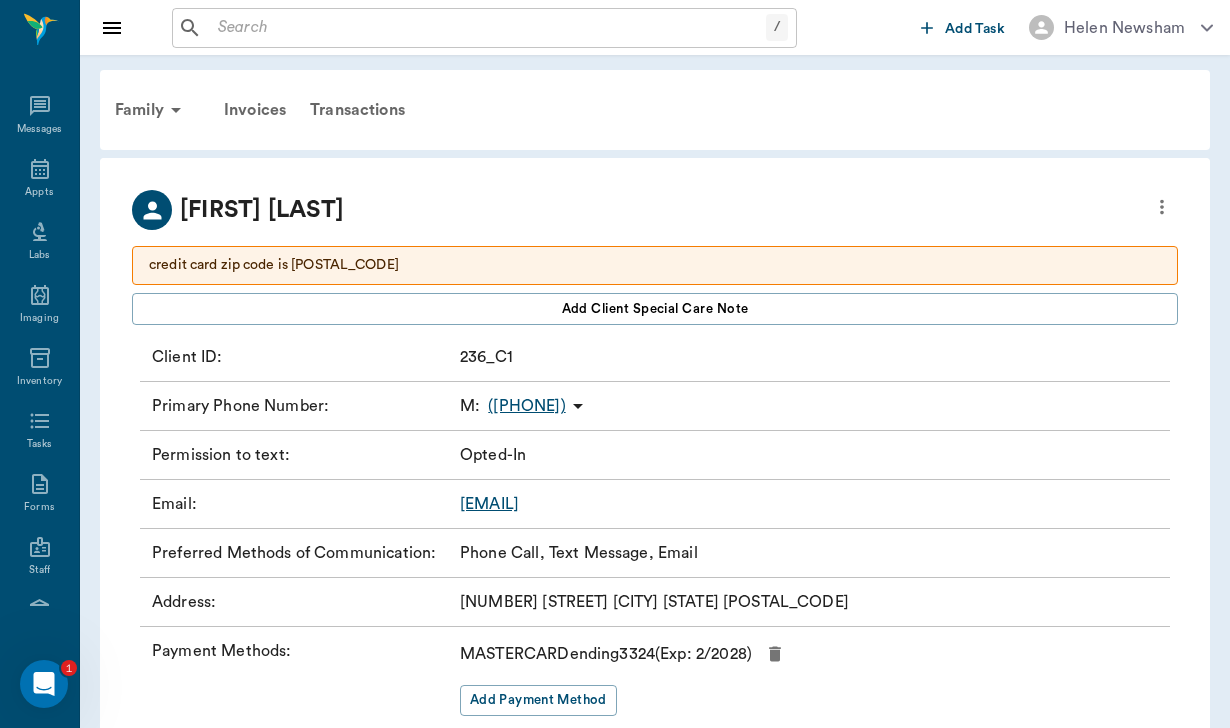 click on "hayl4406@gmail.com" at bounding box center (489, 504) 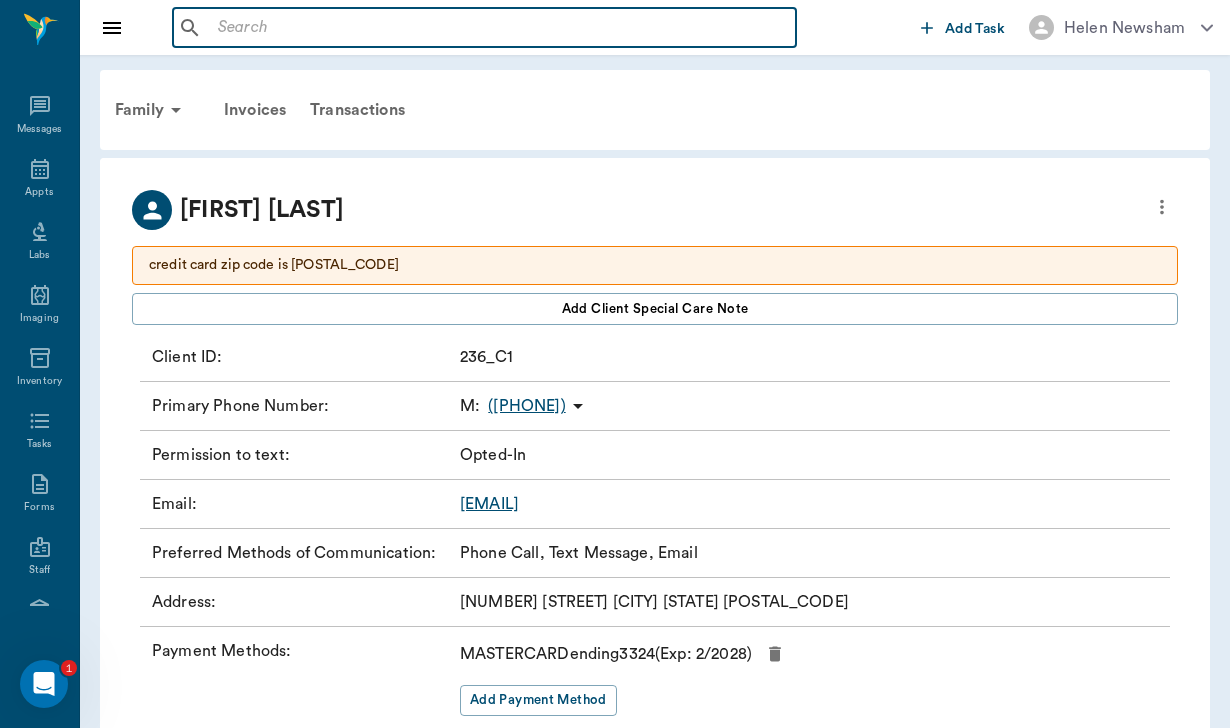 click at bounding box center (499, 28) 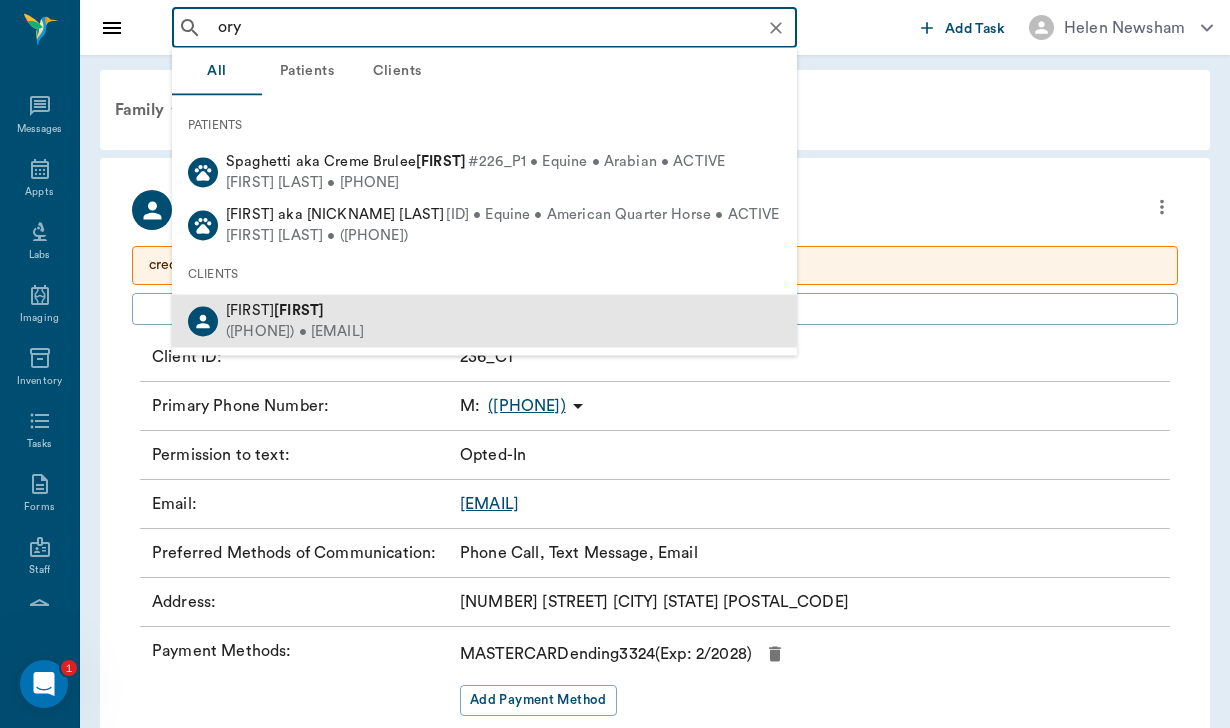 click on "[LAST]" at bounding box center (299, 309) 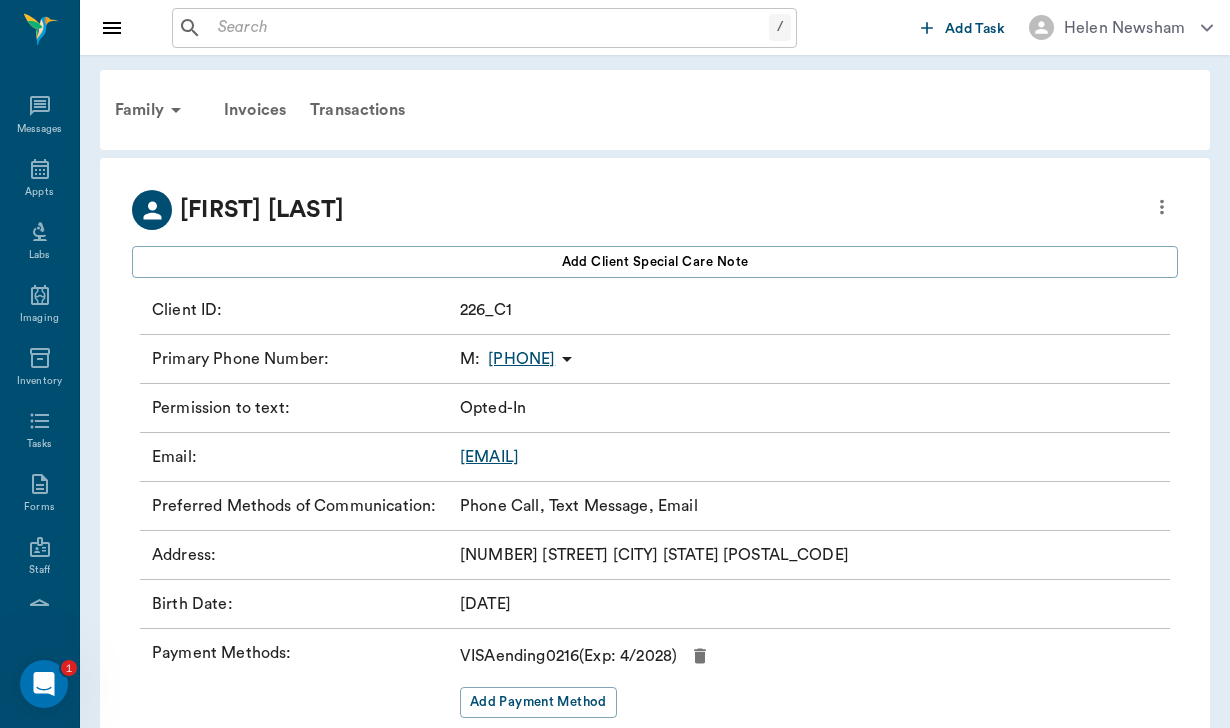 scroll, scrollTop: 0, scrollLeft: 0, axis: both 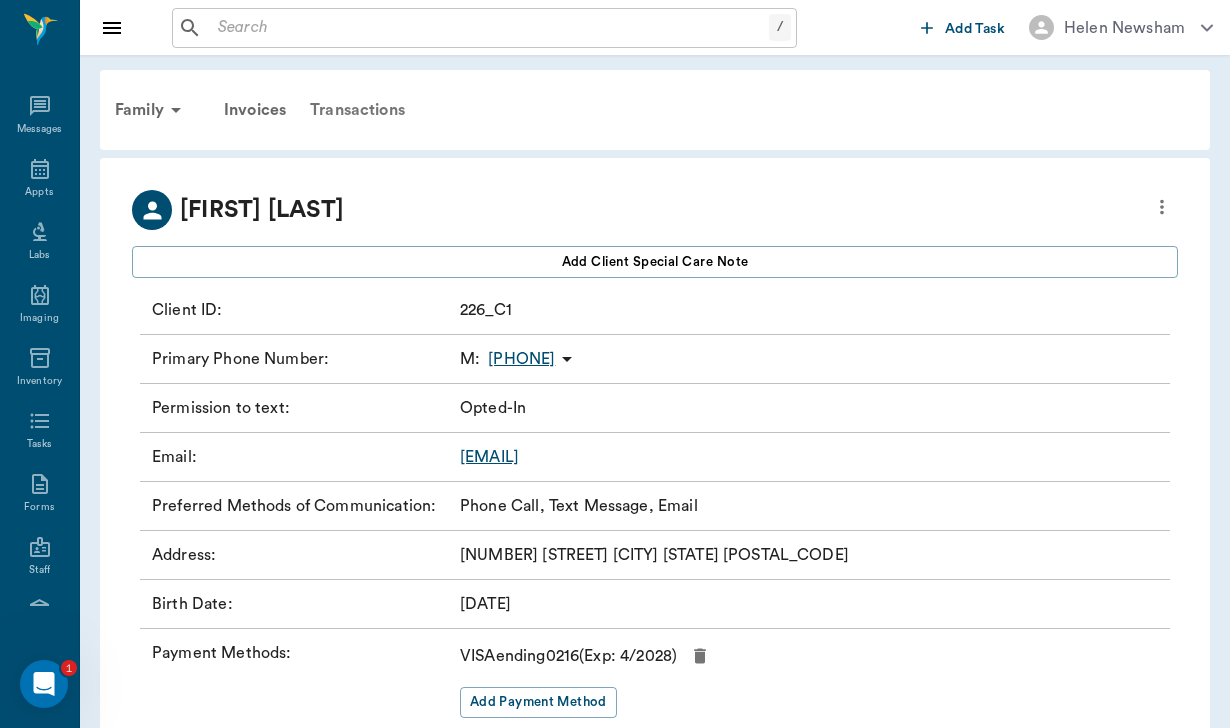 click on "Transactions" at bounding box center [357, 110] 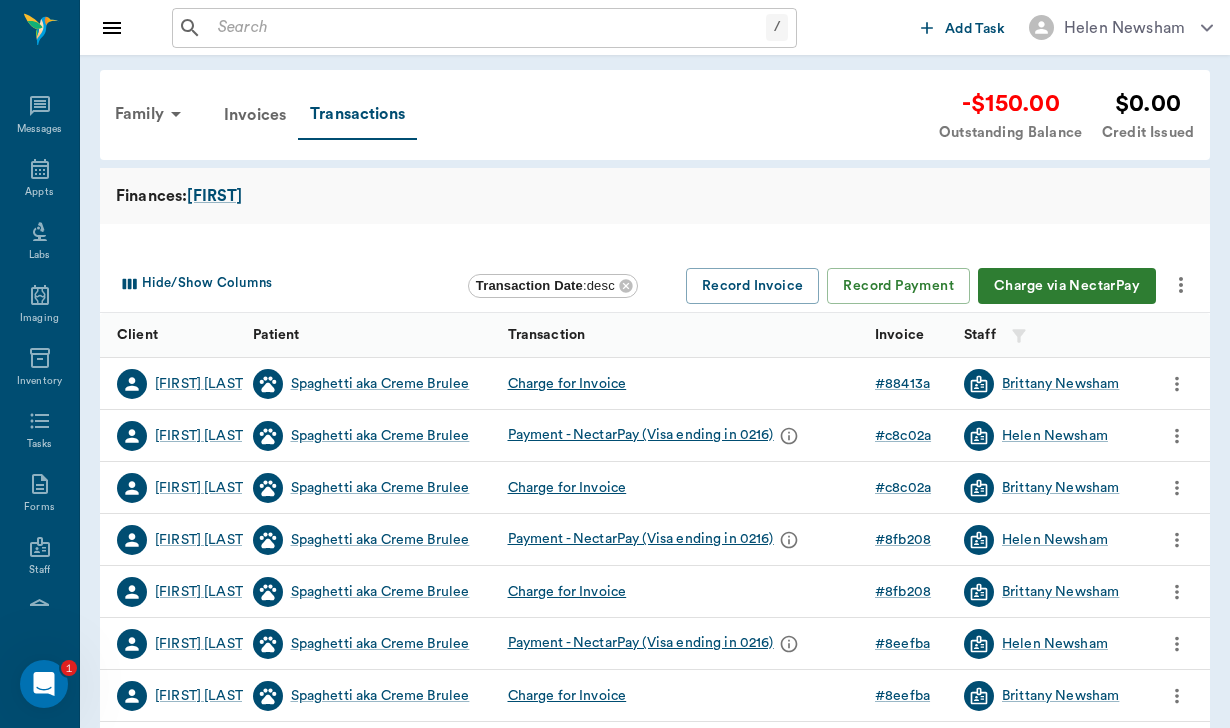 click on "Charge for Invoice" at bounding box center (567, 384) 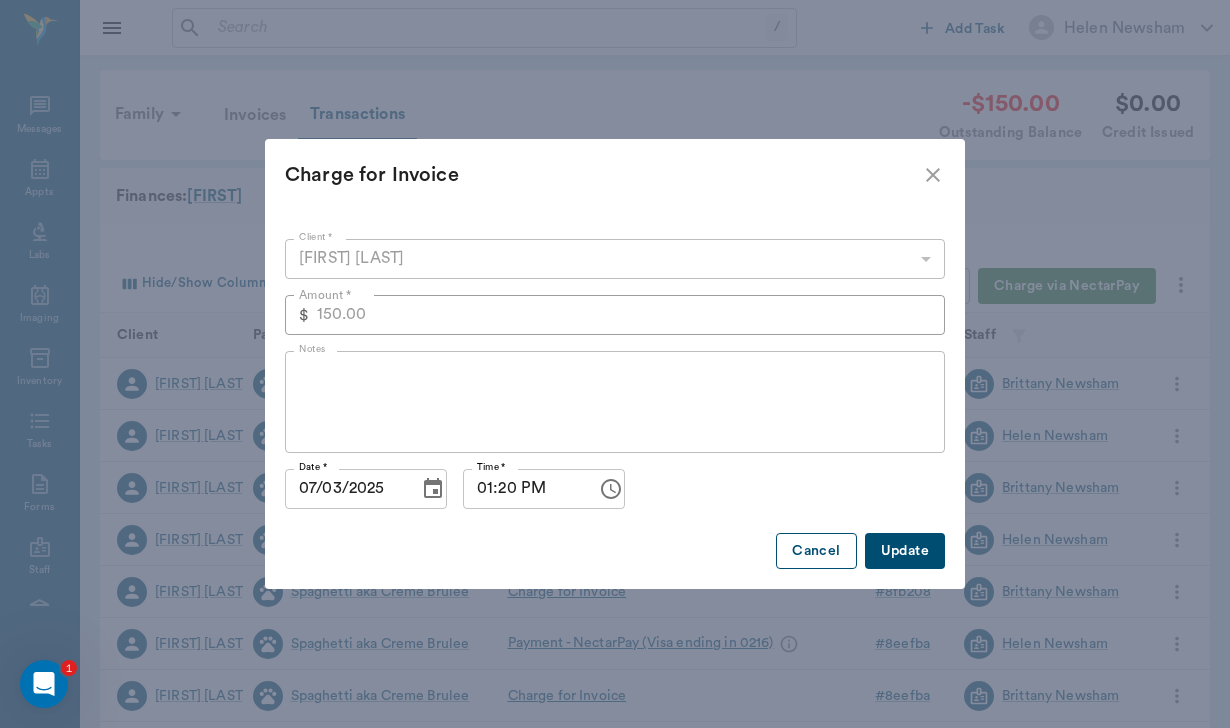 click on "Cancel" at bounding box center (816, 551) 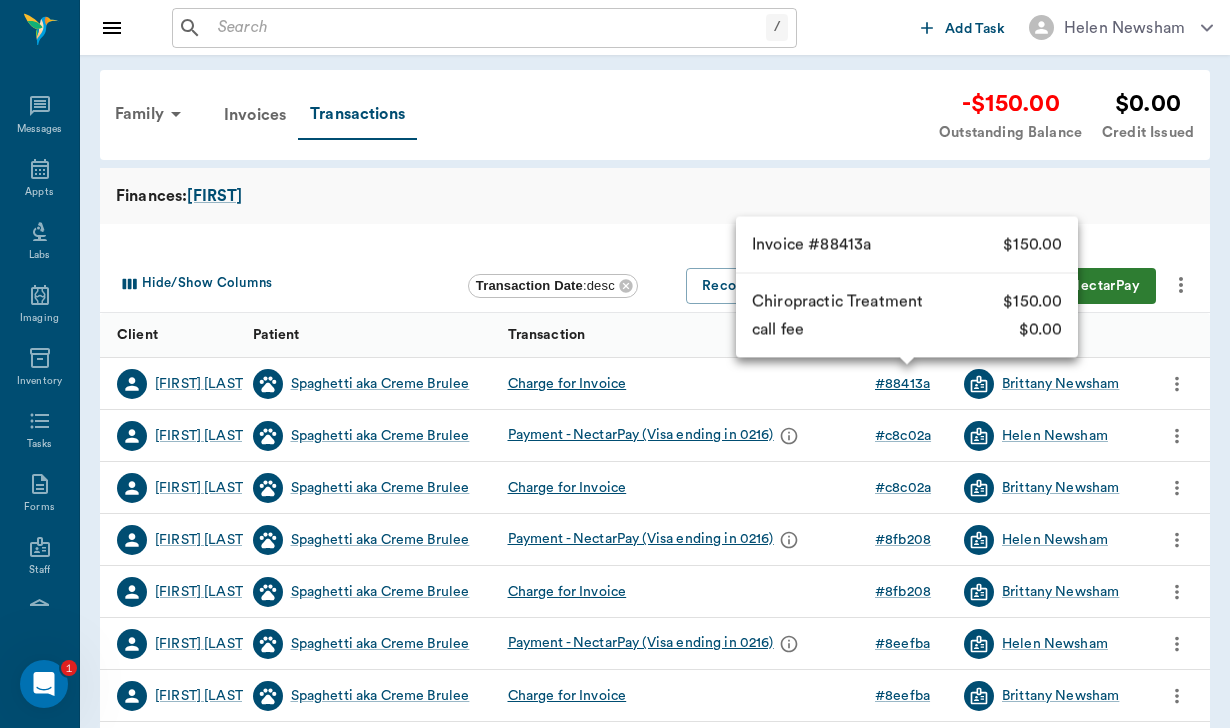 click on "# 88413a" at bounding box center [902, 384] 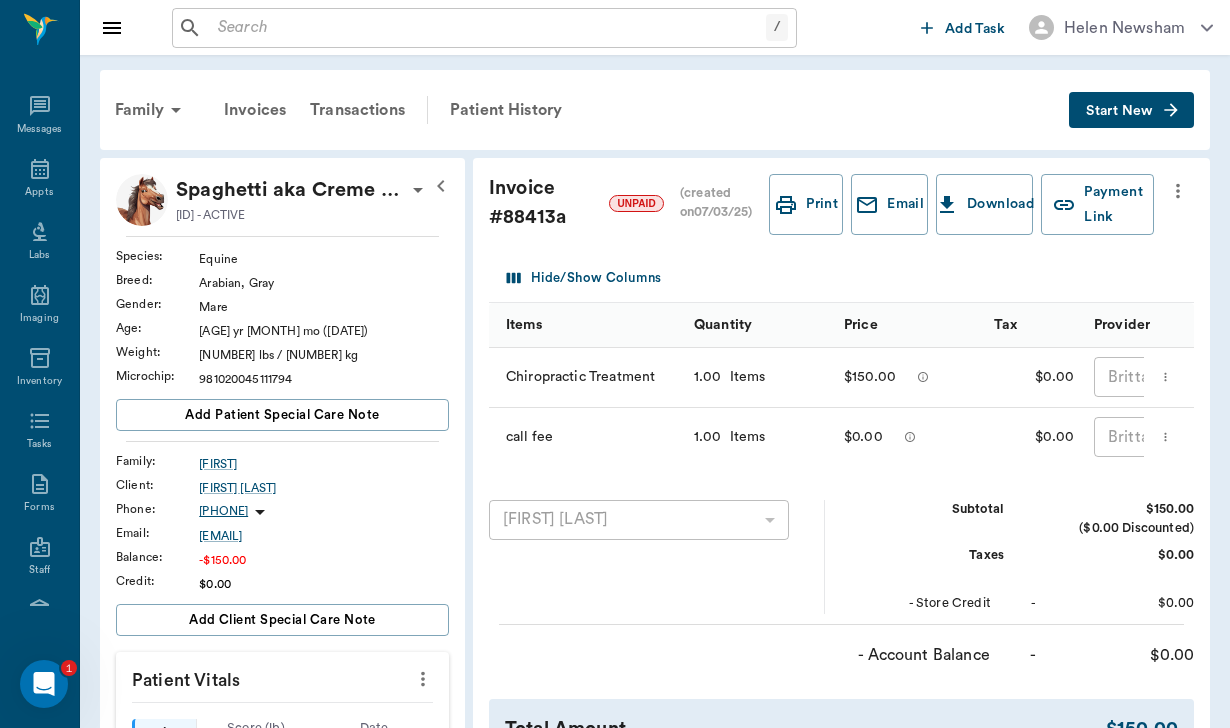 scroll, scrollTop: 0, scrollLeft: 0, axis: both 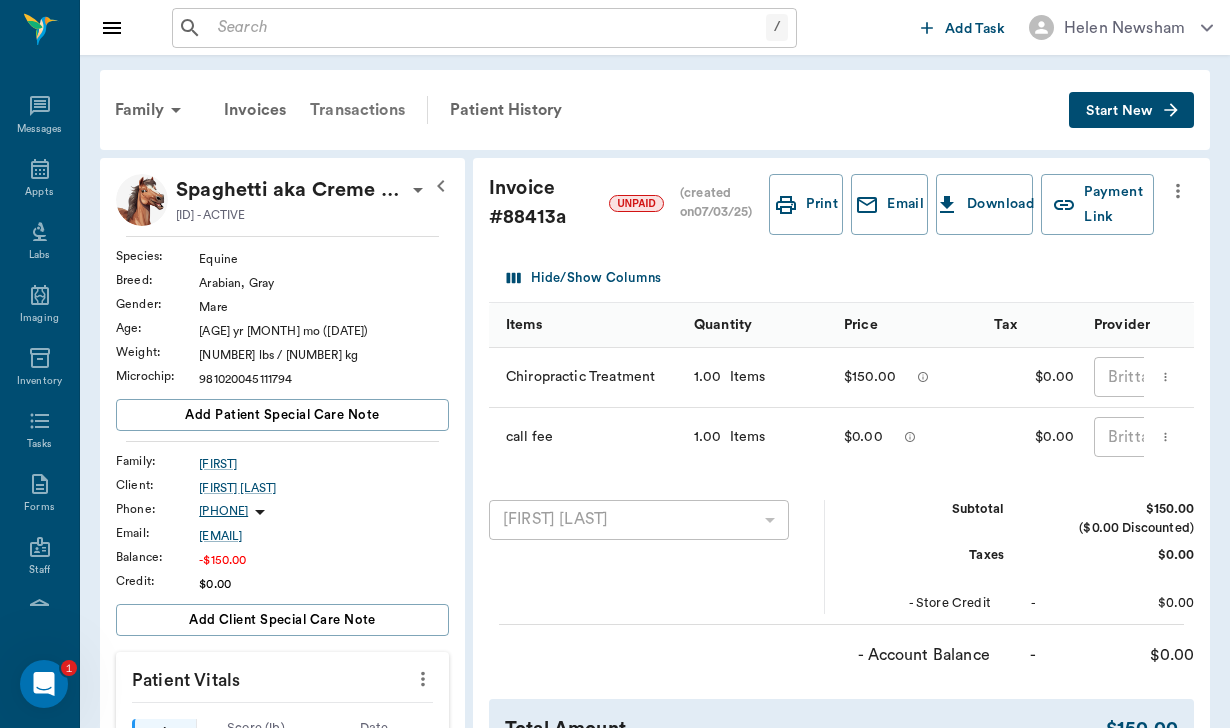 click on "Transactions" at bounding box center [357, 110] 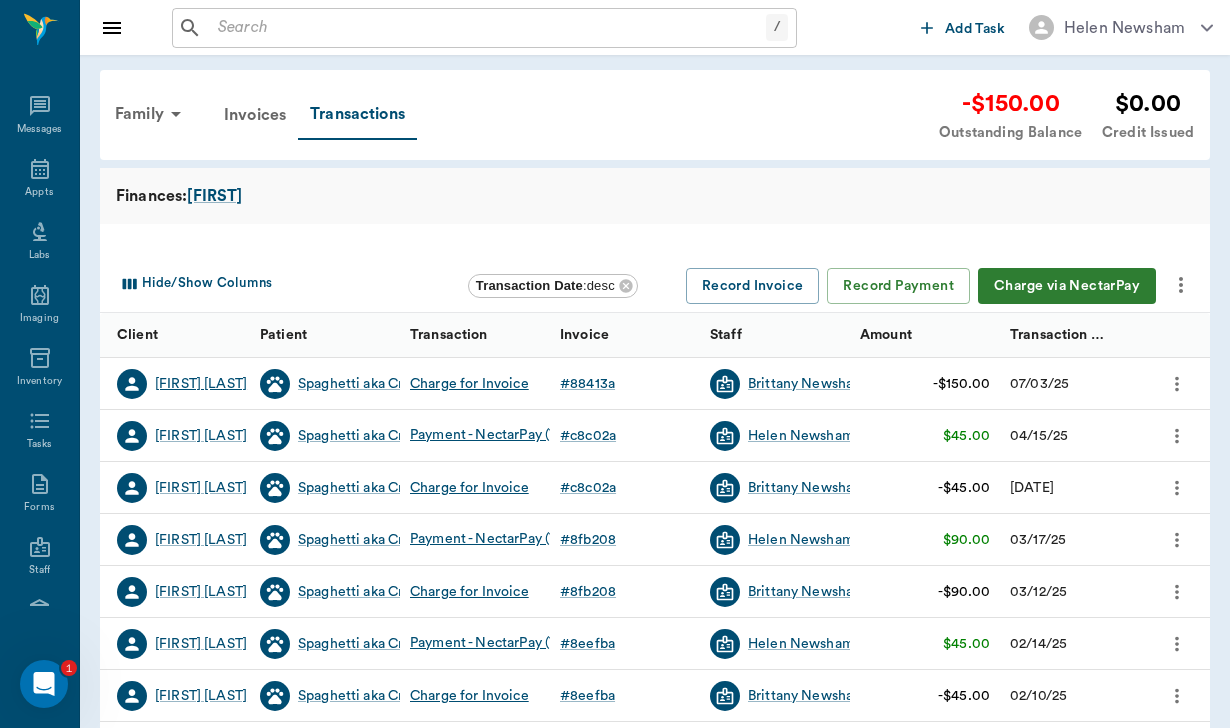click on "[NAME] [LAST]" at bounding box center [201, 384] 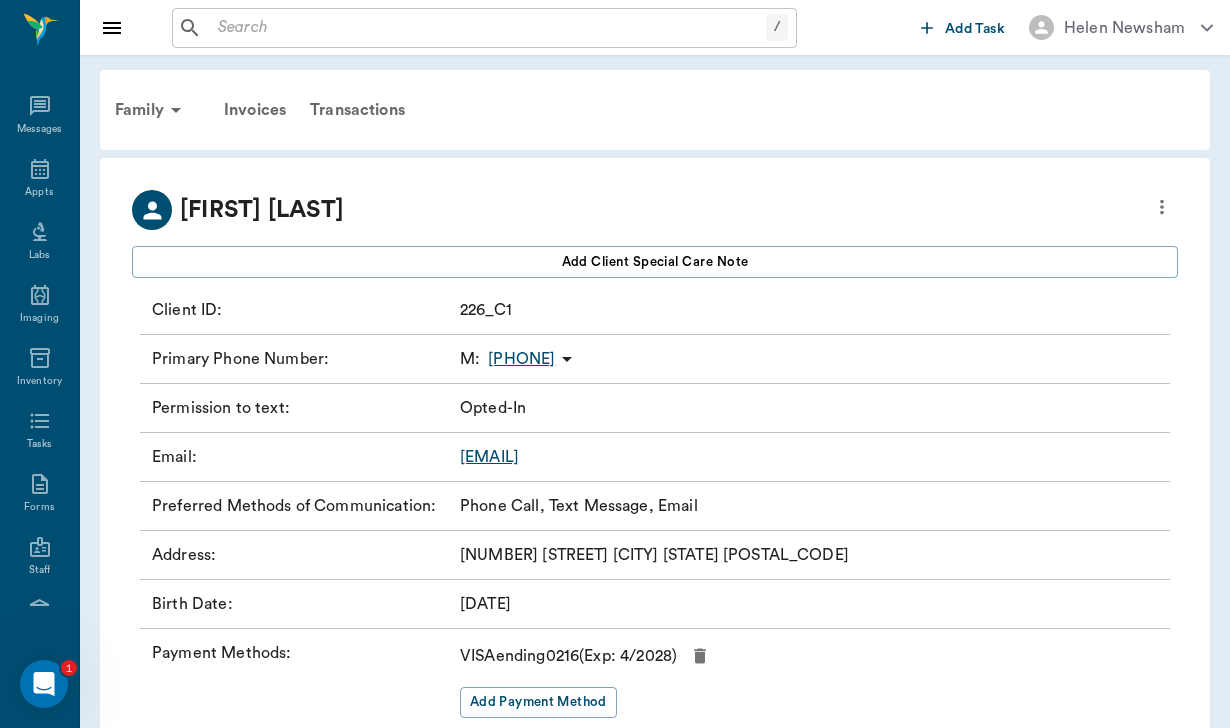 click on "[EMAIL]" at bounding box center [489, 457] 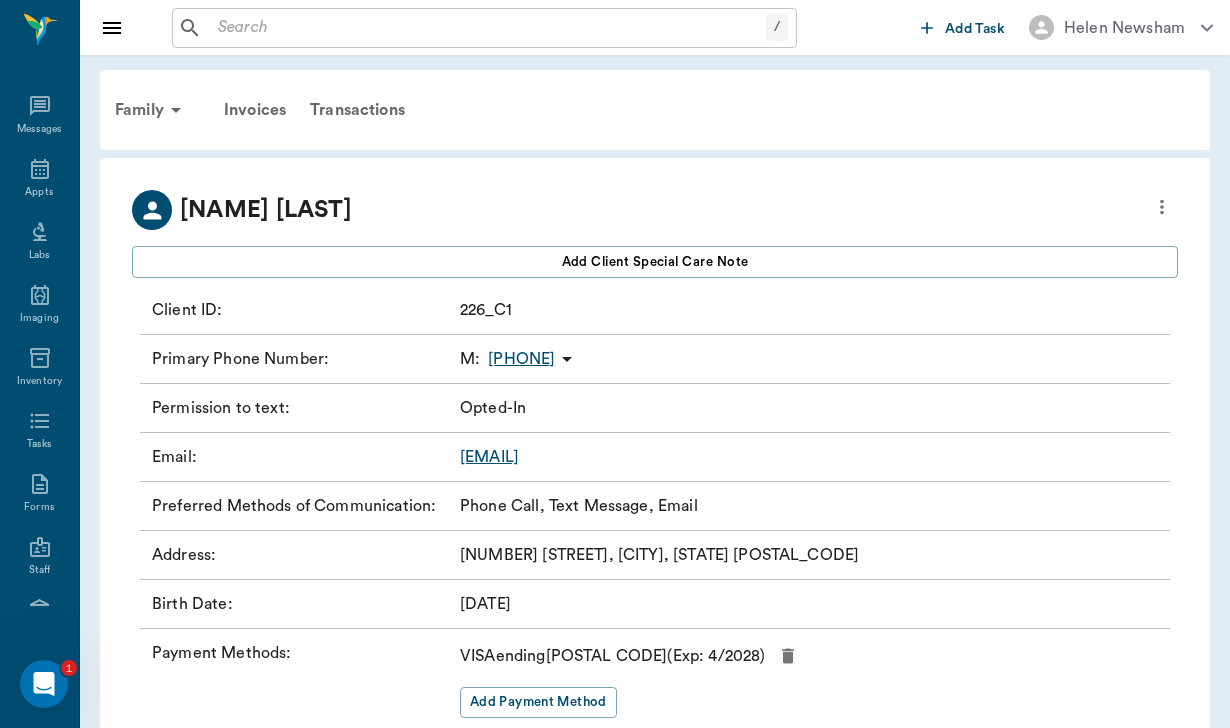 scroll, scrollTop: 0, scrollLeft: 0, axis: both 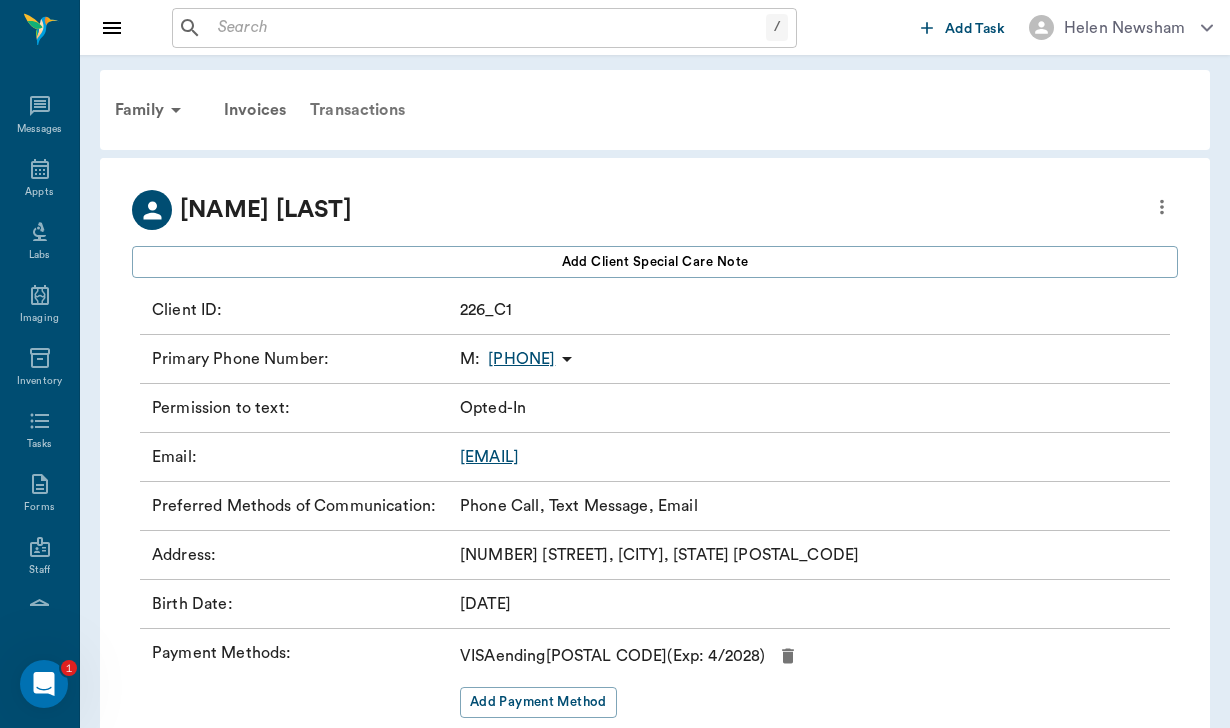 click on "Transactions" at bounding box center (357, 110) 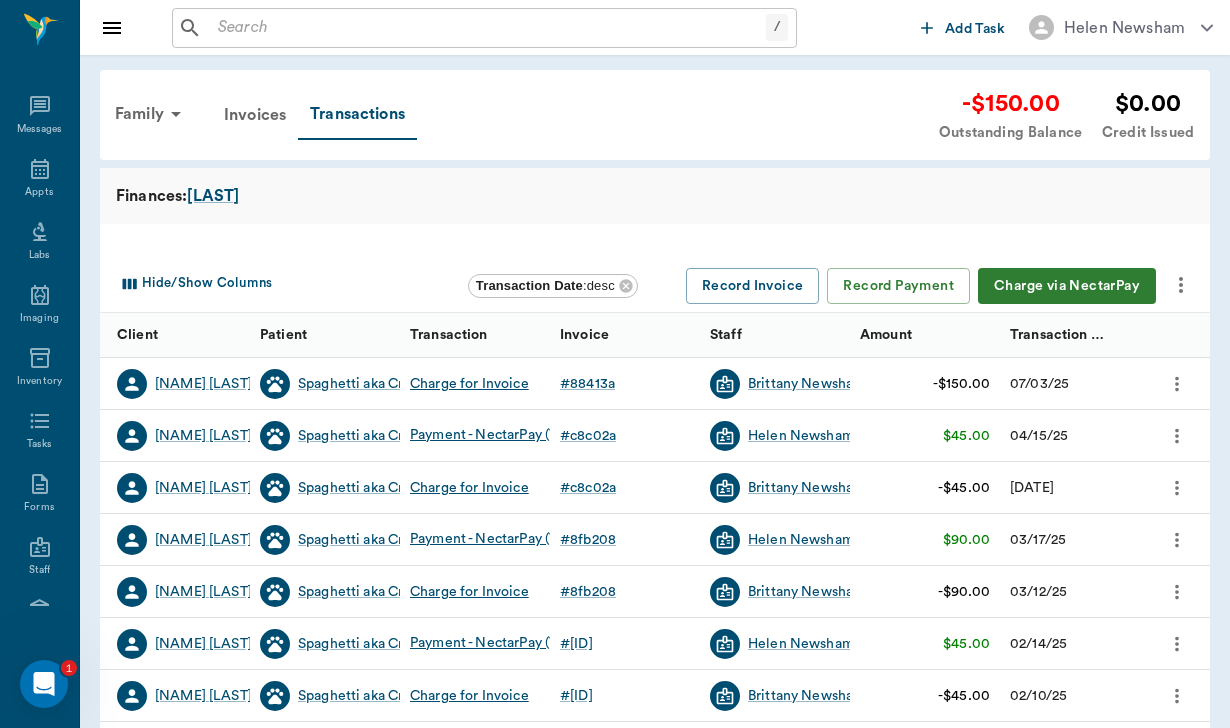 click on "Charge via NectarPay" at bounding box center (1067, 286) 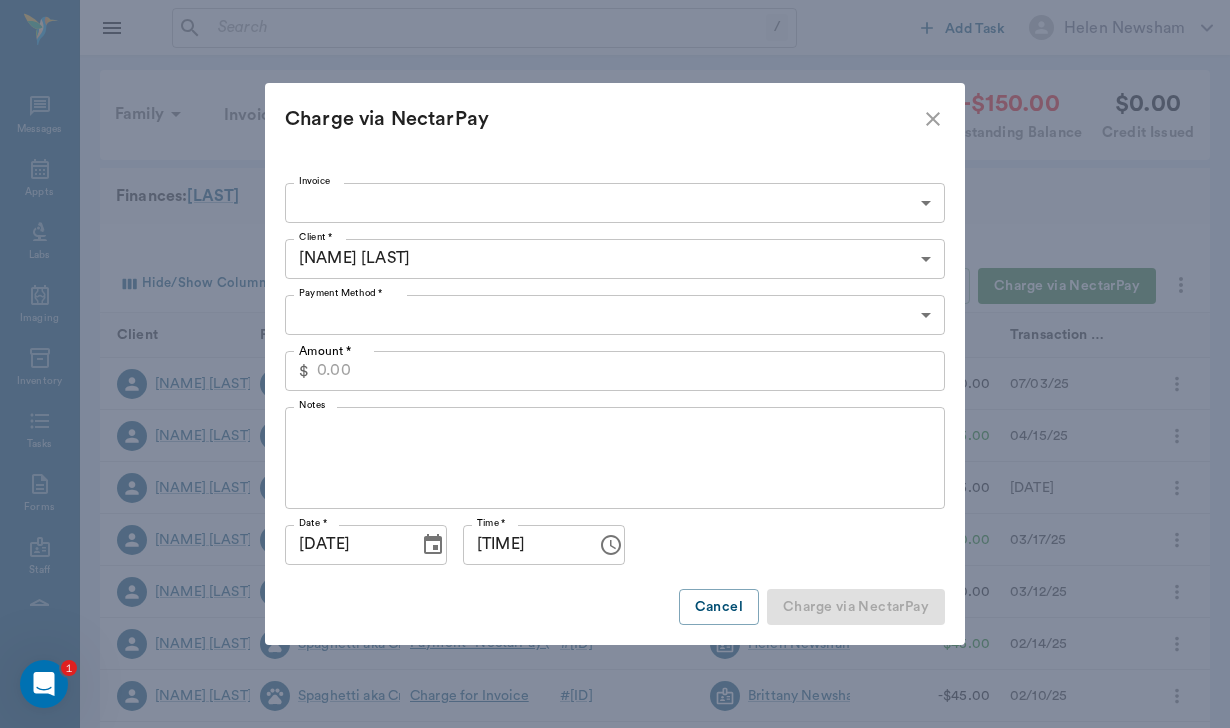 type on "CREDIT_CARDS_ON_FILE" 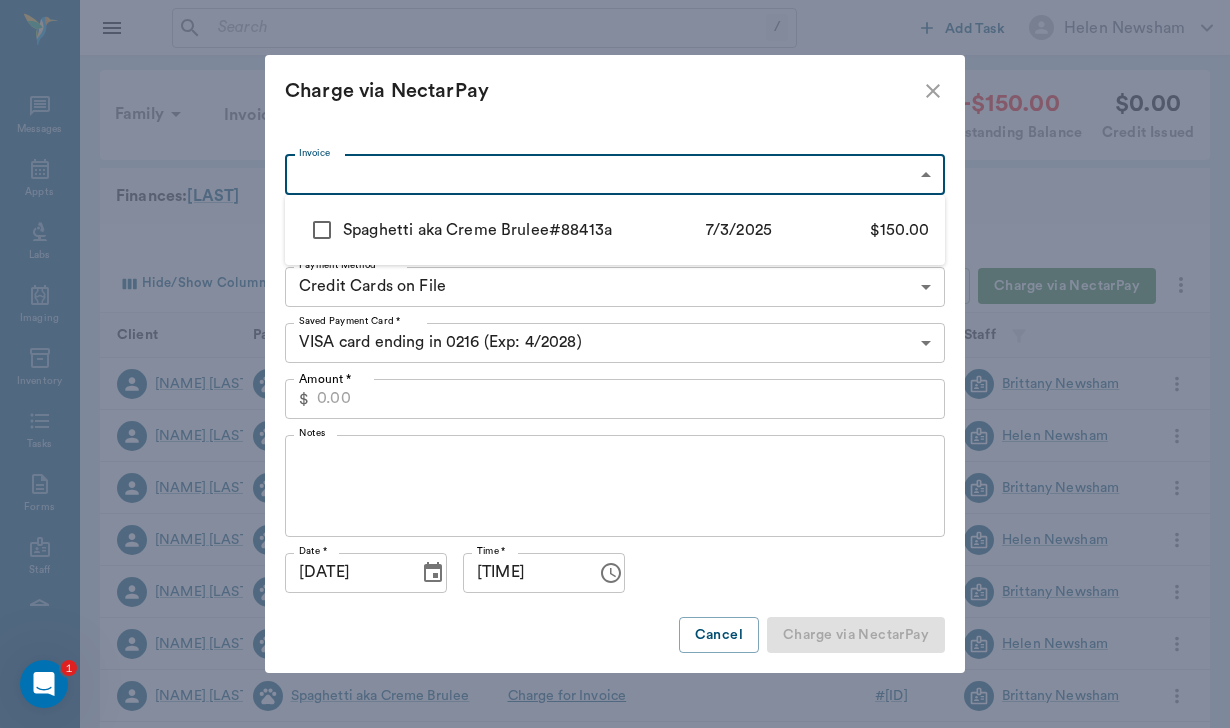 click on "/ ​ Add Task [FIRST] [LAST] Nectar Messages Appts Labs Imaging Inventory Tasks Forms Staff Reports Lookup Settings Family Invoices Transactions -$150.00 Outstanding Balance $0.00 Credit Issued Finances:    Ory Hide/Show Columns Transaction Date :  desc Record Invoice Record Payment Charge via NectarPay Client Patient Transaction Invoice Staff Amount Transaction Date Kirstyn Ory Spaghetti aka Creme Brulee Charge for Invoice # 88413a Brittany Newsham -$150.00 07/03/25 Kirstyn Ory Spaghetti aka Creme Brulee Payment - NectarPay (Visa ending in 0216) # c8c02a Helen Newsham $45.00 04/15/25 Kirstyn Ory Spaghetti aka Creme Brulee Charge for Invoice # c8c02a Brittany Newsham -$45.00 04/13/25 Kirstyn Ory Spaghetti aka Creme Brulee Payment - NectarPay (Visa ending in 0216) # 8fb208 Helen Newsham $90.00 03/17/25 Kirstyn Ory Spaghetti aka Creme Brulee Charge for Invoice # 8fb208 Brittany Newsham -$90.00 03/12/25 Kirstyn Ory Spaghetti aka Creme Brulee Payment - NectarPay (Visa ending in 0216) # 8eefba Helen Newsham # #" at bounding box center [615, 511] 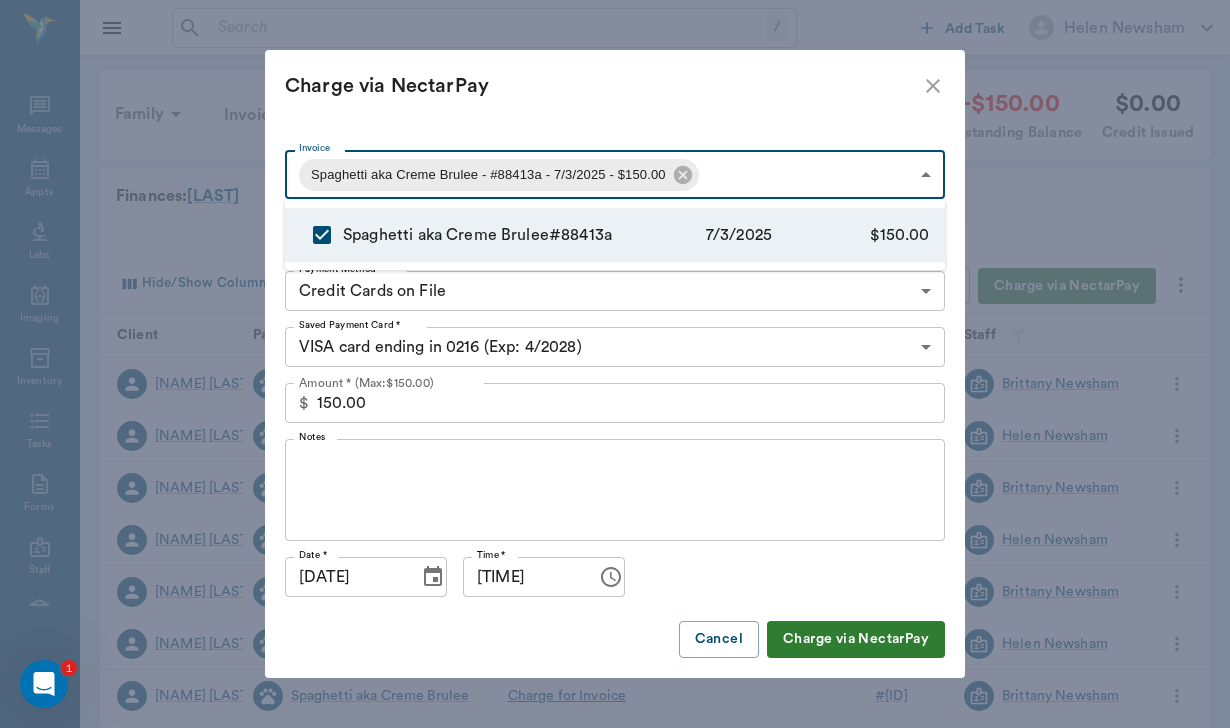 click at bounding box center [615, 364] 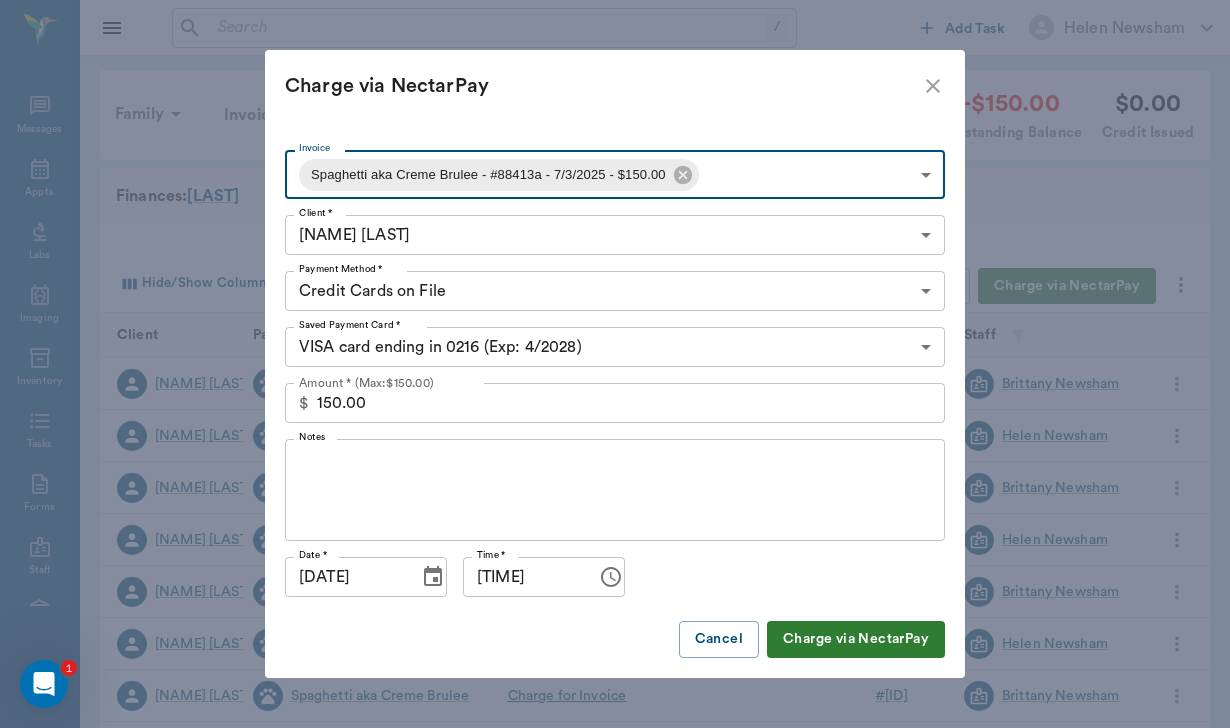 click on "Notes" at bounding box center (615, 490) 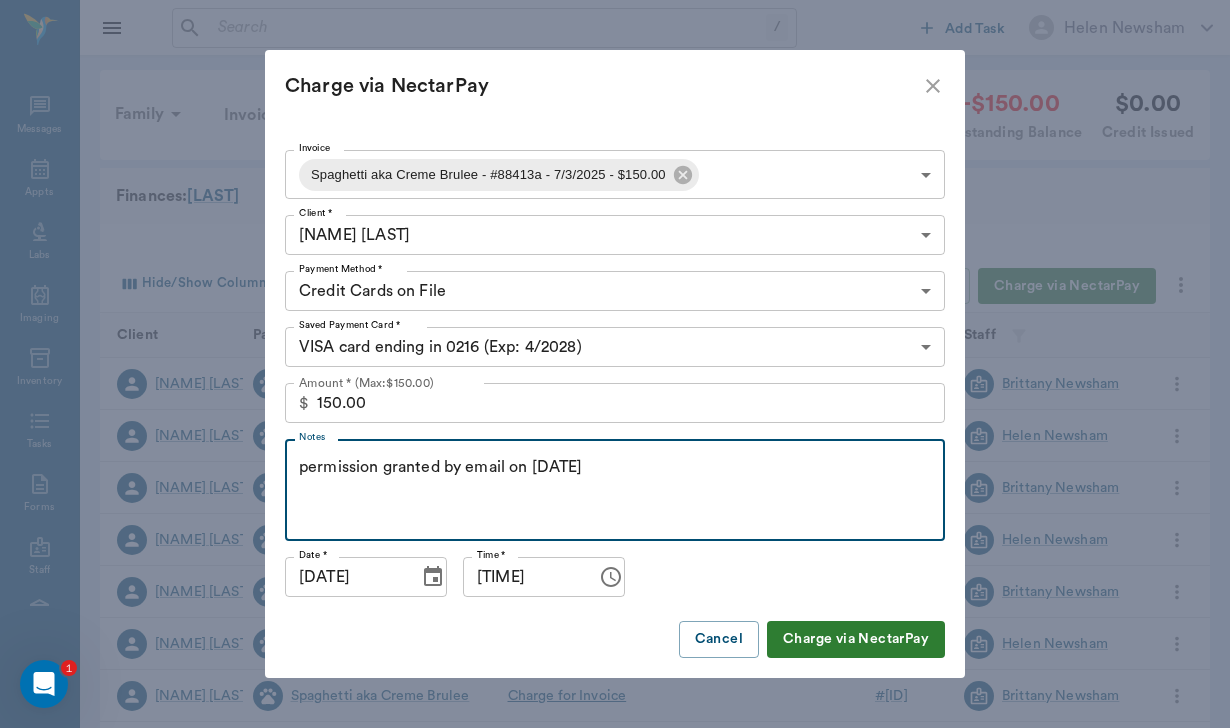 type on "permission granted by email on [DATE]" 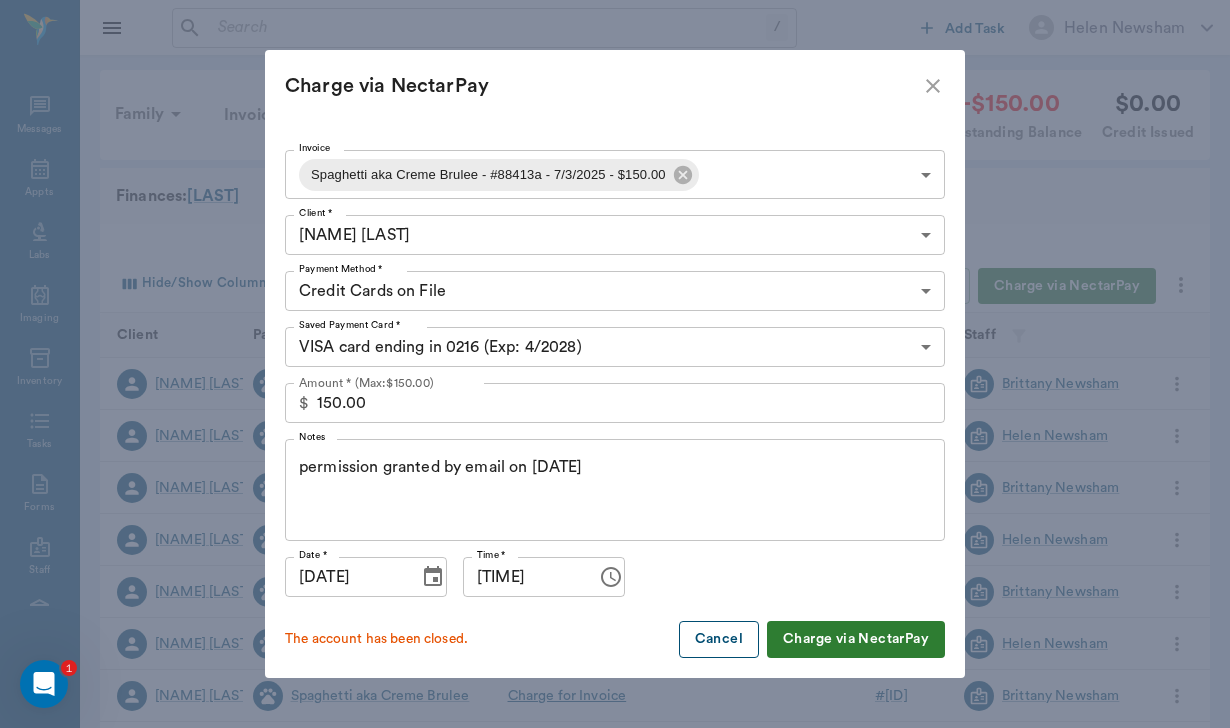 click on "Cancel" at bounding box center (719, 639) 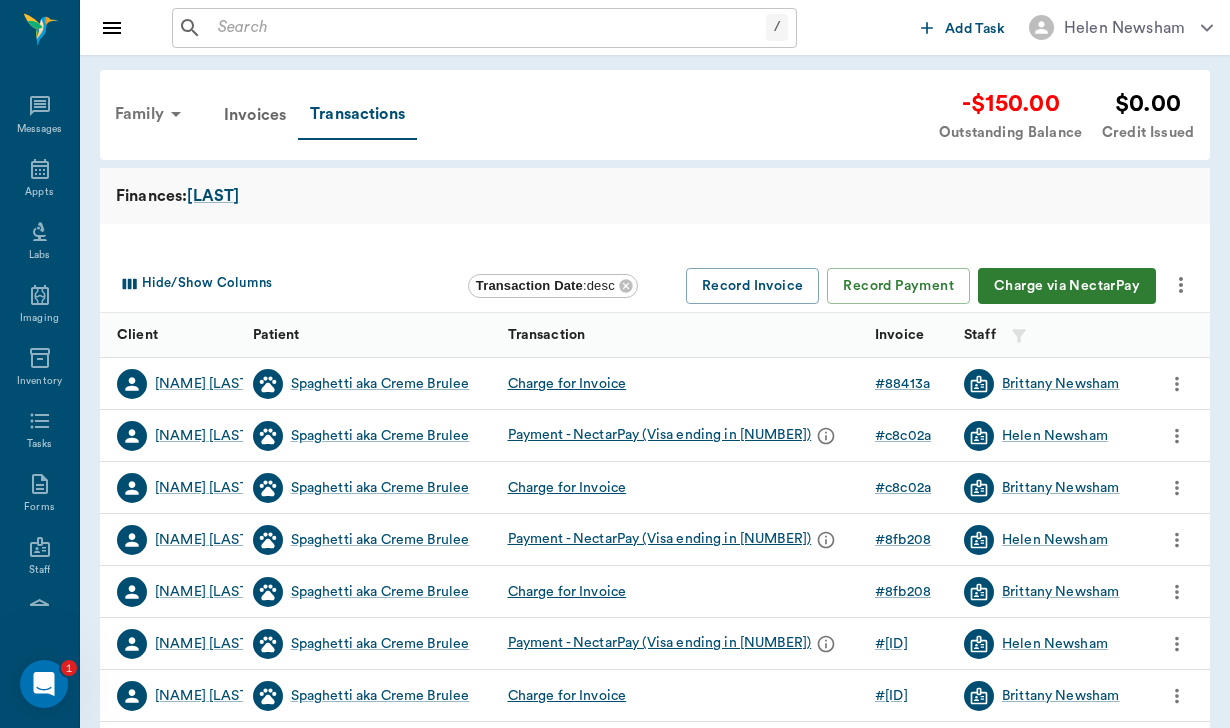 click on "Family" at bounding box center [151, 114] 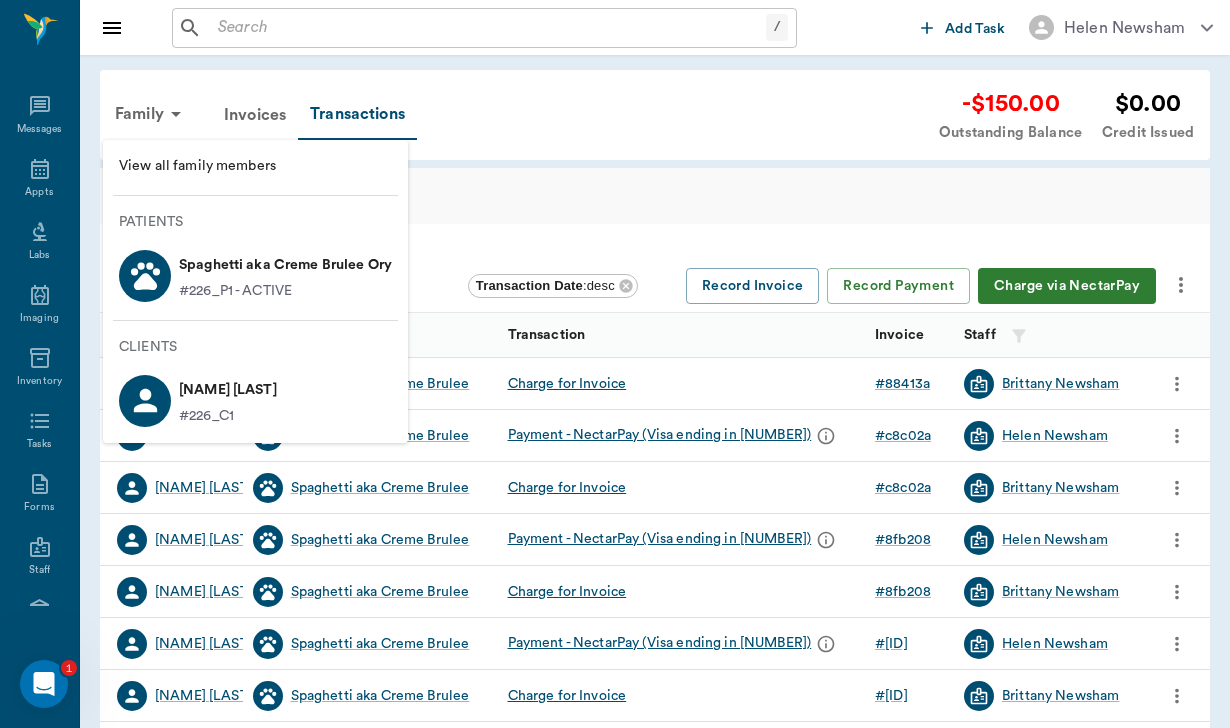 click on "Spaghetti aka Creme Brulee Ory" at bounding box center (285, 265) 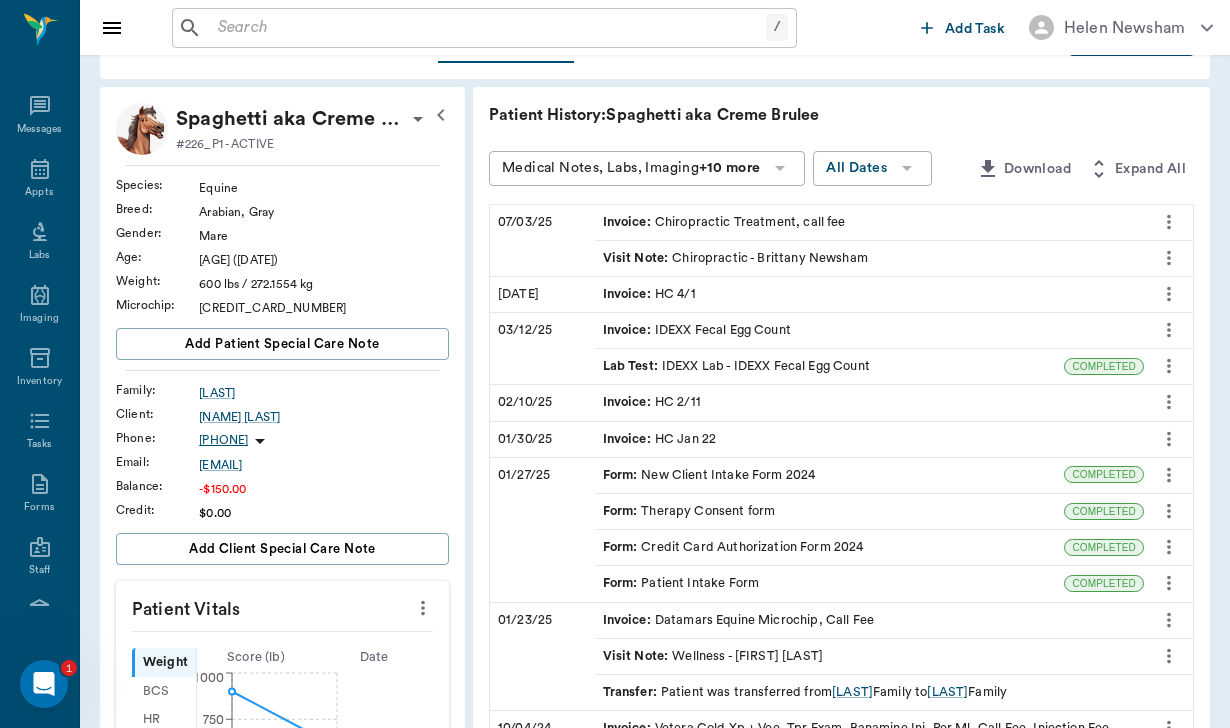 scroll, scrollTop: 82, scrollLeft: 0, axis: vertical 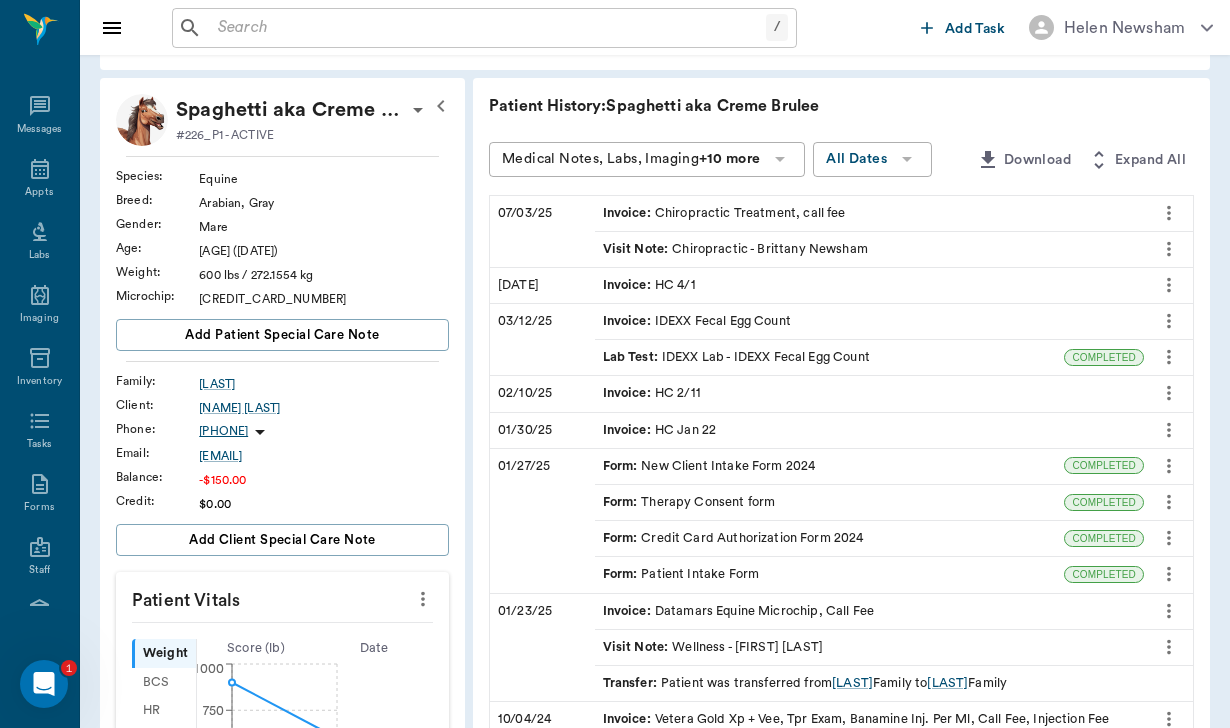 click 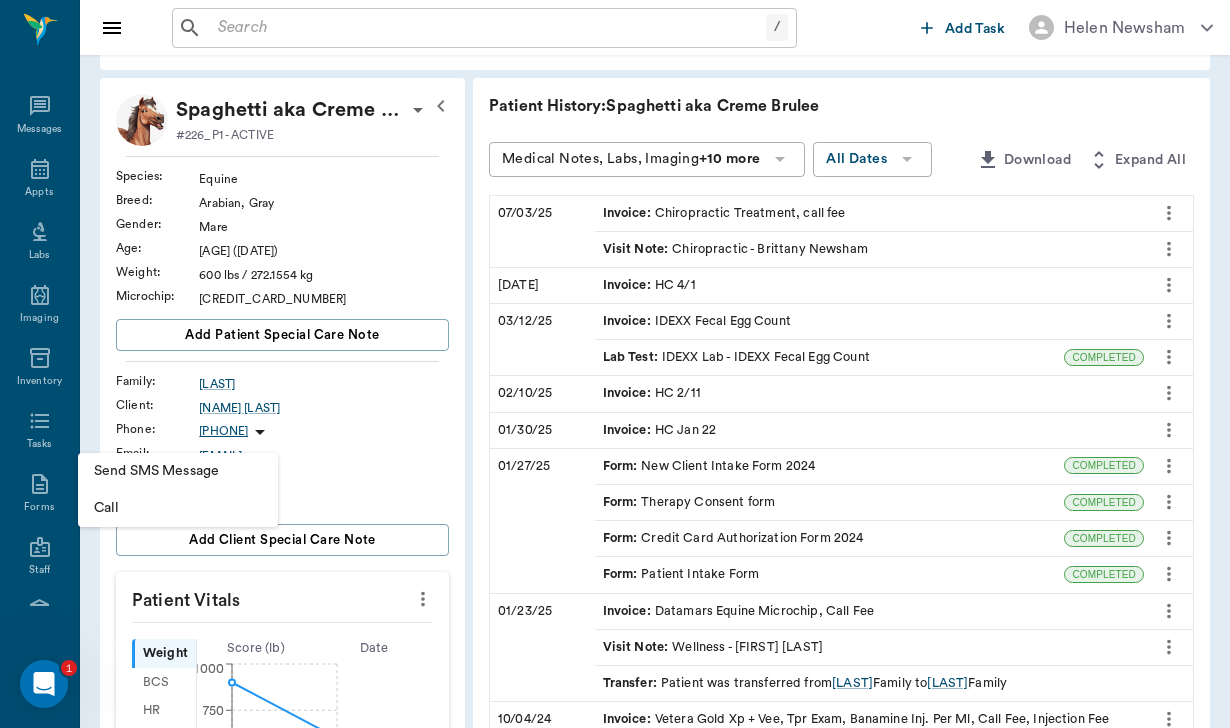 click on "Send SMS Message" at bounding box center (178, 471) 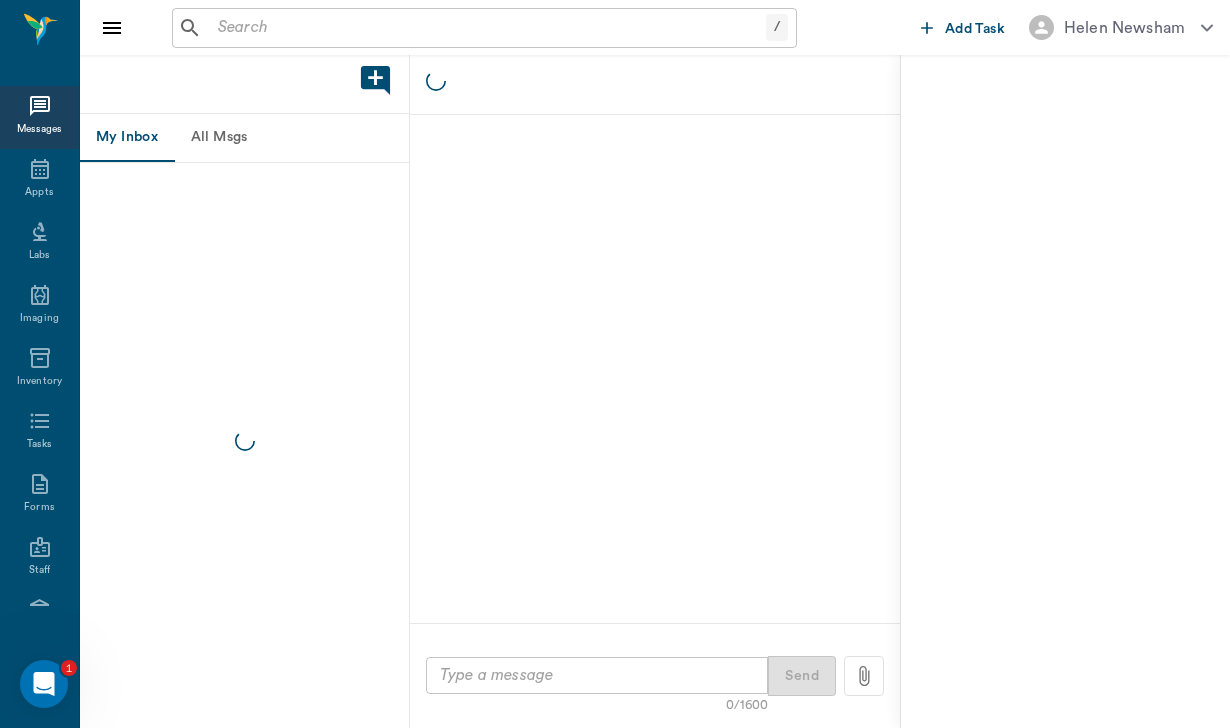 scroll, scrollTop: 0, scrollLeft: 0, axis: both 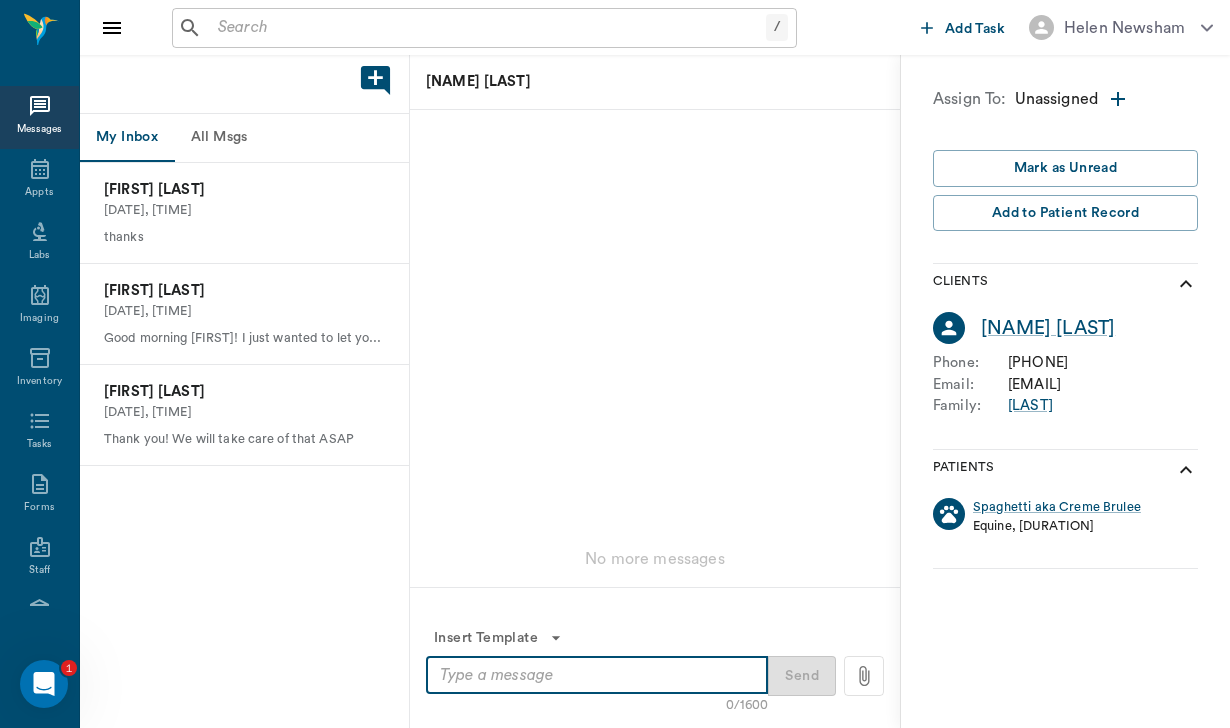 click at bounding box center (597, 675) 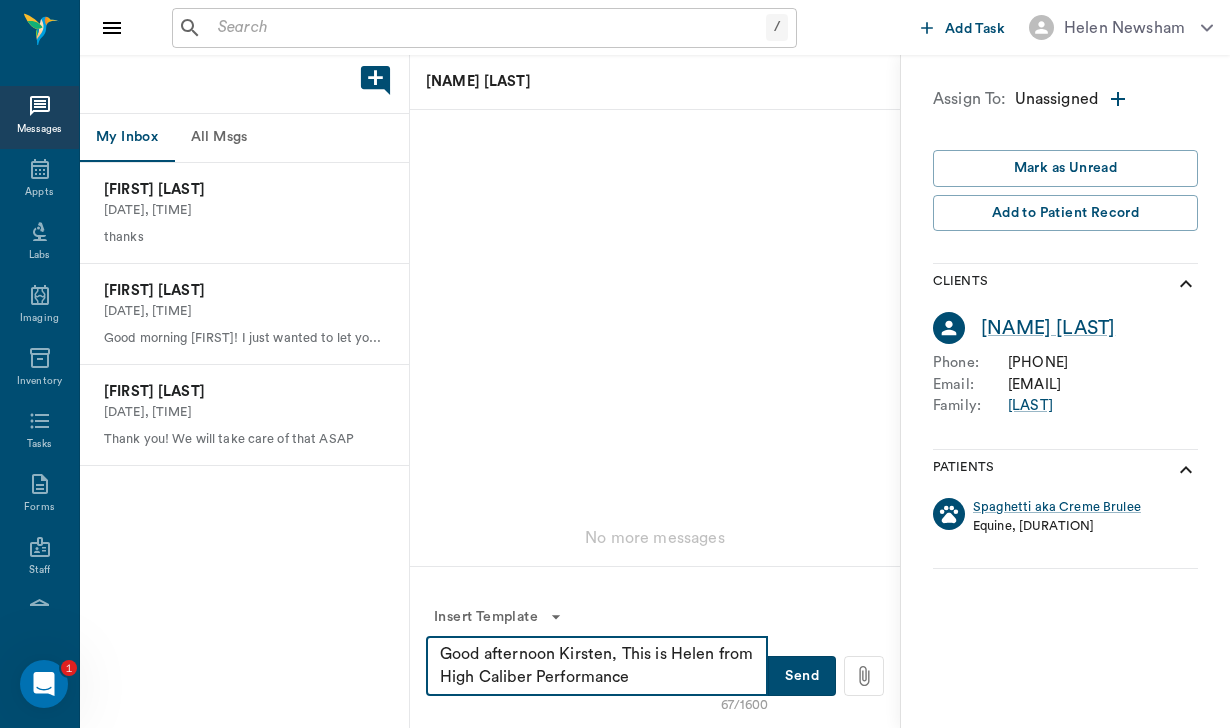 click on "Good afternoon Kirsten, This is Helen from High Caliber Performance" at bounding box center (597, 666) 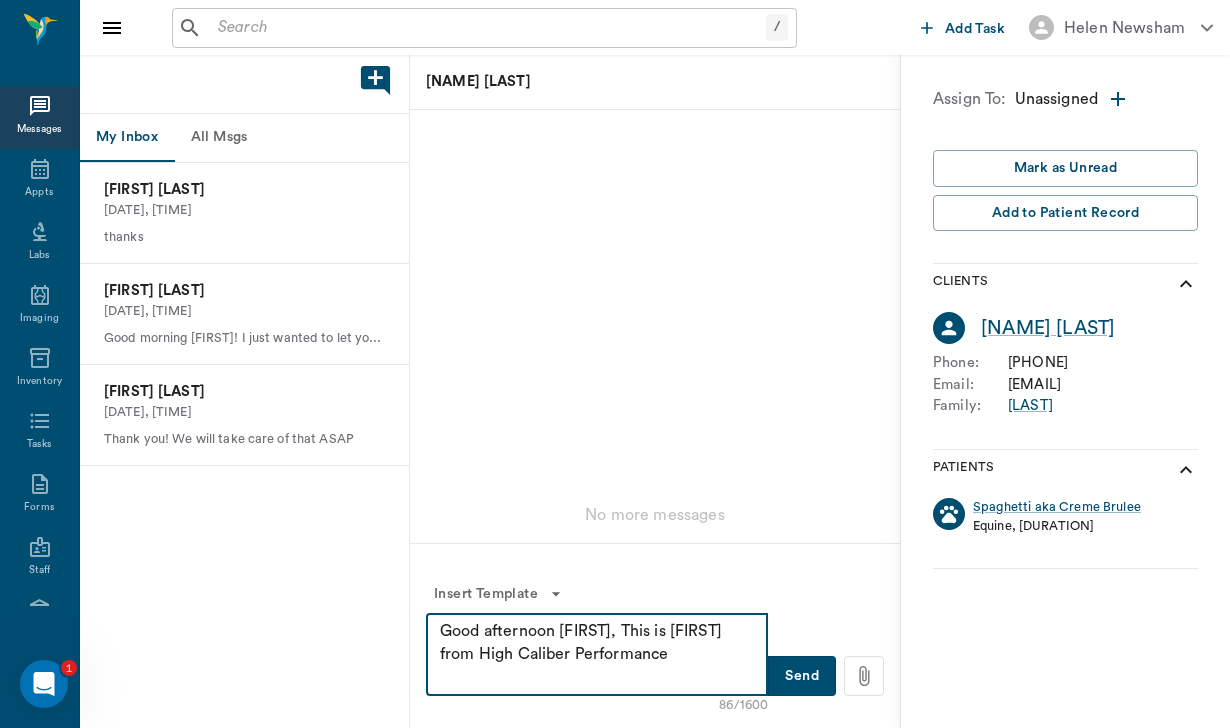 click on "Good afternoon [FIRST], This is [FIRST] from High Caliber Performance" at bounding box center [597, 654] 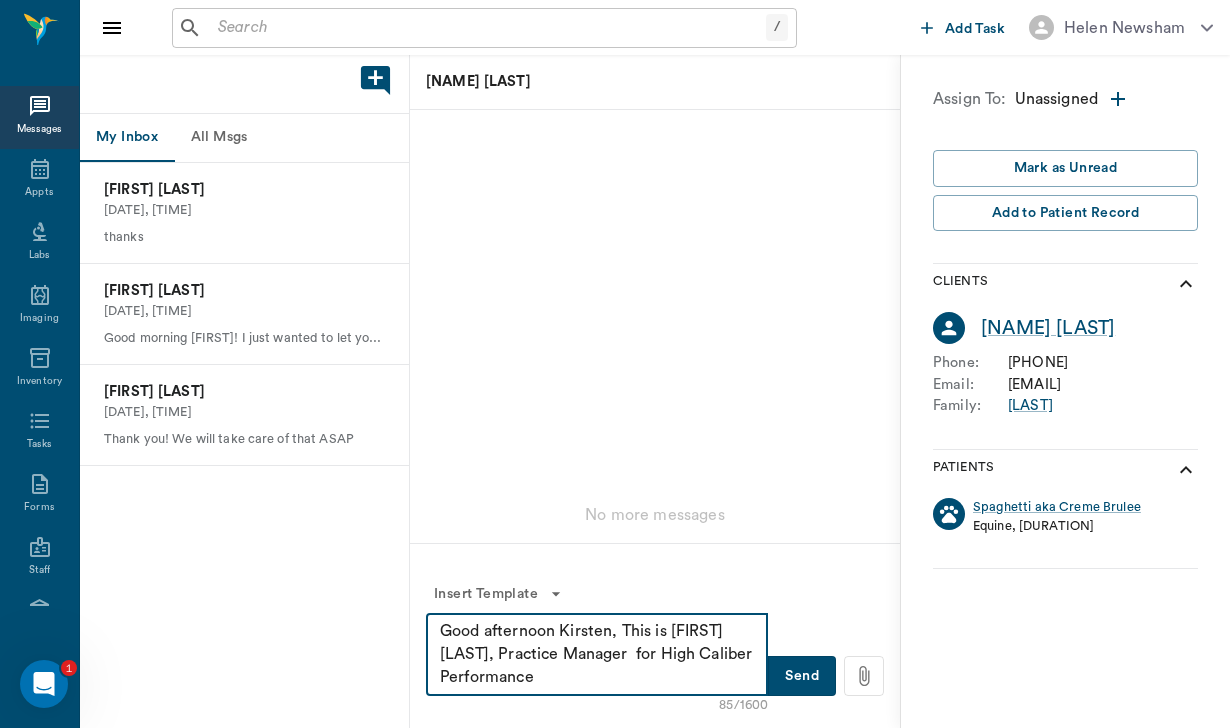 click on "Good afternoon Kirsten, This is [FIRST] [LAST], Practice Manager  for High Caliber Performance" at bounding box center (597, 654) 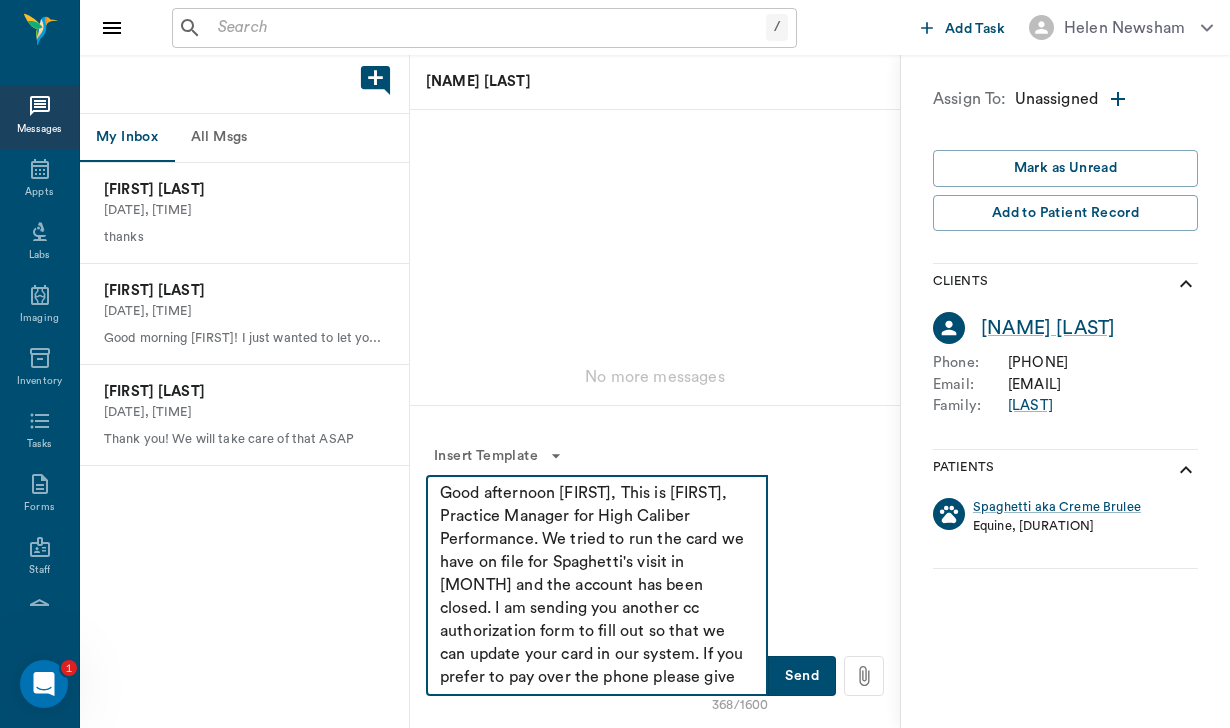 type on "Good afternoon [FIRST], This is [FIRST], Practice Manager for High Caliber Performance. We tried to run the card we have on file for Spaghetti's visit in [MONTH] and the account has been closed. I am sending you another cc authorization form to fill out so that we can update your card in our system. If you prefer to pay over the phone please give us a call. [PHONE]" 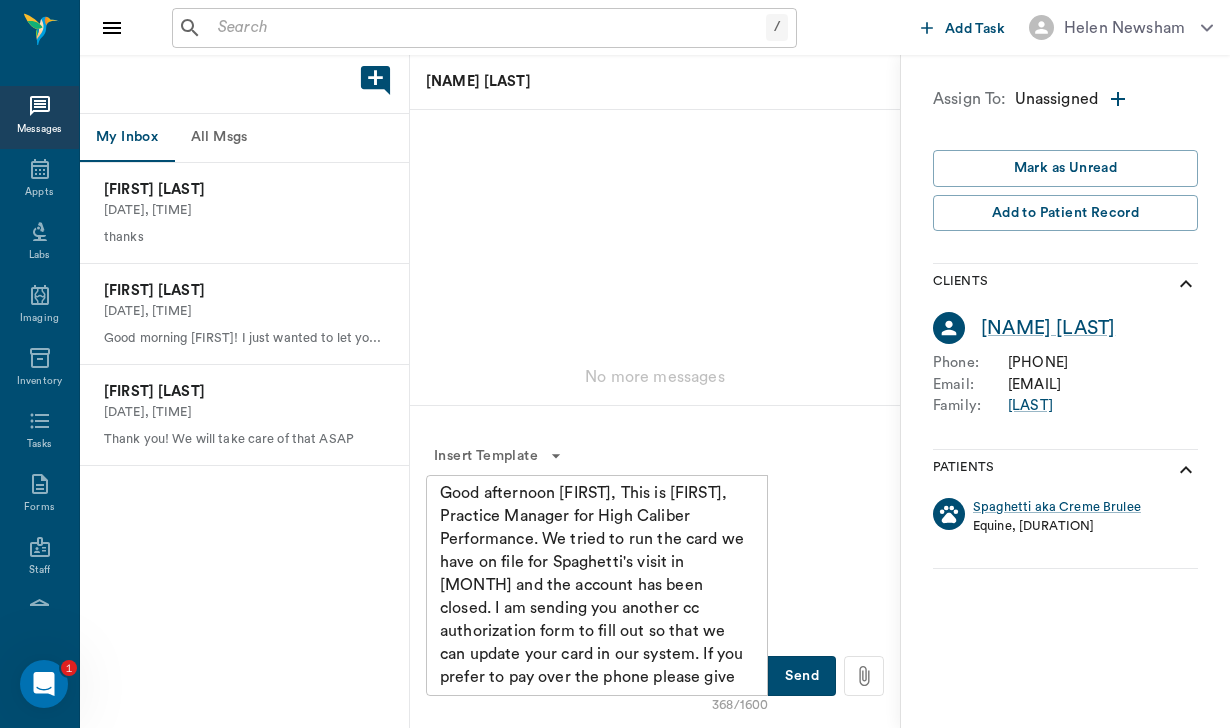 click 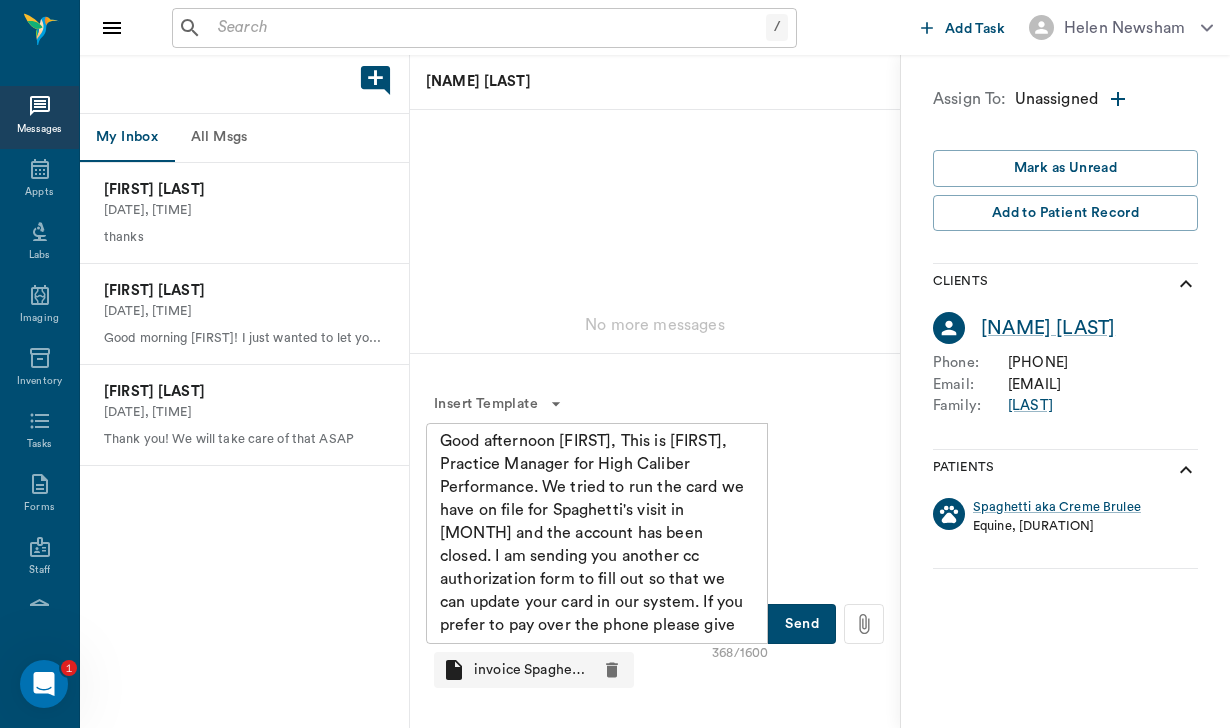 click on "Send" at bounding box center [802, 624] 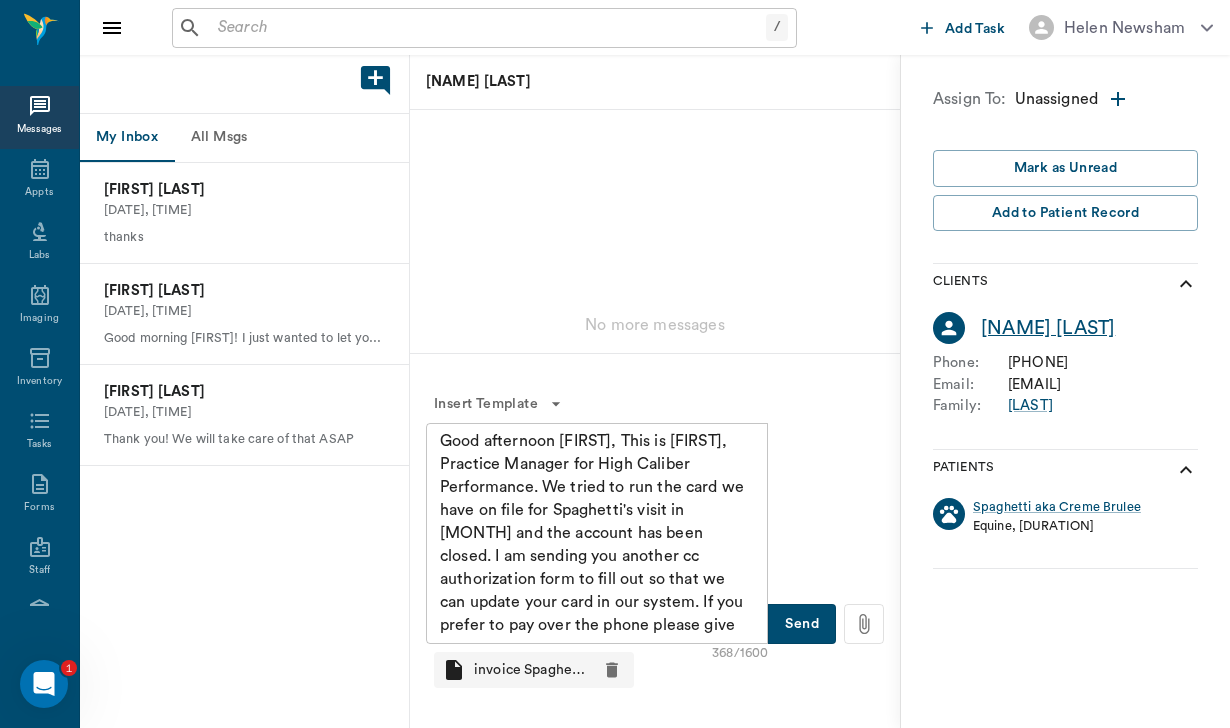 click on "[NAME] [LAST]" at bounding box center [1048, 328] 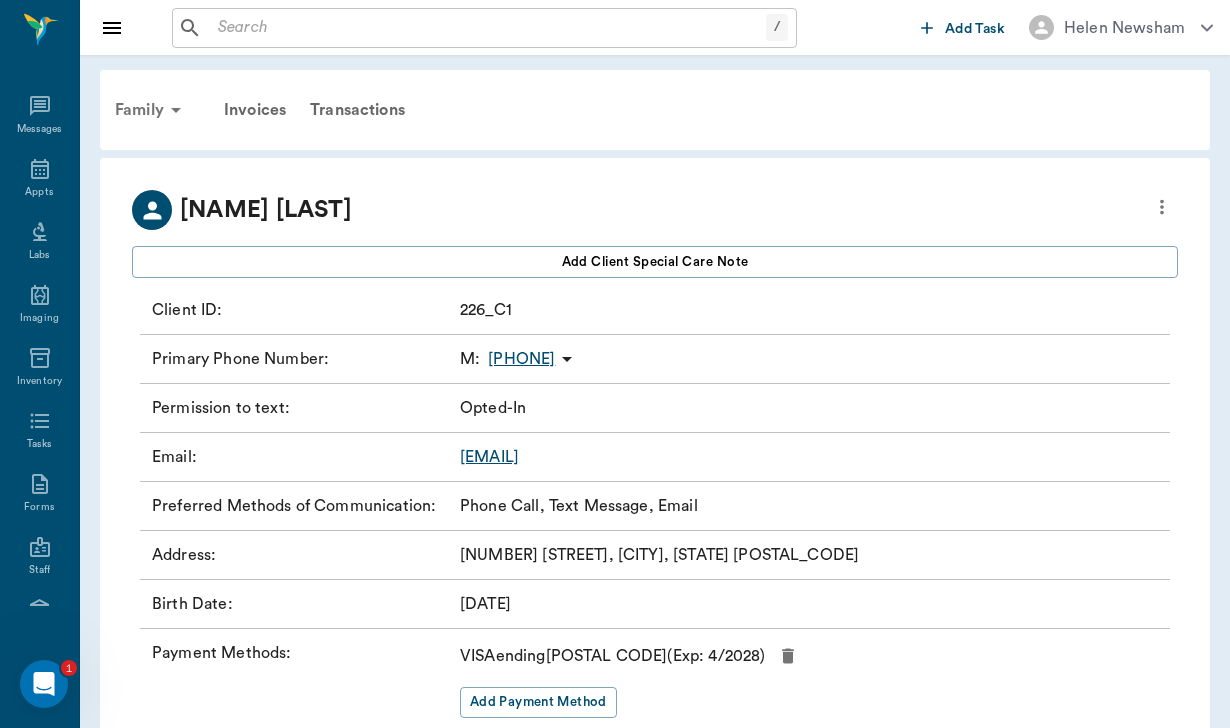 click on "Family" at bounding box center (151, 110) 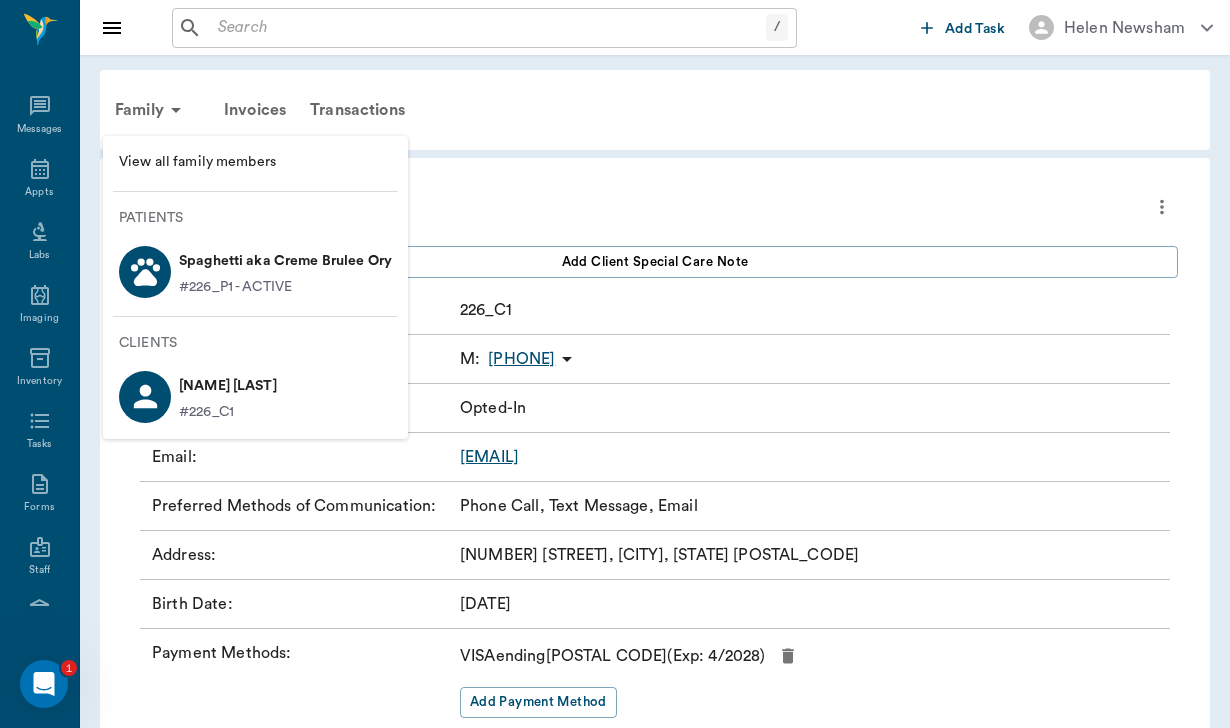 click on "#226_P1    -    ACTIVE" at bounding box center (235, 287) 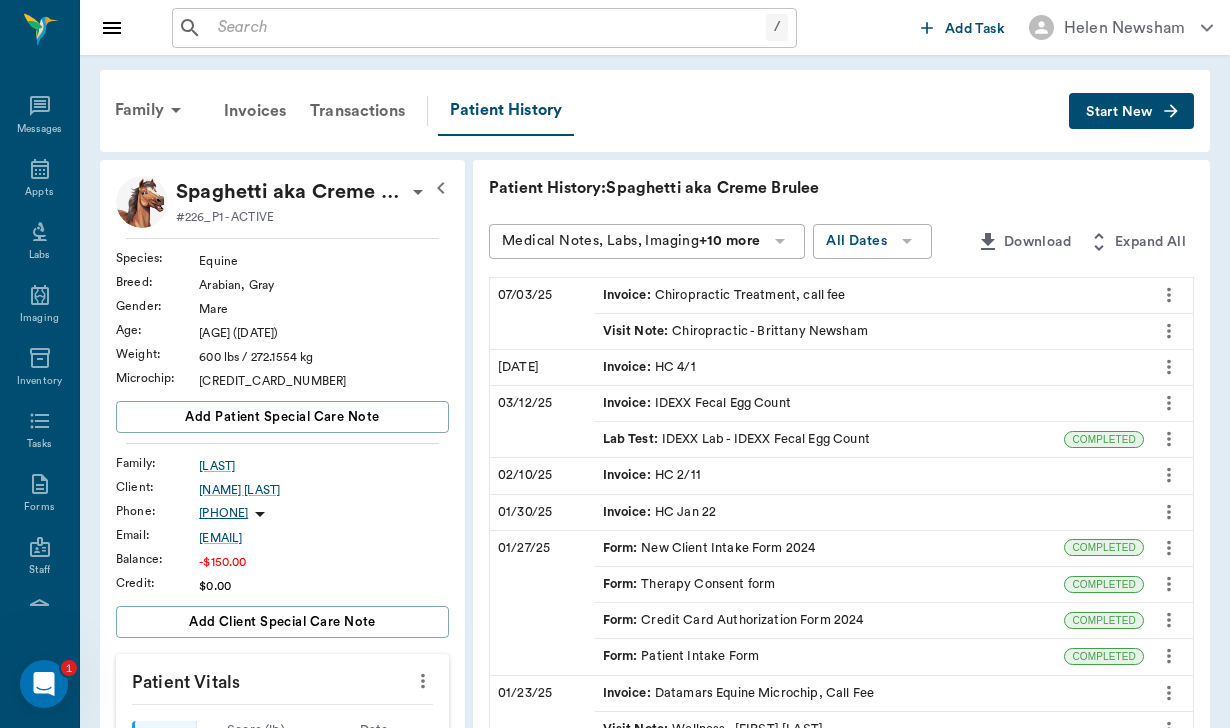 click on "Form :" at bounding box center (622, 548) 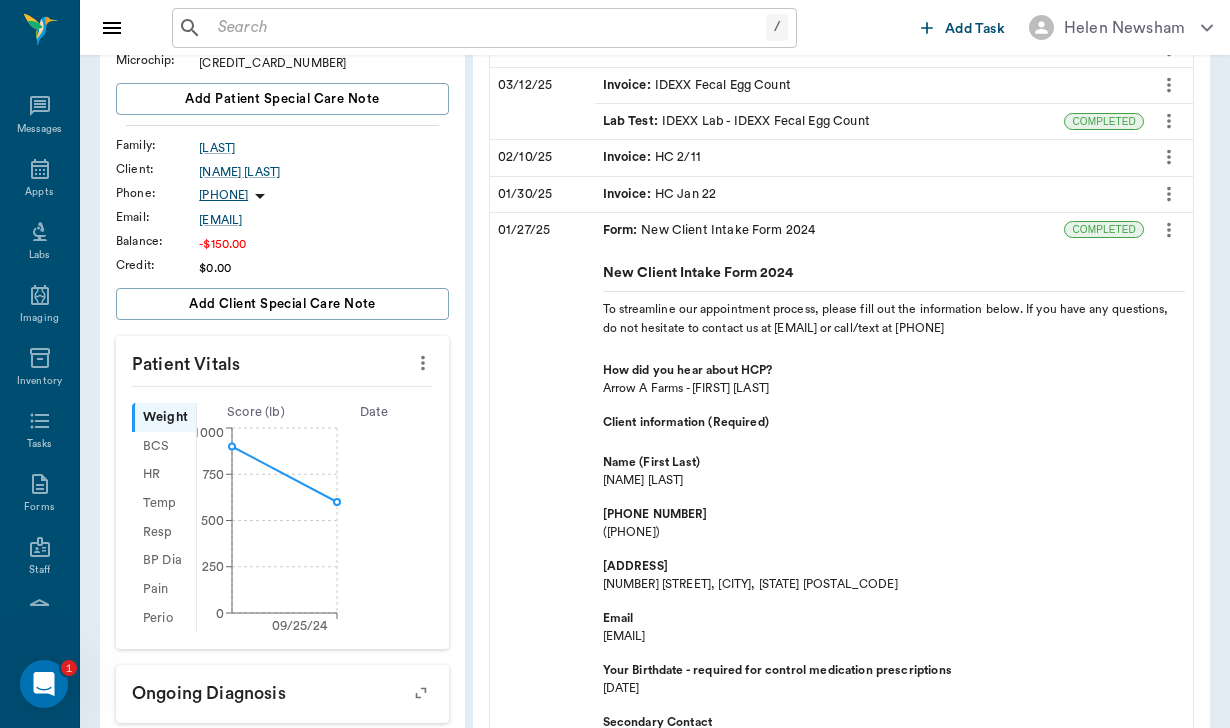 scroll, scrollTop: 319, scrollLeft: 0, axis: vertical 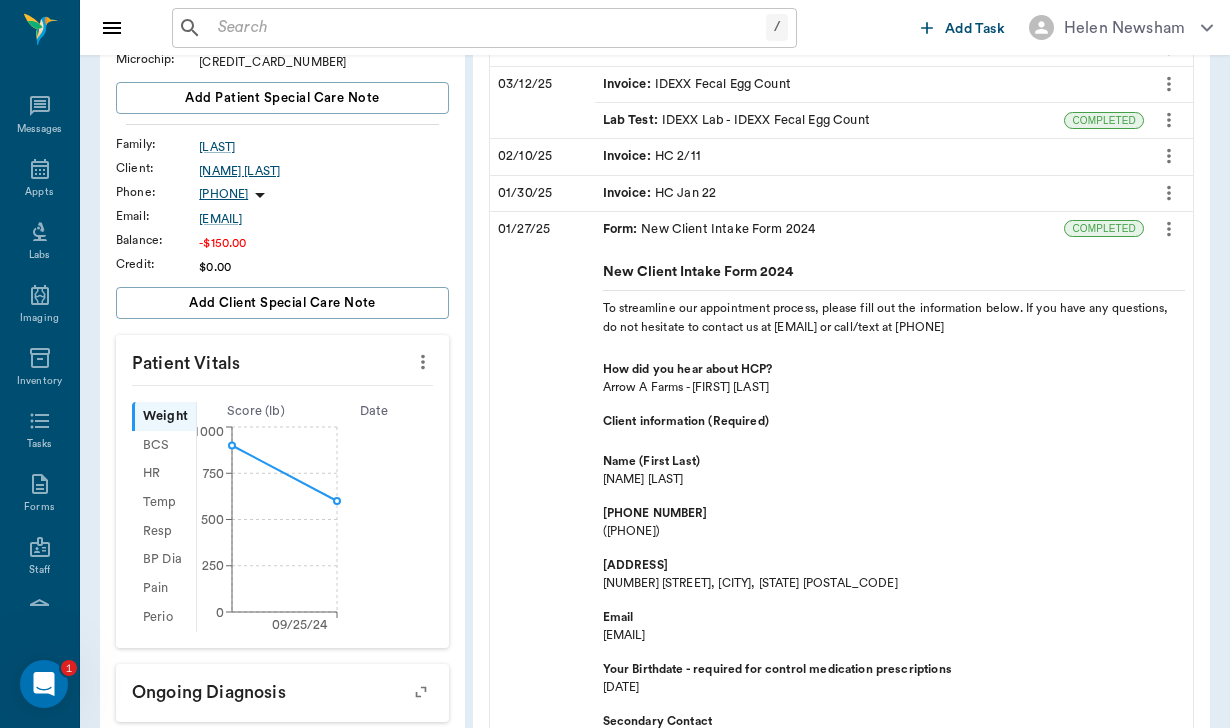 click on "[NAME] [LAST]" at bounding box center (324, 171) 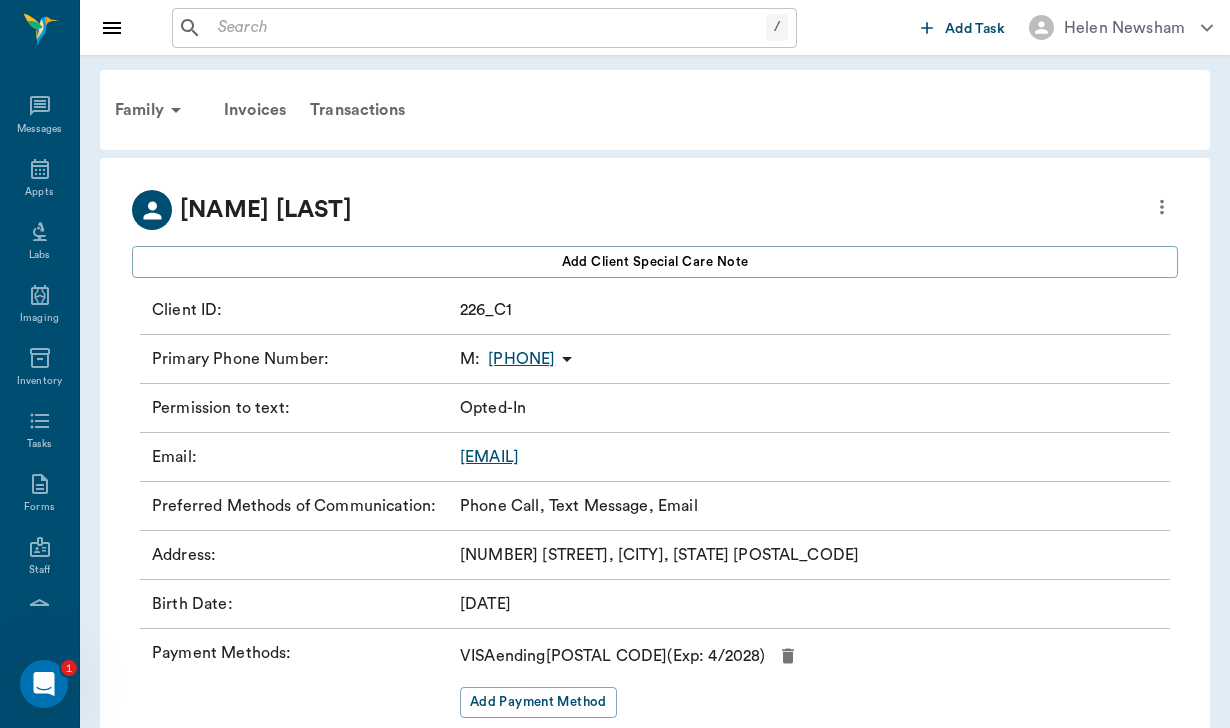 click 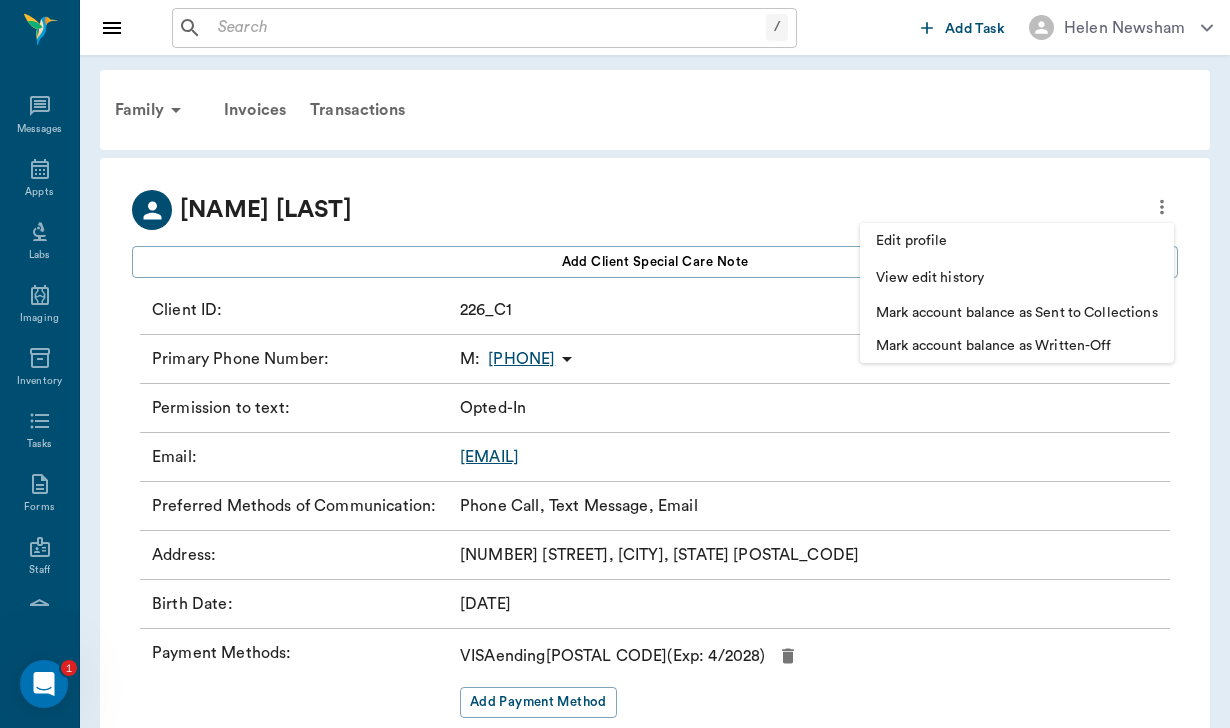 click on "Edit profile" at bounding box center (1017, 241) 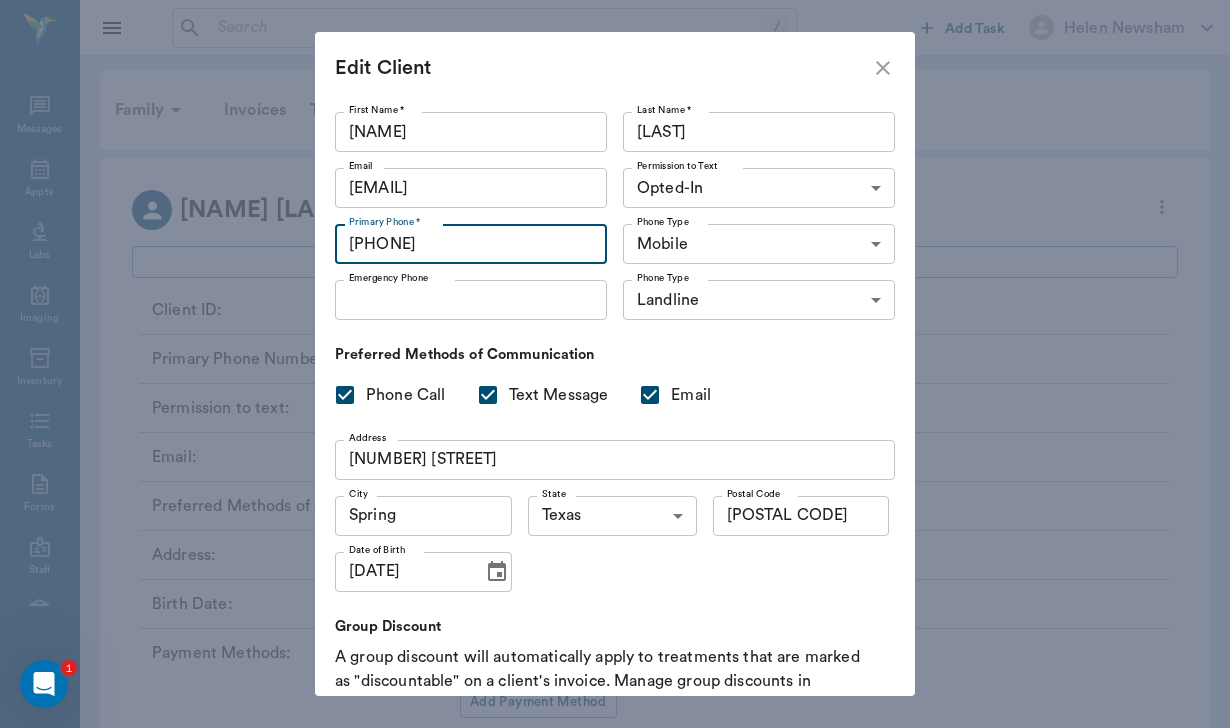 click on "[PHONE]" at bounding box center [471, 244] 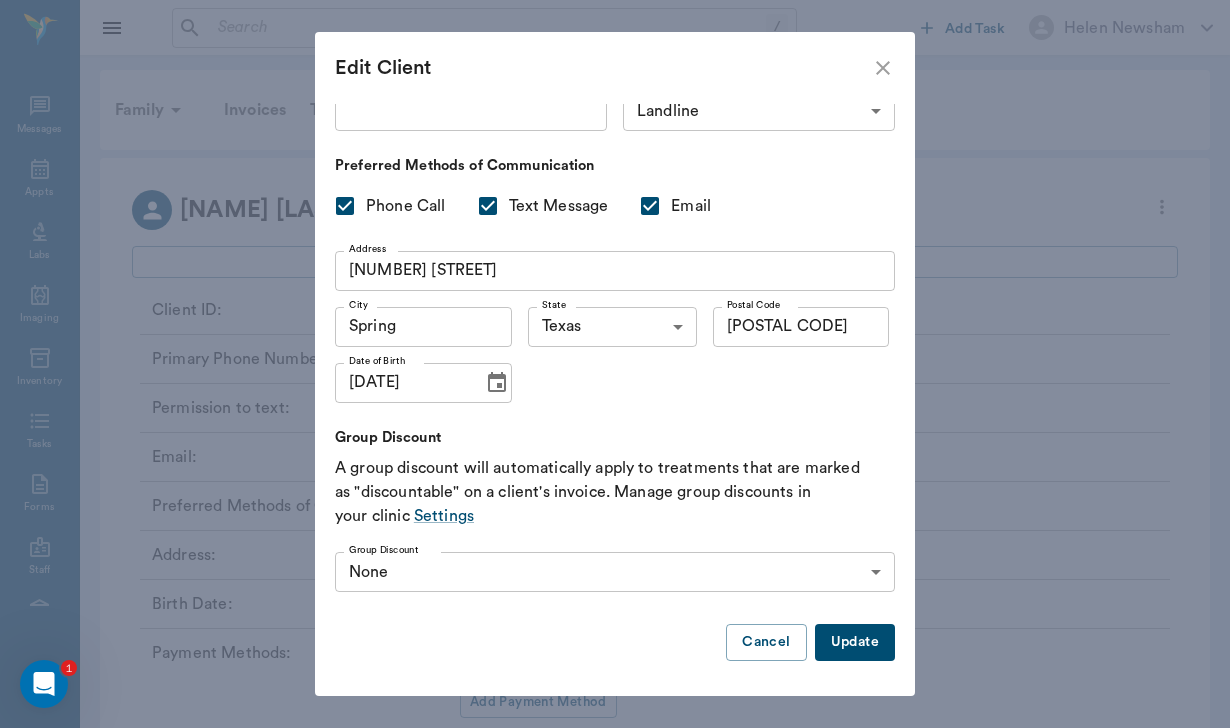 scroll, scrollTop: 188, scrollLeft: 0, axis: vertical 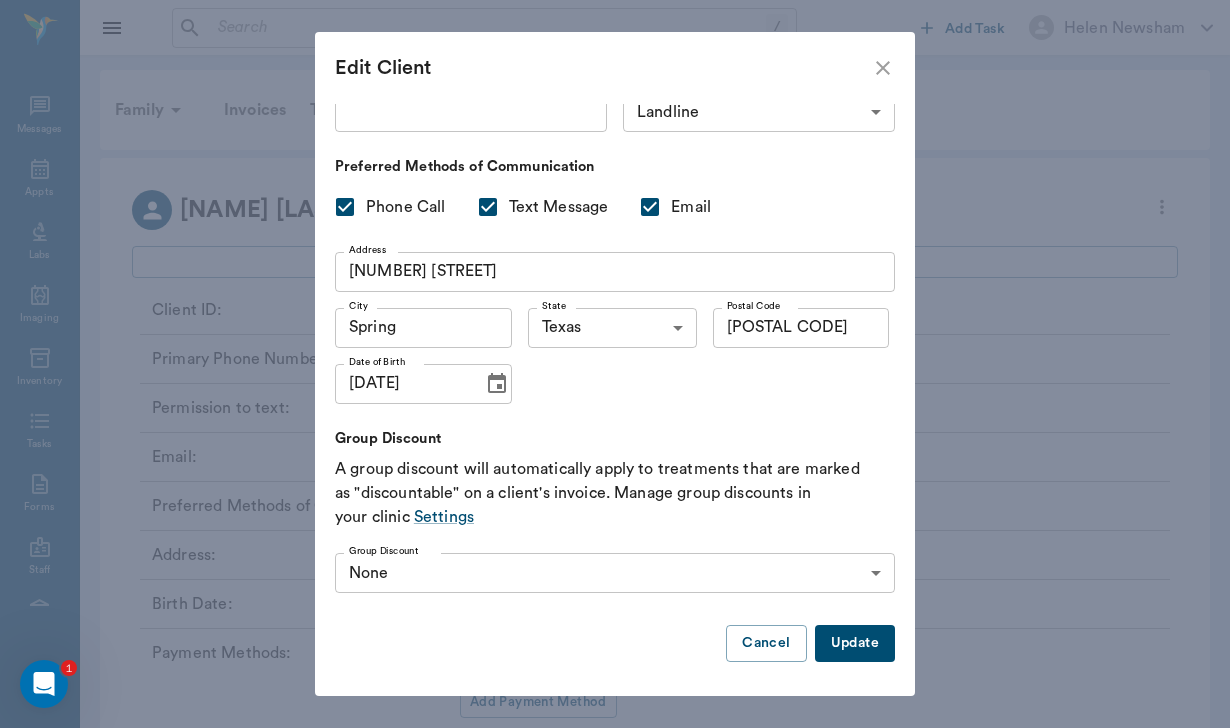 type on "([PHONE])" 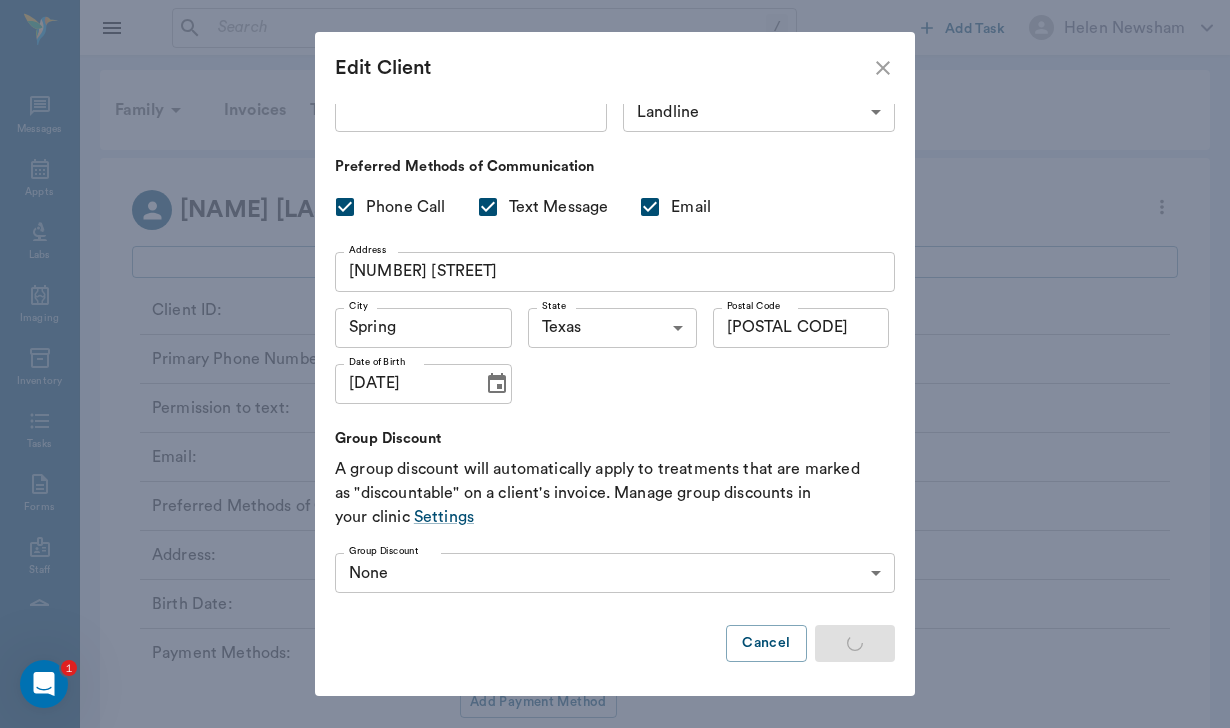 type on "UNKNOWN" 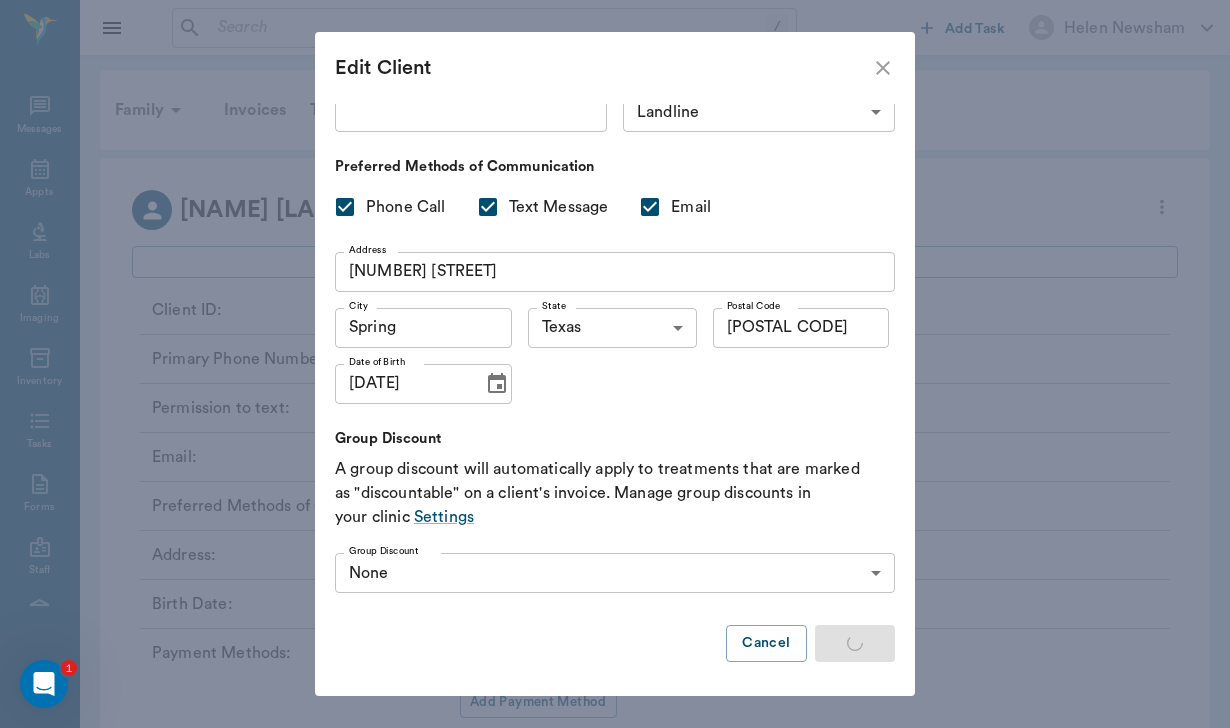 checkbox on "false" 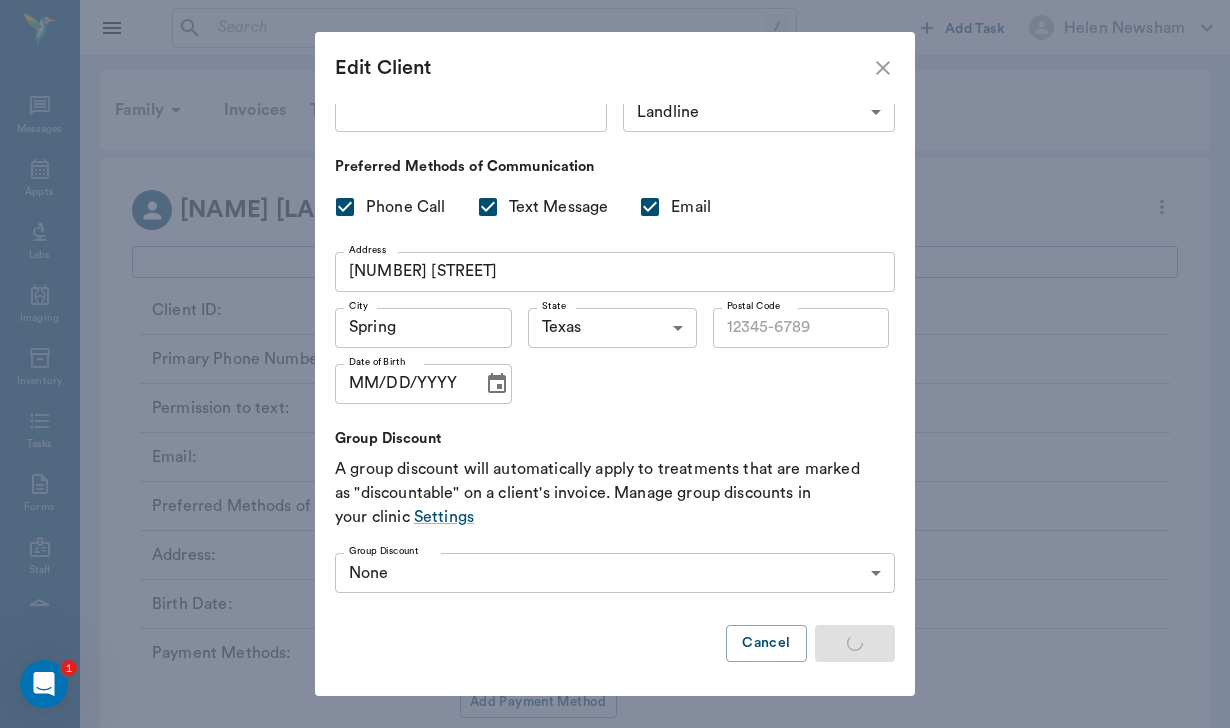 type on "OPT_IN" 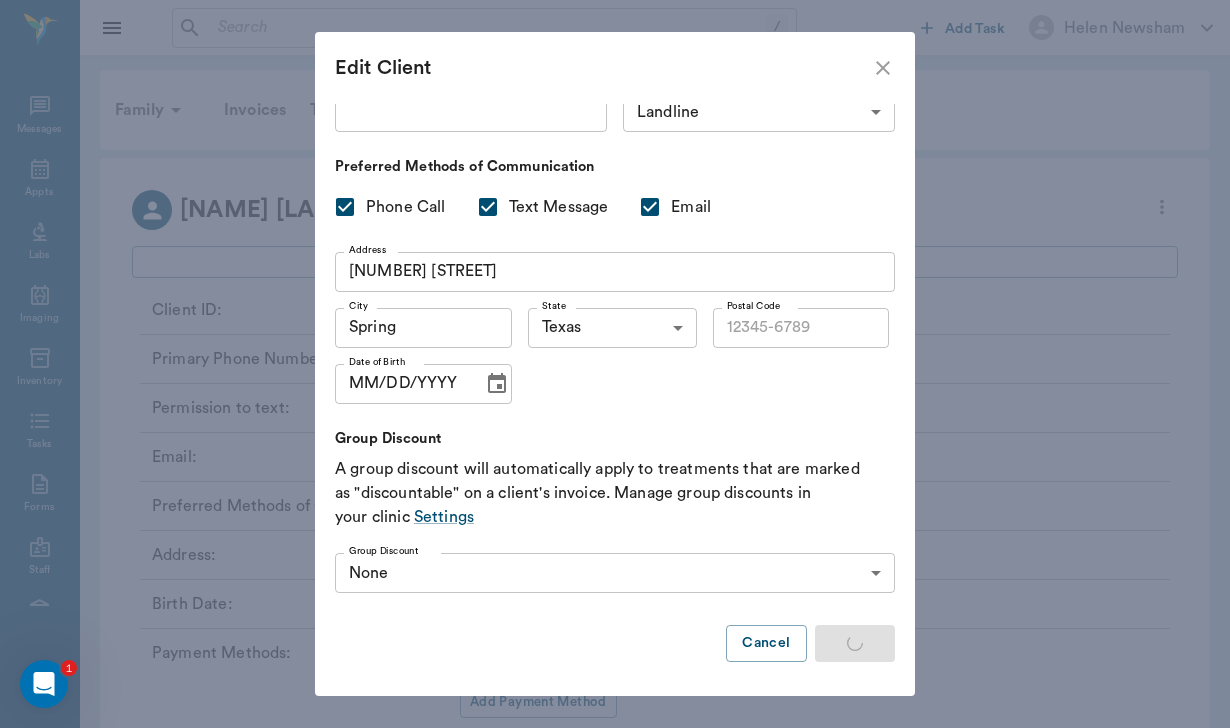 type on "[POSTAL CODE]" 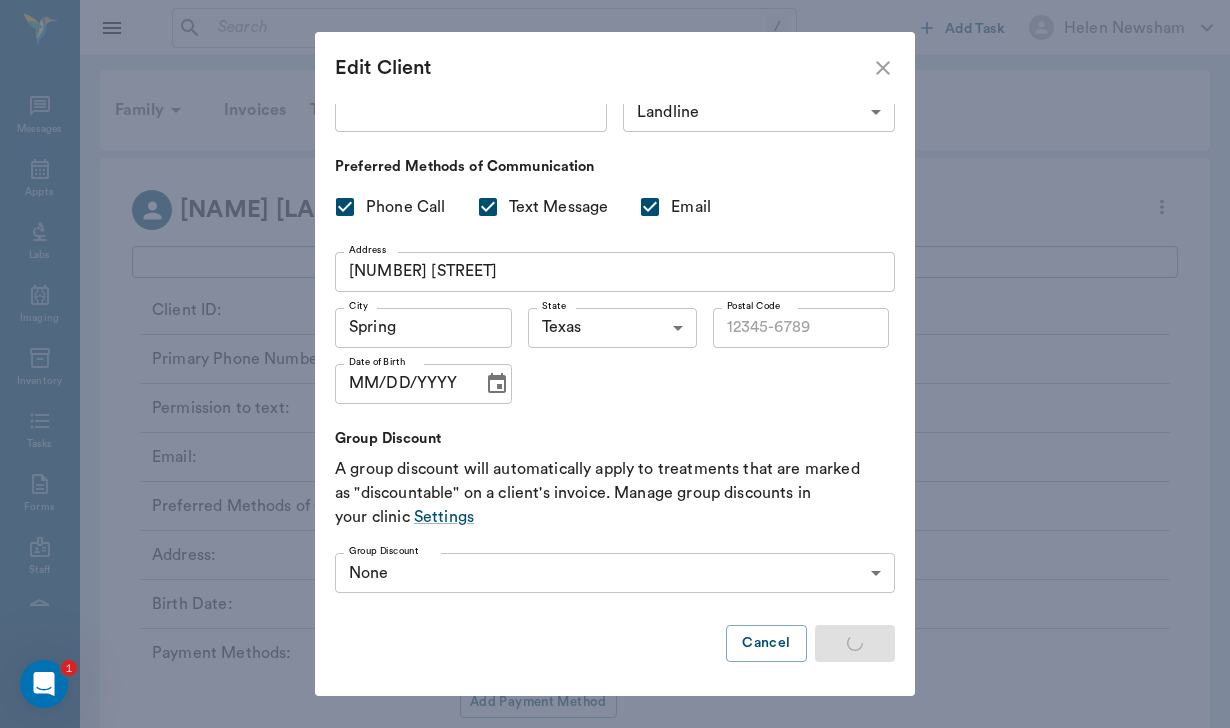 type on "[DATE]" 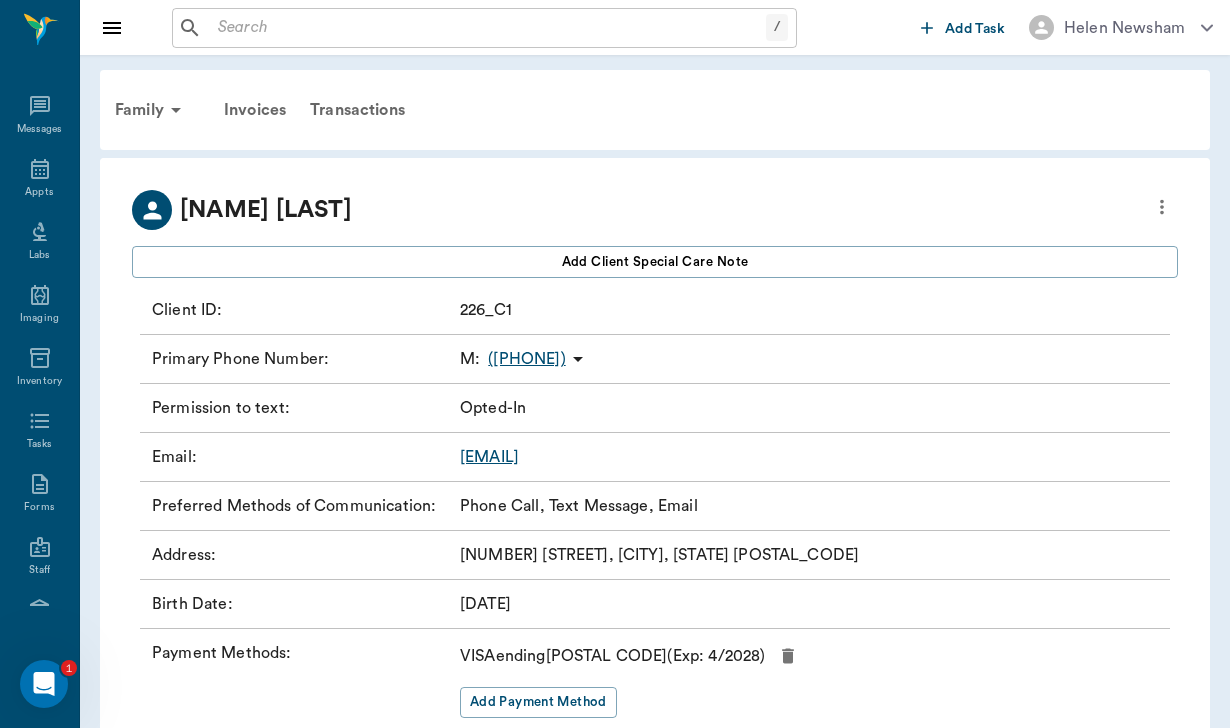 click on "([PHONE])" at bounding box center [526, 359] 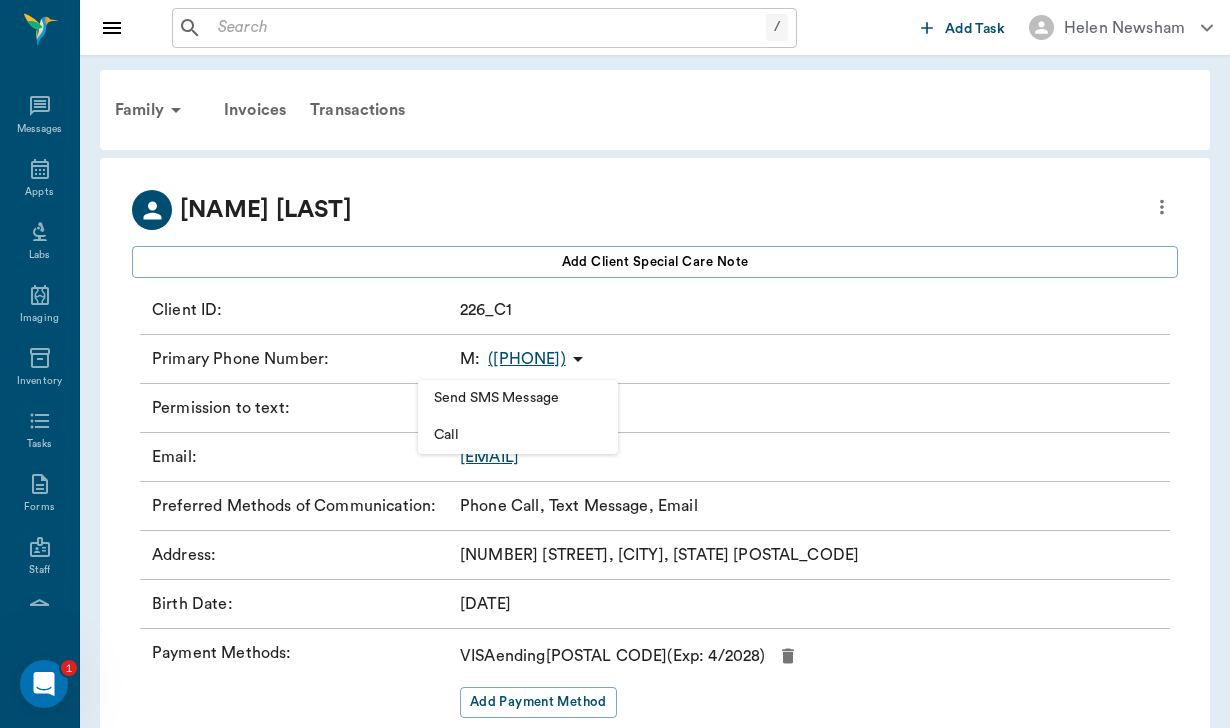 click on "Send SMS Message" at bounding box center [518, 398] 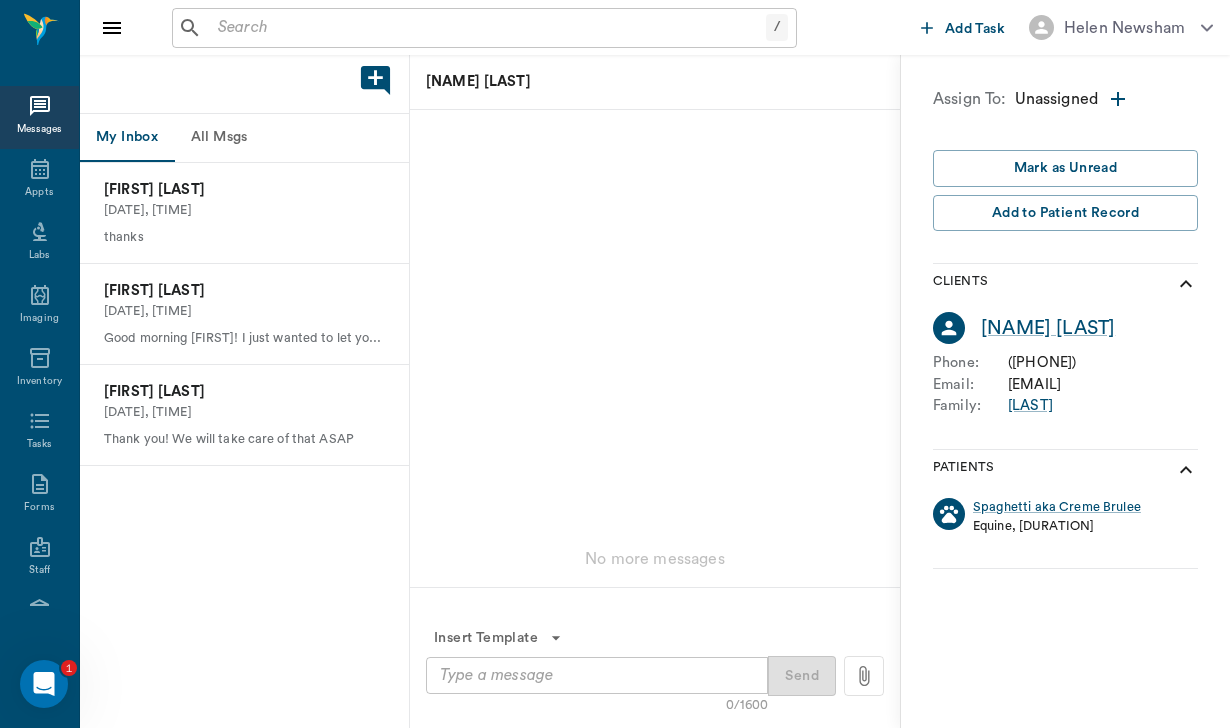 scroll, scrollTop: 0, scrollLeft: 0, axis: both 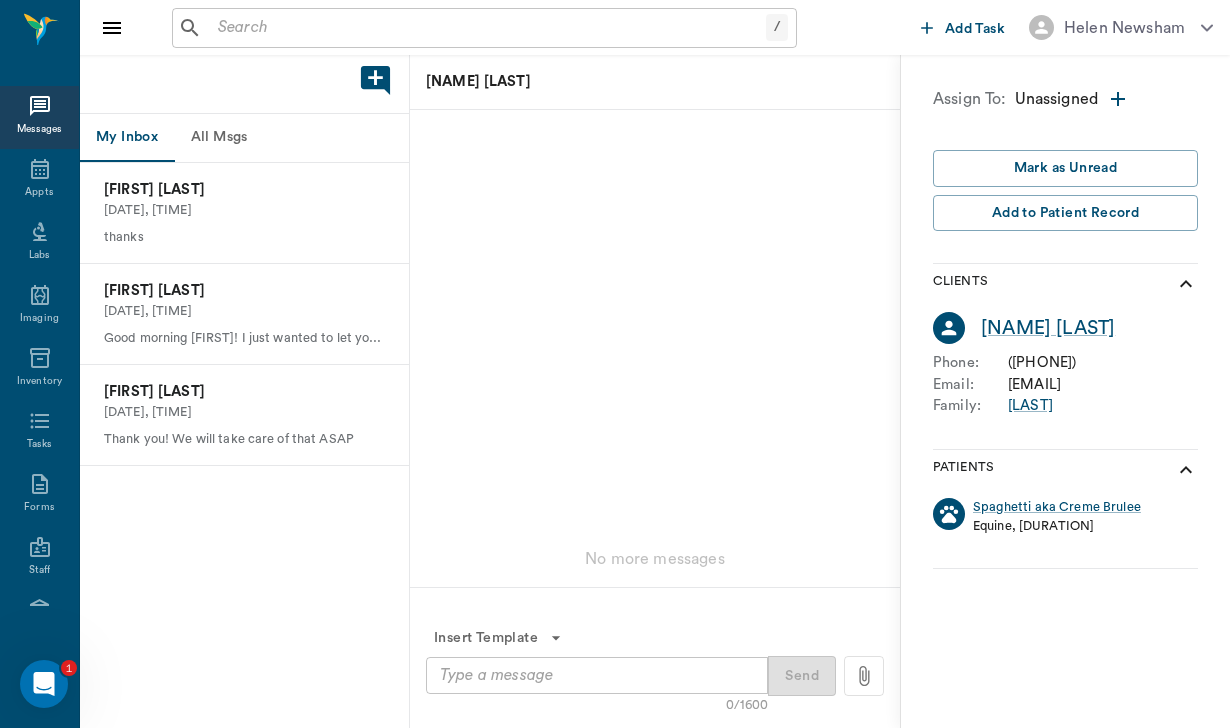 click at bounding box center (597, 675) 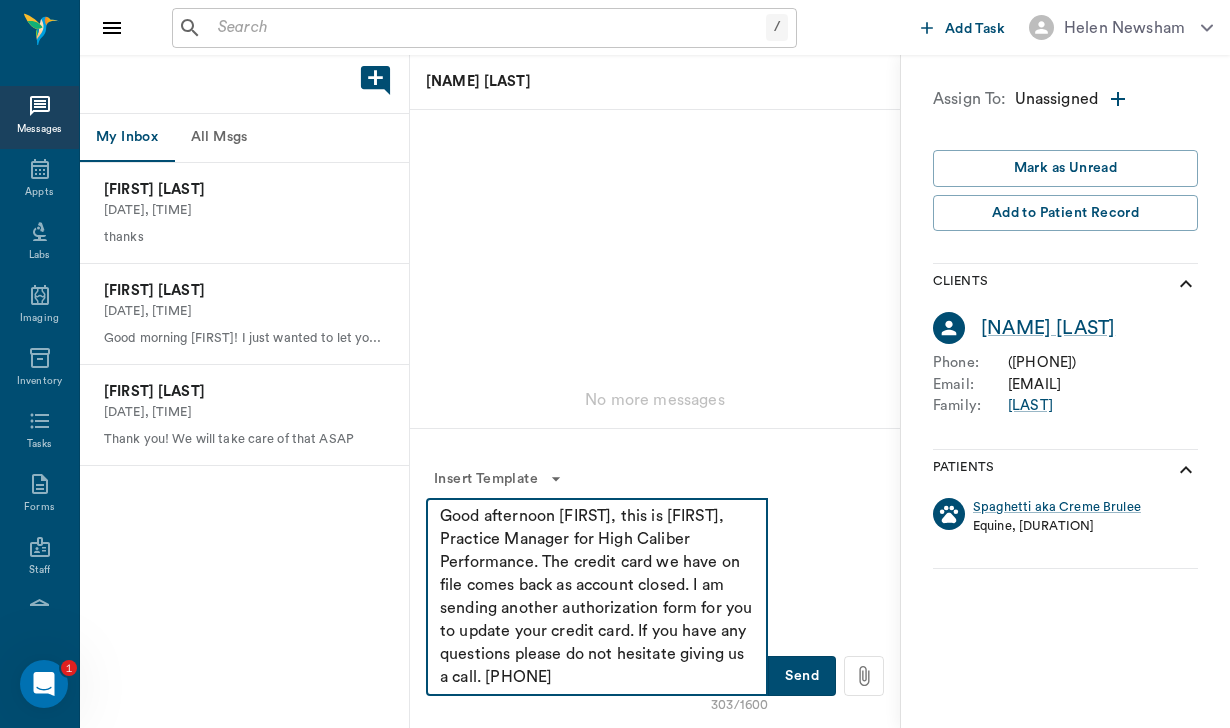 type on "Good afternoon [FIRST], this is [FIRST], Practice Manager for High Caliber Performance. The credit card we have on file comes back as account closed. I am sending another authorization form for you to update your credit card. If you have any questions please do not hesitate giving us a call. [PHONE]" 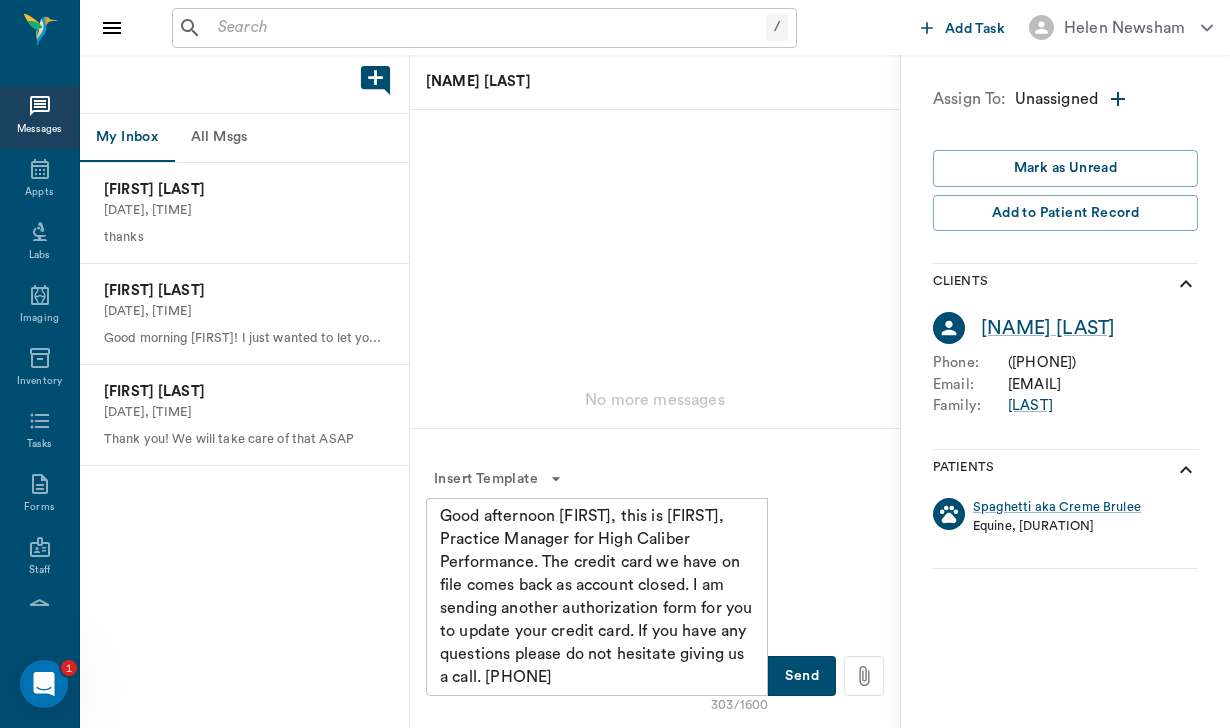 click 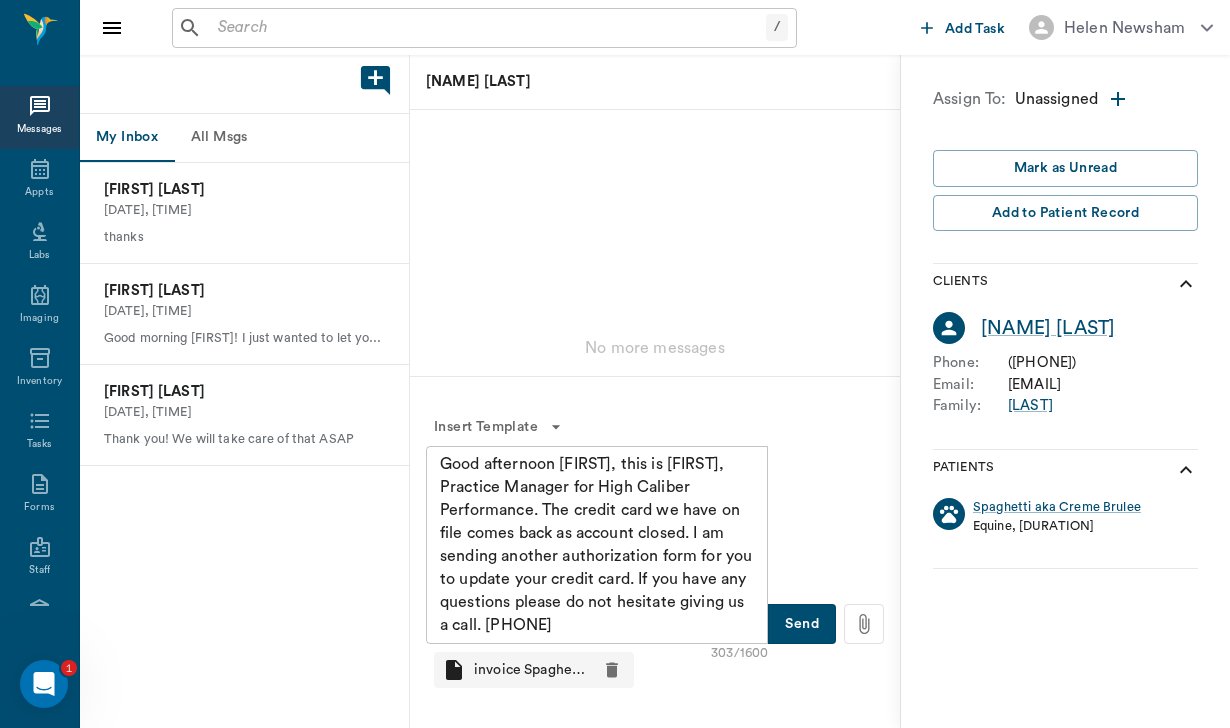 click on "Send" at bounding box center [802, 624] 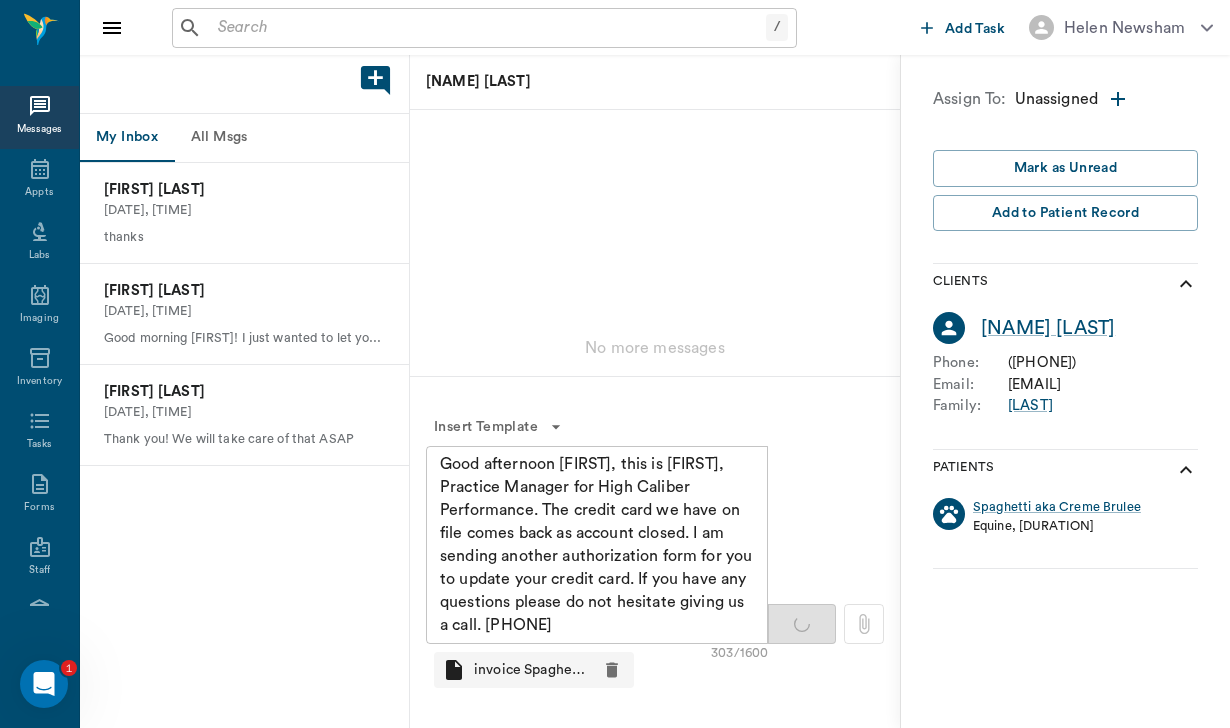 type 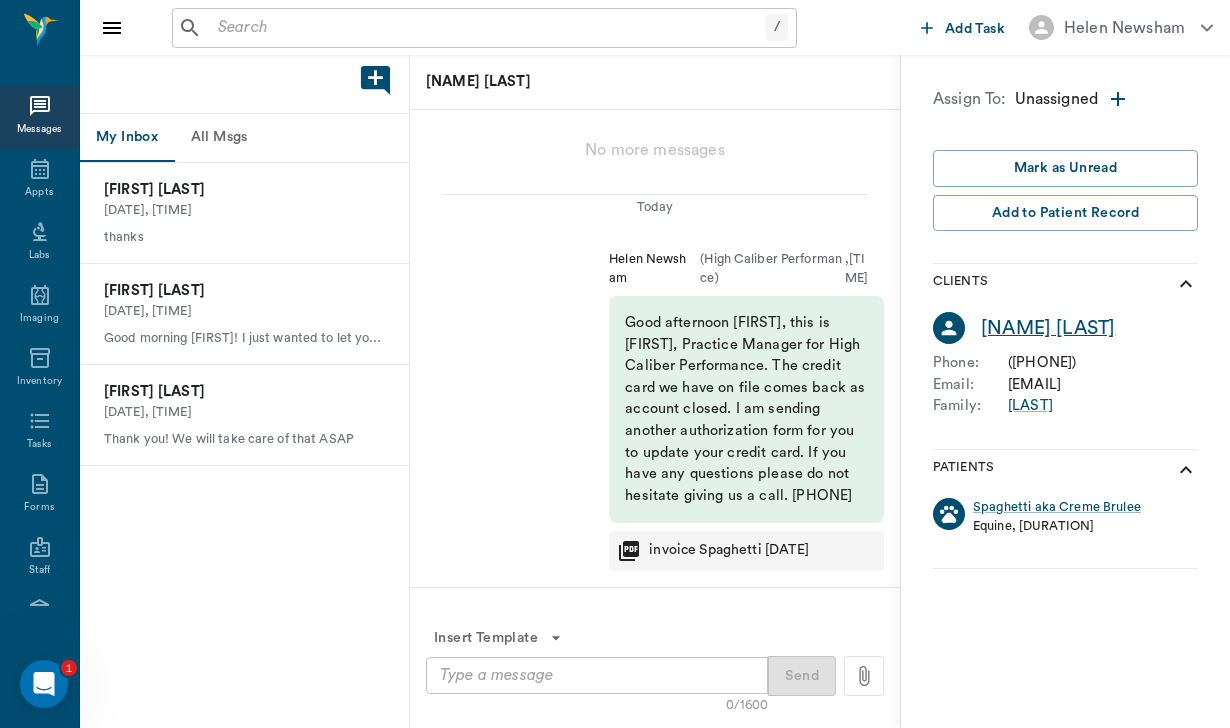click on "[NAME] [LAST]" at bounding box center [1048, 328] 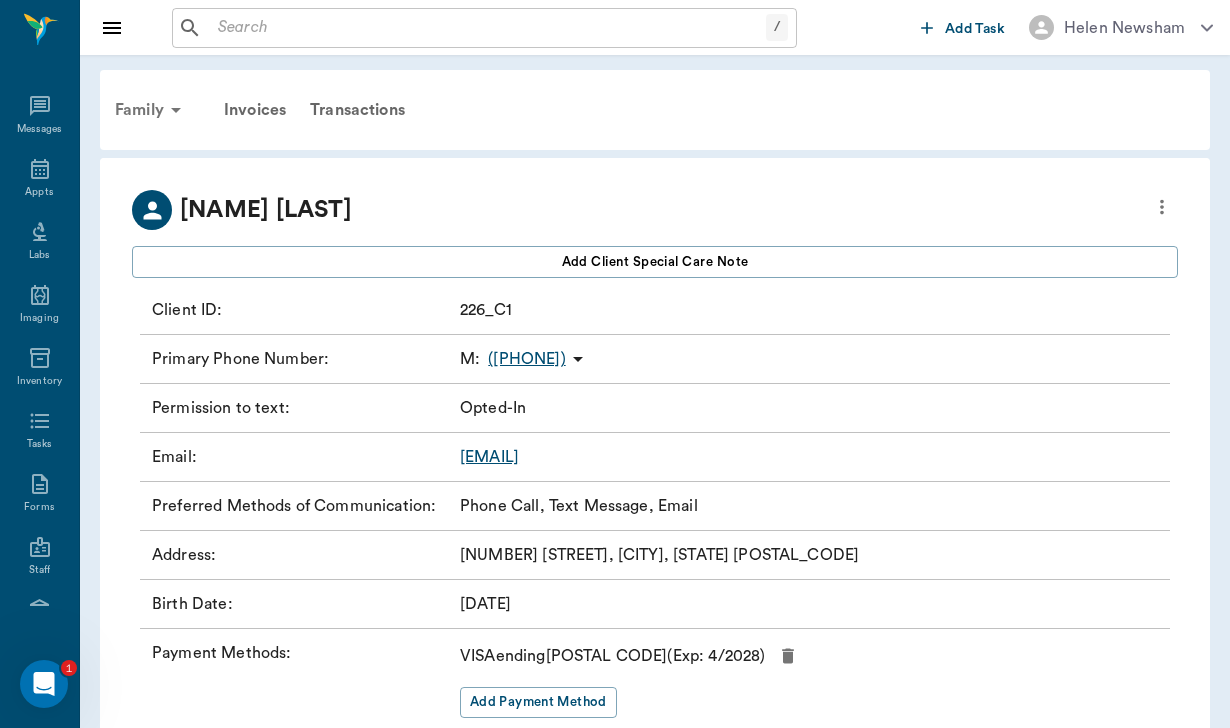 click on "Family" at bounding box center [151, 110] 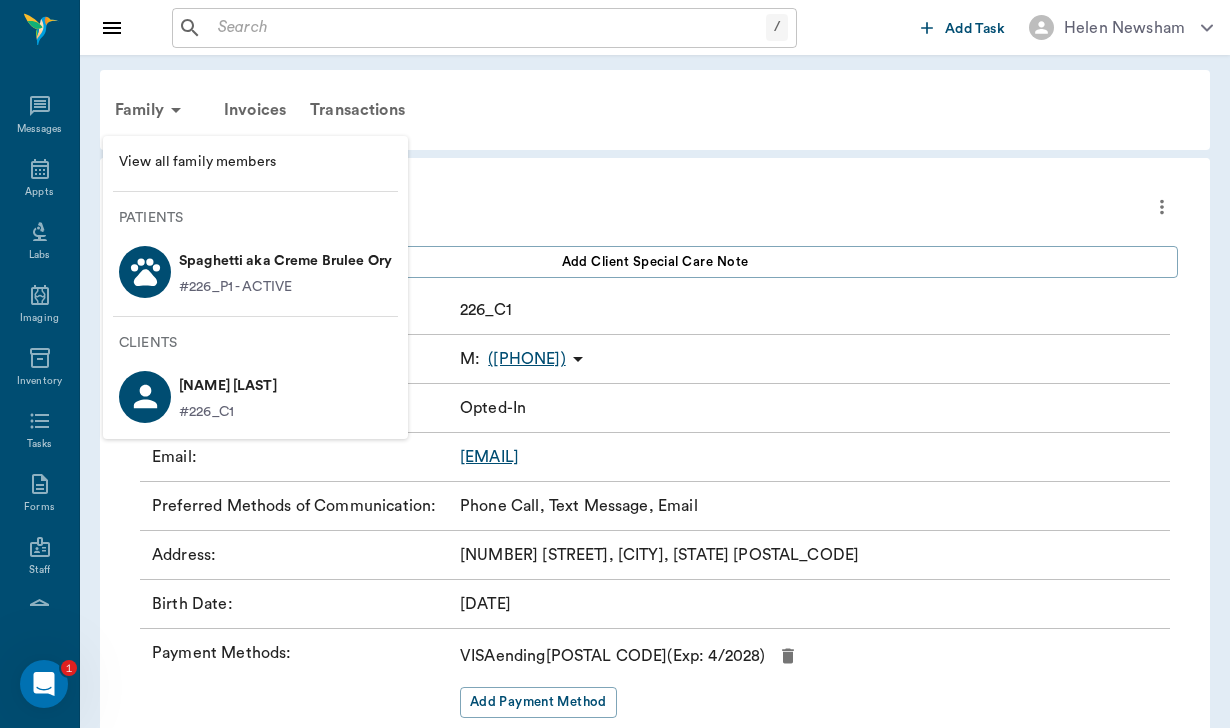 click on "Spaghetti aka Creme Brulee Ory" at bounding box center (285, 261) 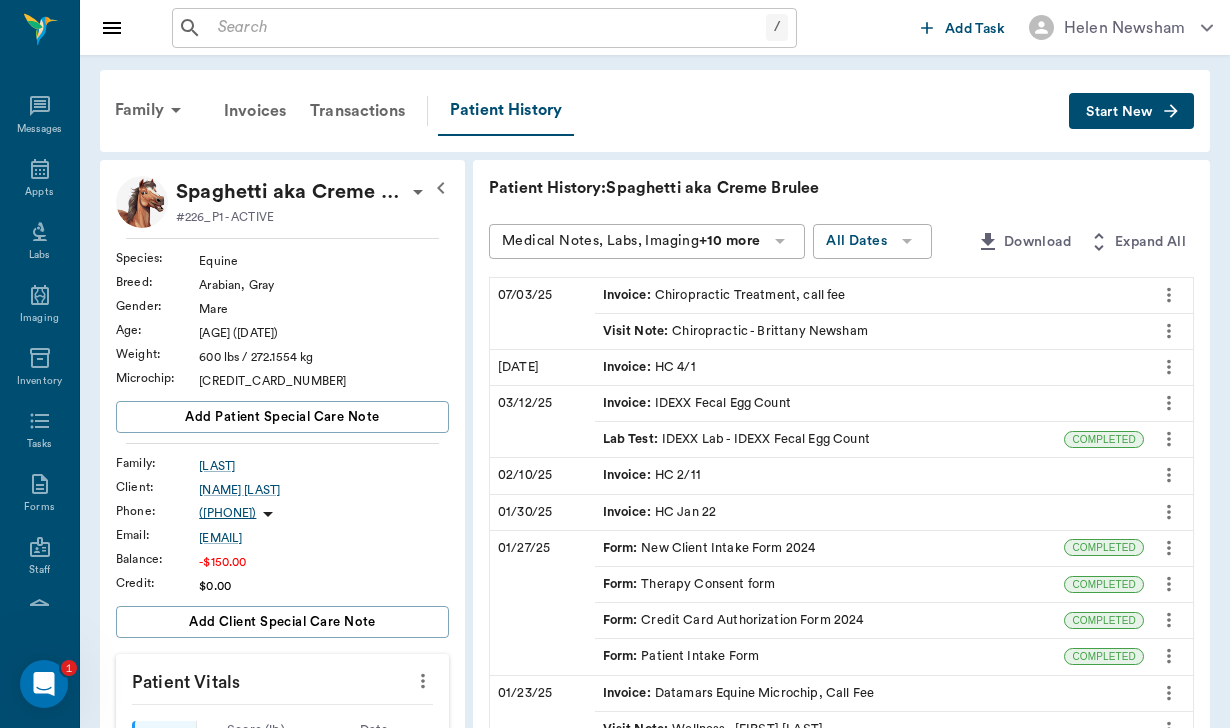 click on "Start New" at bounding box center (1119, 112) 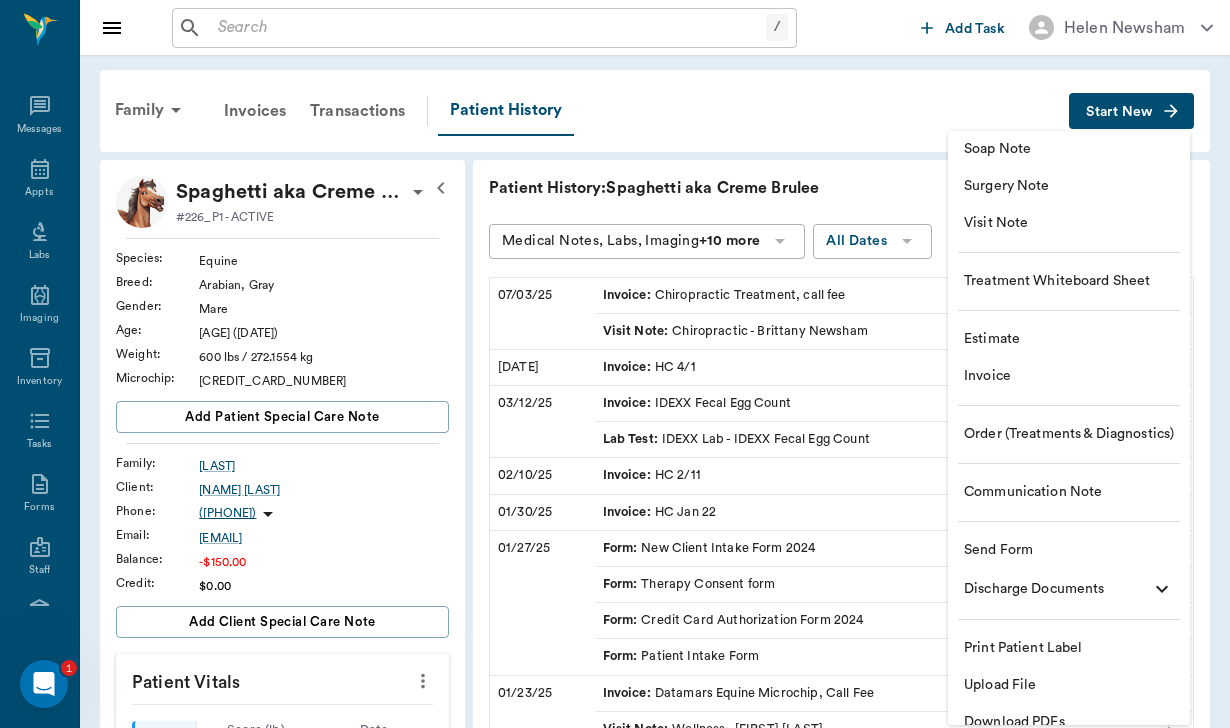 click on "Send Form" at bounding box center (1069, 550) 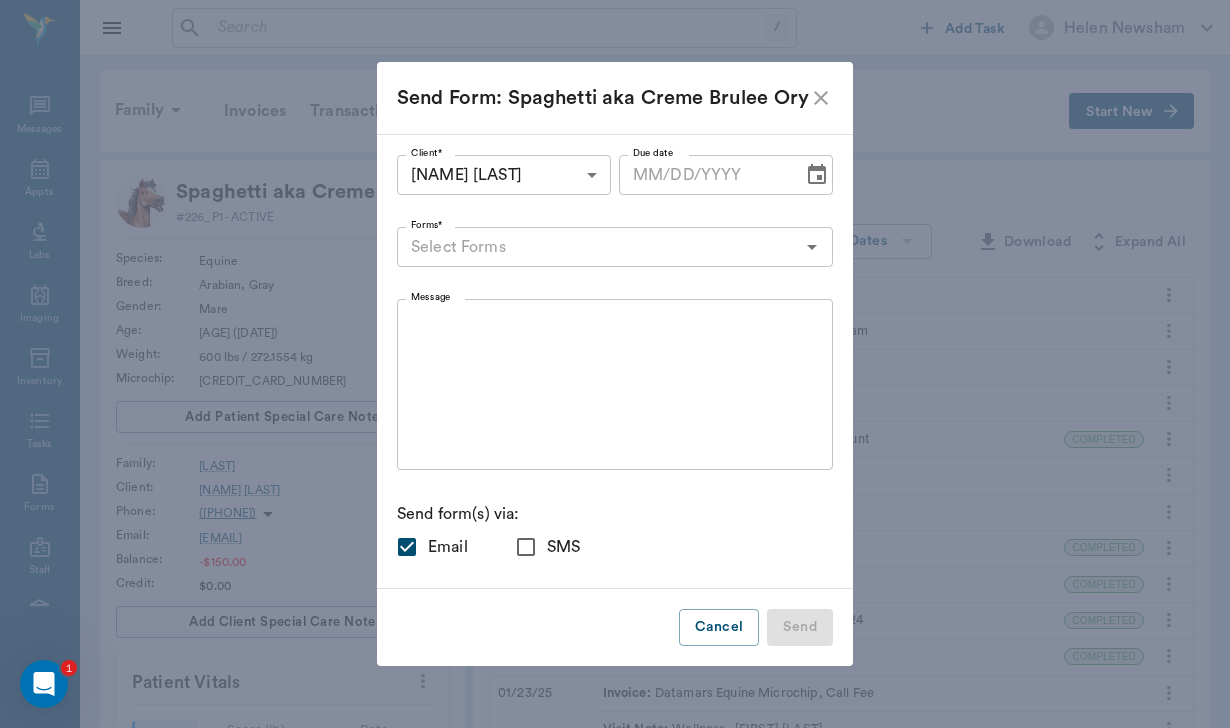 click on "Forms*" at bounding box center [598, 247] 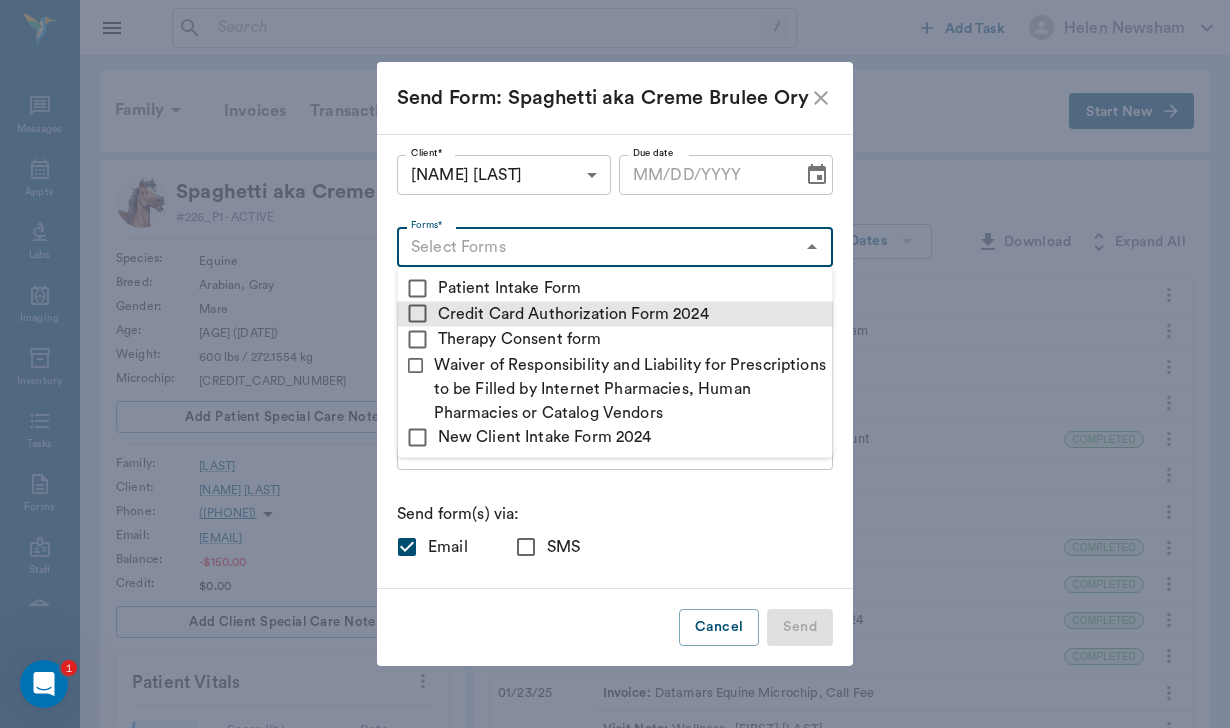 click at bounding box center (418, 314) 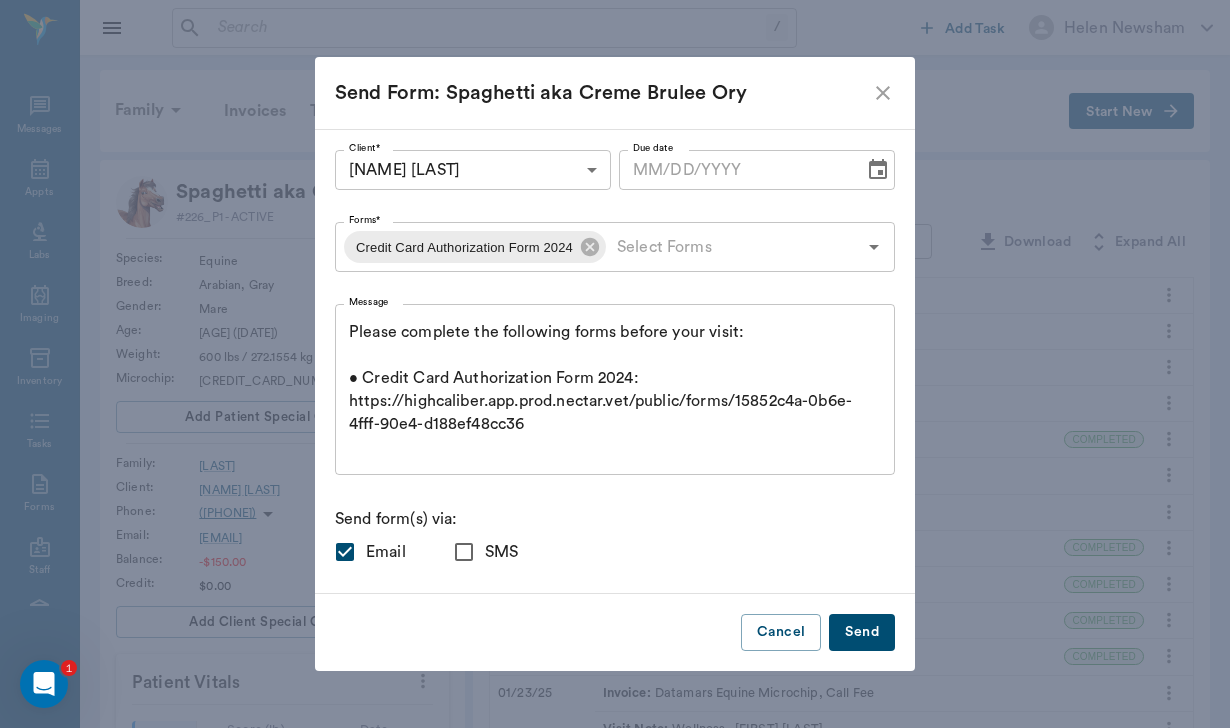 click on "Client* [NAME] Ory [ID] Client* Due date Due date Forms* Credit Card Authorization Form [YEAR] Forms* Message Please complete the following forms before your visit:
• Credit Card Authorization Form [YEAR]: https://highcaliber.app.prod.nectar.vet/public/forms/15852c4a-0b6e-4fff-90e4-d188ef48cc36
Thanks! x Message Send form(s) via: Email SMS" at bounding box center (615, 361) 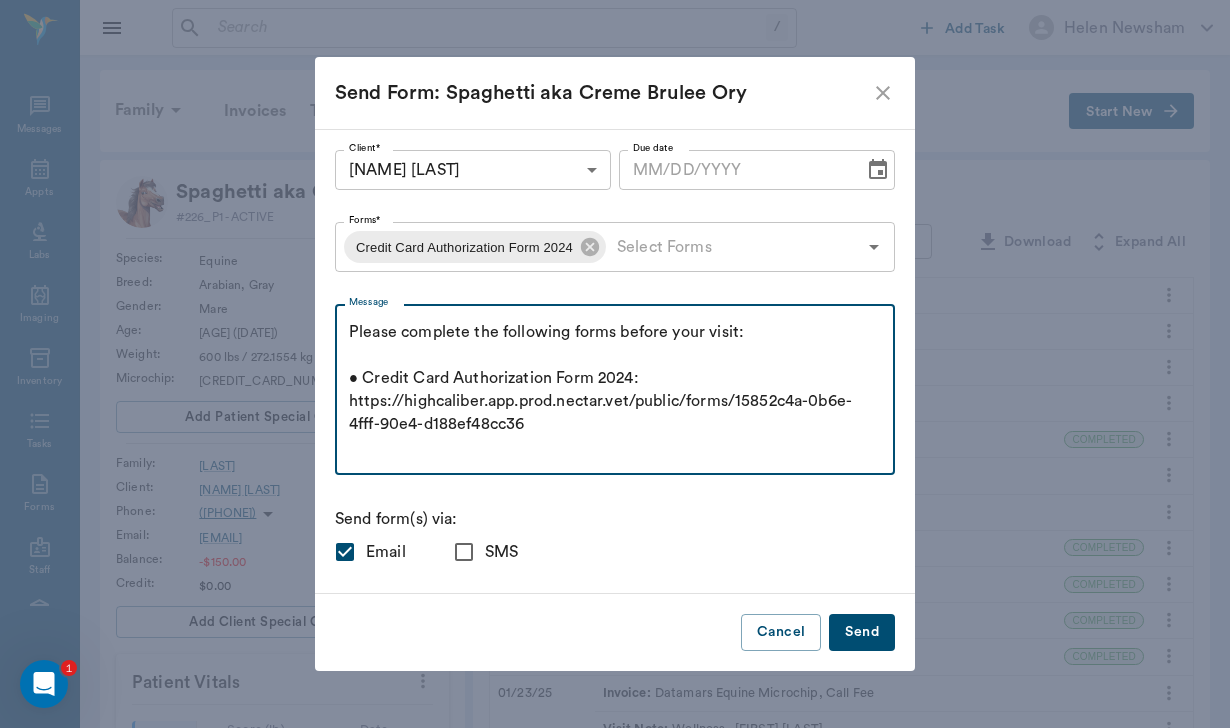 click on "Please complete the following forms before your visit:
• Credit Card Authorization Form 2024: https://highcaliber.app.prod.nectar.vet/public/forms/15852c4a-0b6e-4fff-90e4-d188ef48cc36
Thanks!" at bounding box center (615, 390) 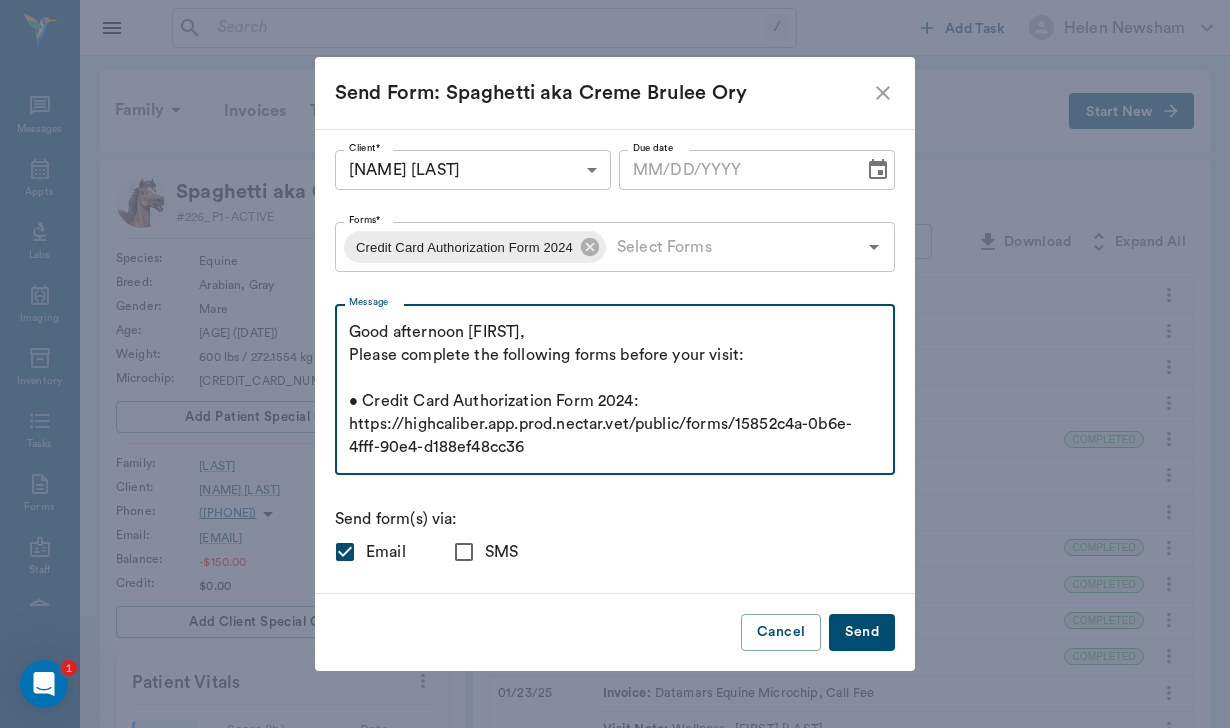 drag, startPoint x: 798, startPoint y: 356, endPoint x: 679, endPoint y: 360, distance: 119.06721 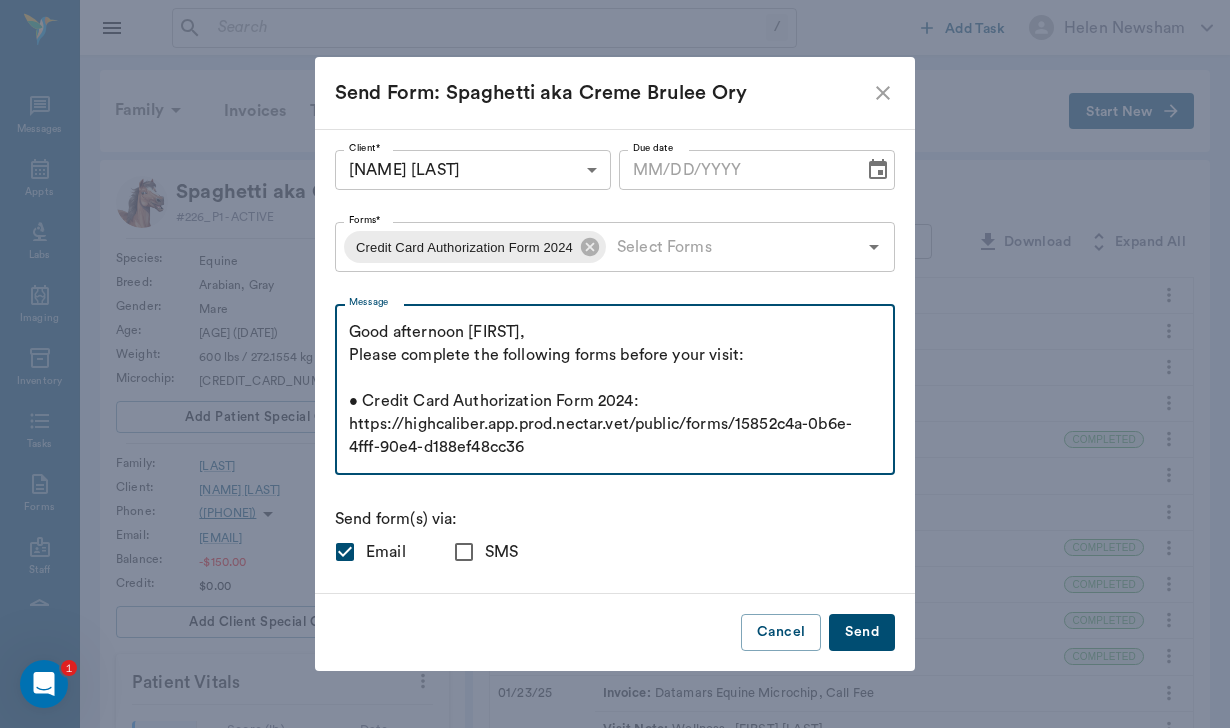 click on "Good afternoon [FIRST],
Please complete the following forms before your visit:
• Credit Card Authorization Form 2024: https://highcaliber.app.prod.nectar.vet/public/forms/15852c4a-0b6e-4fff-90e4-d188ef48cc36
Thanks!" at bounding box center (615, 390) 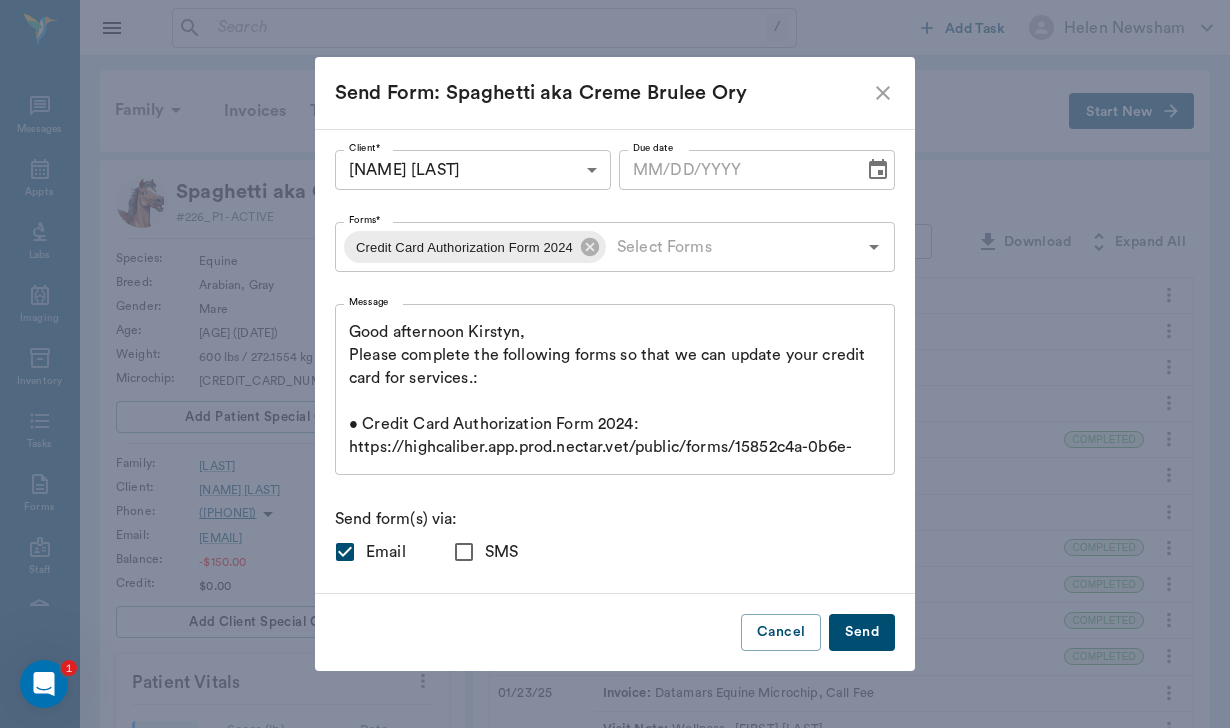 click on "Good afternoon [FIRST],
Please complete the following forms so that we can update your credit card for services.:
• Credit Card Authorization Form 2024: https://highcaliber.app.prod.nectar.vet/public/forms/15852c4a-0b6e-4fff-90e4-d188ef48cc36
Thanks! x Message" at bounding box center (615, 389) 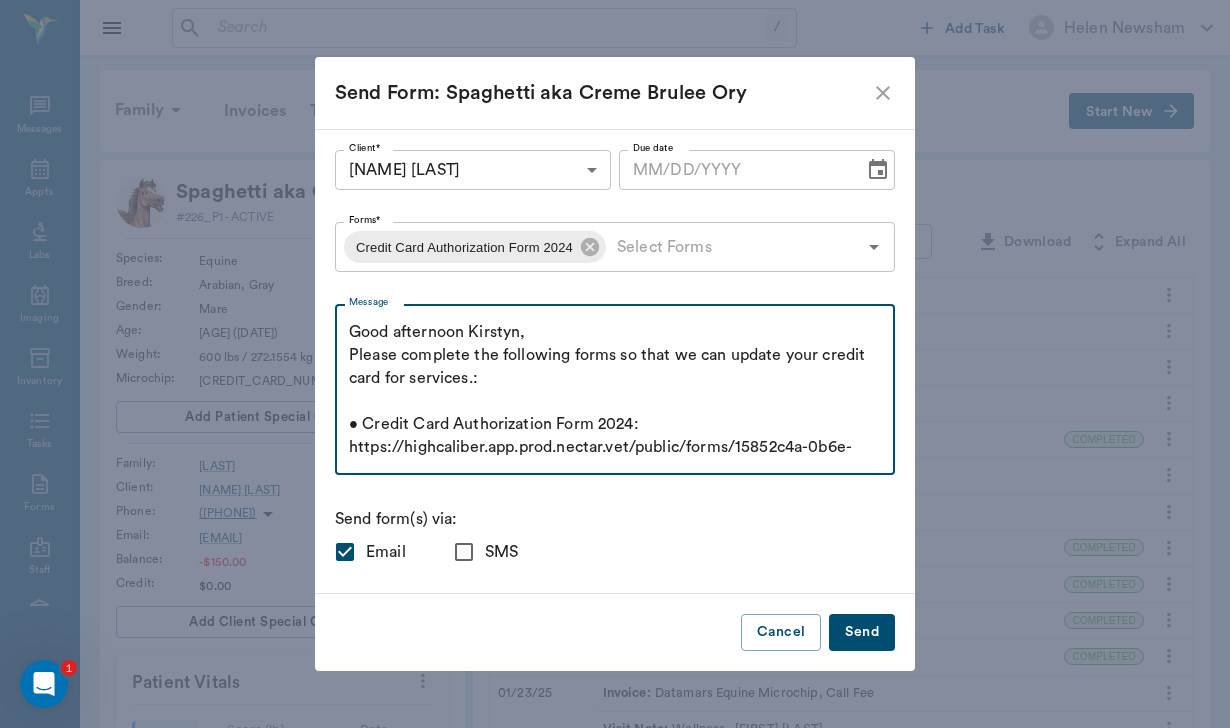 click on "Good afternoon Kirstyn,
Please complete the following forms so that we can update your credit card for services.:
• Credit Card Authorization Form 2024: https://highcaliber.app.prod.nectar.vet/public/forms/15852c4a-0b6e-4fff-90e4-d188ef48cc36
Thanks!" at bounding box center (615, 390) 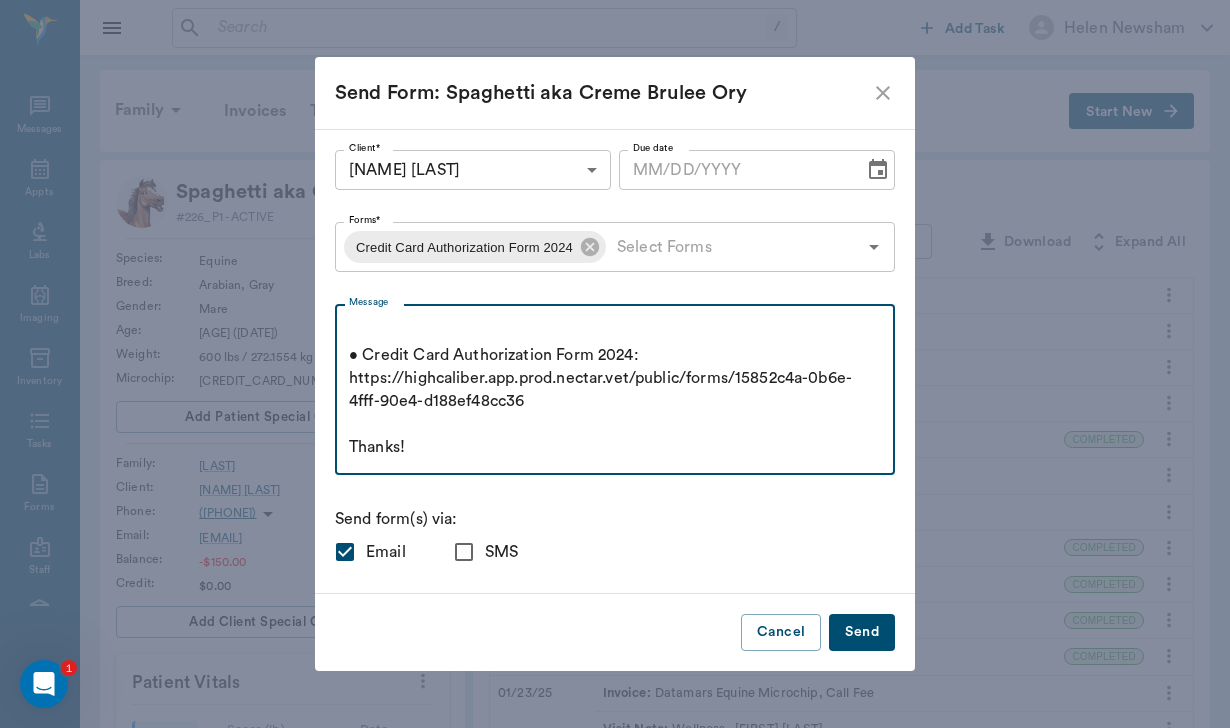 scroll, scrollTop: 92, scrollLeft: 0, axis: vertical 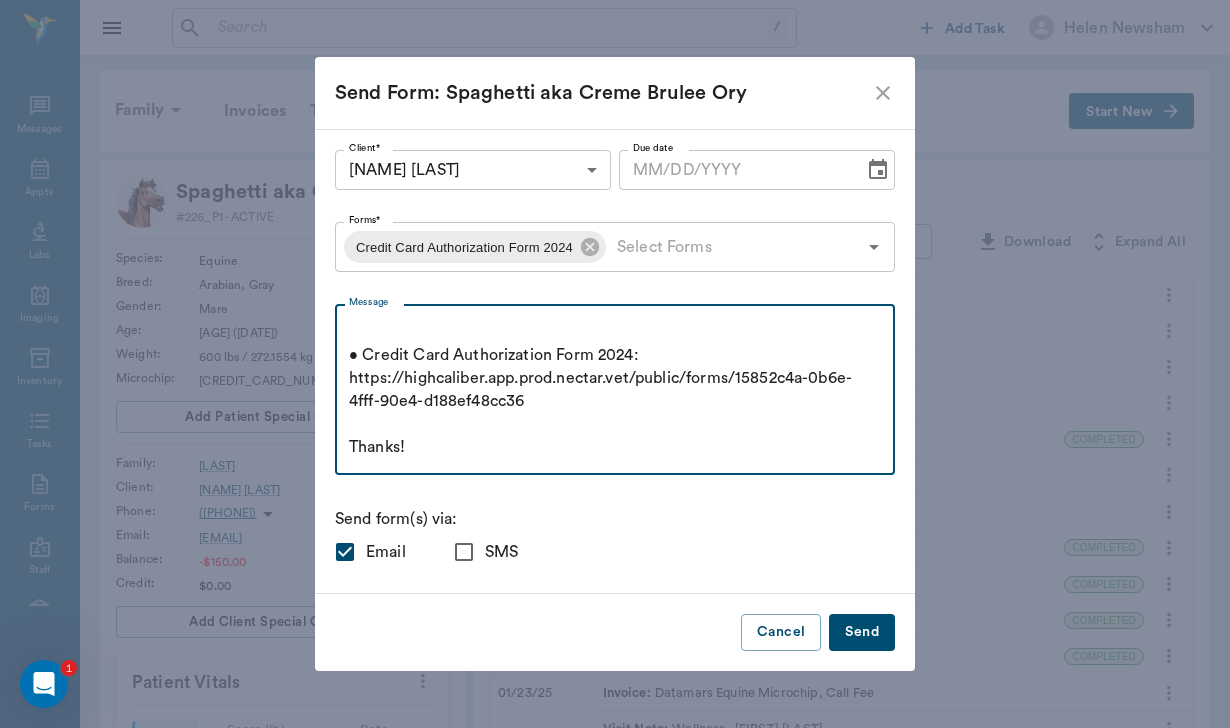click on "Good afternoon [FIRST],
Please complete the following forms so that we can update your credit card for services.:
• Credit Card Authorization Form 2024: https://highcaliber.app.prod.nectar.vet/public/forms/15852c4a-0b6e-4fff-90e4-d188ef48cc36
Thanks!" at bounding box center [615, 390] 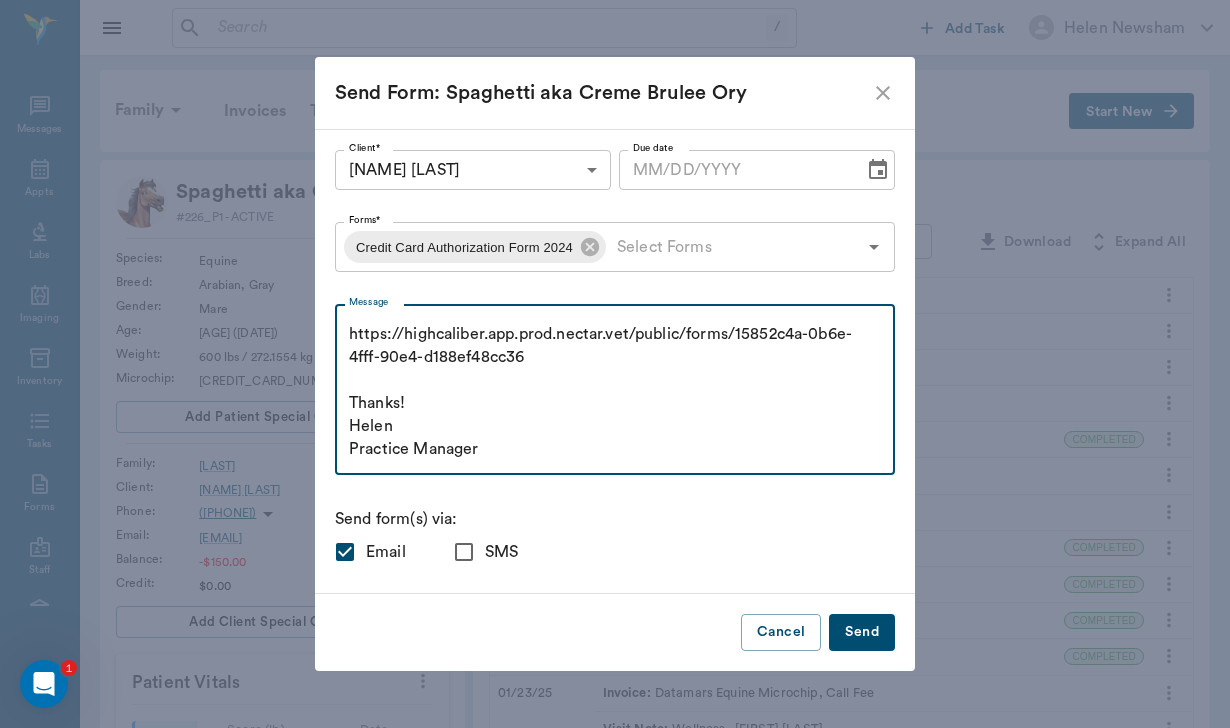 scroll, scrollTop: 159, scrollLeft: 0, axis: vertical 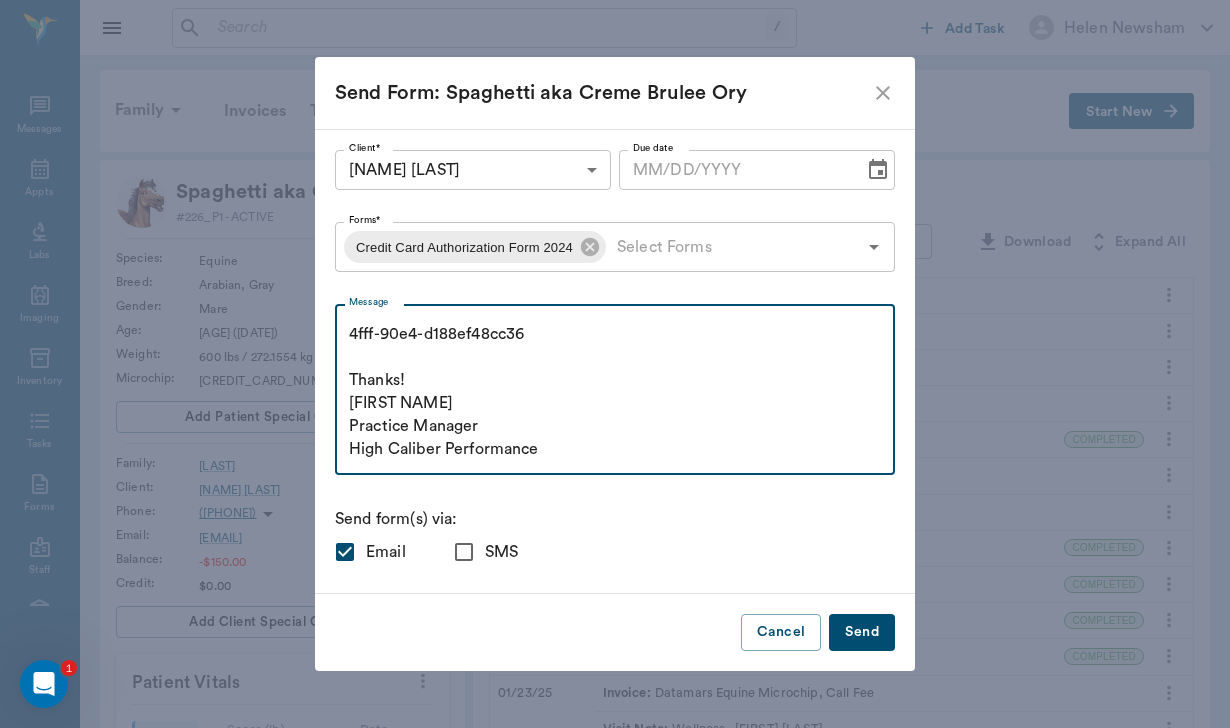 type on "Good afternoon [NAME],
Please complete the following forms so that we can update your credit card for services.:
• Credit Card Authorization Form 2024: https://highcaliber.app.prod.nectar.vet/public/forms/15852c4a-0b6e-4fff-90e4-d188ef48cc36
Thanks!
[FIRST NAME]
Practice Manager
High Caliber Performance" 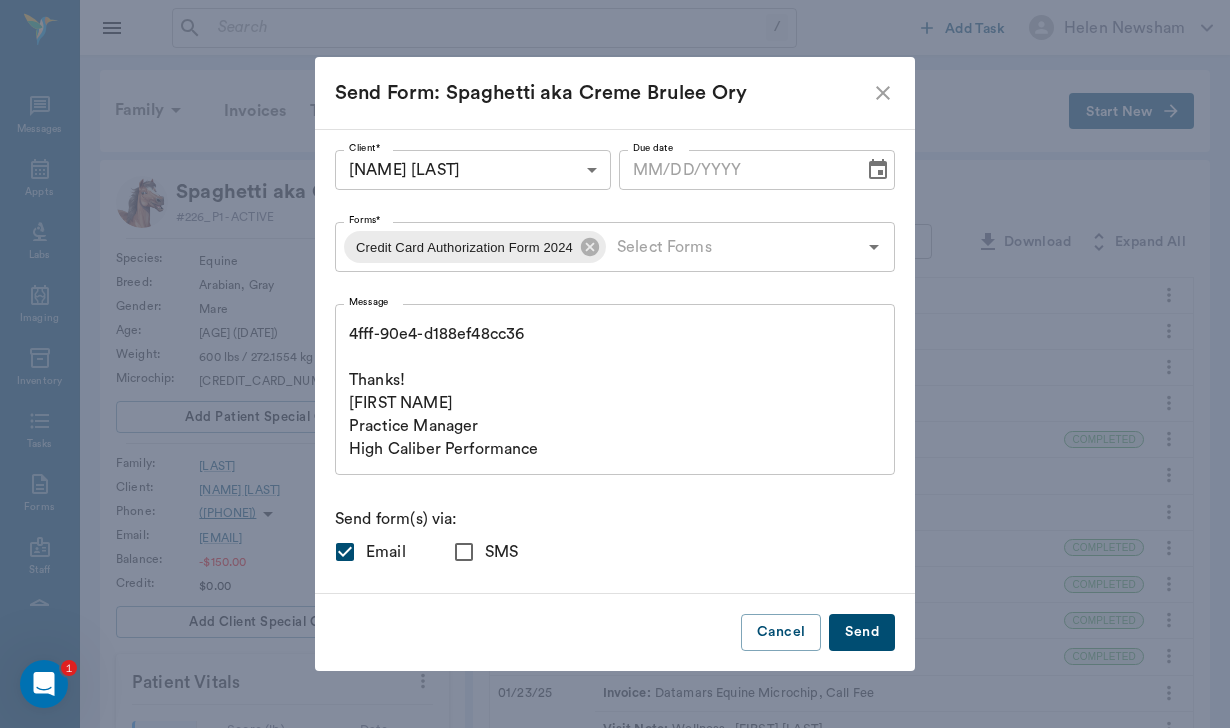 click on "SMS" at bounding box center (464, 552) 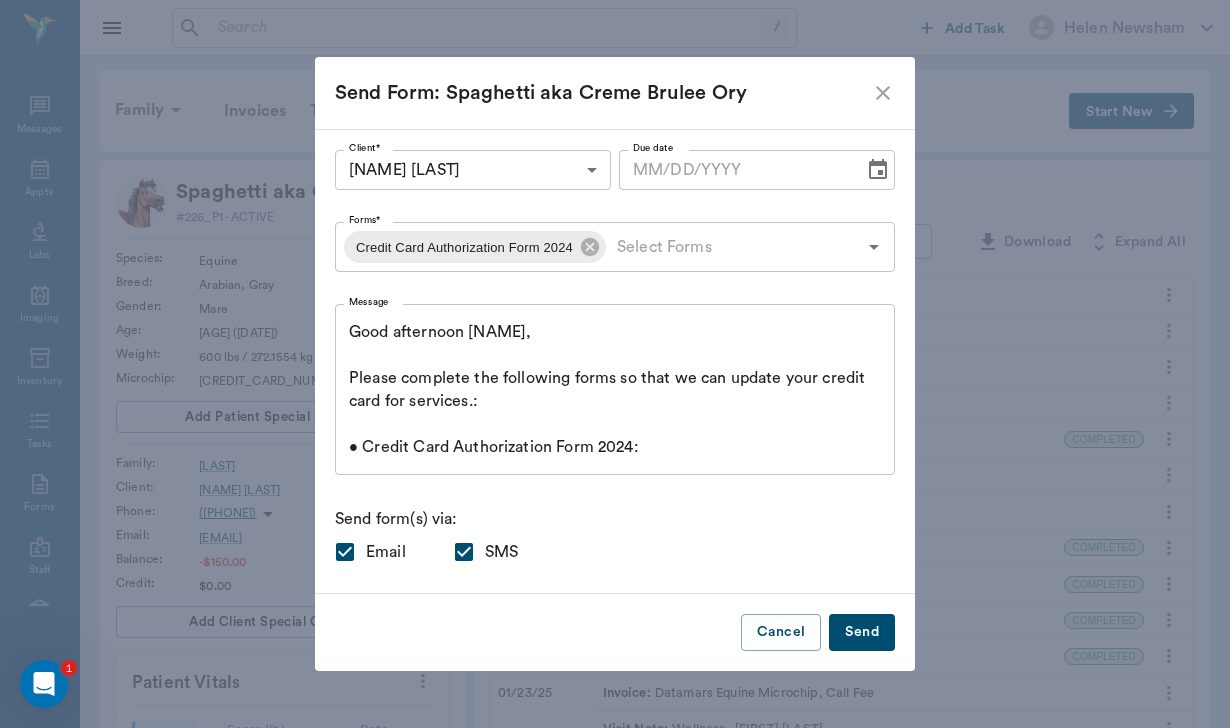 scroll, scrollTop: 0, scrollLeft: 0, axis: both 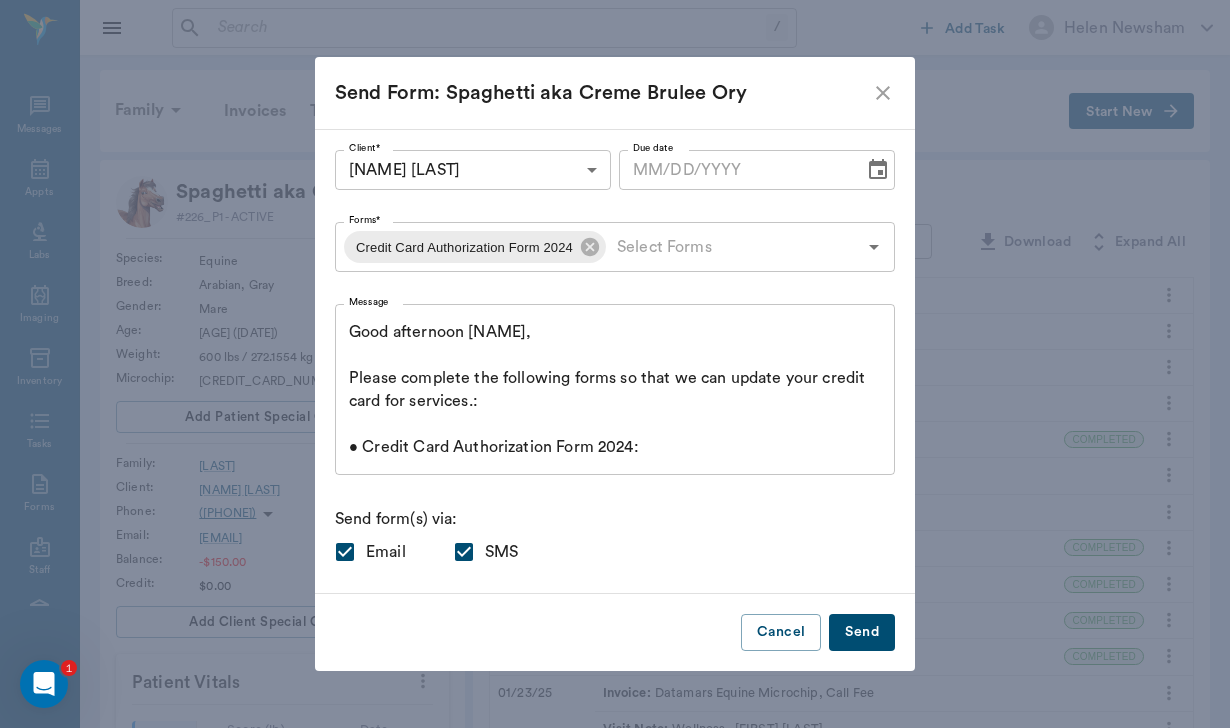 click on "Good afternoon [NAME],
Please complete the following forms so that we can update your credit card for services.:
• Credit Card Authorization Form 2024: https://highcaliber.app.prod.nectar.vet/public/forms/15852c4a-0b6e-4fff-90e4-d188ef48cc36
Thanks!
[FIRST NAME]
Practice Manager
High Caliber Performance" at bounding box center (615, 390) 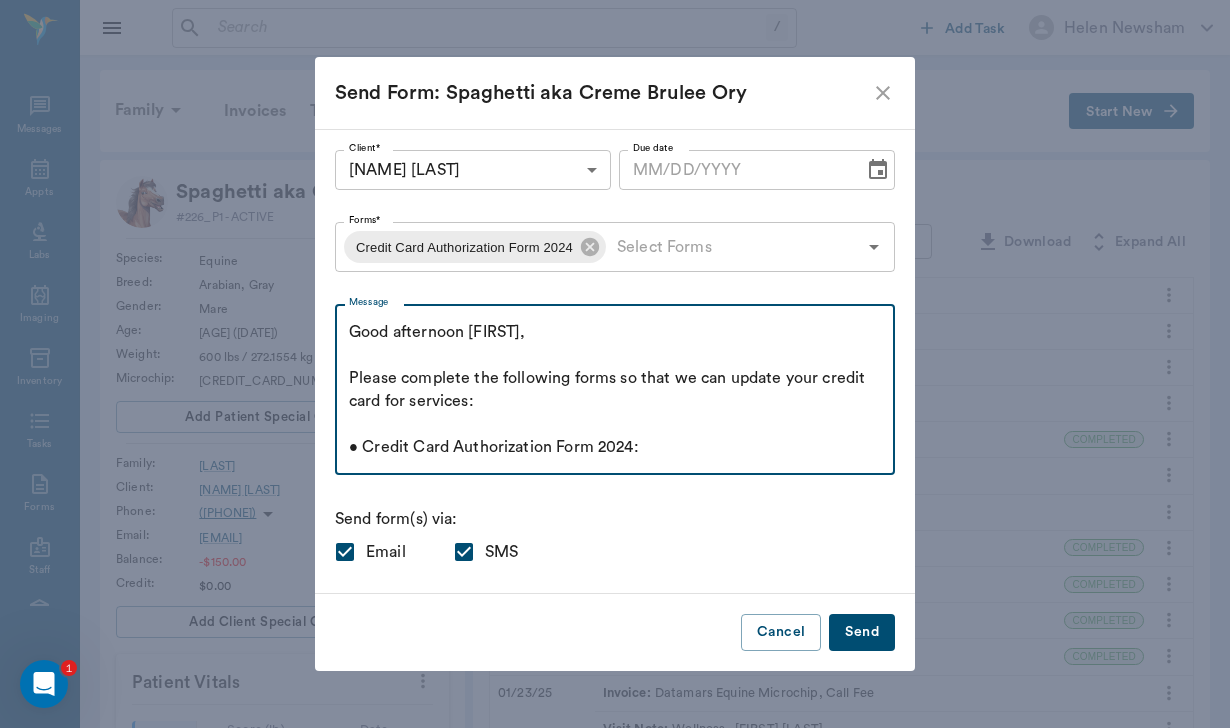 click on "Good afternoon [FIRST],
Please complete the following forms so that we can update your credit card for services:
• Credit Card Authorization Form 2024: https://highcaliber.app.prod.nectar.vet/public/forms/15852c4a-0b6e-4fff-90e4-d188ef48cc36
Thanks!
[FIRST]
Practice Manager
High Caliber Performance" at bounding box center [615, 390] 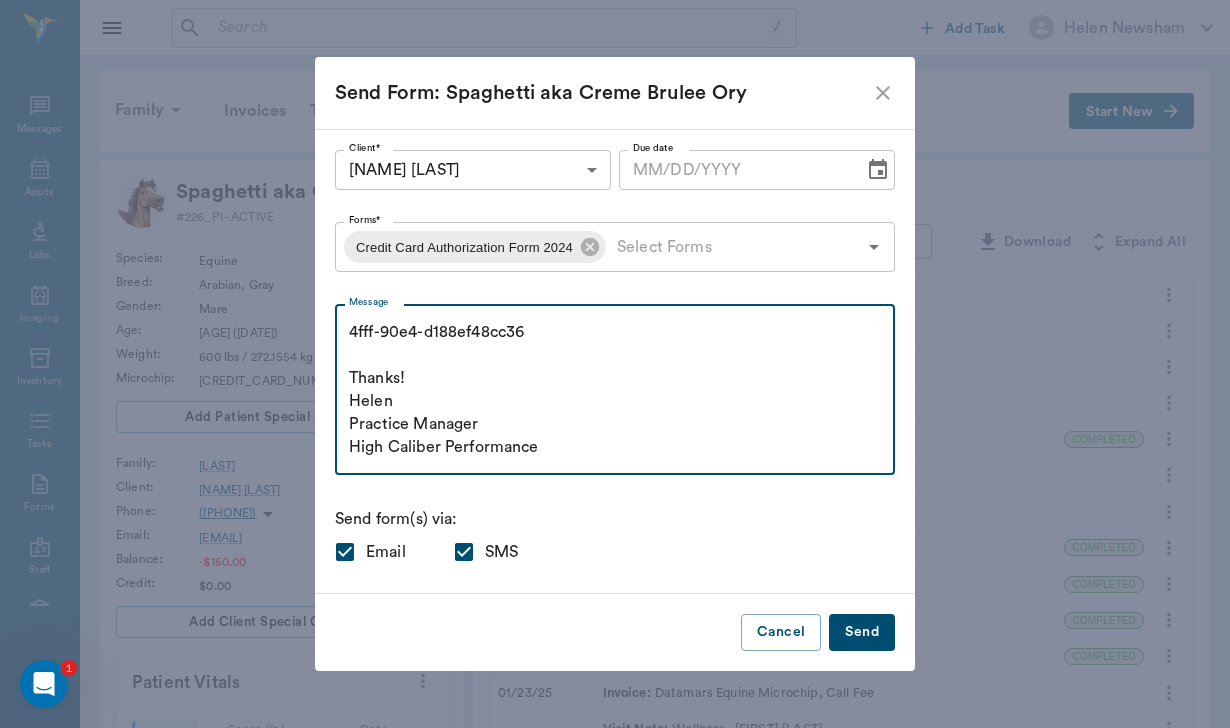 scroll, scrollTop: 184, scrollLeft: 0, axis: vertical 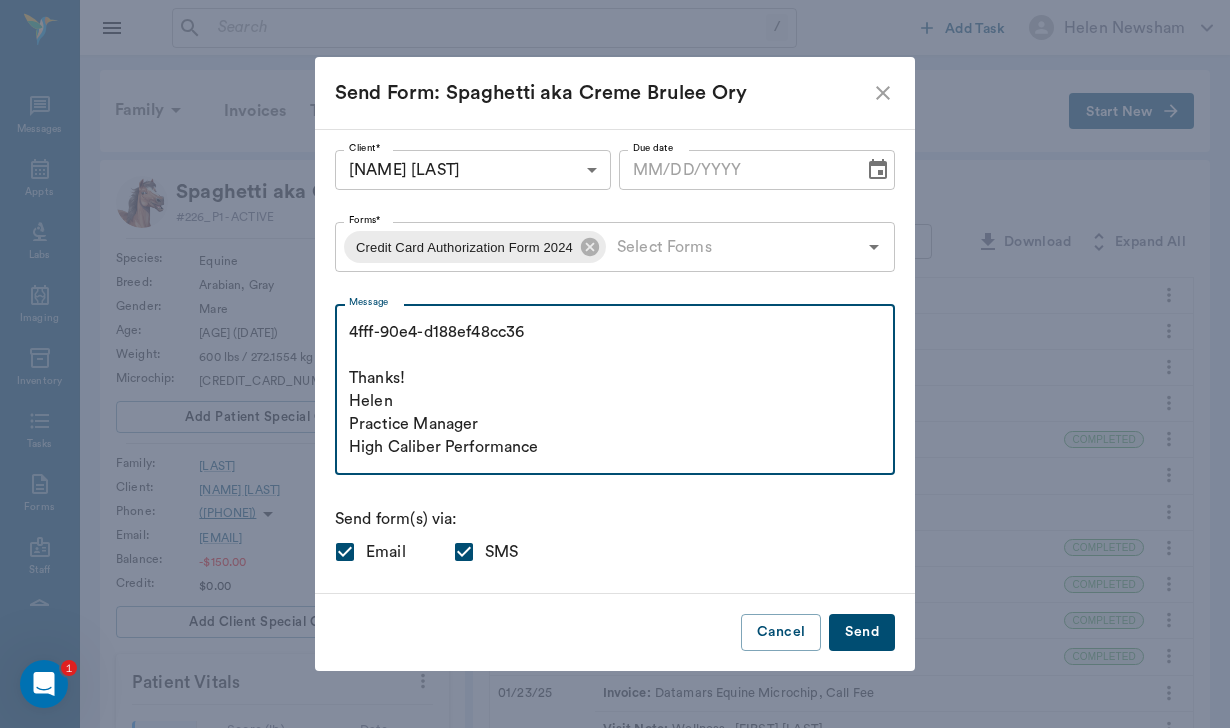 type on "Good afternoon Kirstyn,
The card we have on file shows account closed. Please complete the following forms so that we can update your credit card for services:
• Credit Card Authorization Form 2024: https://highcaliber.app.prod.nectar.vet/public/forms/15852c4a-0b6e-4fff-90e4-d188ef48cc36
Thanks!
Helen
Practice Manager
High Caliber Performance" 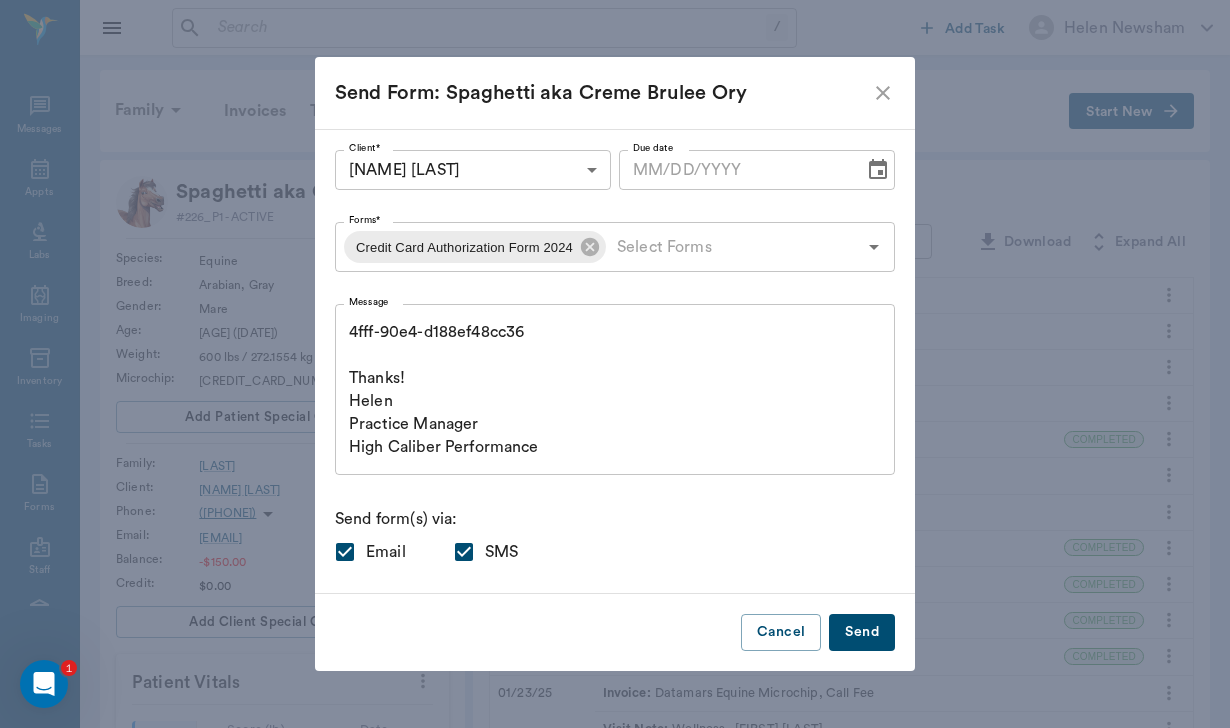 click on "Send" at bounding box center (862, 632) 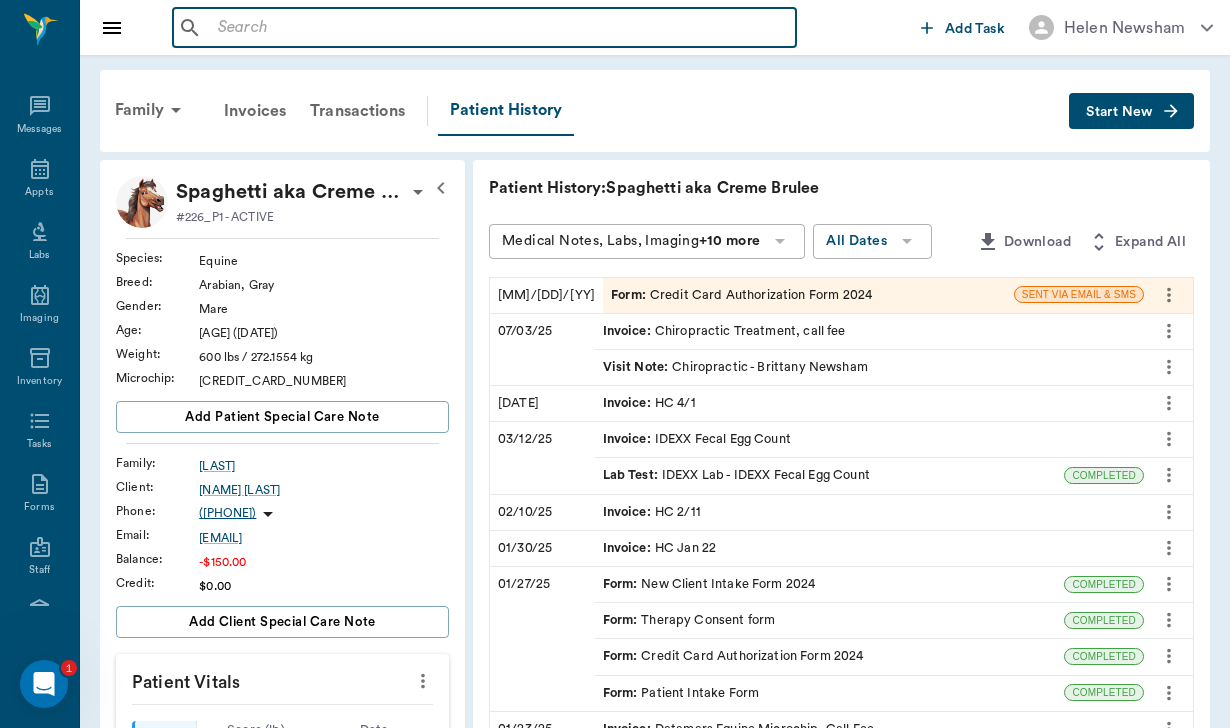 click at bounding box center [499, 28] 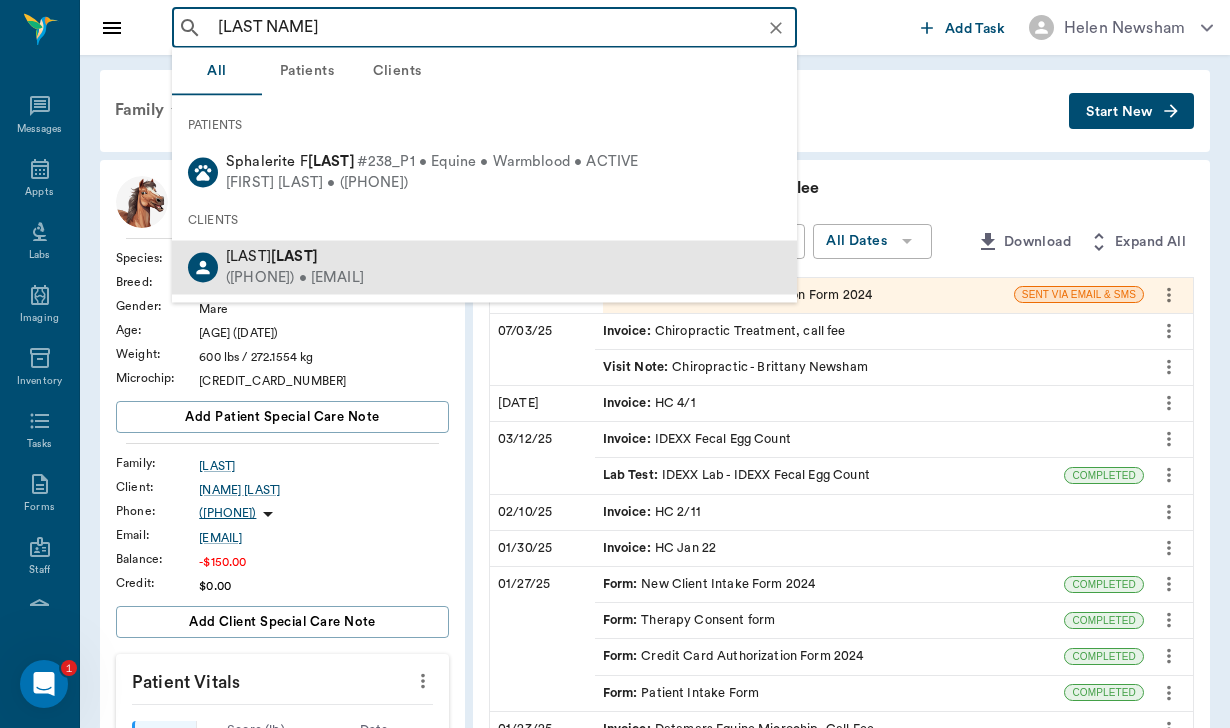 click on "[LAST]" at bounding box center (294, 256) 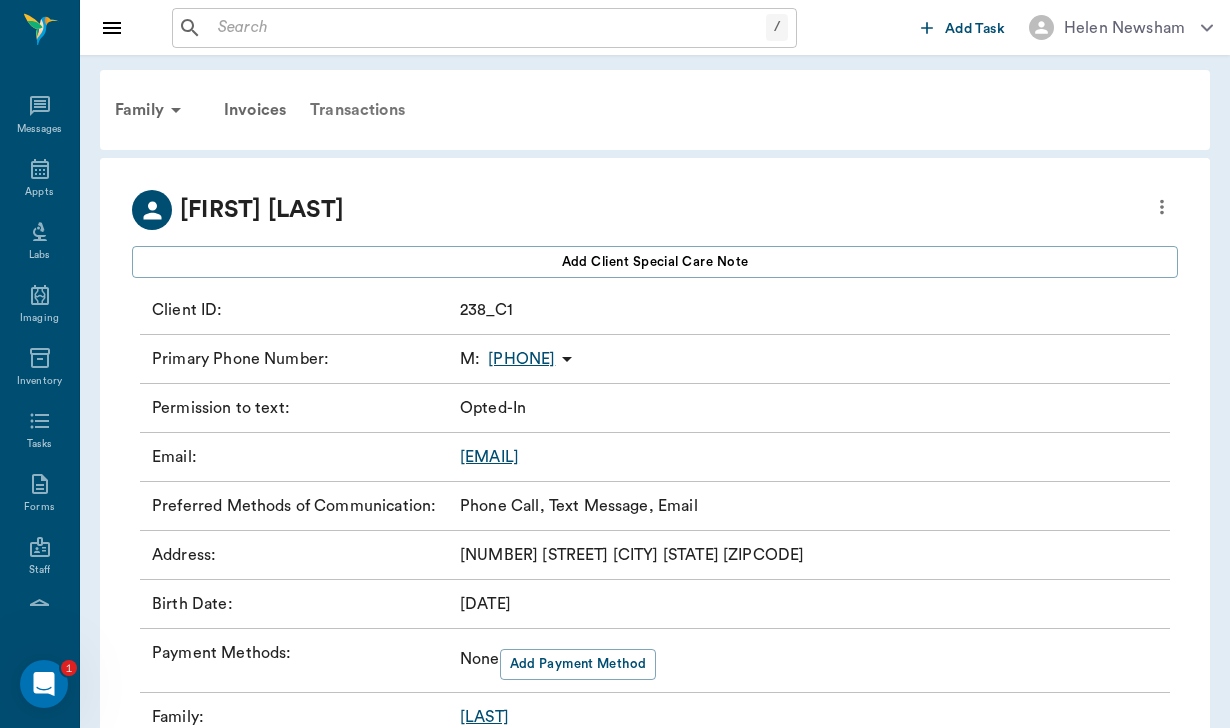 click on "Transactions" at bounding box center [357, 110] 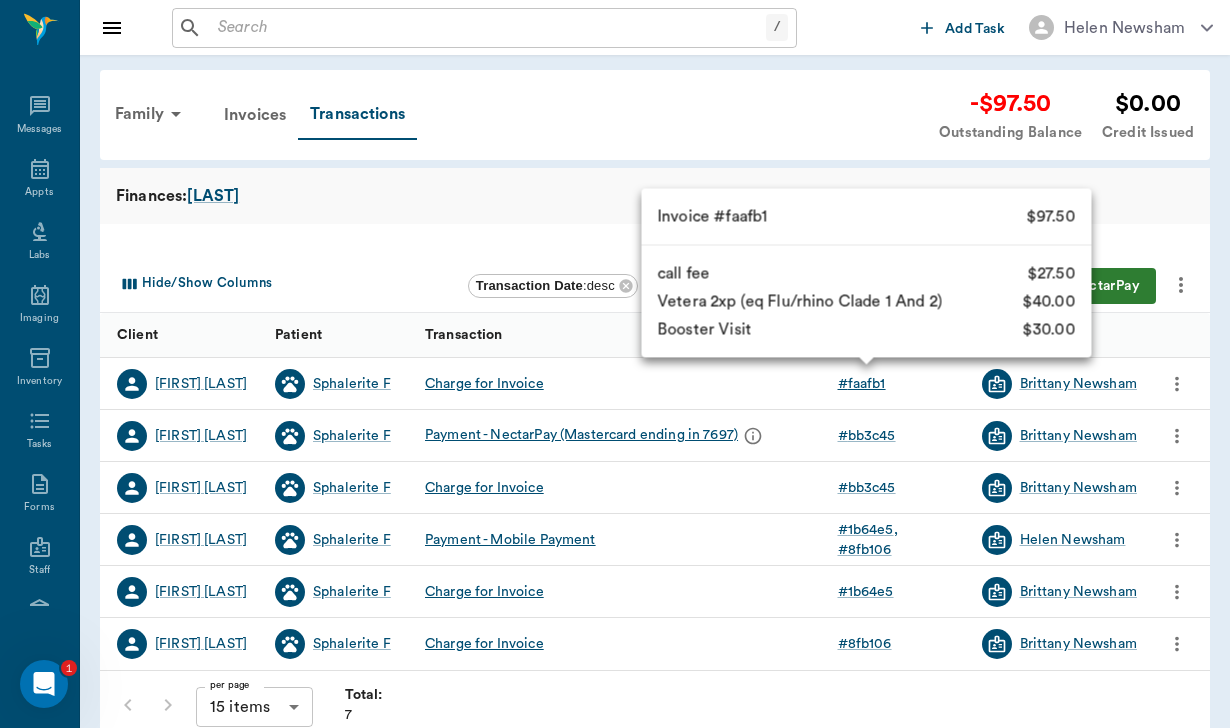 click on "# faafb1" at bounding box center [862, 384] 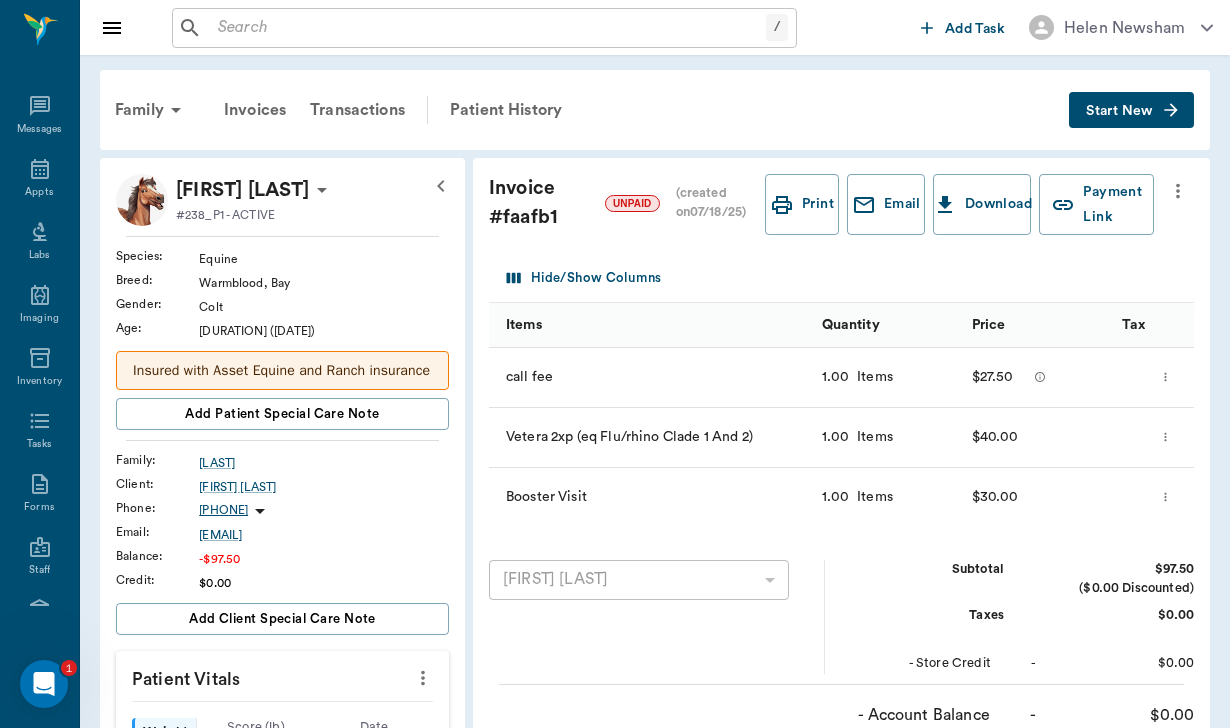 scroll, scrollTop: 0, scrollLeft: 0, axis: both 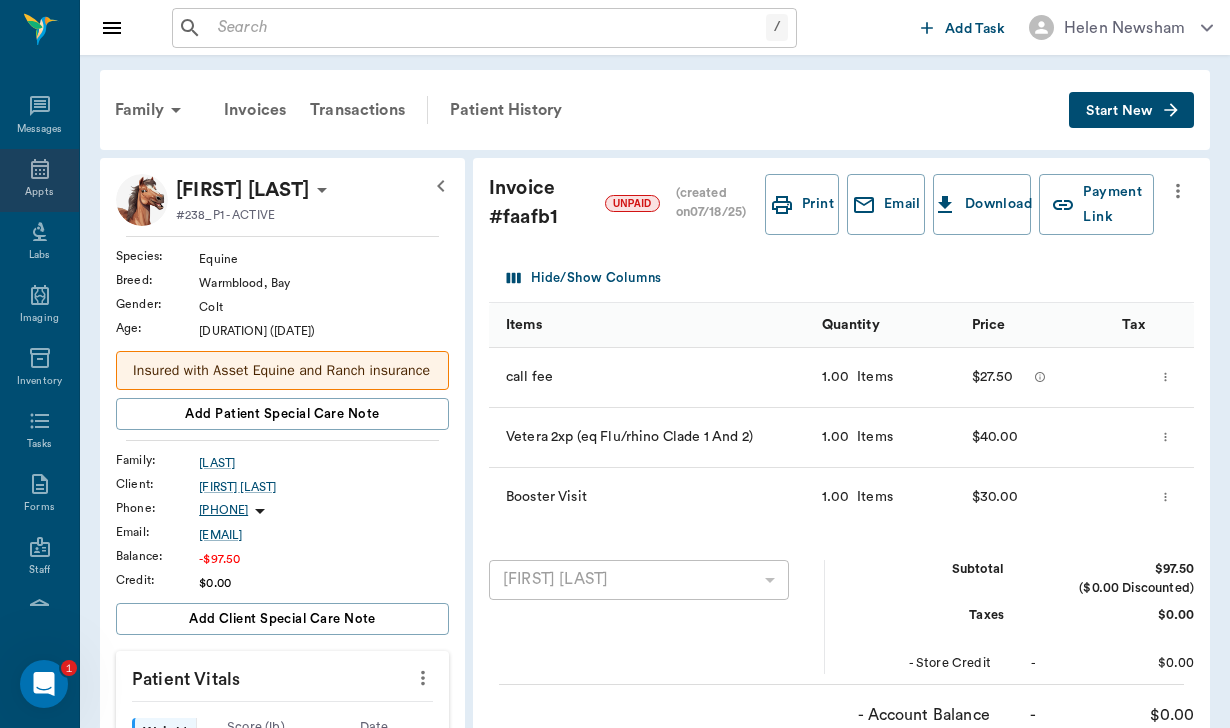 click 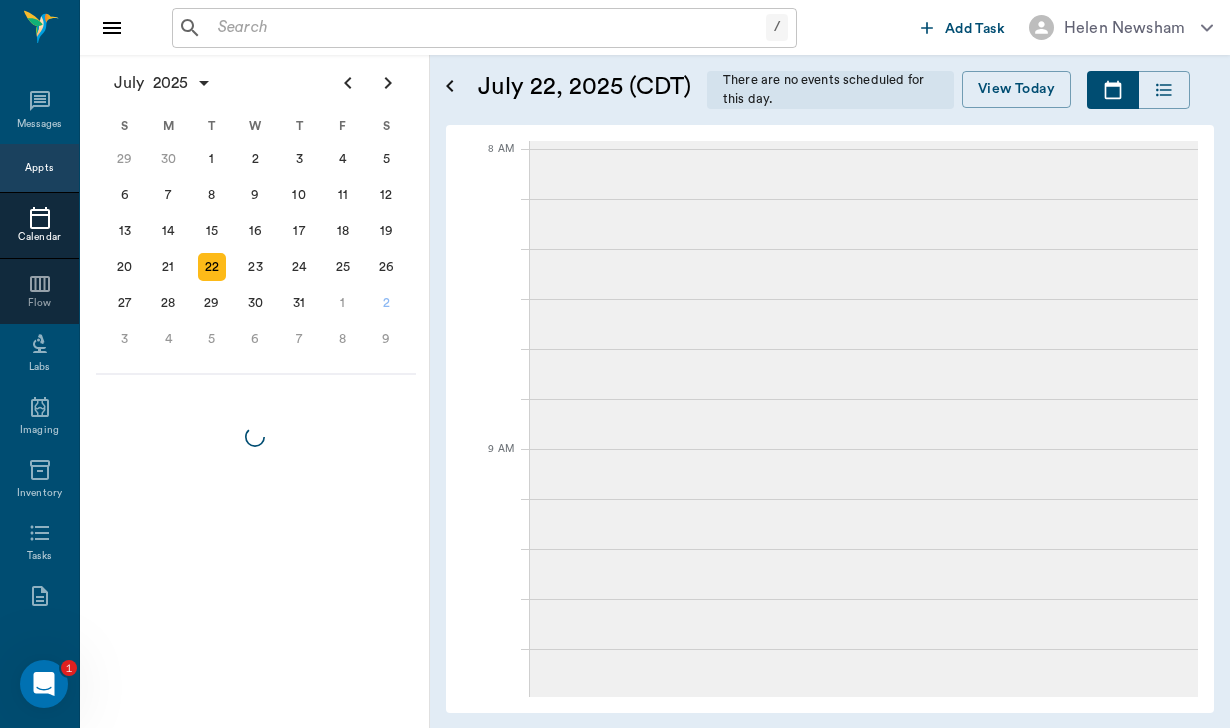 scroll, scrollTop: 1806, scrollLeft: 0, axis: vertical 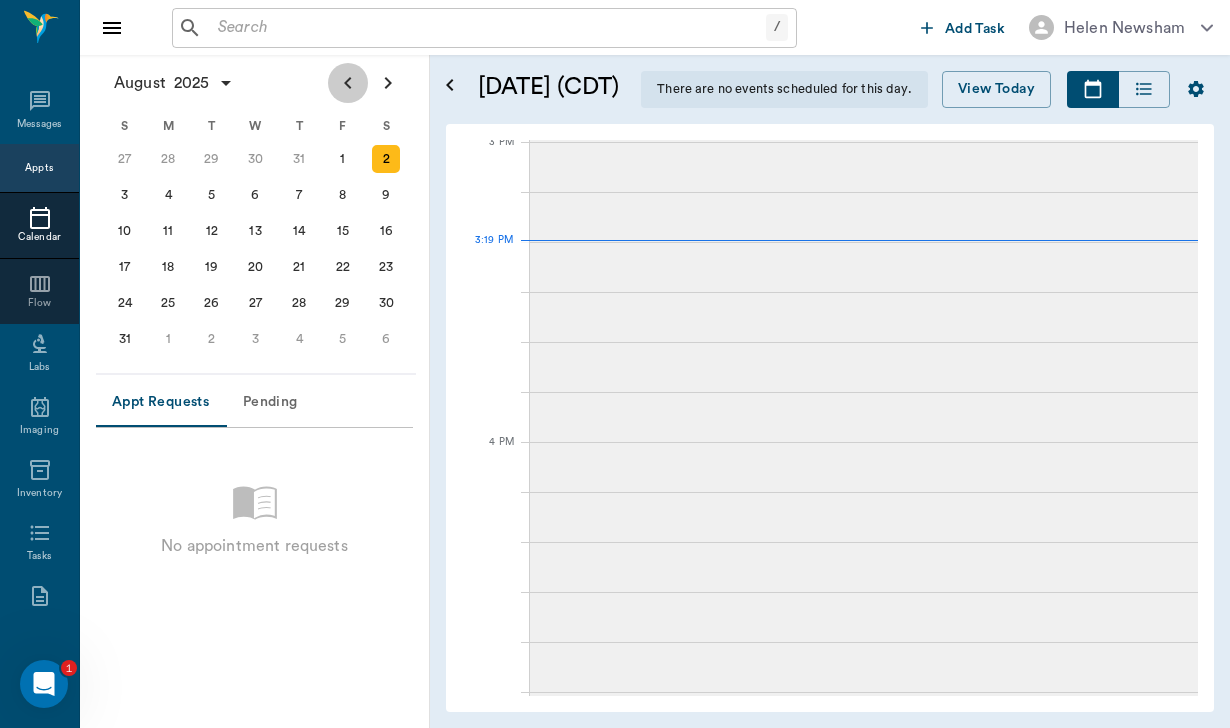 click 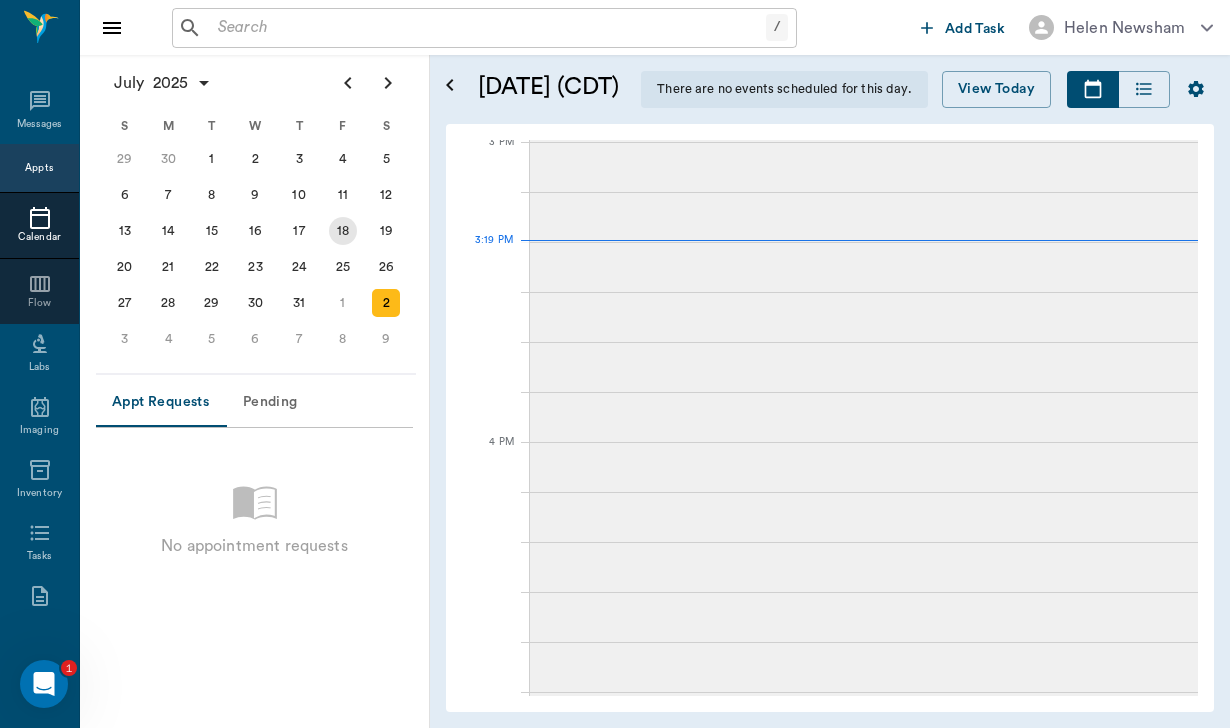 click on "18" at bounding box center [343, 231] 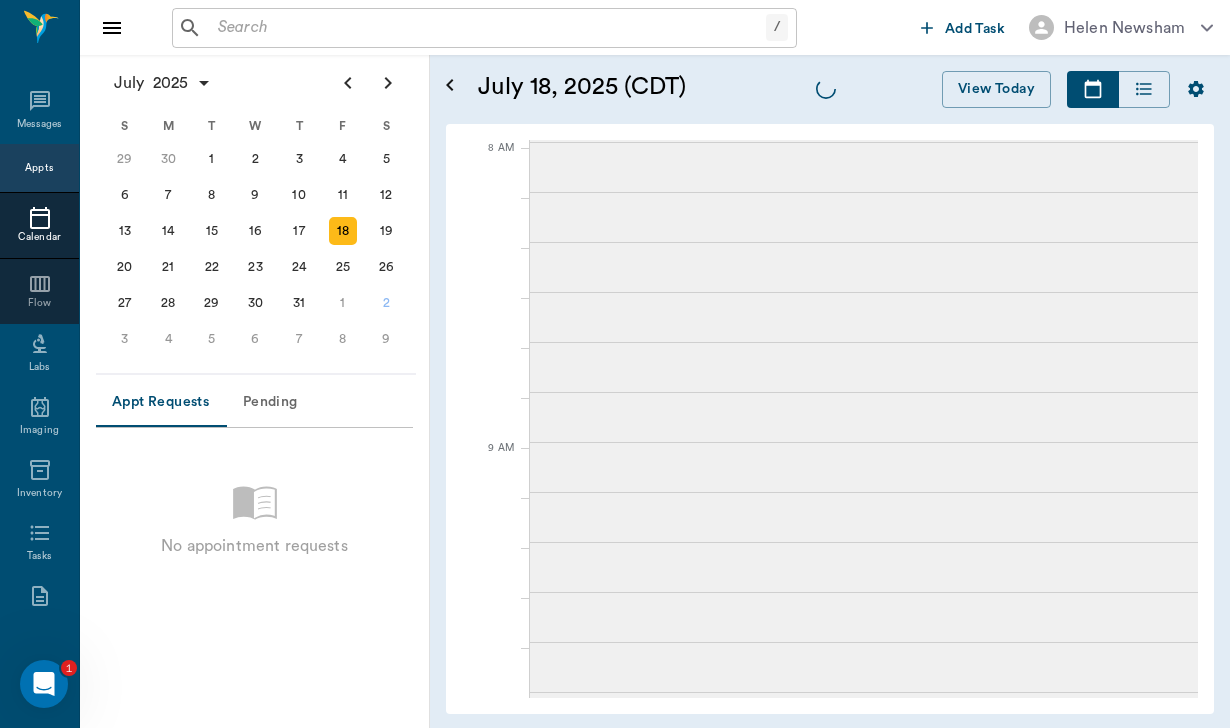 scroll, scrollTop: 0, scrollLeft: 0, axis: both 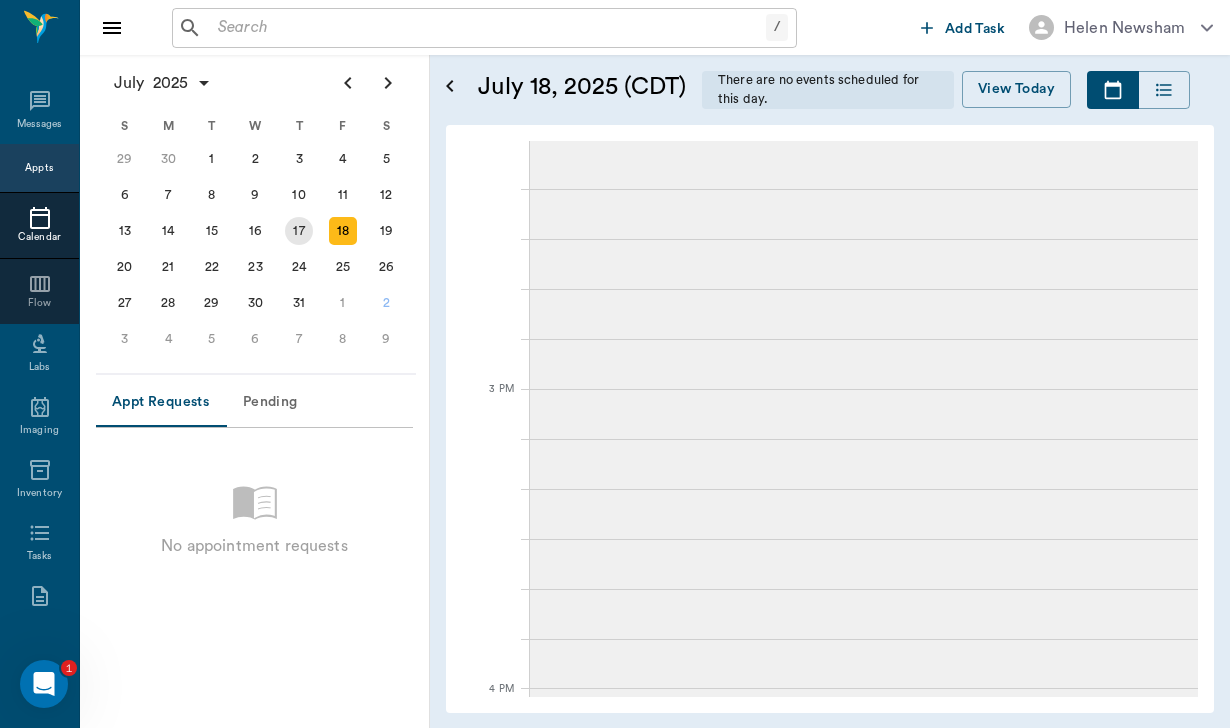 click on "17" at bounding box center [299, 231] 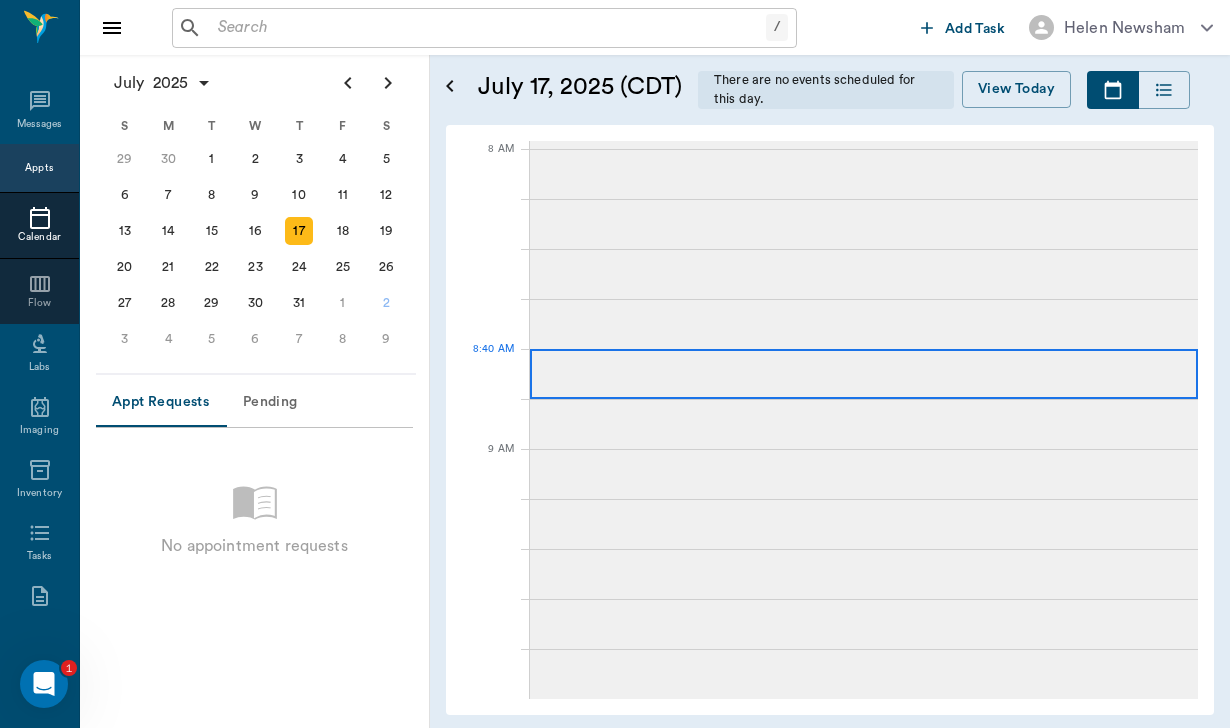scroll, scrollTop: 0, scrollLeft: 0, axis: both 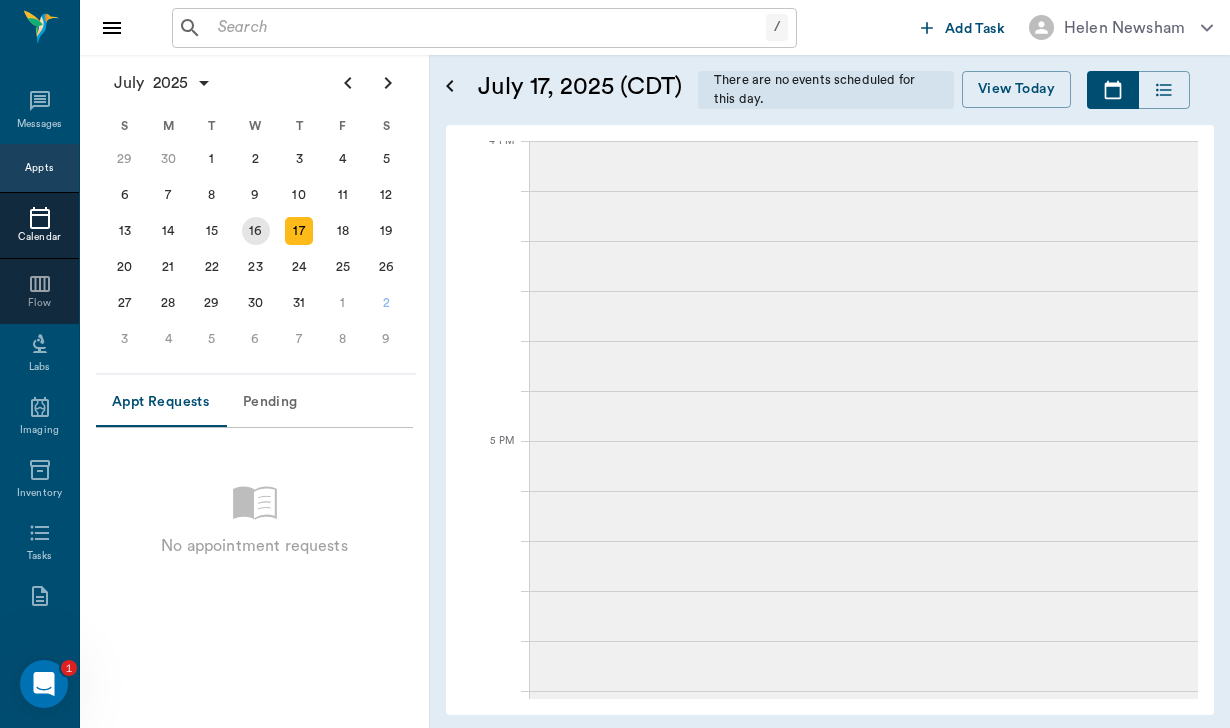click on "16" at bounding box center (256, 231) 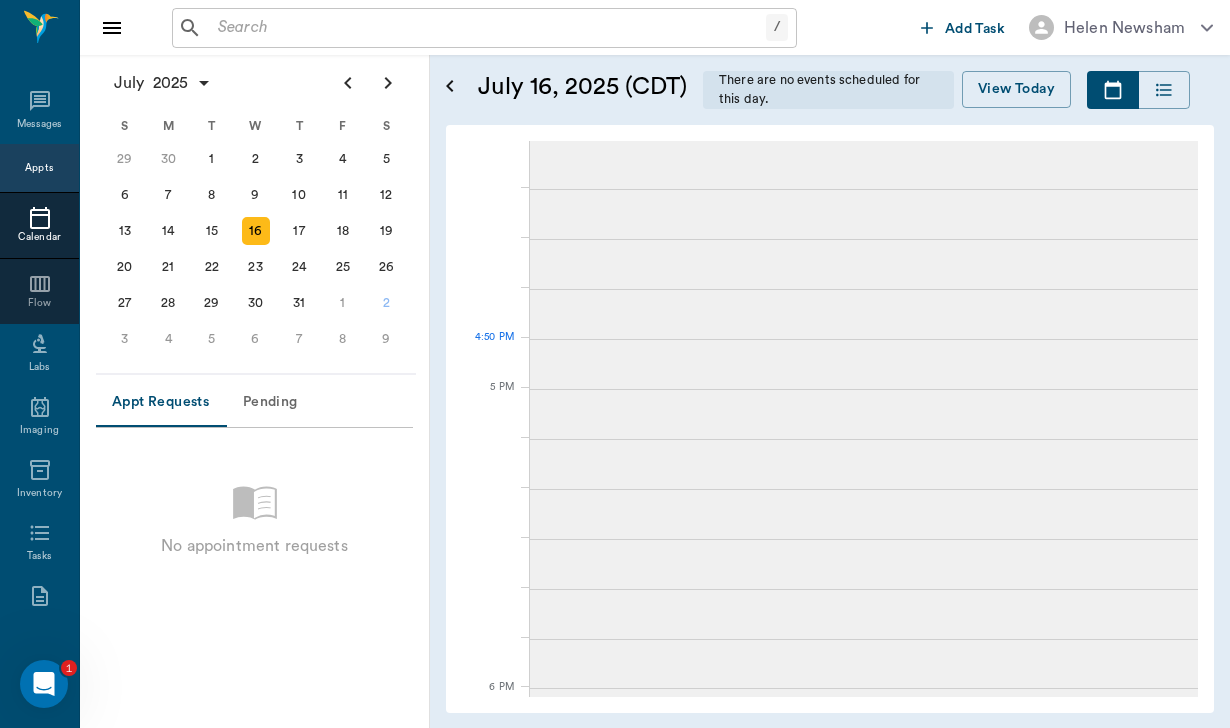 scroll, scrollTop: 2460, scrollLeft: 0, axis: vertical 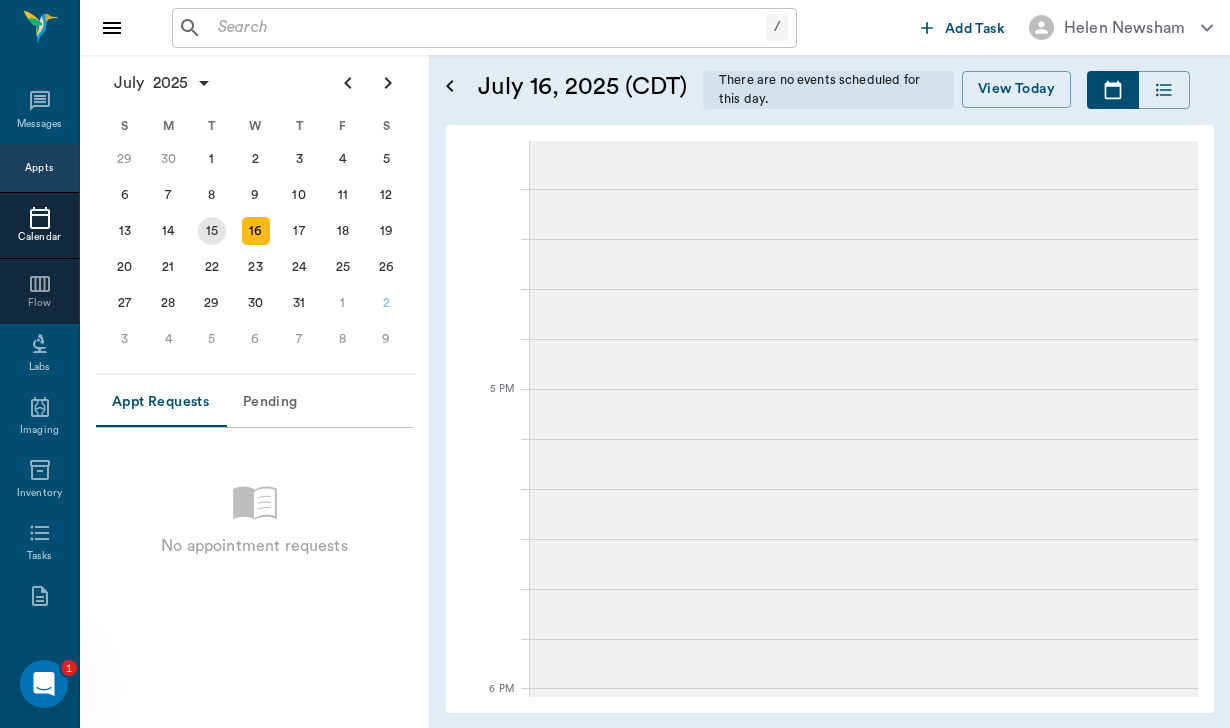 click on "15" at bounding box center (212, 231) 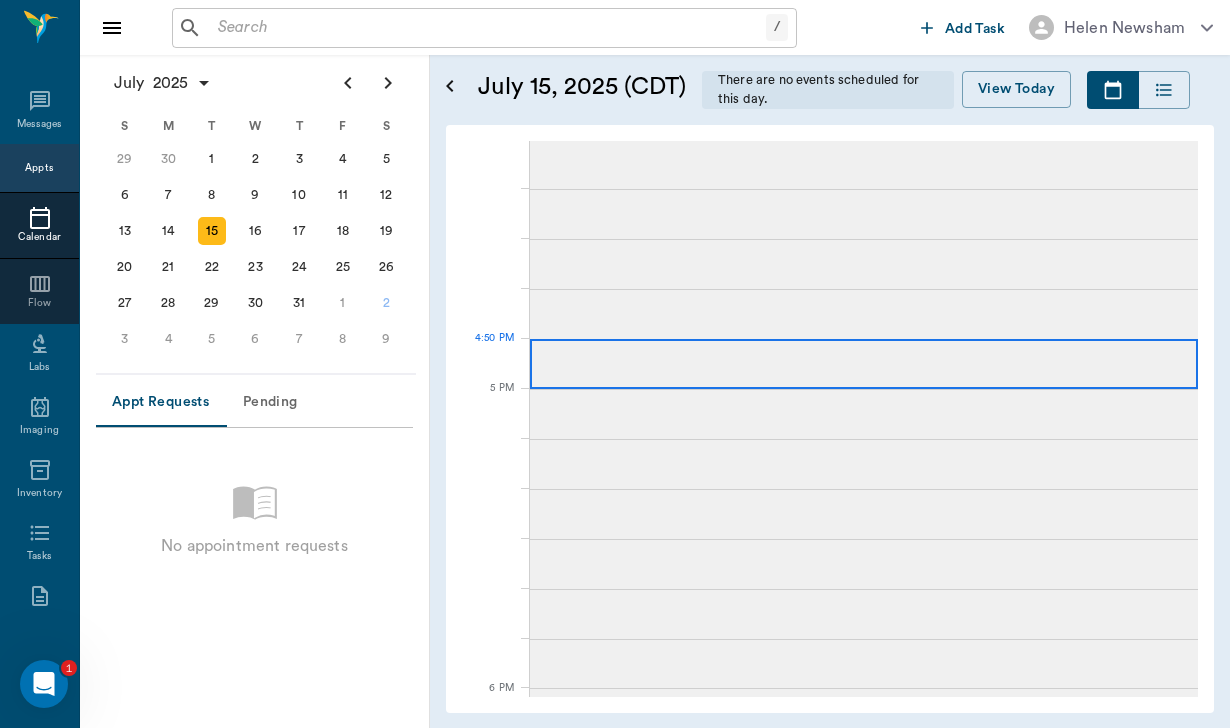 scroll, scrollTop: 2460, scrollLeft: 0, axis: vertical 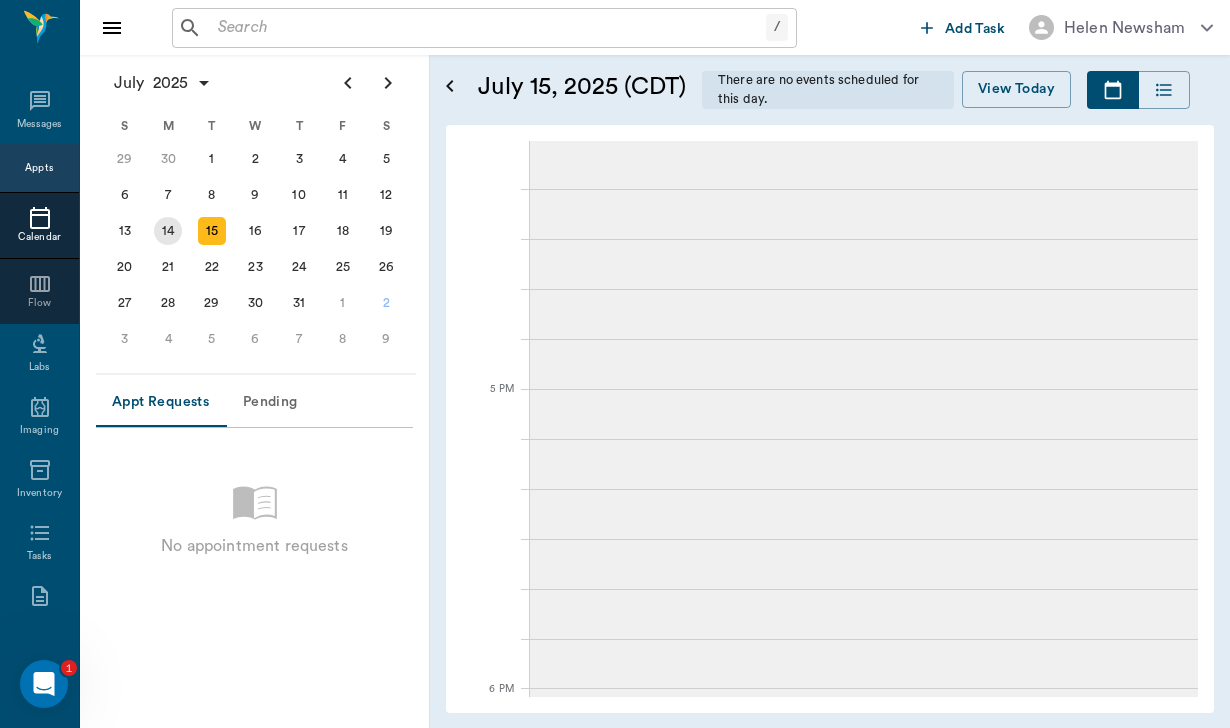 click on "14" at bounding box center (168, 231) 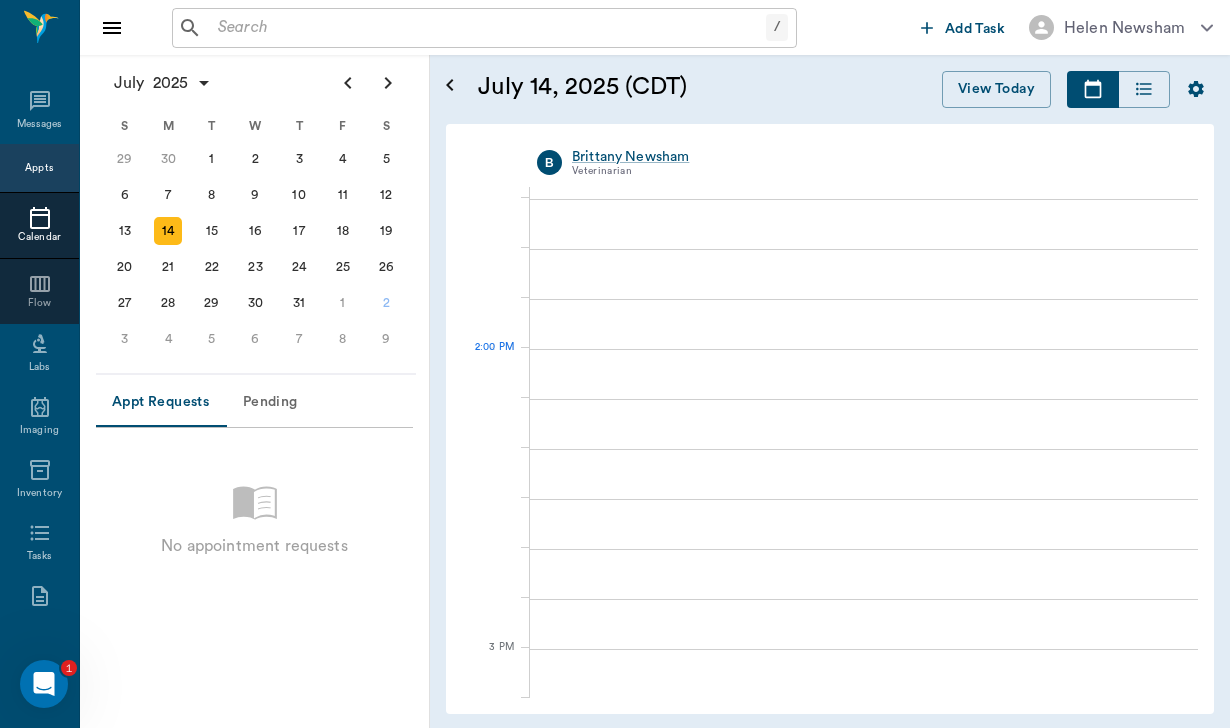 scroll, scrollTop: 1700, scrollLeft: 0, axis: vertical 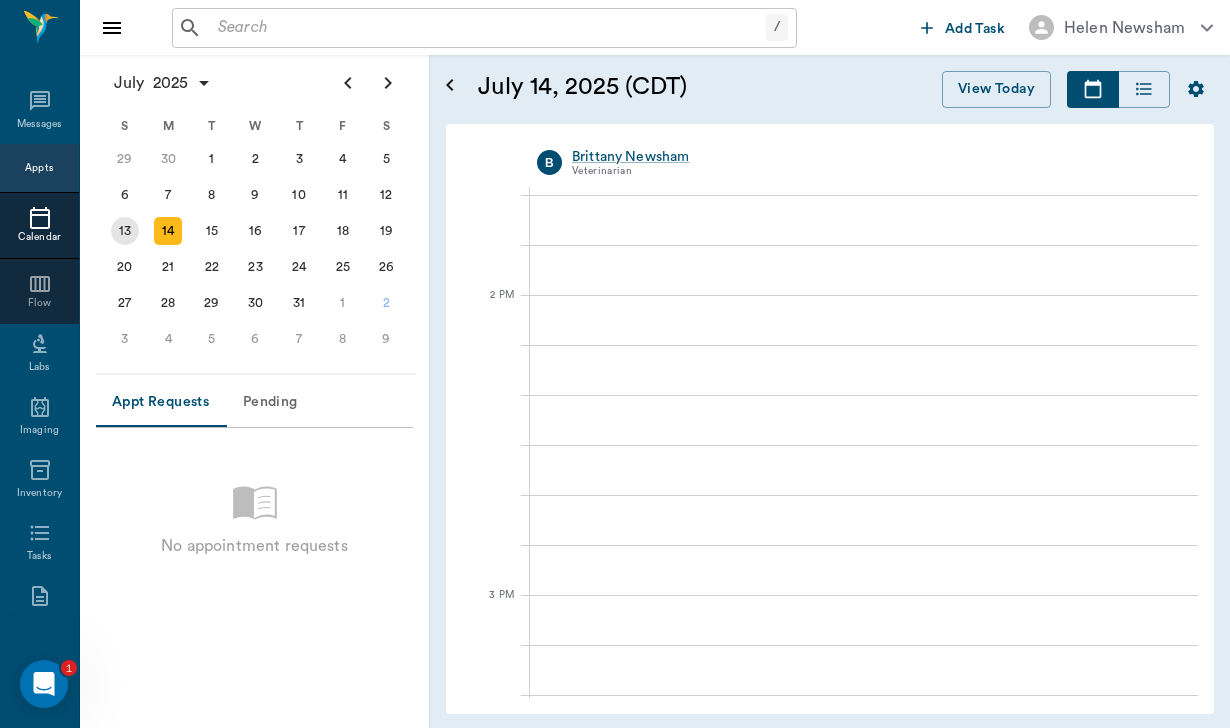 click on "13" at bounding box center [125, 231] 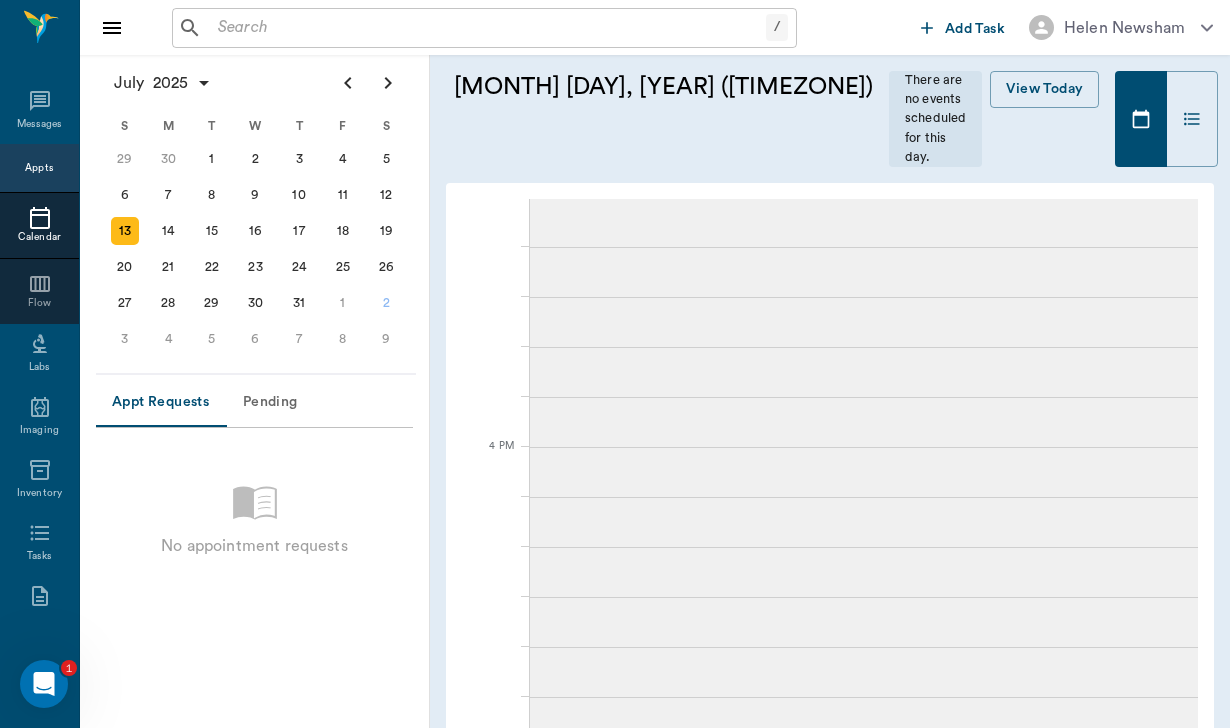 scroll, scrollTop: 1860, scrollLeft: 0, axis: vertical 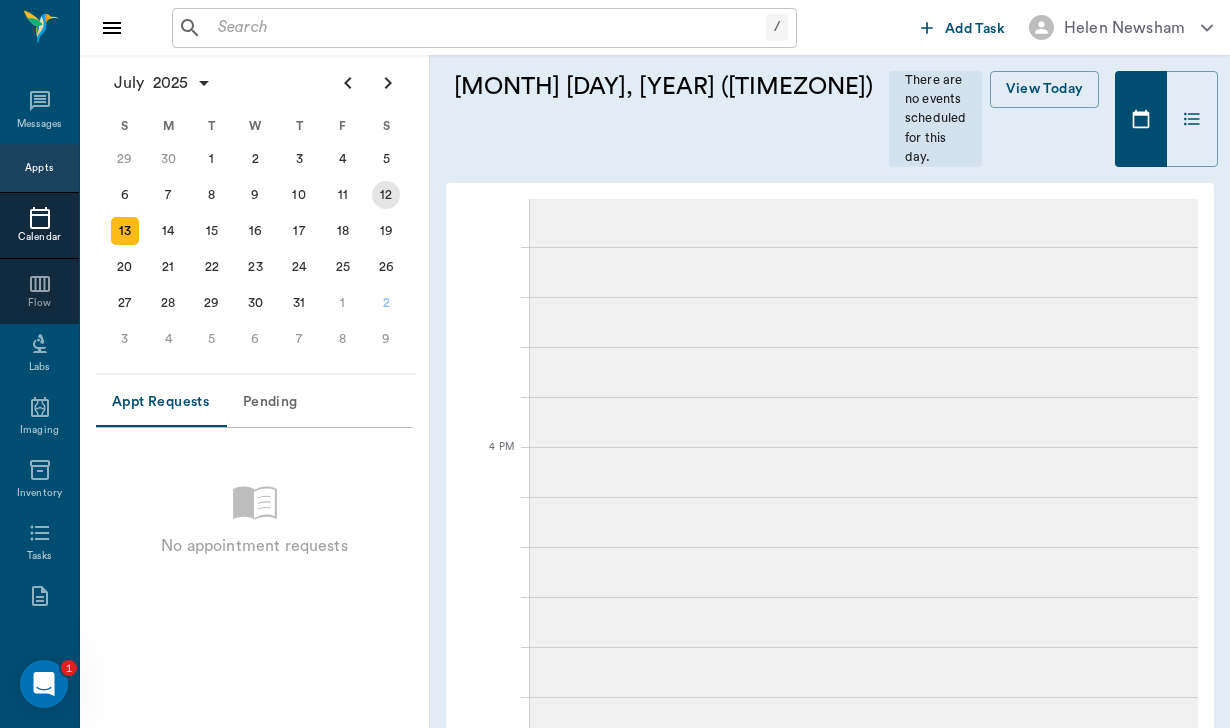 click on "12" at bounding box center (386, 195) 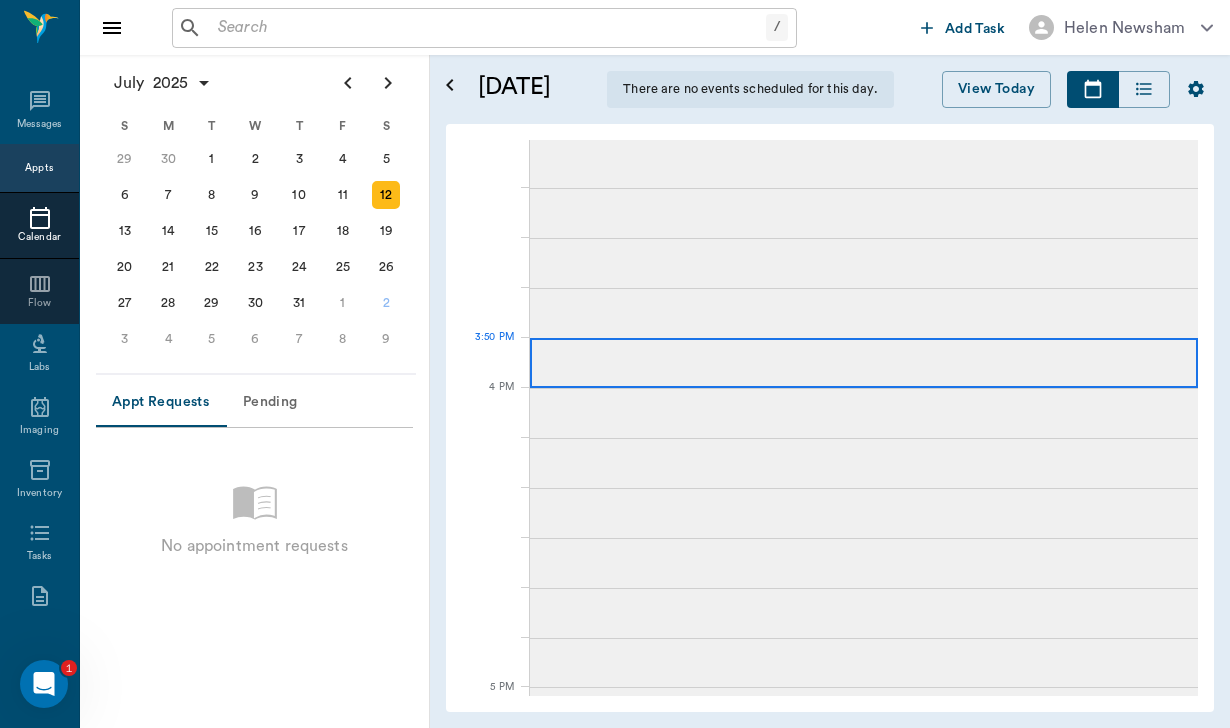 scroll, scrollTop: 1860, scrollLeft: 0, axis: vertical 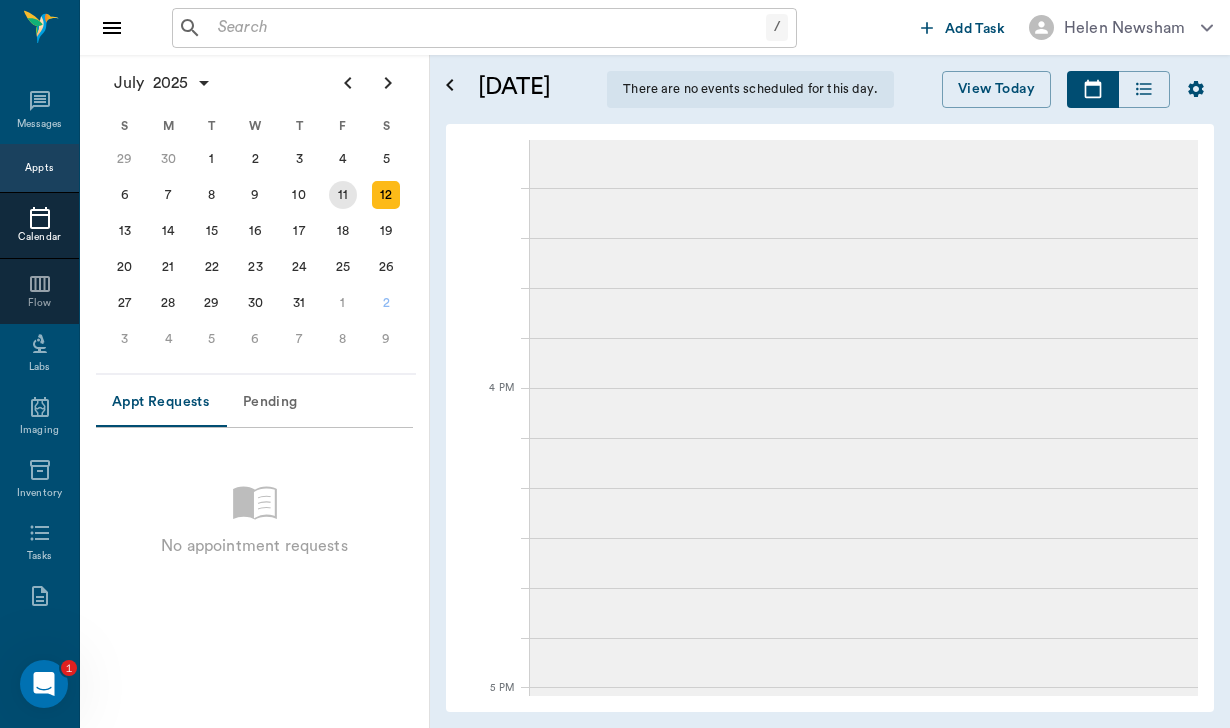 click on "11" at bounding box center (343, 195) 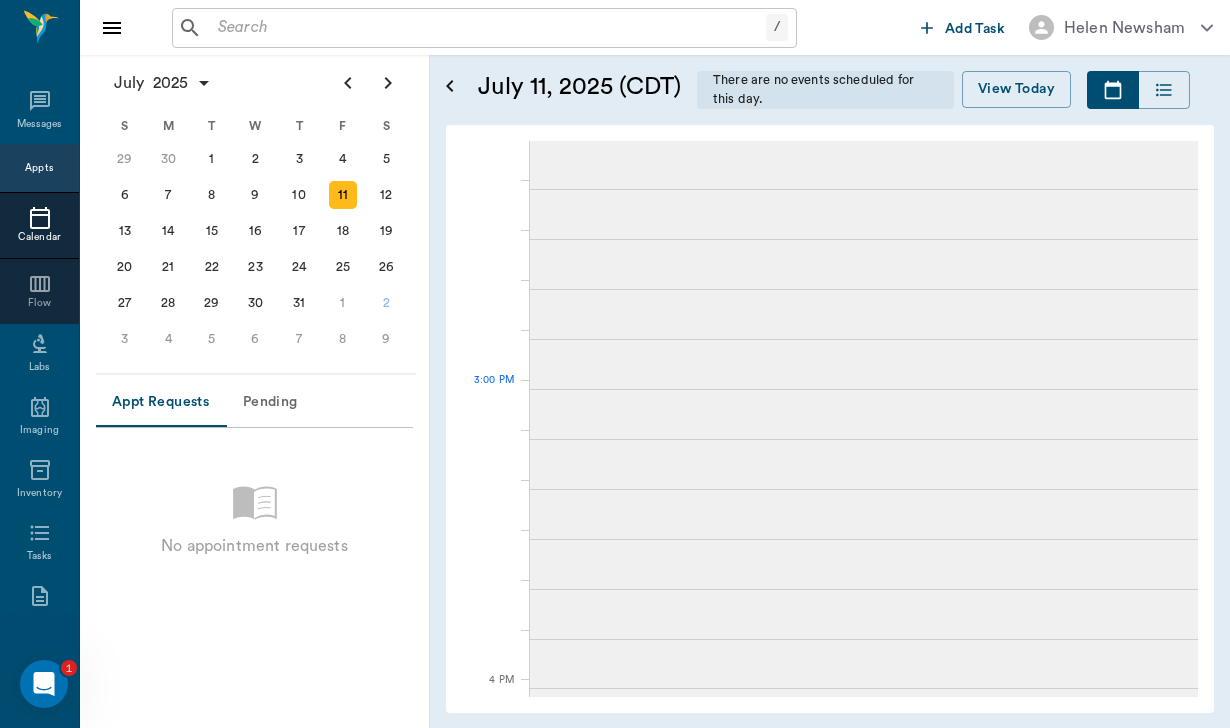 scroll, scrollTop: 1860, scrollLeft: 0, axis: vertical 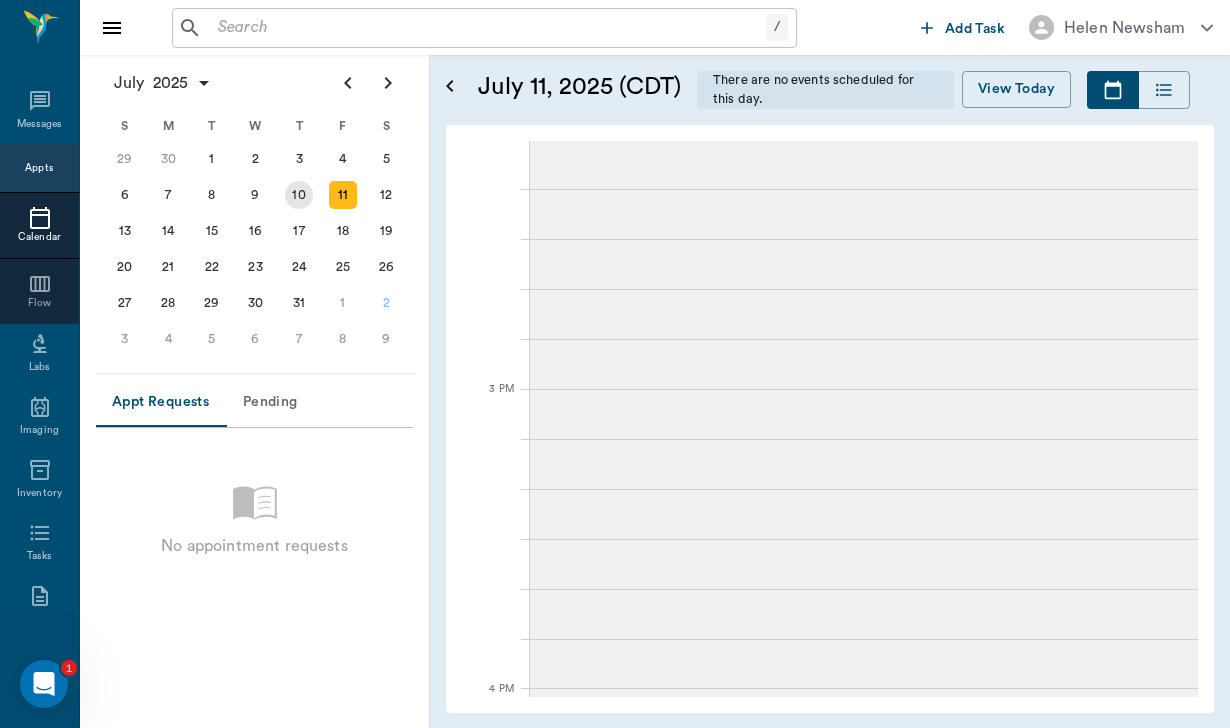 click on "10" at bounding box center [299, 195] 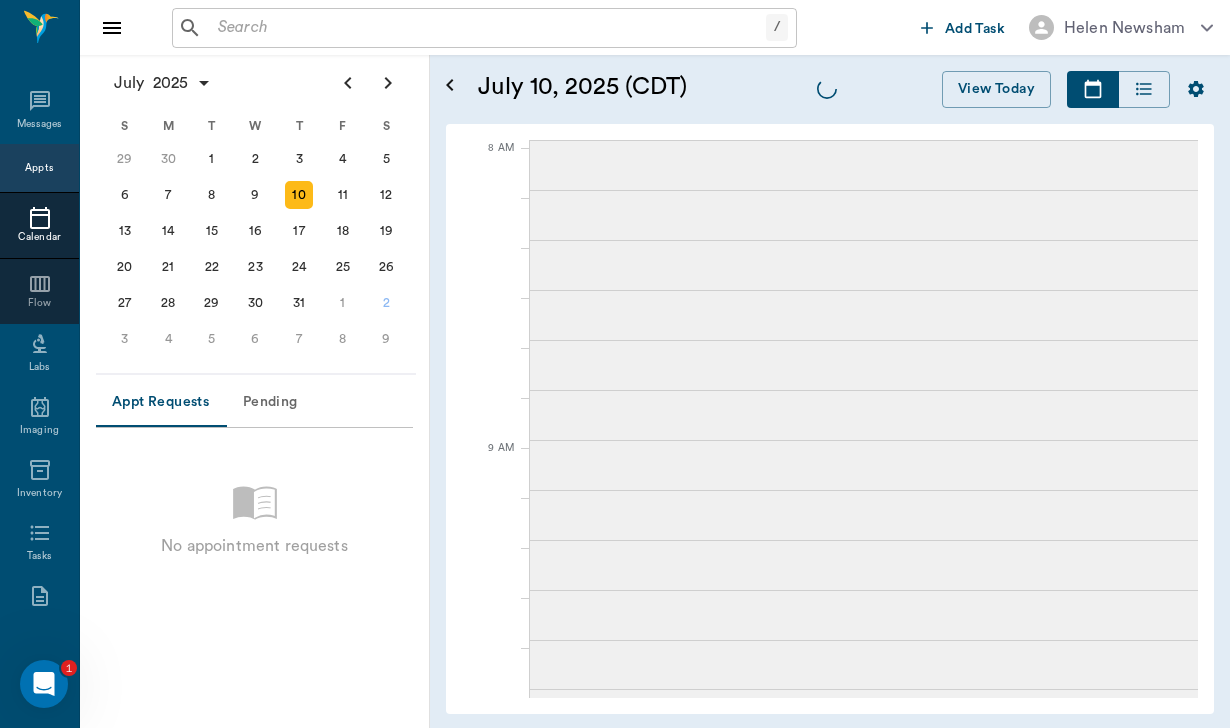 scroll, scrollTop: 0, scrollLeft: 0, axis: both 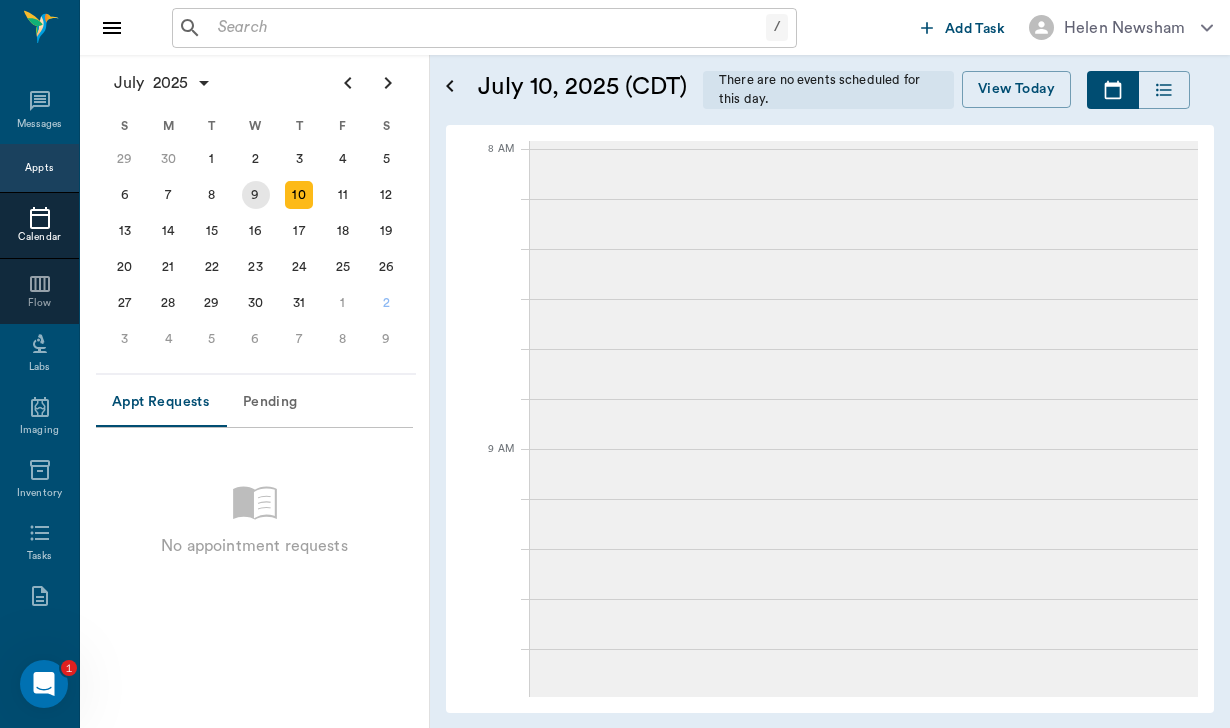 click on "9" at bounding box center (256, 195) 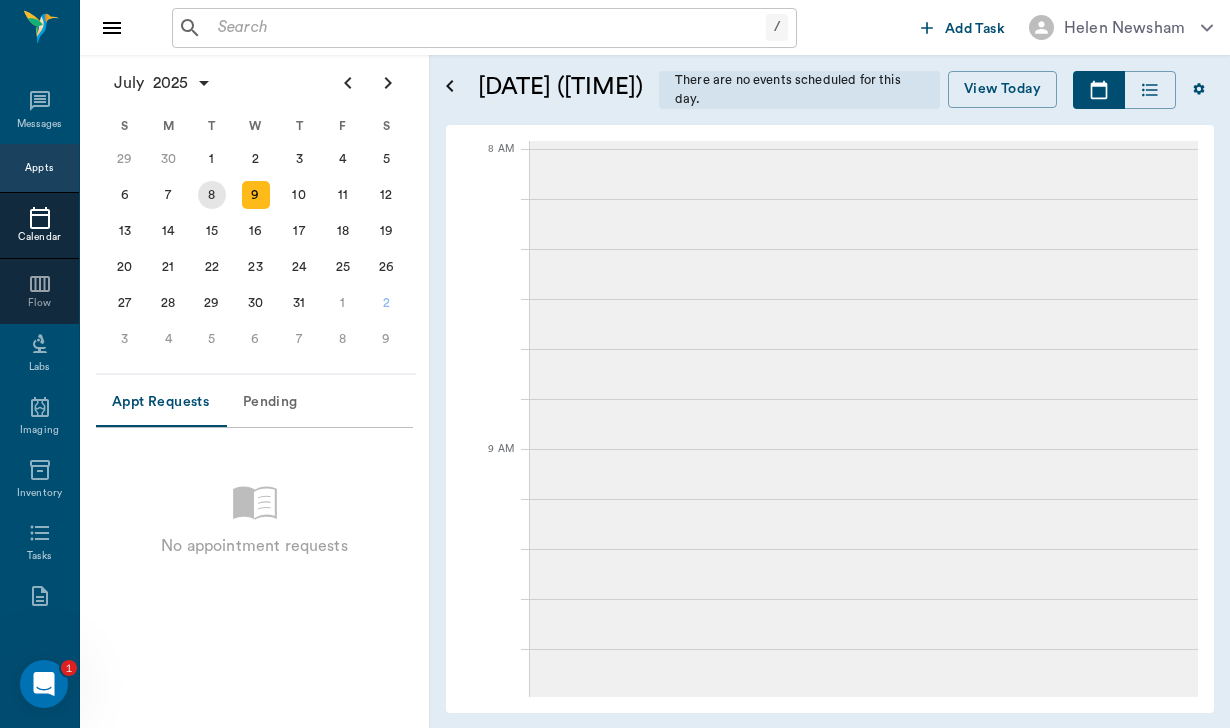 click on "8" at bounding box center (212, 195) 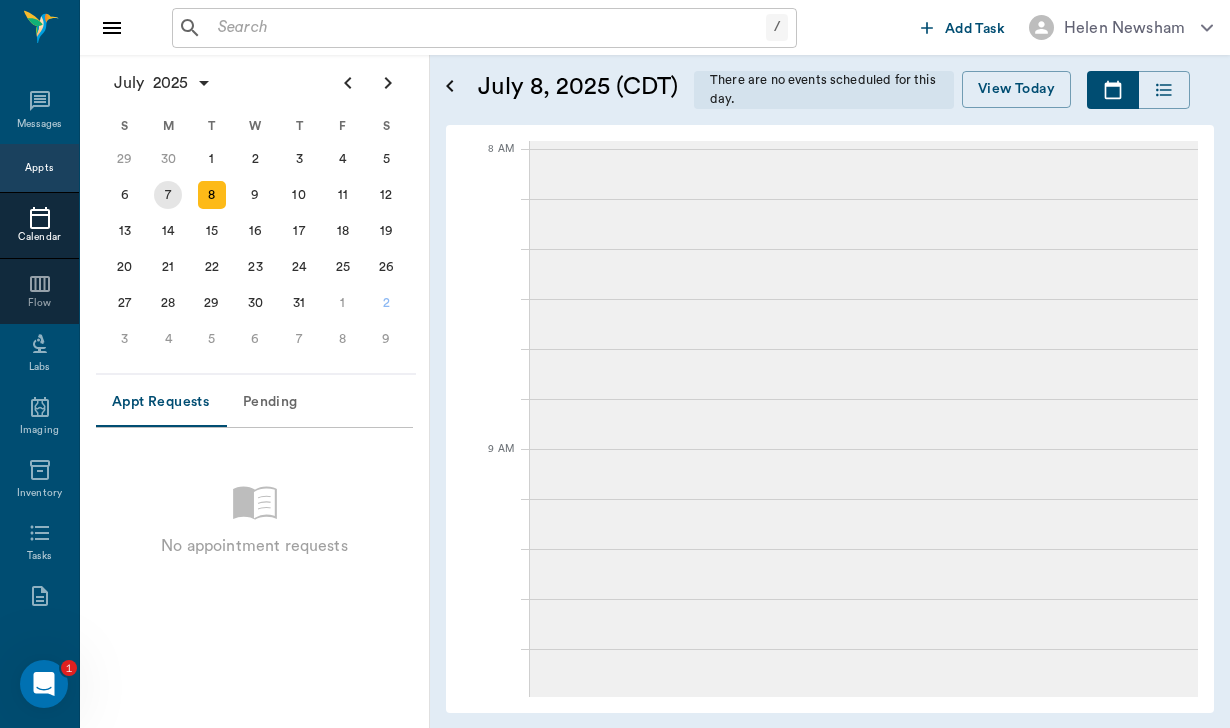 click on "7" at bounding box center [168, 195] 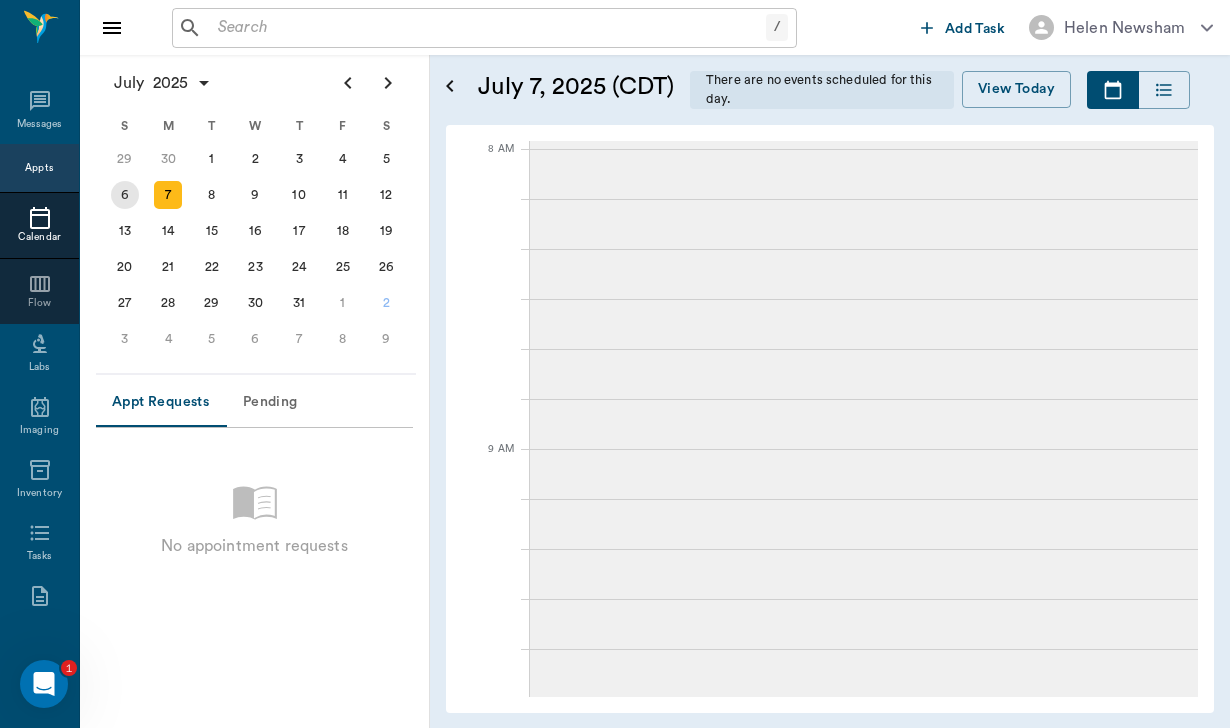 click on "6" at bounding box center (125, 195) 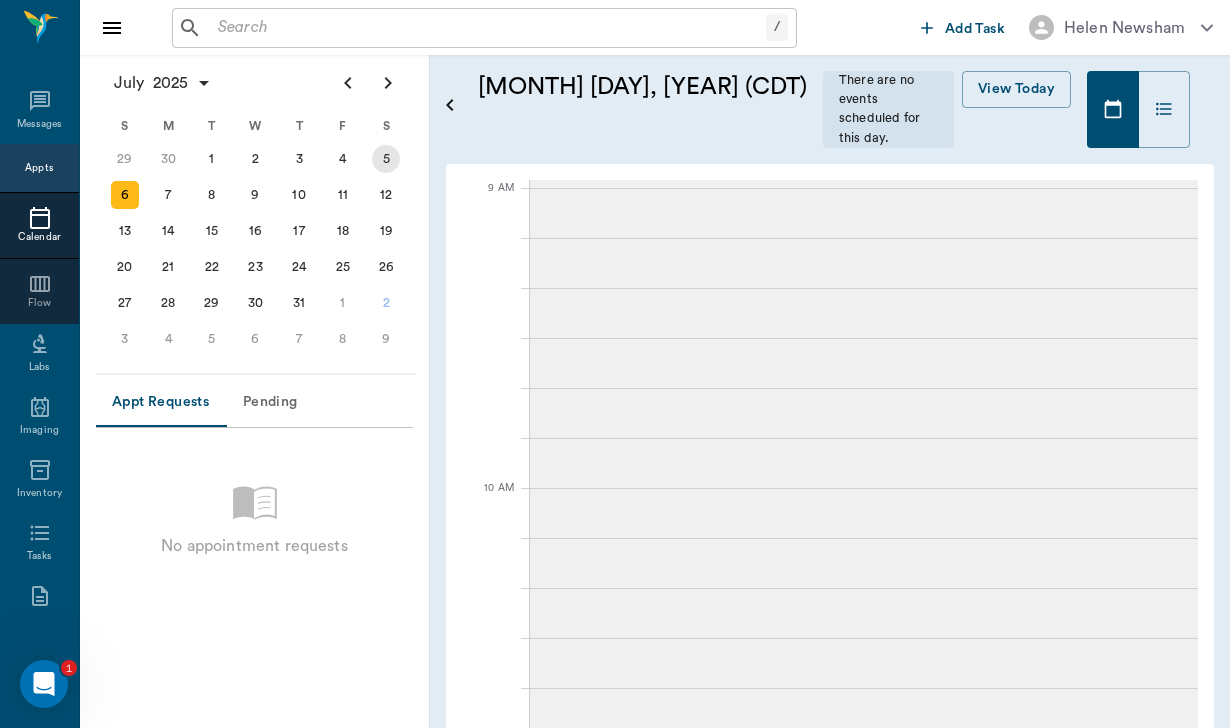 click on "5" at bounding box center [386, 159] 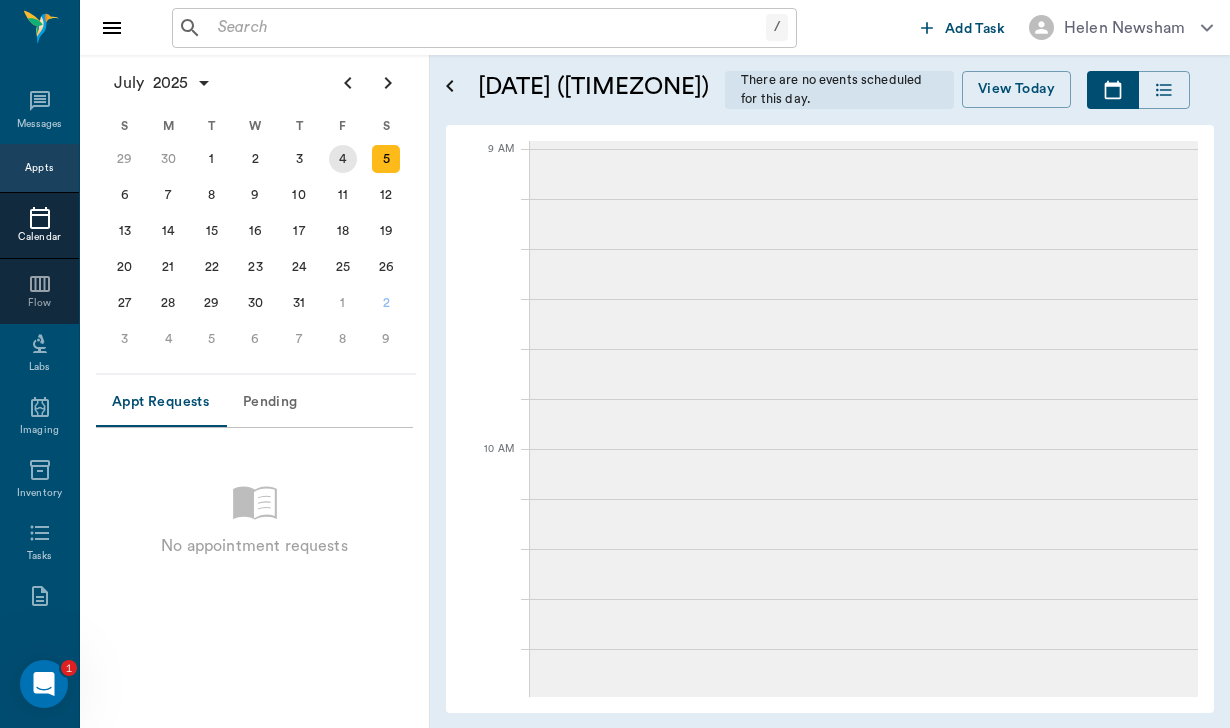 click on "4" at bounding box center (343, 159) 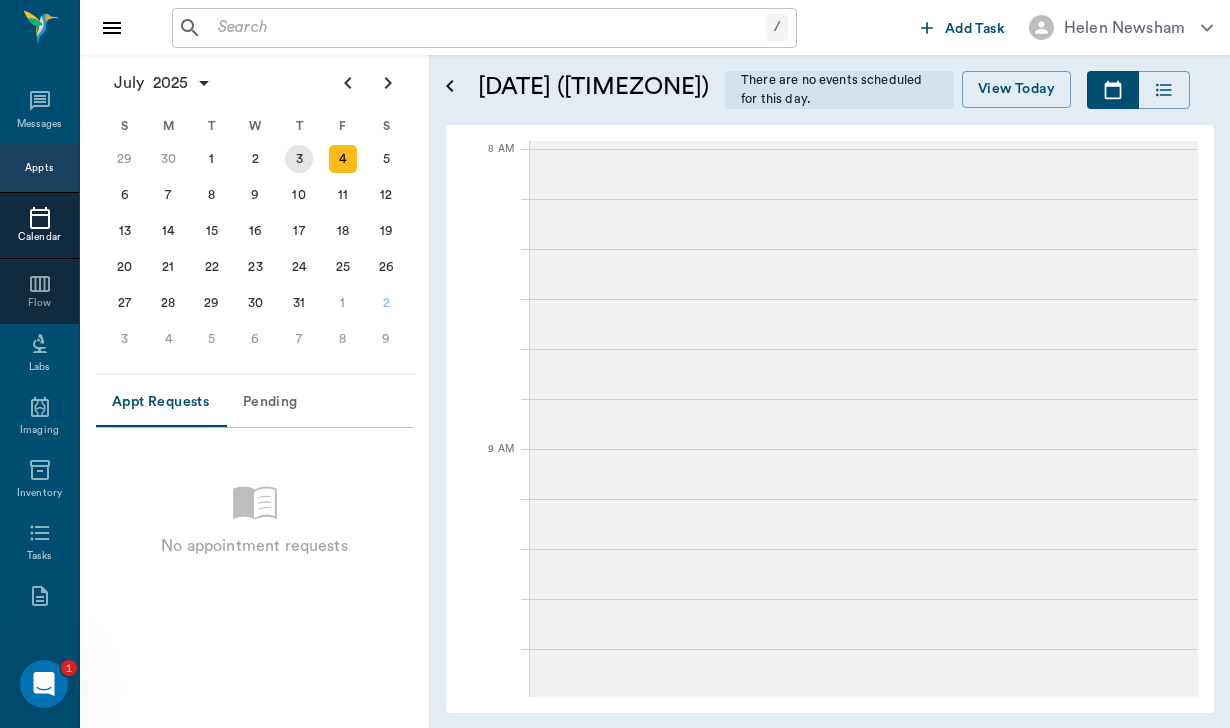 click on "3" at bounding box center (299, 159) 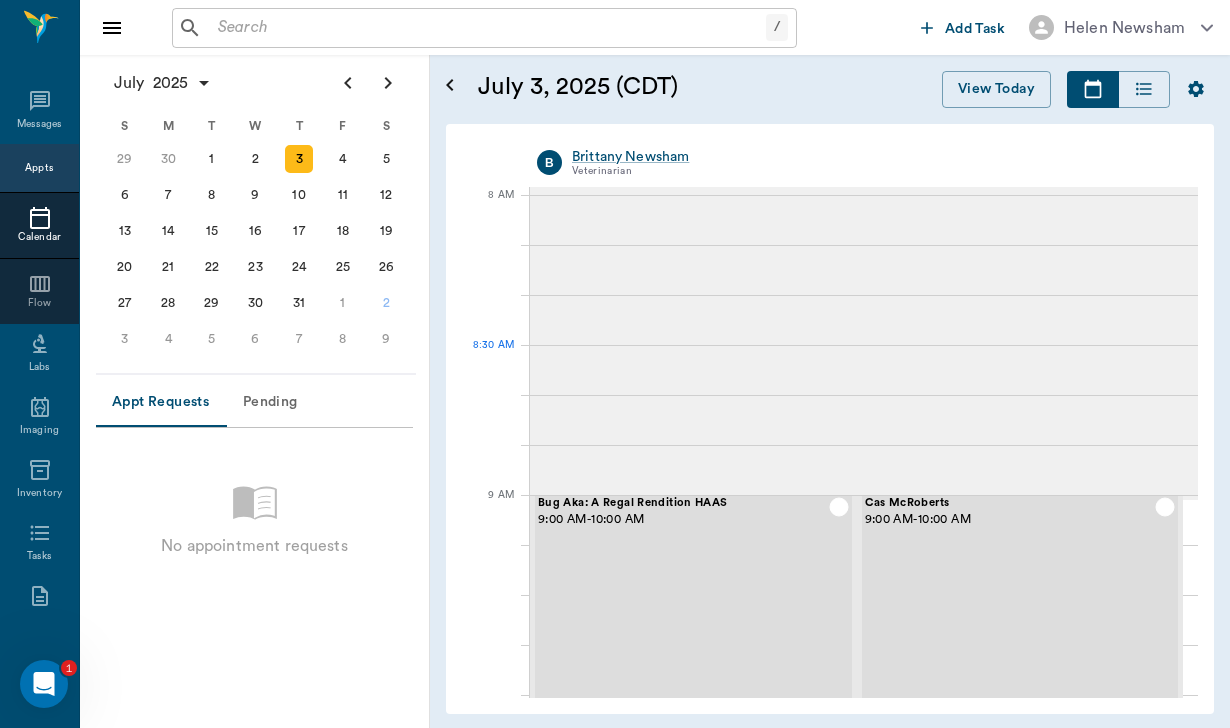 scroll, scrollTop: 0, scrollLeft: 0, axis: both 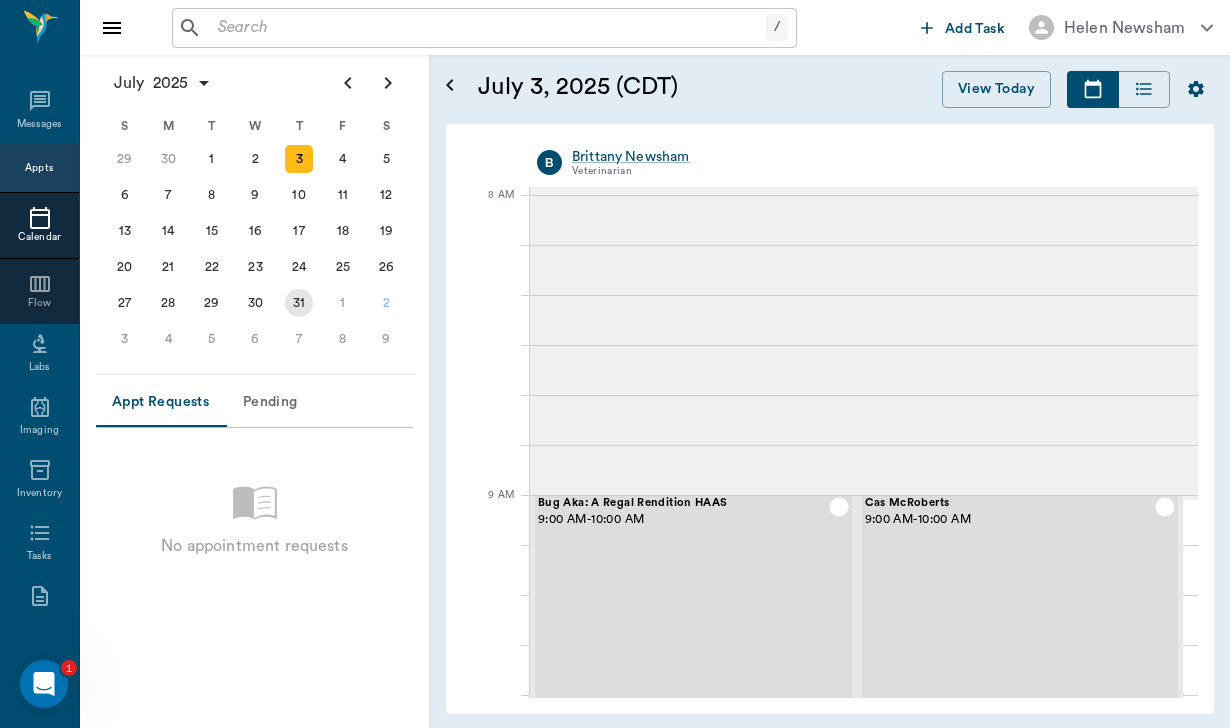 click on "31" at bounding box center [299, 303] 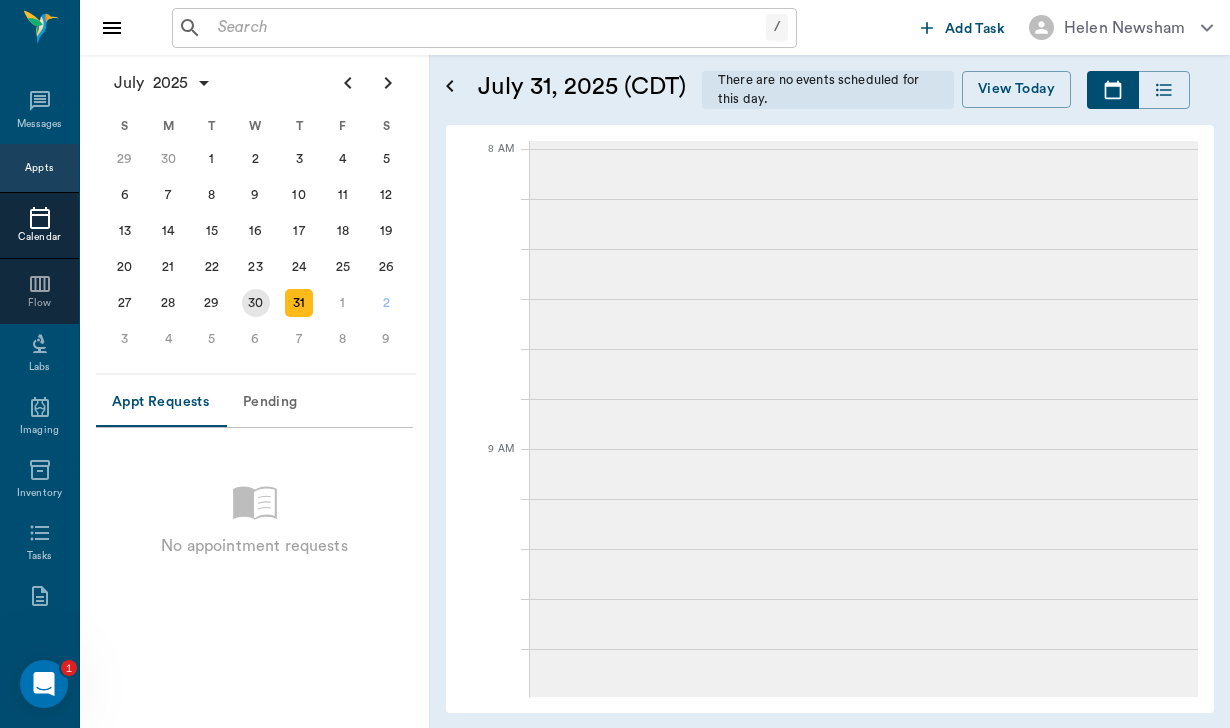 click on "30" at bounding box center [256, 303] 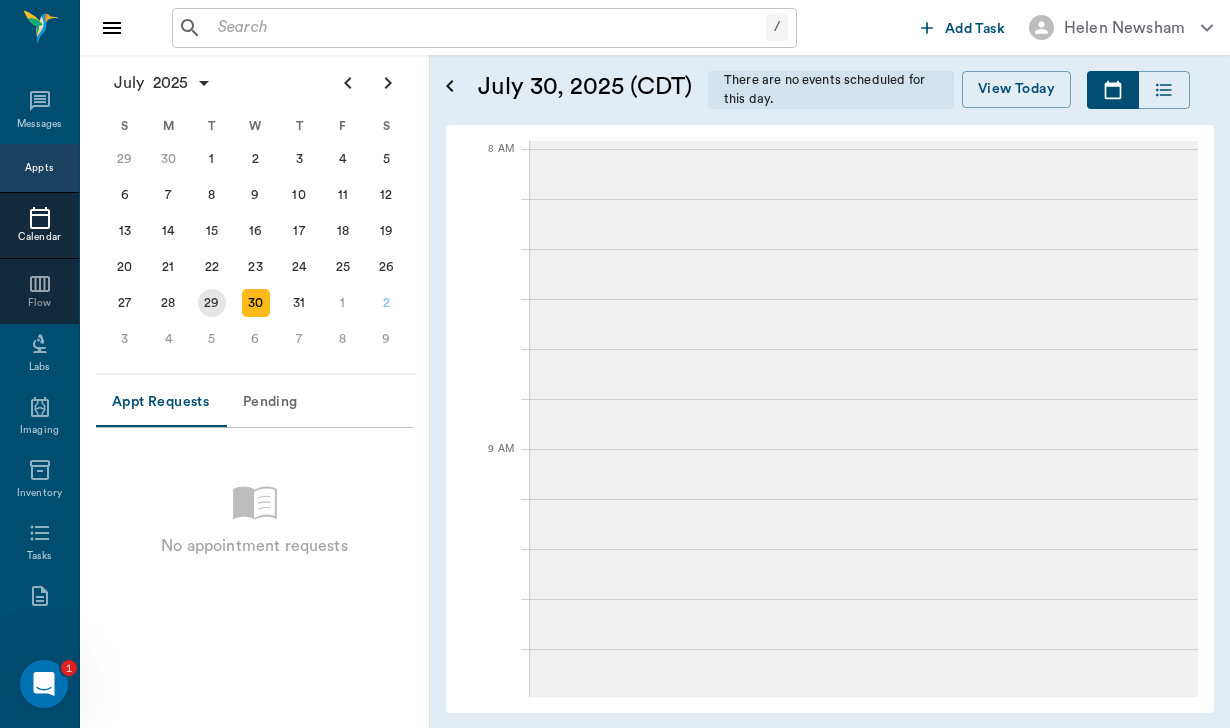 click on "29" at bounding box center [212, 303] 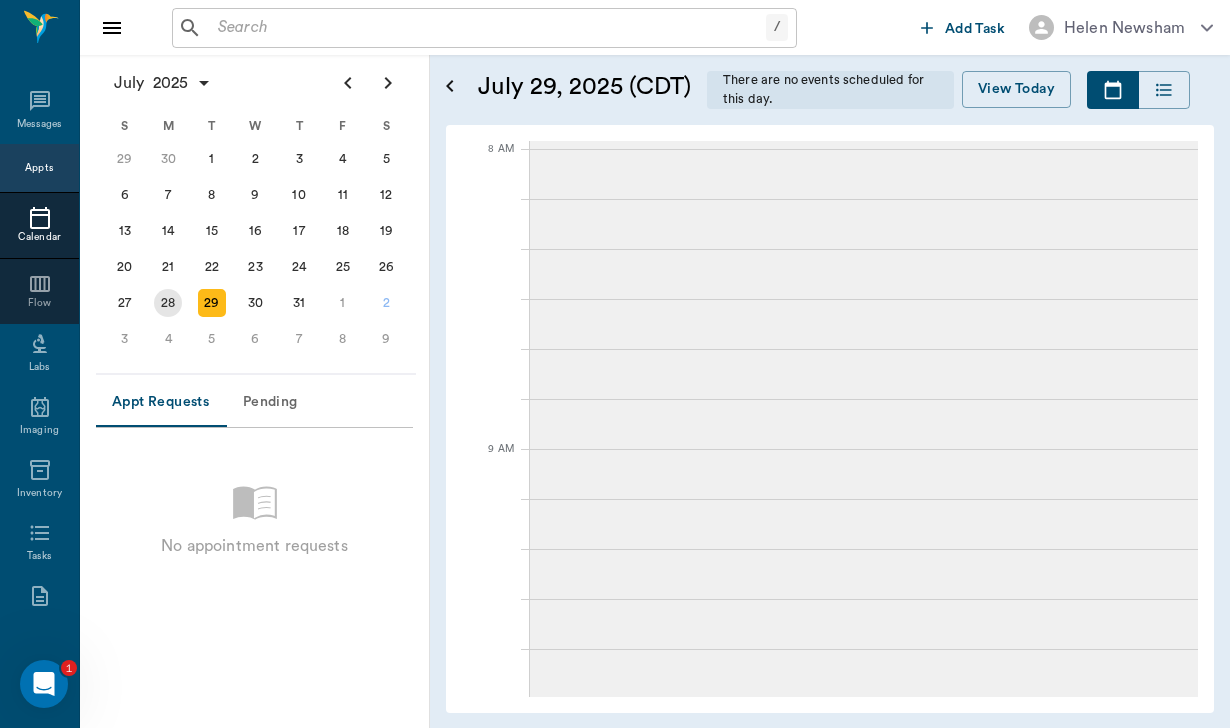 click on "28" at bounding box center (168, 303) 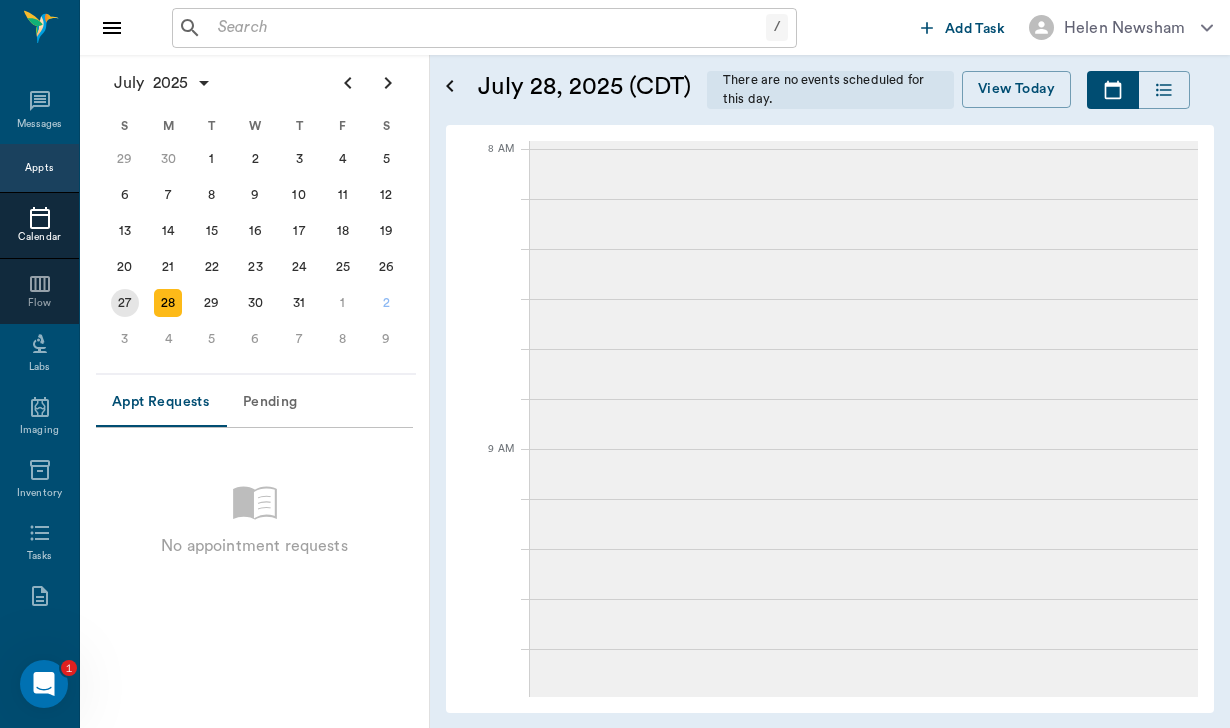 click on "27" at bounding box center [125, 303] 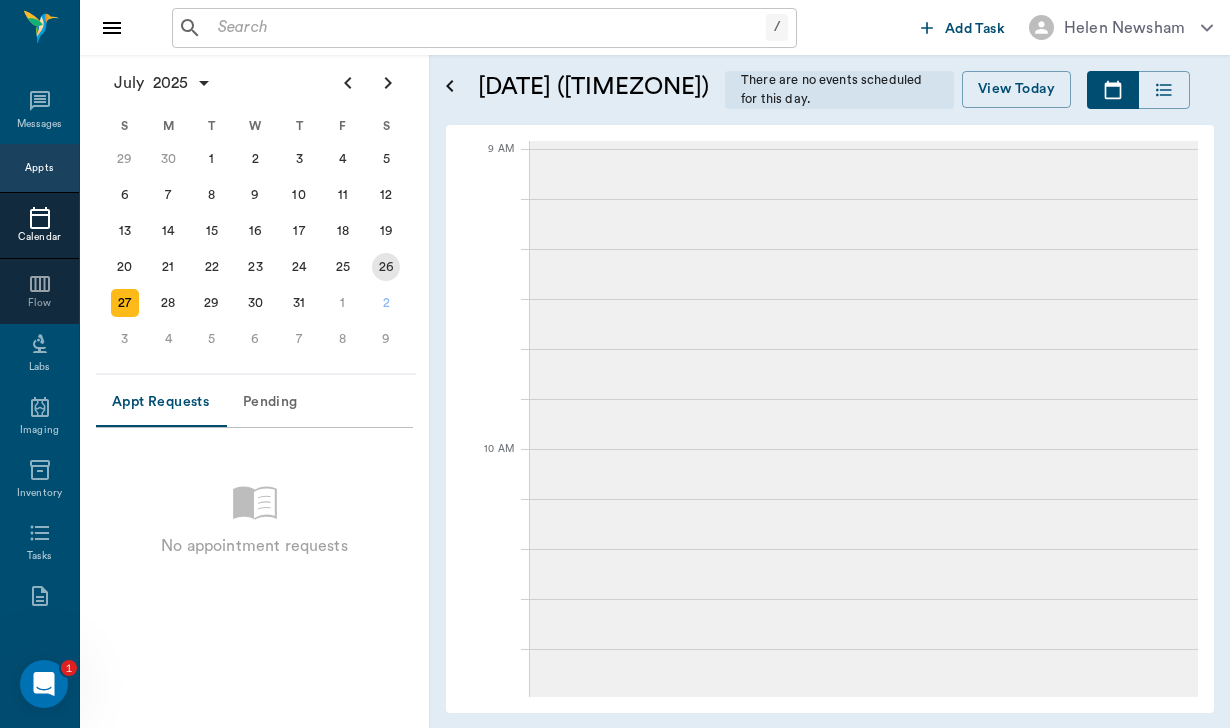 click on "26" at bounding box center (386, 267) 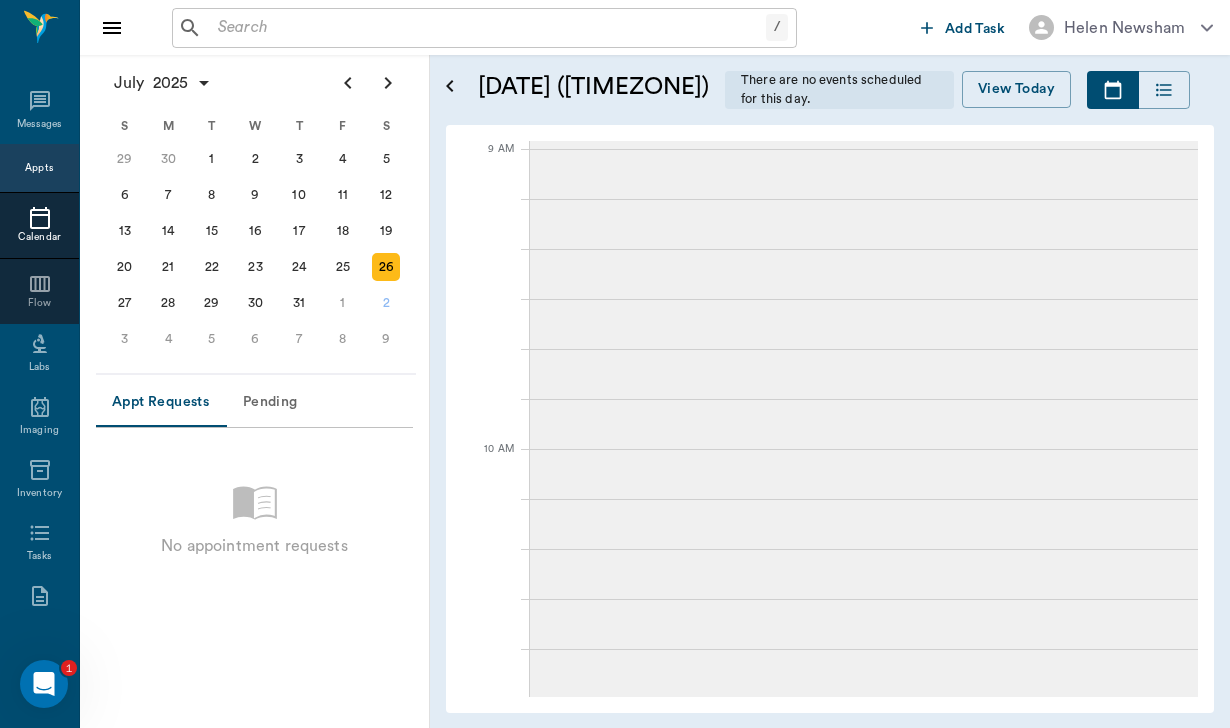 click on "26" at bounding box center [386, 267] 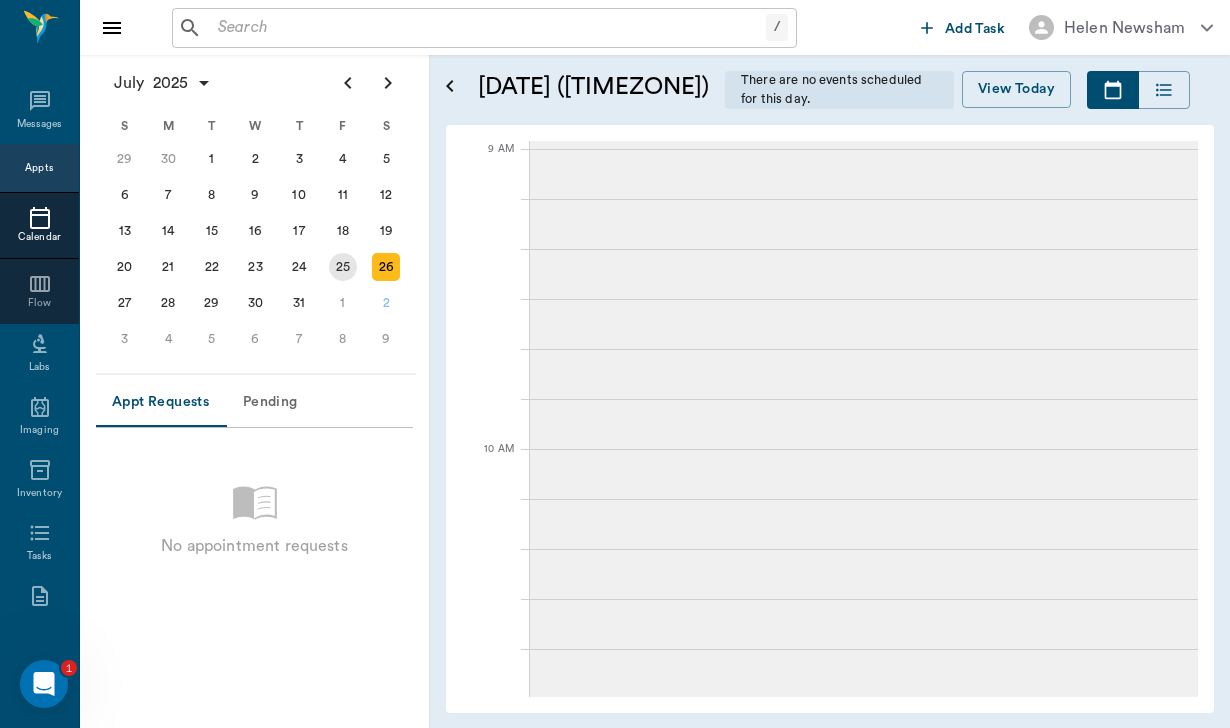 click on "25" at bounding box center [343, 267] 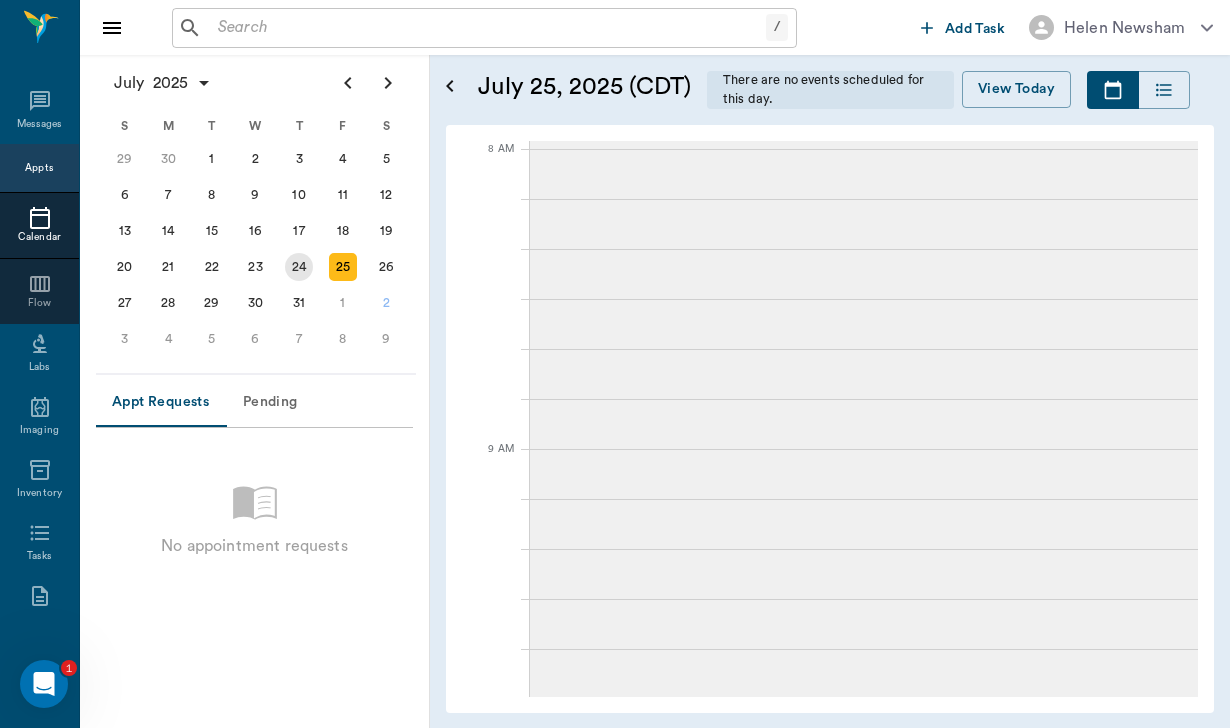 click on "24" at bounding box center [299, 267] 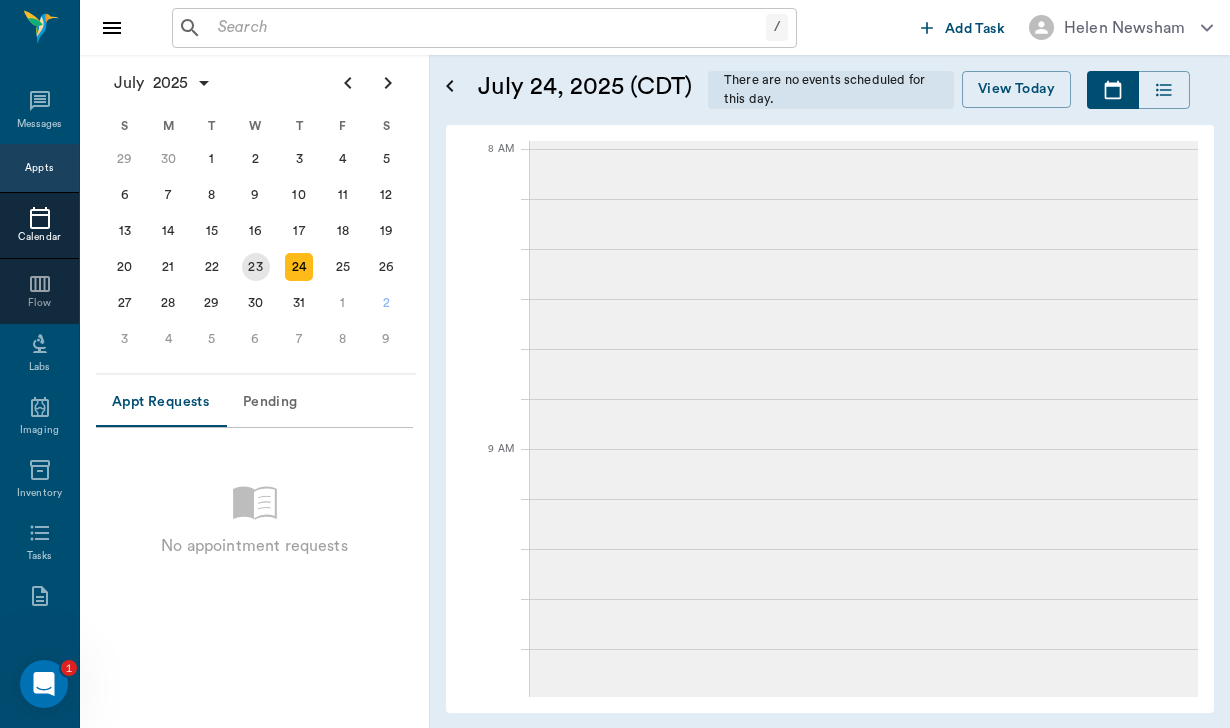 click on "23" at bounding box center [256, 267] 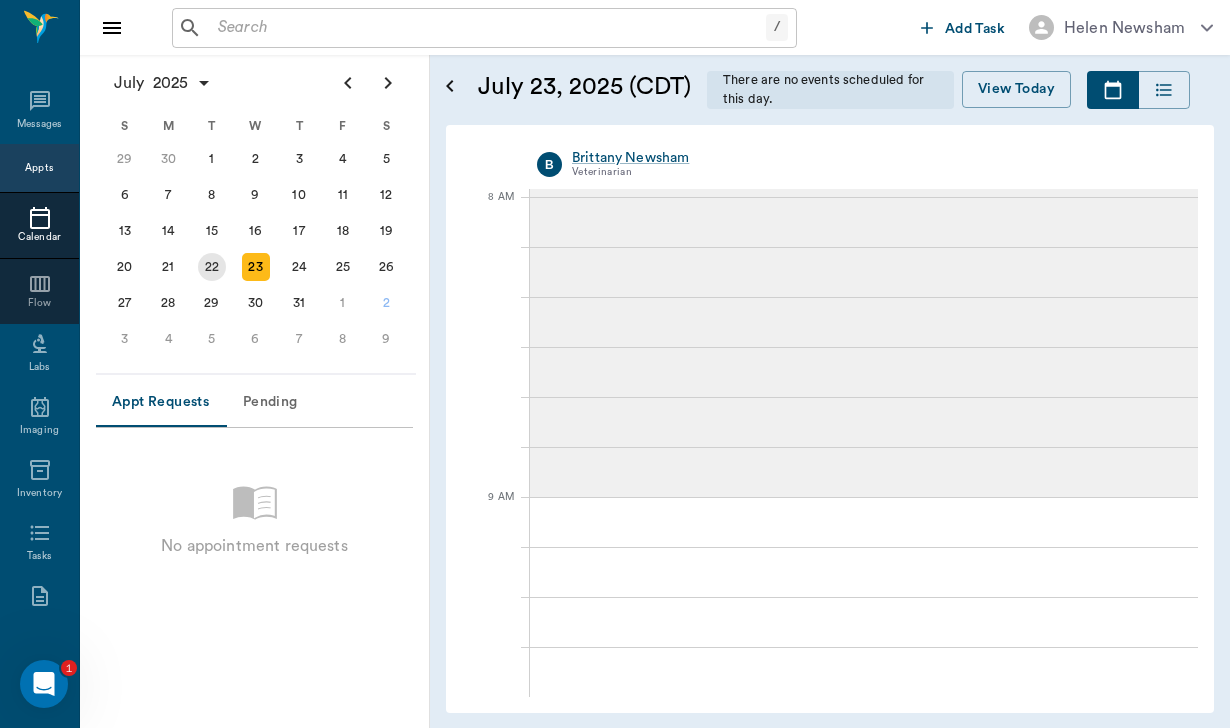 click on "22" at bounding box center [212, 267] 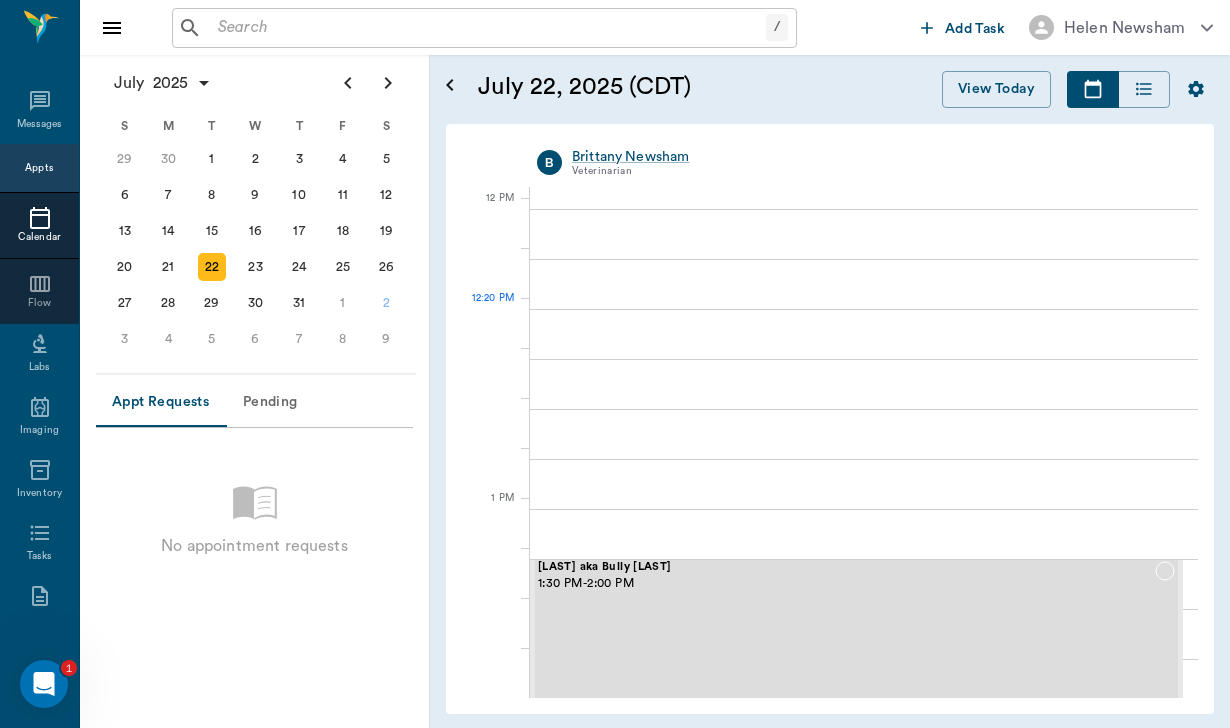 scroll, scrollTop: 1186, scrollLeft: 0, axis: vertical 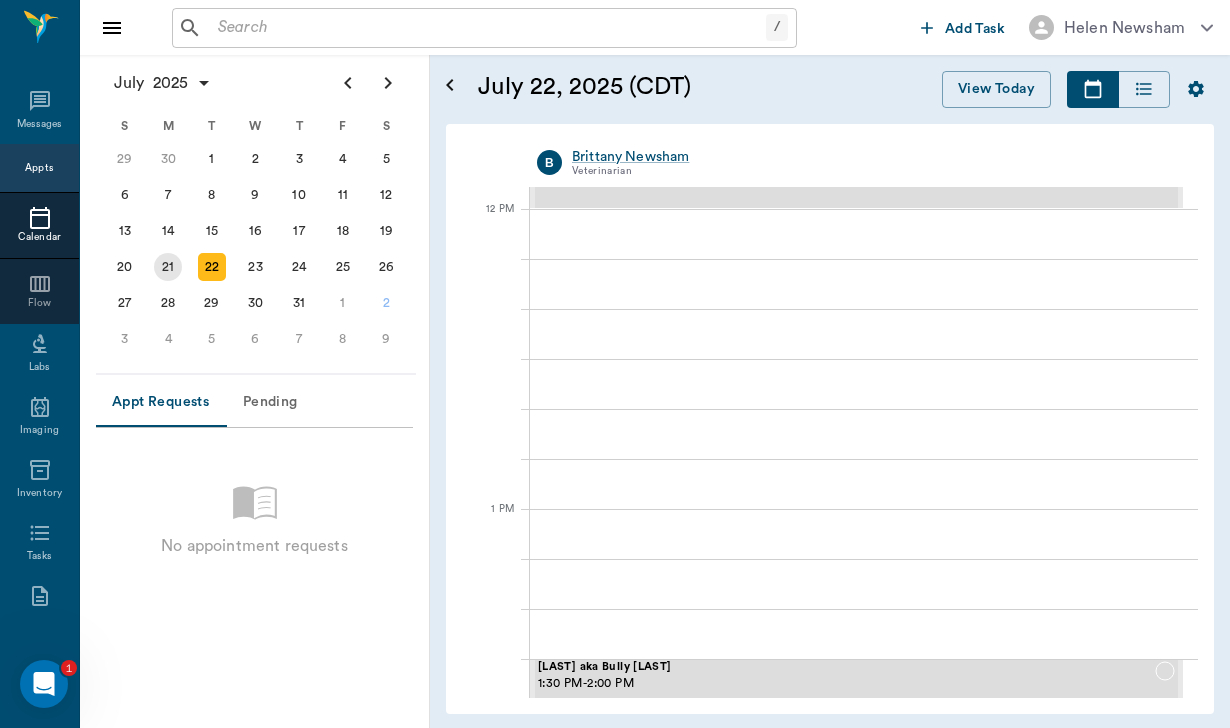click on "21" at bounding box center (168, 267) 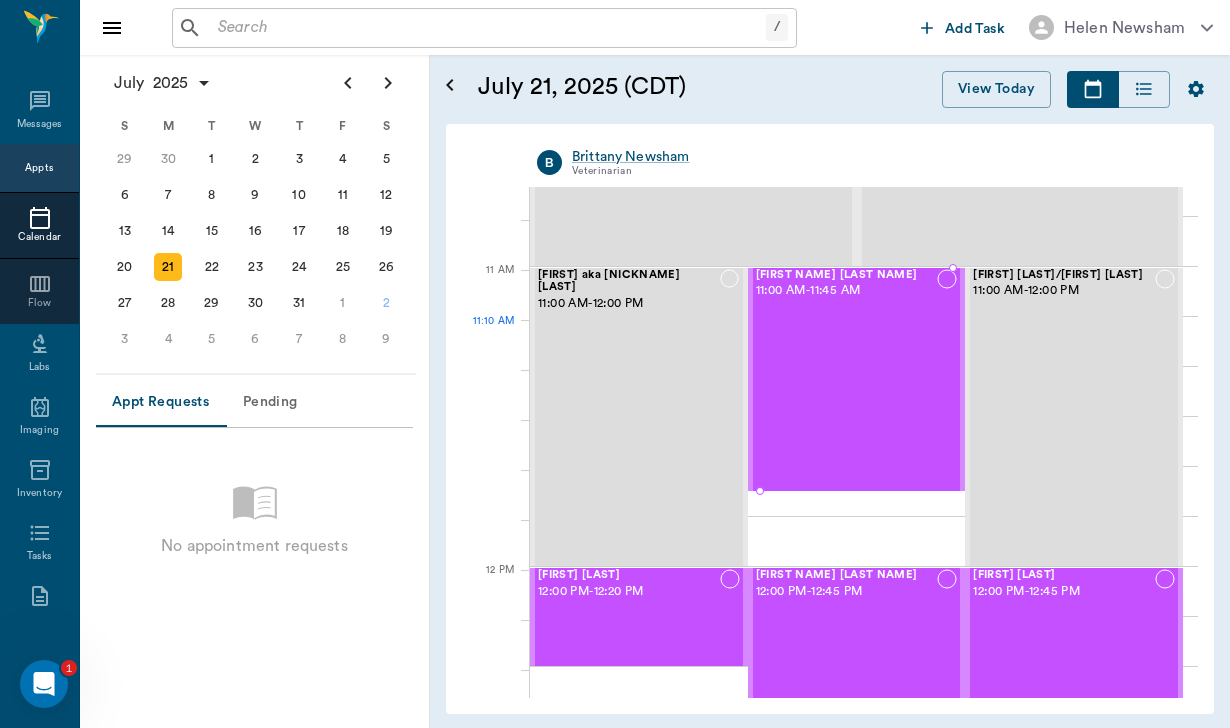 scroll, scrollTop: 813, scrollLeft: 0, axis: vertical 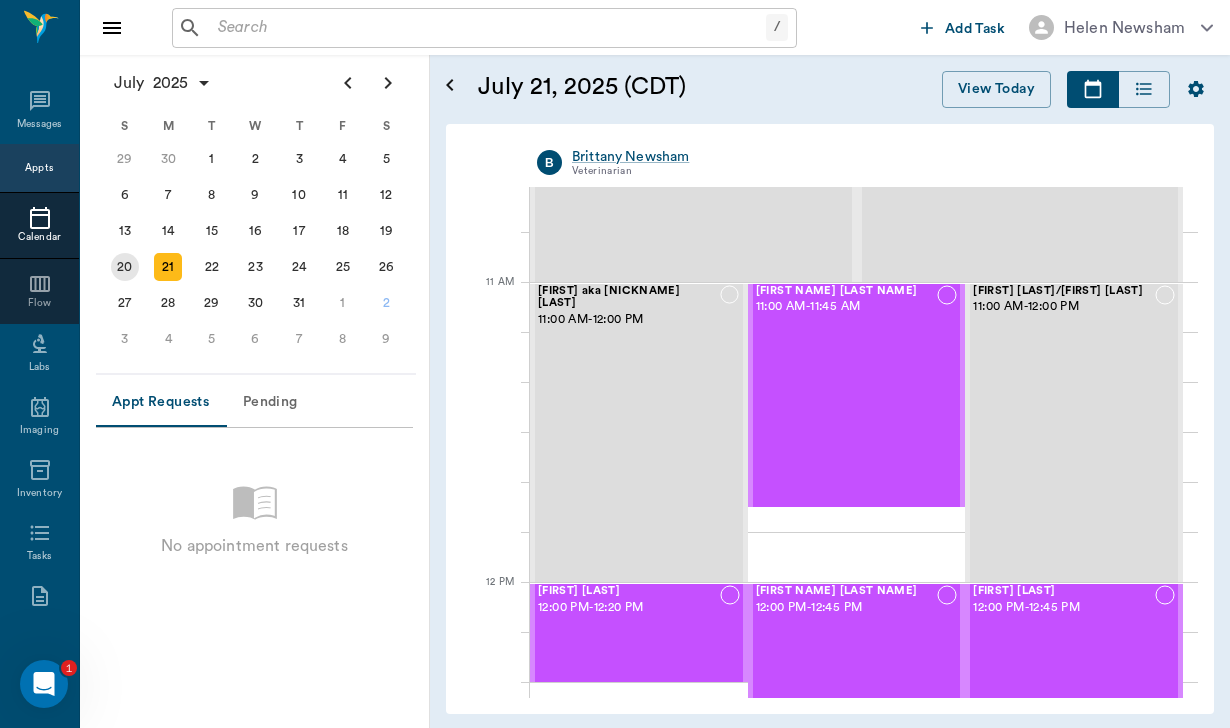 click on "20" at bounding box center [125, 267] 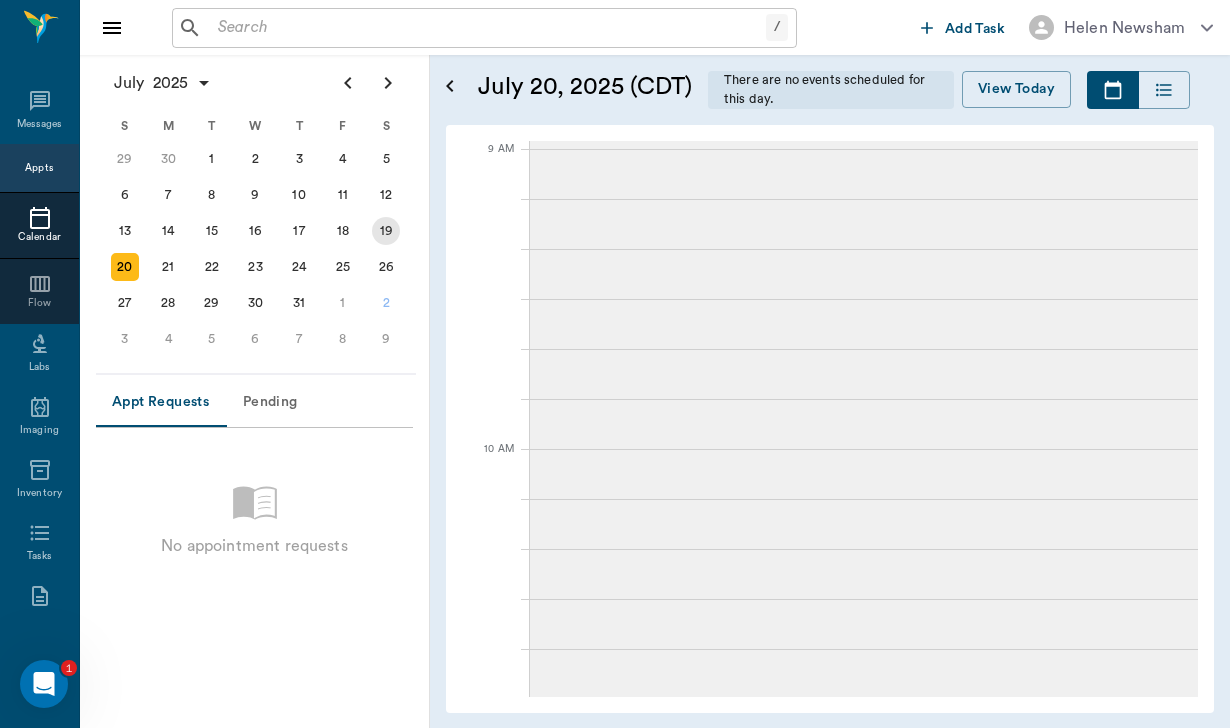 click on "19" at bounding box center [386, 231] 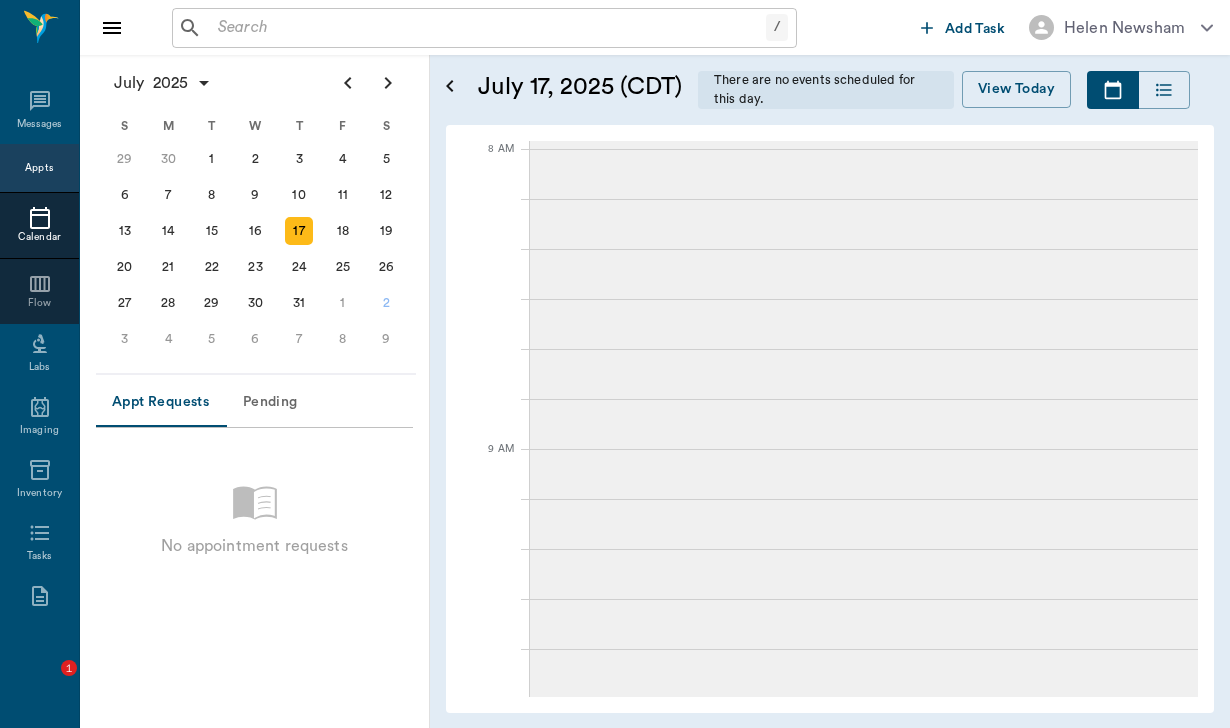 scroll, scrollTop: 0, scrollLeft: 0, axis: both 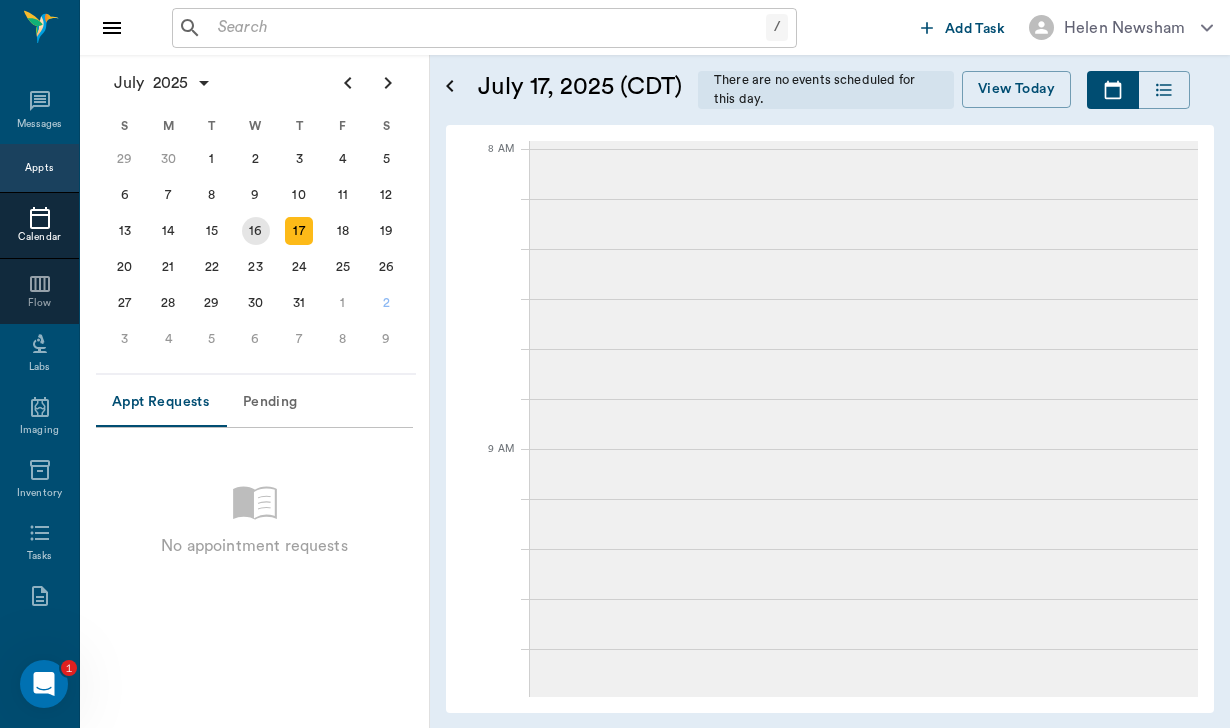 click on "16" at bounding box center [256, 231] 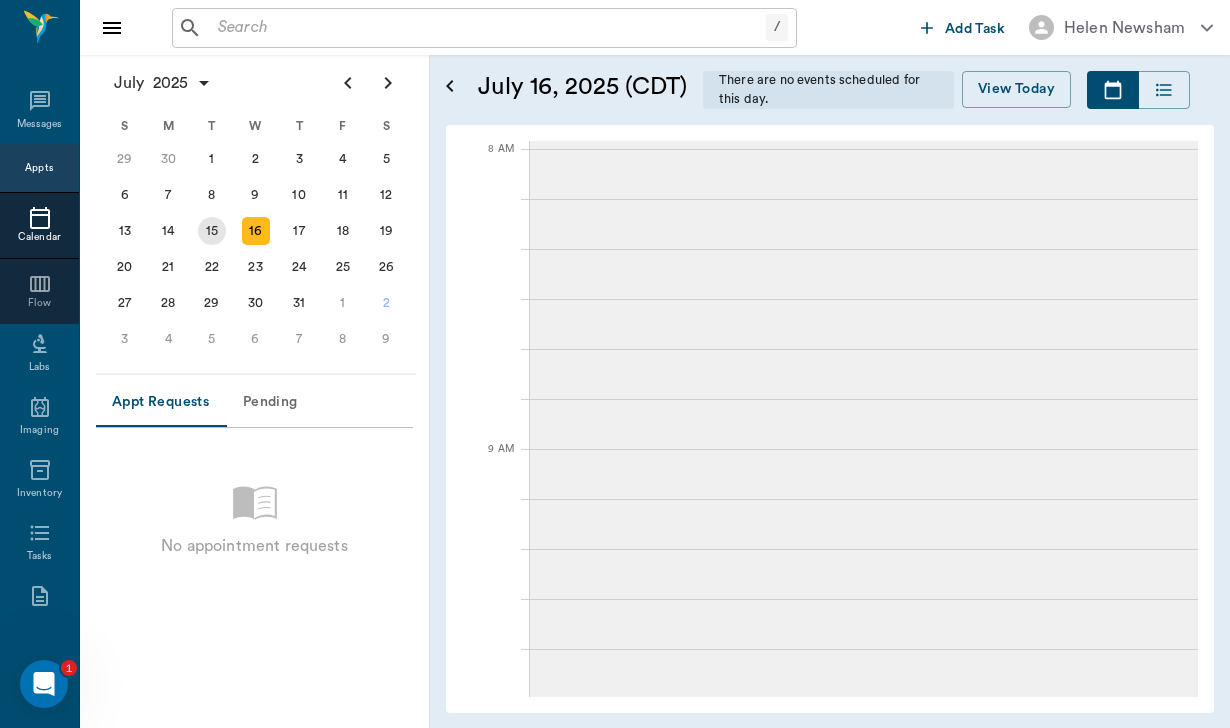click on "15" at bounding box center (212, 231) 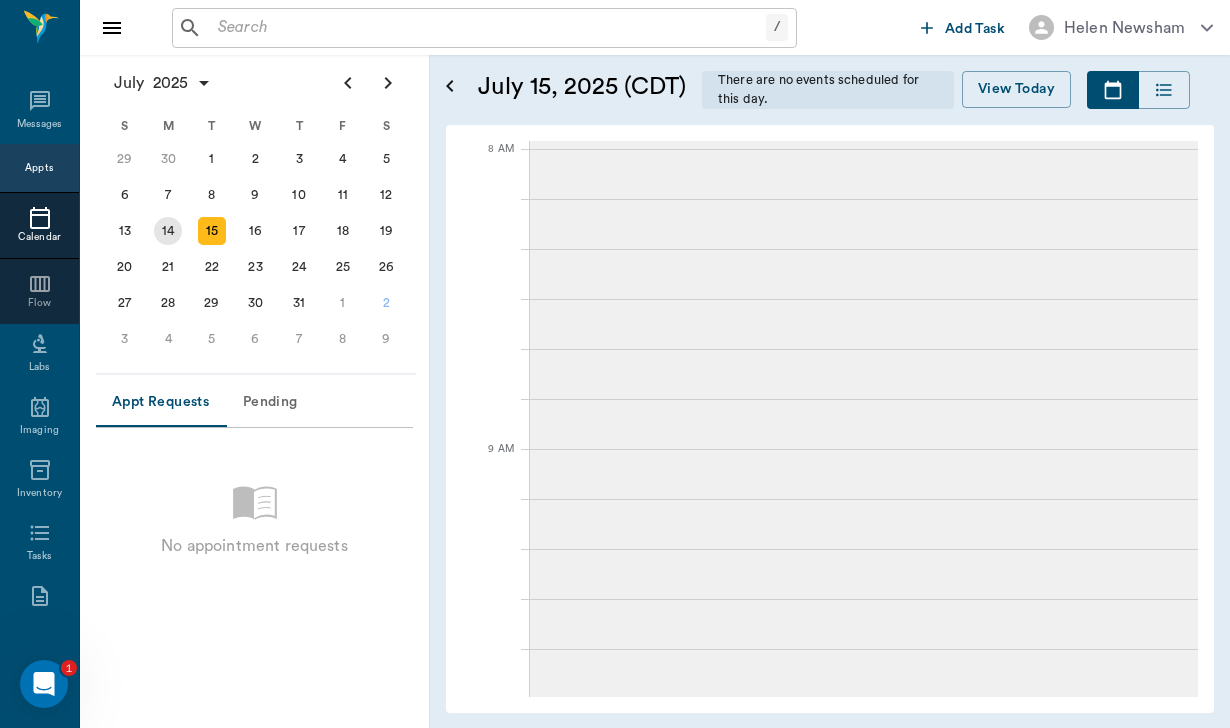click on "14" at bounding box center [168, 231] 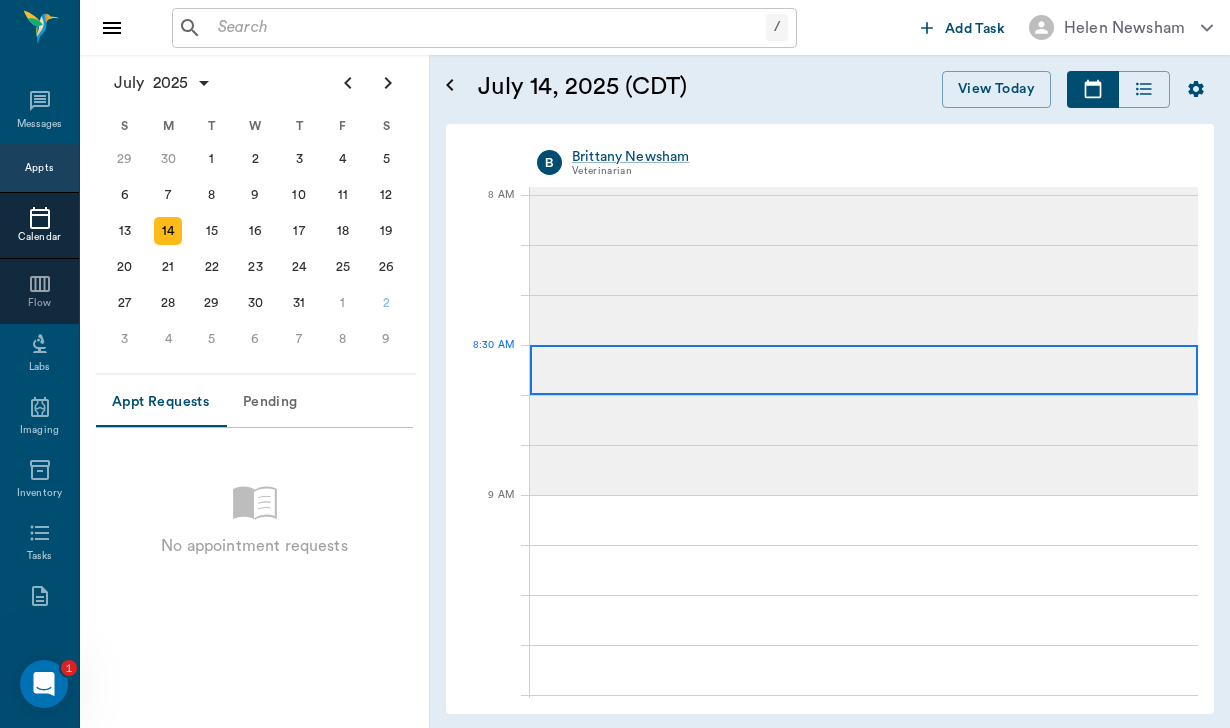 scroll, scrollTop: 0, scrollLeft: 0, axis: both 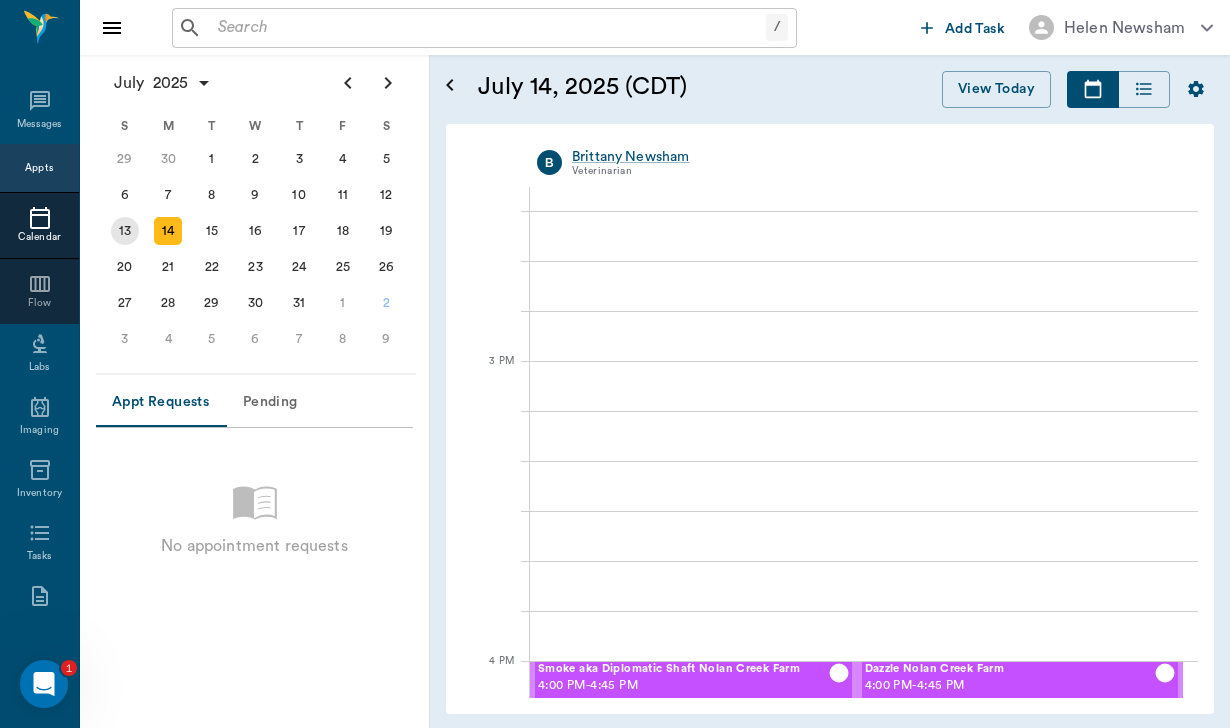 click on "13" at bounding box center [125, 231] 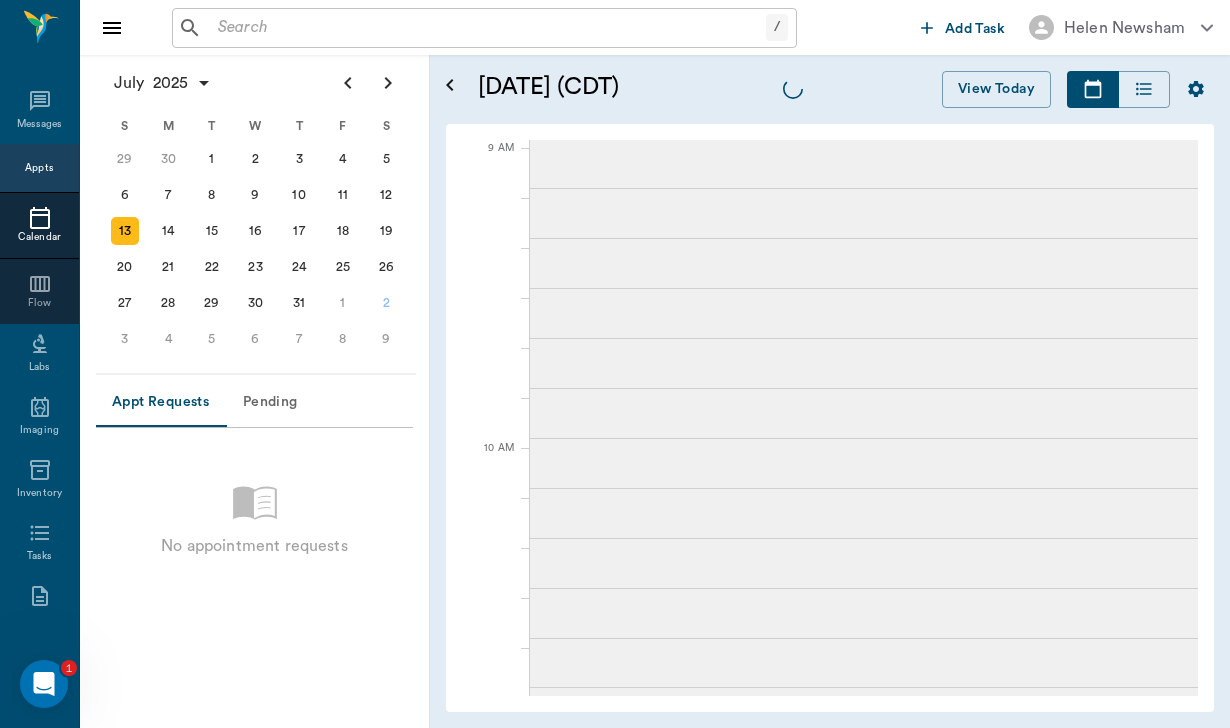 scroll, scrollTop: 0, scrollLeft: 0, axis: both 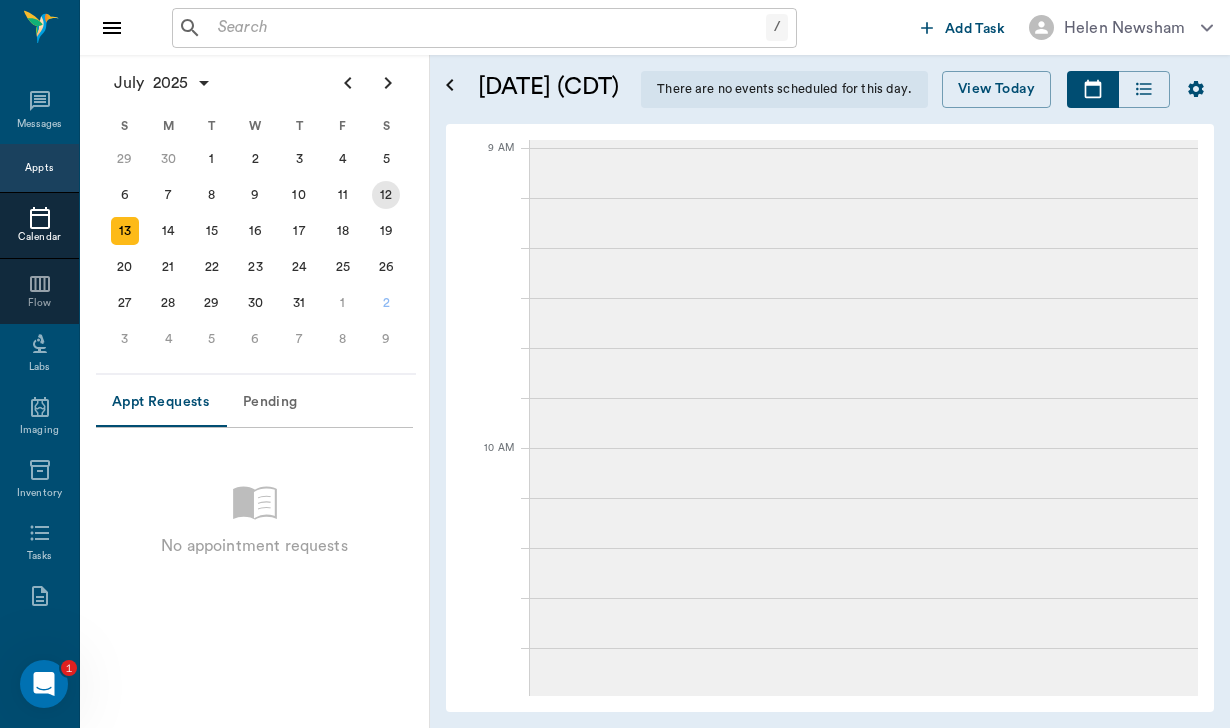 click on "12" at bounding box center (386, 195) 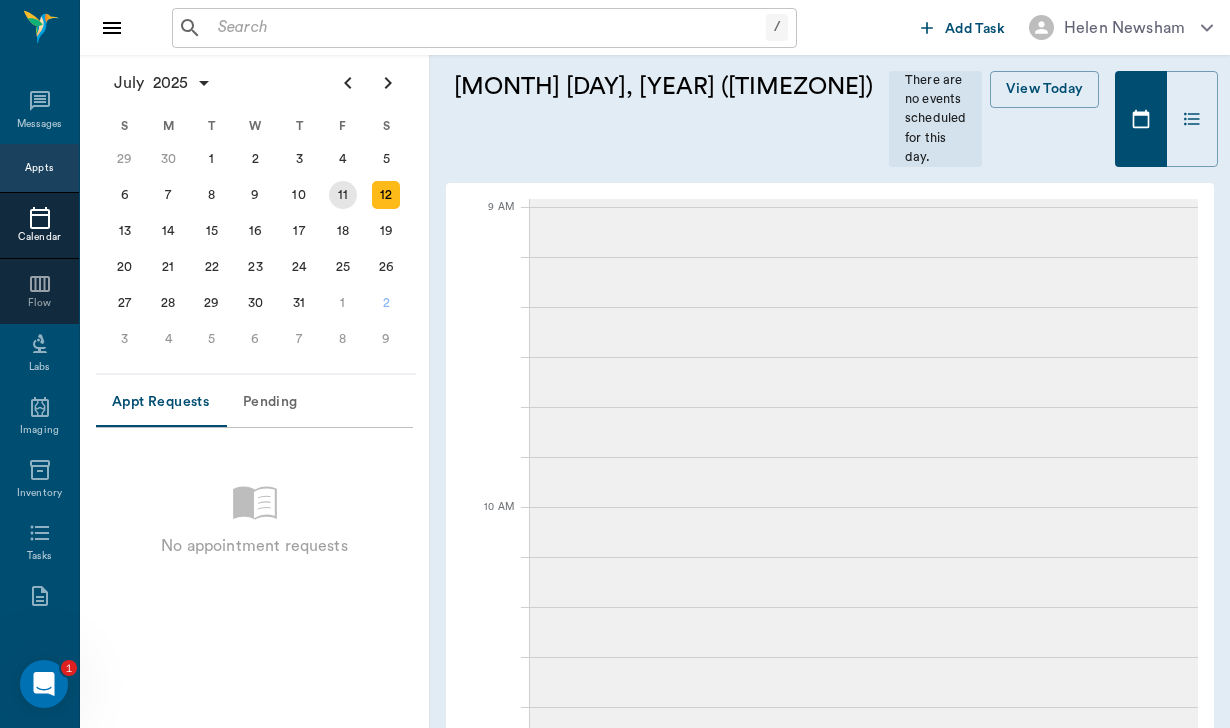 click on "11" at bounding box center (343, 195) 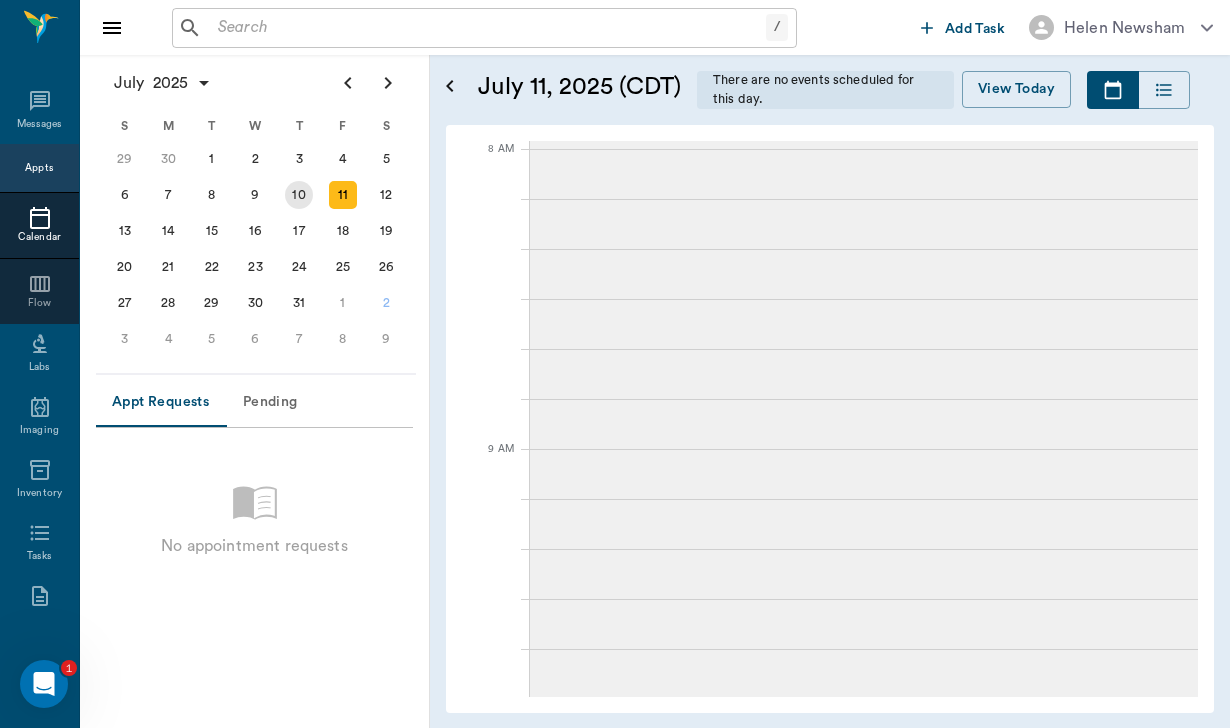 click on "10" at bounding box center (299, 195) 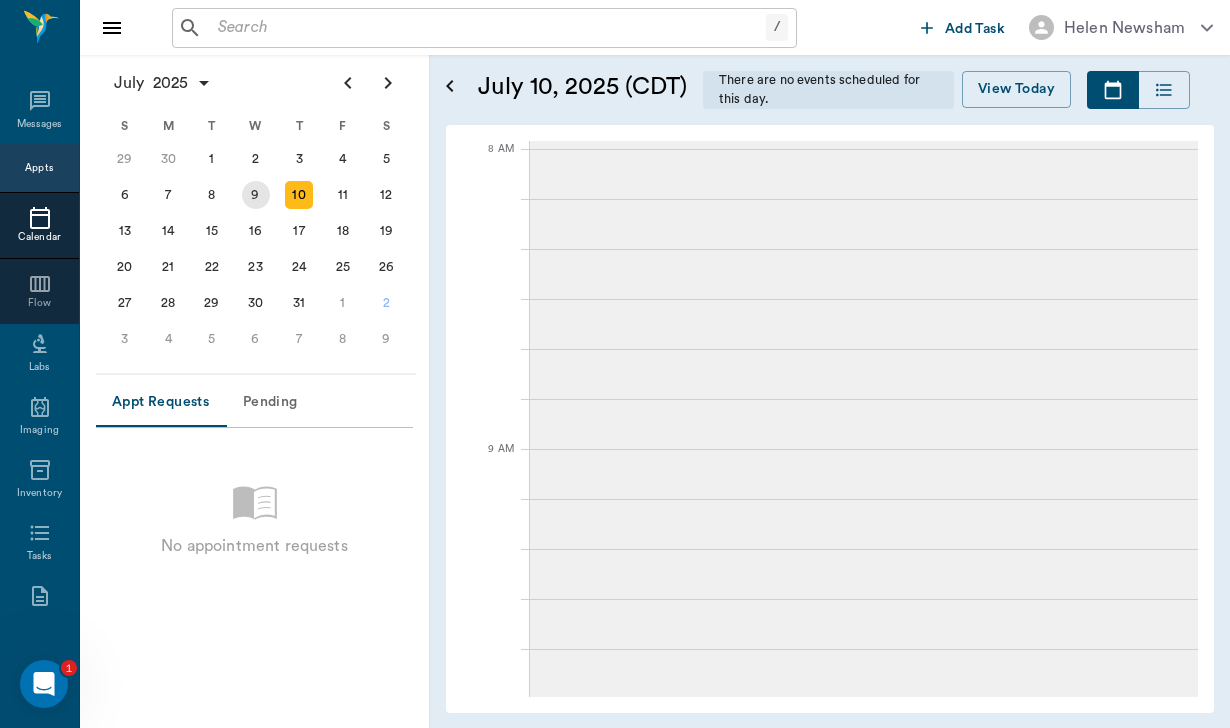 click on "9" at bounding box center [256, 195] 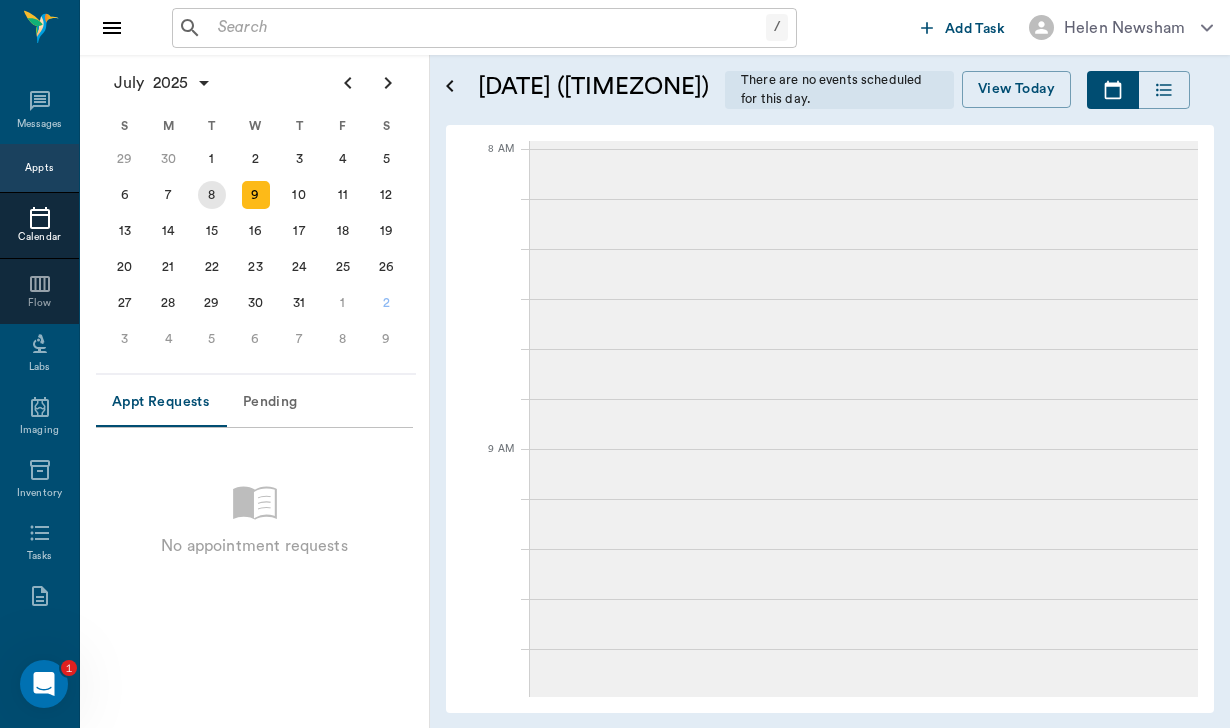 click on "8" at bounding box center (212, 195) 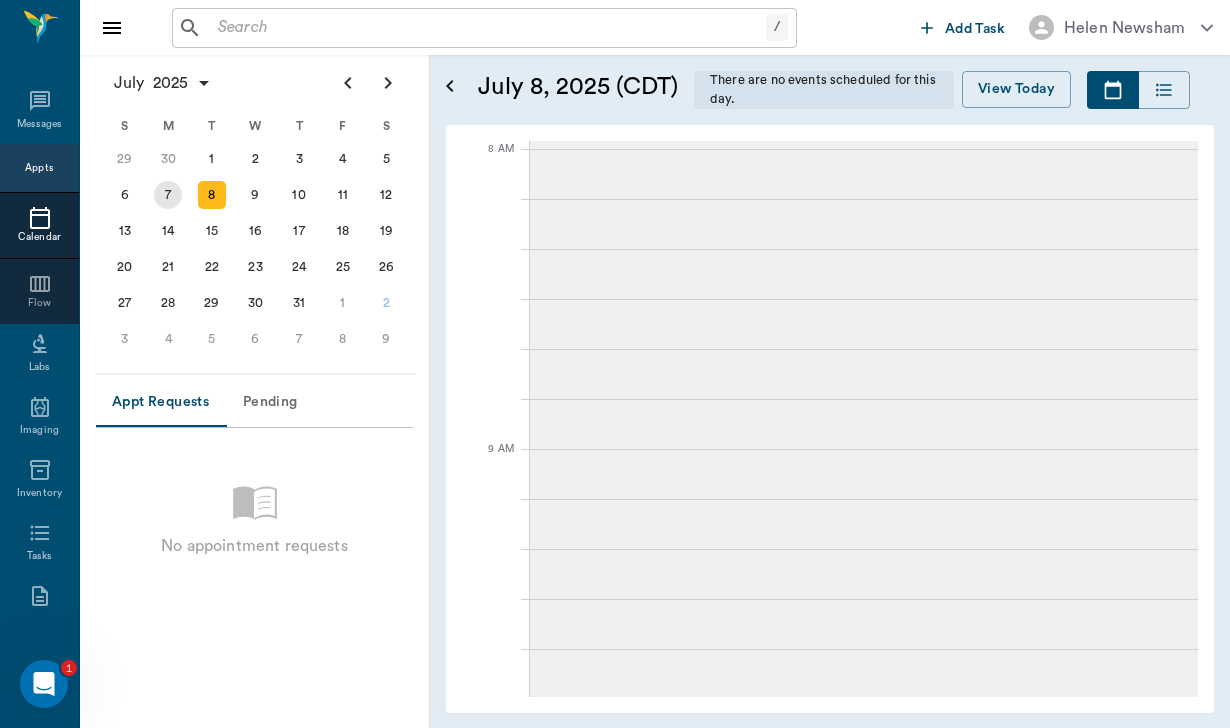 click on "7" at bounding box center (168, 195) 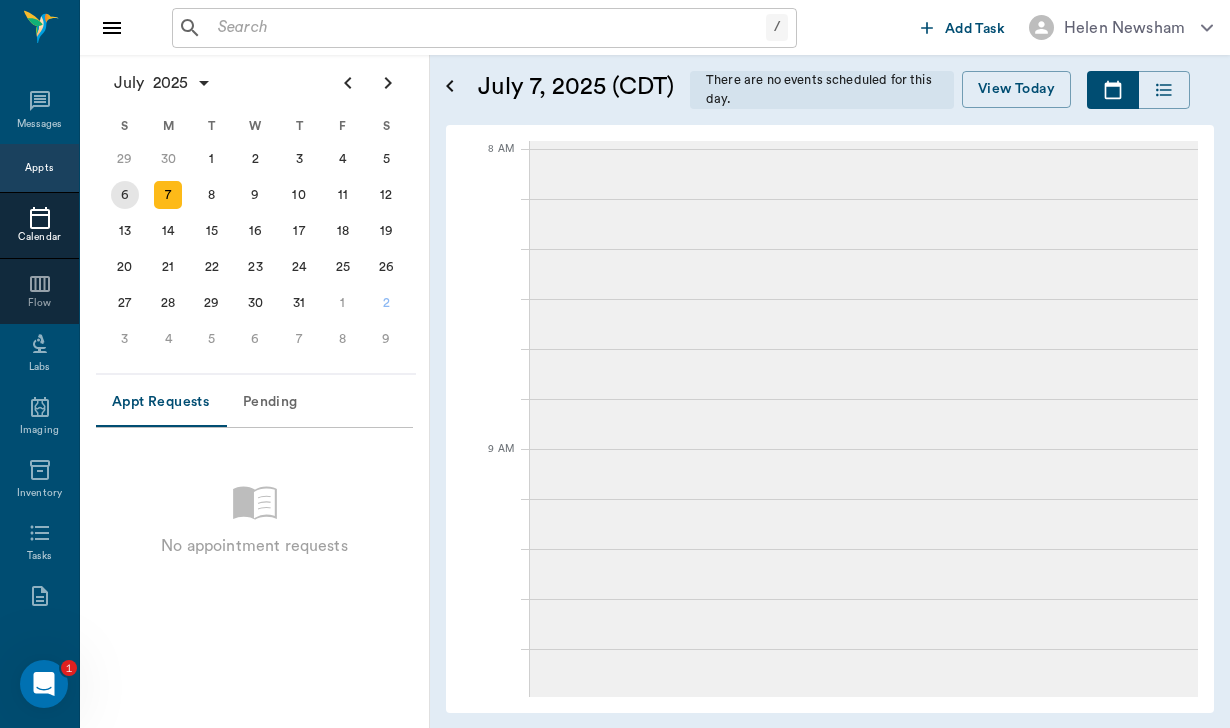 click on "6" at bounding box center (125, 195) 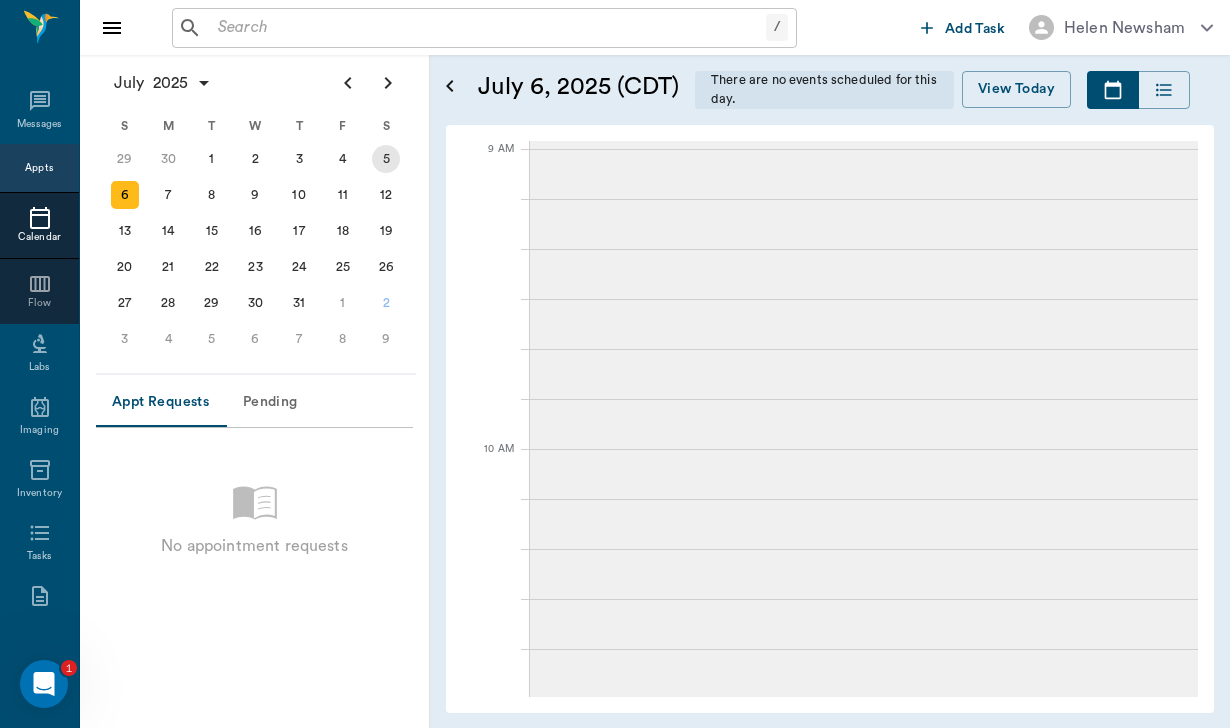 click on "5" at bounding box center [386, 159] 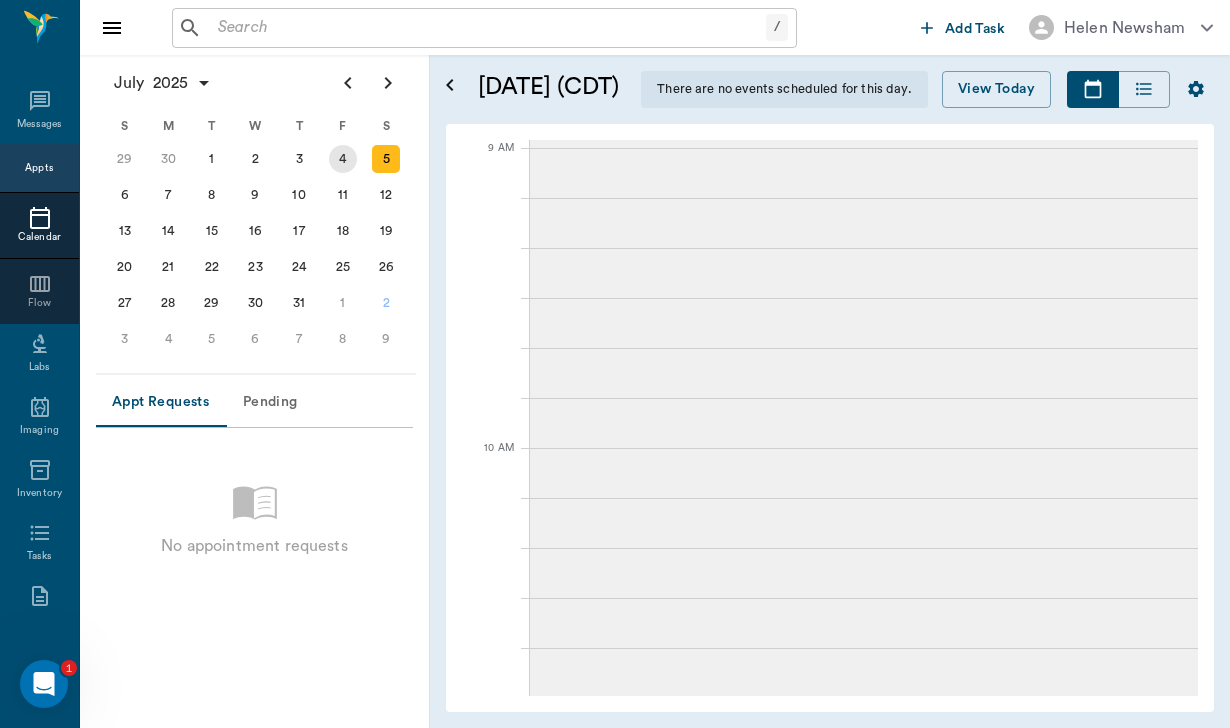 click on "4" at bounding box center (343, 159) 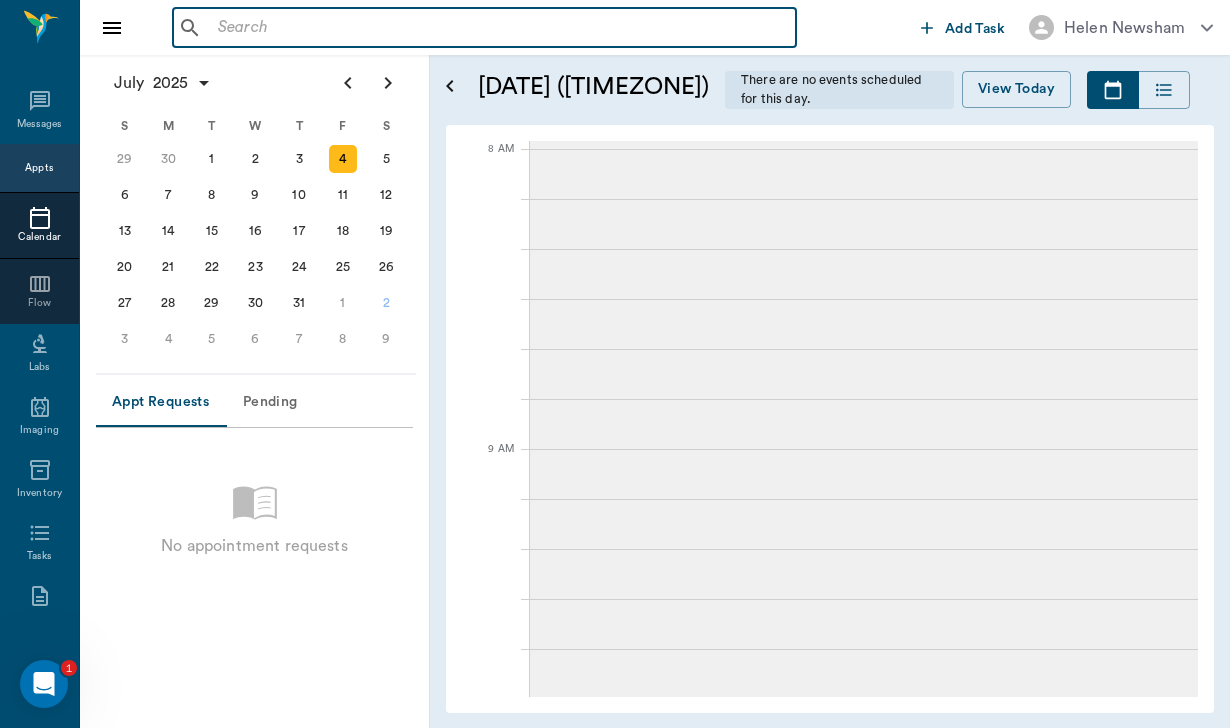 click at bounding box center [499, 28] 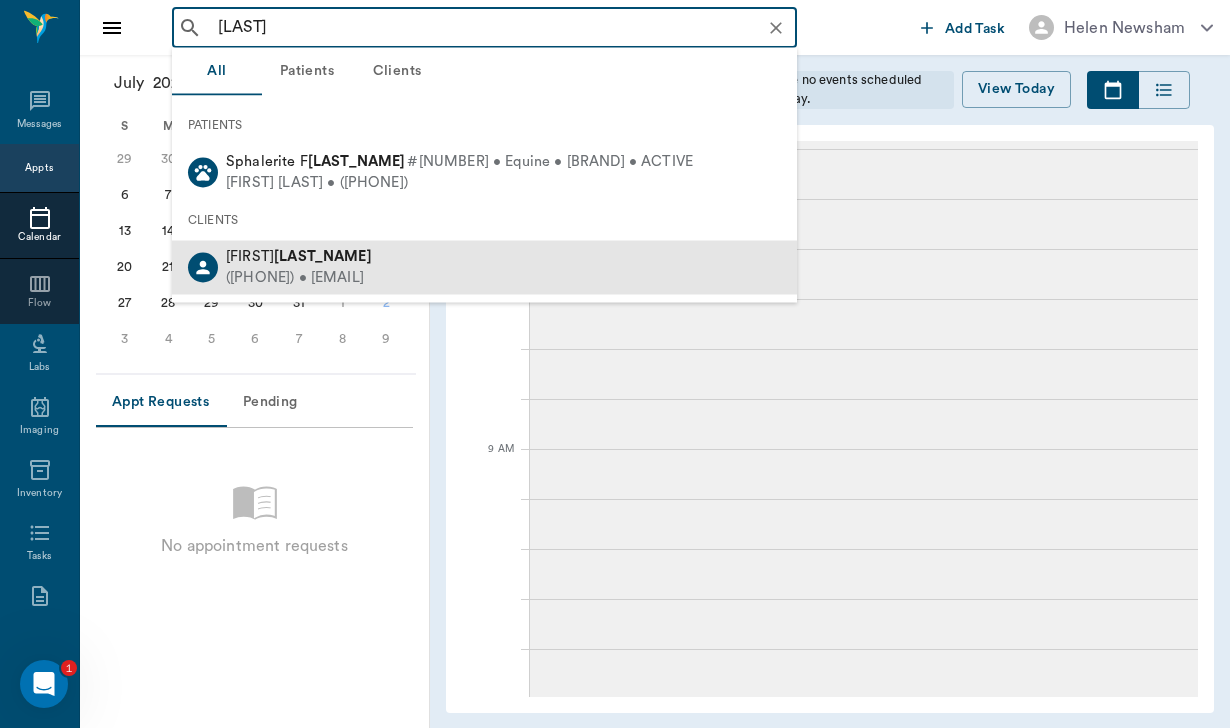 click on "Nadine  Zantout" at bounding box center (299, 257) 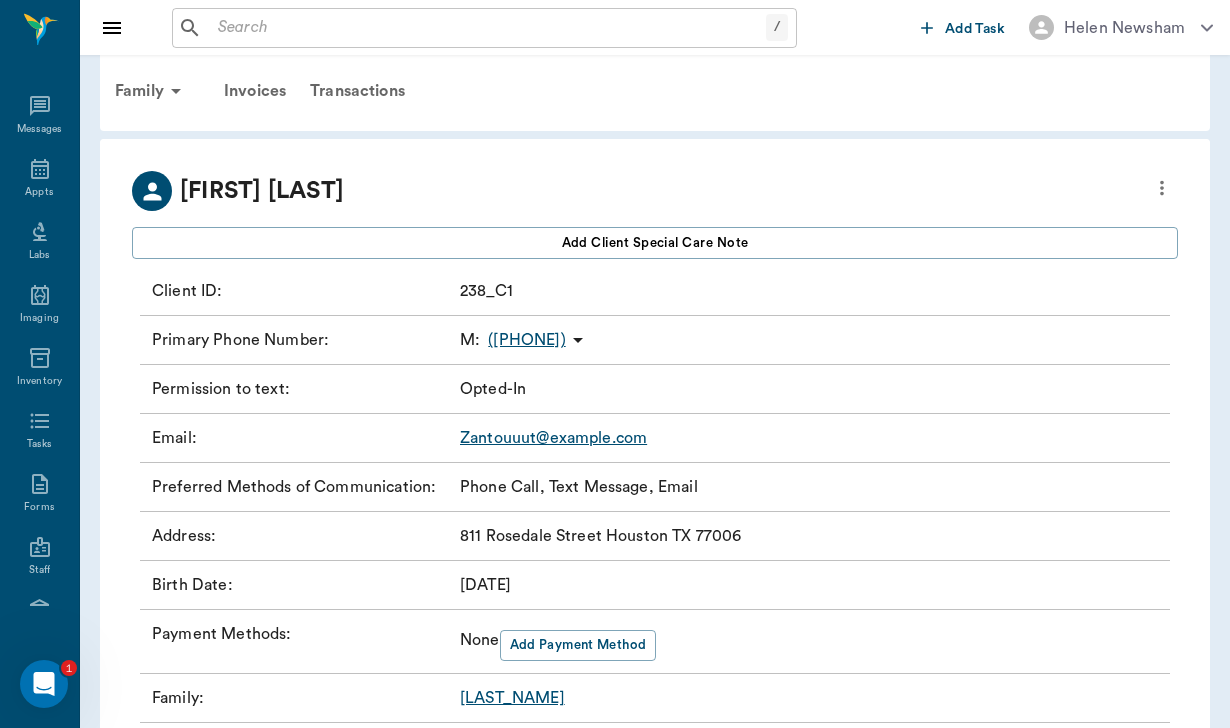 scroll, scrollTop: 16, scrollLeft: 0, axis: vertical 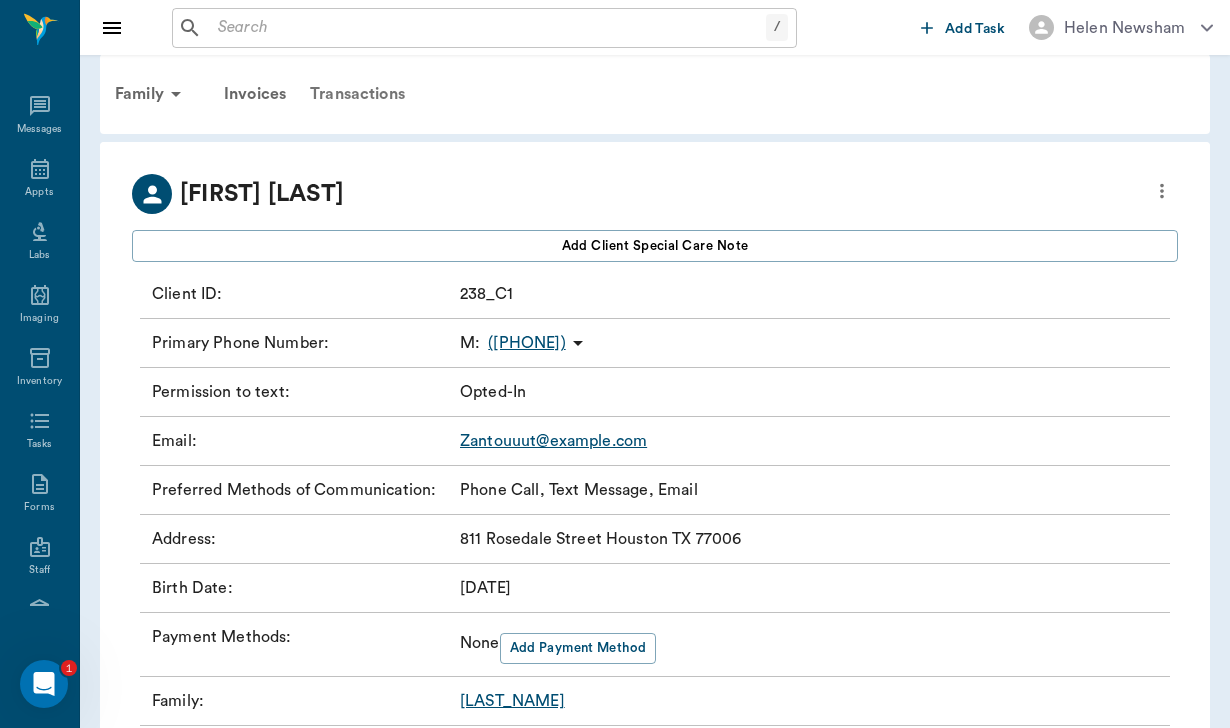 click on "Transactions" at bounding box center [357, 94] 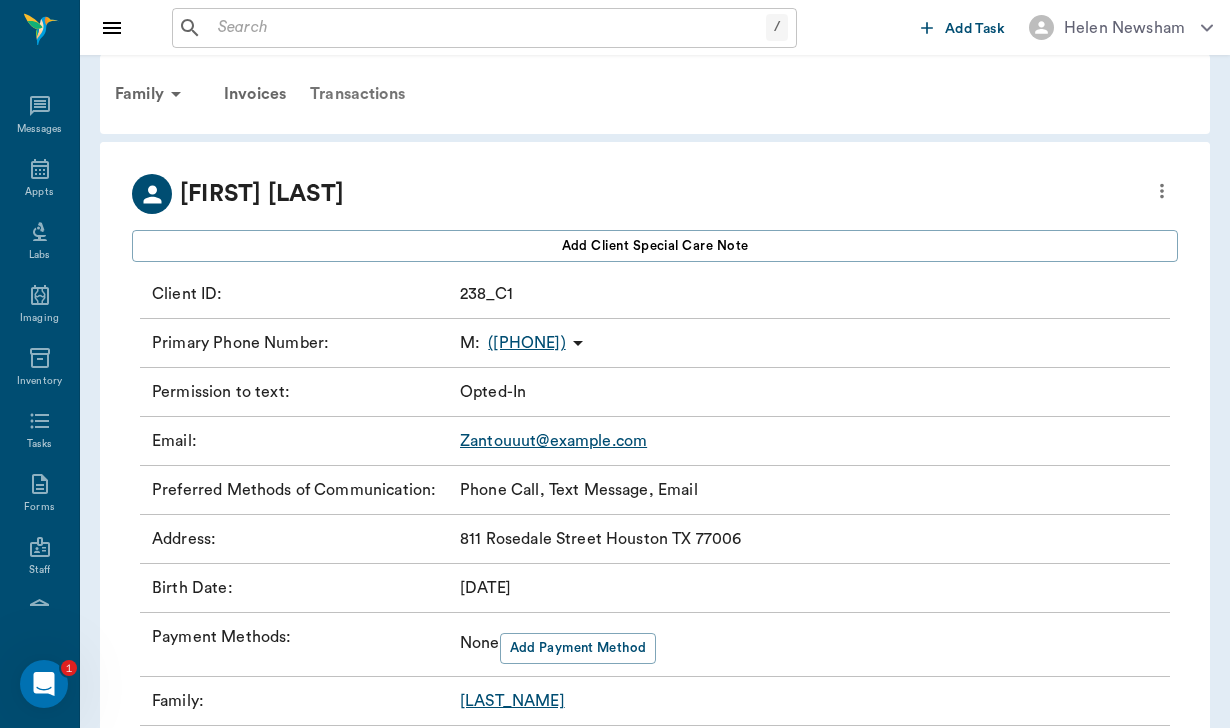 scroll, scrollTop: 0, scrollLeft: 0, axis: both 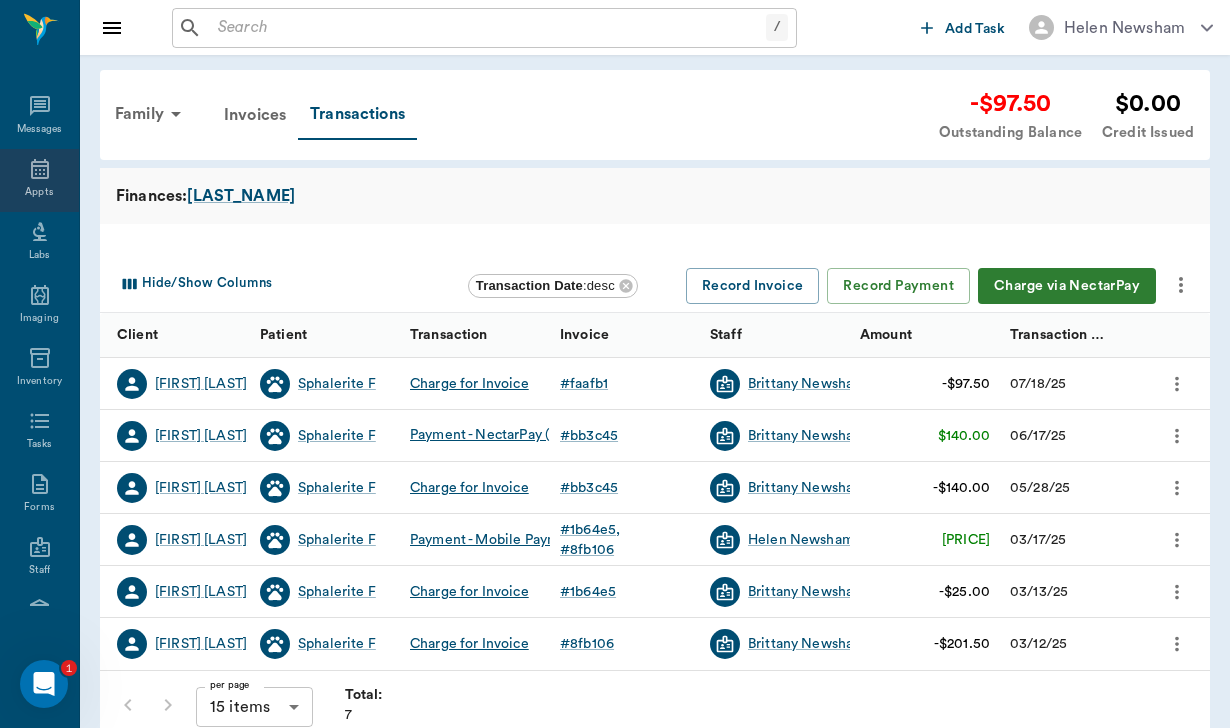 click 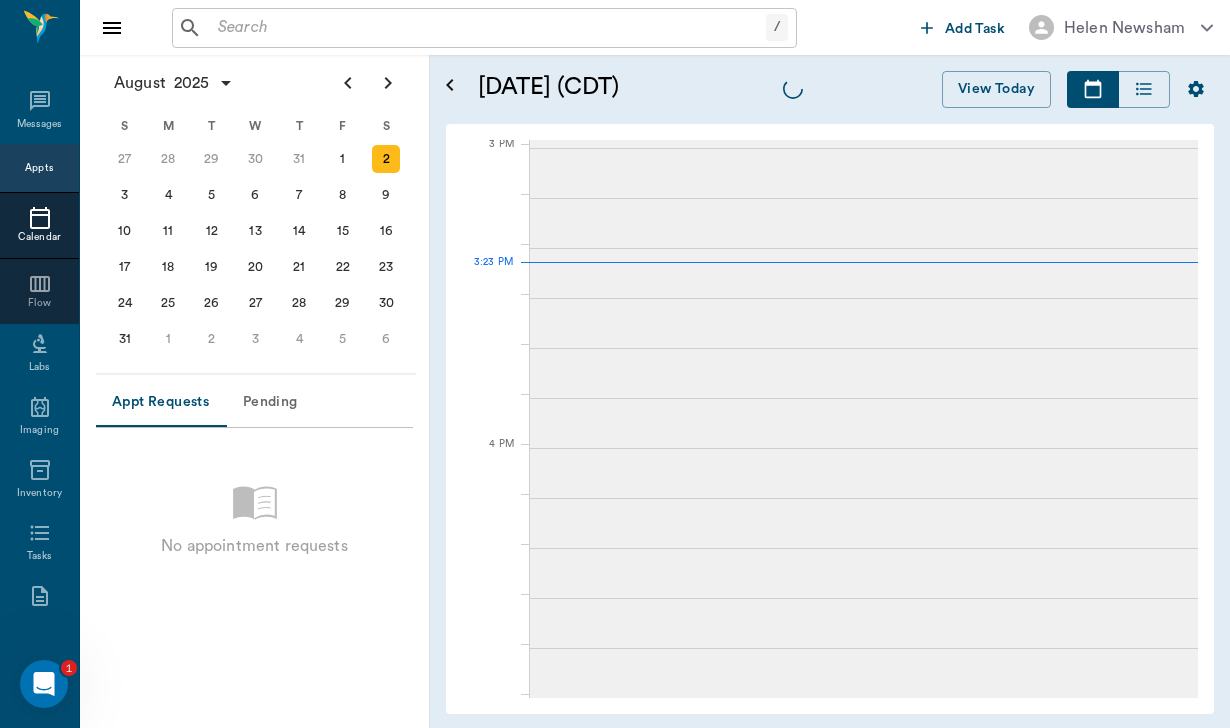 scroll, scrollTop: 1804, scrollLeft: 0, axis: vertical 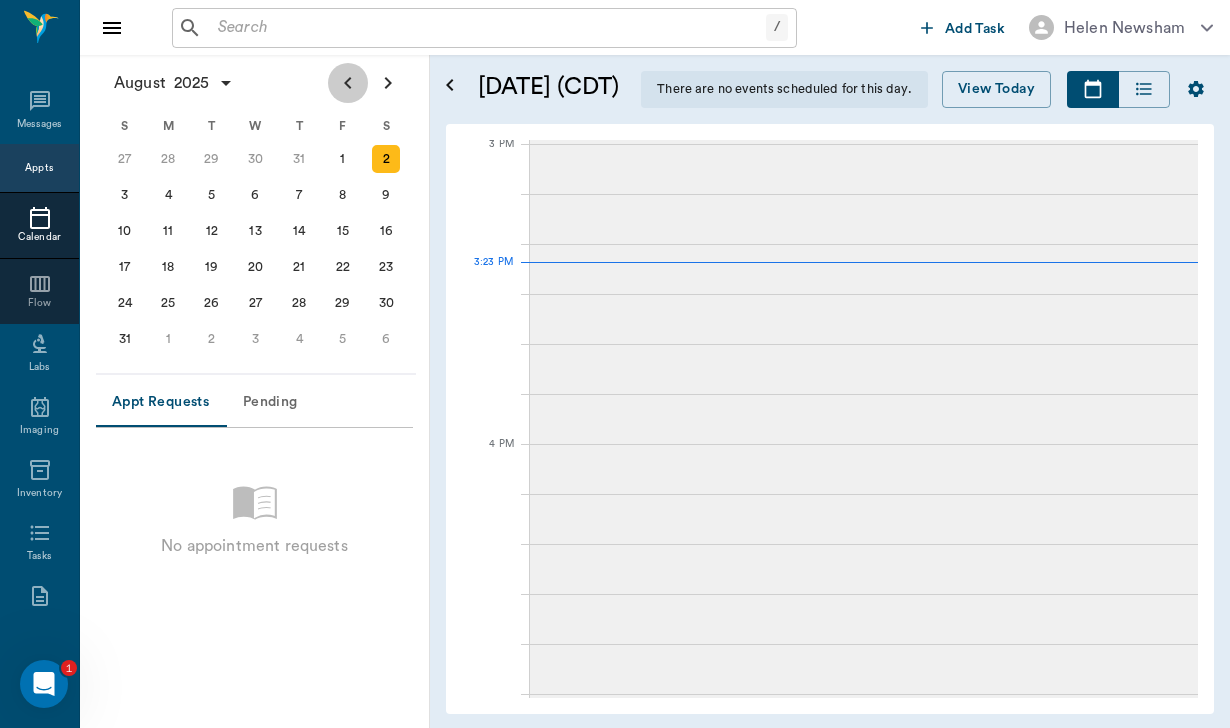 click 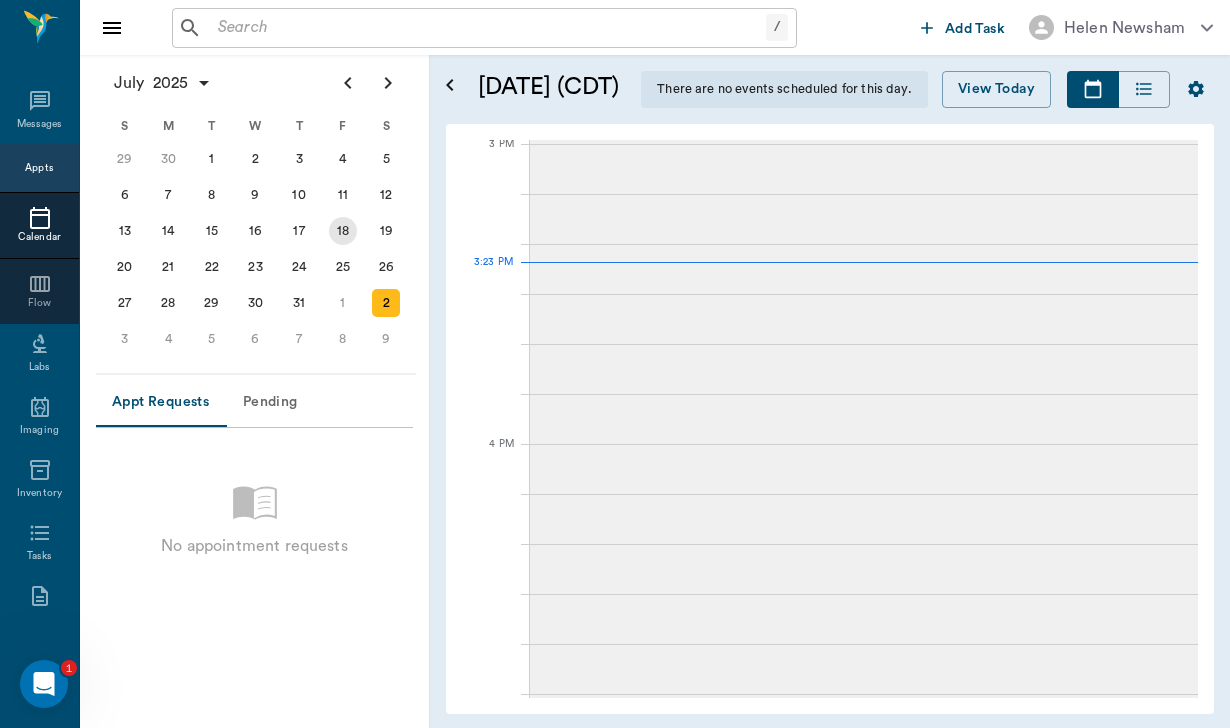 click on "18" at bounding box center [343, 231] 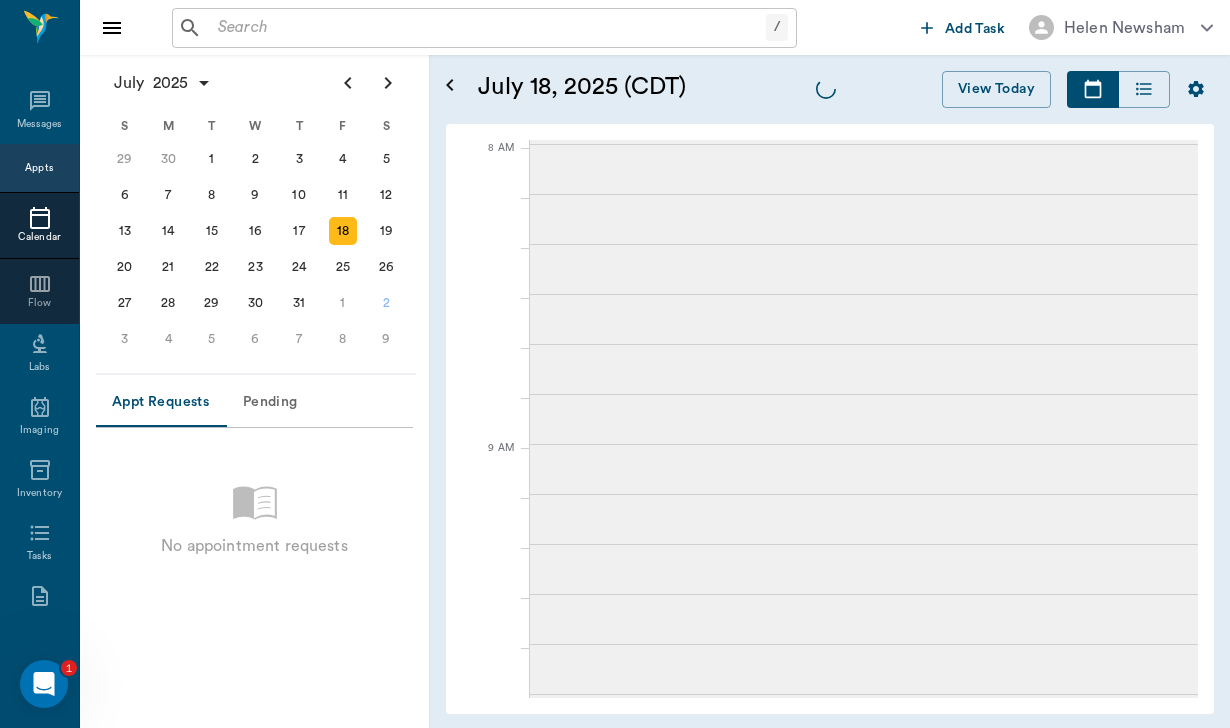 scroll, scrollTop: 0, scrollLeft: 0, axis: both 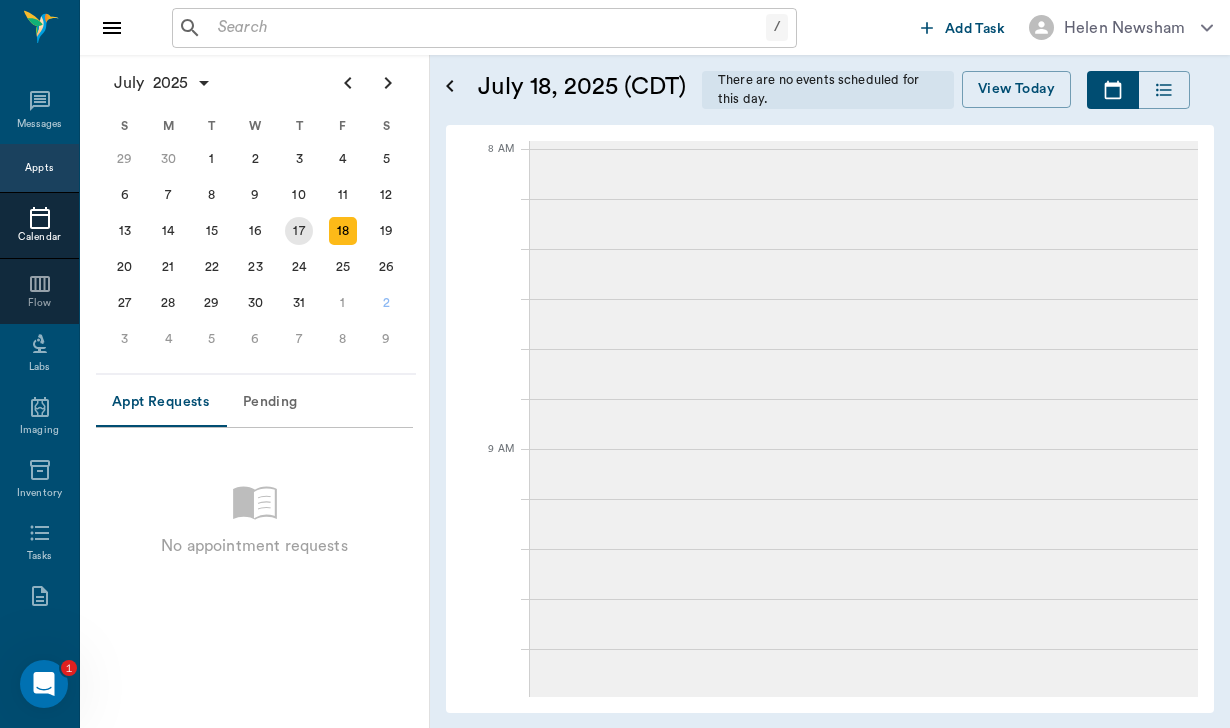 click on "17" at bounding box center (299, 231) 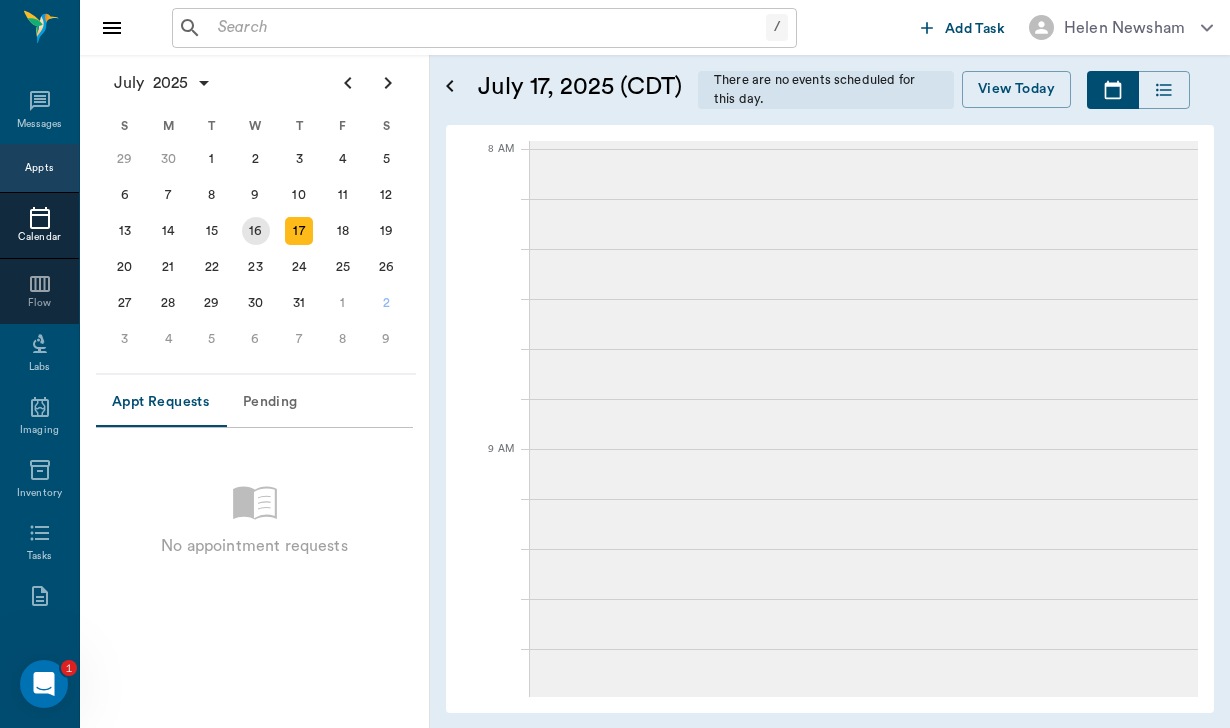 click on "16" at bounding box center [256, 231] 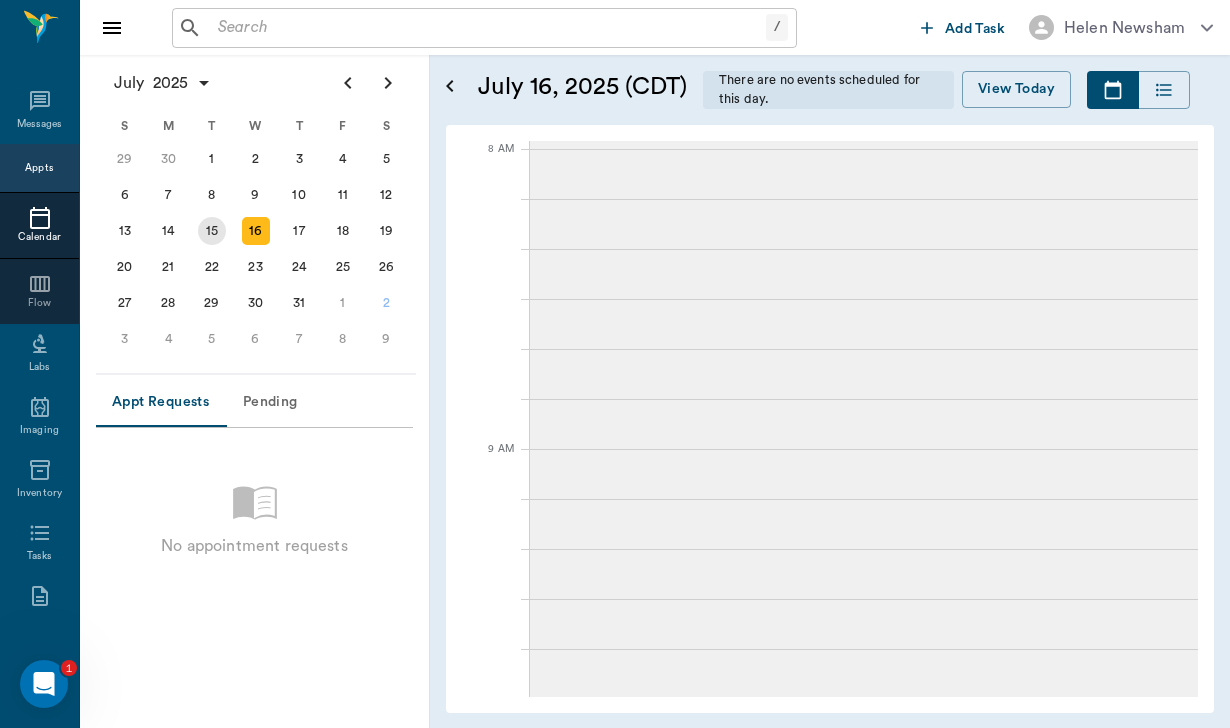 click on "15" at bounding box center (212, 231) 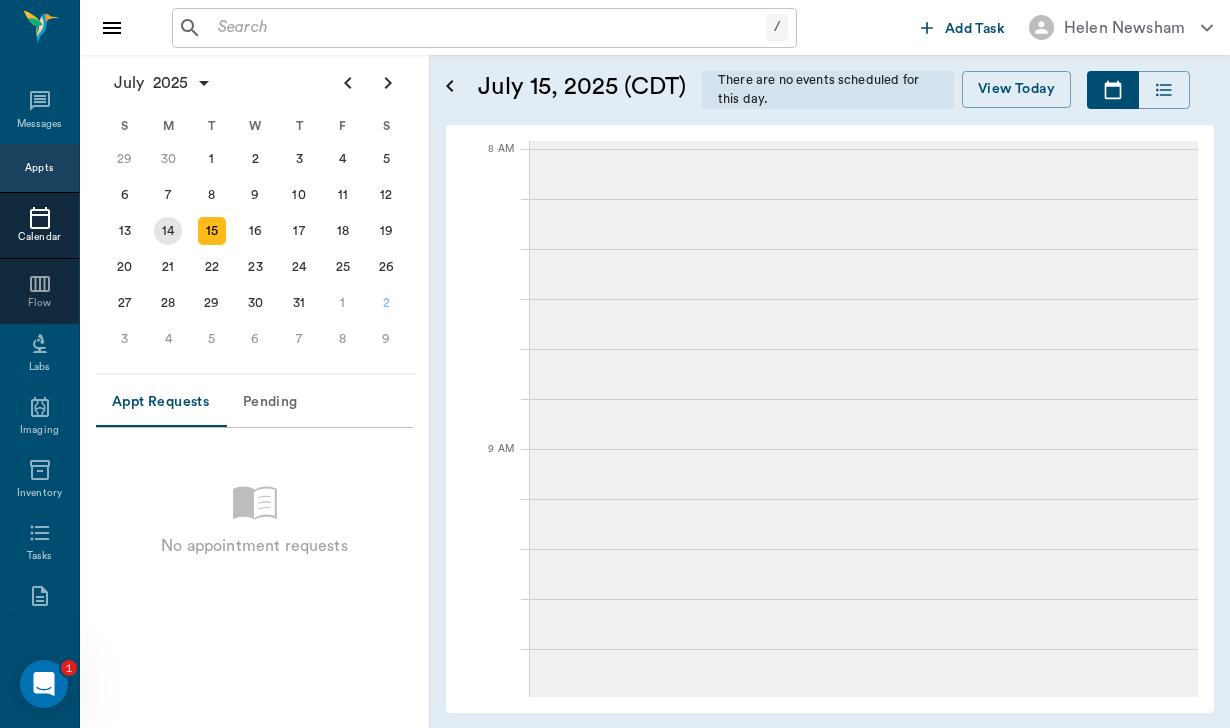click on "14" at bounding box center (168, 231) 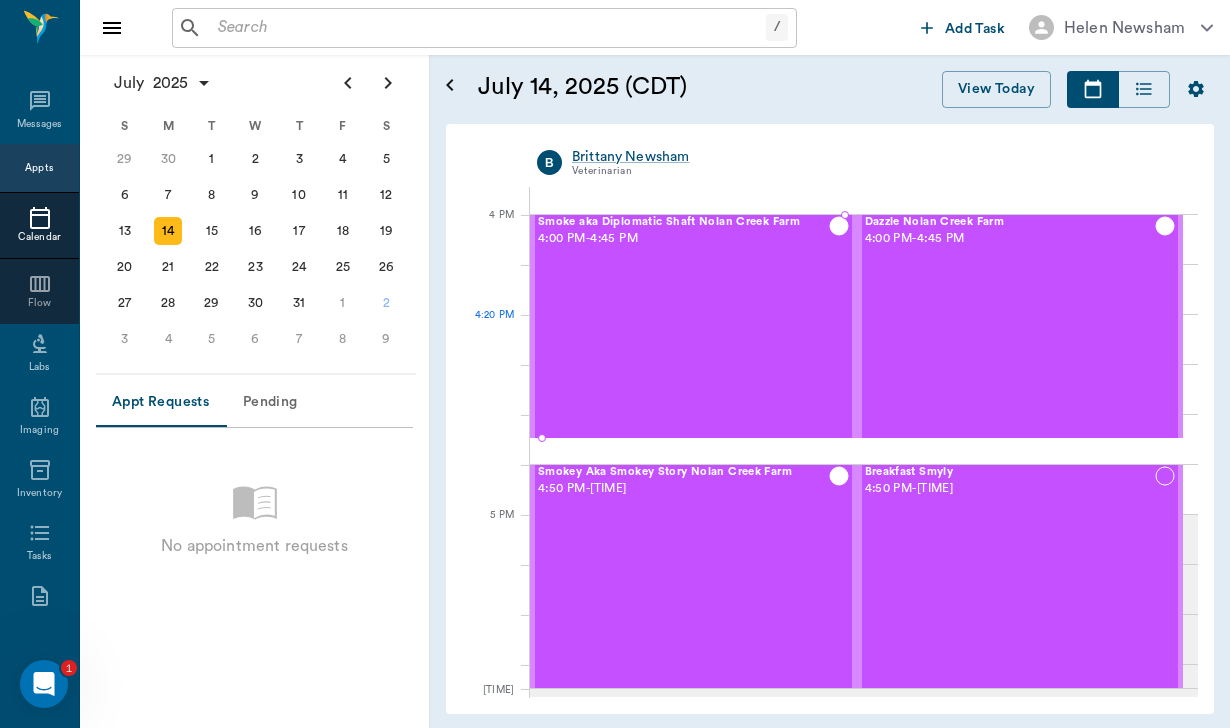 scroll, scrollTop: 2380, scrollLeft: 0, axis: vertical 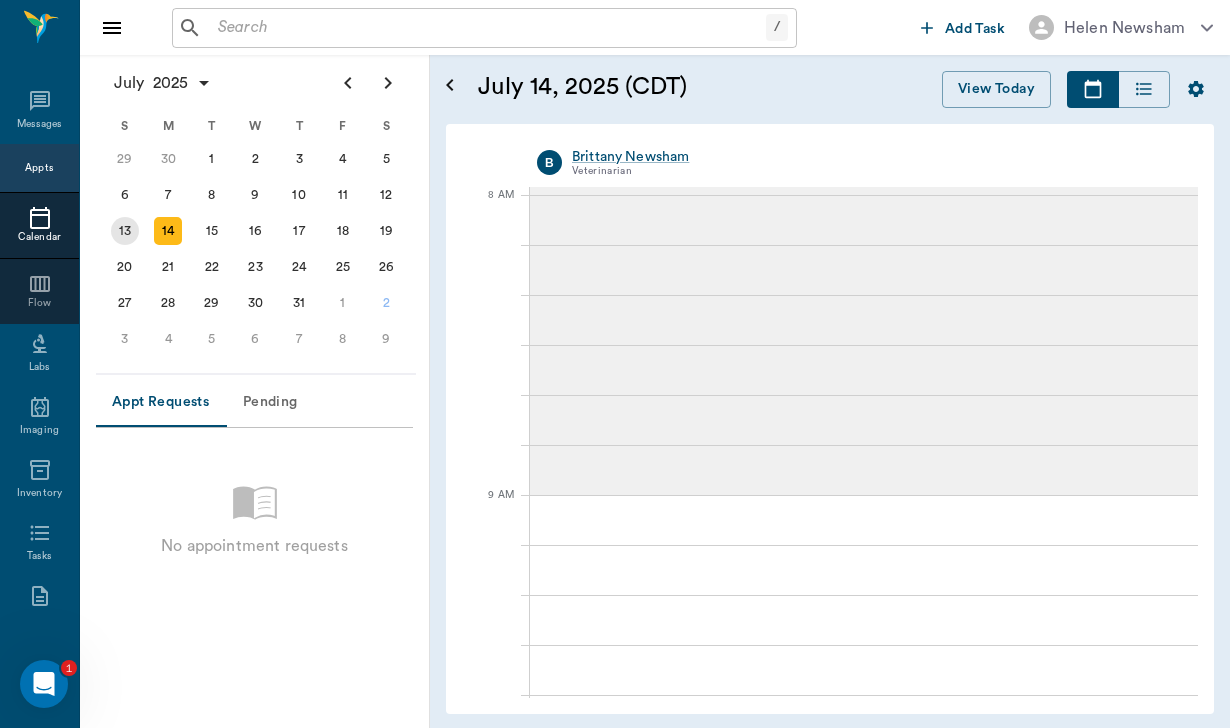 click on "13" at bounding box center [125, 231] 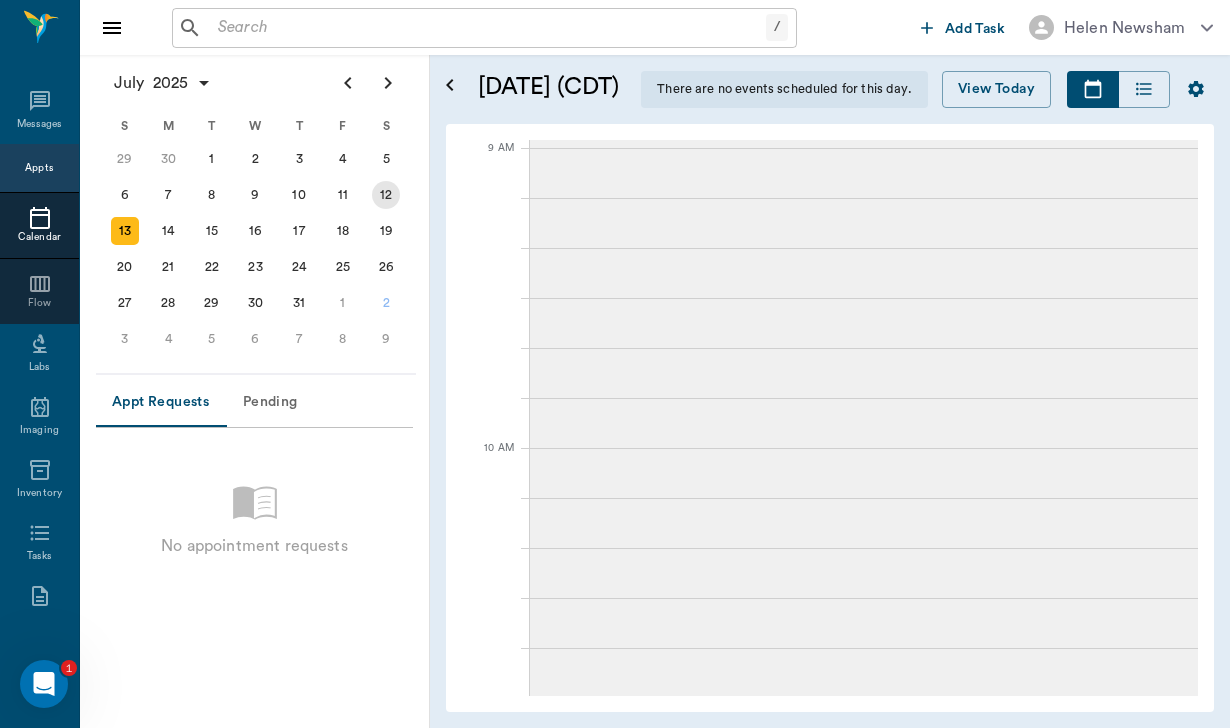 click on "12" at bounding box center [386, 195] 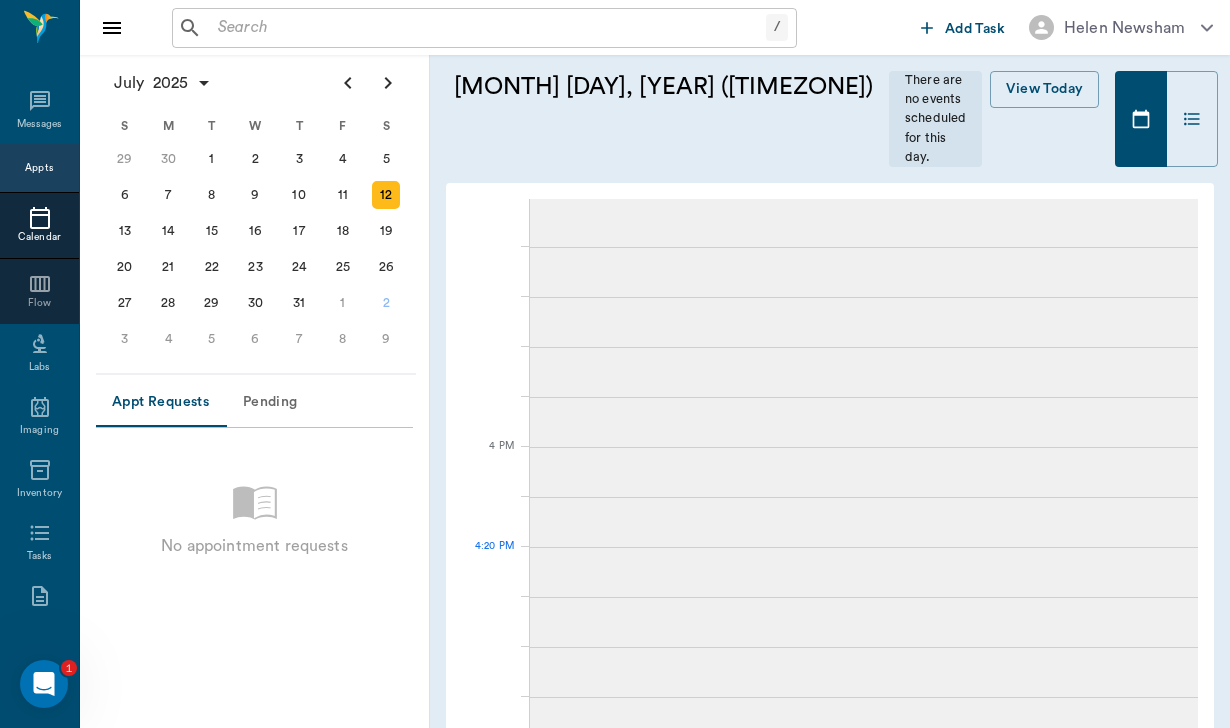scroll, scrollTop: 1860, scrollLeft: 0, axis: vertical 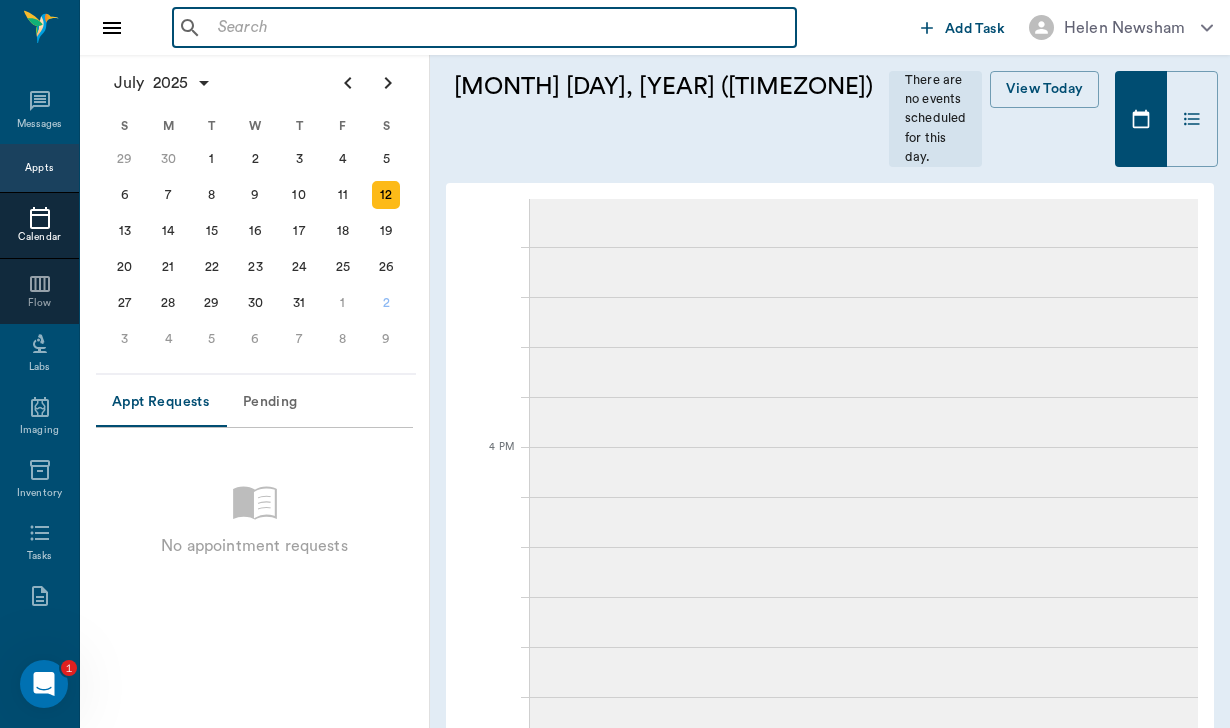 click at bounding box center (499, 28) 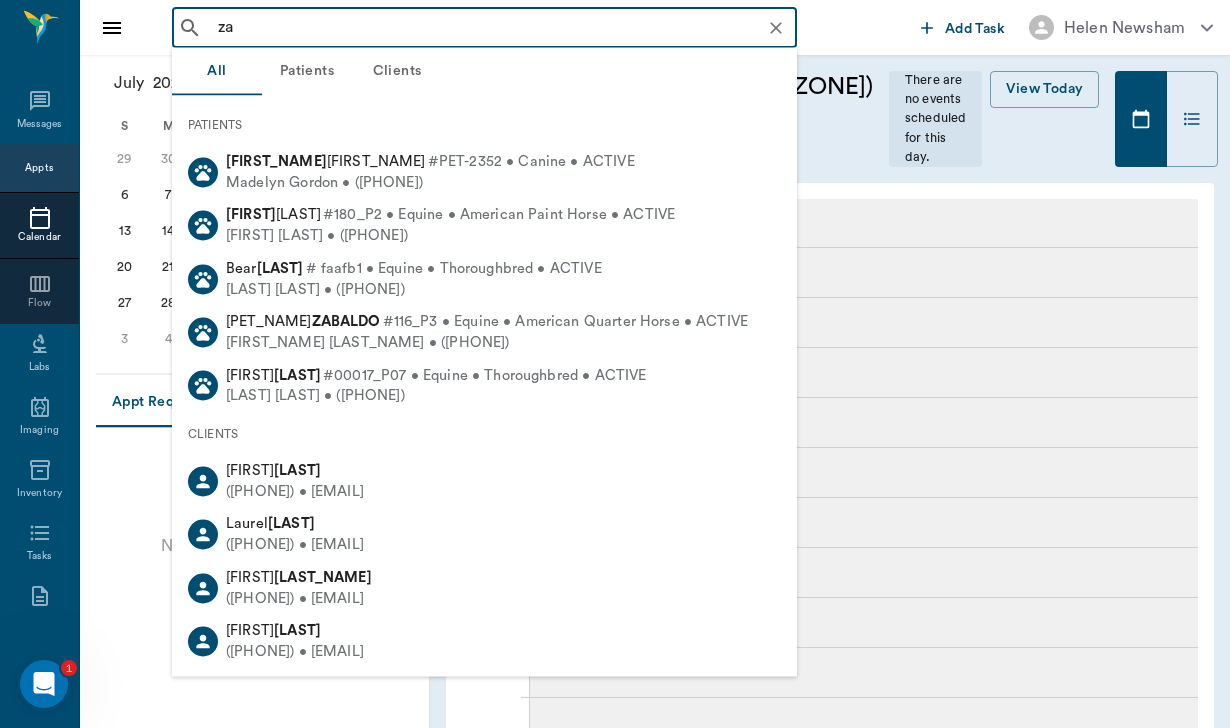 type on "zan" 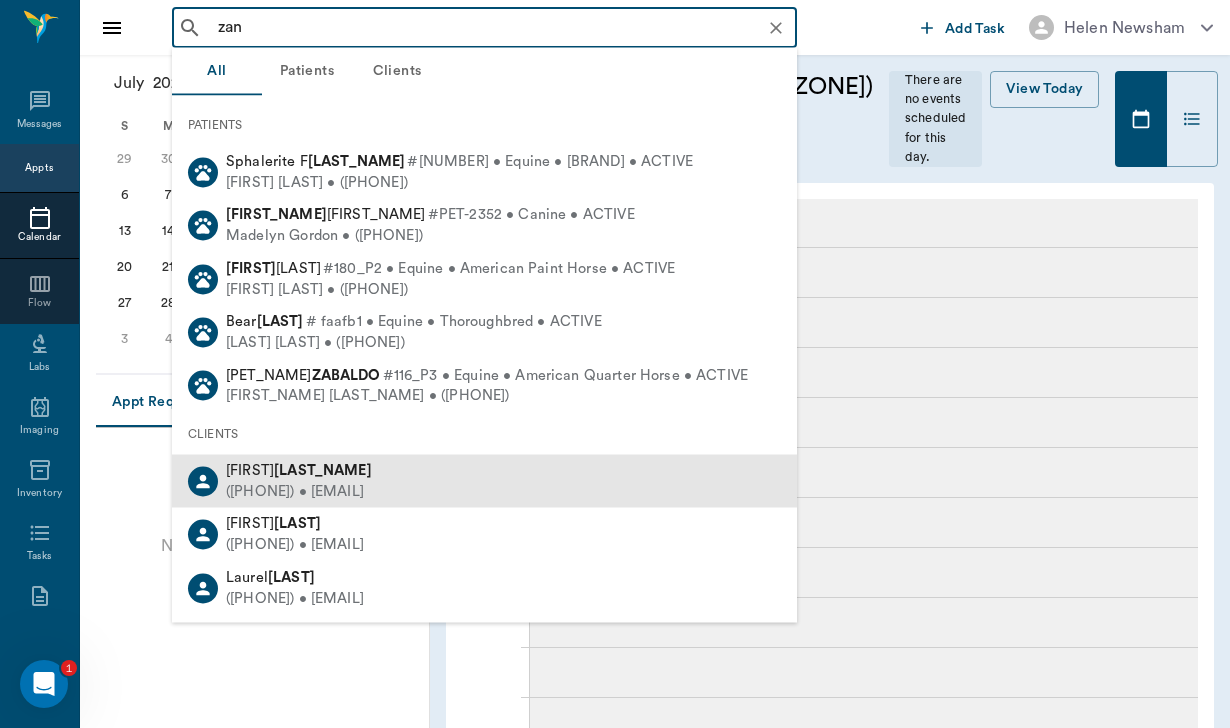 click on "([PHONE])   • [EMAIL]" at bounding box center (299, 491) 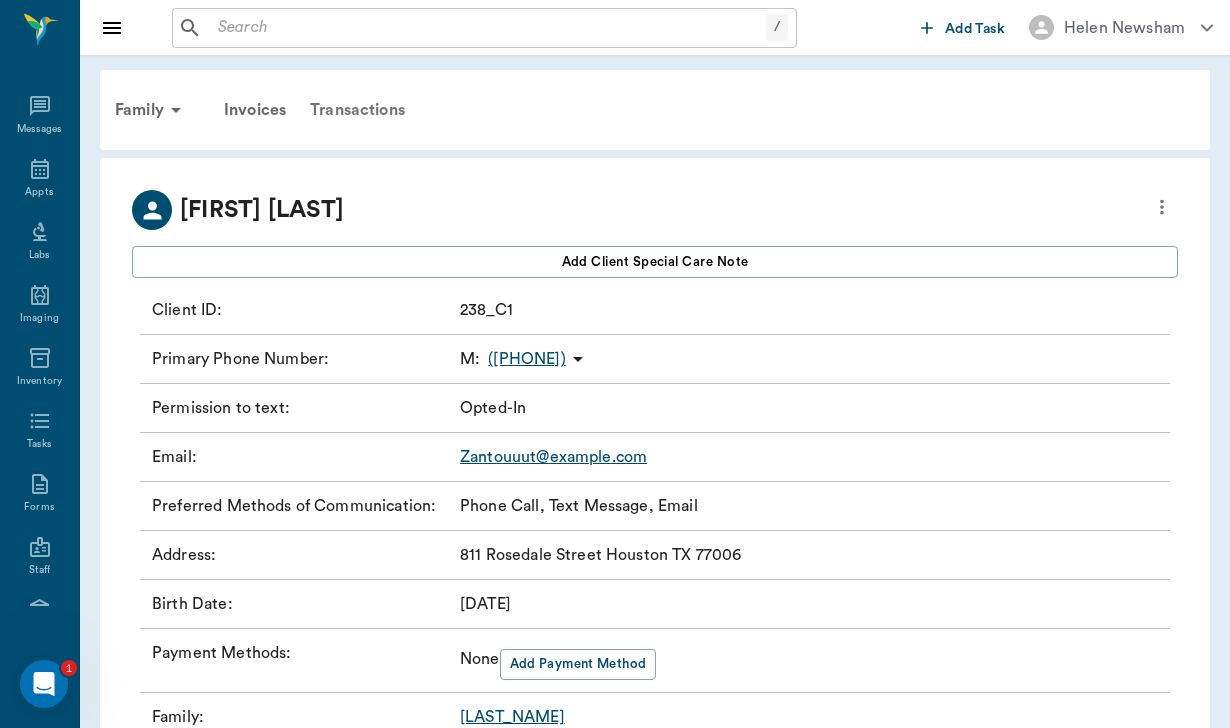click on "Transactions" at bounding box center (357, 110) 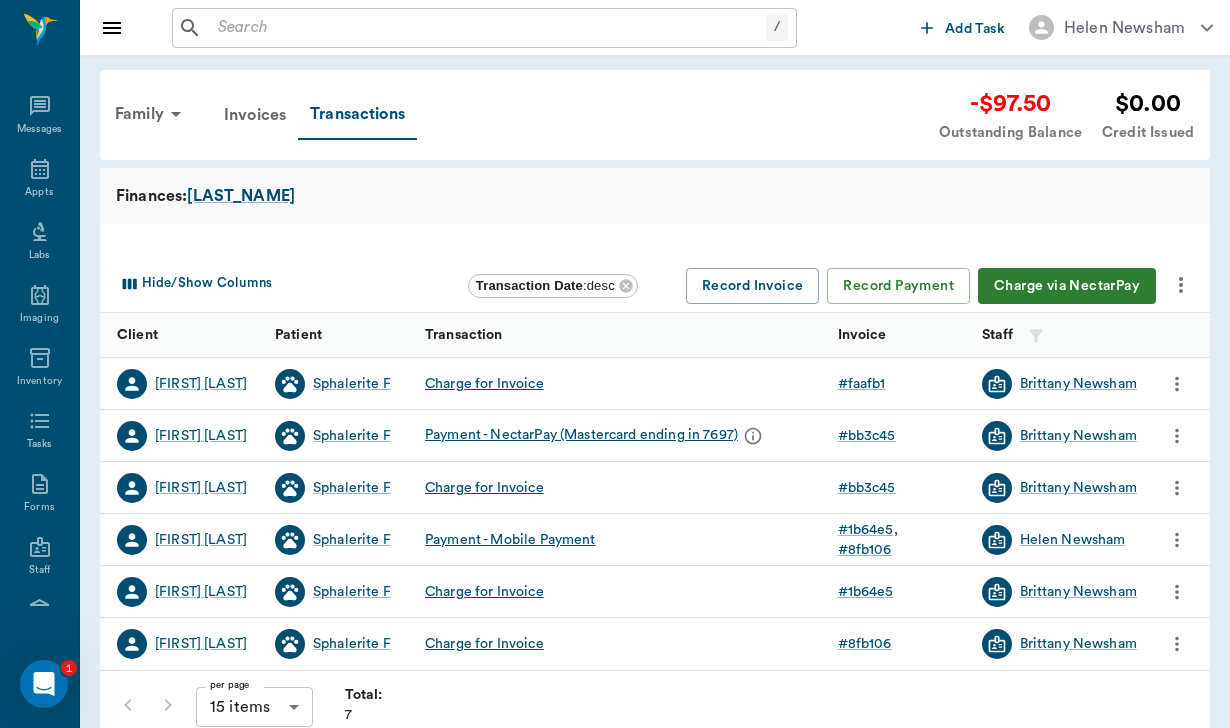 click 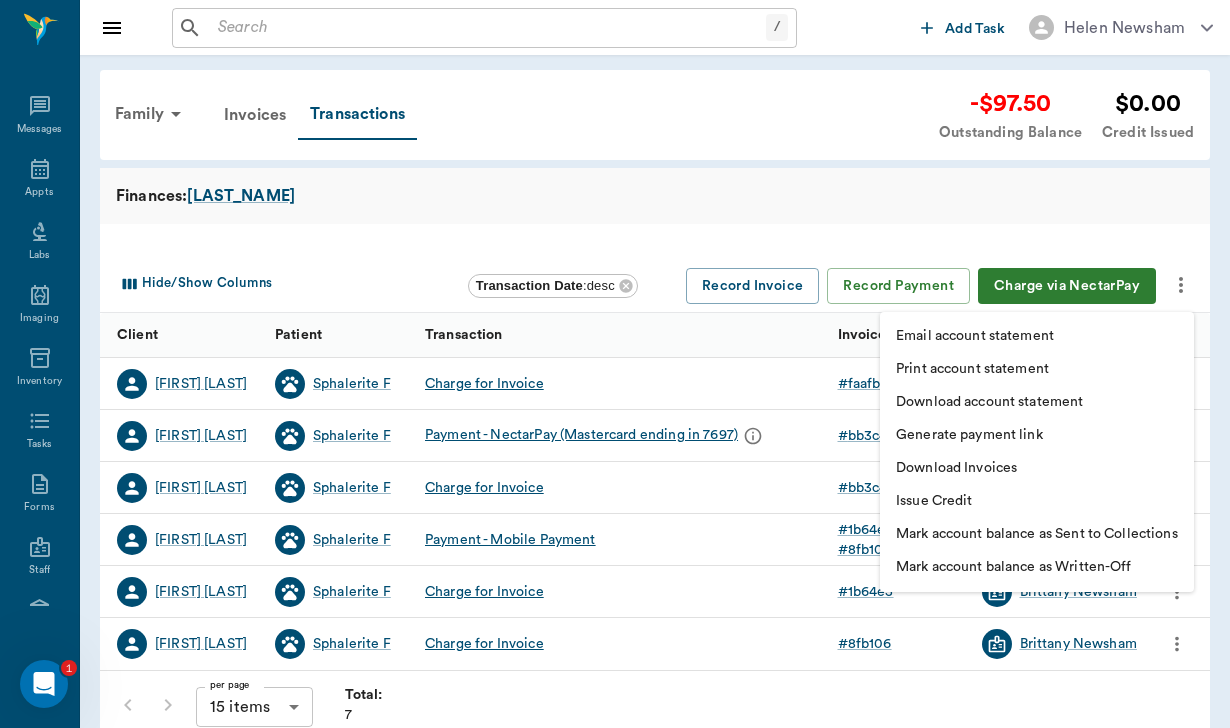 click on "Download Invoices" at bounding box center (956, 468) 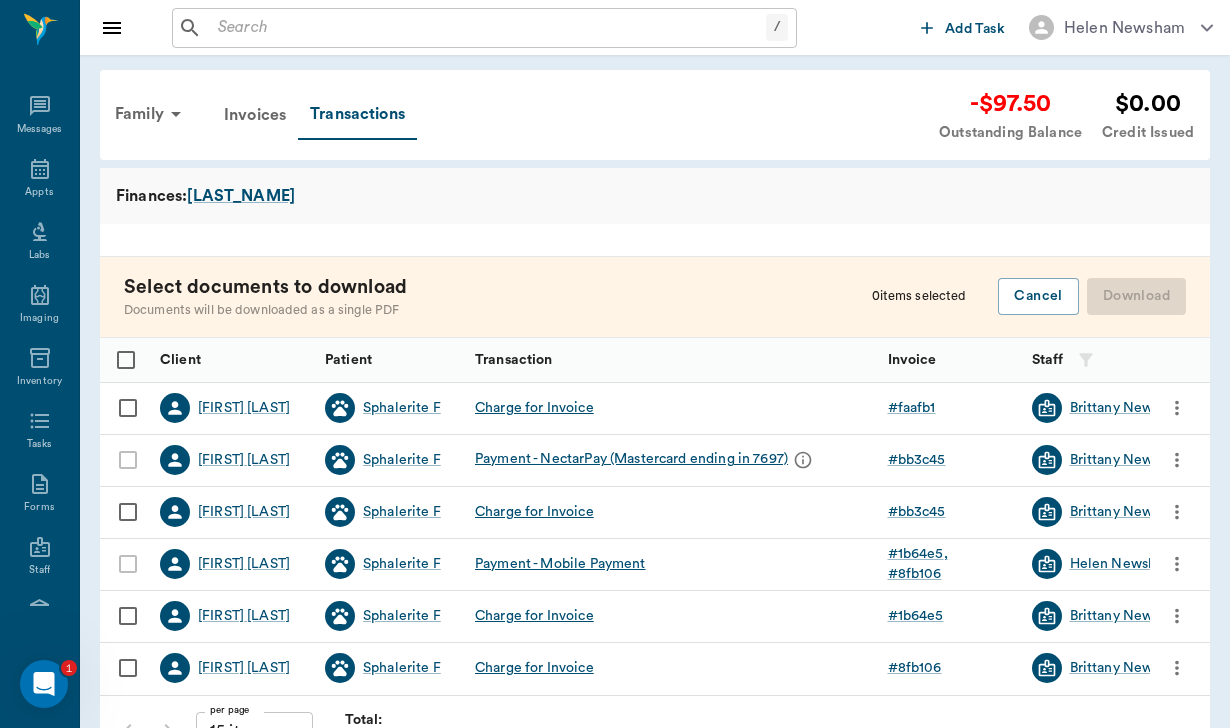 click at bounding box center (128, 408) 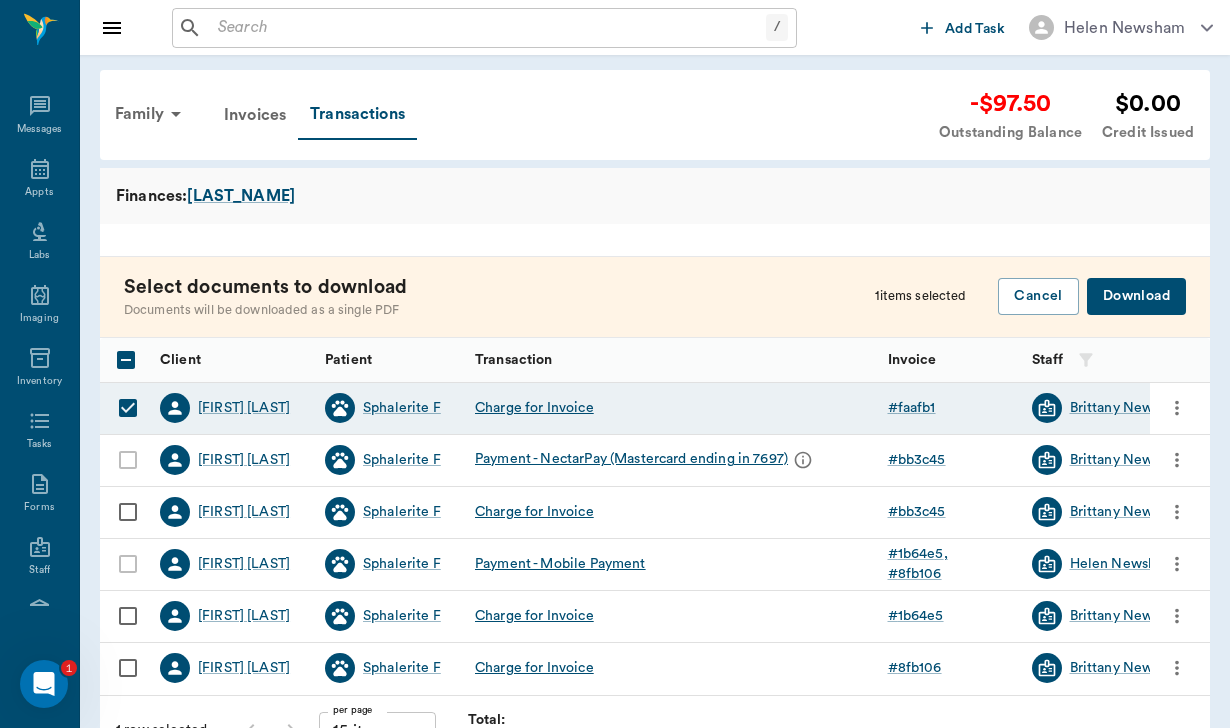 click on "Download" at bounding box center [1136, 296] 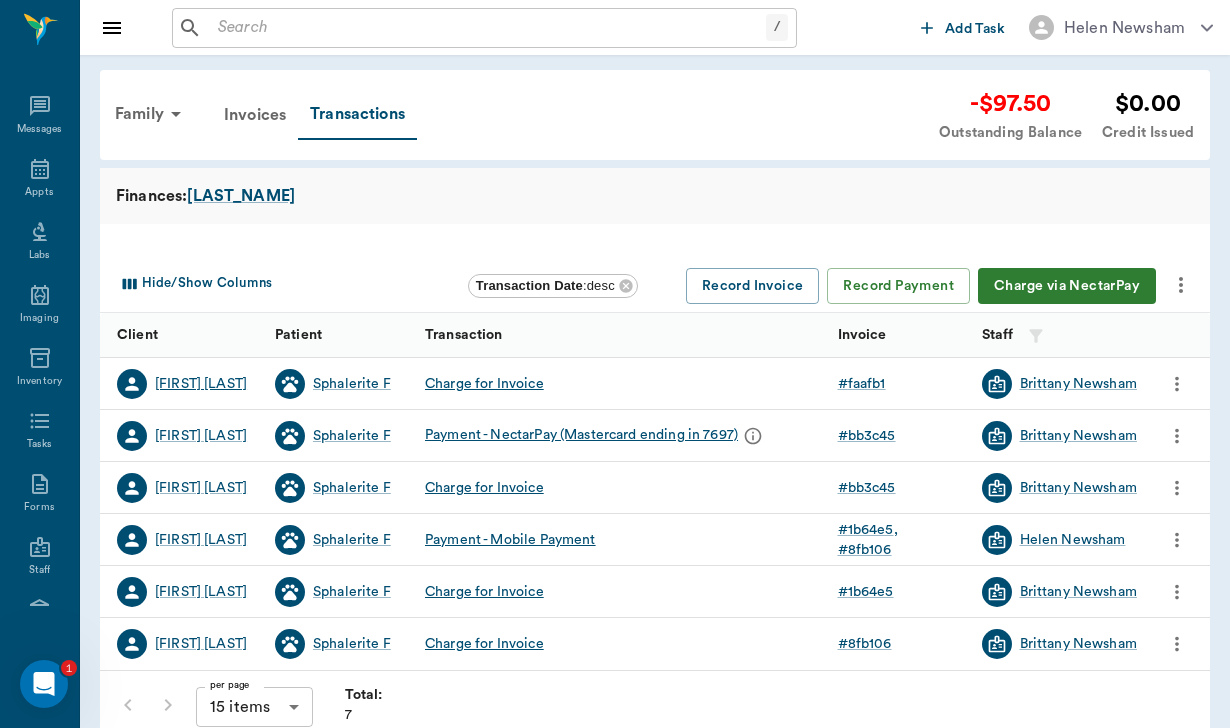 click on "[FIRST] [LAST]" at bounding box center [201, 384] 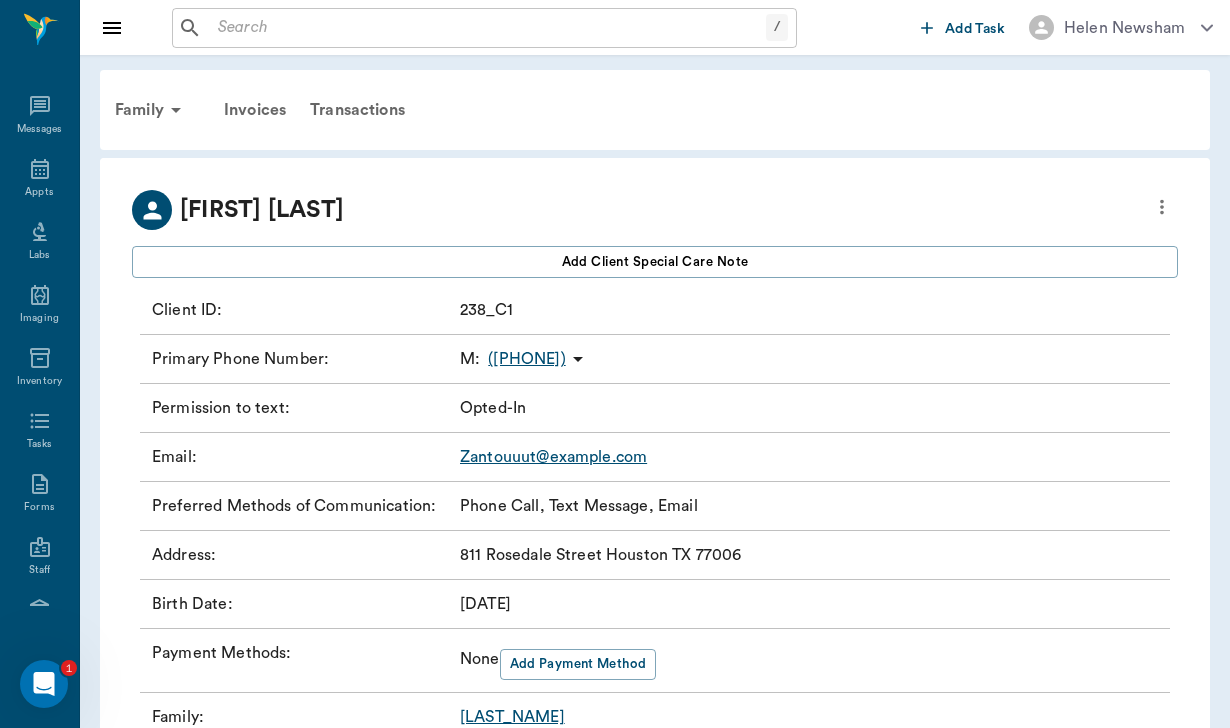click on "[EMAIL]" at bounding box center [553, 457] 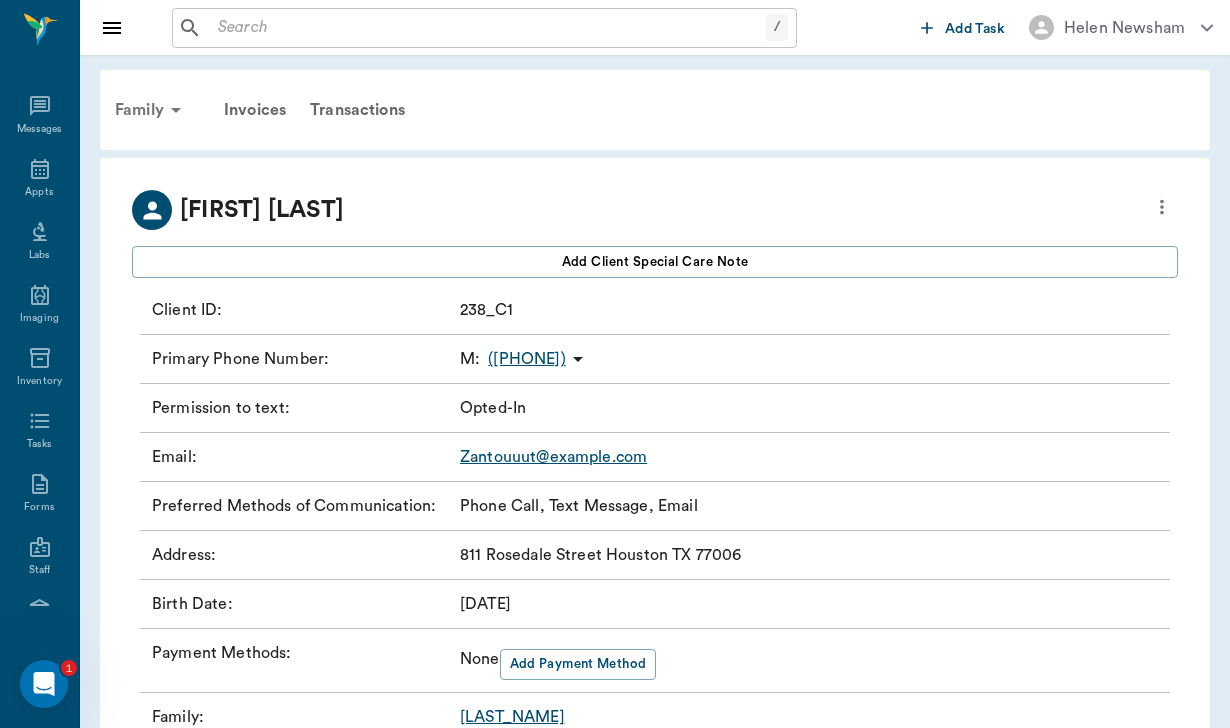 scroll, scrollTop: 0, scrollLeft: 0, axis: both 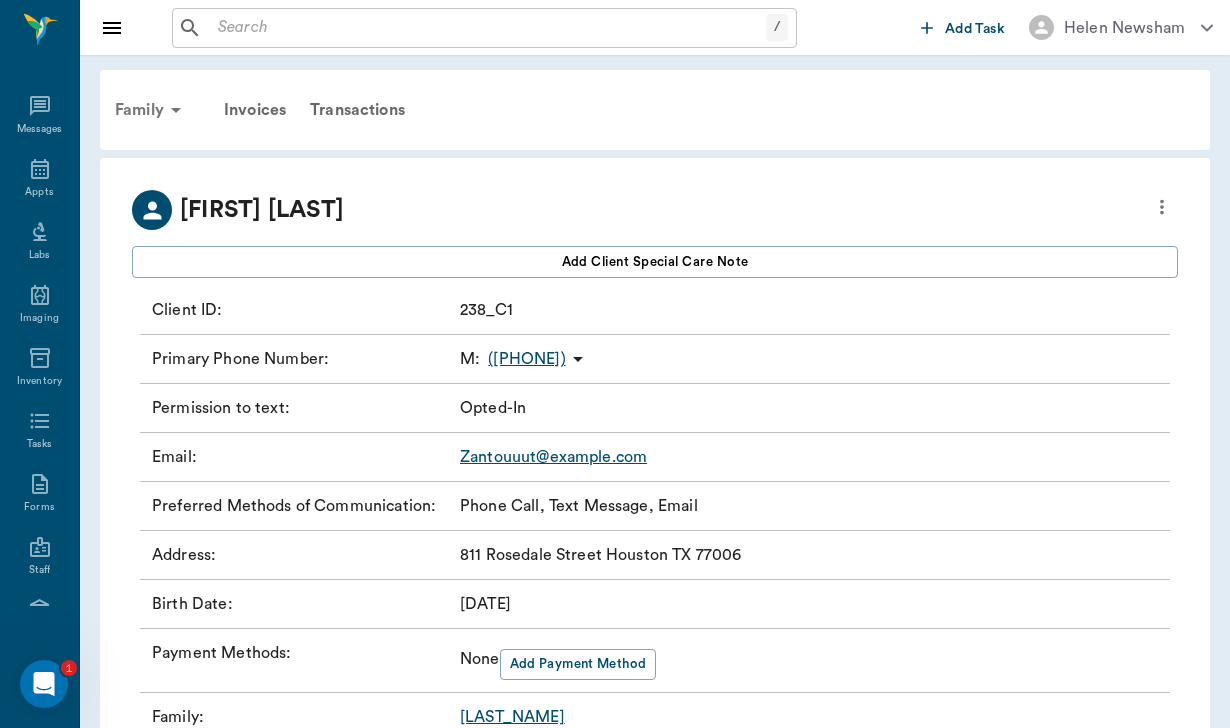 click on "Family" at bounding box center (151, 110) 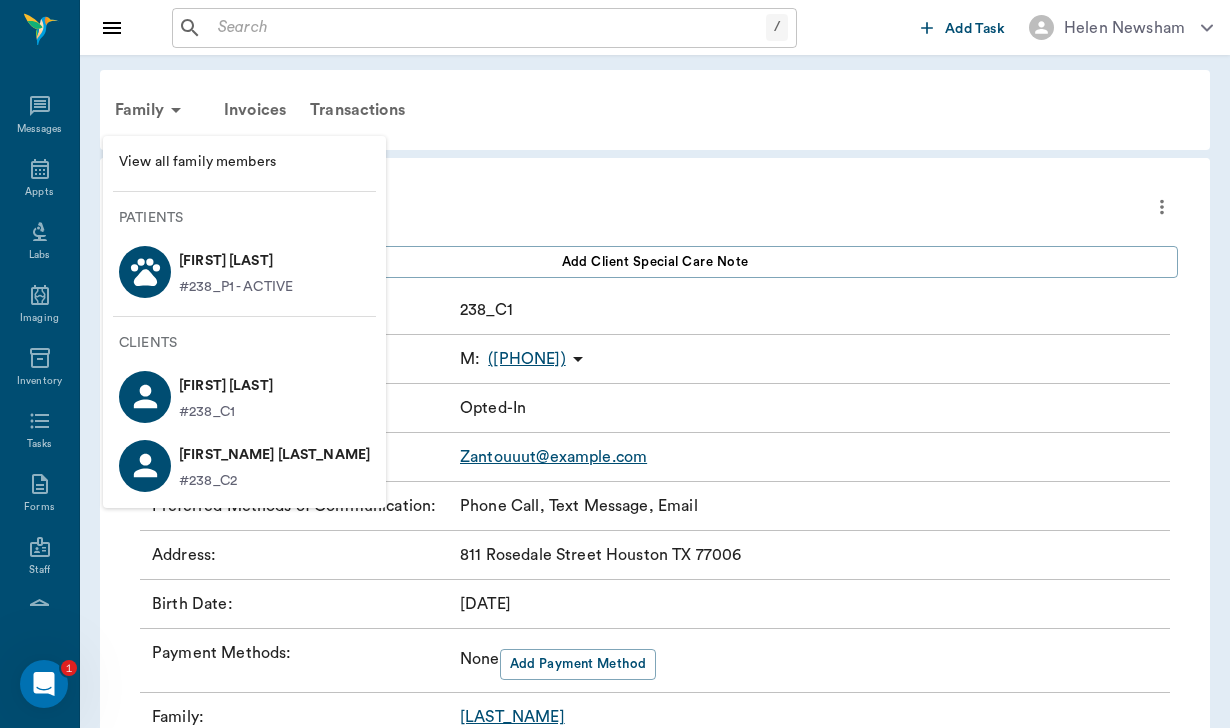 click on "[FIRST] [LAST]" at bounding box center [236, 261] 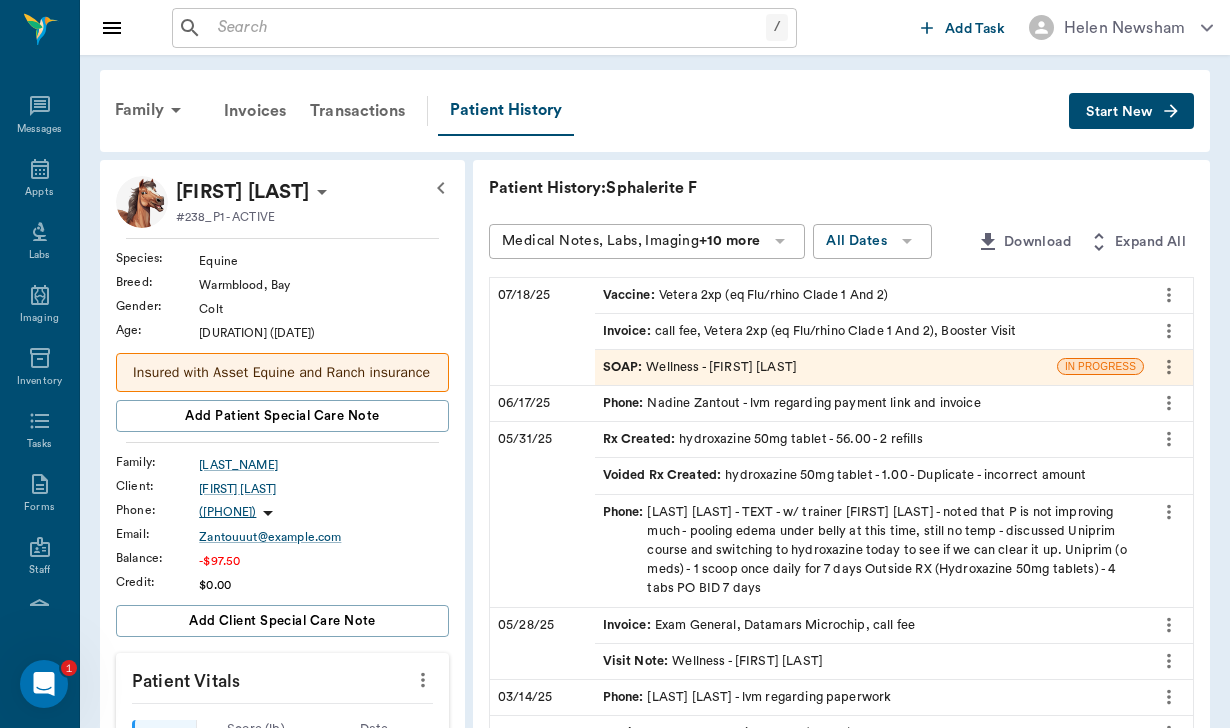 scroll, scrollTop: 0, scrollLeft: 0, axis: both 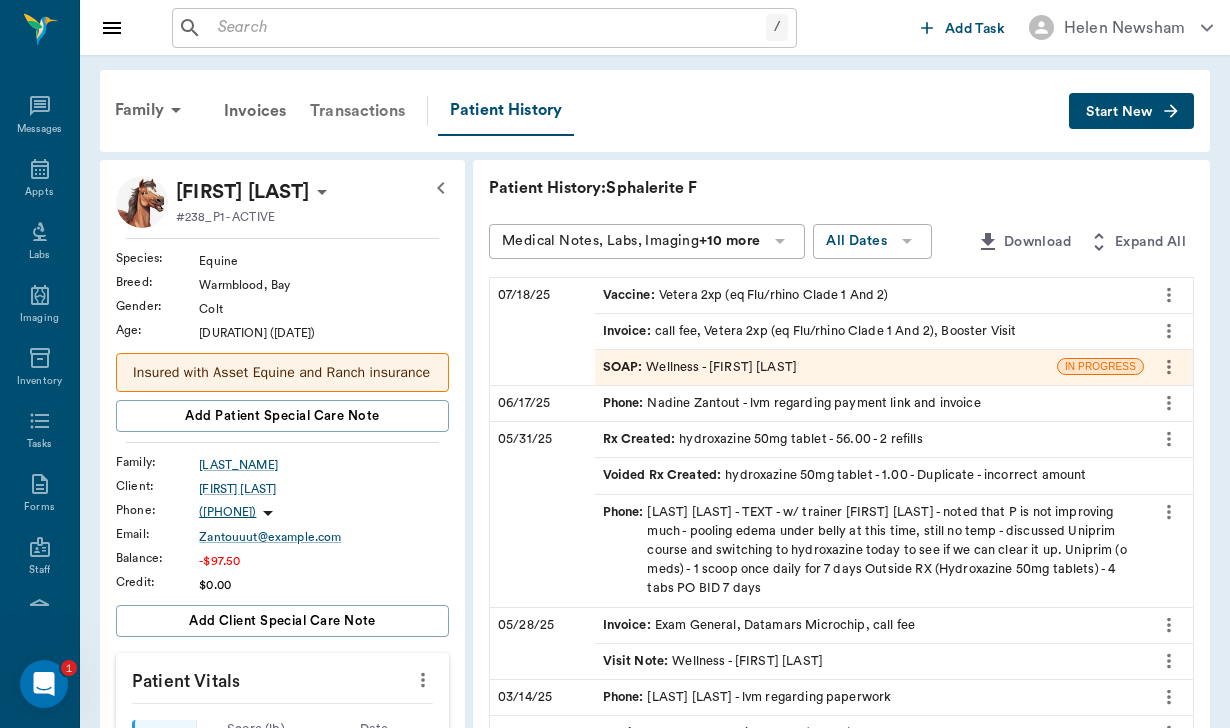 click on "Transactions" at bounding box center (357, 111) 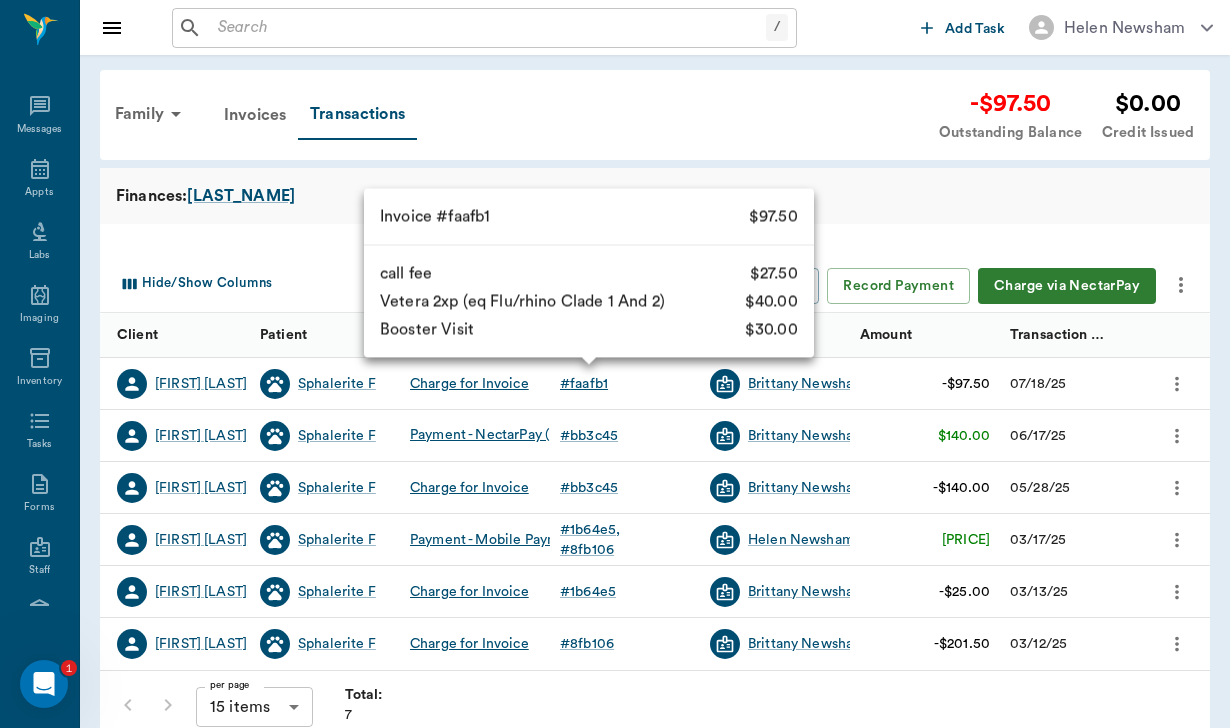 click on "# faafb1" at bounding box center (584, 384) 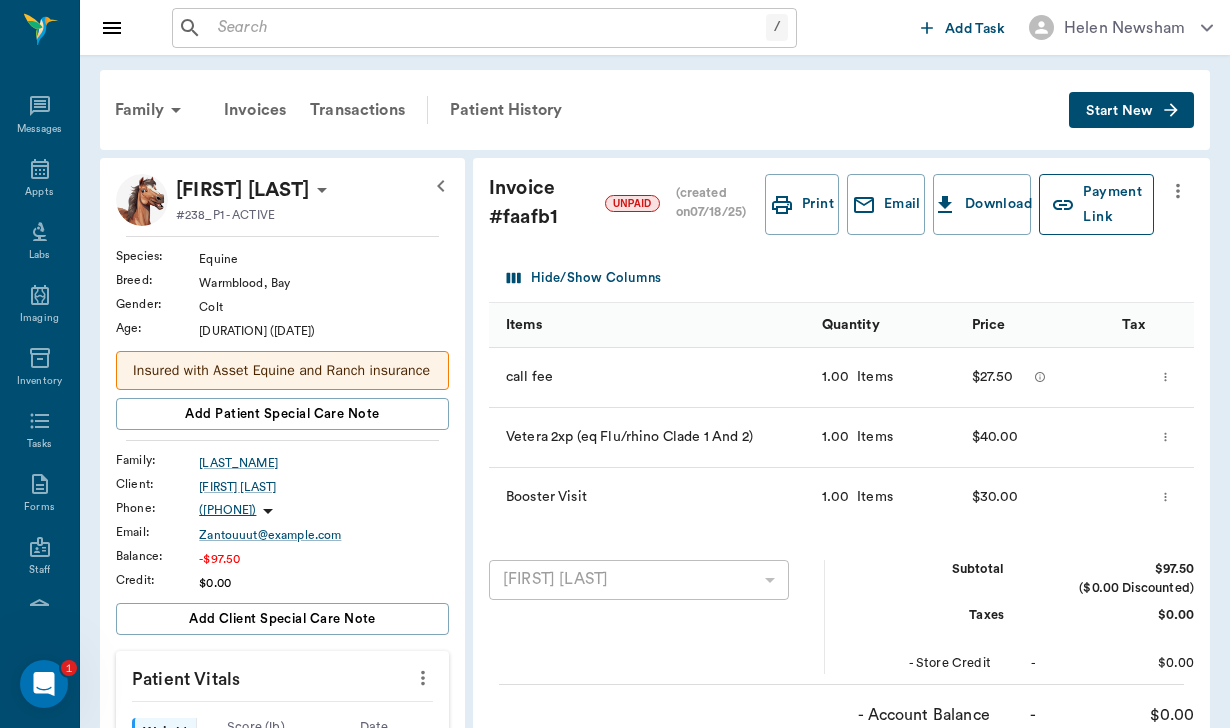 click on "Payment Link" at bounding box center [1096, 204] 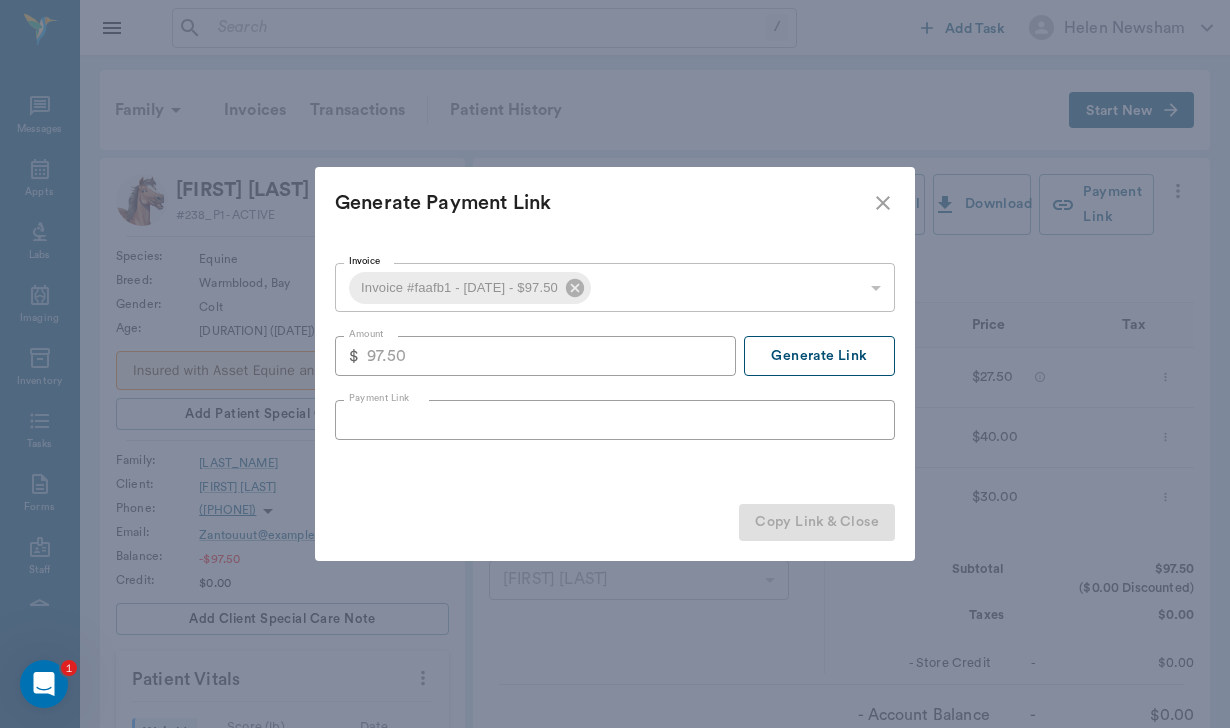 click on "Generate Link" at bounding box center [819, 356] 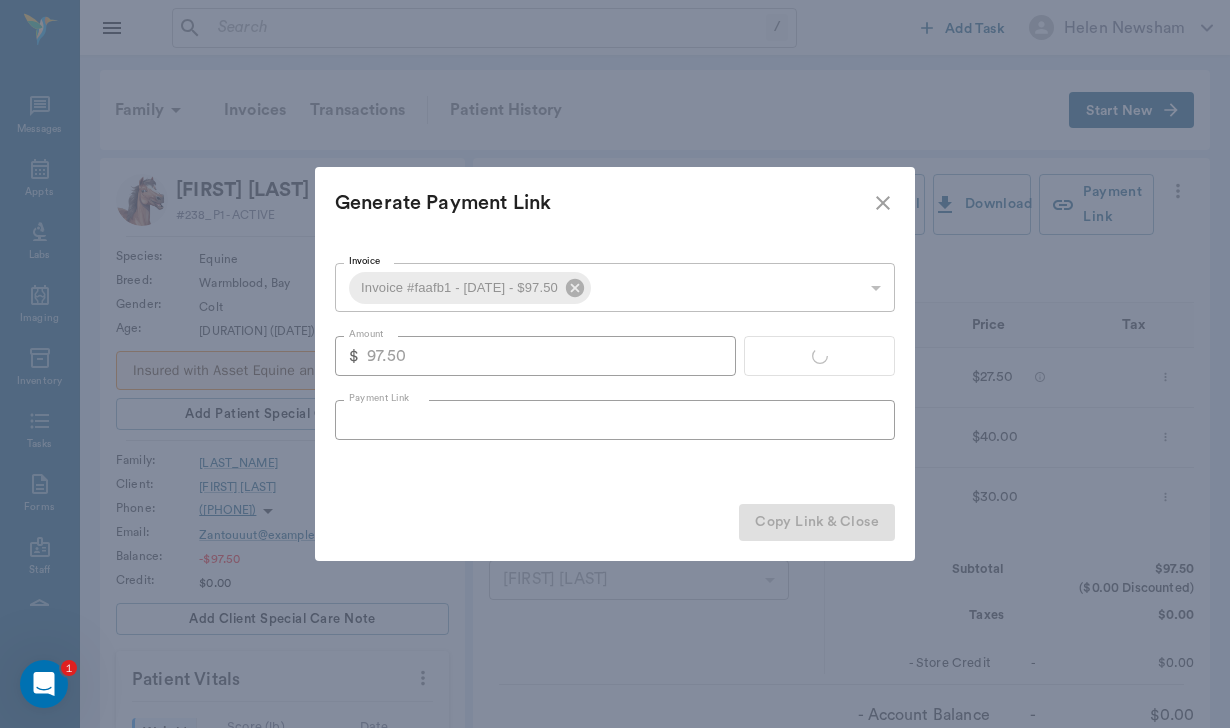 type on "https://nectarvet.paymentsonline.io/pay/cs_CffZ4oSRPxZ5qMimP4VXA#fidkdWxabmB8Jz8ndW5aMGRWV2xWUzBJdDVyaHNQZF9QXTJVQTdJZmNGbFxybGZWNWpqM1VrbzdiTX9CR3RrYz1zfWxvMGpJUlNyZzRwX31fcUZtMnZPVnNzMXJxbVxAcWd3fDY0XWxUR0k1dUhoNUtOTycpJ2RmZmpwa3FabGEnPydkZmZxWmNqUWlUN0ZxfGA3U3JqNzF0PUFBTCcpJ2RmZmpwa3Faa2RoYCc%2FJ01sYm0lRmRpbGdgdyVVYHdjandoZGtmYCklSUlGJykncmBndmxxYCc%2FJ21xcXV2PyoqcnJyK21sYm1mZGlsZ2B3dWB3Y2p3aGRrZmArZmpoJ3g%3D" 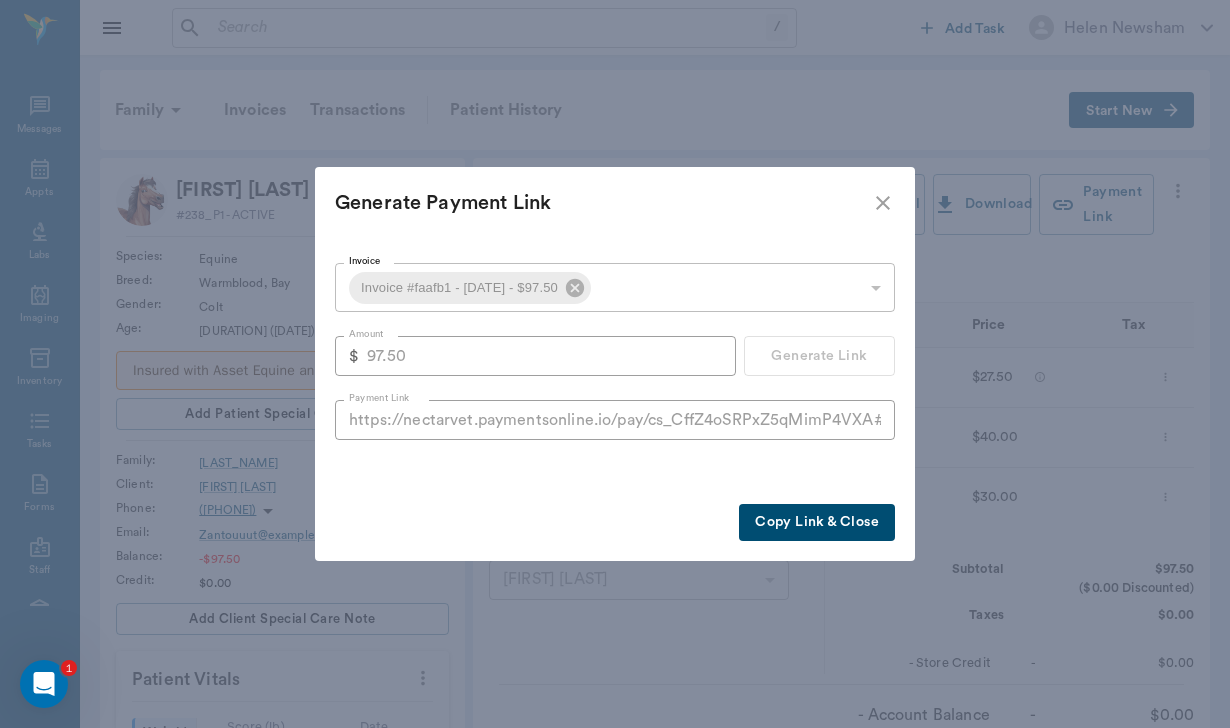 click on "Copy Link & Close" at bounding box center (817, 522) 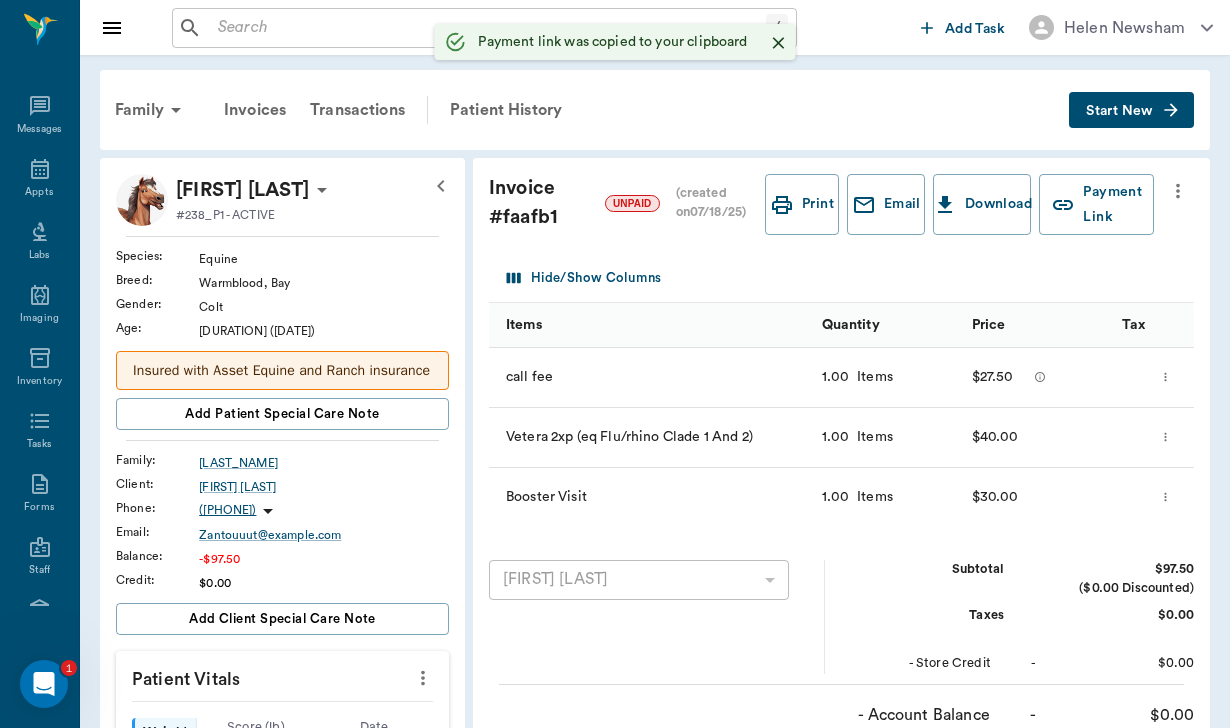 click at bounding box center [488, 28] 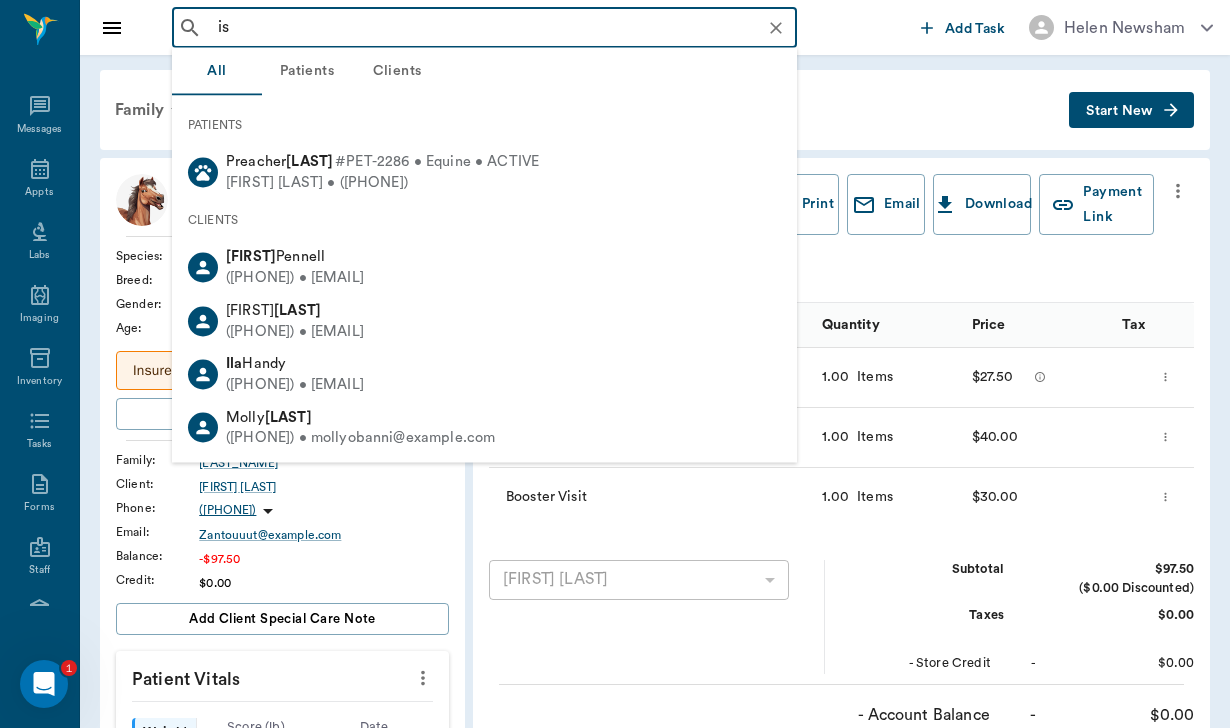 type on "i" 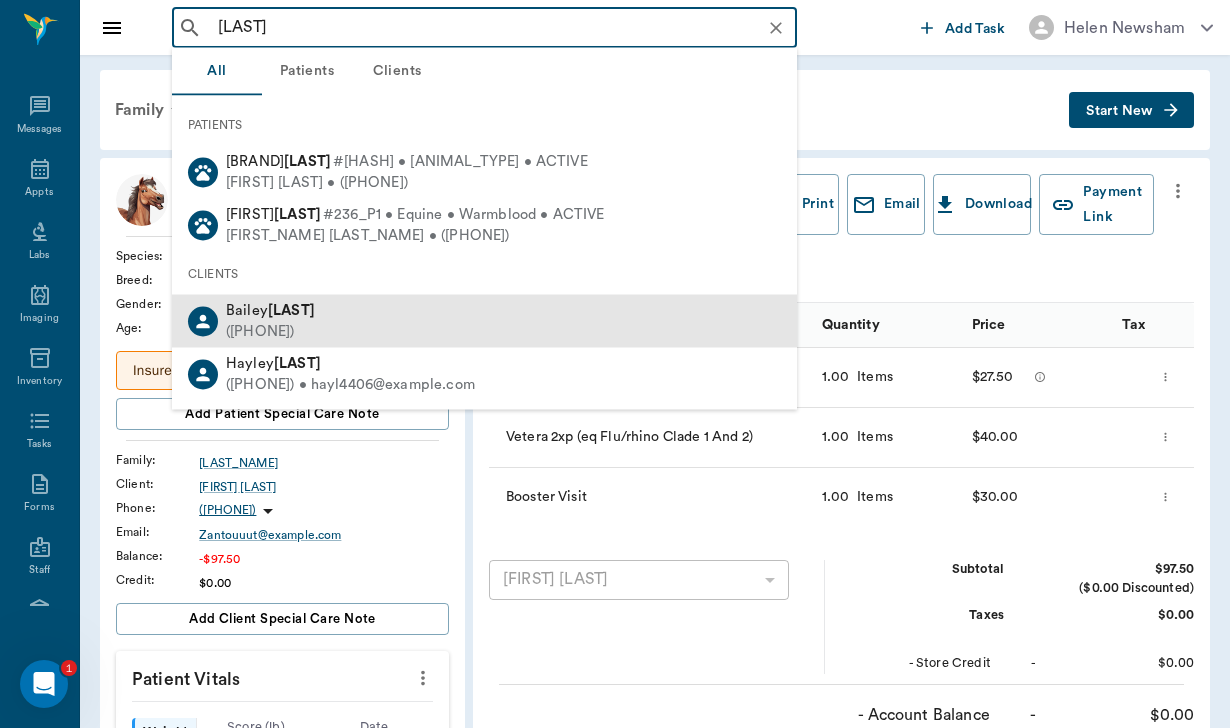 click on "Bailey  Fischer" at bounding box center [270, 309] 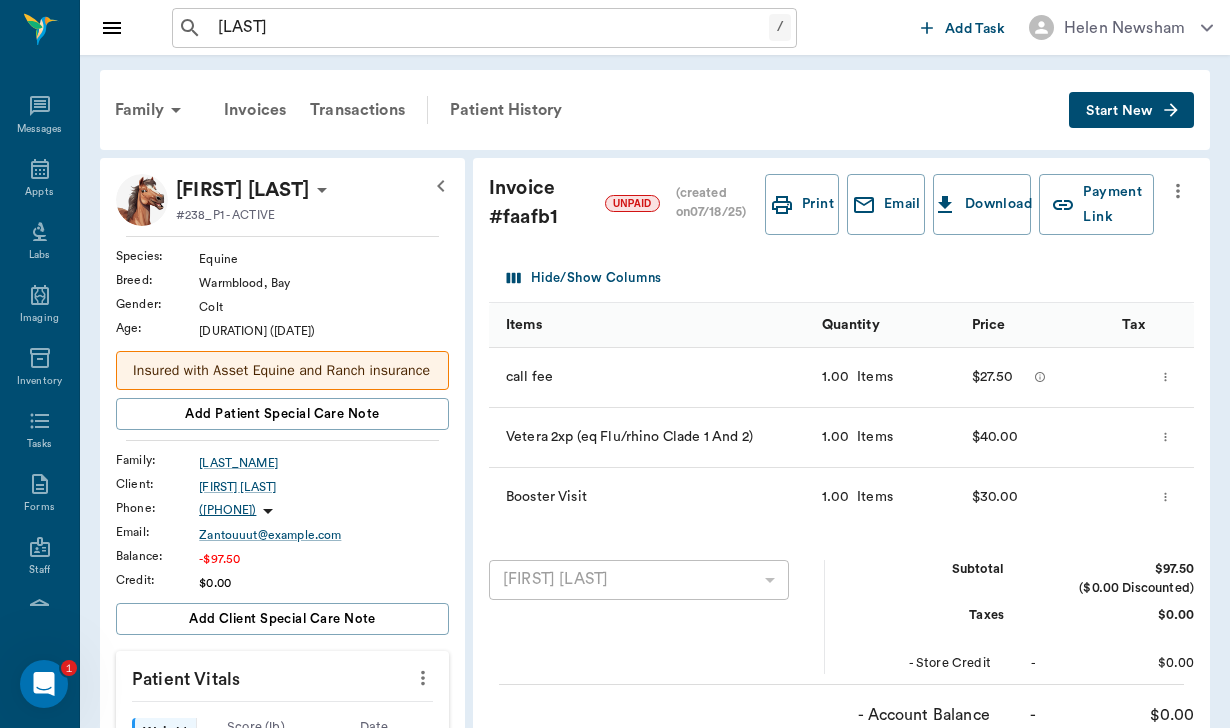 type 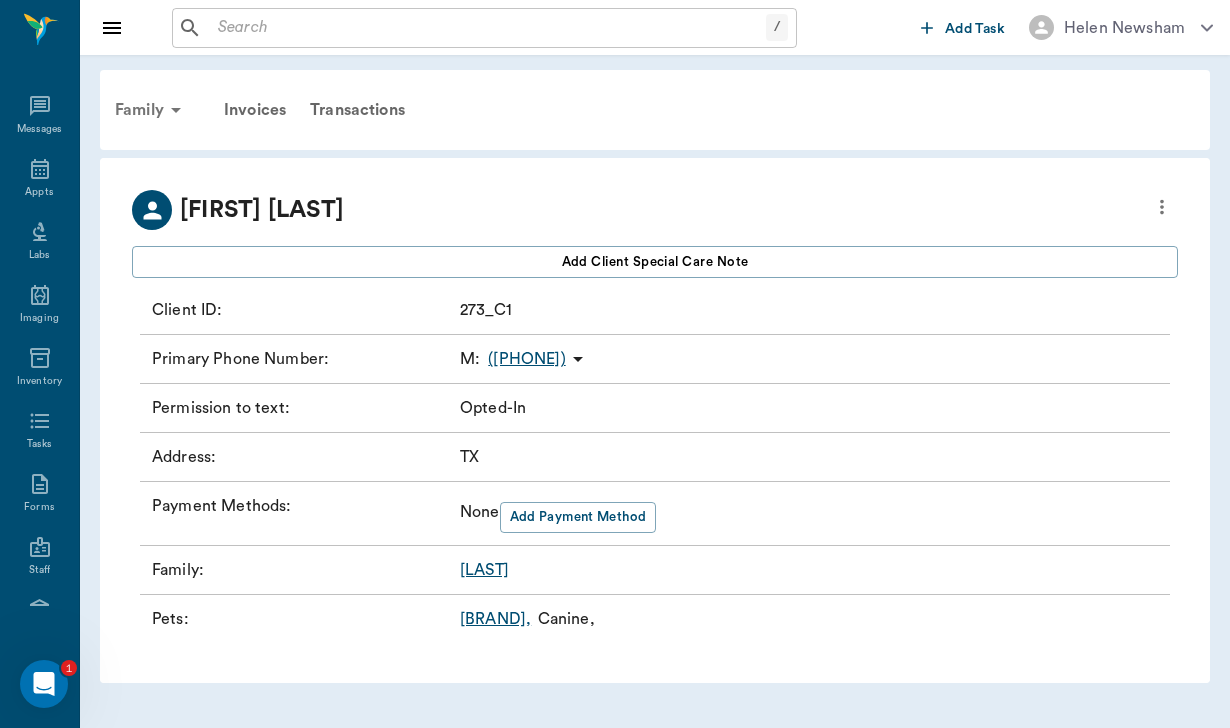 click on "Family" at bounding box center [151, 110] 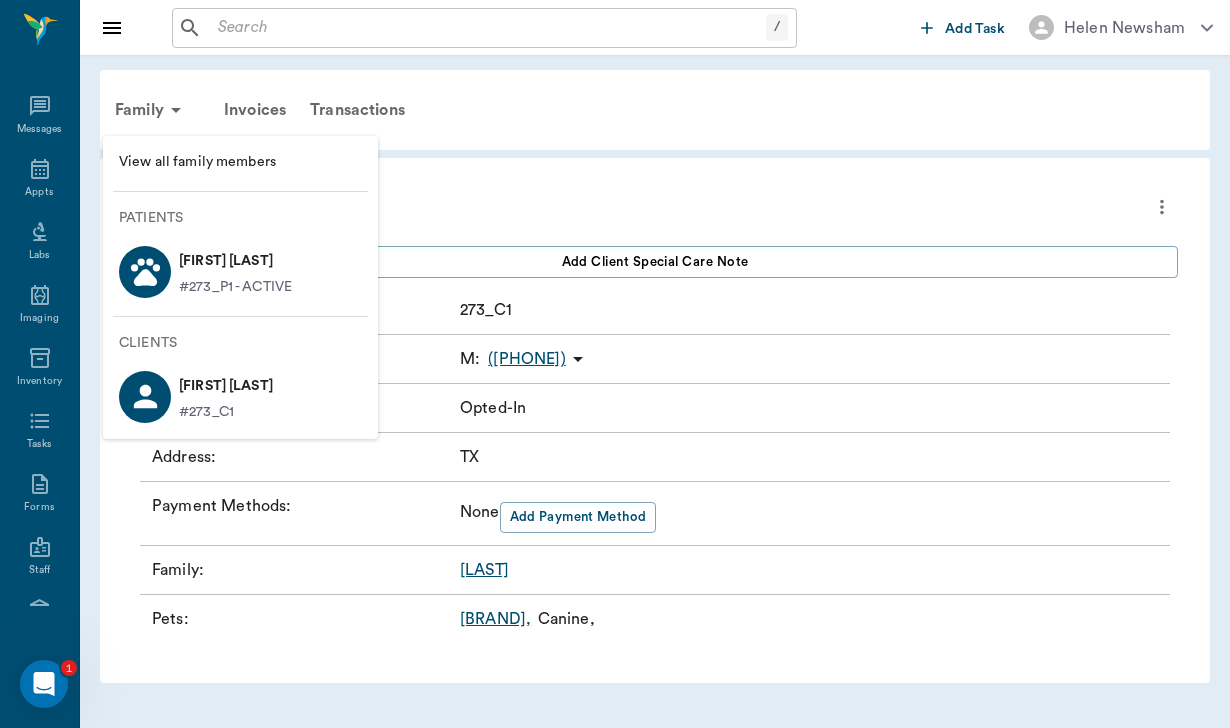 click on "[FIRST] [LAST]" at bounding box center [235, 261] 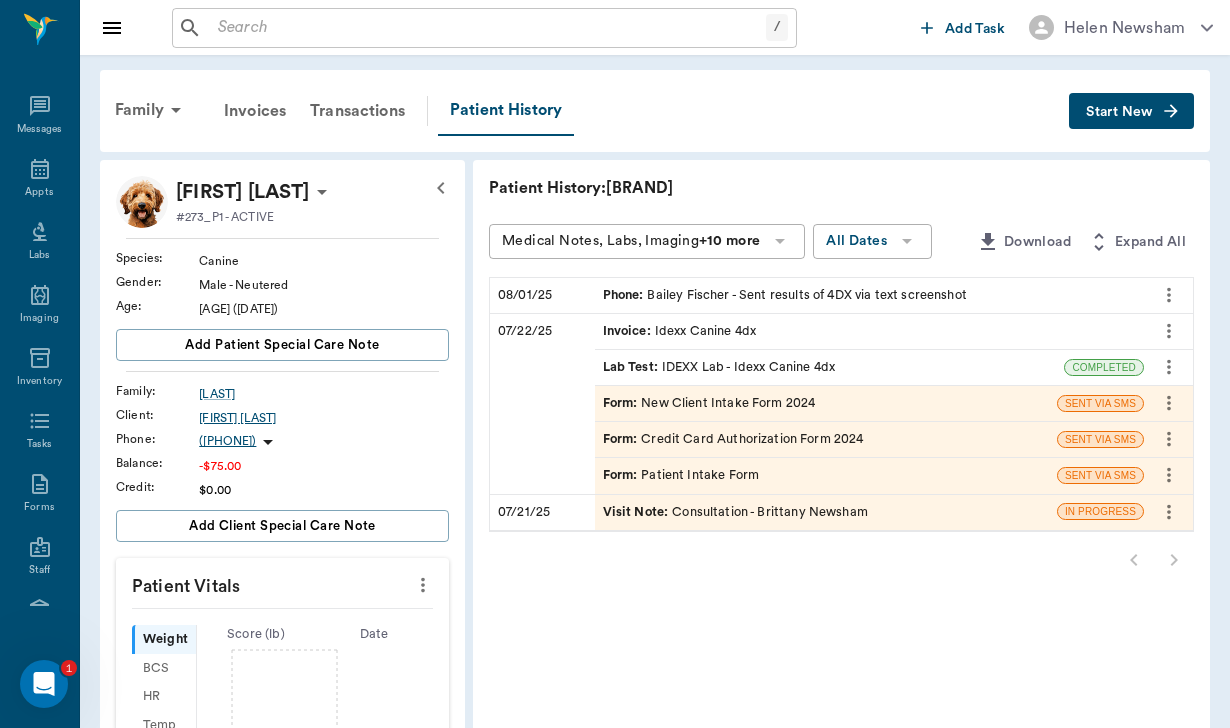 click on "Bailey Fischer" at bounding box center [324, 418] 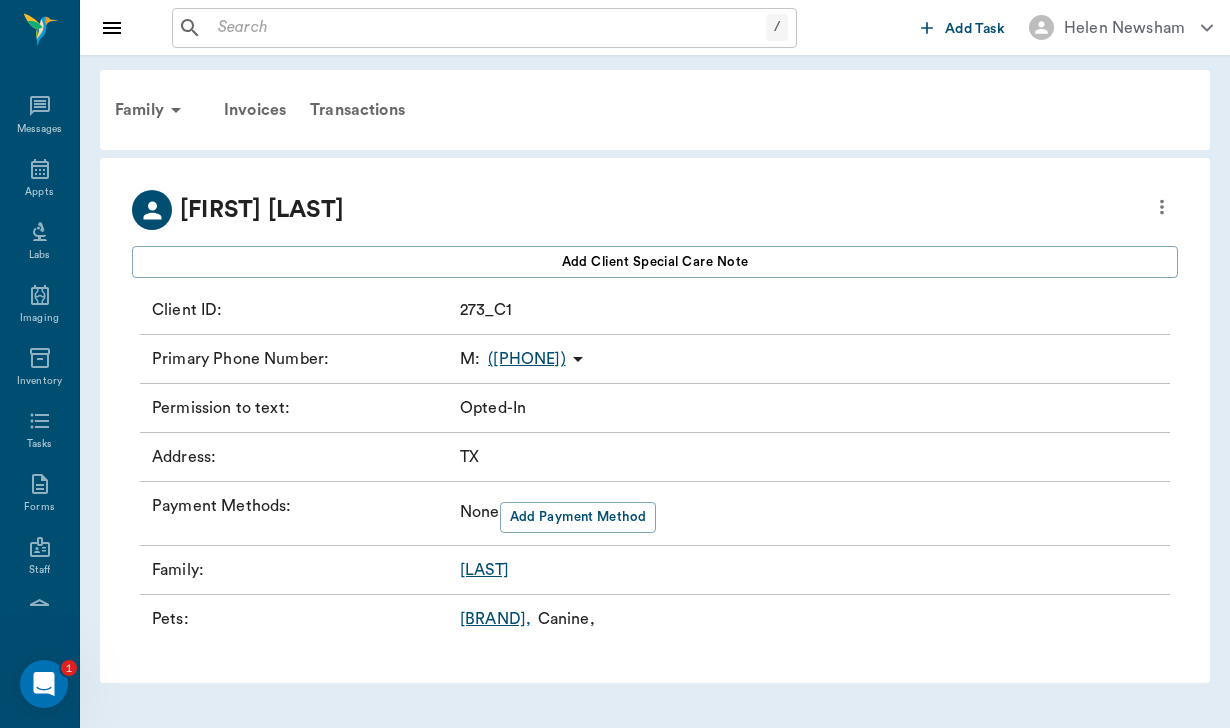 click on "(830) 431-2264" at bounding box center (526, 359) 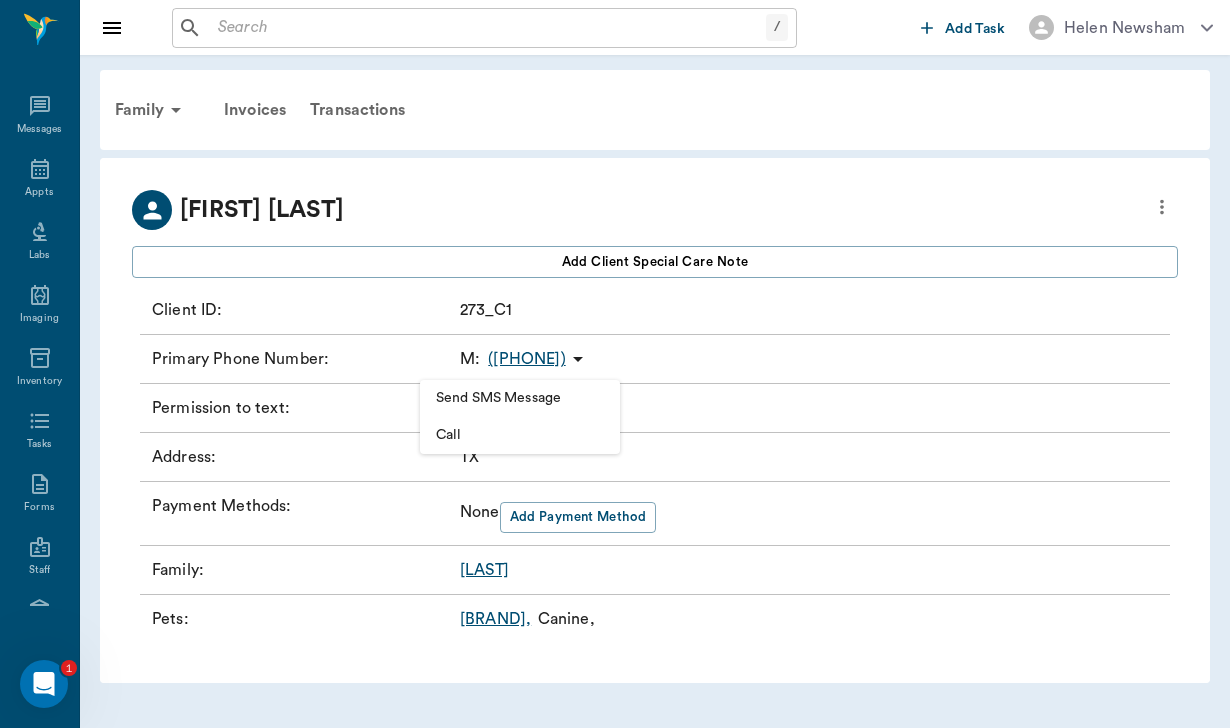 click on "Send SMS Message" at bounding box center (520, 398) 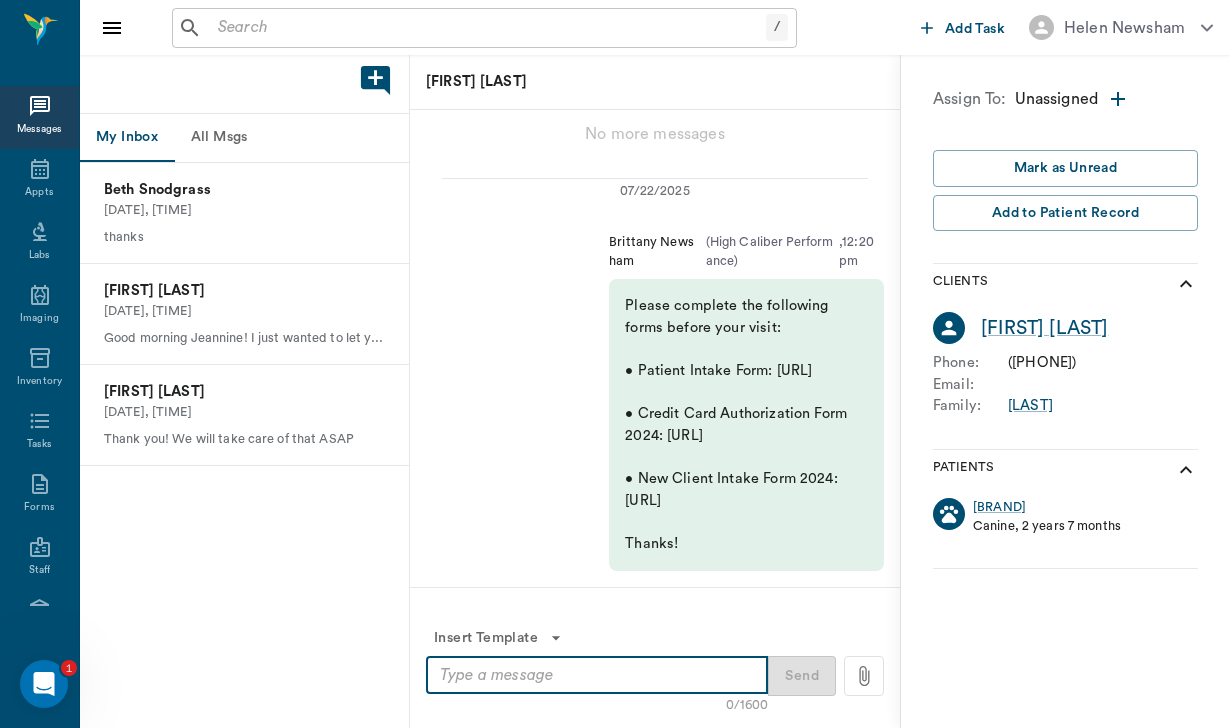 click at bounding box center (597, 675) 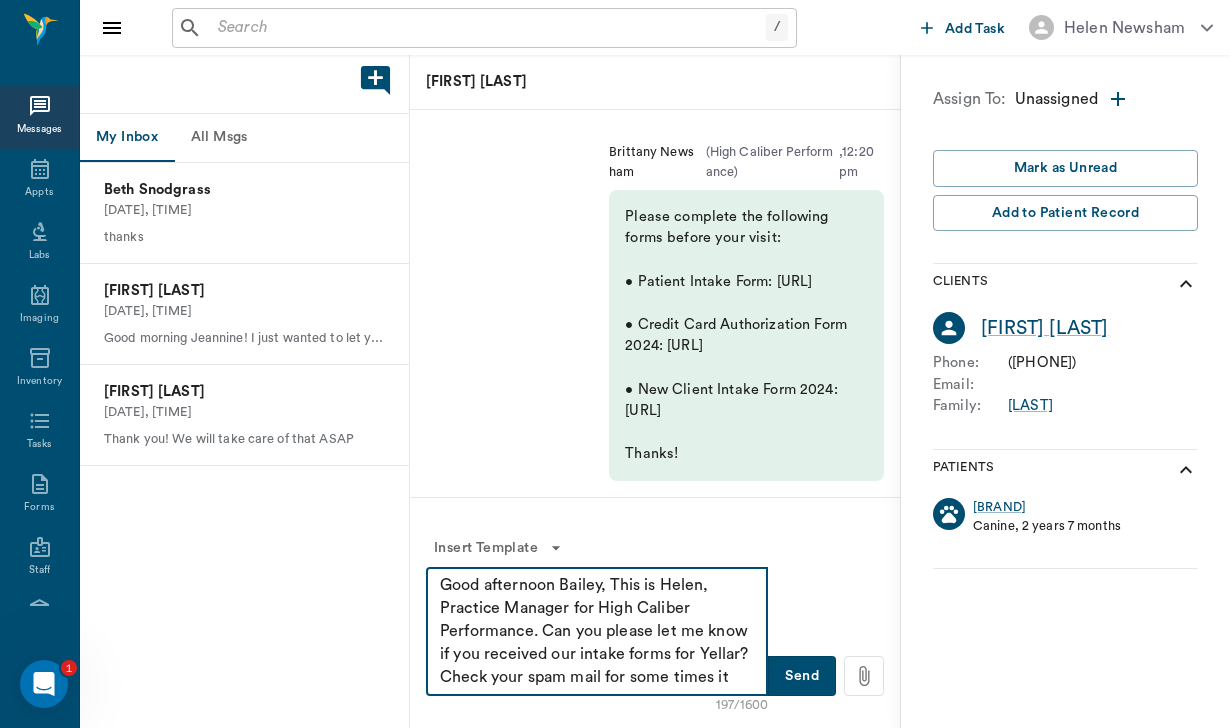scroll, scrollTop: 0, scrollLeft: 0, axis: both 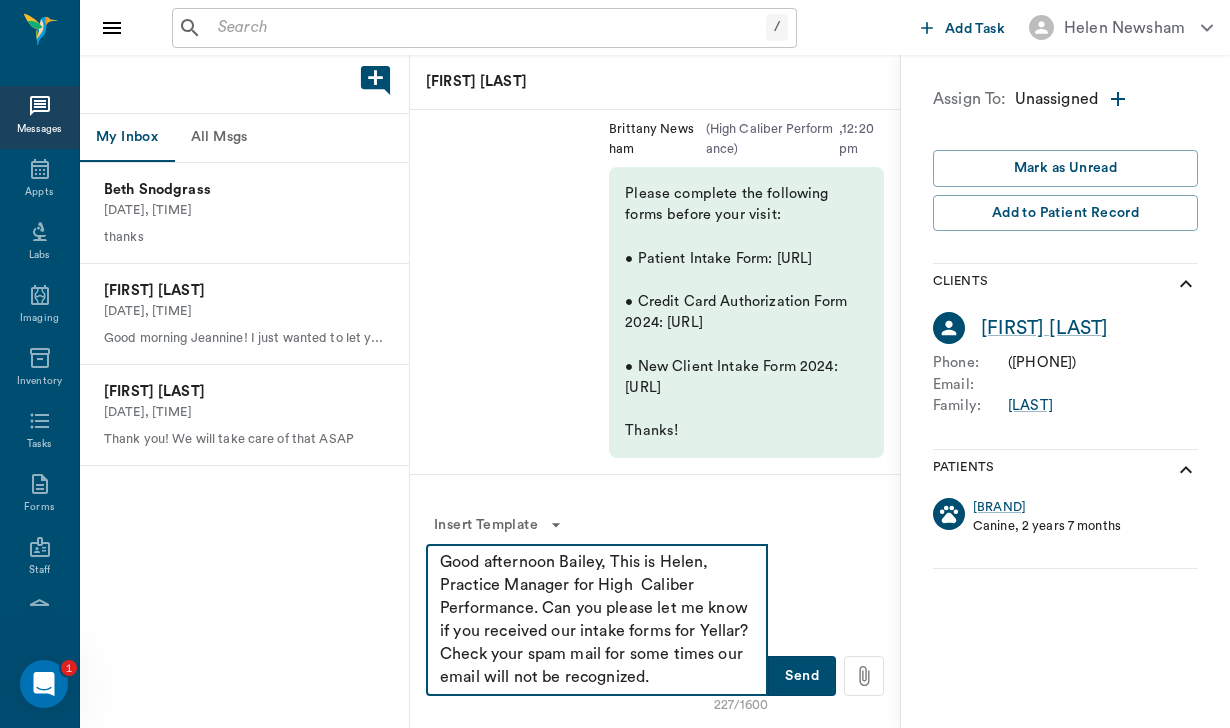 click on "Good afternoon Bailey, This is Helen, Practice Manager for High  Caliber Performance. Can you please let me know if you received our intake forms for Yellar? Check your spam mail for some times our email will not be recognized." at bounding box center [597, 620] 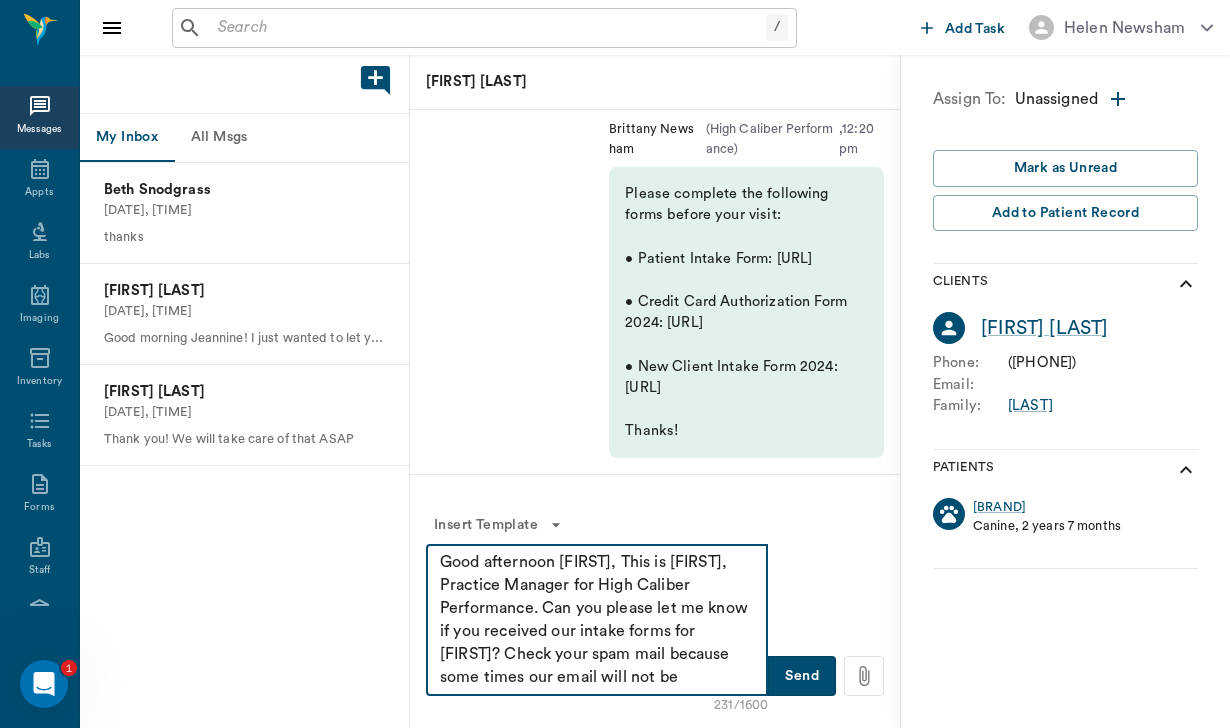 click on "Good afternoon Bailey, This is Helen, Practice Manager for High  Caliber Performance. Can you please let me know if you received our intake forms for Yellar? Check your spam mail because some times our email will not be recognized." at bounding box center [597, 620] 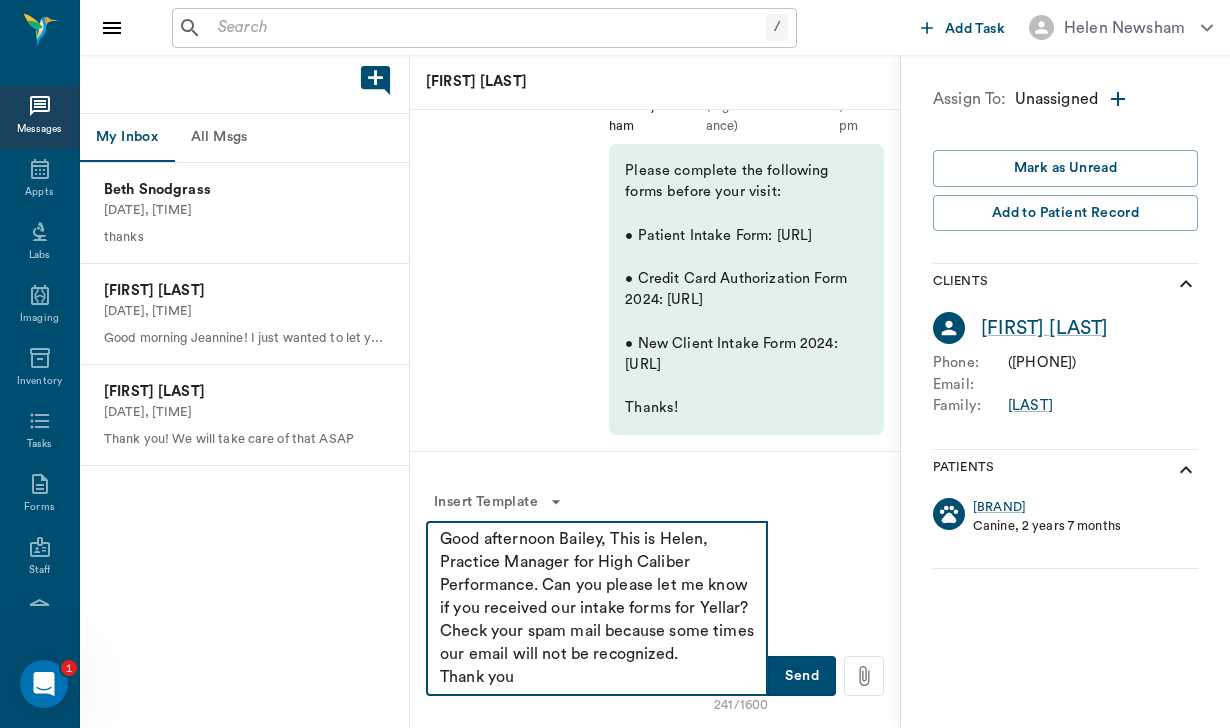 type on "Good afternoon Bailey, This is Helen, Practice Manager for High  Caliber Performance. Can you please let me know if you received our intake forms for Yellar? Check your spam mail because some times our email will not be recognized.
Thank you" 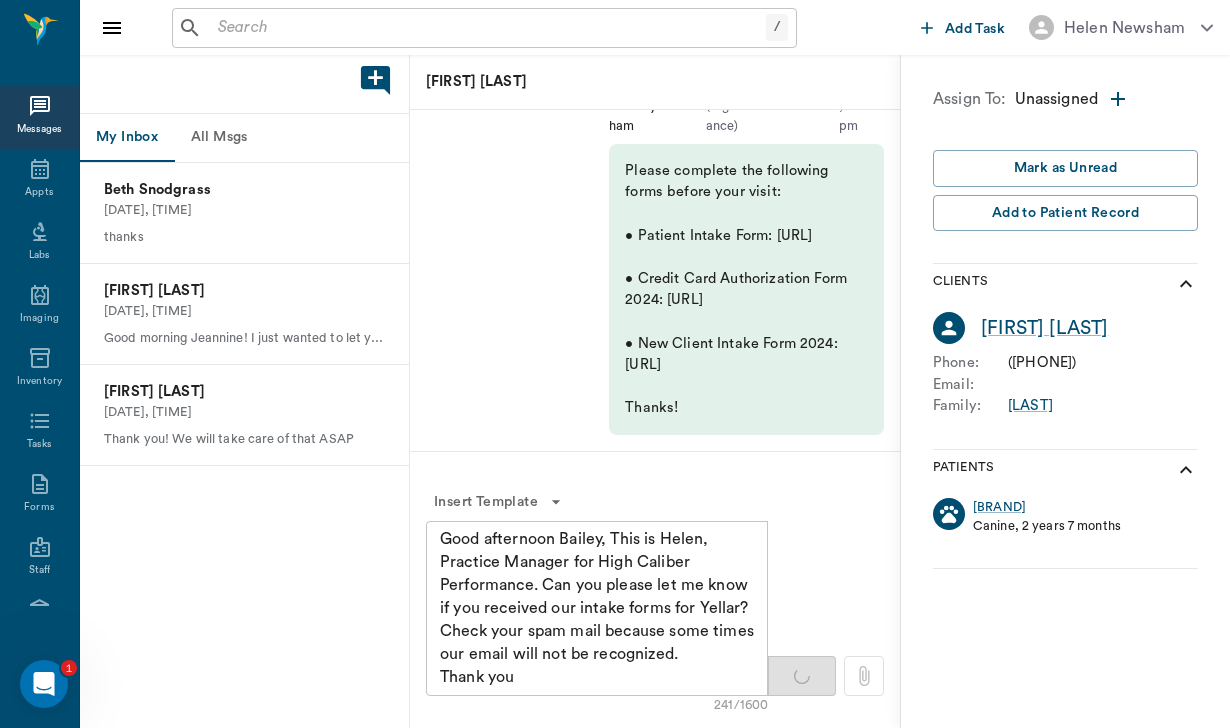 type 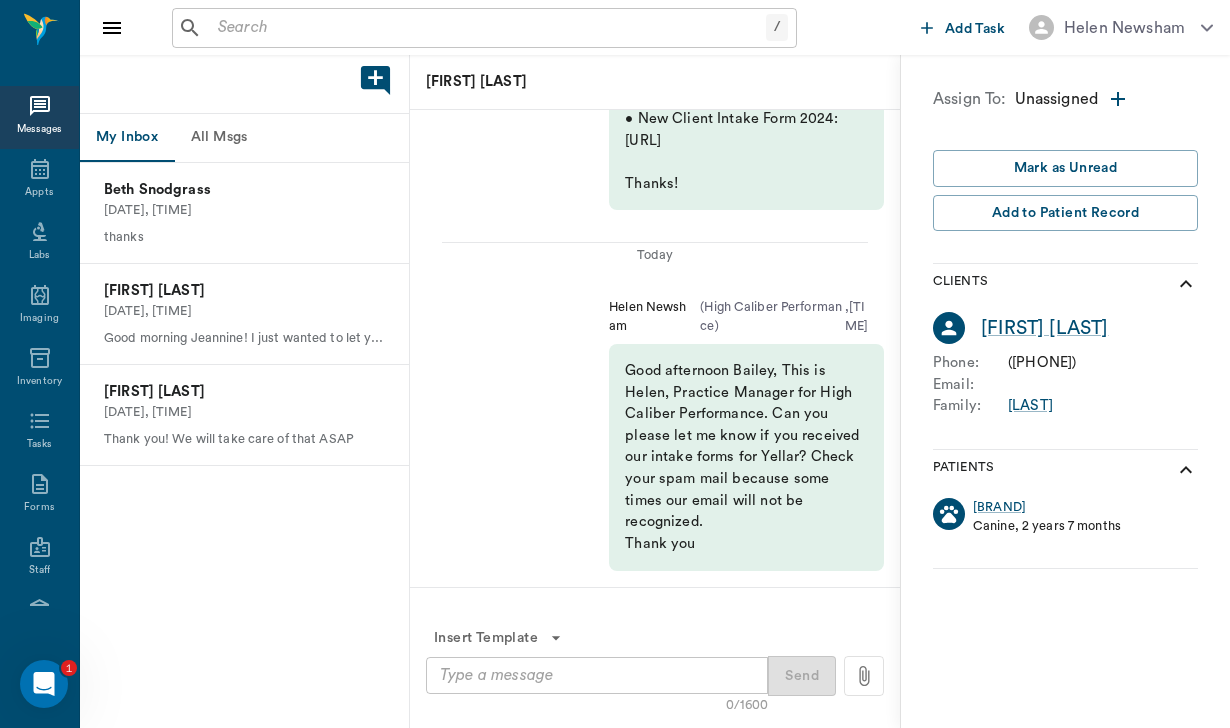 scroll, scrollTop: 0, scrollLeft: 0, axis: both 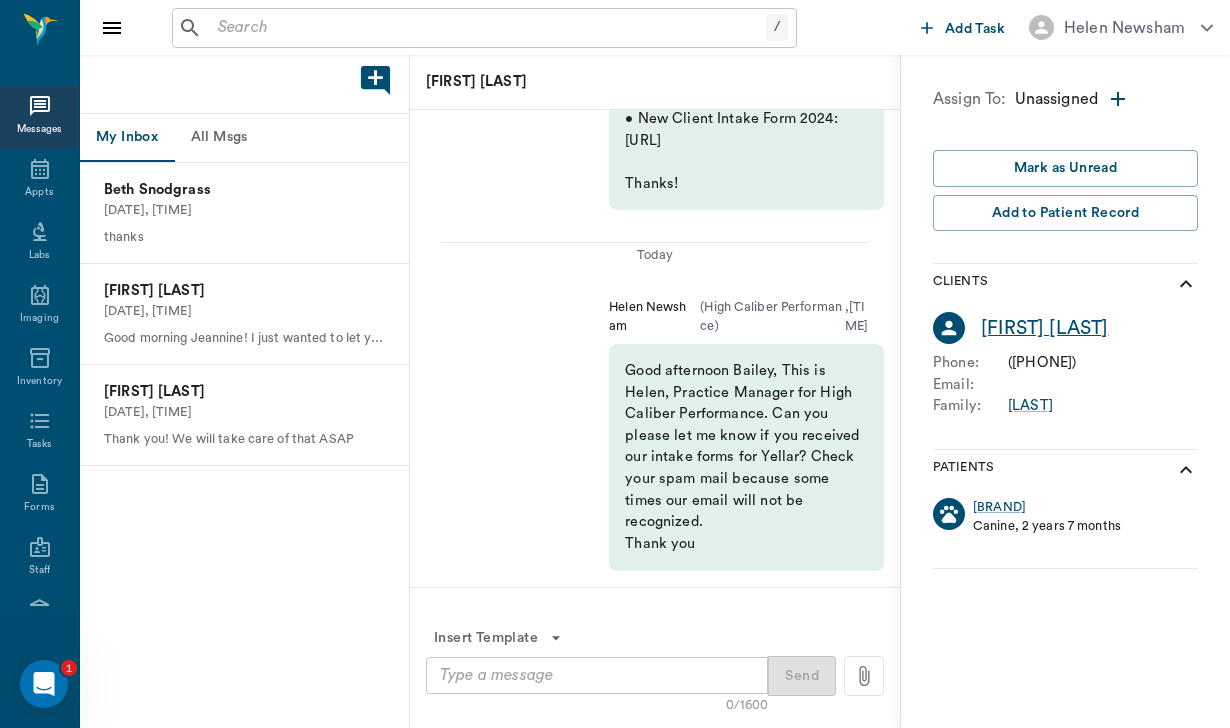 click on "Bailey Fischer" at bounding box center [1045, 328] 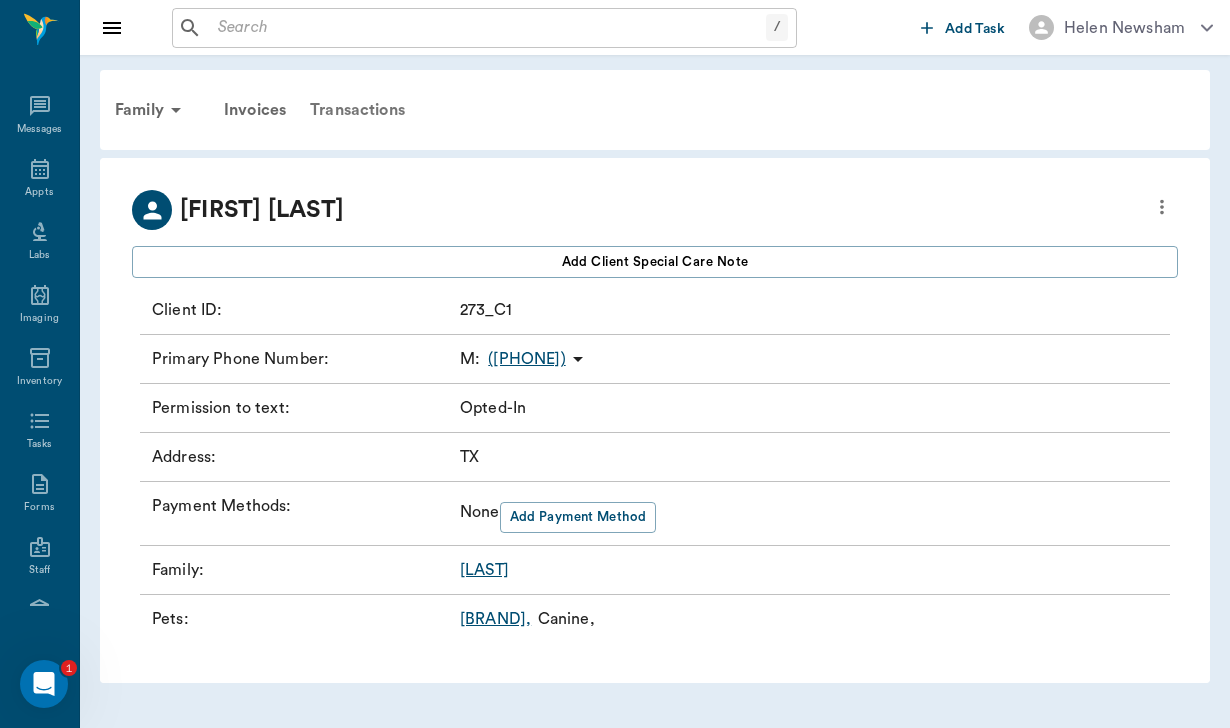 click on "Transactions" at bounding box center [357, 110] 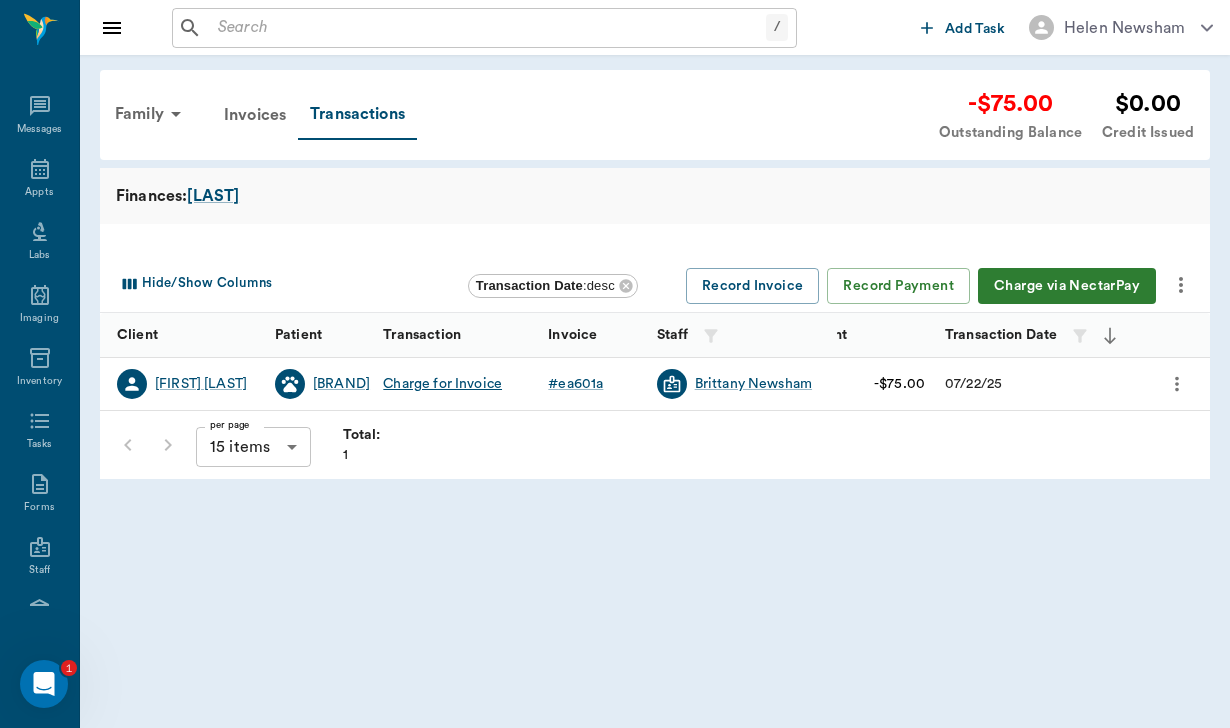 click on "Hide/Show Columns Transaction Date :  desc Record Invoice Record Payment Charge via NectarPay" at bounding box center [659, 286] 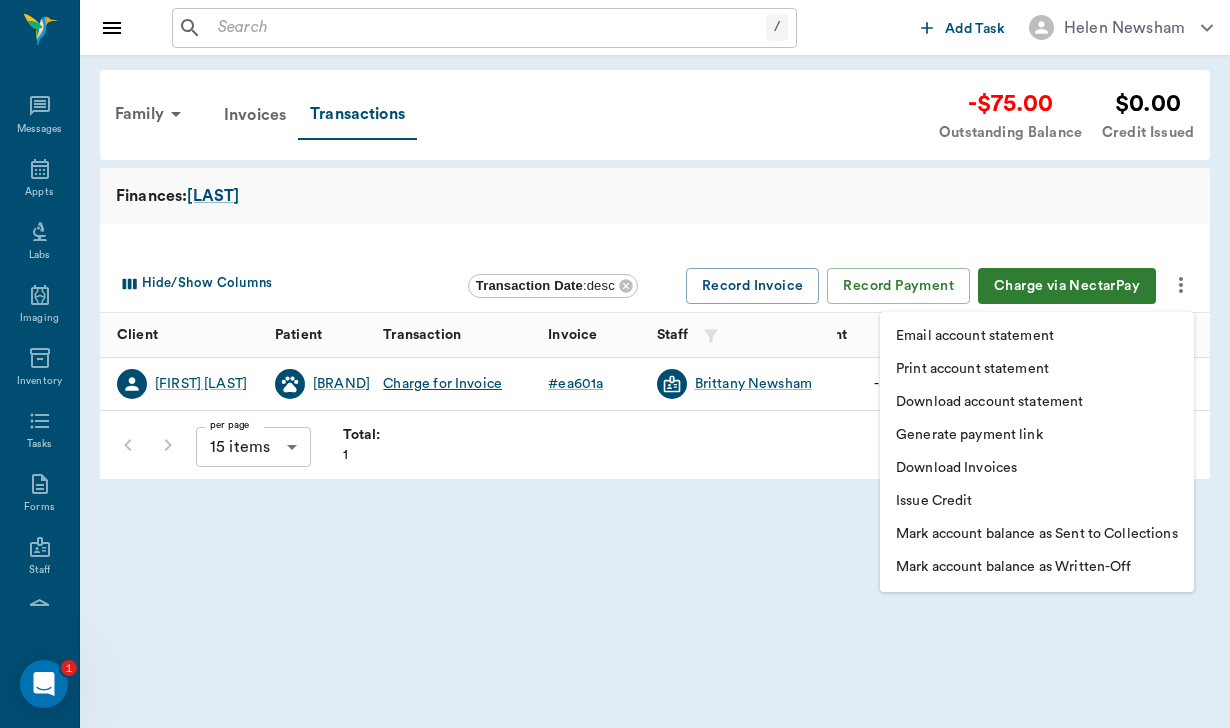 click on "Download Invoices" at bounding box center [956, 468] 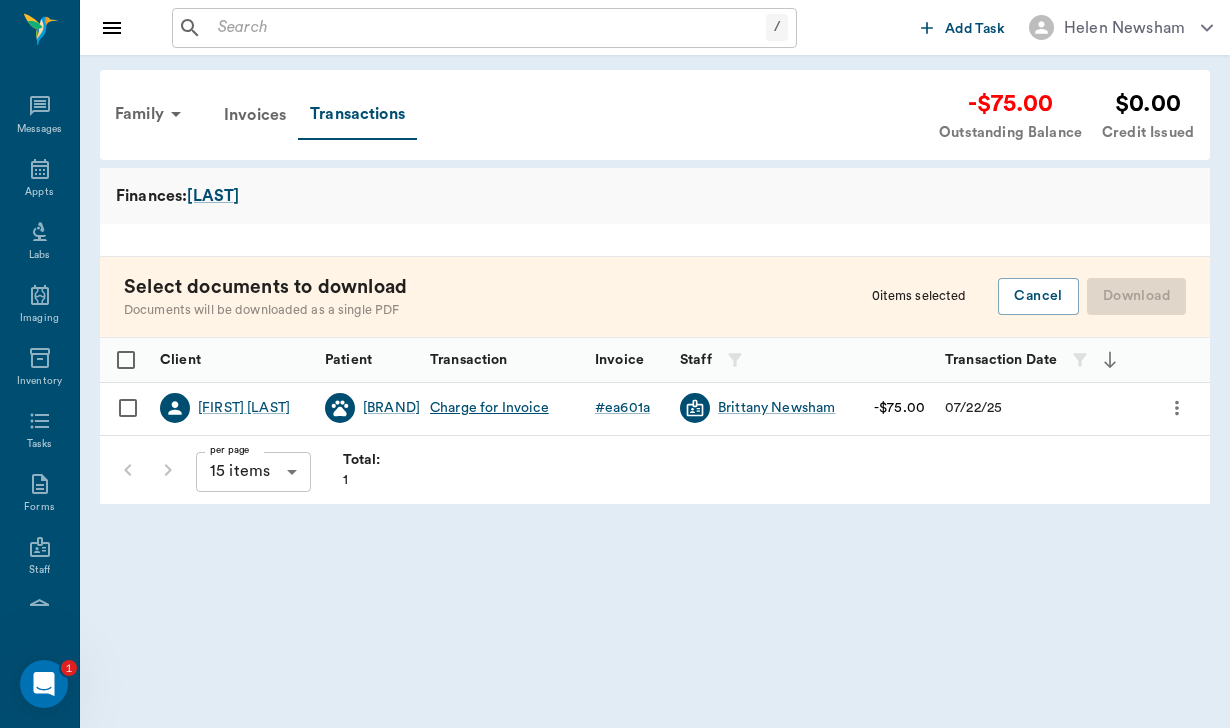 click at bounding box center (128, 408) 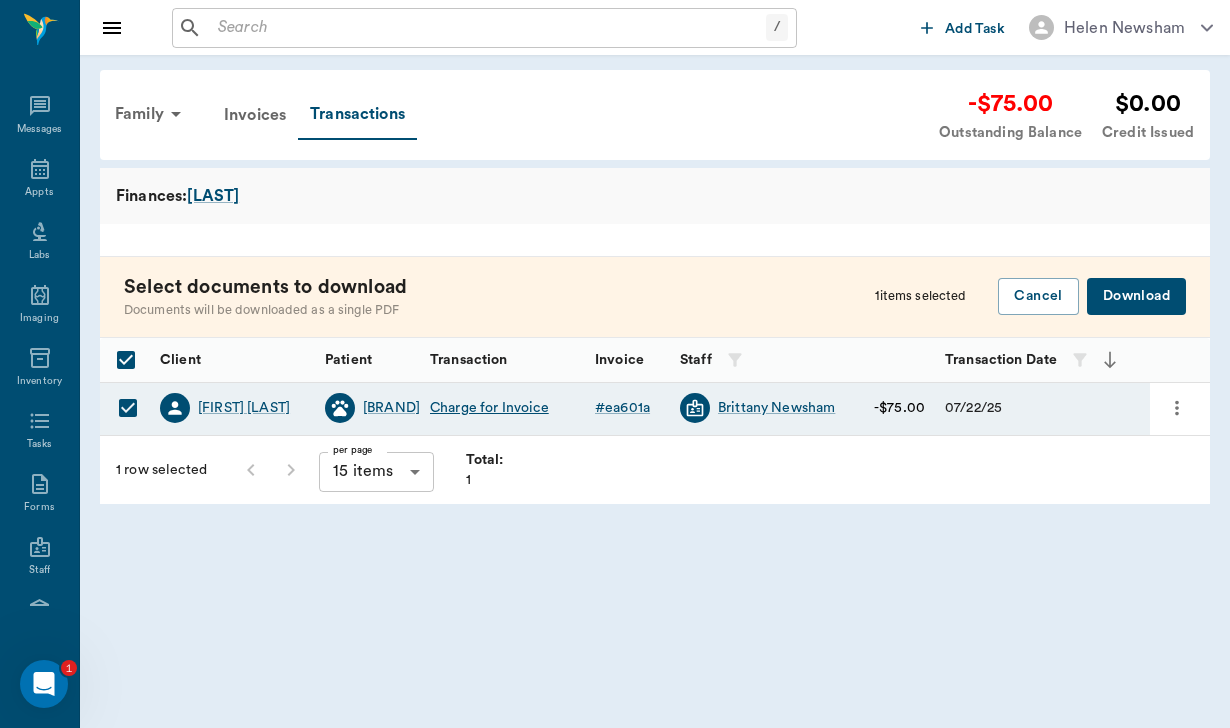 click on "Download" at bounding box center (1136, 296) 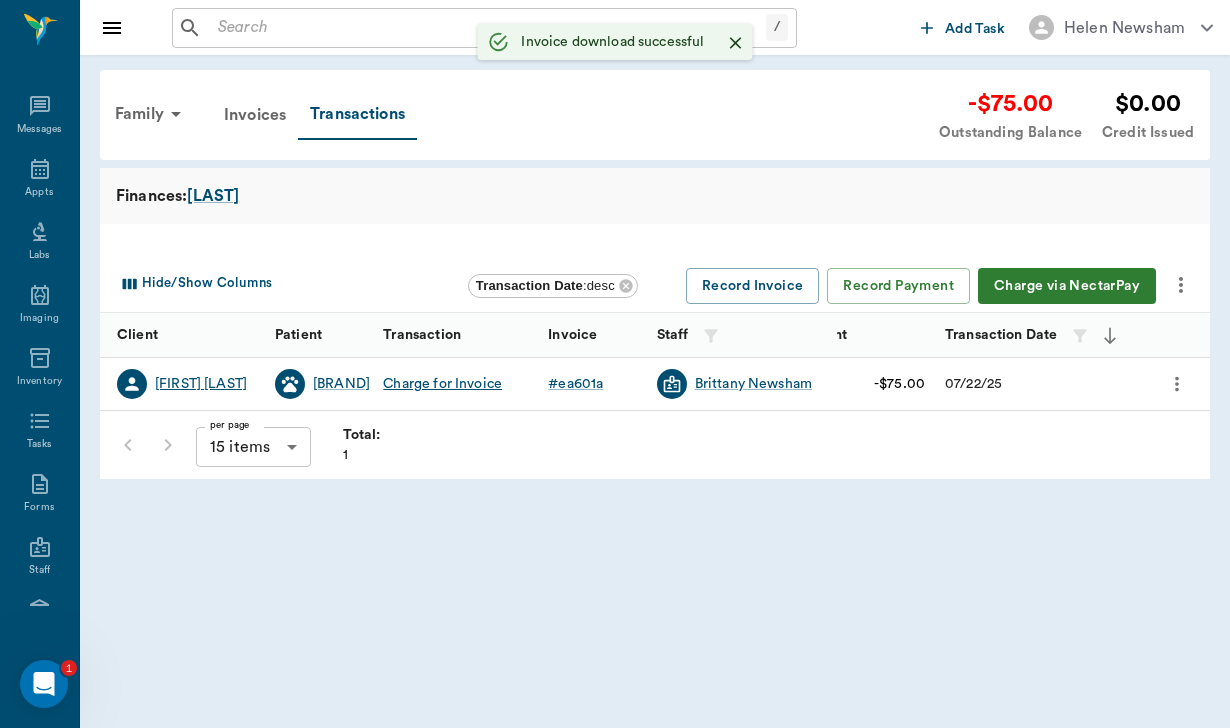 click on "Bailey Fischer" at bounding box center [201, 384] 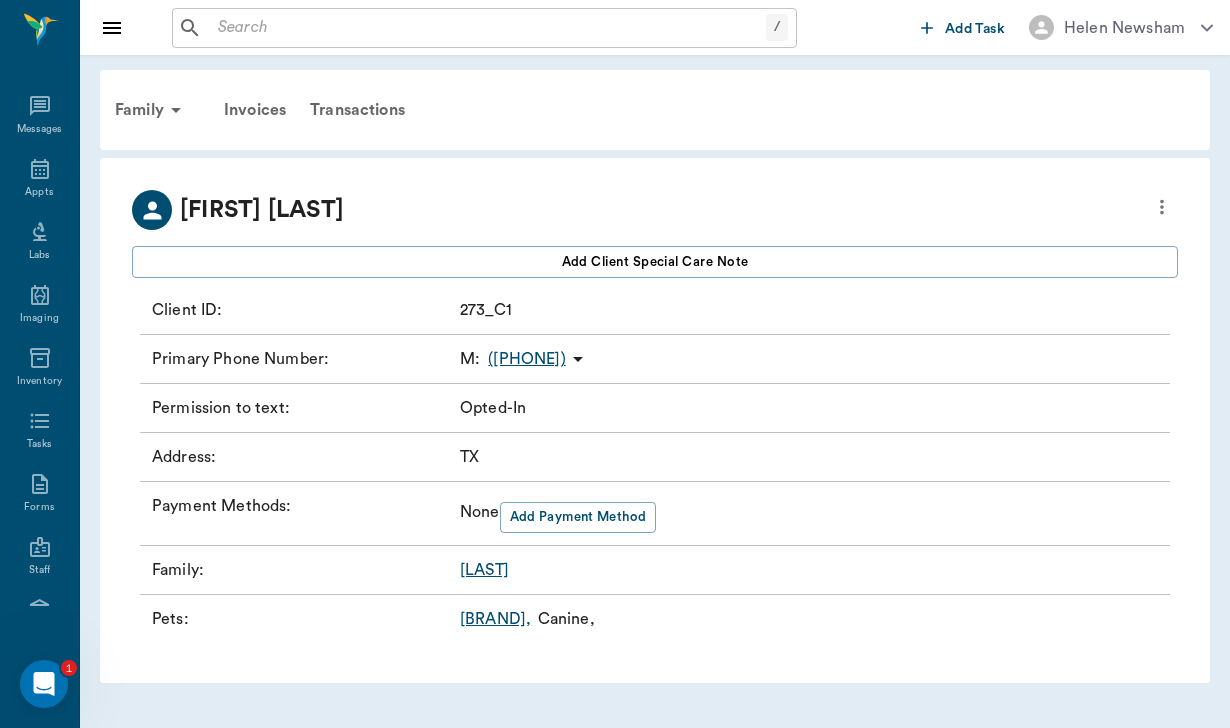 click on "(830) 431-2264" at bounding box center (526, 359) 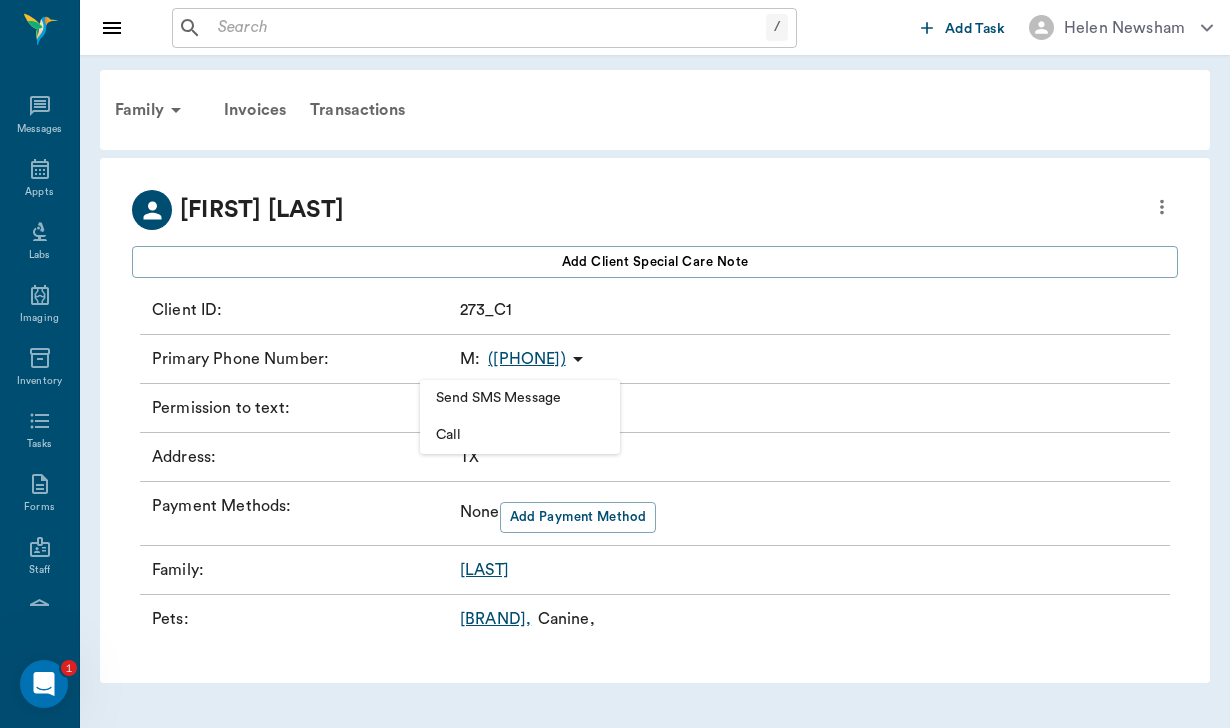 click on "Send SMS Message" at bounding box center (520, 398) 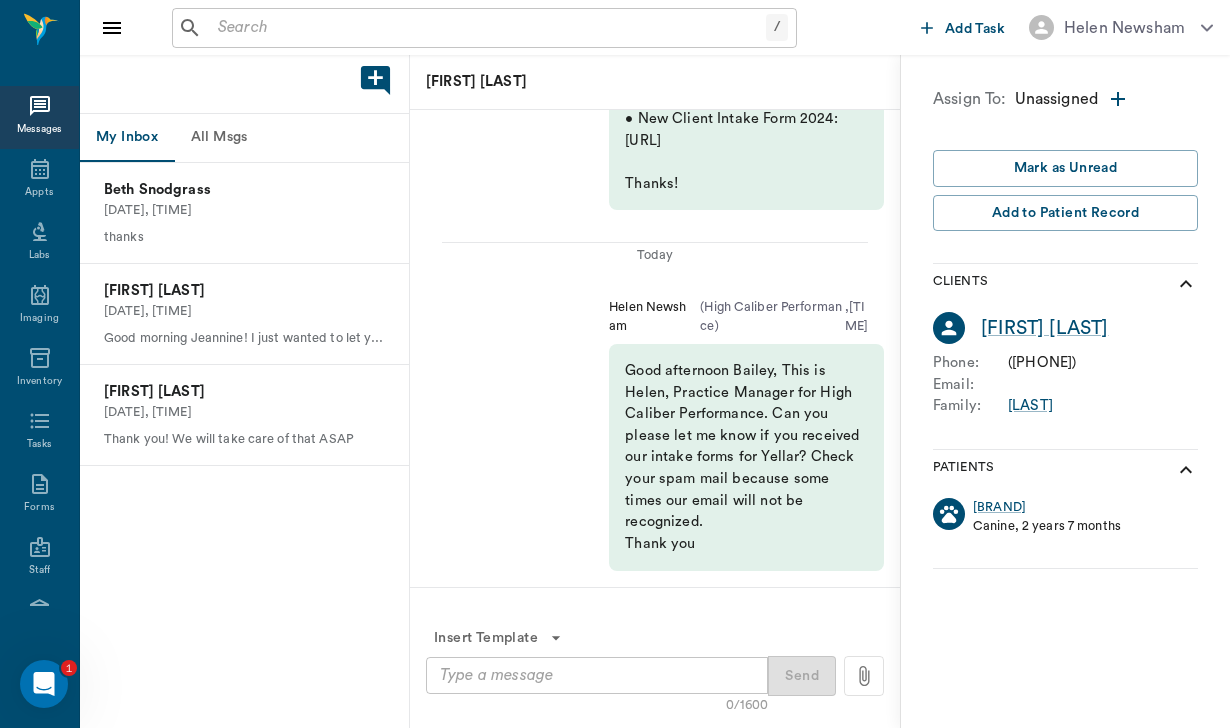 click at bounding box center (864, 676) 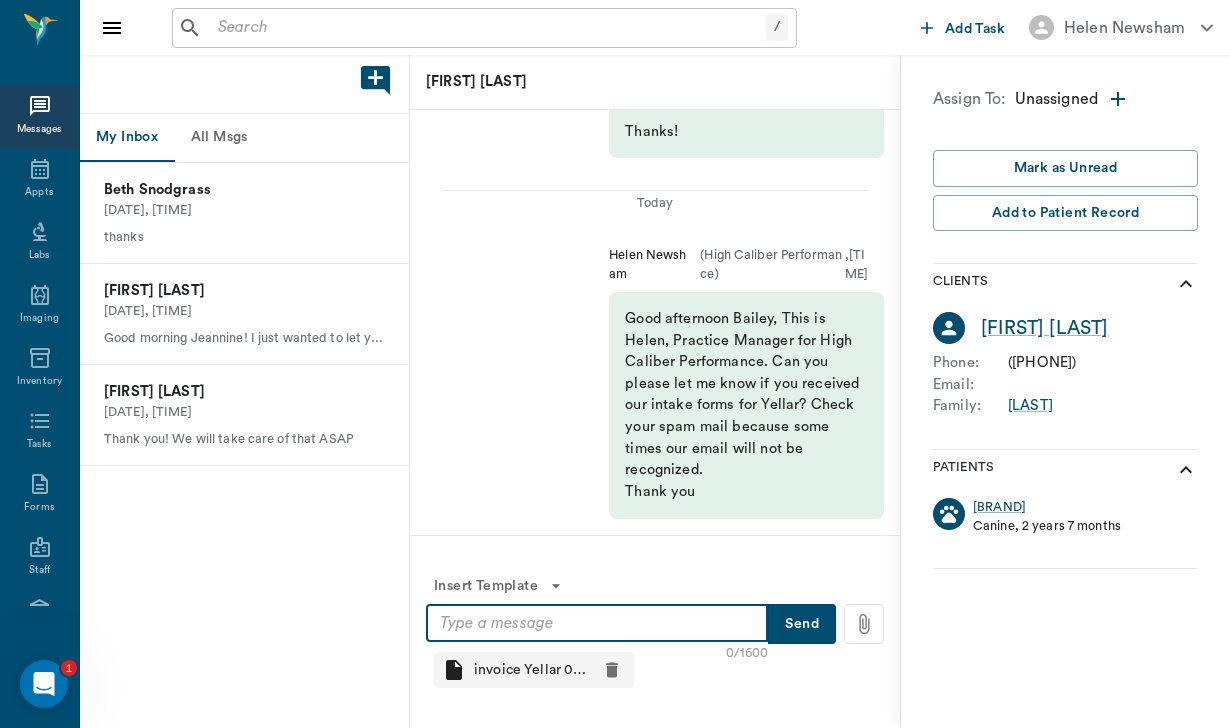 click at bounding box center [597, 623] 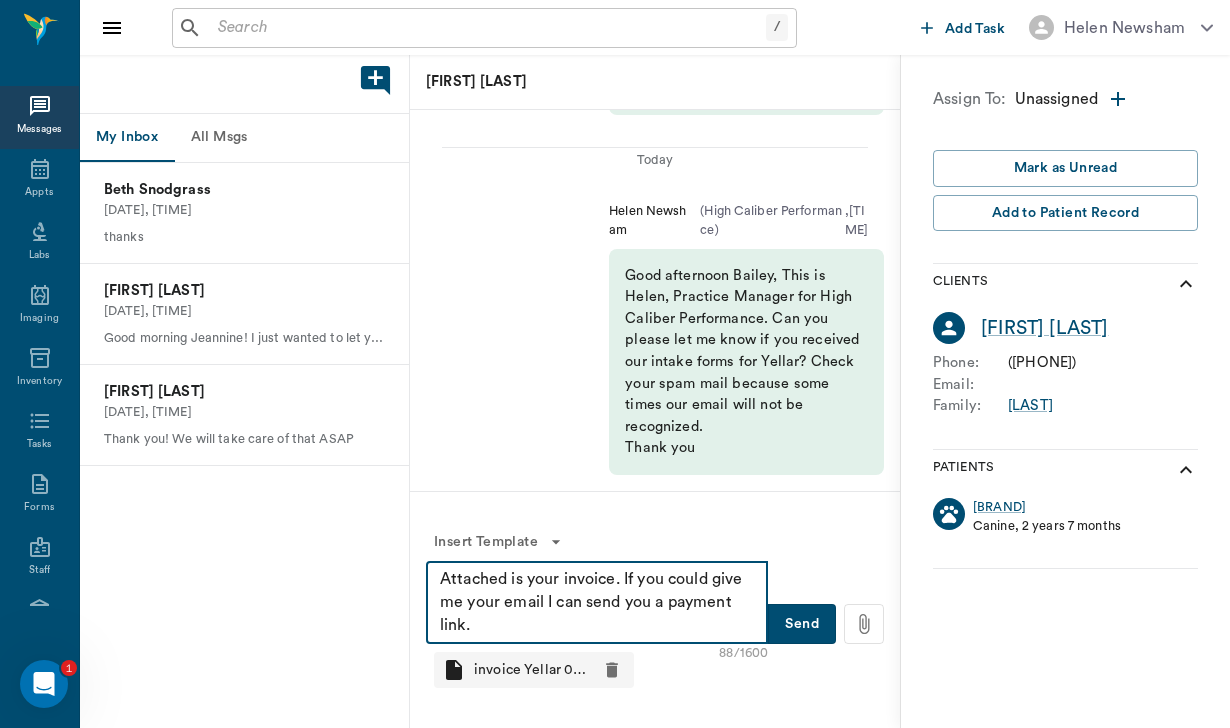 type on "Attached is your invoice. If you could give me your email I can send you a payment link." 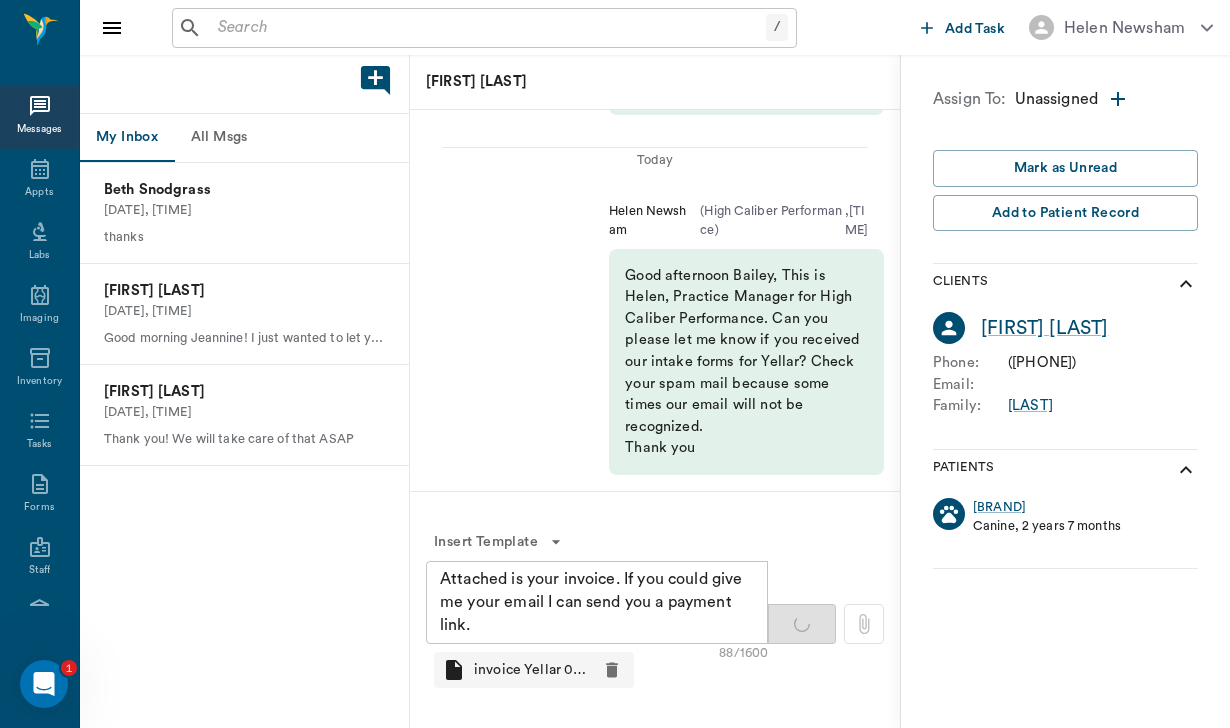 type 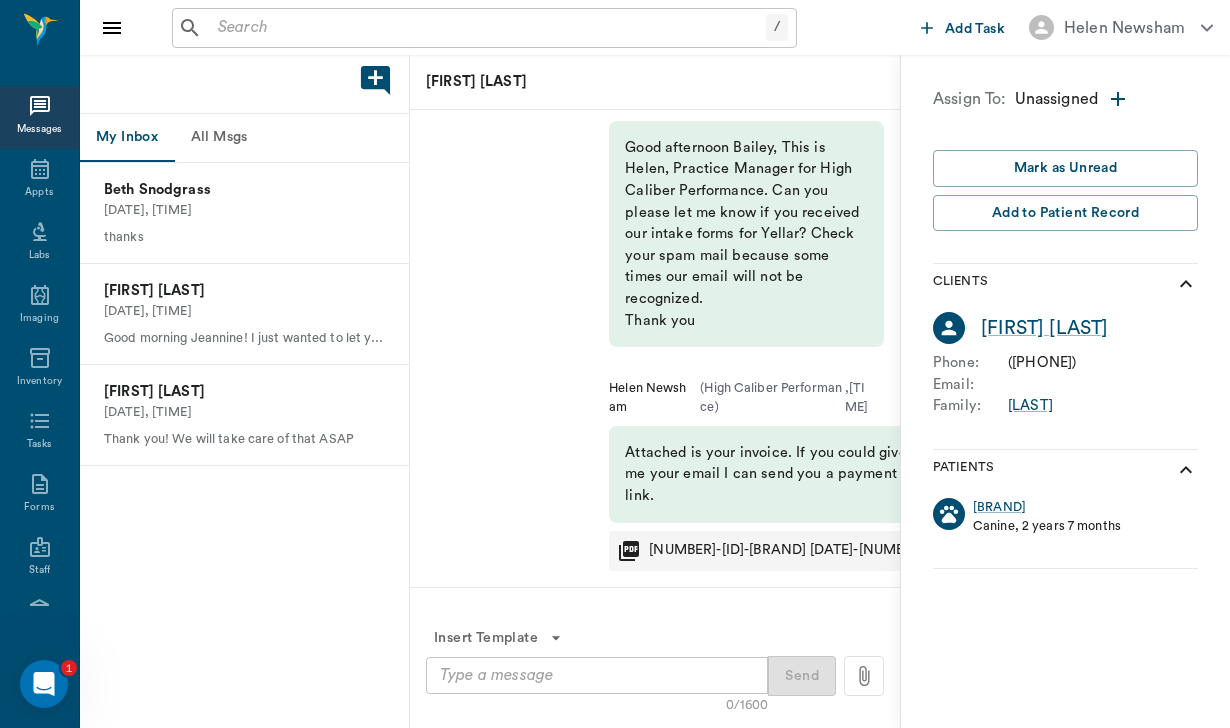 click on "/ ​" at bounding box center (484, 28) 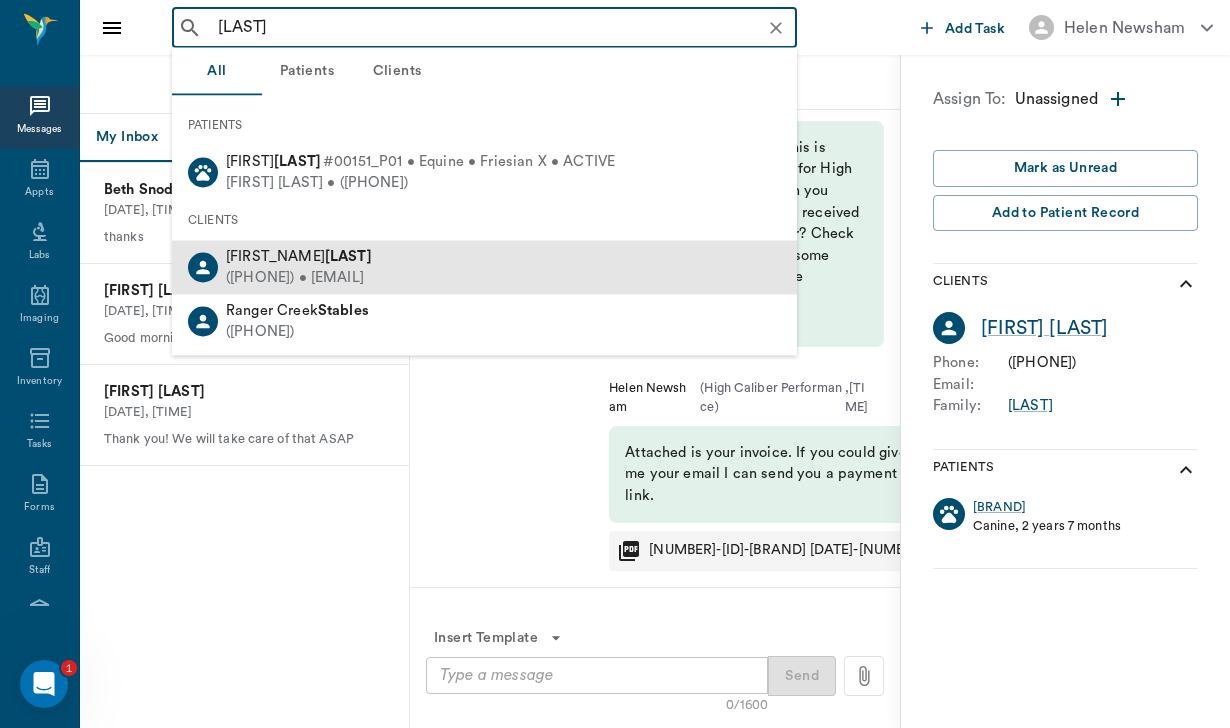 click on "(847) 421-8090   • pgstahl@comcast.net" at bounding box center [299, 278] 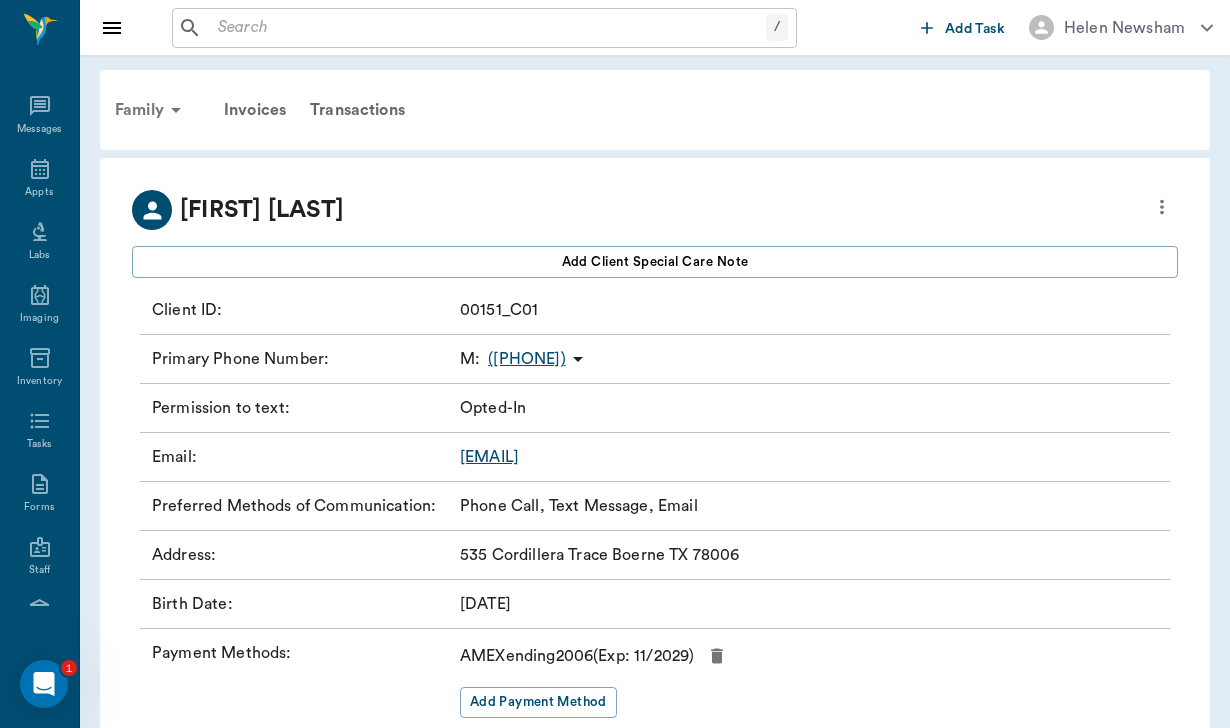 click 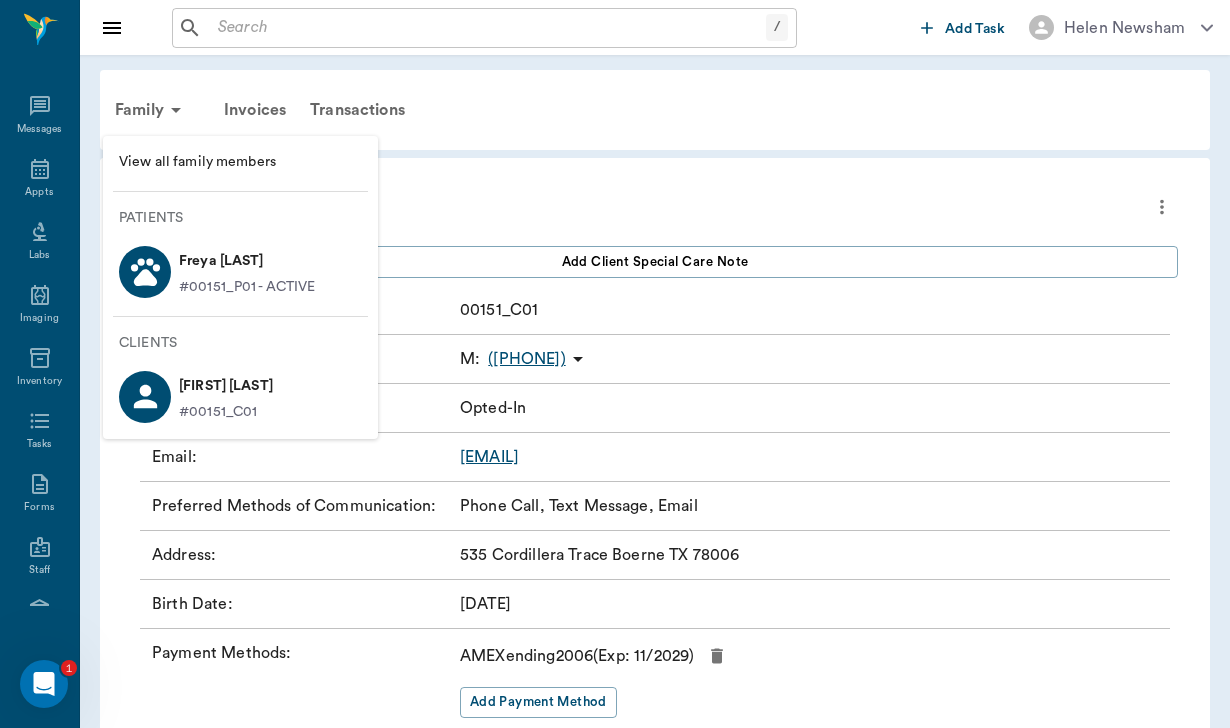 click on "[FIRST NAME] [LAST NAME]" at bounding box center (247, 261) 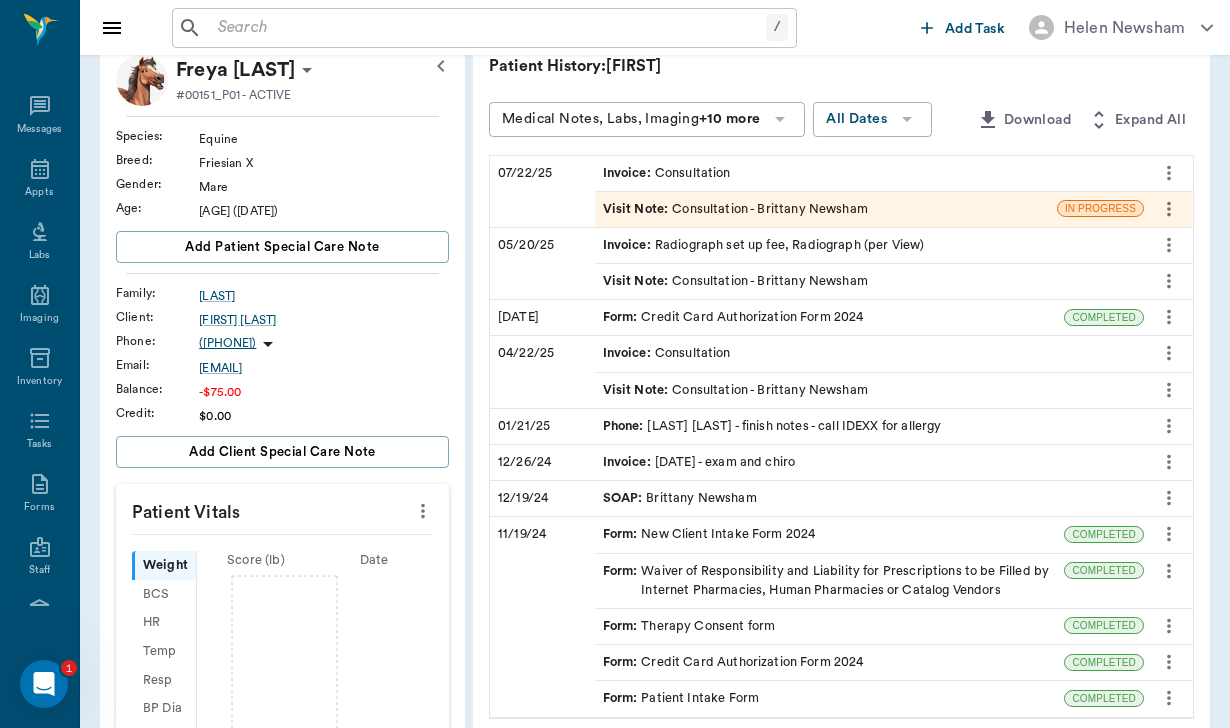 scroll, scrollTop: 132, scrollLeft: 0, axis: vertical 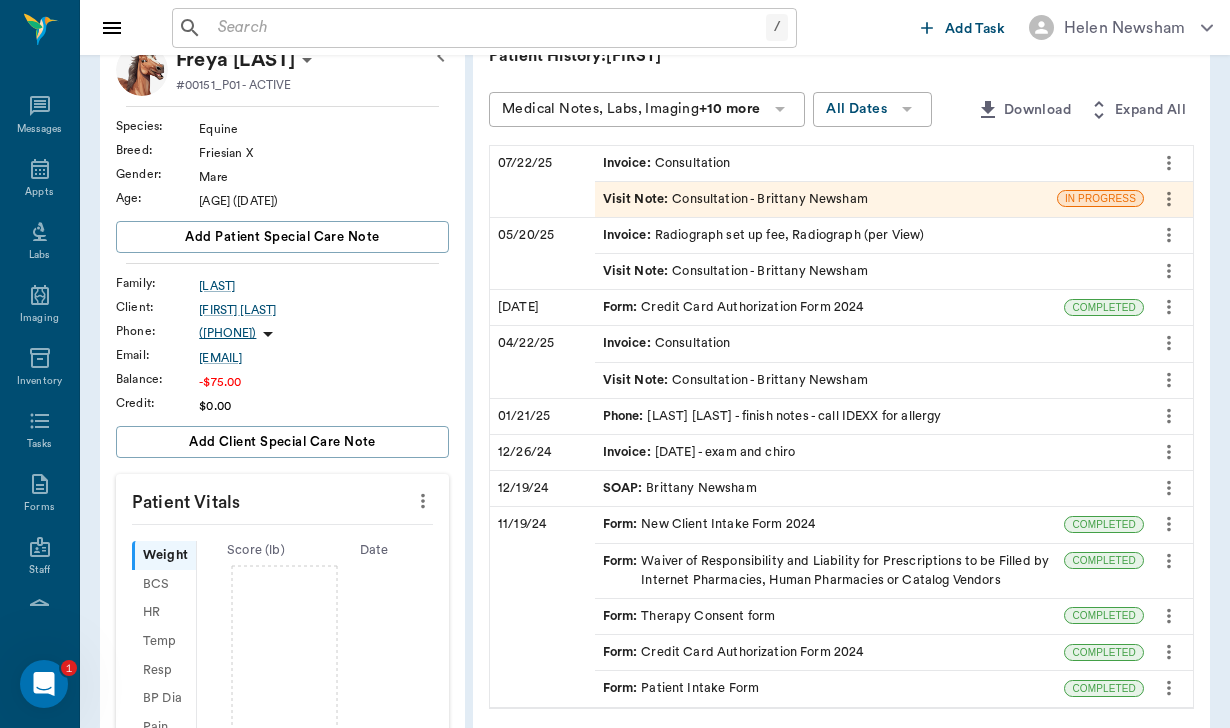 click on "Form : Credit Card Authorization Form 2024" at bounding box center (830, 652) 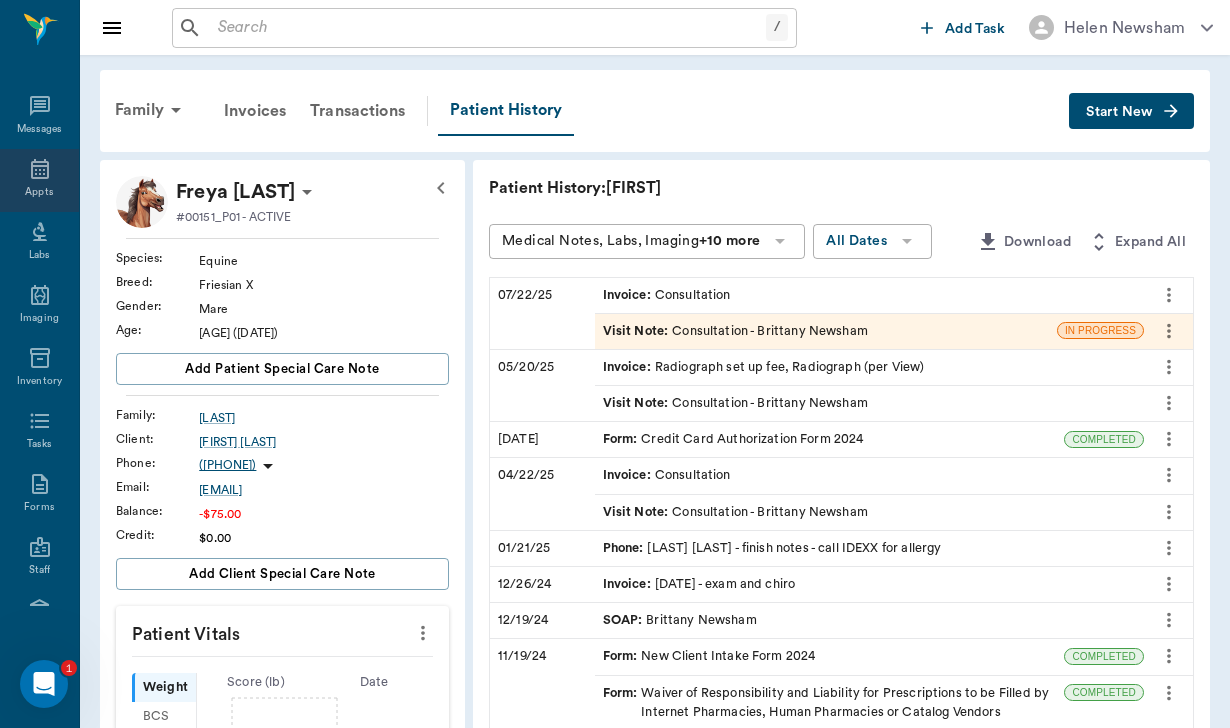 scroll, scrollTop: 0, scrollLeft: 0, axis: both 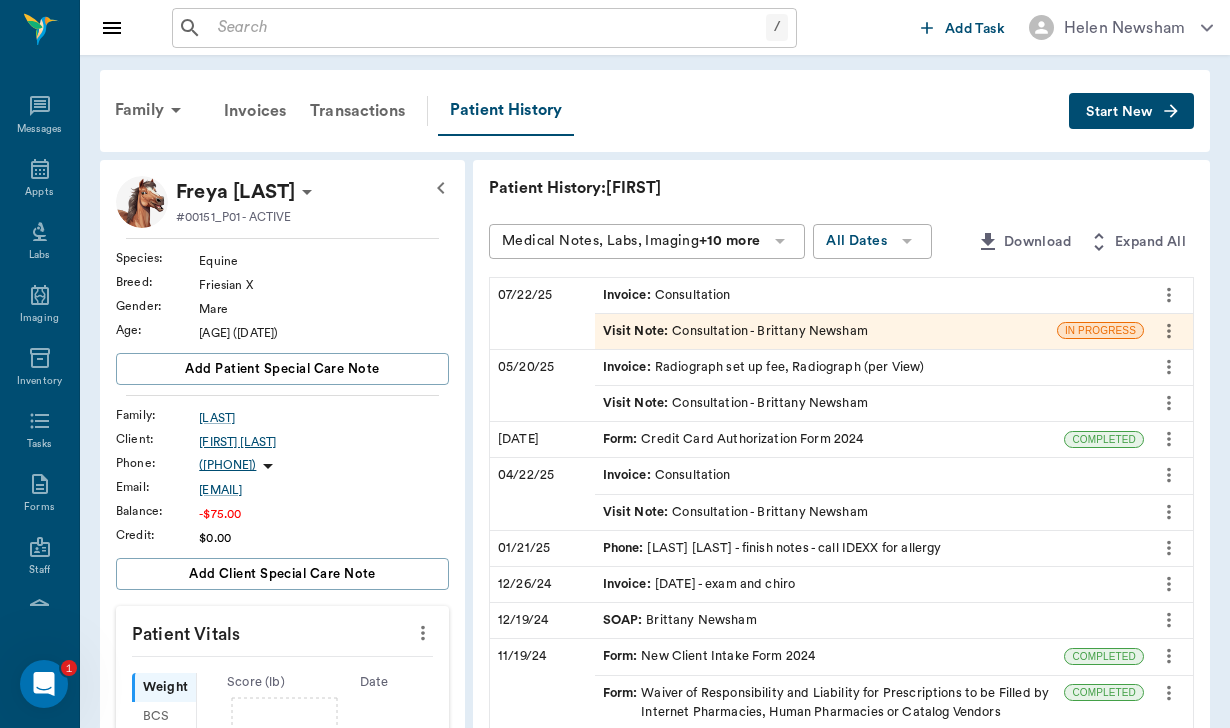 click on "Patricia Stahl" at bounding box center [324, 442] 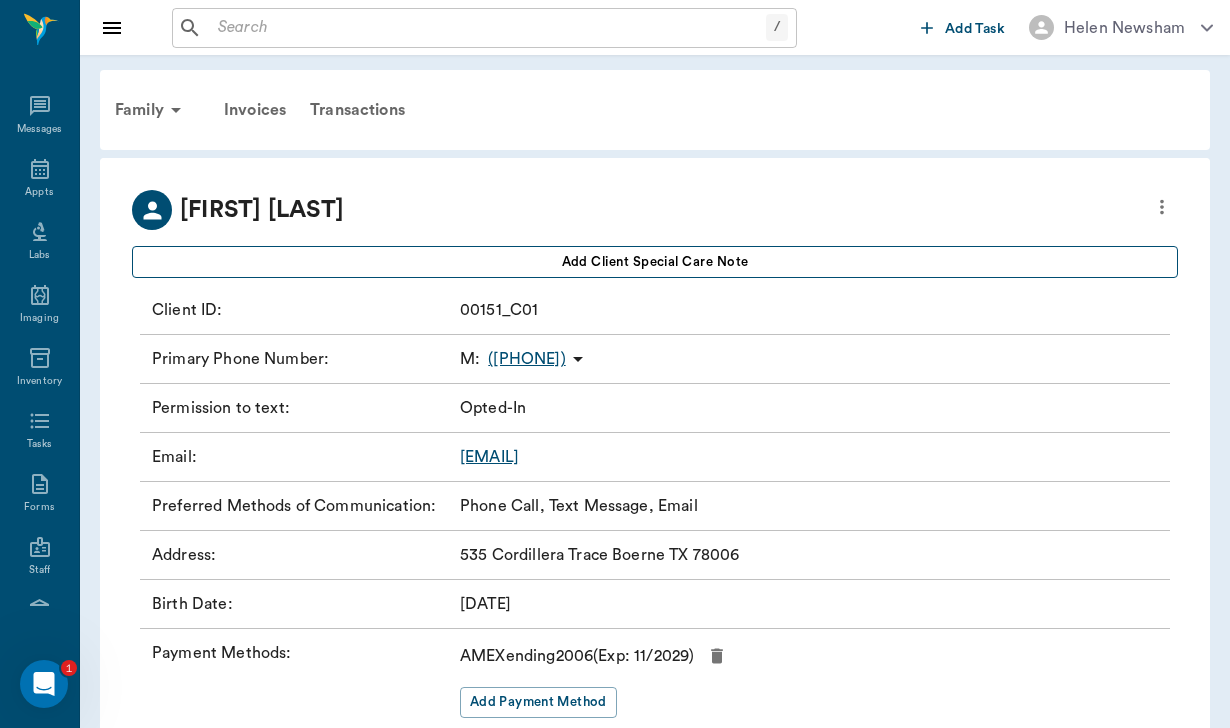 click on "Add client Special Care Note" at bounding box center (655, 262) 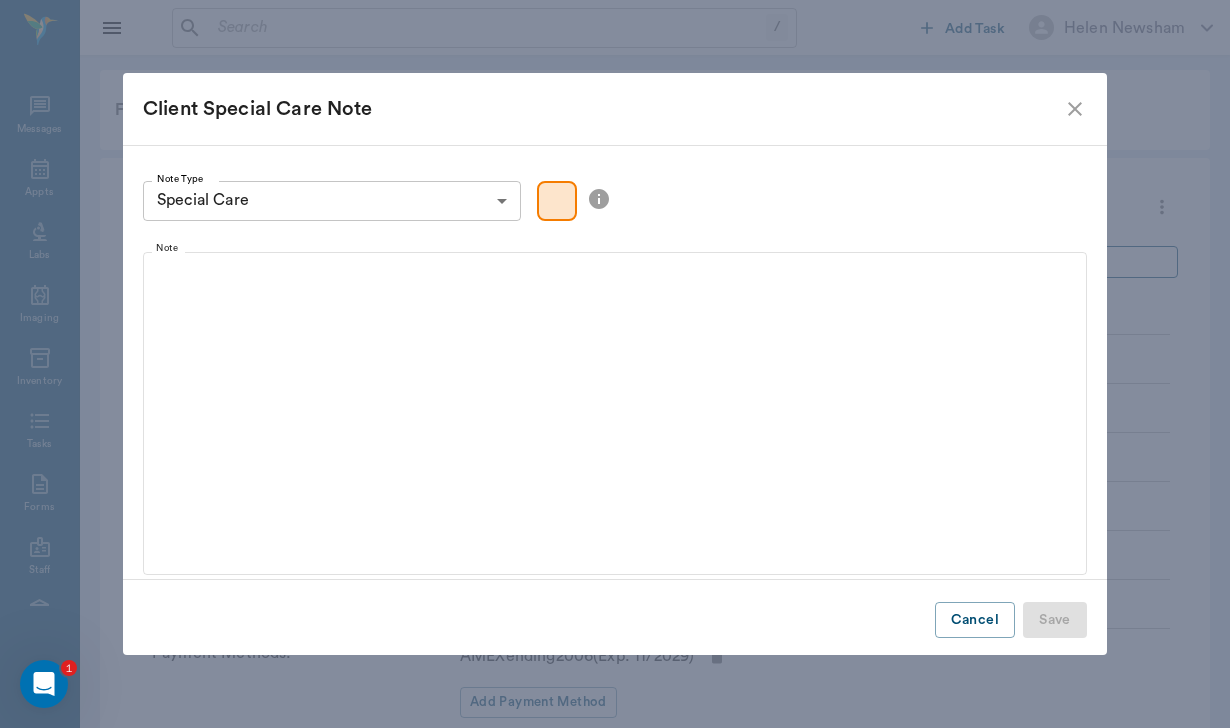 type 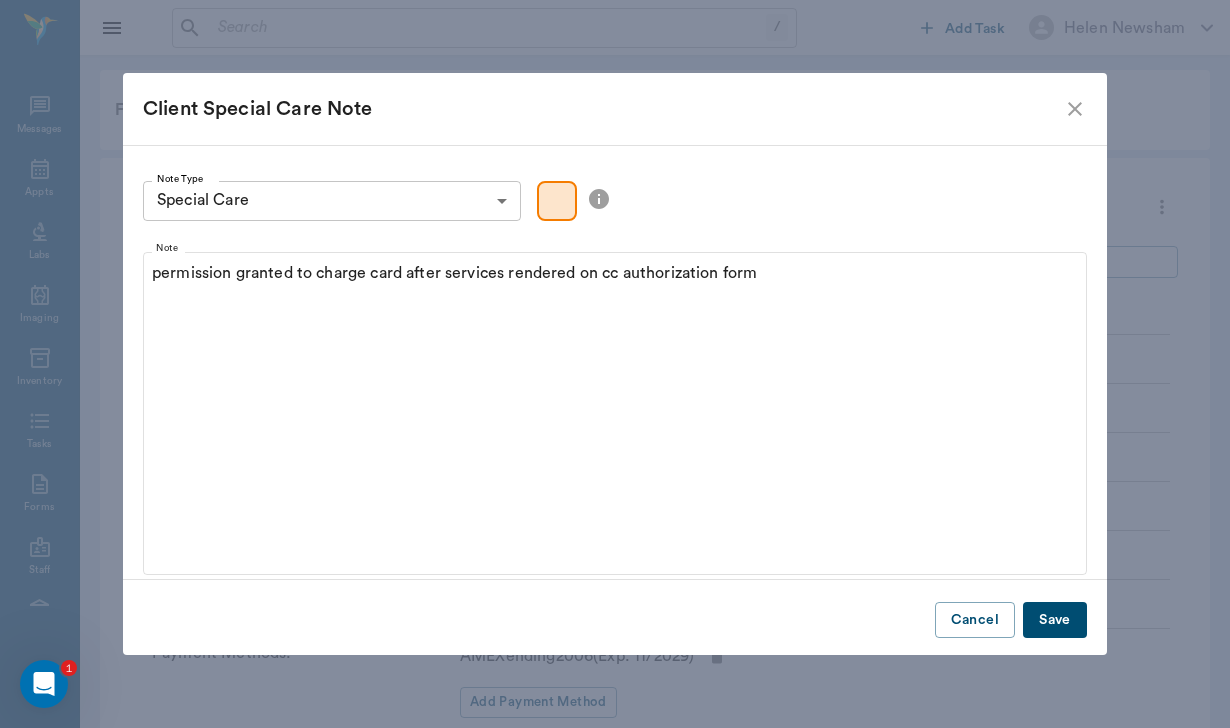 click on "Save" at bounding box center [1055, 620] 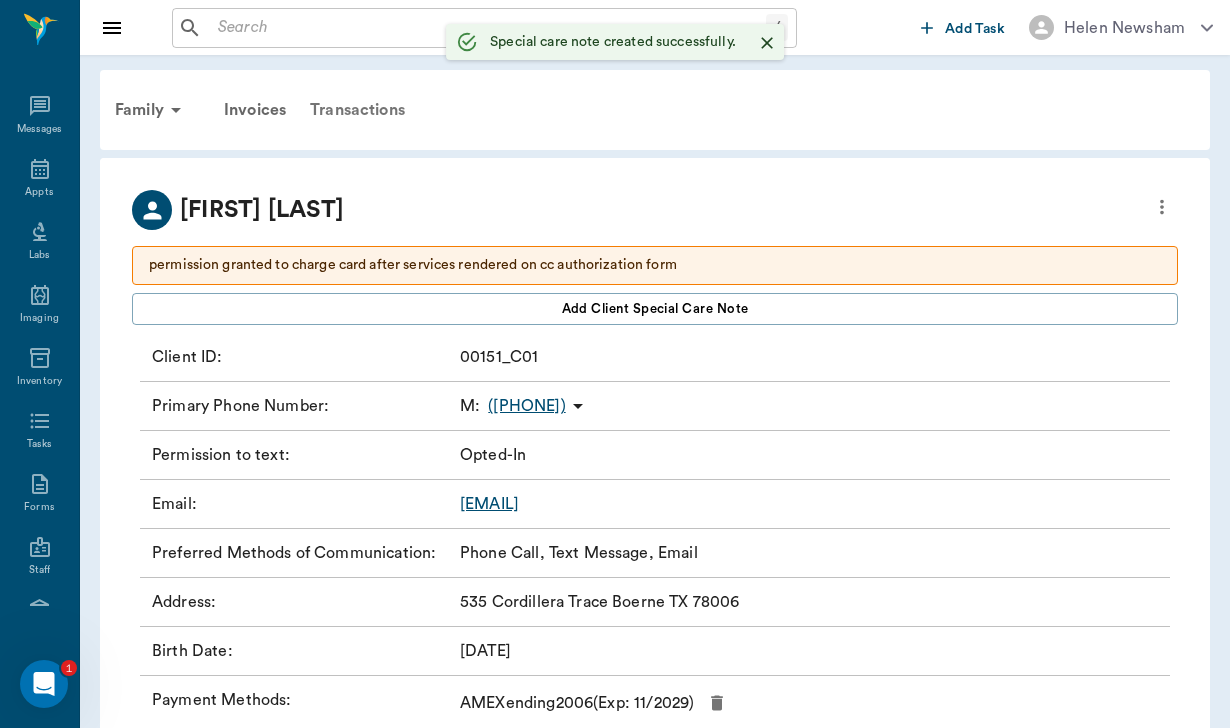 click on "Transactions" at bounding box center [357, 110] 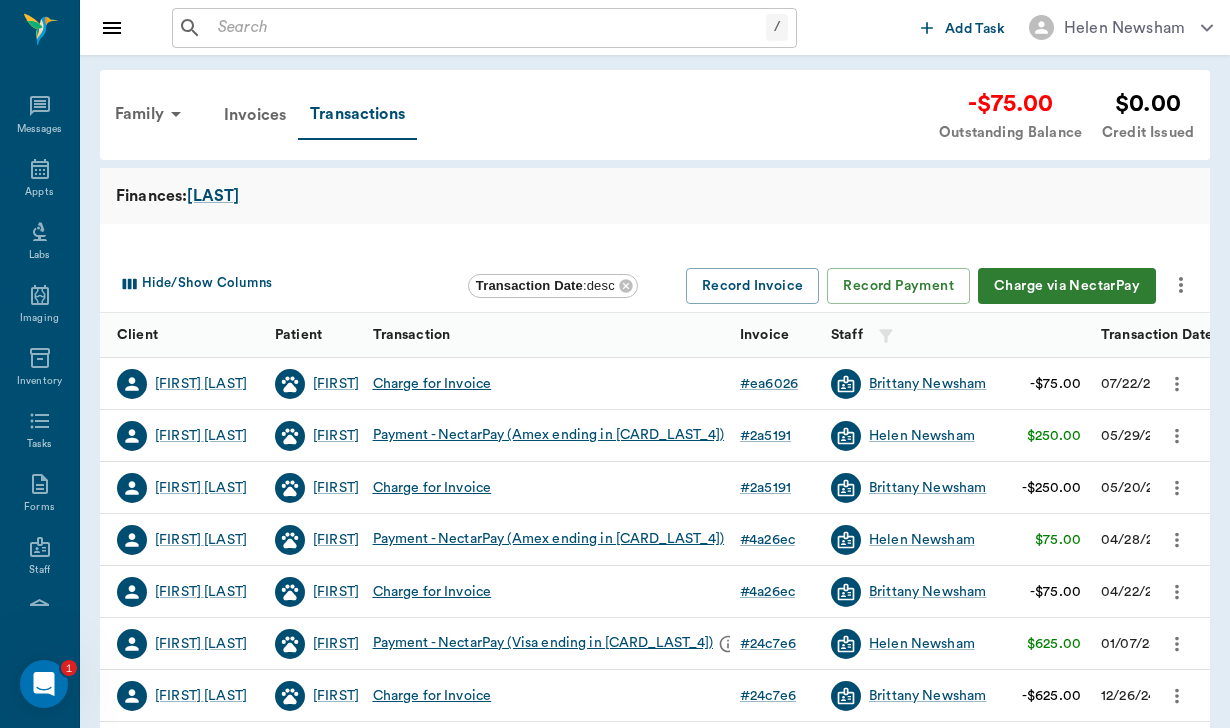 click on "Charge via NectarPay" at bounding box center [1067, 286] 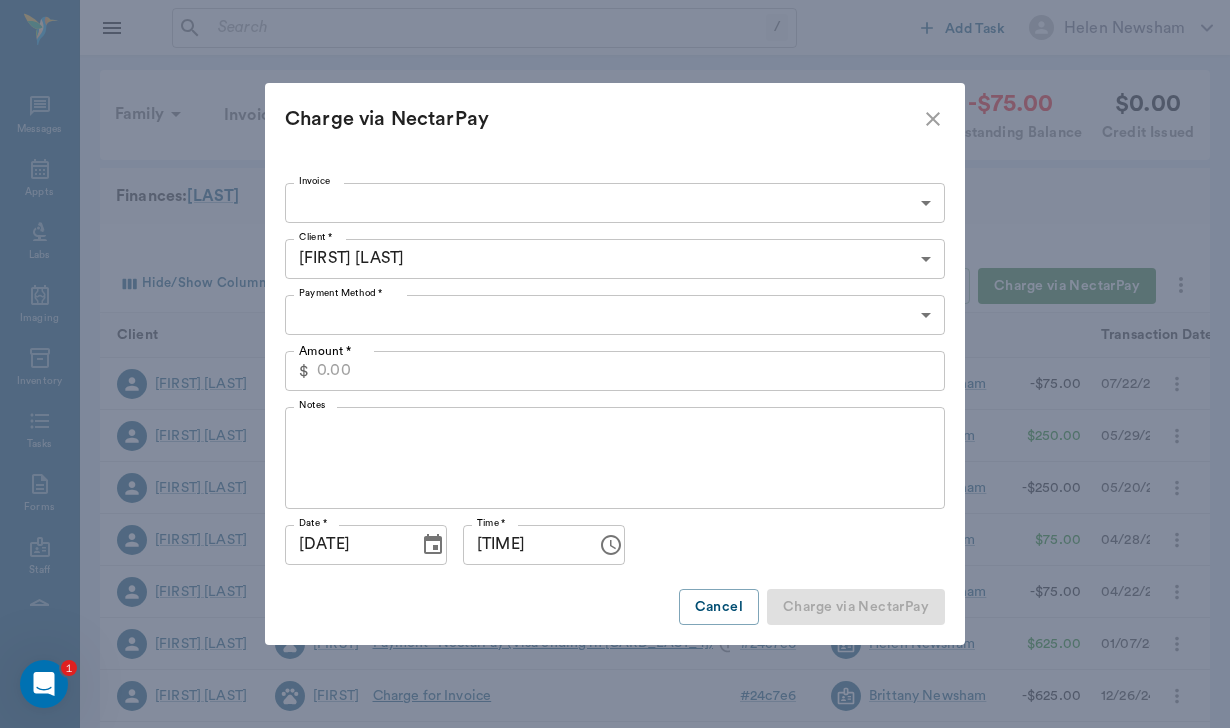 type on "CREDIT_CARDS_ON_FILE" 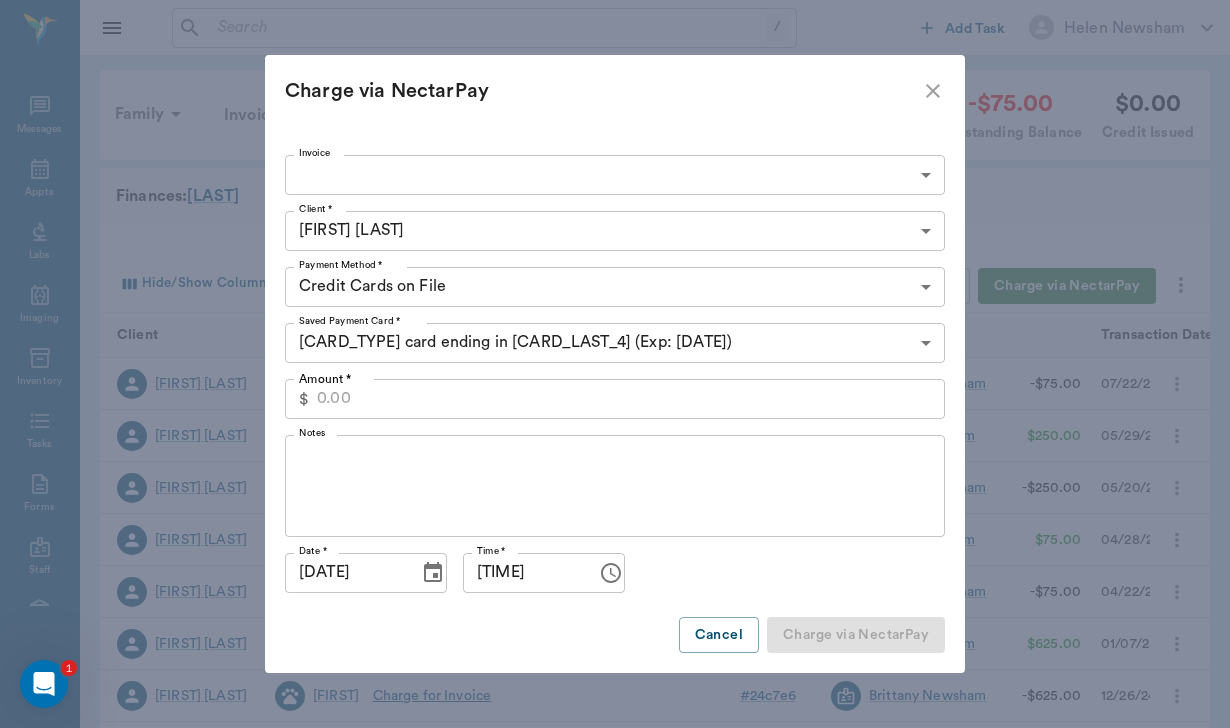 click on "/ ​ Add Task Helen Newsham Nectar Messages Appts Labs Imaging Inventory Tasks Forms Staff Reports Lookup Settings Family Invoices Transactions -$75.00 Outstanding Balance $0.00 Credit Issued Finances:    STAHL Hide/Show Columns Transaction Date :  desc Record Invoice Record Payment Charge via NectarPay Client Patient Transaction Invoice Staff Amount Transaction Date Patricia Stahl Freya Charge for Invoice # ea6026 Brittany Newsham -$75.00 07/22/25 Patricia Stahl Freya Payment - NectarPay (Amex ending in 2006) # 2a5191 Helen Newsham $250.00 05/29/25 Patricia Stahl Freya Charge for Invoice # 2a5191 Brittany Newsham -$250.00 05/20/25 Patricia Stahl Freya Payment - NectarPay (Amex ending in 2006) # 4a26ec Helen Newsham $75.00 04/28/25 Patricia Stahl Freya Charge for Invoice # 4a26ec Brittany Newsham -$75.00 04/22/25 Patricia Stahl Freya Payment - NectarPay (Visa ending in 9207) # 24c7e6 Helen Newsham $625.00 01/07/25 Patricia Stahl Freya Charge for Invoice # 24c7e6 Brittany Newsham -$625.00 12/26/24 Freya #" at bounding box center (615, 511) 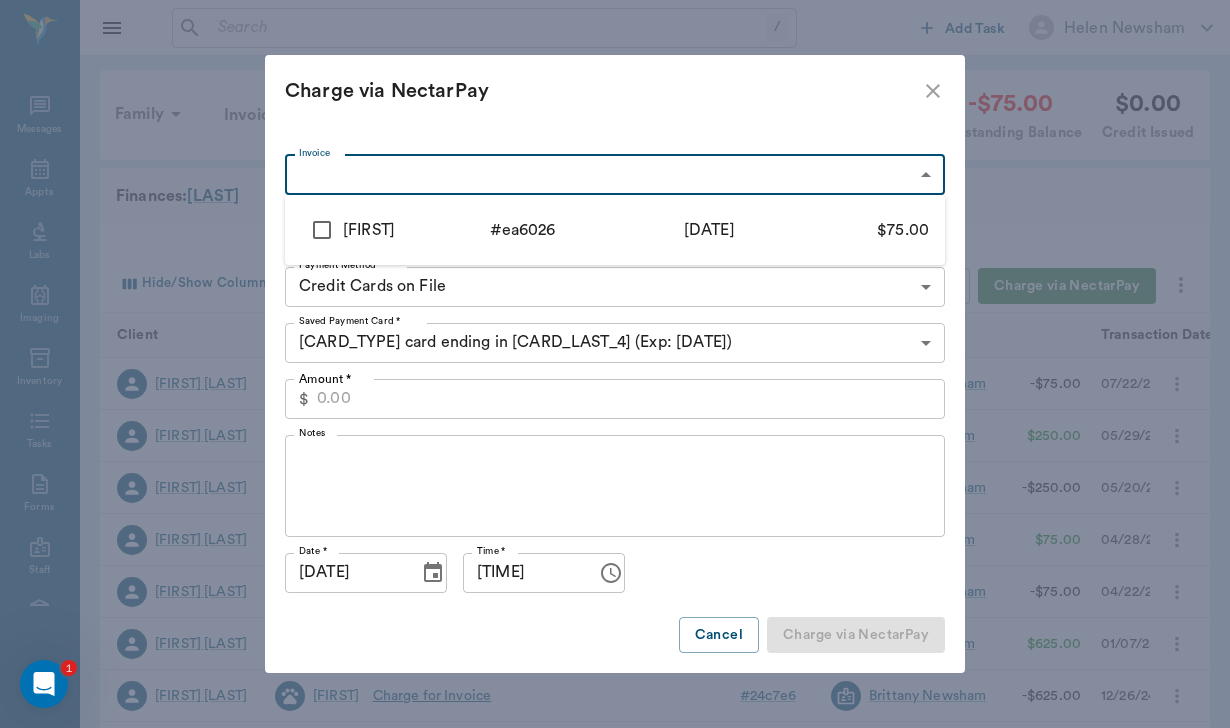 click at bounding box center [322, 230] 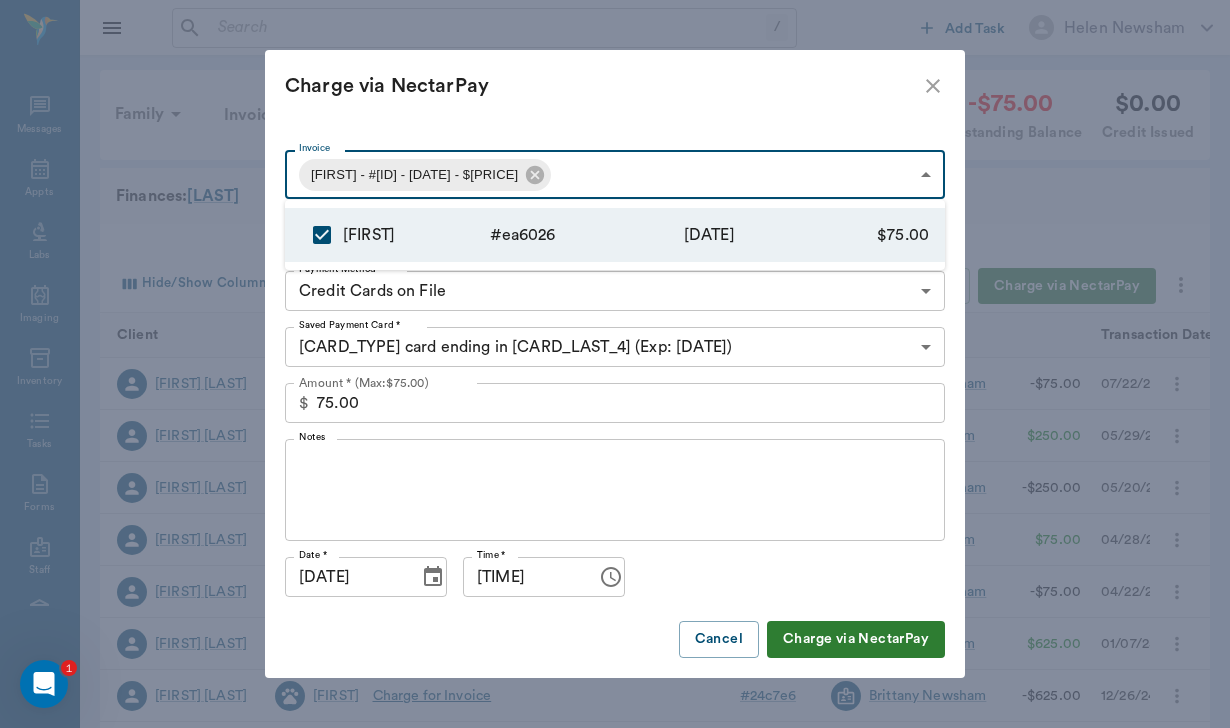 click at bounding box center (615, 364) 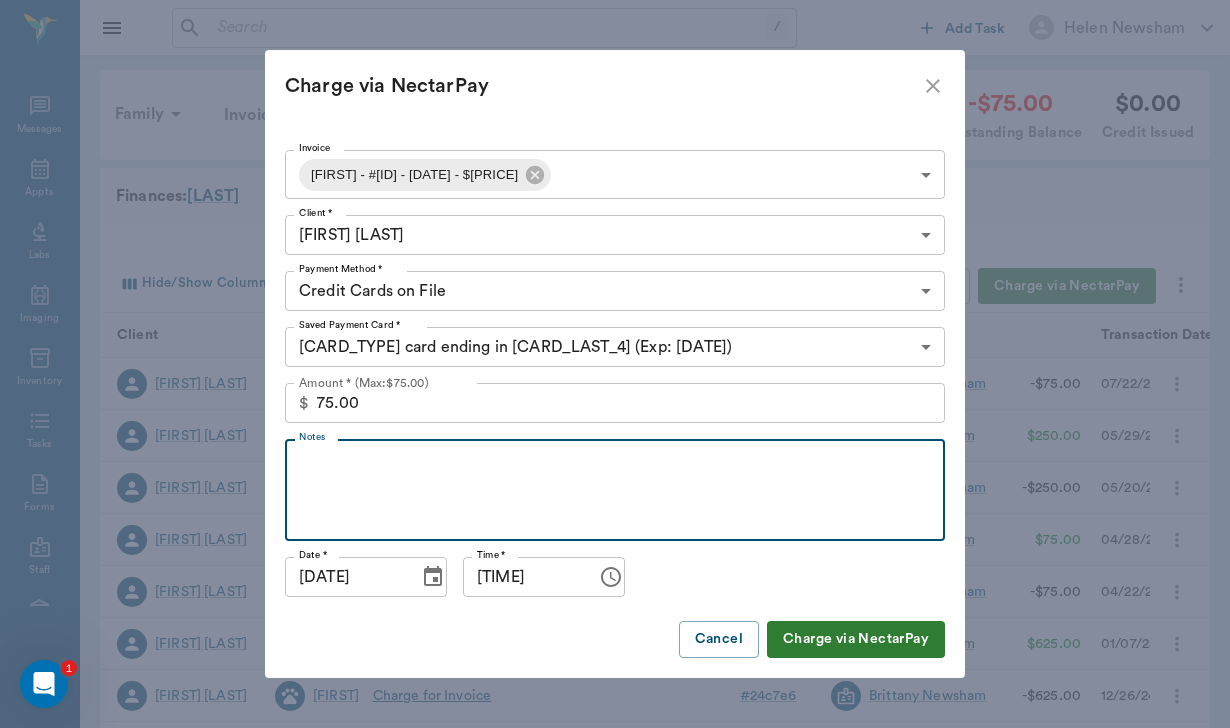 click on "Notes" at bounding box center (615, 490) 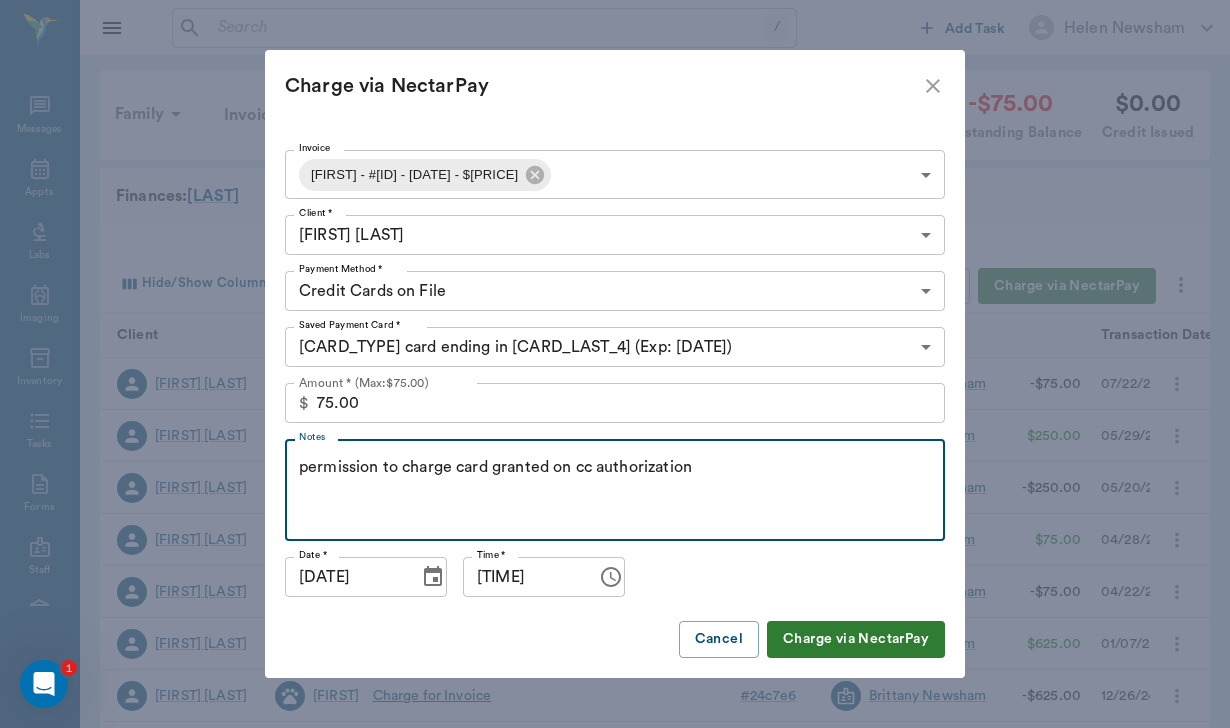 type on "permission to charge card granted on cc authorization" 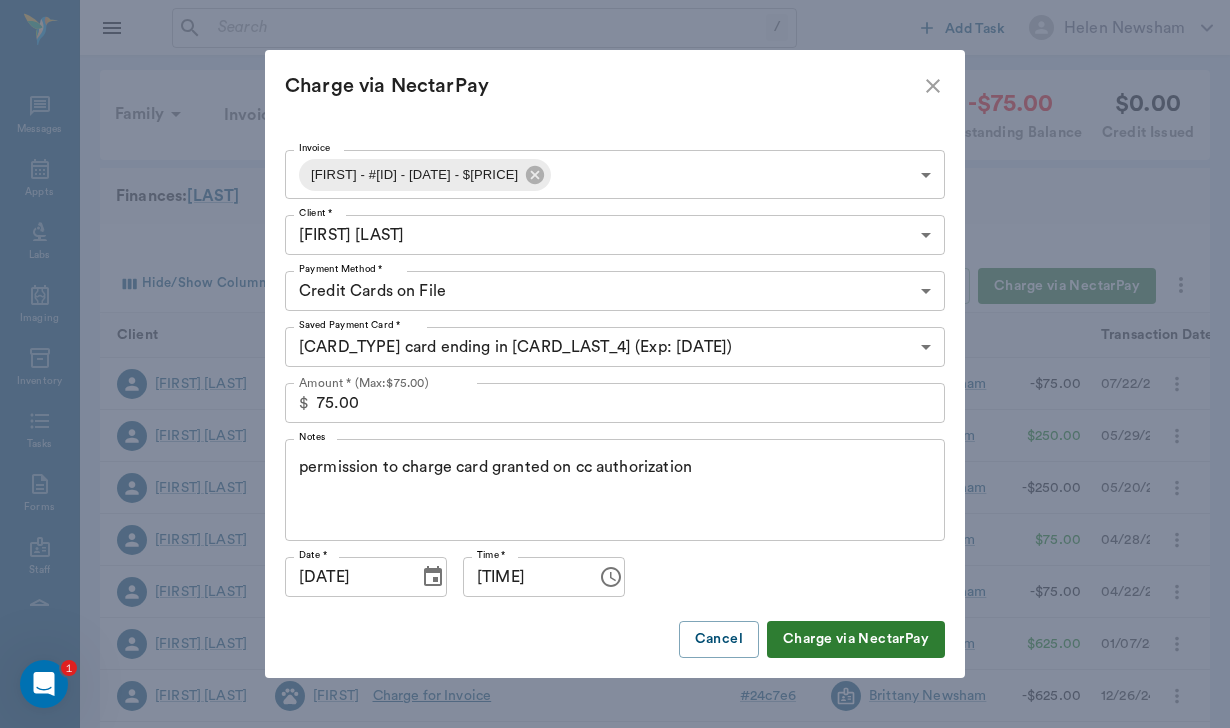 click on "Charge via NectarPay" at bounding box center (856, 639) 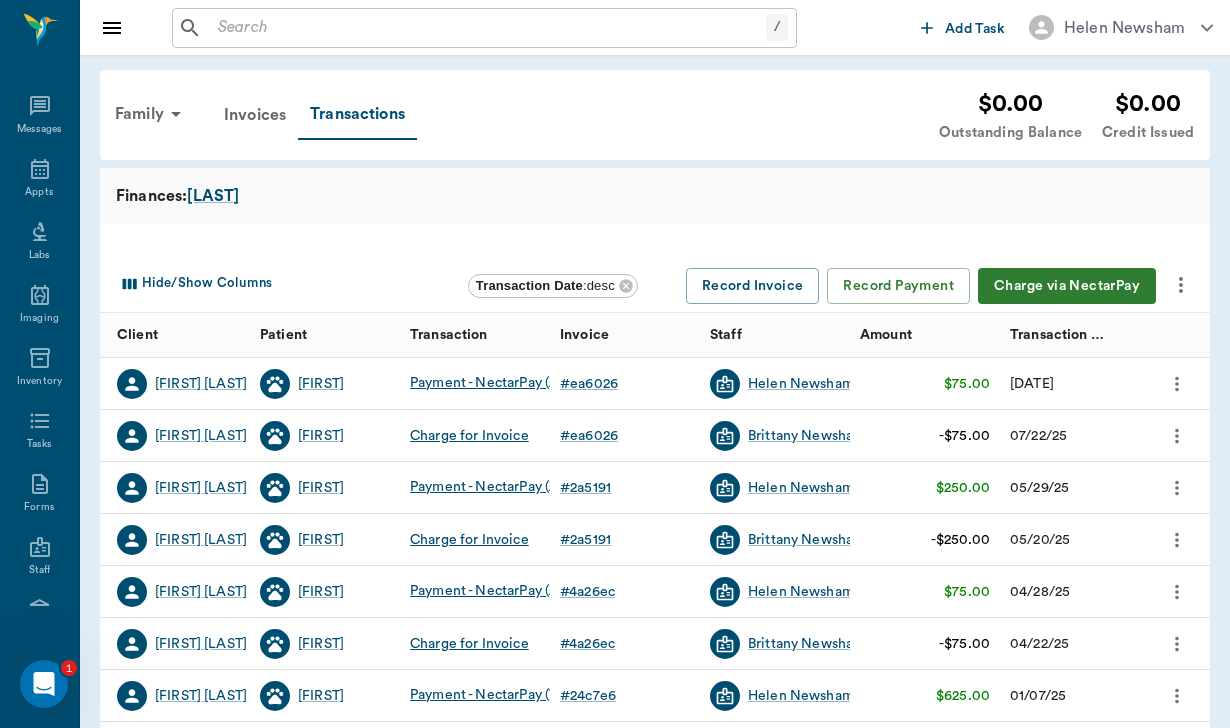 click on "Hide/Show Columns Transaction Date :  desc Record Invoice Record Payment Charge via NectarPay" at bounding box center (659, 286) 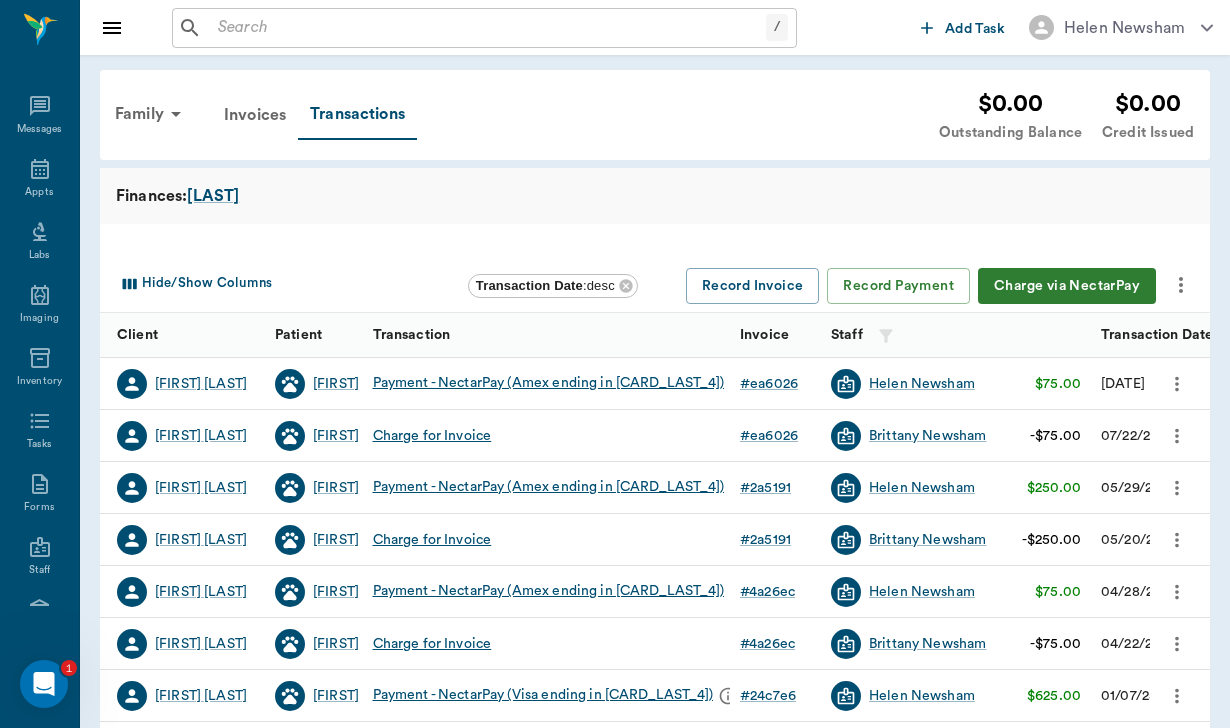 click 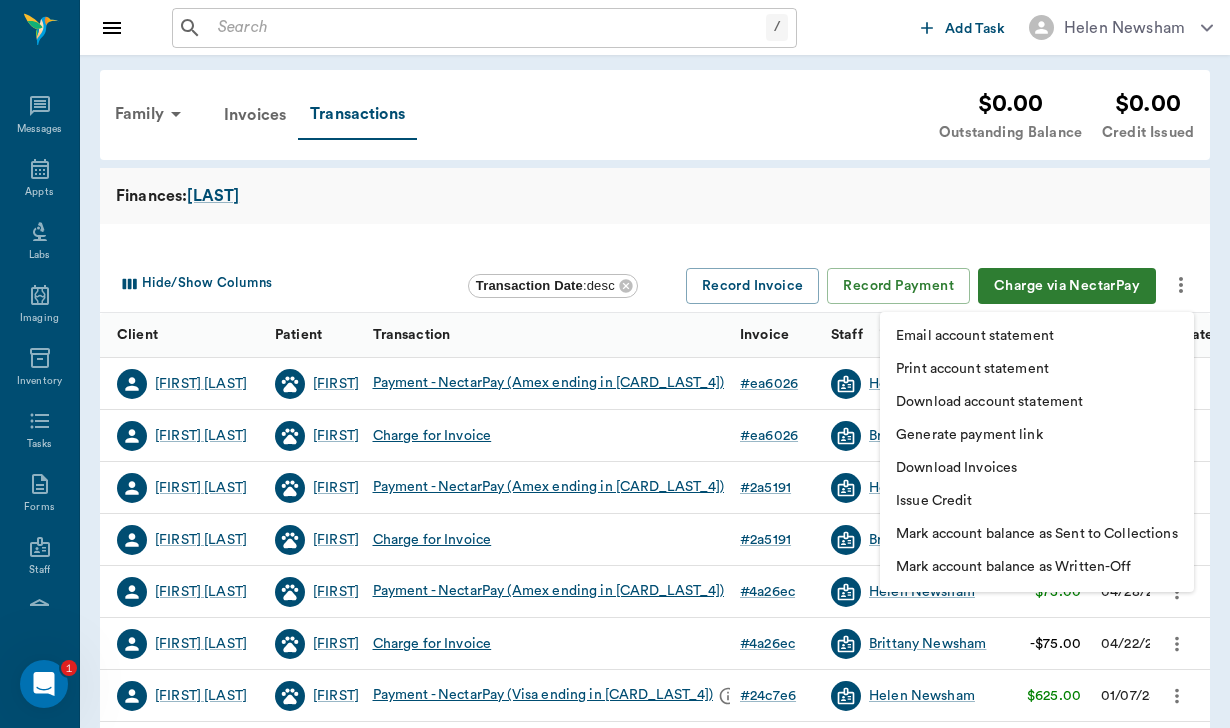 click on "Download account statement" at bounding box center (1037, 402) 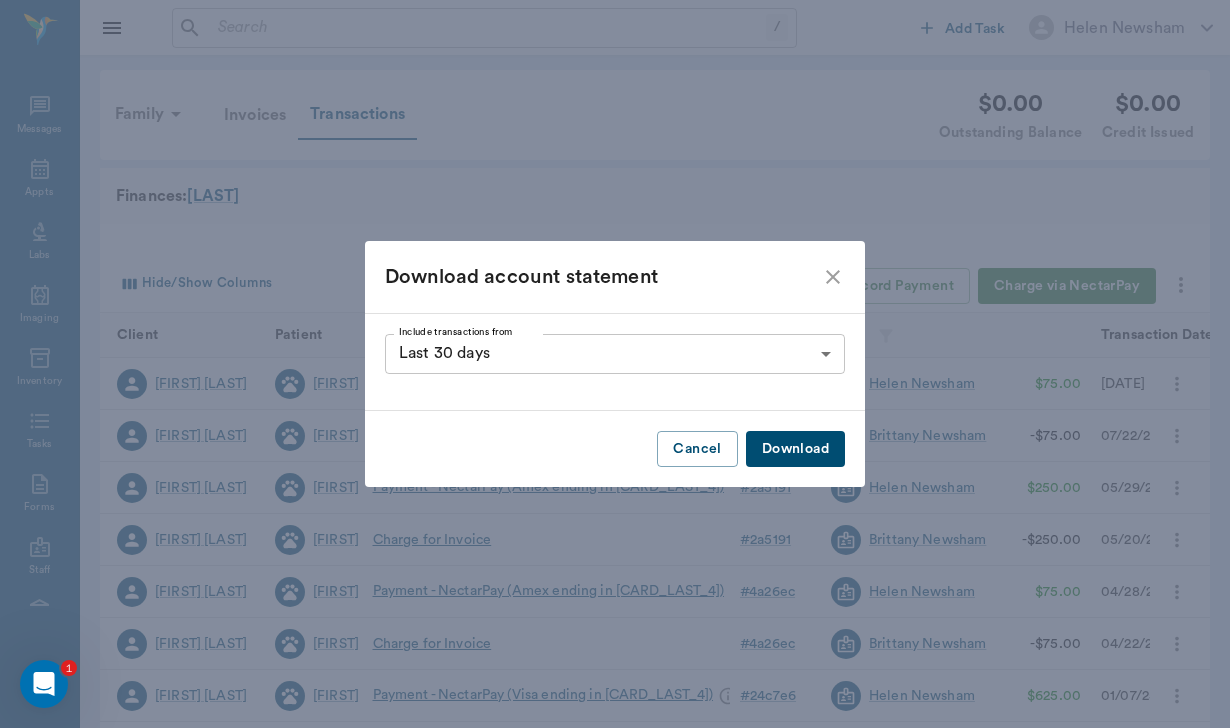 click on "/ ​ Add Task Helen Newsham Nectar Messages Appts Labs Imaging Inventory Tasks Forms Staff Reports Lookup Settings Family Invoices Transactions $0.00 Outstanding Balance $0.00 Credit Issued Finances:    STAHL Hide/Show Columns Transaction Date :  desc Record Invoice Record Payment Charge via NectarPay Client Patient Transaction Invoice Staff Amount Transaction Date Patricia Stahl Freya Payment - NectarPay (Amex ending in 2006) # ea6026 Helen Newsham $75.00 08/02/25 Patricia Stahl Freya Charge for Invoice # ea6026 Brittany Newsham -$75.00 07/22/25 Patricia Stahl Freya Payment - NectarPay (Amex ending in 2006) # 2a5191 Helen Newsham $250.00 05/29/25 Patricia Stahl Freya Charge for Invoice # 2a5191 Brittany Newsham -$250.00 05/20/25 Patricia Stahl Freya Payment - NectarPay (Amex ending in 2006) # 4a26ec Helen Newsham $75.00 04/28/25 Patricia Stahl Freya Charge for Invoice # 4a26ec Brittany Newsham -$75.00 04/22/25 Patricia Stahl Freya Payment - NectarPay (Visa ending in 9207) # 24c7e6 Helen Newsham $625.00 #" at bounding box center (615, 537) 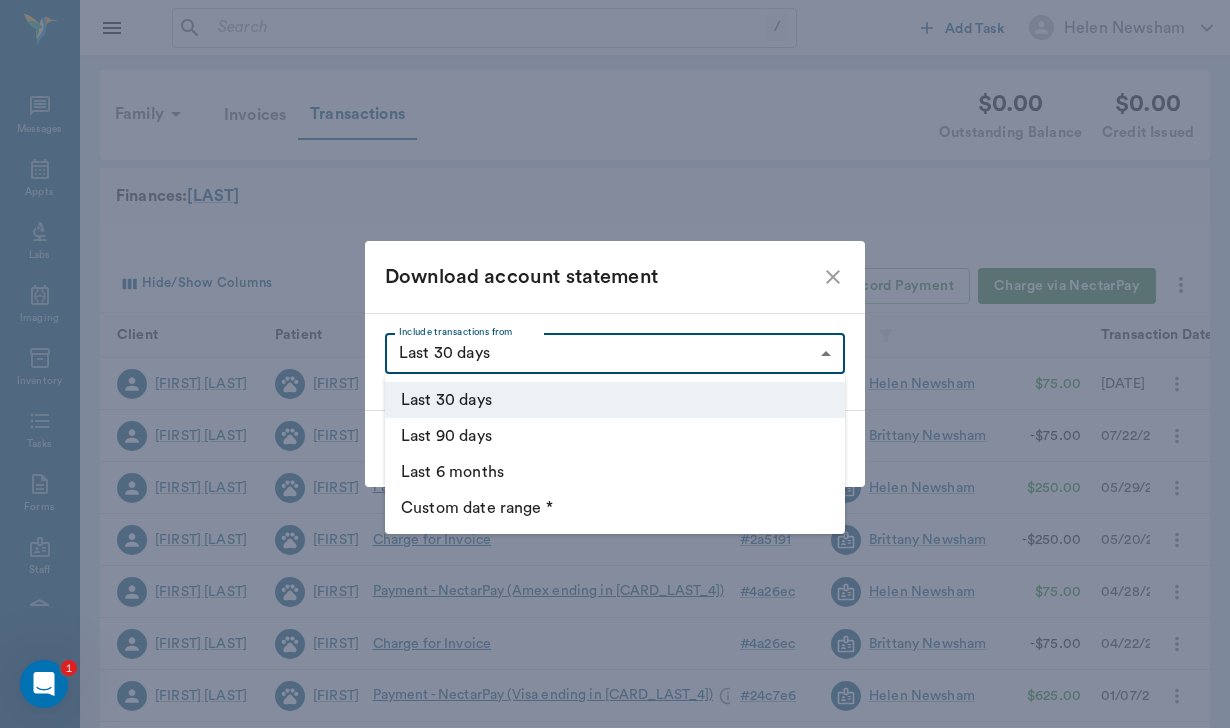 click on "Custom date range *" at bounding box center (615, 508) 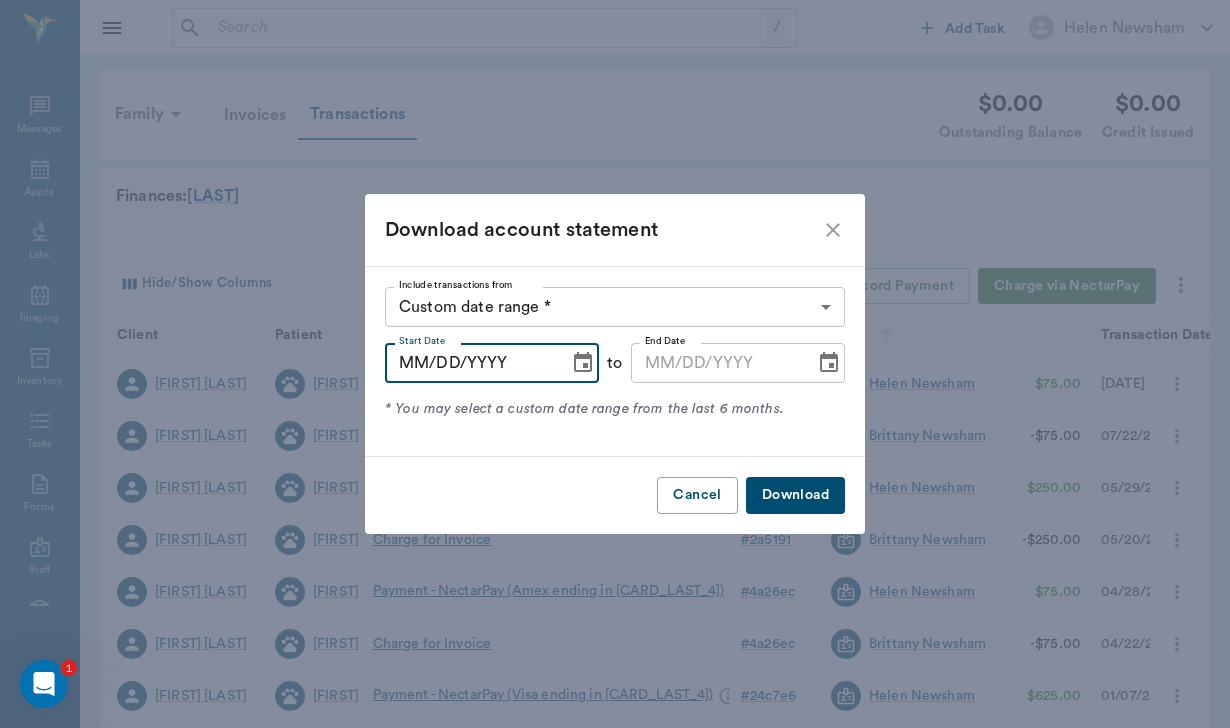 click on "MM/DD/YYYY" at bounding box center [470, 363] 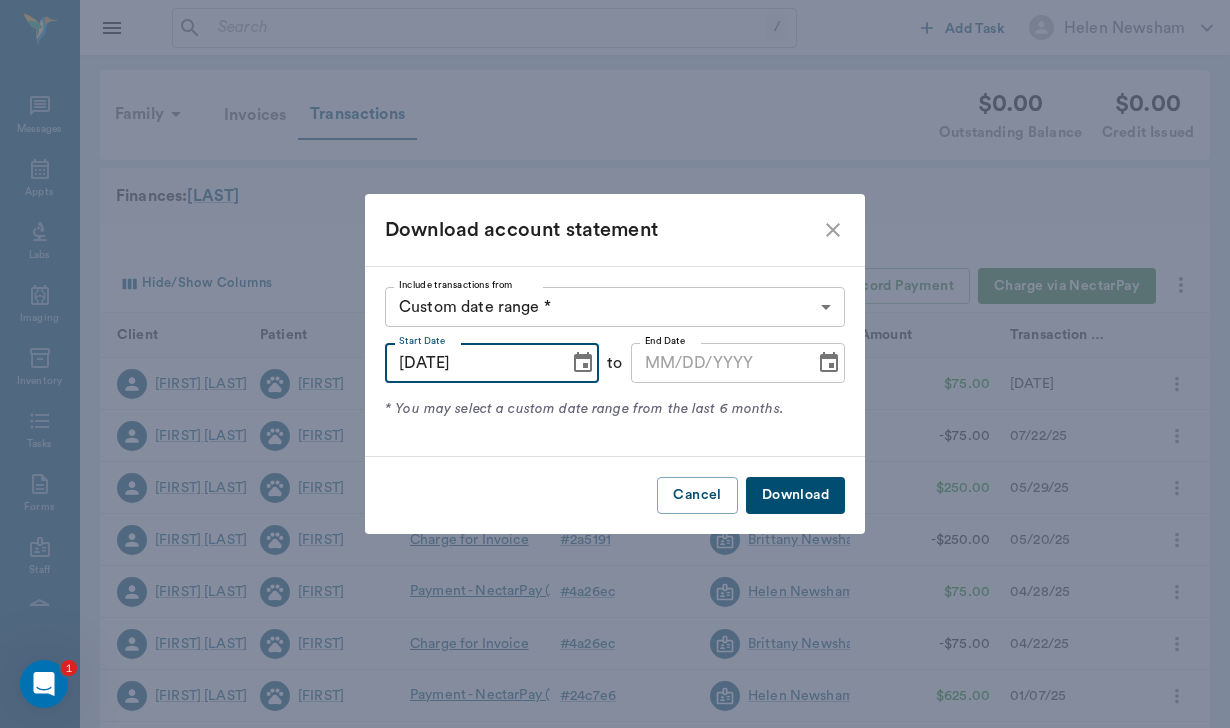type on "07/21/2025" 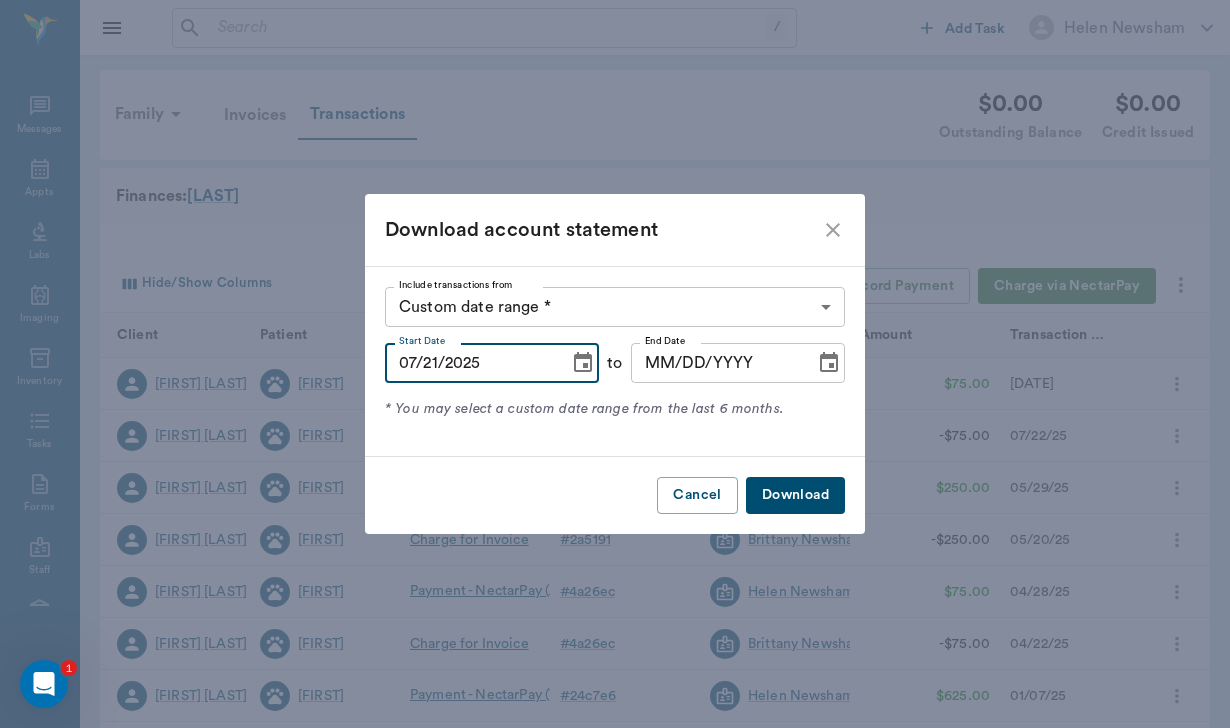 click on "MM/DD/YYYY" at bounding box center [716, 363] 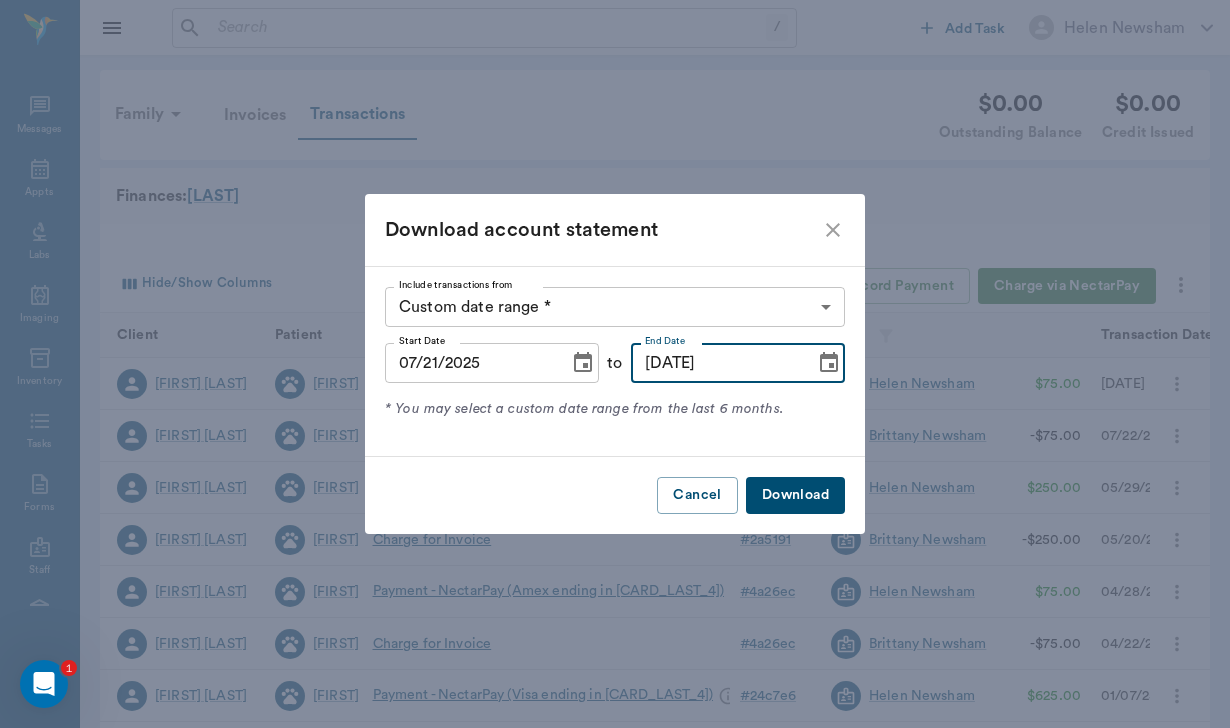 type on "08/03/2025" 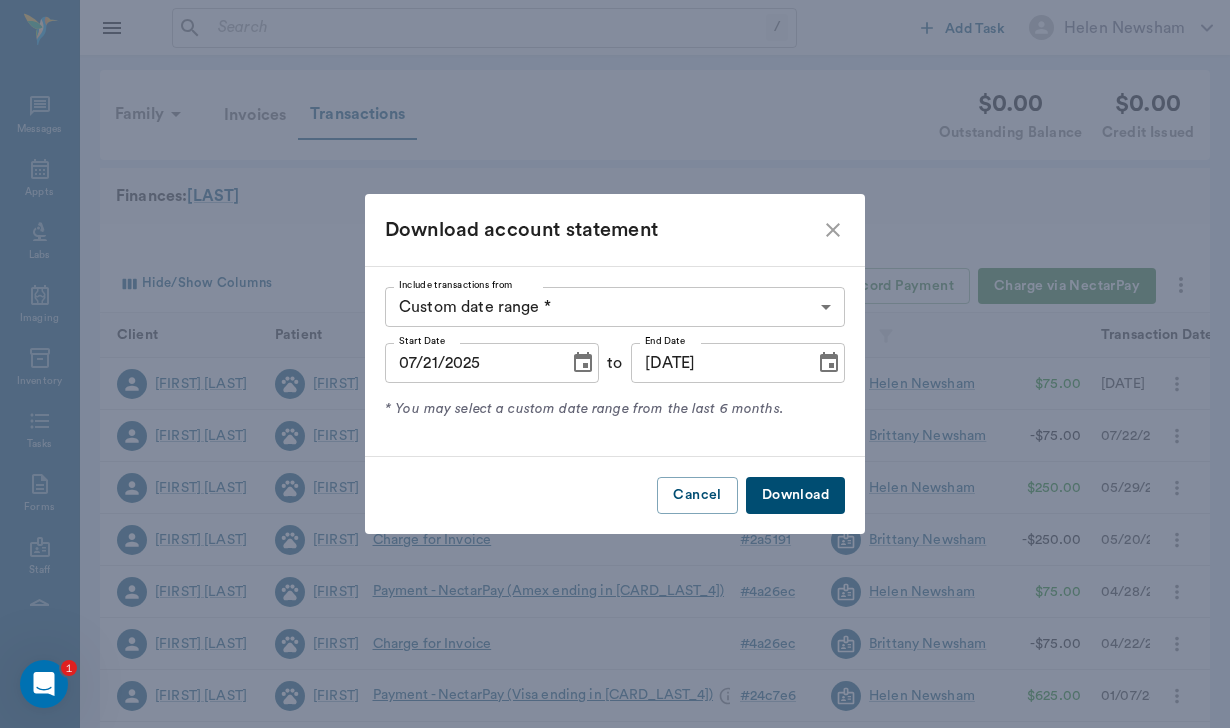 click on "Download" at bounding box center (795, 495) 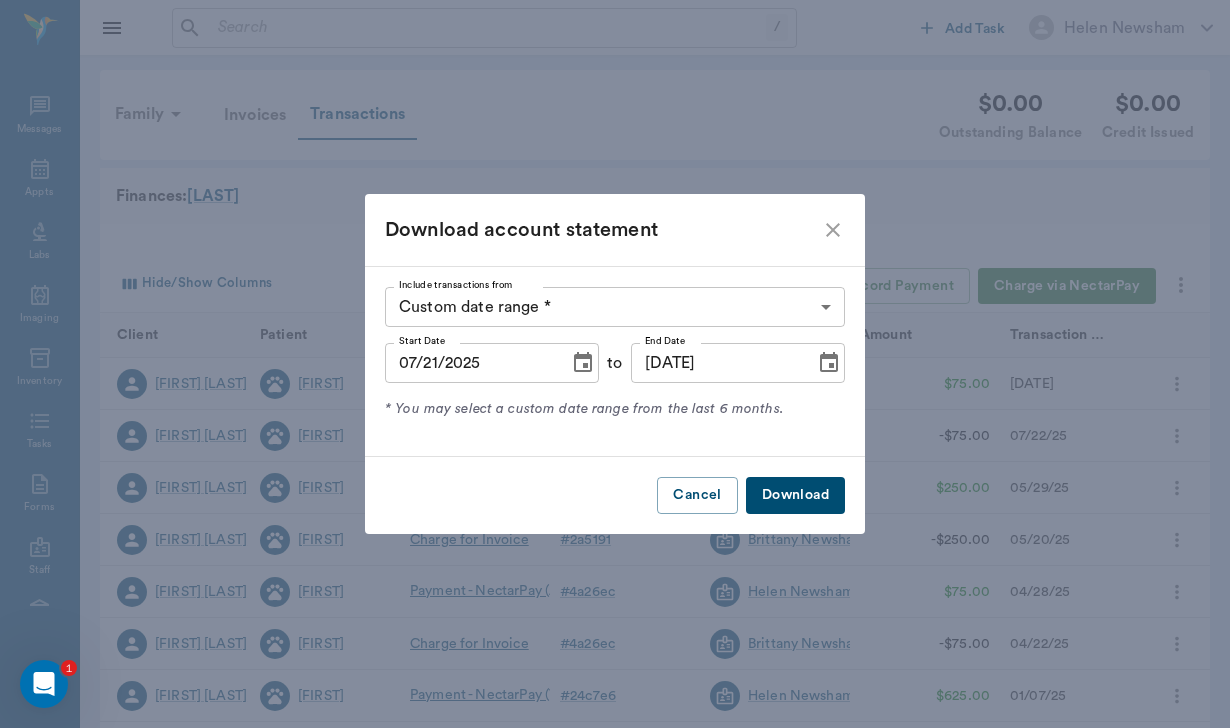 click 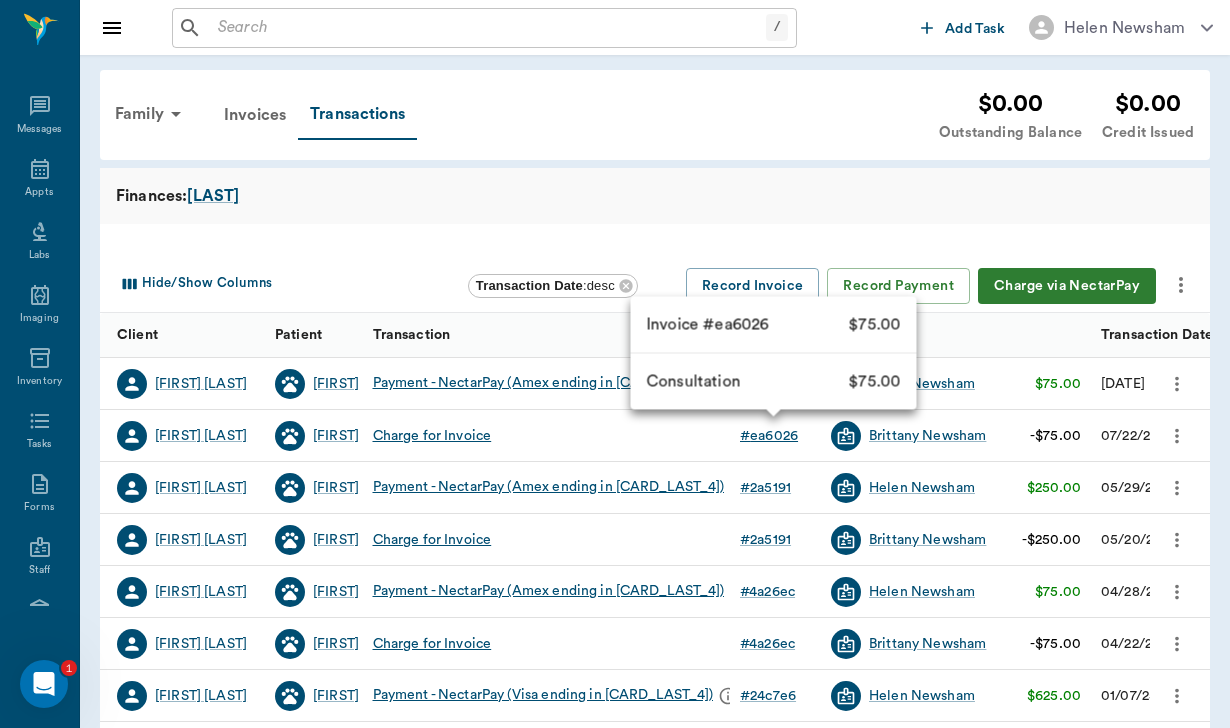 click on "# ea6026" at bounding box center (769, 436) 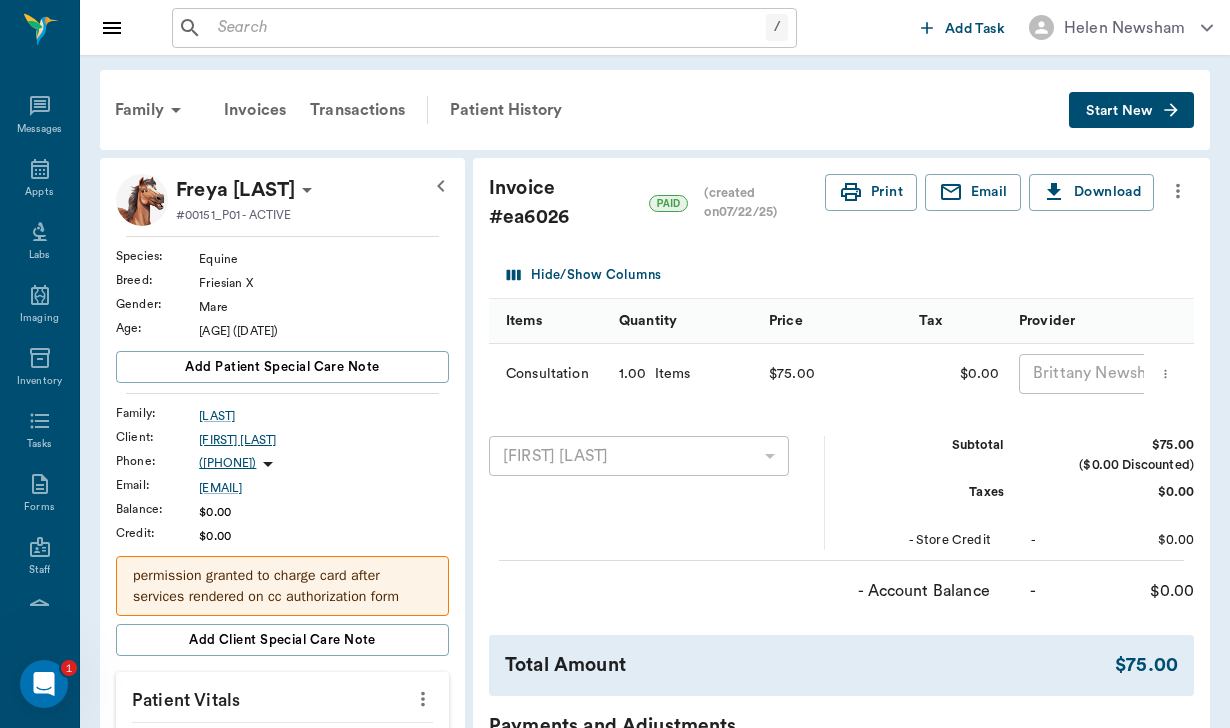 click on "Patricia Stahl" at bounding box center (324, 440) 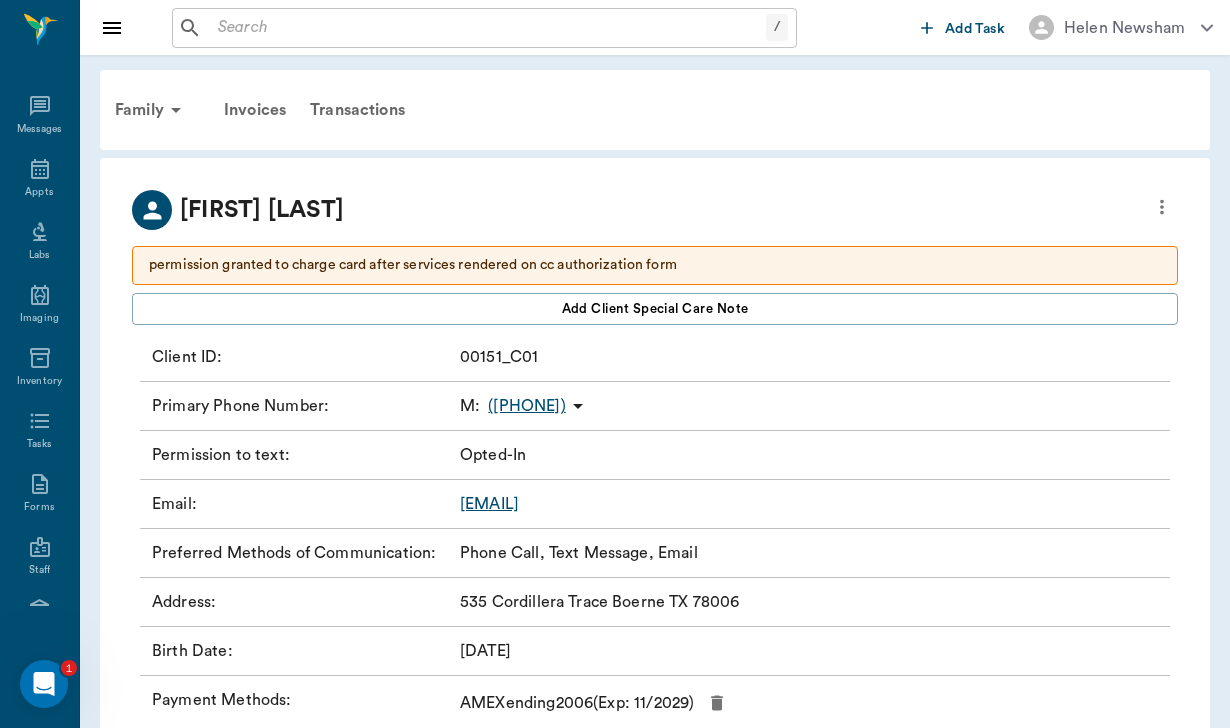 click on "pgstahl@comcast.net" at bounding box center [489, 504] 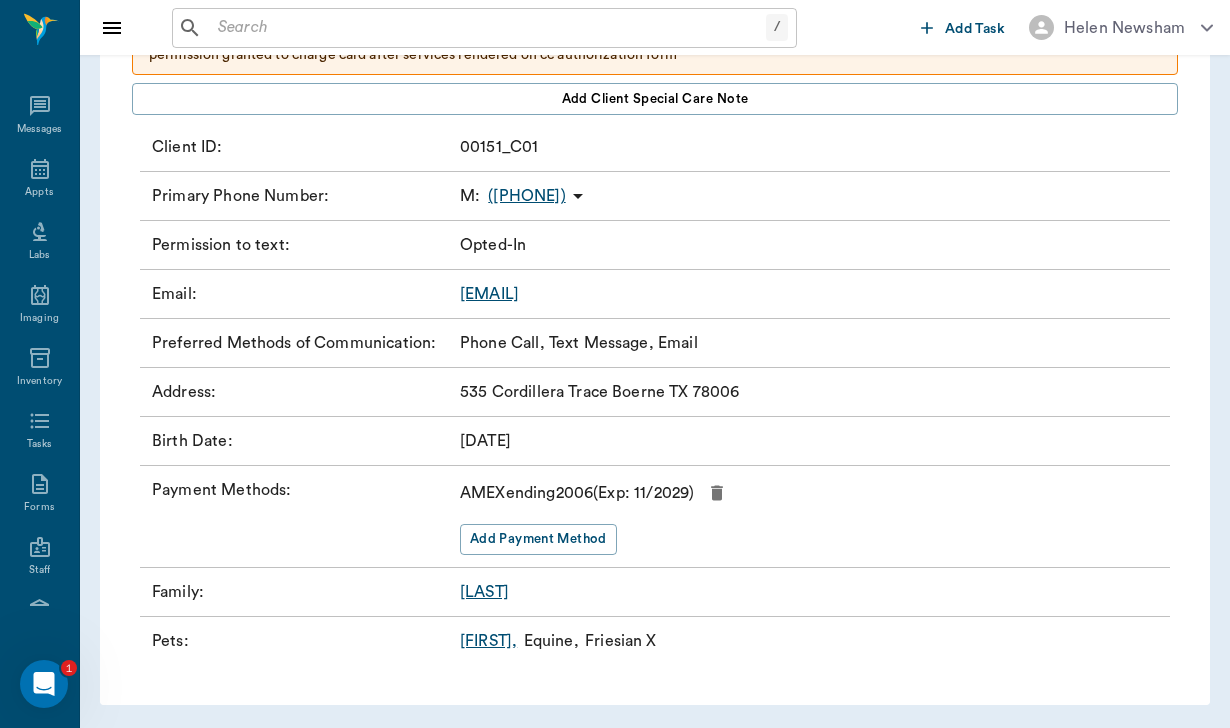 scroll, scrollTop: 209, scrollLeft: 0, axis: vertical 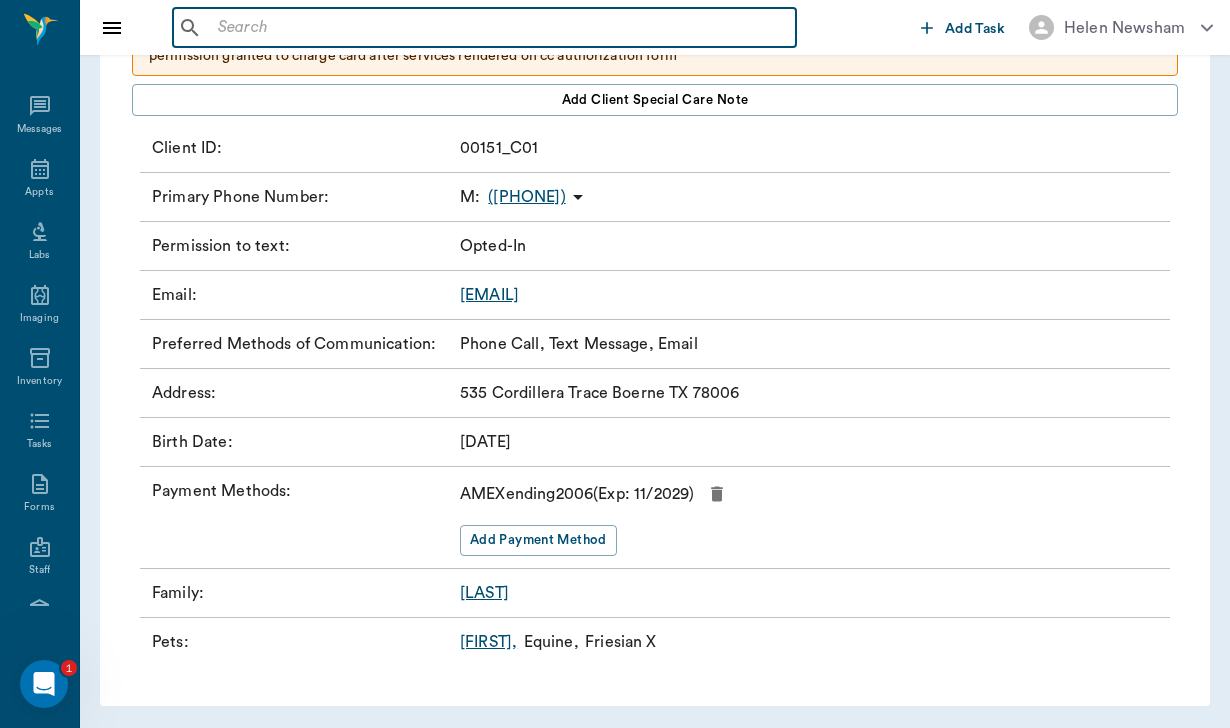 click at bounding box center [499, 28] 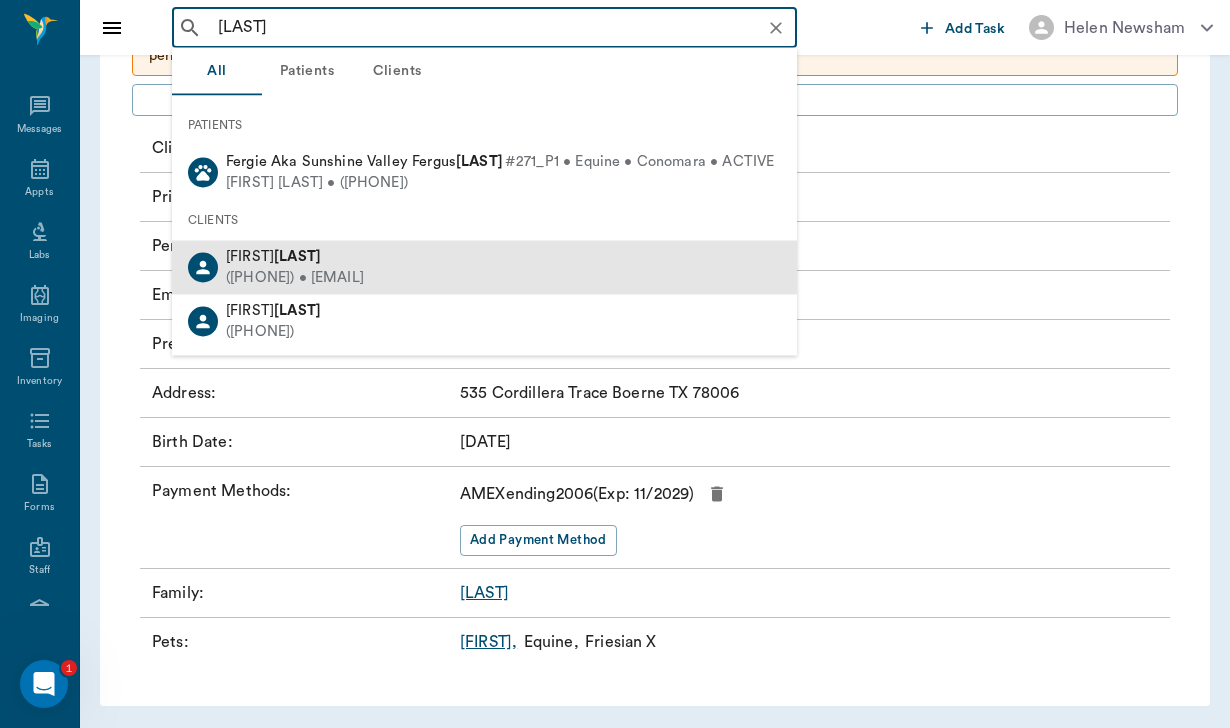 click on "Lauren  Henderson" at bounding box center (273, 256) 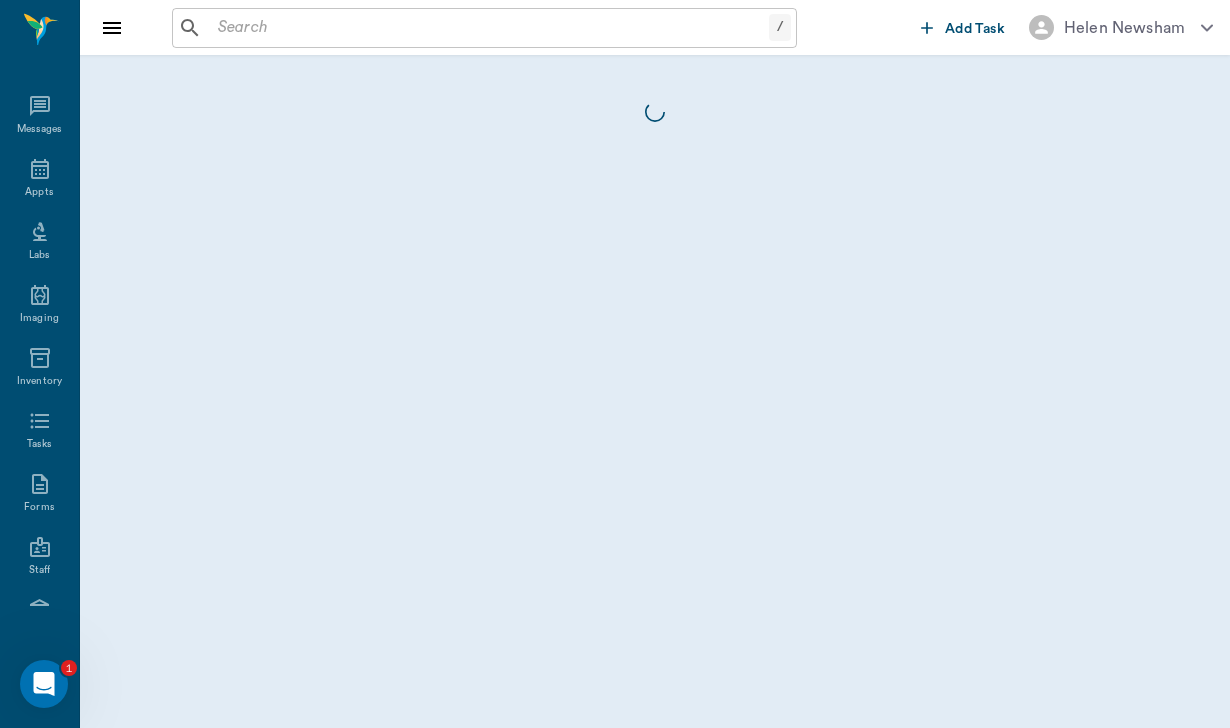 scroll, scrollTop: 0, scrollLeft: 0, axis: both 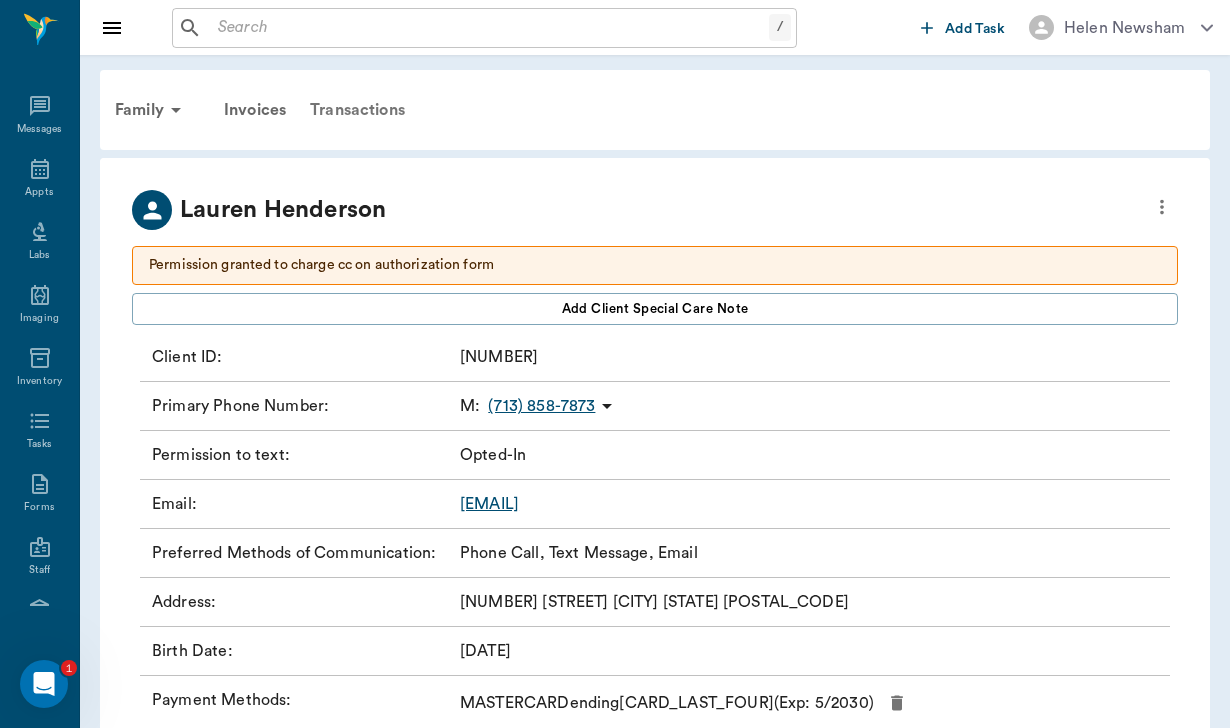 click on "Transactions" at bounding box center [357, 110] 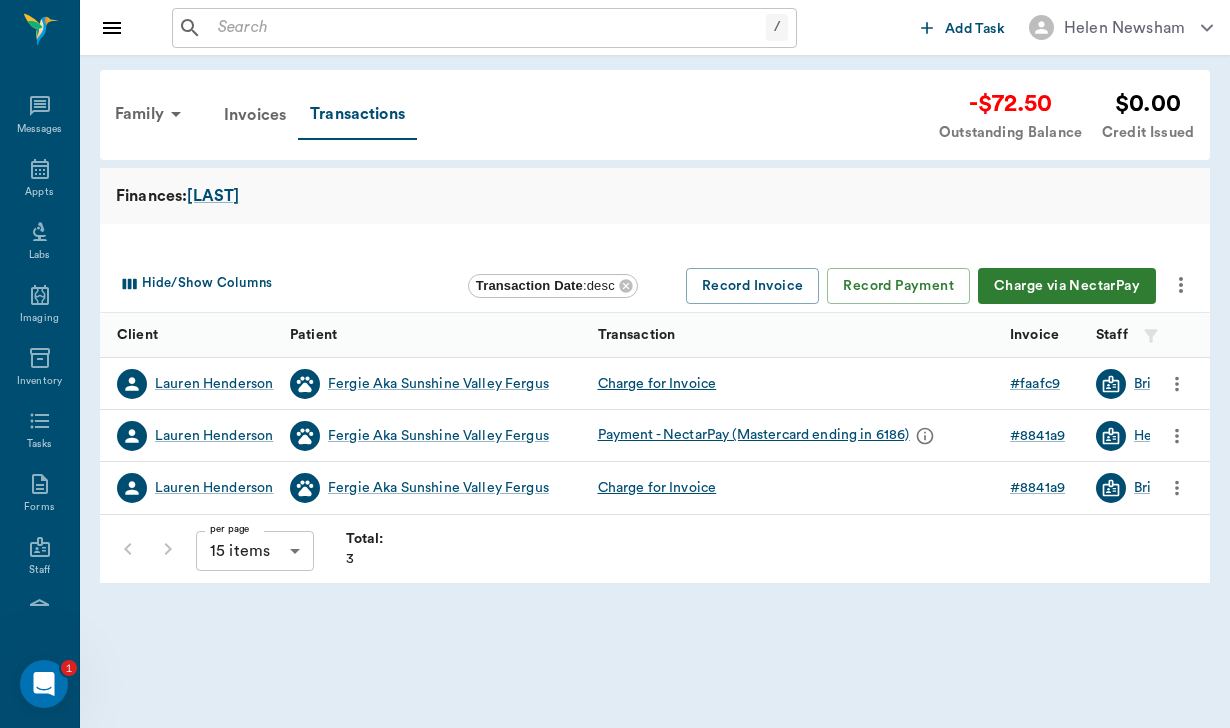 click on "Charge via NectarPay" at bounding box center (1067, 286) 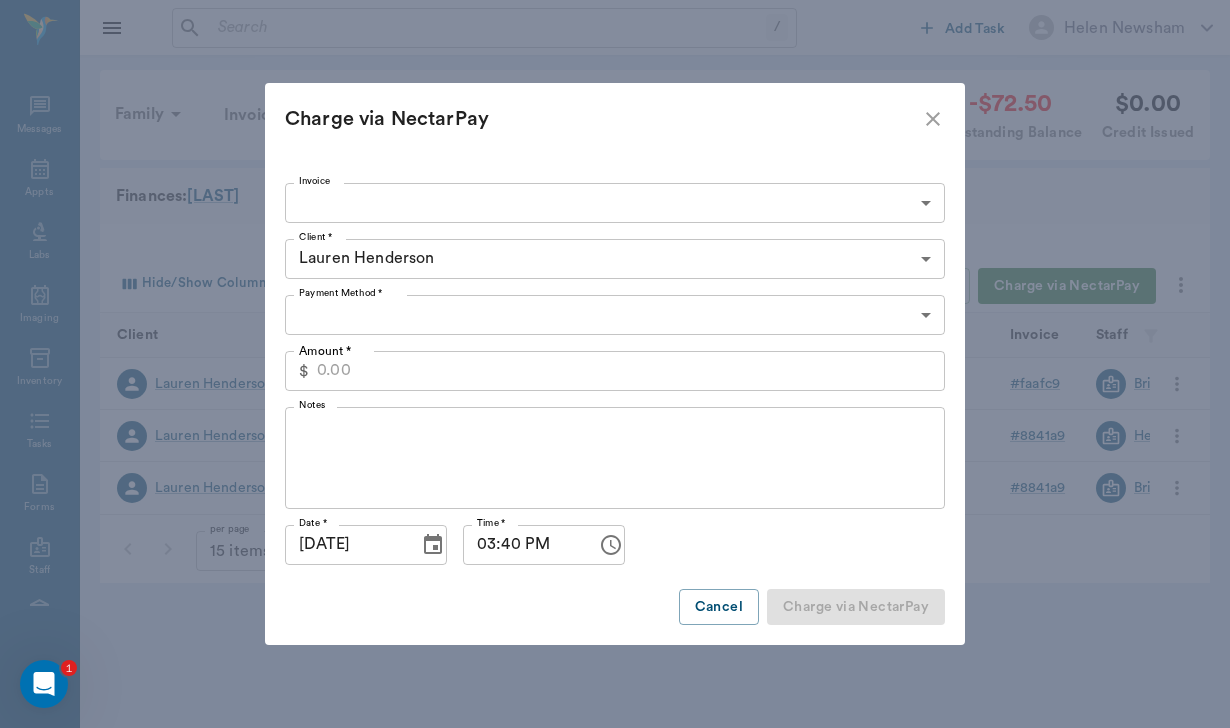 type on "CREDIT_CARDS_ON_FILE" 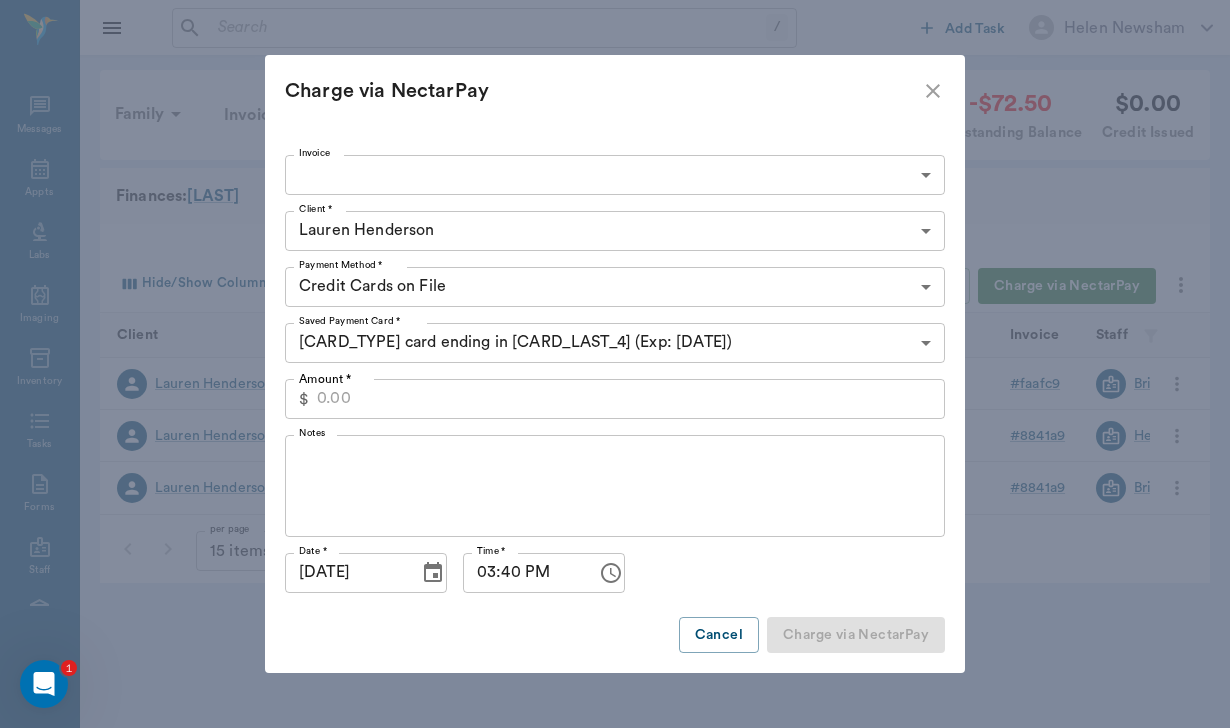 click on "/ ​ Add Task Helen Newsham Nectar Messages Appts Labs Imaging Inventory Tasks Forms Staff Reports Lookup Settings Family Invoices Transactions -$72.50 Outstanding Balance $0.00 Credit Issued Finances:    HENDERSON Hide/Show Columns Transaction Date :  desc Record Invoice Record Payment Charge via NectarPay Client Patient Transaction Invoice Staff Amount Transaction Date Lauren Henderson Fergie Aka Sunshine Valley Fergus Charge for Invoice # faafc9 Brittany Newsham -$72.50 07/18/25 Lauren Henderson Fergie Aka Sunshine Valley Fergus Payment - NectarPay (Mastercard ending in 6186) # 8841a9 Helen Newsham $275.00 07/15/25 Lauren Henderson Fergie Aka Sunshine Valley Fergus Charge for Invoice # 8841a9 Brittany Newsham -$275.00 07/03/25 per page 15 items 15 per page Total:   3 NectarVet | High Caliber Performance 1 0 Settings Sign Out View all family members Patients Fergie Aka Sunshine Valley Fergus HENDERSON #271_P1    -    ACTIVE   Clients Lauren Henderson #271_C1 Brian Henderson #271_C2 Generate payment link" at bounding box center [615, 364] 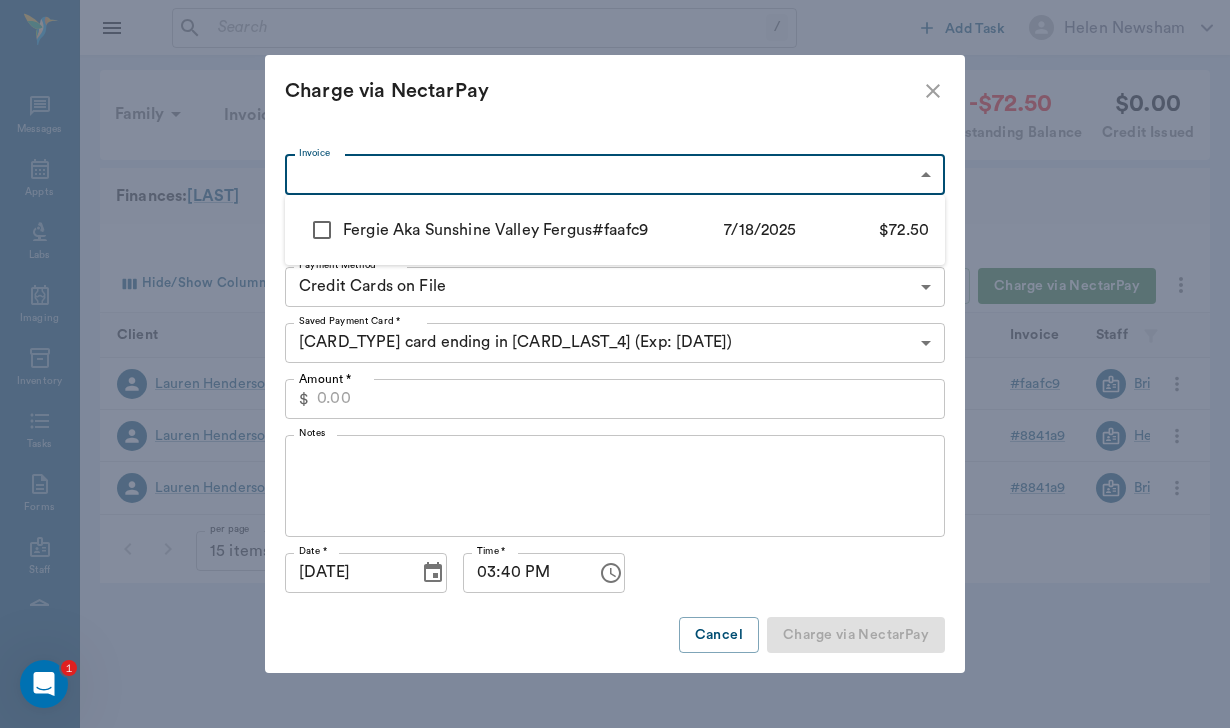 click at bounding box center (322, 230) 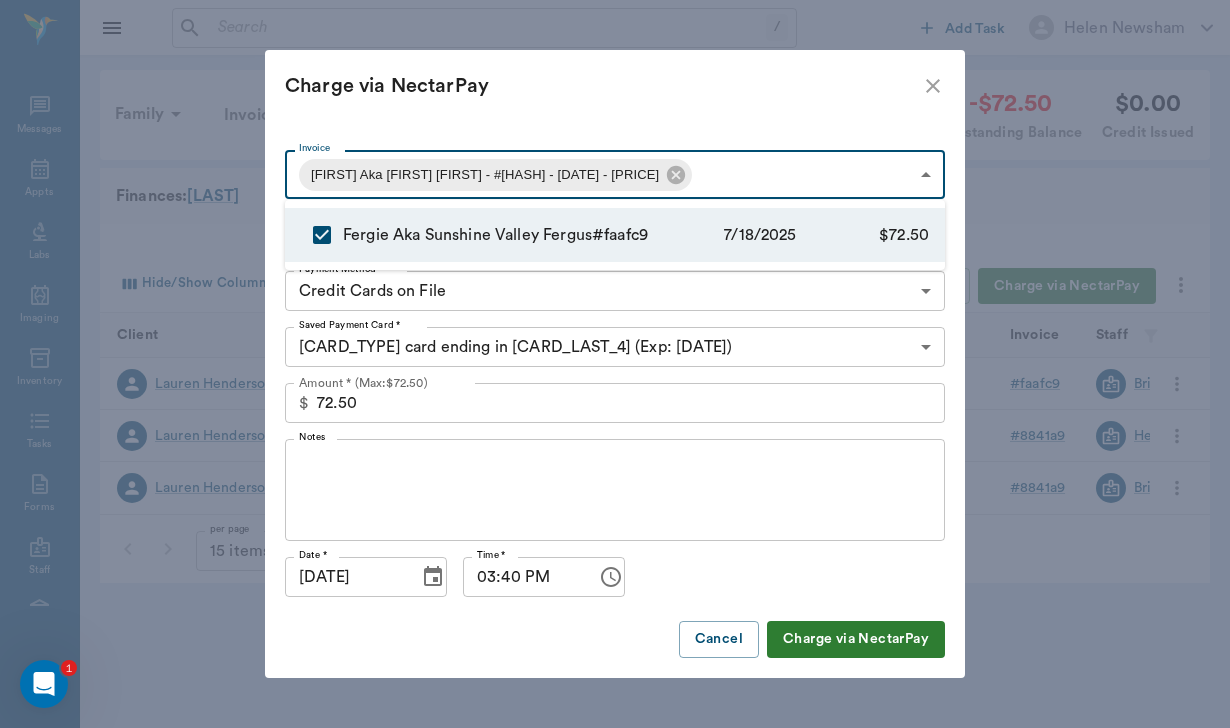 click at bounding box center (615, 364) 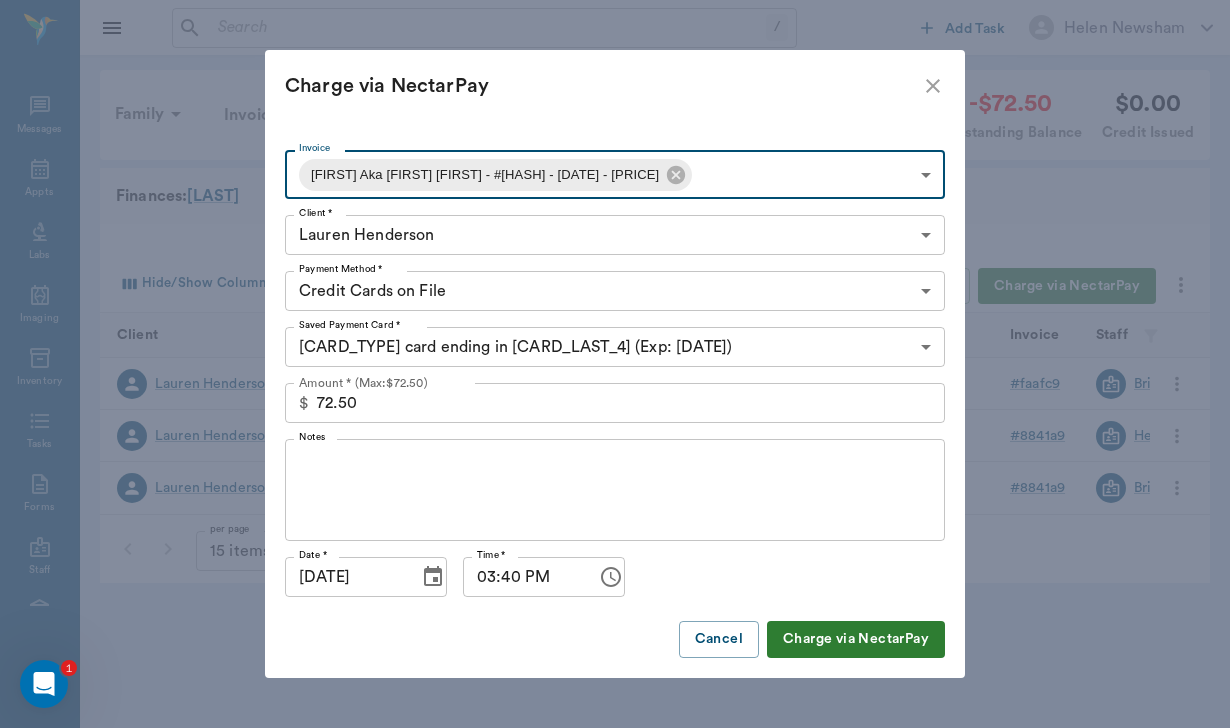 click on "Notes" at bounding box center (615, 490) 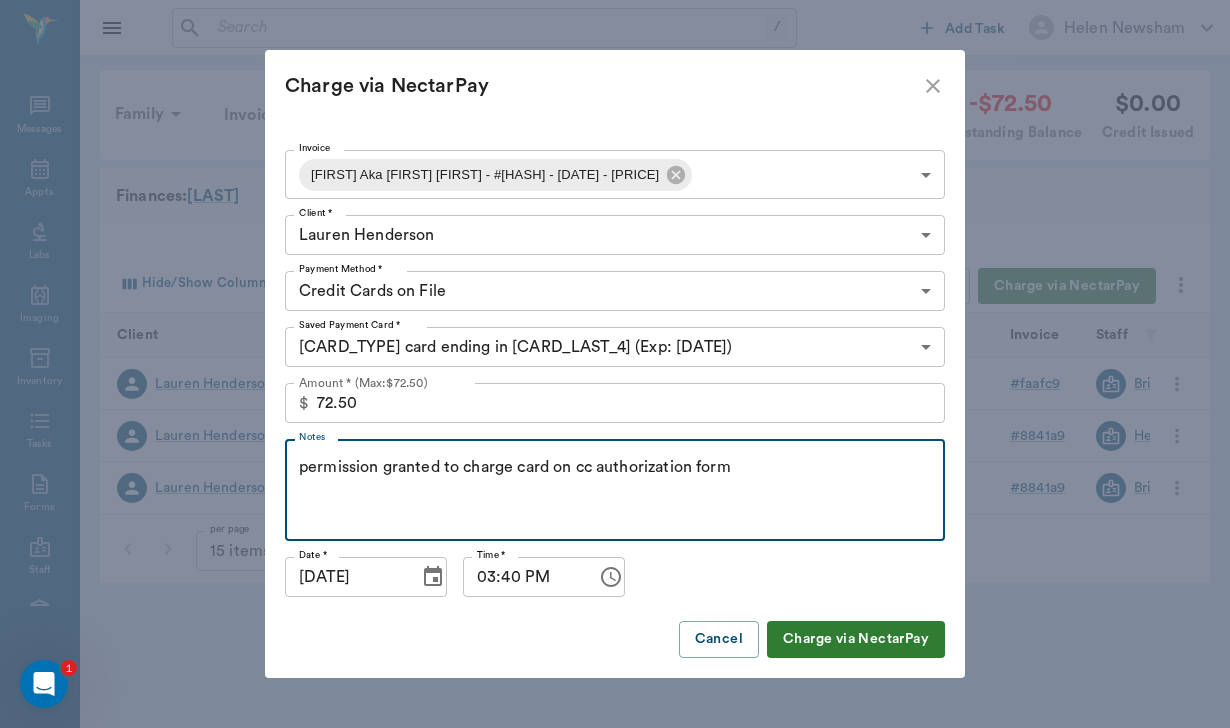 type on "permission granted to charge card on cc authorization form" 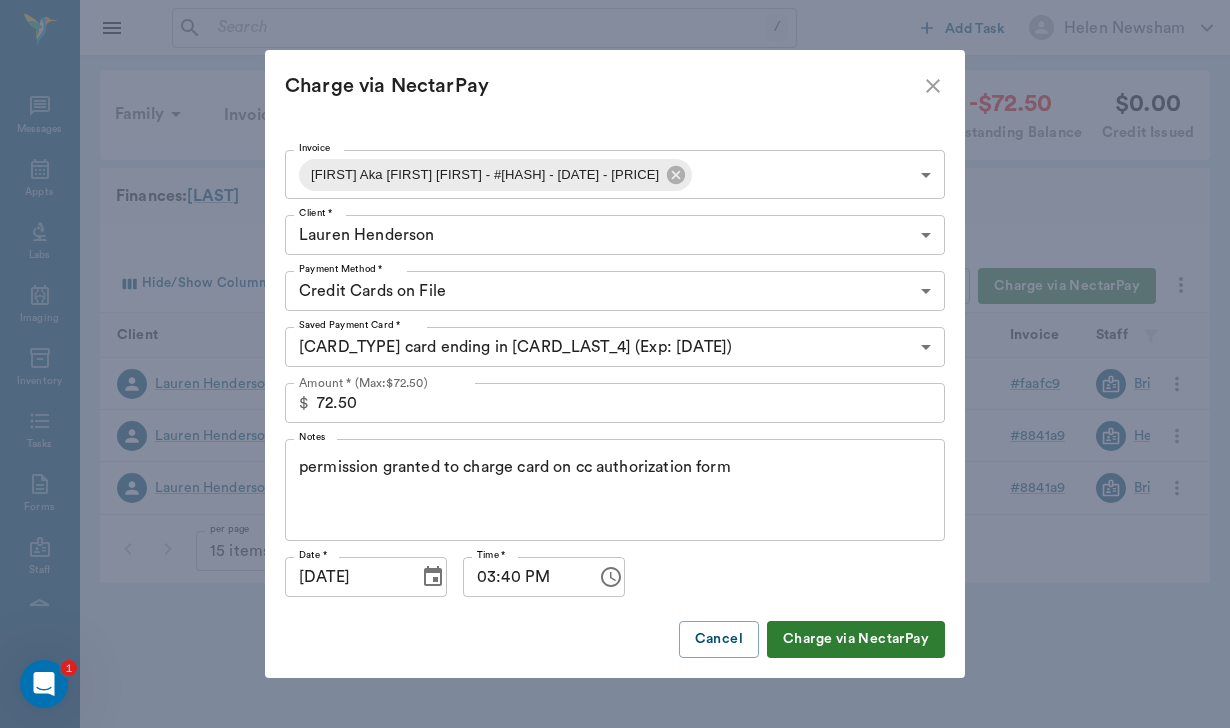 click on "Charge via NectarPay" at bounding box center (856, 639) 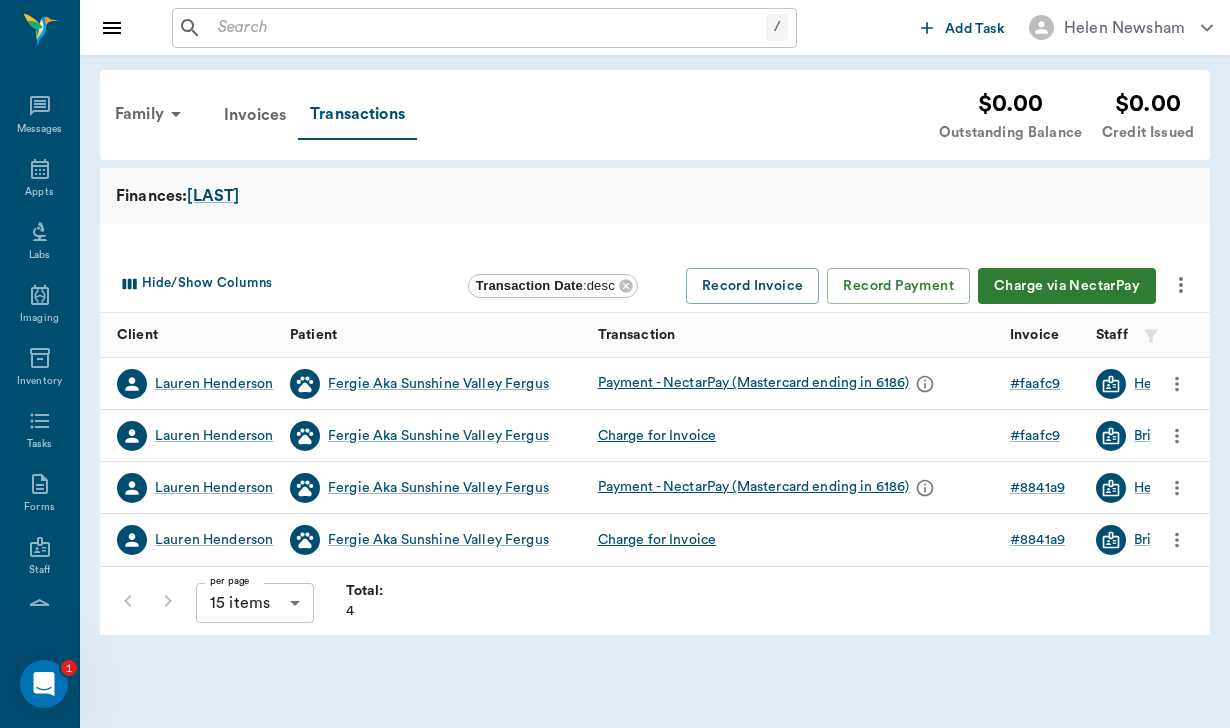 click 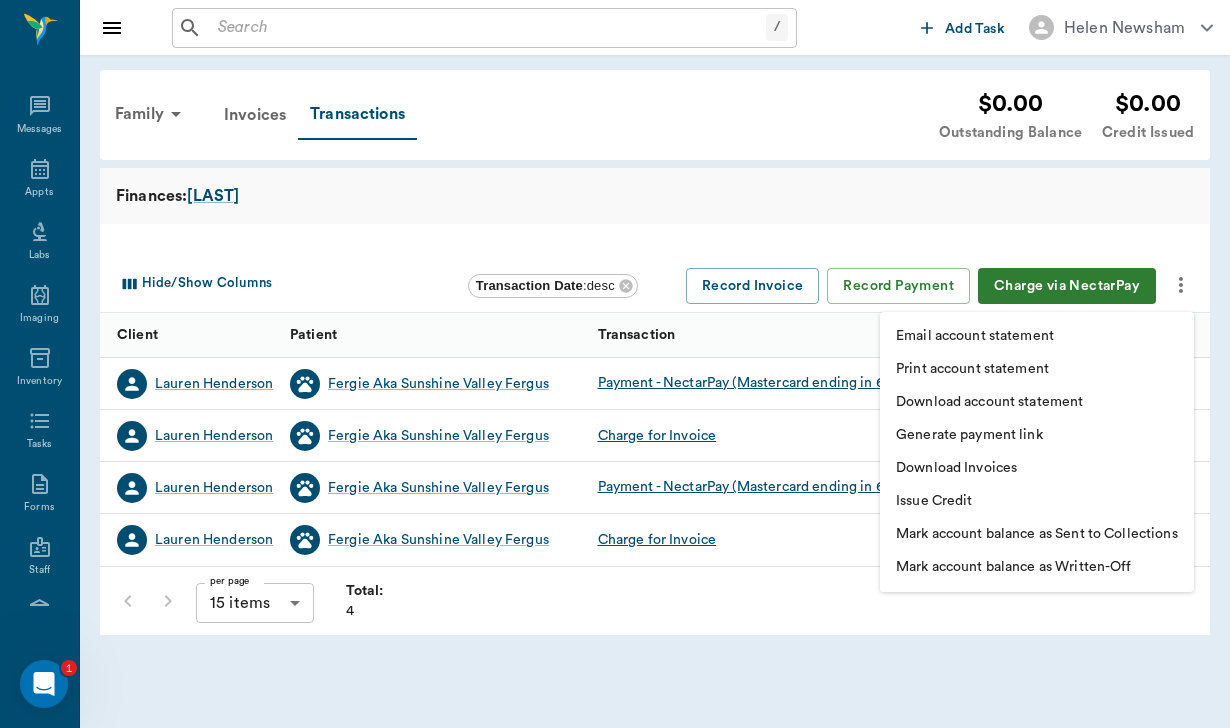 drag, startPoint x: 962, startPoint y: 388, endPoint x: 962, endPoint y: 403, distance: 15 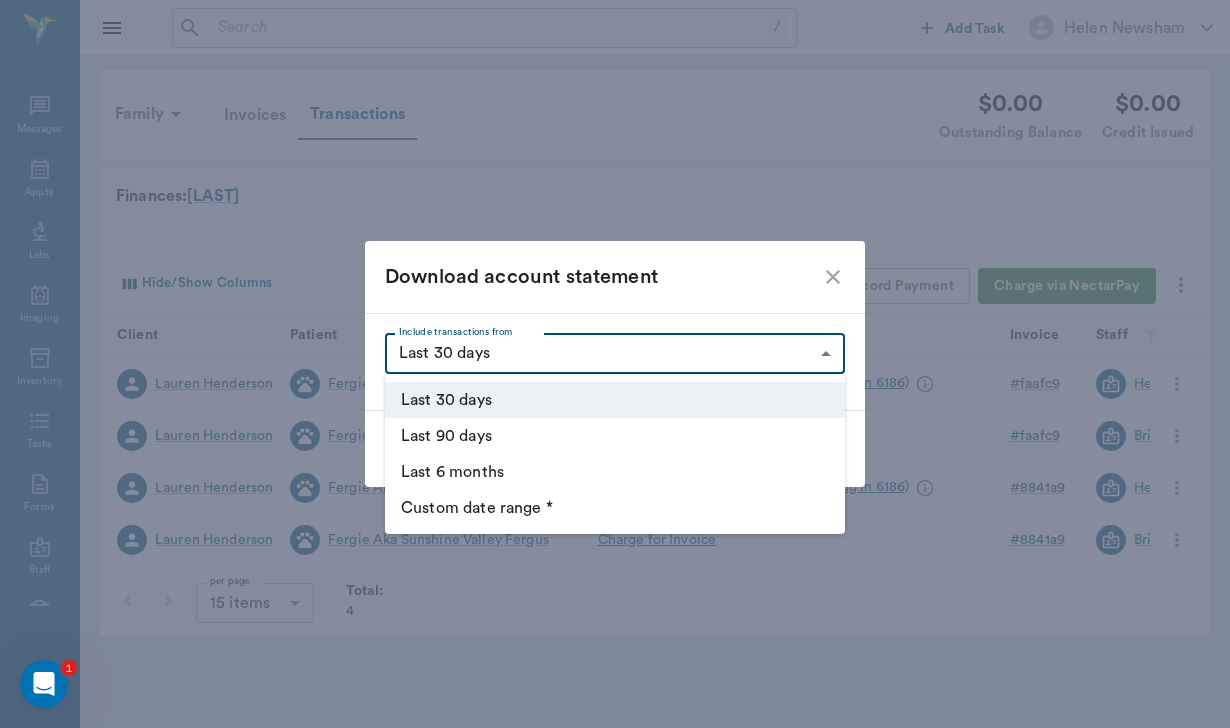click on "/ ​ Add Task Helen Newsham Nectar Messages Appts Labs Imaging Inventory Tasks Forms Staff Reports Lookup Settings Family Invoices Transactions $0.00 Outstanding Balance $0.00 Credit Issued Finances:    HENDERSON Hide/Show Columns Transaction Date :  desc Record Invoice Record Payment Charge via NectarPay Client Patient Transaction Invoice Staff Amount Transaction Date Lauren Henderson Fergie Aka Sunshine Valley Fergus Payment - NectarPay (Mastercard ending in 6186) # faafc9 Helen Newsham $72.50 08/02/25 Lauren Henderson Fergie Aka Sunshine Valley Fergus Charge for Invoice # faafc9 Brittany Newsham -$72.50 07/18/25 Lauren Henderson Fergie Aka Sunshine Valley Fergus Payment - NectarPay (Mastercard ending in 6186) # 8841a9 Helen Newsham $275.00 07/15/25 Lauren Henderson Fergie Aka Sunshine Valley Fergus Charge for Invoice # 8841a9 Brittany Newsham -$275.00 07/03/25 per page 15 items 15 per page Total:   4 NectarVet | High Caliber Performance 1 0 Settings Sign Out View all family members Patients #271_P1" at bounding box center [615, 364] 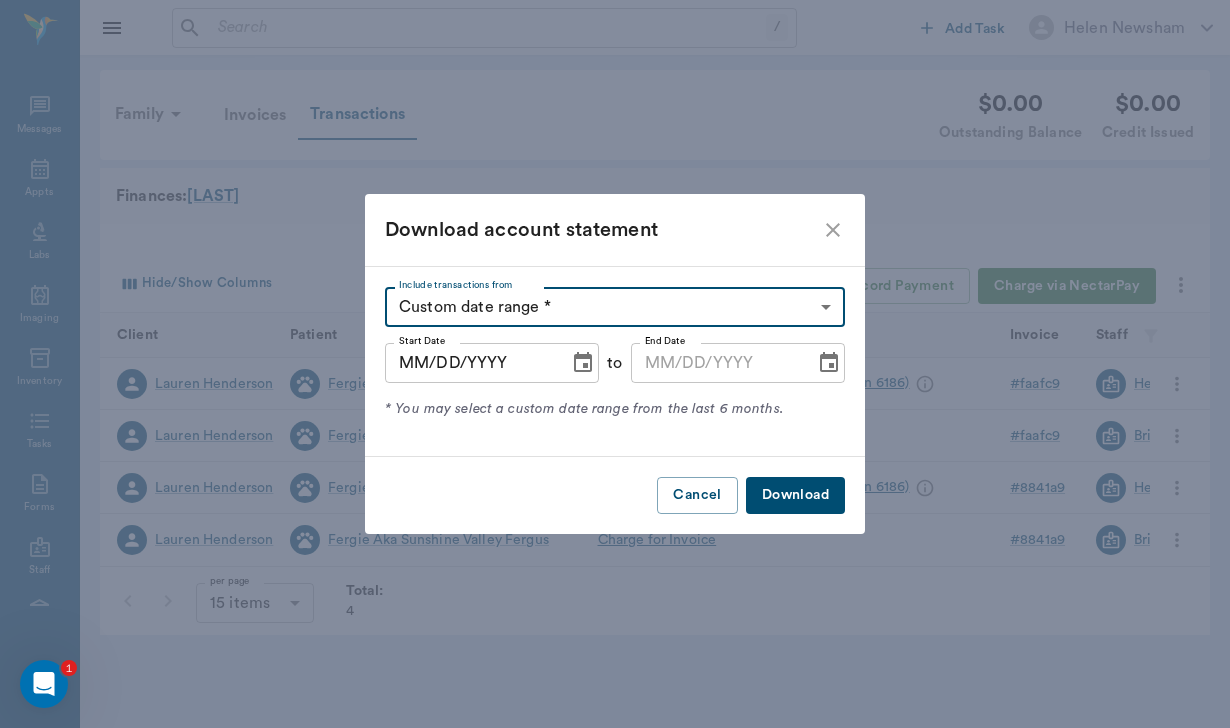 click on "MM/DD/YYYY" at bounding box center [470, 363] 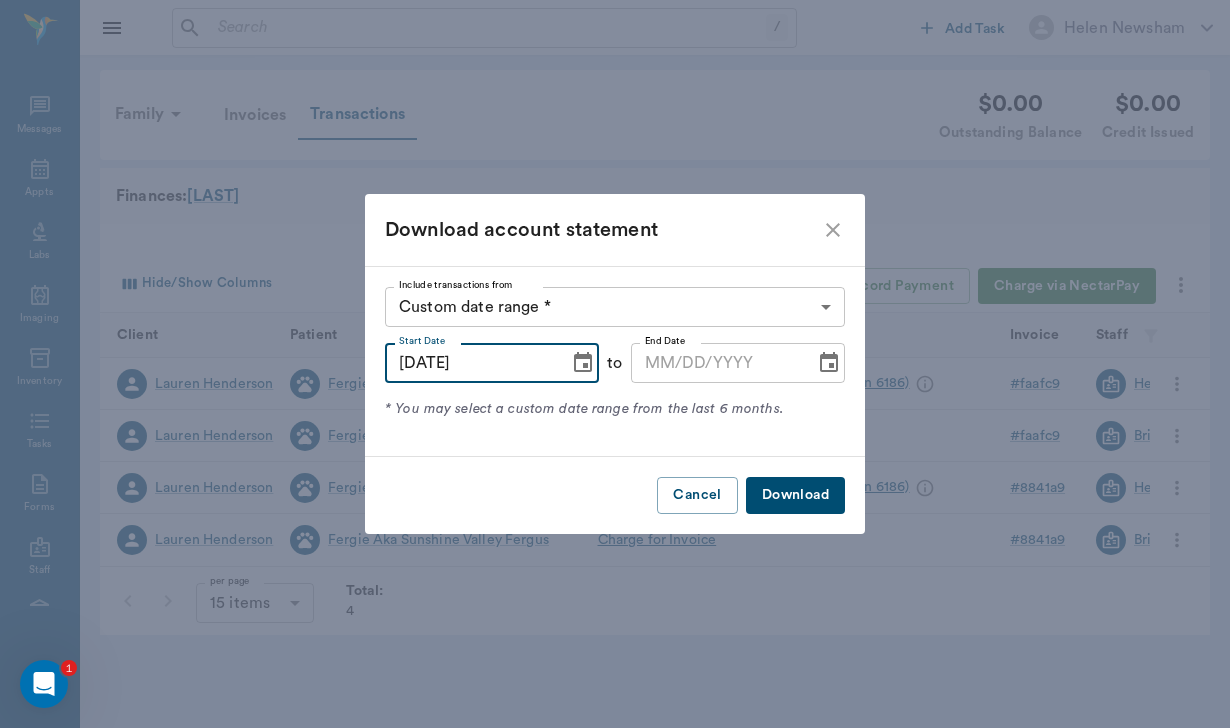 type on "07/21/2025" 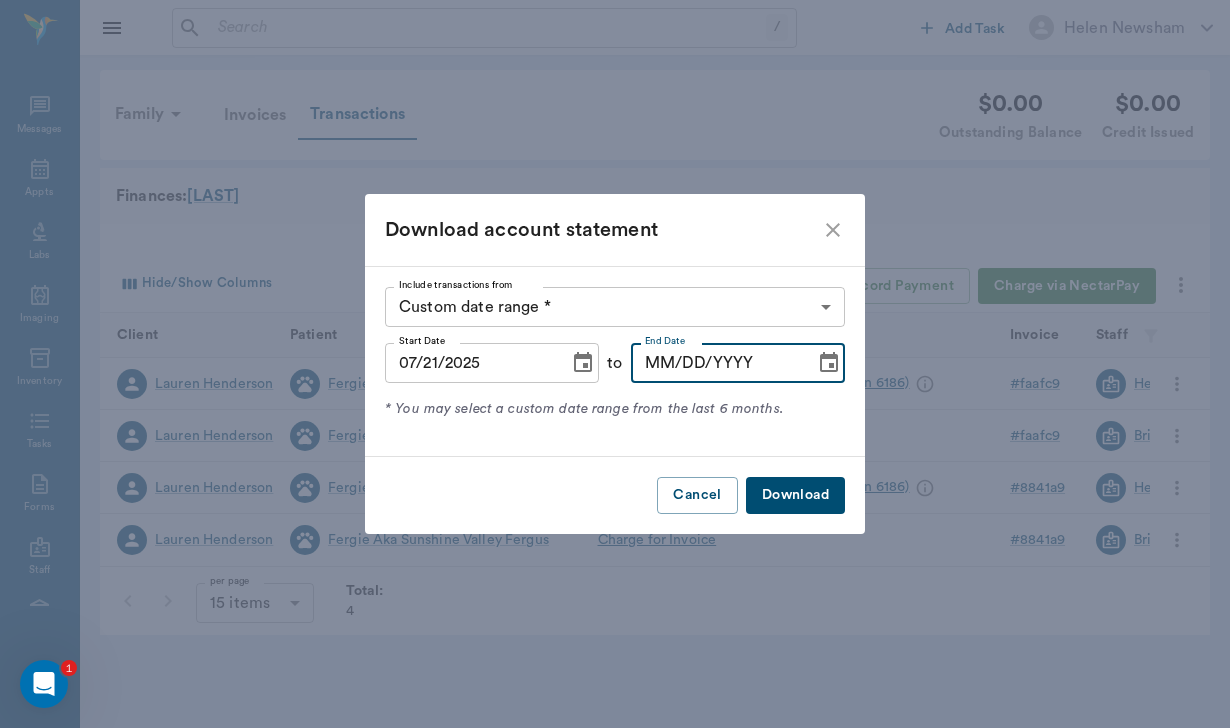 click on "MM/DD/YYYY" at bounding box center (716, 363) 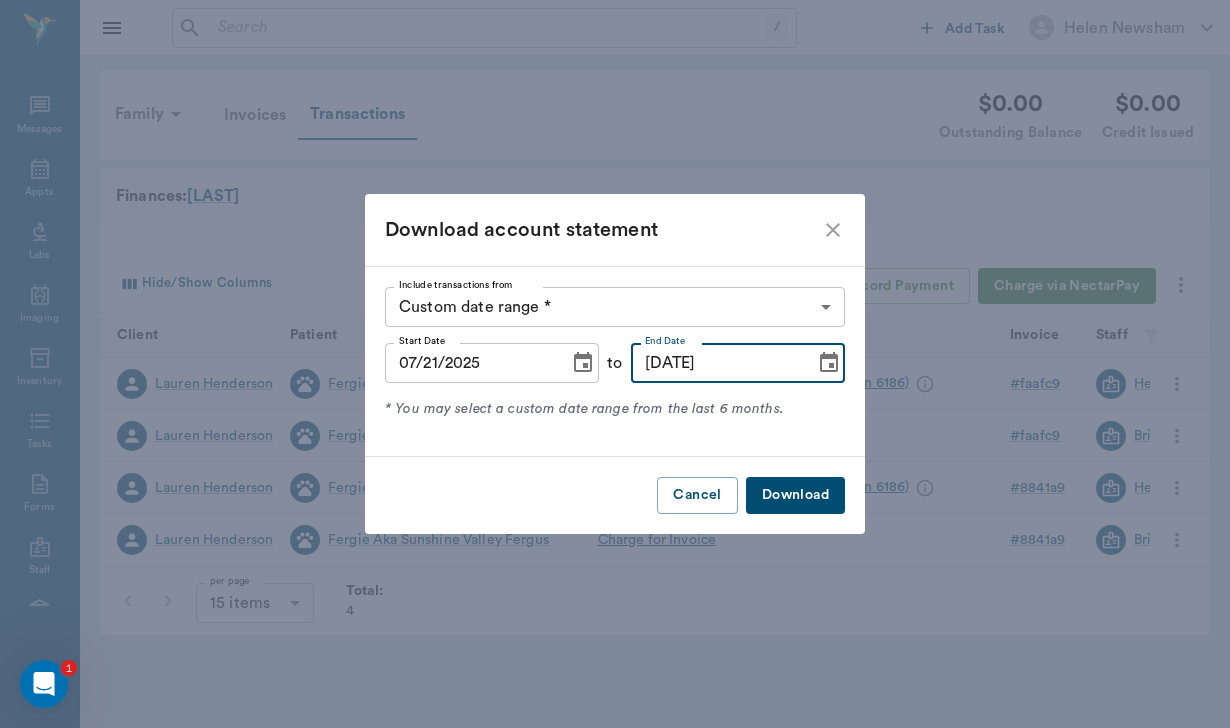 type on "08/03/2025" 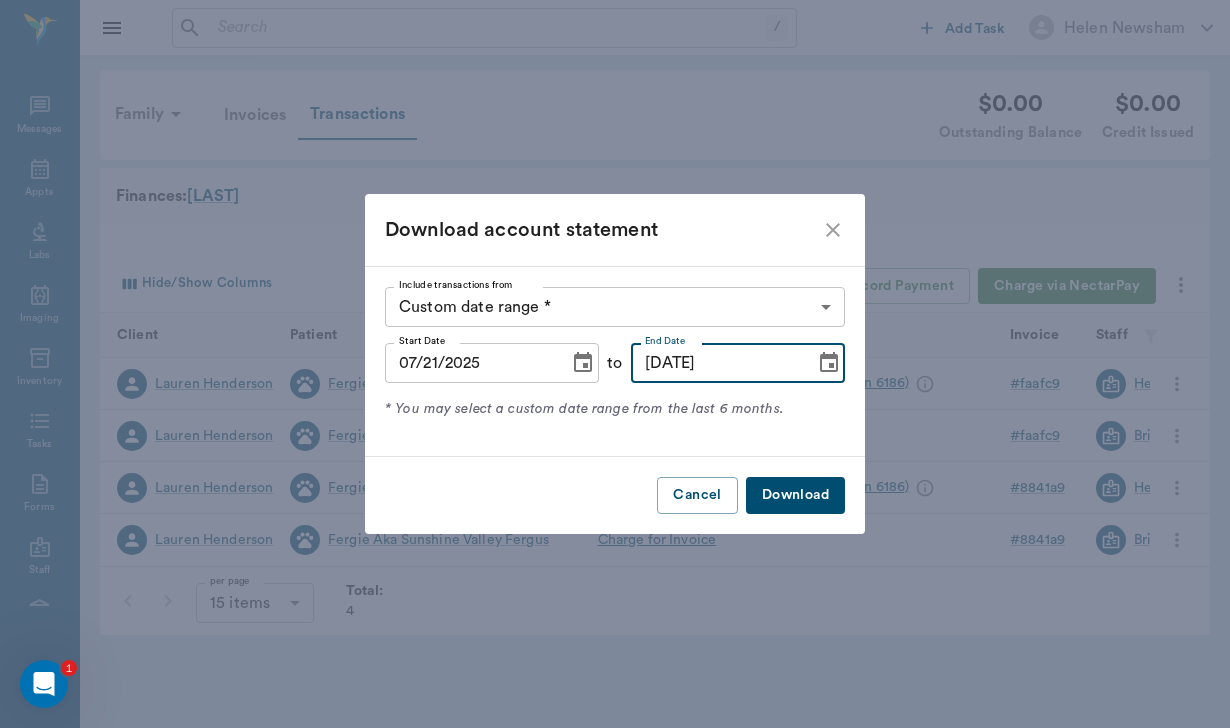 click on "Download" at bounding box center (795, 495) 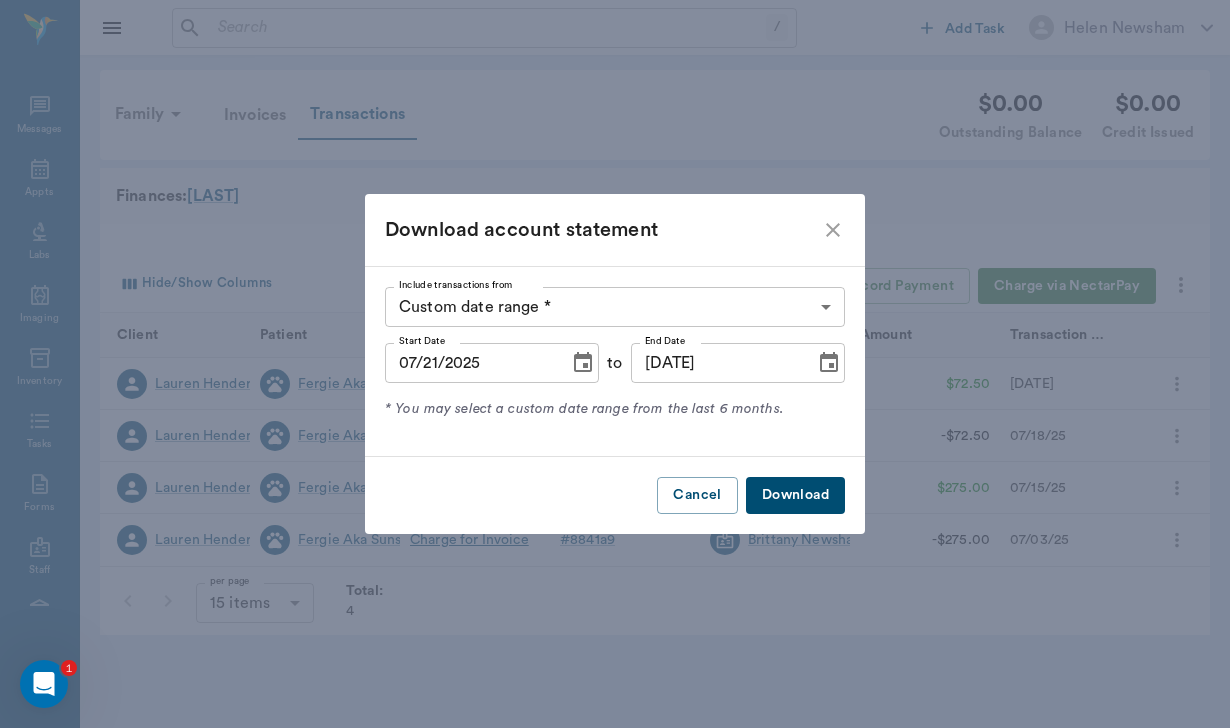 click on "Download account statement Include transactions from Custom date range * CUSTOM_RANGE Include transactions from Start Date 07/21/2025 Start Date to End Date 08/03/2025 End Date * You may select a custom date range from the last 6 months. Cancel Download" at bounding box center [615, 364] 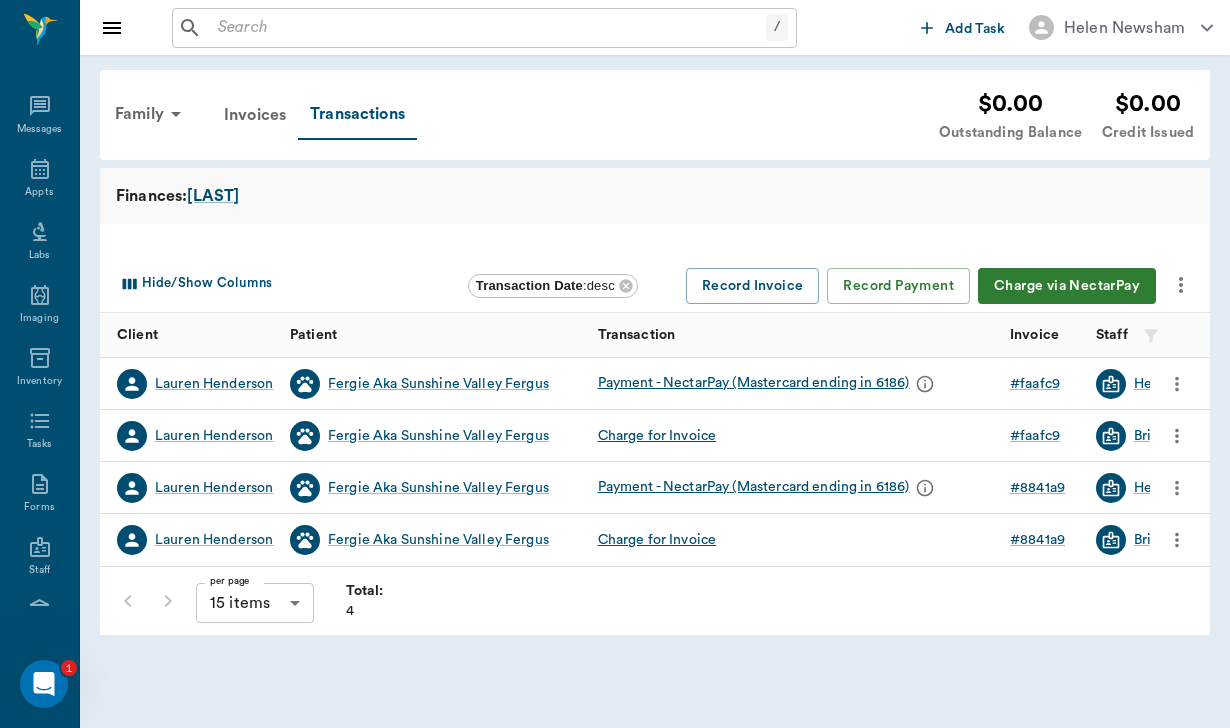 click on "Charge for Invoice" at bounding box center [657, 436] 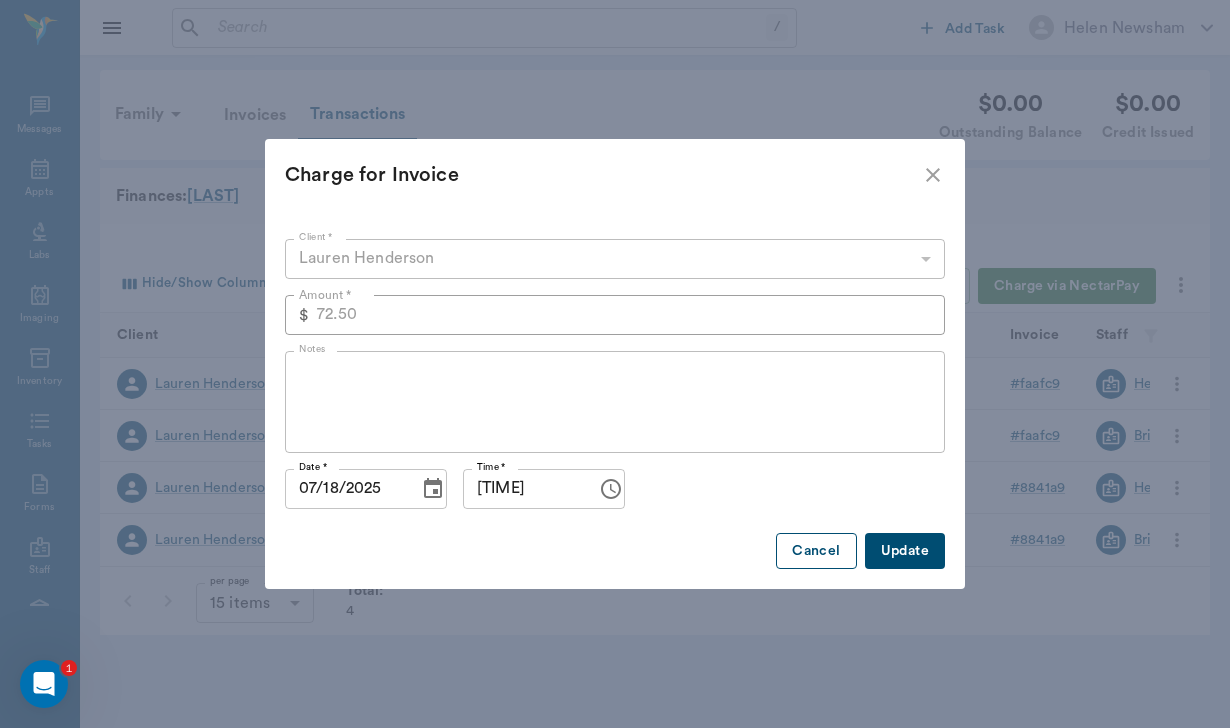 drag, startPoint x: 1057, startPoint y: 5, endPoint x: 813, endPoint y: 556, distance: 602.6085 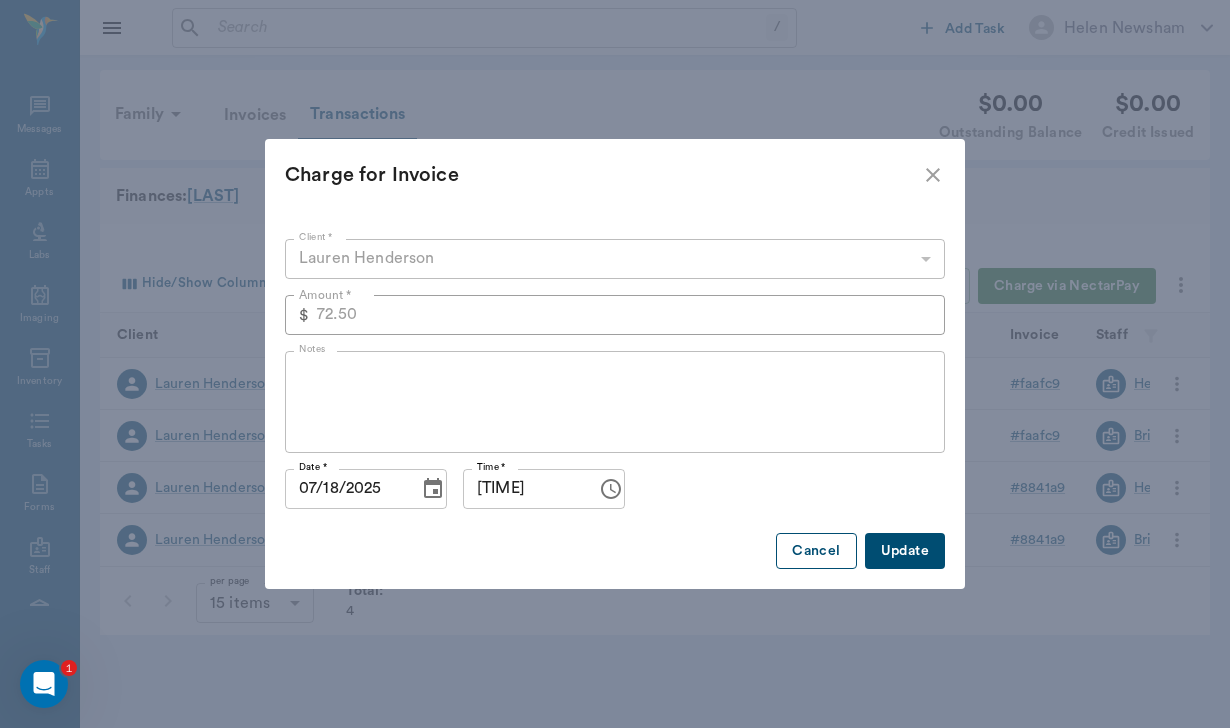 click on "Cancel" at bounding box center (816, 551) 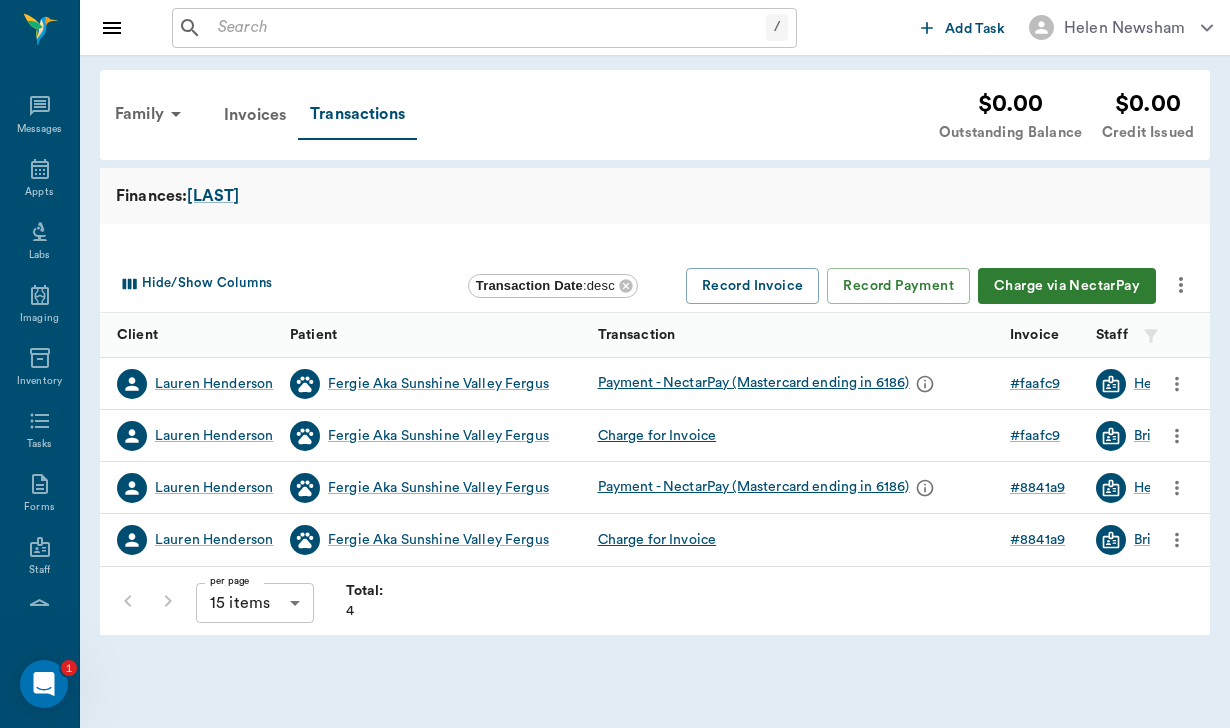 click on "# faafc9" at bounding box center [1035, 436] 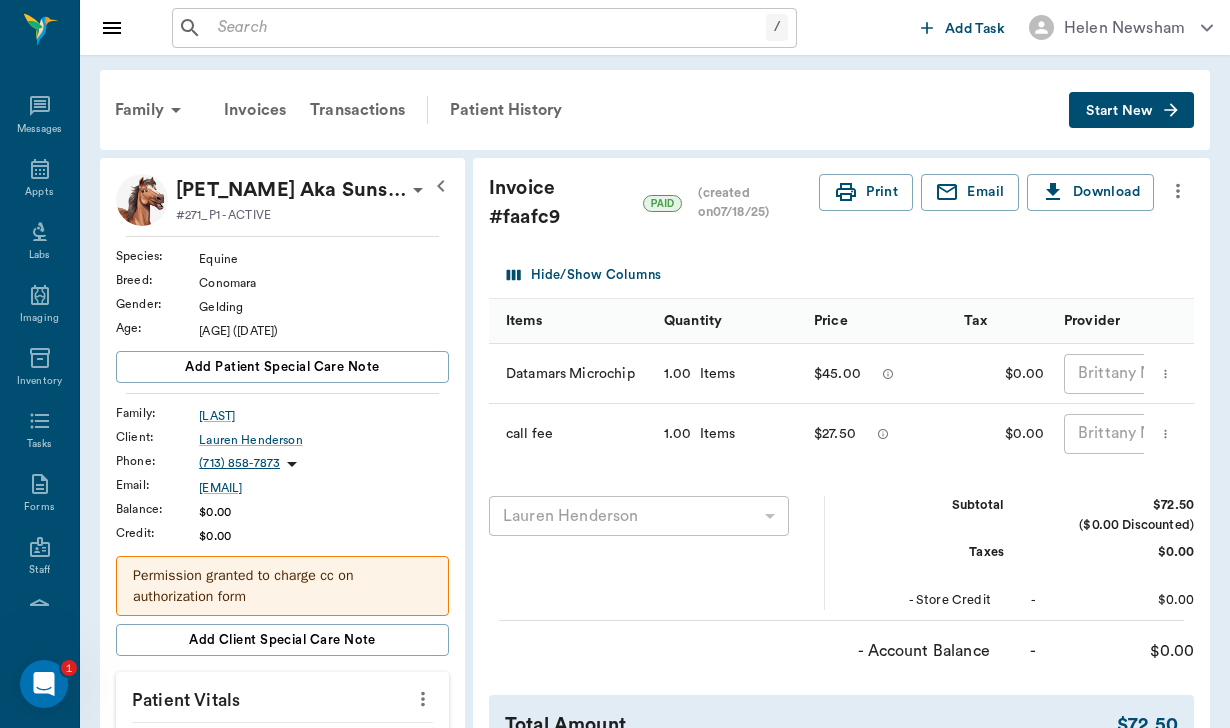 scroll, scrollTop: 0, scrollLeft: 0, axis: both 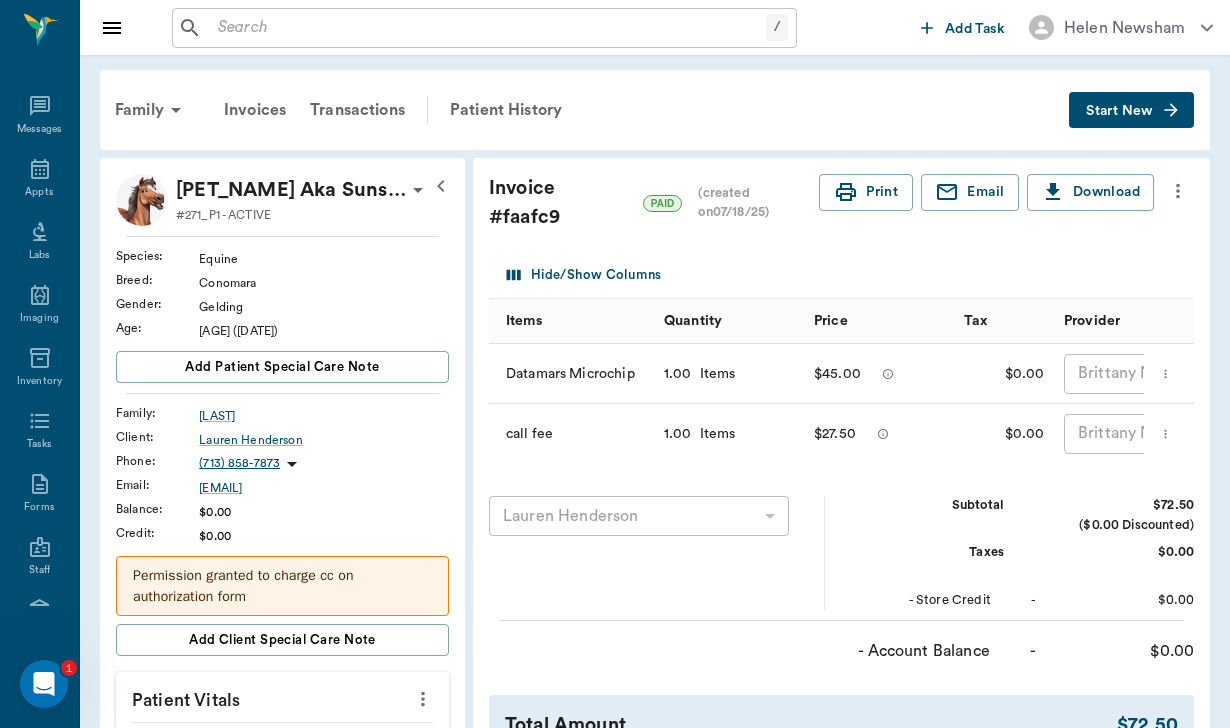 click 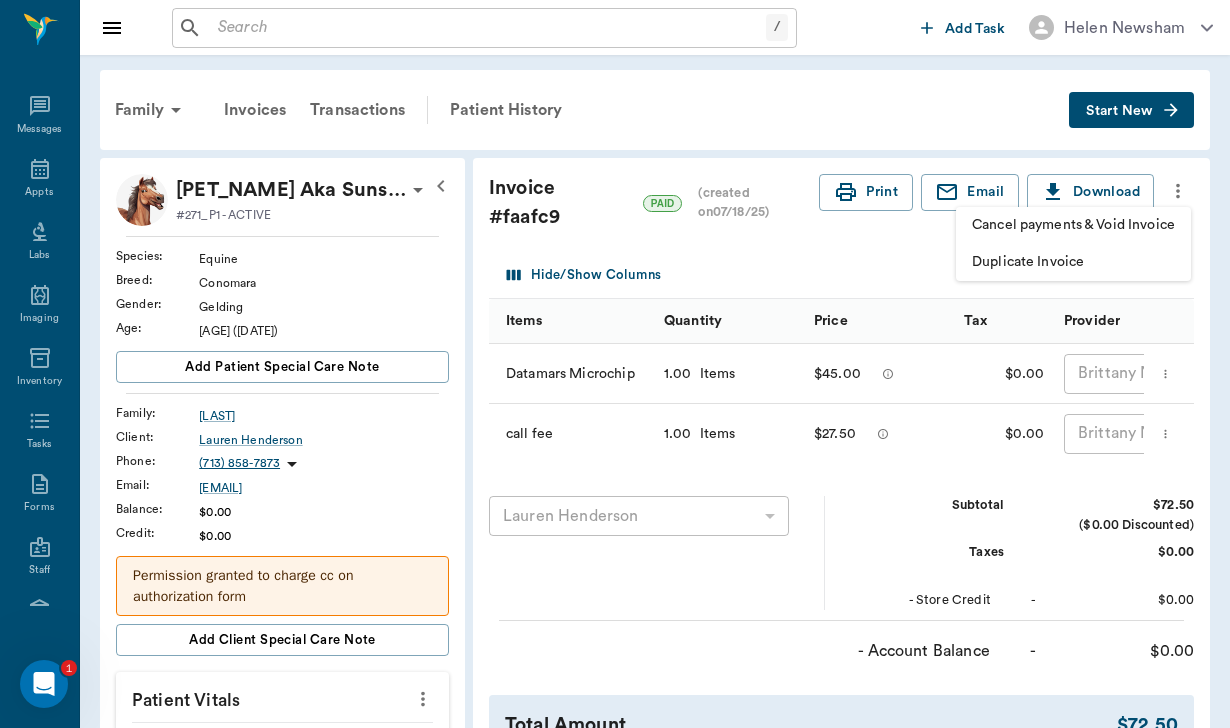 click on "Cancel payments & Void Invoice" at bounding box center [1073, 225] 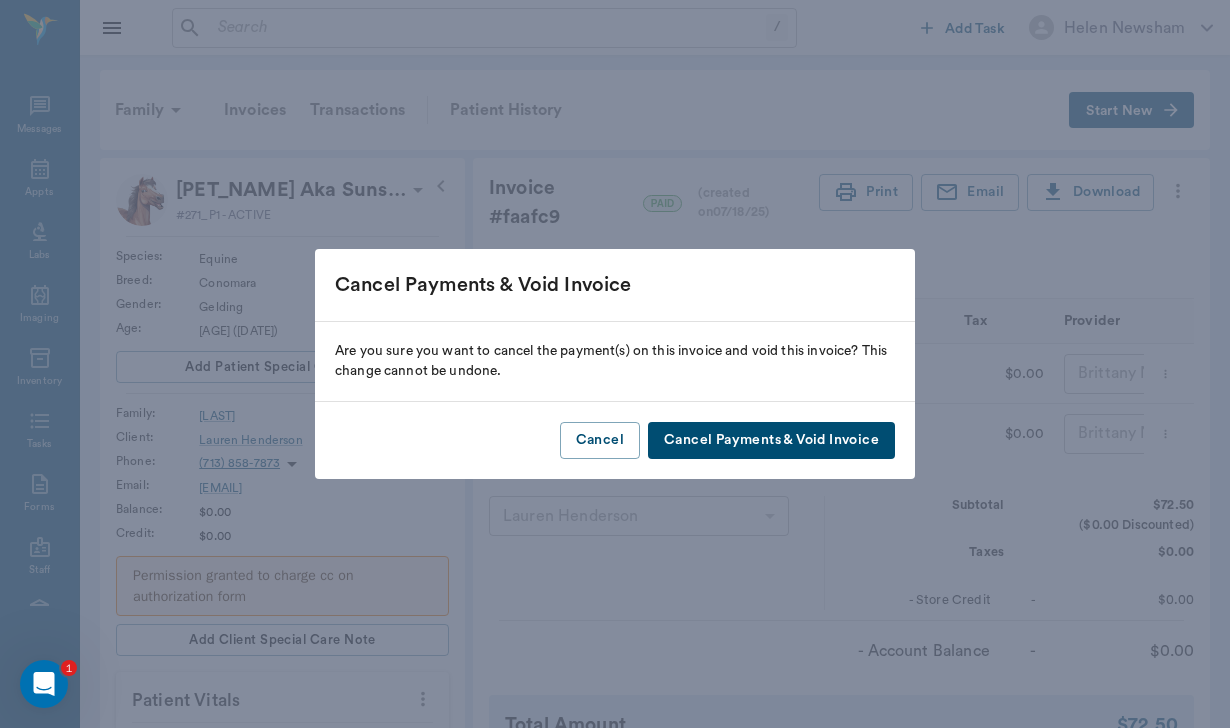 click on "Cancel" at bounding box center [600, 440] 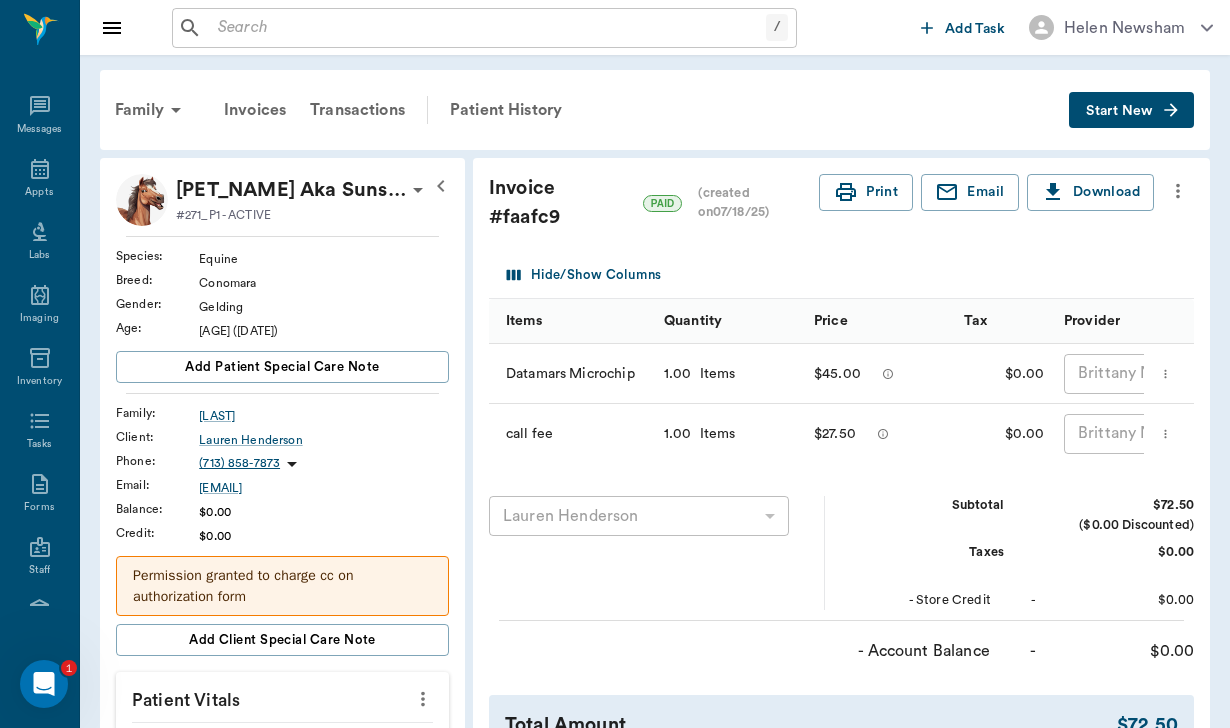 click on "Transactions" at bounding box center (357, 110) 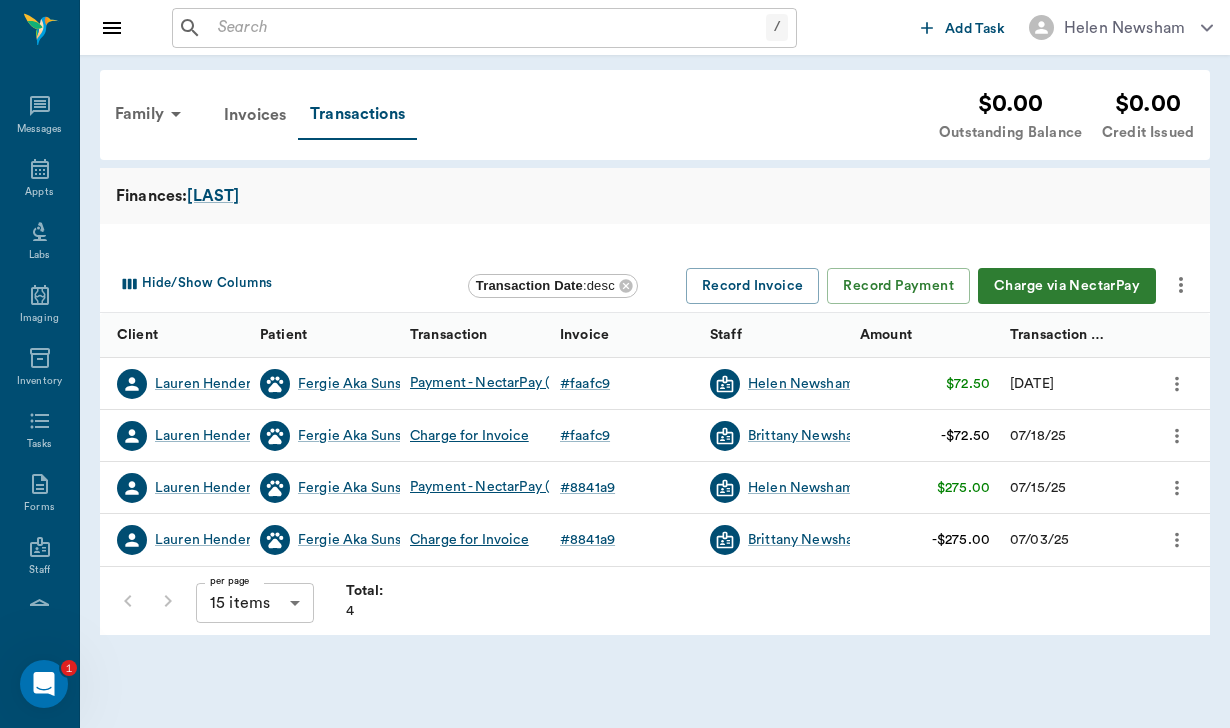 click 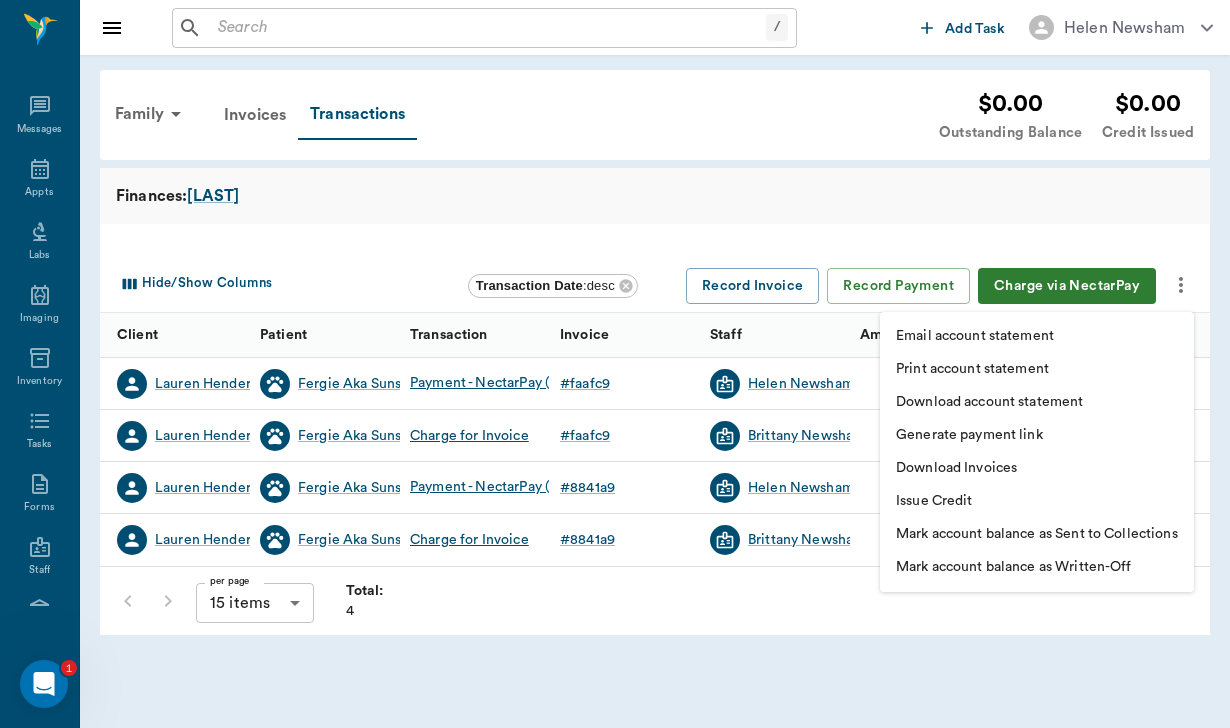 click on "Download account statement" at bounding box center [989, 402] 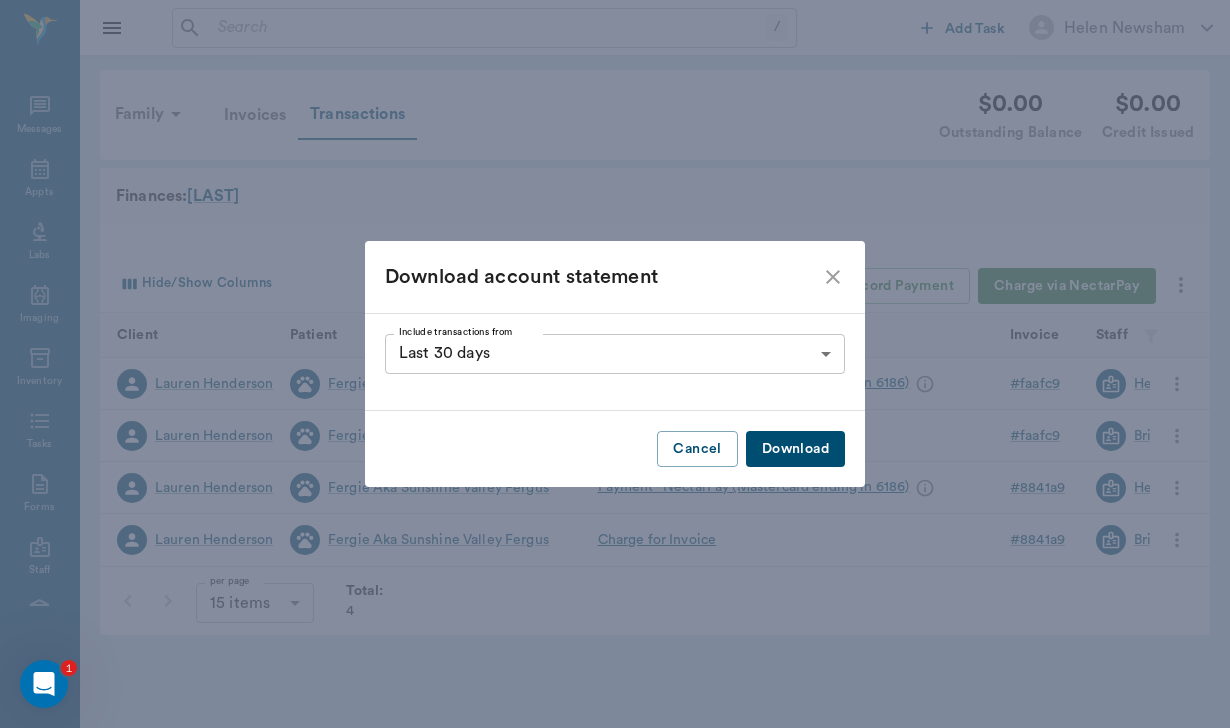 click on "/ ​ Add Task Helen Newsham Nectar Messages Appts Labs Imaging Inventory Tasks Forms Staff Reports Lookup Settings Family Invoices Transactions $0.00 Outstanding Balance $0.00 Credit Issued Finances:    HENDERSON Hide/Show Columns Transaction Date :  desc Record Invoice Record Payment Charge via NectarPay Client Patient Transaction Invoice Staff Amount Transaction Date Lauren Henderson Fergie Aka Sunshine Valley Fergus Payment - NectarPay (Mastercard ending in 6186) # faafc9 Helen Newsham $72.50 08/02/25 Lauren Henderson Fergie Aka Sunshine Valley Fergus Charge for Invoice # faafc9 Brittany Newsham -$72.50 07/18/25 Lauren Henderson Fergie Aka Sunshine Valley Fergus Payment - NectarPay (Mastercard ending in 6186) # 8841a9 Helen Newsham $275.00 07/15/25 Lauren Henderson Fergie Aka Sunshine Valley Fergus Charge for Invoice # 8841a9 Brittany Newsham -$275.00 07/03/25 per page 15 items 15 per page Total:   4 NectarVet | High Caliber Performance 1 0 Settings Sign Out View all family members Patients #271_P1" at bounding box center [615, 364] 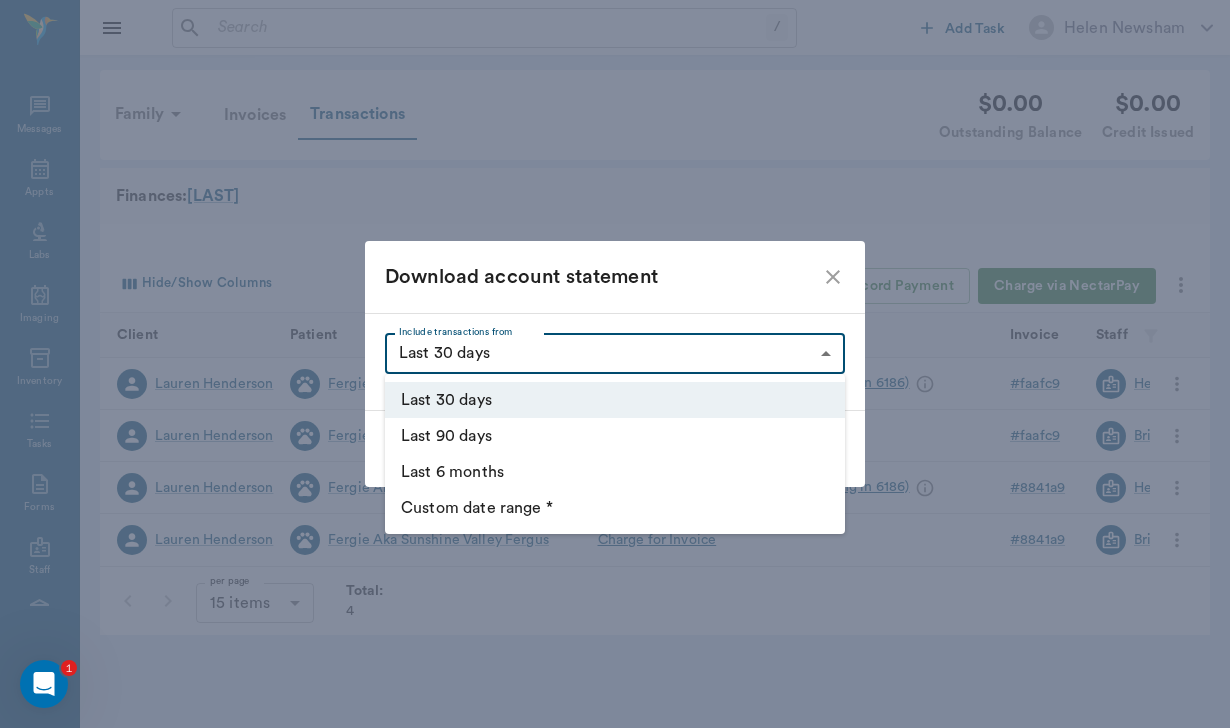 click on "Custom date range *" at bounding box center [615, 508] 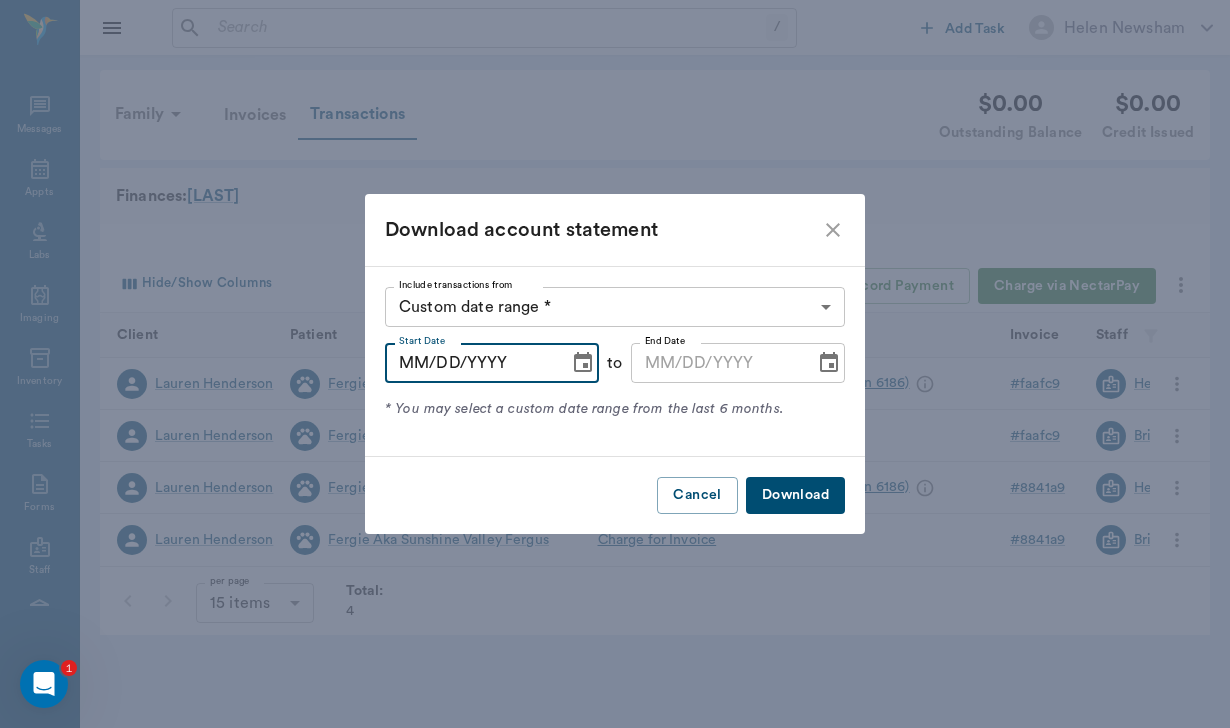 click on "MM/DD/YYYY" at bounding box center [470, 363] 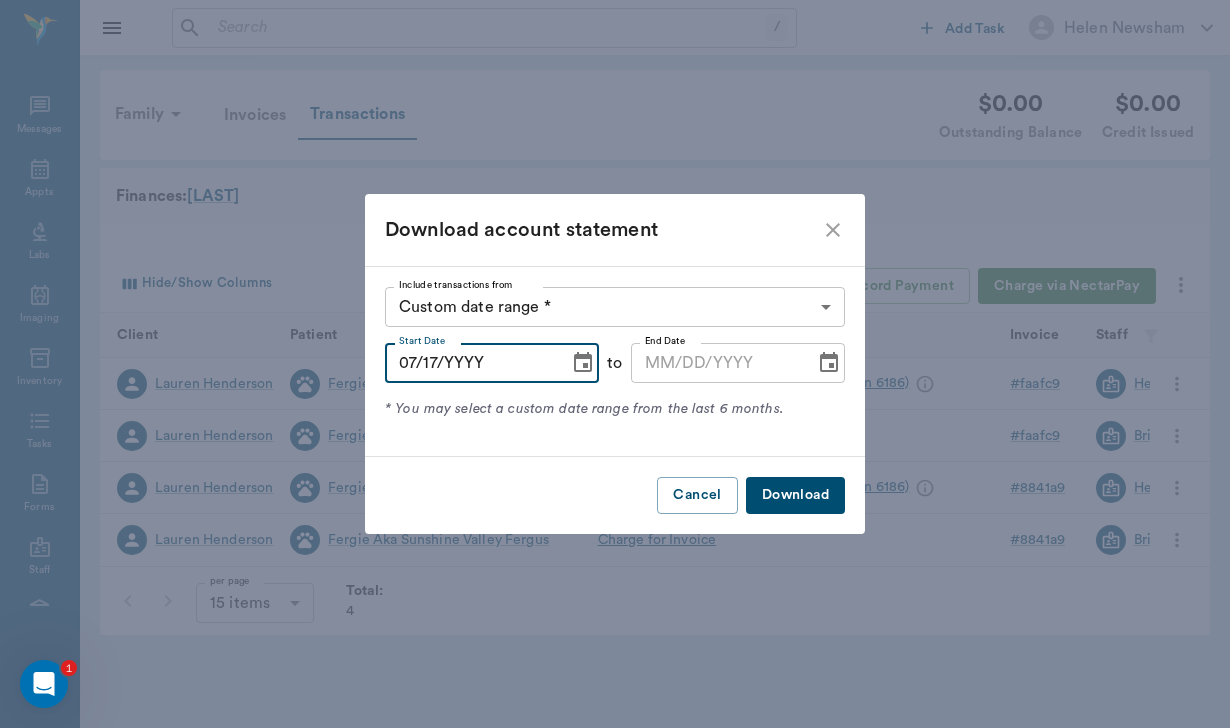 type on "07/17/2025" 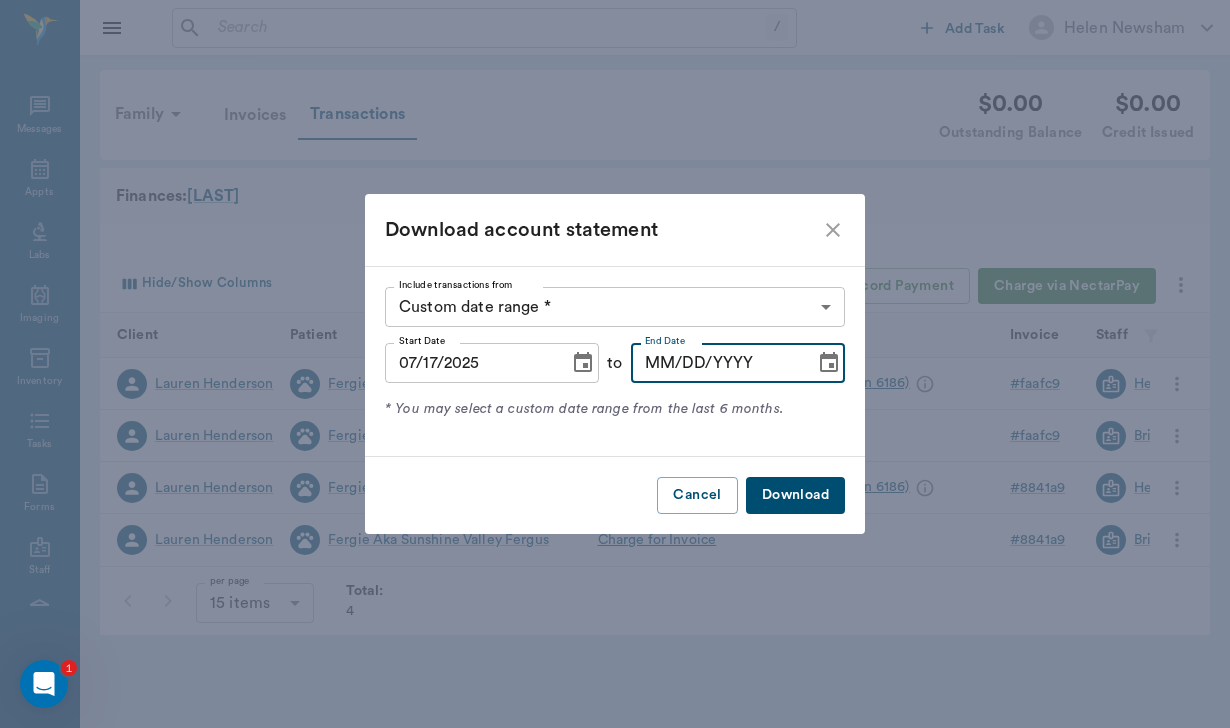 click on "MM/DD/YYYY" at bounding box center [716, 363] 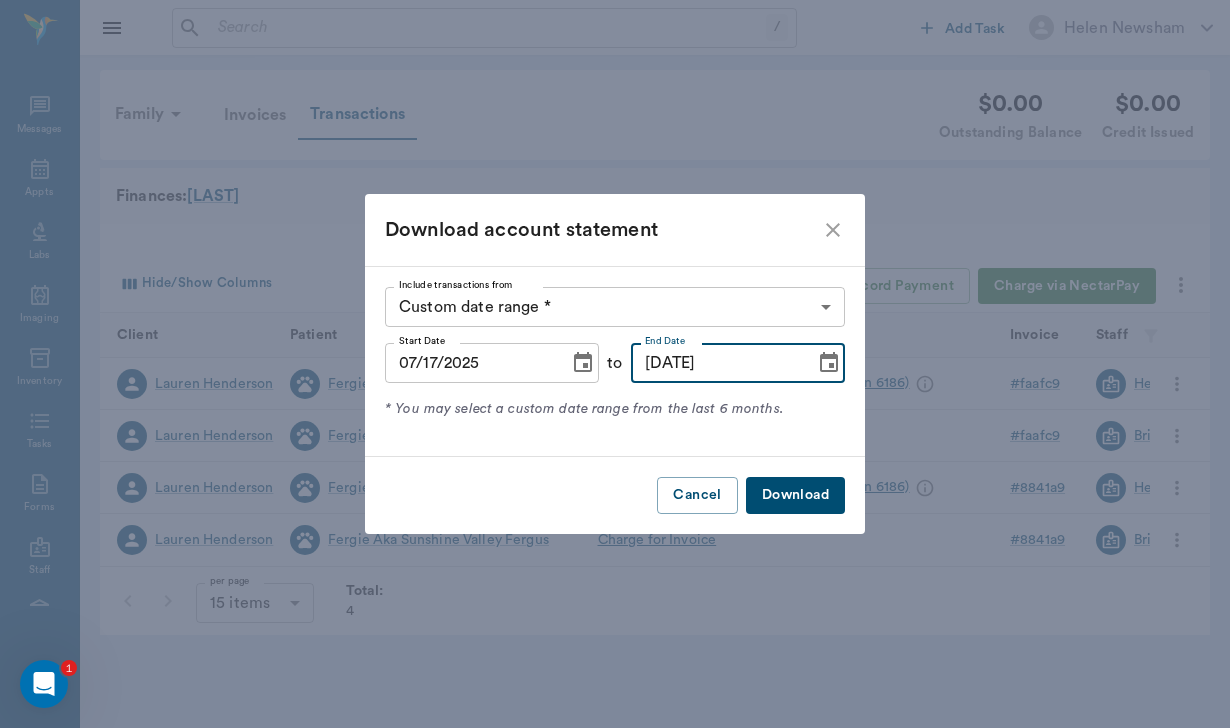 type on "08/03/2025" 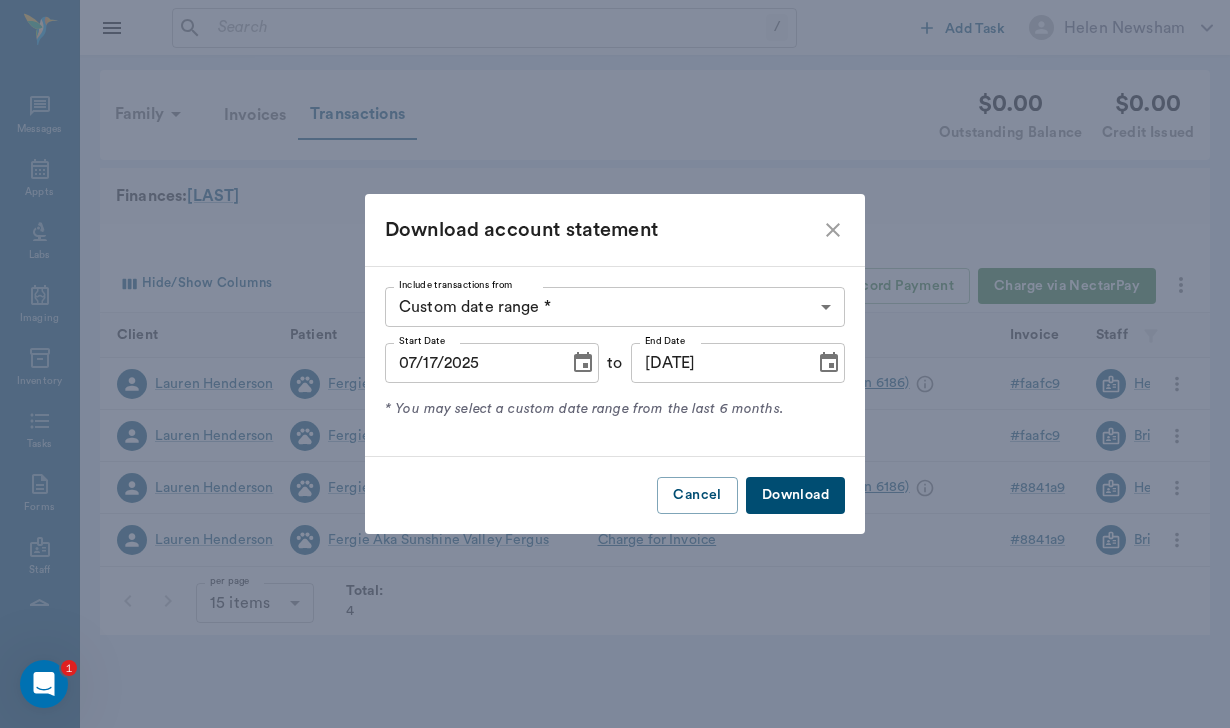 click on "Download" at bounding box center (795, 495) 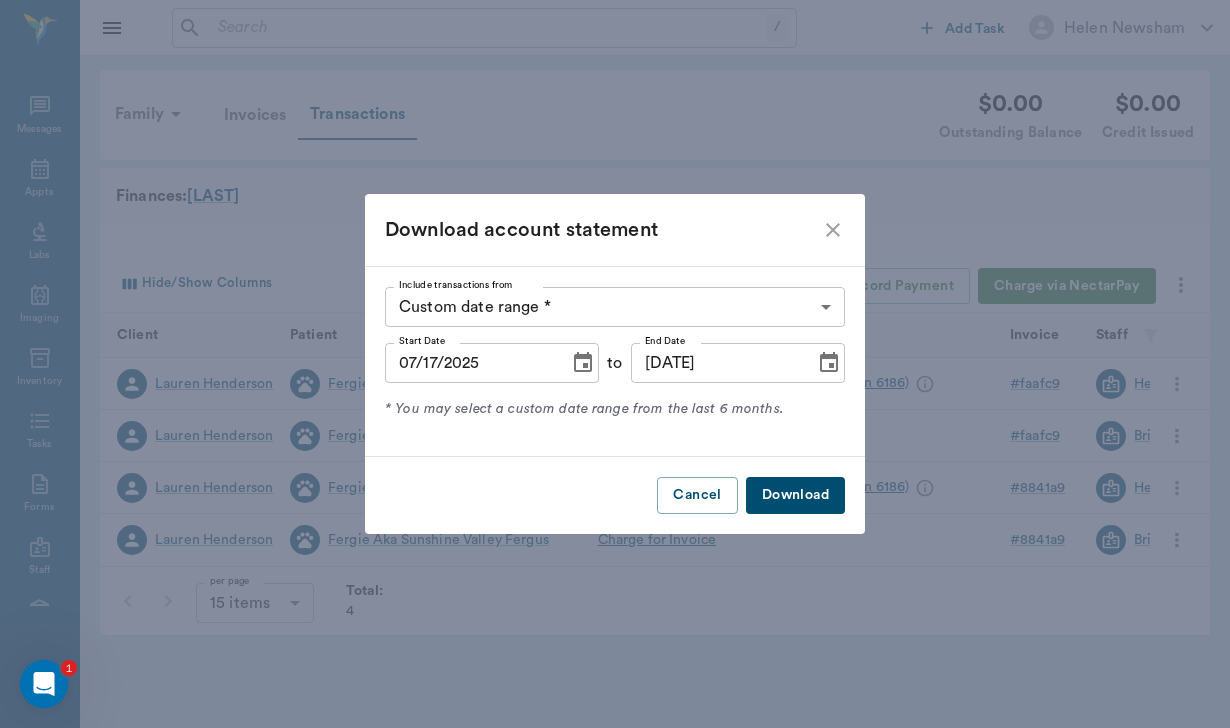 click 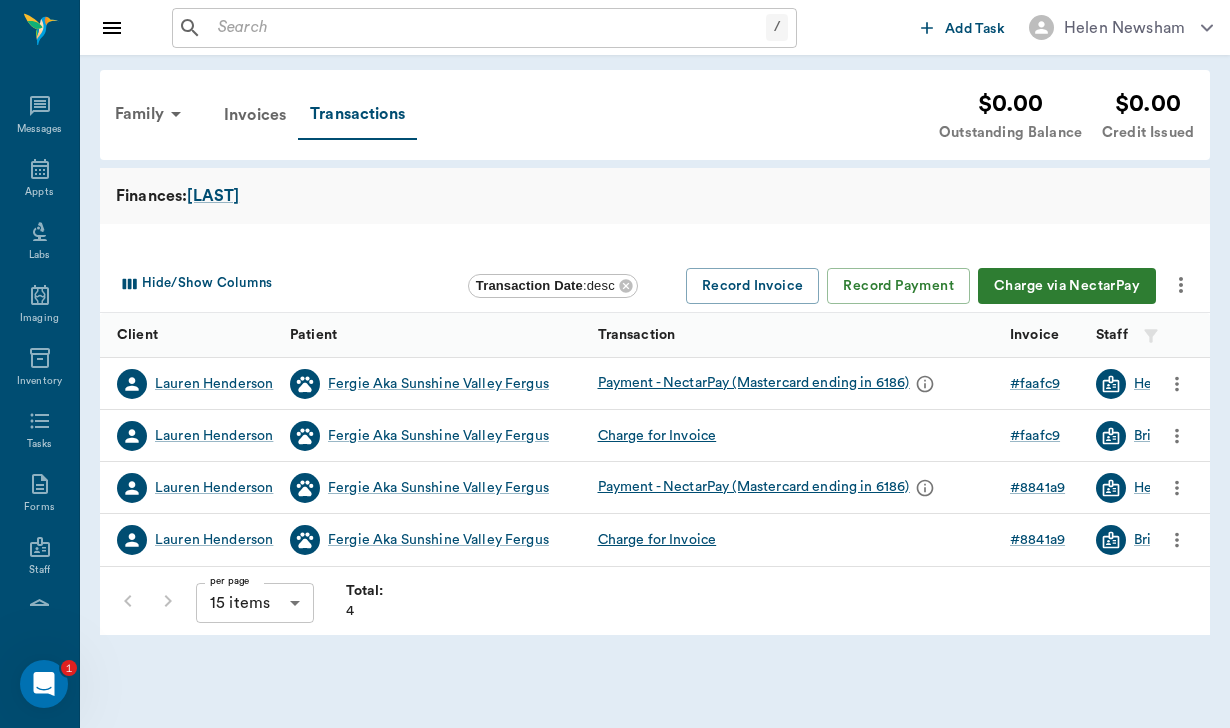 click on "Family Invoices Transactions $0.00 Outstanding Balance $0.00 Credit Issued" at bounding box center (648, 115) 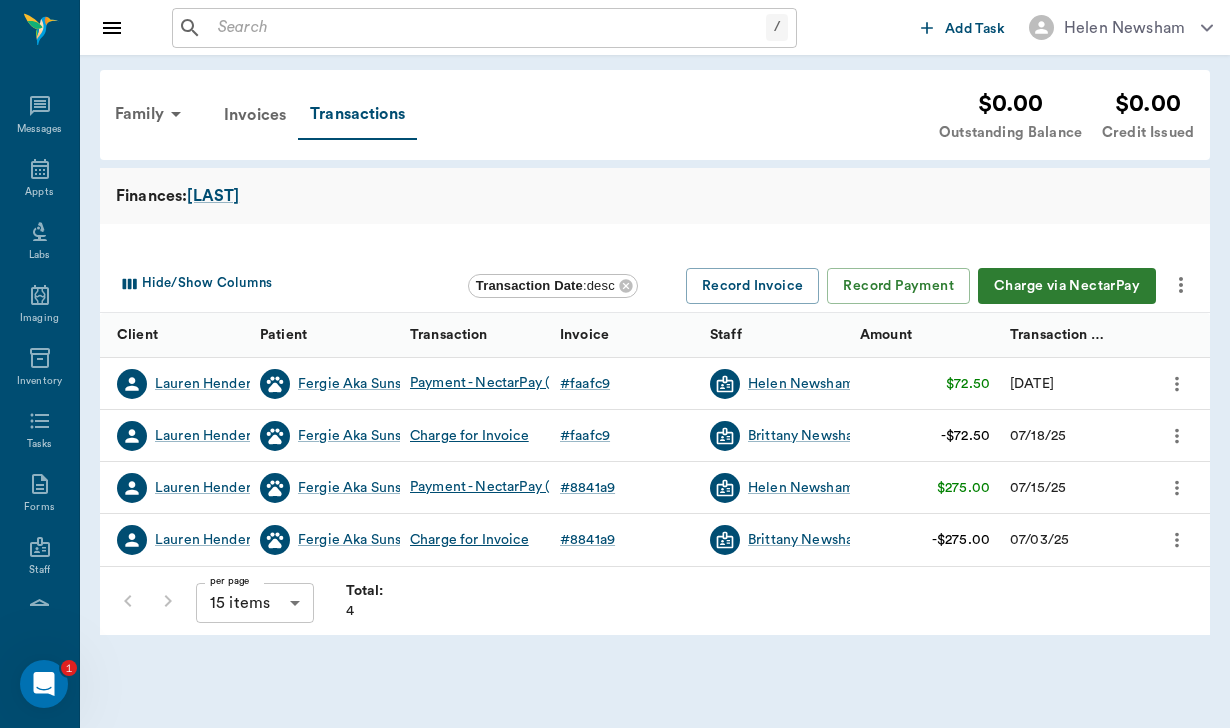 click 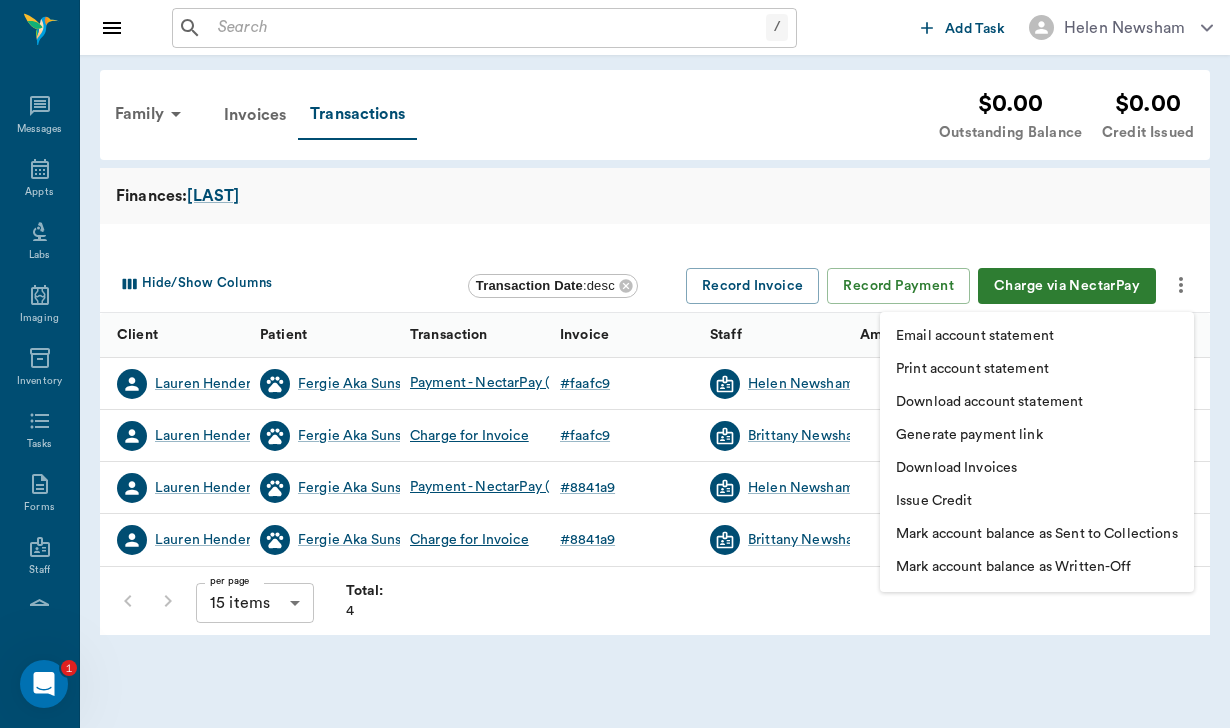 click on "Download account statement" at bounding box center (1037, 402) 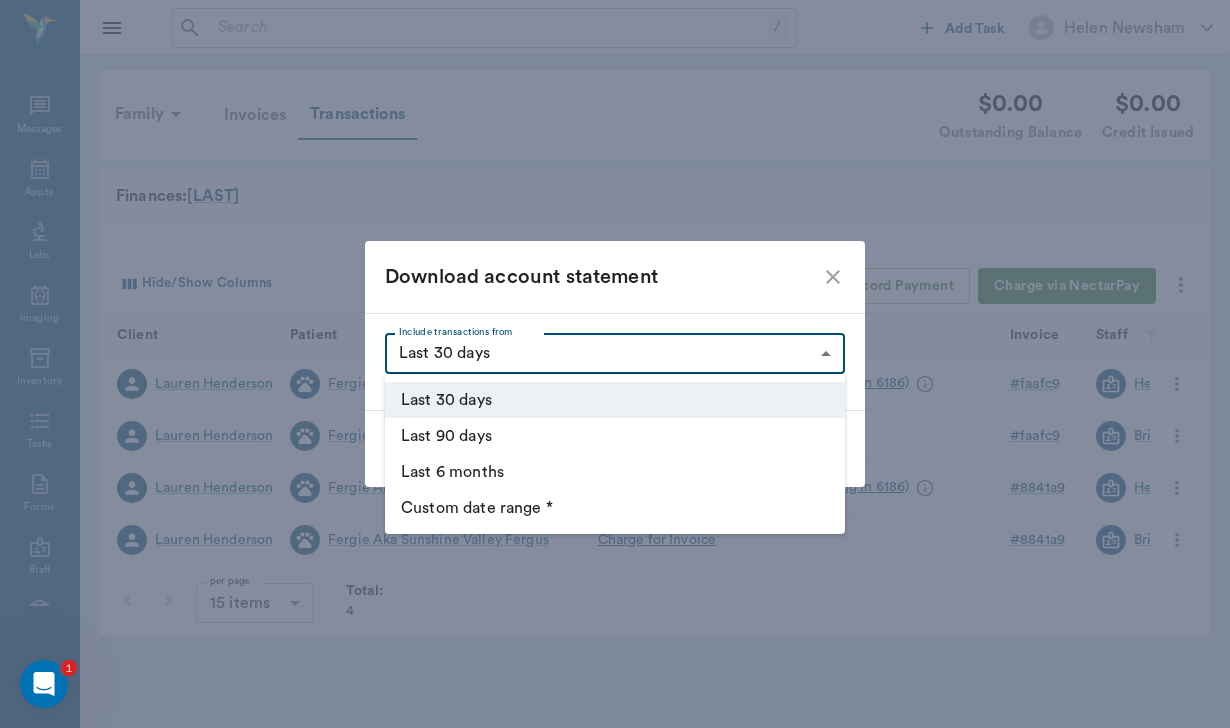 click on "/ ​ Add Task Helen Newsham Nectar Messages Appts Labs Imaging Inventory Tasks Forms Staff Reports Lookup Settings Family Invoices Transactions $0.00 Outstanding Balance $0.00 Credit Issued Finances:    HENDERSON Hide/Show Columns Transaction Date :  desc Record Invoice Record Payment Charge via NectarPay Client Patient Transaction Invoice Staff Amount Transaction Date Lauren Henderson Fergie Aka Sunshine Valley Fergus Payment - NectarPay (Mastercard ending in 6186) # faafc9 Helen Newsham $72.50 08/02/25 Lauren Henderson Fergie Aka Sunshine Valley Fergus Charge for Invoice # faafc9 Brittany Newsham -$72.50 07/18/25 Lauren Henderson Fergie Aka Sunshine Valley Fergus Payment - NectarPay (Mastercard ending in 6186) # 8841a9 Helen Newsham $275.00 07/15/25 Lauren Henderson Fergie Aka Sunshine Valley Fergus Charge for Invoice # 8841a9 Brittany Newsham -$275.00 07/03/25 per page 15 items 15 per page Total:   4 NectarVet | High Caliber Performance 1 0 Settings Sign Out View all family members Patients #271_P1" at bounding box center [615, 364] 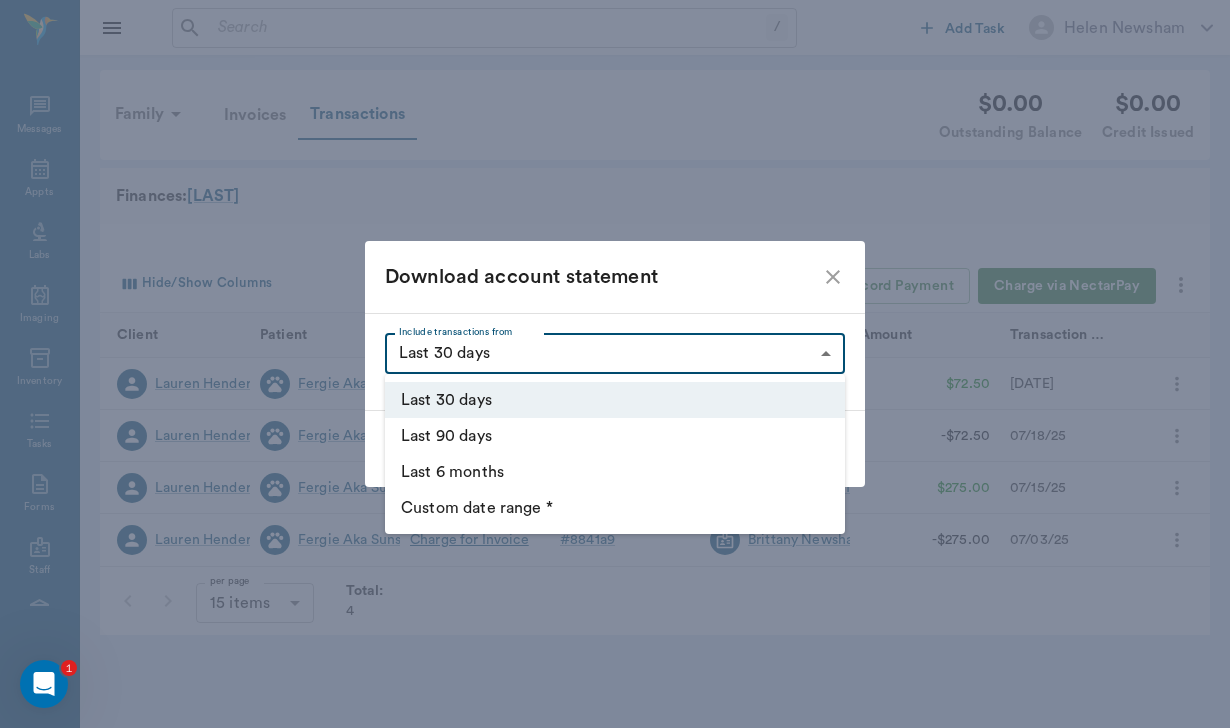 click on "Custom date range *" at bounding box center [615, 508] 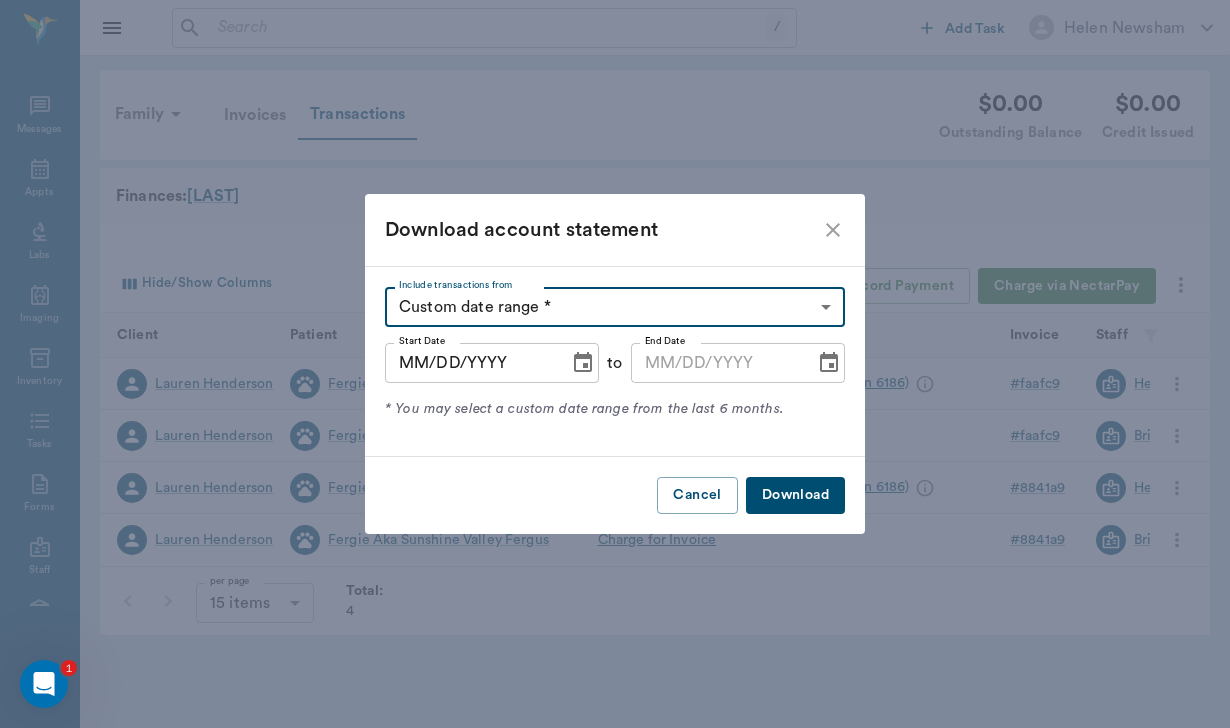 click on "MM/DD/YYYY" at bounding box center (470, 363) 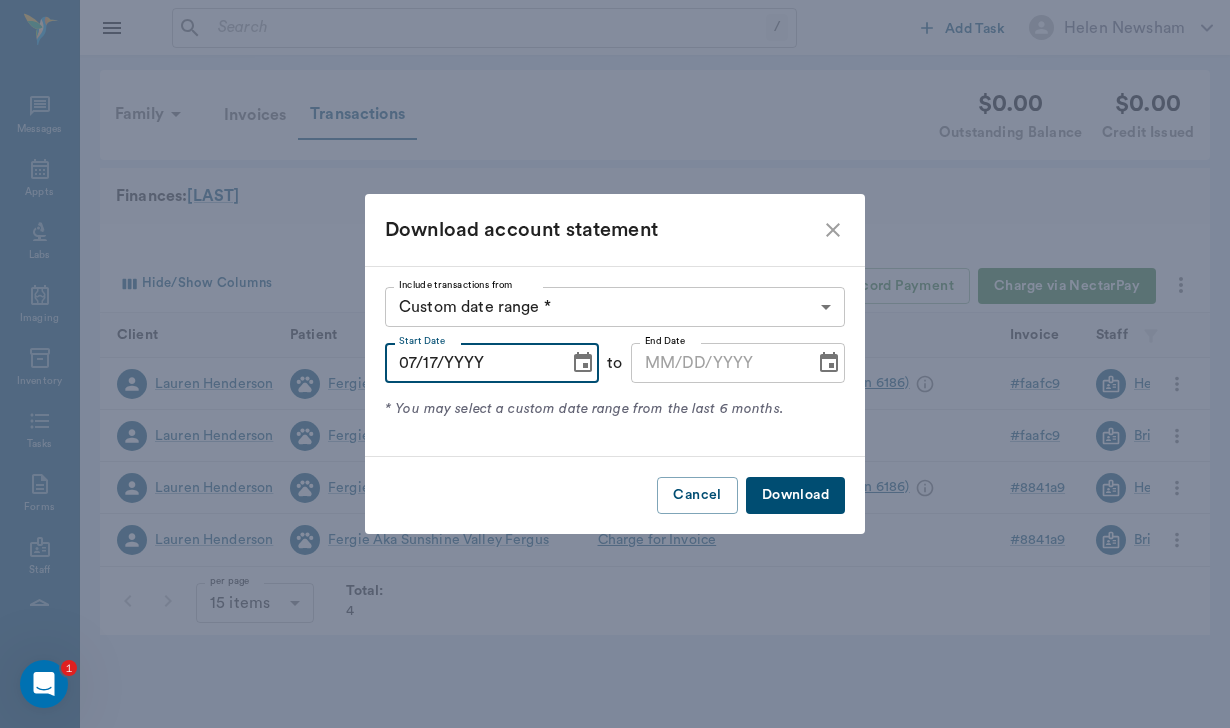 type on "07/17/2025" 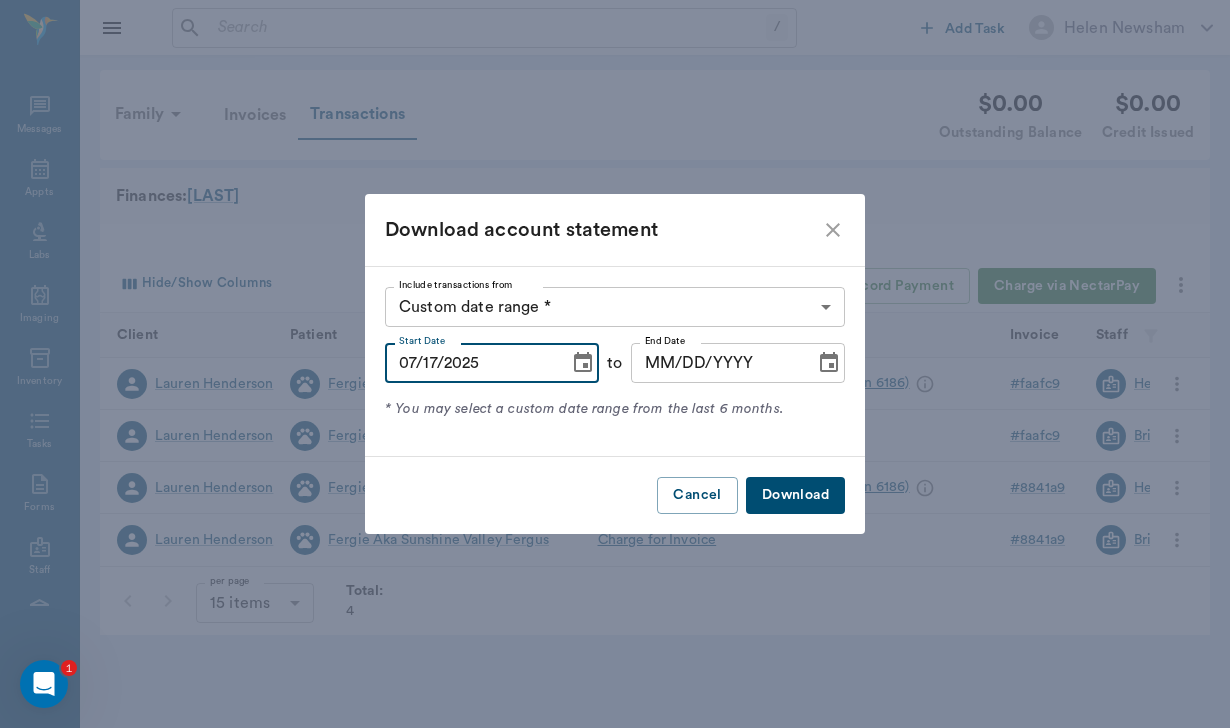 click on "MM/DD/YYYY" at bounding box center [716, 363] 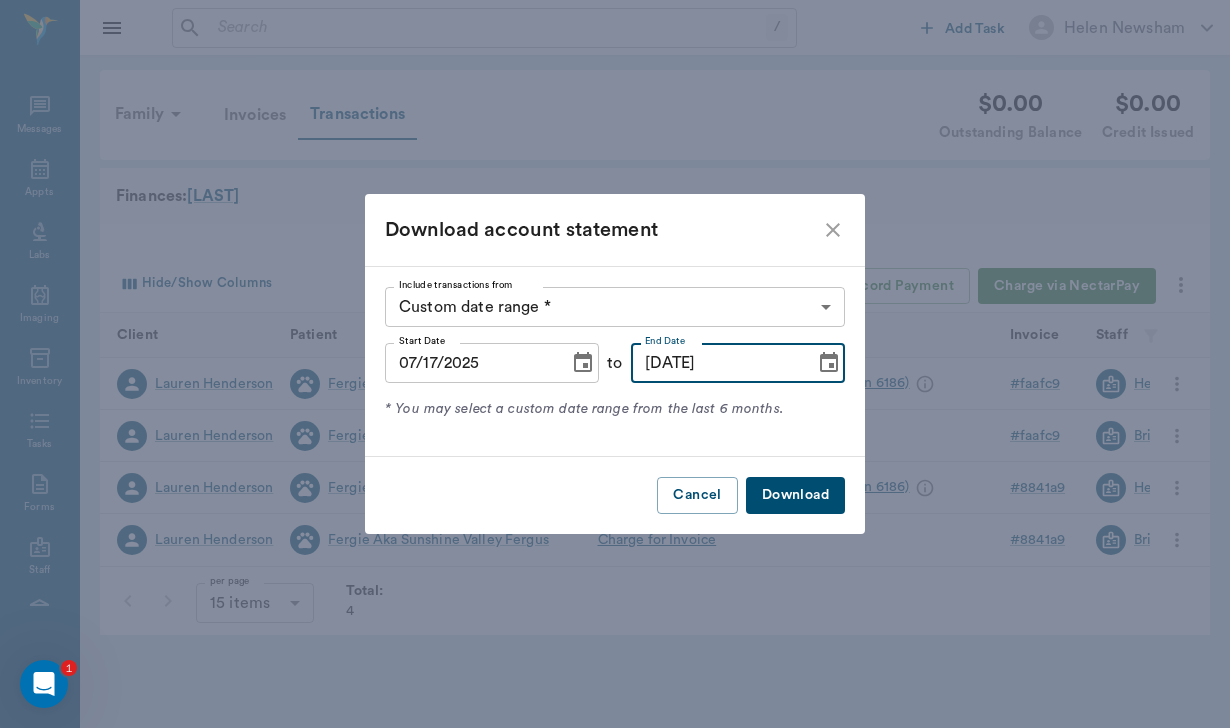 type on "08/03/2025" 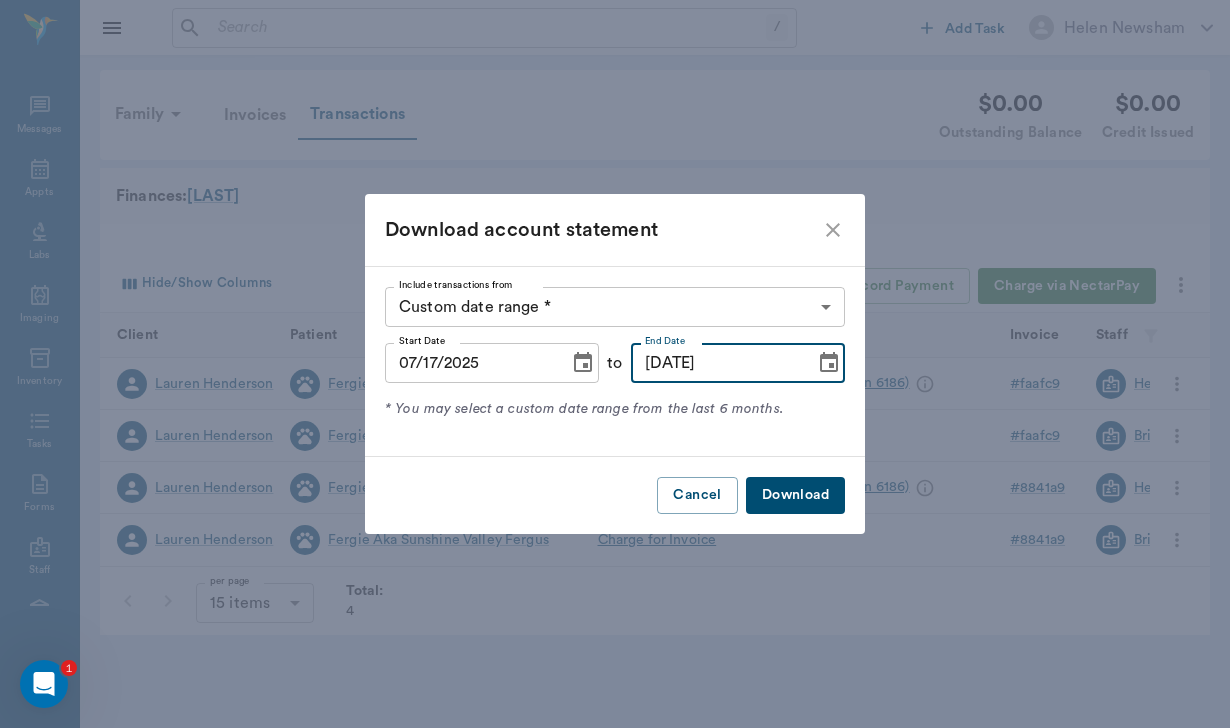 click on "Download" at bounding box center (795, 495) 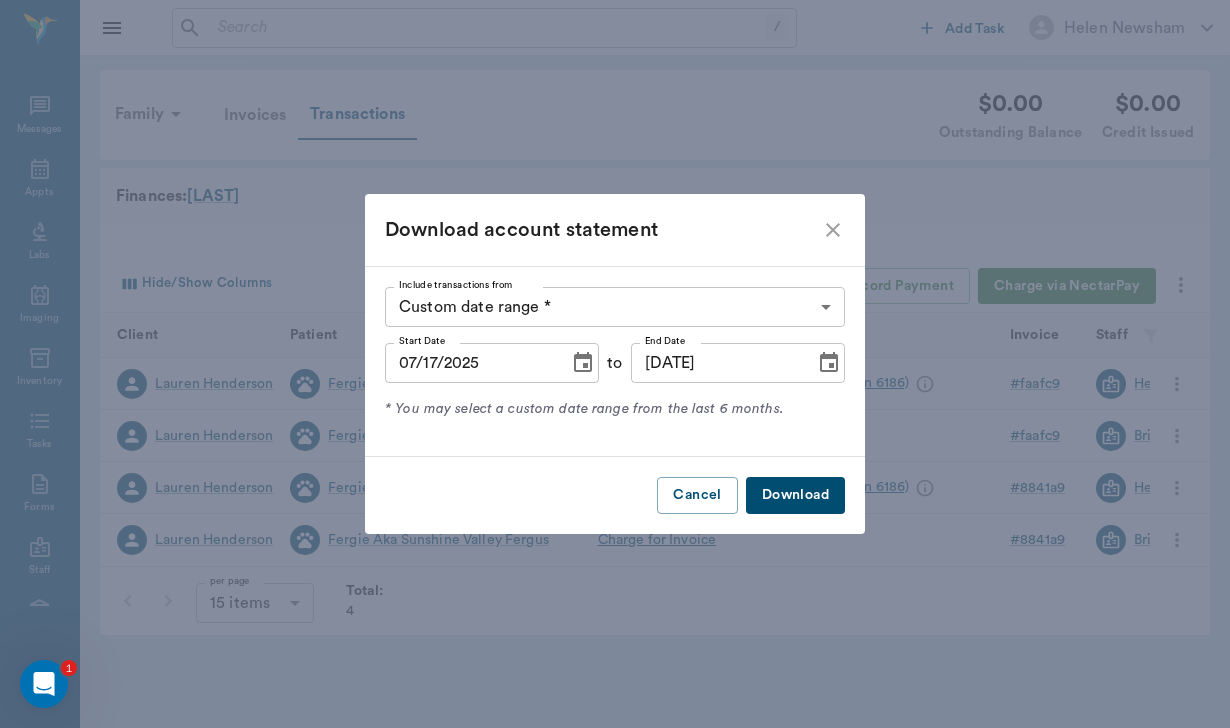 click 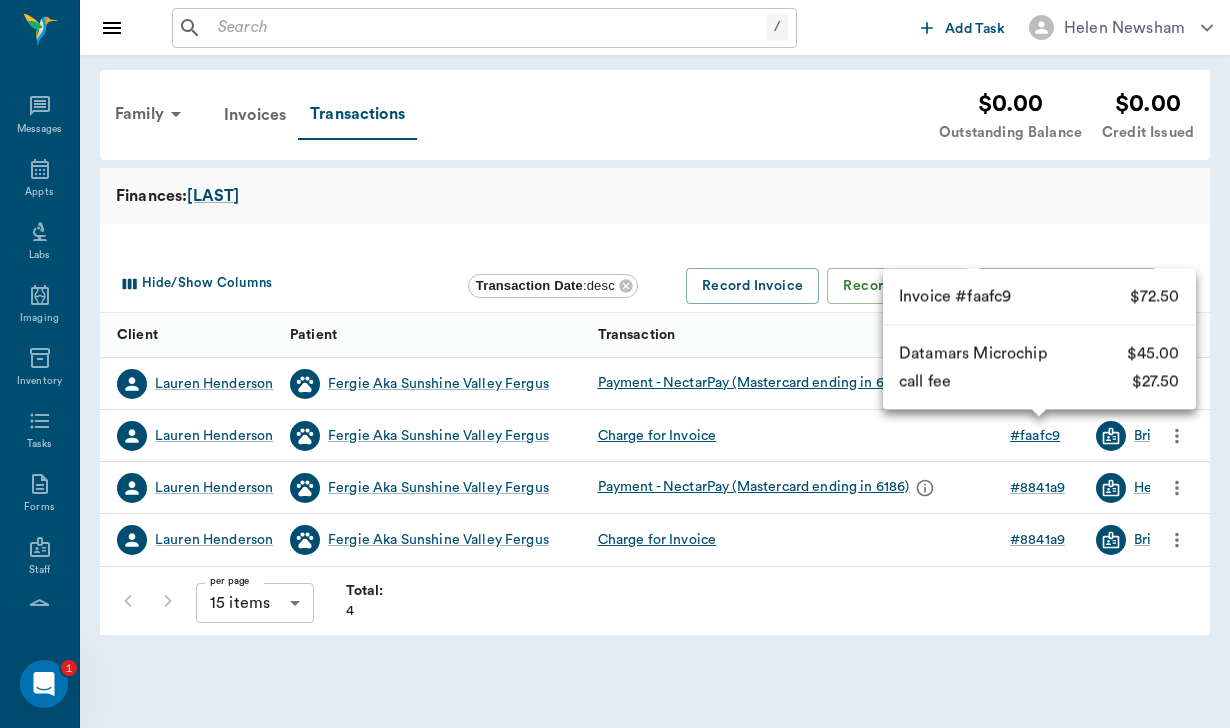 click on "# faafc9" at bounding box center [1035, 436] 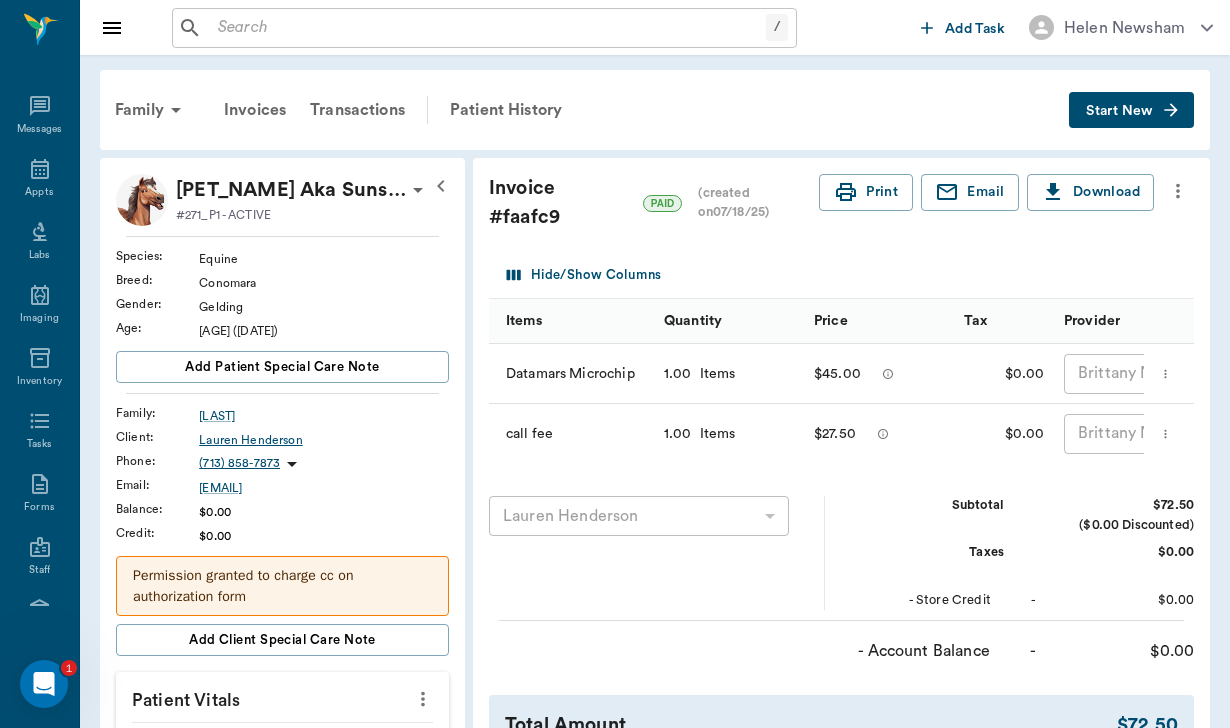 click on "Lauren Henderson" at bounding box center (324, 440) 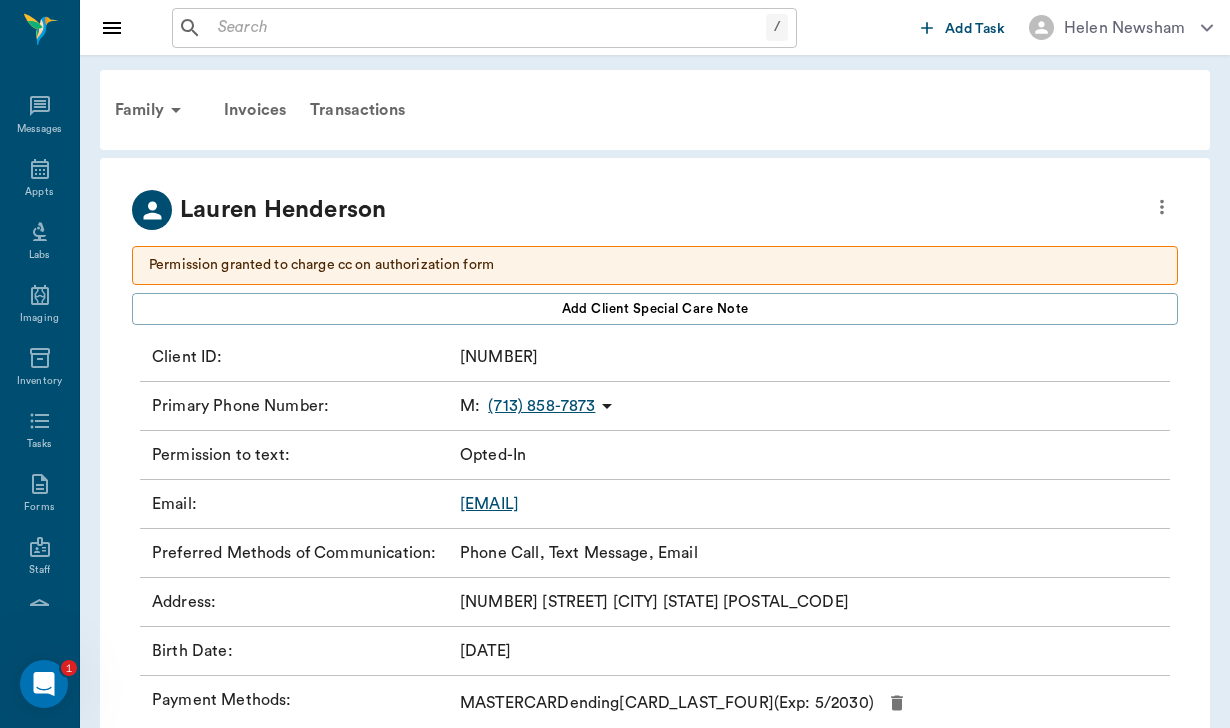 click on "Lhernderson@quantumgas.coim" at bounding box center [489, 504] 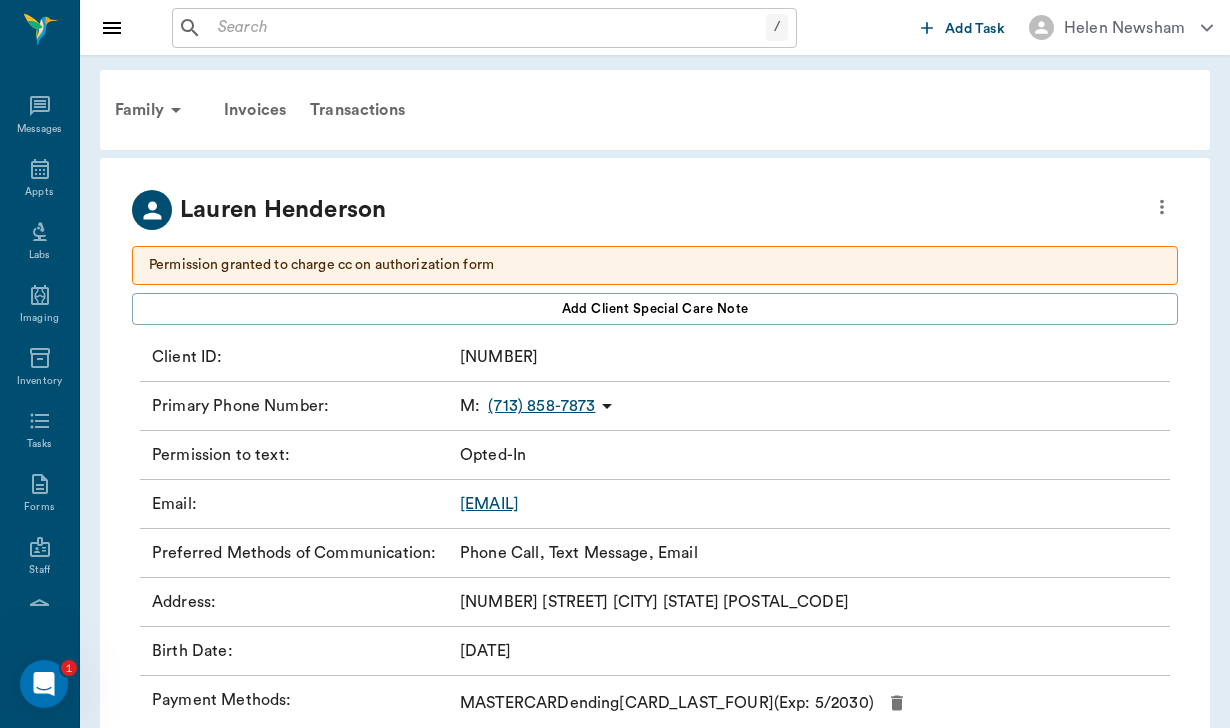 scroll, scrollTop: 0, scrollLeft: 0, axis: both 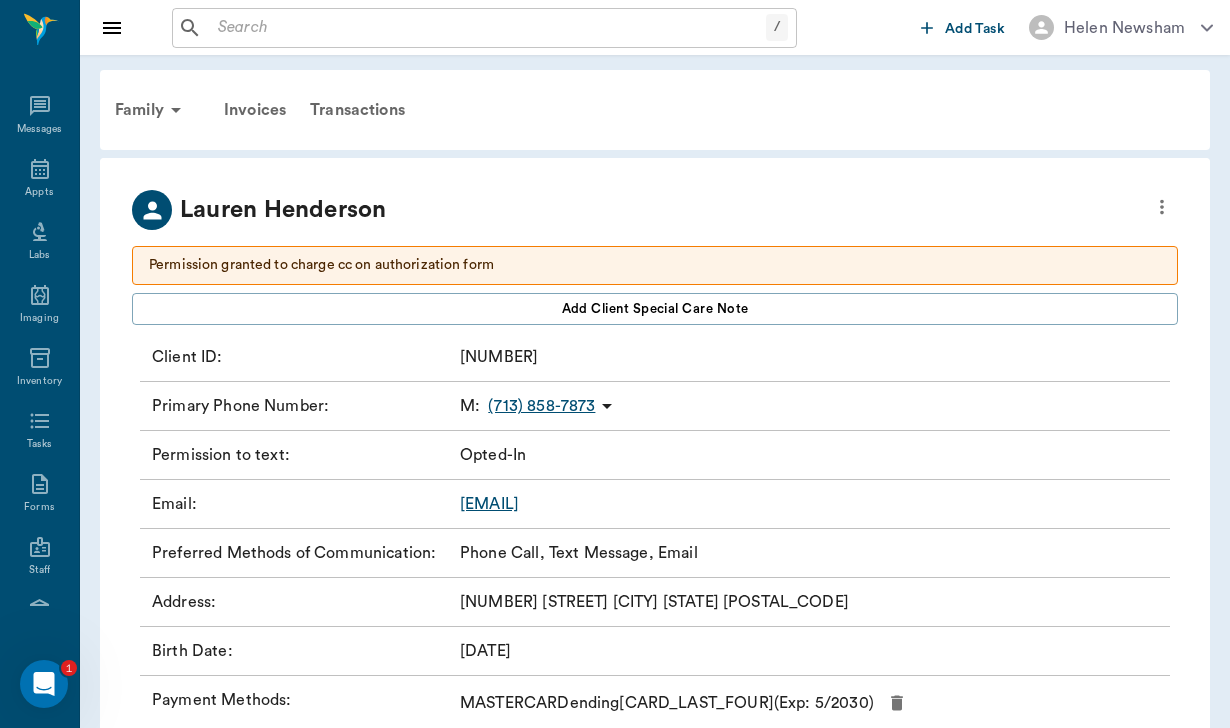 click at bounding box center (488, 28) 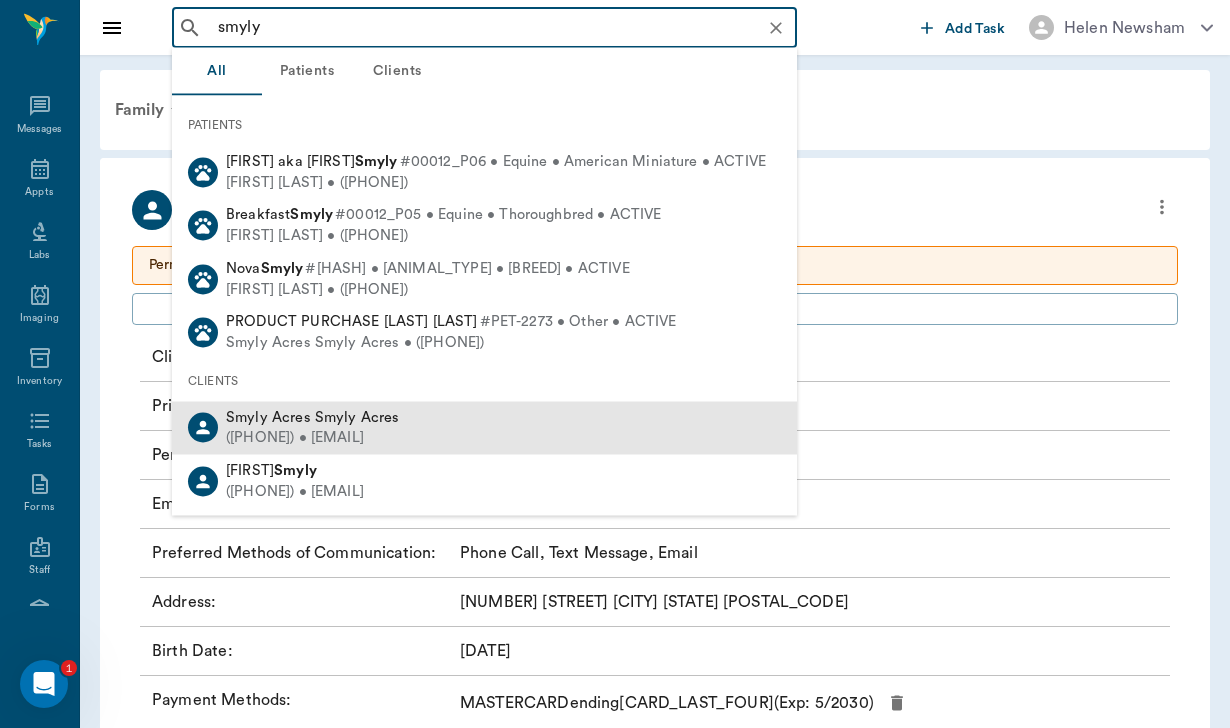 click on "(936) 207-6470   • smyly.acres.20@gmail.com" at bounding box center (312, 438) 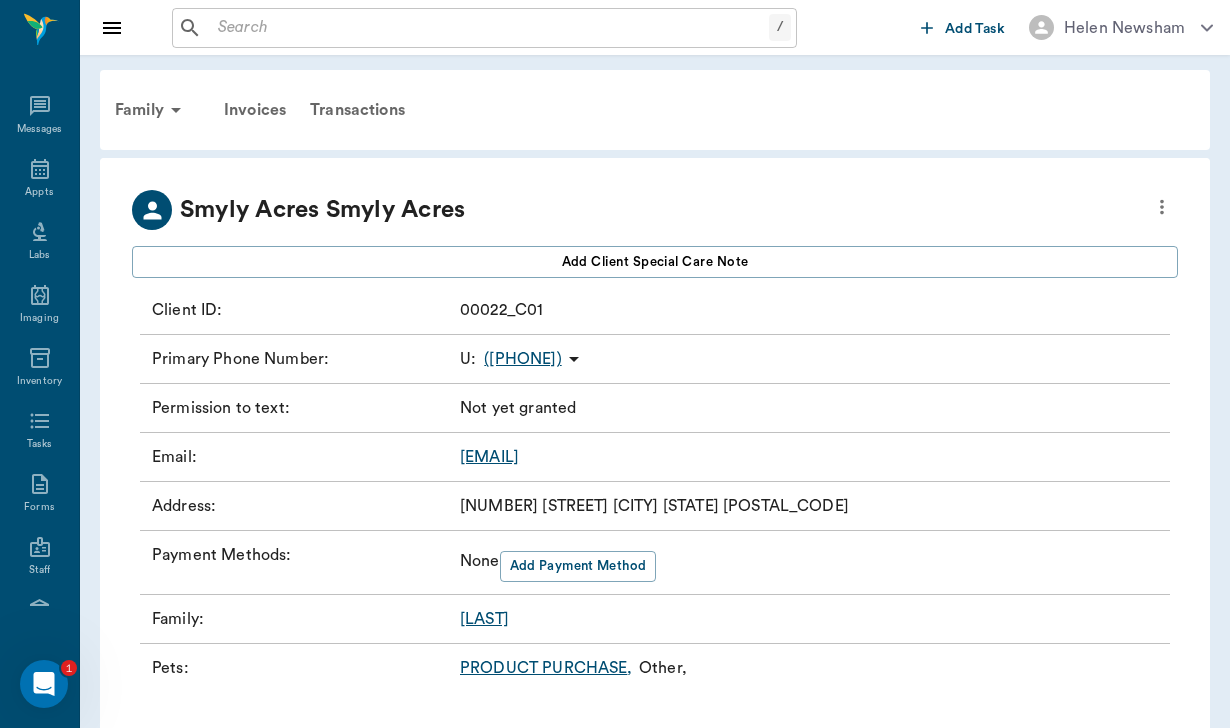 scroll, scrollTop: 0, scrollLeft: 0, axis: both 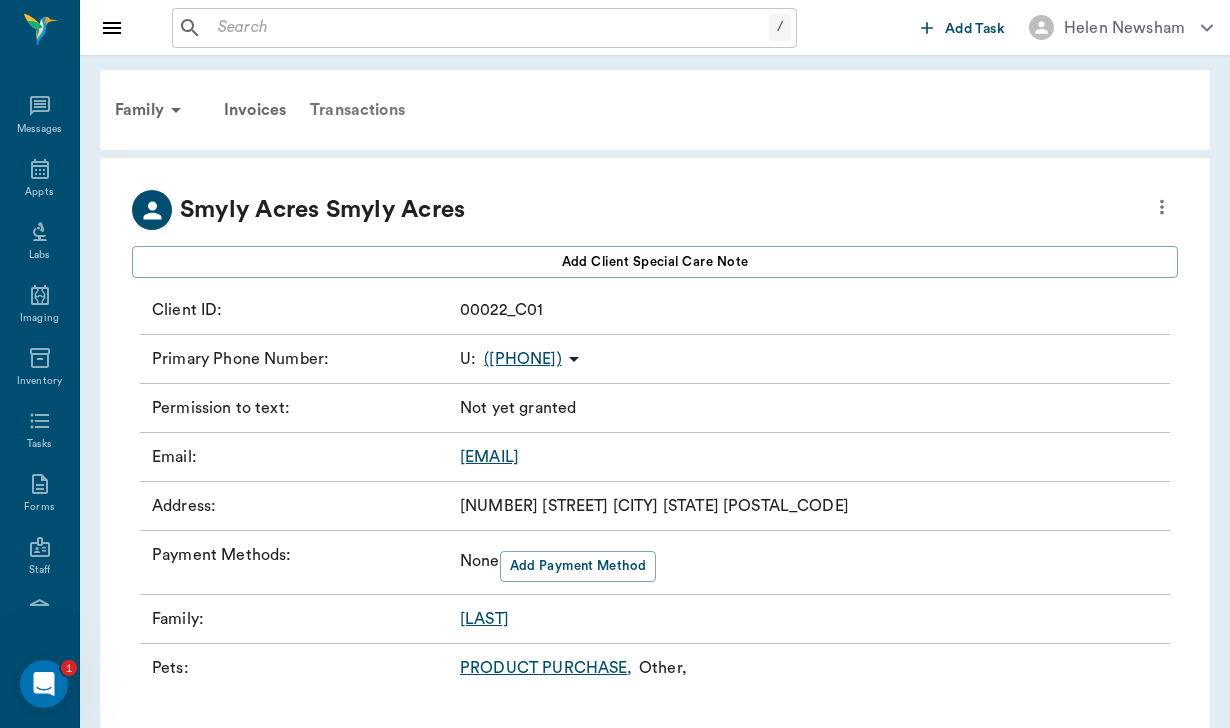 click on "Transactions" at bounding box center (357, 110) 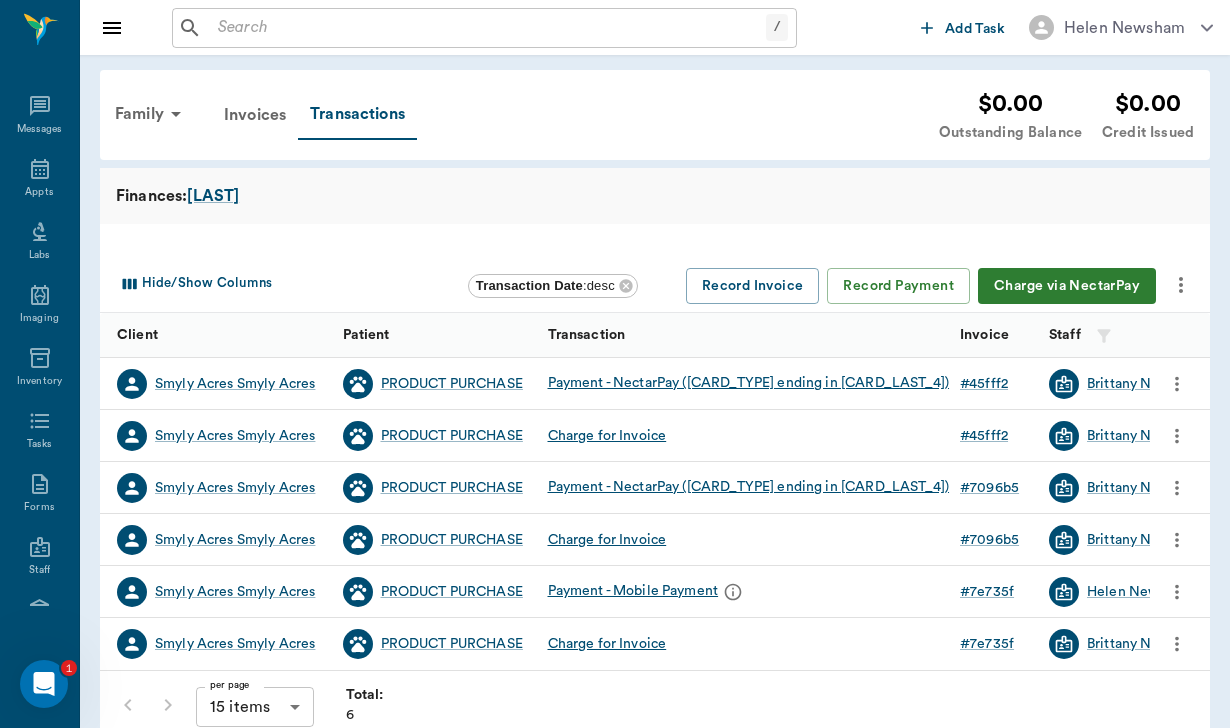 click at bounding box center (488, 28) 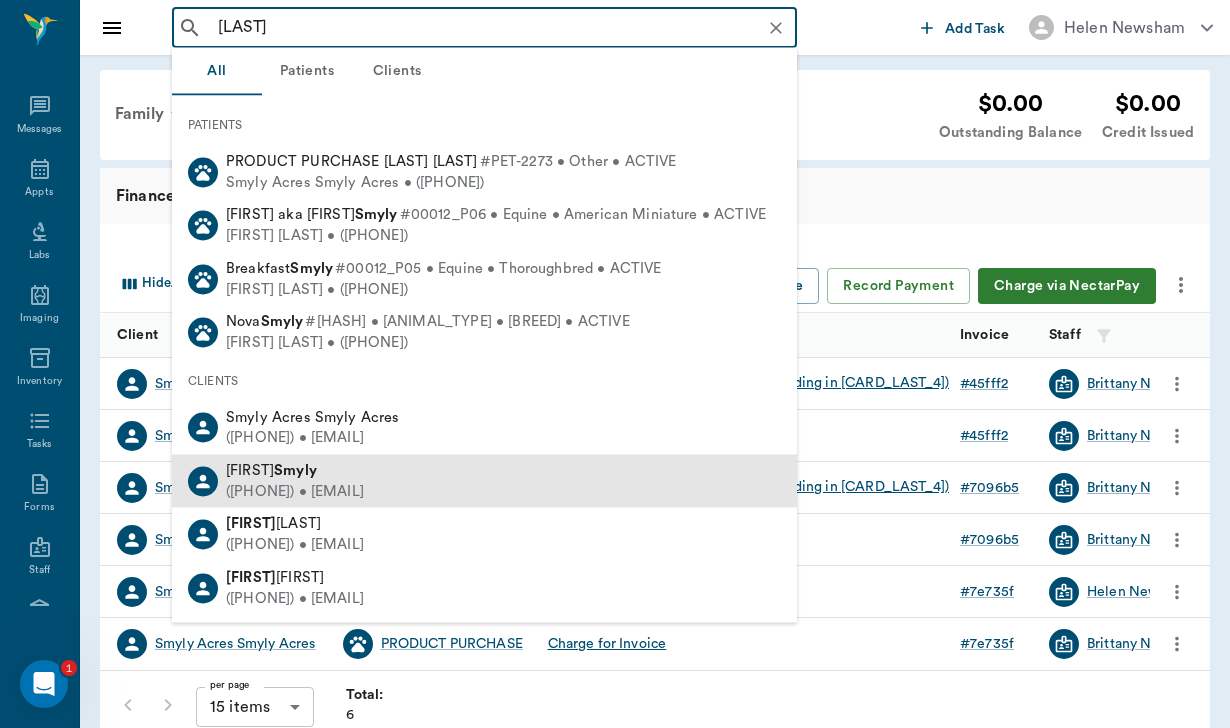 click on "Courtney  Smyly (936) 207-6470   • coach.smyly@gmail.com" at bounding box center [484, 481] 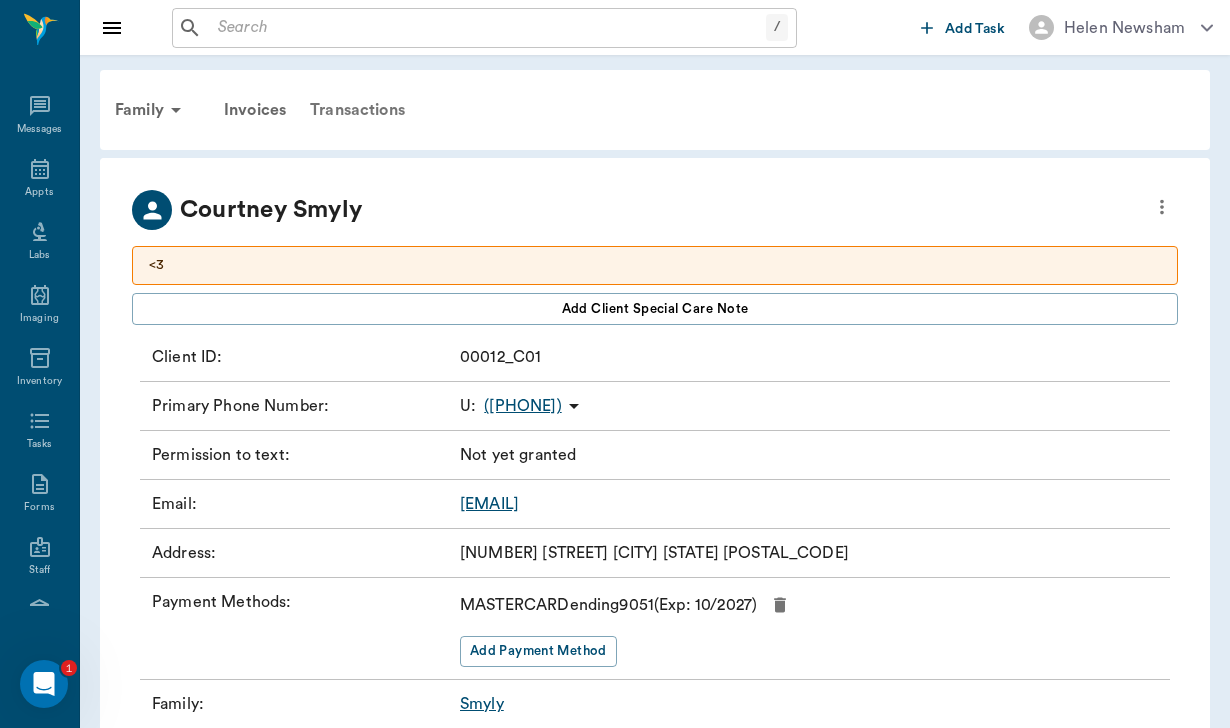 click on "Transactions" at bounding box center (357, 110) 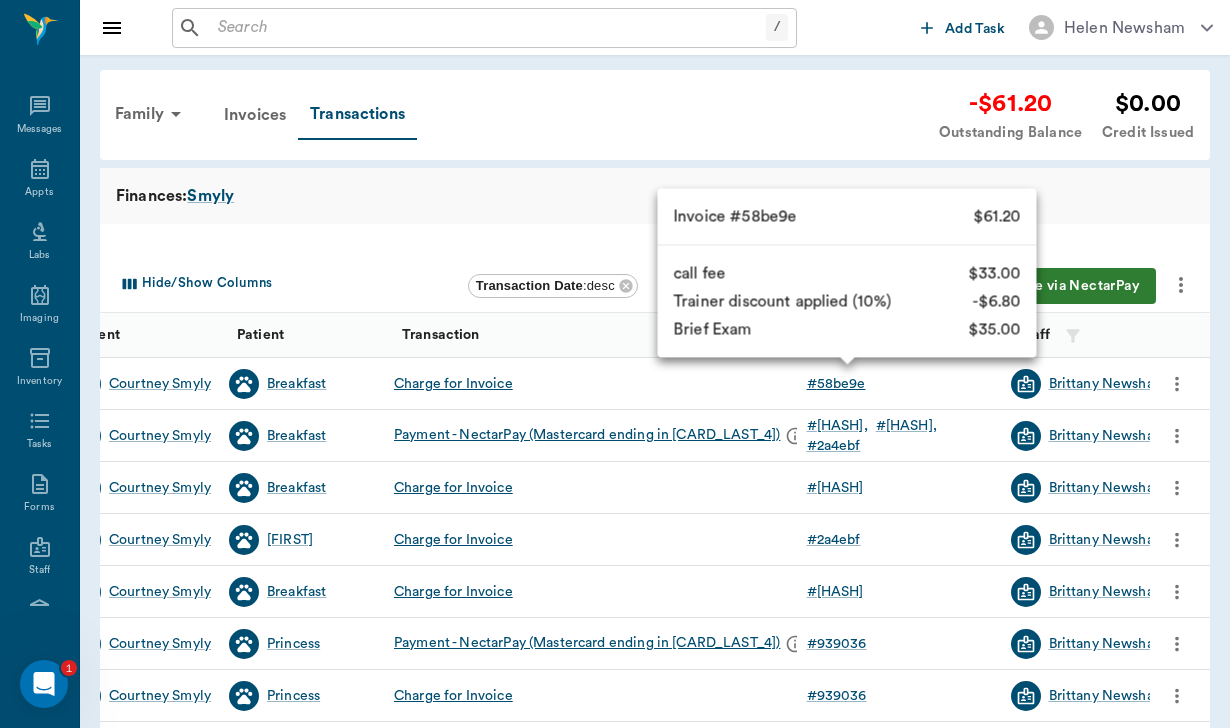 scroll, scrollTop: 0, scrollLeft: 51, axis: horizontal 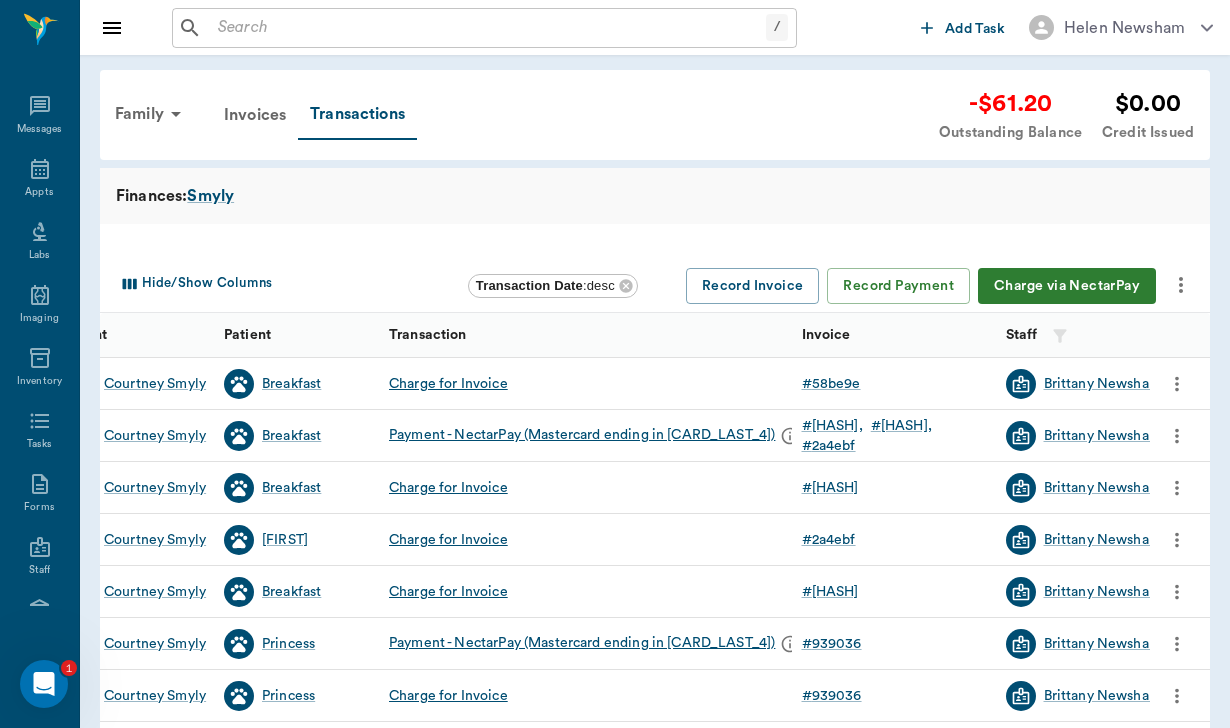 click 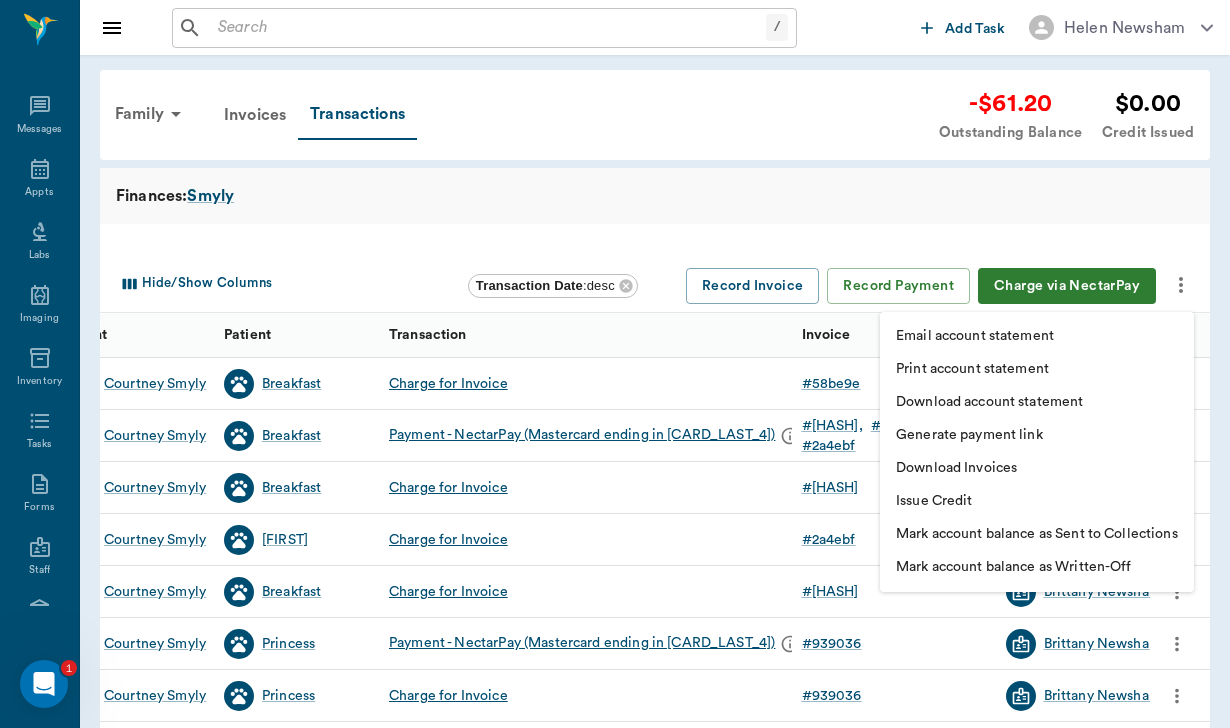click on "Download Invoices" at bounding box center [956, 468] 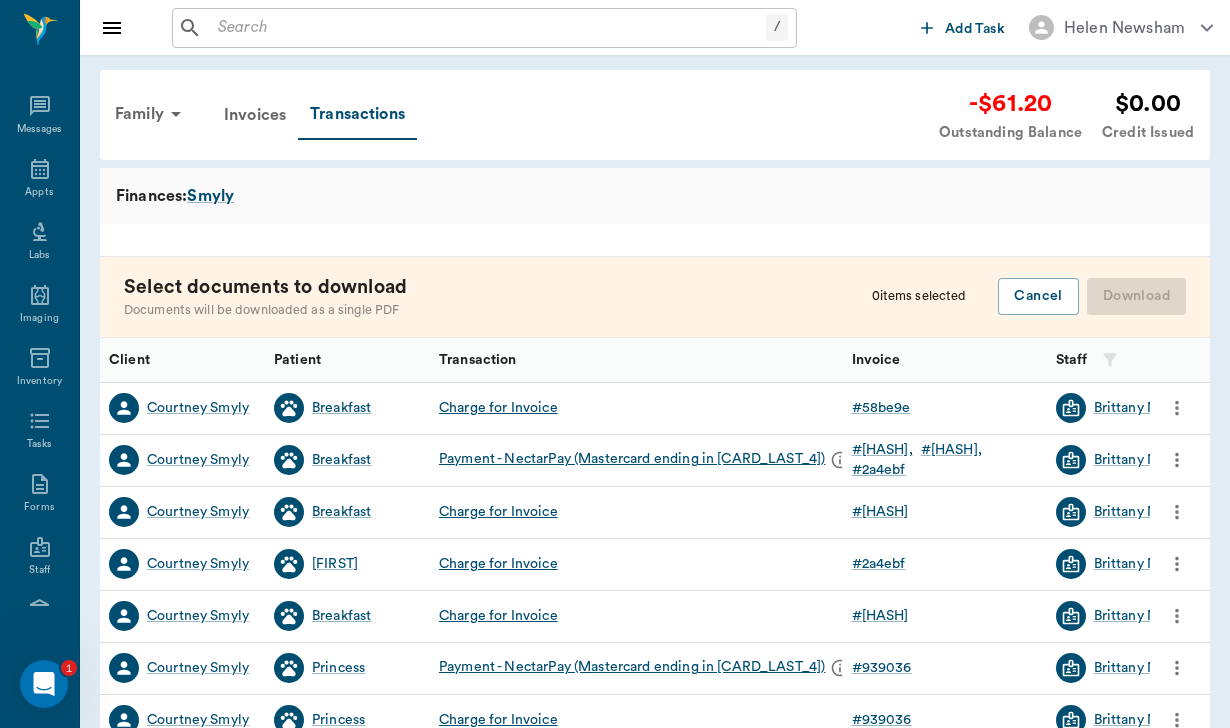 scroll, scrollTop: 0, scrollLeft: 0, axis: both 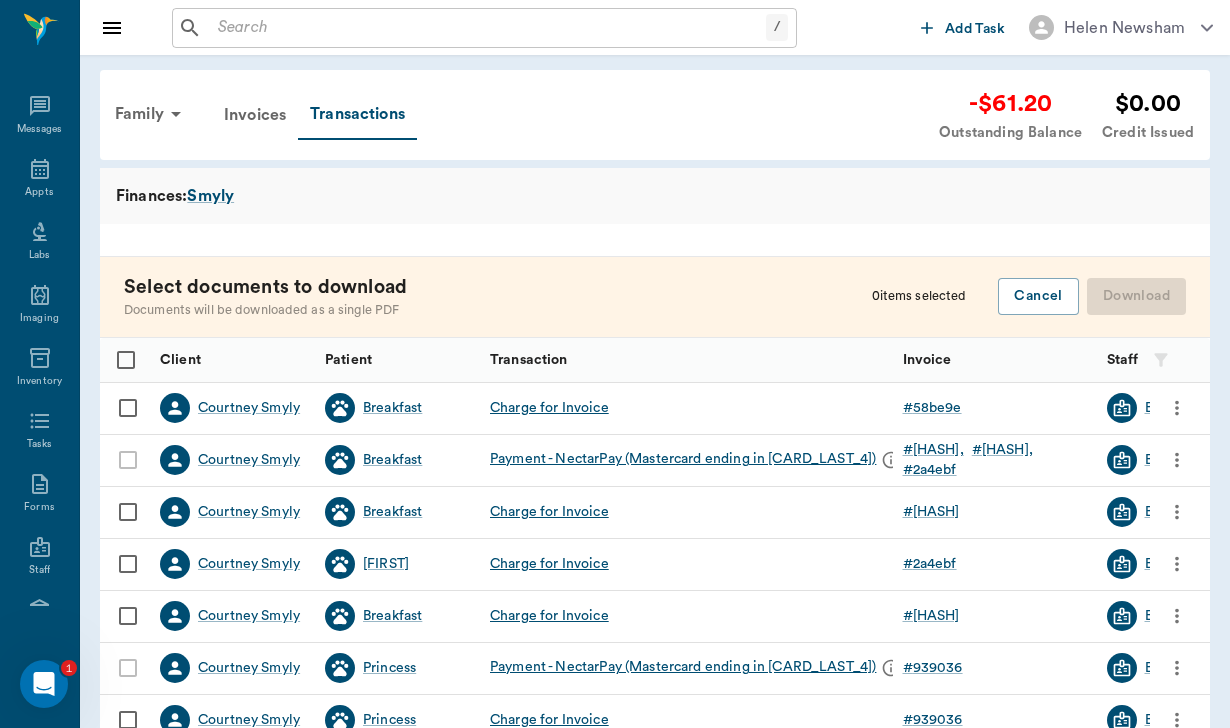 click at bounding box center (128, 408) 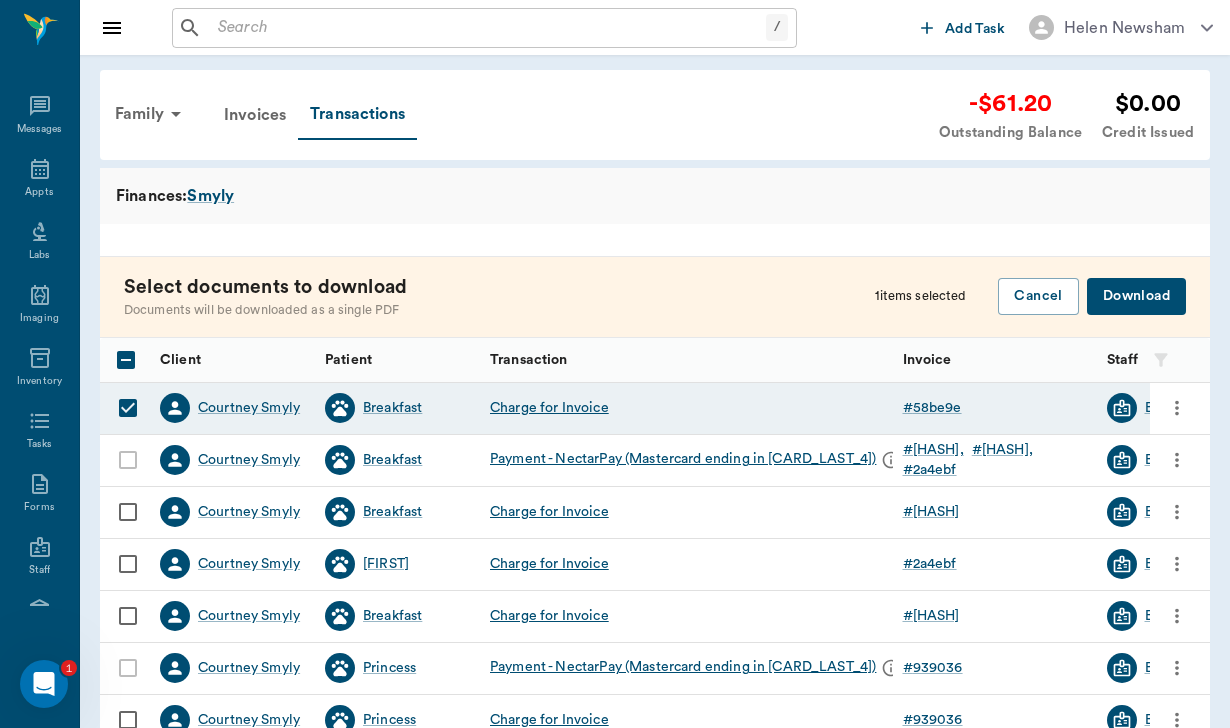 click on "Download" at bounding box center [1136, 296] 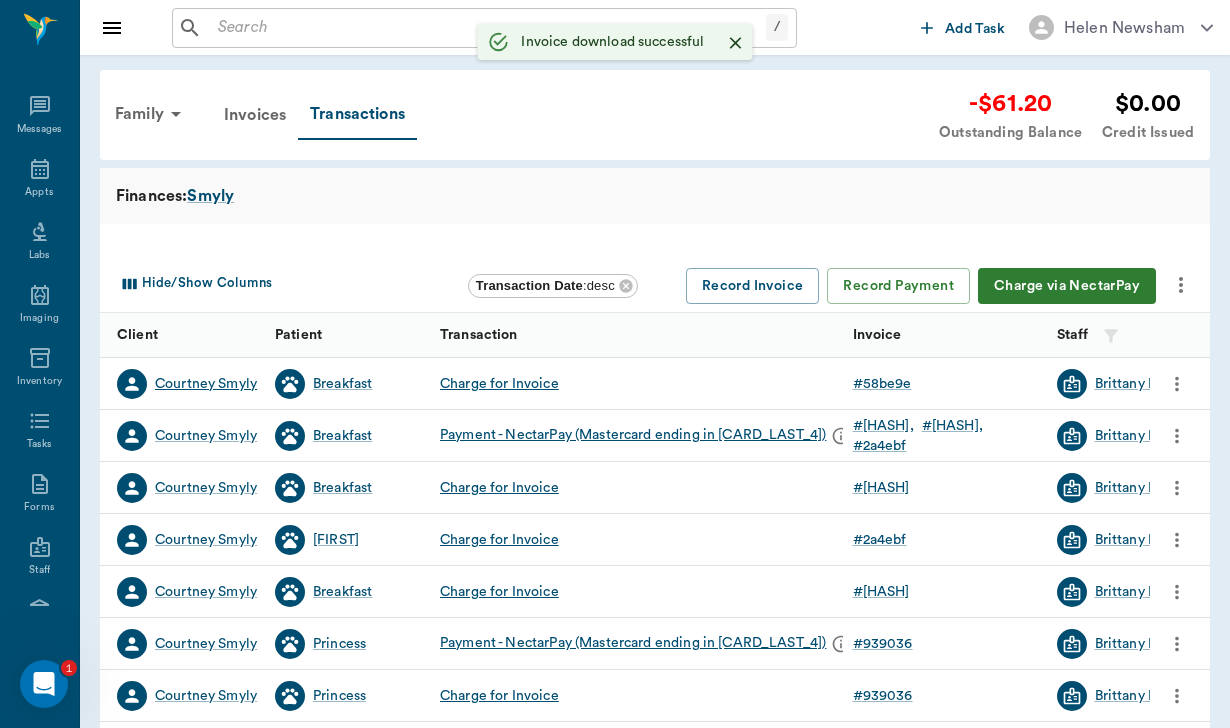click on "Courtney Smyly" at bounding box center (206, 384) 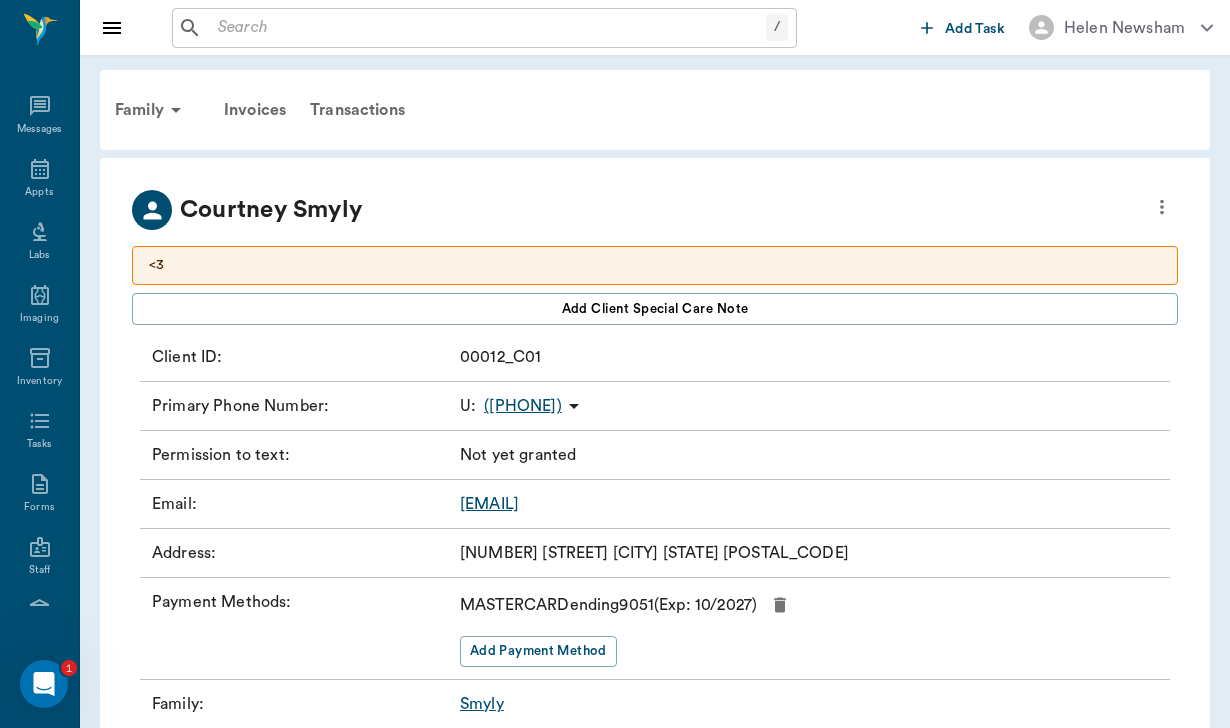 click on "coach.smyly@gmail.com" at bounding box center (489, 504) 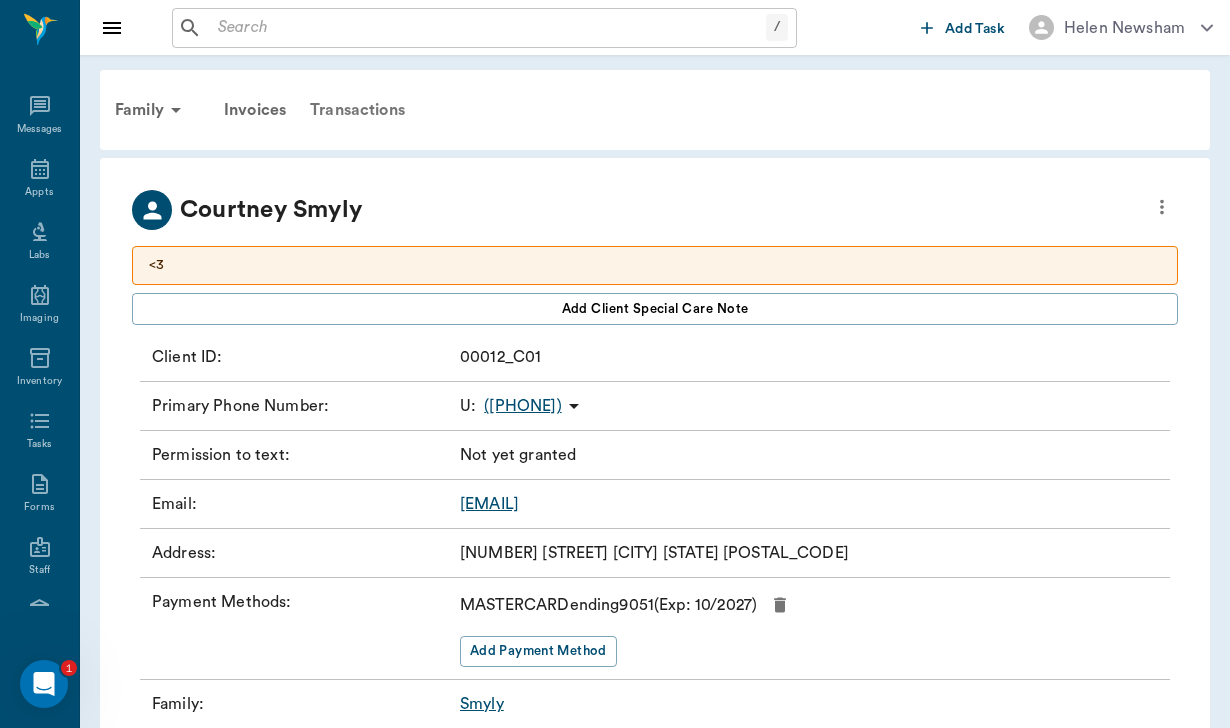 click on "Transactions" at bounding box center [357, 110] 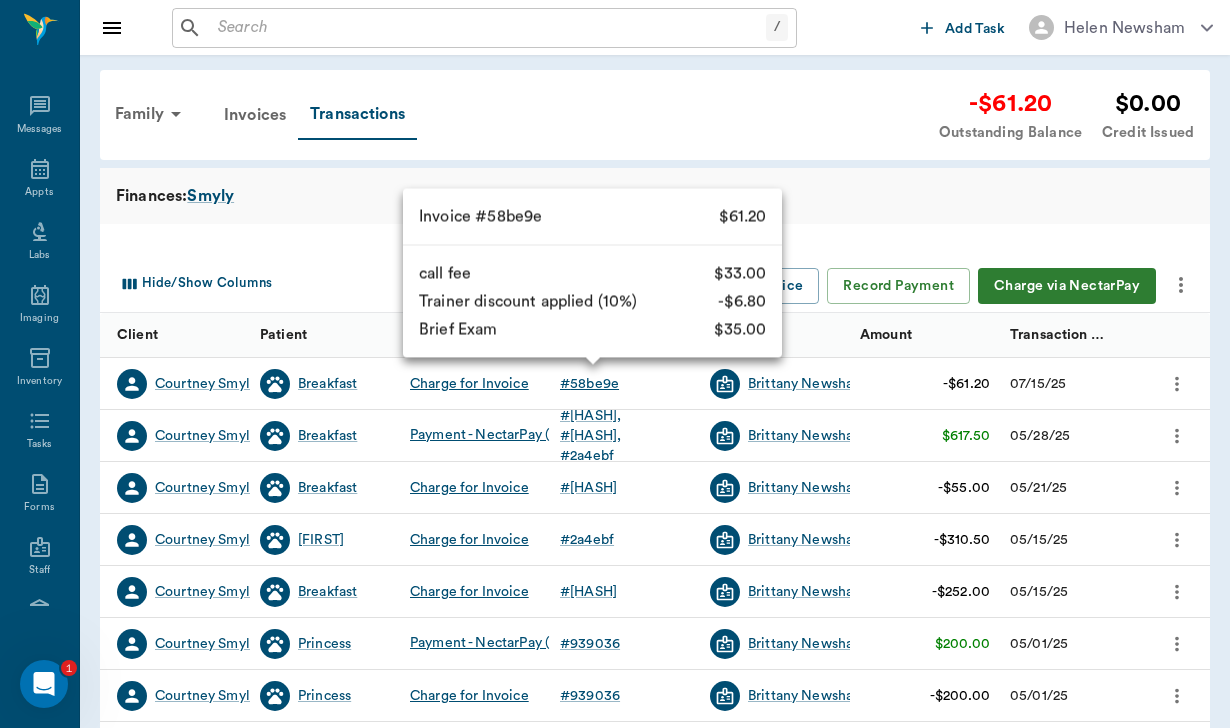 click on "# 58be9e" at bounding box center [589, 384] 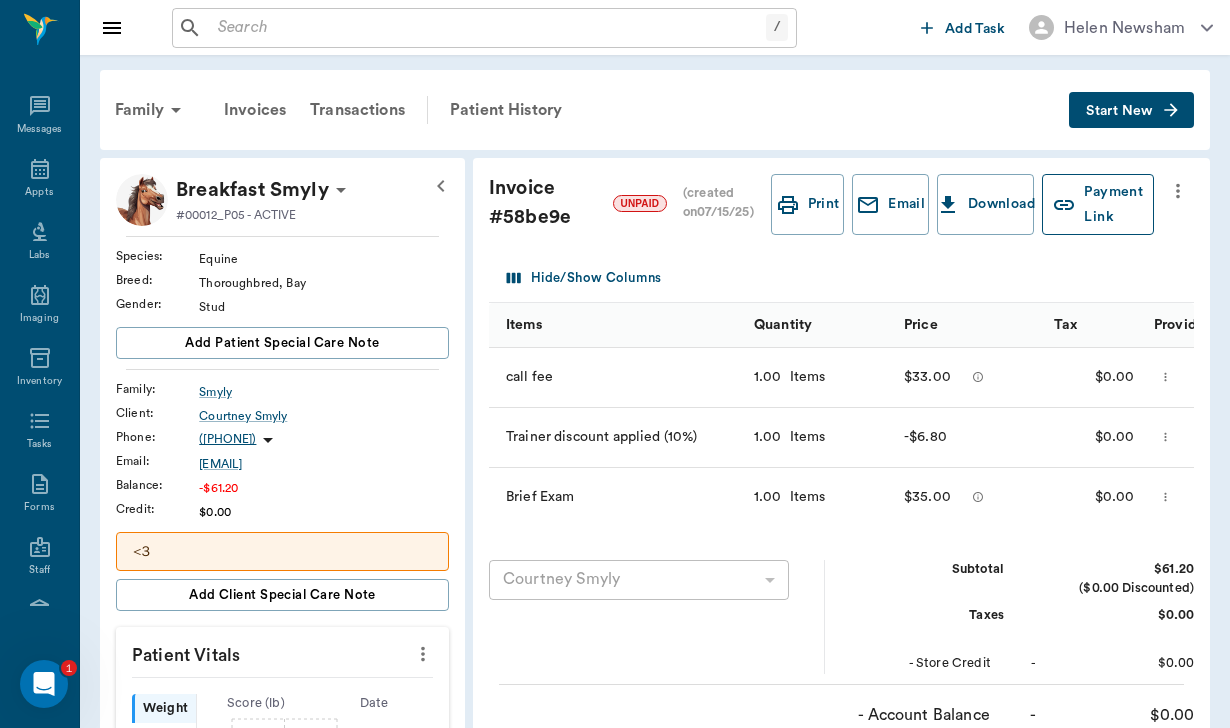 click on "Payment Link" at bounding box center [1098, 204] 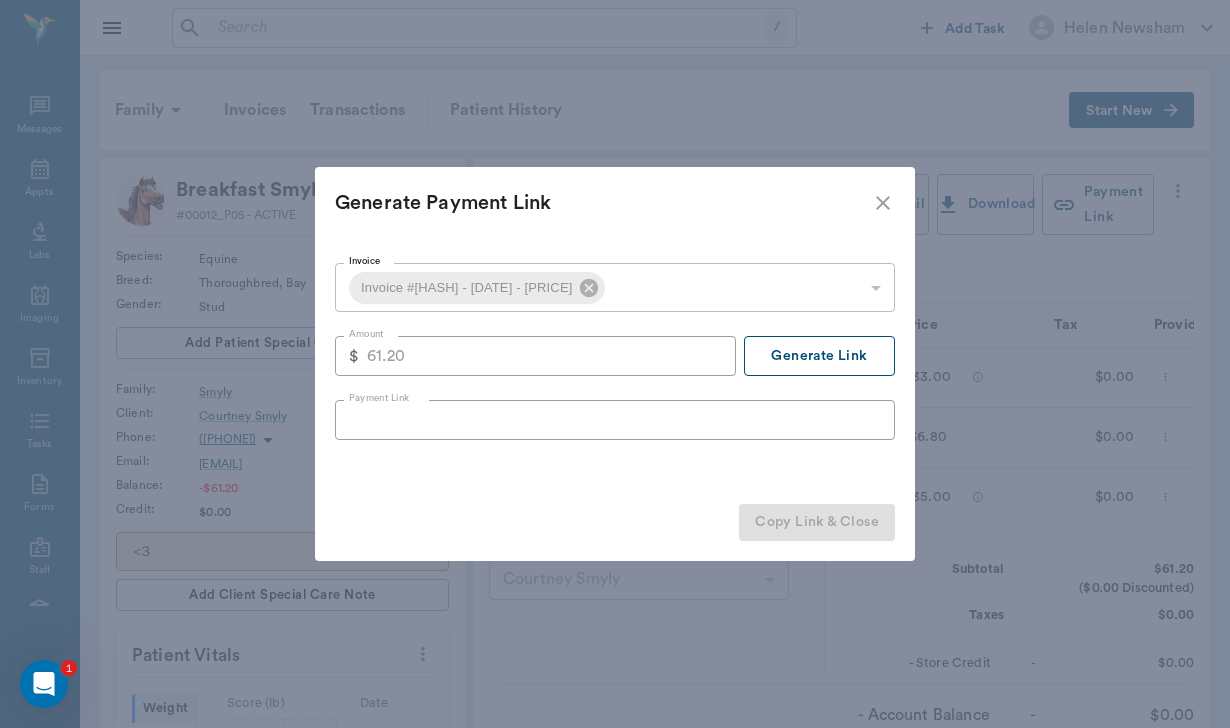 click on "Generate Link" at bounding box center (819, 356) 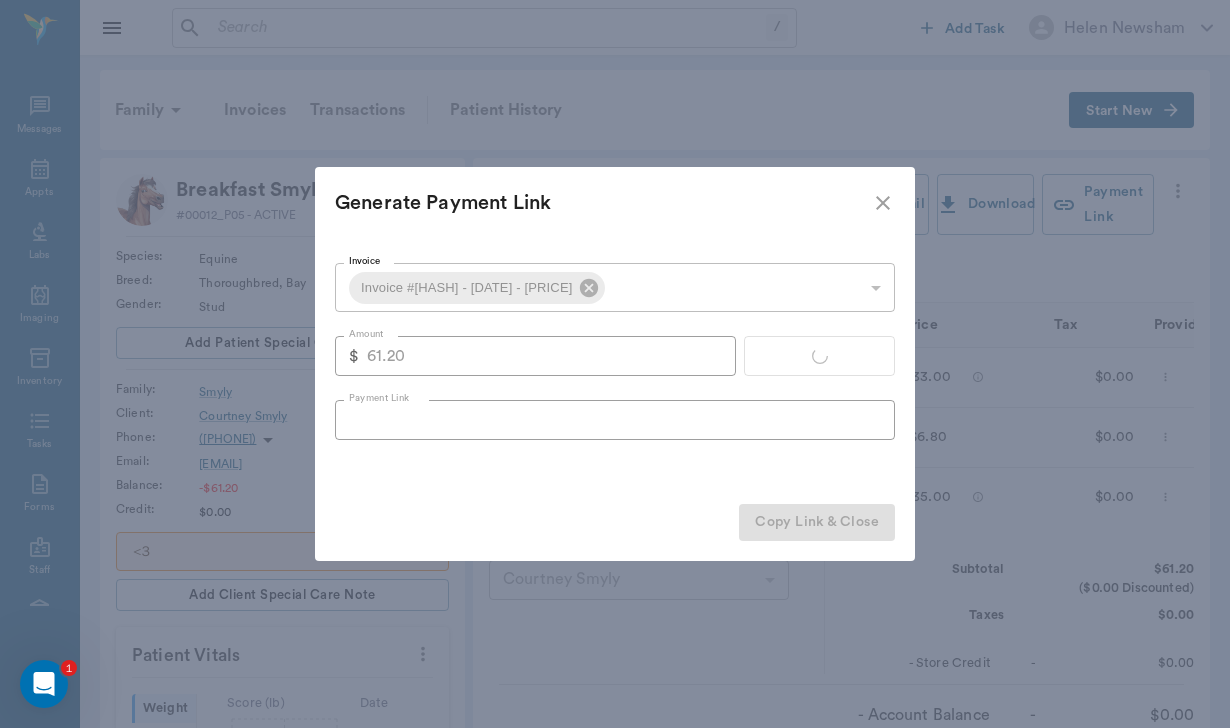 type on "https://nectarvet.paymentsonline.io/pay/cs_sUsPFiEgA51Yvb5l7bmNe#fidkdWxabmB8Jz8ndW5aMGRWV2xWUzBJdDVyaHNQZF9QXTJVQTdJZmNGbFxybGZWNWpqM1VrbzdiTX9CR3RrYz1zfWxvMGpJUlNyZzRwX31fcUZtMnZPVnNzMXJxbVxAcWd3fDY0XWxUR0k1dUhoNUtOTycpJ2RmZmpwa3FabGEnPydkZmZxWmNqUWlUN0ZxfGA3U3JqNzF0PUFBTCcpJ2RmZmpwa3Faa2RoYCc%2FJ01sYm0lRmRpbGdgdyVVYHdjandoZGtmYCklSUlGJykncmBndmxxYCc%2FJ21xcXV2PyoqcnJyK21sYm1mZGlsZ2B3dWB3Y2p3aGRrZmArZmpoJ3g%3D" 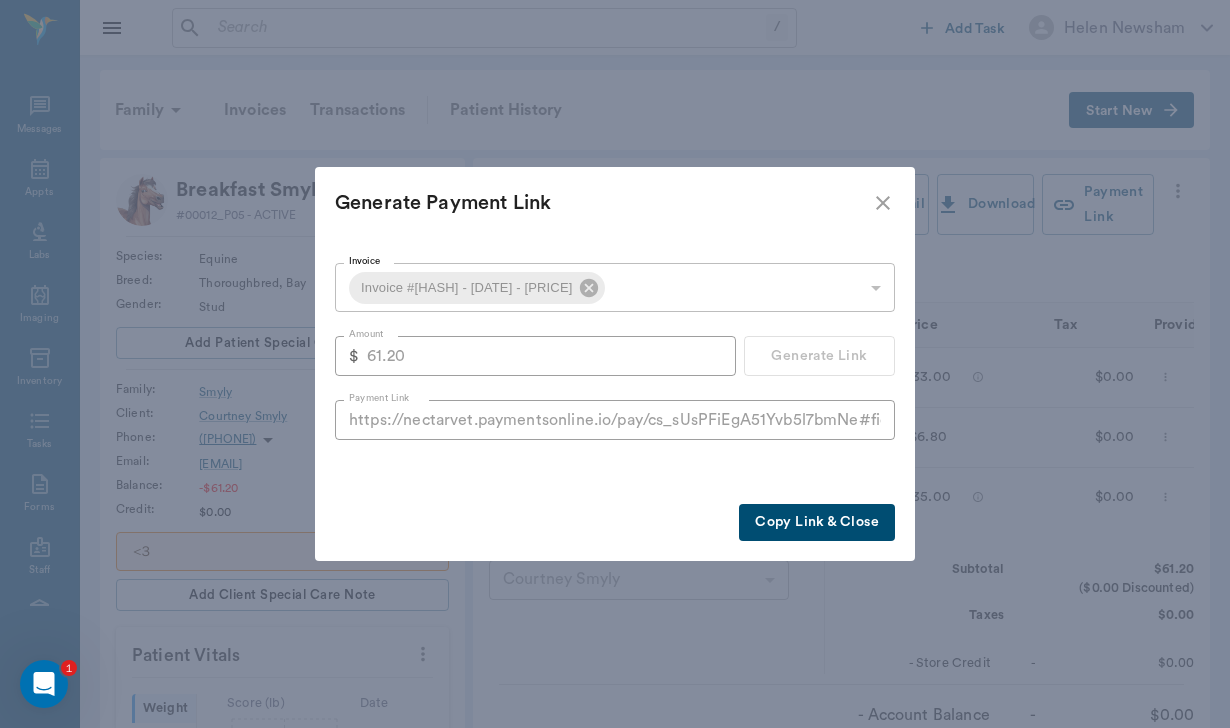click on "Copy Link & Close" at bounding box center [817, 522] 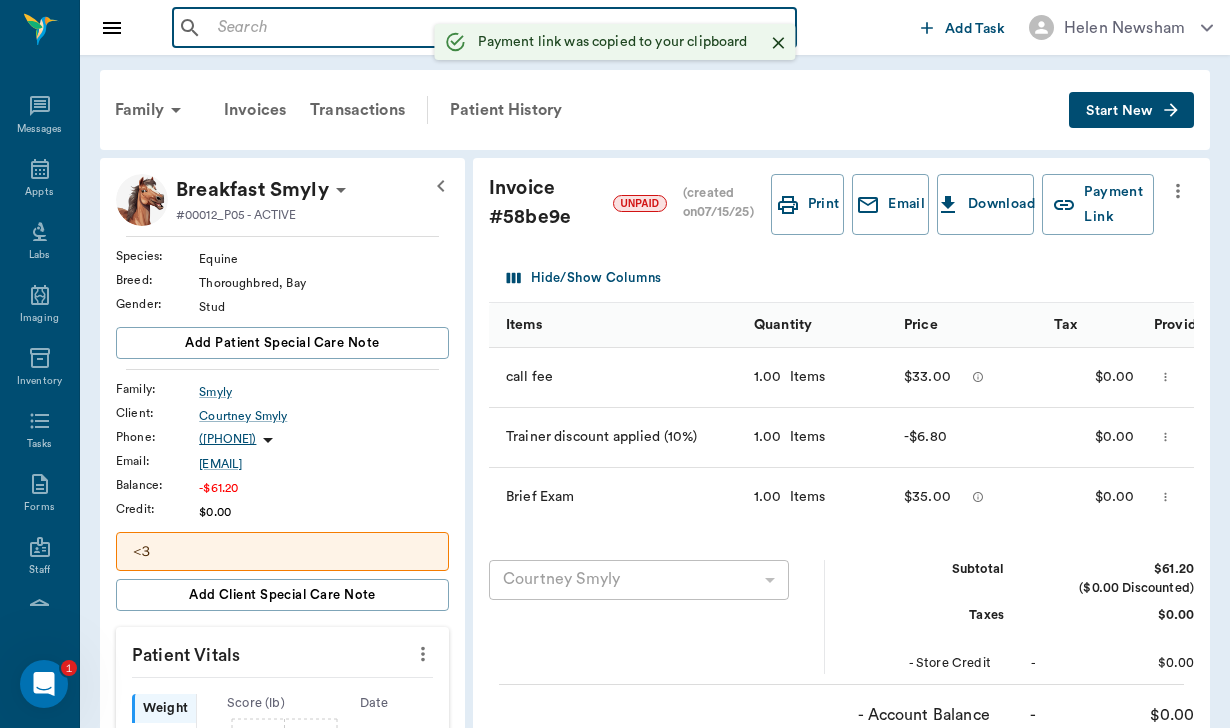 click at bounding box center [499, 28] 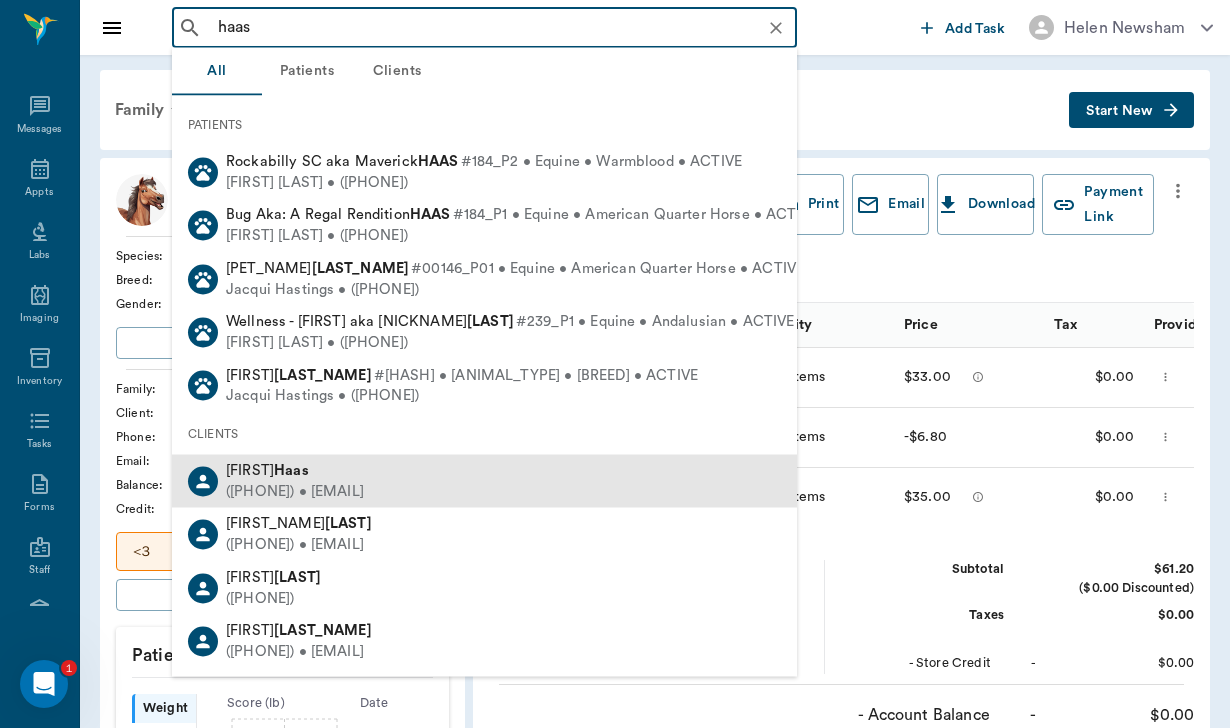 click on "Haas" at bounding box center [291, 470] 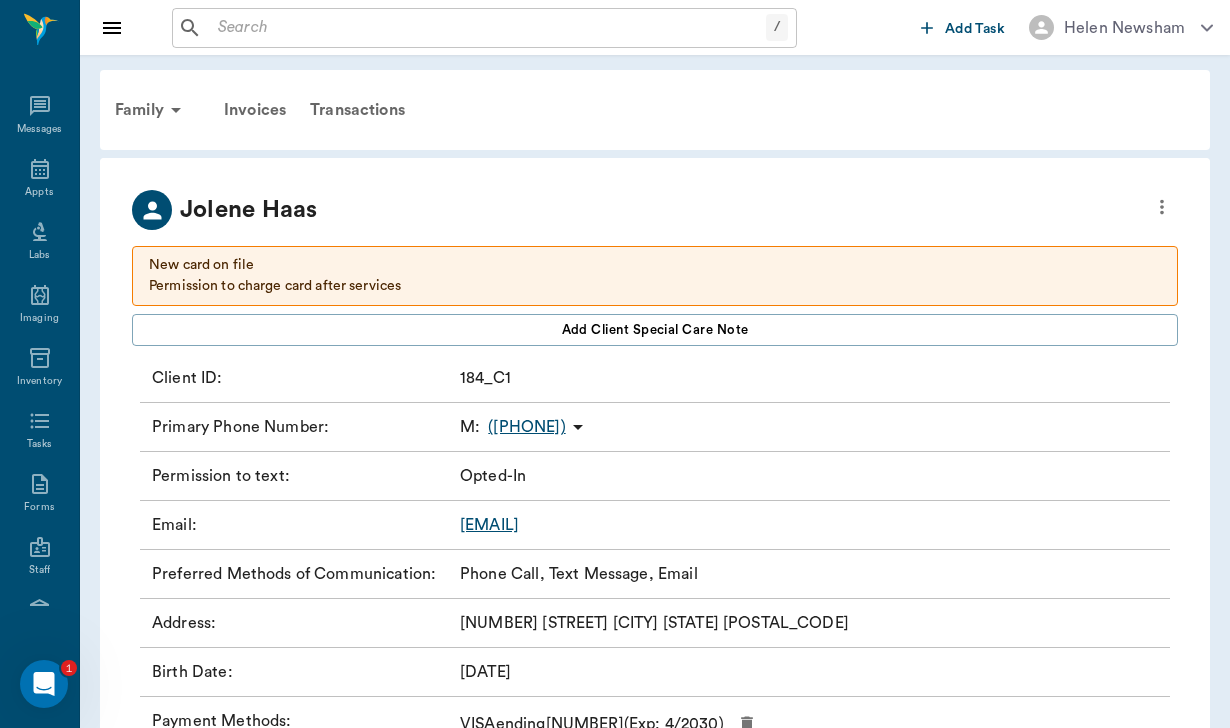 scroll, scrollTop: 0, scrollLeft: 0, axis: both 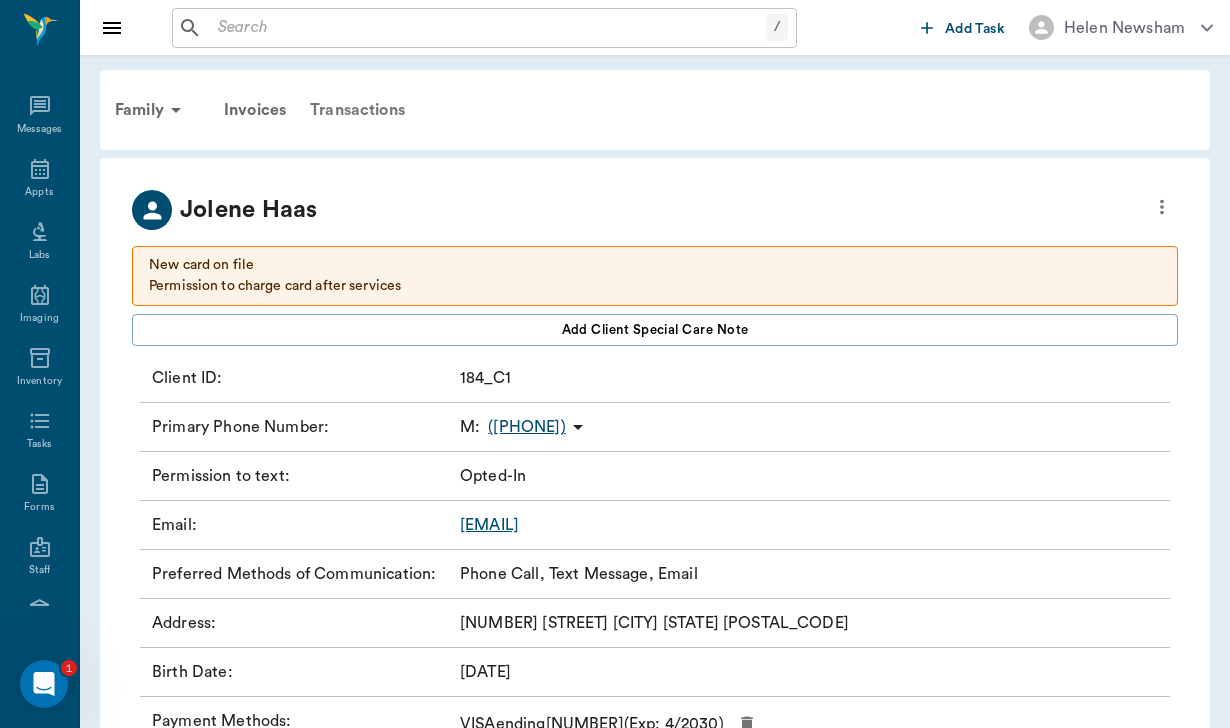 click on "Transactions" at bounding box center [357, 110] 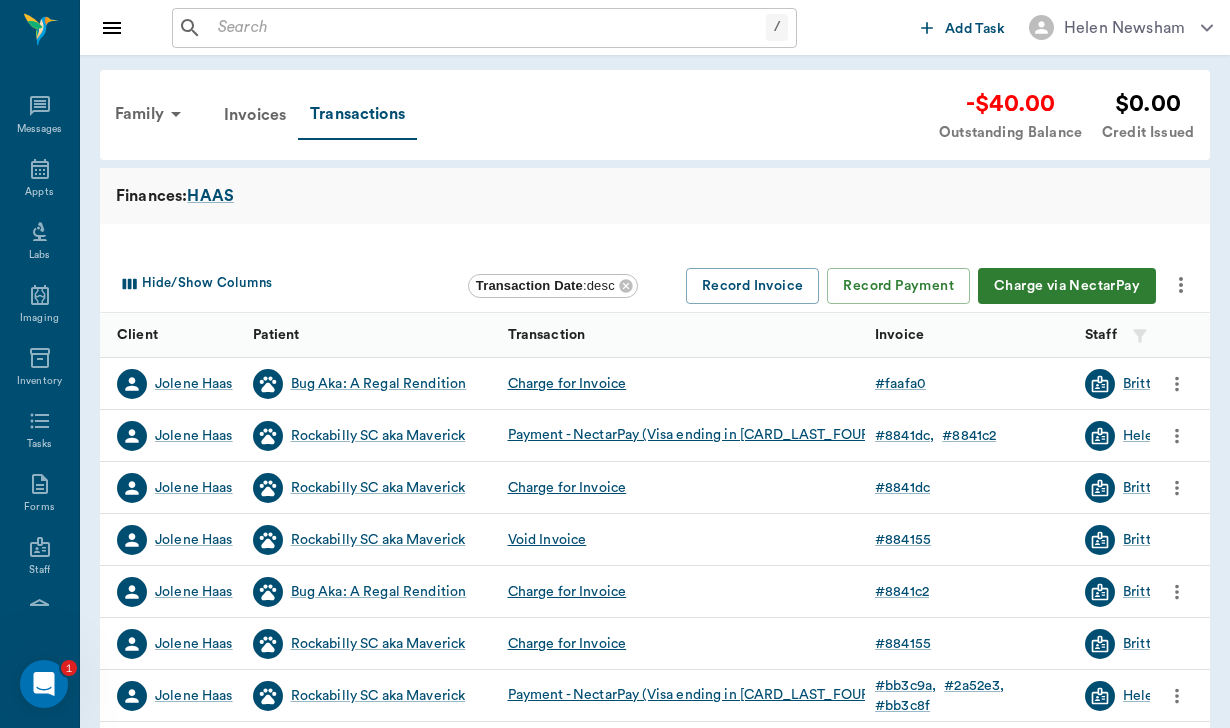 click on "Jolene Haas" at bounding box center (175, 384) 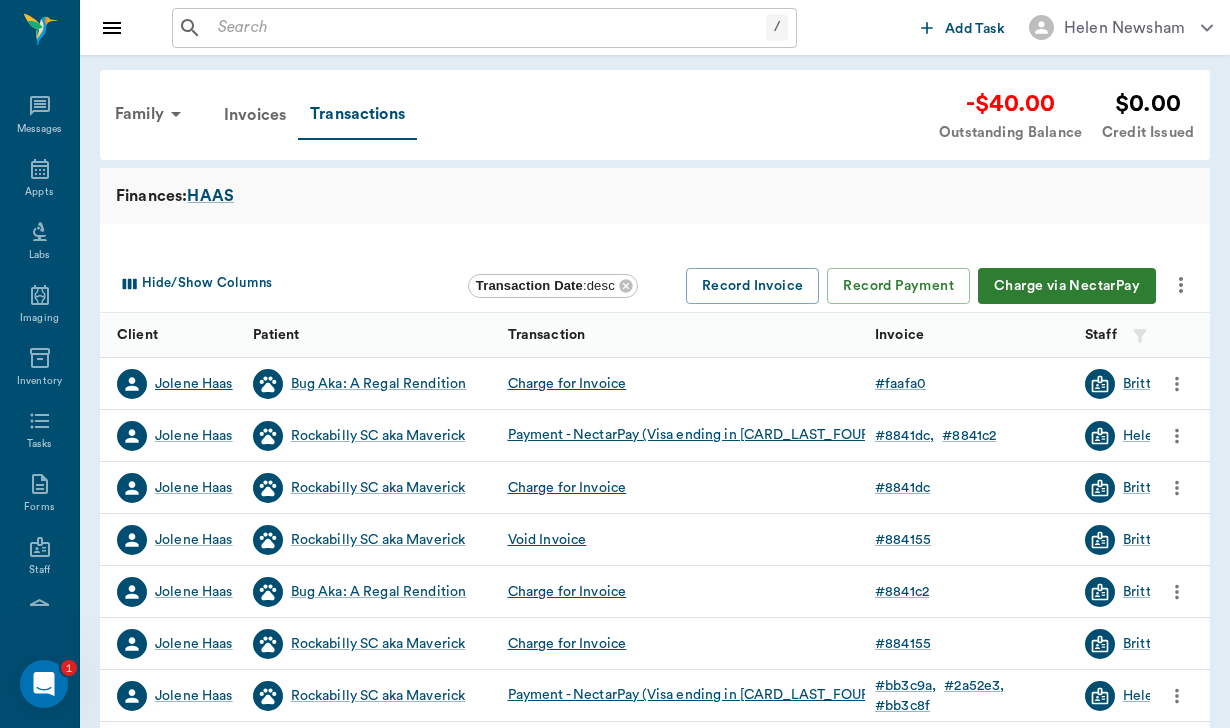 click on "Jolene Haas" at bounding box center [194, 384] 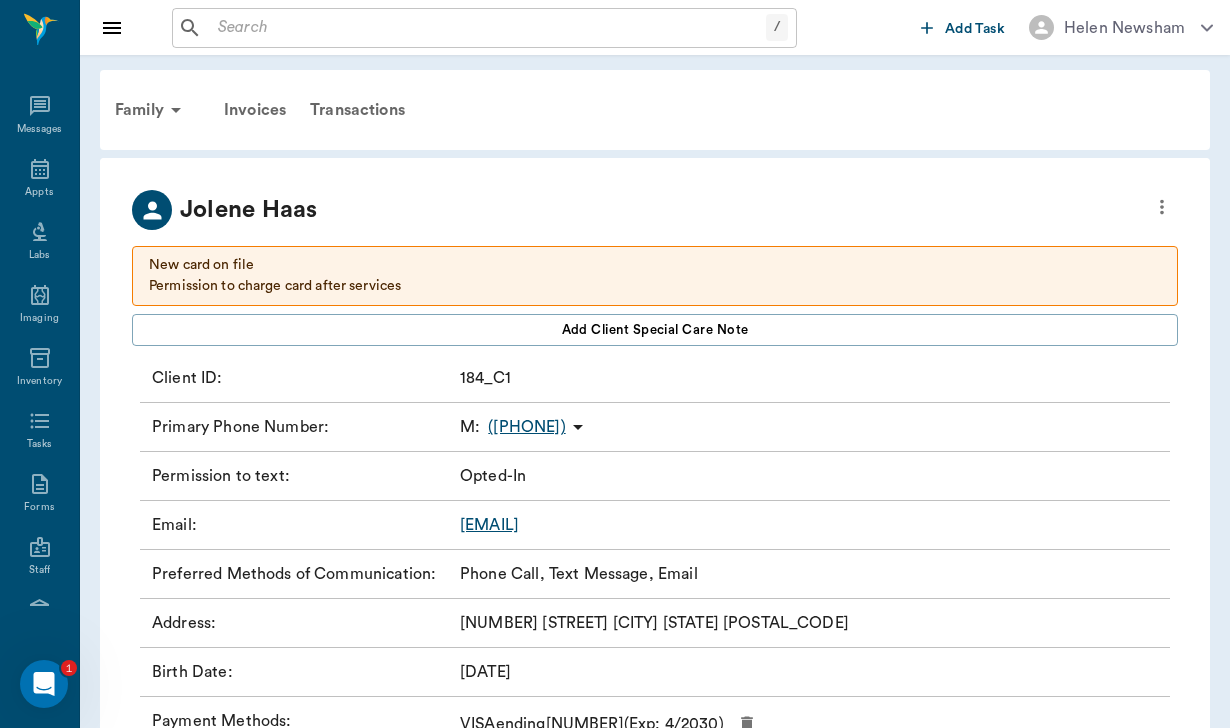 scroll, scrollTop: 0, scrollLeft: 0, axis: both 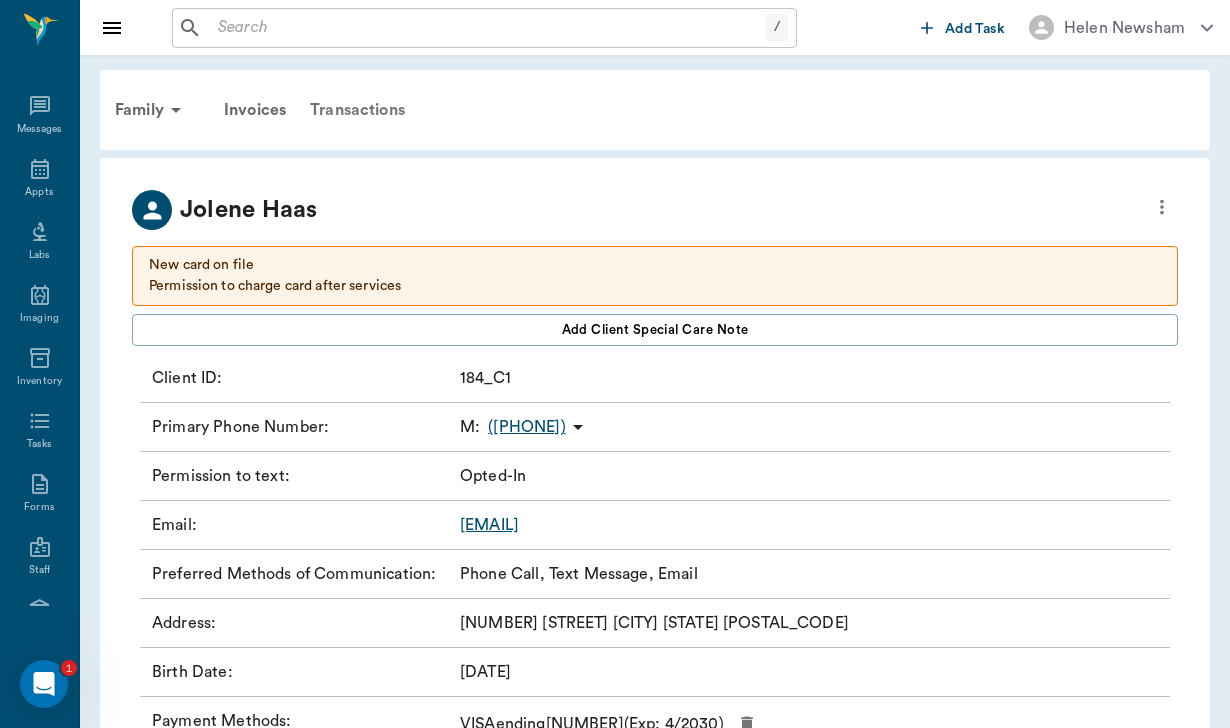click on "Transactions" at bounding box center (357, 110) 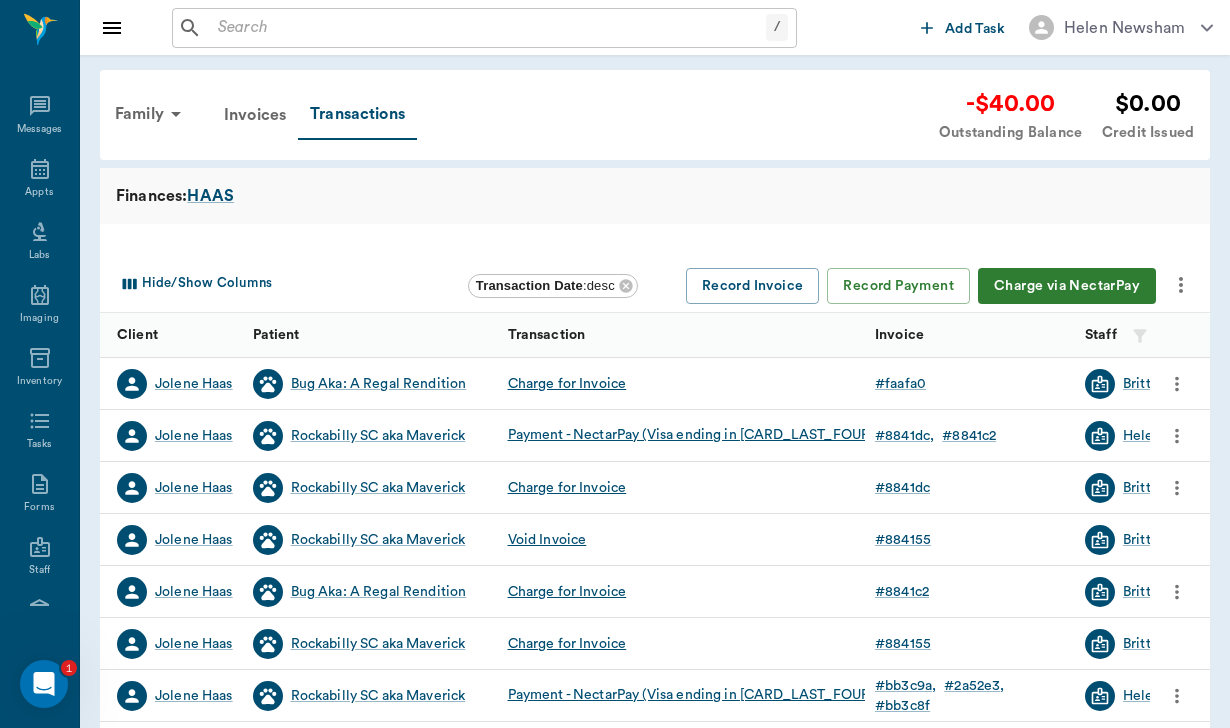click on "Charge via NectarPay" at bounding box center [1067, 286] 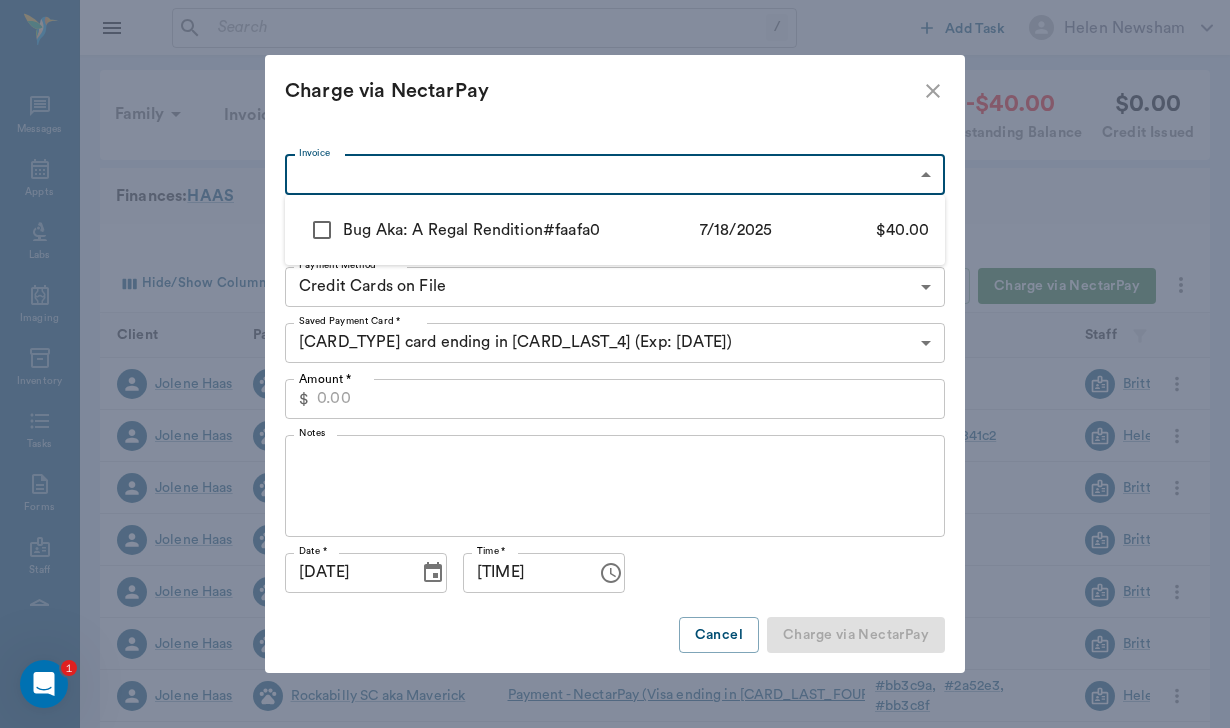 click on "/ ​ Add Task Helen Newsham Nectar Messages Appts Labs Imaging Inventory Tasks Forms Staff Reports Lookup Settings Family Invoices Transactions -$40.00 Outstanding Balance $0.00 Credit Issued Finances:    HAAS Hide/Show Columns Transaction Date :  desc Record Invoice Record Payment Charge via NectarPay Client Patient Transaction Invoice Staff Amount Transaction Date Jolene Haas Bug Aka: A Regal Rendition Charge for Invoice # faafa0 Brittany Newsham -$40.00 07/18/25 Jolene Haas Rockabilly SC aka Maverick Payment - NectarPay (Visa ending in 0192) # 8841dc # 8841c2 Helen Newsham $375.00 07/15/25 Jolene Haas Rockabilly SC aka Maverick Charge for Invoice # 8841dc Brittany Newsham -$150.00 07/03/25 Jolene Haas Rockabilly SC aka Maverick Void Invoice # 884155 Brittany Newsham $150.00 07/03/25 Jolene Haas Bug Aka: A Regal Rendition Charge for Invoice # 8841c2 Brittany Newsham -$225.00 07/03/25 Jolene Haas Rockabilly SC aka Maverick Charge for Invoice # 884155 Brittany Newsham -$150.00 07/03/25 Jolene Haas # # # #" at bounding box center (615, 615) 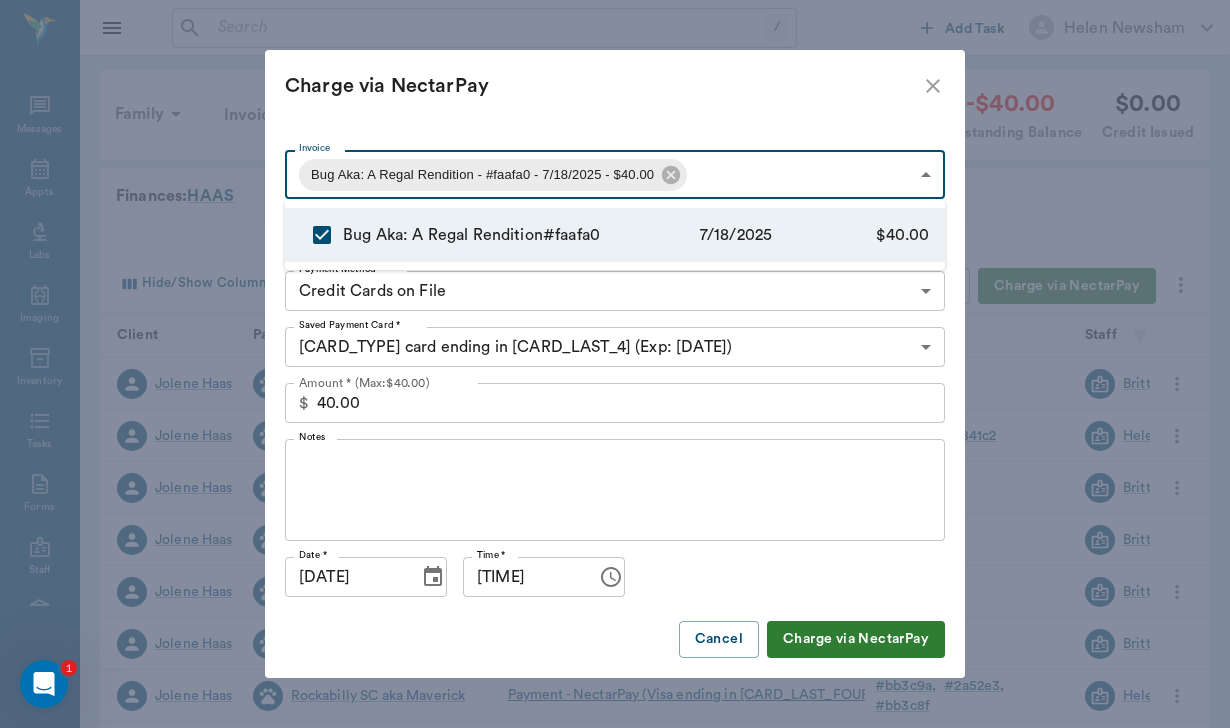 click at bounding box center (615, 364) 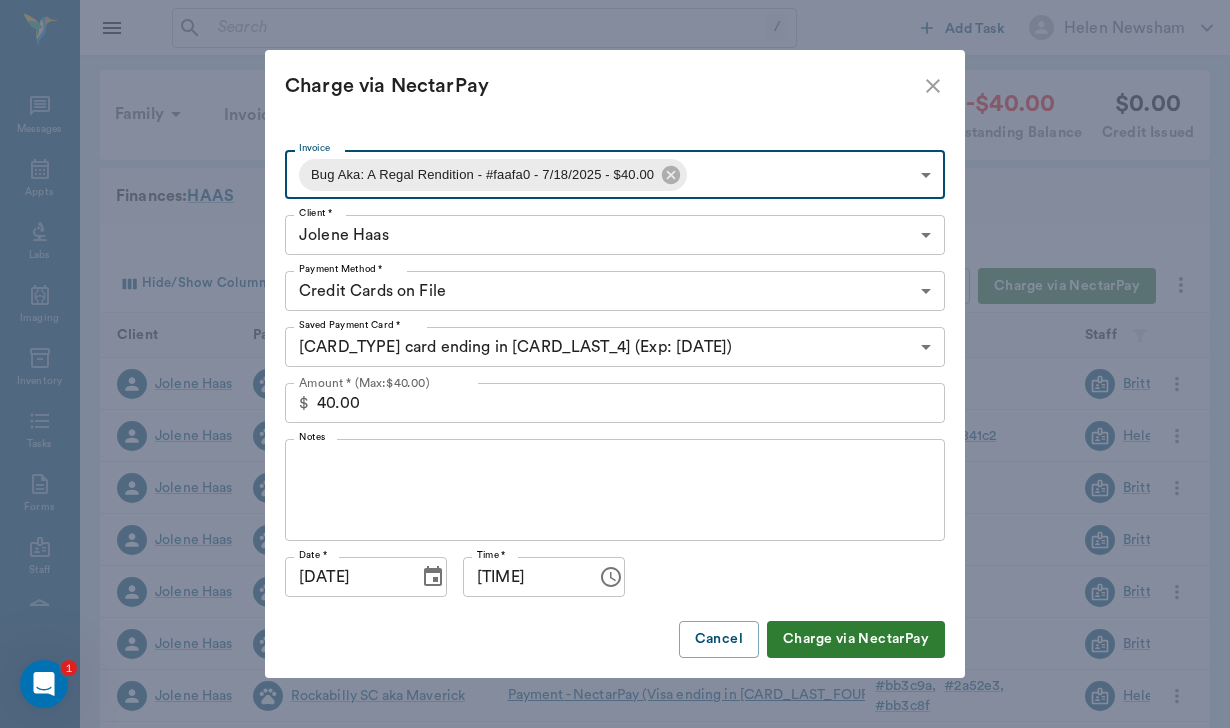 click on "Notes" at bounding box center [615, 490] 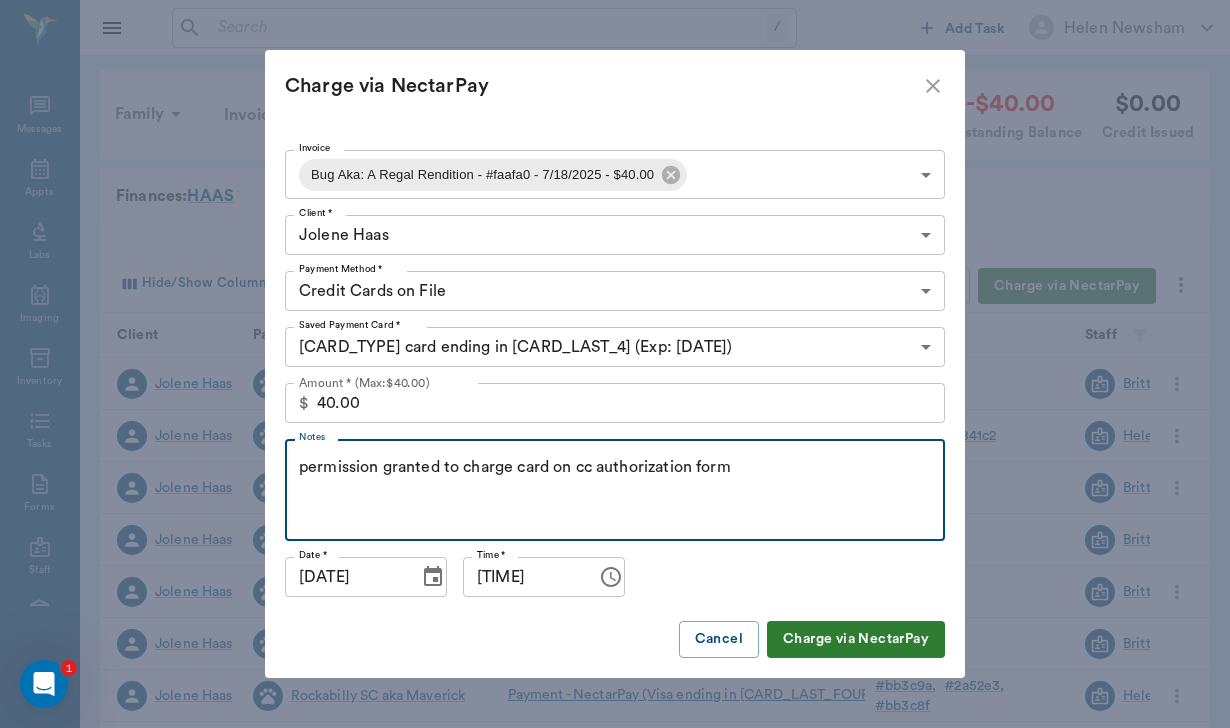 type on "permission granted to charge card on cc authorization form" 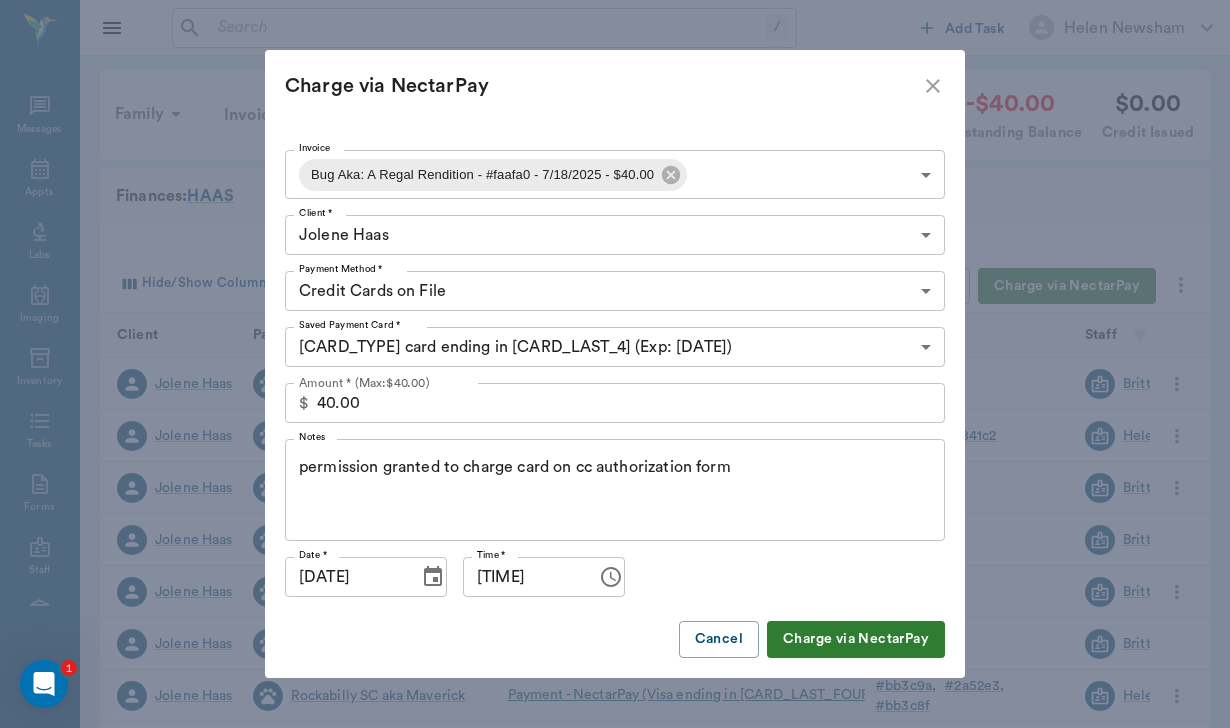 click on "Charge via NectarPay" at bounding box center (856, 639) 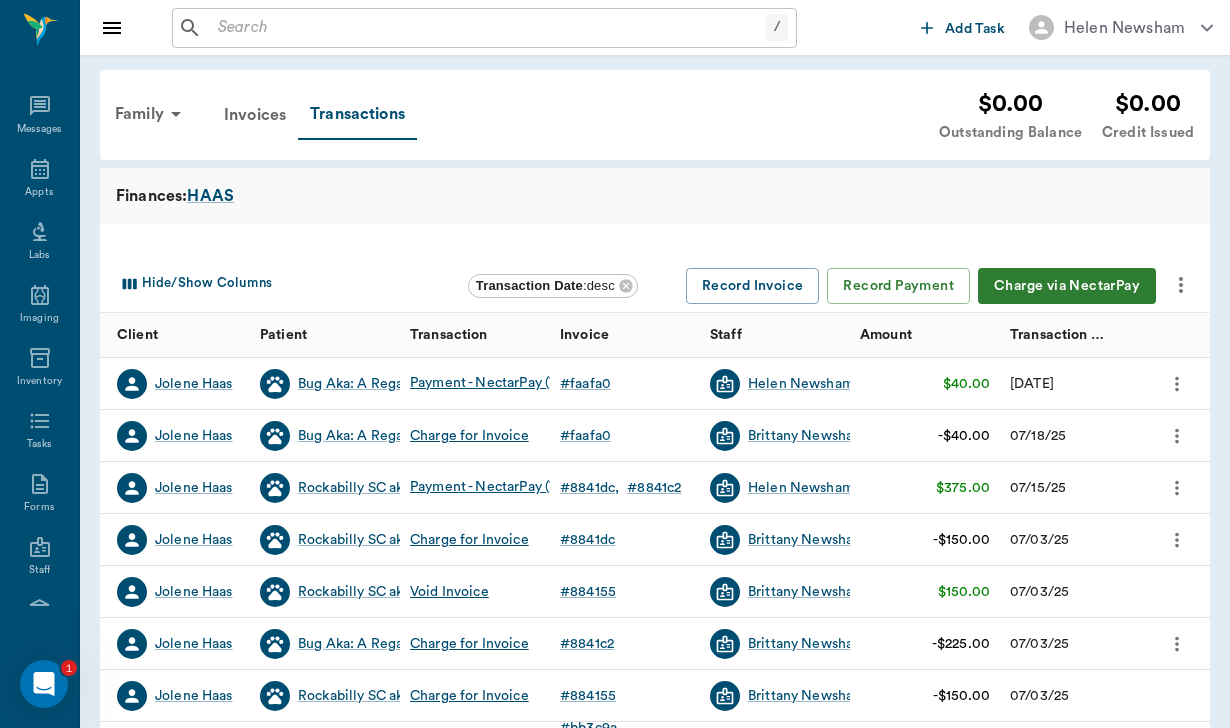 click 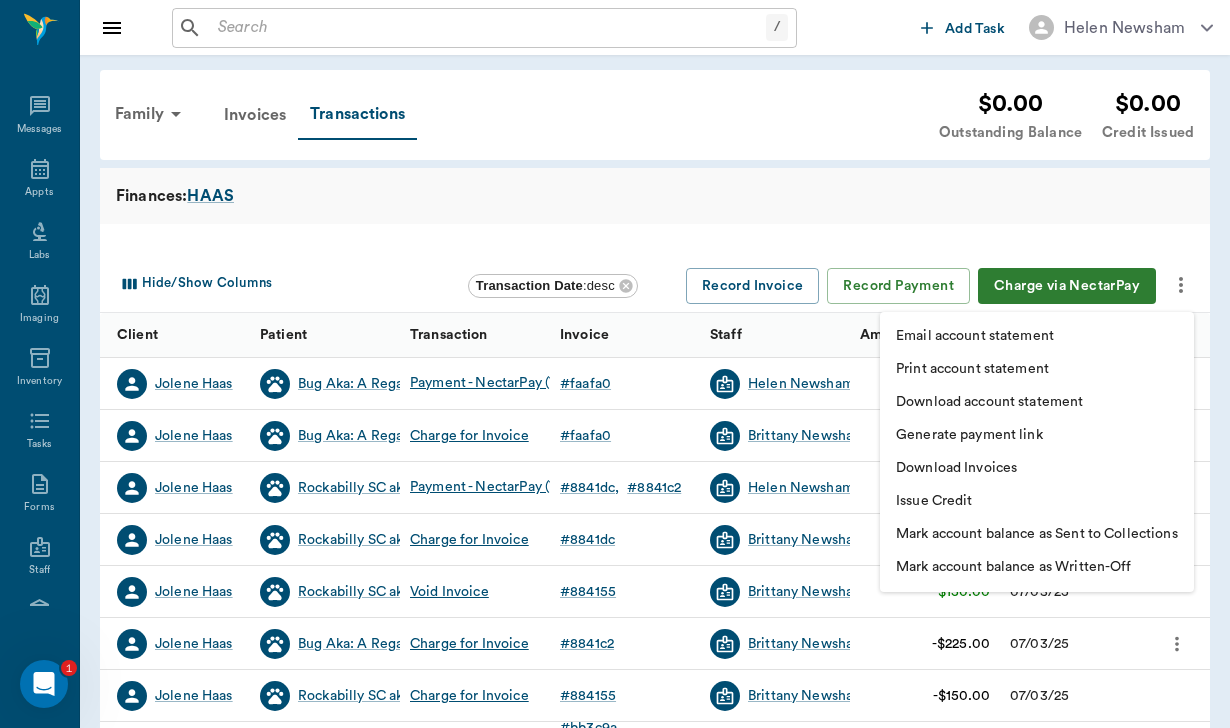 click on "Download account statement" at bounding box center (989, 402) 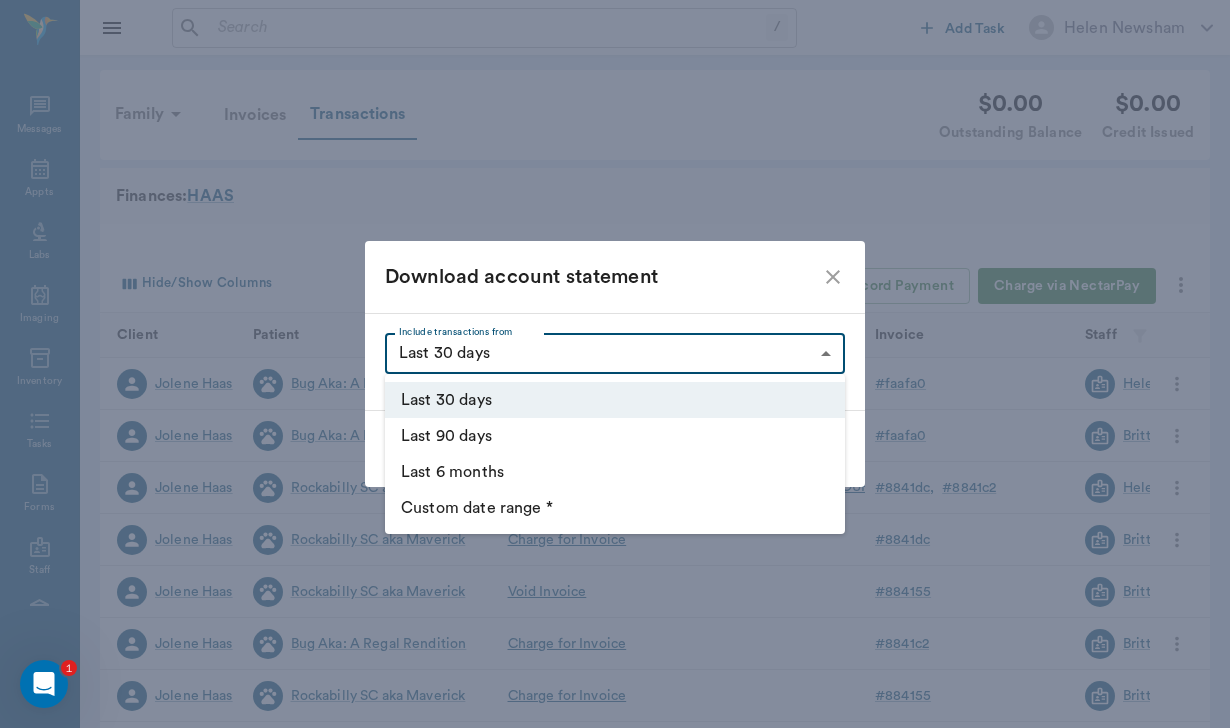 click on "/ ​ Add Task Helen Newsham Nectar Messages Appts Labs Imaging Inventory Tasks Forms Staff Reports Lookup Settings Family Invoices Transactions $0.00 Outstanding Balance $0.00 Credit Issued Finances:    HAAS Hide/Show Columns Transaction Date :  desc Record Invoice Record Payment Charge via NectarPay Client Patient Transaction Invoice Staff Amount Transaction Date Jolene Haas Bug Aka: A Regal Rendition Payment - NectarPay (Visa ending in 0192) # faafa0 Helen Newsham $40.00 08/02/25 Jolene Haas Bug Aka: A Regal Rendition Charge for Invoice # faafa0 Brittany Newsham -$40.00 07/18/25 Jolene Haas Rockabilly SC aka Maverick Payment - NectarPay (Visa ending in 0192) # 8841dc # 8841c2 Helen Newsham $375.00 07/15/25 Jolene Haas Rockabilly SC aka Maverick Charge for Invoice # 8841dc Brittany Newsham -$150.00 07/03/25 Jolene Haas Rockabilly SC aka Maverick Void Invoice # 884155 Brittany Newsham $150.00 07/03/25 Jolene Haas Bug Aka: A Regal Rendition Charge for Invoice # 8841c2 Brittany Newsham -$225.00 07/03/25 # #" at bounding box center (615, 615) 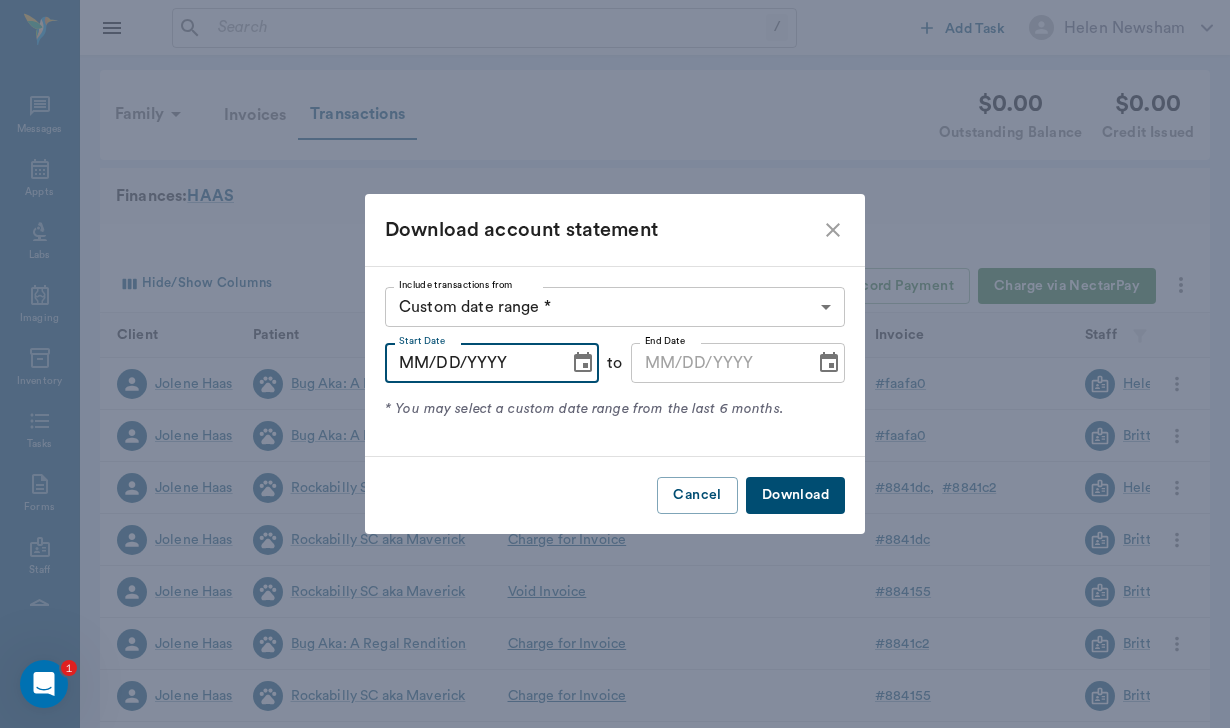 click on "MM/DD/YYYY" at bounding box center (470, 363) 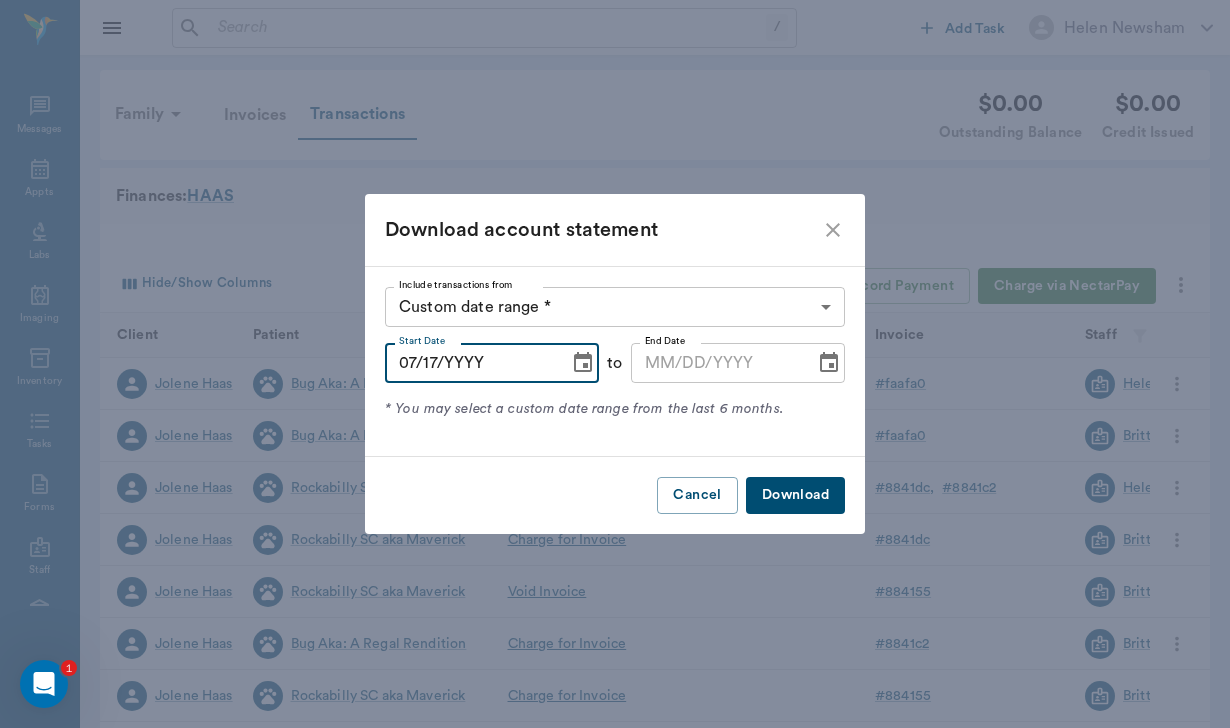 type on "07/17/2025" 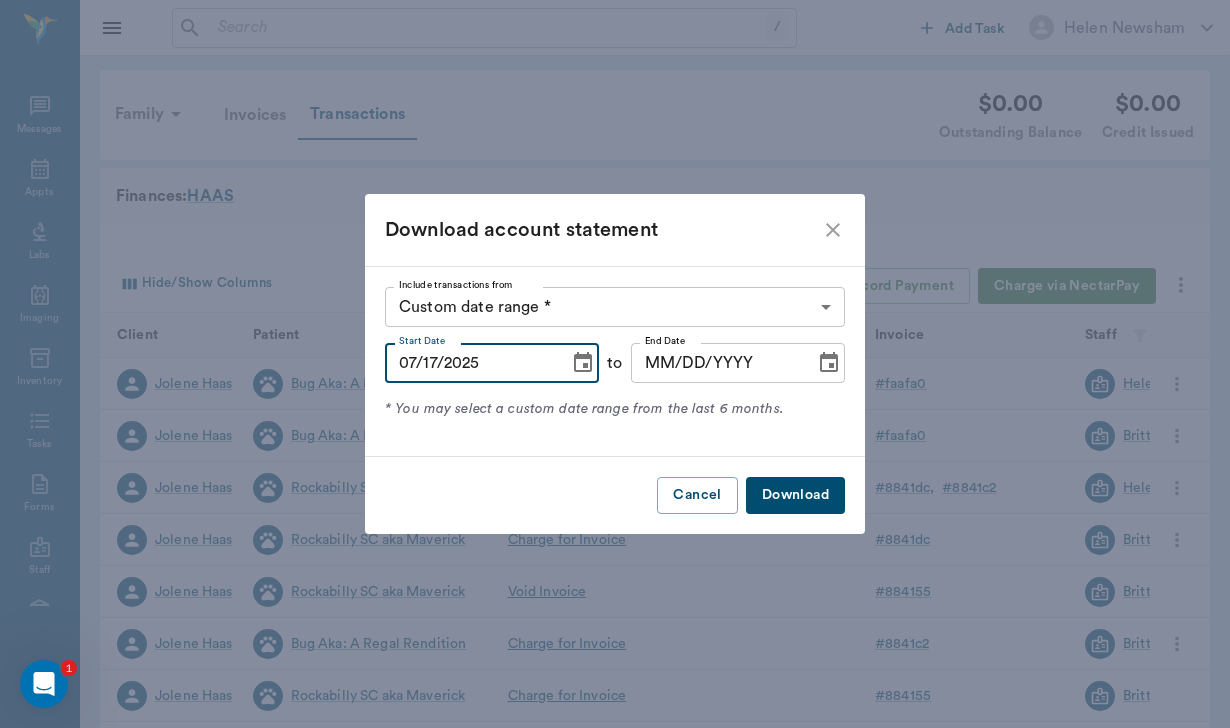 click on "MM/DD/YYYY" at bounding box center (716, 363) 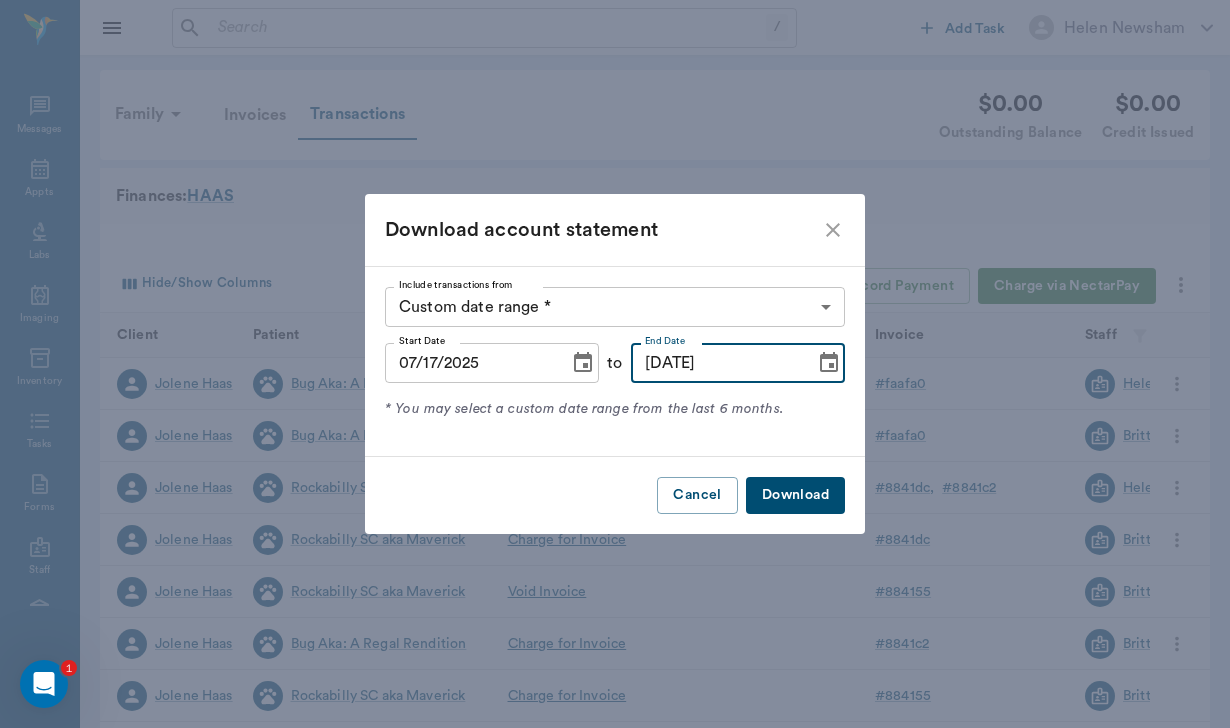 type on "08/03/0205" 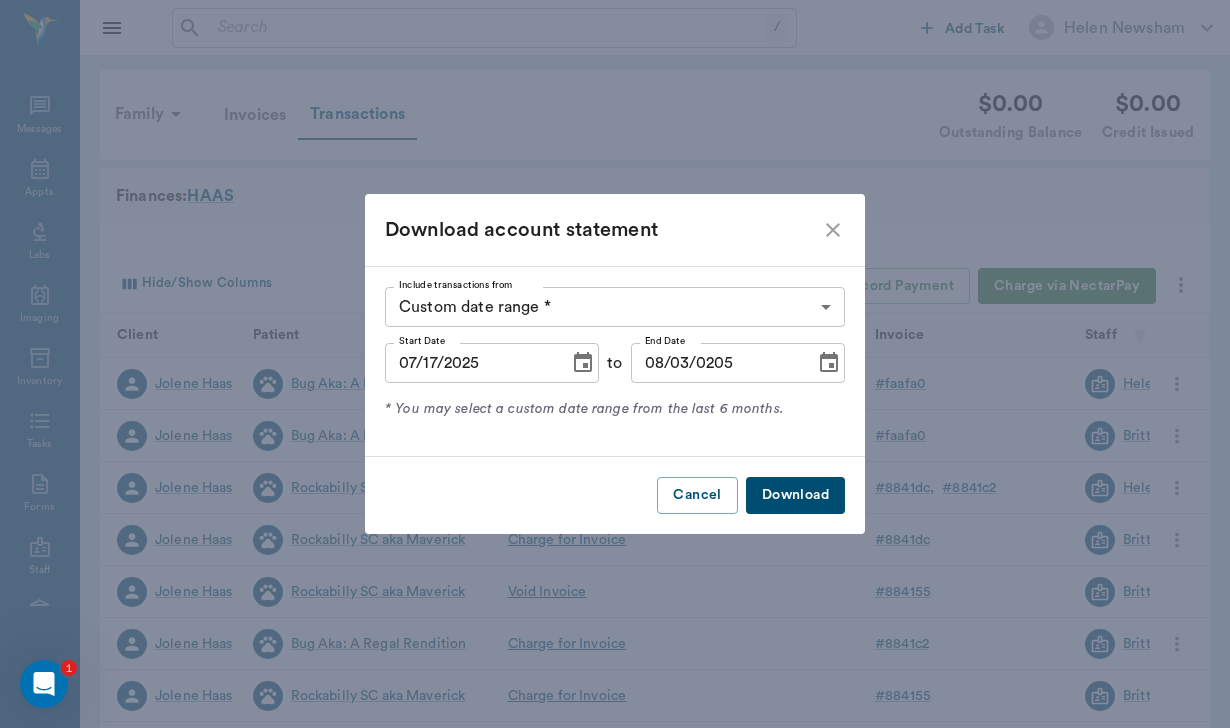 click on "Download" at bounding box center (795, 495) 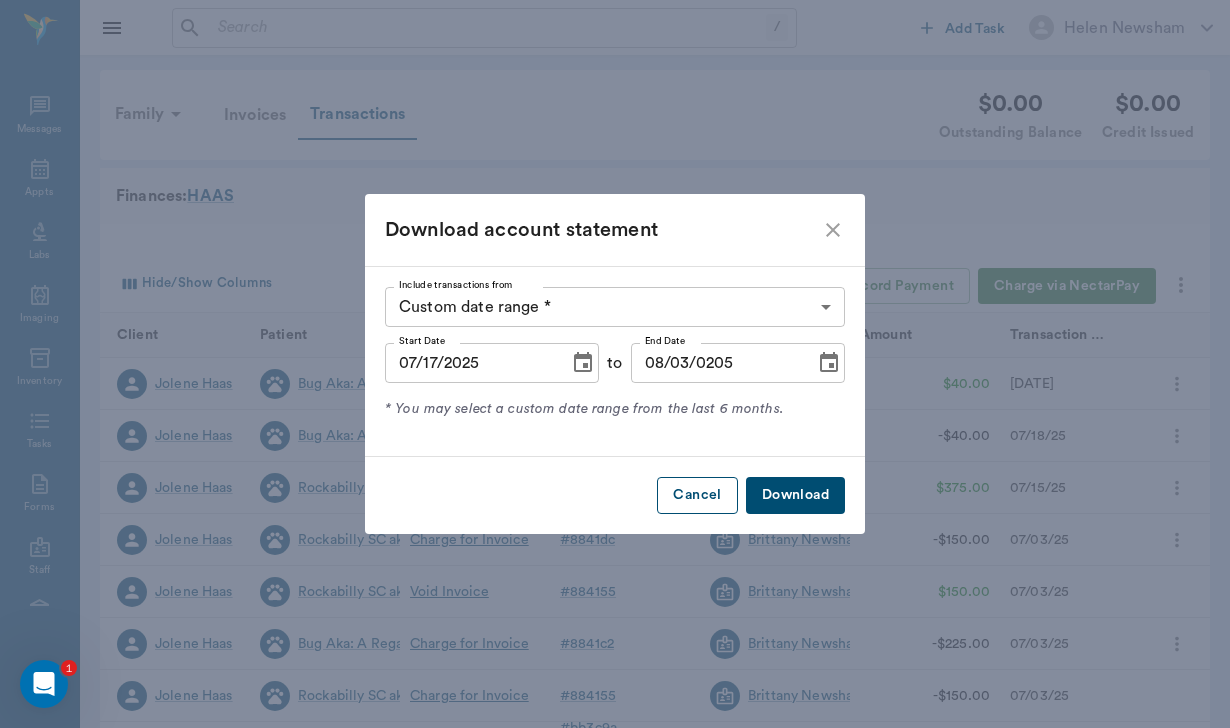 click on "Cancel" at bounding box center (697, 495) 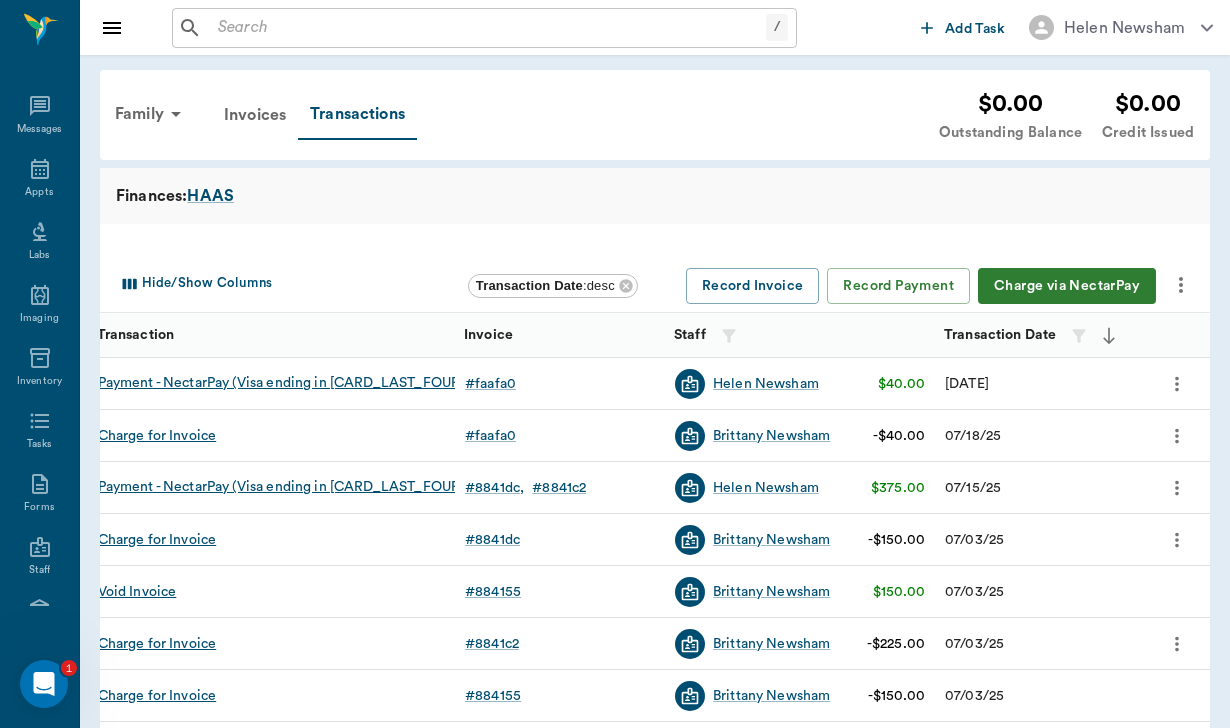 scroll, scrollTop: 0, scrollLeft: 410, axis: horizontal 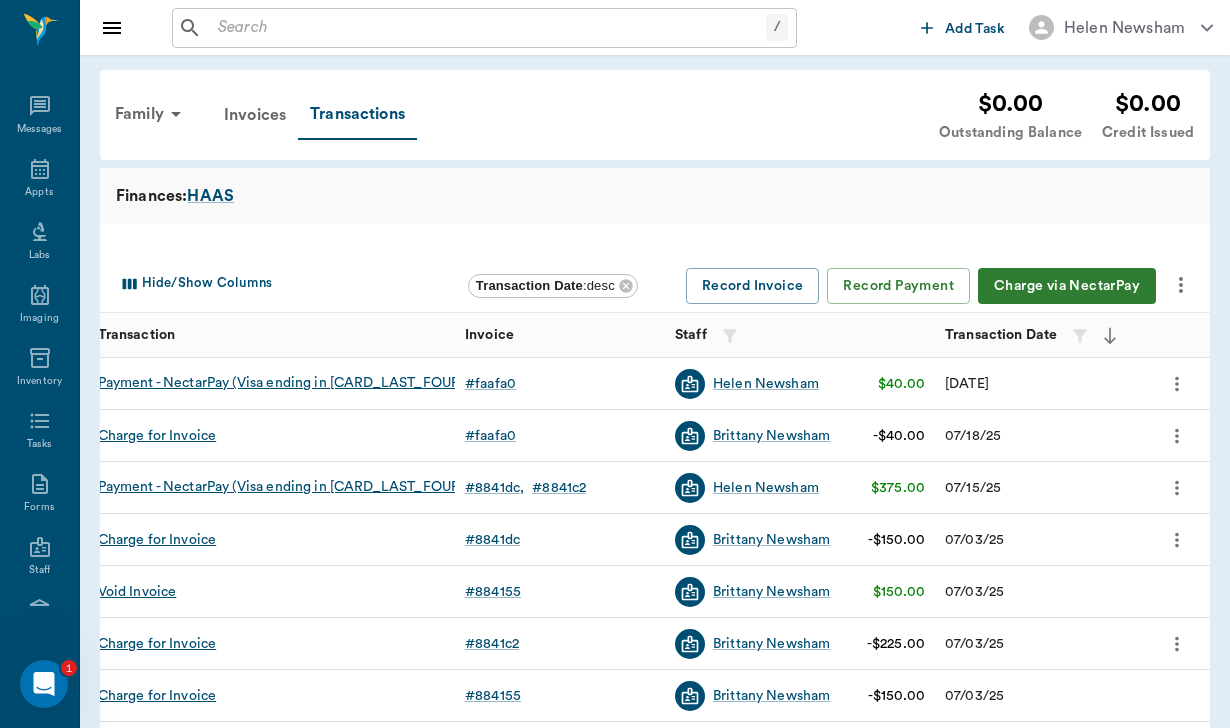 click 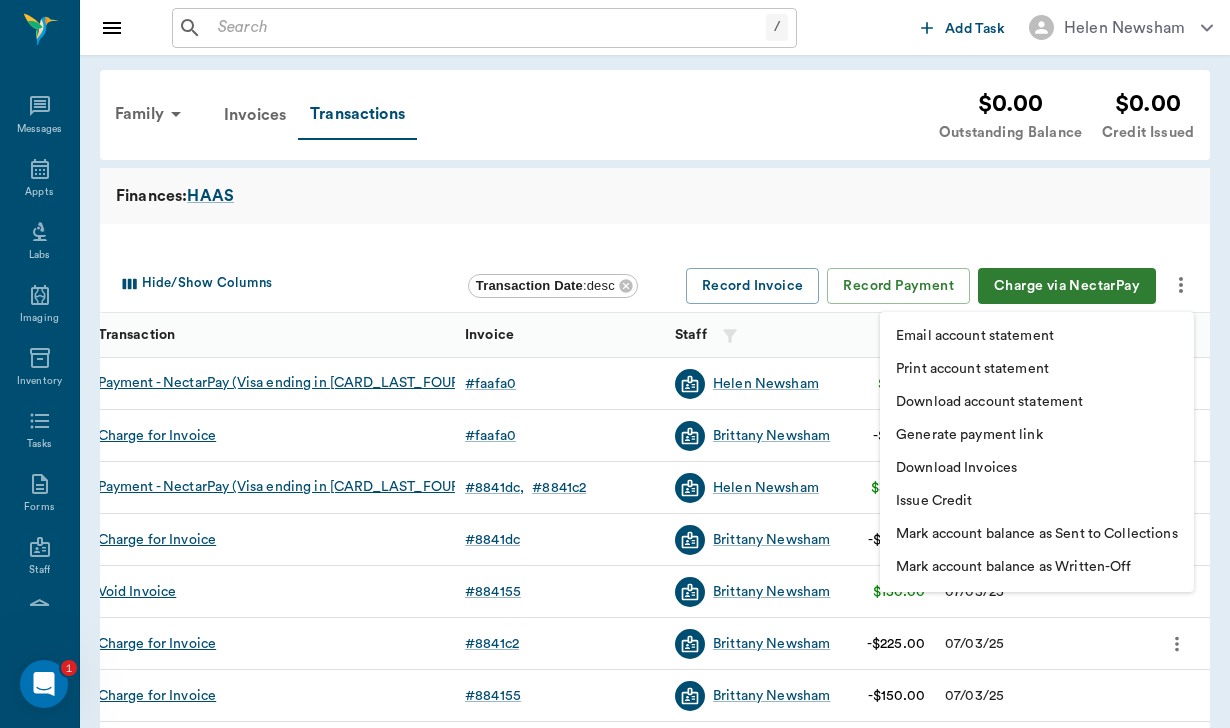 click on "Download account statement" at bounding box center [1037, 402] 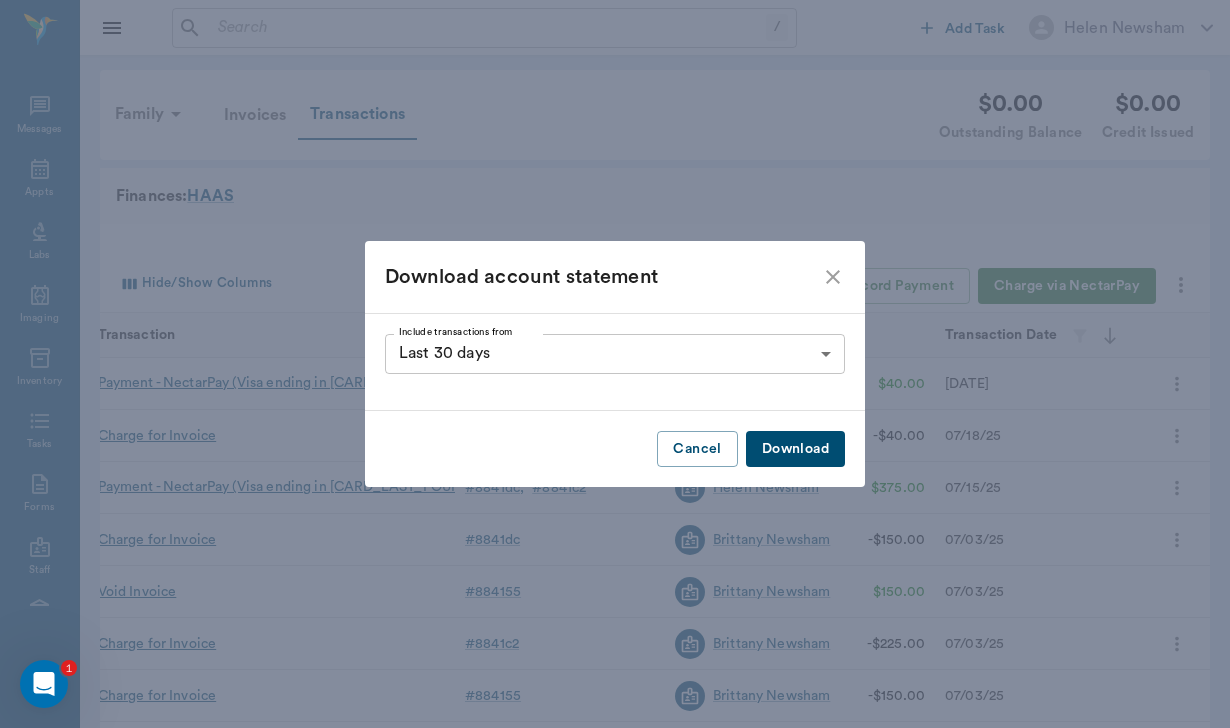 click on "/ ​ Add Task Helen Newsham Nectar Messages Appts Labs Imaging Inventory Tasks Forms Staff Reports Lookup Settings Family Invoices Transactions $0.00 Outstanding Balance $0.00 Credit Issued Finances:    HAAS Hide/Show Columns Transaction Date :  desc Record Invoice Record Payment Charge via NectarPay Client Patient Transaction Invoice Staff Amount Transaction Date Jolene Haas Bug Aka: A Regal Rendition Payment - NectarPay (Visa ending in 0192) # faafa0 Helen Newsham $40.00 08/02/25 Jolene Haas Bug Aka: A Regal Rendition Charge for Invoice # faafa0 Brittany Newsham -$40.00 07/18/25 Jolene Haas Rockabilly SC aka Maverick Payment - NectarPay (Visa ending in 0192) # 8841dc # 8841c2 Helen Newsham $375.00 07/15/25 Jolene Haas Rockabilly SC aka Maverick Charge for Invoice # 8841dc Brittany Newsham -$150.00 07/03/25 Jolene Haas Rockabilly SC aka Maverick Void Invoice # 884155 Brittany Newsham $150.00 07/03/25 Jolene Haas Bug Aka: A Regal Rendition Charge for Invoice # 8841c2 Brittany Newsham -$225.00 07/03/25 # #" at bounding box center (615, 615) 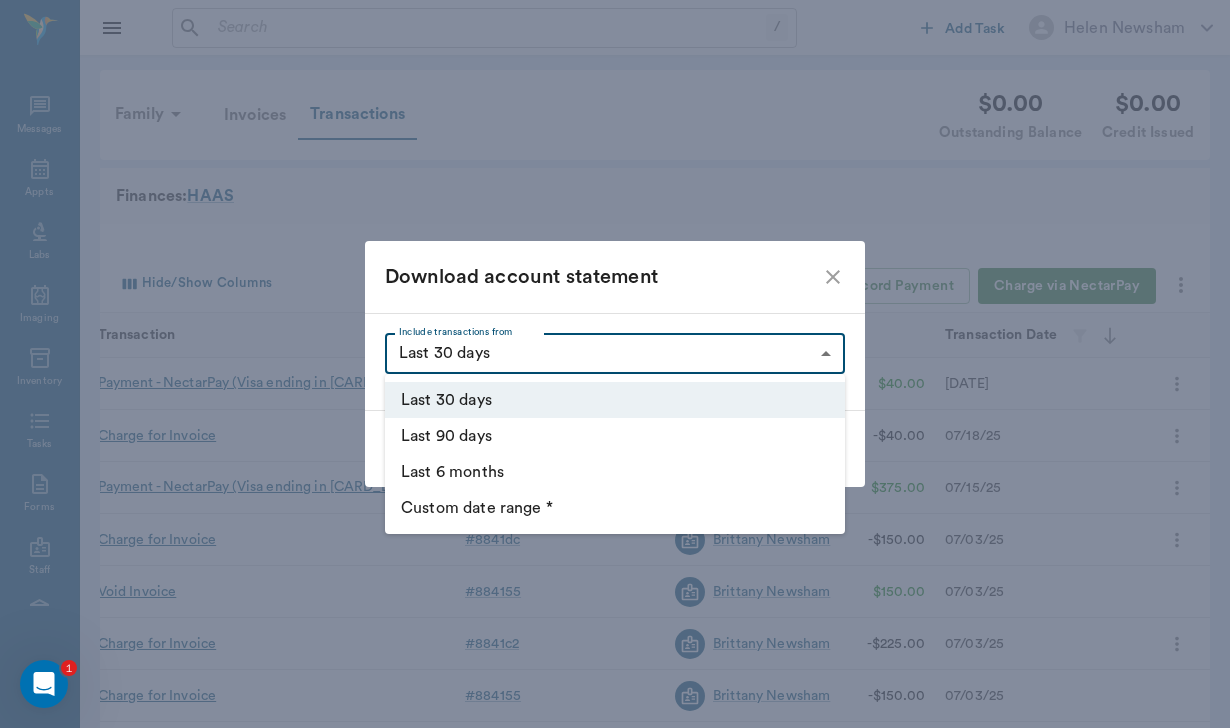 click on "Custom date range *" at bounding box center [615, 508] 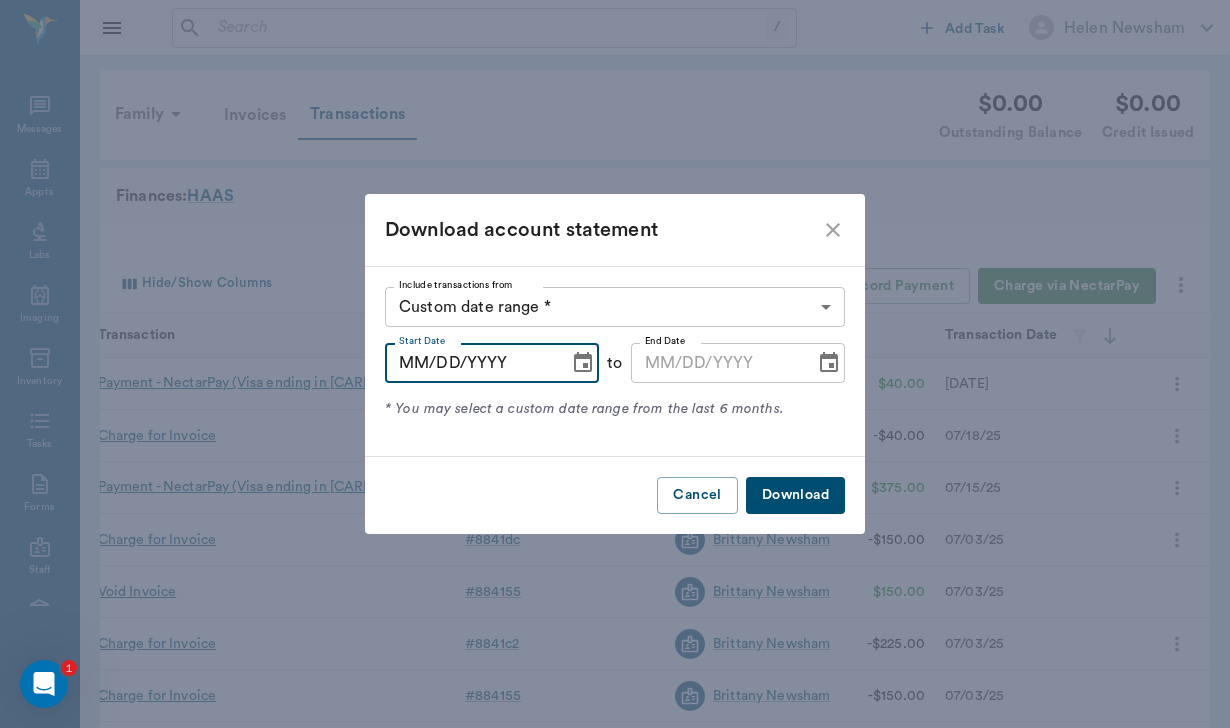 click on "MM/DD/YYYY" at bounding box center (470, 363) 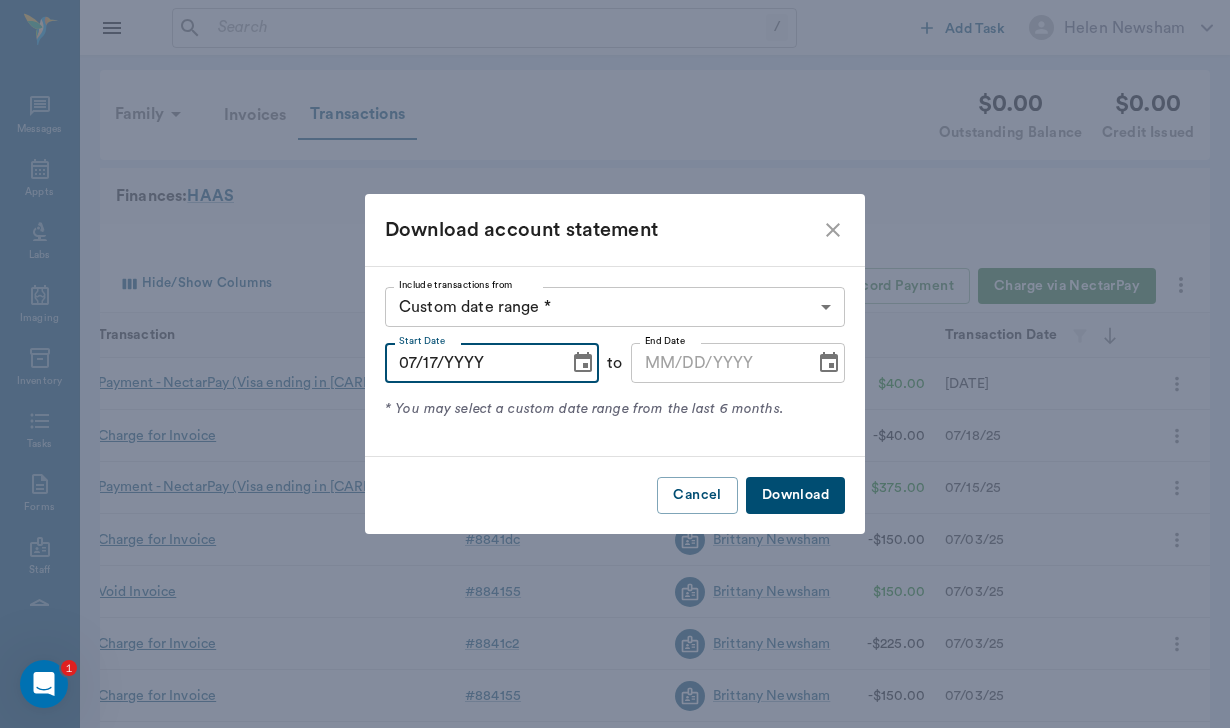type on "07/17/2025" 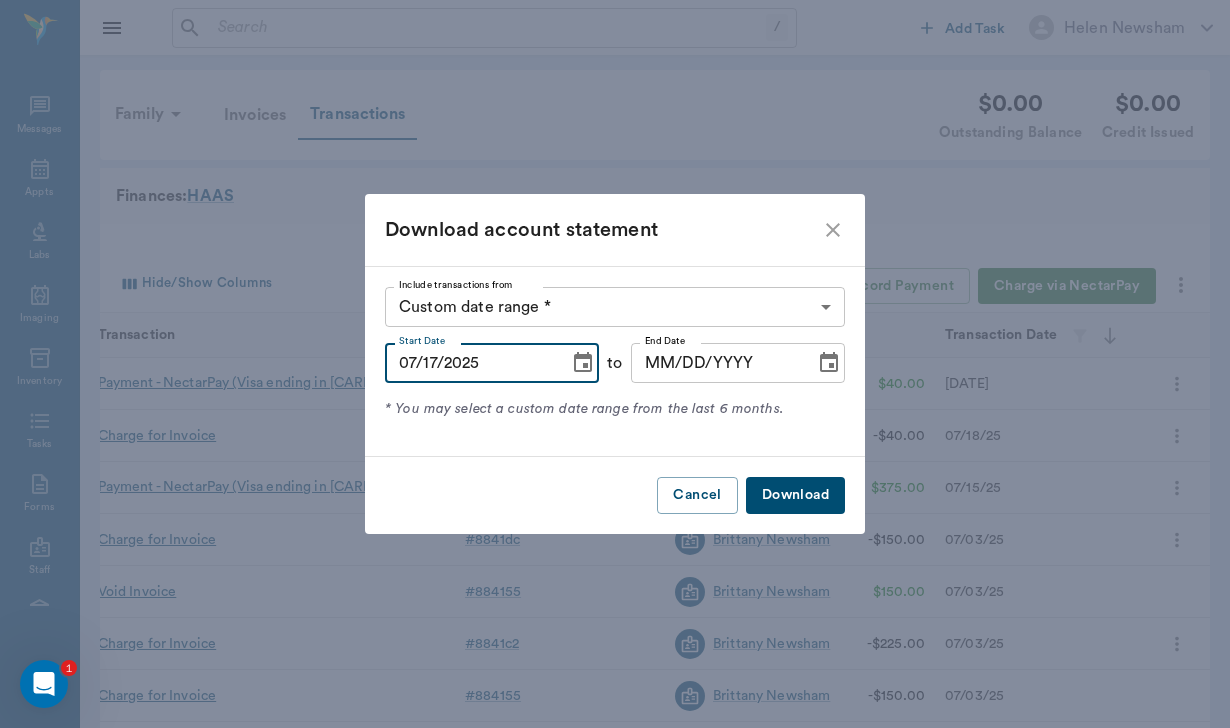 click on "MM/DD/YYYY" at bounding box center [716, 363] 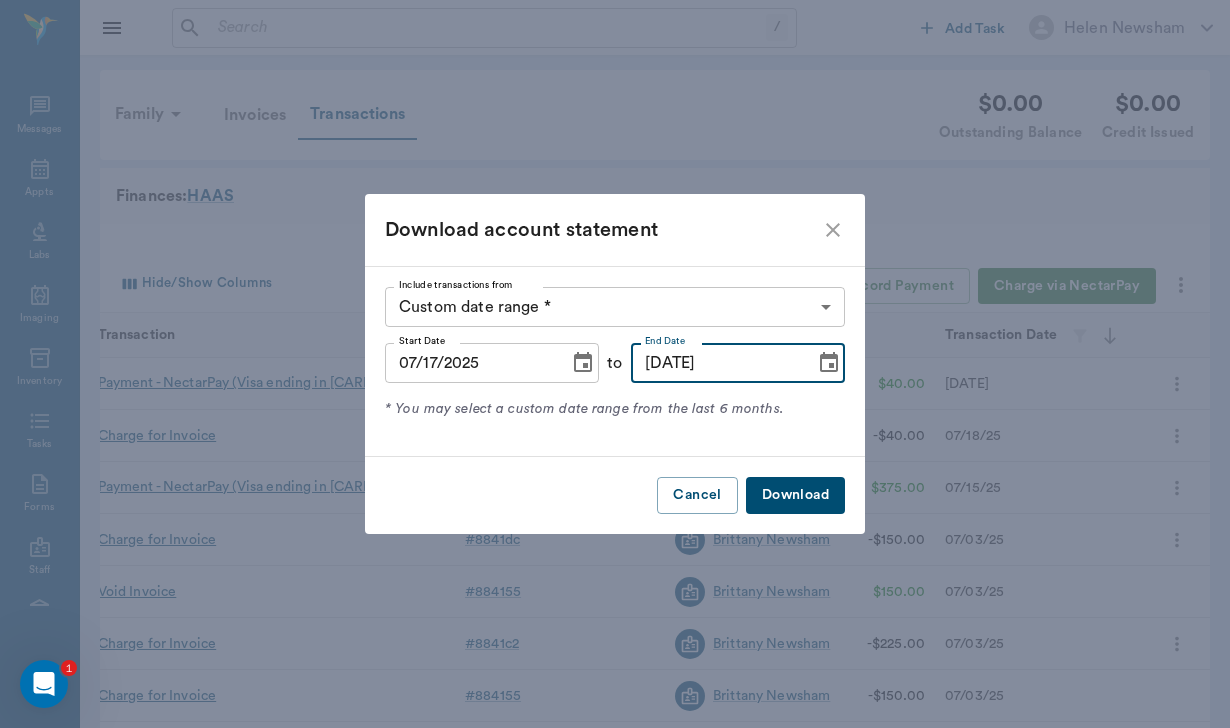 type on "08/03/0205" 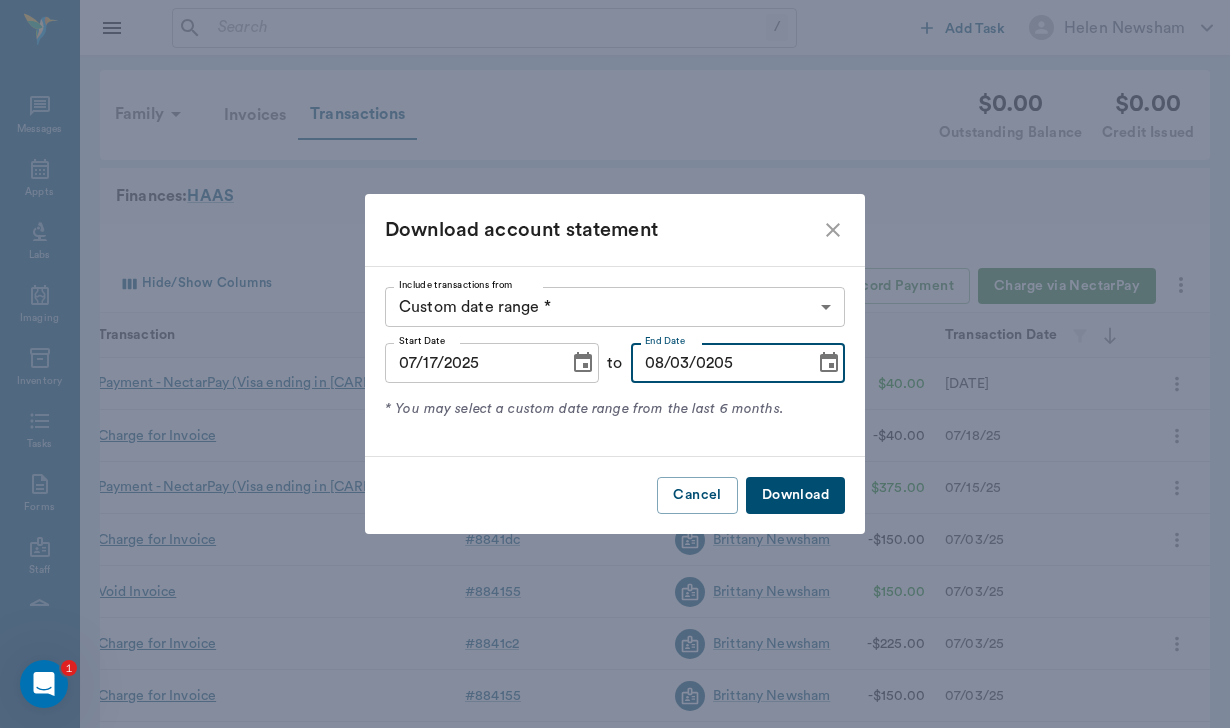 click on "Download" at bounding box center (795, 495) 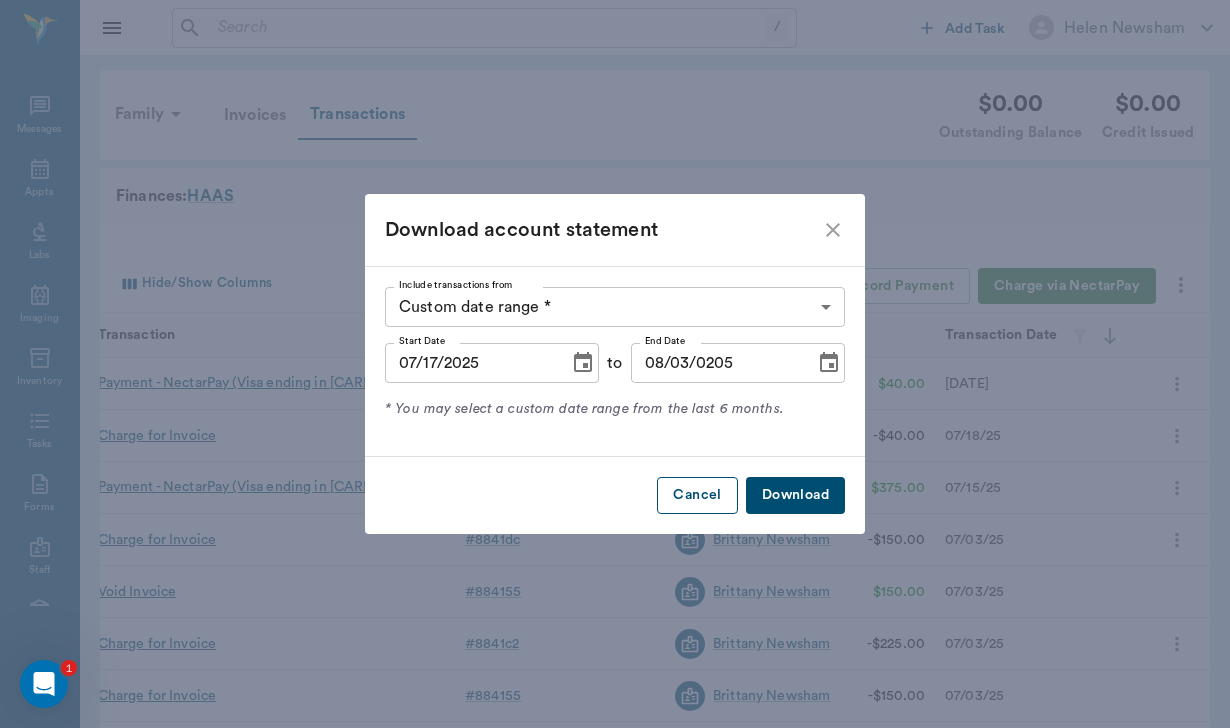 click on "Cancel" at bounding box center (697, 495) 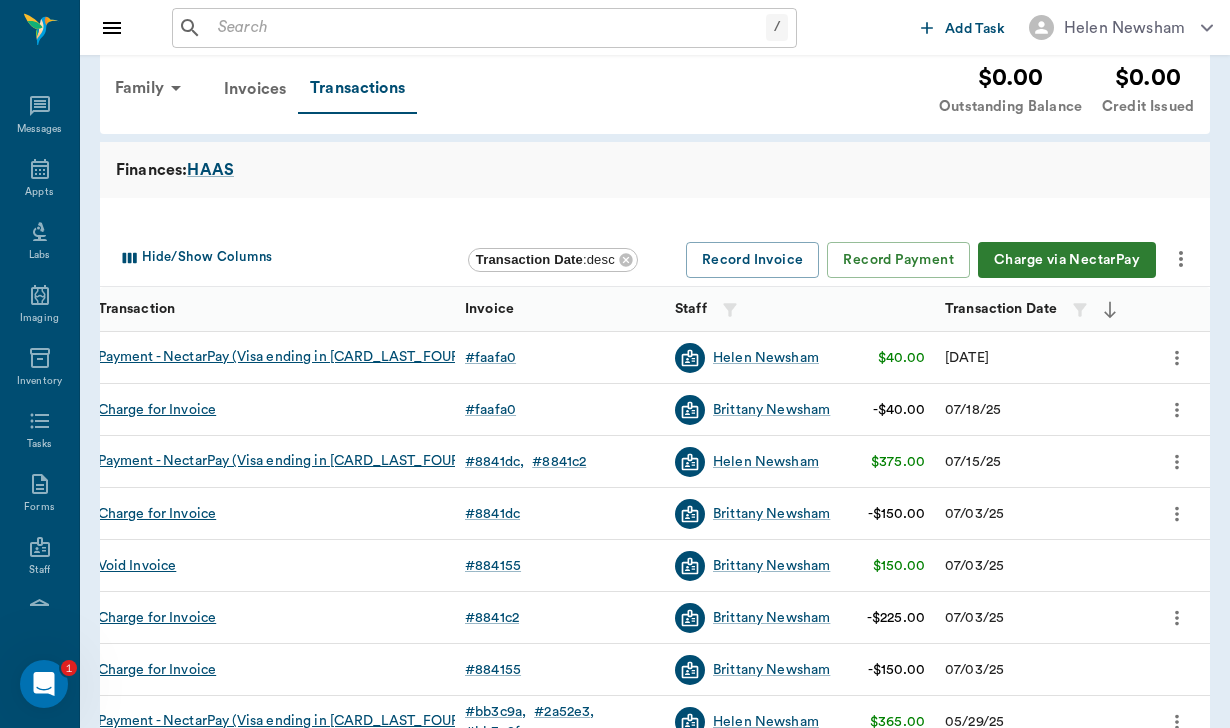scroll, scrollTop: 35, scrollLeft: 0, axis: vertical 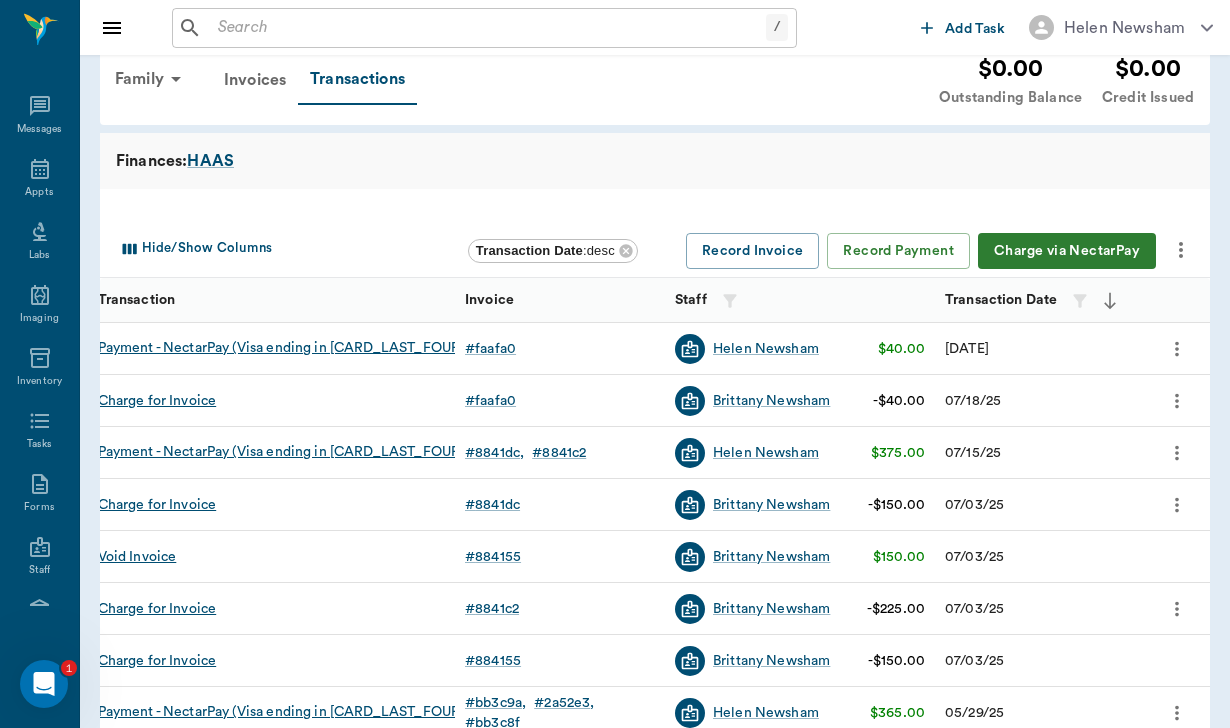 click 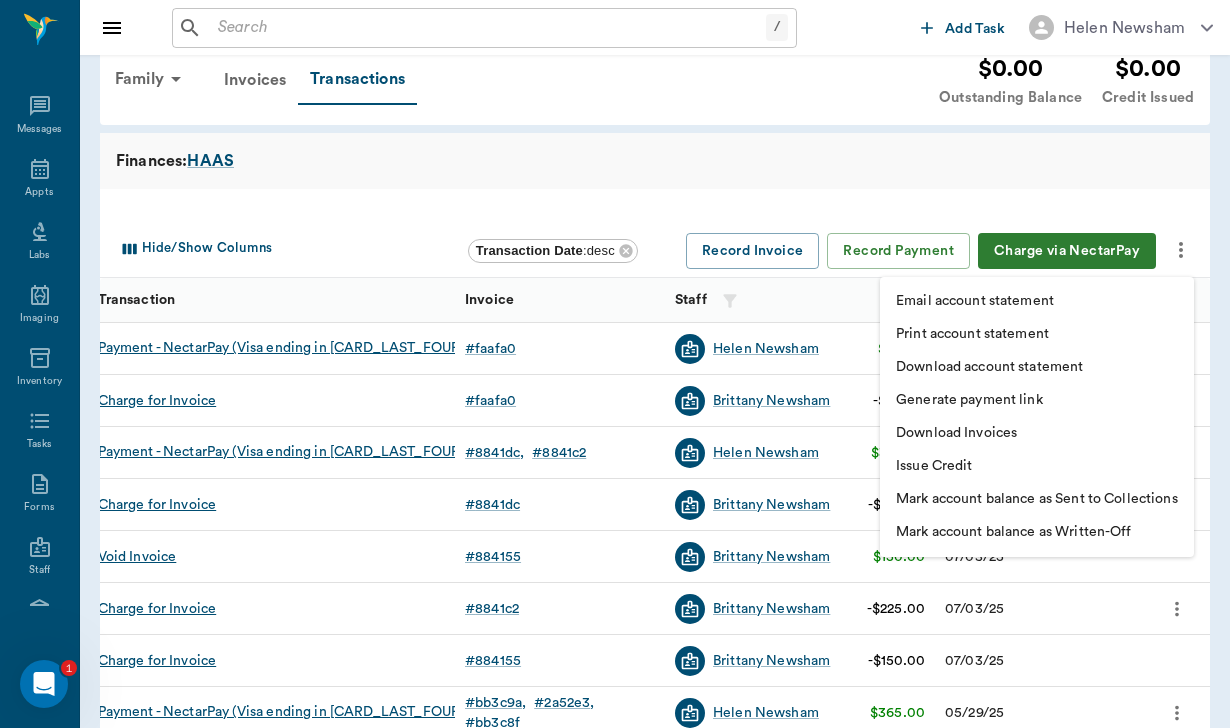 click on "Download account statement" at bounding box center (1037, 367) 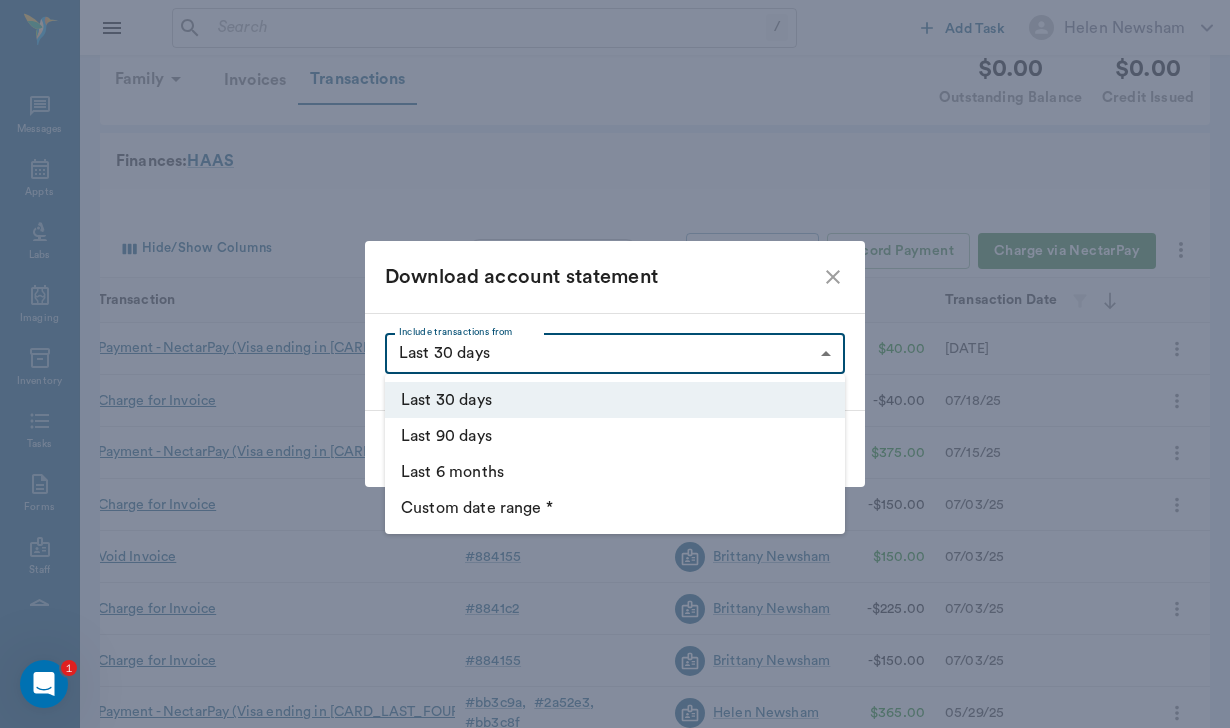 click on "/ ​ Add Task Helen Newsham Nectar Messages Appts Labs Imaging Inventory Tasks Forms Staff Reports Lookup Settings Family Invoices Transactions $0.00 Outstanding Balance $0.00 Credit Issued Finances:    HAAS Hide/Show Columns Transaction Date :  desc Record Invoice Record Payment Charge via NectarPay Client Patient Transaction Invoice Staff Amount Transaction Date Jolene Haas Bug Aka: A Regal Rendition Payment - NectarPay (Visa ending in 0192) # faafa0 Helen Newsham $40.00 08/02/25 Jolene Haas Bug Aka: A Regal Rendition Charge for Invoice # faafa0 Brittany Newsham -$40.00 07/18/25 Jolene Haas Rockabilly SC aka Maverick Payment - NectarPay (Visa ending in 0192) # 8841dc # 8841c2 Helen Newsham $375.00 07/15/25 Jolene Haas Rockabilly SC aka Maverick Charge for Invoice # 8841dc Brittany Newsham -$150.00 07/03/25 Jolene Haas Rockabilly SC aka Maverick Void Invoice # 884155 Brittany Newsham $150.00 07/03/25 Jolene Haas Bug Aka: A Regal Rendition Charge for Invoice # 8841c2 Brittany Newsham -$225.00 07/03/25 # #" at bounding box center [615, 580] 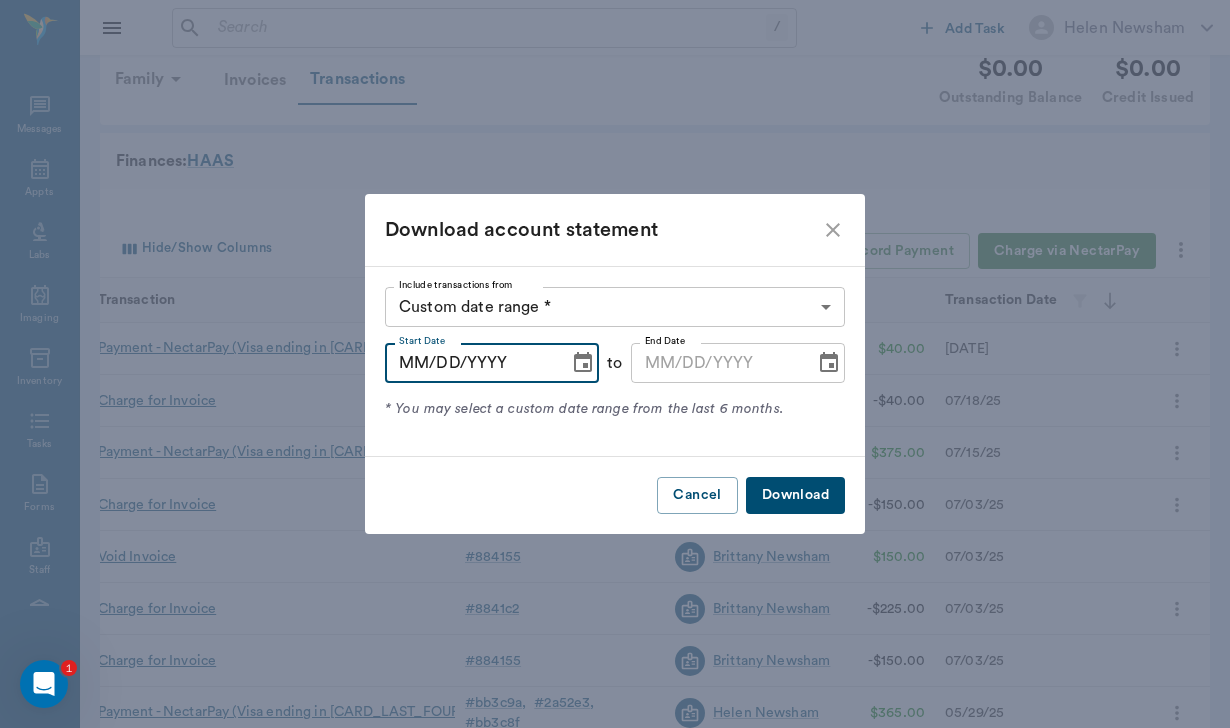 click on "MM/DD/YYYY" at bounding box center (470, 363) 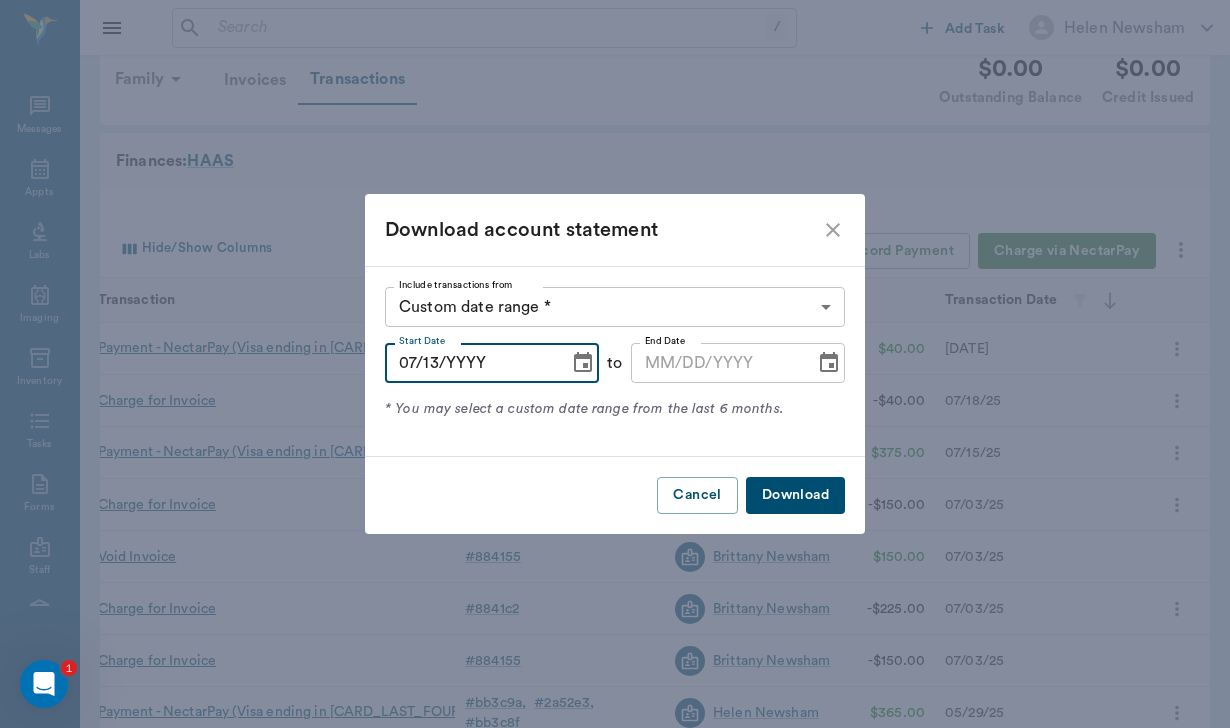 type on "07/13/2025" 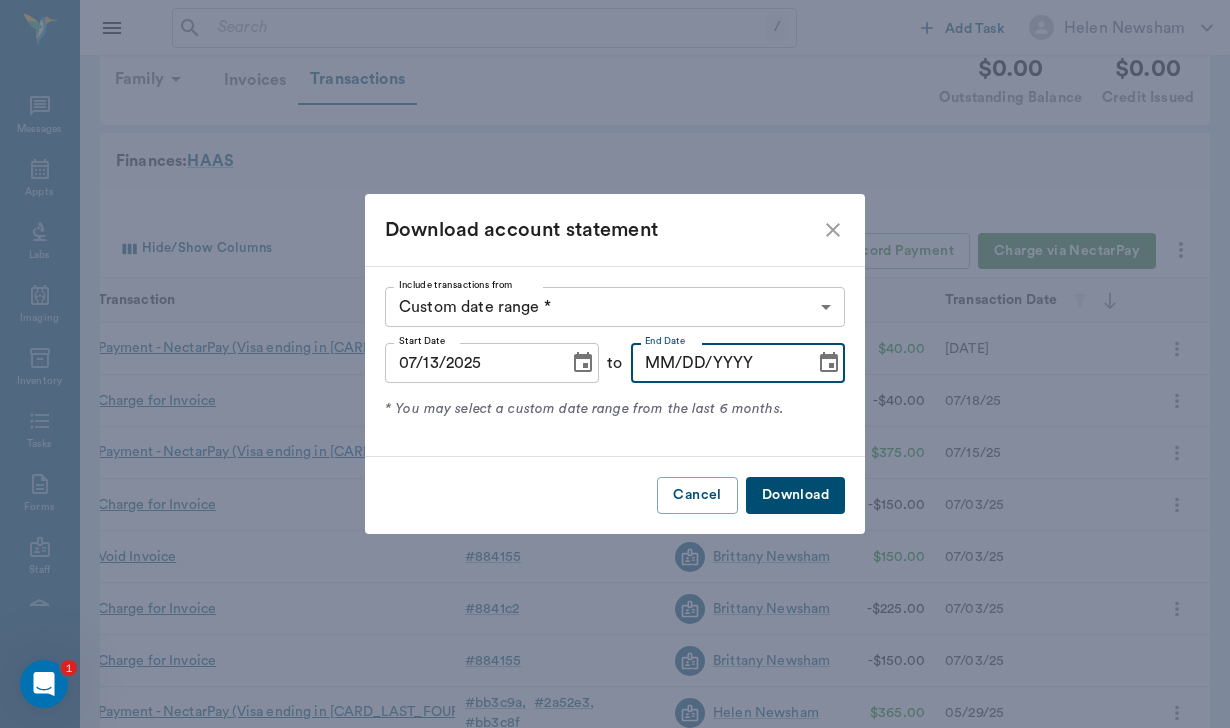 click on "MM/DD/YYYY" at bounding box center (716, 363) 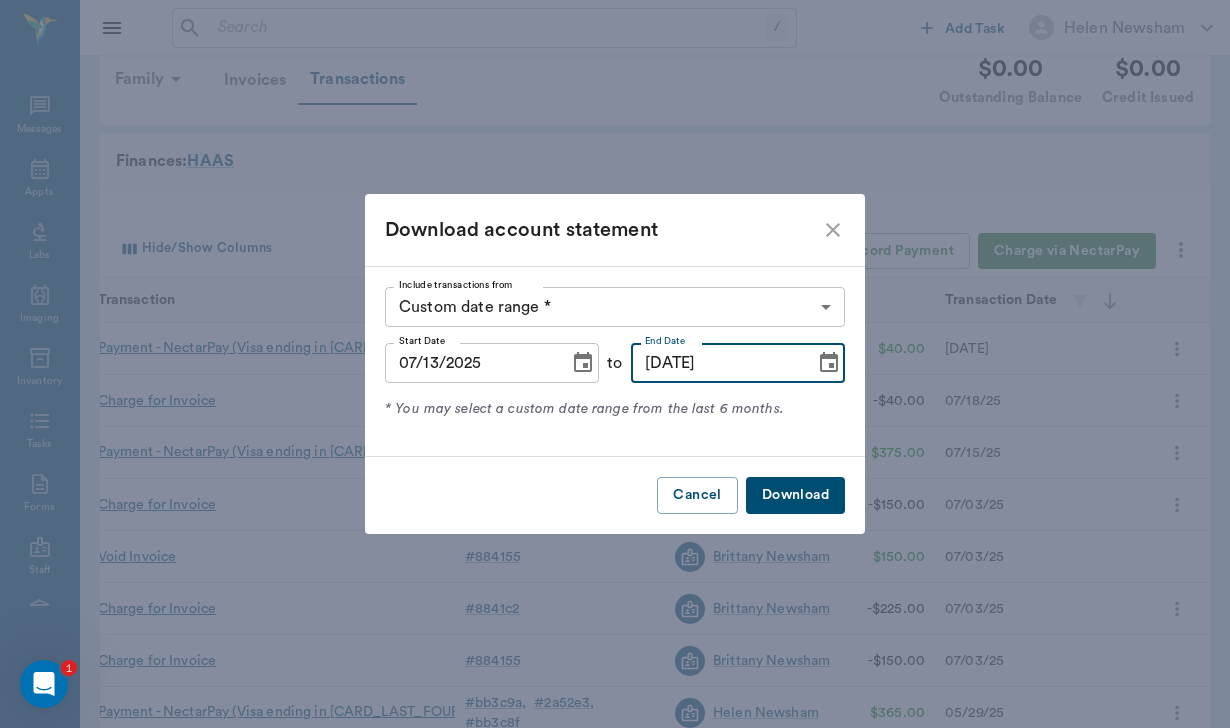 type on "08/03/2025" 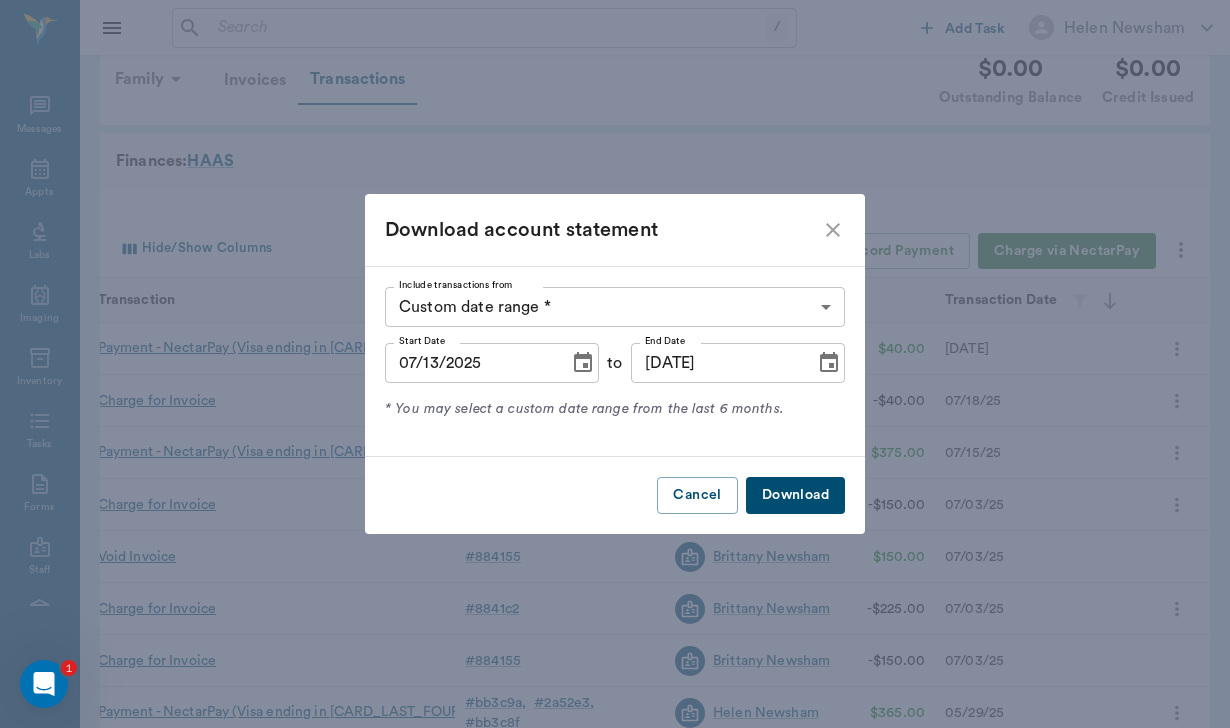 click on "Download" at bounding box center (795, 495) 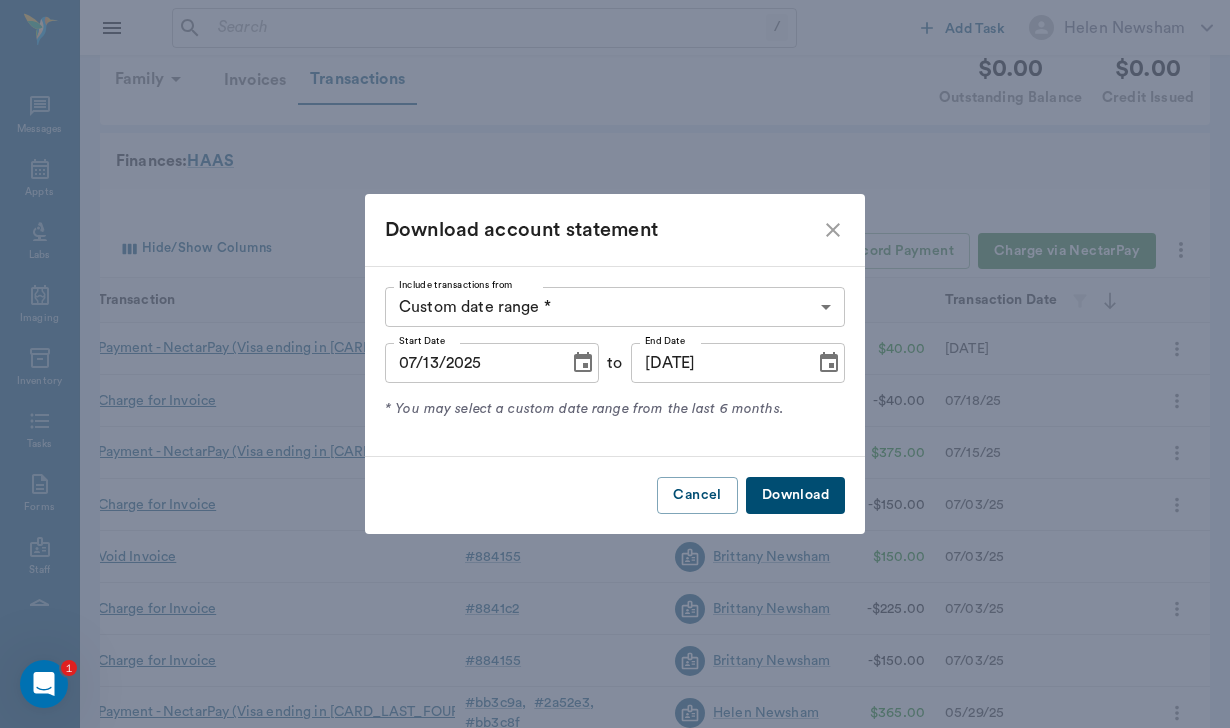click on "07/13/2025" at bounding box center (470, 363) 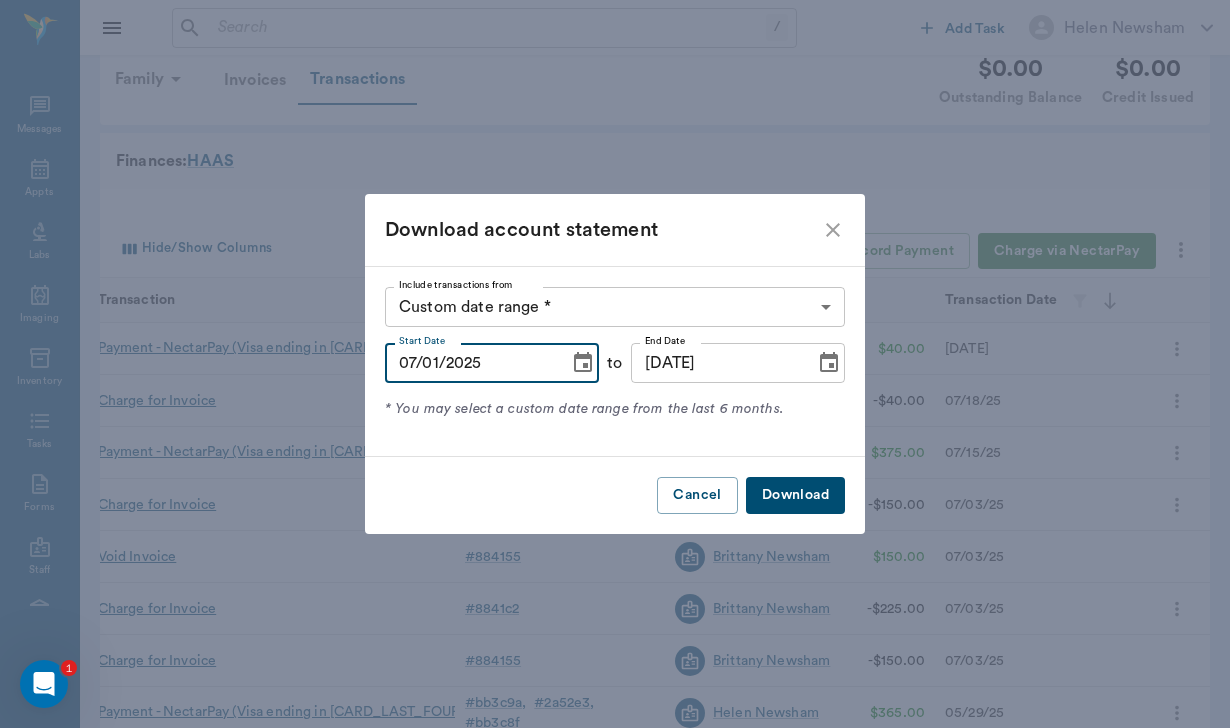 type on "07/16/2025" 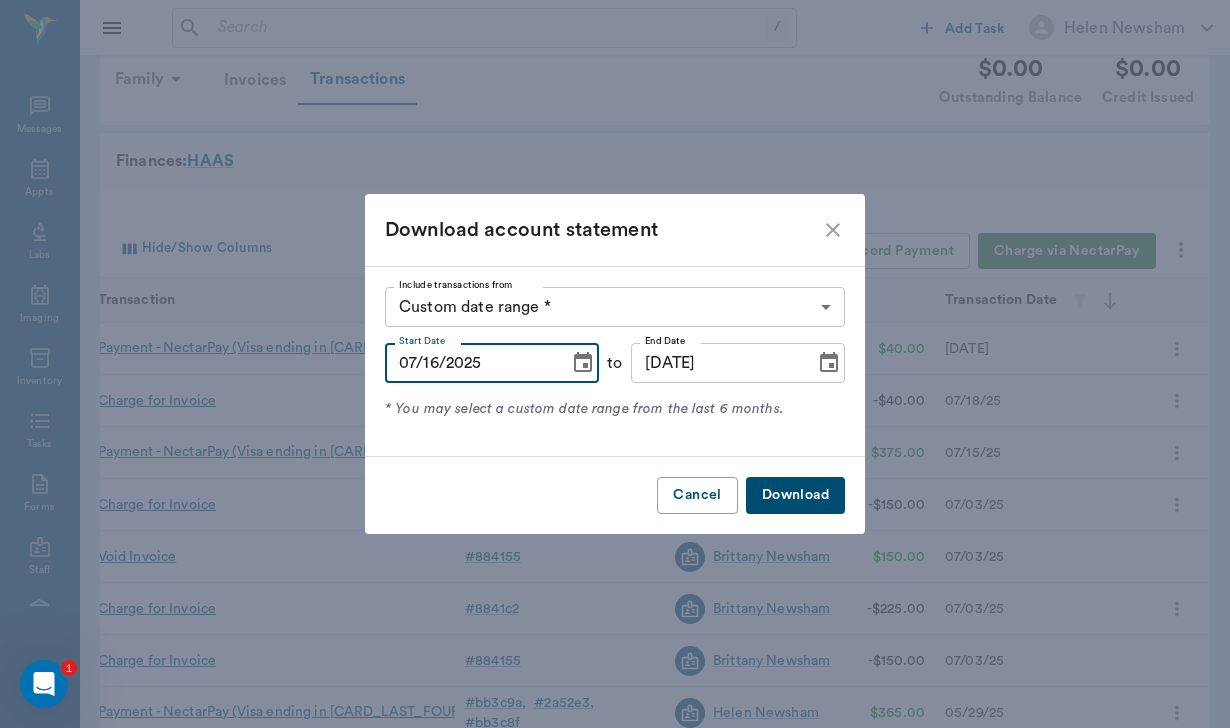 click on "Download" at bounding box center [795, 495] 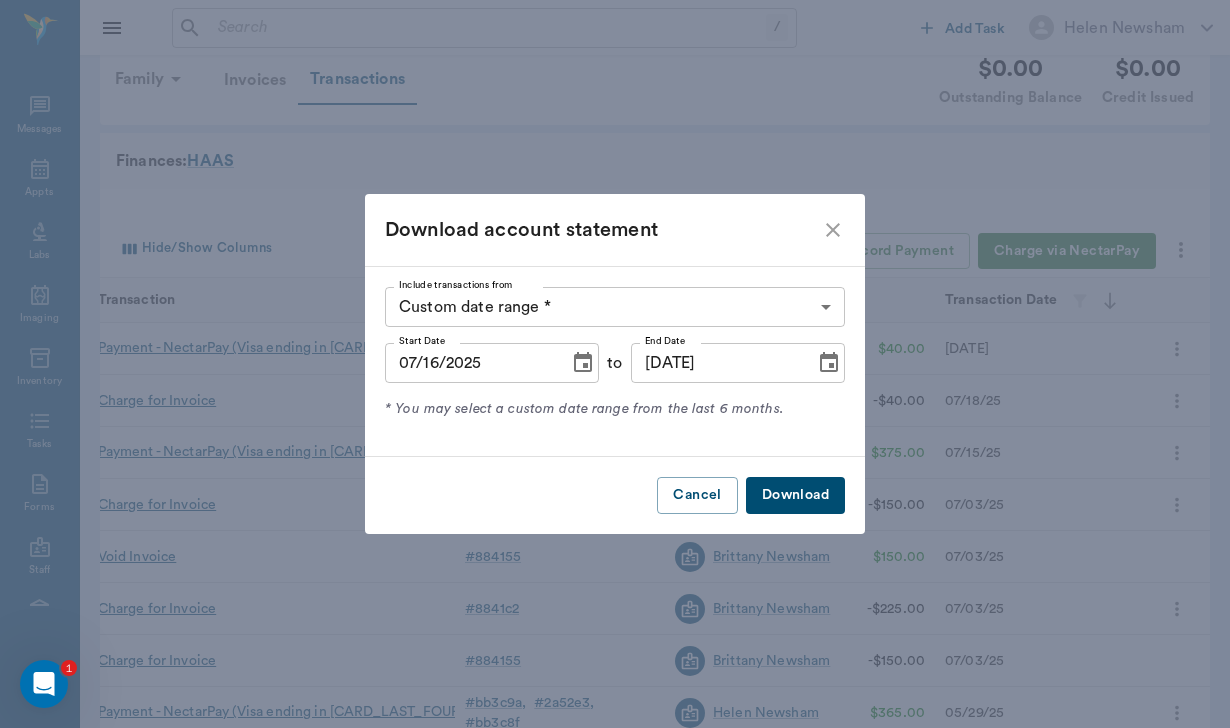 click 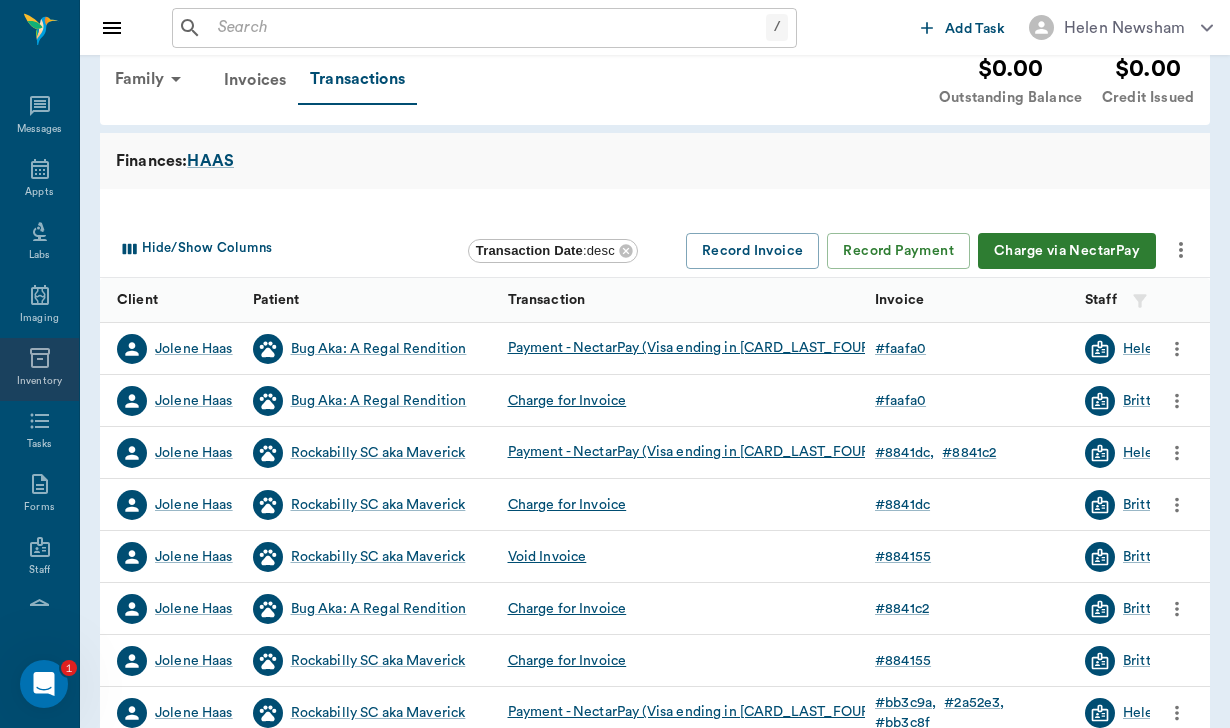 scroll, scrollTop: 0, scrollLeft: 0, axis: both 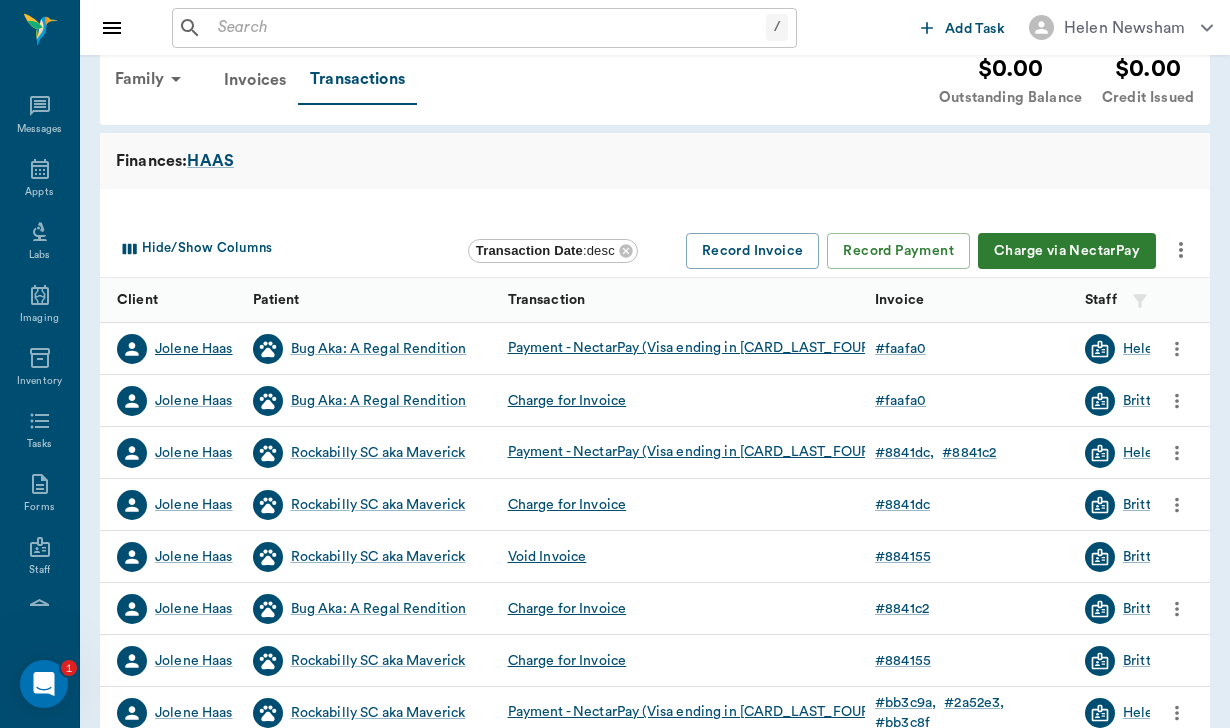 click on "Jolene Haas" at bounding box center [194, 349] 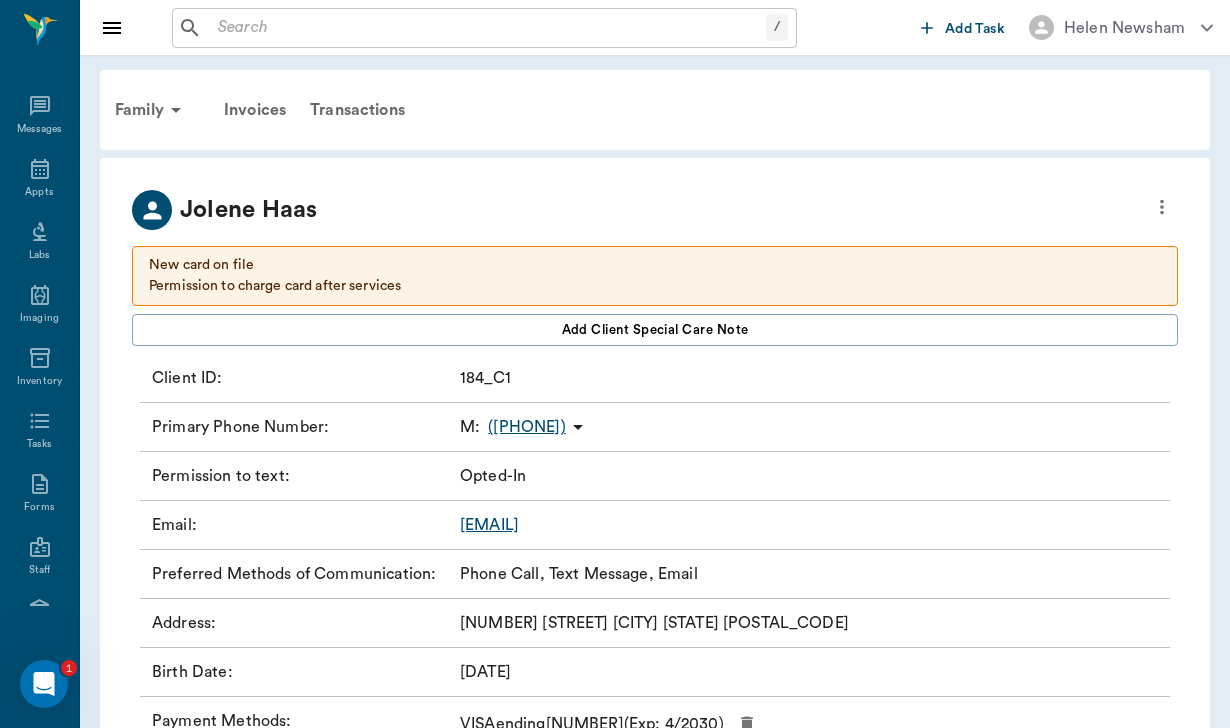 click on "jolene.haas@yahoo.com" at bounding box center [489, 525] 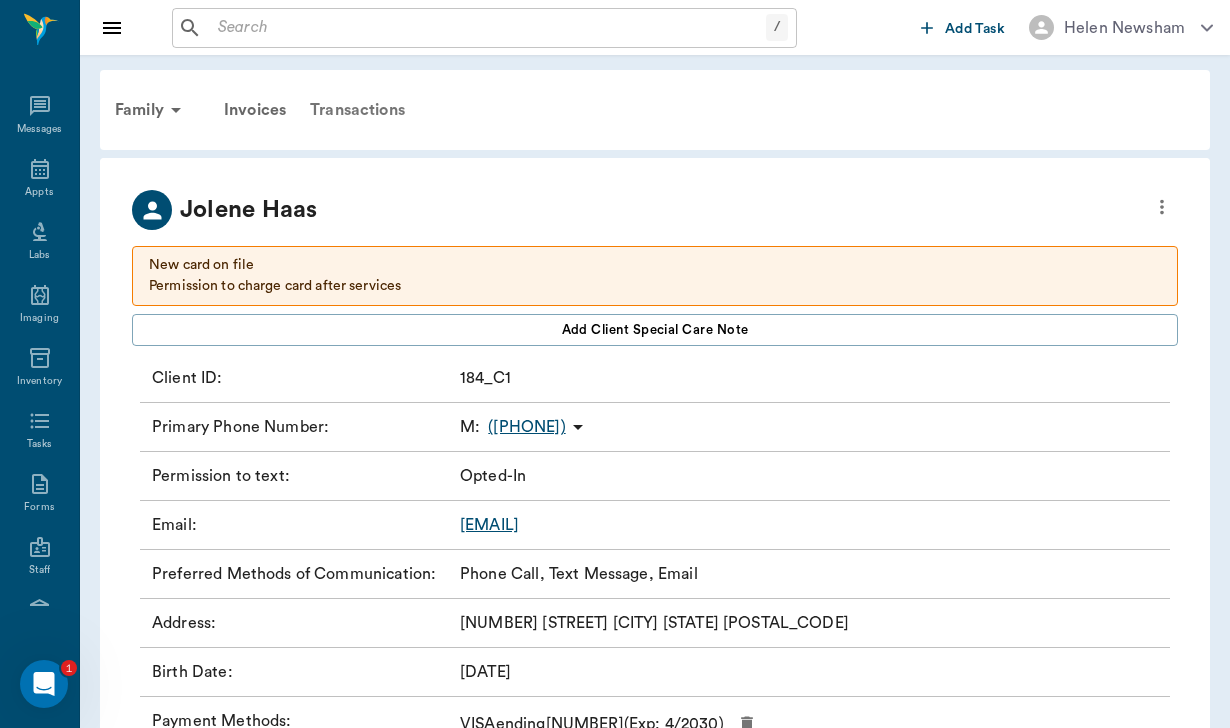 click on "Transactions" at bounding box center [357, 110] 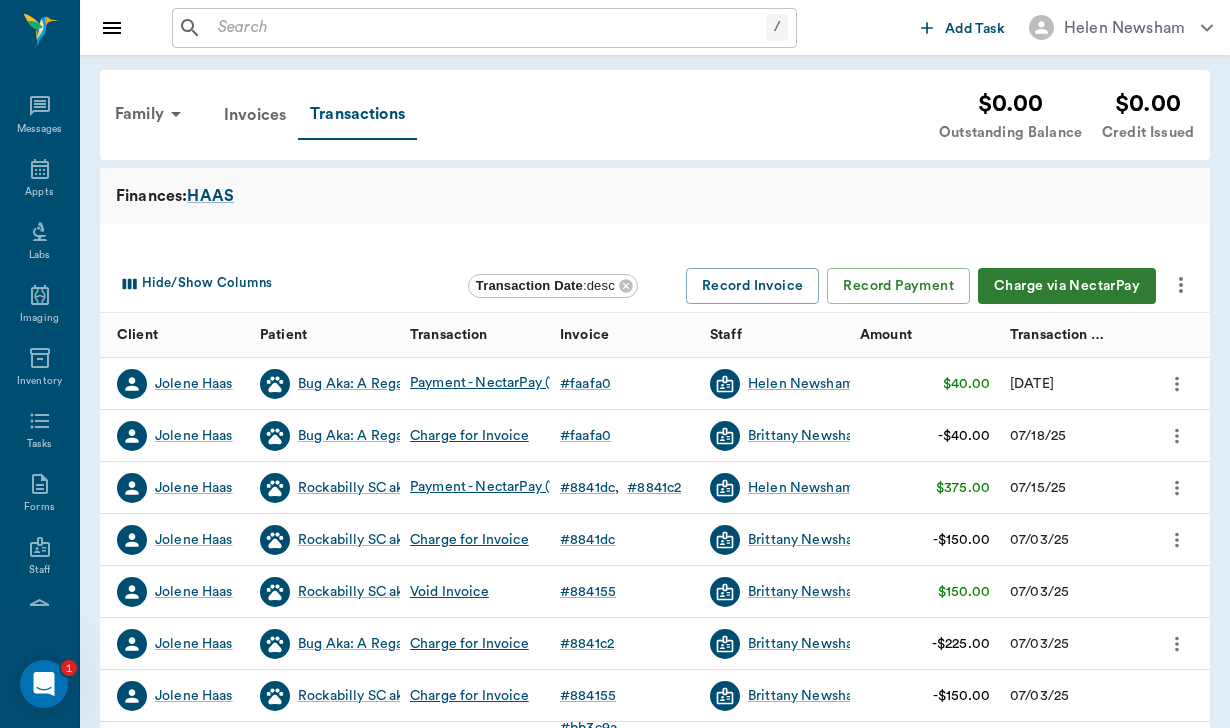 click 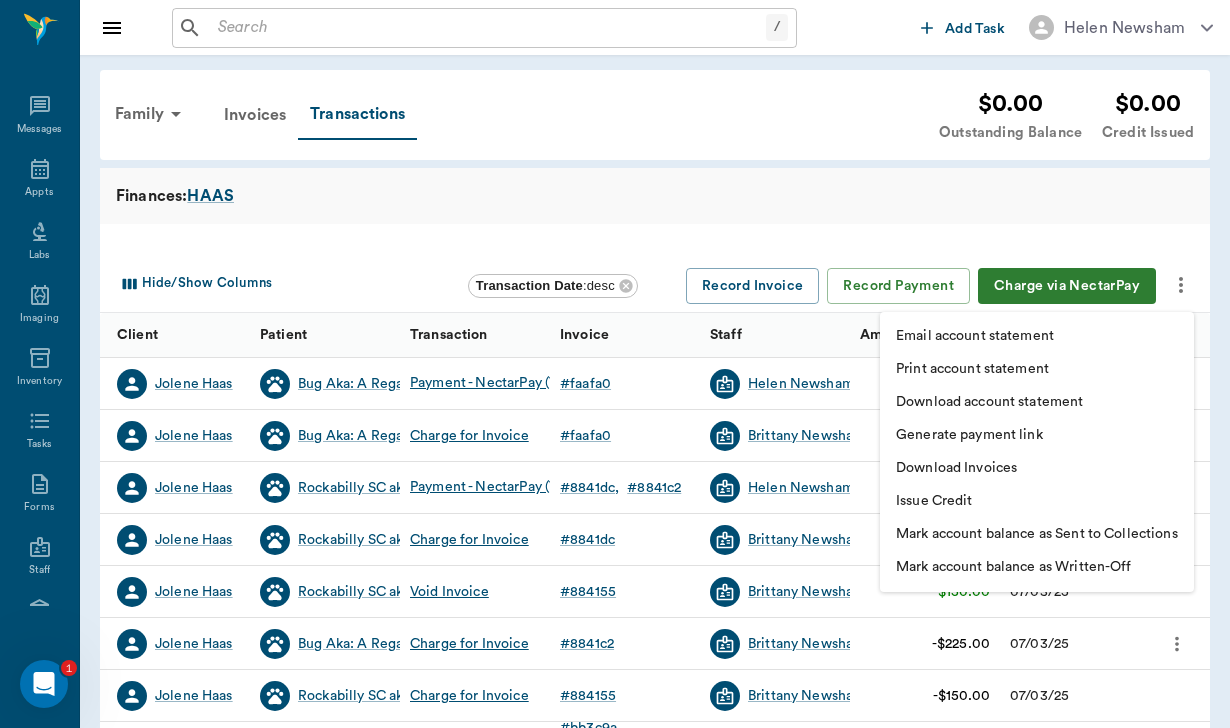 click on "Download Invoices" at bounding box center (956, 468) 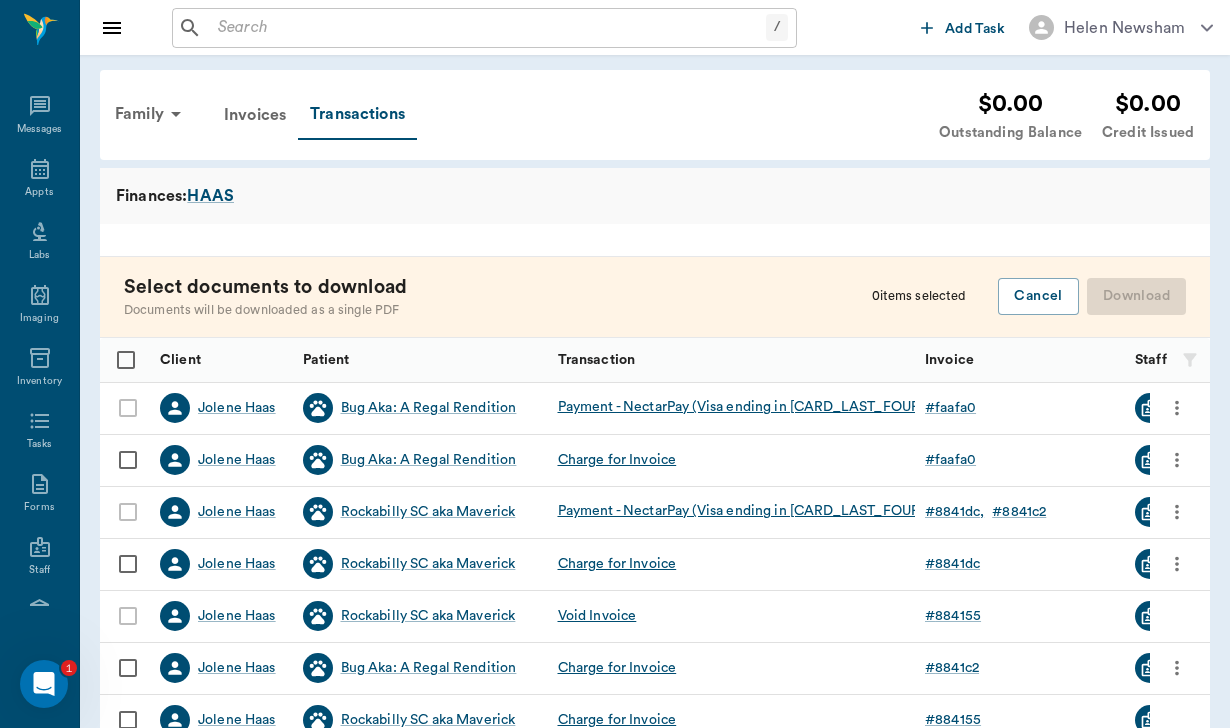 click at bounding box center [128, 460] 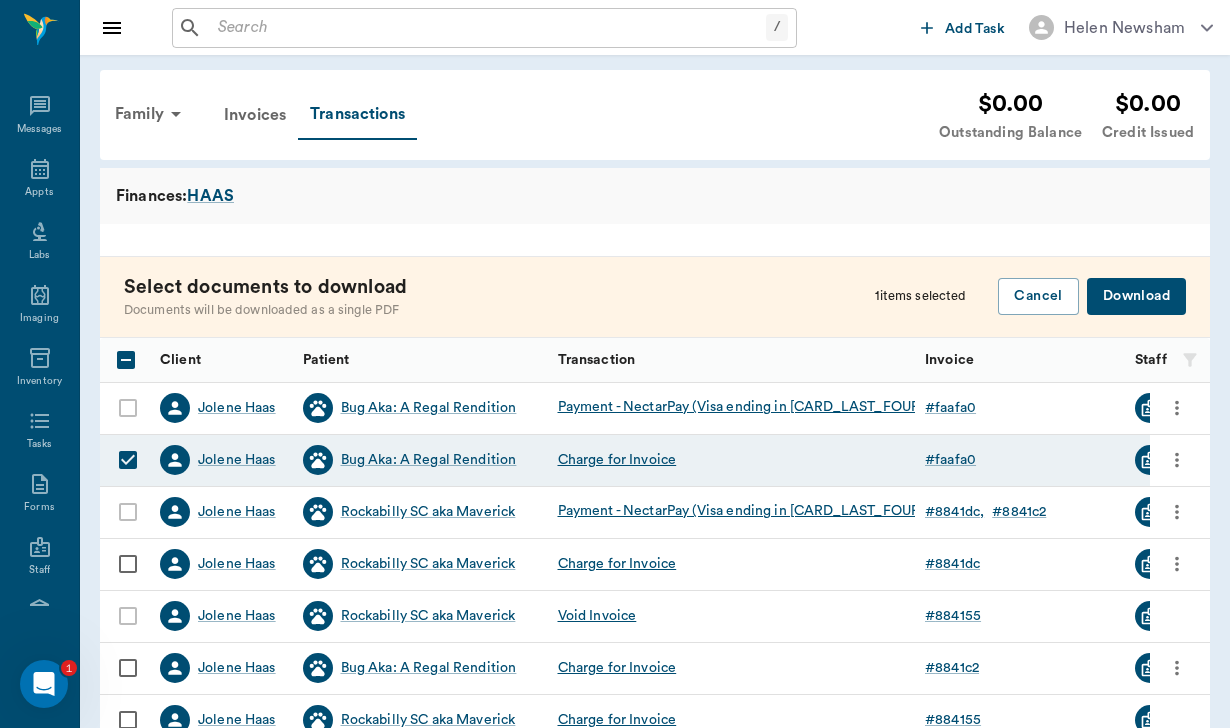 click on "Download" at bounding box center [1136, 296] 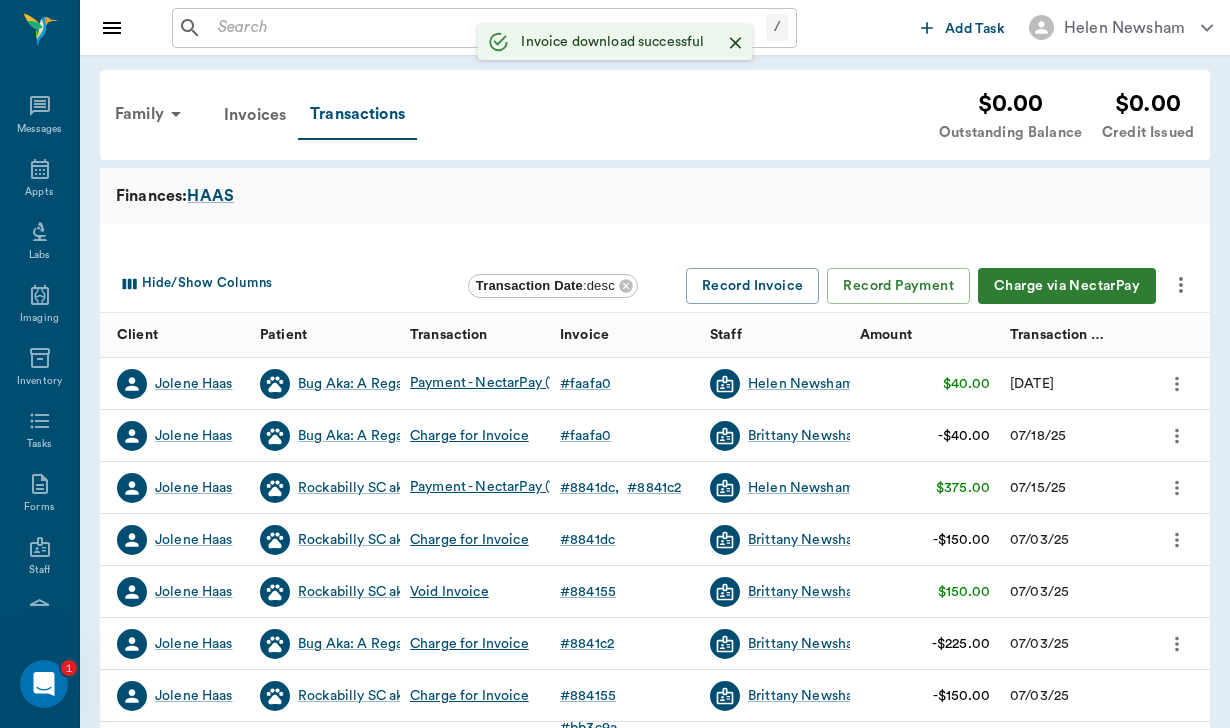 click at bounding box center [488, 28] 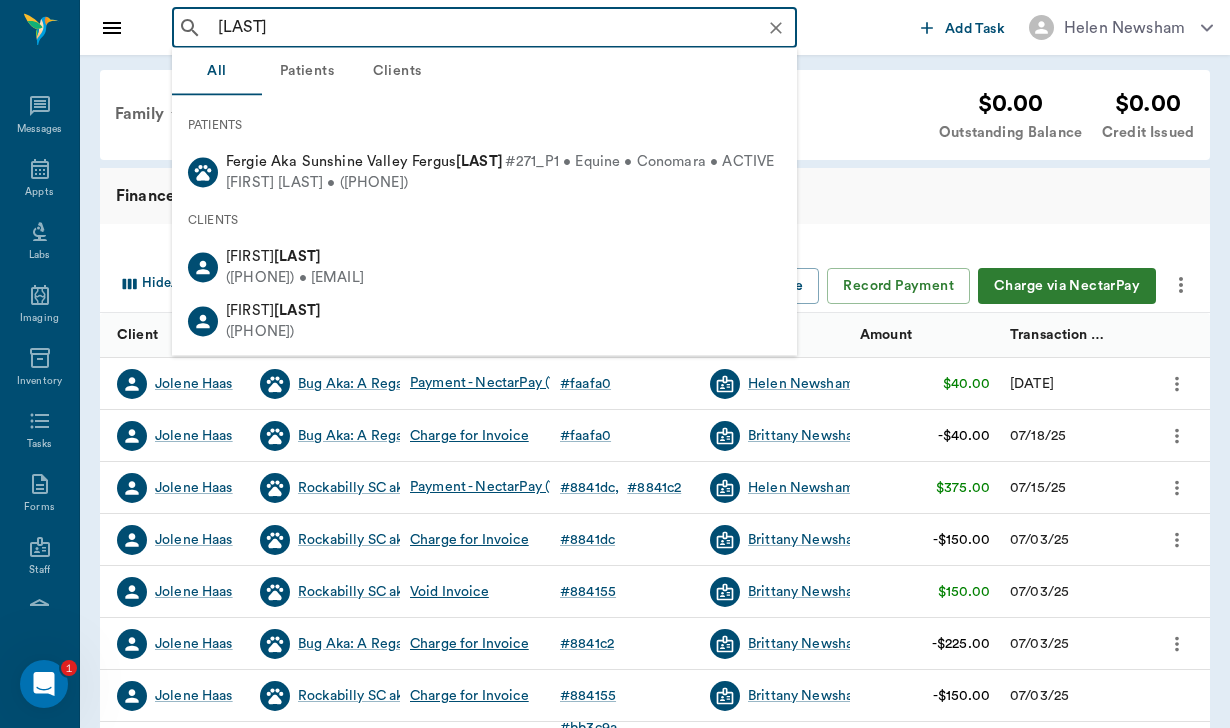 type on "henderson" 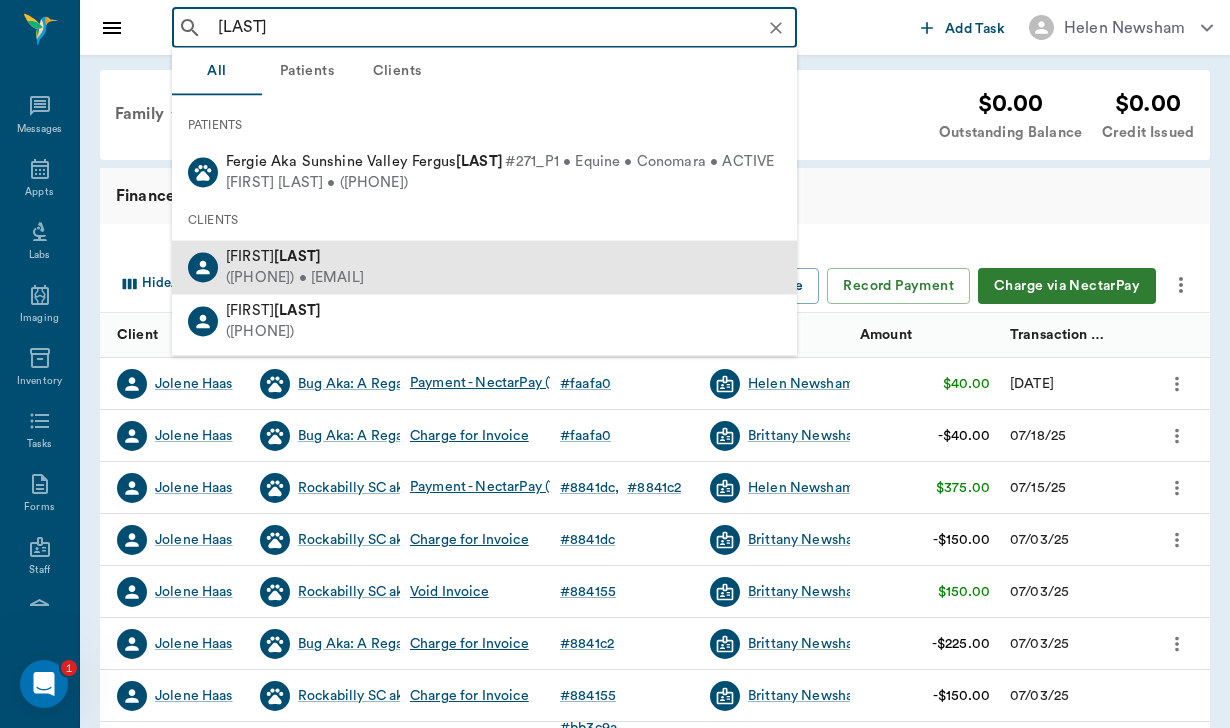 click on "Henderson" at bounding box center [297, 256] 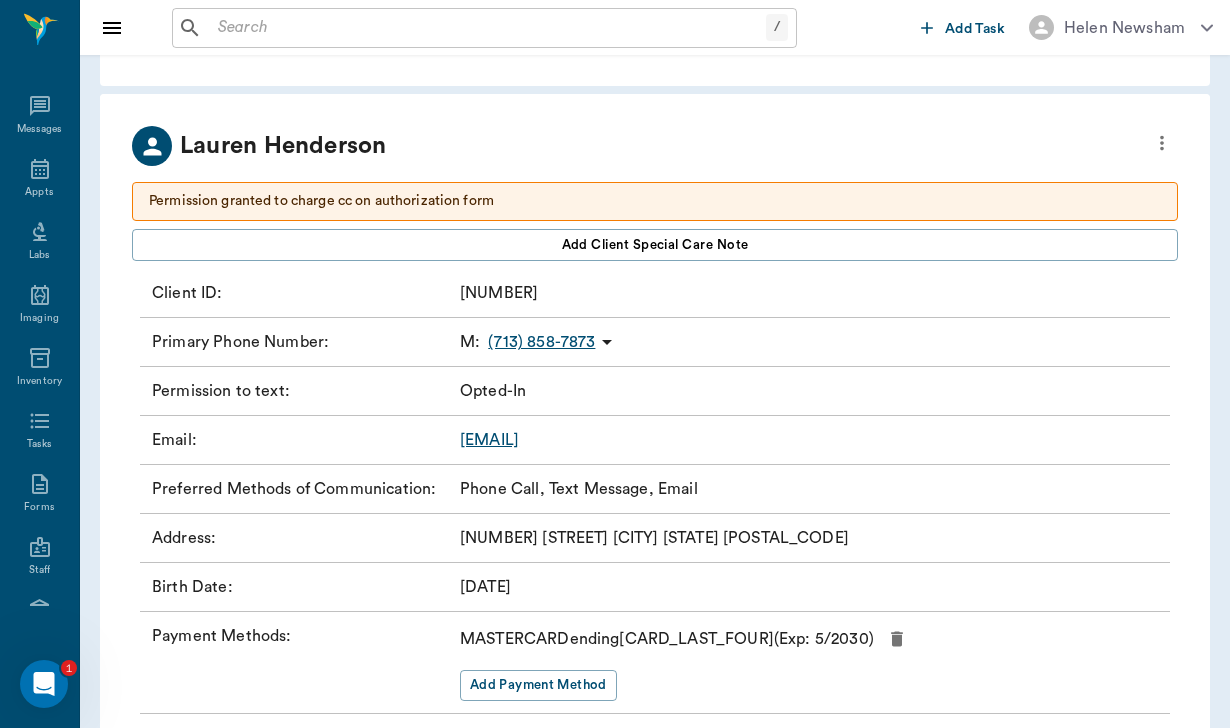 scroll, scrollTop: 65, scrollLeft: 0, axis: vertical 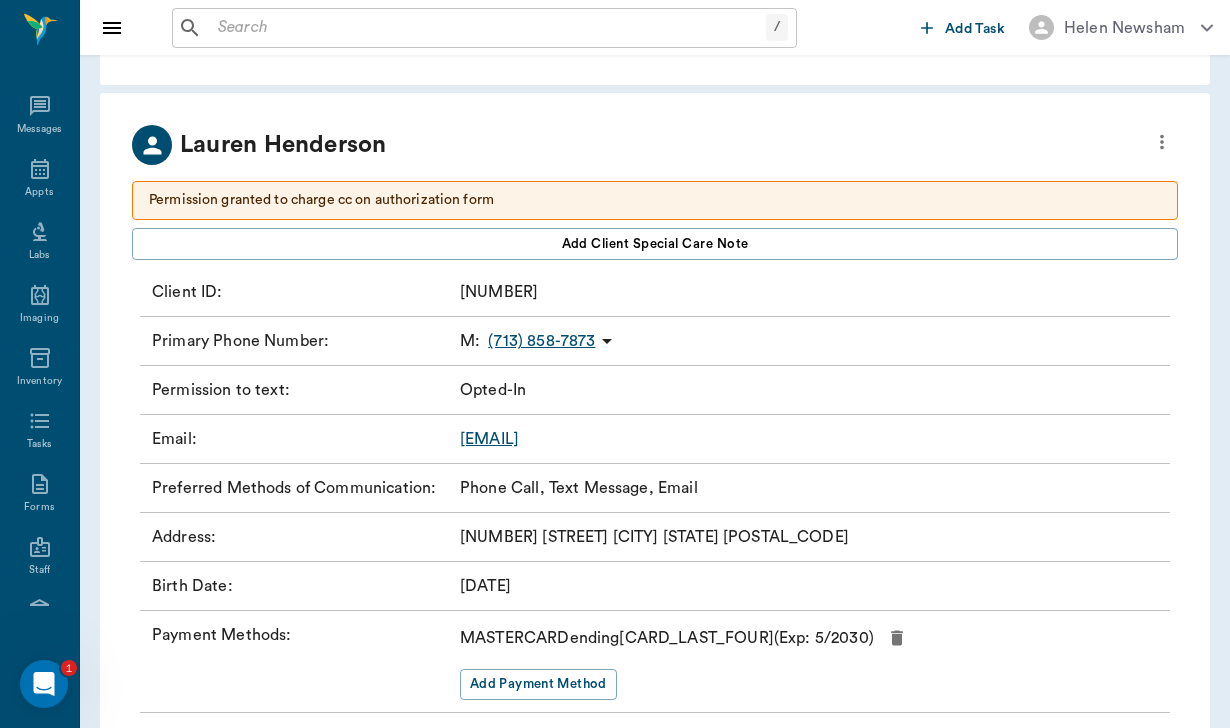 click on "(713) 858-7873" at bounding box center [541, 341] 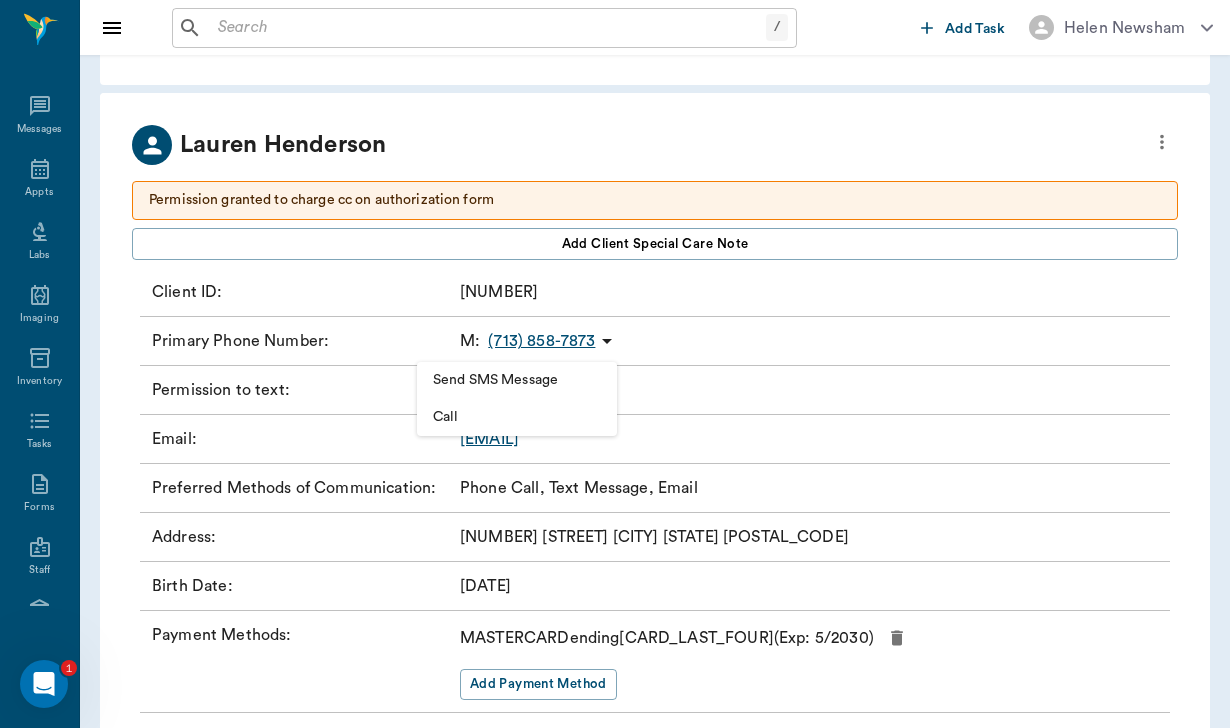 click on "Send SMS Message" at bounding box center [517, 380] 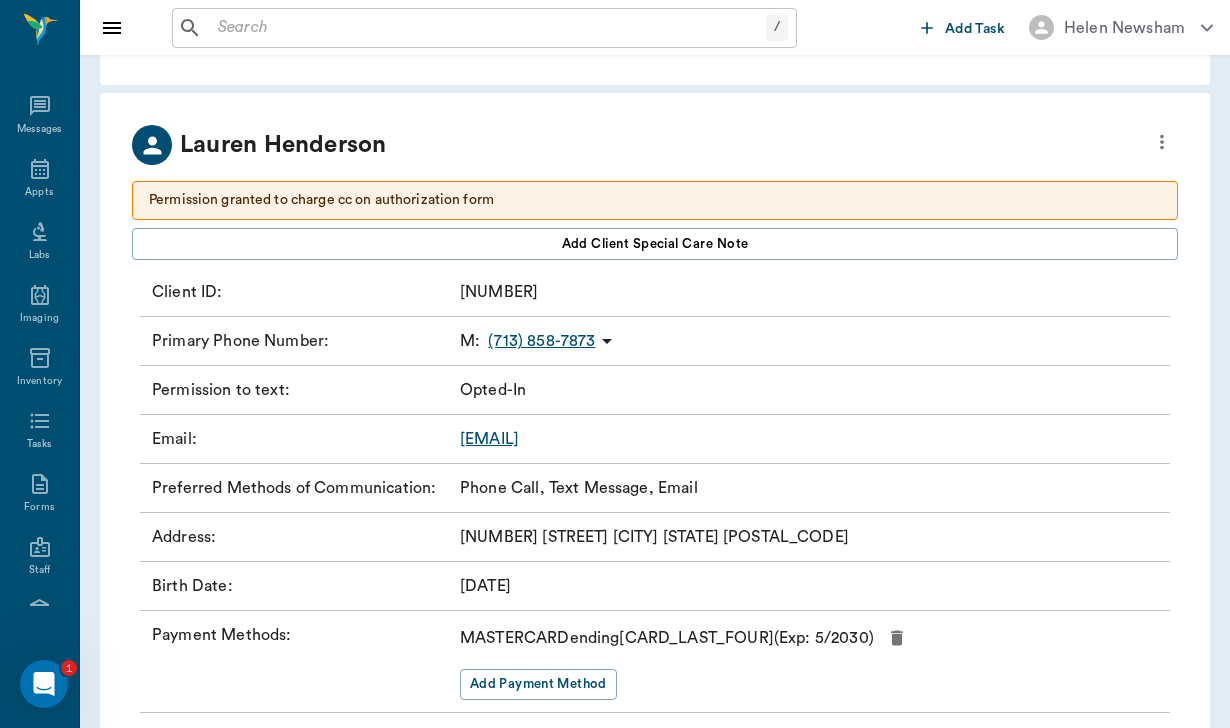 scroll, scrollTop: 0, scrollLeft: 0, axis: both 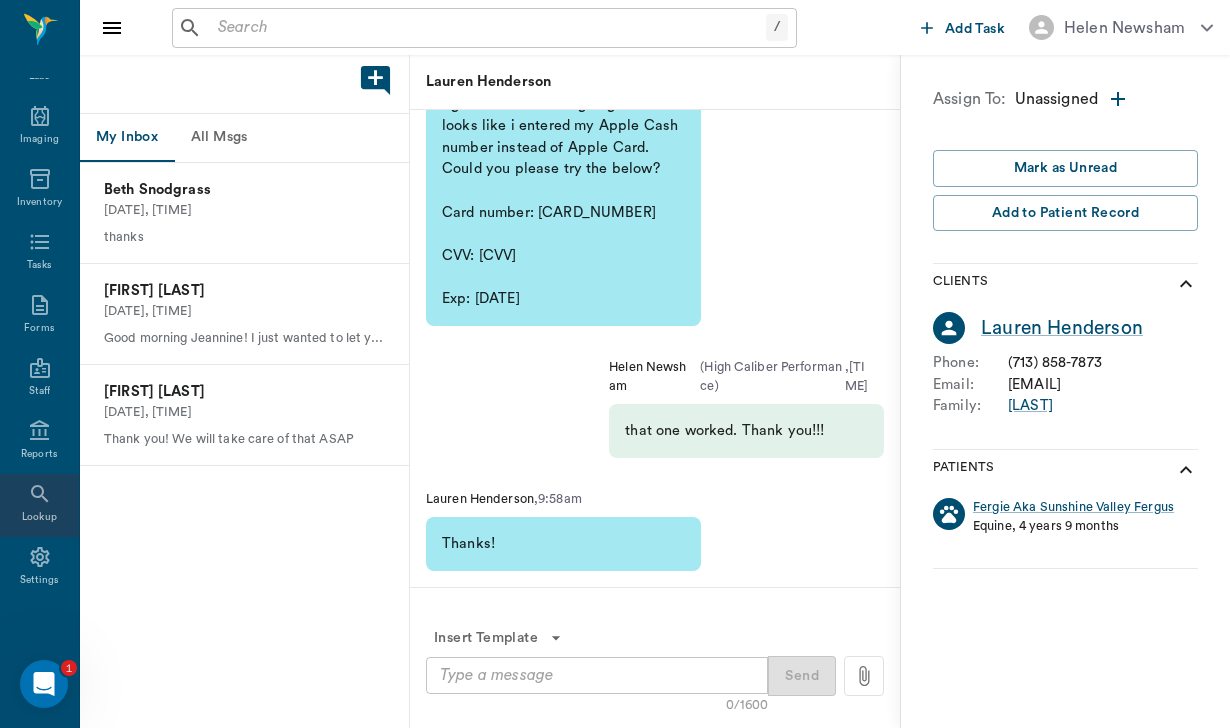 click 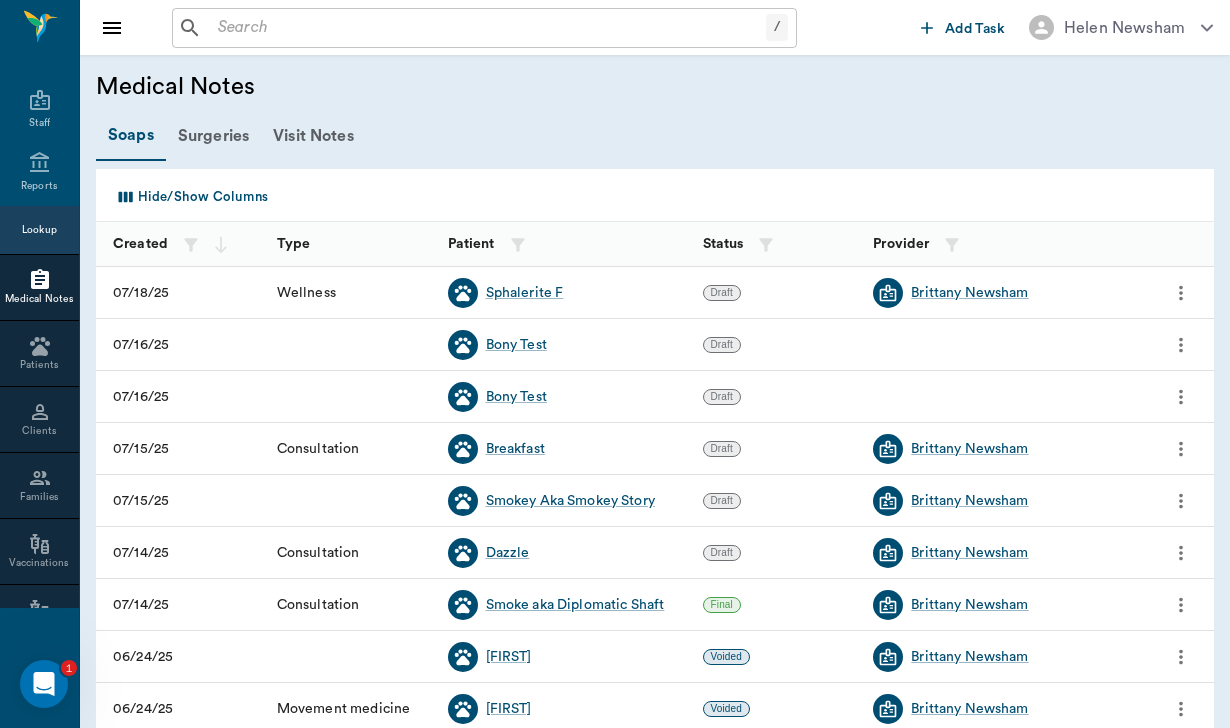 scroll, scrollTop: 441, scrollLeft: 0, axis: vertical 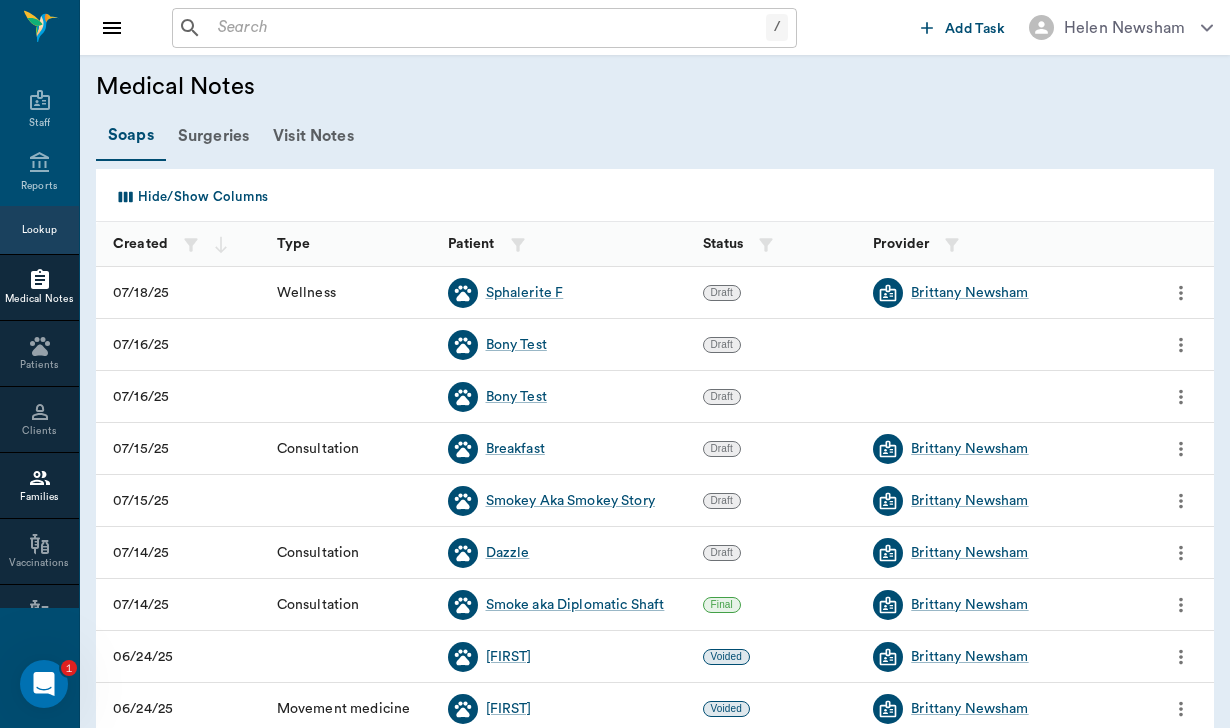 click on "Families" at bounding box center [39, 497] 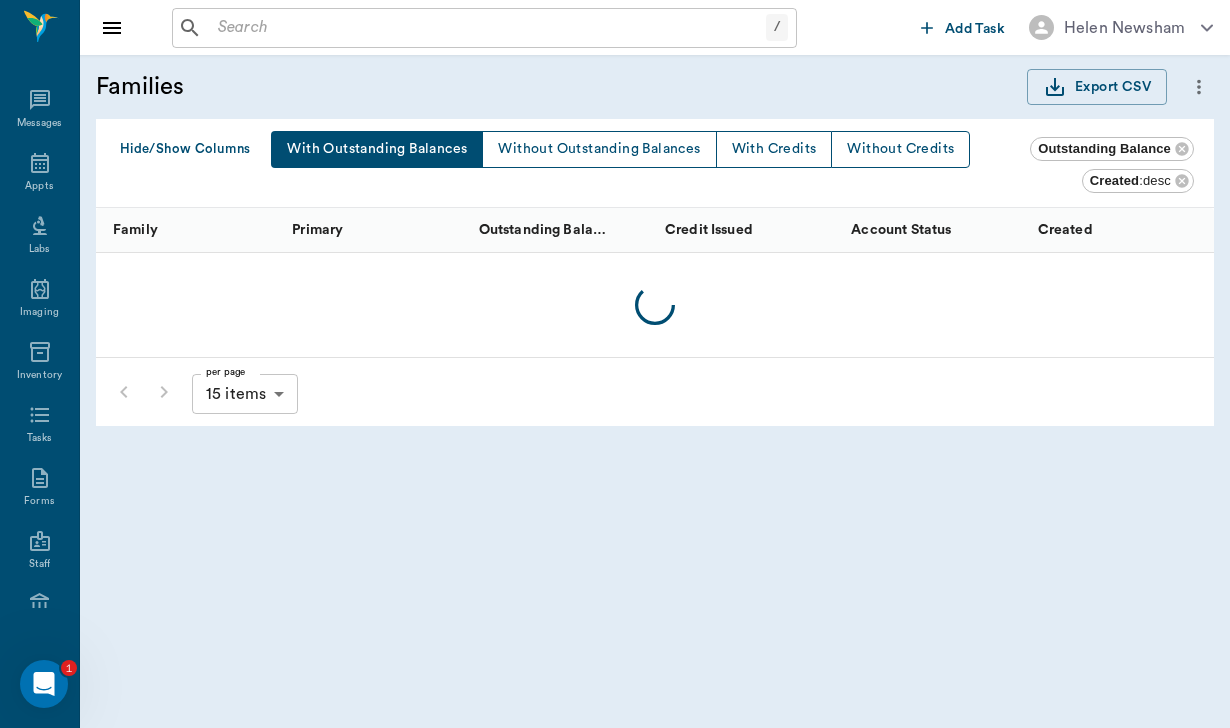 scroll, scrollTop: 441, scrollLeft: 0, axis: vertical 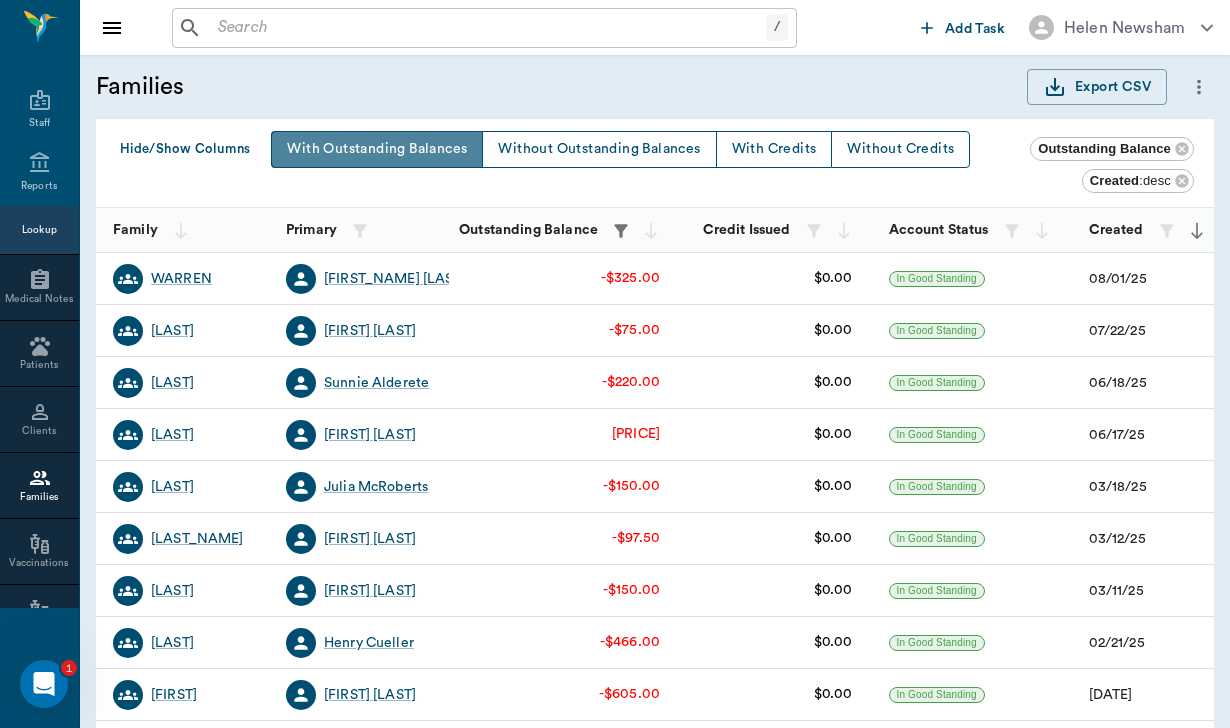 click on "With Outstanding Balances" at bounding box center (377, 149) 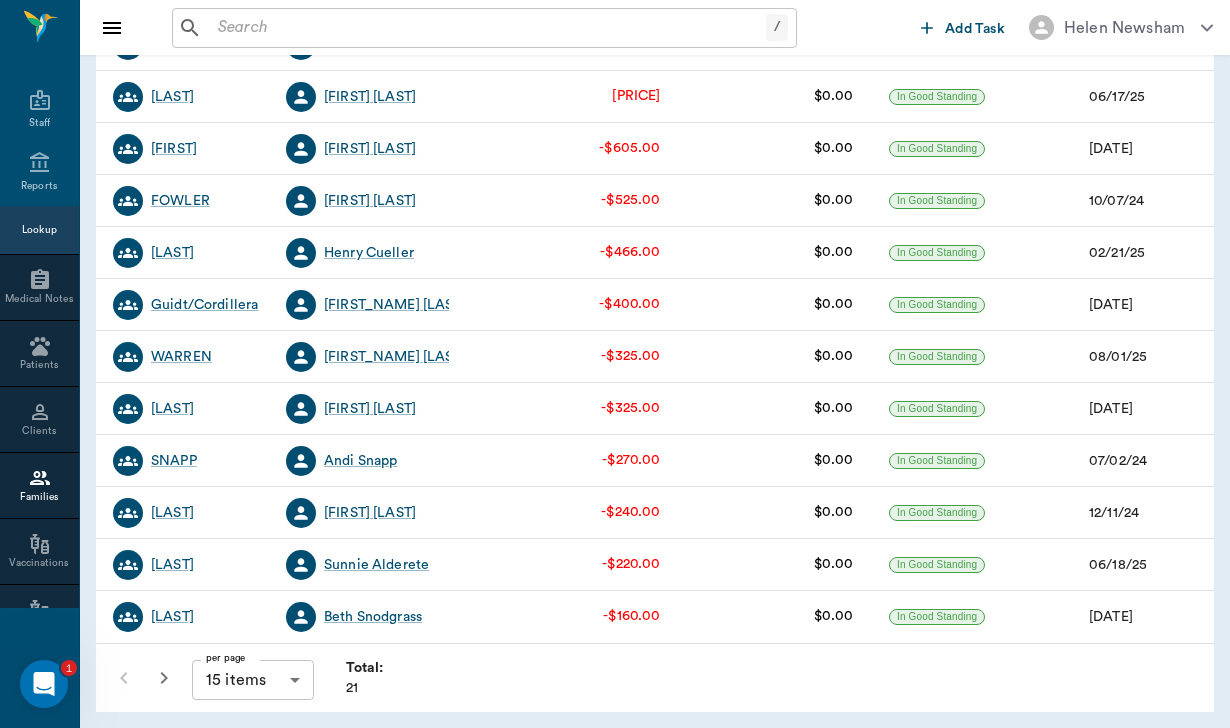 scroll, scrollTop: 390, scrollLeft: 0, axis: vertical 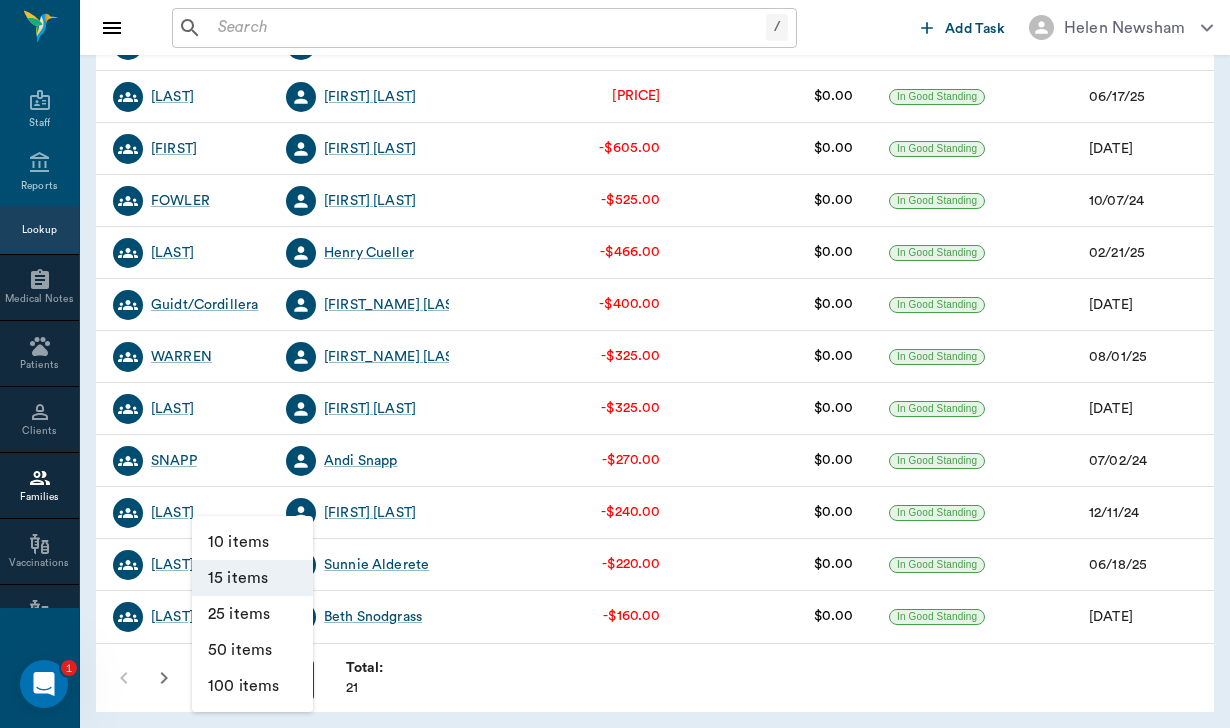 click on "/ ​ Add Task Helen Newsham Nectar Messages Appts Labs Imaging Inventory Tasks Forms Staff Reports Lookup Medical Notes Patients Clients Families Vaccinations Vaccines Prescriptions Declined Treatments Email Log Reminders Diagnoses NectarNote AI Settings Families Export CSV Hide/Show Columns With Outstanding Balances Without Outstanding Balances With Credits Without Credits Outstanding Balance Outstanding Balance :  desc Family Primary Outstanding Balance Credit Issued Account Status Created Caisson Mt. Unit Shawn Chamrad -$2,500.00 $0.00 In Good Standing 07/03/24 Moriarty Meghan Moriarty -$1,937.87 $0.00 In Good Standing 09/20/23 Barnes Virginia Barnes -$941.00 $0.00 In Good Standing 09/22/23 Miller Sydney Miller -$650.00 $0.00 In Good Standing 01/28/25 Robinson Shelby Robinson -$641.00 $0.00 In Good Standing 06/17/25 Vincent Brian Vincent -$605.00 $0.00 In Good Standing 02/08/25 FOWLER Jennifer Fowler -$525.00 $0.00 In Good Standing 10/07/24 Cueller Henry Cueller -$466.00 $0.00 In Good Standing 02/21/25 15" at bounding box center (615, 169) 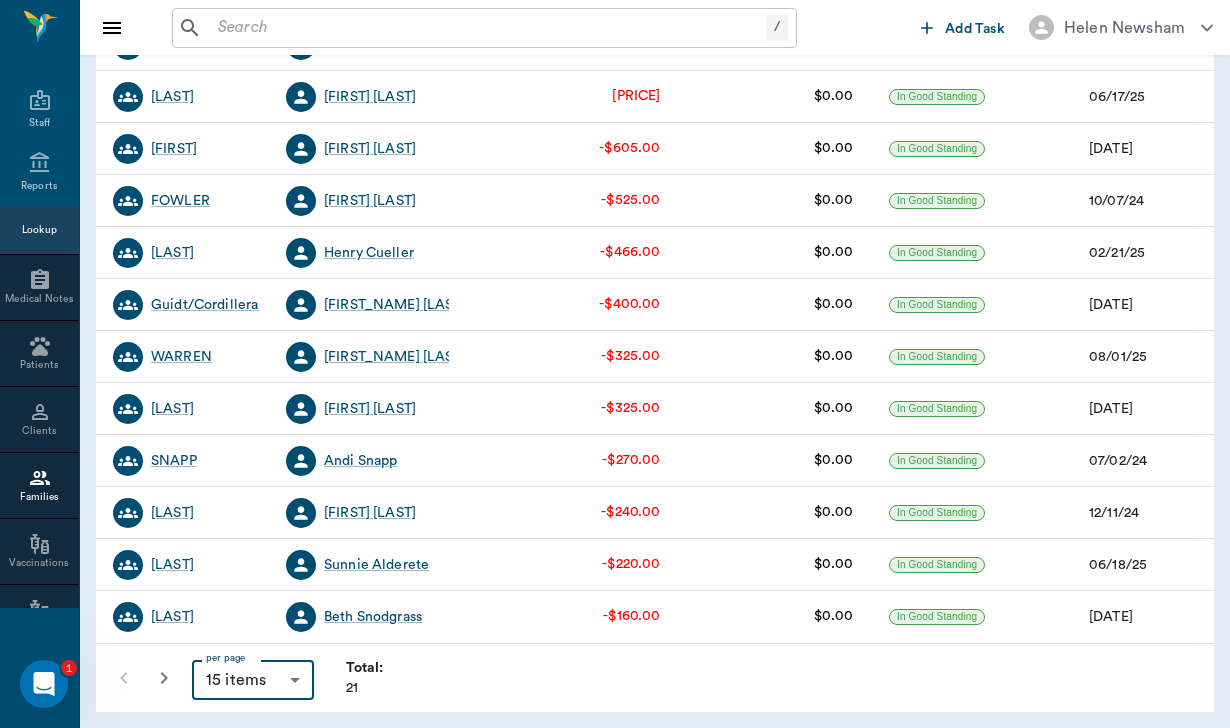 type on "50" 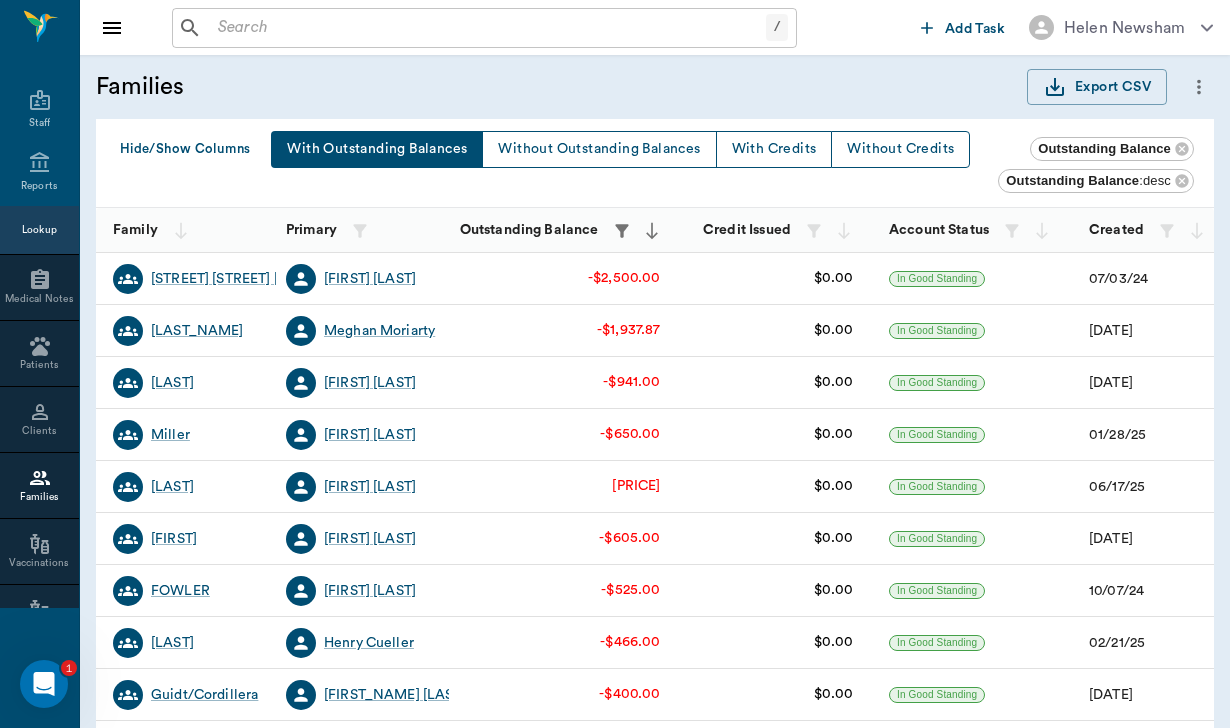 scroll, scrollTop: 0, scrollLeft: 0, axis: both 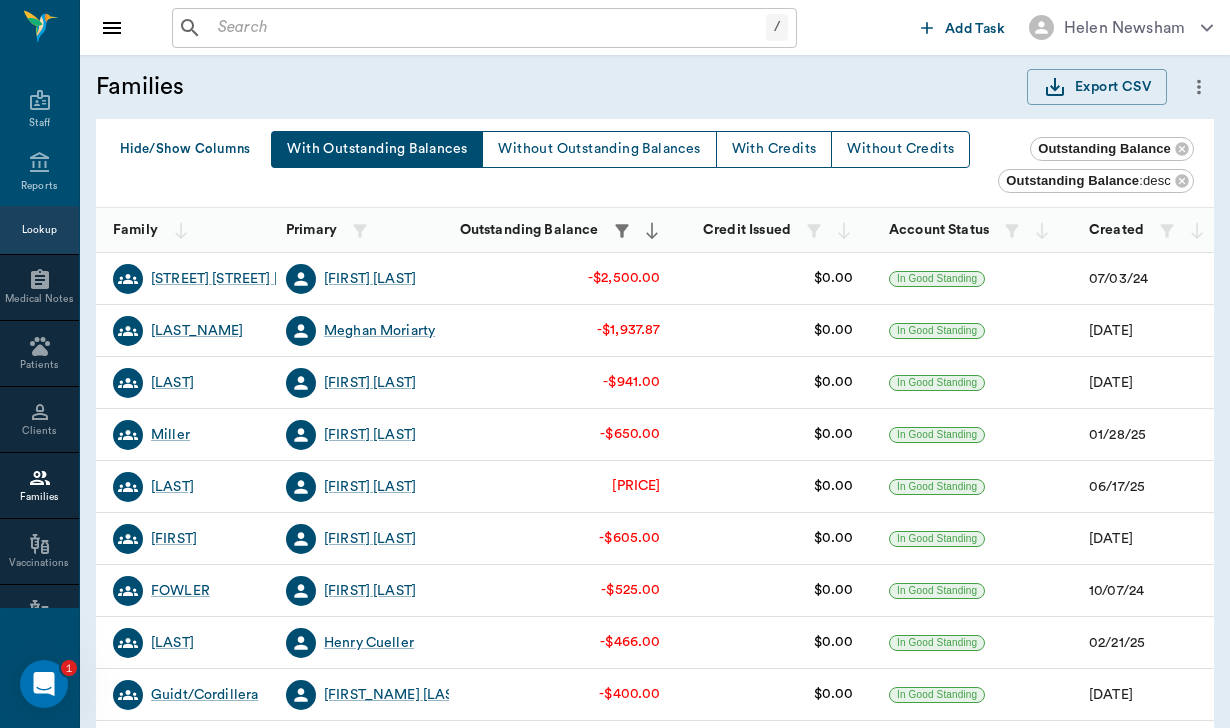 click on "$0.00" at bounding box center (783, 331) 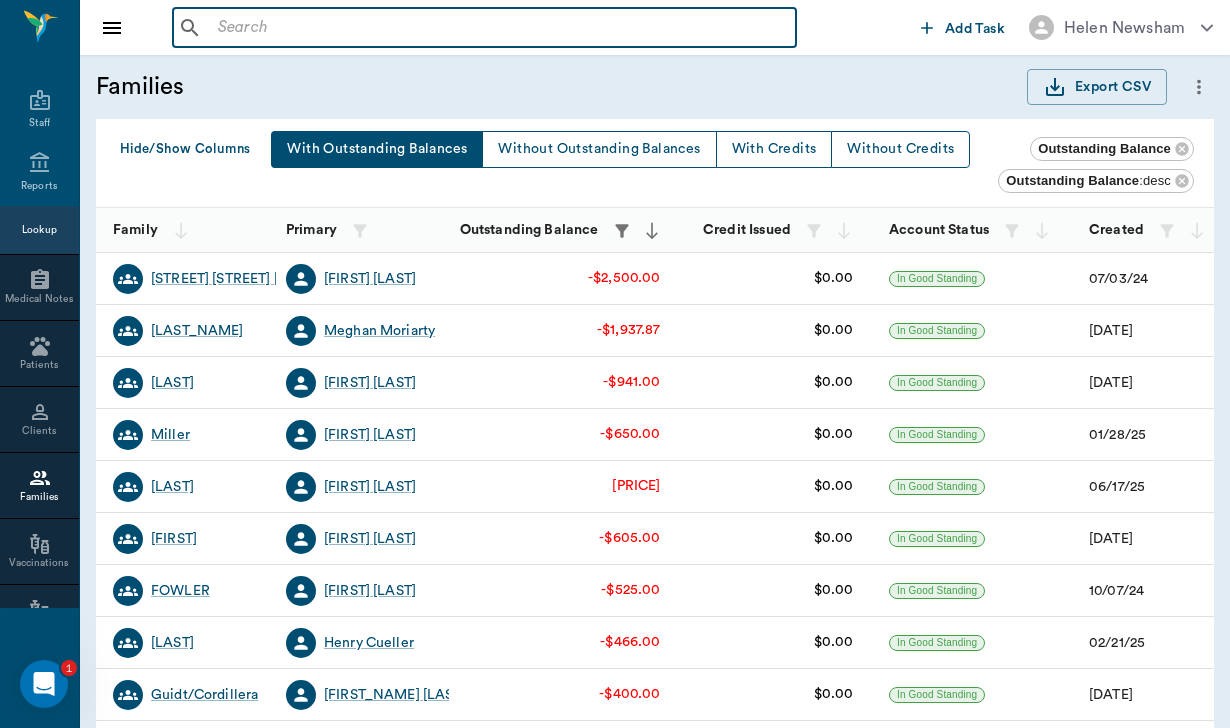 click at bounding box center [499, 28] 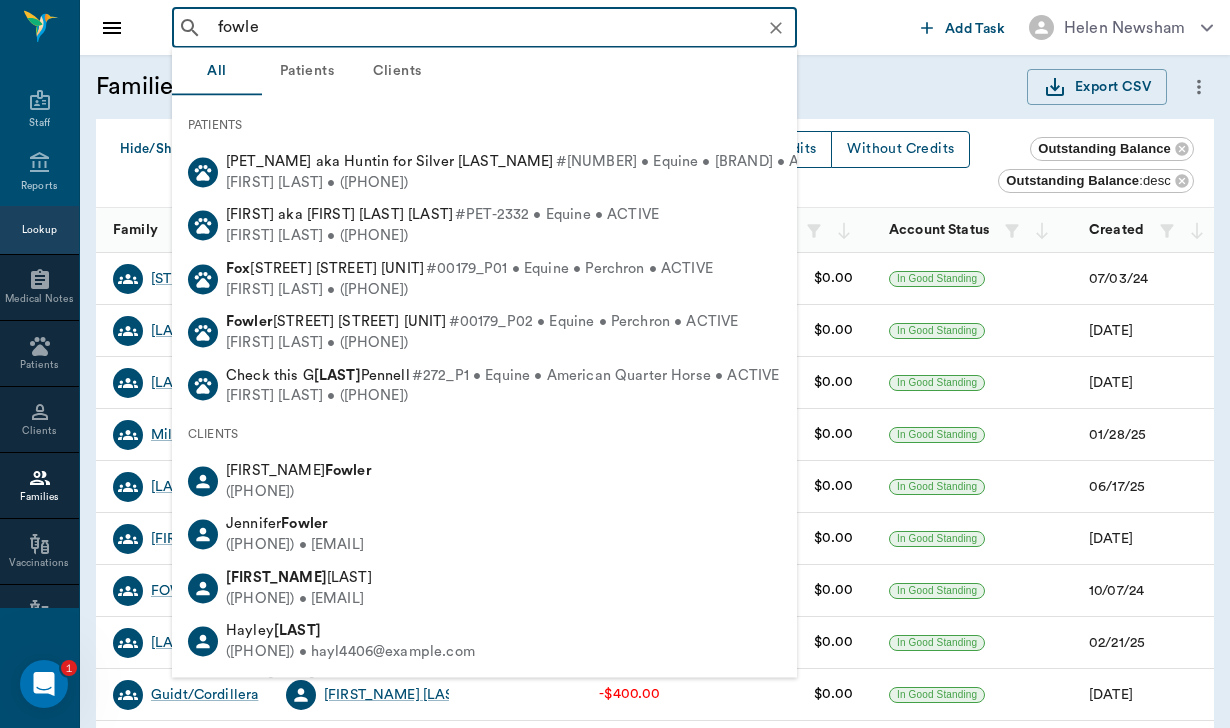 type on "fowler" 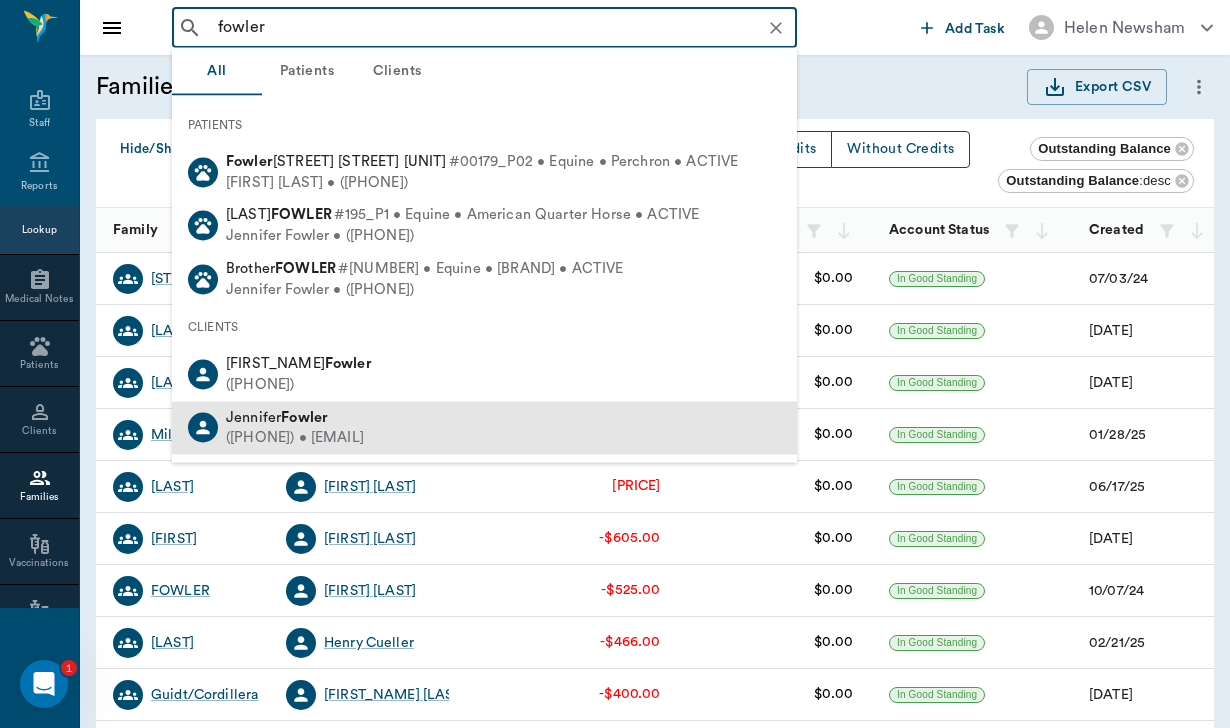 click on "(210) 926-9824   • Jenniferm072186@gmail.com" at bounding box center (295, 438) 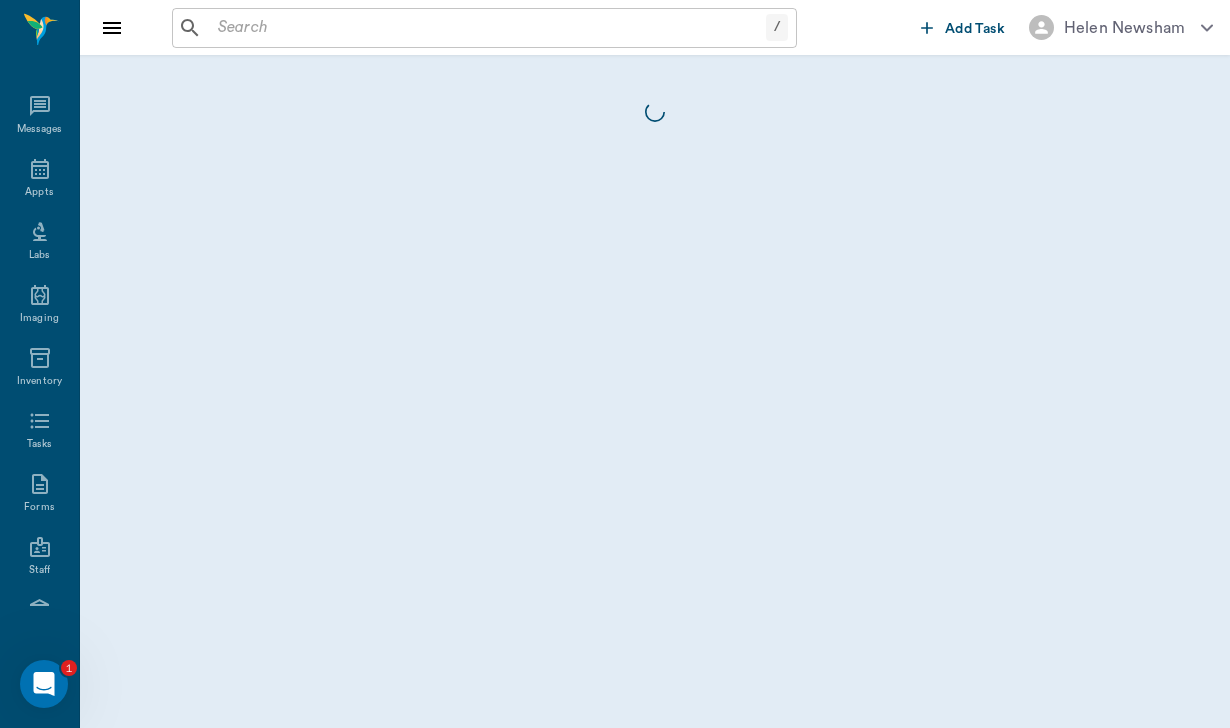scroll, scrollTop: 184, scrollLeft: 0, axis: vertical 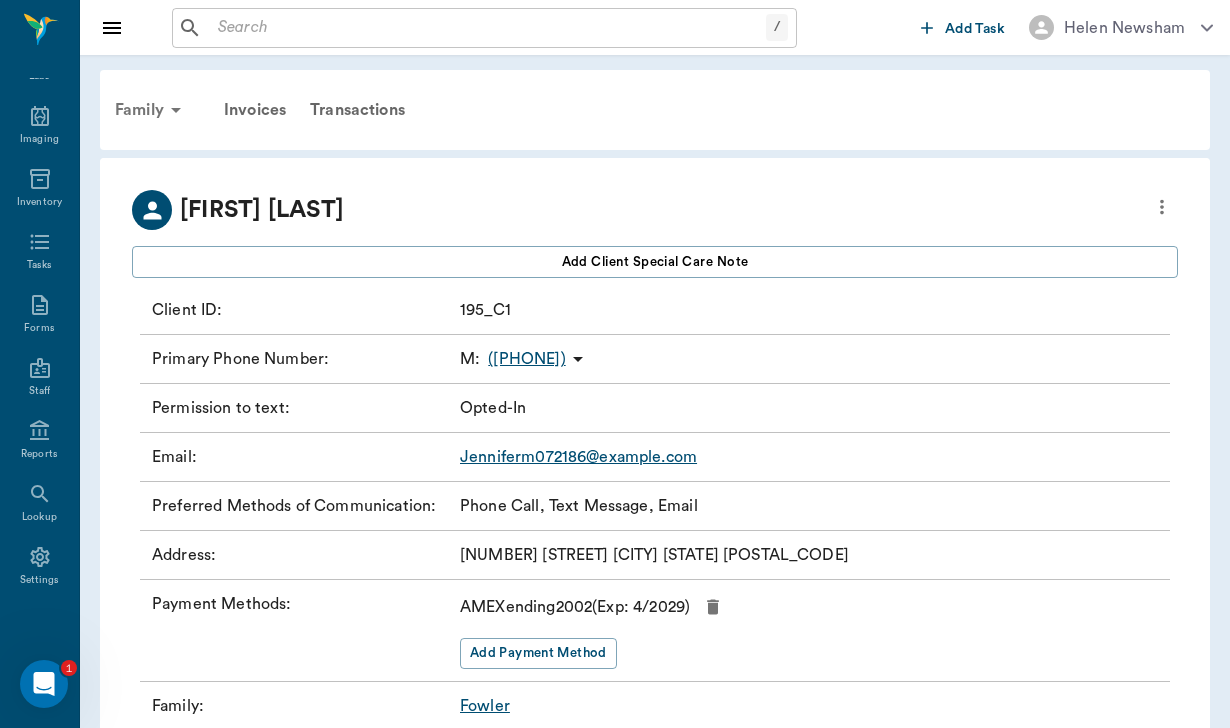 click on "Family" at bounding box center (151, 110) 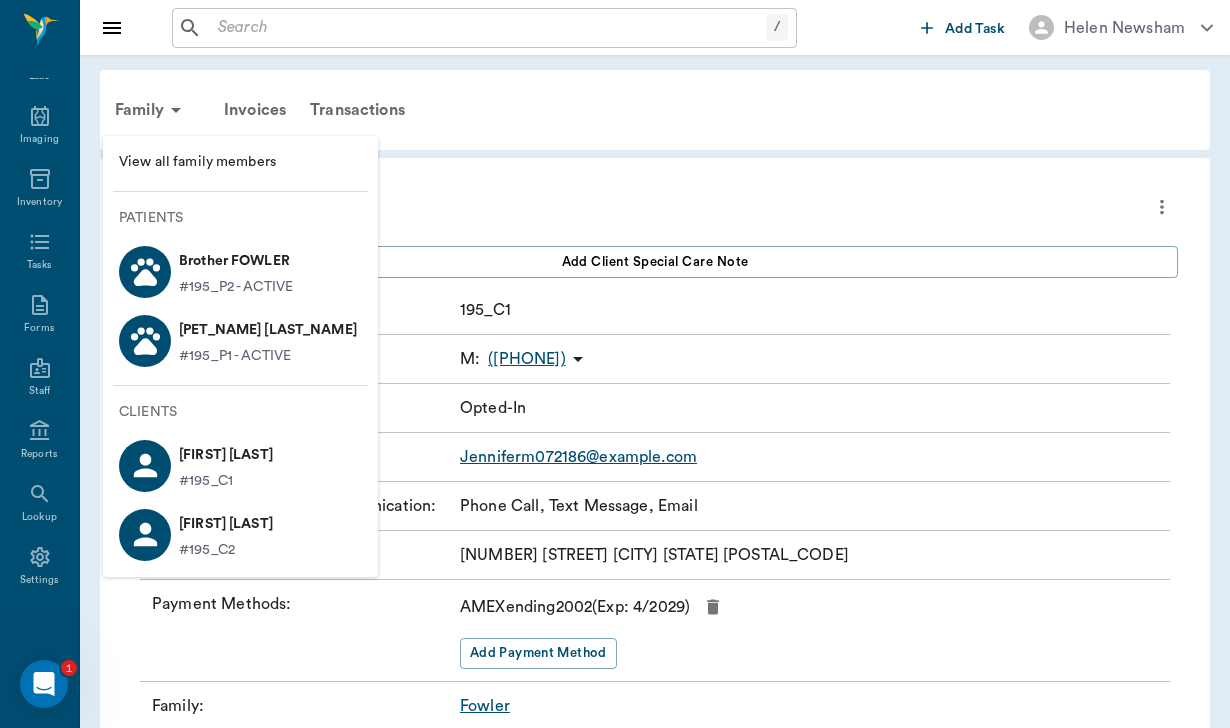 click on "#195_P2    -    ACTIVE" at bounding box center [236, 287] 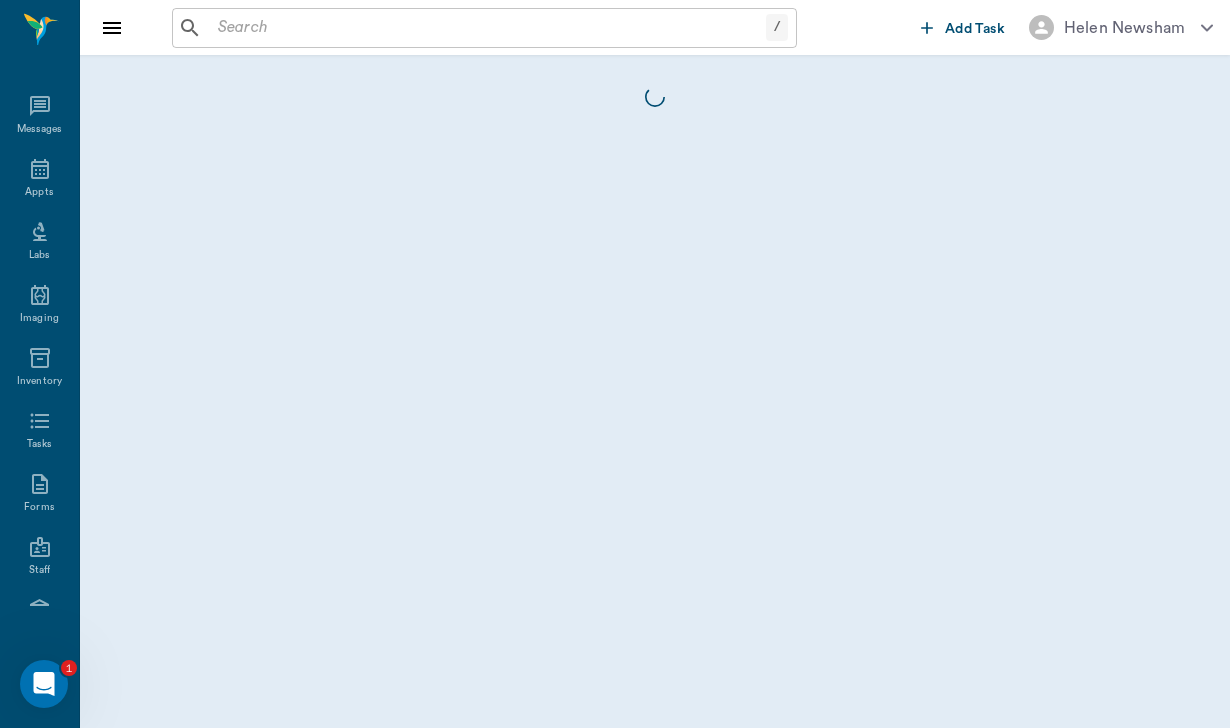 scroll, scrollTop: 184, scrollLeft: 0, axis: vertical 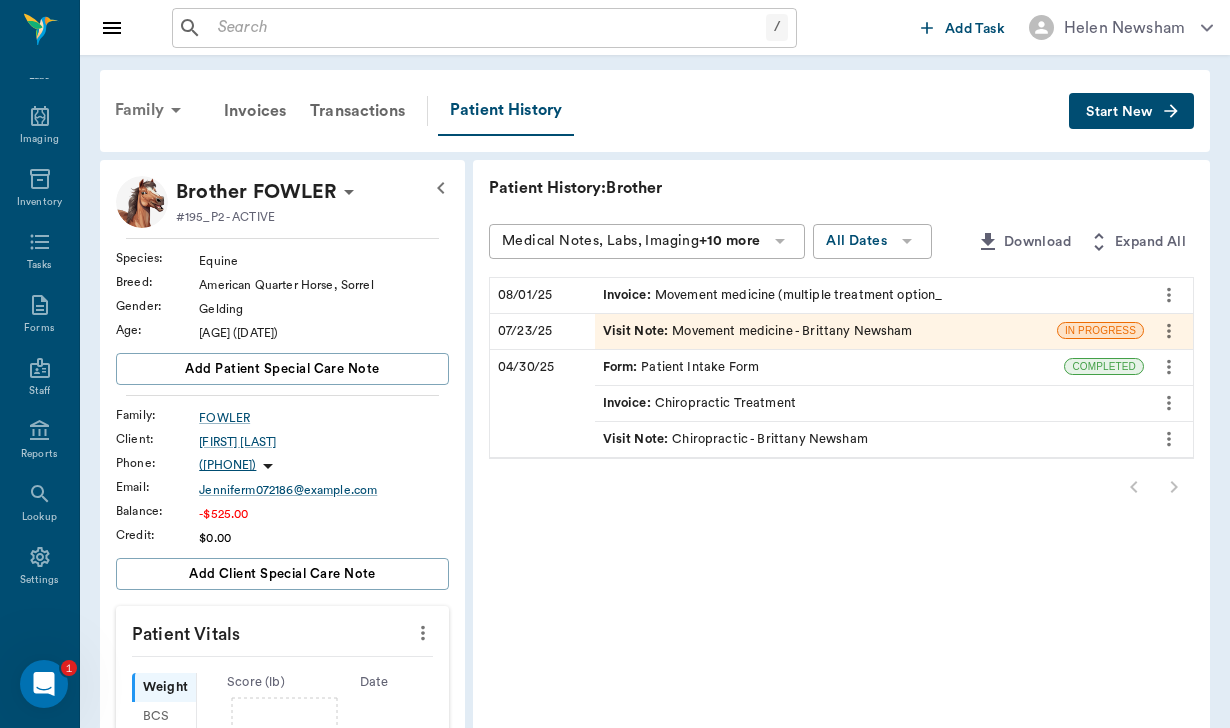 click on "Family" at bounding box center (151, 110) 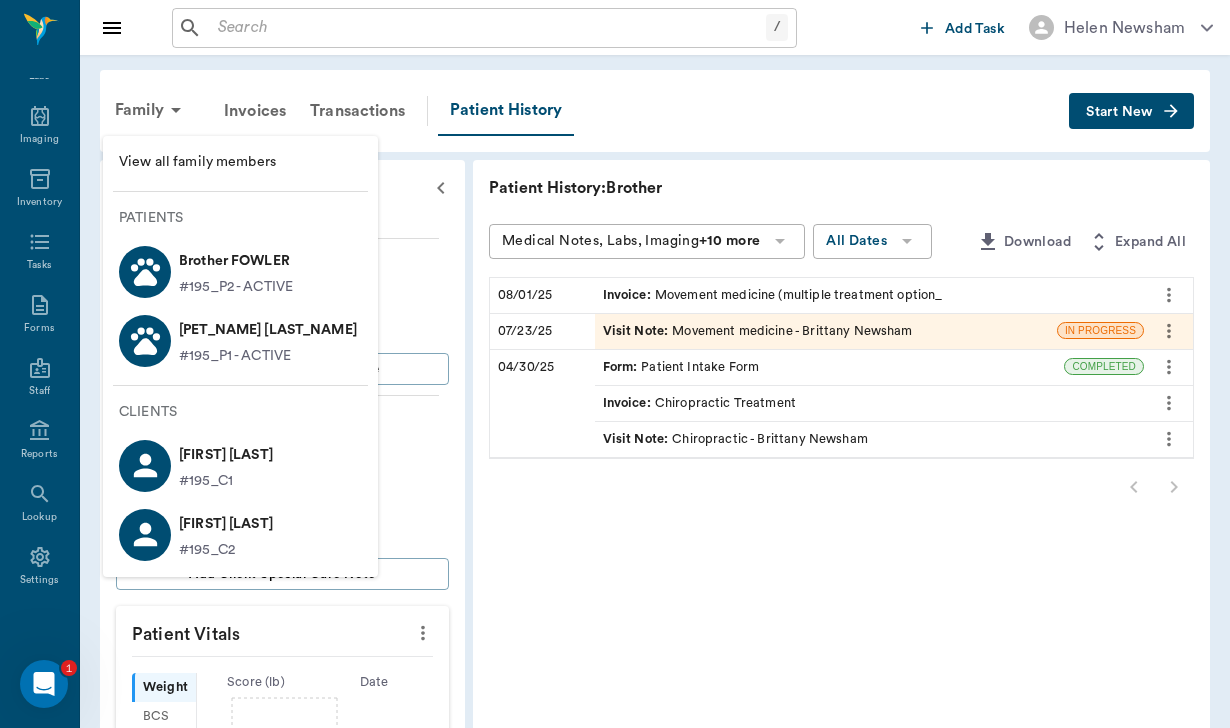 click on "Diesel FOWLER" at bounding box center [268, 330] 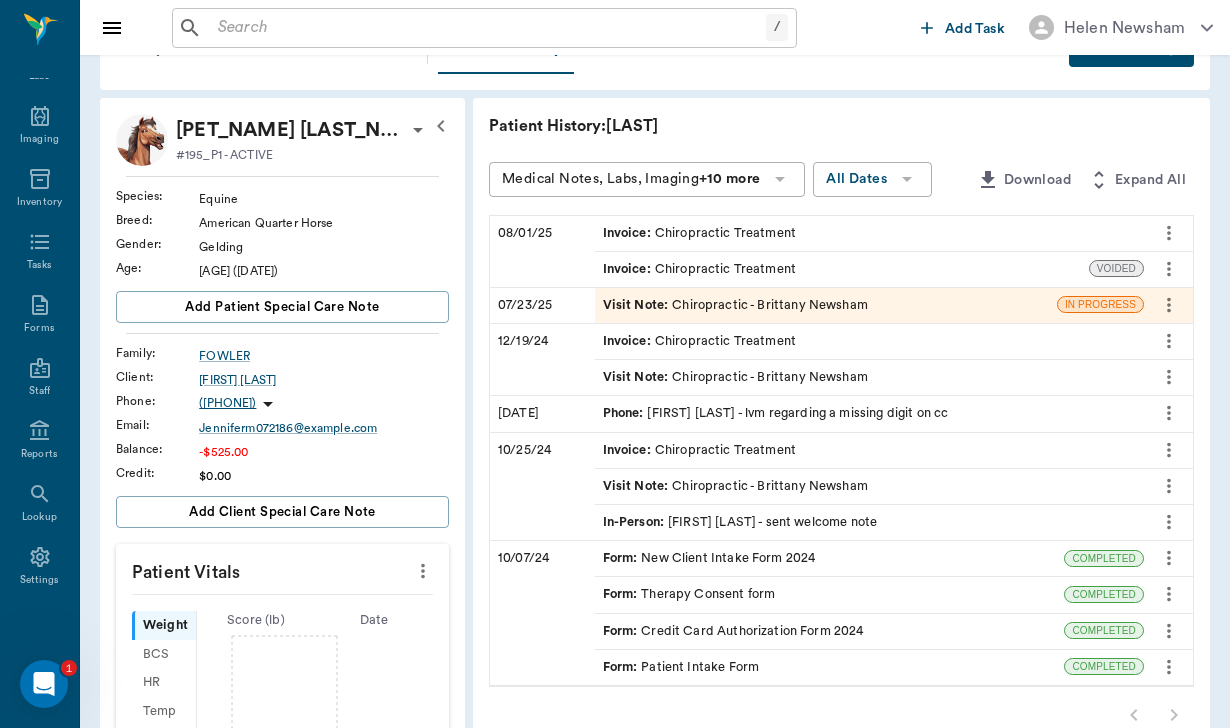 scroll, scrollTop: 90, scrollLeft: 0, axis: vertical 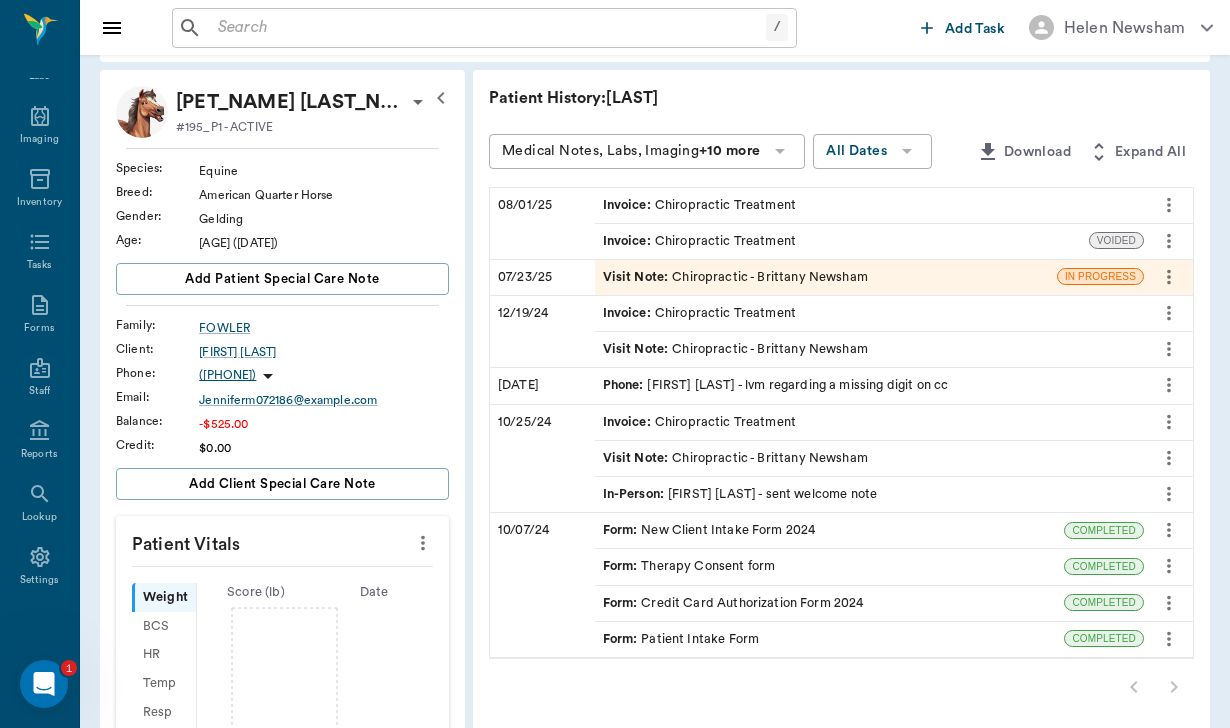 click on "Form : Credit Card Authorization Form 2024" at bounding box center [733, 603] 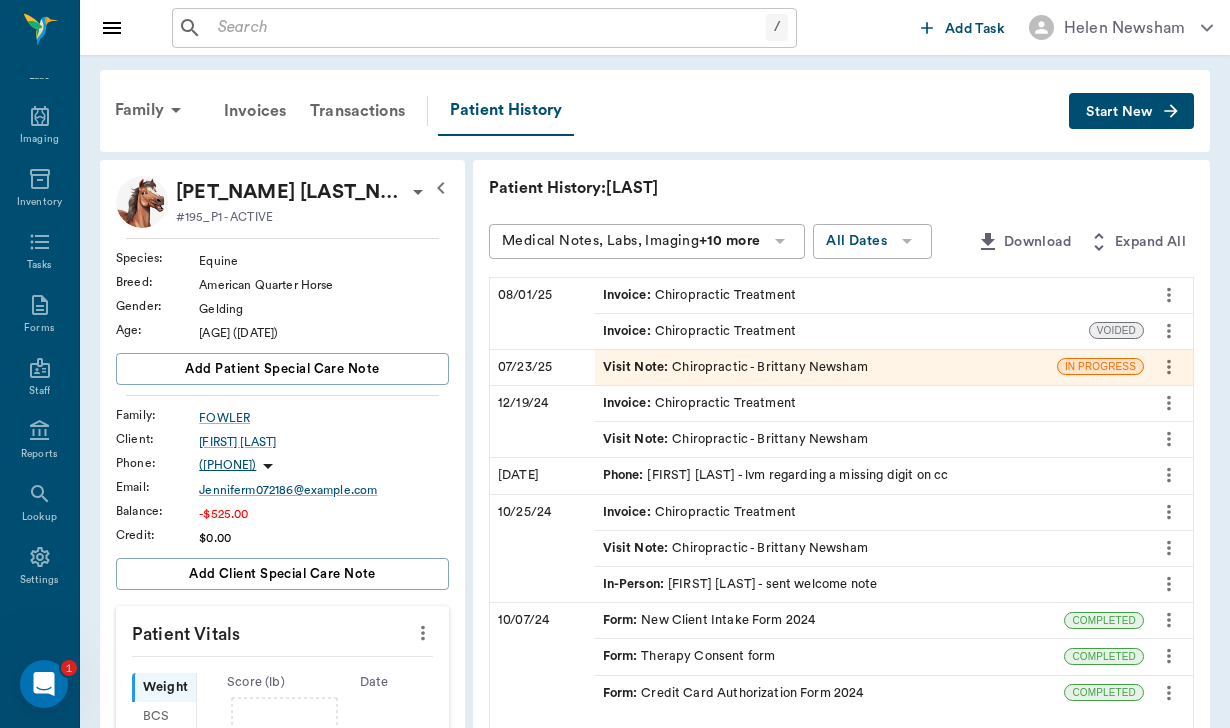 scroll, scrollTop: 0, scrollLeft: 0, axis: both 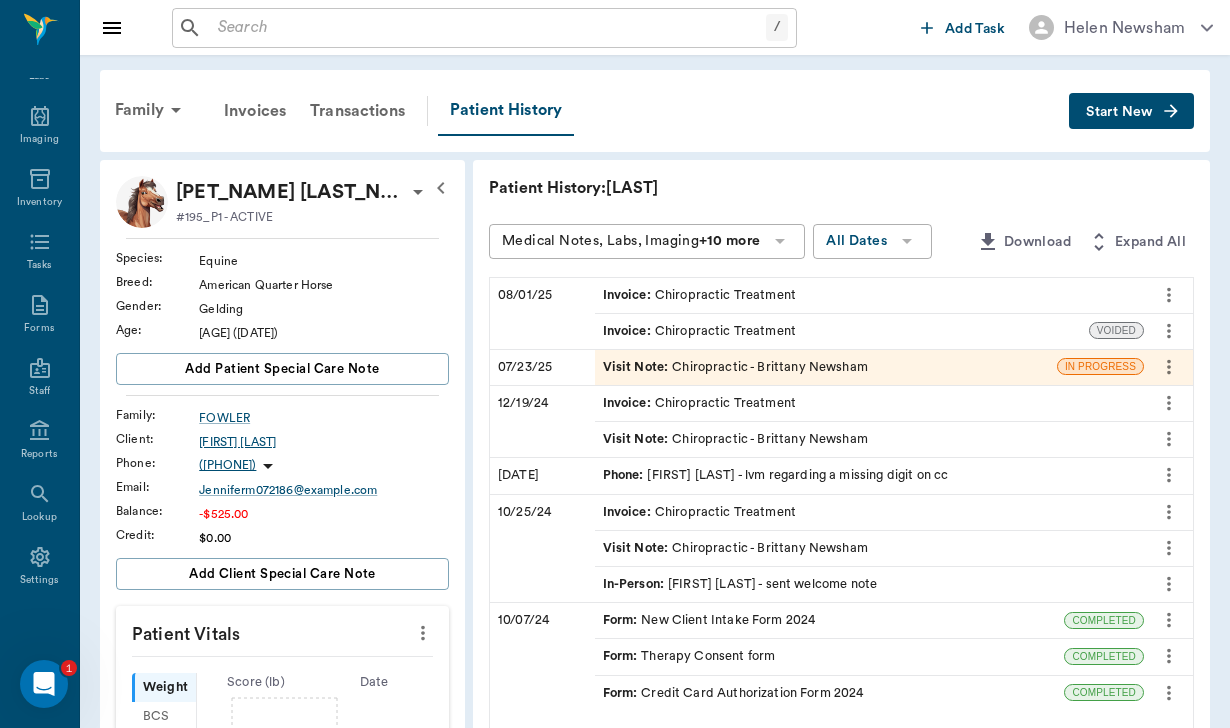 click on "Jennifer Fowler" at bounding box center [324, 442] 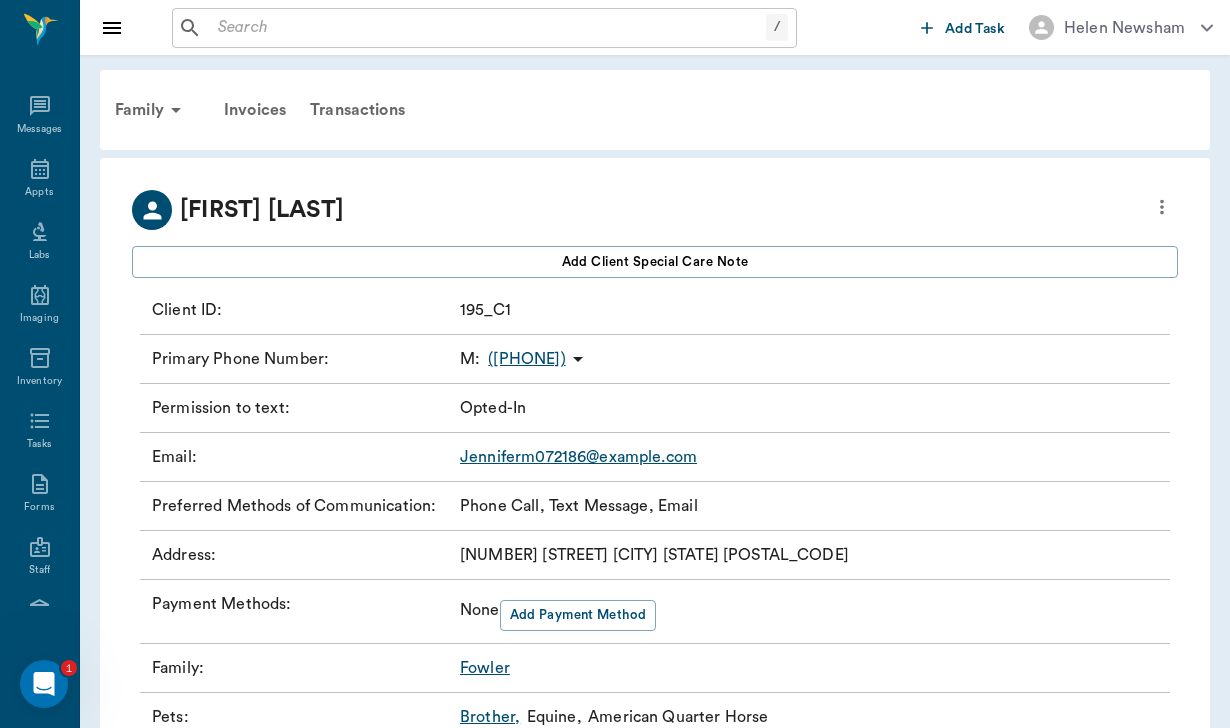 scroll, scrollTop: 184, scrollLeft: 0, axis: vertical 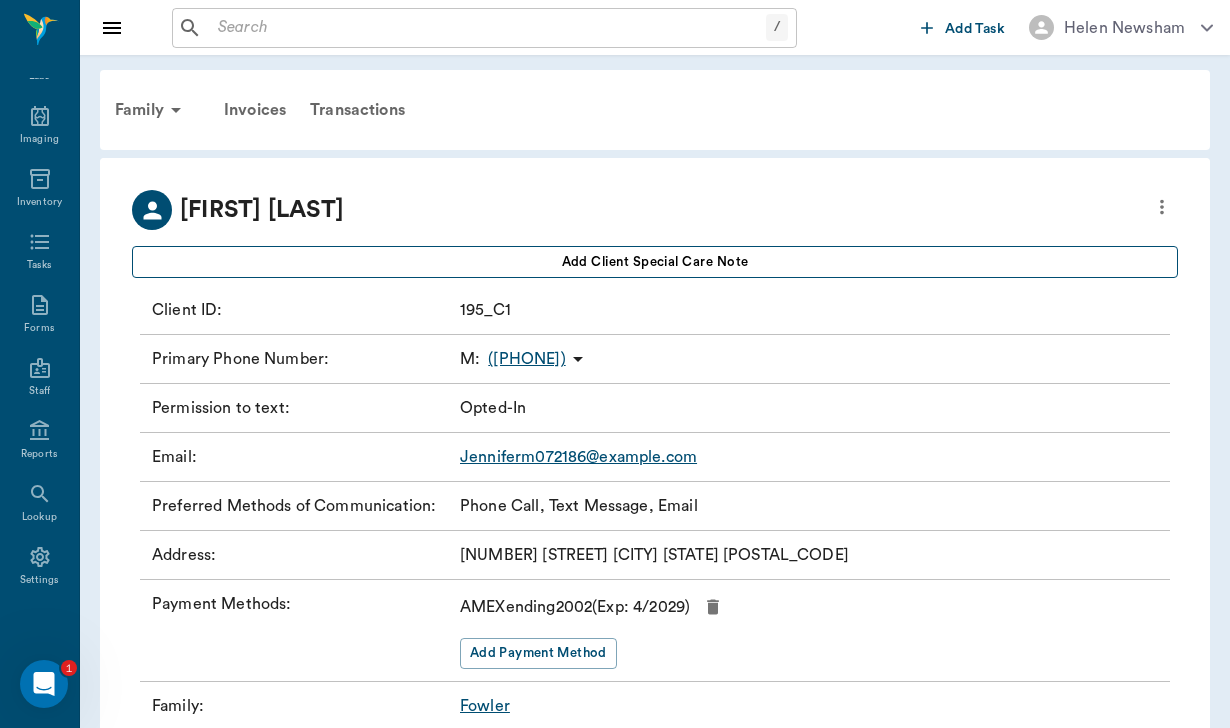 click on "Add client Special Care Note" at bounding box center (655, 262) 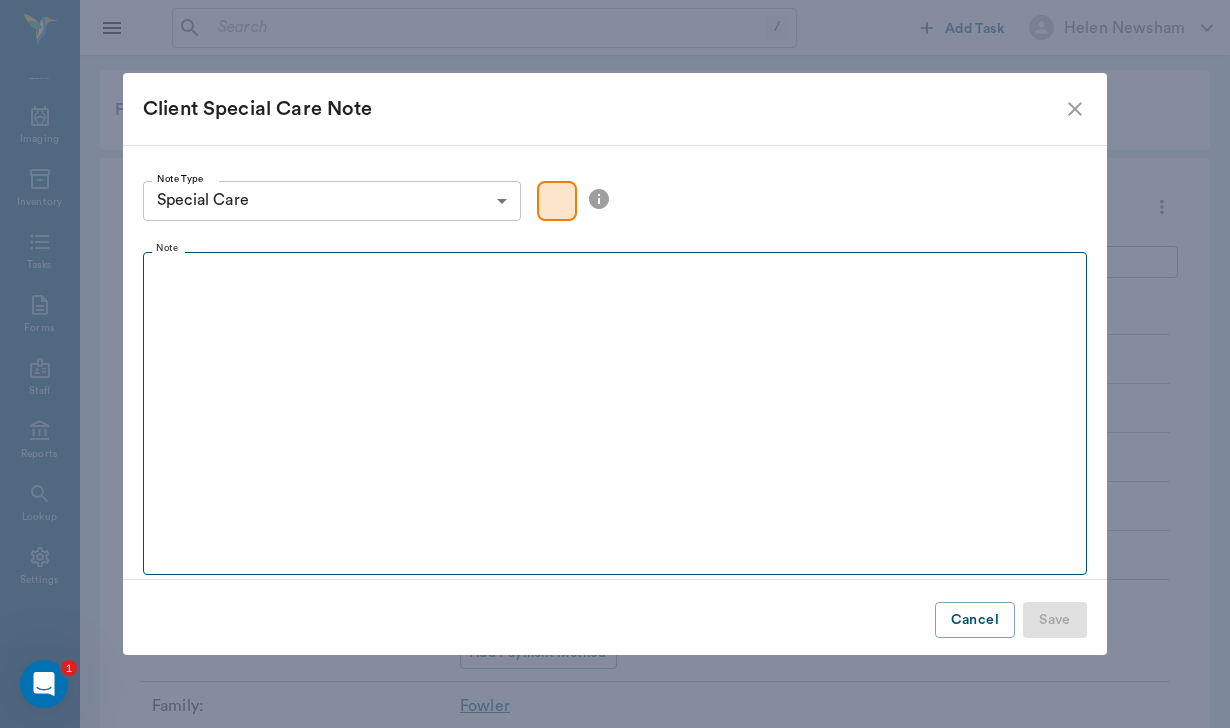 type 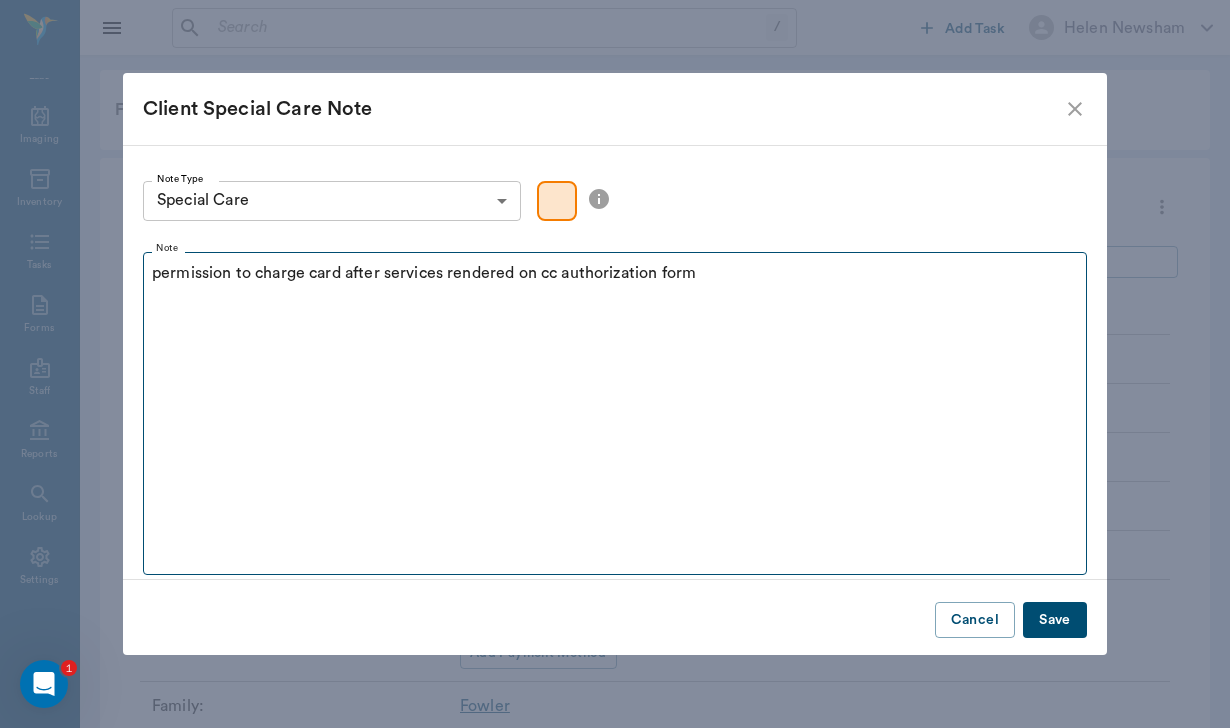 click on "permission to charge card after services rendered on cc authorization form" at bounding box center (615, 273) 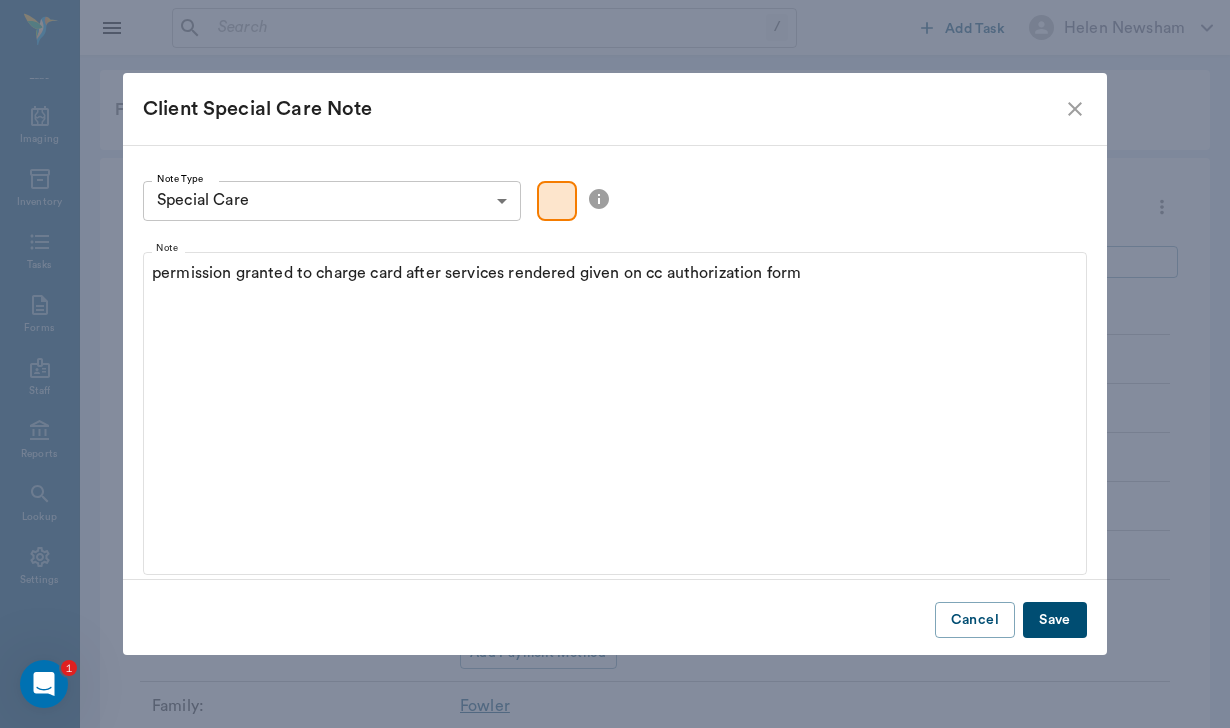 click on "Save" at bounding box center (1055, 620) 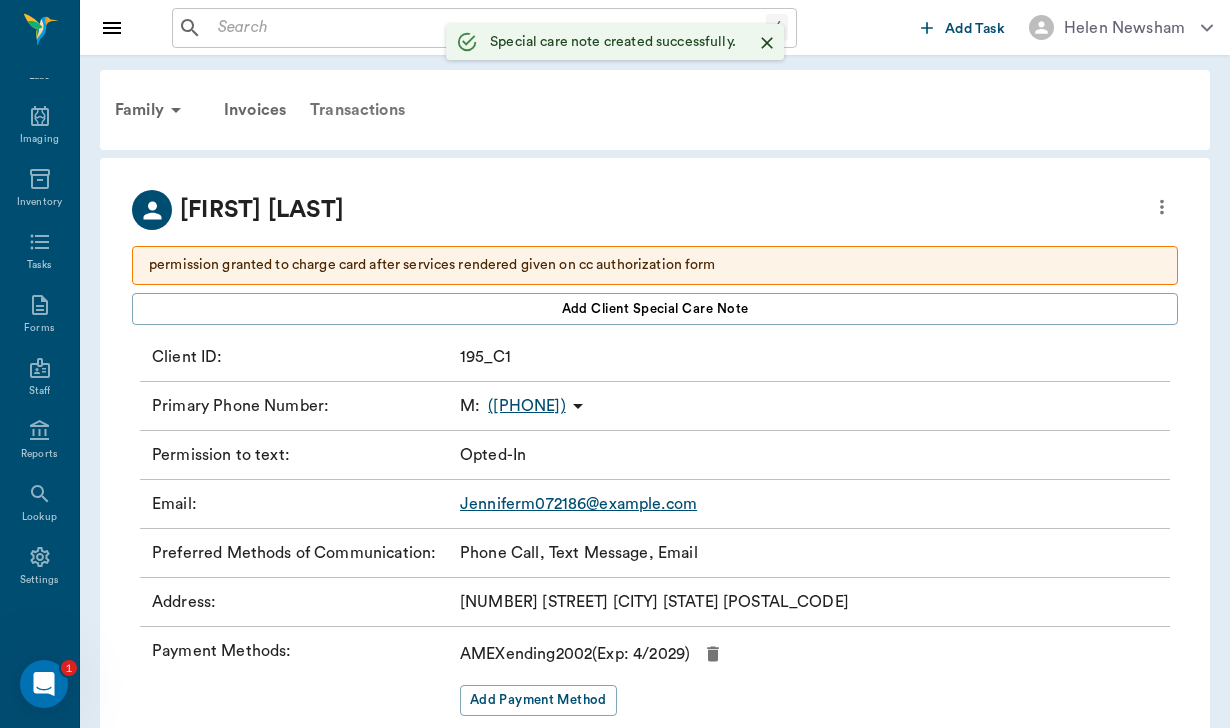 click on "Transactions" at bounding box center [357, 110] 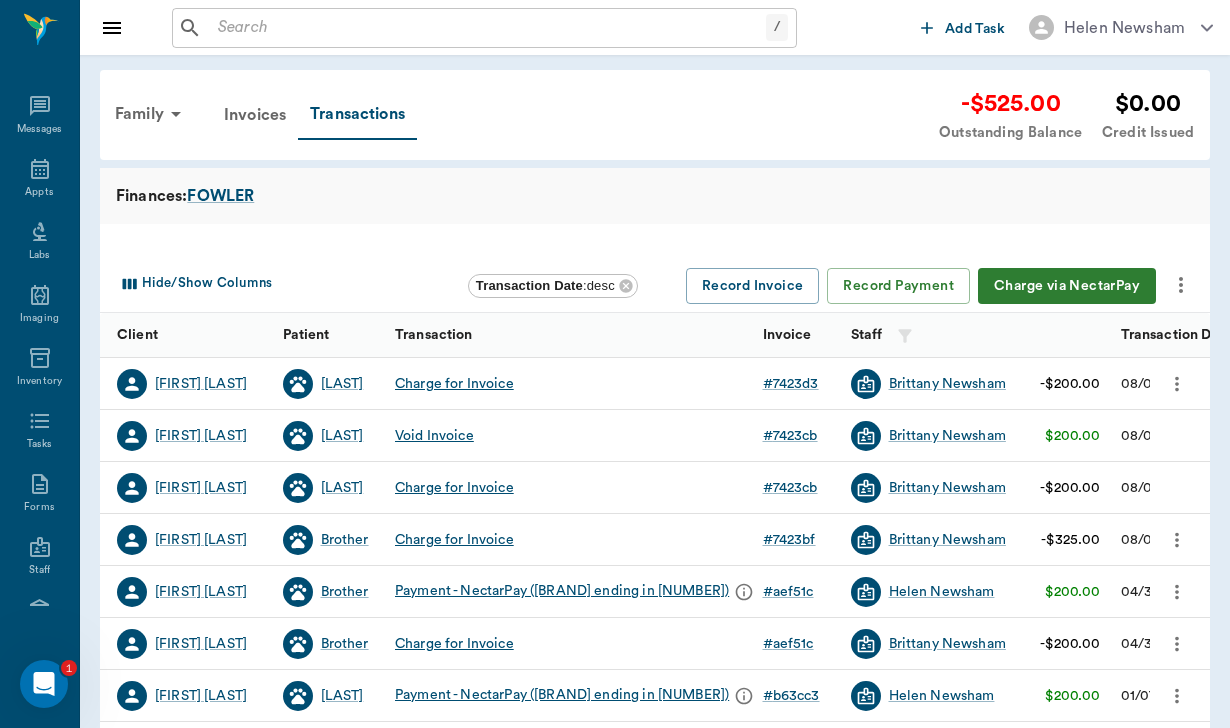 scroll, scrollTop: 184, scrollLeft: 0, axis: vertical 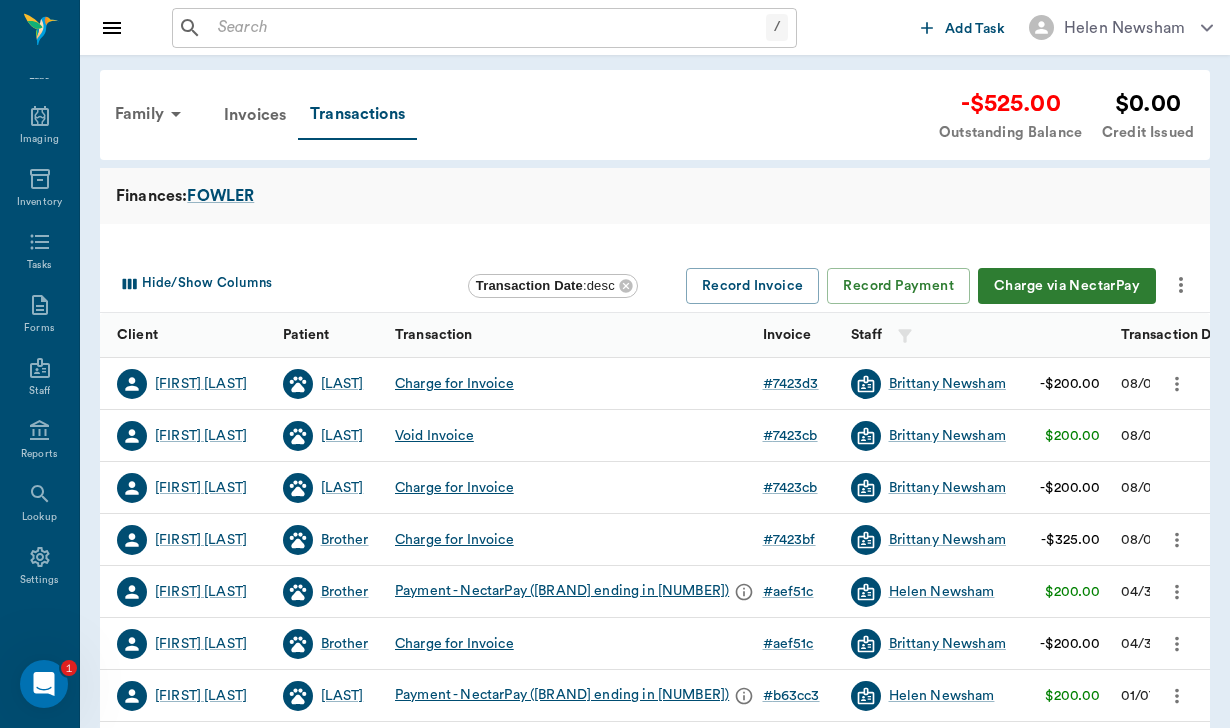 click on "Charge via NectarPay" at bounding box center [1067, 286] 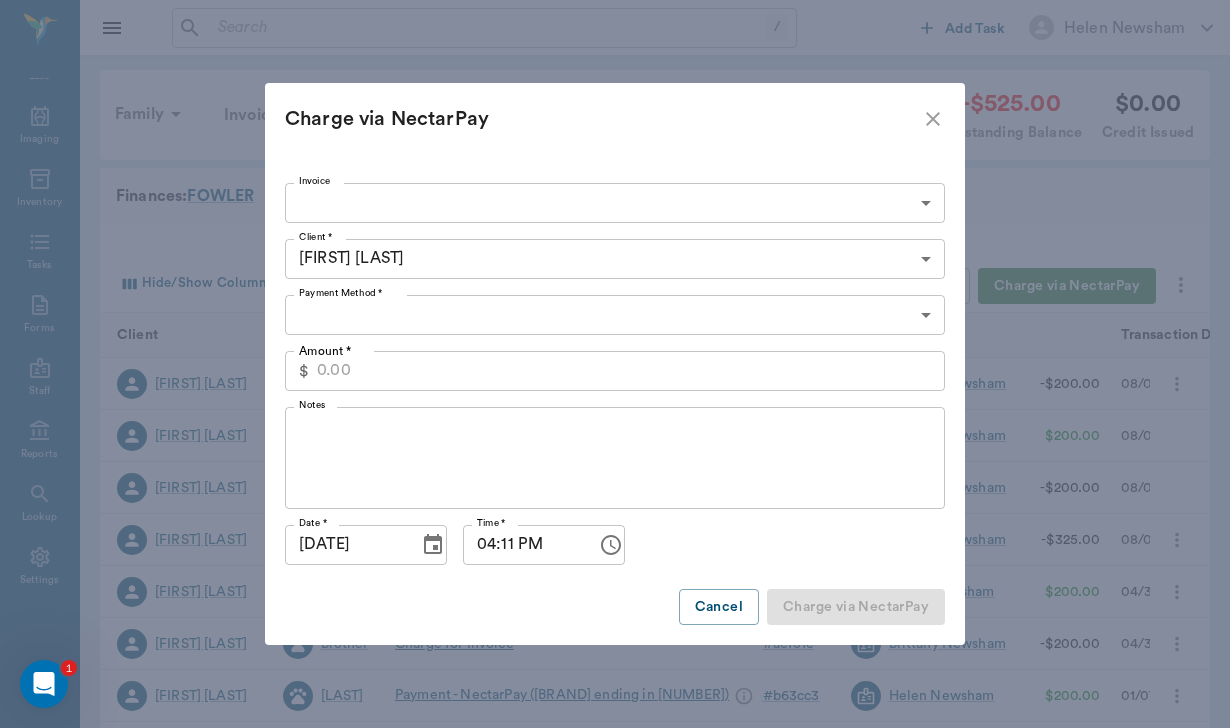 type on "CREDIT_CARDS_ON_FILE" 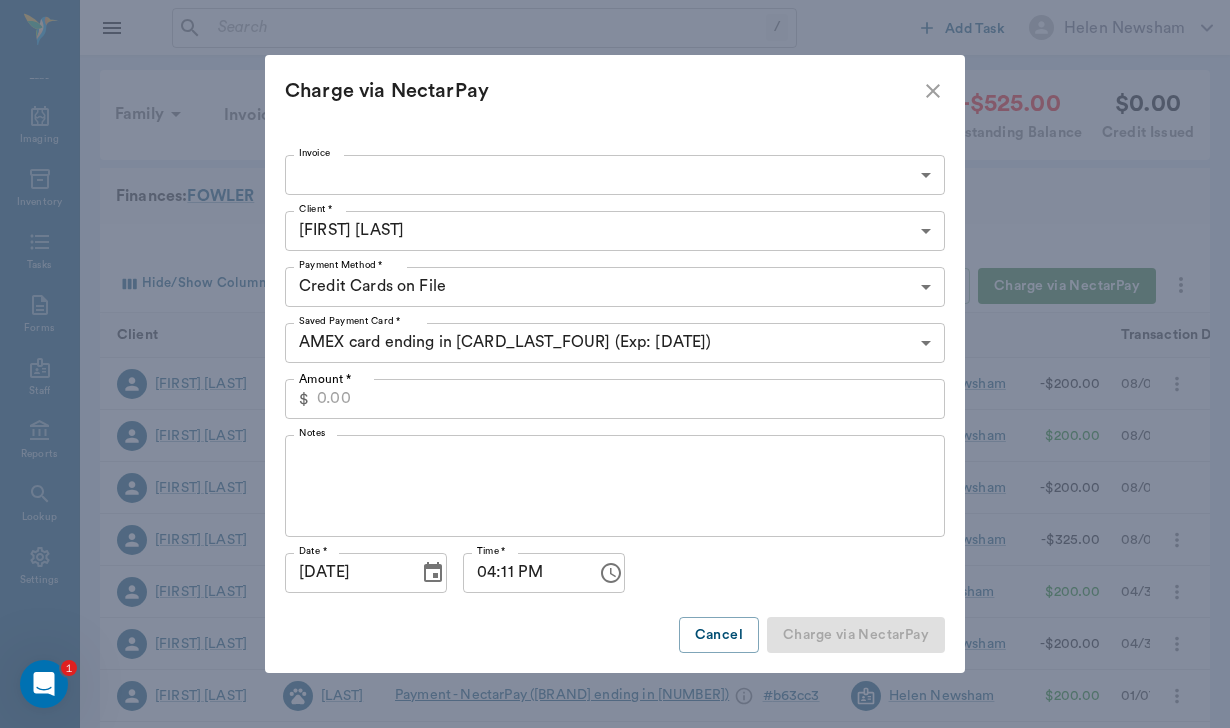 click on "/ ​ Add Task Helen Newsham Nectar Messages Appts Labs Imaging Inventory Tasks Forms Staff Reports Lookup Settings Family Invoices Transactions -$525.00 Outstanding Balance $0.00 Credit Issued Finances:    FOWLER Hide/Show Columns Transaction Date :  desc Record Invoice Record Payment Charge via NectarPay Client Patient Transaction Invoice Staff Amount Transaction Date Jennifer Fowler Diesel Charge for Invoice # 7423d3 Brittany Newsham -$200.00 08/01/25 Jennifer Fowler Diesel Void Invoice # 7423cb Brittany Newsham $200.00 08/01/25 Jennifer Fowler Diesel Charge for Invoice # 7423cb Brittany Newsham -$200.00 08/01/25 Jennifer Fowler Brother Charge for Invoice # 7423bf Brittany Newsham -$325.00 08/01/25 Jennifer Fowler Brother Payment - NectarPay (Amex ending in 2002) # aef51c Helen Newsham $200.00 04/30/25 Jennifer Fowler Brother Charge for Invoice # aef51c Brittany Newsham -$200.00 04/30/25 Jennifer Fowler Diesel Payment - NectarPay (Amex ending in 2002) # b63cc3 Helen Newsham $200.00 01/07/25 Diesel # # #" at bounding box center (615, 485) 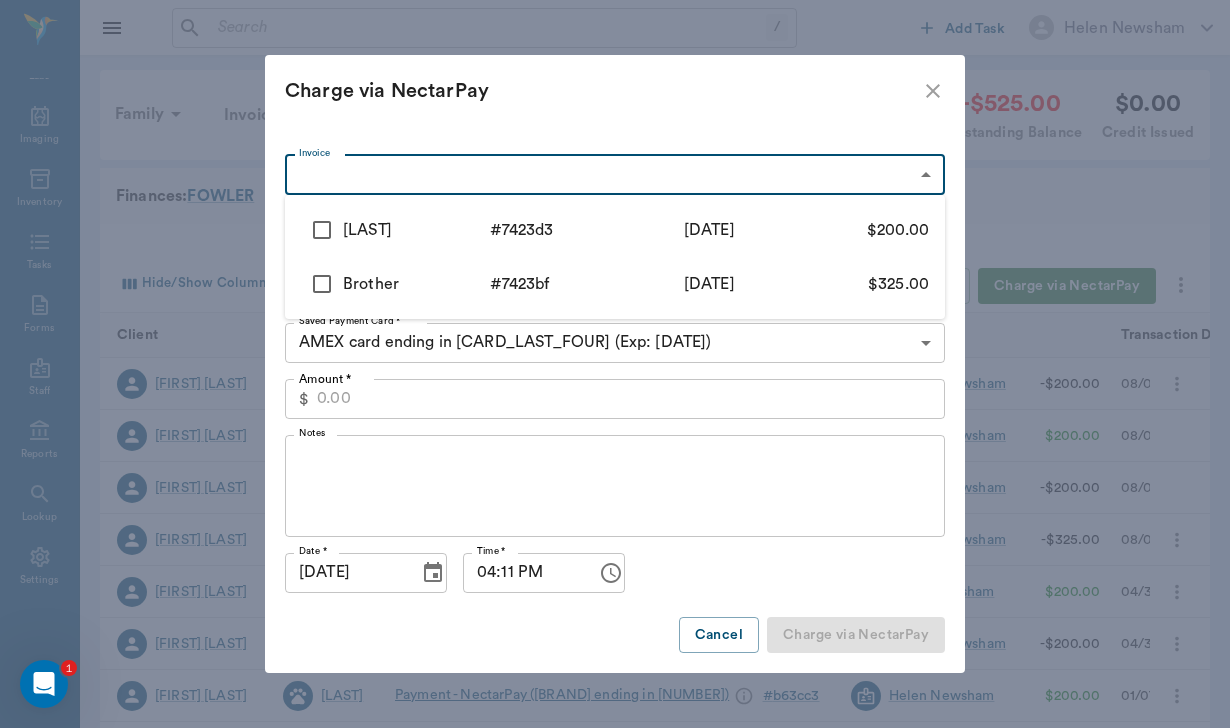 click at bounding box center (322, 230) 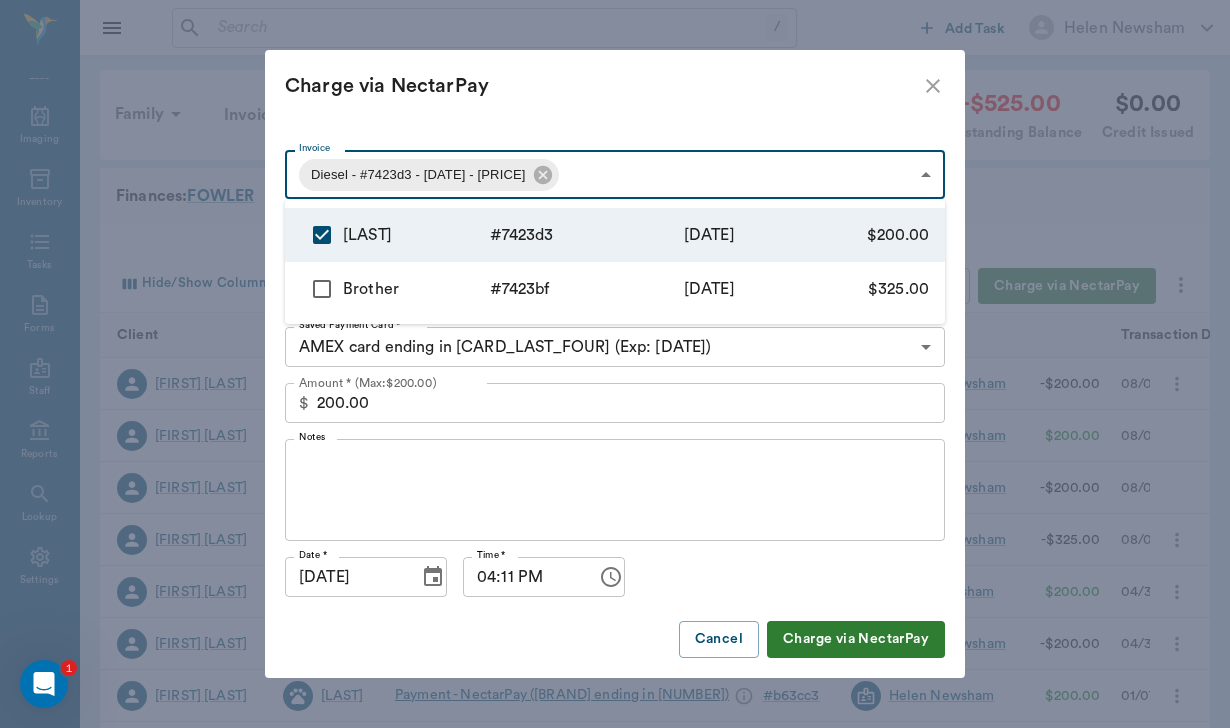 click at bounding box center [322, 289] 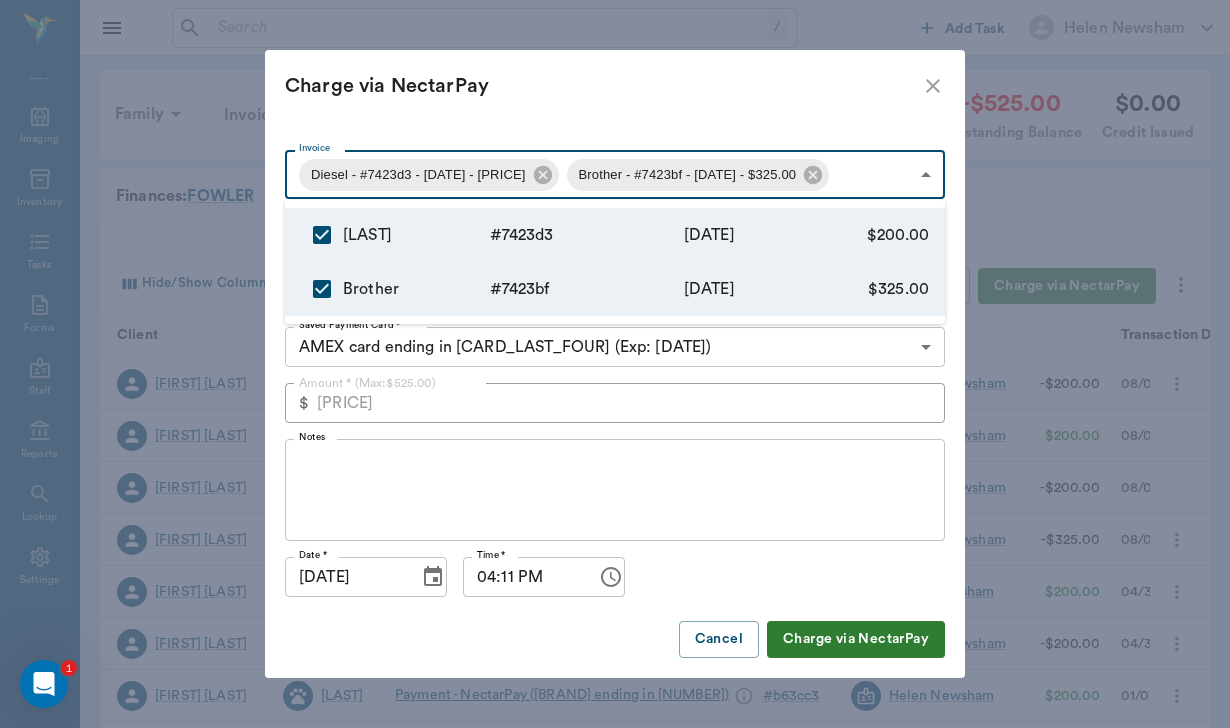 click at bounding box center (615, 364) 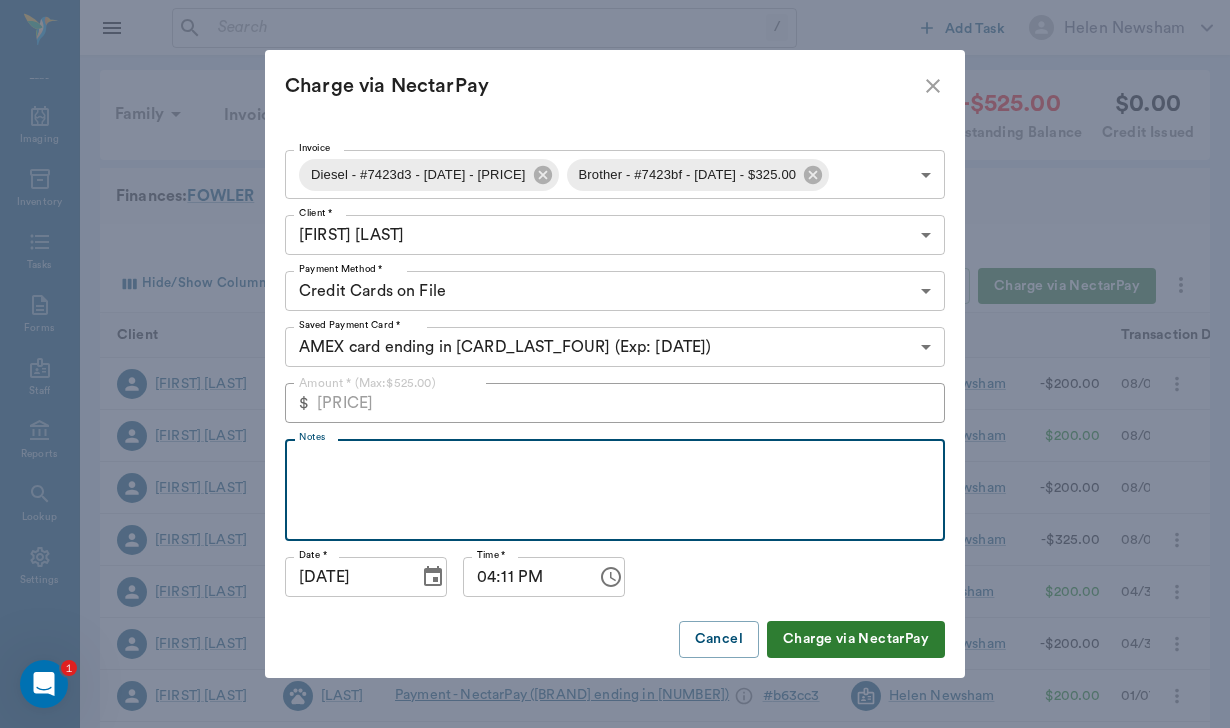 click on "Notes" at bounding box center (615, 490) 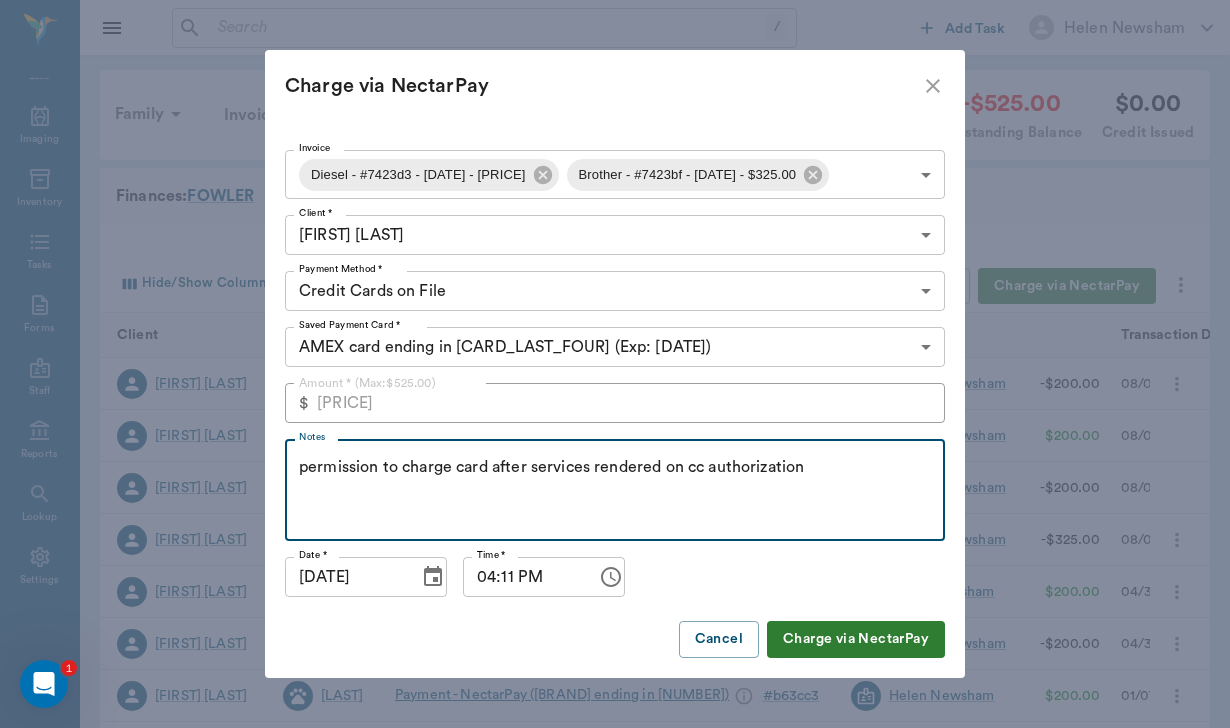 type on "permission to charge card after services rendered on cc authorization" 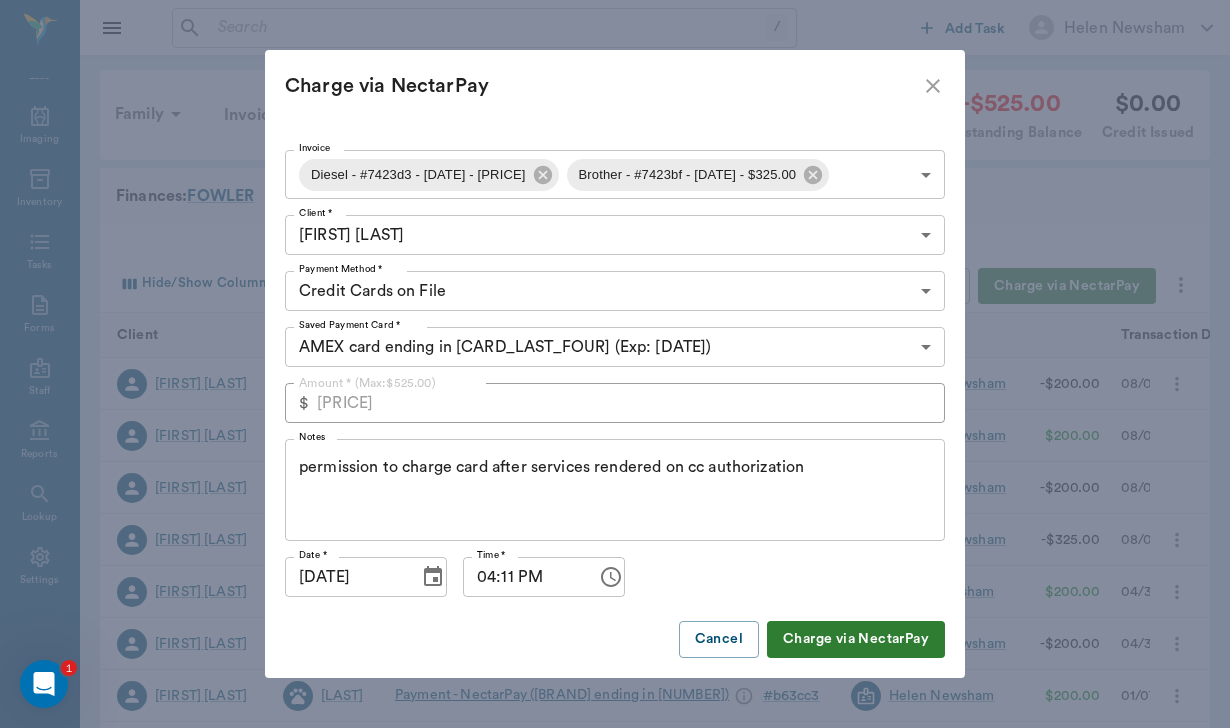 click on "Charge via NectarPay" at bounding box center [856, 639] 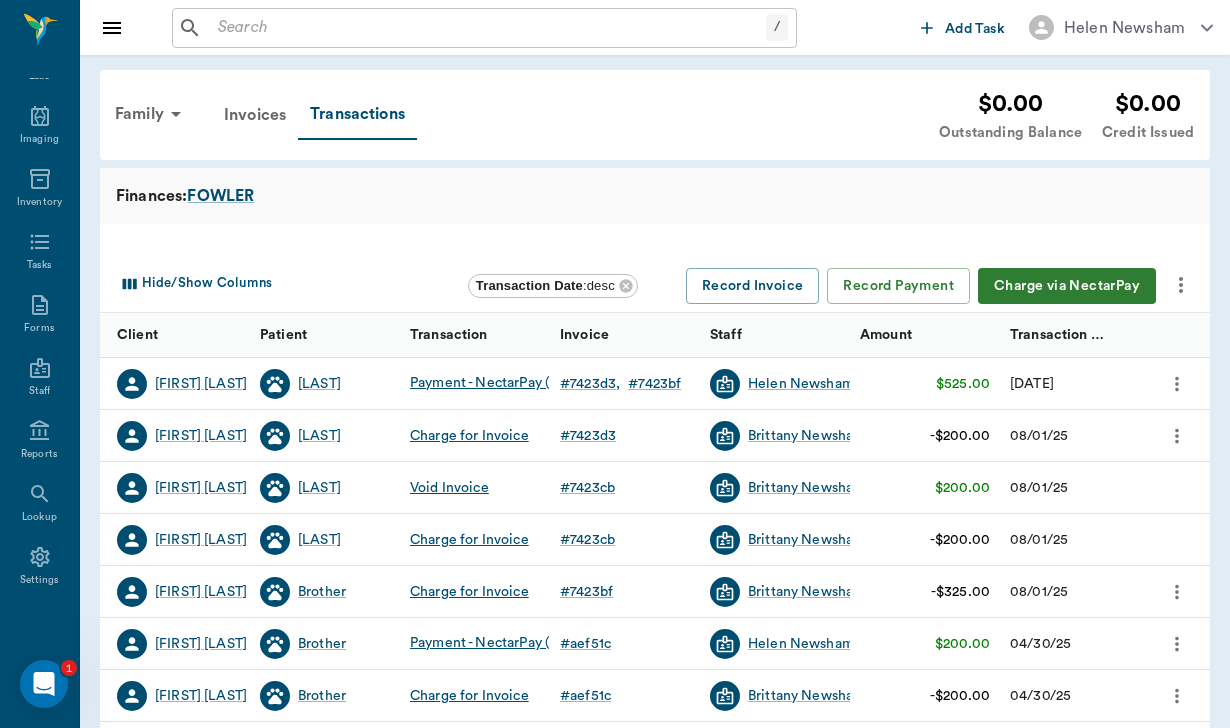 click on "Finances:    FOWLER" at bounding box center [655, 196] 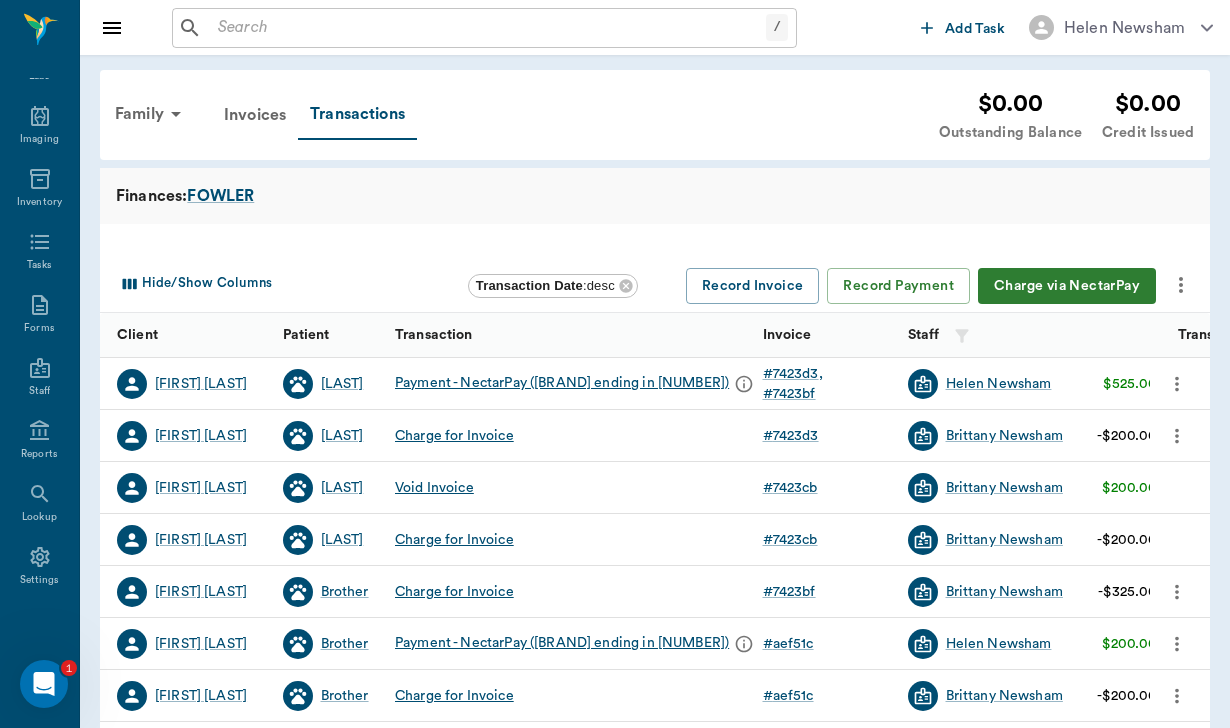 click 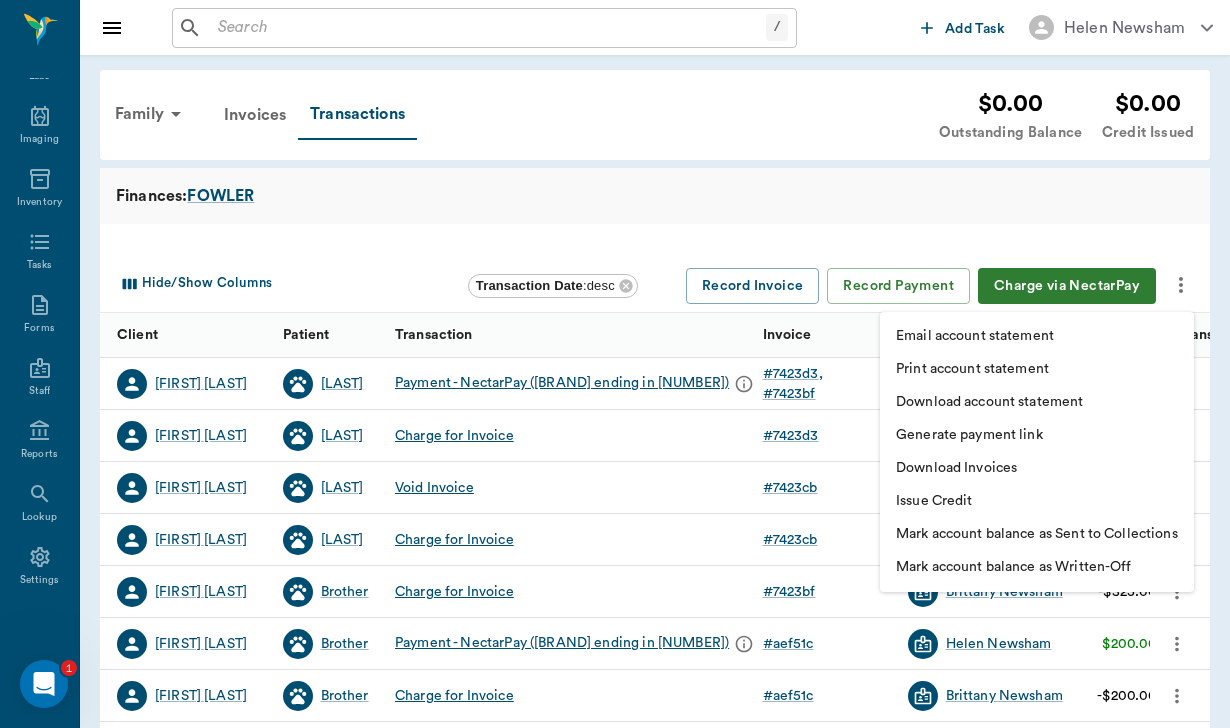 click on "Download Invoices" at bounding box center (956, 468) 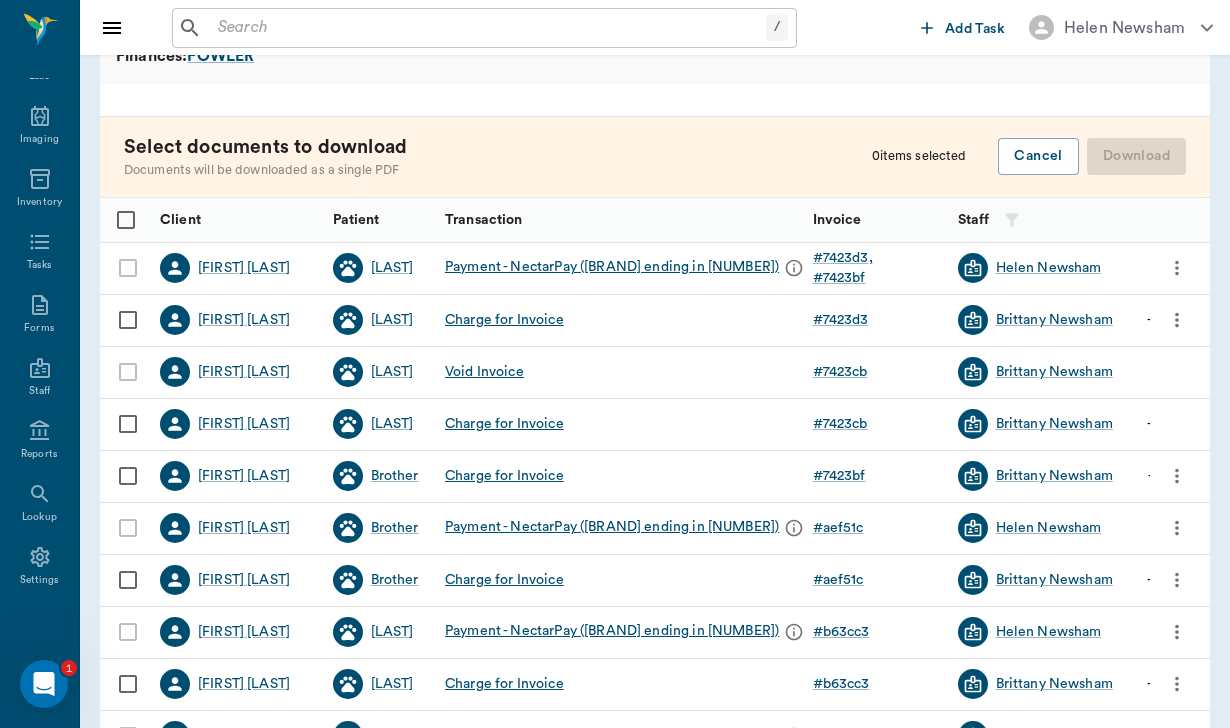scroll, scrollTop: 139, scrollLeft: 0, axis: vertical 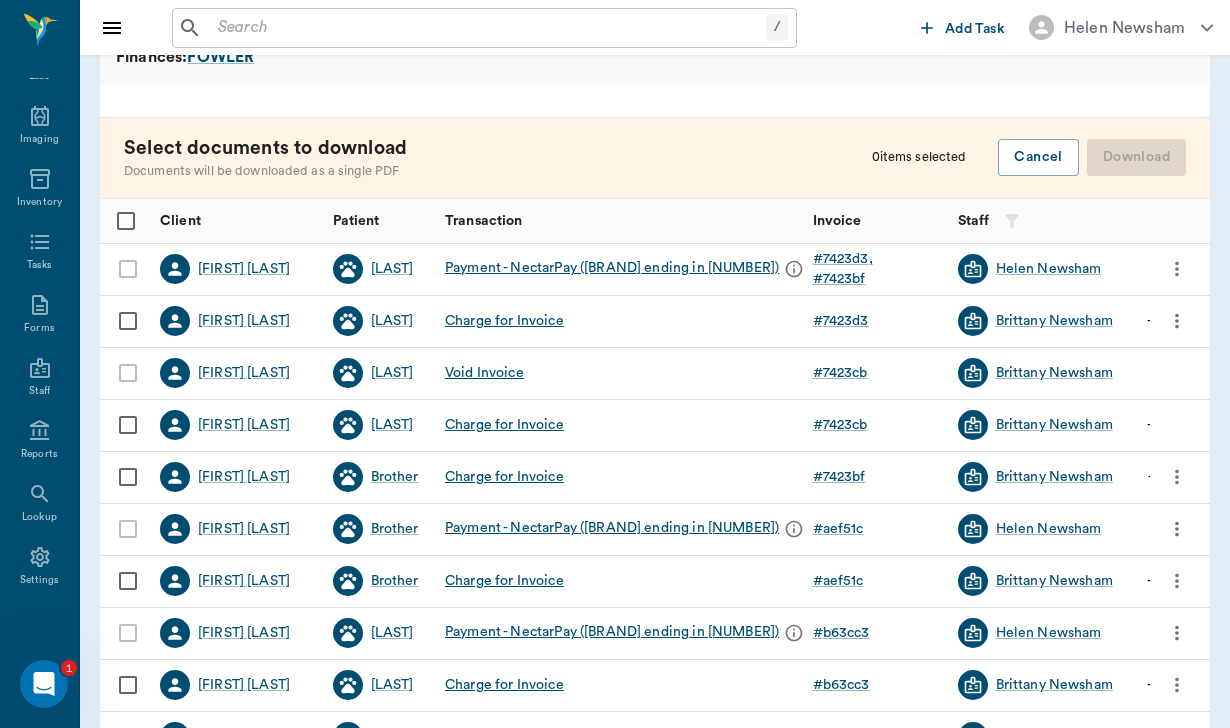 click at bounding box center [128, 477] 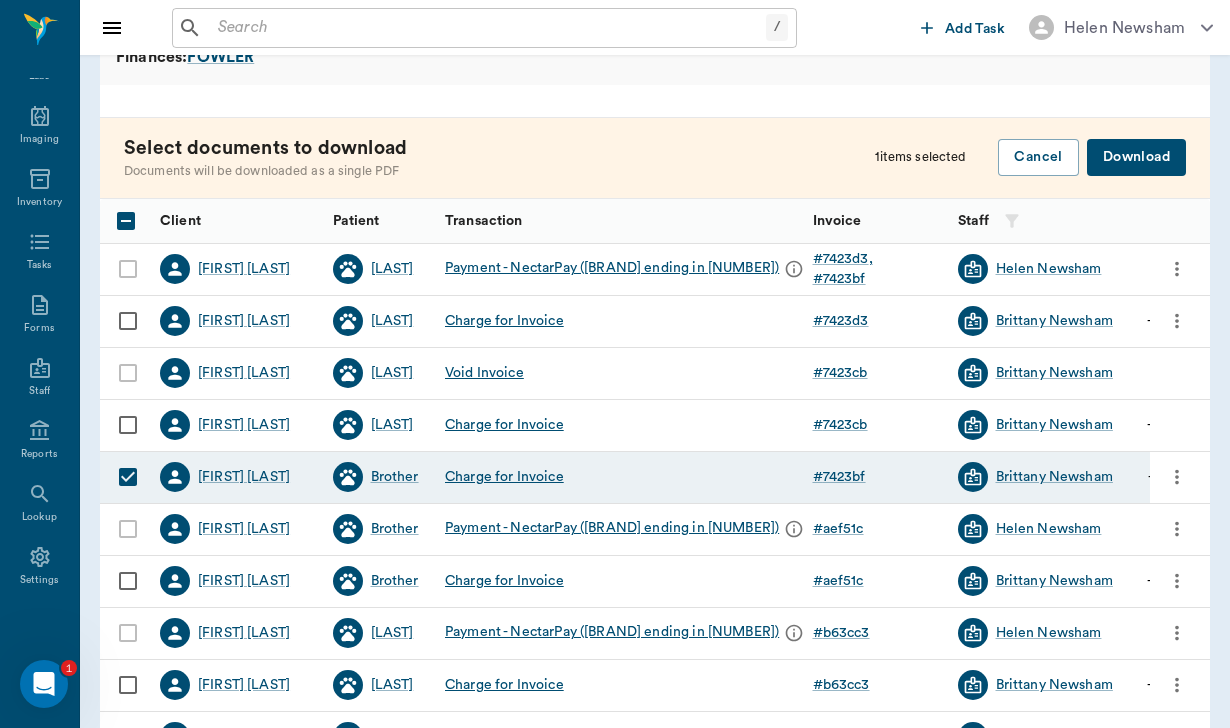 click at bounding box center [128, 321] 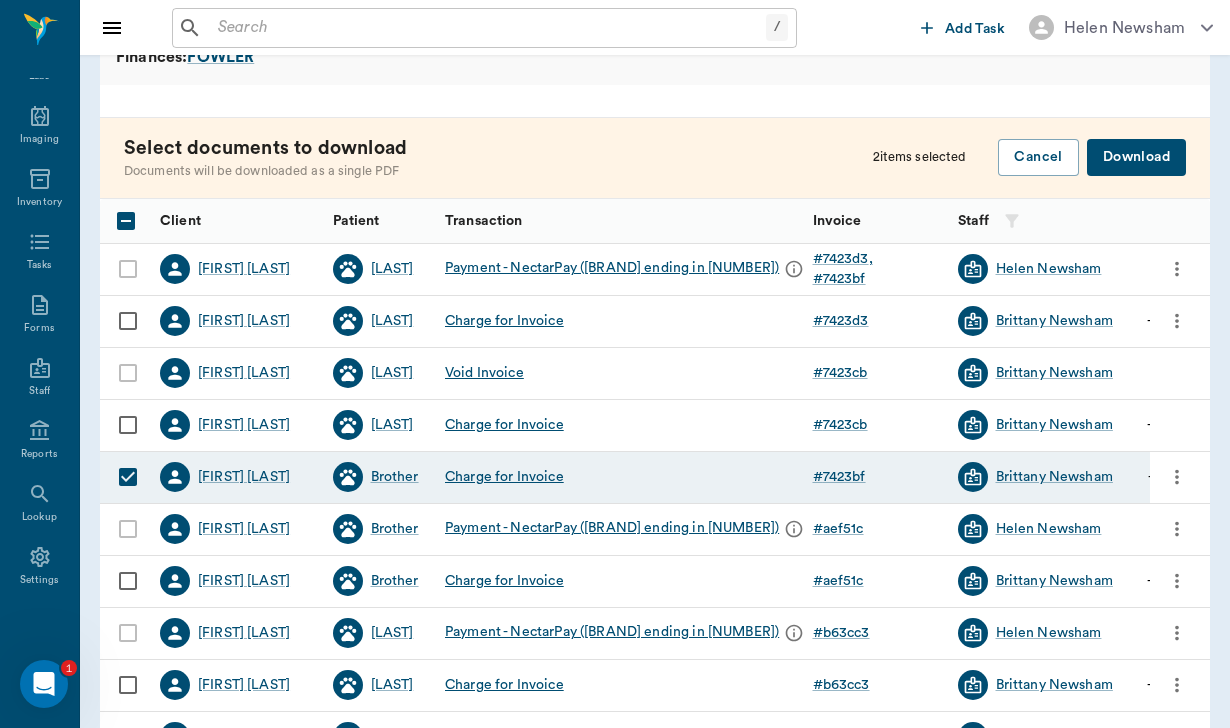 checkbox on "true" 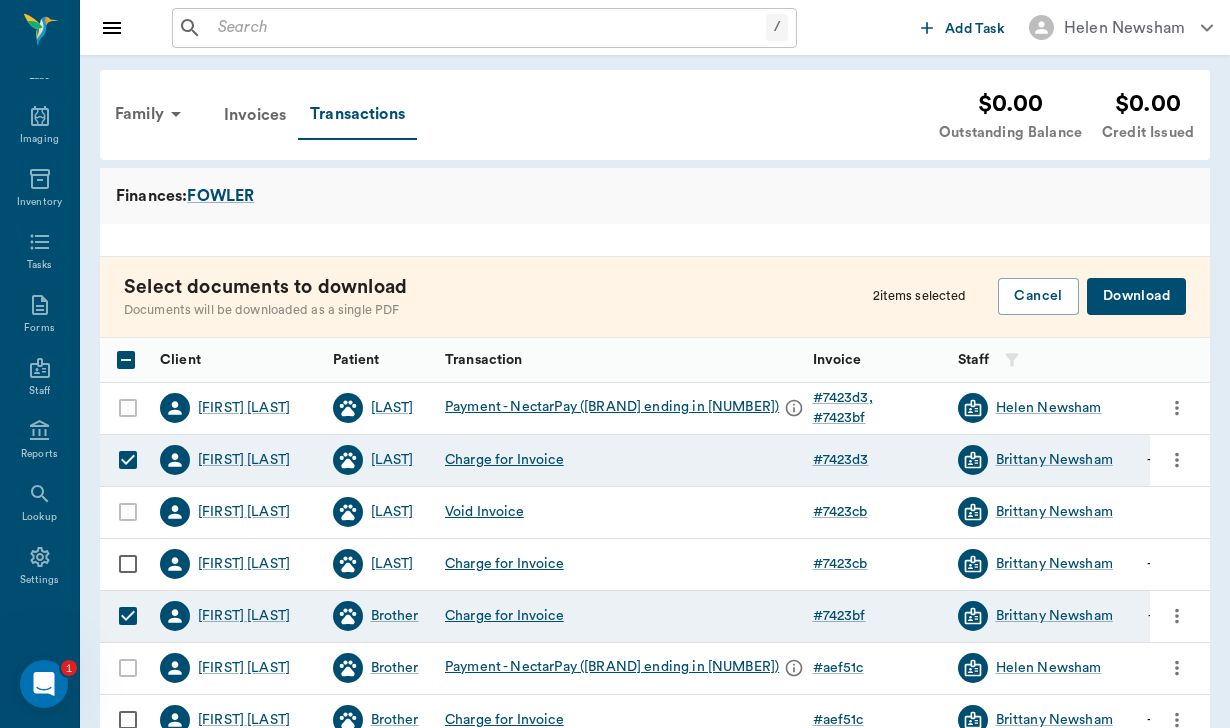 scroll, scrollTop: 0, scrollLeft: 0, axis: both 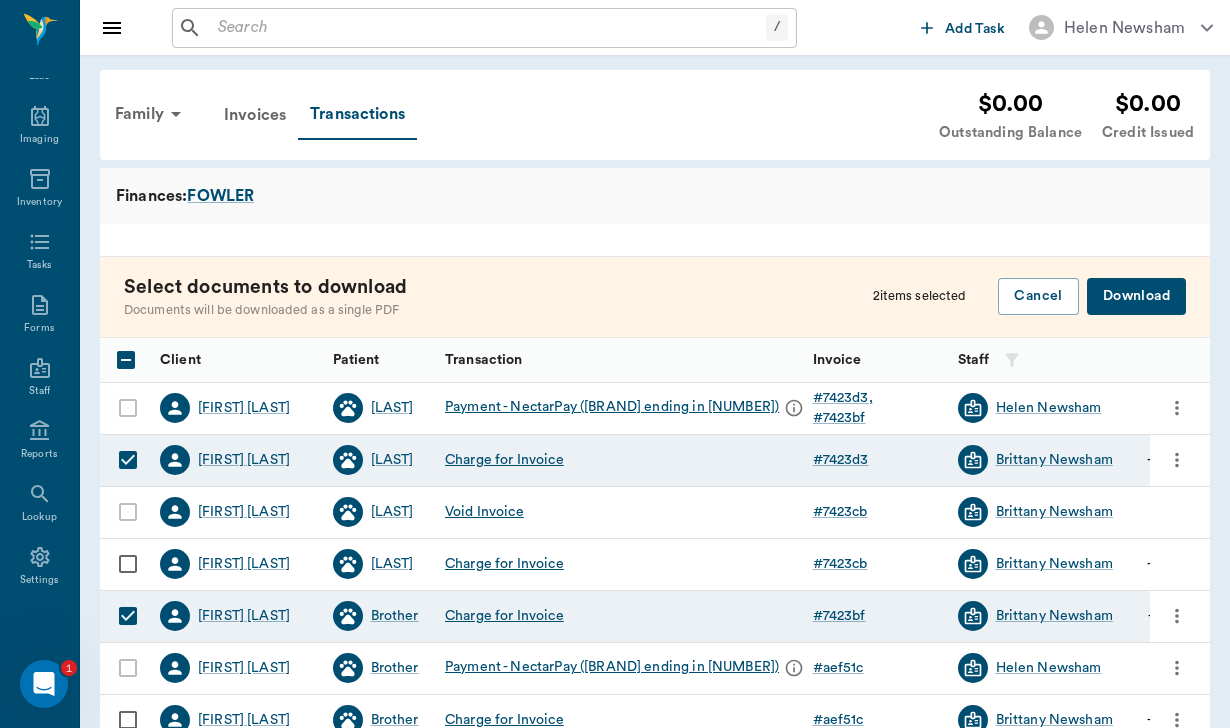 click on "Download" at bounding box center [1136, 296] 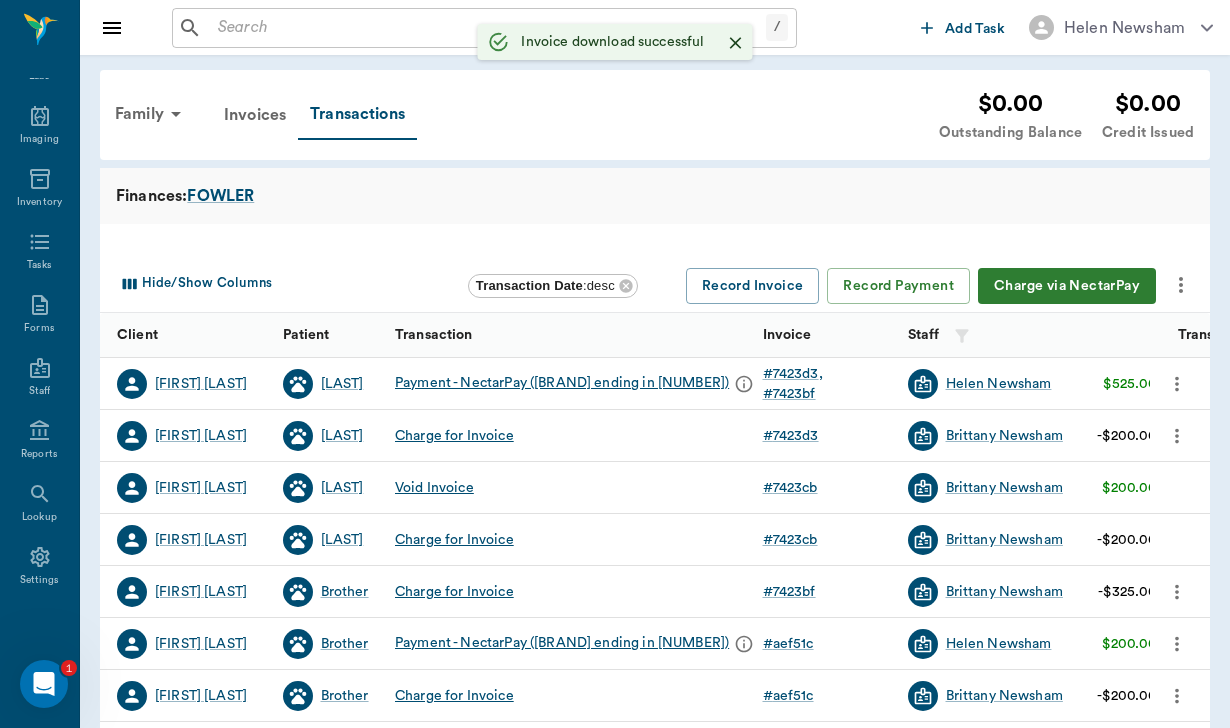 click 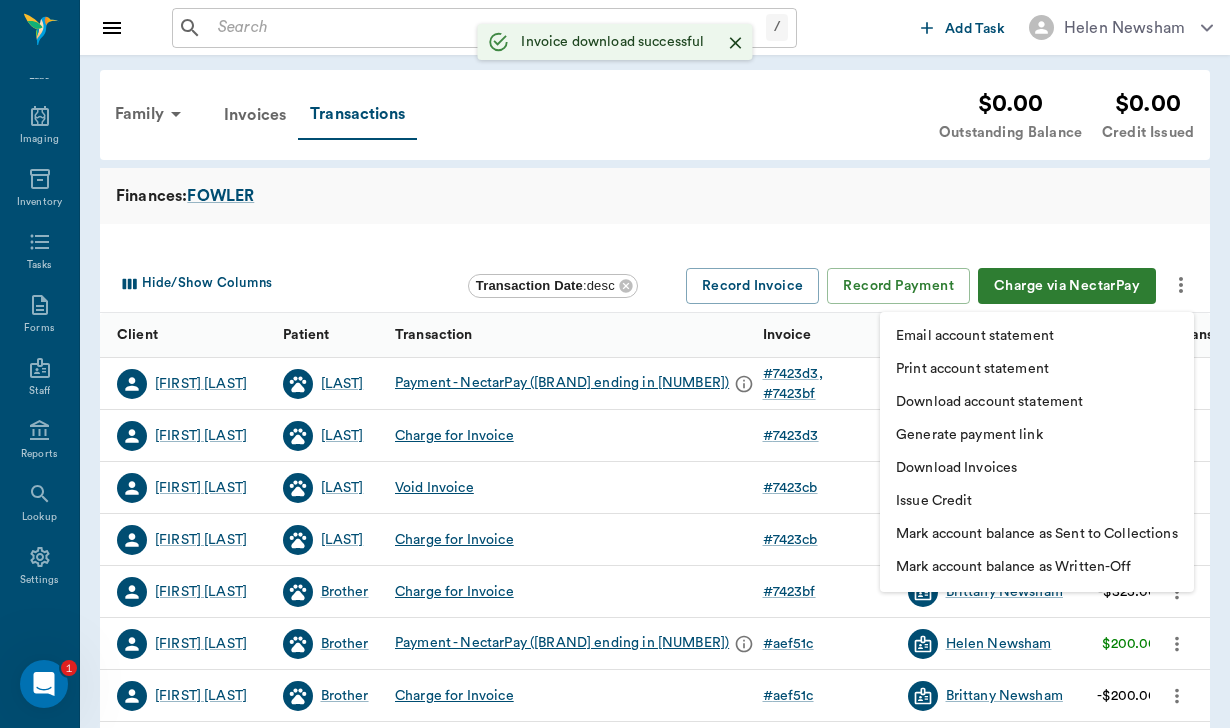 click on "Download account statement" at bounding box center [989, 402] 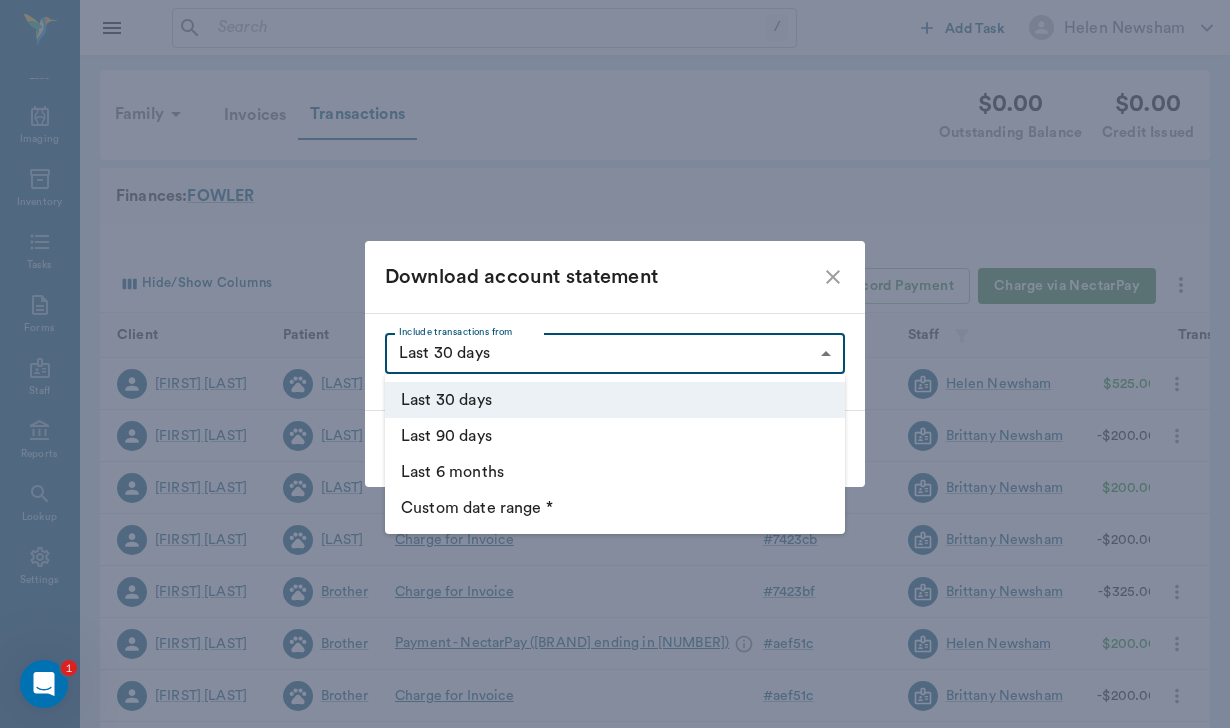 click on "/ ​ Add Task Helen Newsham Nectar Messages Appts Labs Imaging Inventory Tasks Forms Staff Reports Lookup Settings Family Invoices Transactions $0.00 Outstanding Balance $0.00 Credit Issued Finances:    FOWLER Hide/Show Columns Transaction Date :  desc Record Invoice Record Payment Charge via NectarPay Client Patient Transaction Invoice Staff Amount Transaction Date Jennifer Fowler Diesel Payment - NectarPay (Amex ending in 2002) # 7423d3 # 7423bf Helen Newsham $525.00 08/02/25 Jennifer Fowler Diesel Charge for Invoice # 7423d3 Brittany Newsham -$200.00 08/01/25 Jennifer Fowler Diesel Void Invoice # 7423cb Brittany Newsham $200.00 08/01/25 Jennifer Fowler Diesel Charge for Invoice # 7423cb Brittany Newsham -$200.00 08/01/25 Jennifer Fowler Brother Charge for Invoice # 7423bf Brittany Newsham -$325.00 08/01/25 Jennifer Fowler Brother Payment - NectarPay (Amex ending in 2002) # aef51c Helen Newsham $200.00 04/30/25 Jennifer Fowler Brother Charge for Invoice # aef51c Brittany Newsham -$200.00 04/30/25 Diesel" at bounding box center (615, 511) 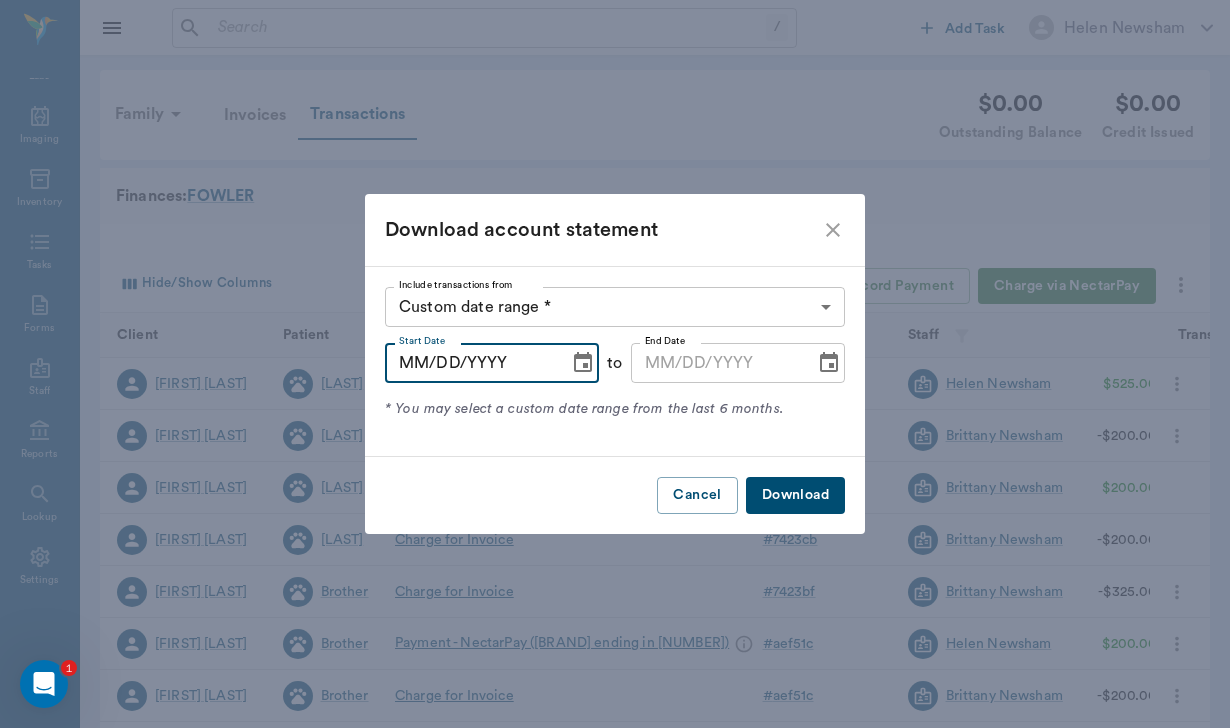 click on "MM/DD/YYYY" at bounding box center [470, 363] 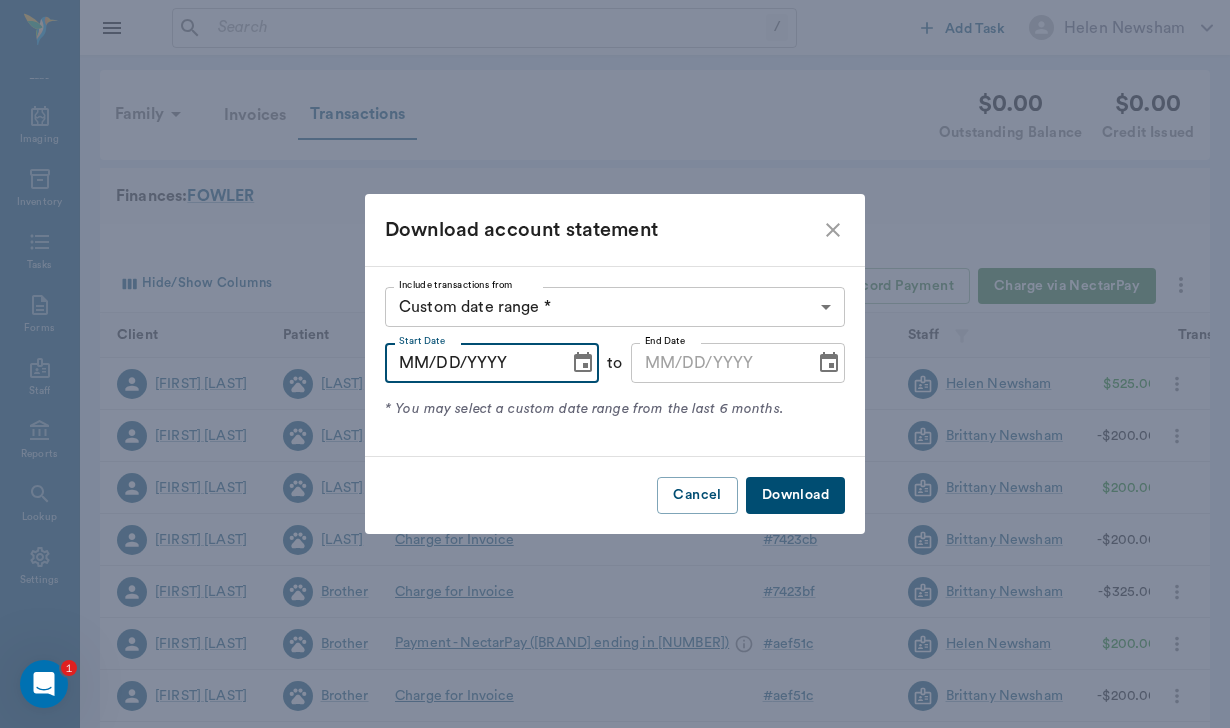 type on "07/DD/YYYY" 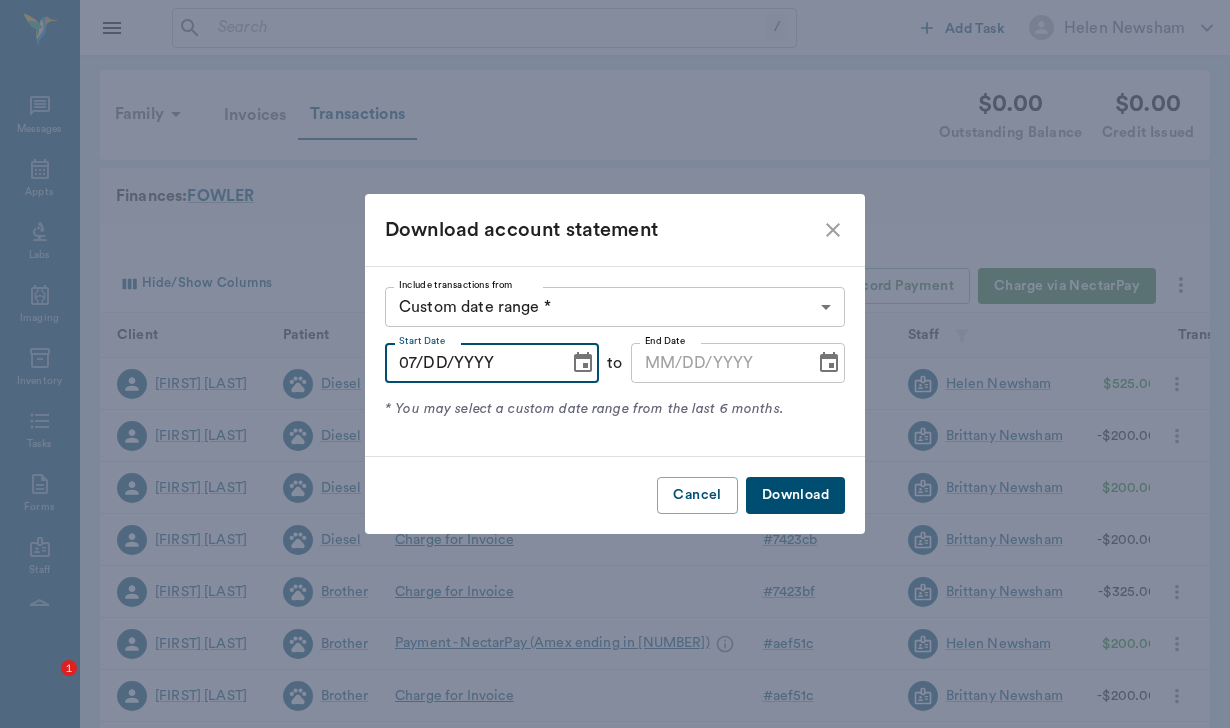 scroll, scrollTop: 0, scrollLeft: 0, axis: both 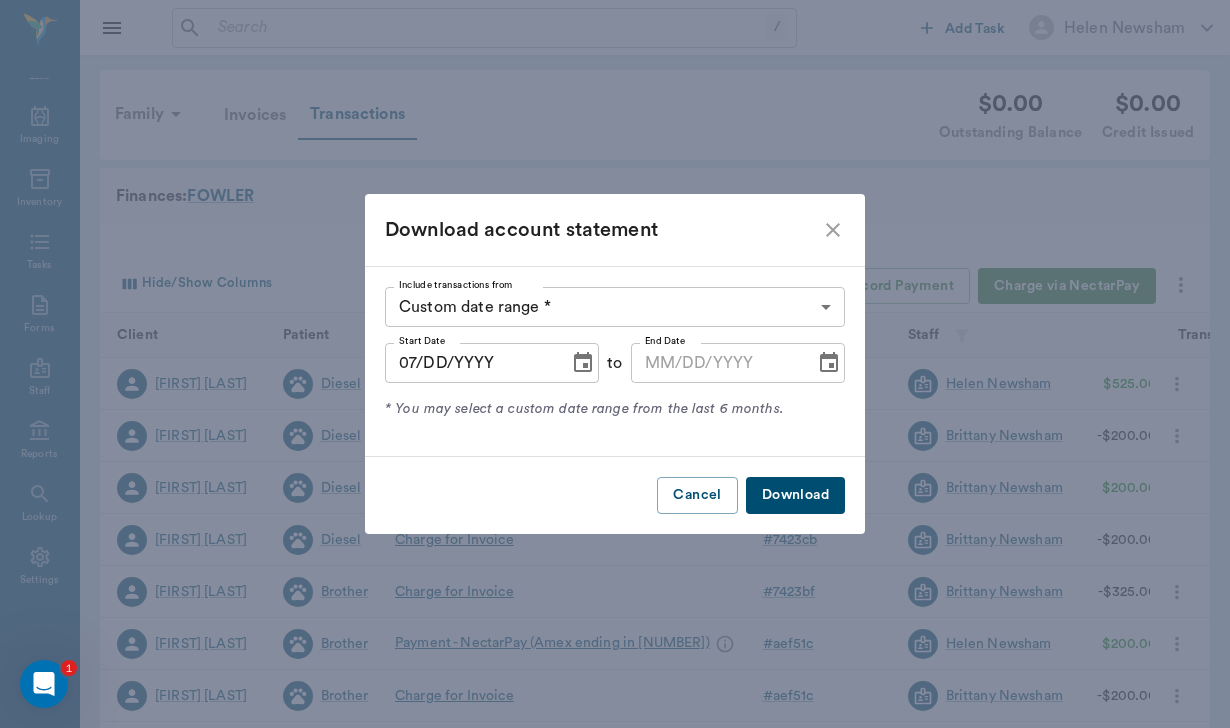 click 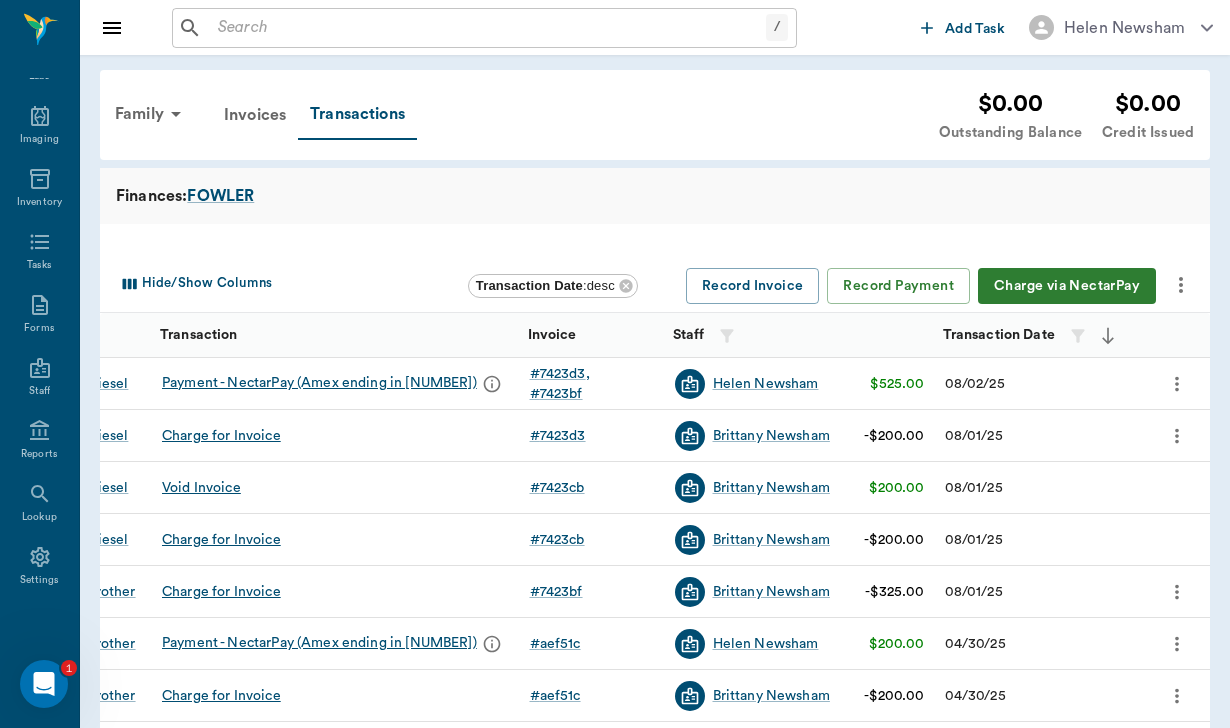 scroll, scrollTop: 0, scrollLeft: 233, axis: horizontal 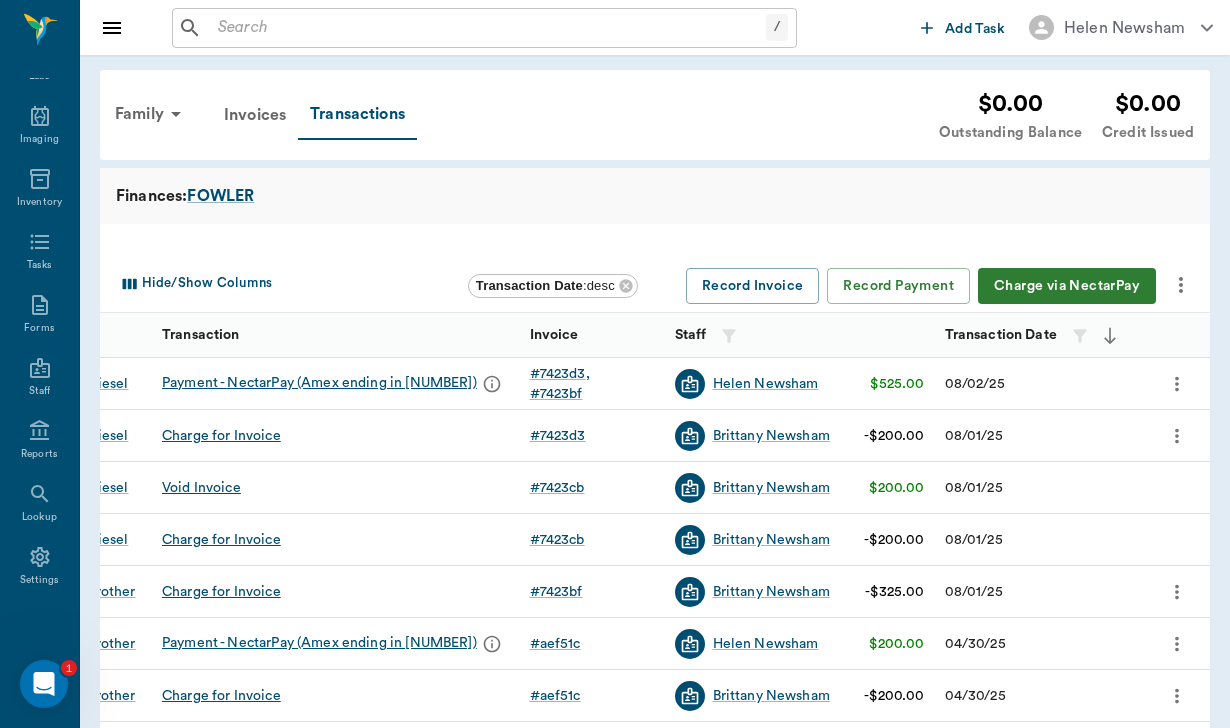 click 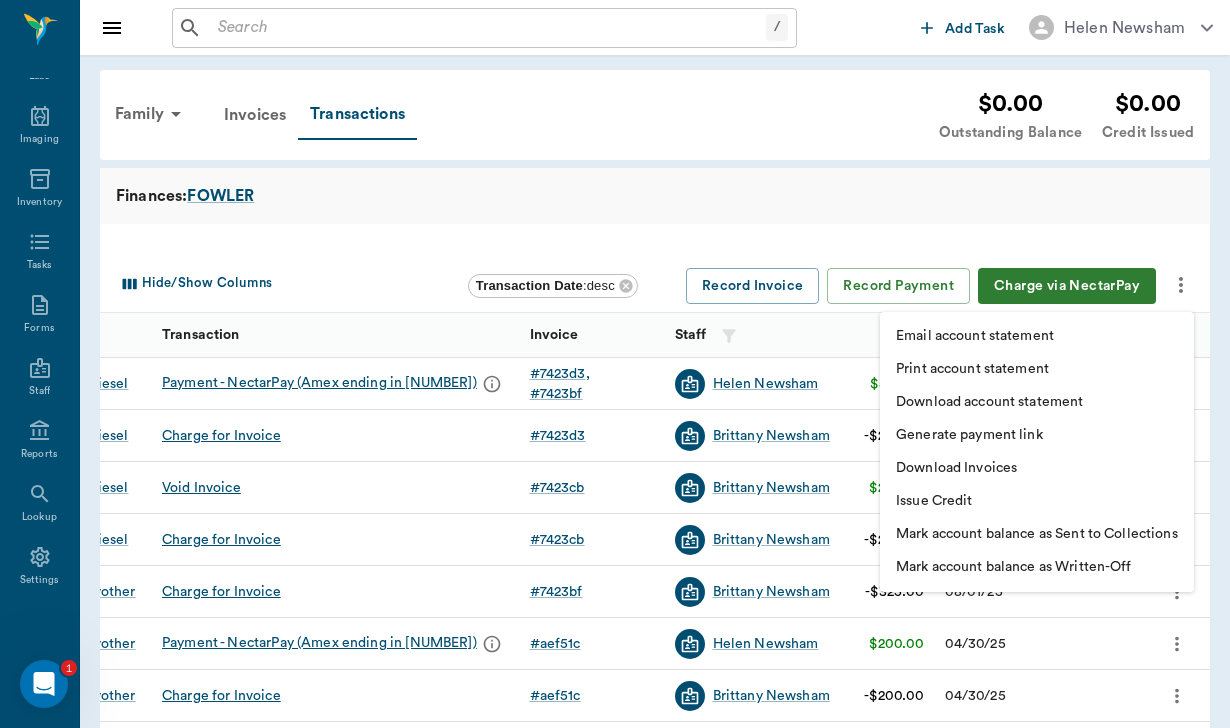 click on "Download account statement" at bounding box center (1037, 402) 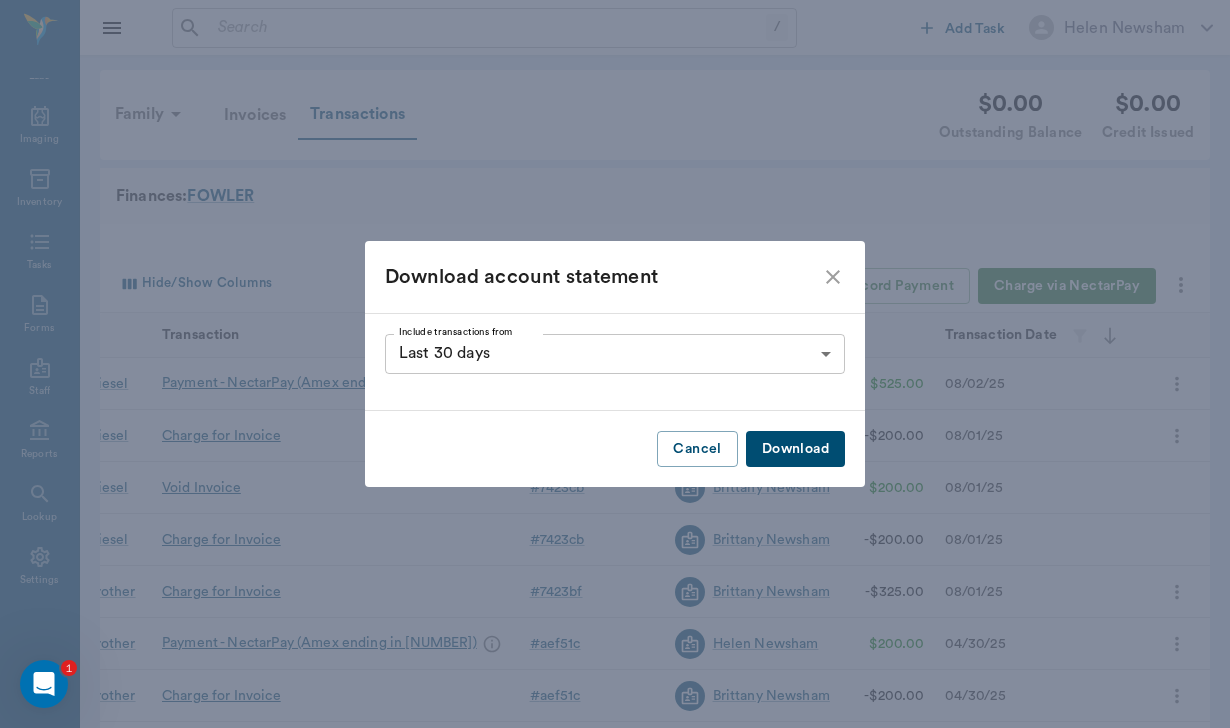 click on "Include transactions from" at bounding box center [455, 332] 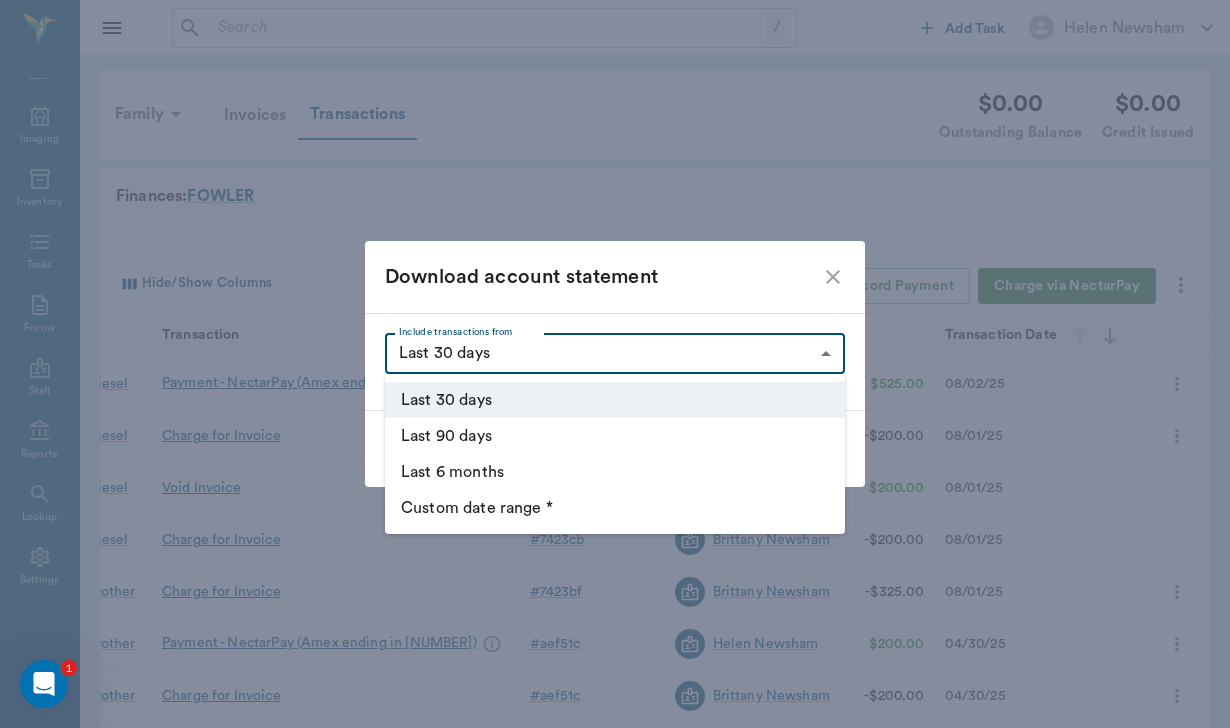 click on "/ ​ Add Task Helen Newsham Nectar Messages Appts Labs Imaging Inventory Tasks Forms Staff Reports Lookup Settings Family Invoices Transactions $0.00 Outstanding Balance $0.00 Credit Issued Finances:    FOWLER Hide/Show Columns Transaction Date :  desc Record Invoice Record Payment Charge via NectarPay Client Patient Transaction Invoice Staff Amount Transaction Date Jennifer Fowler Diesel Payment - NectarPay (Amex ending in 2002) # 7423d3 # 7423bf Helen Newsham $525.00 08/02/25 Jennifer Fowler Diesel Charge for Invoice # 7423d3 Brittany Newsham -$200.00 08/01/25 Jennifer Fowler Diesel Void Invoice # 7423cb Brittany Newsham $200.00 08/01/25 Jennifer Fowler Diesel Charge for Invoice # 7423cb Brittany Newsham -$200.00 08/01/25 Jennifer Fowler Brother Charge for Invoice # 7423bf Brittany Newsham -$325.00 08/01/25 Jennifer Fowler Brother Payment - NectarPay (Amex ending in 2002) # aef51c Helen Newsham $200.00 04/30/25 Jennifer Fowler Brother Charge for Invoice # aef51c Brittany Newsham -$200.00 04/30/25 Diesel" at bounding box center [615, 511] 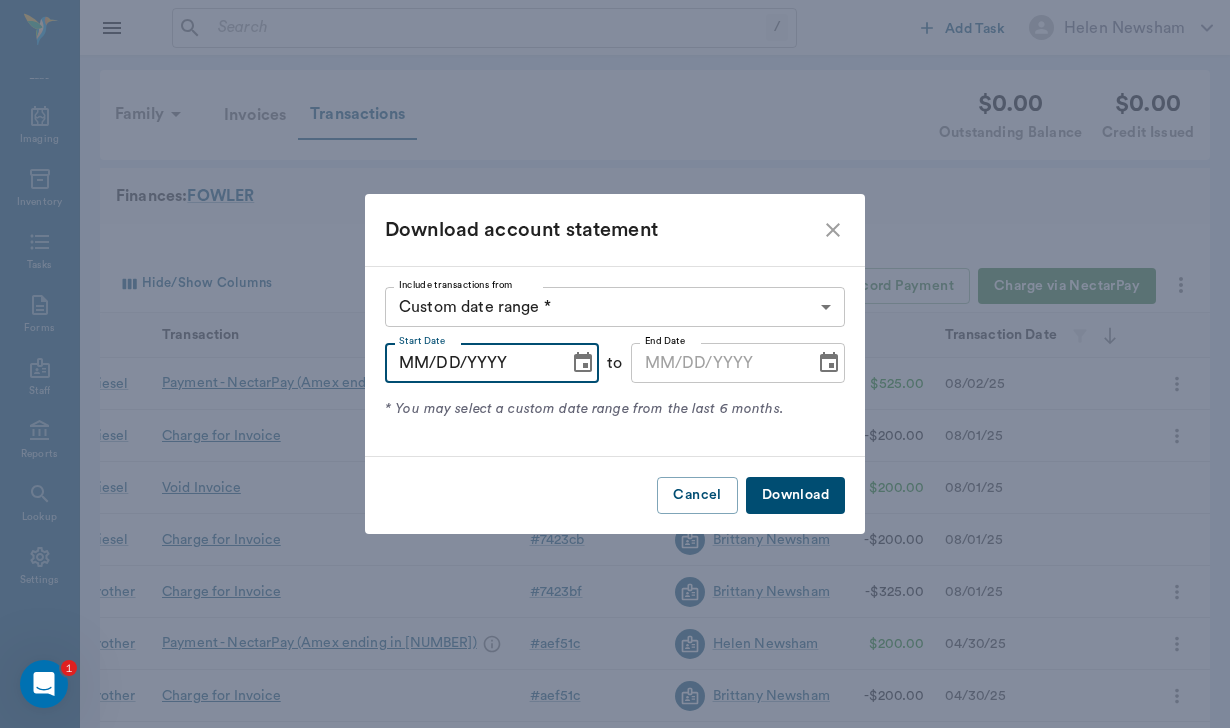 click on "MM/DD/YYYY" at bounding box center (470, 363) 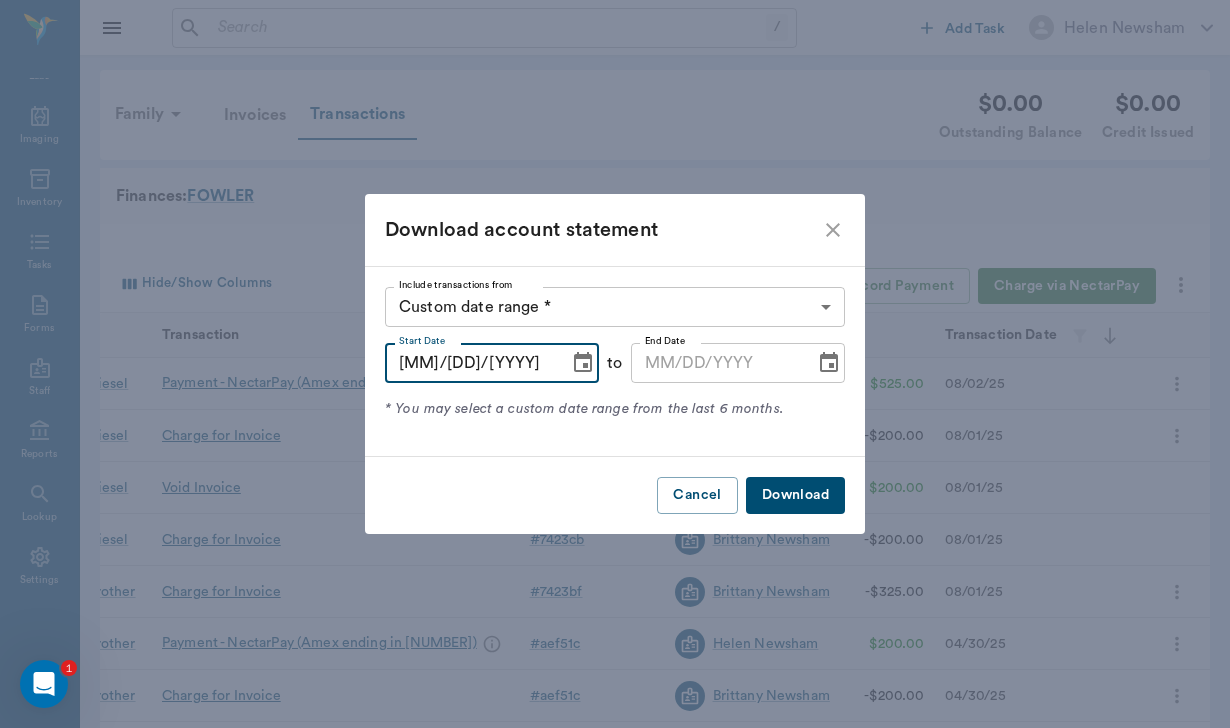 type on "07/31/2025" 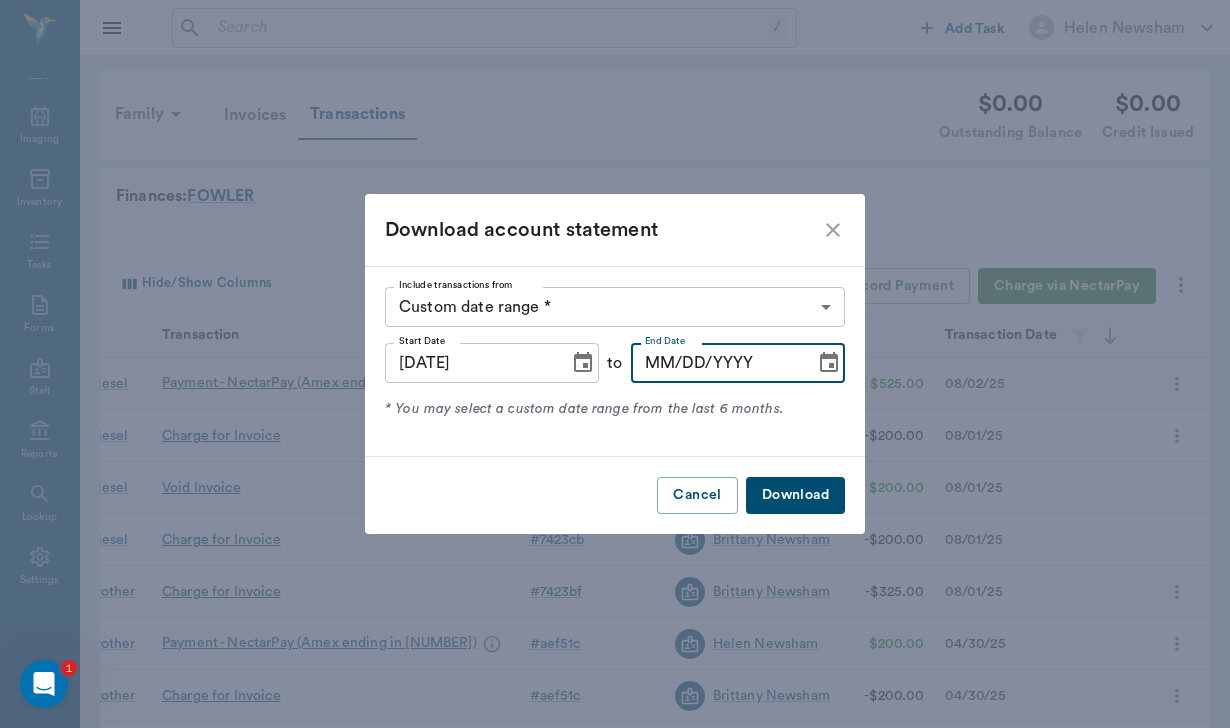 click on "MM/DD/YYYY" at bounding box center (716, 363) 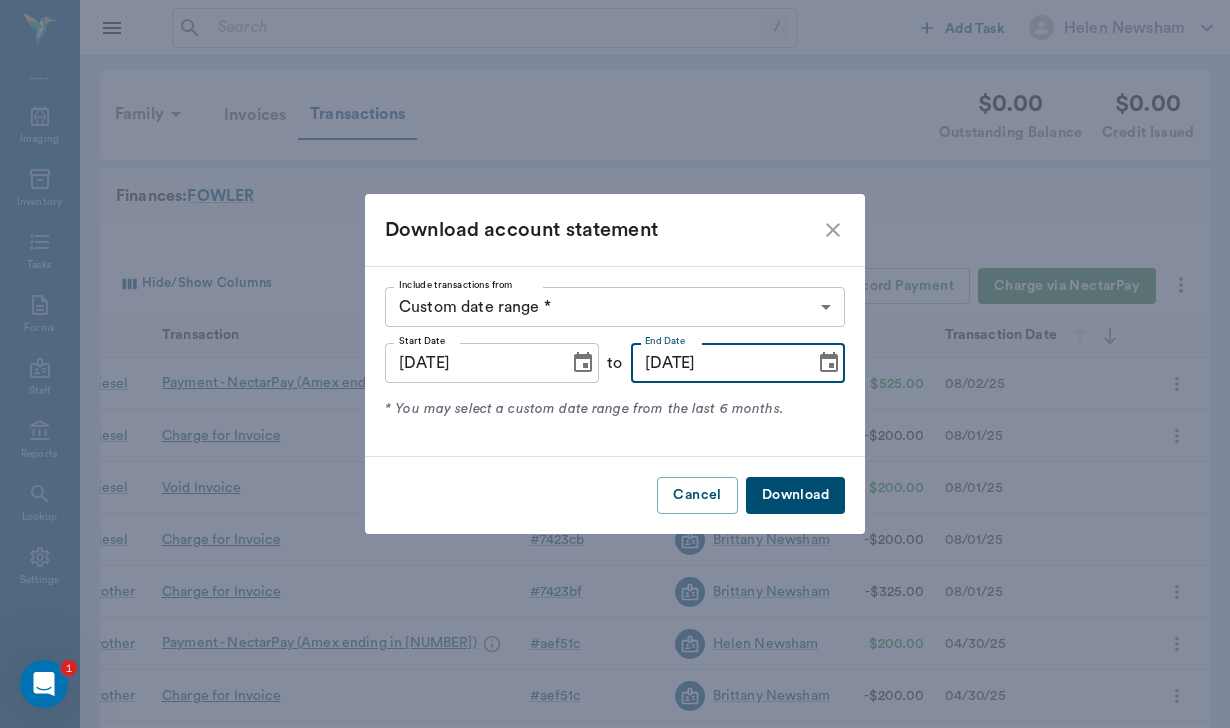 type on "08/03/2025" 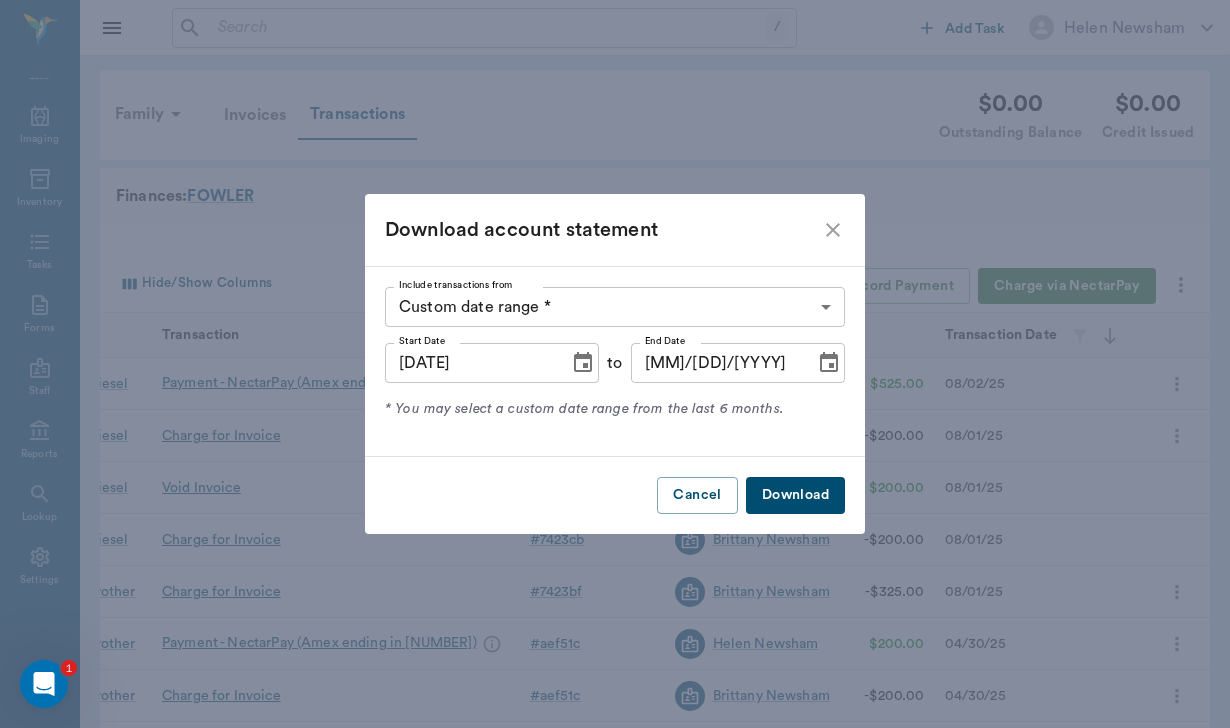 click on "Download" at bounding box center (795, 495) 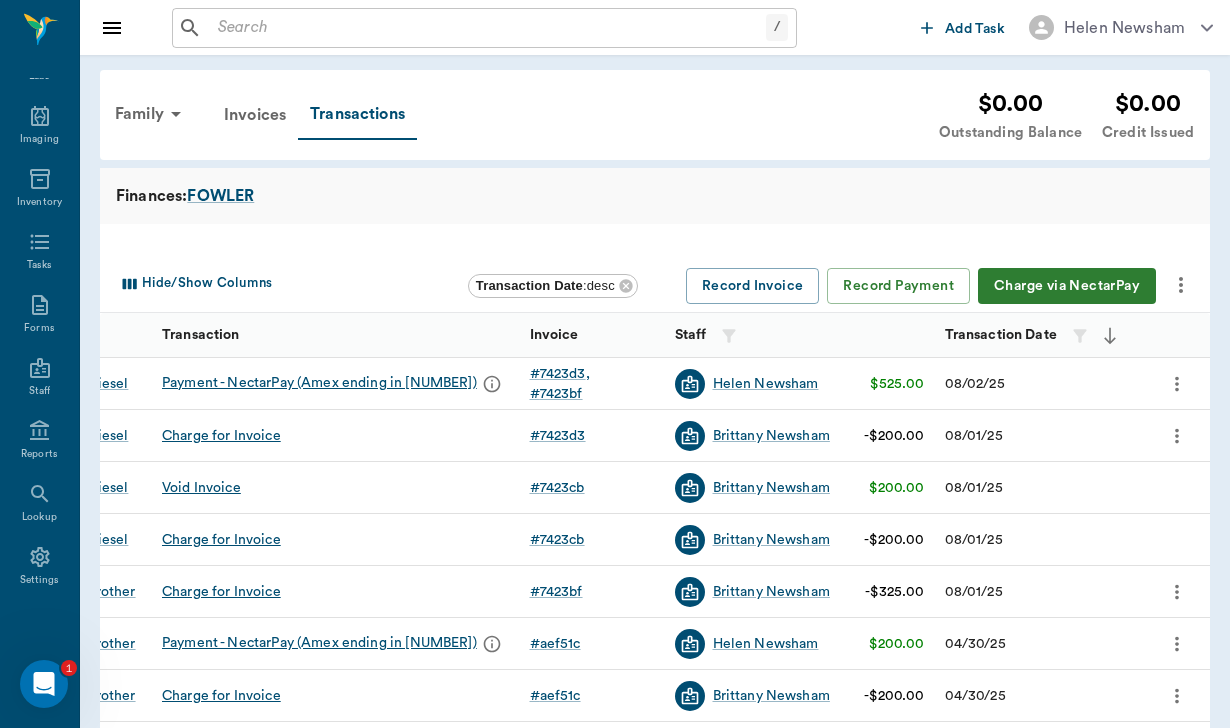 click on "Family Invoices Transactions $0.00 Outstanding Balance $0.00 Credit Issued Finances:    FOWLER Hide/Show Columns Transaction Date :  desc Record Invoice Record Payment Charge via NectarPay Client Patient Transaction Invoice Staff Amount Transaction Date Jennifer Fowler Diesel Payment - NectarPay (Amex ending in 2002) # 7423d3 # 7423bf Helen Newsham $525.00 08/02/25 Jennifer Fowler Diesel Charge for Invoice # 7423d3 Brittany Newsham -$200.00 08/01/25 Jennifer Fowler Diesel Void Invoice # 7423cb Brittany Newsham $200.00 08/01/25 Jennifer Fowler Diesel Charge for Invoice # 7423cb Brittany Newsham -$200.00 08/01/25 Jennifer Fowler Brother Charge for Invoice # 7423bf Brittany Newsham -$325.00 08/01/25 Jennifer Fowler Brother Payment - NectarPay (Amex ending in 2002) # aef51c Helen Newsham $200.00 04/30/25 Jennifer Fowler Brother Charge for Invoice # aef51c Brittany Newsham -$200.00 04/30/25 Jennifer Fowler Diesel Payment - NectarPay (Amex ending in 2002) # b63cc3 Helen Newsham $200.00 01/07/25 Jennifer Fowler #" at bounding box center [655, 534] 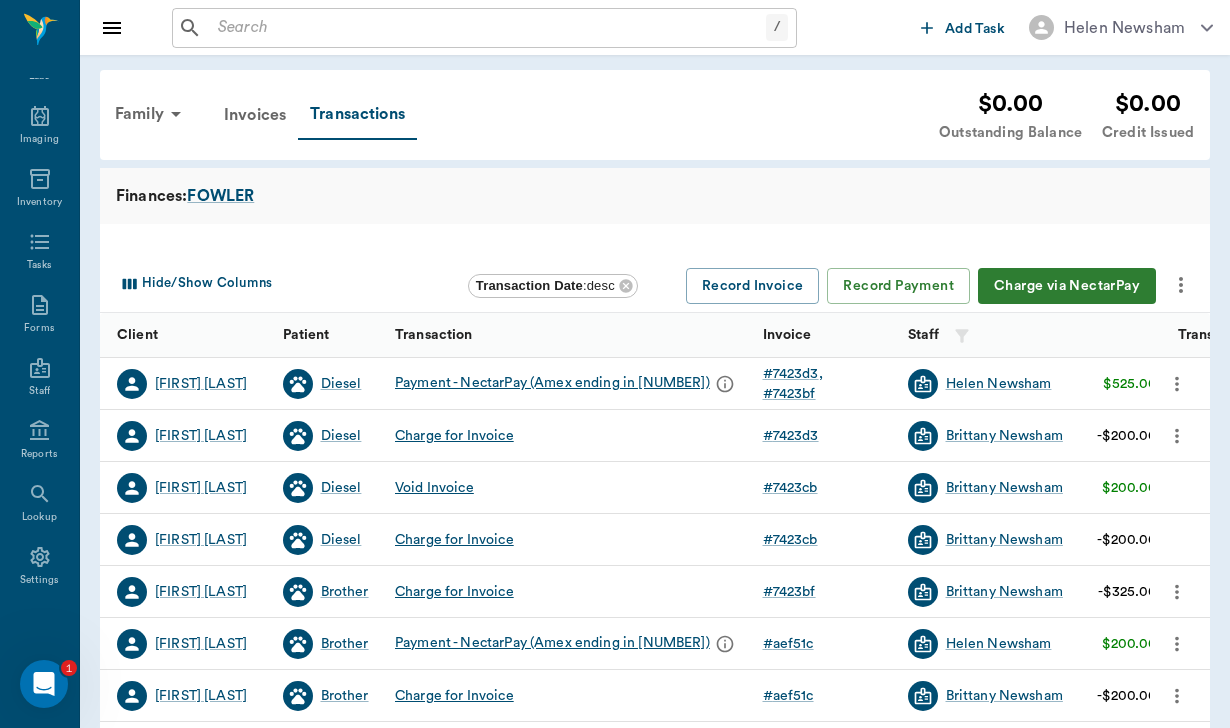 scroll, scrollTop: 0, scrollLeft: 0, axis: both 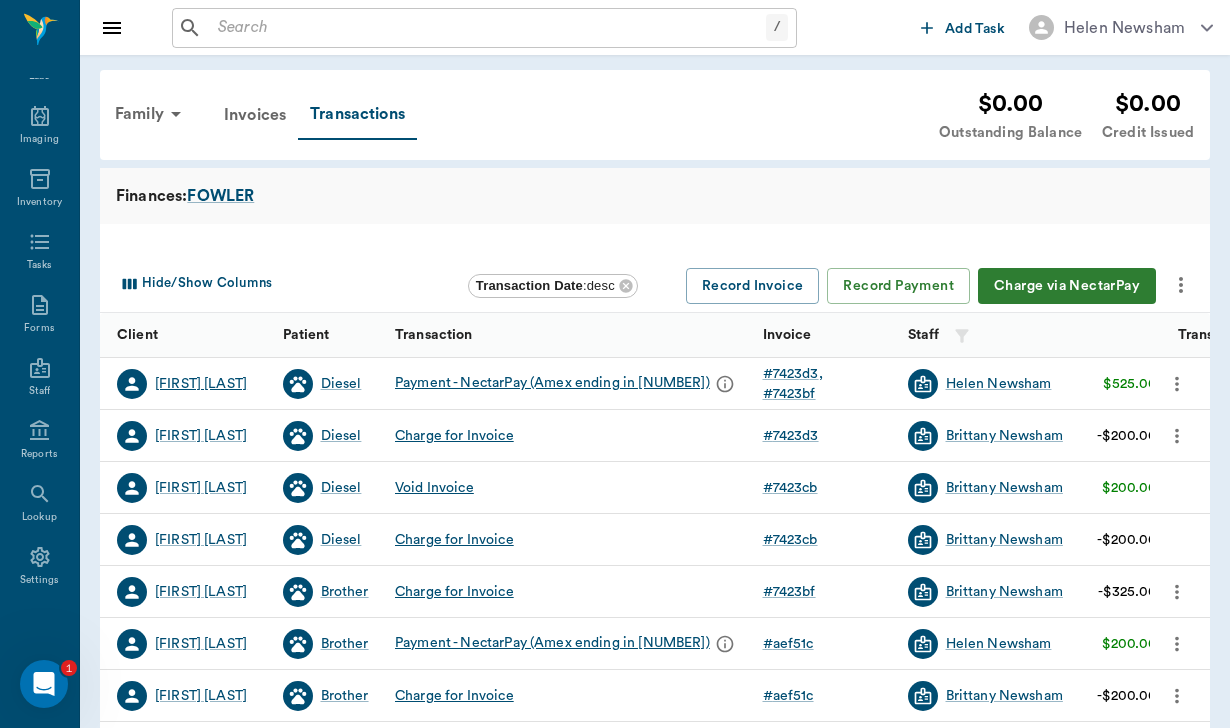 click on "Jennifer Fowler" at bounding box center (201, 384) 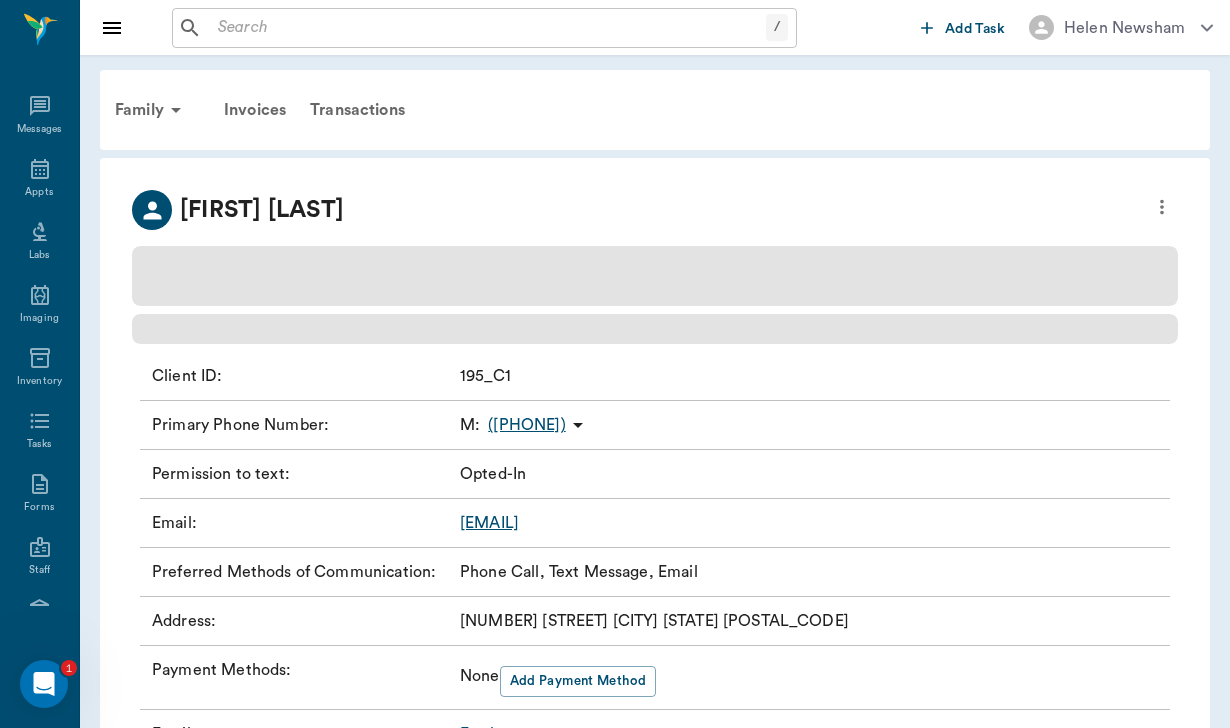scroll, scrollTop: 184, scrollLeft: 0, axis: vertical 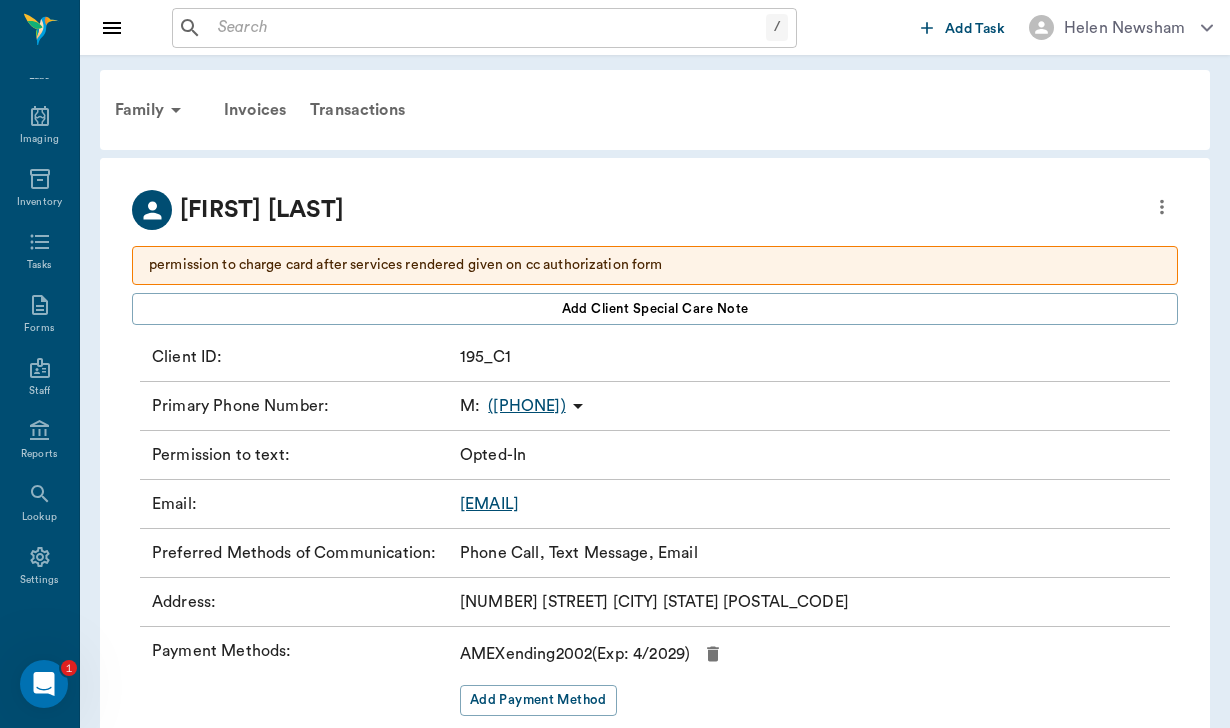 click on "Jenniferm072186@gmail.com" at bounding box center (489, 504) 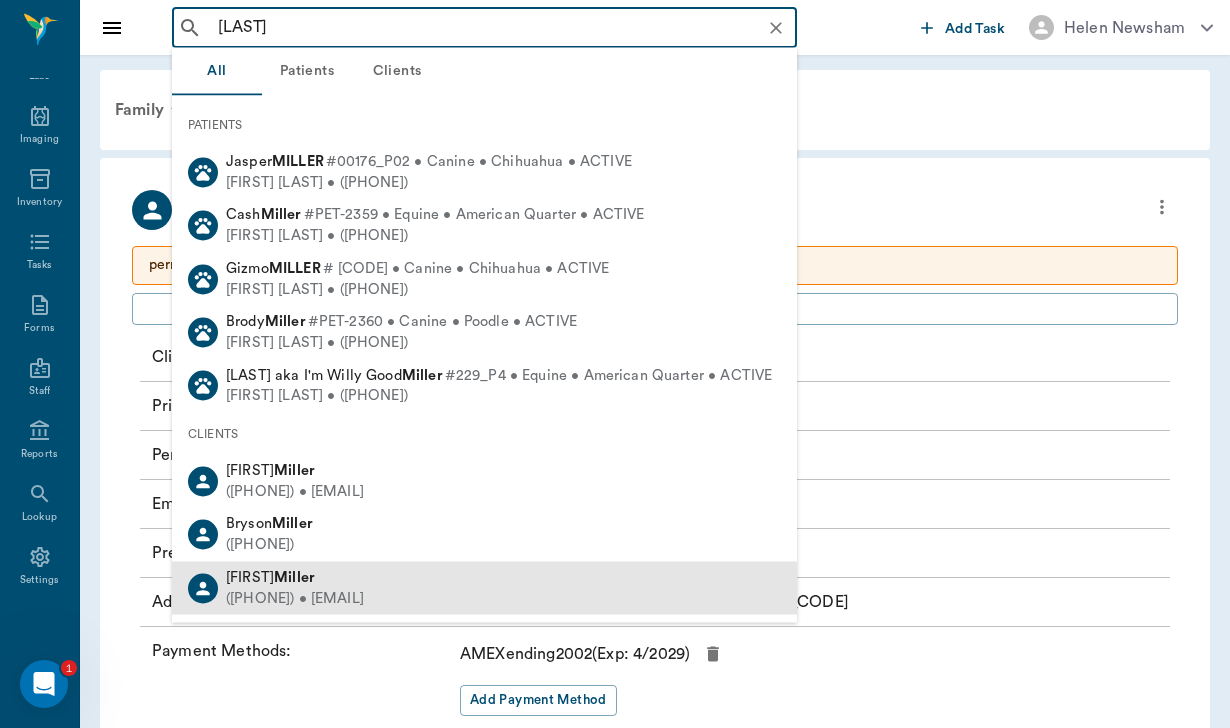 click on "Sydney  Miller" at bounding box center [295, 577] 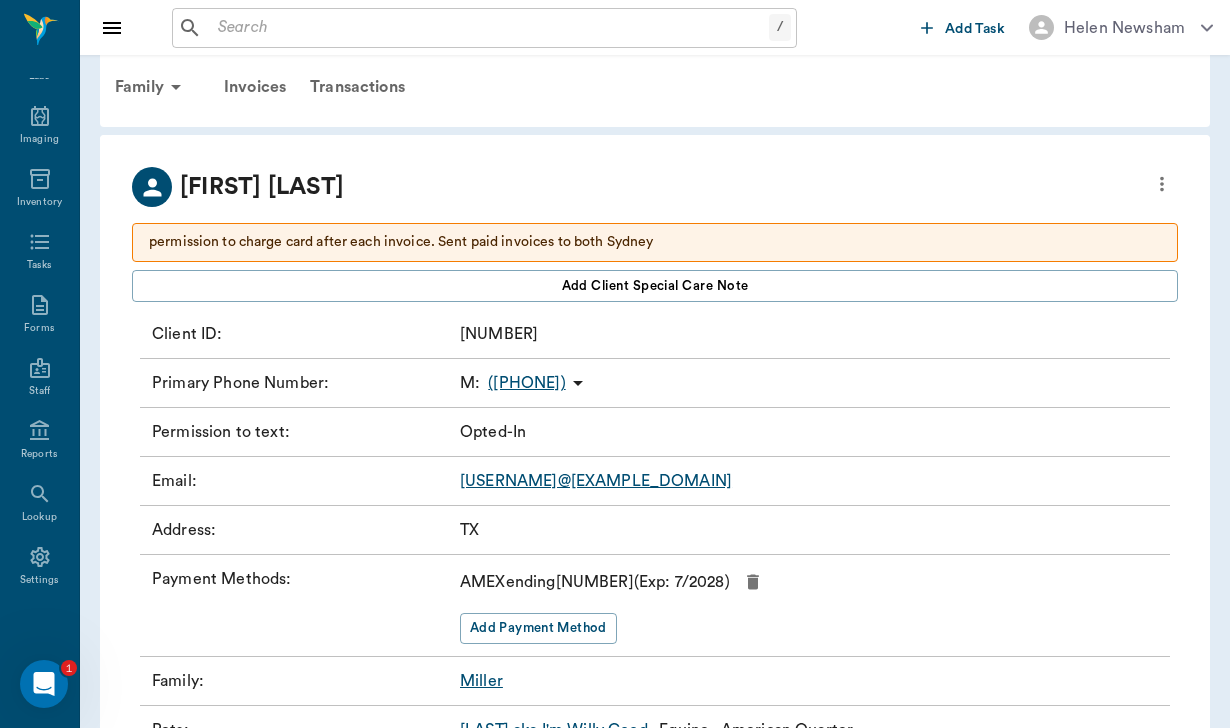 scroll, scrollTop: 23, scrollLeft: 0, axis: vertical 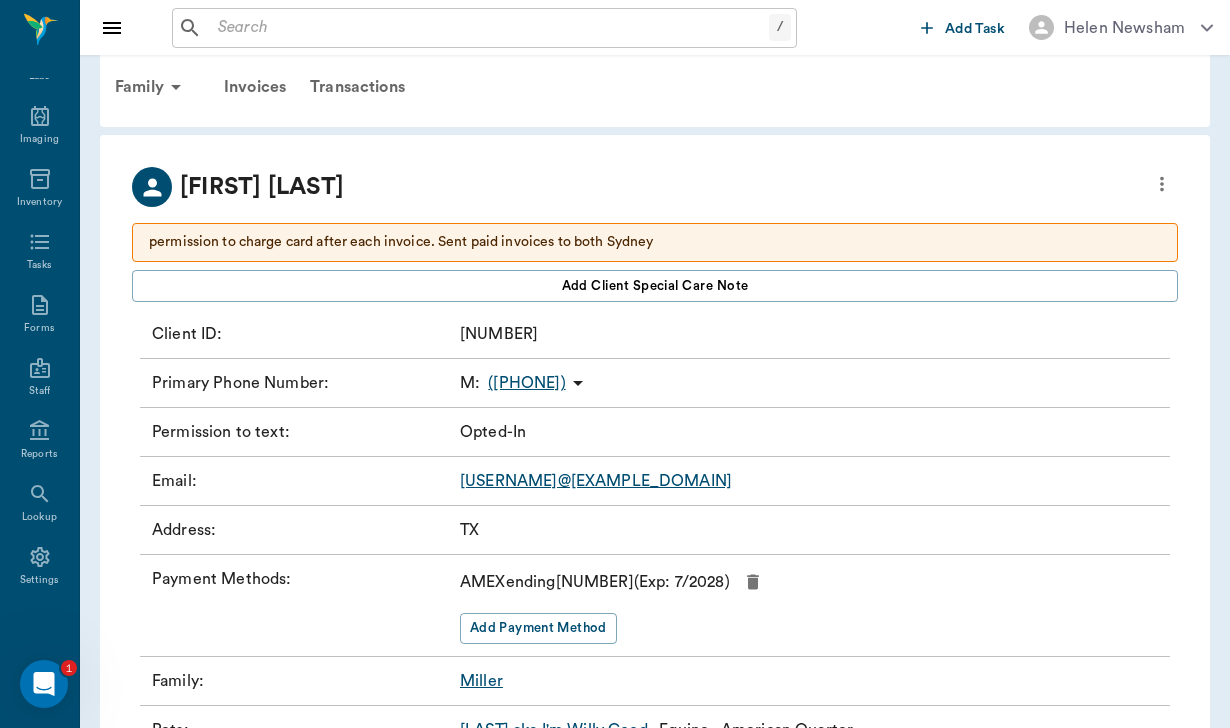 click on "permission to charge card after each invoice. Sent paid invoices to both Sydney" at bounding box center (655, 242) 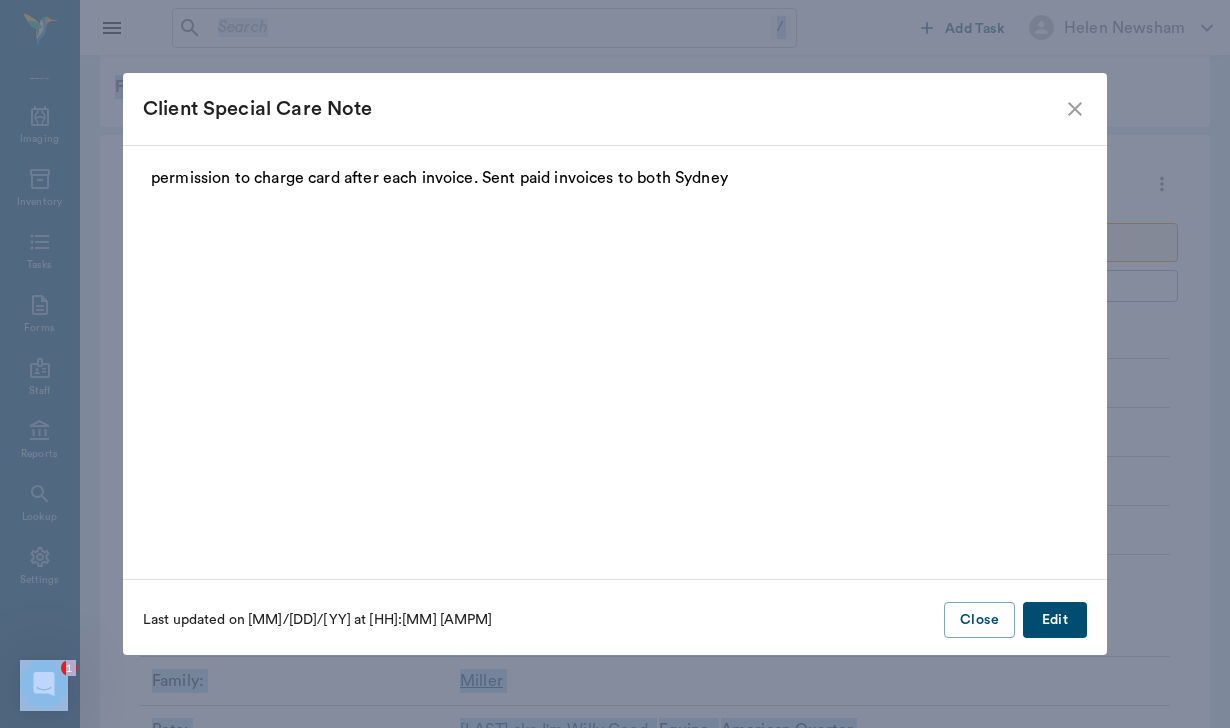 click on "Client Special Care Note permission to charge card after each invoice. Sent paid invoices to both Sydney Last updated on 07/31/25 at 09:53 pm Close Edit" at bounding box center (615, 364) 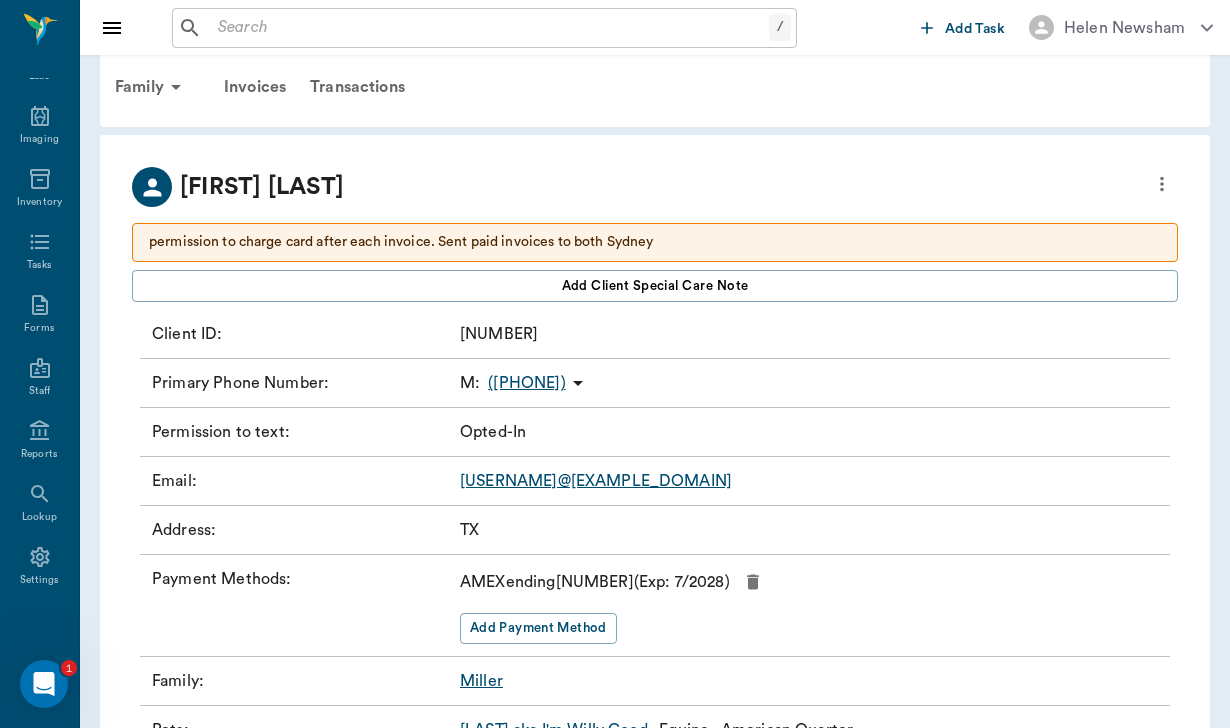 click on "permission to charge card after each invoice. Sent paid invoices to both Sydney" at bounding box center (655, 242) 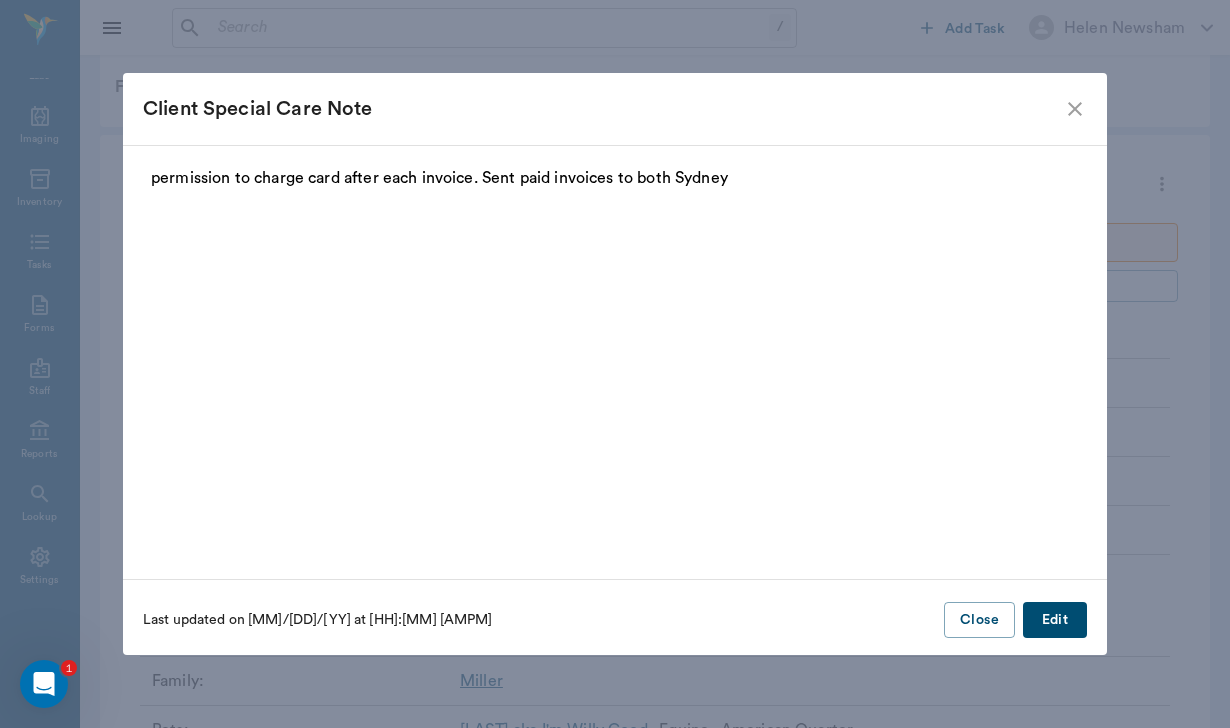 click 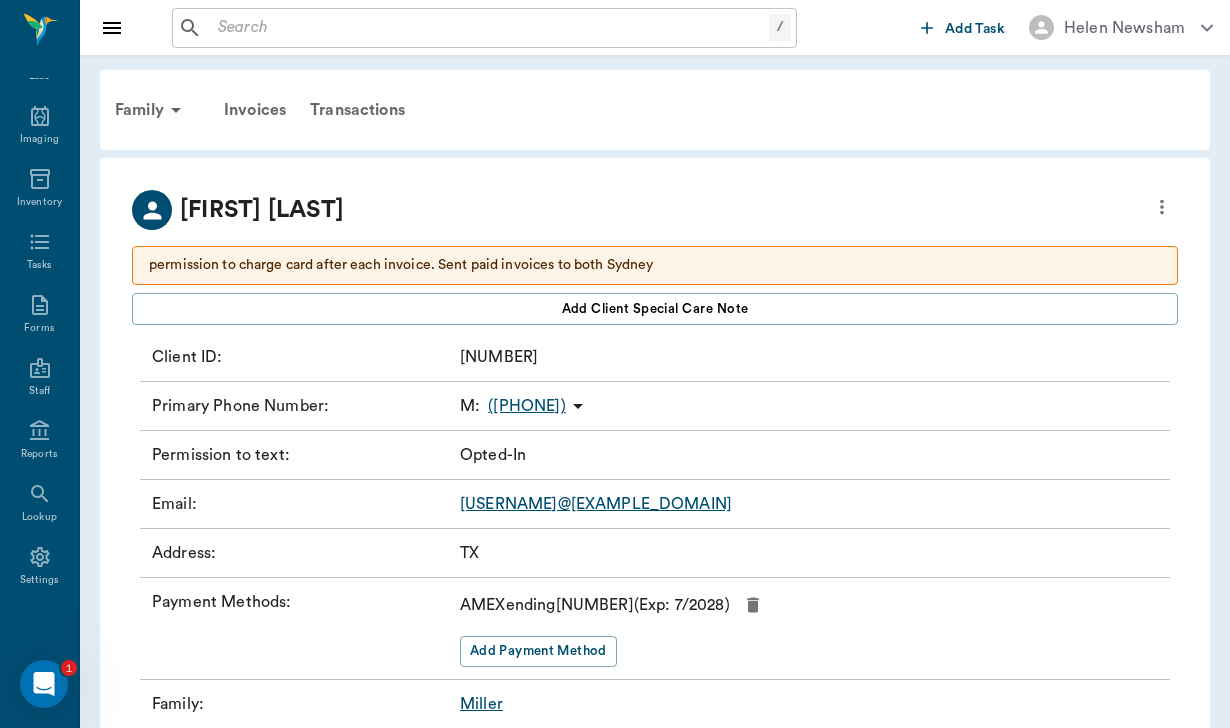 scroll, scrollTop: 0, scrollLeft: 0, axis: both 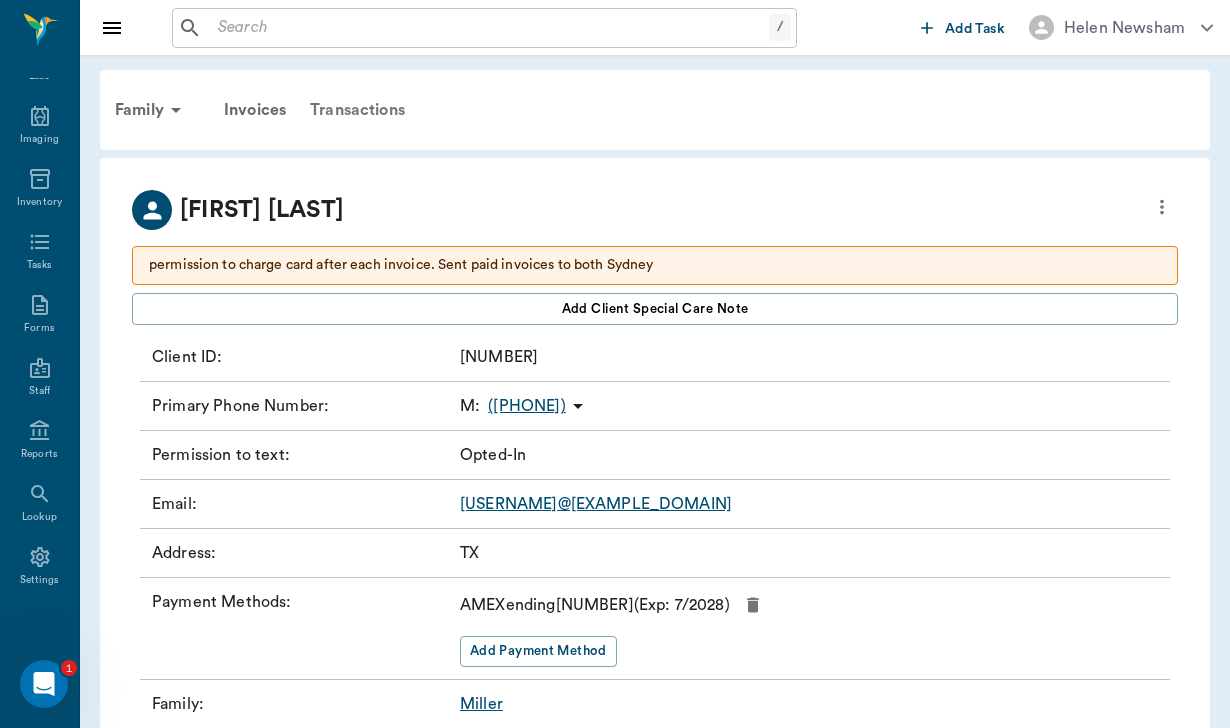 click on "Transactions" at bounding box center [357, 110] 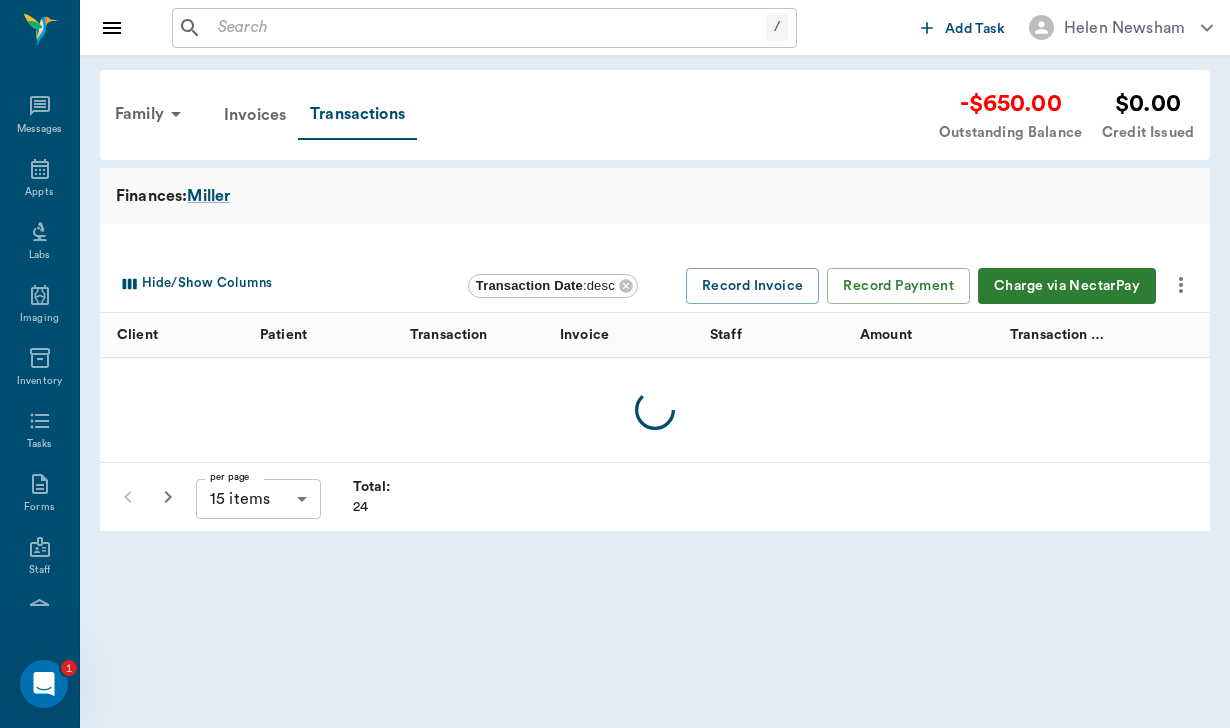 scroll, scrollTop: 184, scrollLeft: 0, axis: vertical 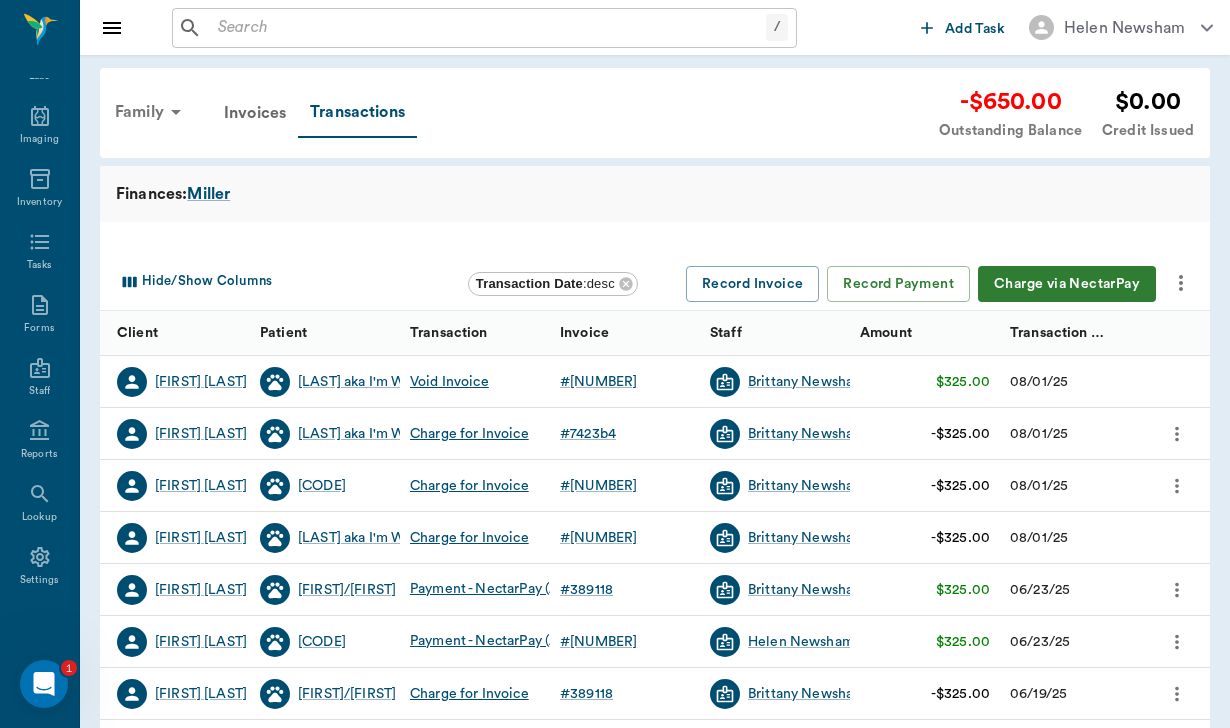click on "Family" at bounding box center [151, 112] 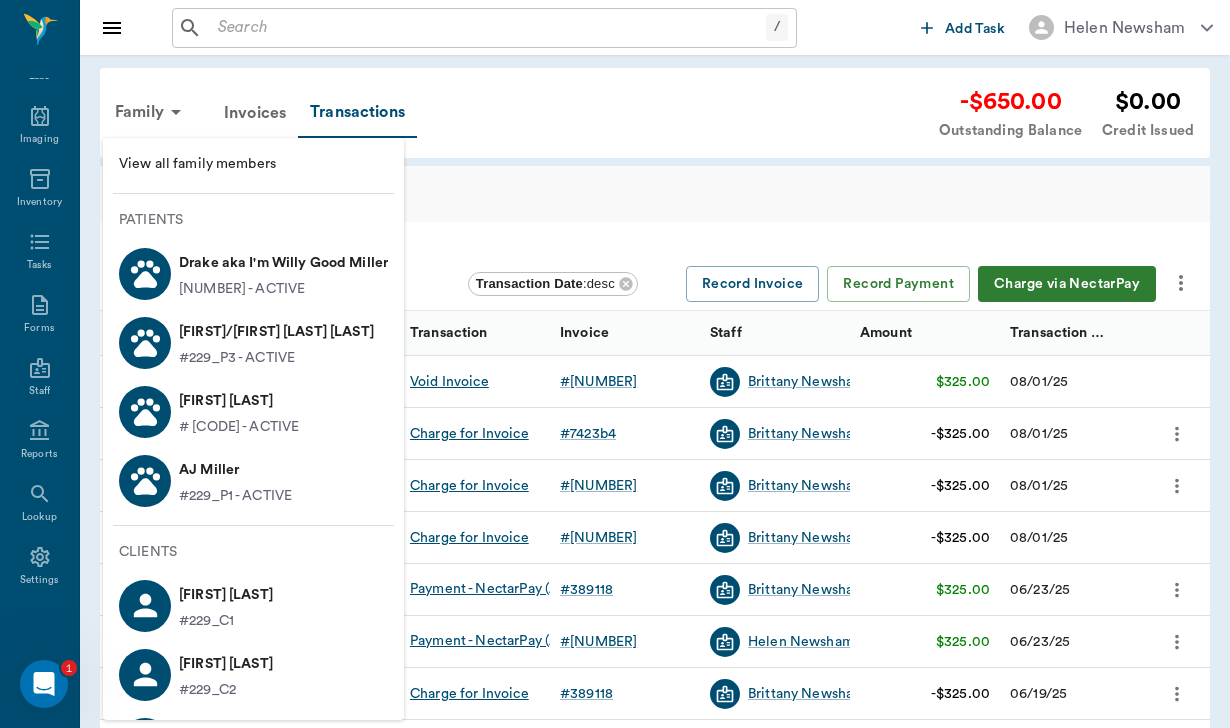 click on "#229_C1" at bounding box center [226, 621] 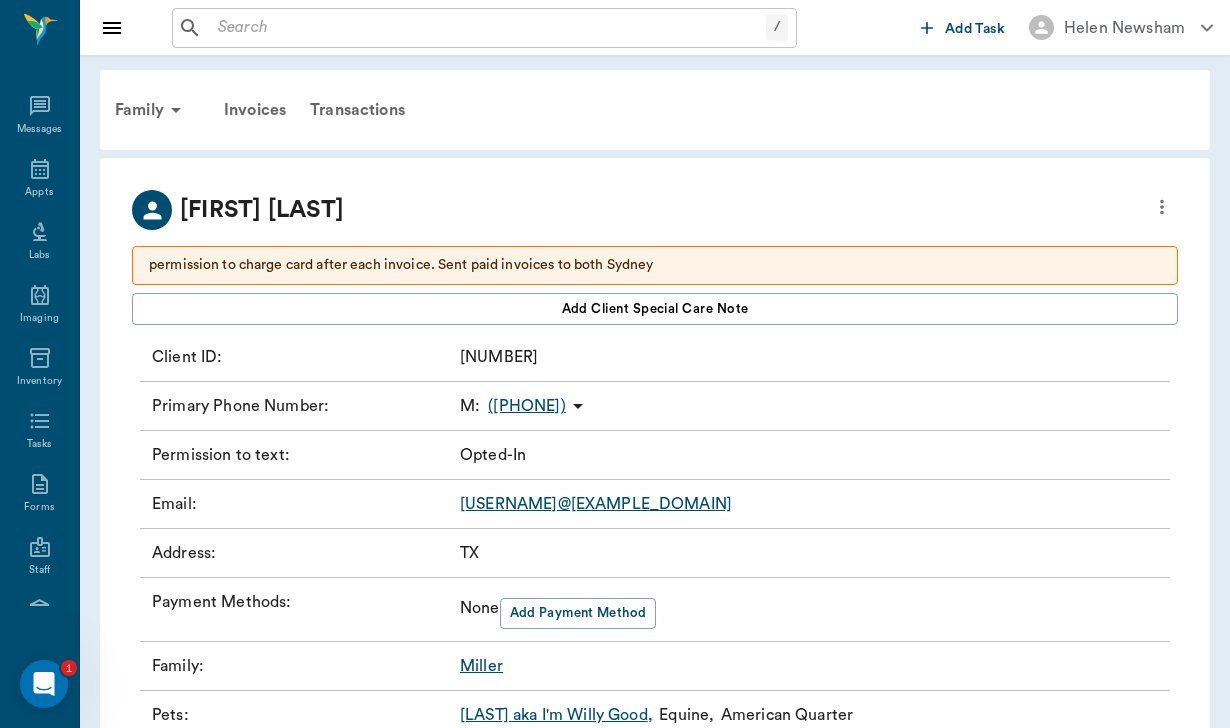 scroll, scrollTop: 184, scrollLeft: 0, axis: vertical 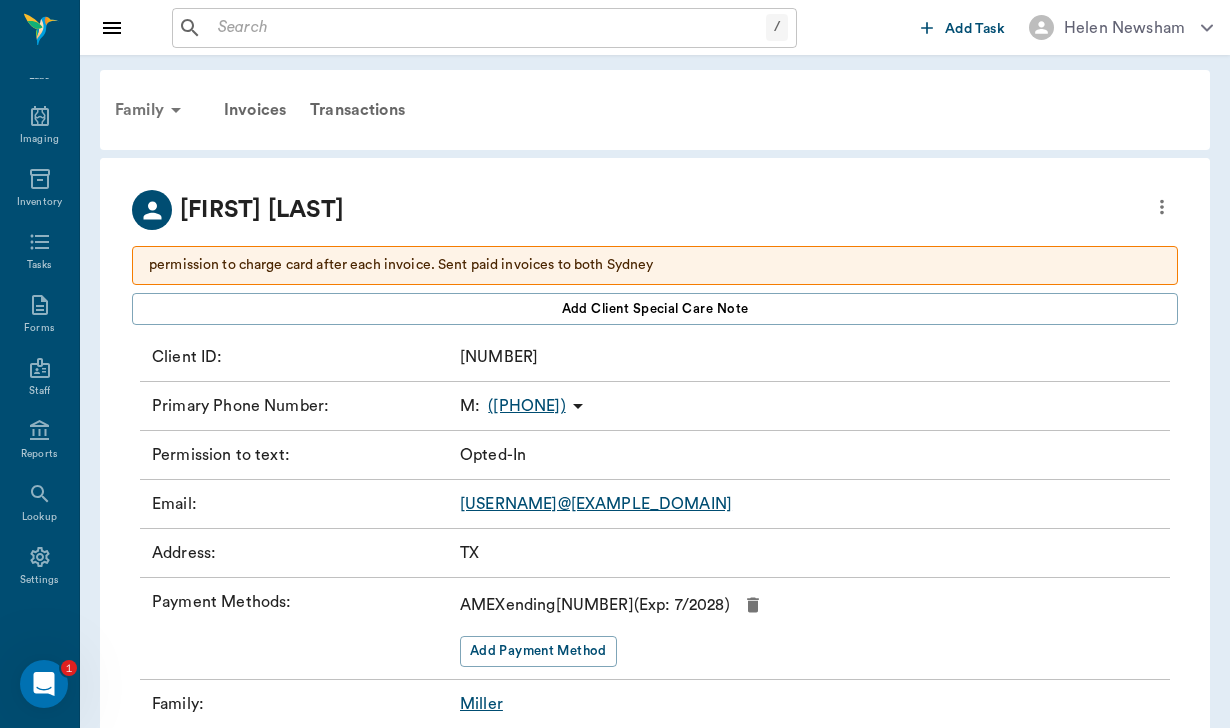 click on "Family" at bounding box center [151, 110] 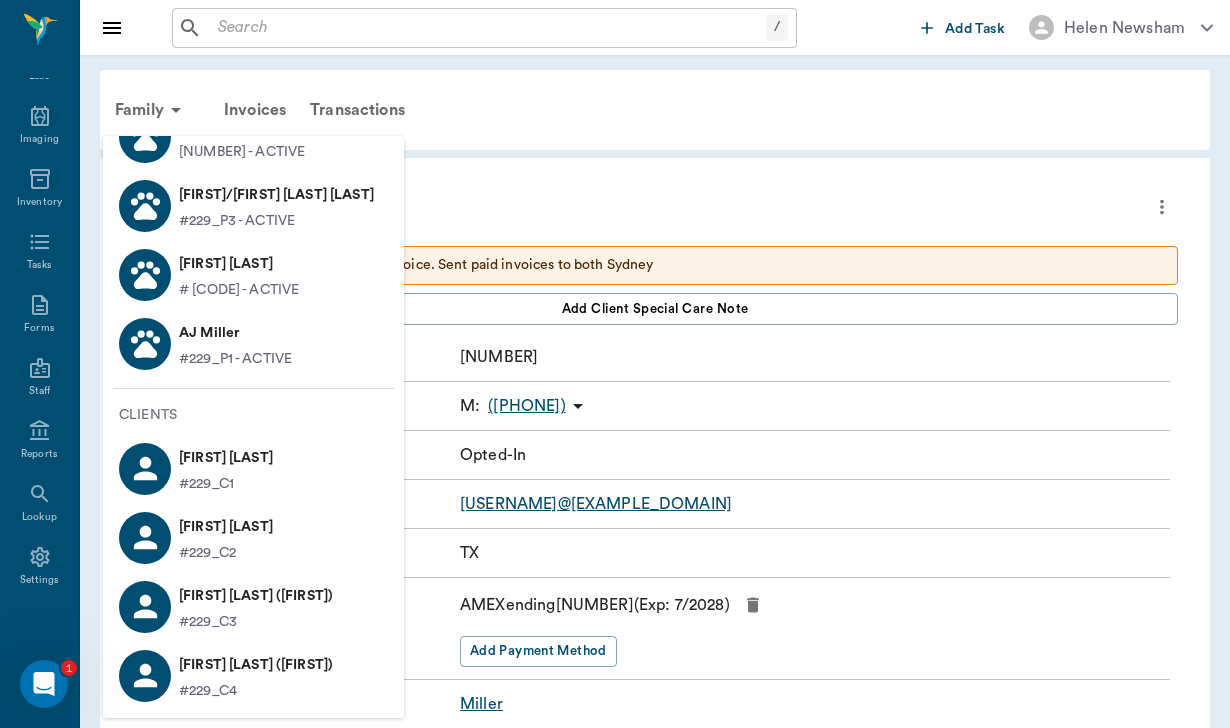 scroll, scrollTop: 135, scrollLeft: 0, axis: vertical 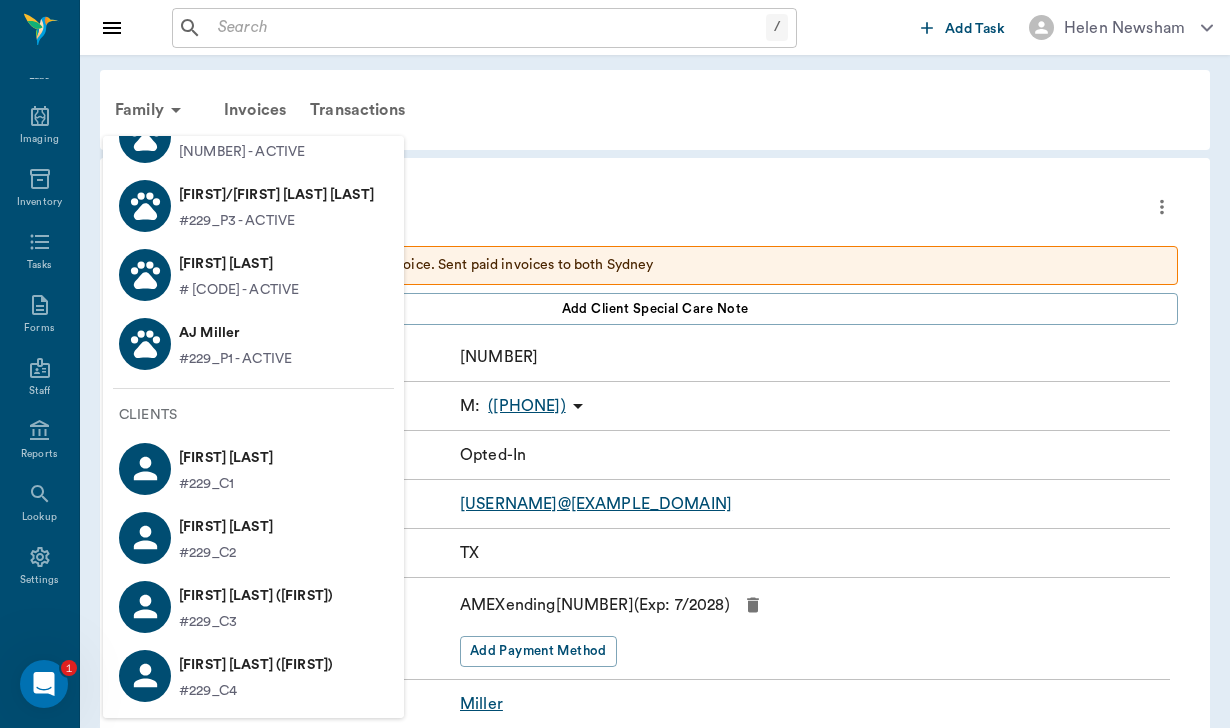 click at bounding box center [615, 364] 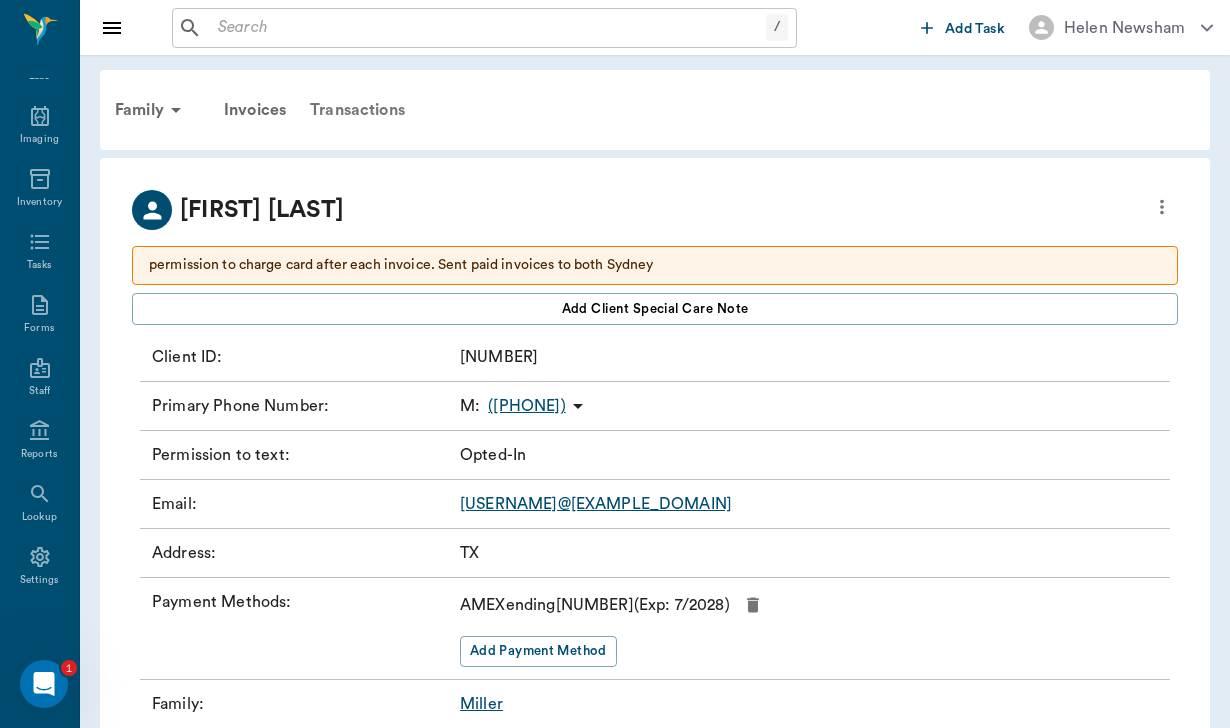 click on "Transactions" at bounding box center (357, 110) 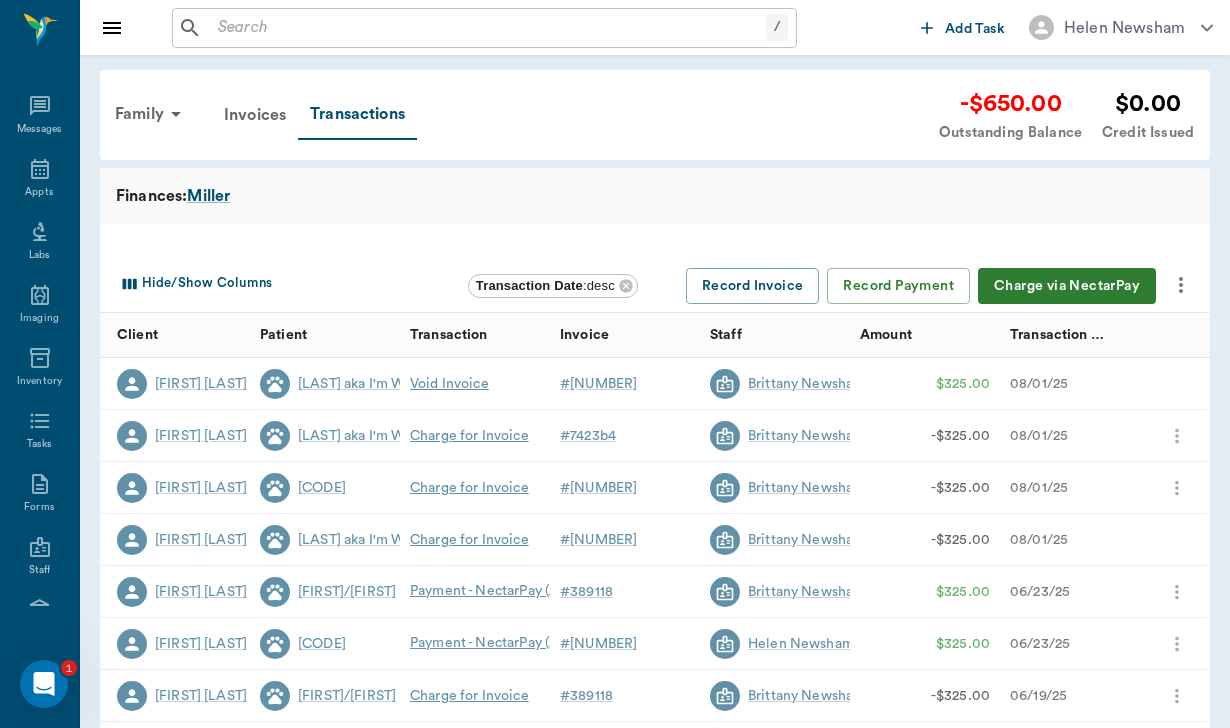 scroll, scrollTop: 184, scrollLeft: 0, axis: vertical 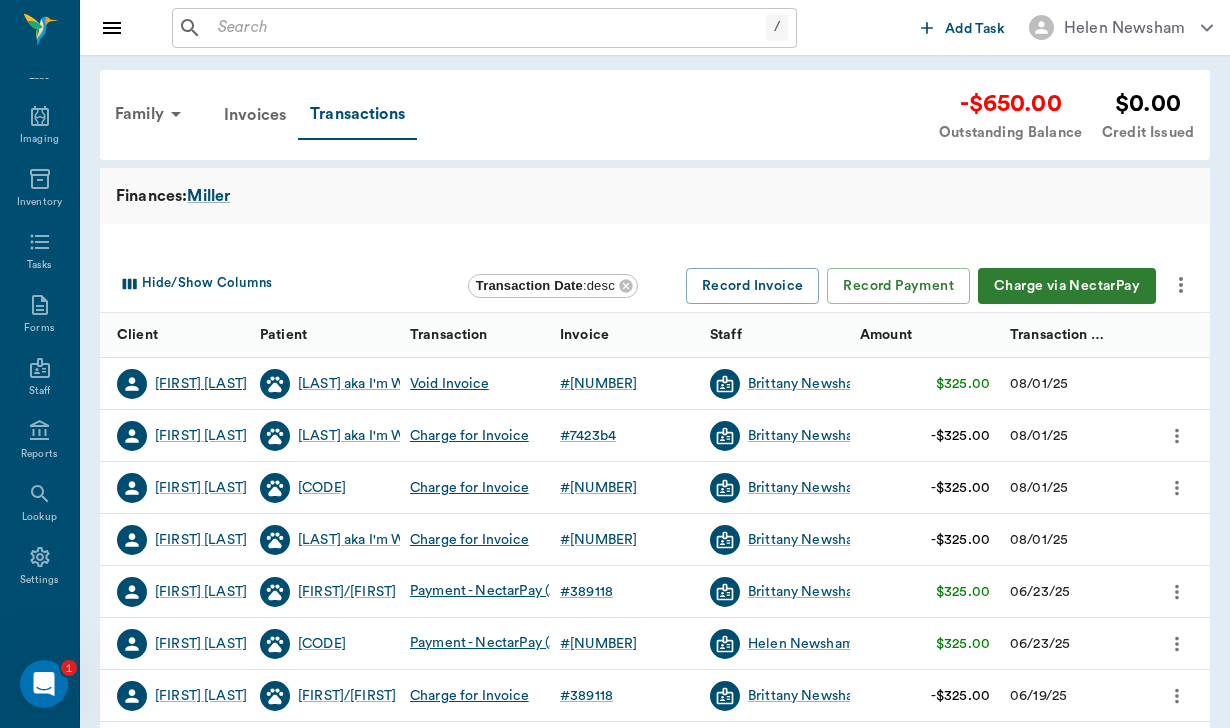 click on "Sydney Miller" at bounding box center [201, 384] 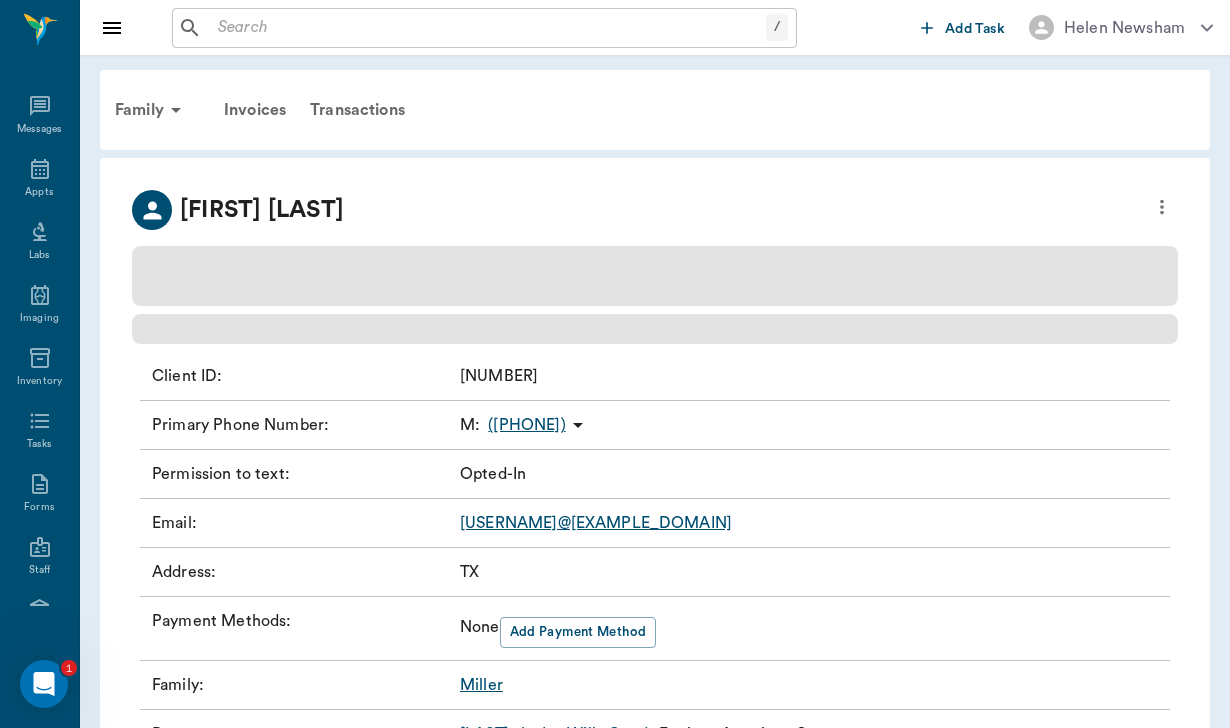 scroll, scrollTop: 184, scrollLeft: 0, axis: vertical 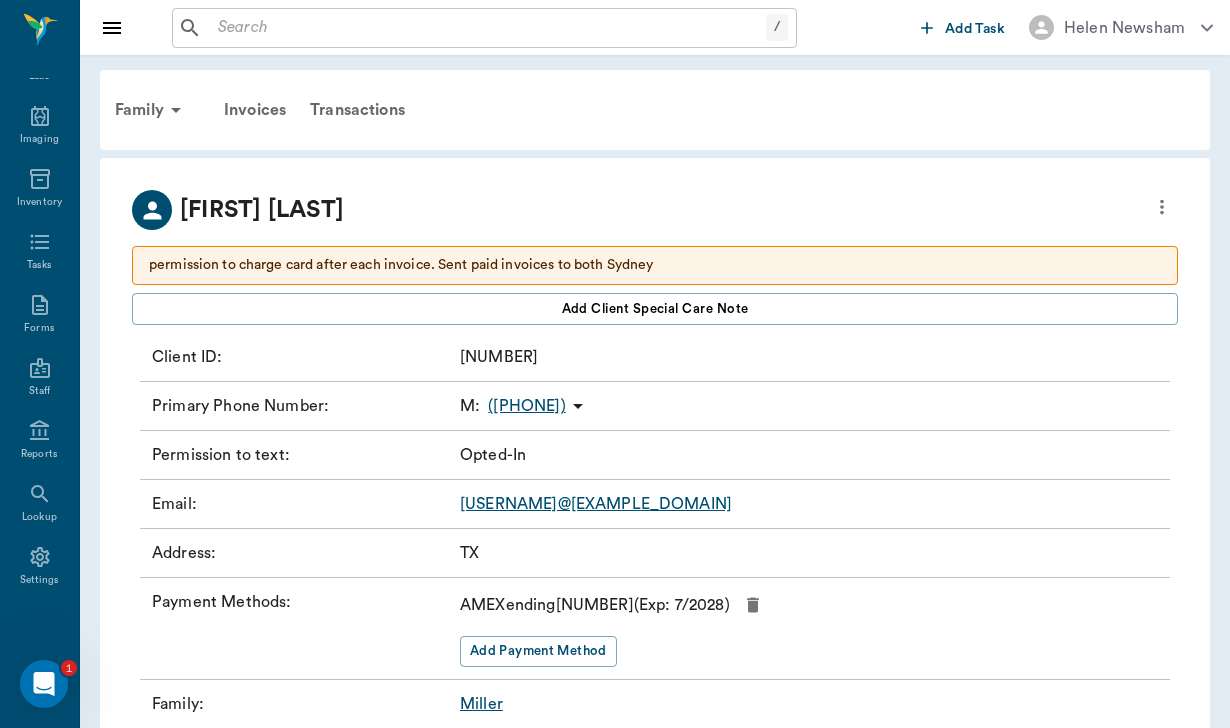 click on "permission to charge card after each invoice. Sent paid invoices to both Sydney" at bounding box center [655, 265] 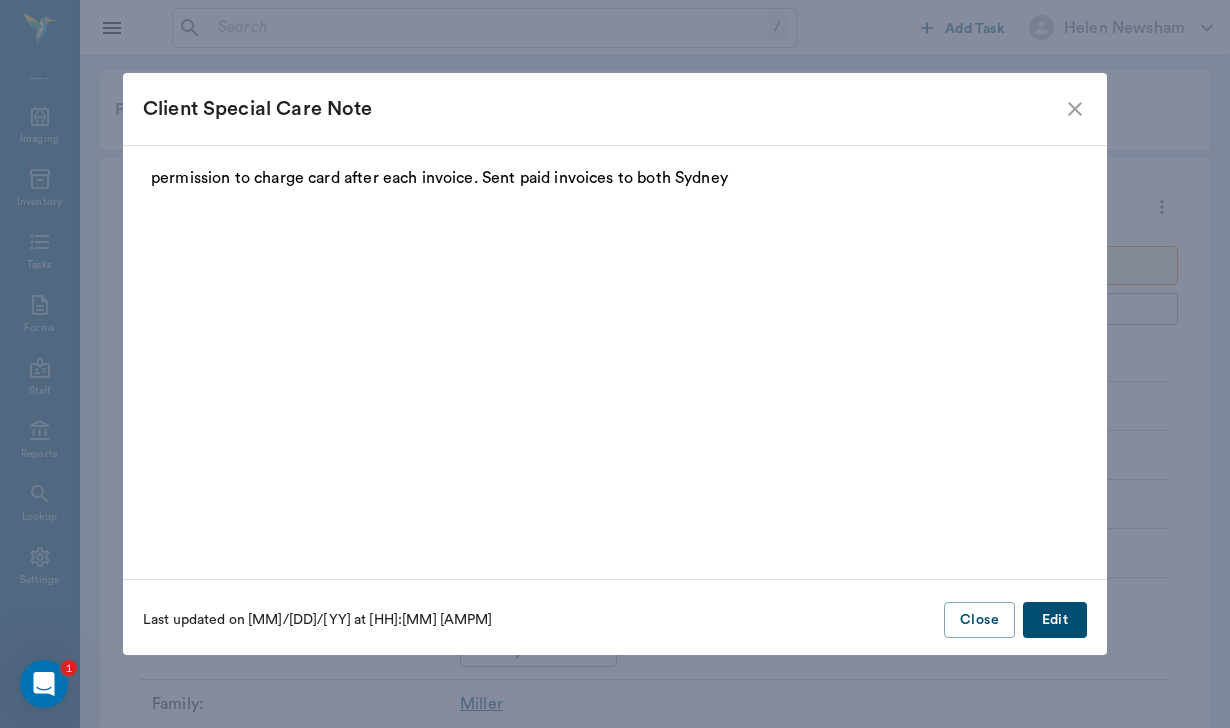 click on "permission to charge card after each invoice. Sent paid invoices to both Sydney" at bounding box center [615, 178] 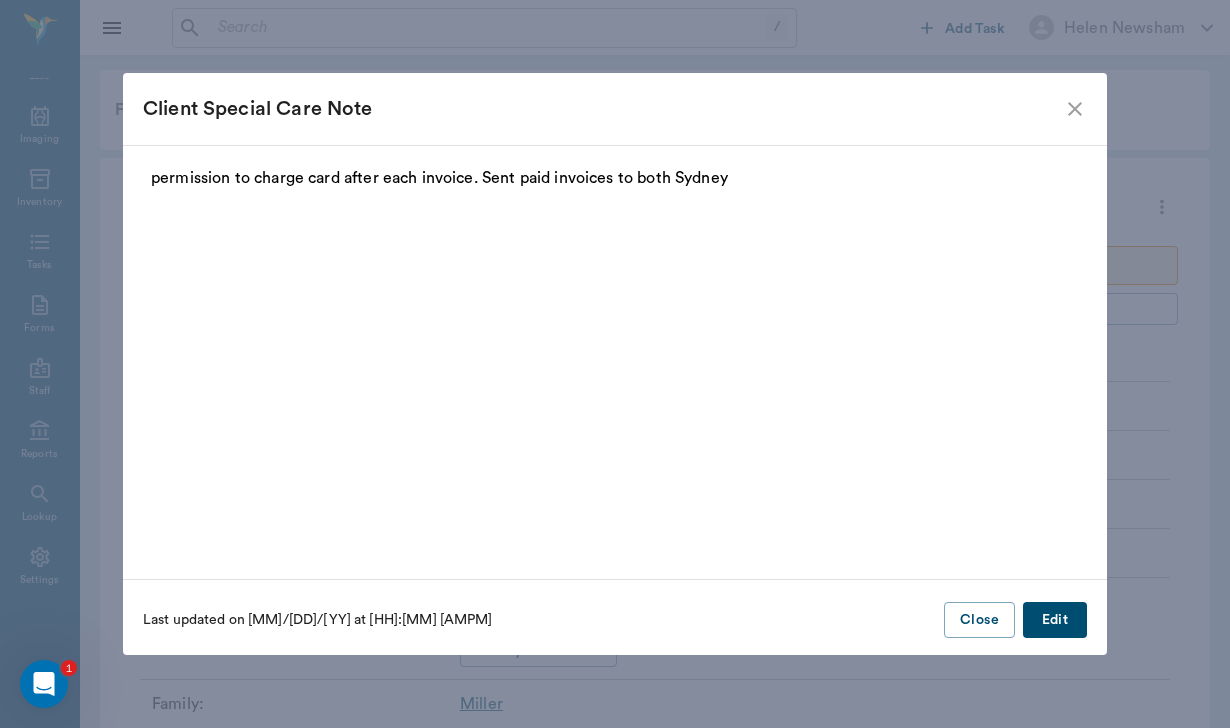 click on "permission to charge card after each invoice. Sent paid invoices to both Sydney" at bounding box center (615, 178) 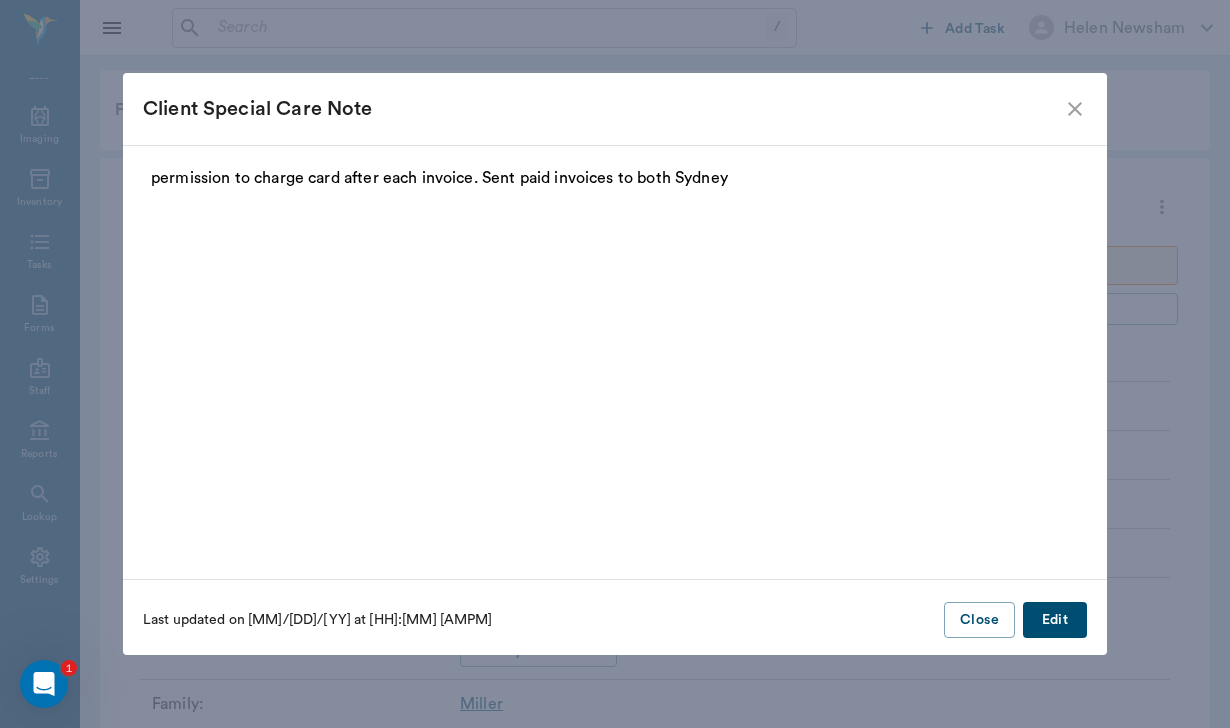 click on "permission to charge card after each invoice. Sent paid invoices to both Sydney" at bounding box center [615, 178] 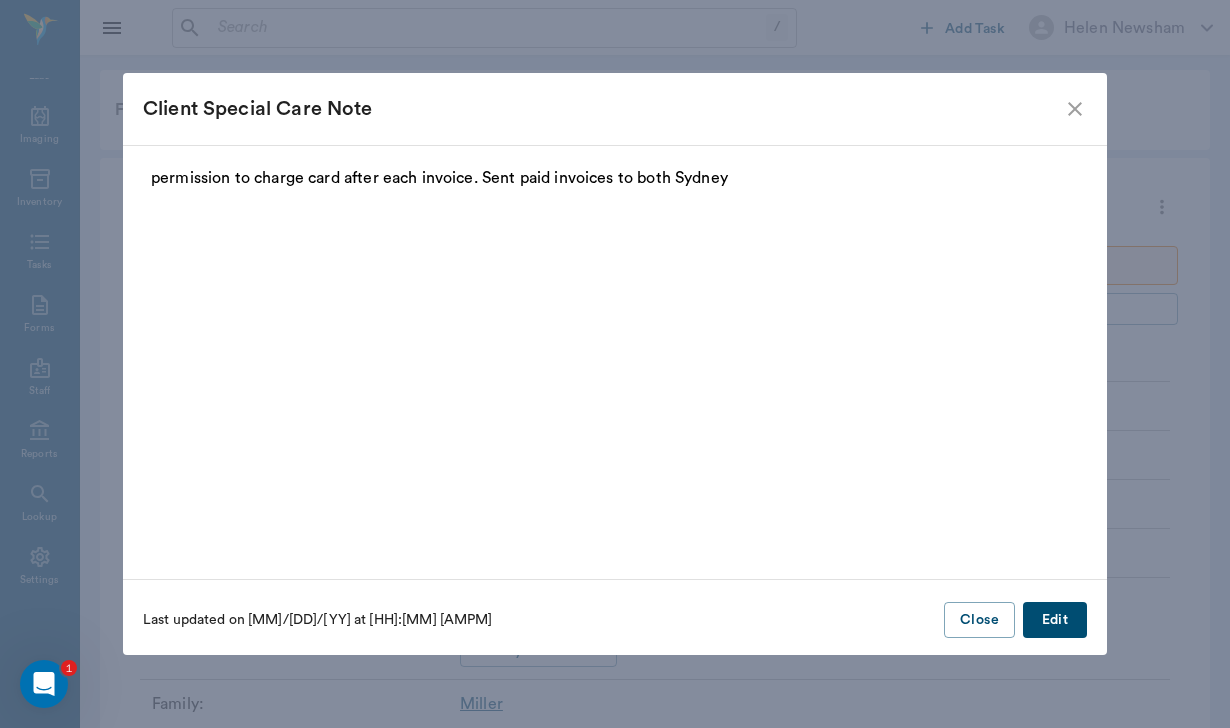 click on "permission to charge card after each invoice. Sent paid invoices to both Sydney" at bounding box center (615, 178) 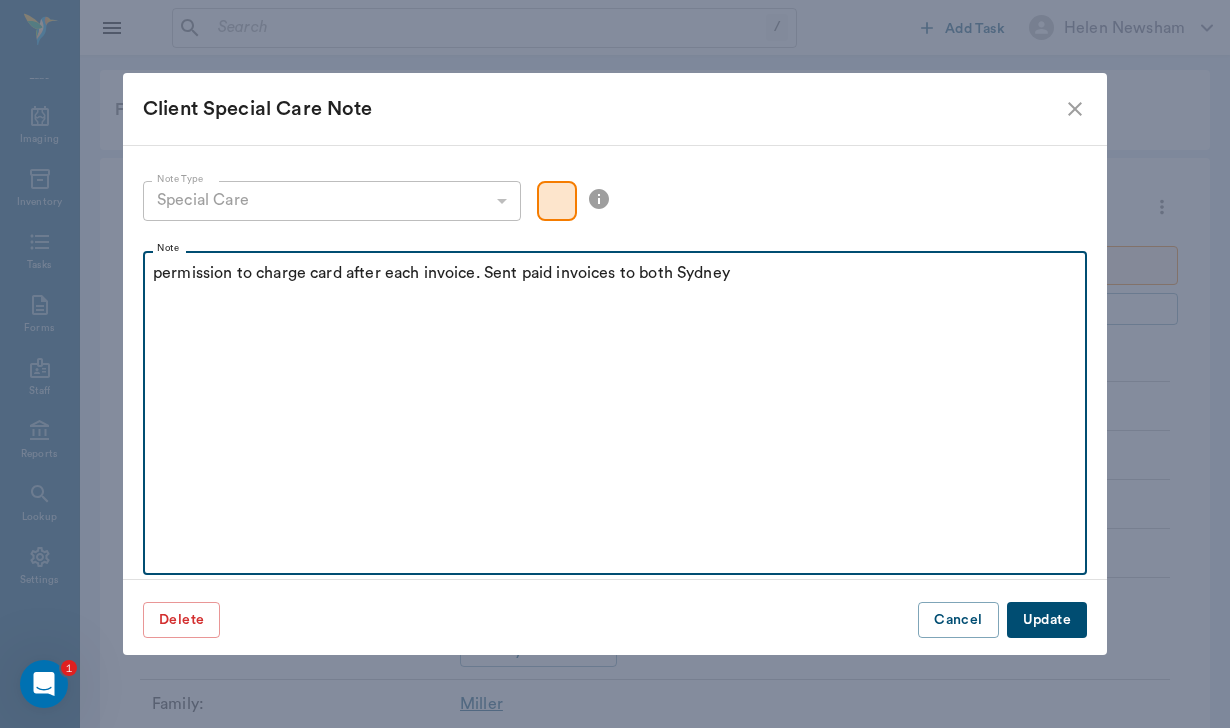 click on "permission to charge card after each invoice. Sent paid invoices to both Sydney" at bounding box center [615, 273] 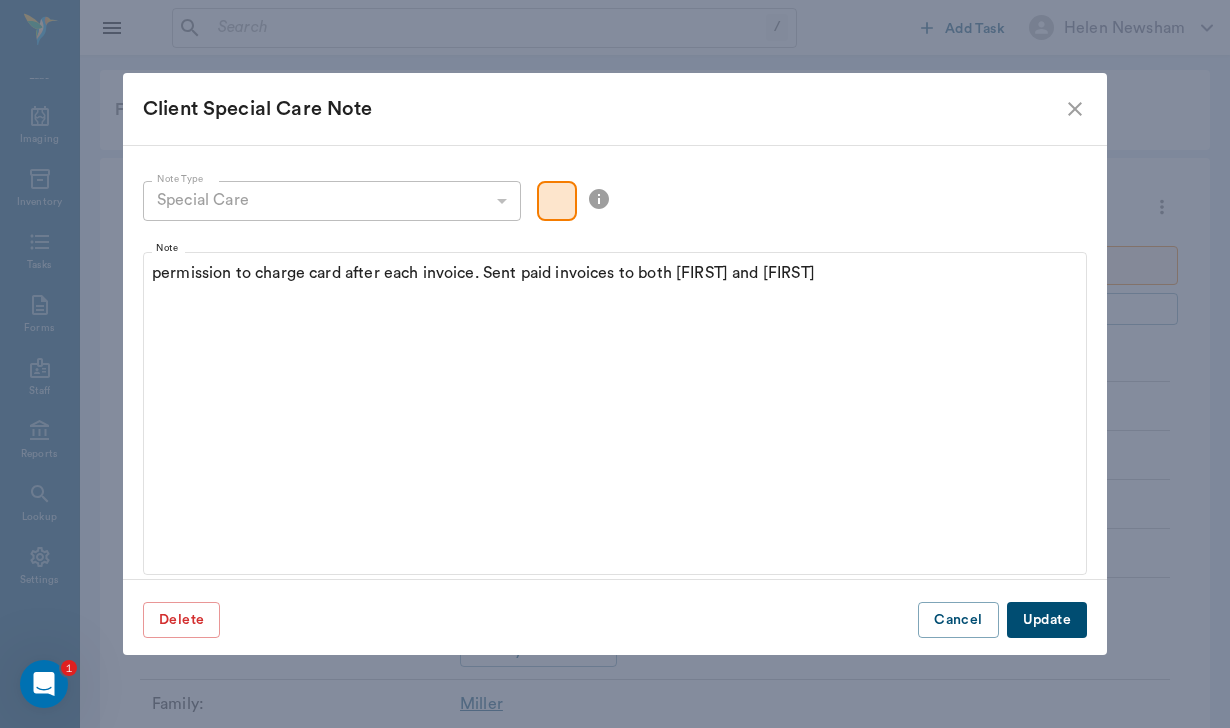 click on "Update" at bounding box center (1047, 620) 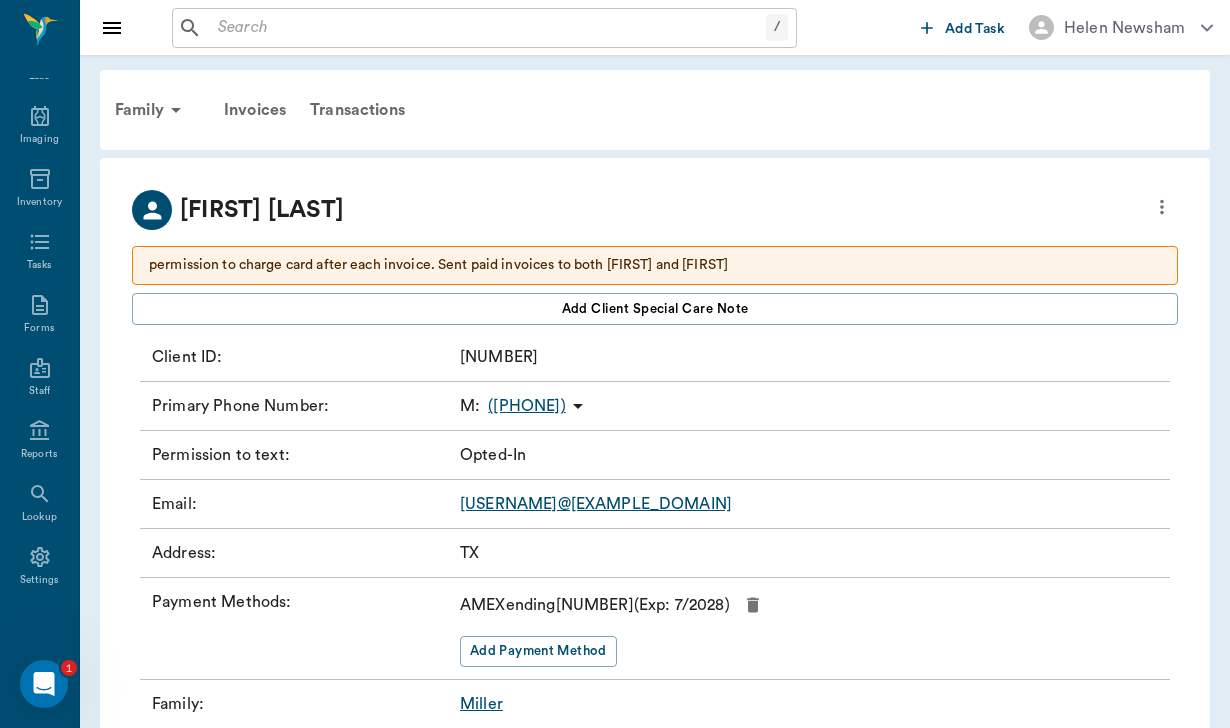 scroll, scrollTop: 0, scrollLeft: 0, axis: both 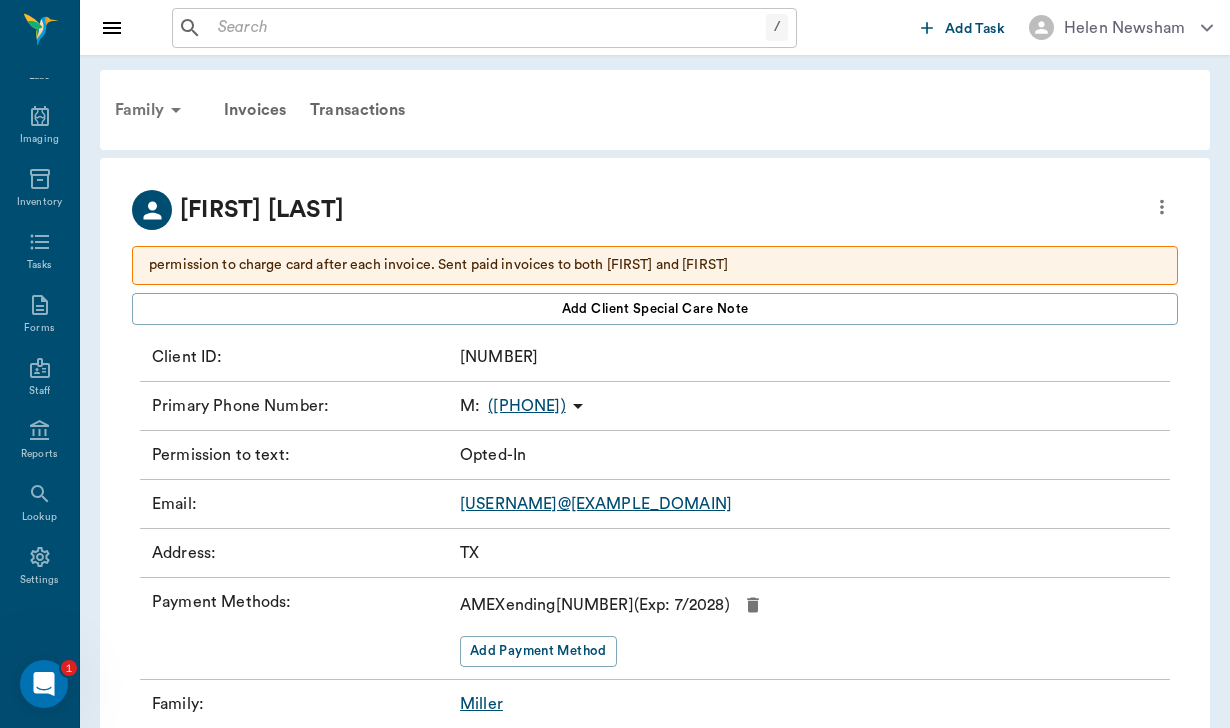 click on "Family" at bounding box center (151, 110) 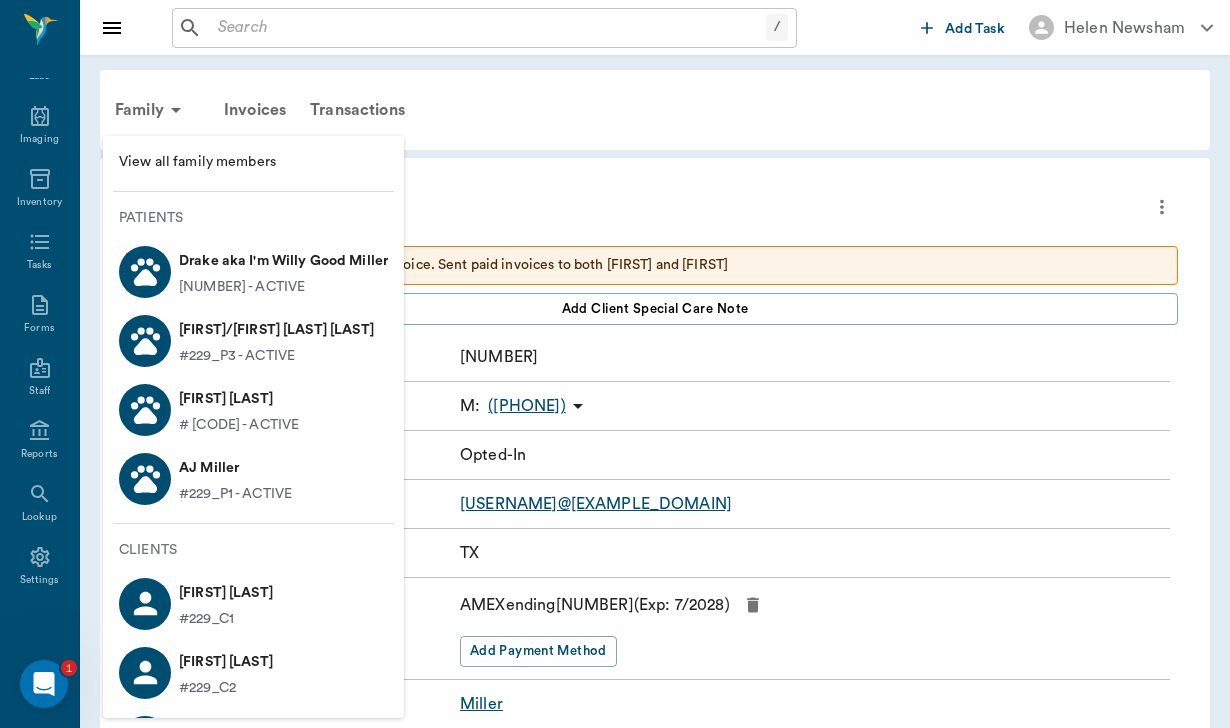 click on "Drake aka I'm Willy Good Miller" at bounding box center (283, 261) 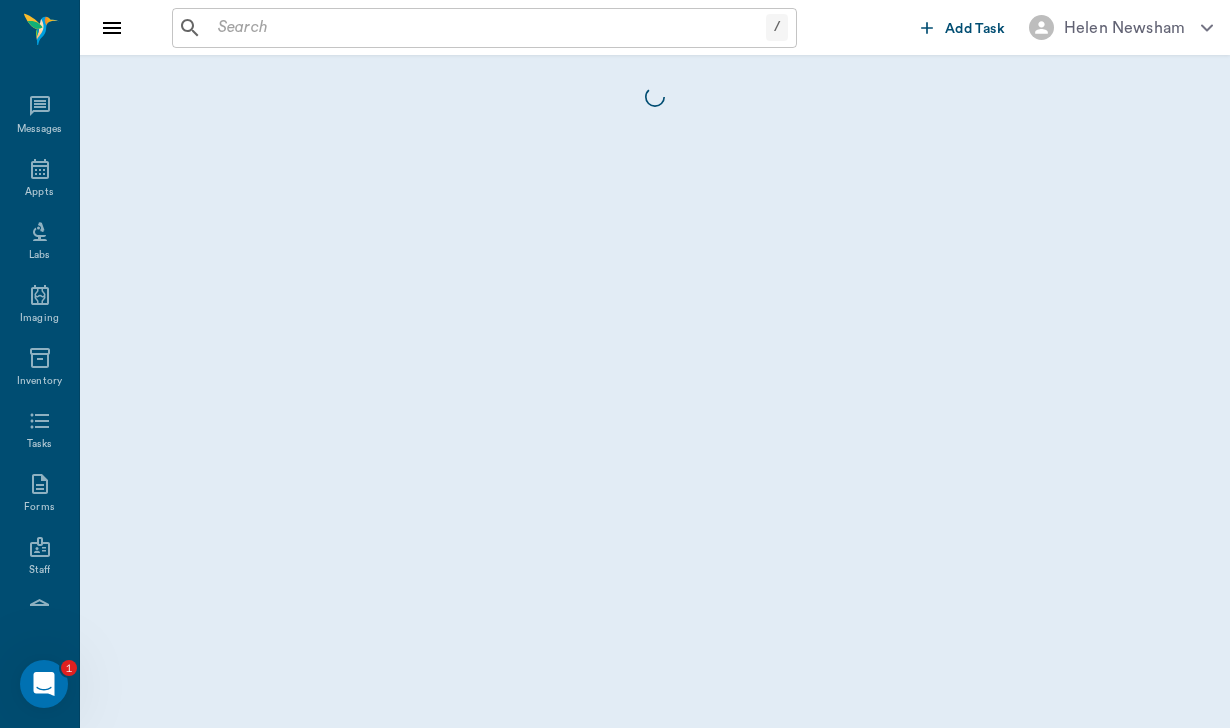 scroll, scrollTop: 184, scrollLeft: 0, axis: vertical 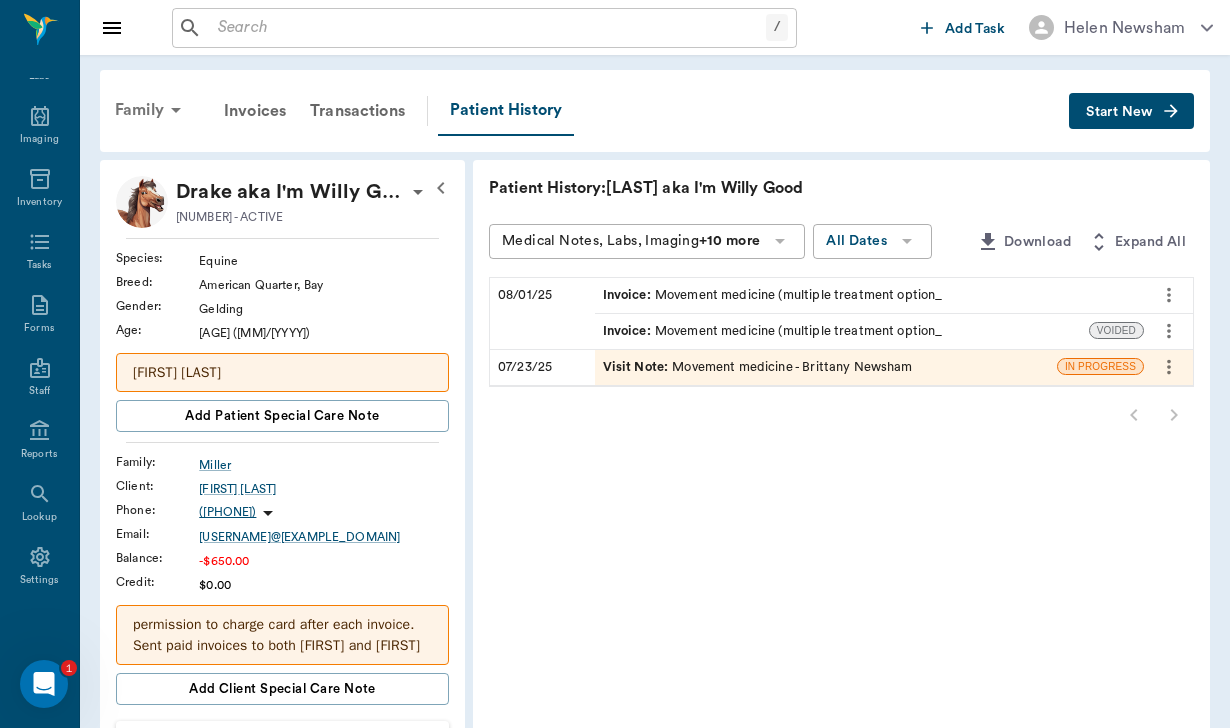 click on "Family" at bounding box center [151, 110] 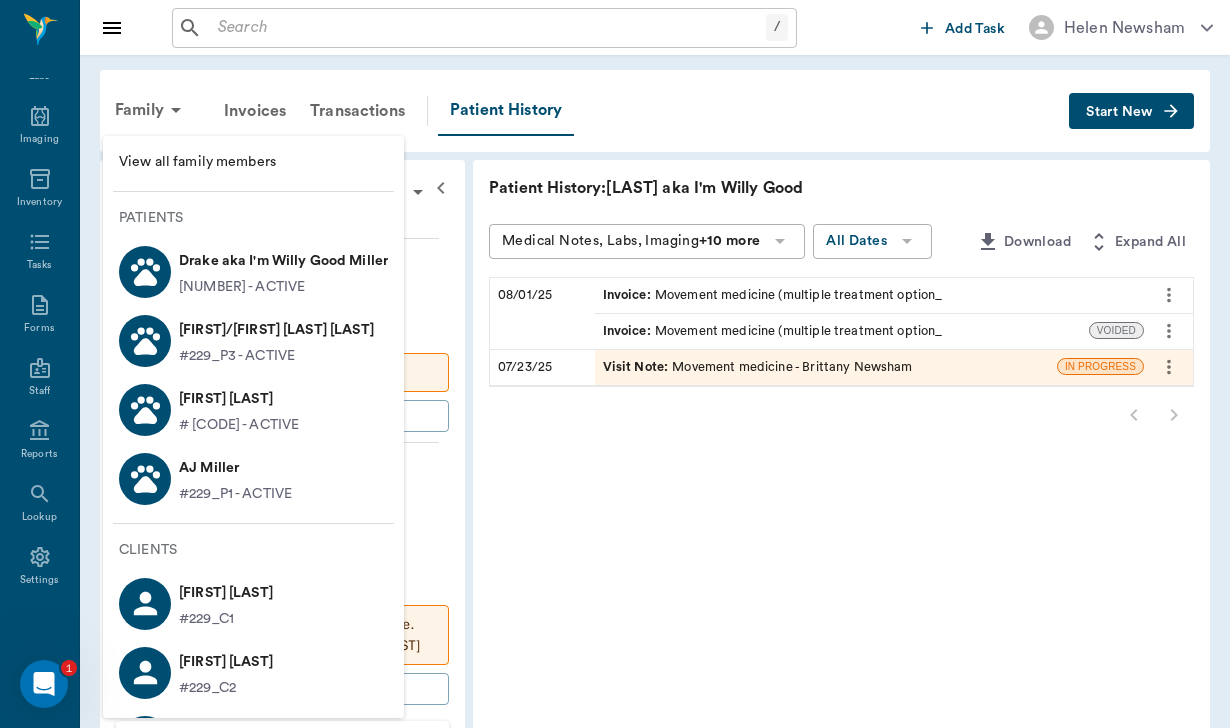 click on "AJ Miller" at bounding box center (235, 468) 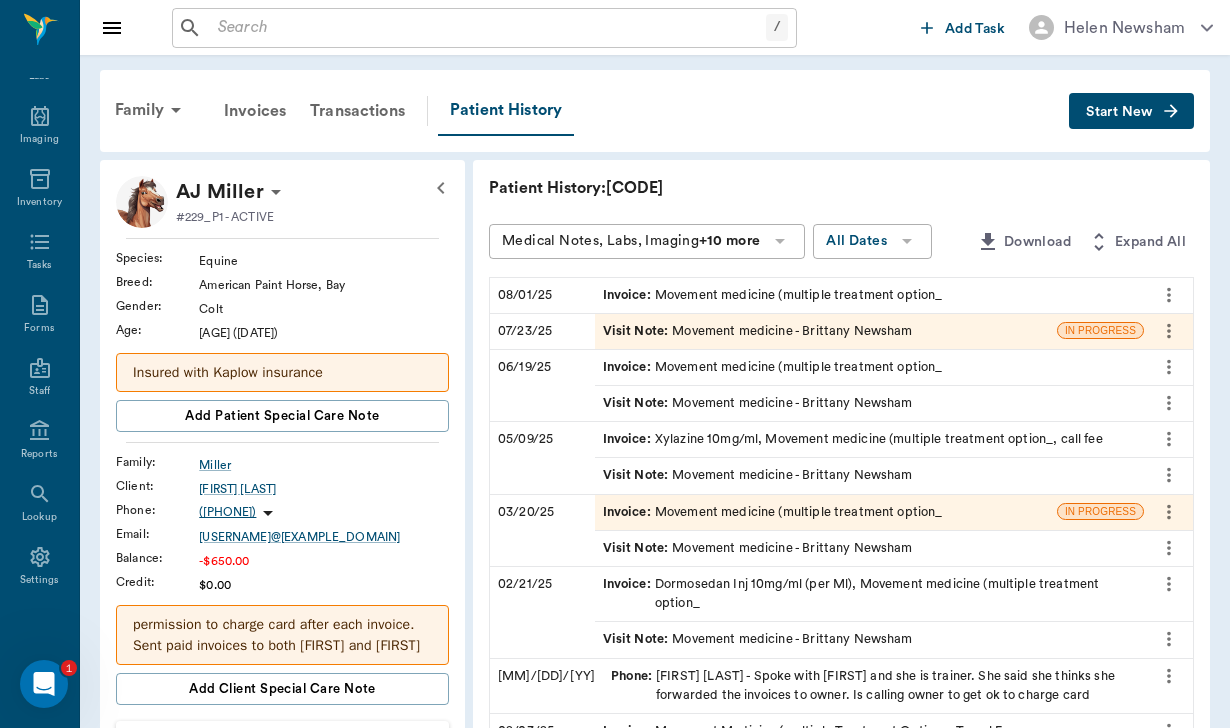 scroll, scrollTop: 0, scrollLeft: 0, axis: both 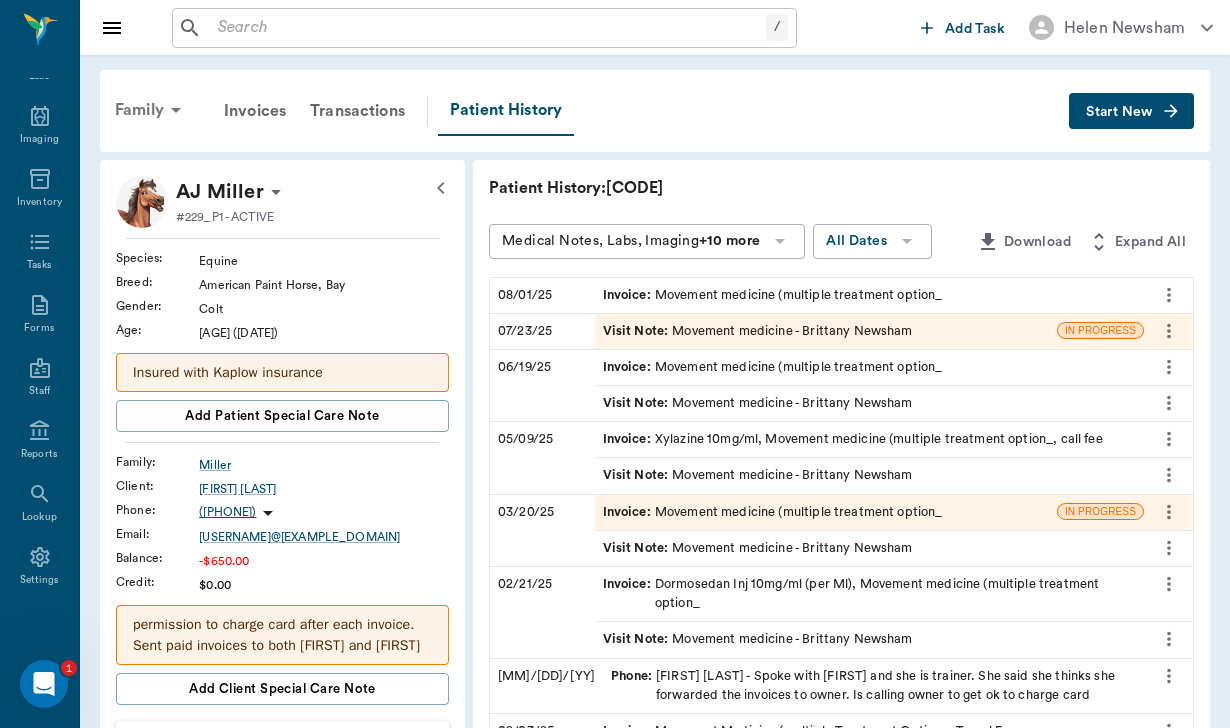click on "Family" at bounding box center (151, 110) 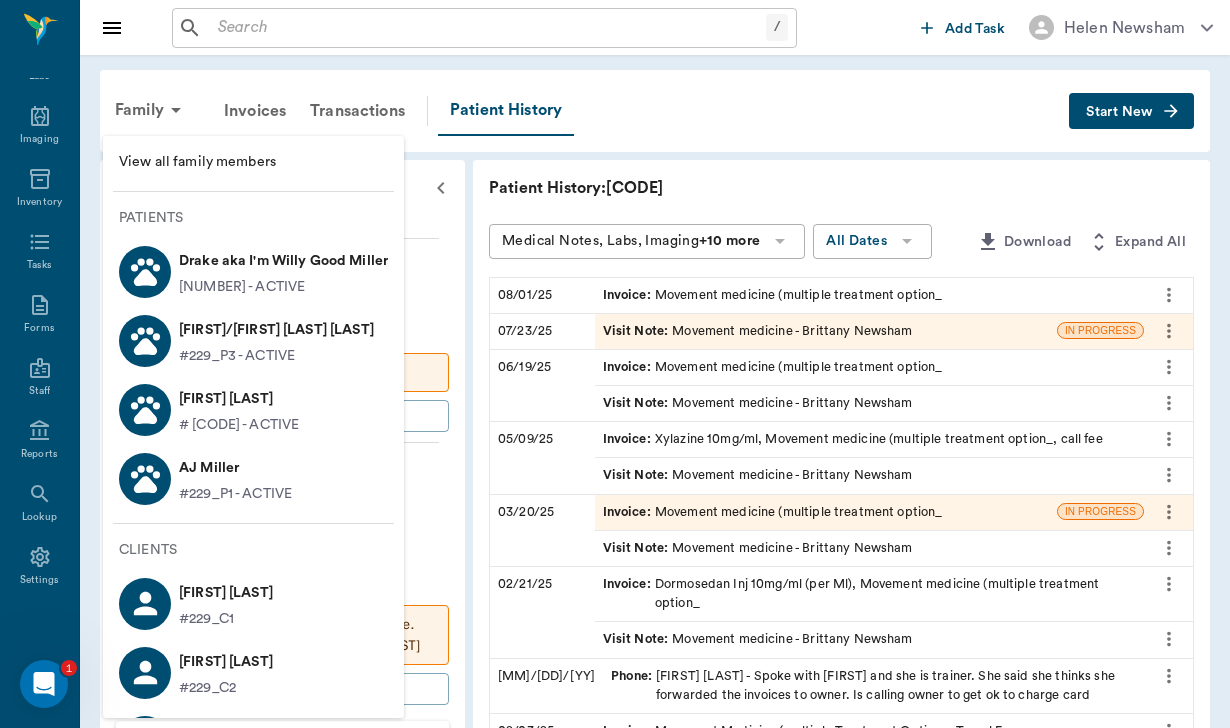 click on "Sam/Mmm Mmm Good Miller" at bounding box center [276, 330] 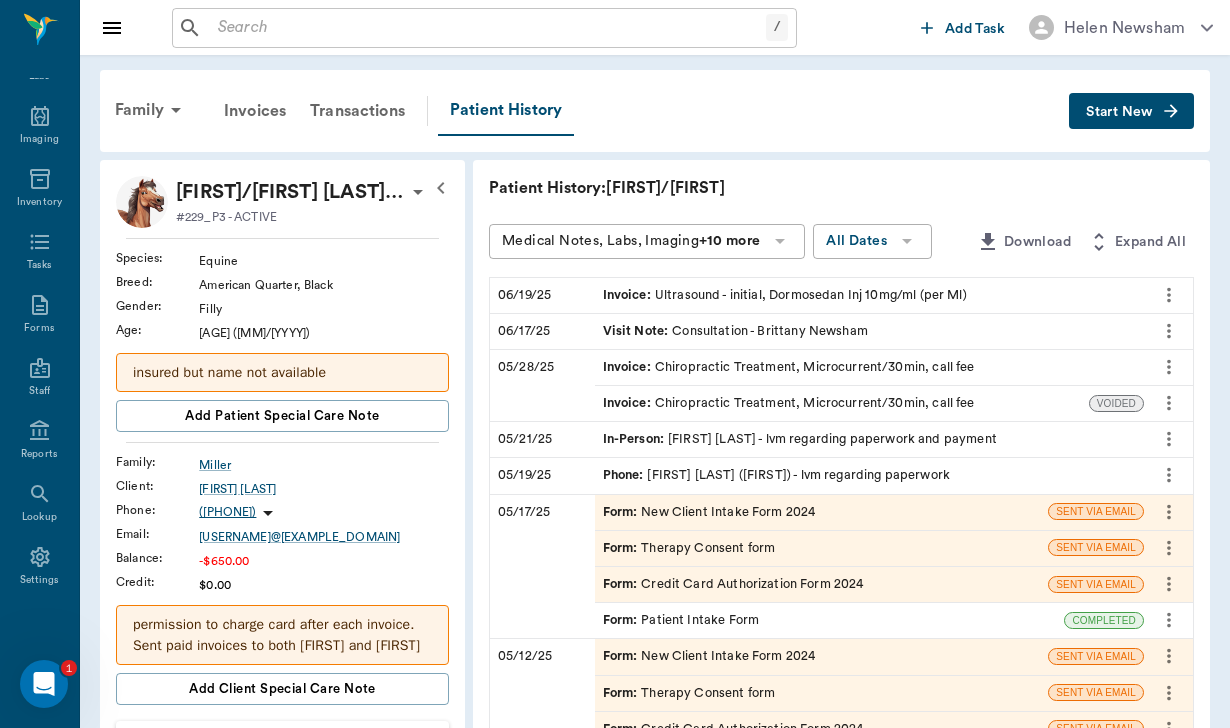 scroll, scrollTop: 0, scrollLeft: 0, axis: both 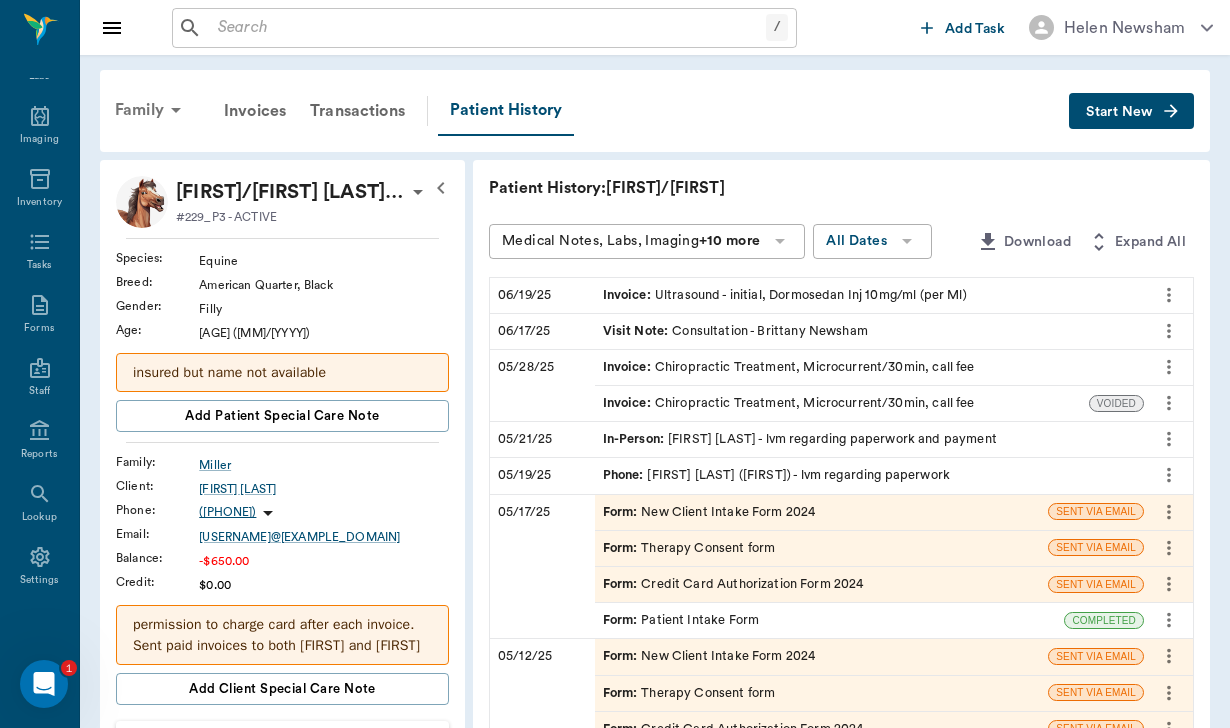 click on "Family" at bounding box center (151, 110) 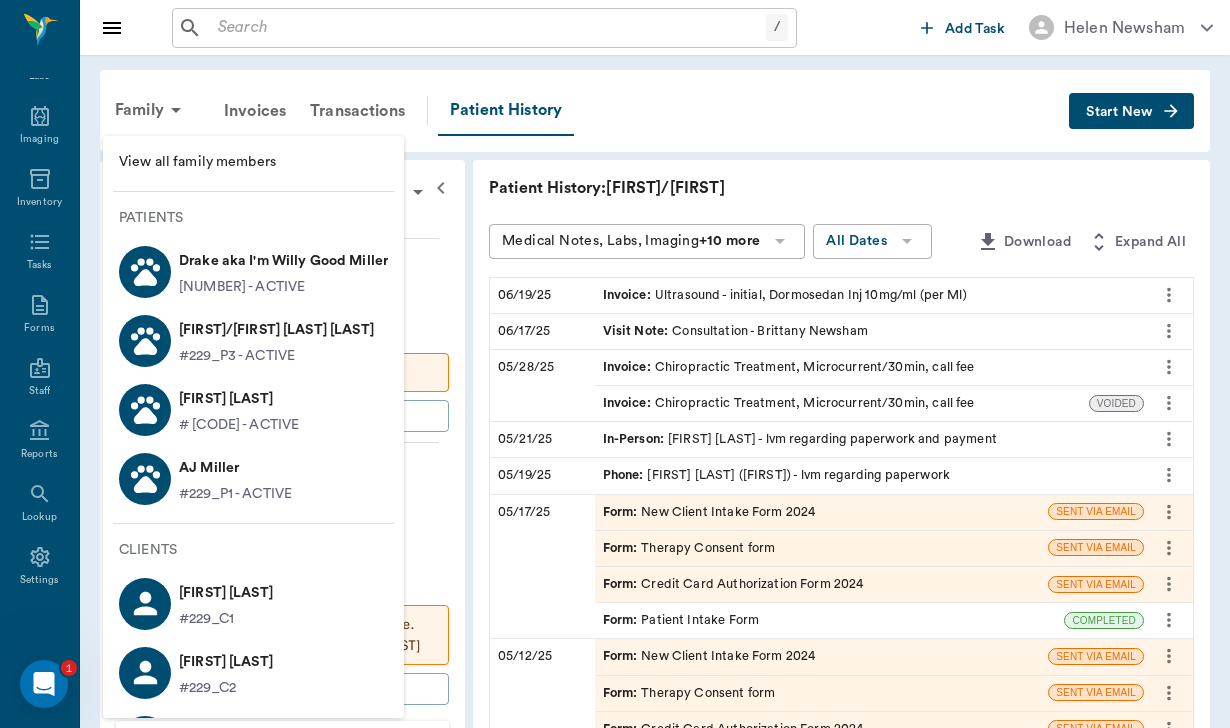 click on "Drake aka I'm Willy Good Miller" at bounding box center (283, 261) 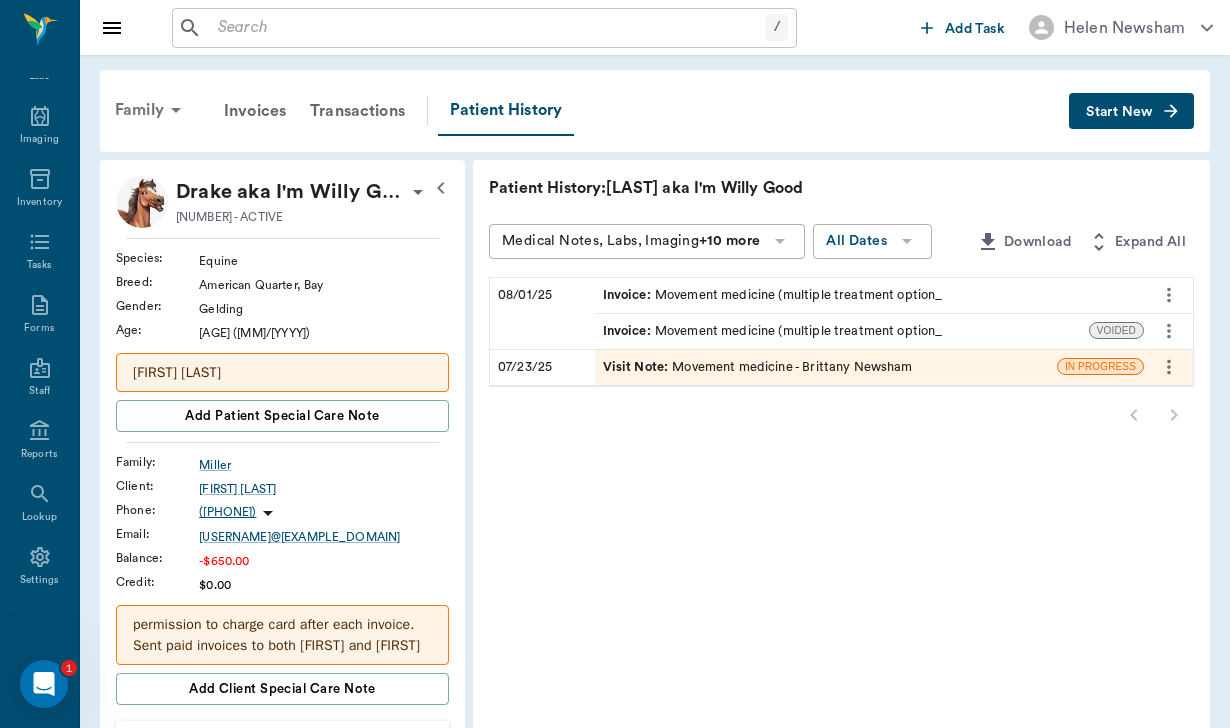 click on "Family" at bounding box center (151, 110) 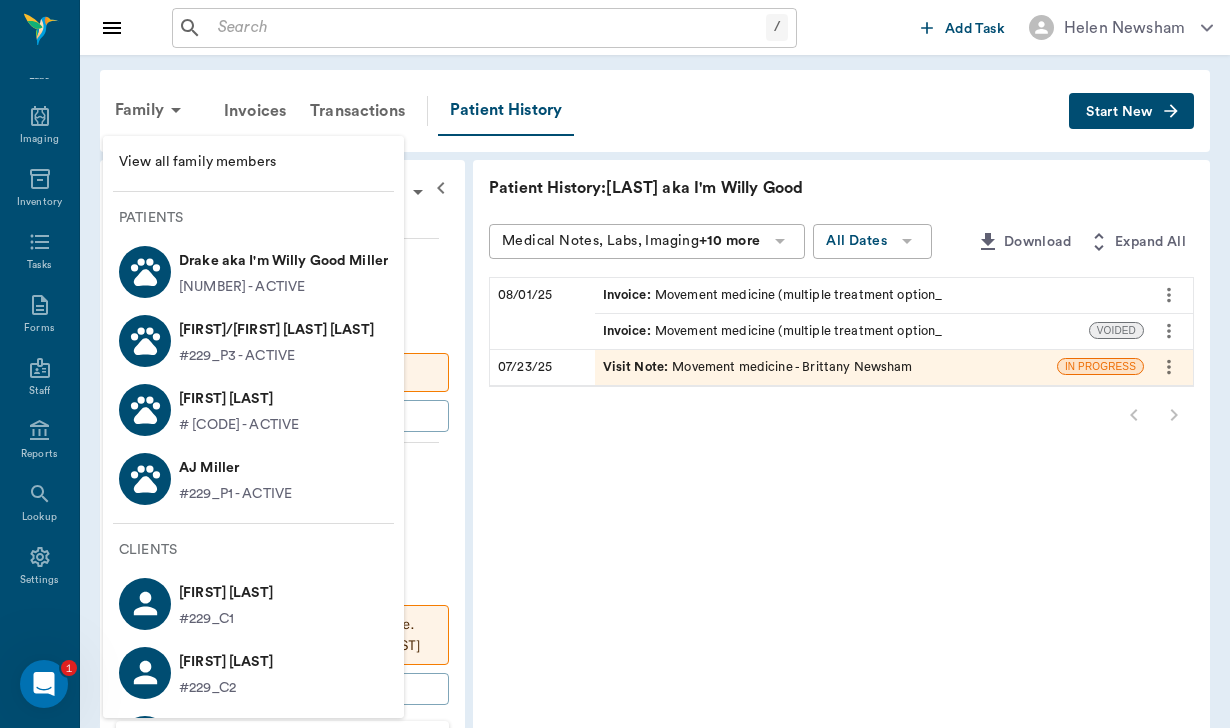 click at bounding box center (615, 364) 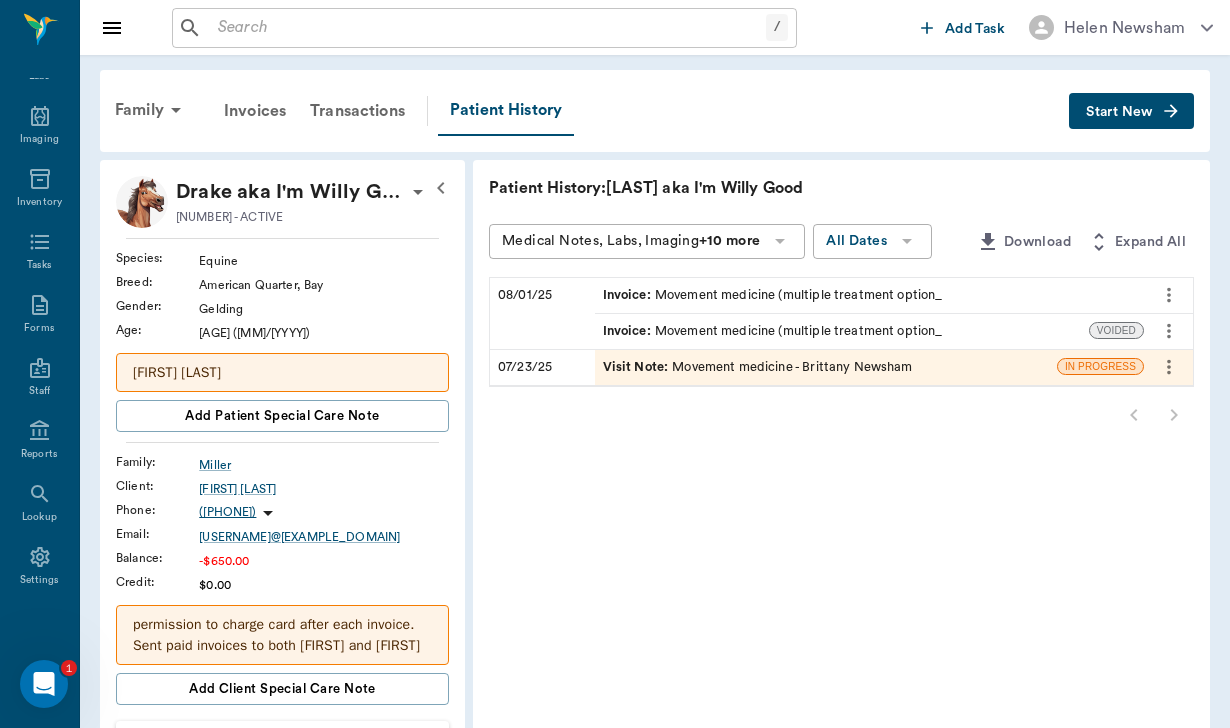 click on "Transactions" at bounding box center (357, 111) 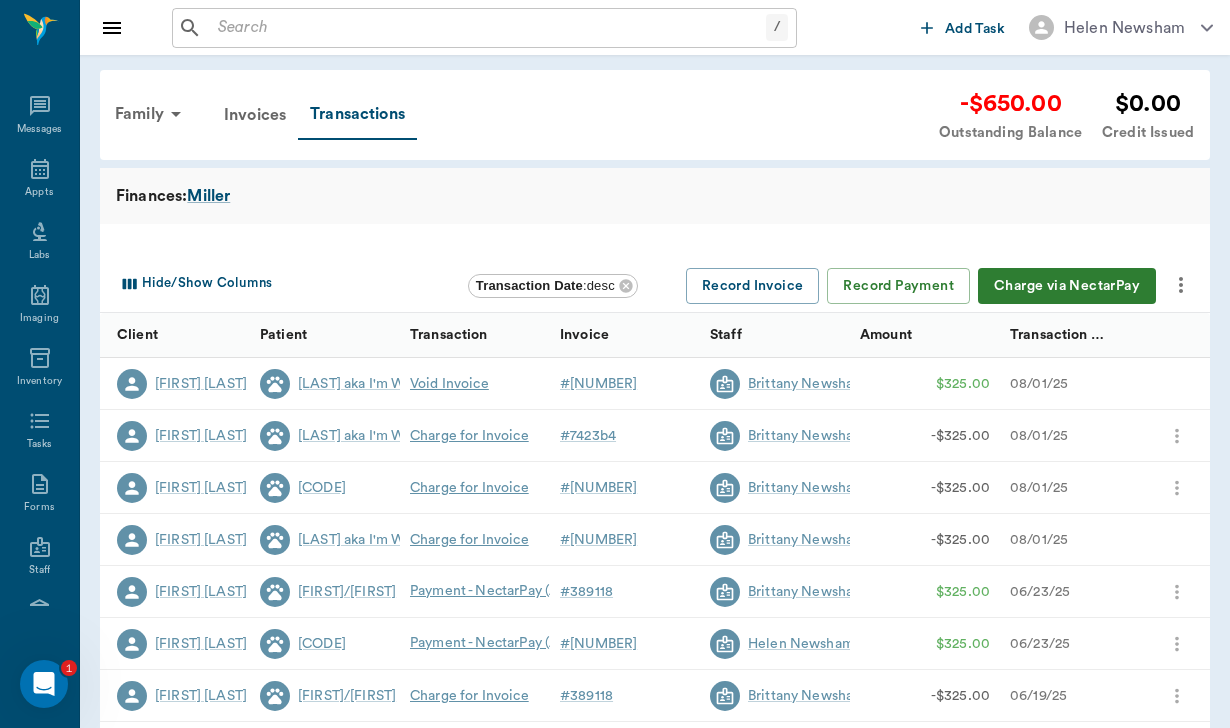 scroll, scrollTop: 184, scrollLeft: 0, axis: vertical 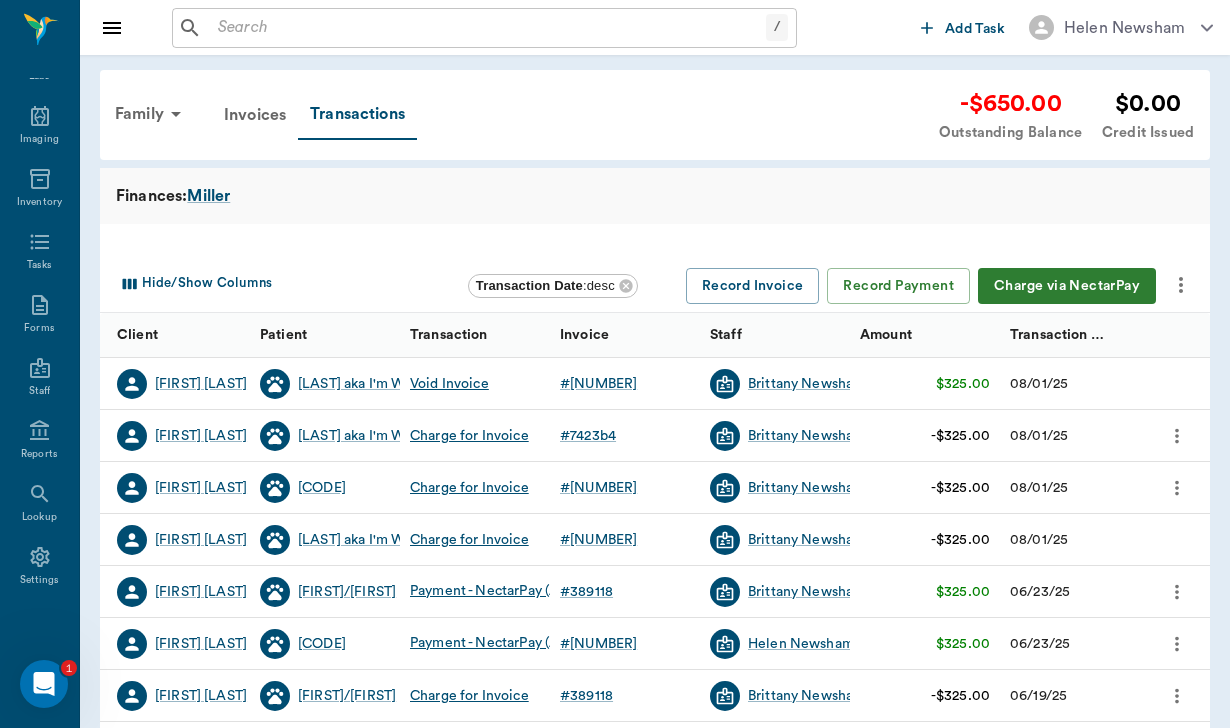 click on "Charge via NectarPay" at bounding box center (1067, 286) 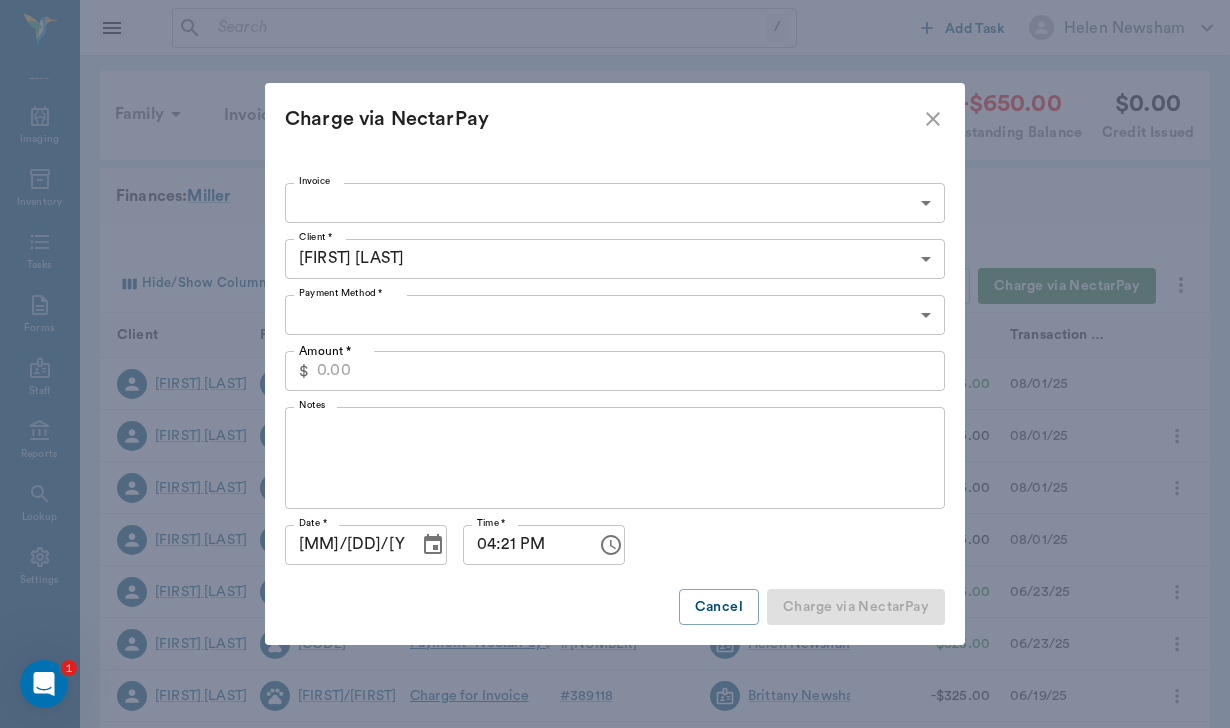 type on "CREDIT_CARDS_ON_FILE" 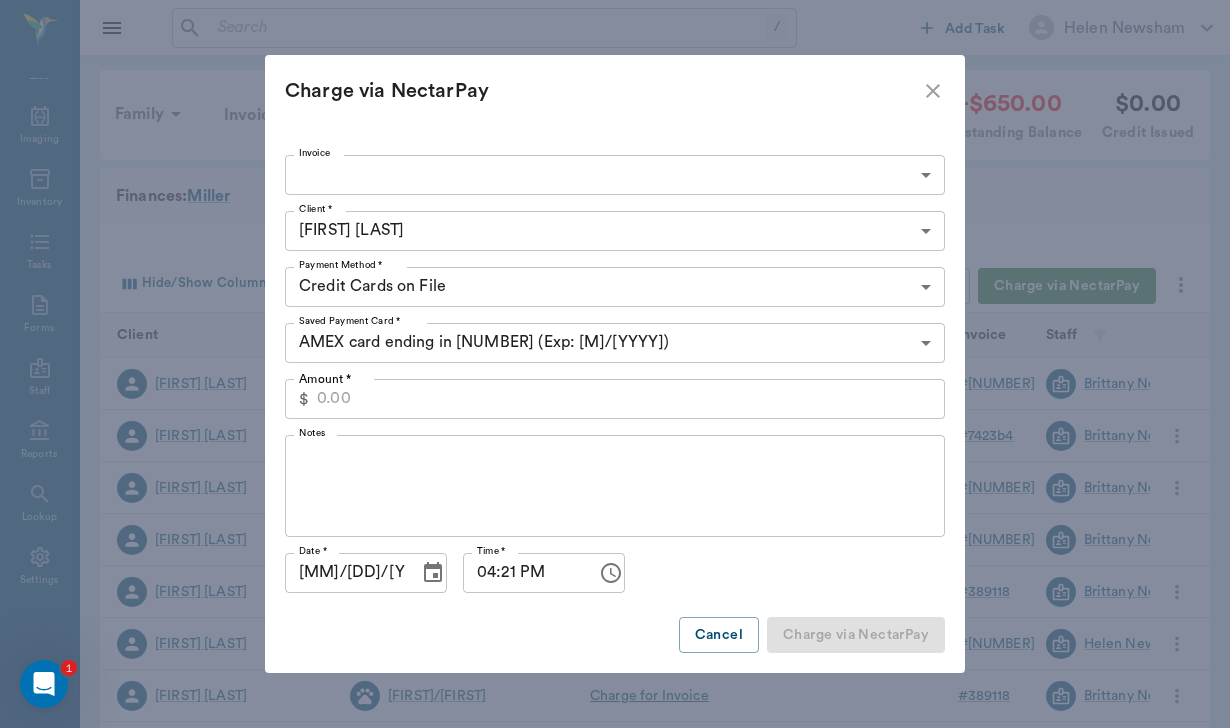 click on "/ ​ Add Task Helen Newsham Nectar Messages Appts Labs Imaging Inventory Tasks Forms Staff Reports Lookup Settings Family Invoices Transactions -$650.00 Outstanding Balance $0.00 Credit Issued Finances:    Miller Hide/Show Columns Transaction Date :  desc Record Invoice Record Payment Charge via NectarPay Client Patient Transaction Invoice Staff Amount Transaction Date Sydney Miller Drake aka I'm Willy Good Void Invoice # 7423a0 Brittany Newsham $325.00 08/01/25 Madeleine Bayless Drake aka I'm Willy Good Charge for Invoice # 7423b4 Brittany Newsham -$325.00 08/01/25 Madeleine Bayless AJ Charge for Invoice # 7423ab Brittany Newsham -$325.00 08/01/25 Sydney Miller Drake aka I'm Willy Good Charge for Invoice # 7423a0 Brittany Newsham -$325.00 08/01/25 Sydney Miller Sam/Mmm Mmm Good Payment - NectarPay (Amex ending in 1033) # 389118 Brittany Newsham $325.00 06/23/25 Sydney Miller AJ Payment - NectarPay (Amex ending in 1017) # 389102 Helen Newsham $325.00 06/23/25 Sydney Miller Sam/Mmm Mmm Good # 389118 AJ # #" at bounding box center [615, 615] 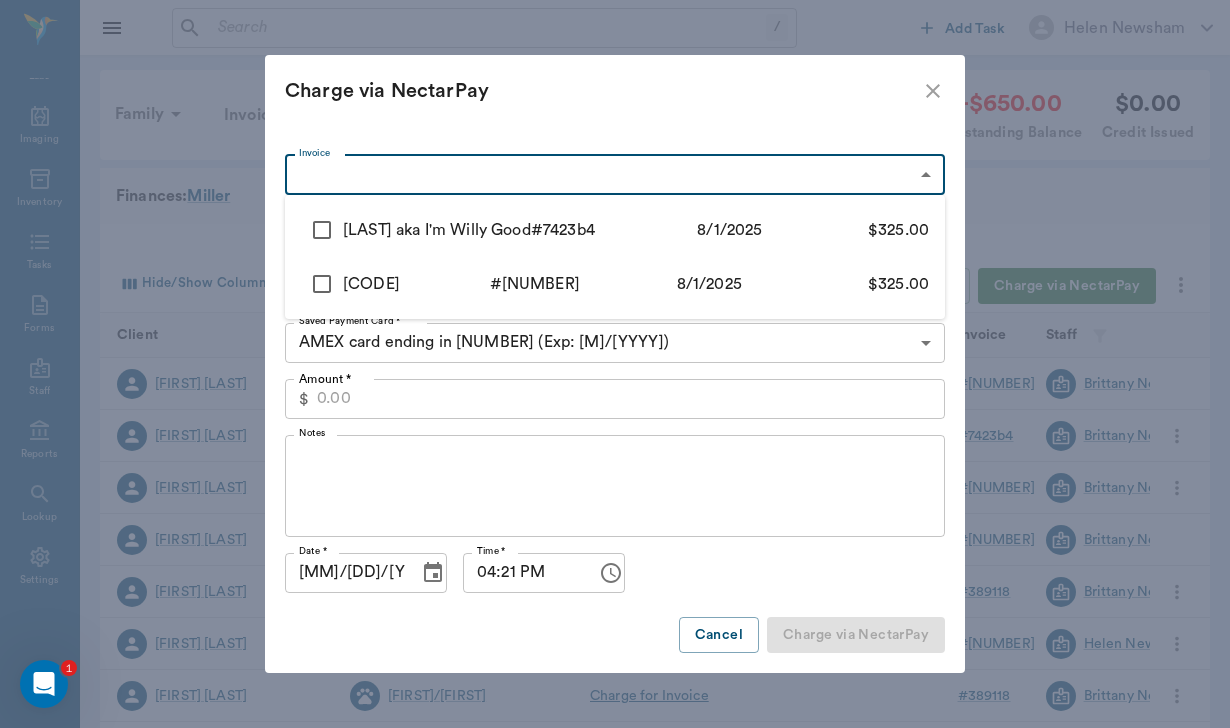 click at bounding box center (322, 230) 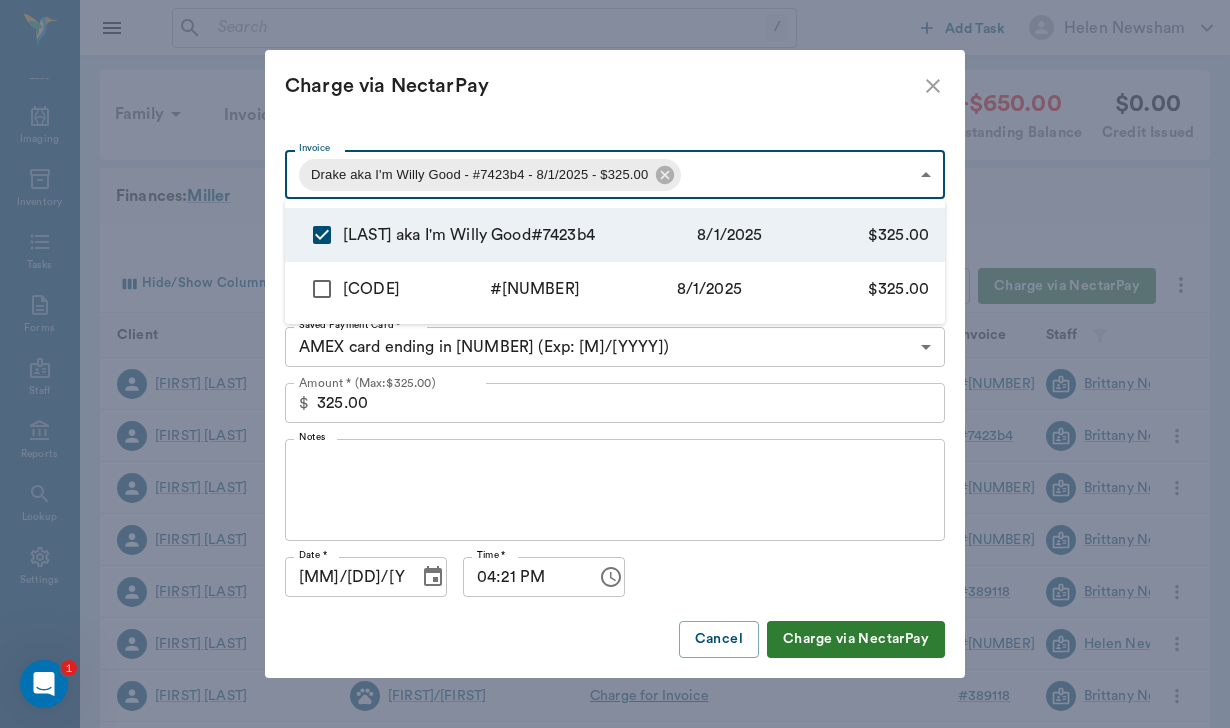 click at bounding box center [322, 289] 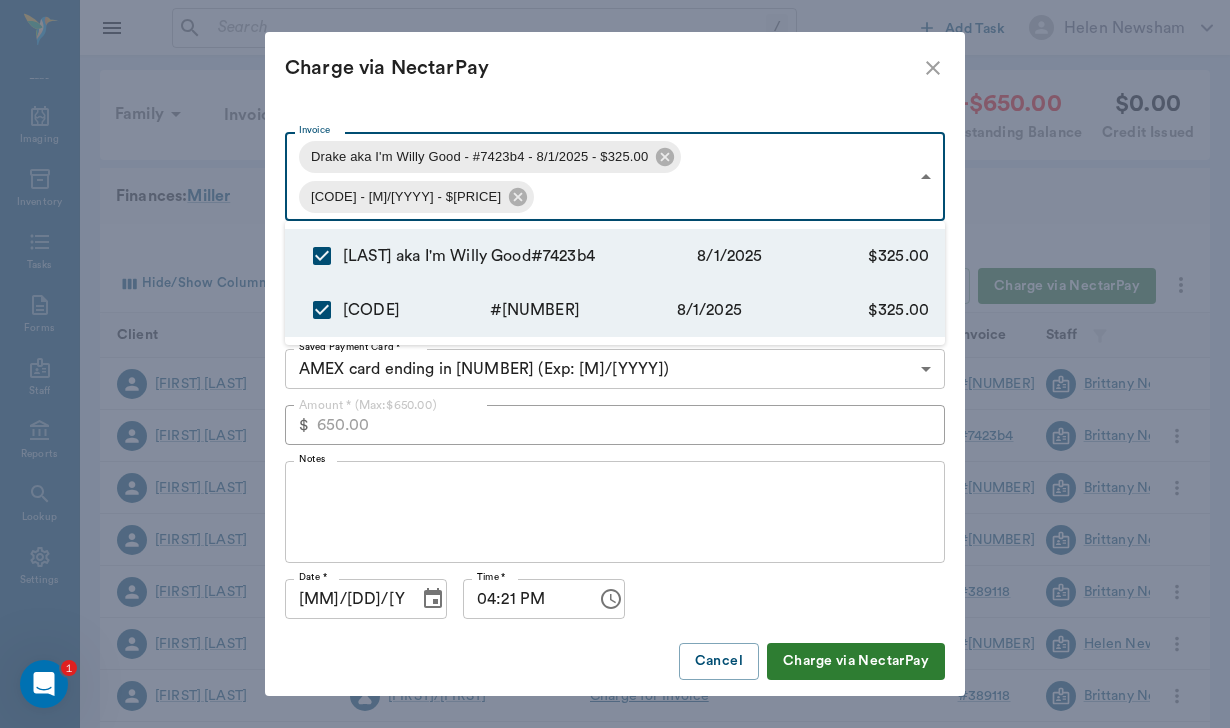click at bounding box center (615, 364) 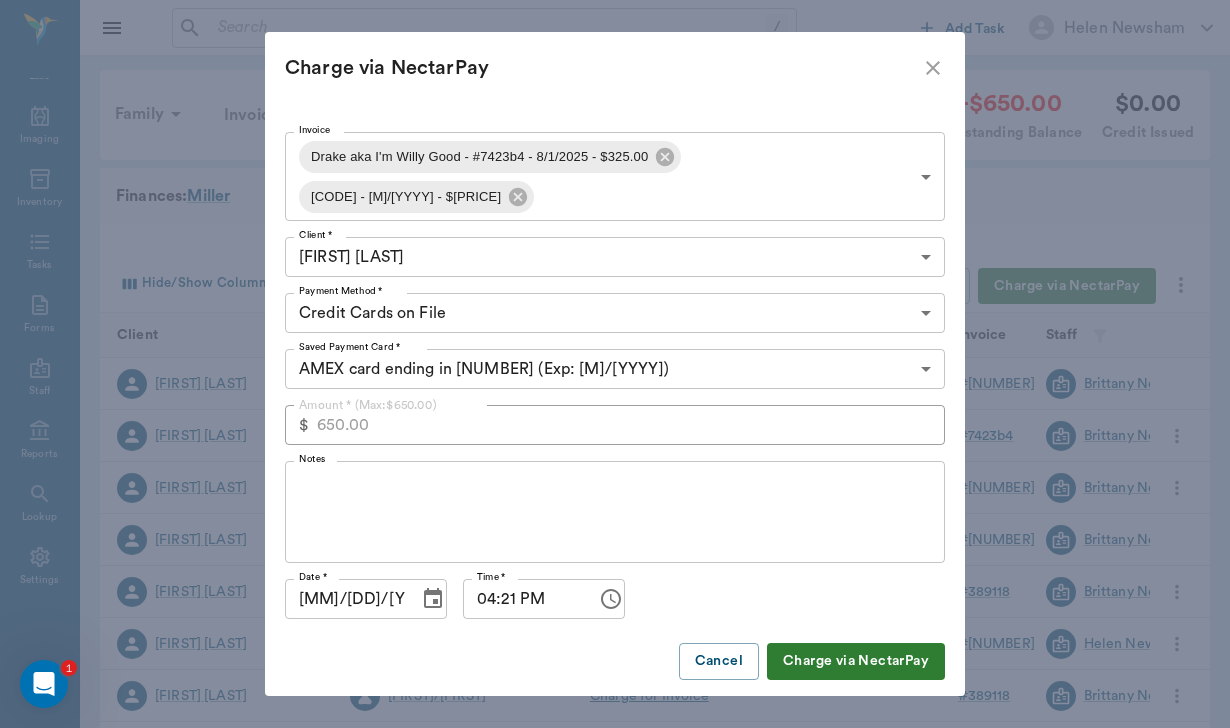 click on "x Notes" at bounding box center [615, 512] 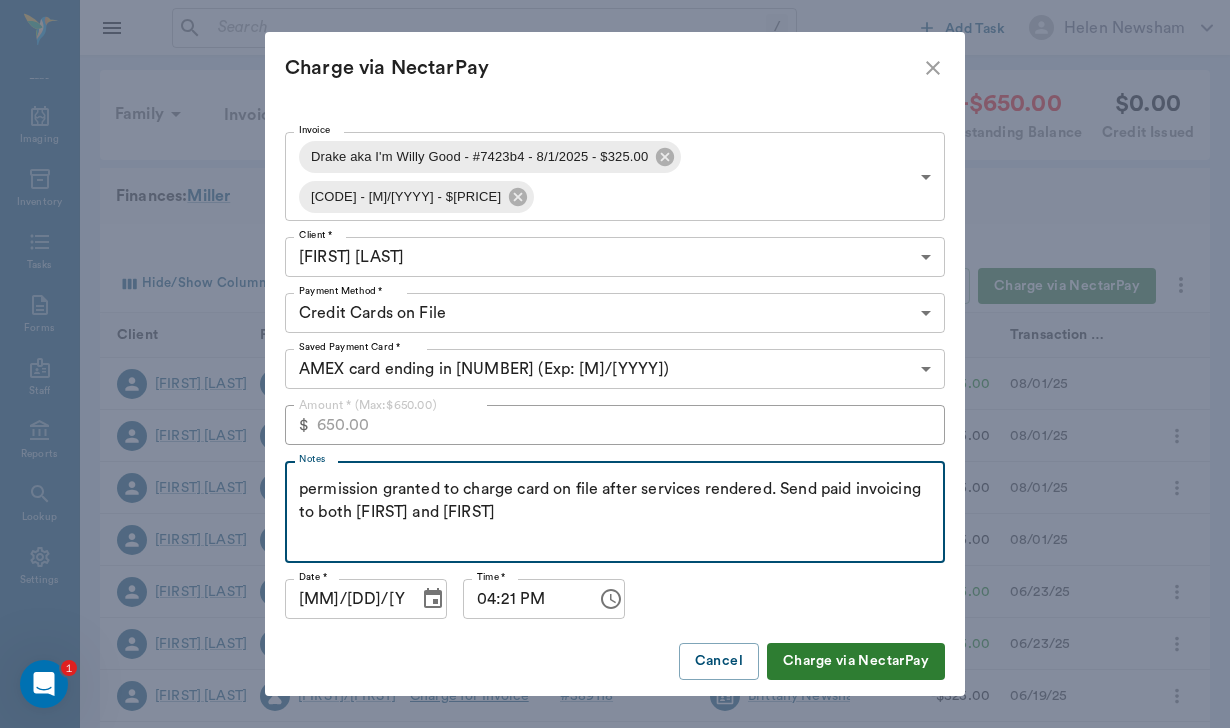 type on "permission granted to charge card on file after services rendered. Send paid invoicing to both Sydney and Madeline" 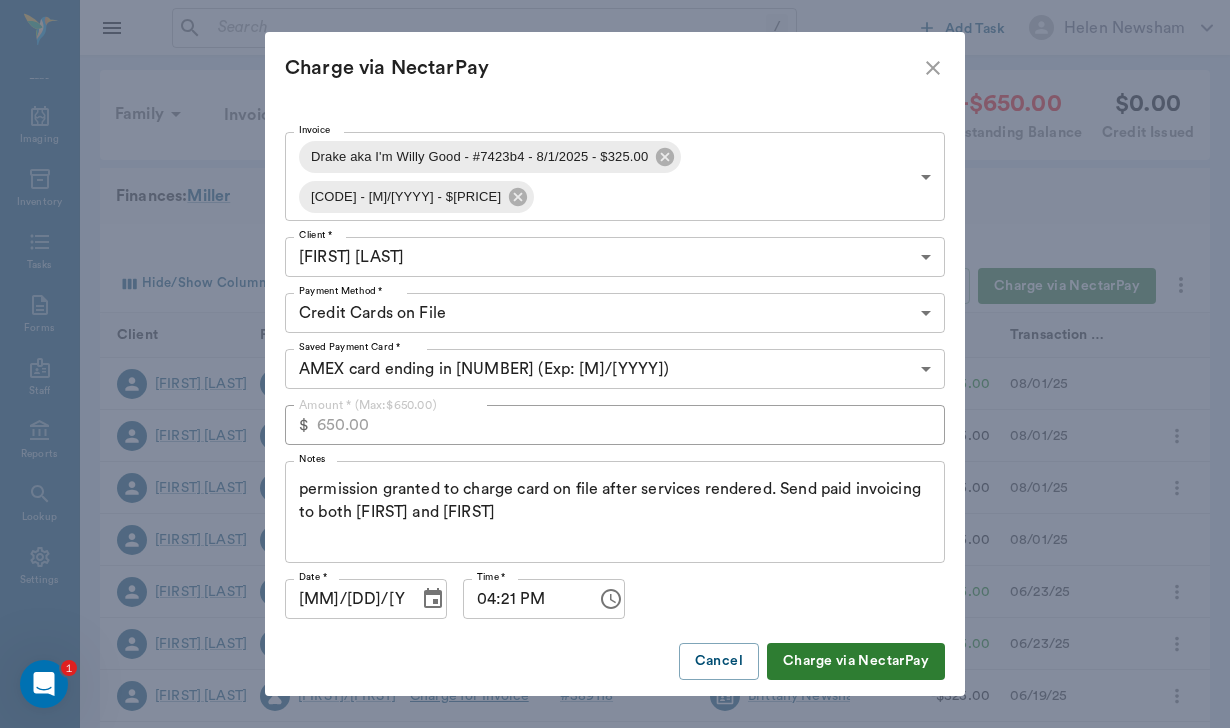 click on "Charge via NectarPay" at bounding box center [856, 661] 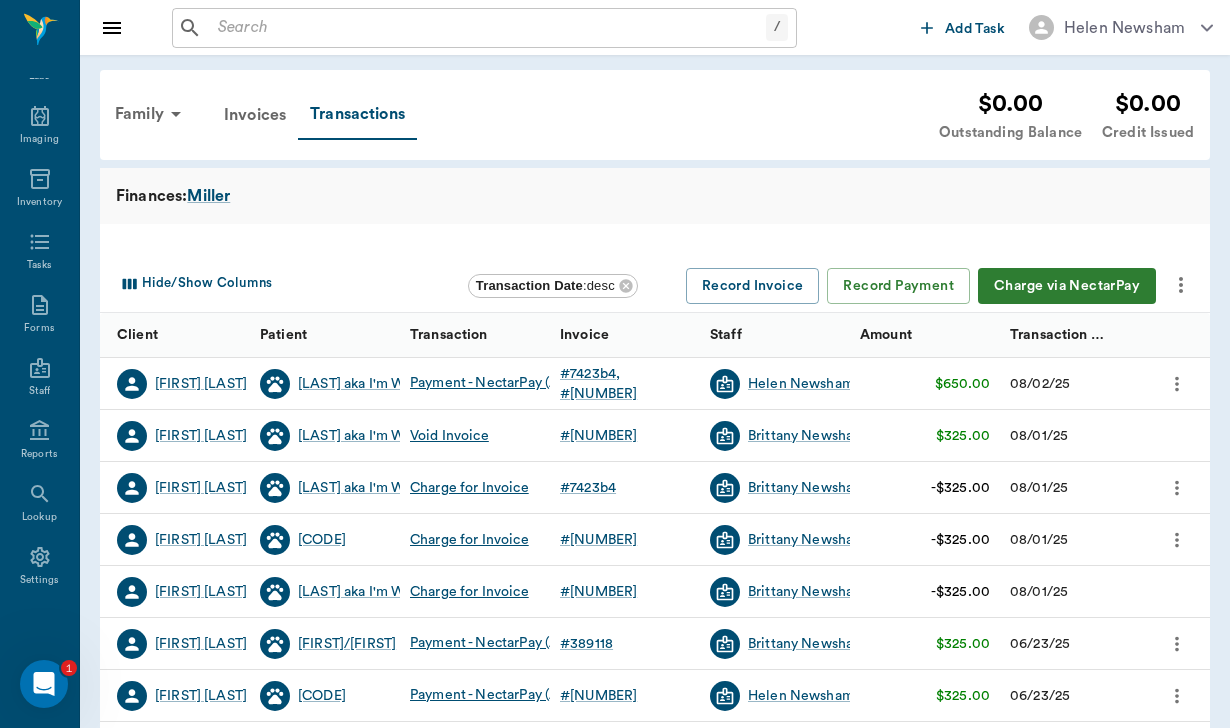 click at bounding box center [1181, 286] 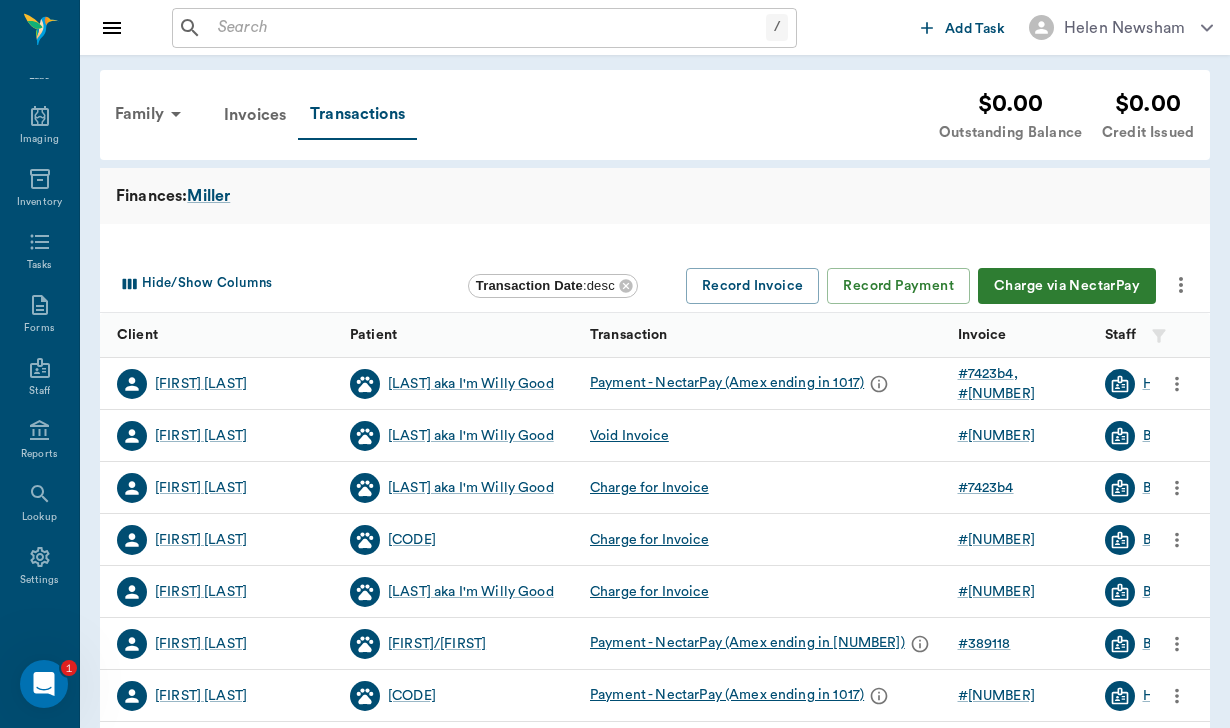 click 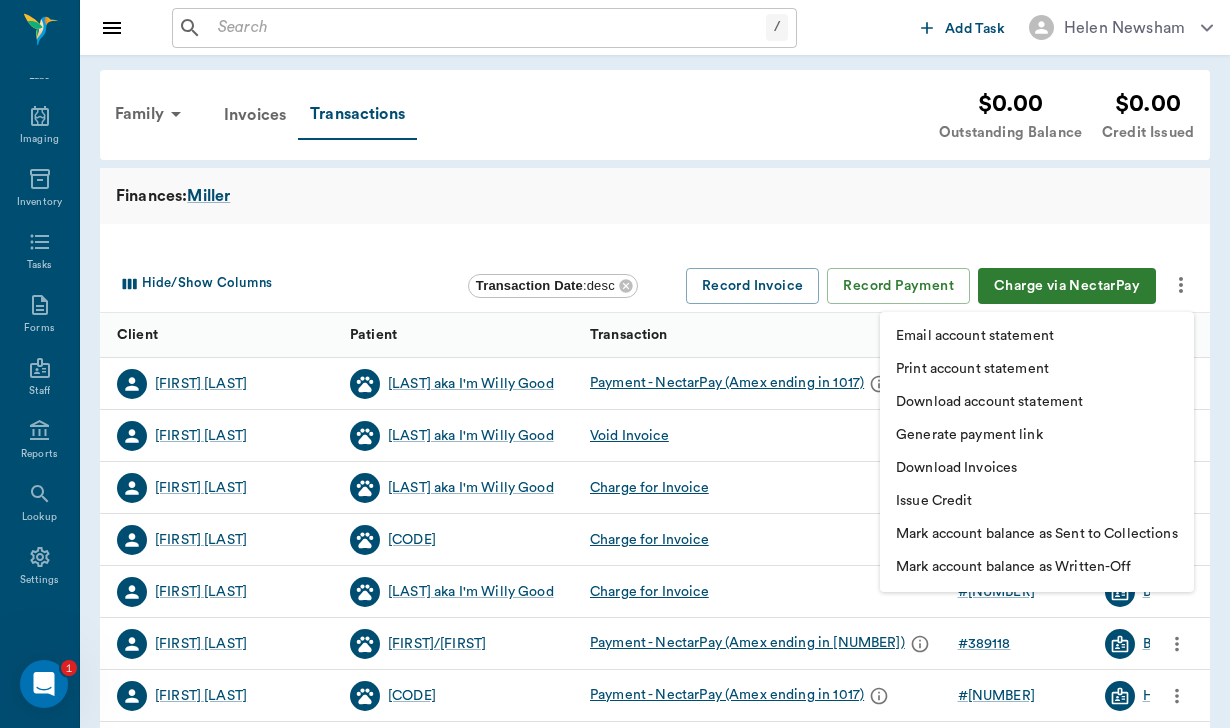 click on "Download account statement" at bounding box center (989, 402) 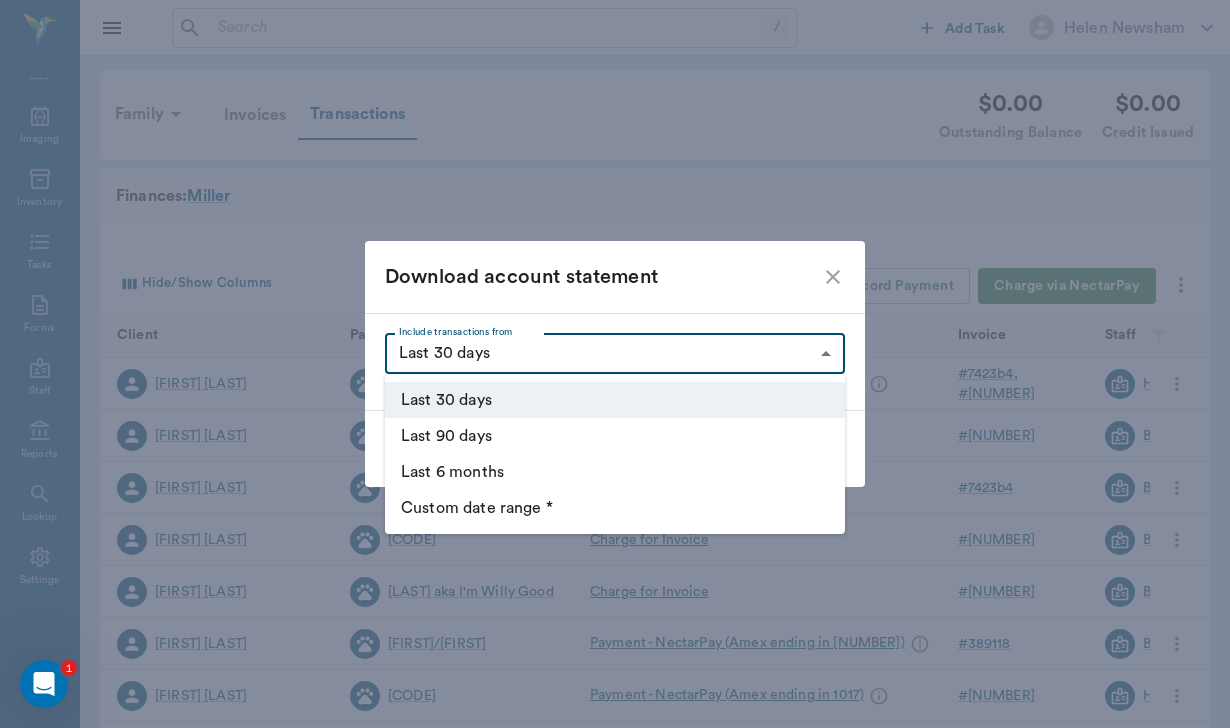 click on "/ ​ Add Task Helen Newsham Nectar Messages Appts Labs Imaging Inventory Tasks Forms Staff Reports Lookup Settings Family Invoices Transactions $0.00 Outstanding Balance $0.00 Credit Issued Finances:    Miller Hide/Show Columns Transaction Date :  desc Record Invoice Record Payment Charge via NectarPay Client Patient Transaction Invoice Staff Amount Transaction Date Sydney Miller Drake aka I'm Willy Good Payment - NectarPay (Amex ending in 1017) # 7423b4 # 7423ab Helen Newsham $650.00 08/02/25 Sydney Miller Drake aka I'm Willy Good Void Invoice # 7423a0 Brittany Newsham $325.00 08/01/25 Madeleine Bayless Drake aka I'm Willy Good Charge for Invoice # 7423b4 Brittany Newsham -$325.00 08/01/25 Madeleine Bayless AJ Charge for Invoice # 7423ab Brittany Newsham -$325.00 08/01/25 Sydney Miller Drake aka I'm Willy Good Charge for Invoice # 7423a0 Brittany Newsham -$325.00 08/01/25 Sydney Miller Sam/Mmm Mmm Good Payment - NectarPay (Amex ending in 1033) # 389118 Brittany Newsham $325.00 06/23/25 Sydney Miller AJ #" at bounding box center [615, 615] 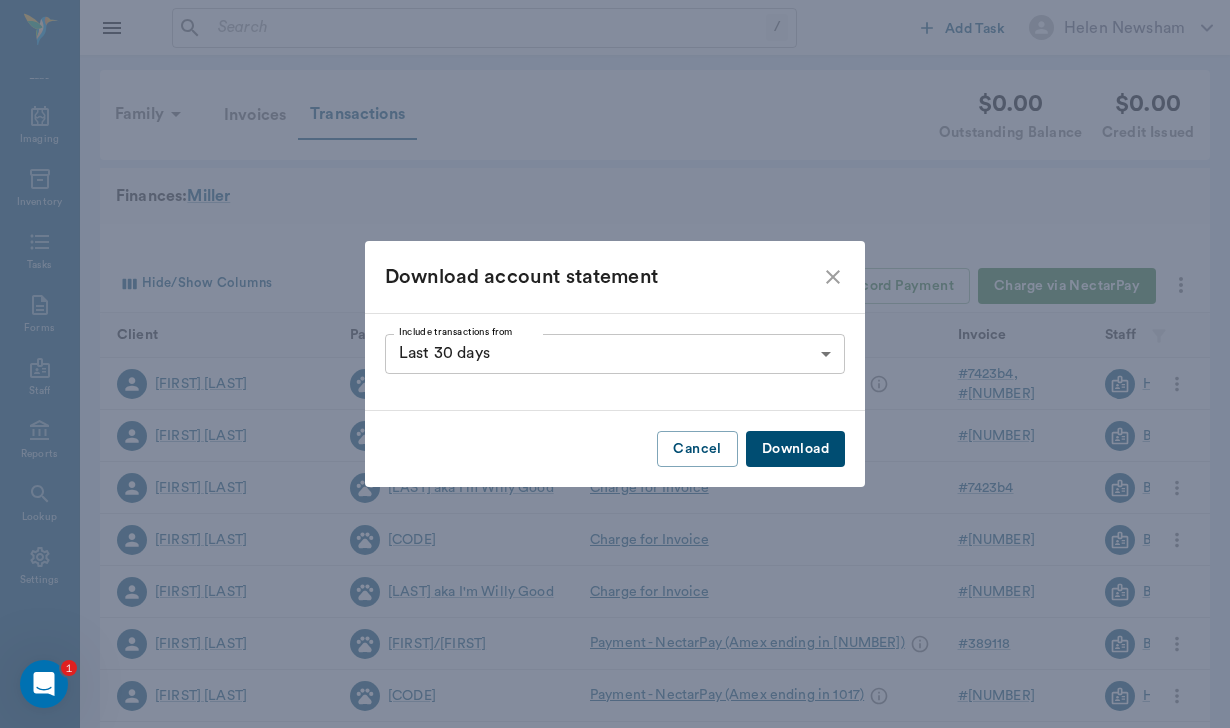 click 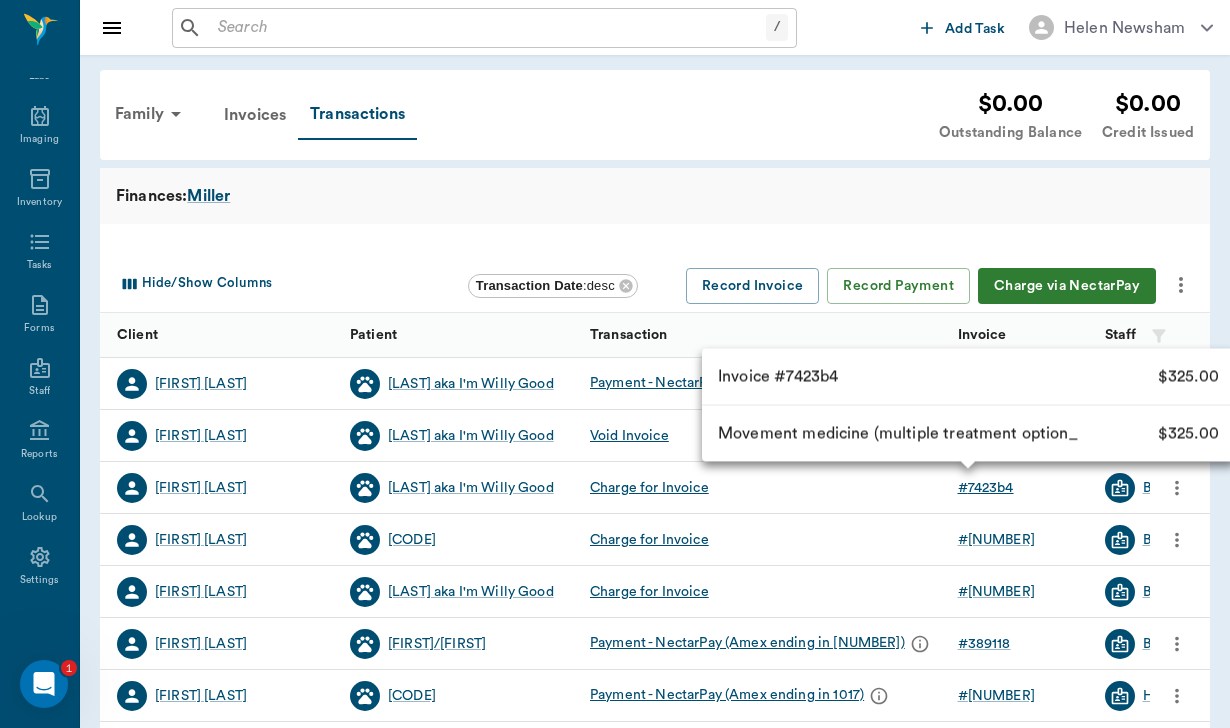 click on "# 7423b4" at bounding box center [986, 488] 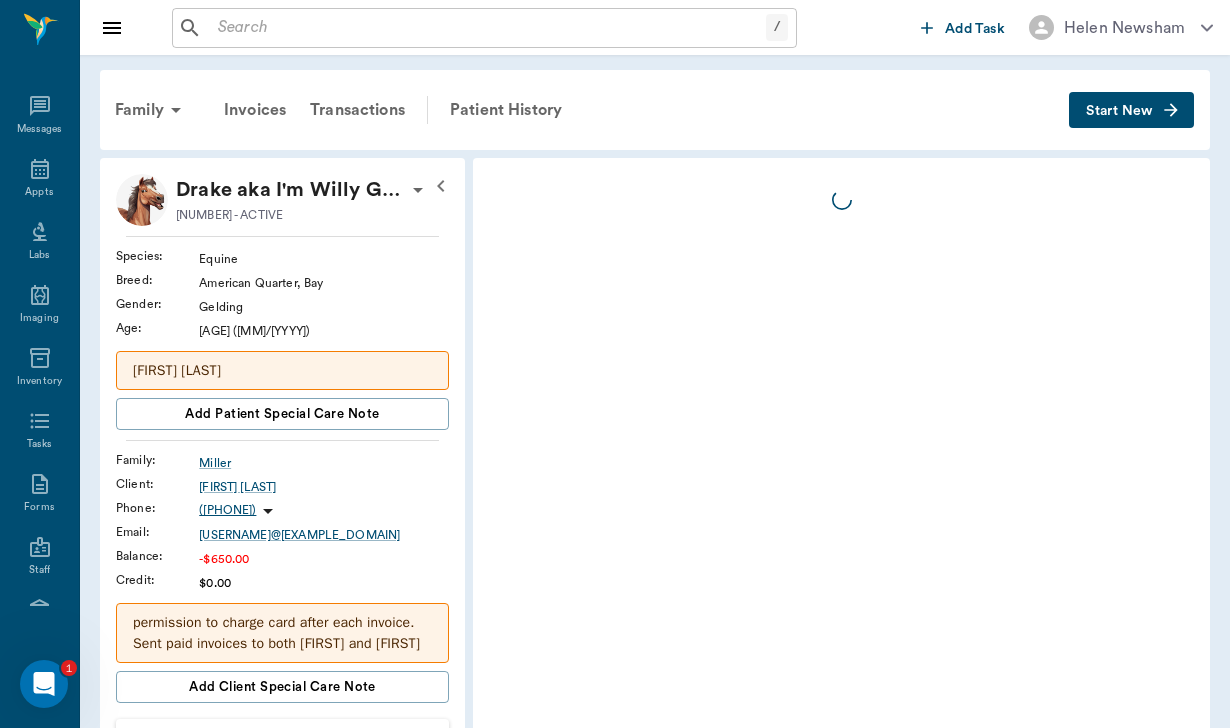 scroll, scrollTop: 184, scrollLeft: 0, axis: vertical 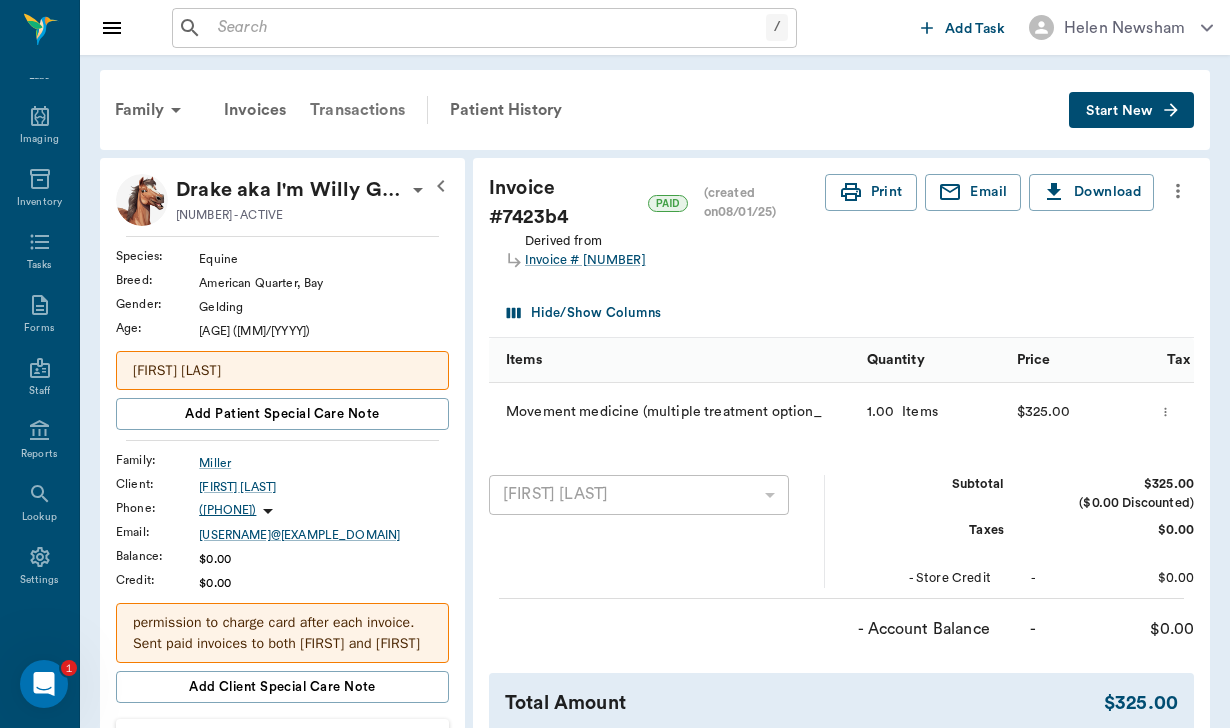 click on "Transactions" at bounding box center (357, 110) 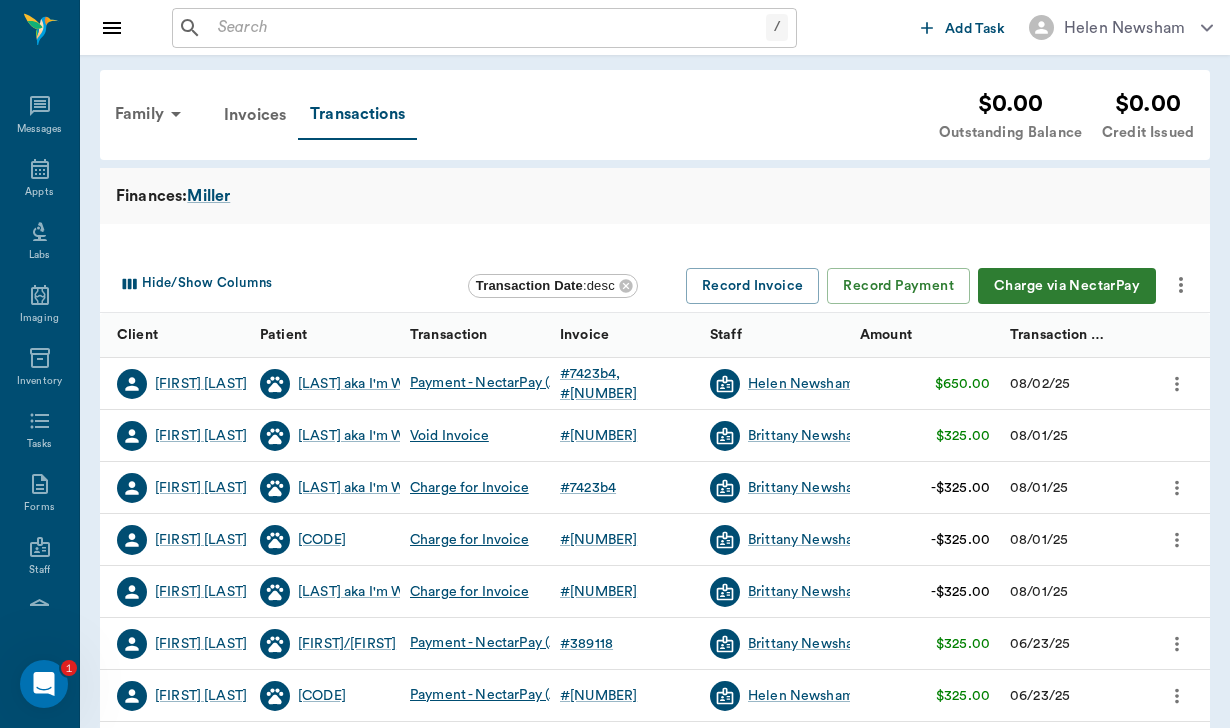 scroll, scrollTop: 184, scrollLeft: 0, axis: vertical 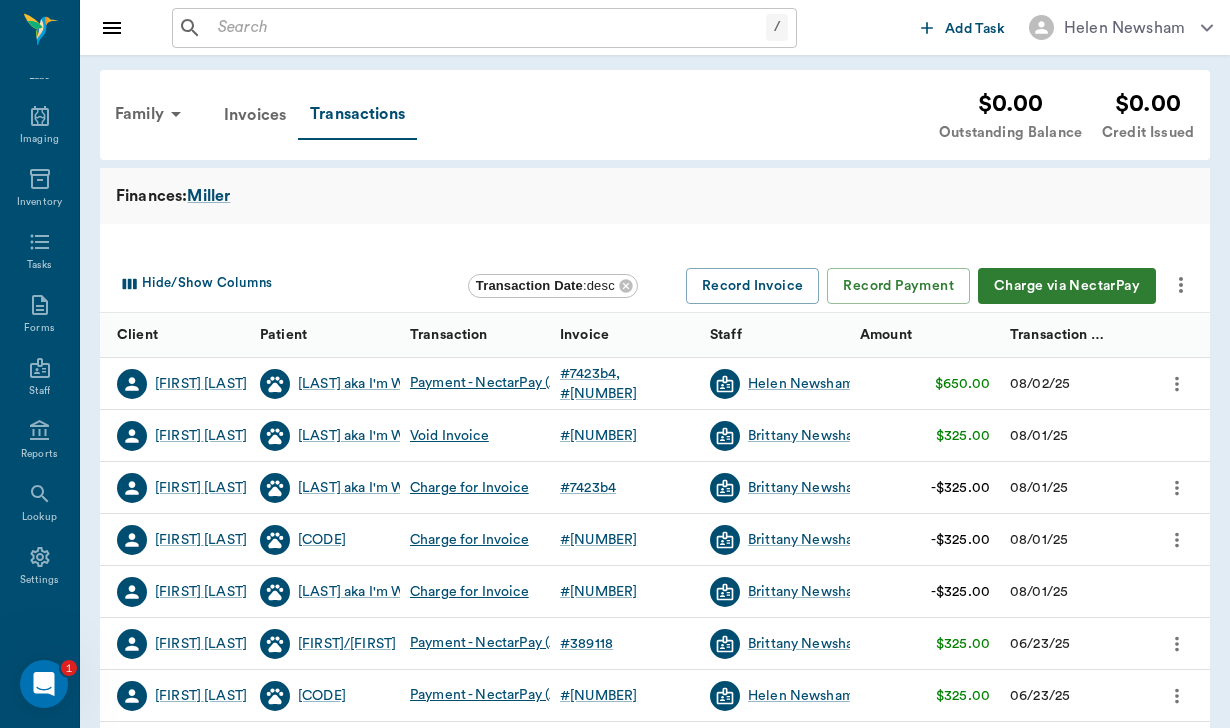 click 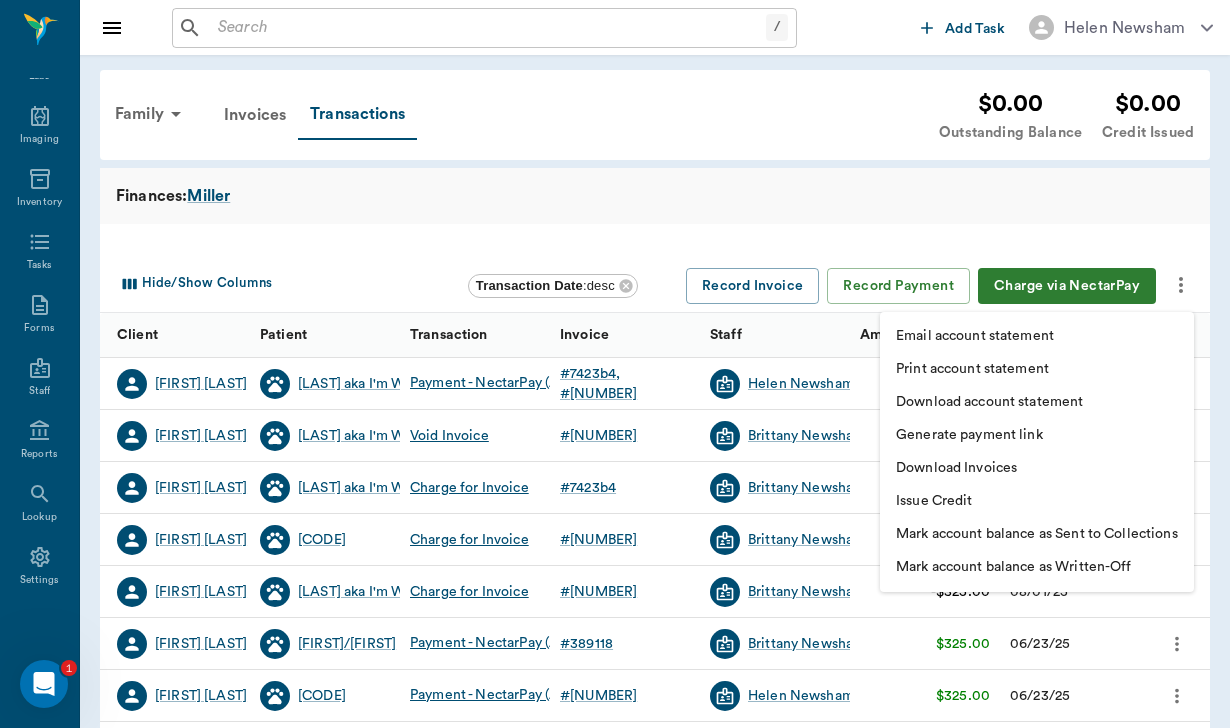 click on "Download account statement" at bounding box center [989, 402] 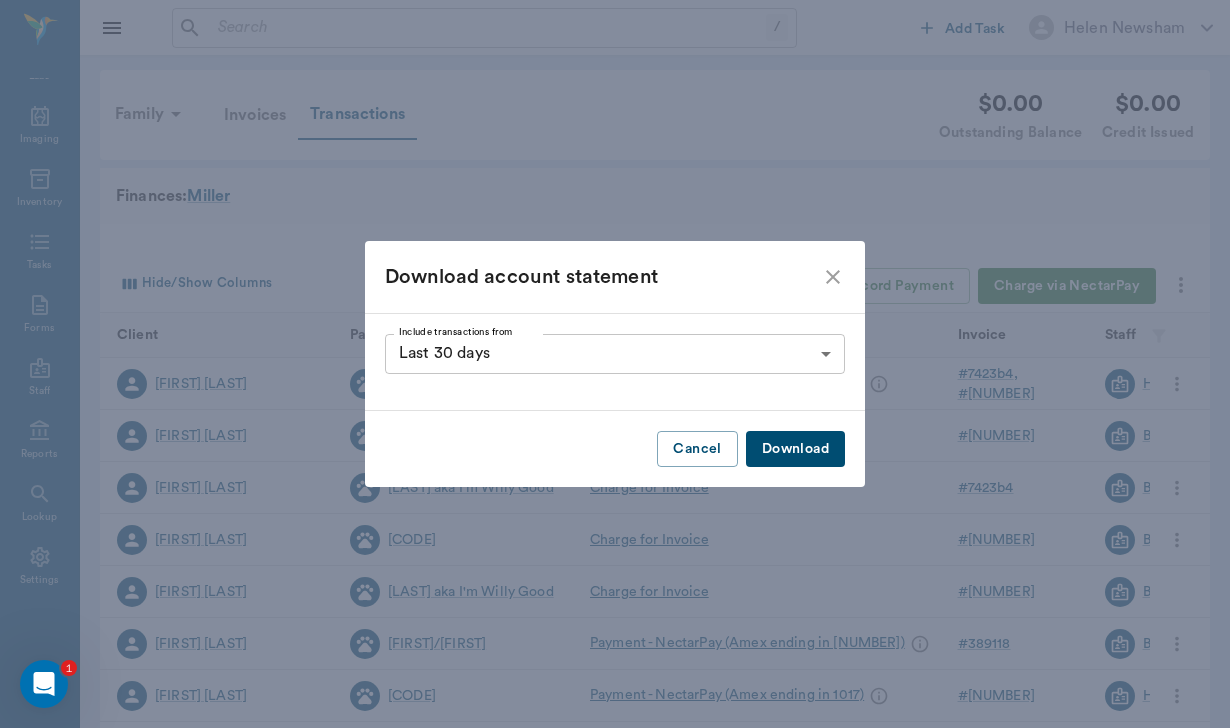 click on "/ ​ Add Task Helen Newsham Nectar Messages Appts Labs Imaging Inventory Tasks Forms Staff Reports Lookup Settings Family Invoices Transactions $0.00 Outstanding Balance $0.00 Credit Issued Finances:    Miller Hide/Show Columns Transaction Date :  desc Record Invoice Record Payment Charge via NectarPay Client Patient Transaction Invoice Staff Amount Transaction Date Sydney Miller Drake aka I'm Willy Good Payment - NectarPay (Amex ending in 1017) # 7423b4 # 7423ab Helen Newsham $650.00 08/02/25 Sydney Miller Drake aka I'm Willy Good Void Invoice # 7423a0 Brittany Newsham $325.00 08/01/25 Madeleine Bayless Drake aka I'm Willy Good Charge for Invoice # 7423b4 Brittany Newsham -$325.00 08/01/25 Madeleine Bayless AJ Charge for Invoice # 7423ab Brittany Newsham -$325.00 08/01/25 Sydney Miller Drake aka I'm Willy Good Charge for Invoice # 7423a0 Brittany Newsham -$325.00 08/01/25 Sydney Miller Sam/Mmm Mmm Good Payment - NectarPay (Amex ending in 1033) # 389118 Brittany Newsham $325.00 06/23/25 Sydney Miller AJ #" at bounding box center [615, 615] 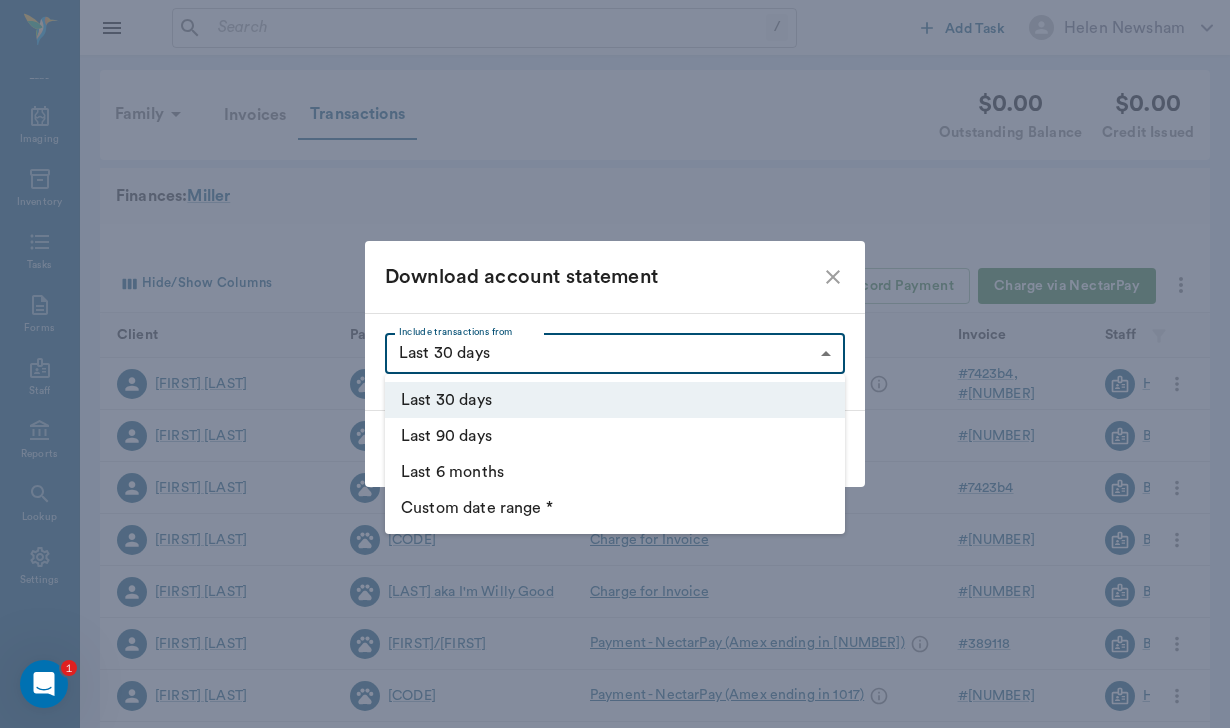 click on "Custom date range *" at bounding box center (615, 508) 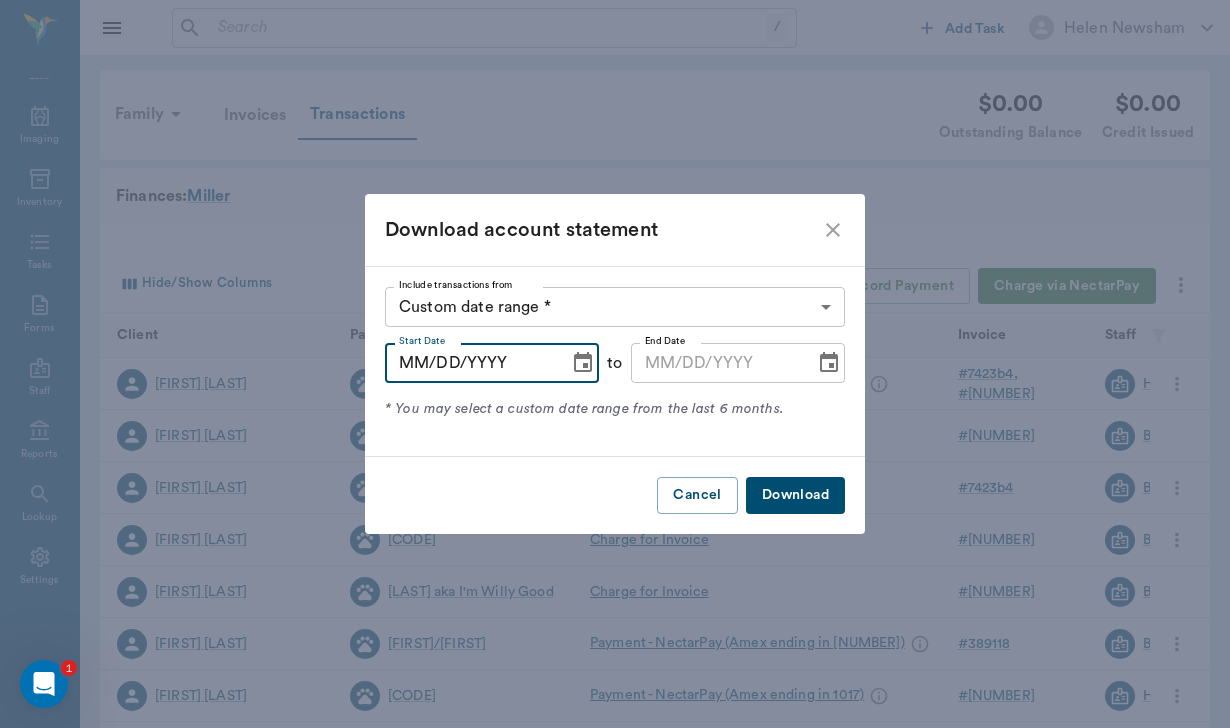 click on "MM/DD/YYYY" at bounding box center [470, 363] 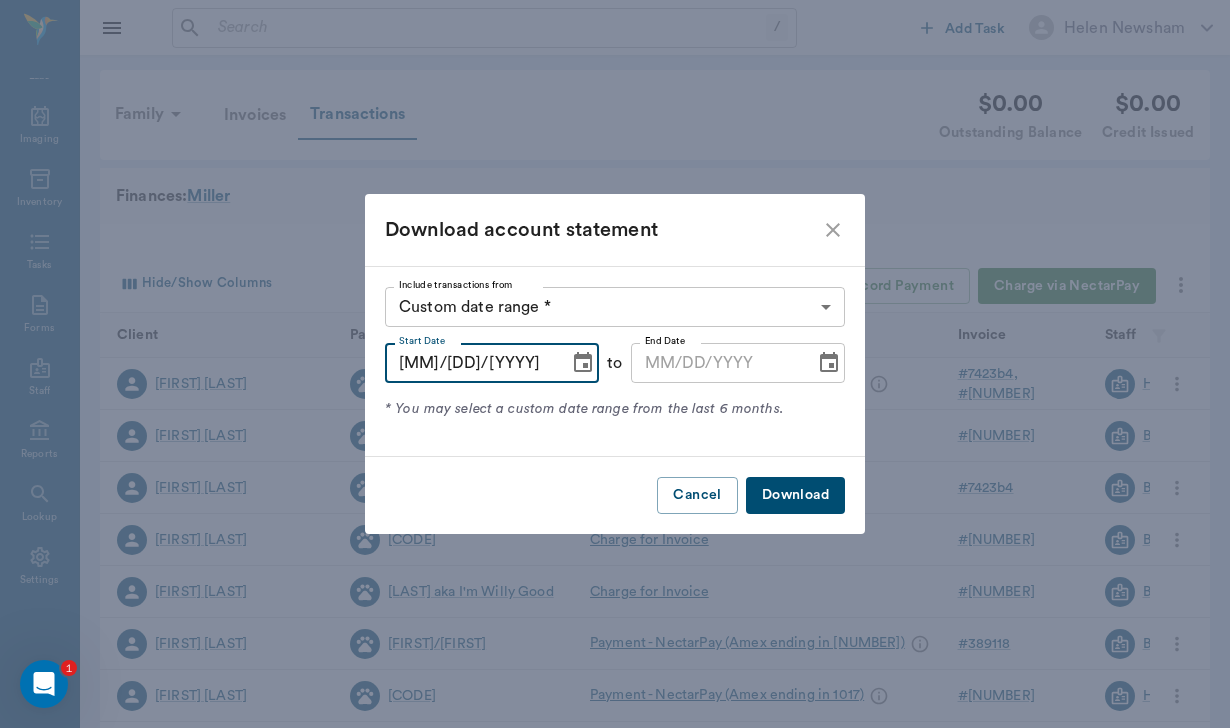 type on "07/31/2025" 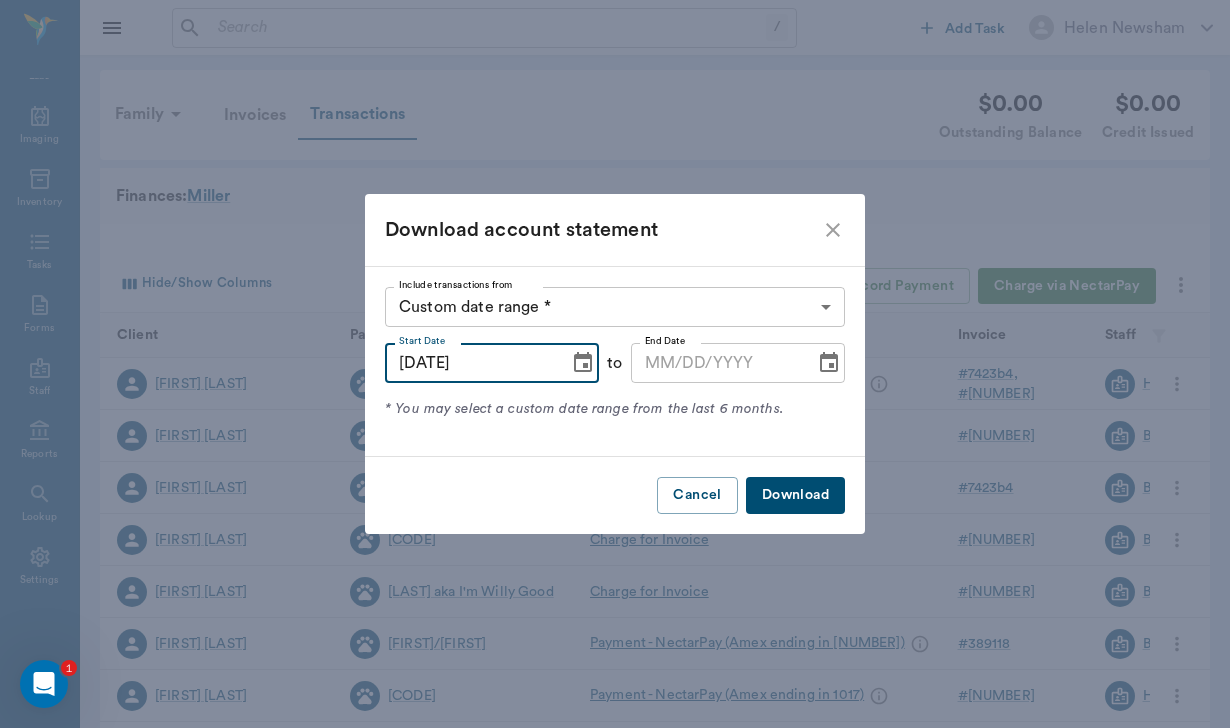 click on "Start Date 07/31/2025 Start Date to End Date End Date * You may select a custom date range from the last 6 months." at bounding box center [615, 381] 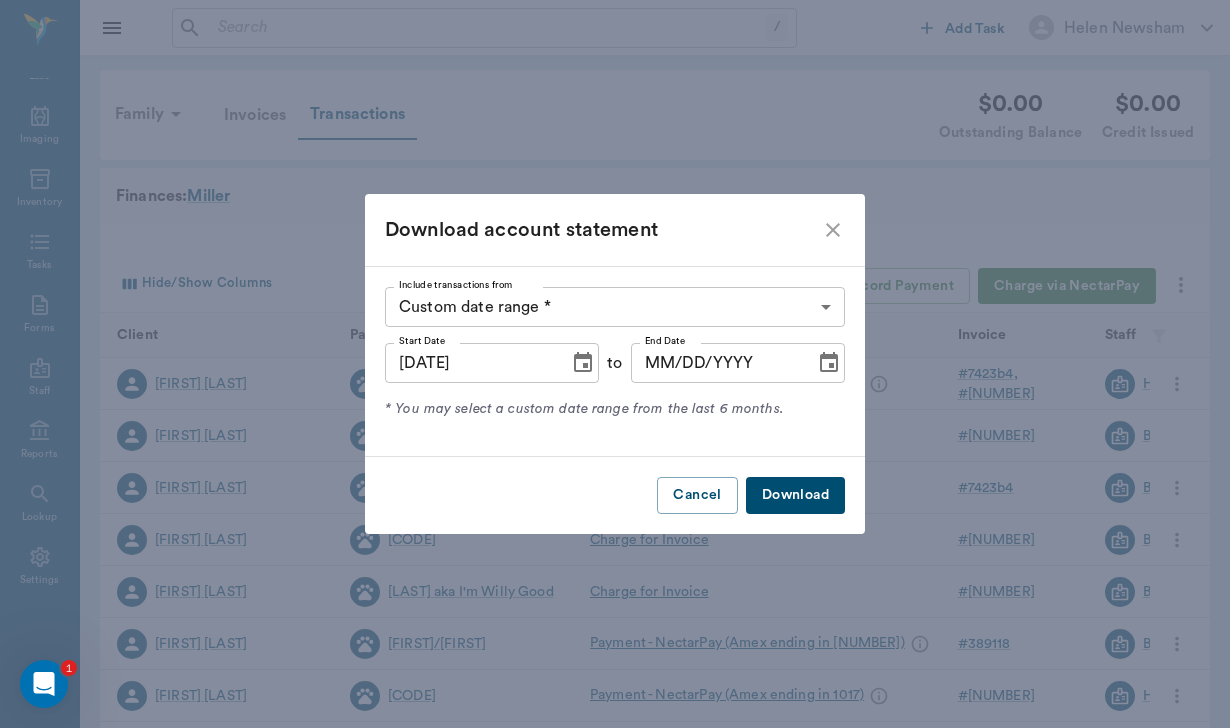 click on "MM/DD/YYYY" at bounding box center [716, 363] 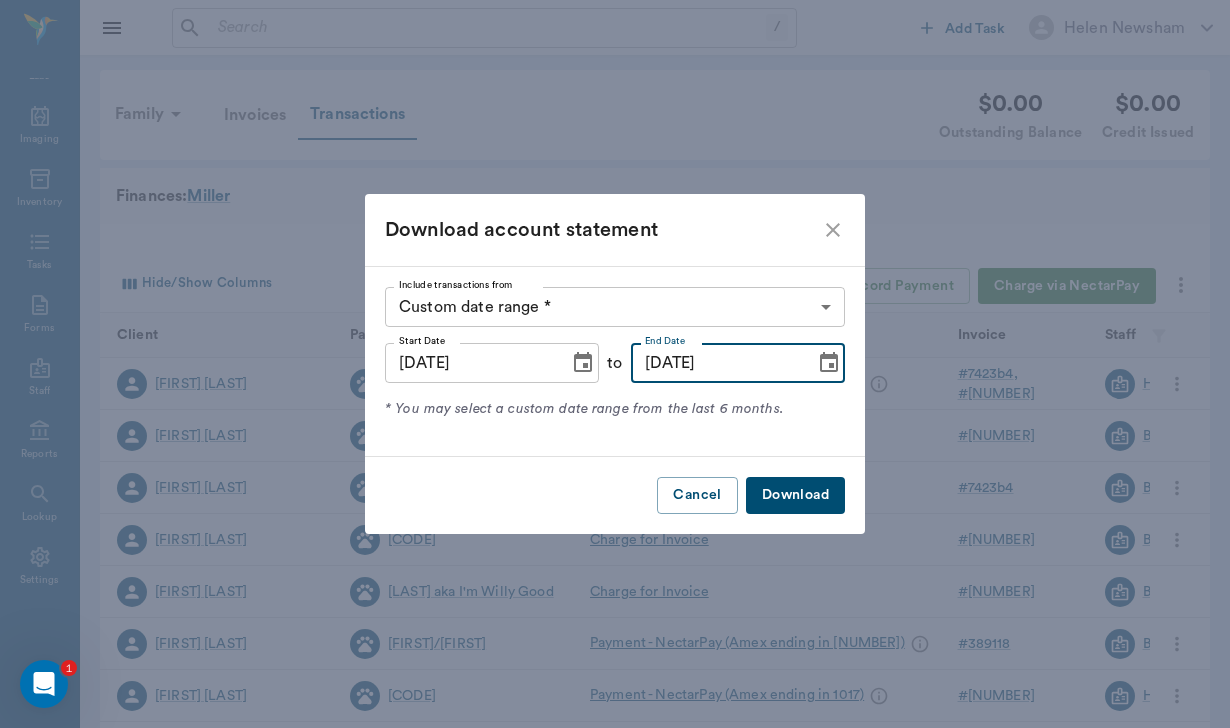 type on "08/03/2025" 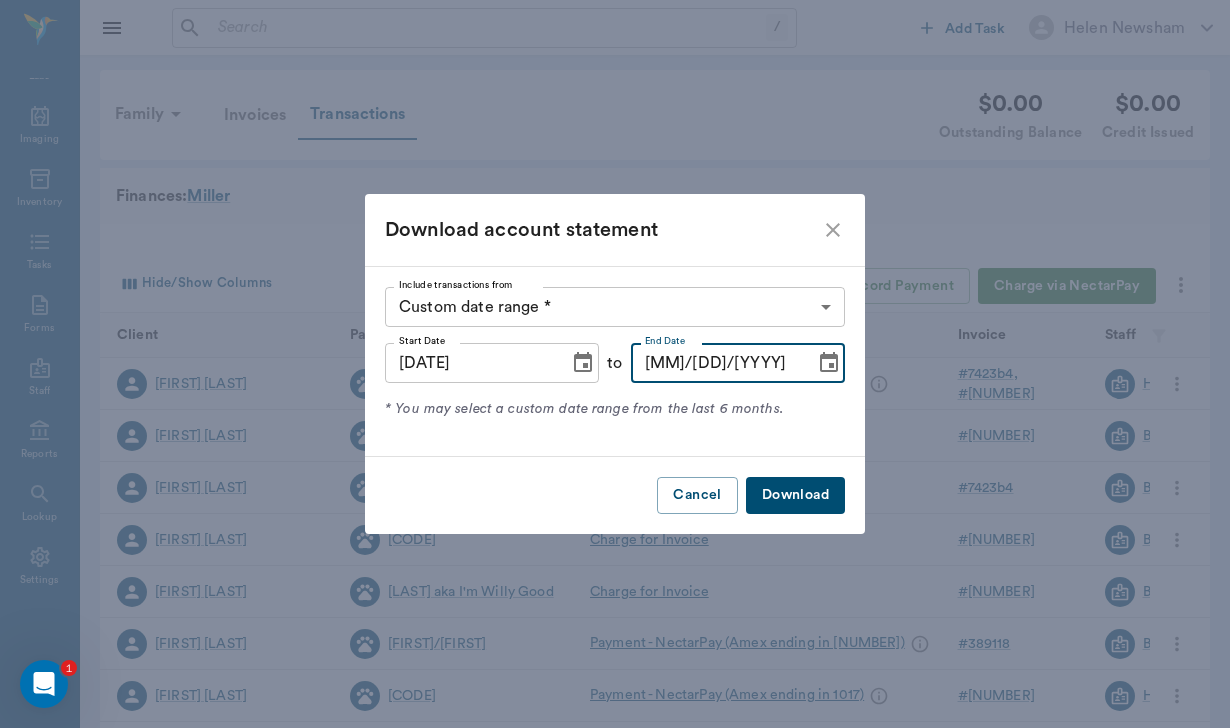 click on "Download" at bounding box center (795, 495) 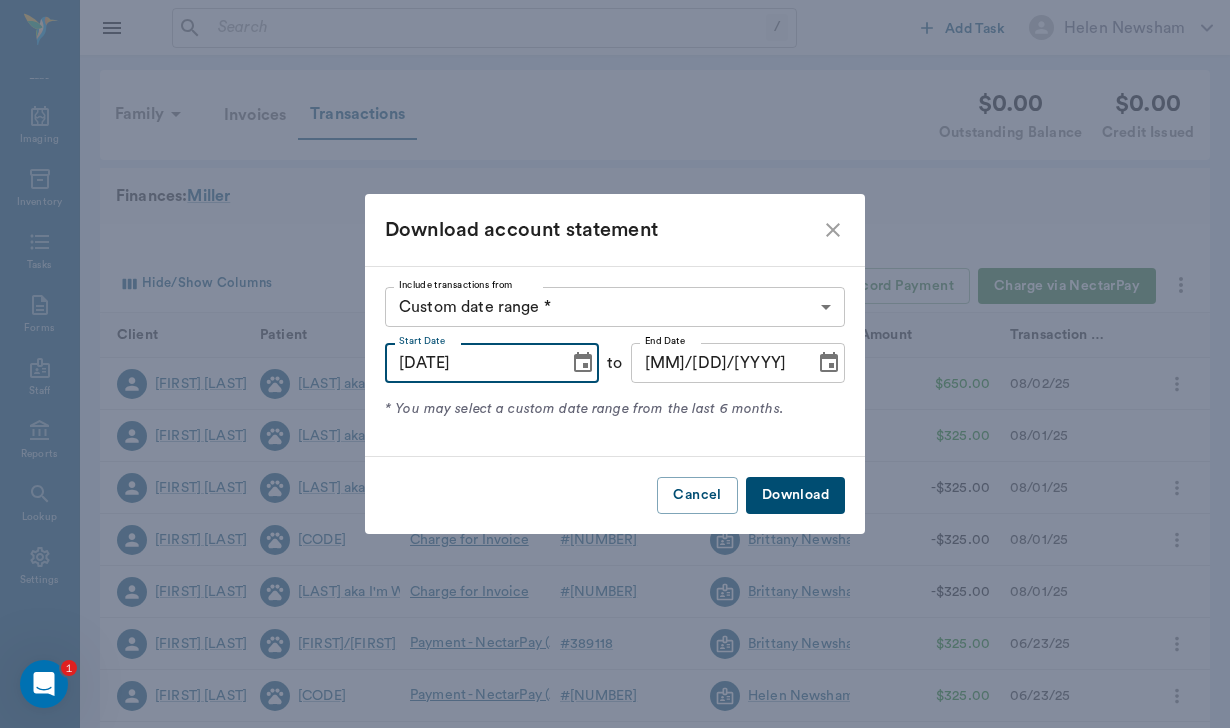 click on "07/31/2025" at bounding box center (470, 363) 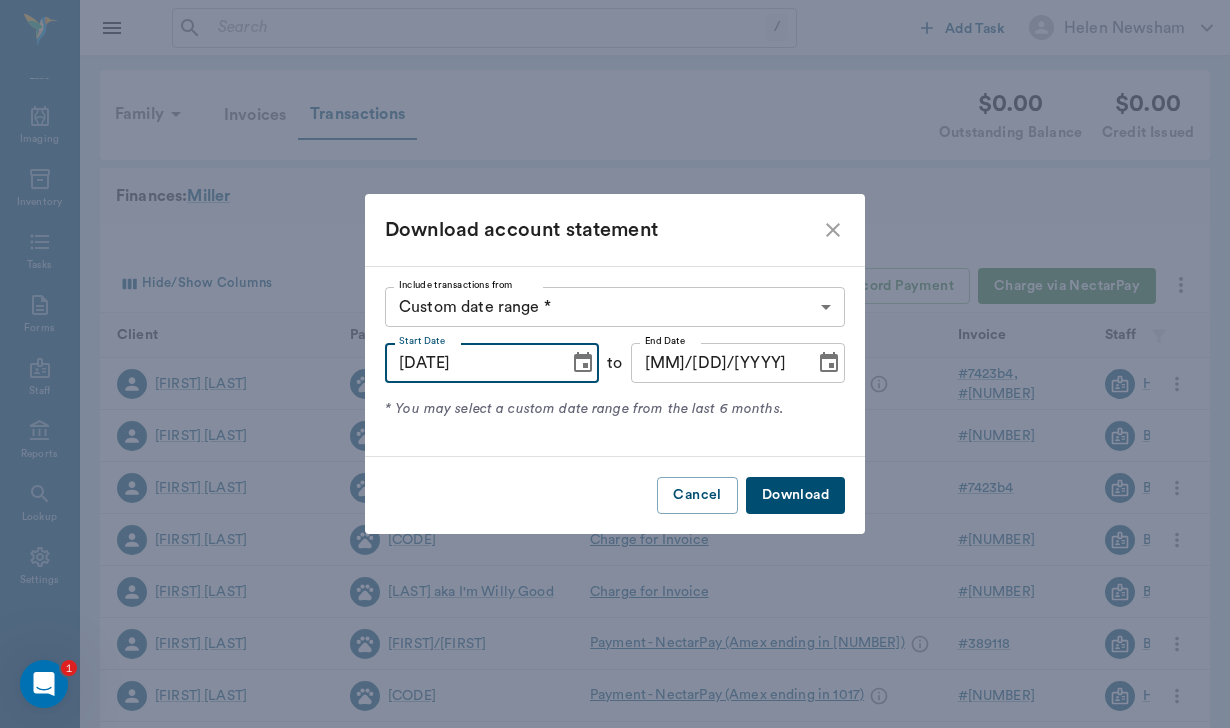 click on "07/31/2025" at bounding box center (470, 363) 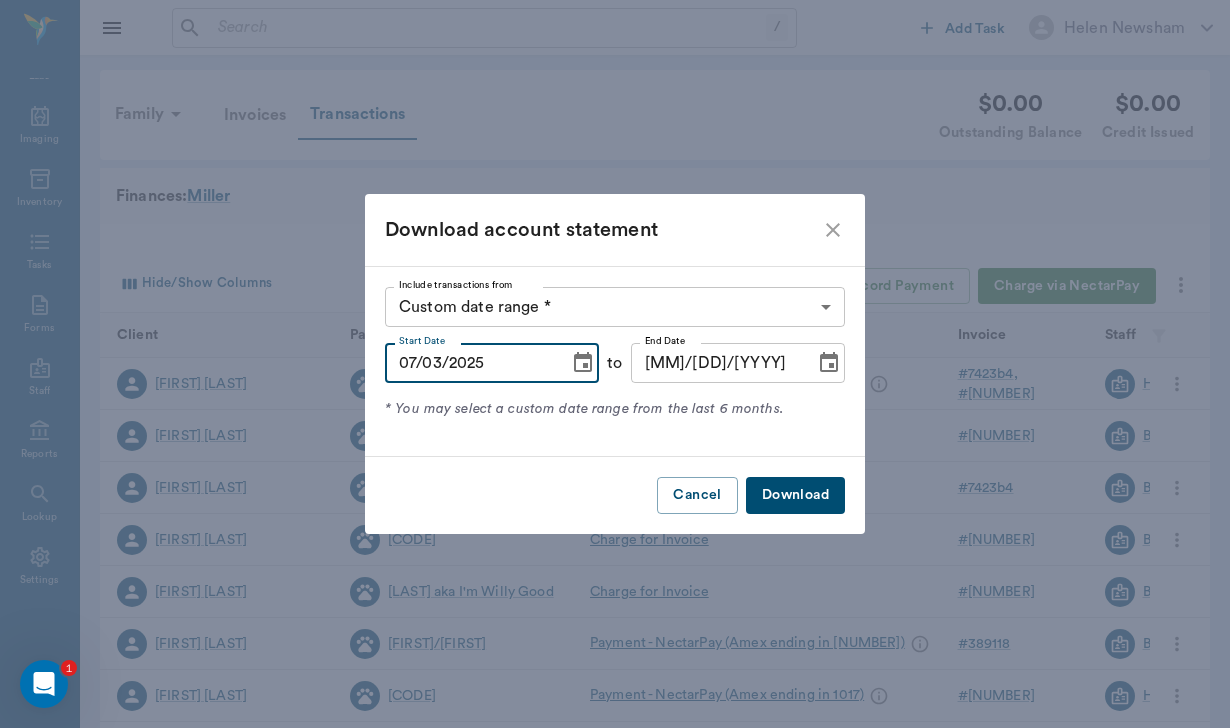 type on "07/30/2025" 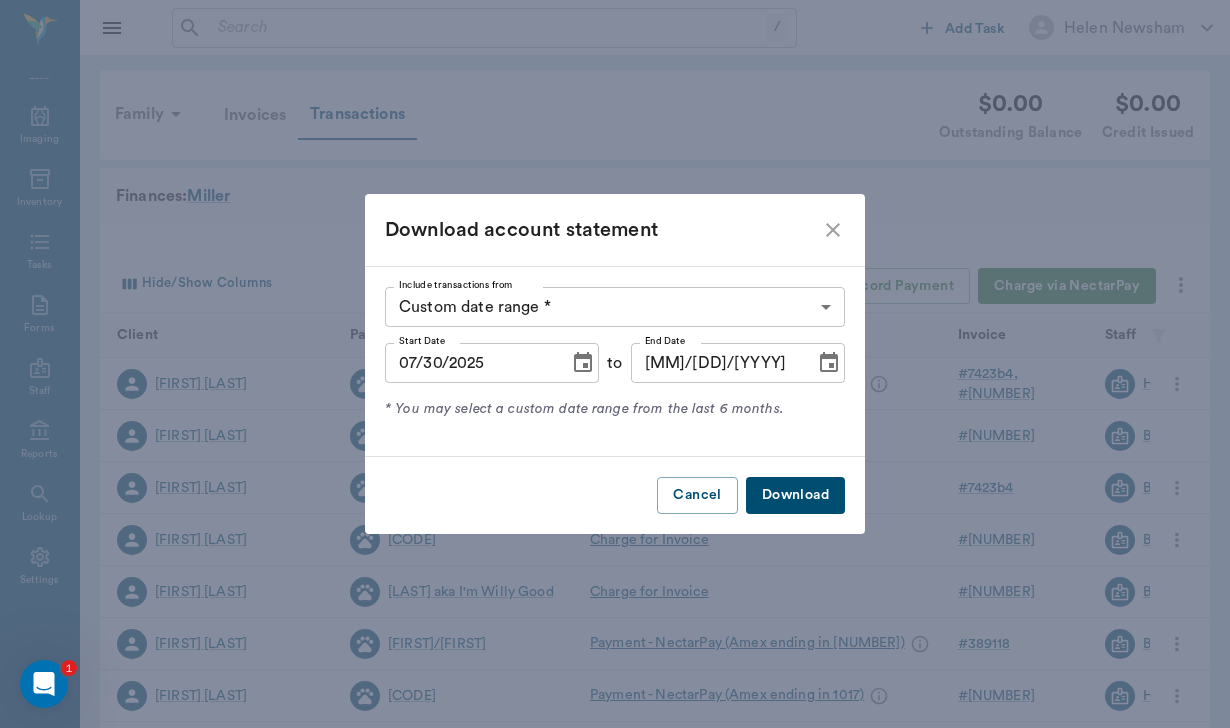 click on "Download" at bounding box center (795, 495) 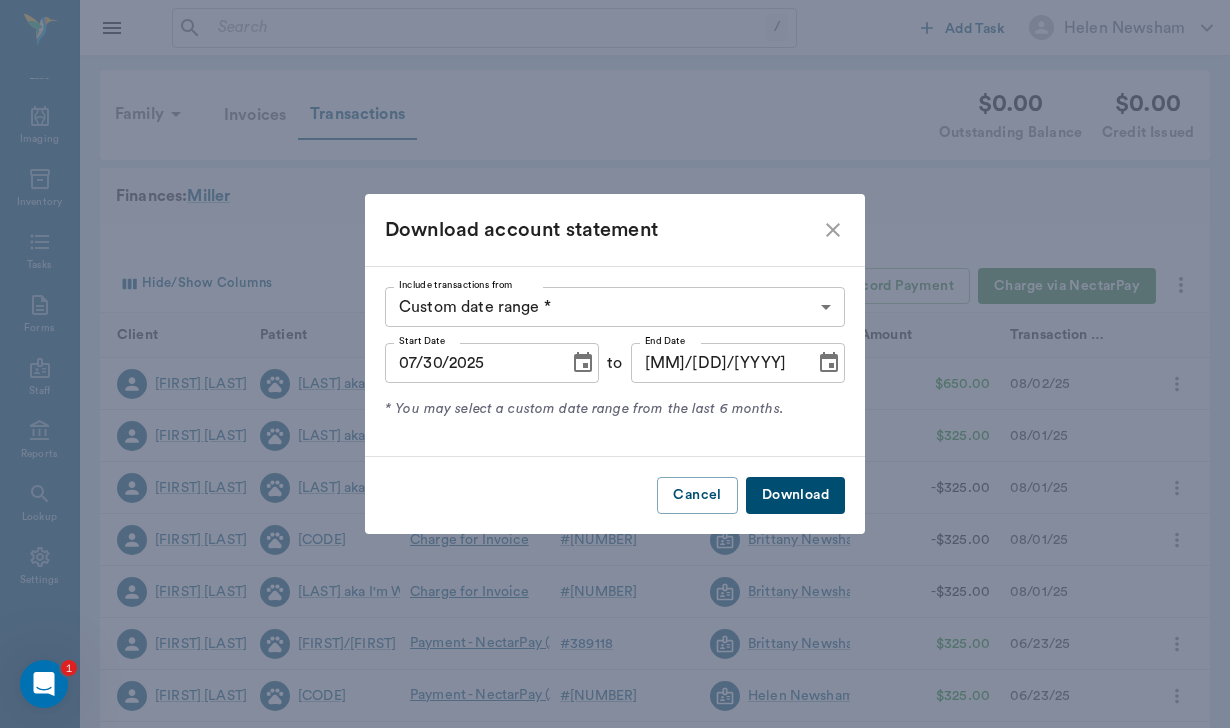click 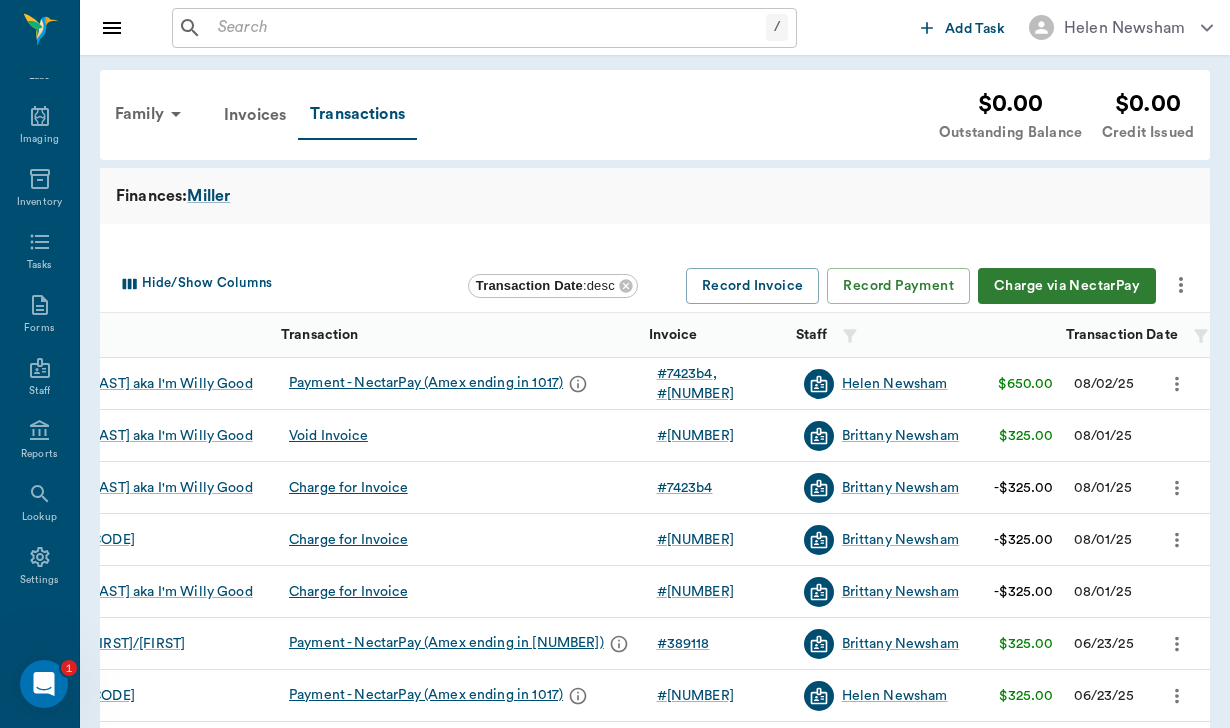 scroll, scrollTop: 0, scrollLeft: 321, axis: horizontal 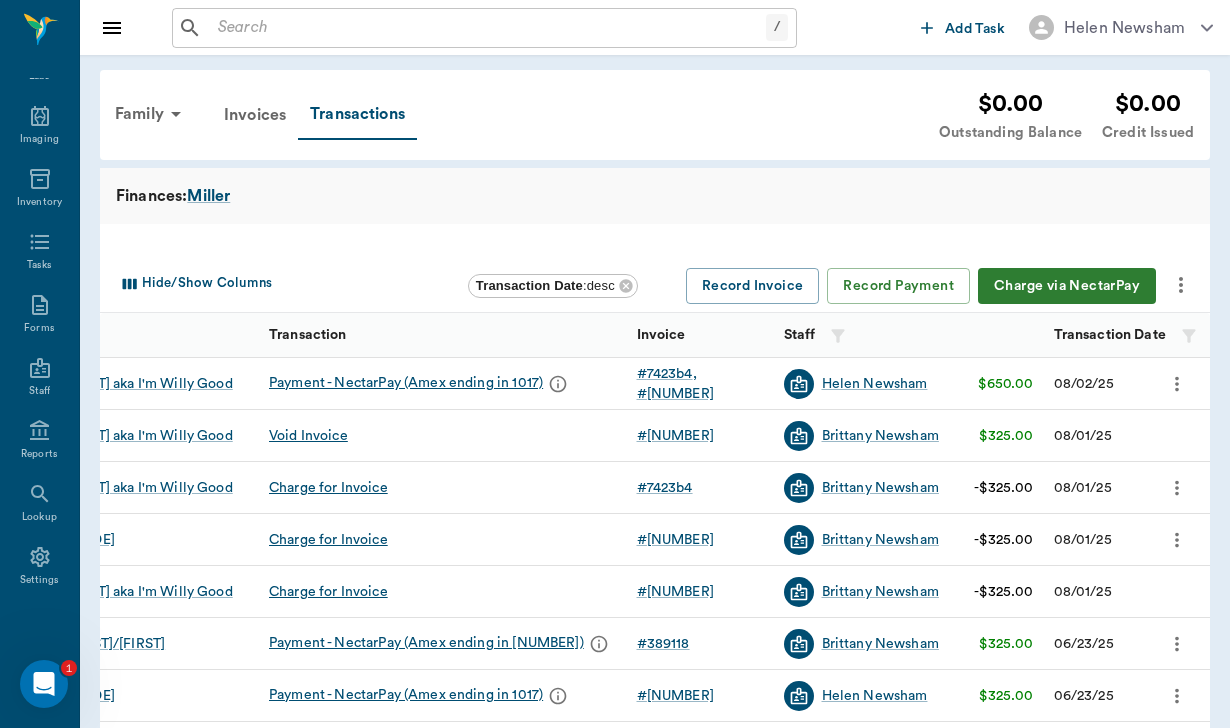 click 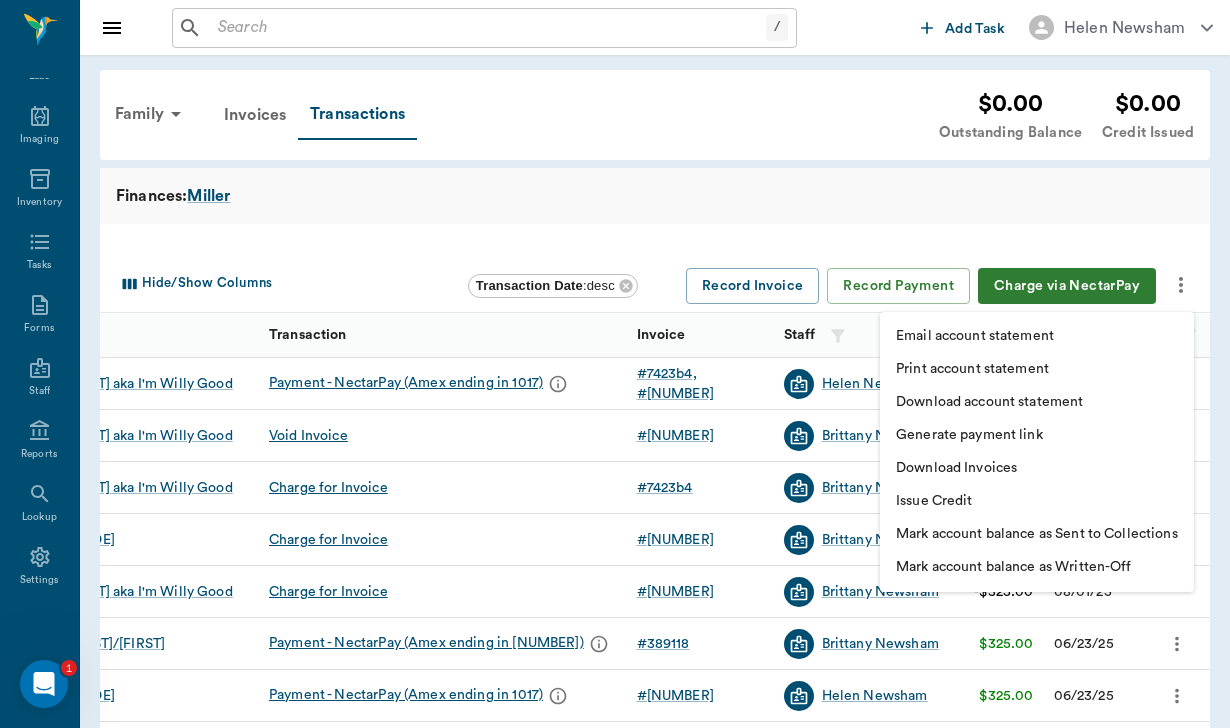 click on "Download account statement" at bounding box center [989, 402] 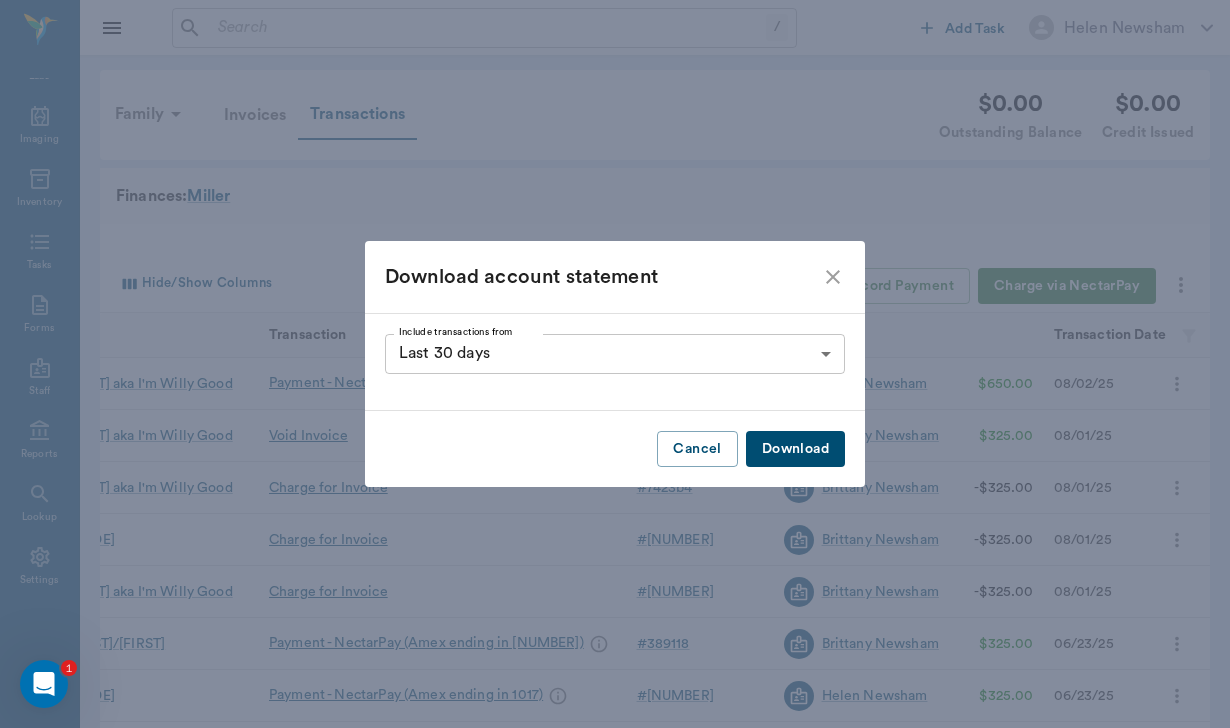 click on "Download" at bounding box center (795, 449) 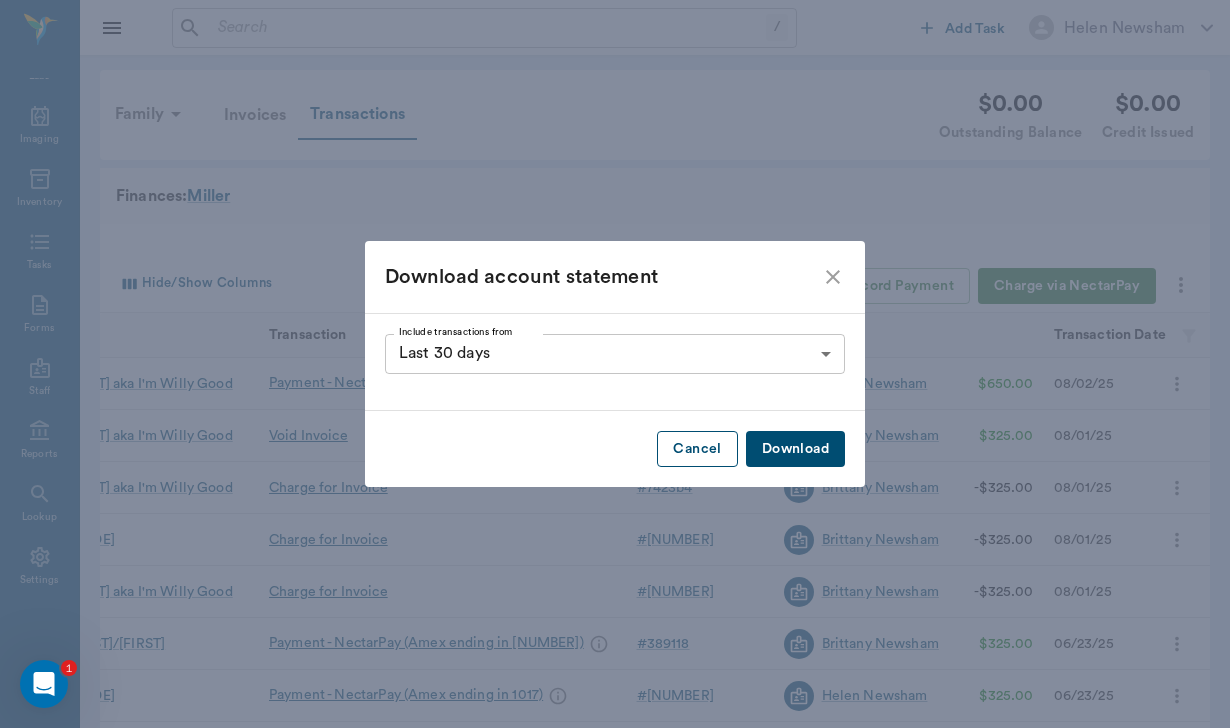 click on "Cancel" at bounding box center (697, 449) 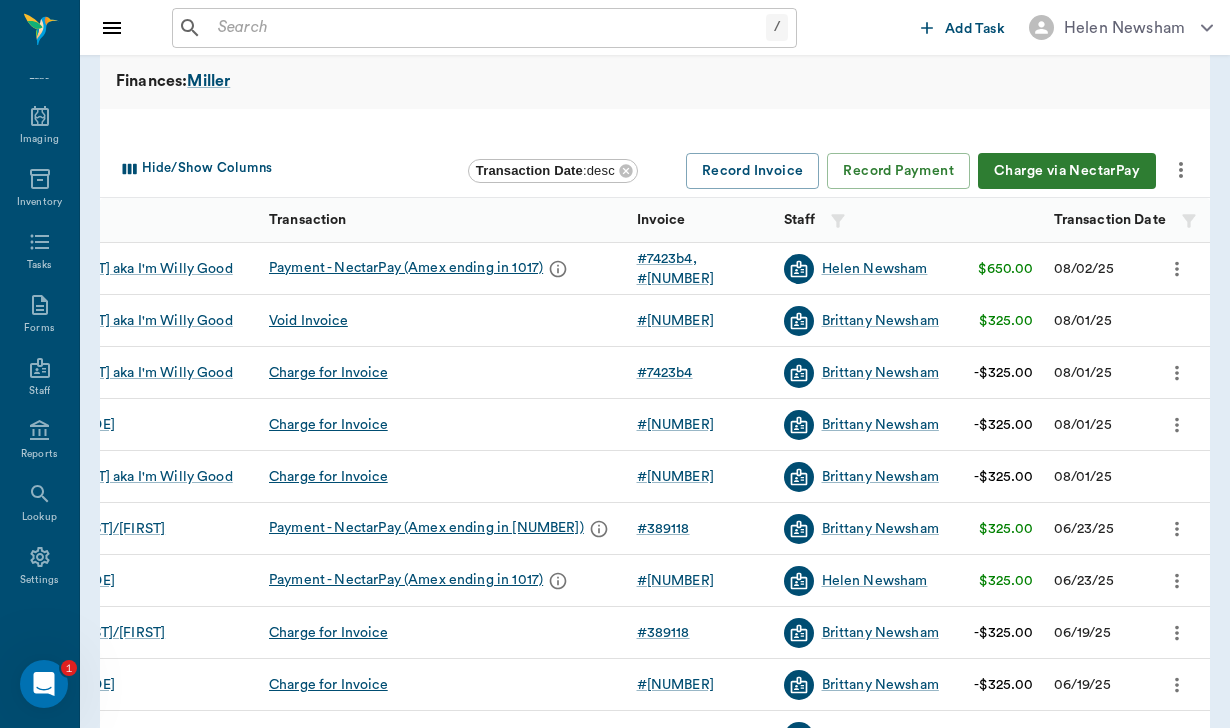 scroll, scrollTop: 114, scrollLeft: 0, axis: vertical 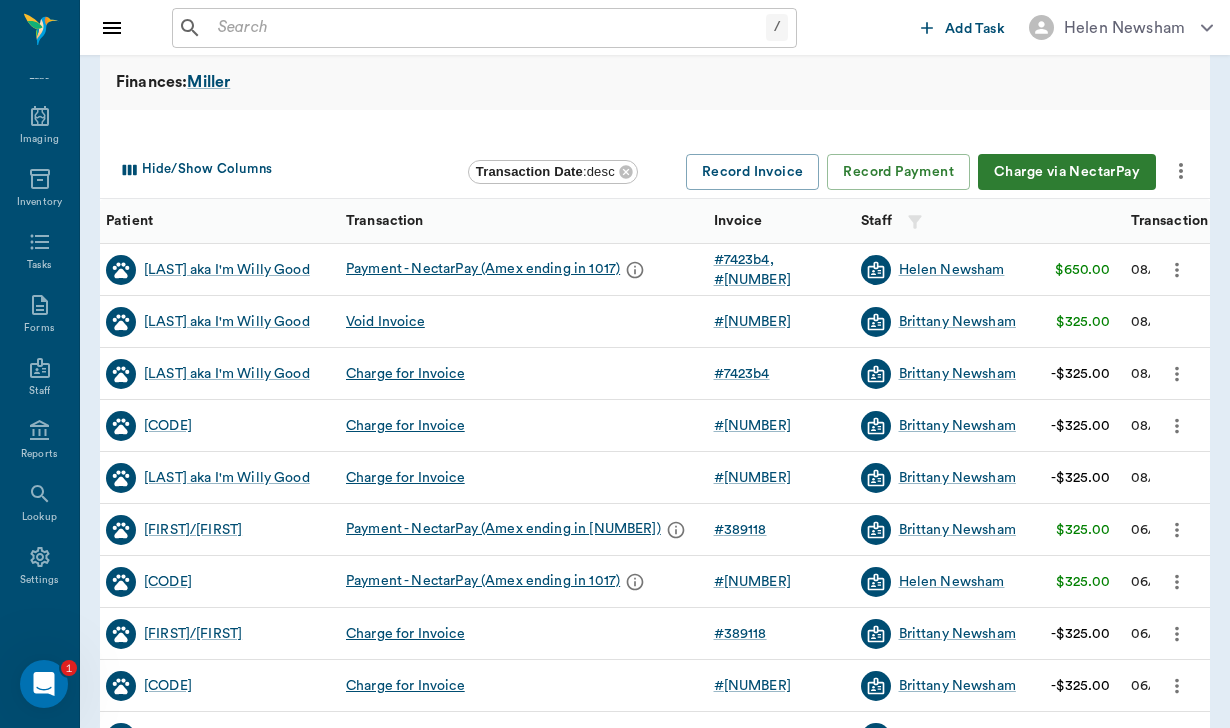 click 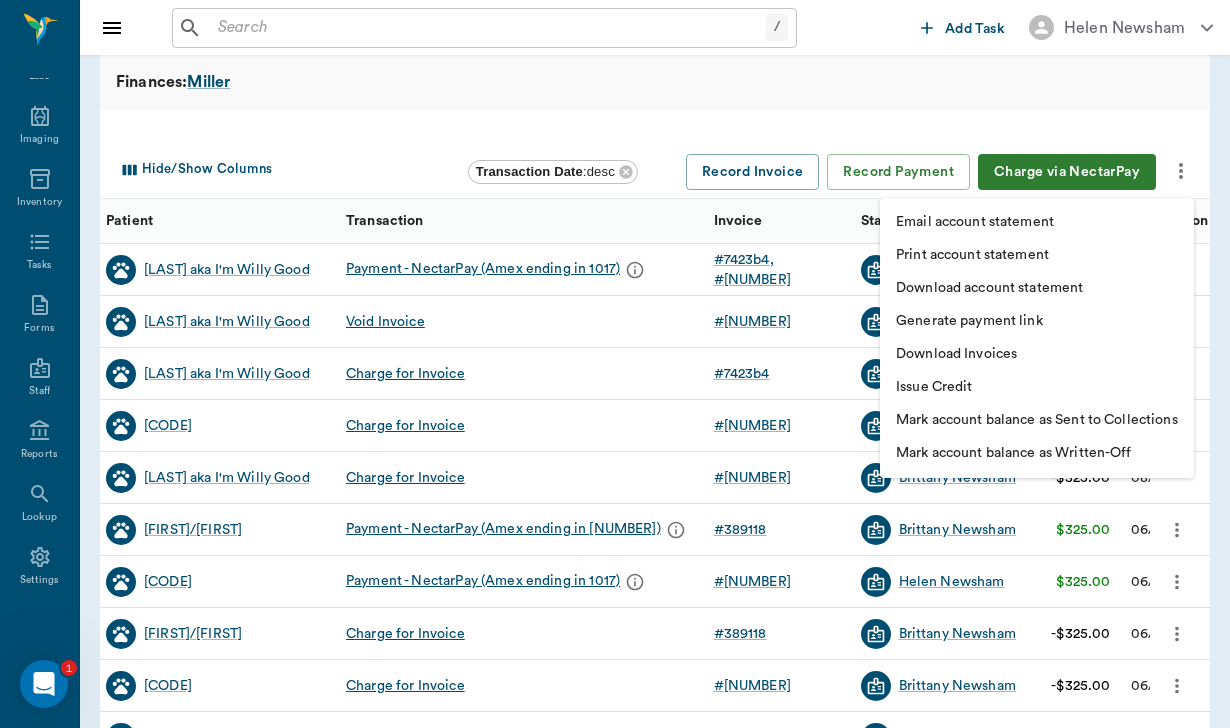 click on "Download Invoices" at bounding box center (1037, 354) 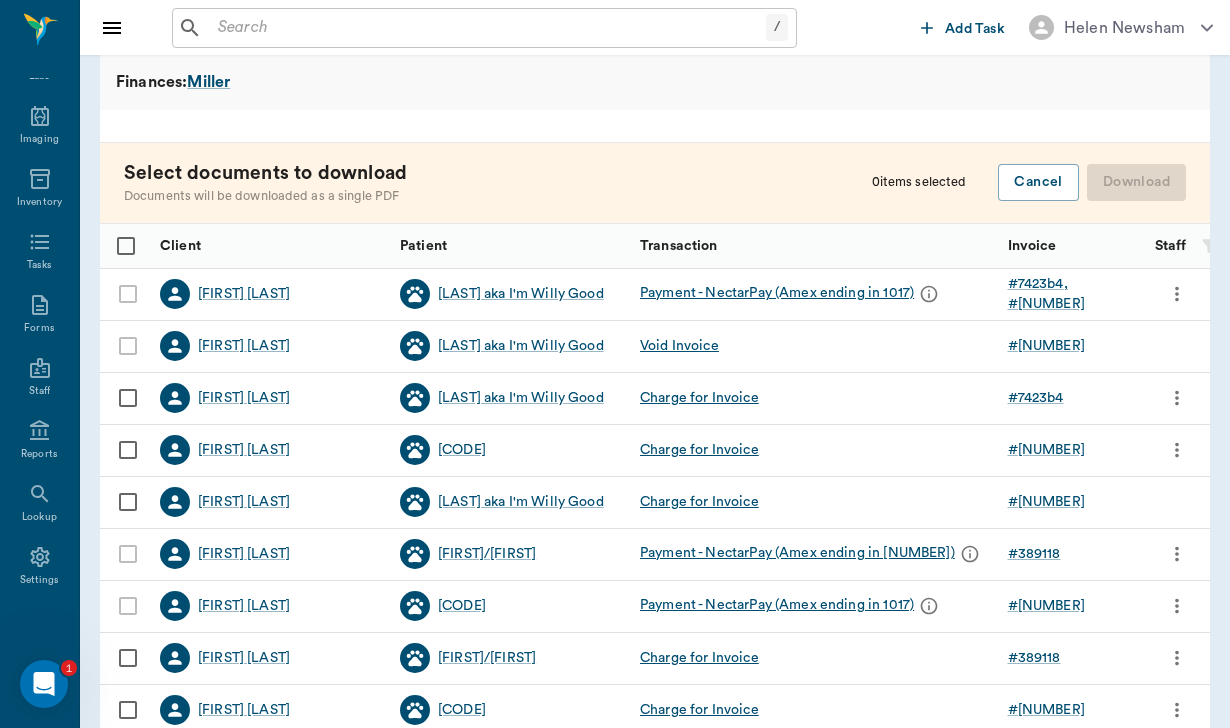 scroll, scrollTop: 0, scrollLeft: 0, axis: both 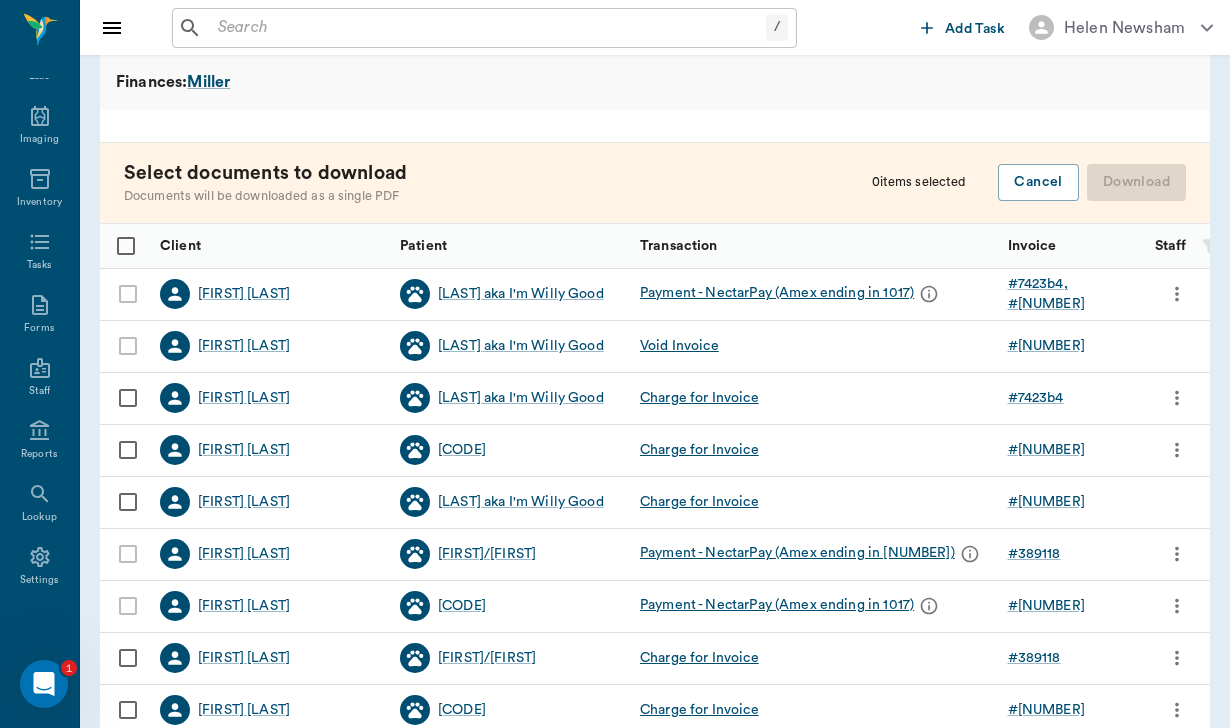 click at bounding box center (128, 398) 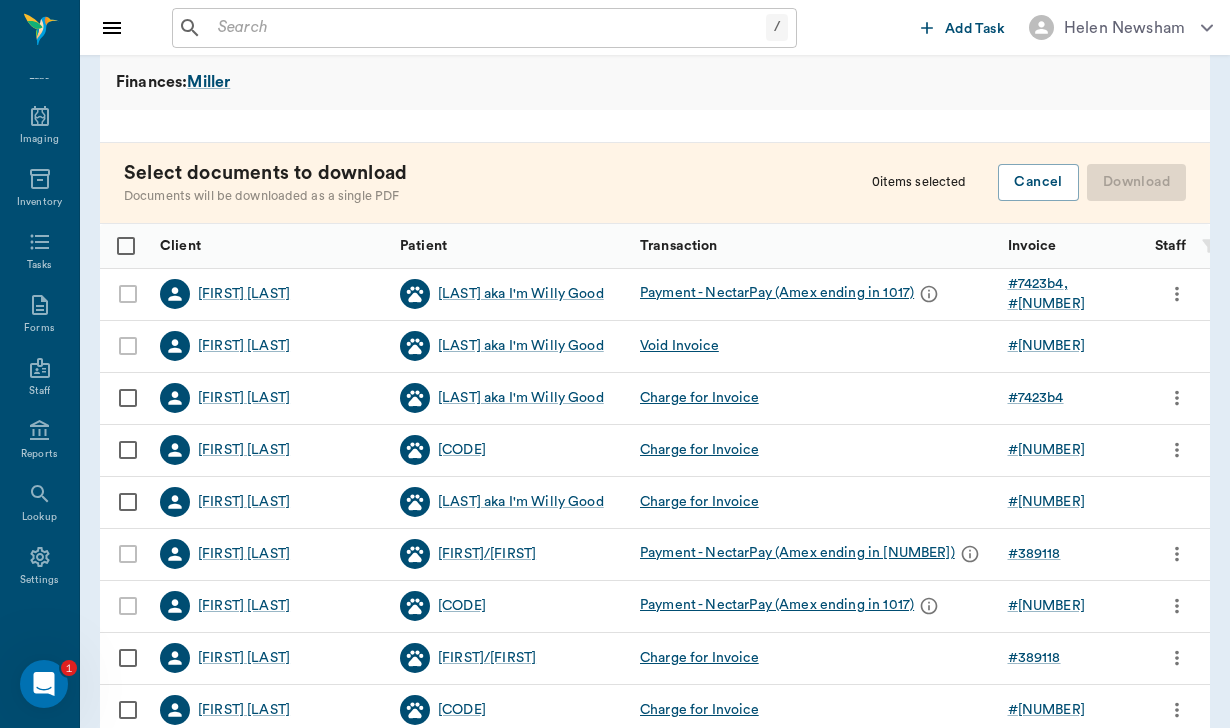 checkbox on "false" 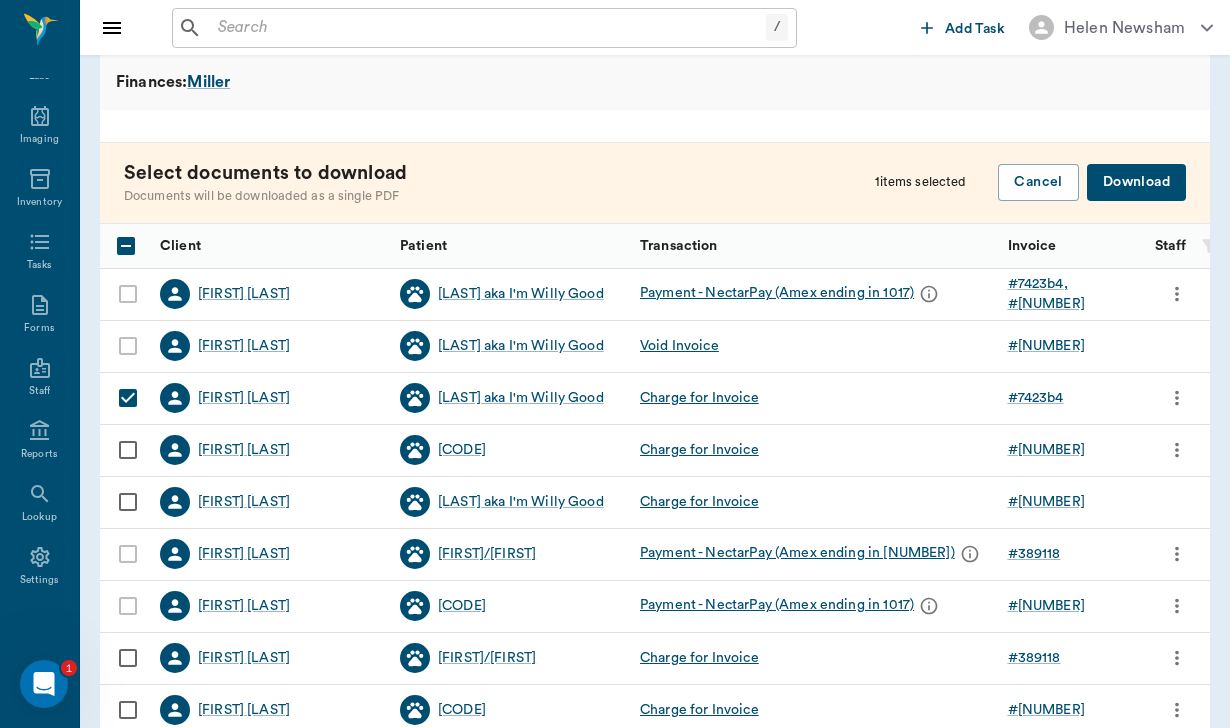 checkbox on "true" 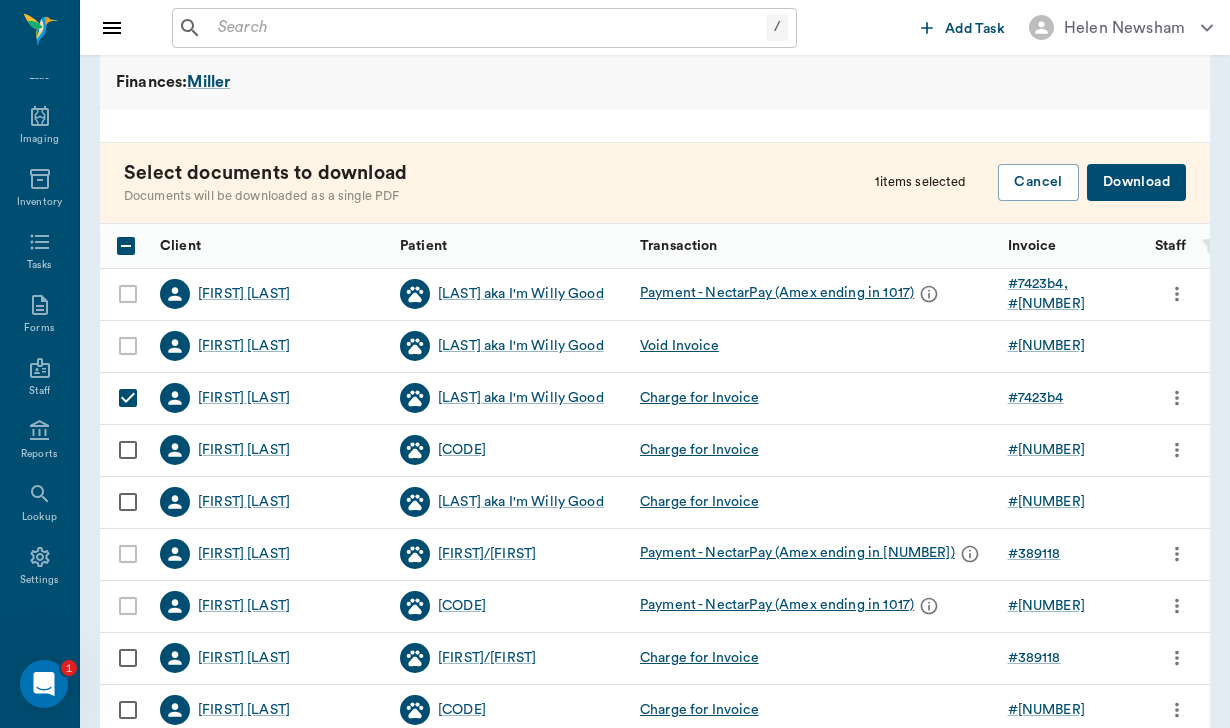 checkbox on "true" 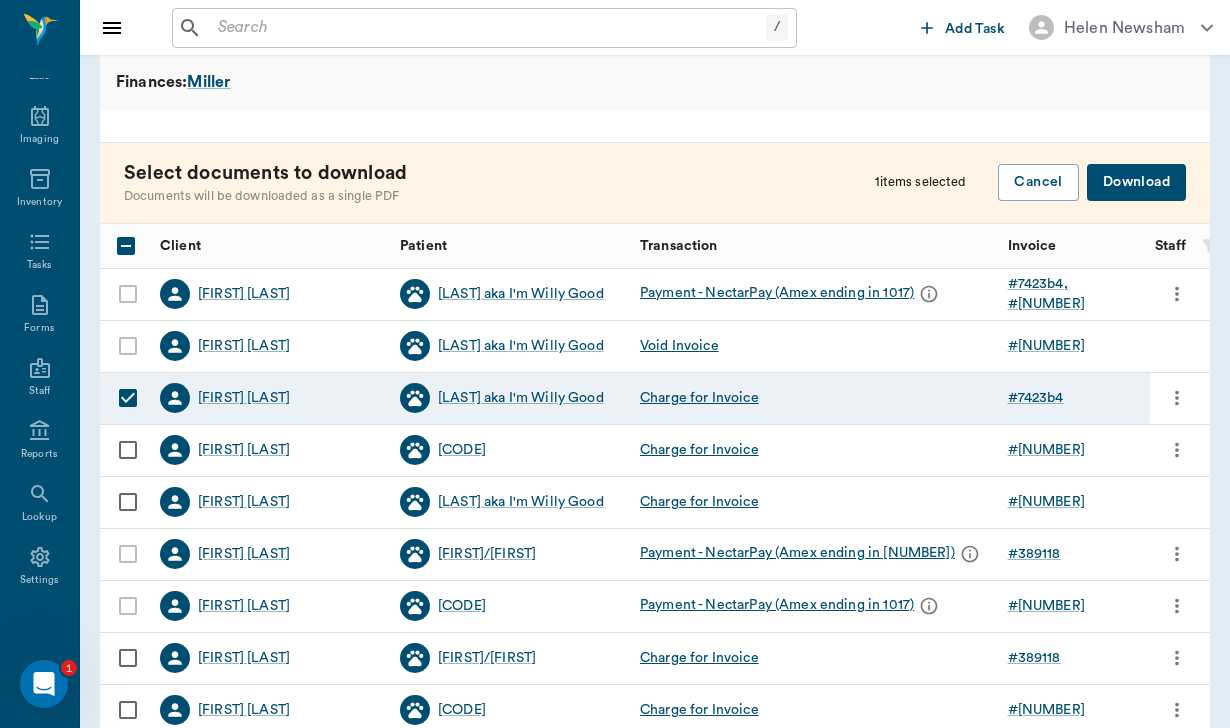 click at bounding box center (128, 450) 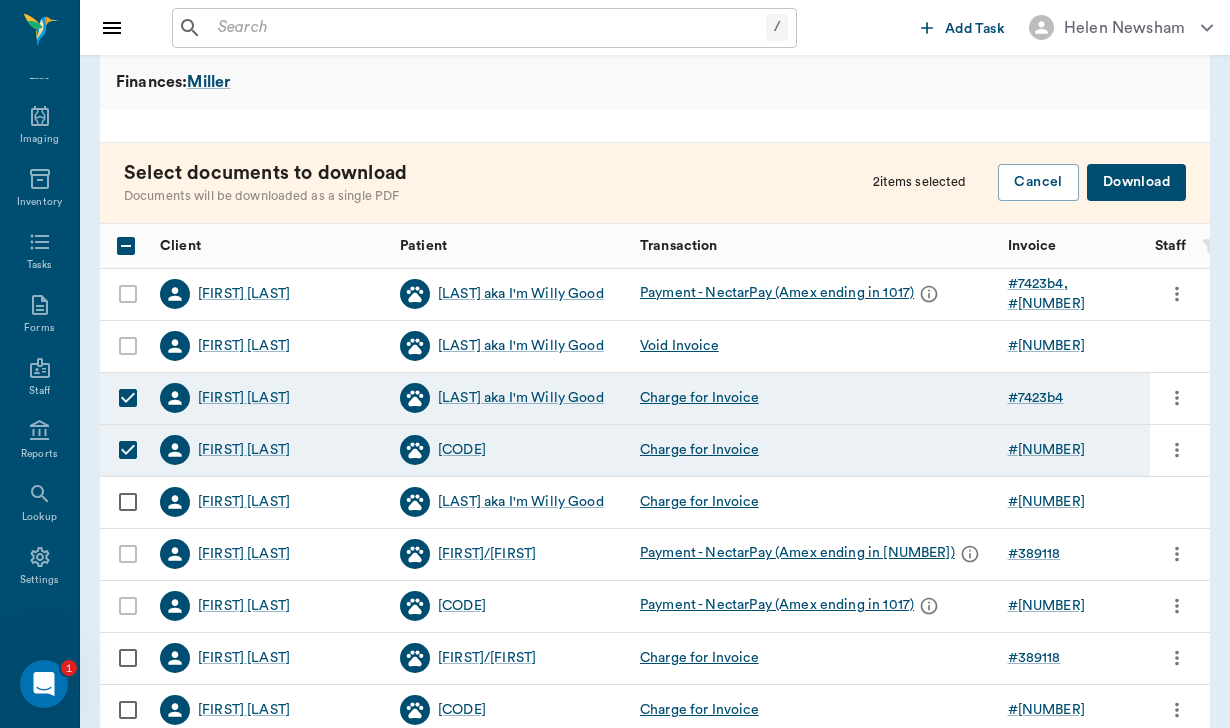 click on "Download" at bounding box center (1136, 182) 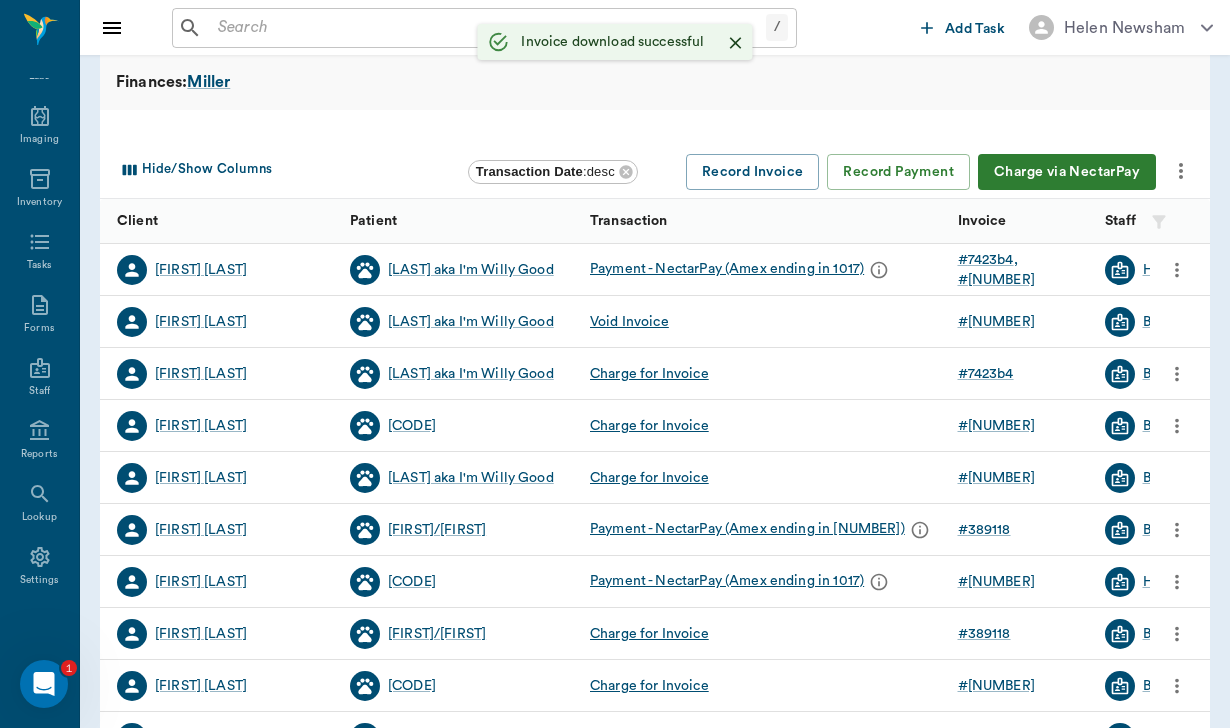 click at bounding box center [1181, 171] 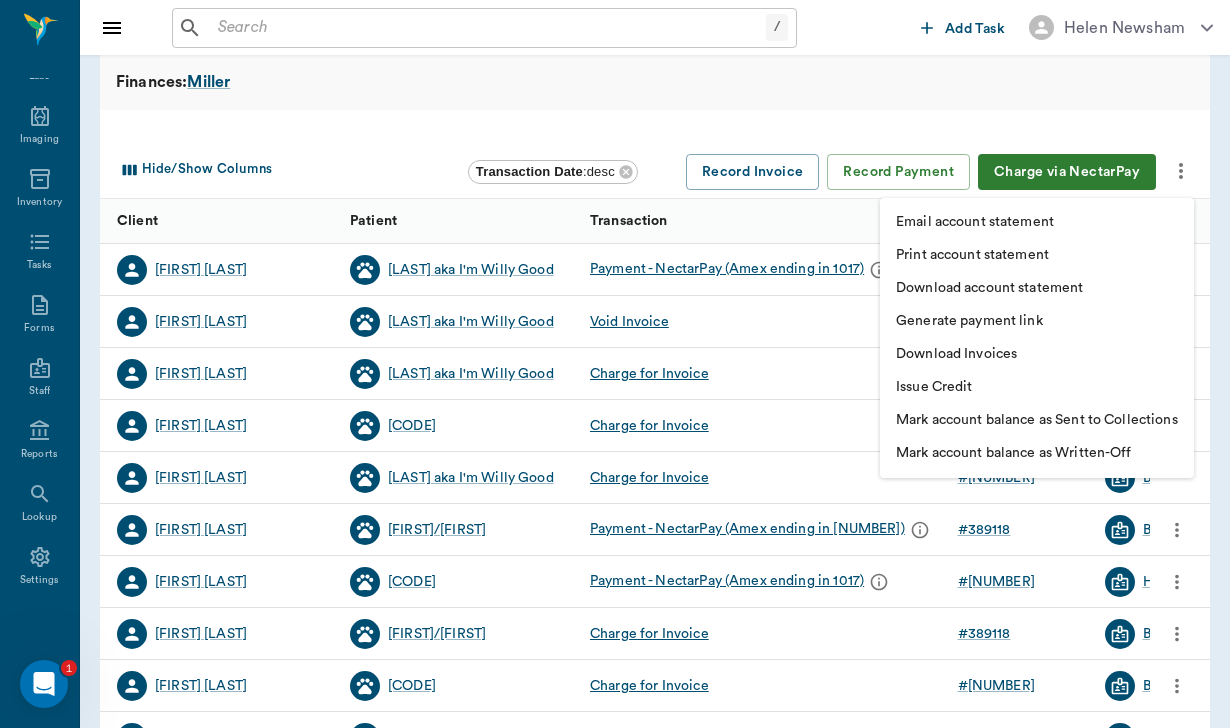 click on "Download account statement" at bounding box center (1037, 288) 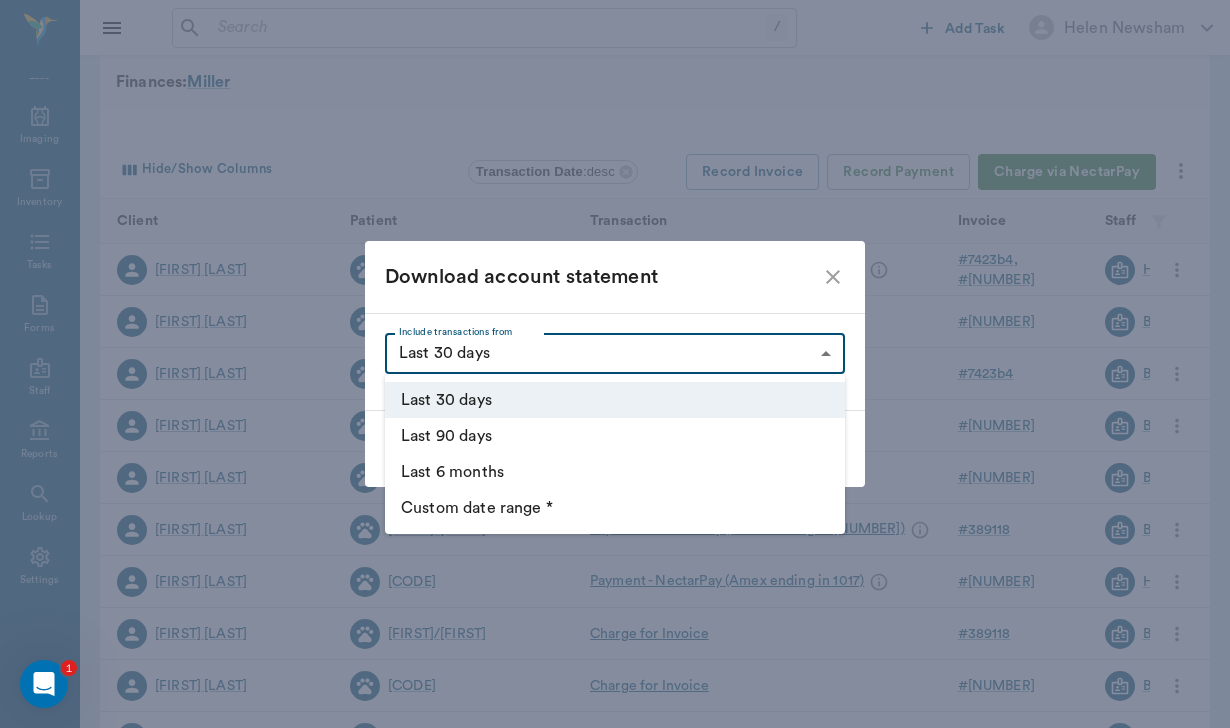 click on "/ ​ Add Task Helen Newsham Nectar Messages Appts Labs Imaging Inventory Tasks Forms Staff Reports Lookup Settings Family Invoices Transactions $0.00 Outstanding Balance $0.00 Credit Issued Finances:    Miller Hide/Show Columns Transaction Date :  desc Record Invoice Record Payment Charge via NectarPay Client Patient Transaction Invoice Staff Amount Transaction Date Sydney Miller Drake aka I'm Willy Good Payment - NectarPay (Amex ending in 1017) # 7423b4 # 7423ab Helen Newsham $650.00 08/02/25 Sydney Miller Drake aka I'm Willy Good Void Invoice # 7423a0 Brittany Newsham $325.00 08/01/25 Madeleine Bayless Drake aka I'm Willy Good Charge for Invoice # 7423b4 Brittany Newsham -$325.00 08/01/25 Madeleine Bayless AJ Charge for Invoice # 7423ab Brittany Newsham -$325.00 08/01/25 Sydney Miller Drake aka I'm Willy Good Charge for Invoice # 7423a0 Brittany Newsham -$325.00 08/01/25 Sydney Miller Sam/Mmm Mmm Good Payment - NectarPay (Amex ending in 1033) # 389118 Brittany Newsham $325.00 06/23/25 Sydney Miller AJ #" at bounding box center (615, 501) 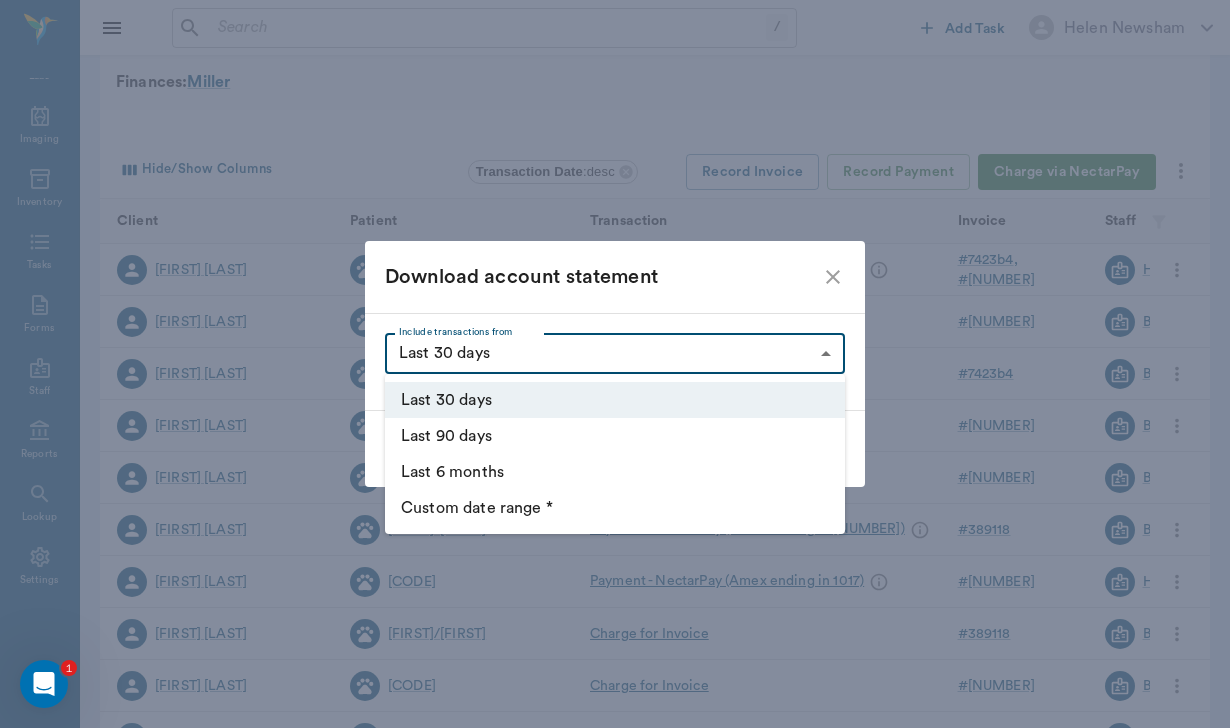 click at bounding box center (615, 364) 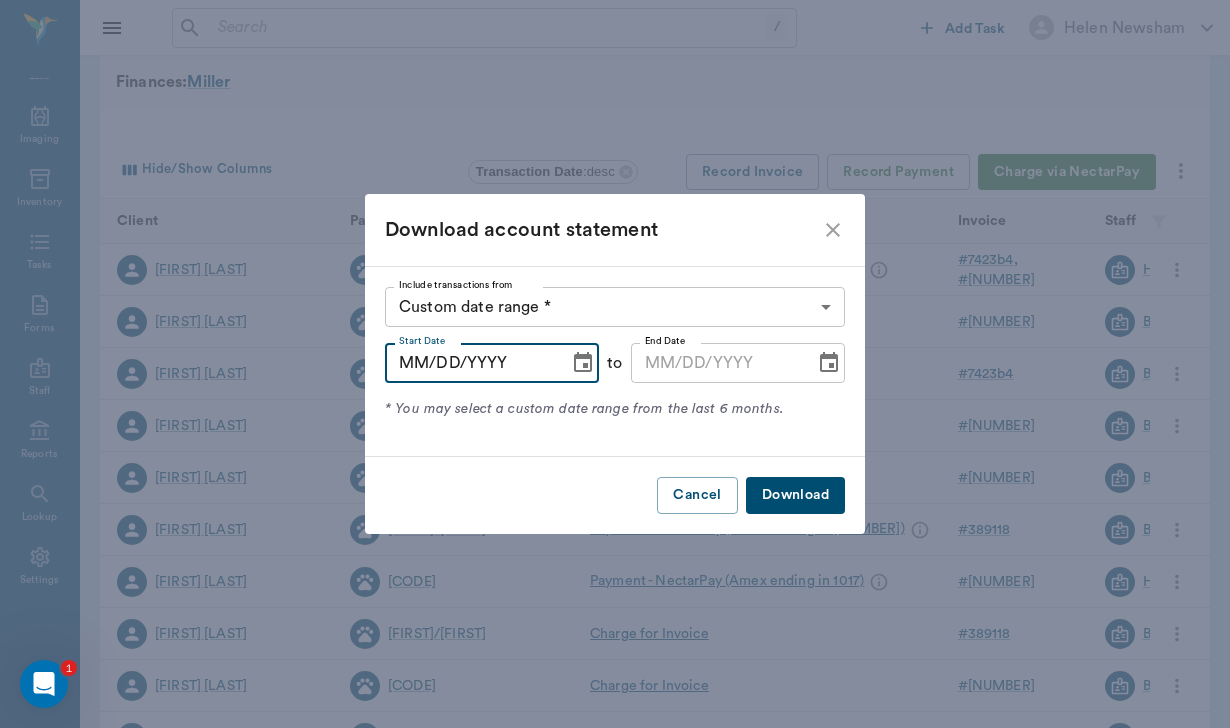 click on "MM/DD/YYYY" at bounding box center (470, 363) 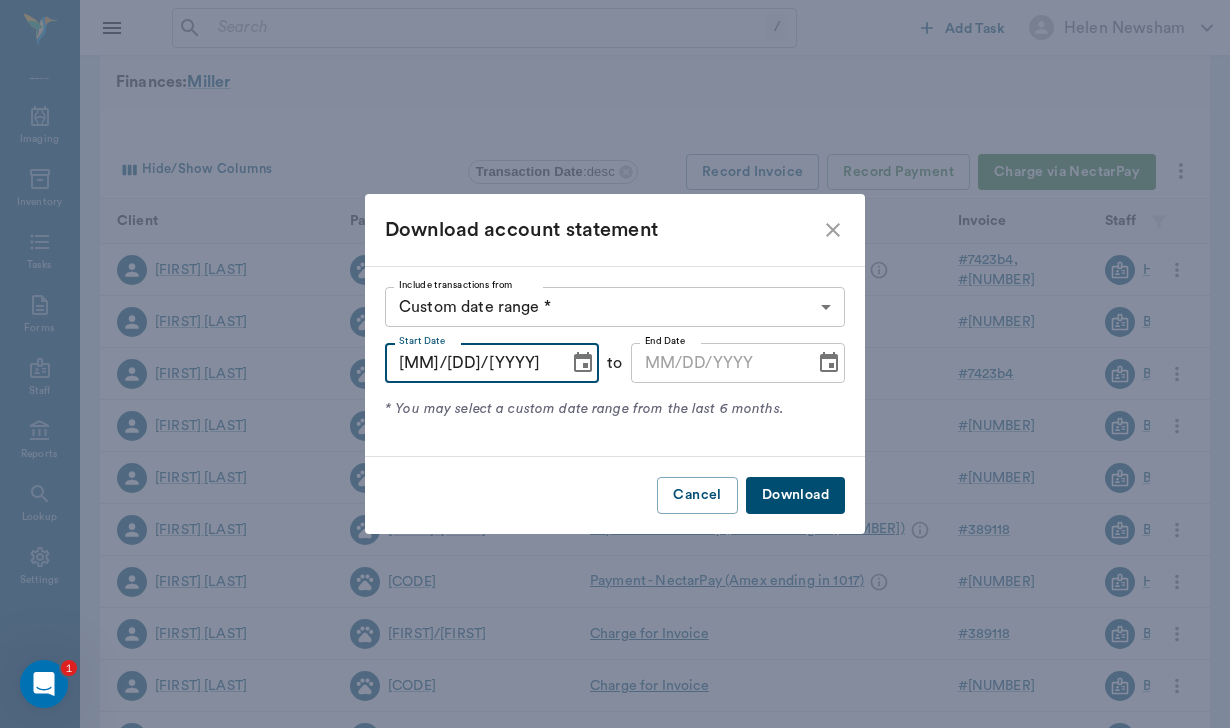 type on "07/05/2025" 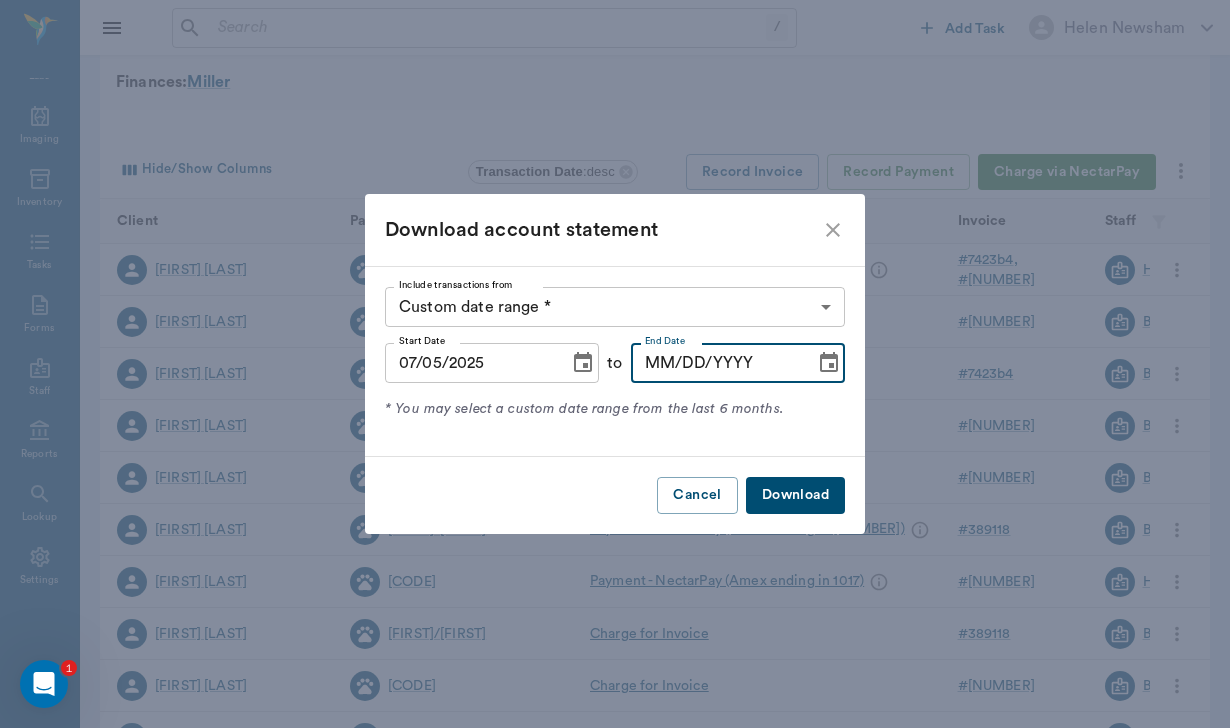click on "MM/DD/YYYY" at bounding box center (716, 363) 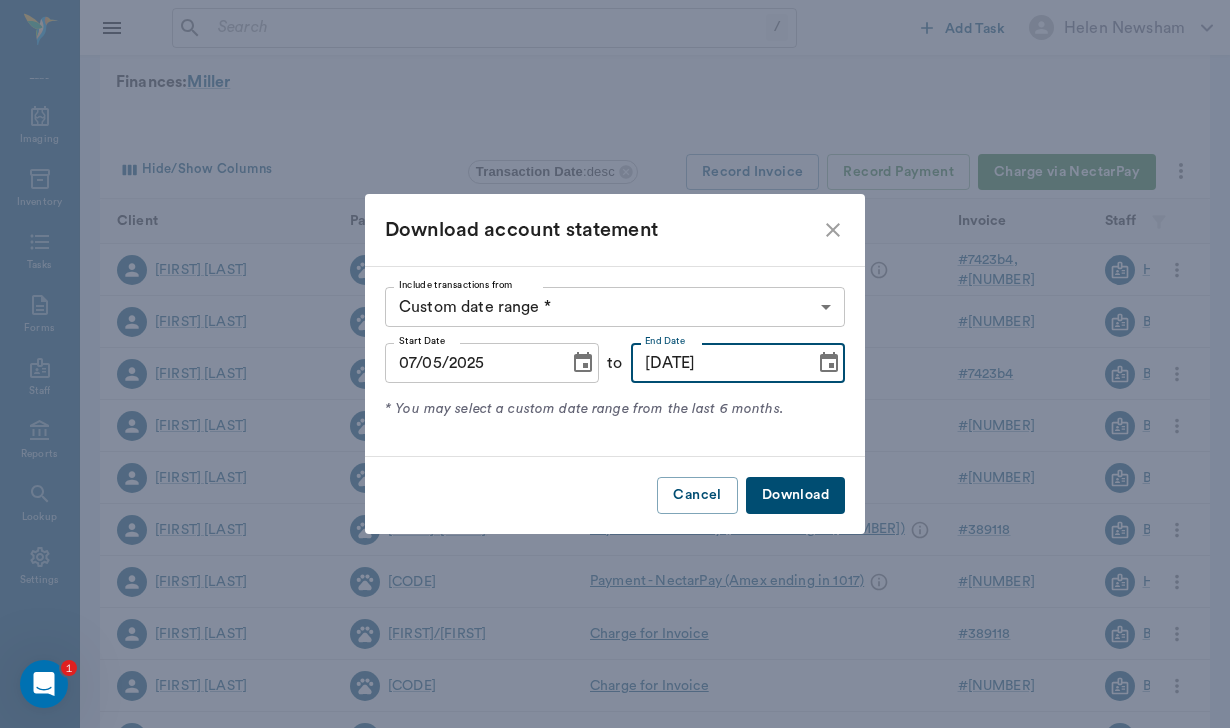 type on "08/03/2025" 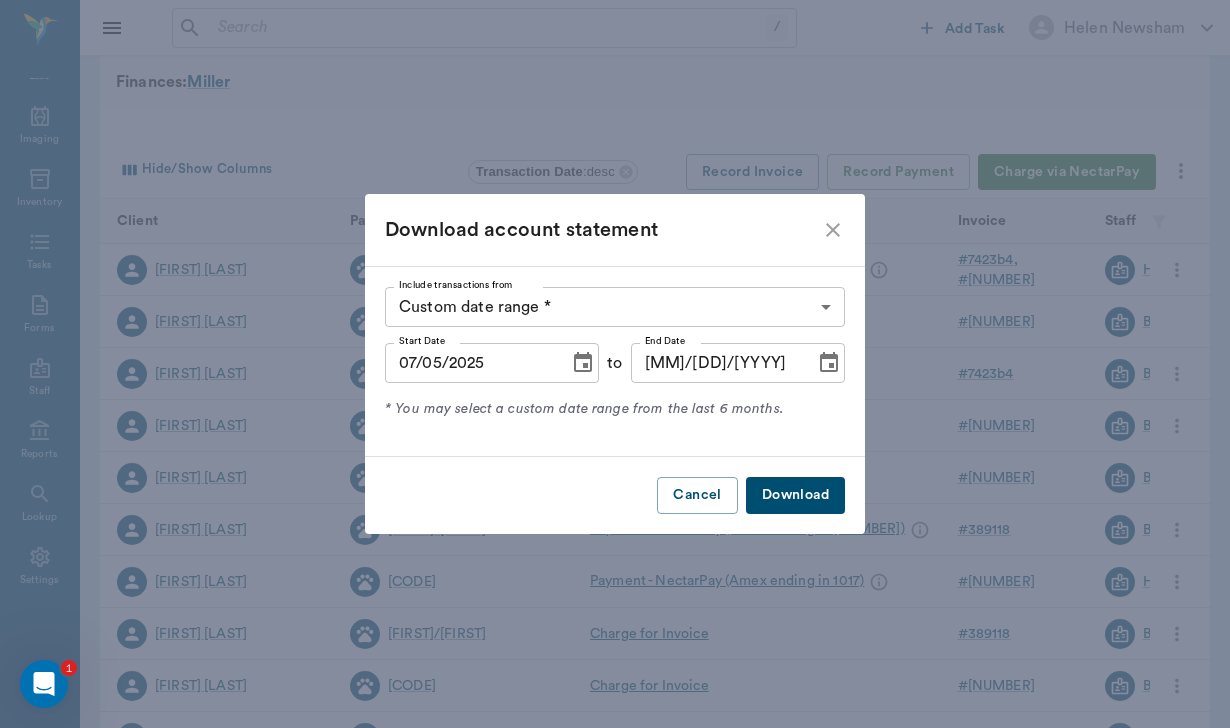 click on "Download" at bounding box center (795, 495) 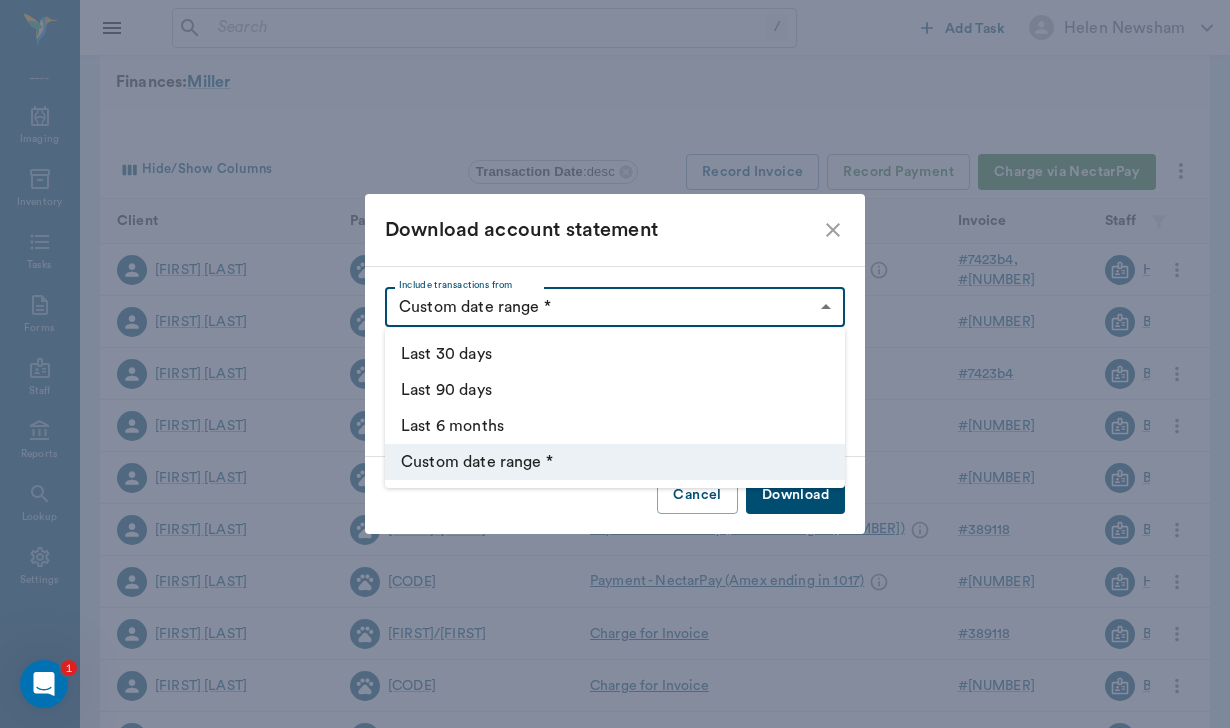 click on "/ ​ Add Task Helen Newsham Nectar Messages Appts Labs Imaging Inventory Tasks Forms Staff Reports Lookup Settings Family Invoices Transactions $0.00 Outstanding Balance $0.00 Credit Issued Finances:    Miller Hide/Show Columns Transaction Date :  desc Record Invoice Record Payment Charge via NectarPay Client Patient Transaction Invoice Staff Amount Transaction Date Sydney Miller Drake aka I'm Willy Good Payment - NectarPay (Amex ending in 1017) # 7423b4 # 7423ab Helen Newsham $650.00 08/02/25 Sydney Miller Drake aka I'm Willy Good Void Invoice # 7423a0 Brittany Newsham $325.00 08/01/25 Madeleine Bayless Drake aka I'm Willy Good Charge for Invoice # 7423b4 Brittany Newsham -$325.00 08/01/25 Madeleine Bayless AJ Charge for Invoice # 7423ab Brittany Newsham -$325.00 08/01/25 Sydney Miller Drake aka I'm Willy Good Charge for Invoice # 7423a0 Brittany Newsham -$325.00 08/01/25 Sydney Miller Sam/Mmm Mmm Good Payment - NectarPay (Amex ending in 1033) # 389118 Brittany Newsham $325.00 06/23/25 Sydney Miller AJ #" at bounding box center (615, 501) 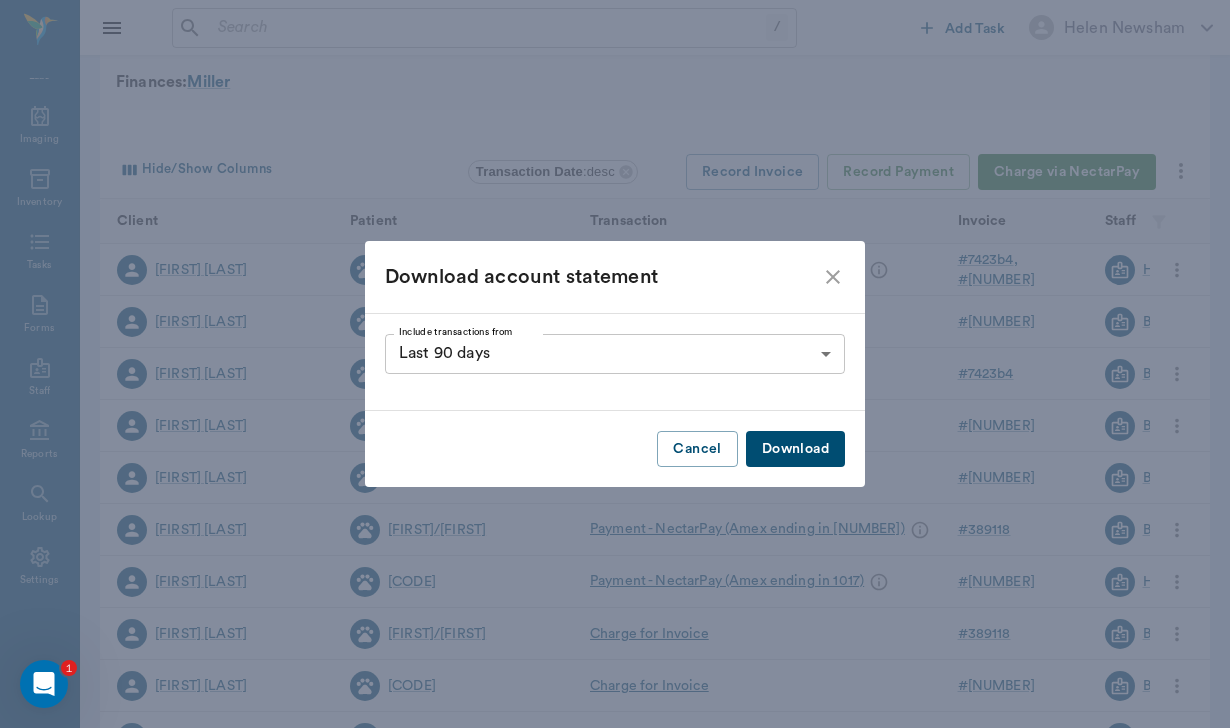 click on "Download" at bounding box center (795, 449) 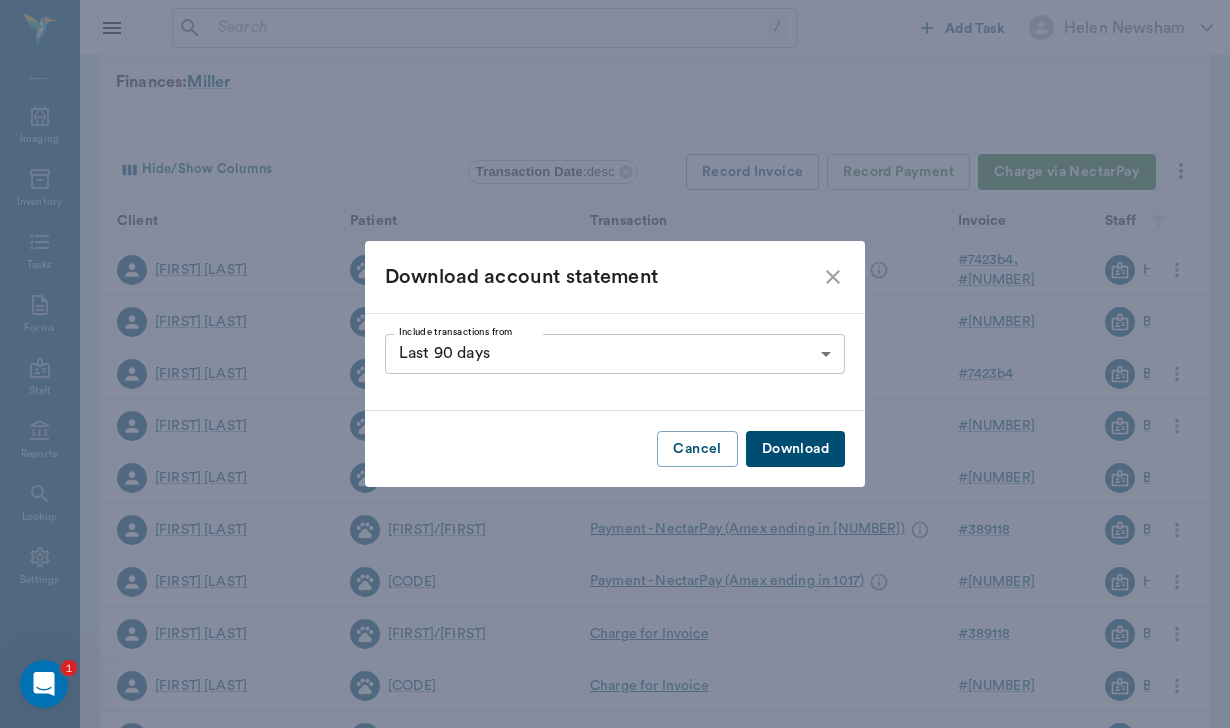 click on "Download" at bounding box center [795, 449] 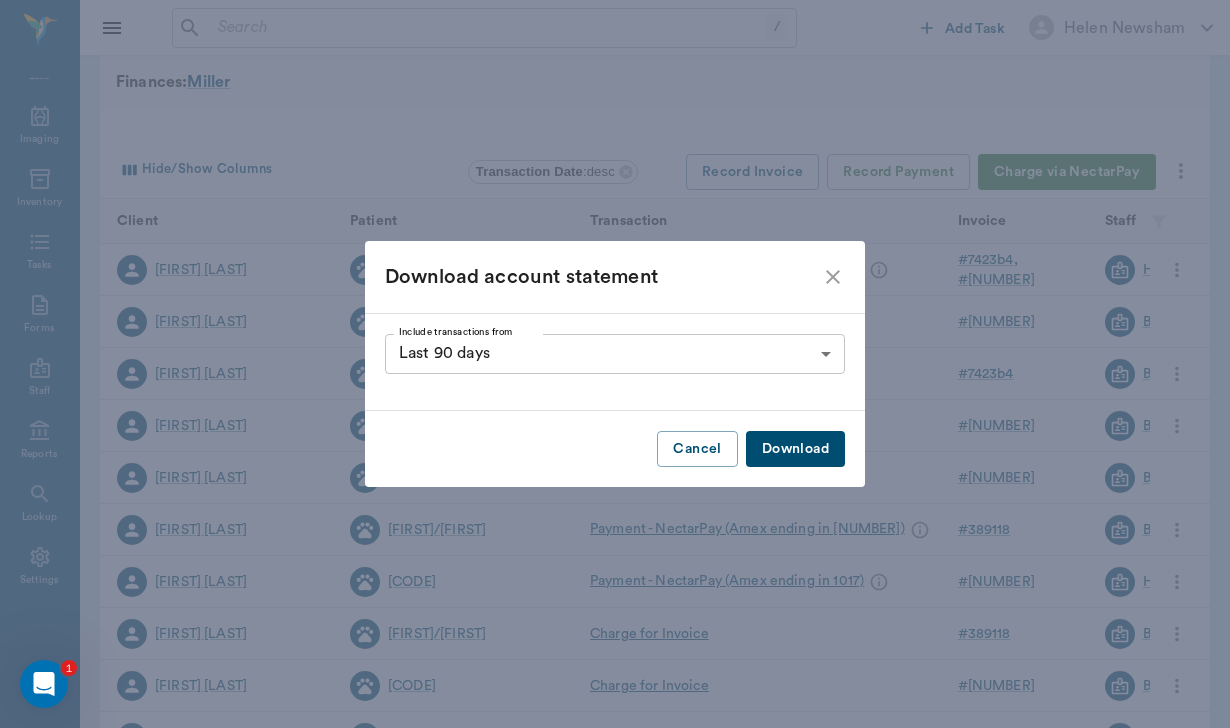 click 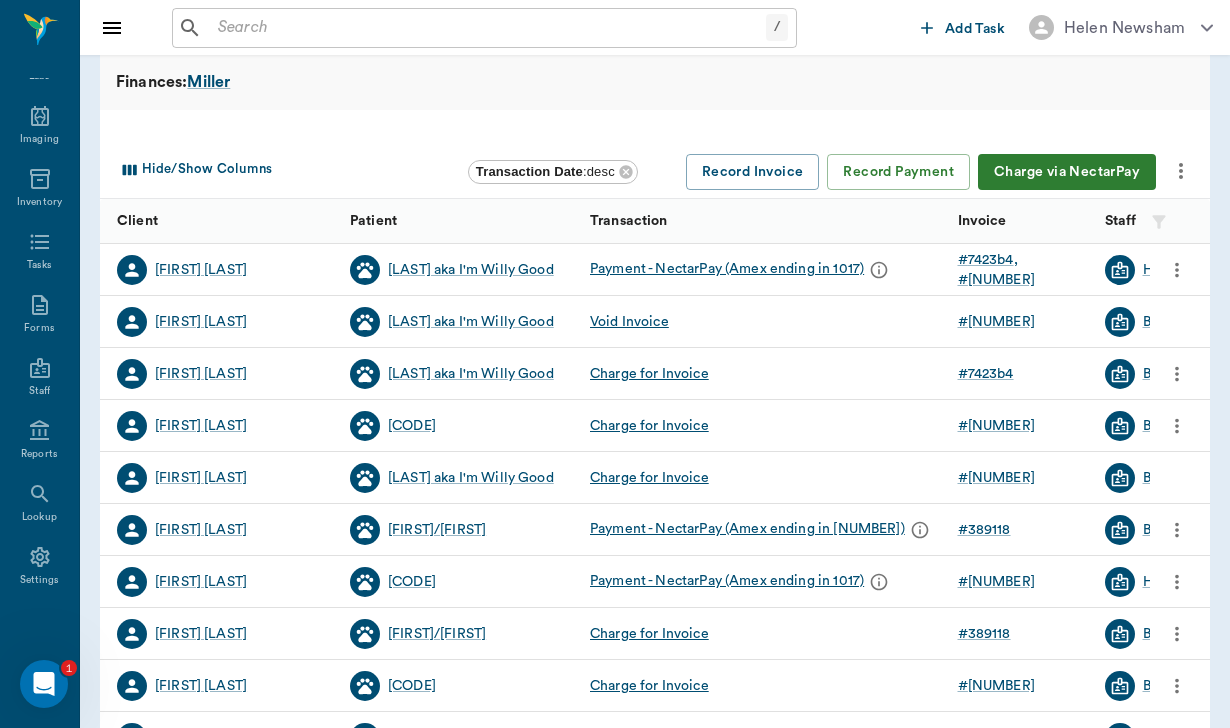 click on "Charge for Invoice" at bounding box center (649, 426) 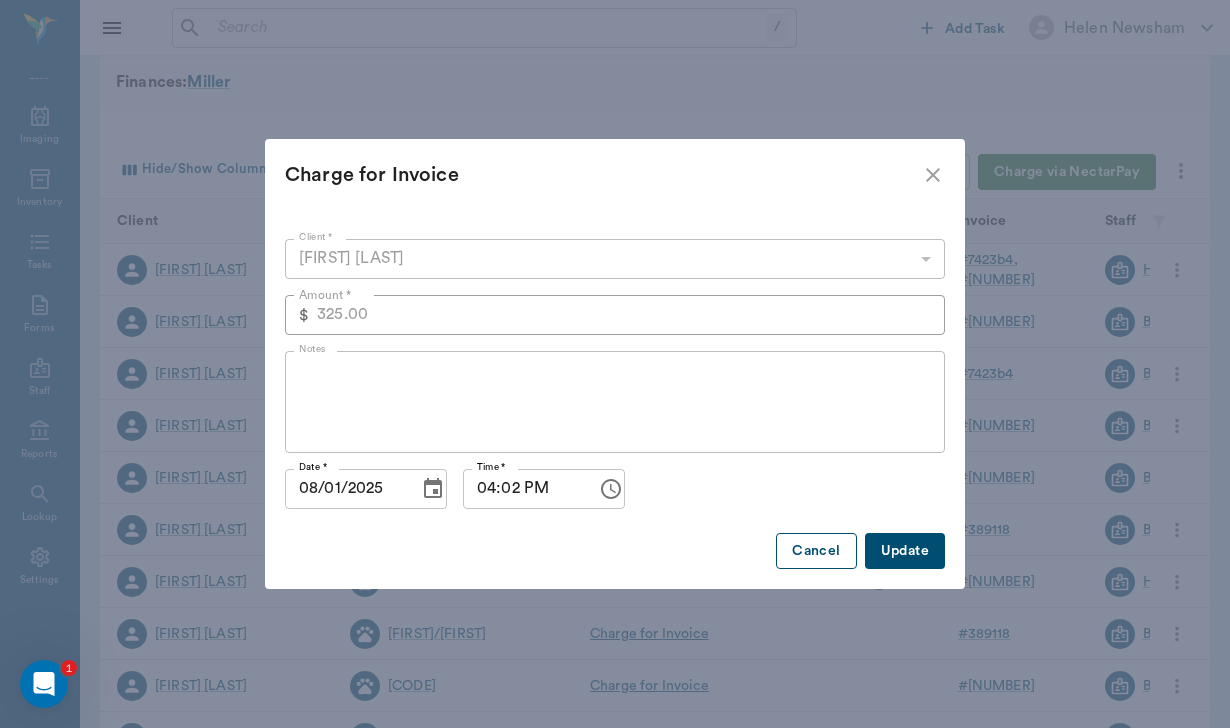 click on "Client * Madeleine Bayless 67a51e632f73ac6c908eee8f Client * Amount * $ 325.00 Amount * Notes x Notes Date * 08/01/2025 Date * Time * 04:02 PM Time * Cancel Update" at bounding box center (615, 400) 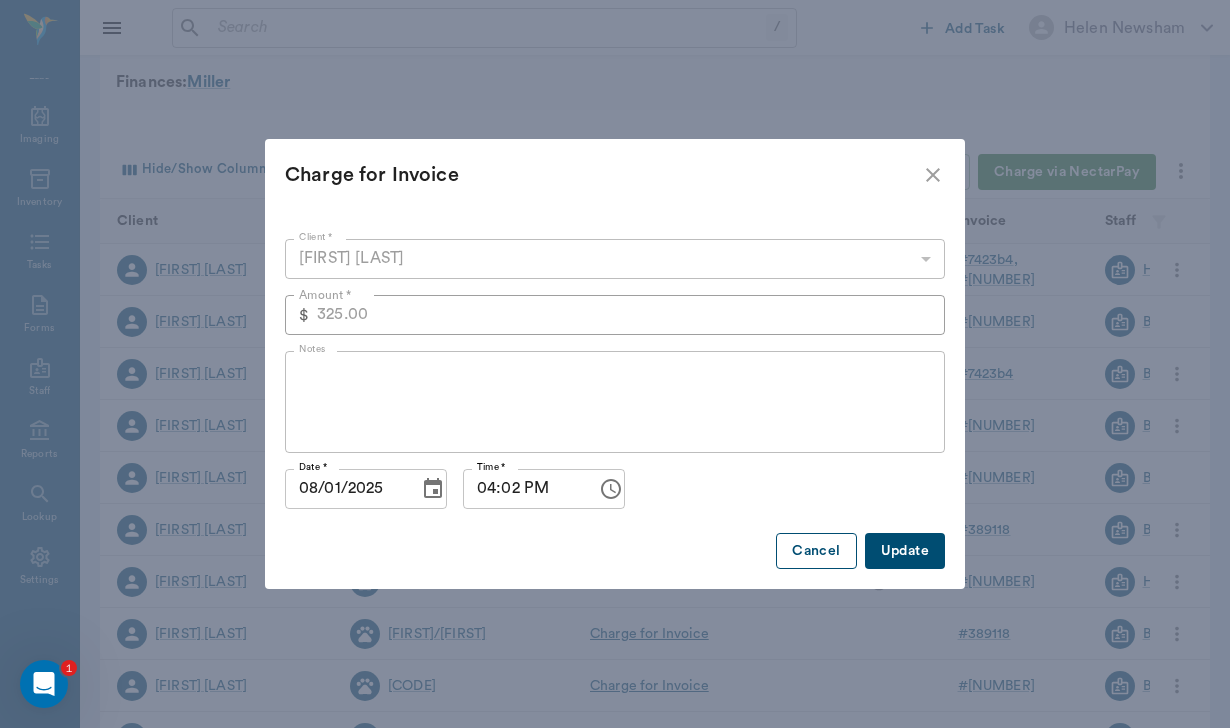 click on "Cancel" at bounding box center (816, 551) 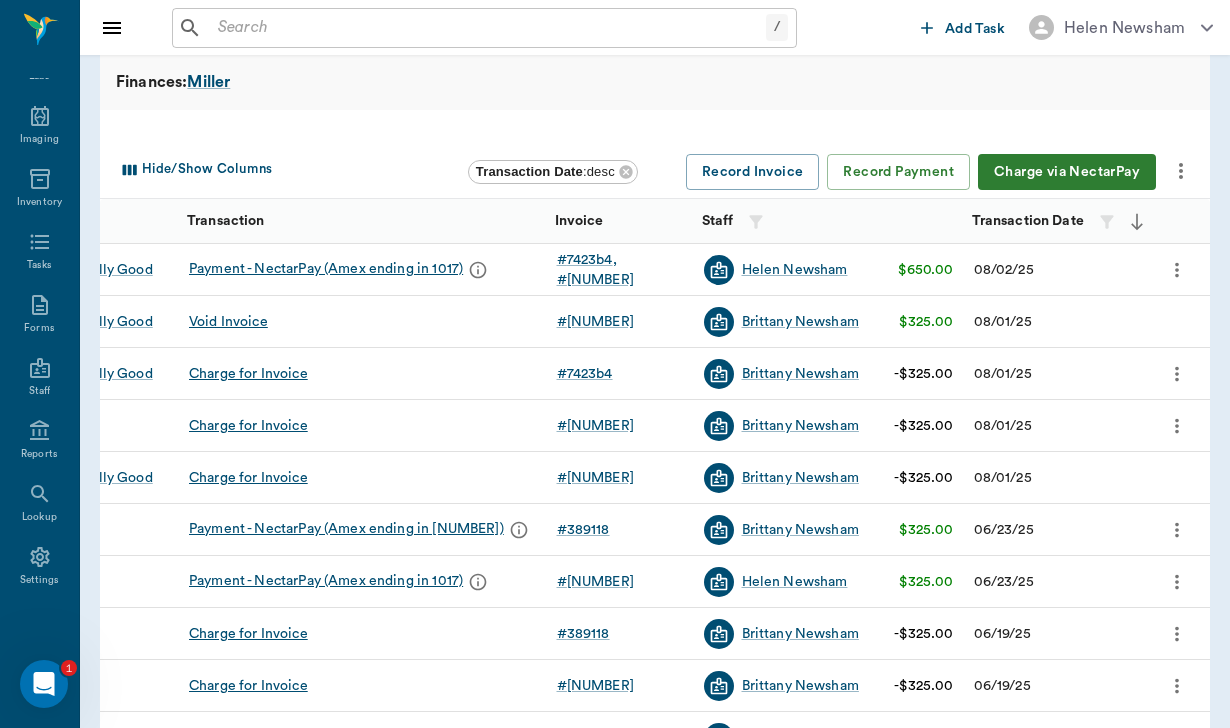 scroll, scrollTop: 0, scrollLeft: 403, axis: horizontal 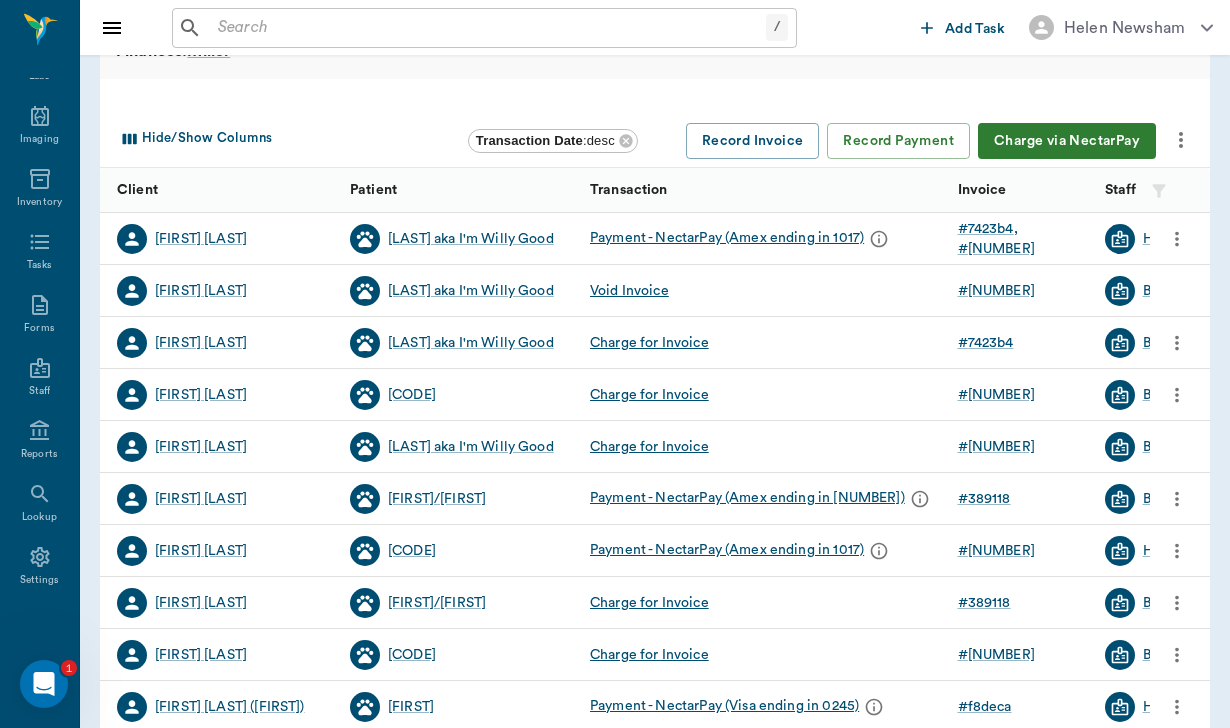 click 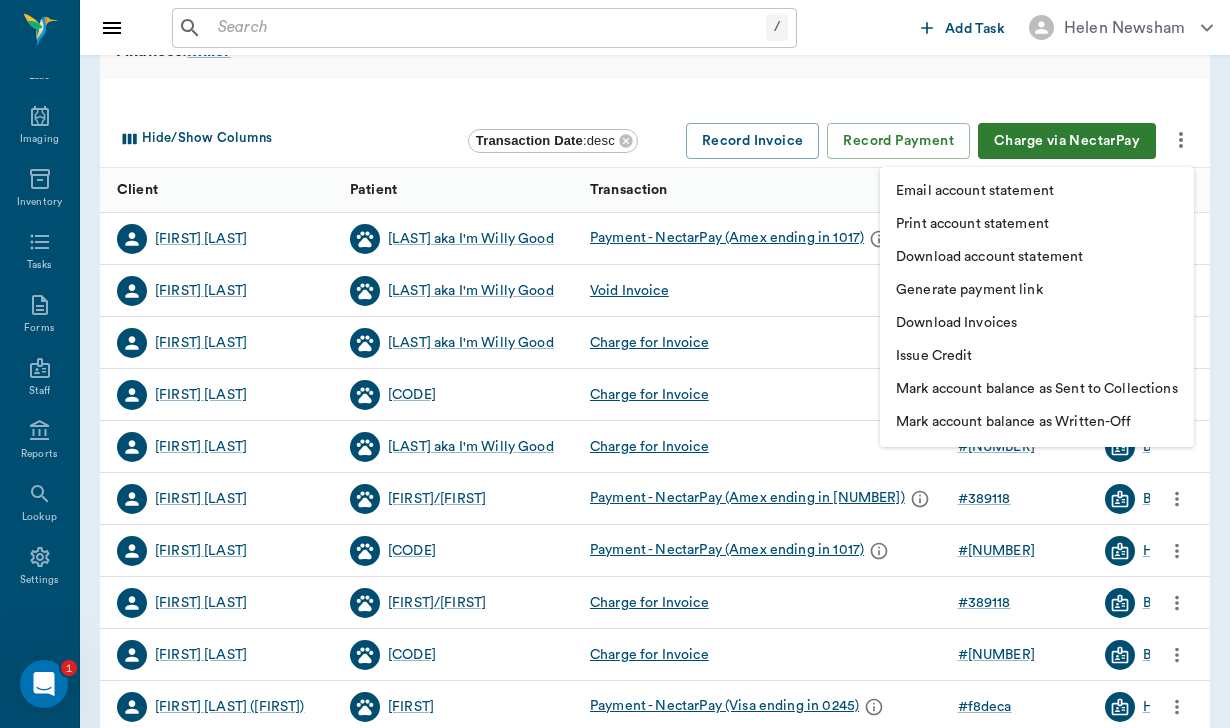 click on "Download account statement" at bounding box center [989, 257] 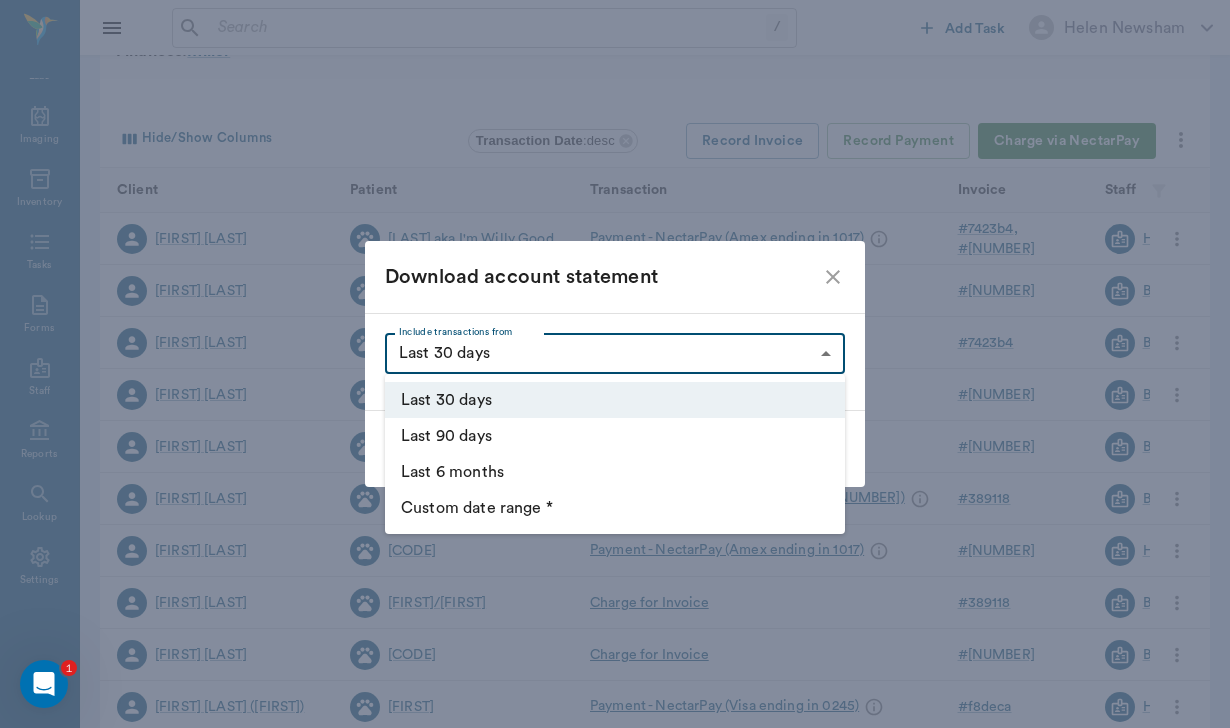 click on "/ ​ Add Task Helen Newsham Nectar Messages Appts Labs Imaging Inventory Tasks Forms Staff Reports Lookup Settings Family Invoices Transactions $0.00 Outstanding Balance $0.00 Credit Issued Finances:    Miller Hide/Show Columns Transaction Date :  desc Record Invoice Record Payment Charge via NectarPay Client Patient Transaction Invoice Staff Amount Transaction Date Sydney Miller Drake aka I'm Willy Good Payment - NectarPay (Amex ending in 1017) # 7423b4 # 7423ab Helen Newsham $650.00 08/02/25 Sydney Miller Drake aka I'm Willy Good Void Invoice # 7423a0 Brittany Newsham $325.00 08/01/25 Madeleine Bayless Drake aka I'm Willy Good Charge for Invoice # 7423b4 Brittany Newsham -$325.00 08/01/25 Madeleine Bayless AJ Charge for Invoice # 7423ab Brittany Newsham -$325.00 08/01/25 Sydney Miller Drake aka I'm Willy Good Charge for Invoice # 7423a0 Brittany Newsham -$325.00 08/01/25 Sydney Miller Sam/Mmm Mmm Good Payment - NectarPay (Amex ending in 1033) # 389118 Brittany Newsham $325.00 06/23/25 Sydney Miller AJ #" at bounding box center [615, 470] 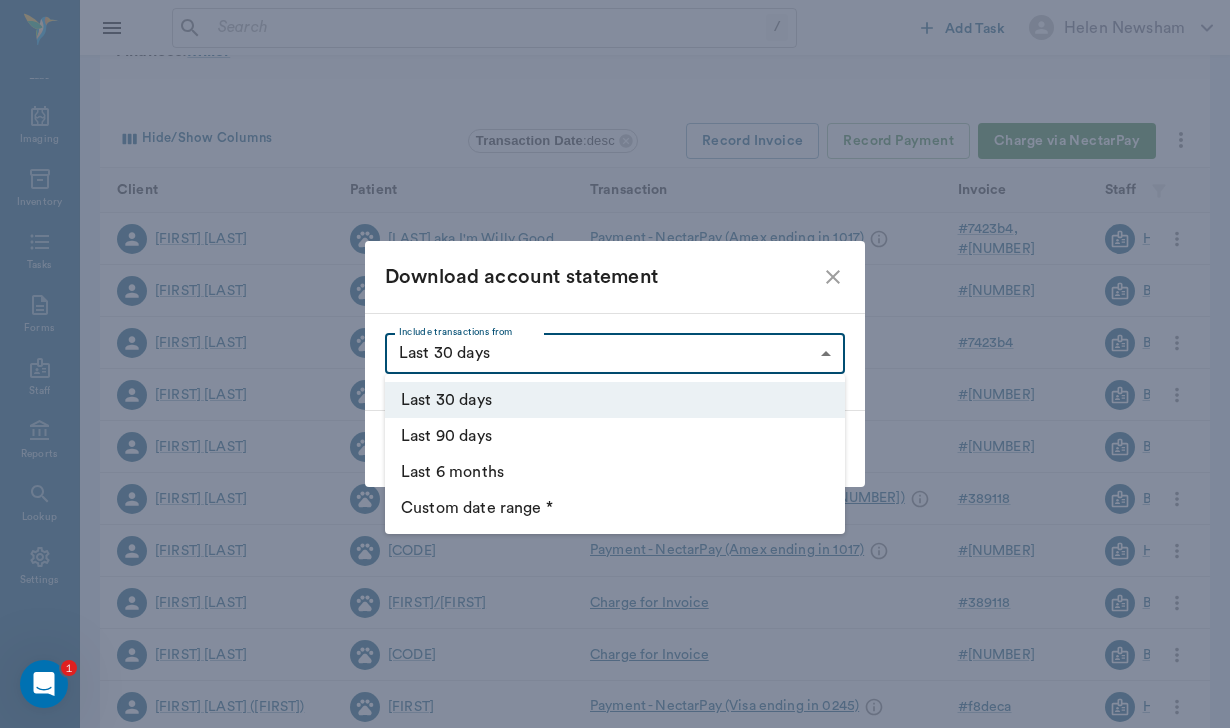 click on "Custom date range *" at bounding box center [615, 508] 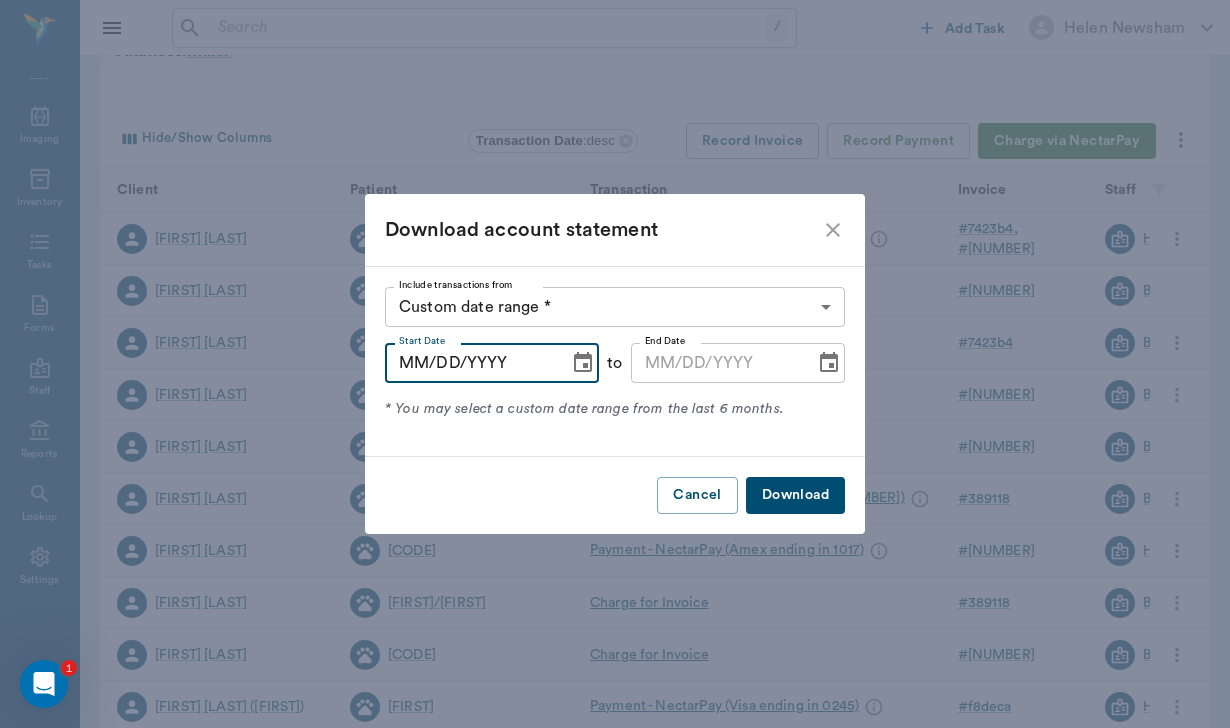 click on "MM/DD/YYYY" at bounding box center [470, 363] 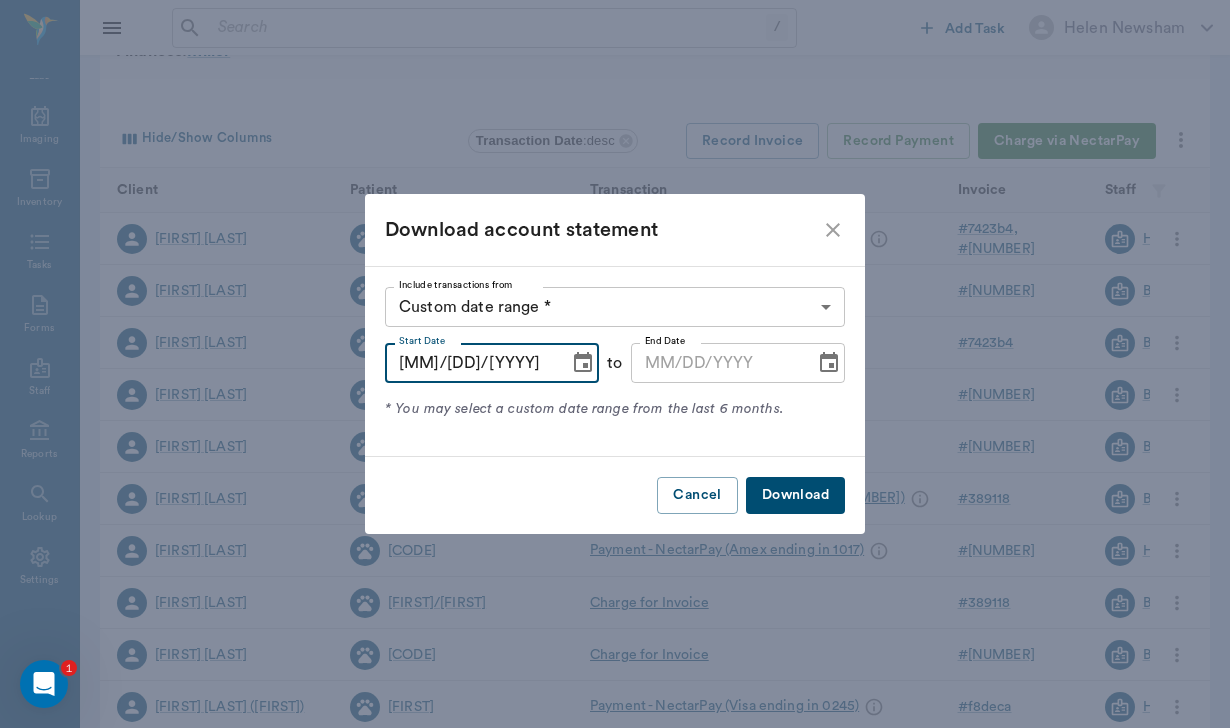type on "07/29/2025" 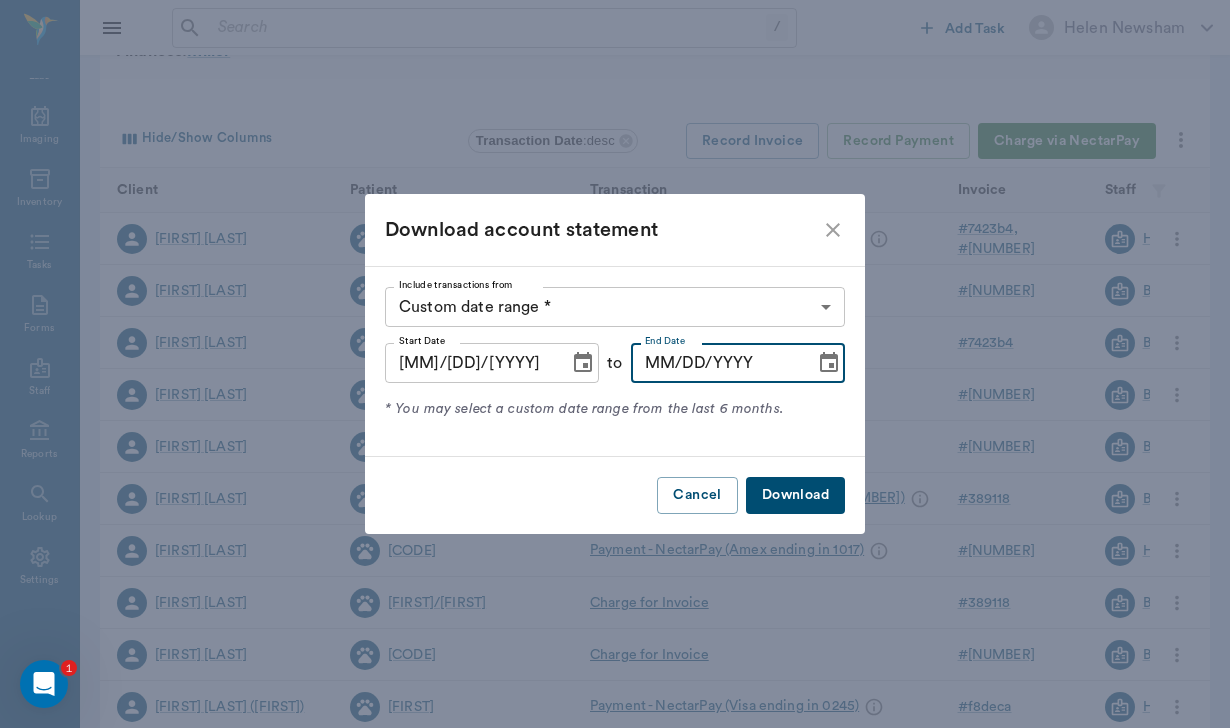 click on "MM/DD/YYYY" at bounding box center [716, 363] 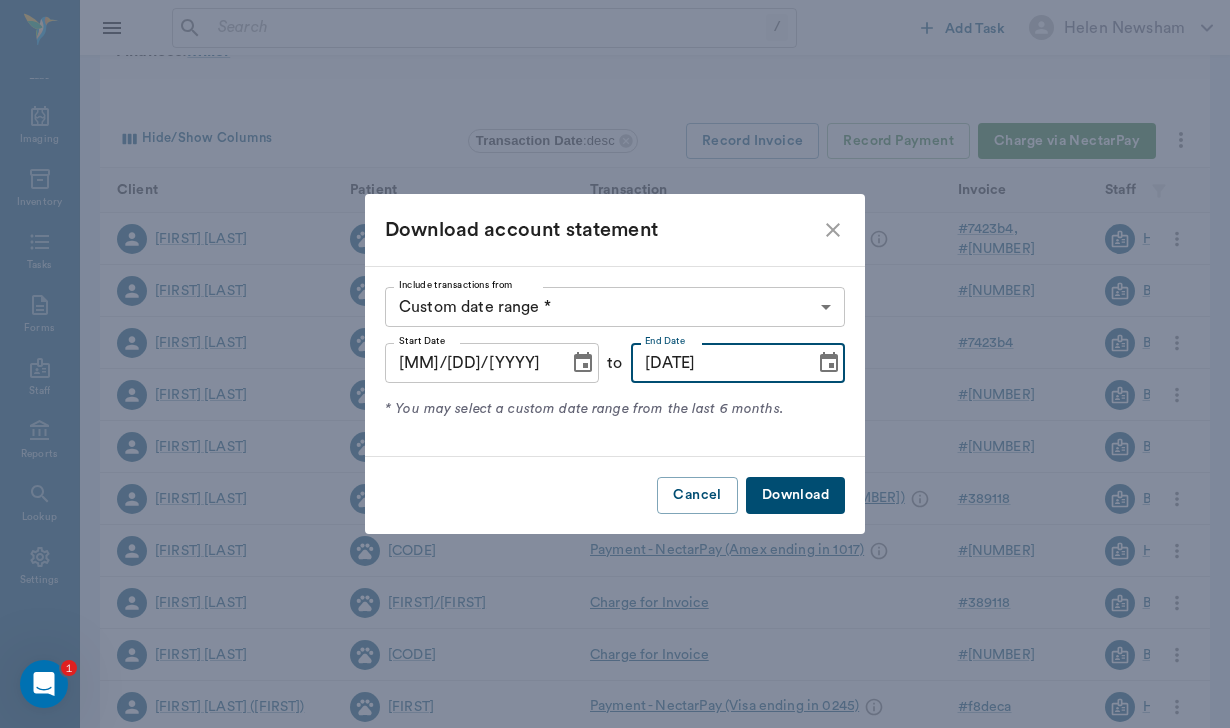 type on "08/03/2025" 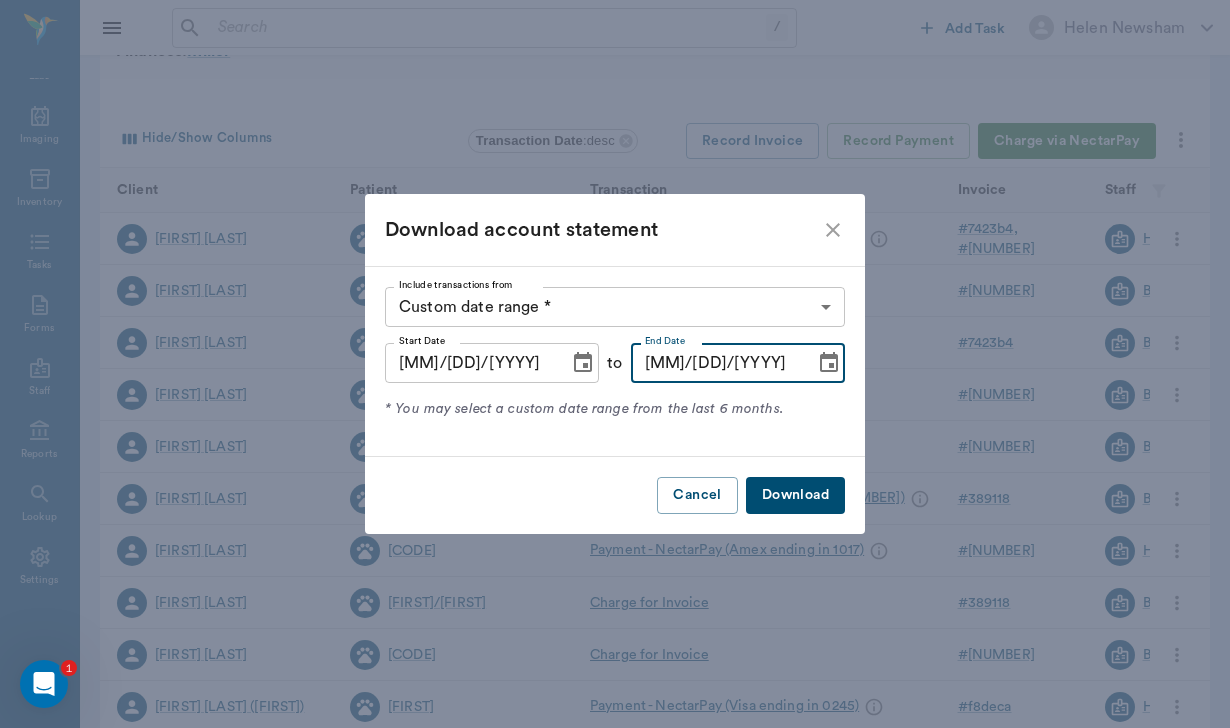 click on "Download" at bounding box center (795, 495) 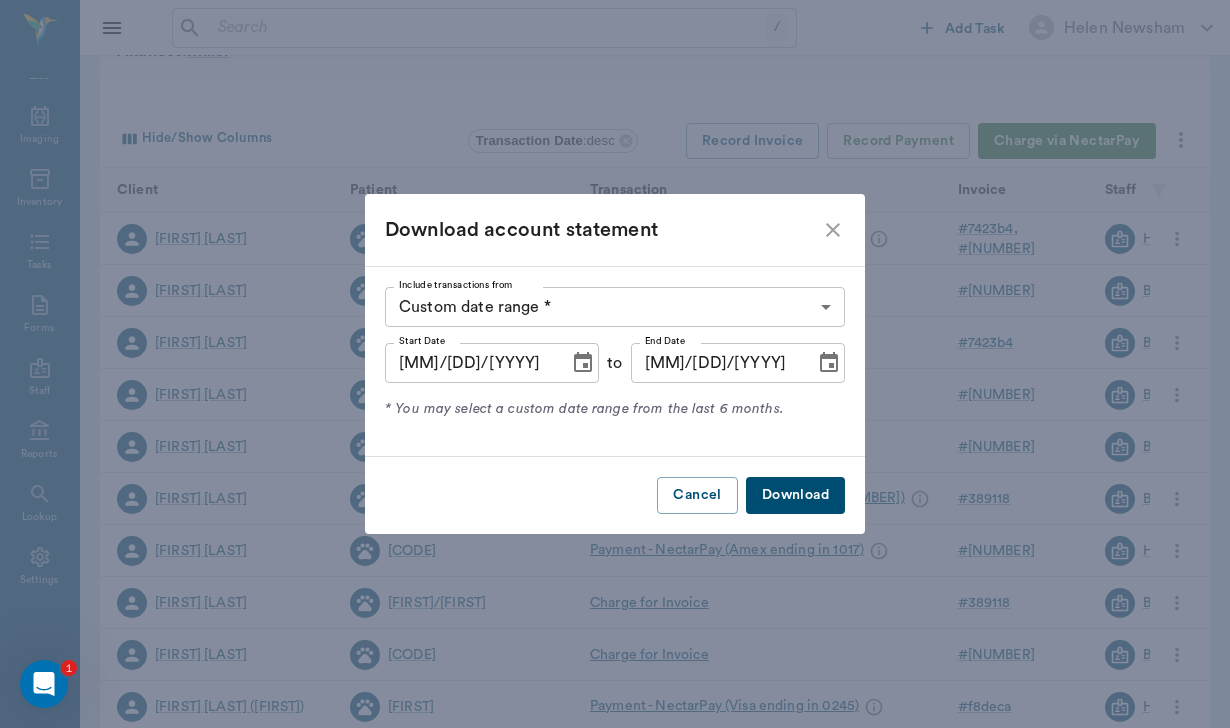 click 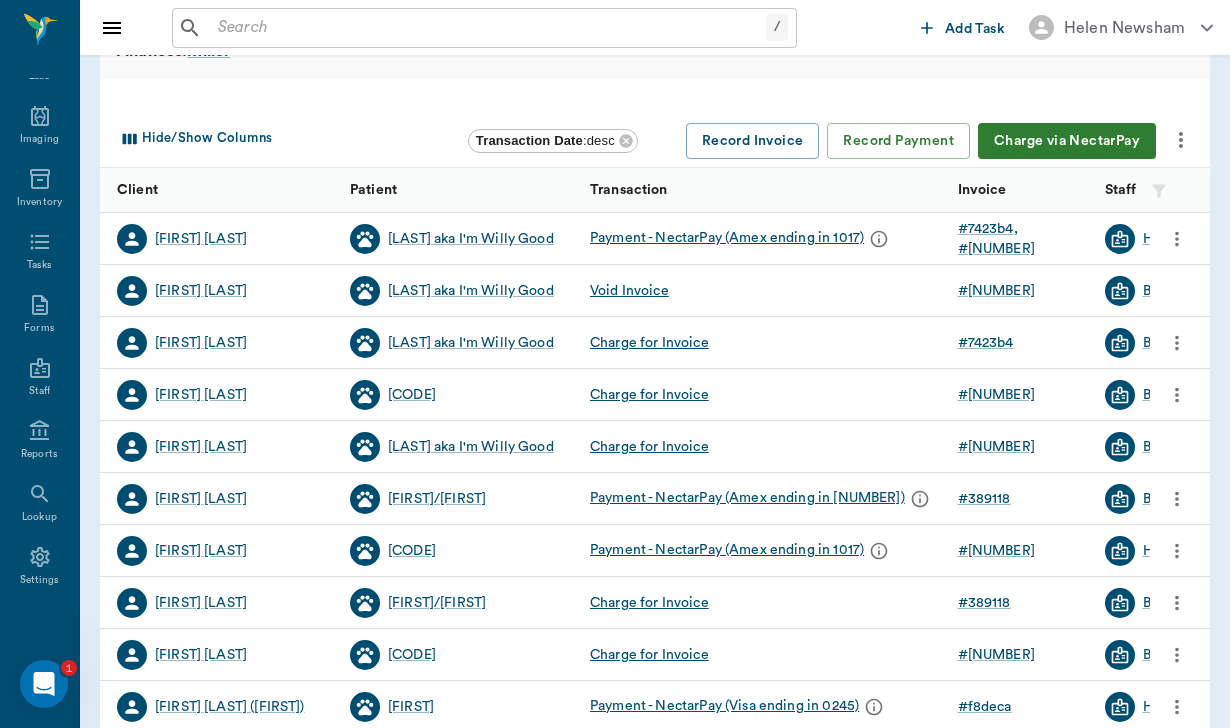 click on "AJ" at bounding box center [460, 551] 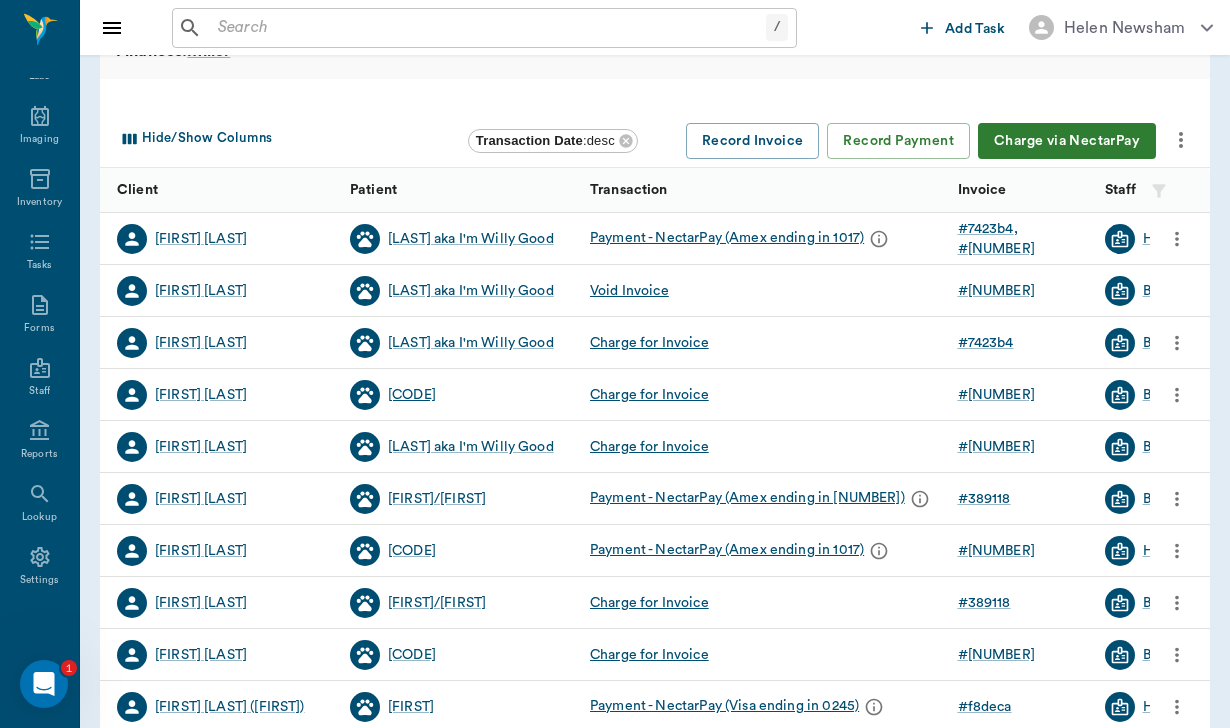 click on "AJ" at bounding box center [412, 395] 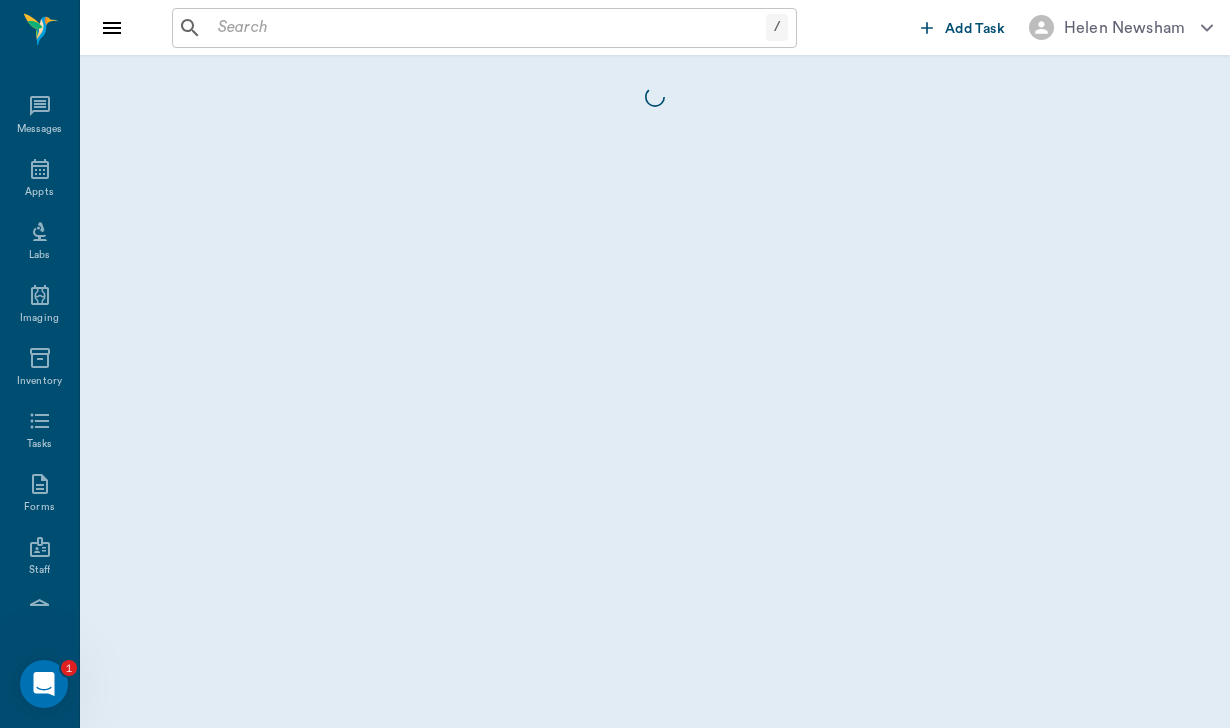 scroll, scrollTop: 184, scrollLeft: 0, axis: vertical 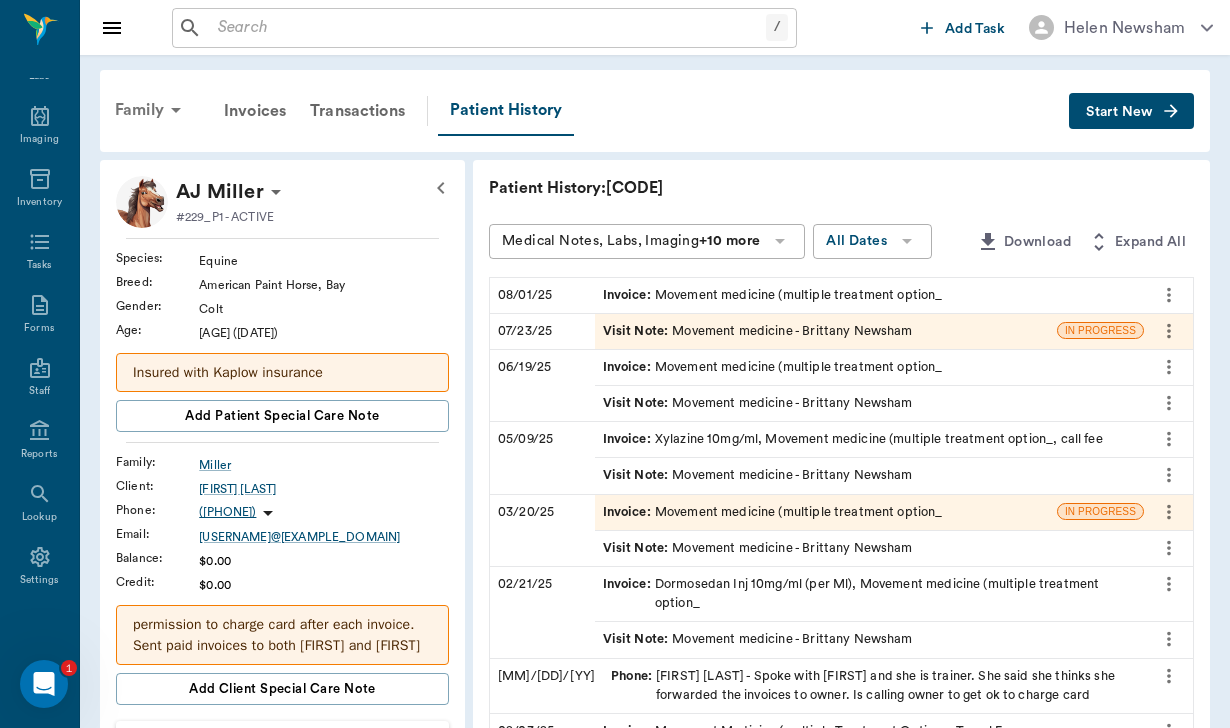 click on "Family" at bounding box center [151, 110] 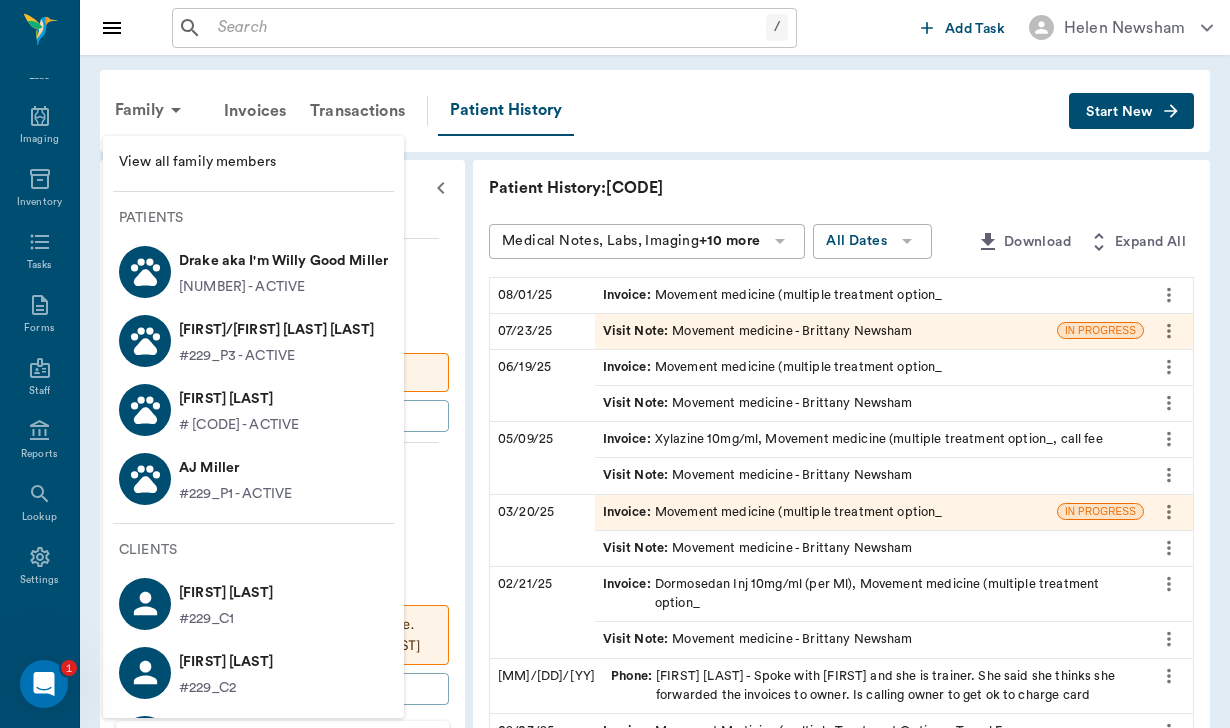 scroll, scrollTop: 0, scrollLeft: 0, axis: both 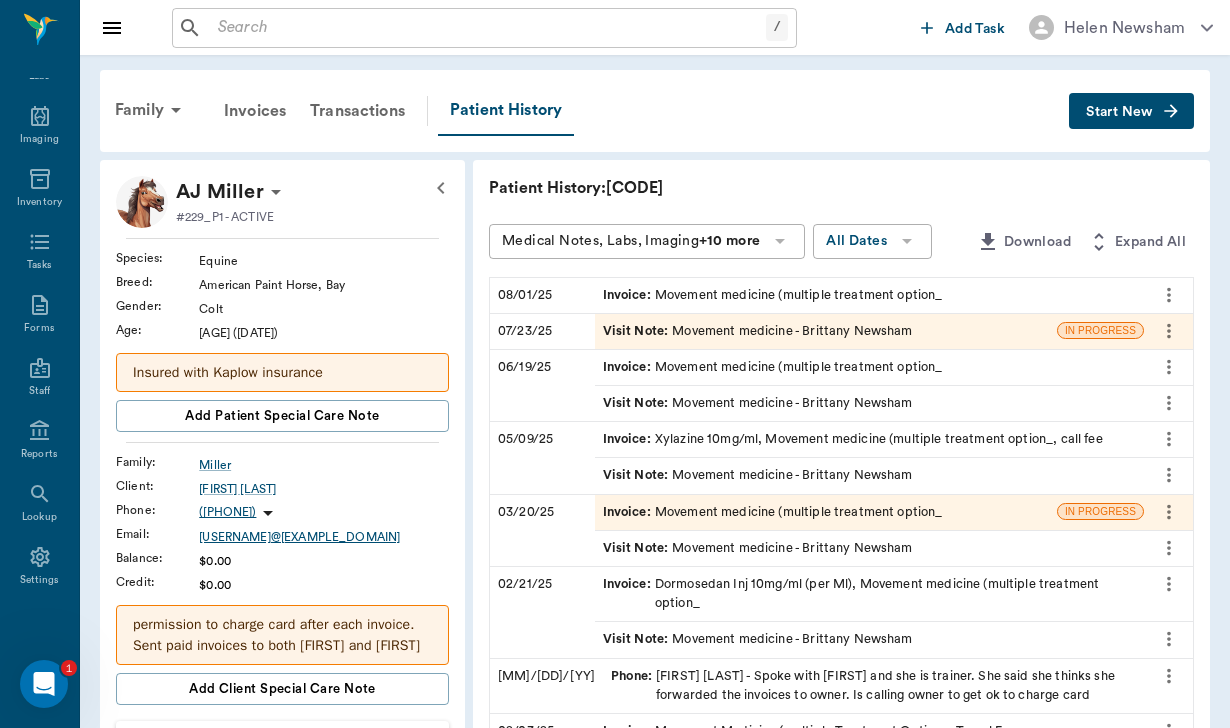 click on "Sydney823@mac.com" at bounding box center [324, 537] 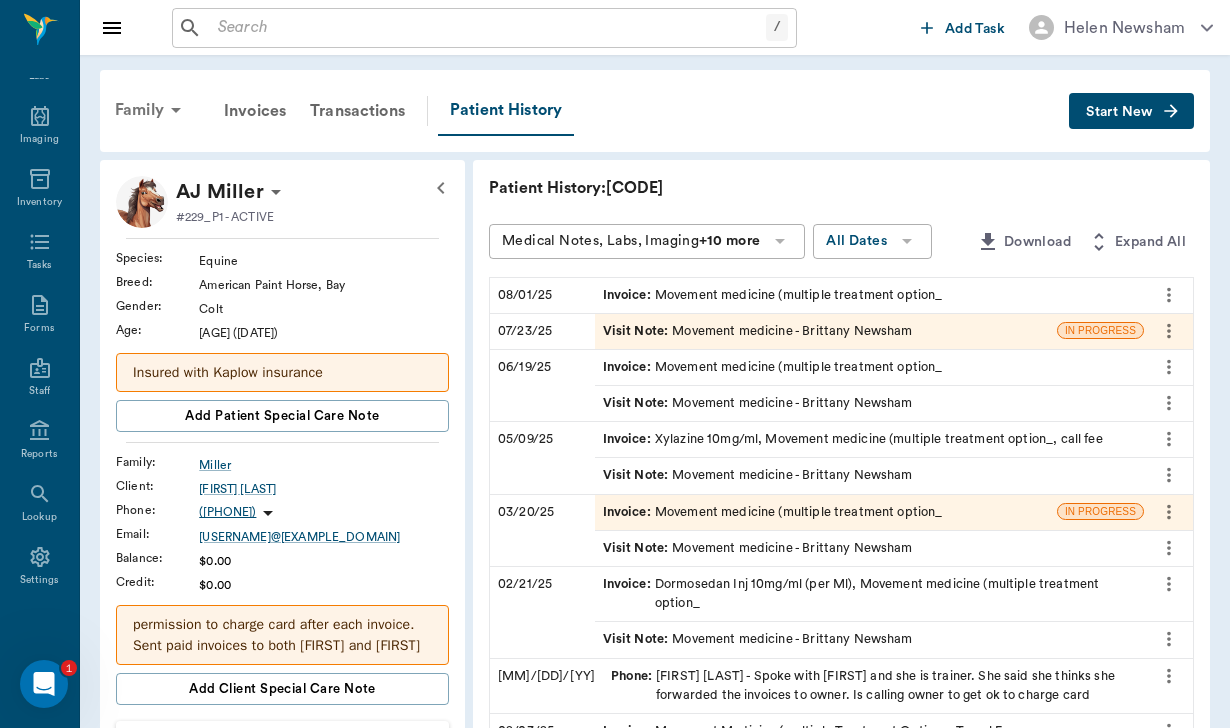 click on "Family" at bounding box center [151, 110] 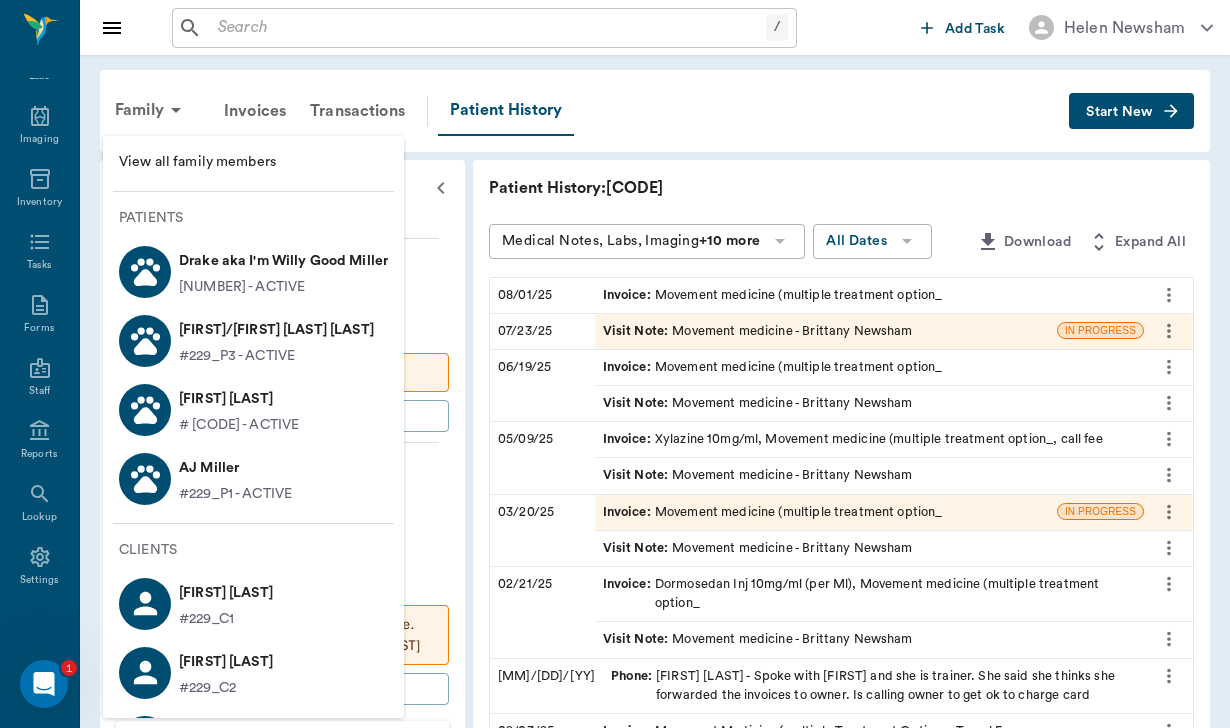 click at bounding box center (615, 364) 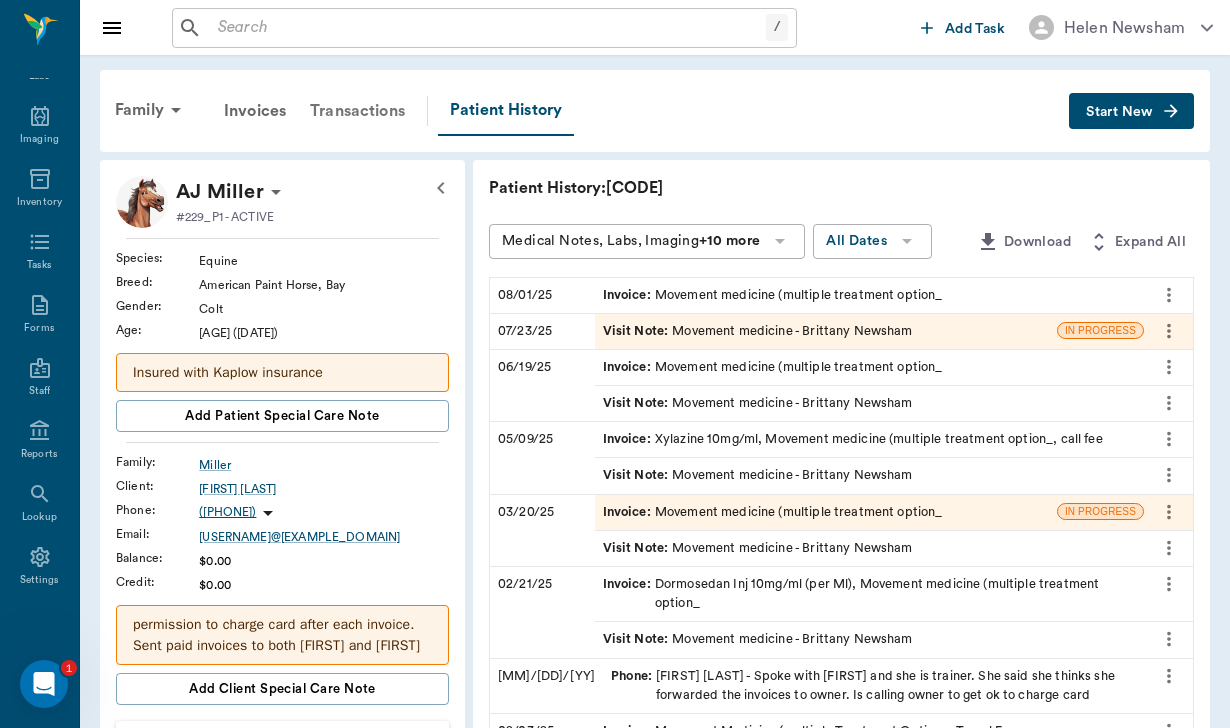 click on "Transactions" at bounding box center (357, 111) 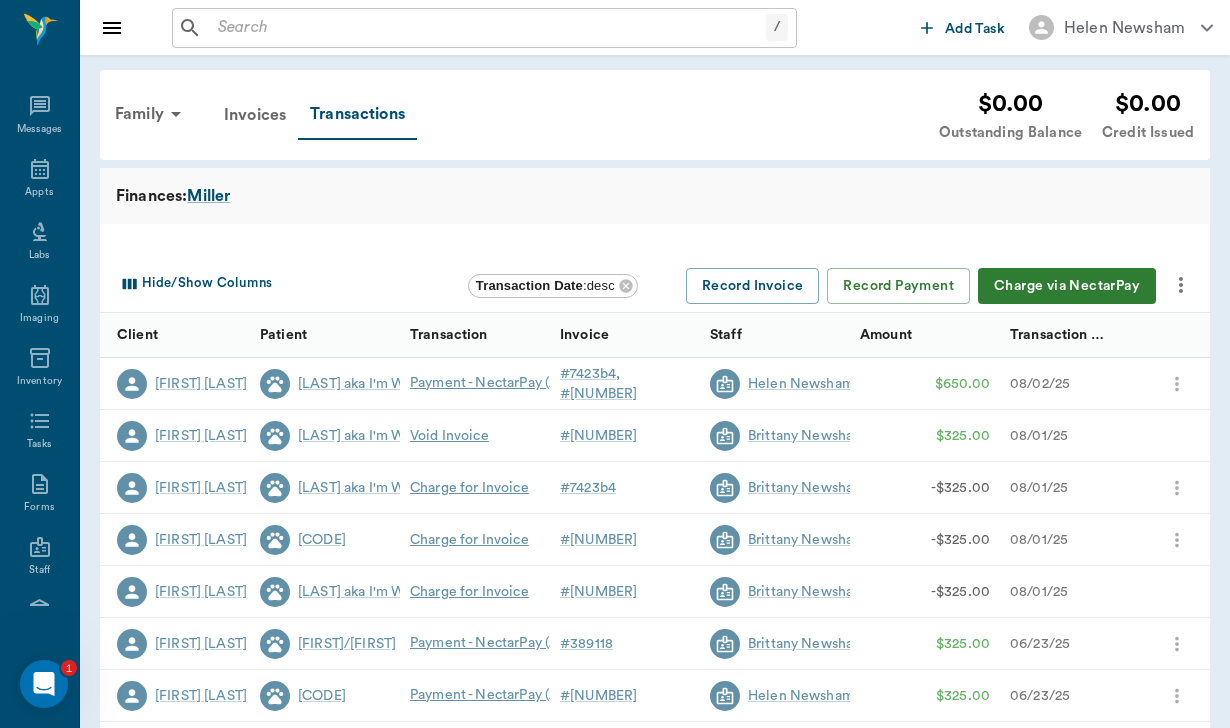scroll, scrollTop: 184, scrollLeft: 0, axis: vertical 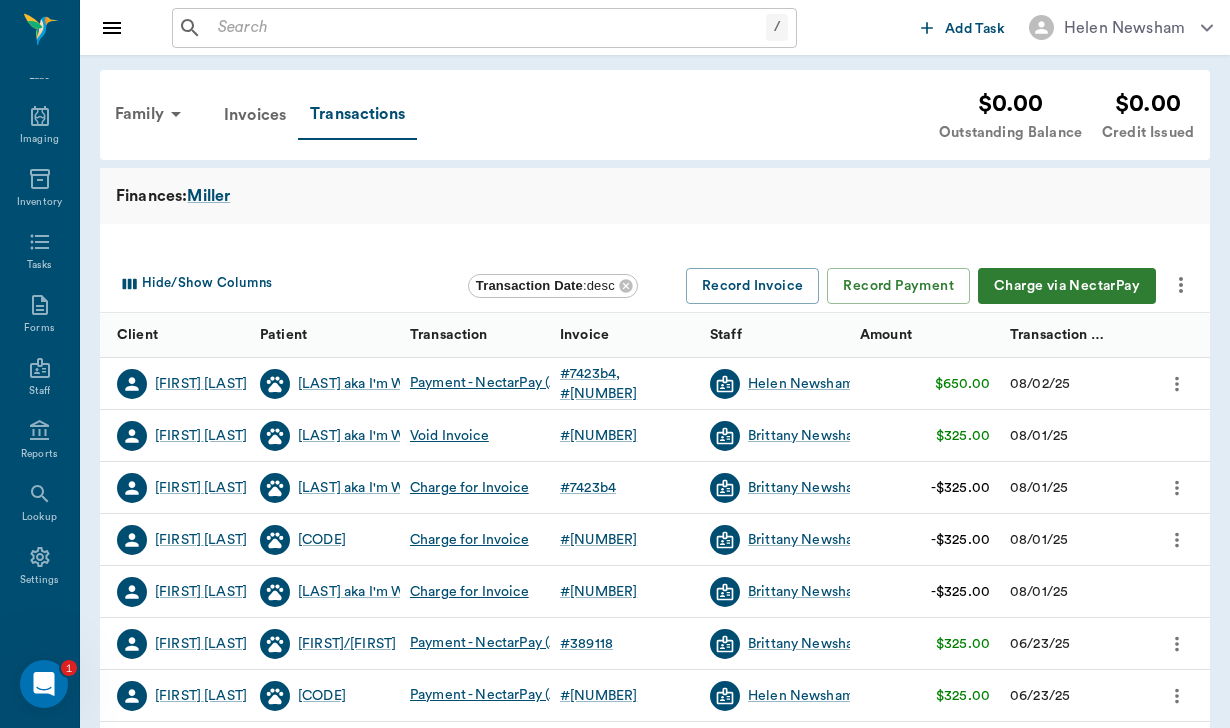 click 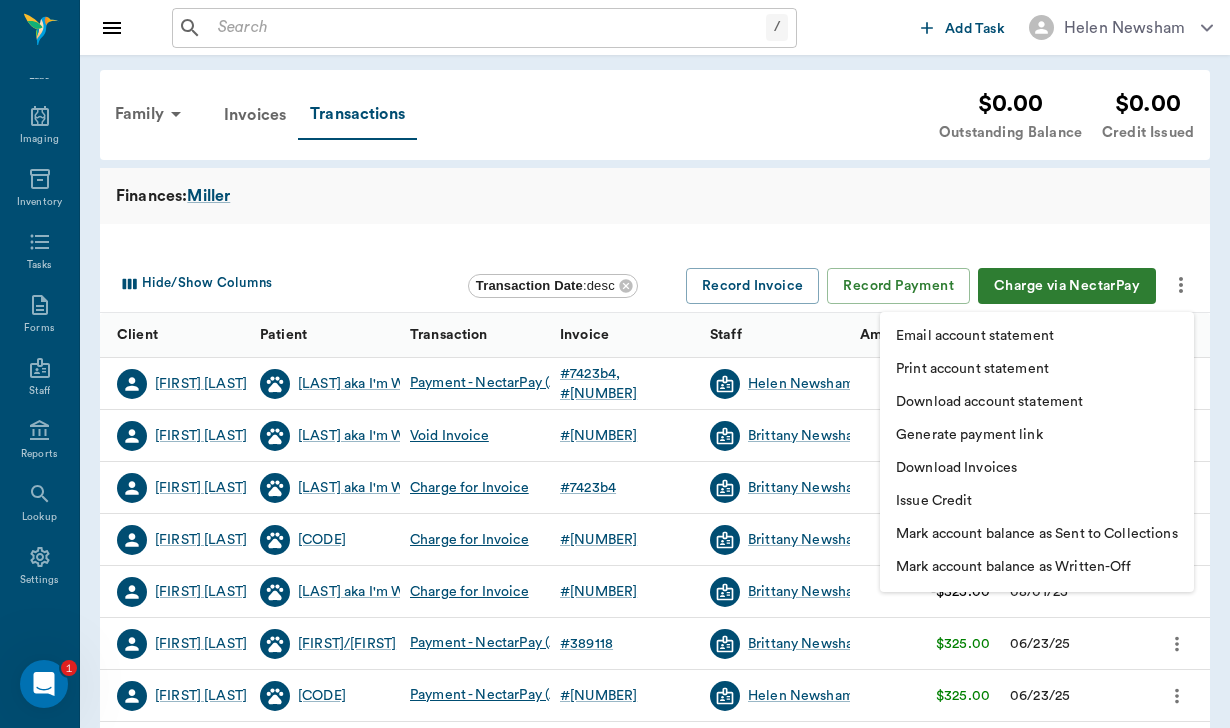 click on "Download Invoices" at bounding box center (956, 468) 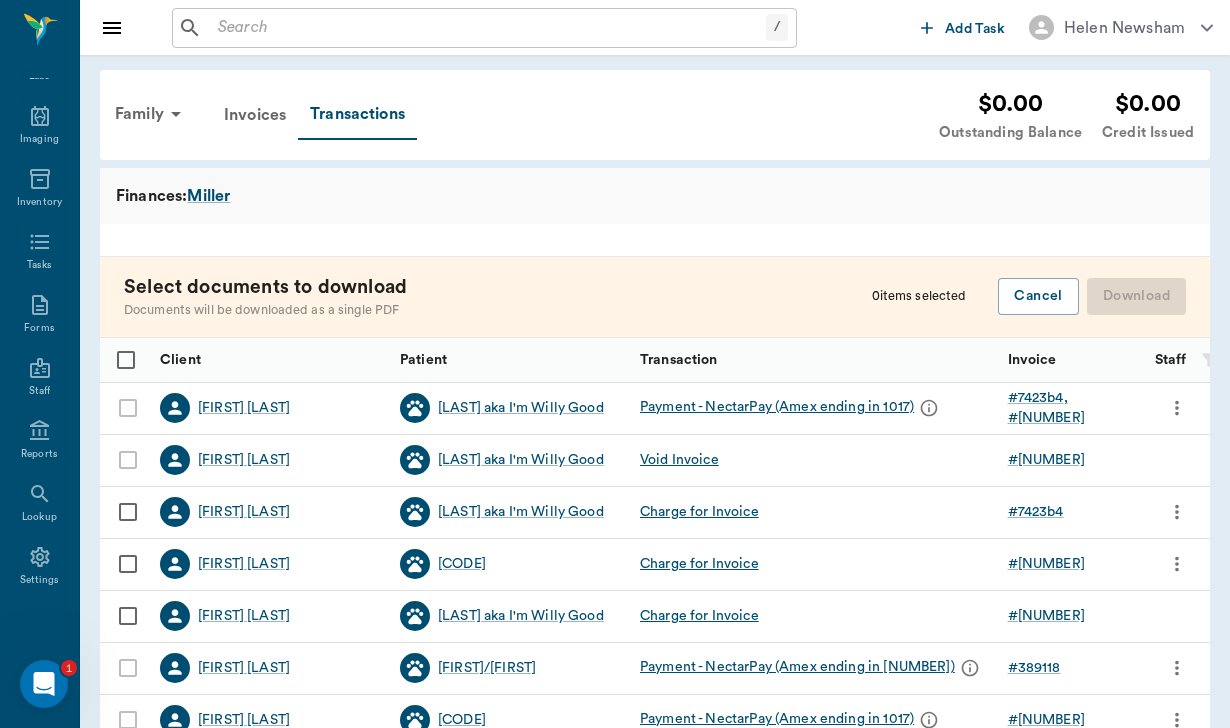 click at bounding box center (128, 564) 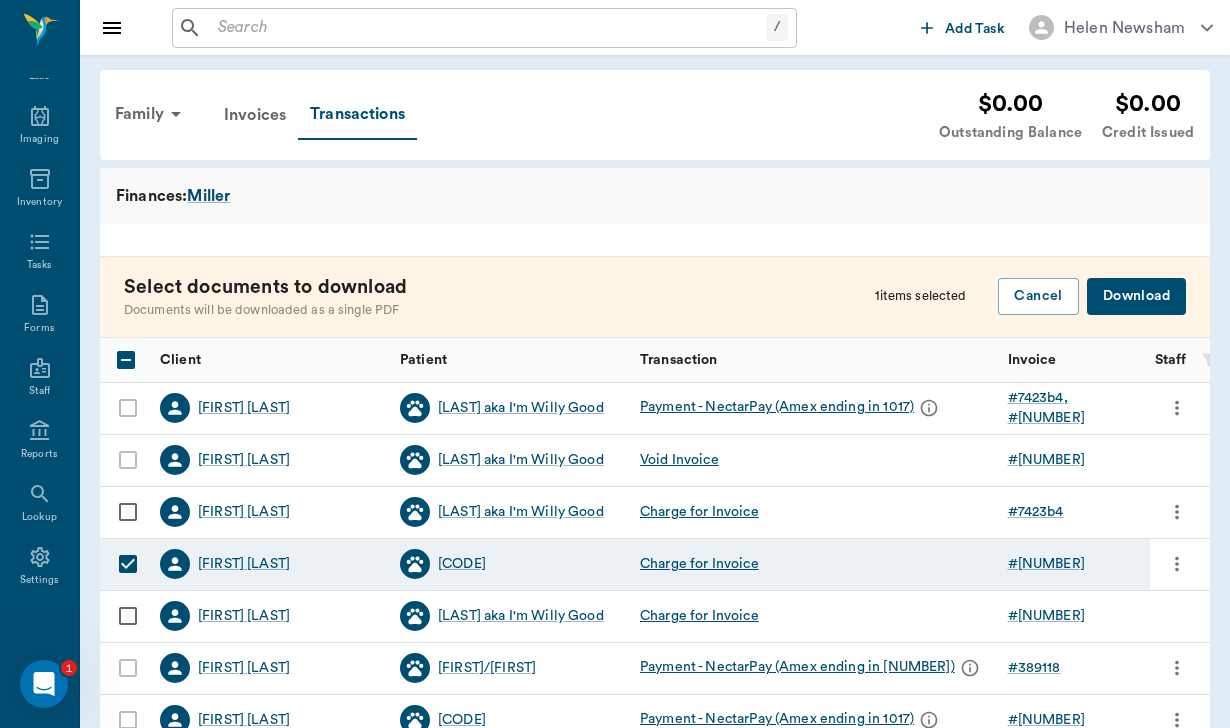 click at bounding box center (128, 512) 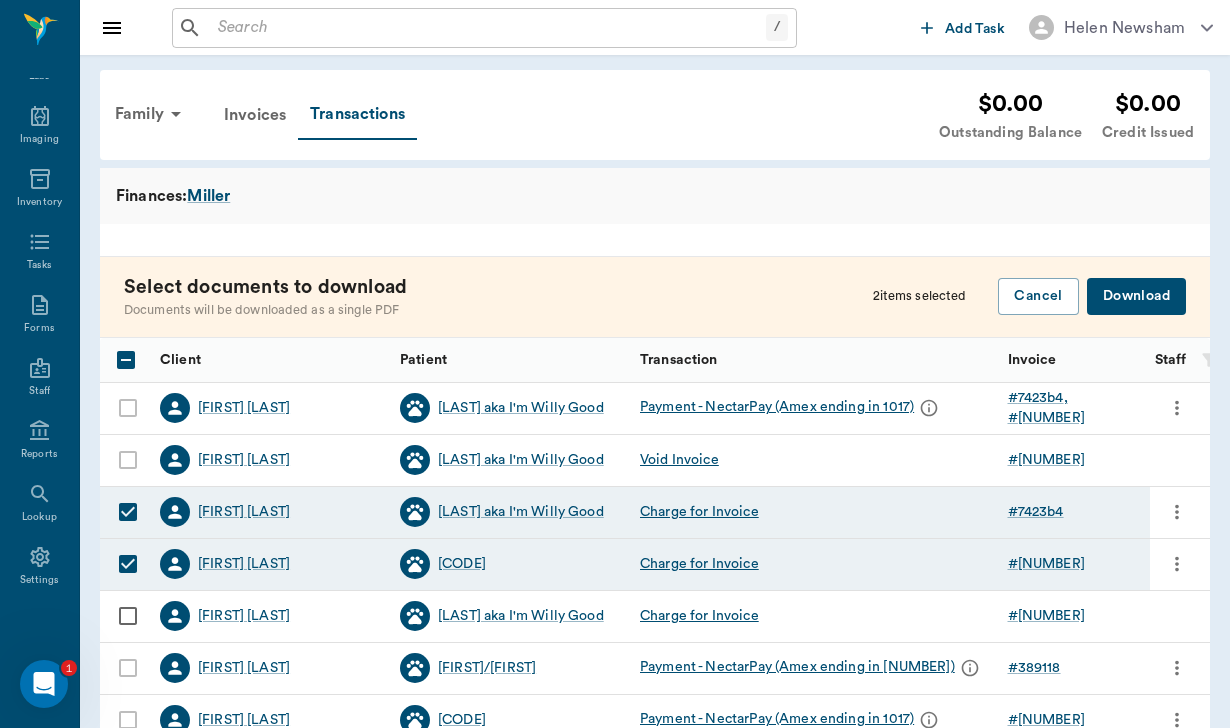 click on "Download" at bounding box center (1136, 296) 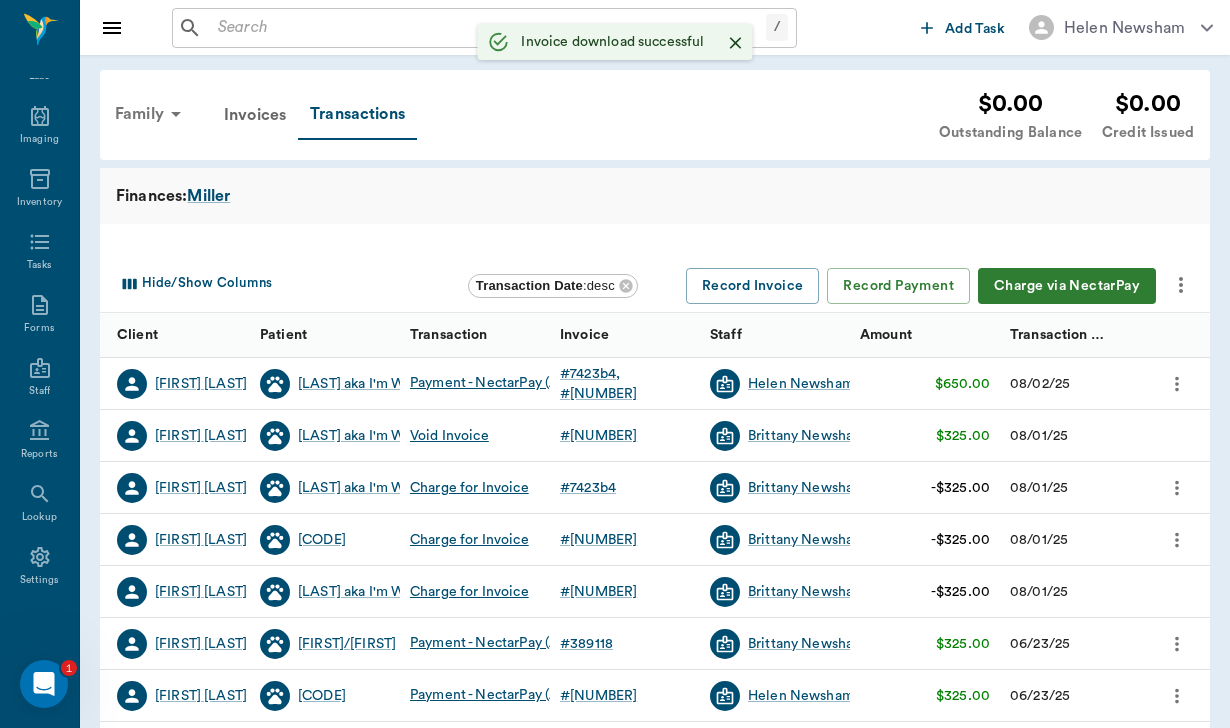 click on "Family" at bounding box center (151, 114) 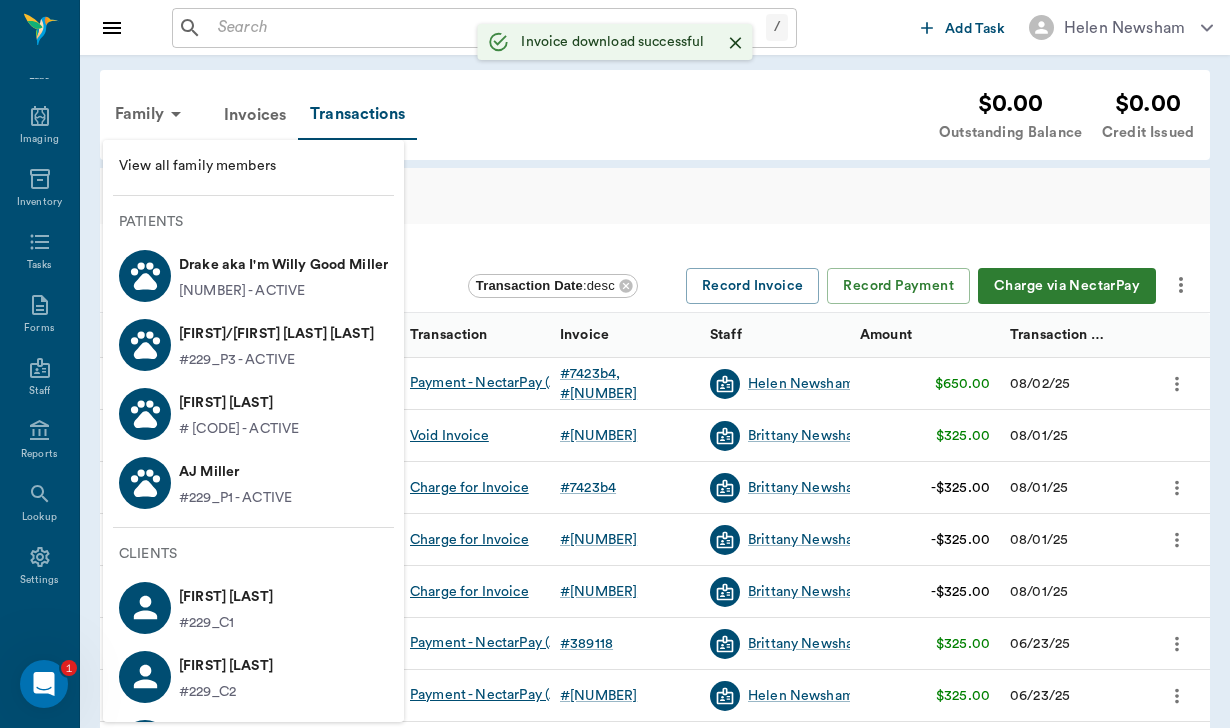 click on "View all family members" at bounding box center [253, 172] 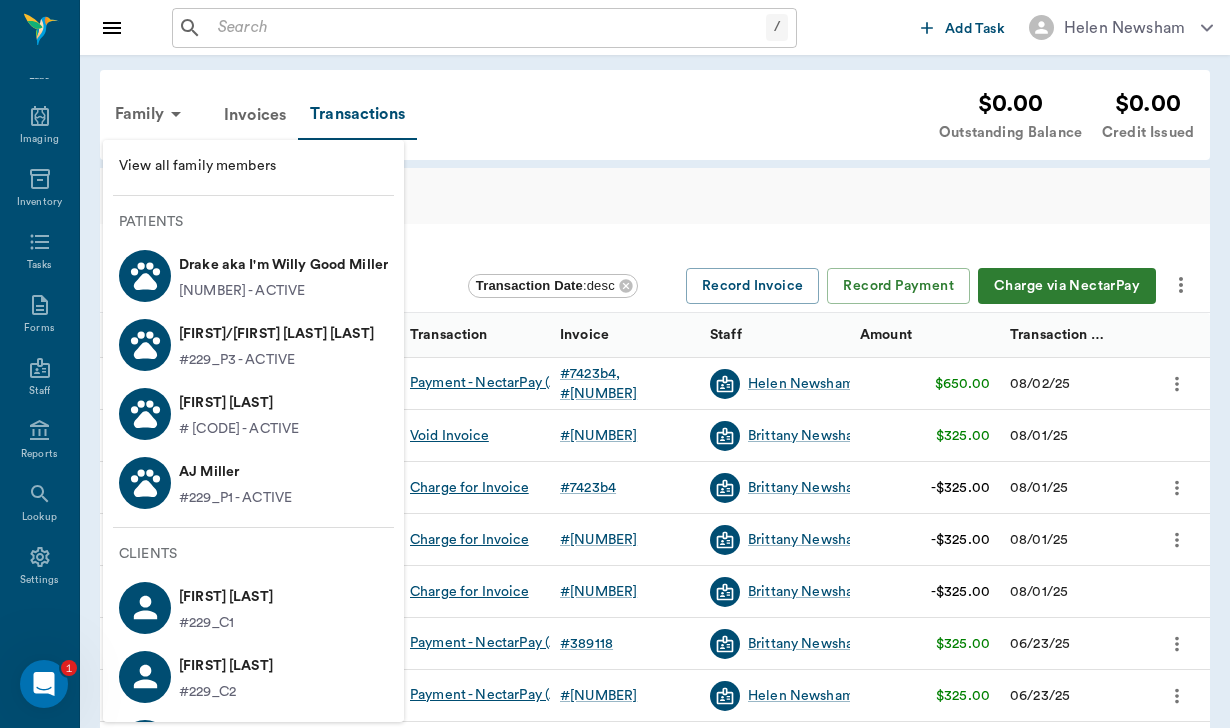 click on "View all family members" at bounding box center (253, 166) 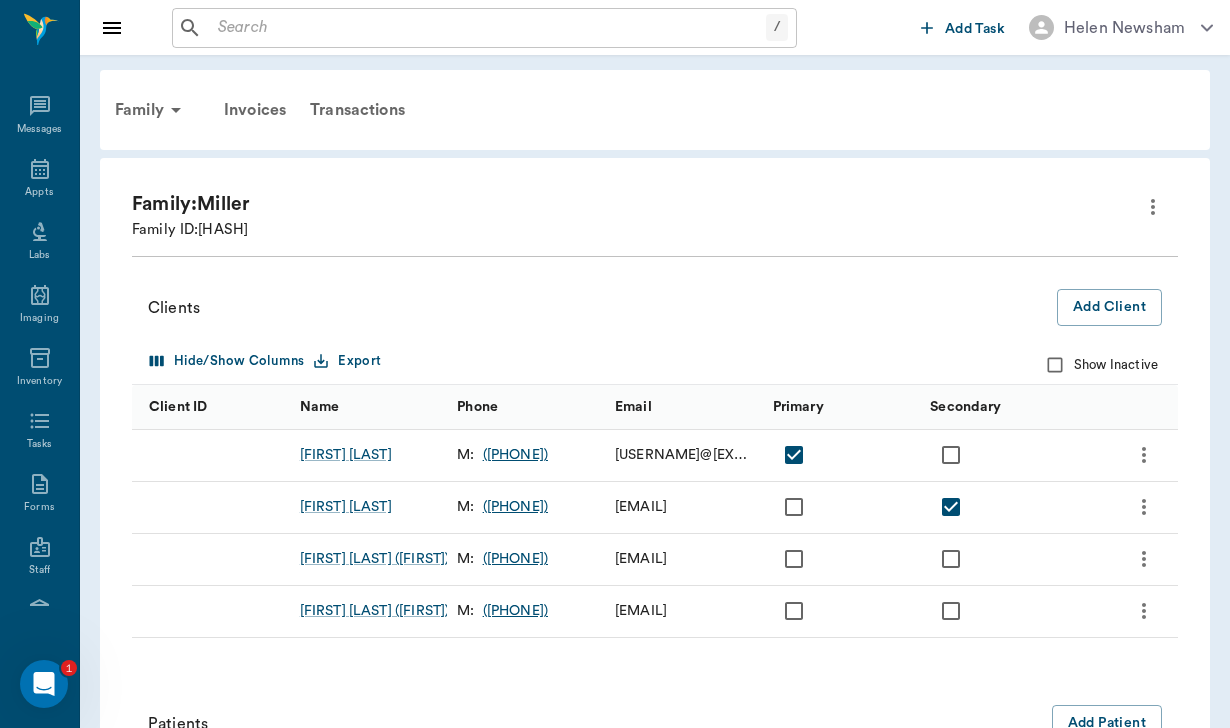 scroll, scrollTop: 184, scrollLeft: 0, axis: vertical 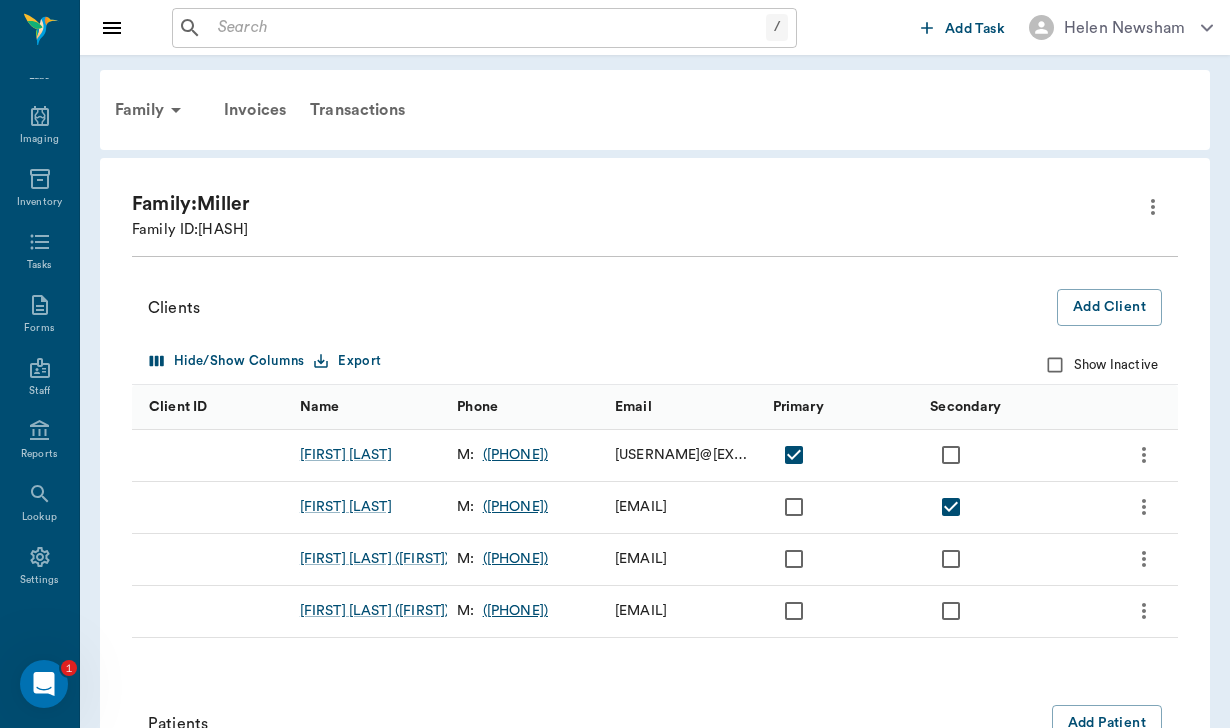 click 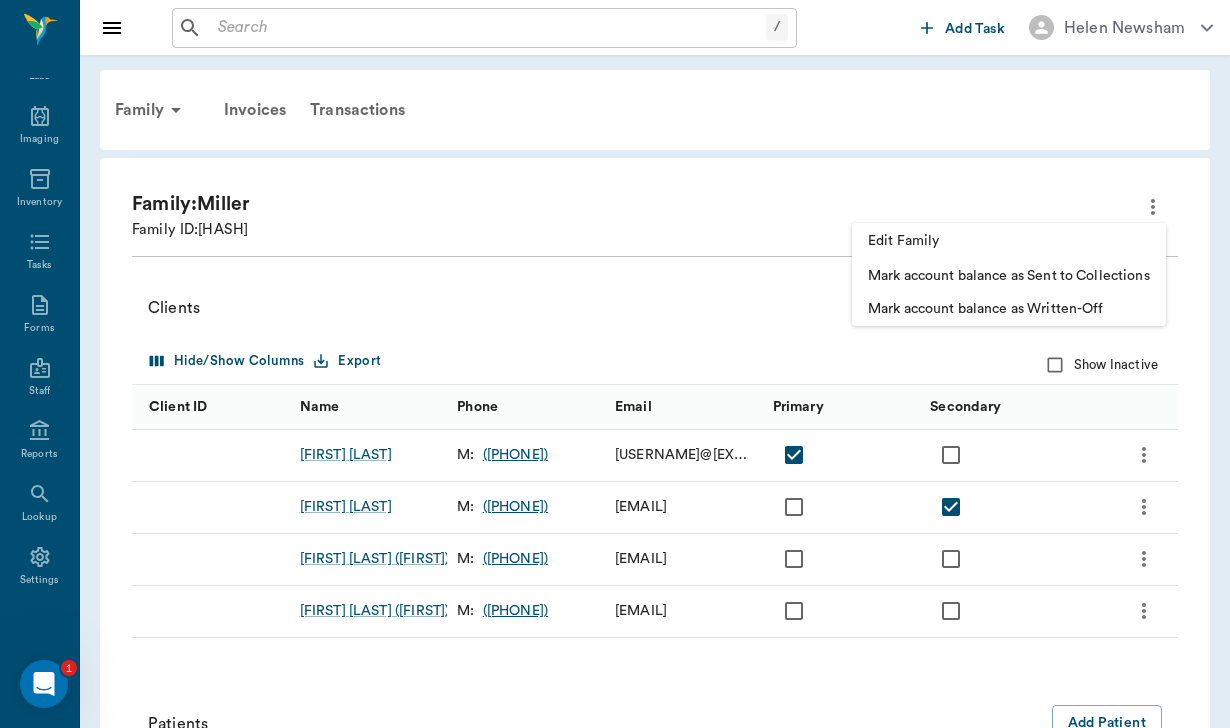 click on "Edit Family" at bounding box center [1009, 241] 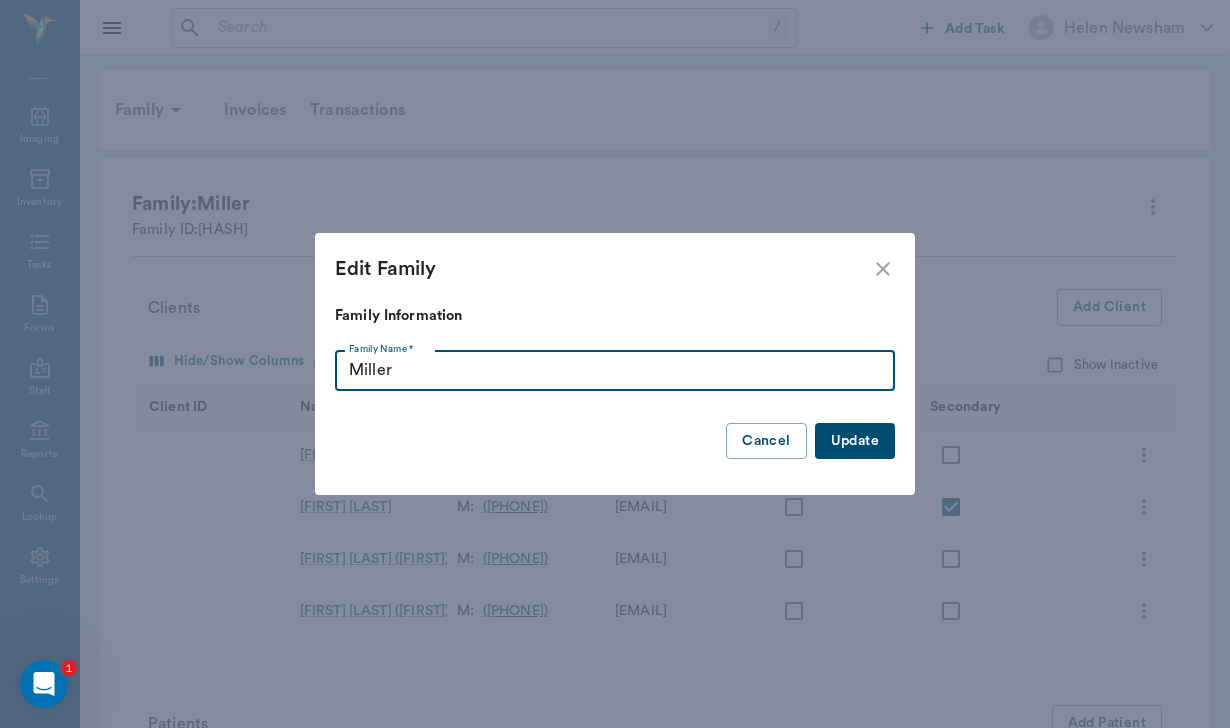 click on "Miller" at bounding box center (615, 371) 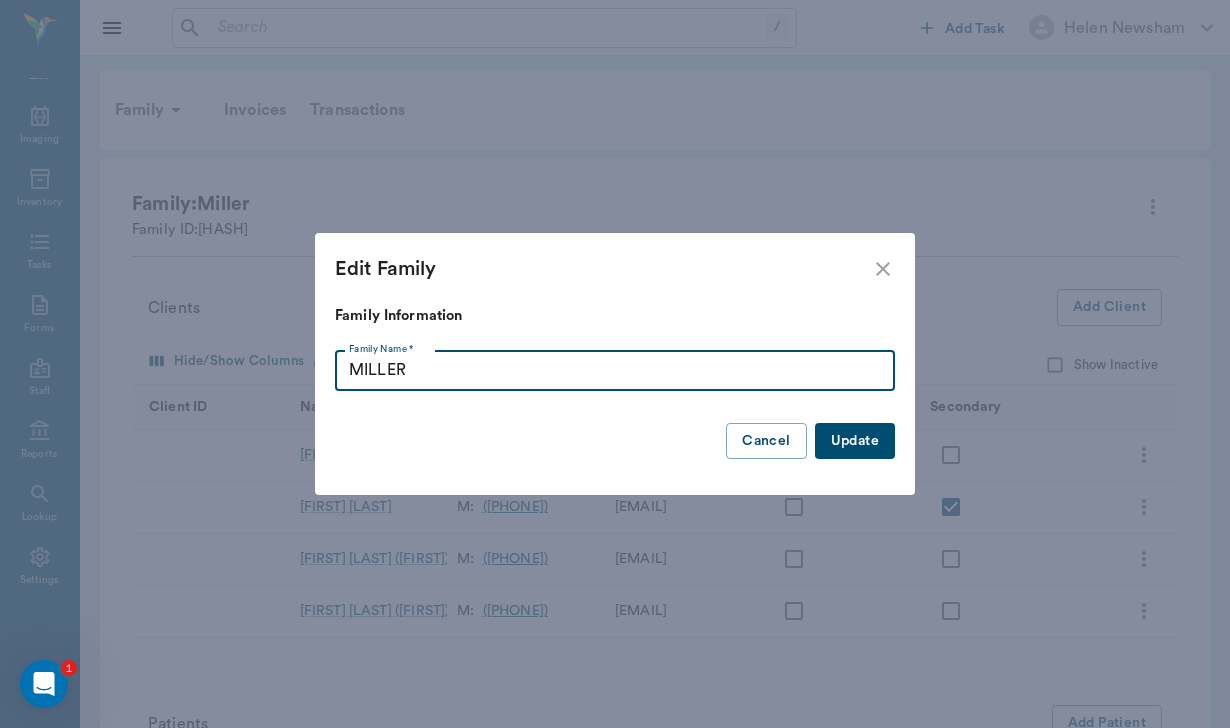 type on "MILLER" 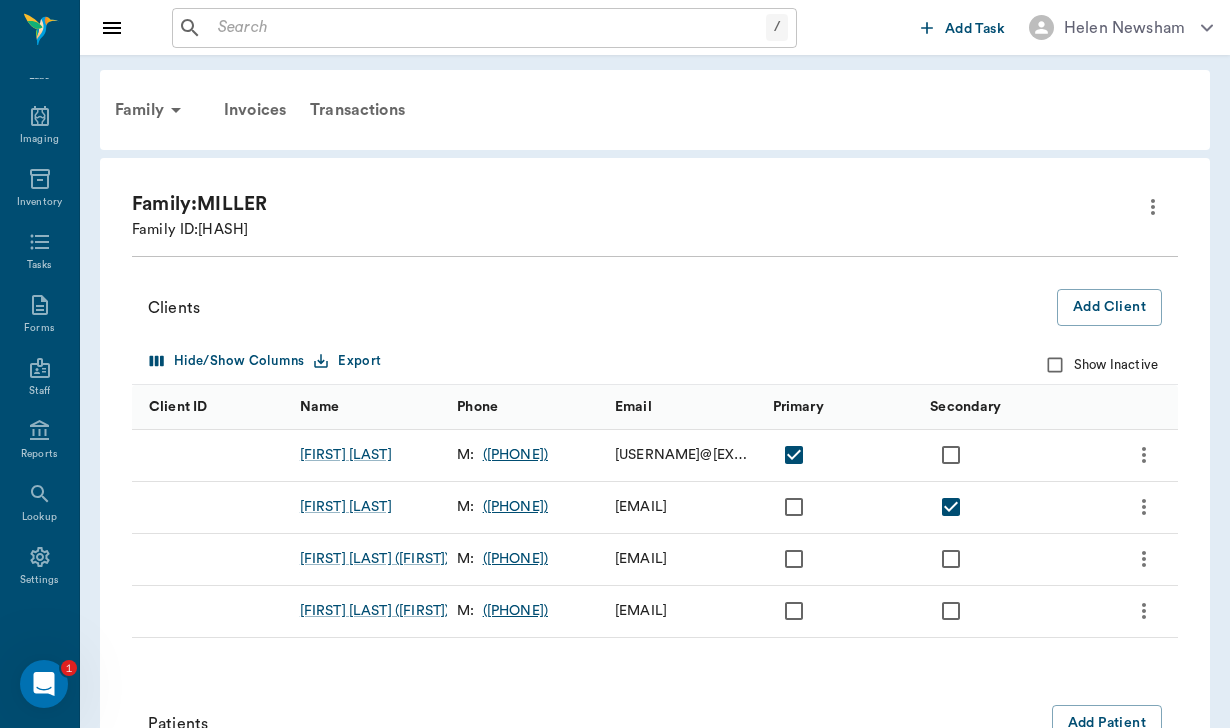 click at bounding box center [488, 28] 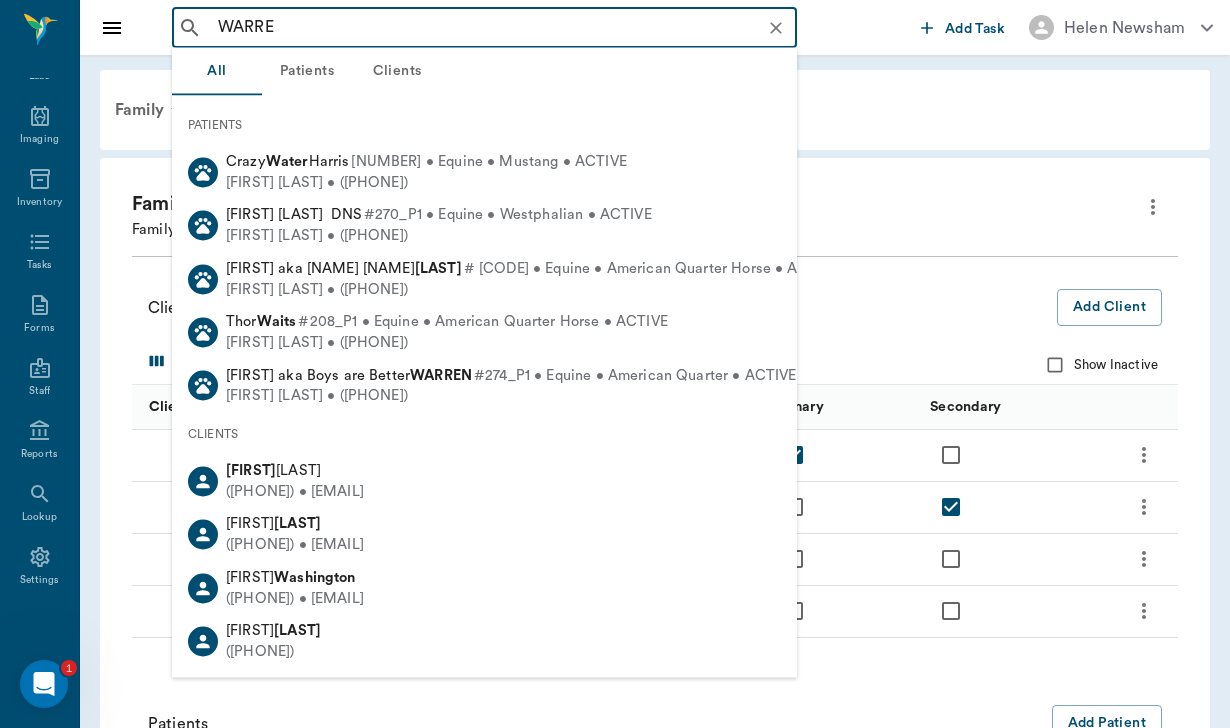 type on "WARREN" 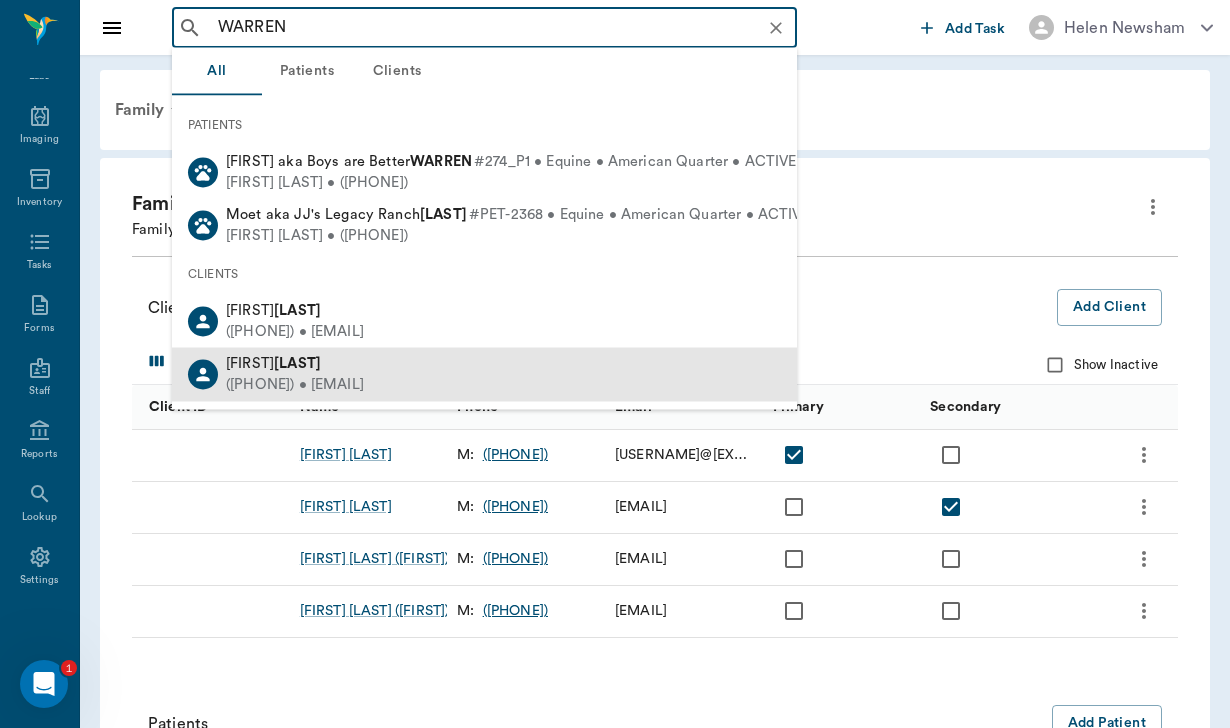 click on "(336) 337-2520   • cchasewarren@gmail.com" at bounding box center (295, 384) 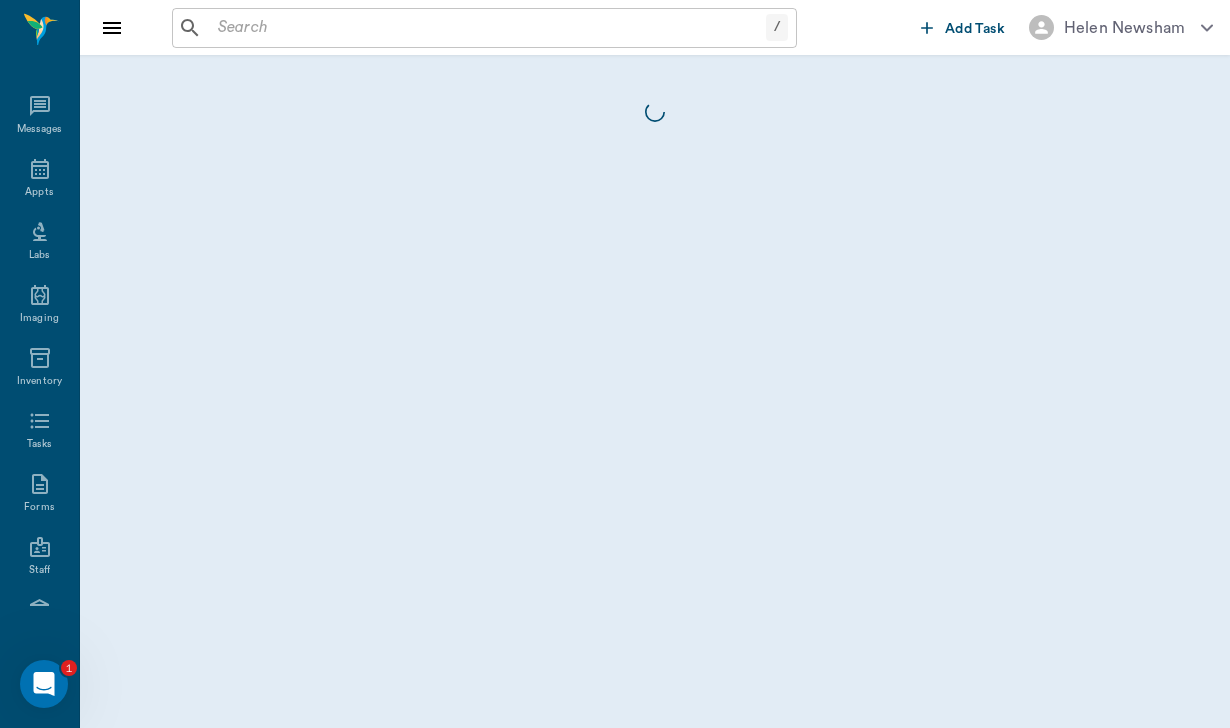 scroll, scrollTop: 184, scrollLeft: 0, axis: vertical 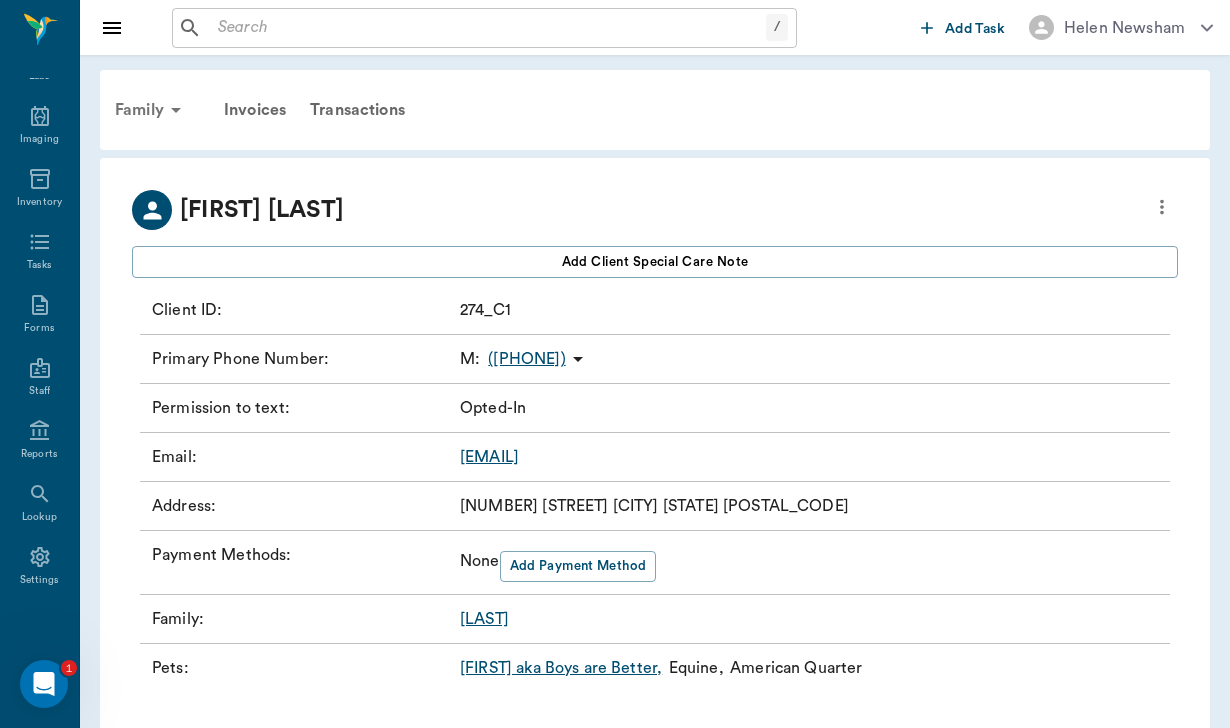 click on "Family" at bounding box center [151, 110] 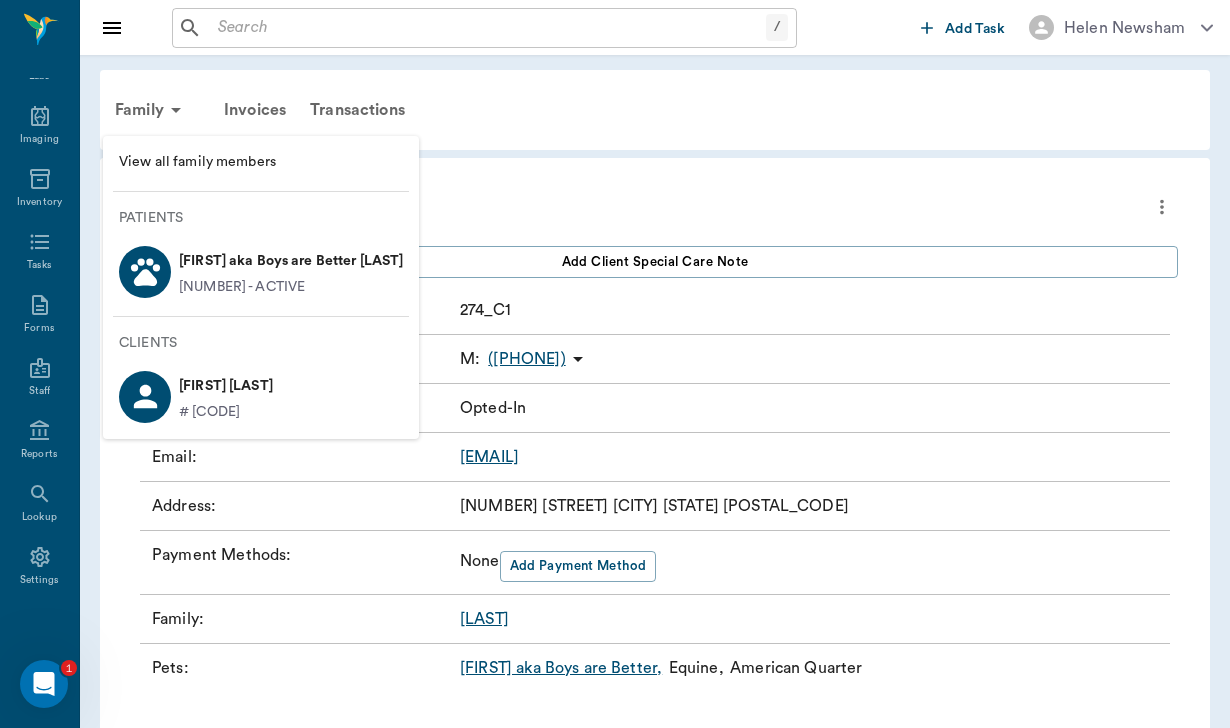 click on "Dusty aka Boys are Better WARREN" at bounding box center (291, 261) 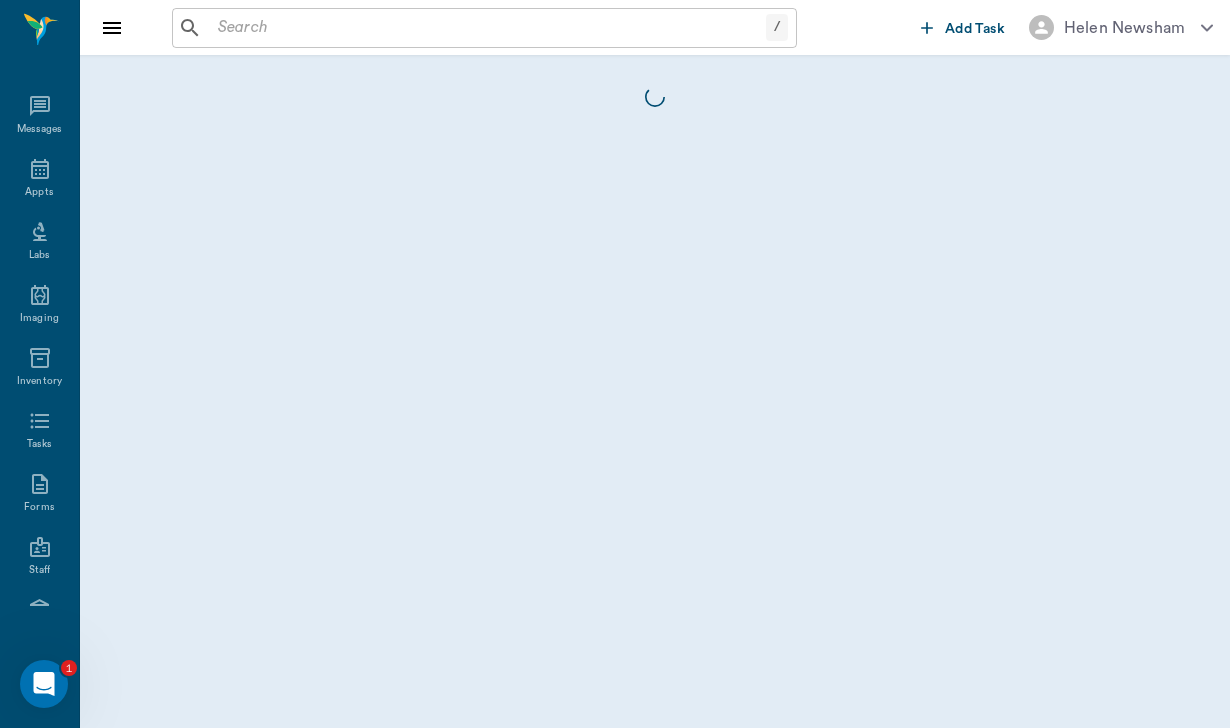 scroll, scrollTop: 184, scrollLeft: 0, axis: vertical 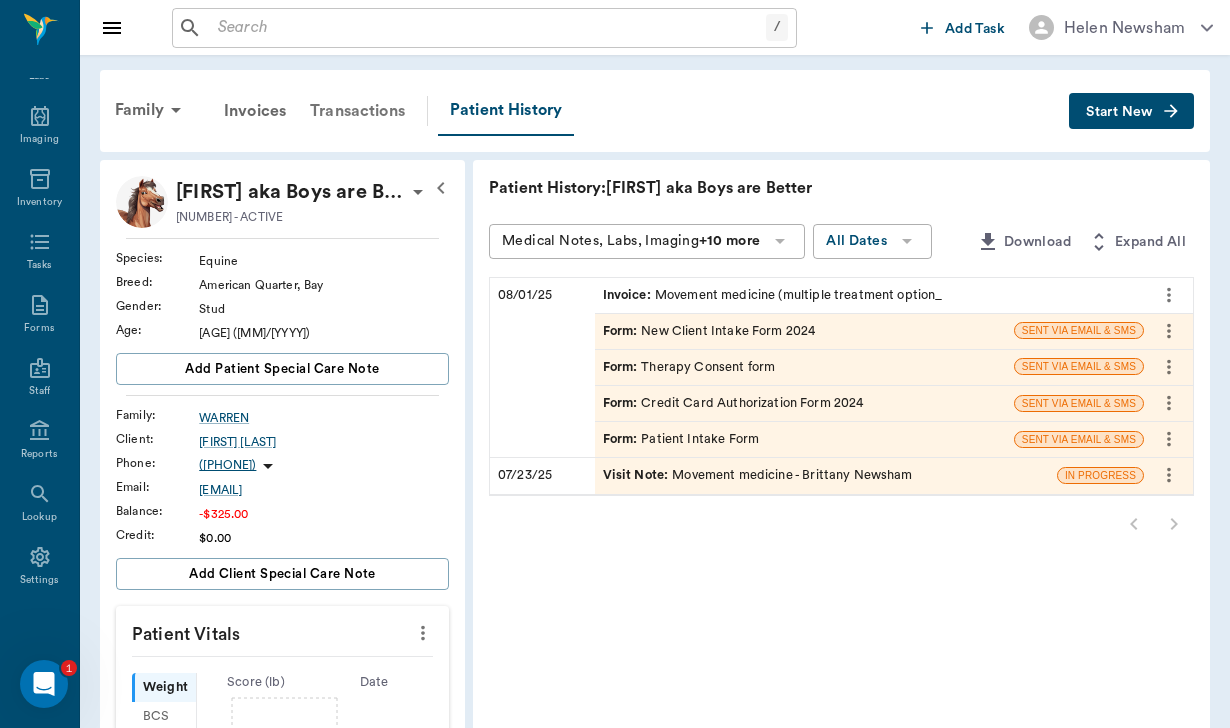 click on "Transactions" at bounding box center (357, 111) 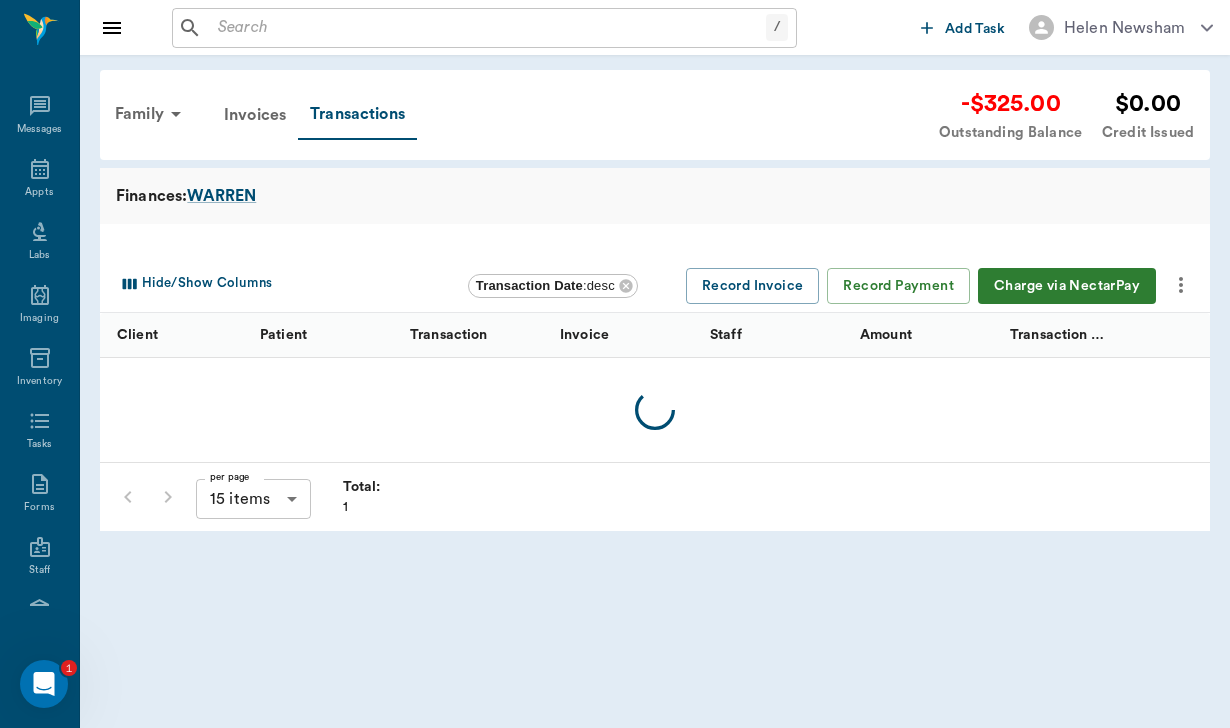 scroll, scrollTop: 184, scrollLeft: 0, axis: vertical 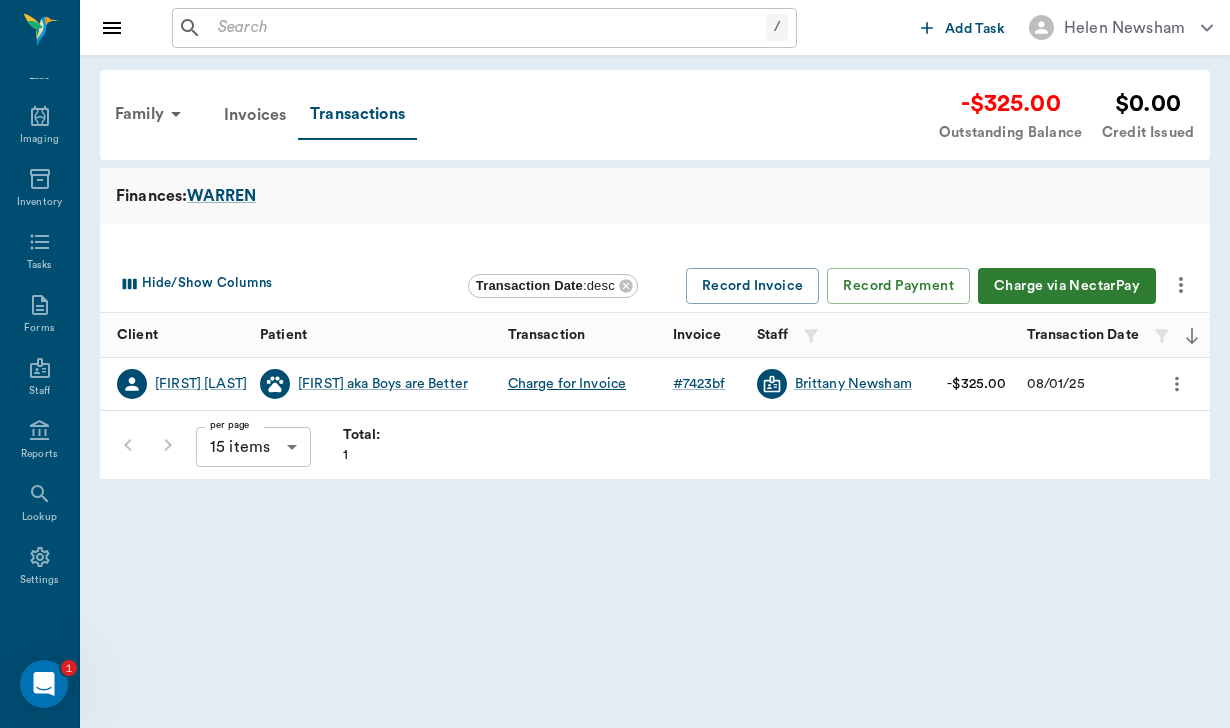 click 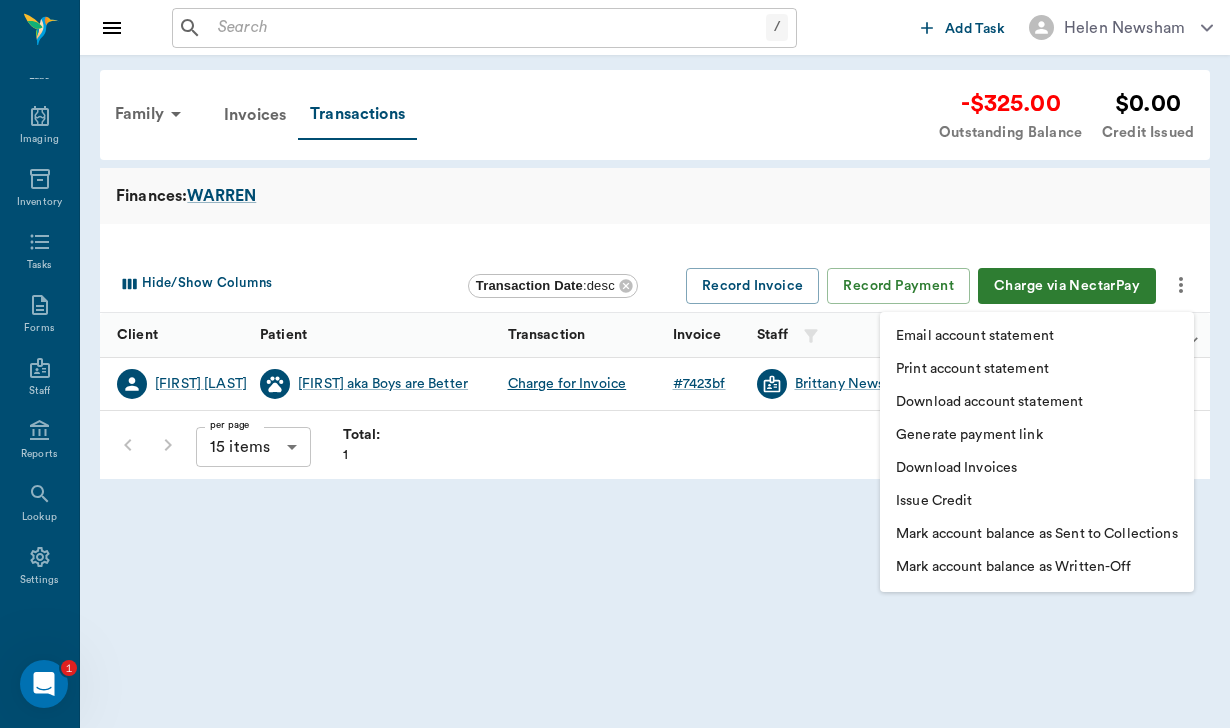 click on "Download Invoices" at bounding box center [956, 468] 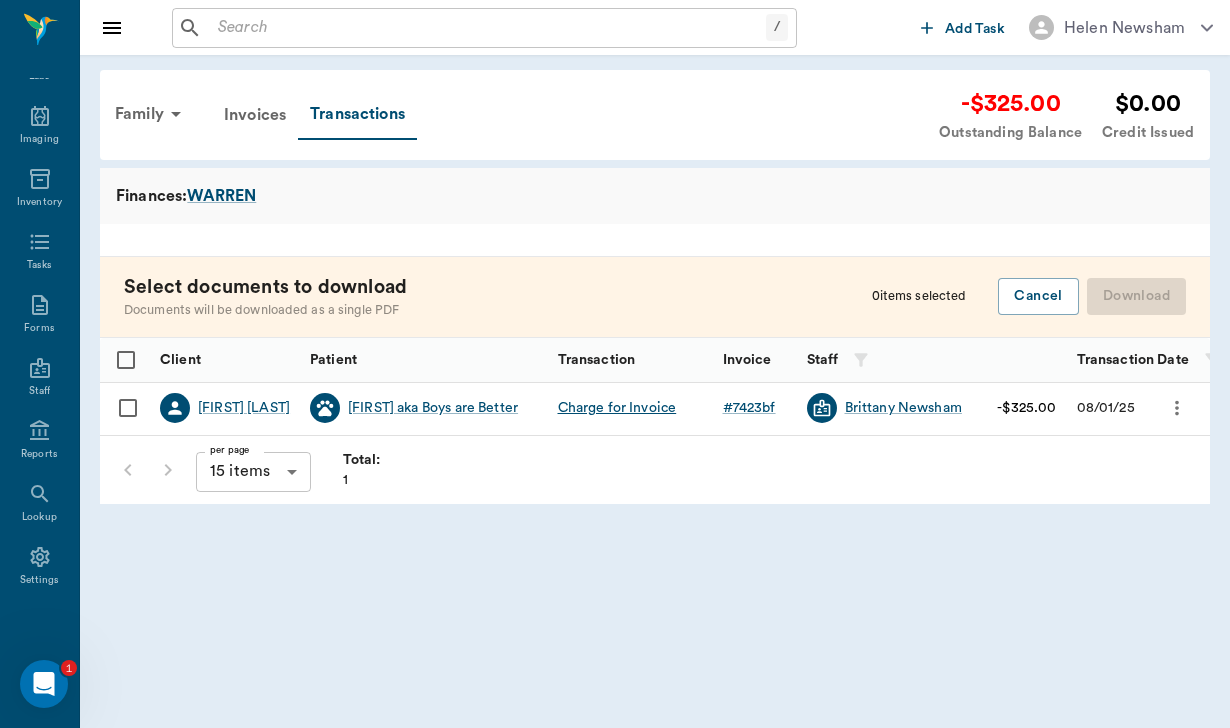 click at bounding box center [128, 408] 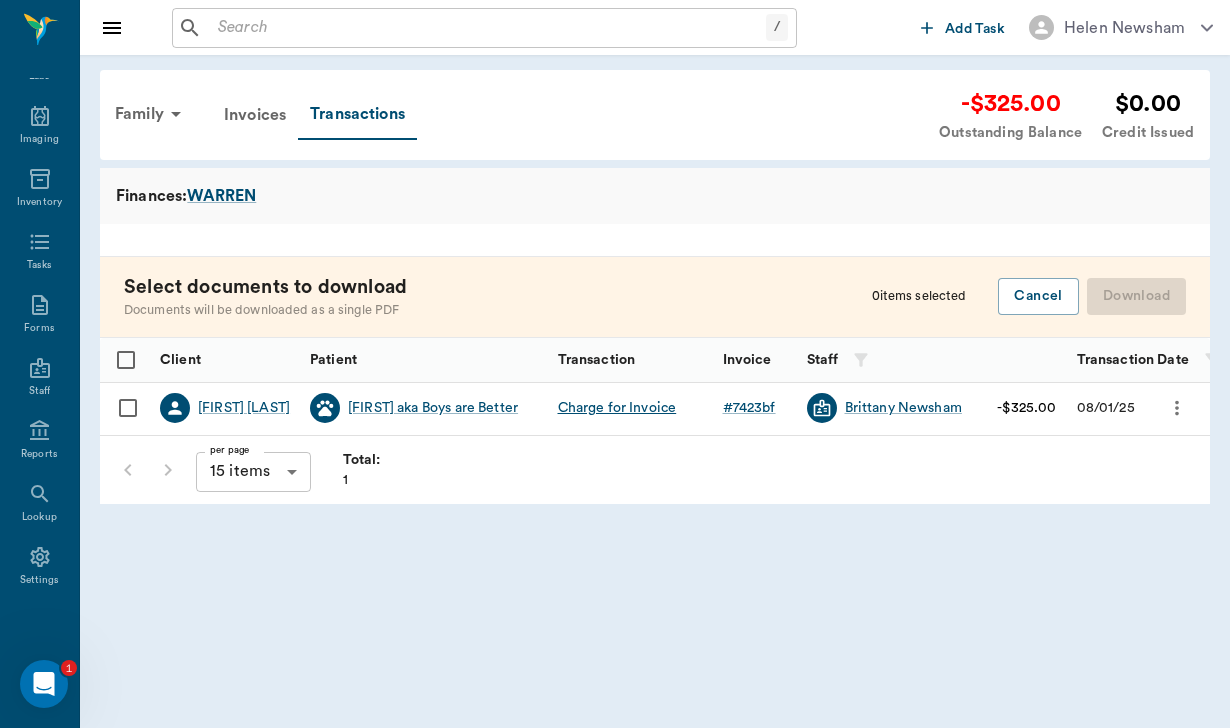 checkbox on "true" 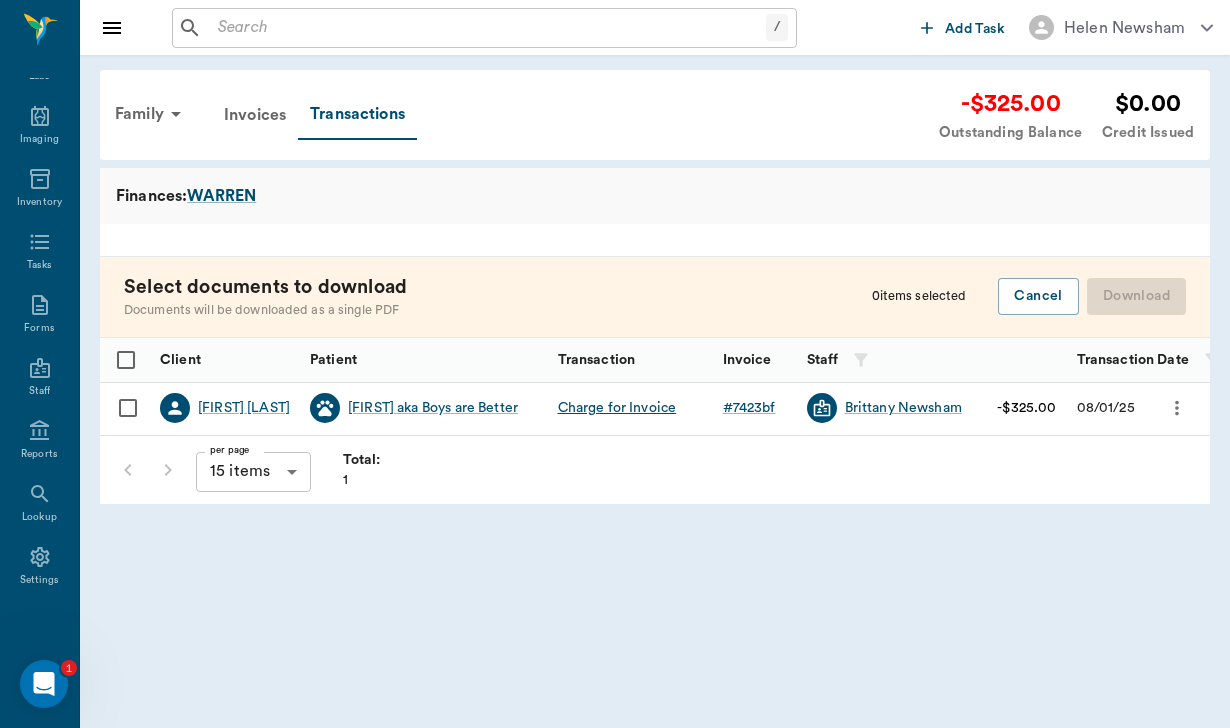 checkbox on "true" 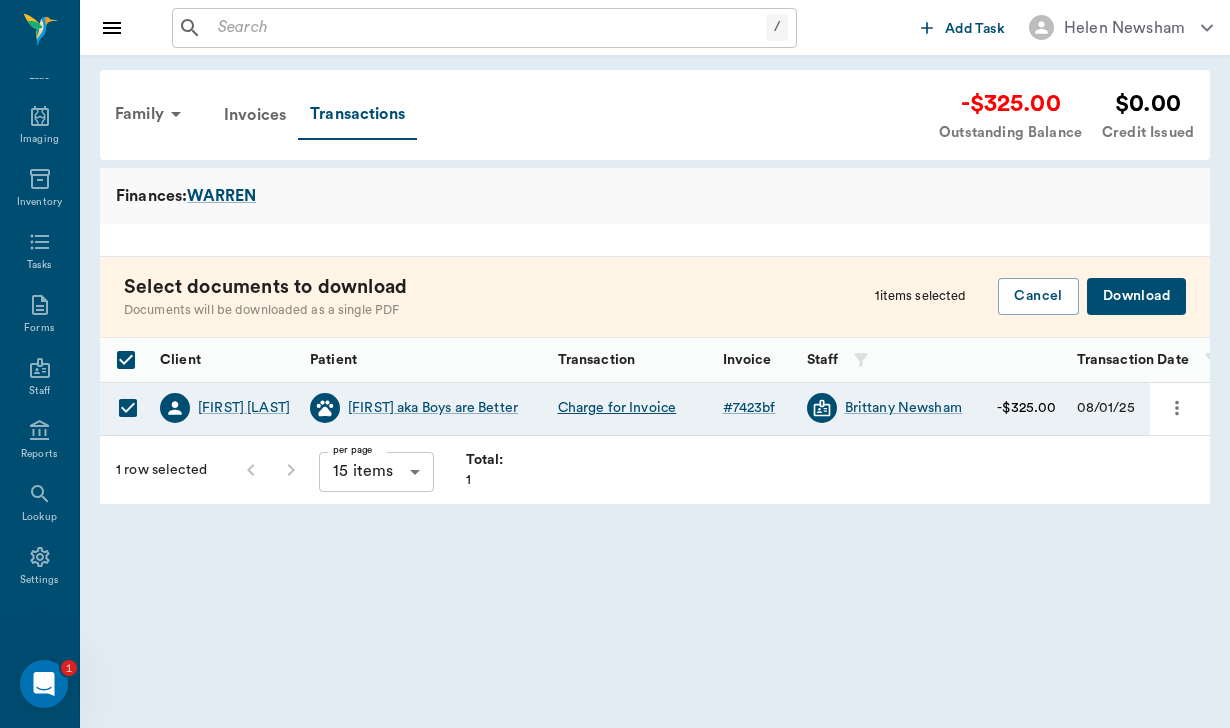 click on "Download" at bounding box center [1136, 296] 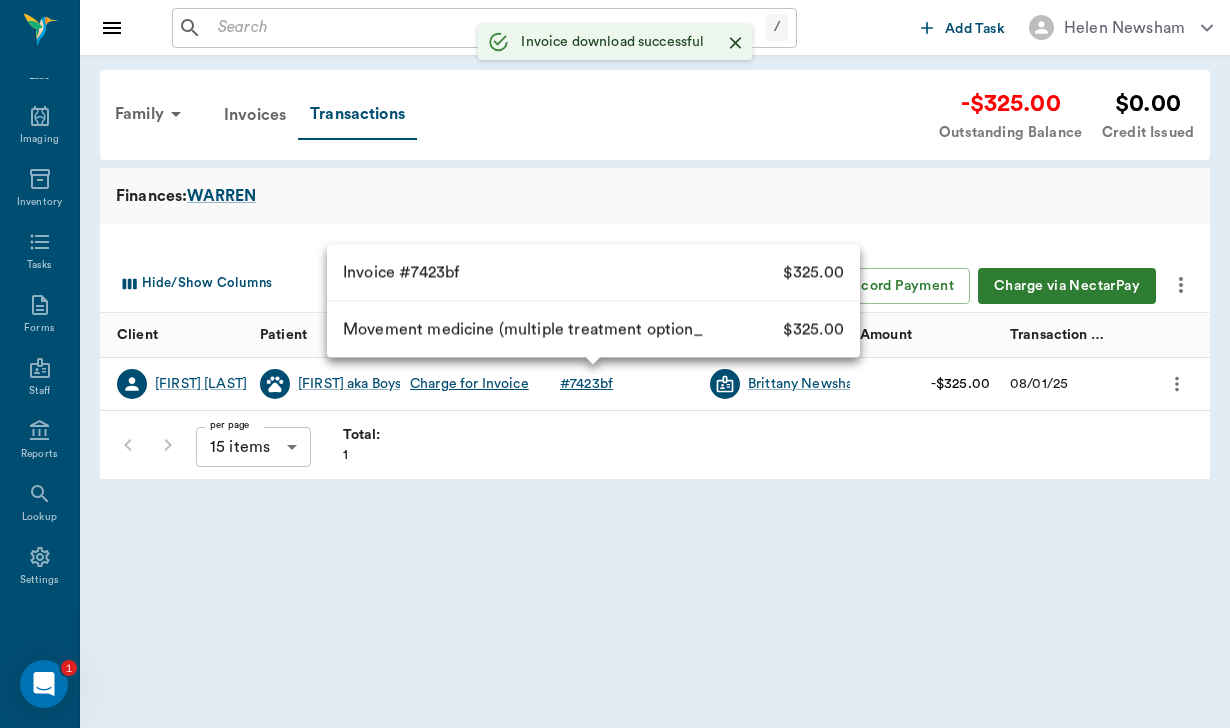 click on "# 7423fb" at bounding box center (586, 384) 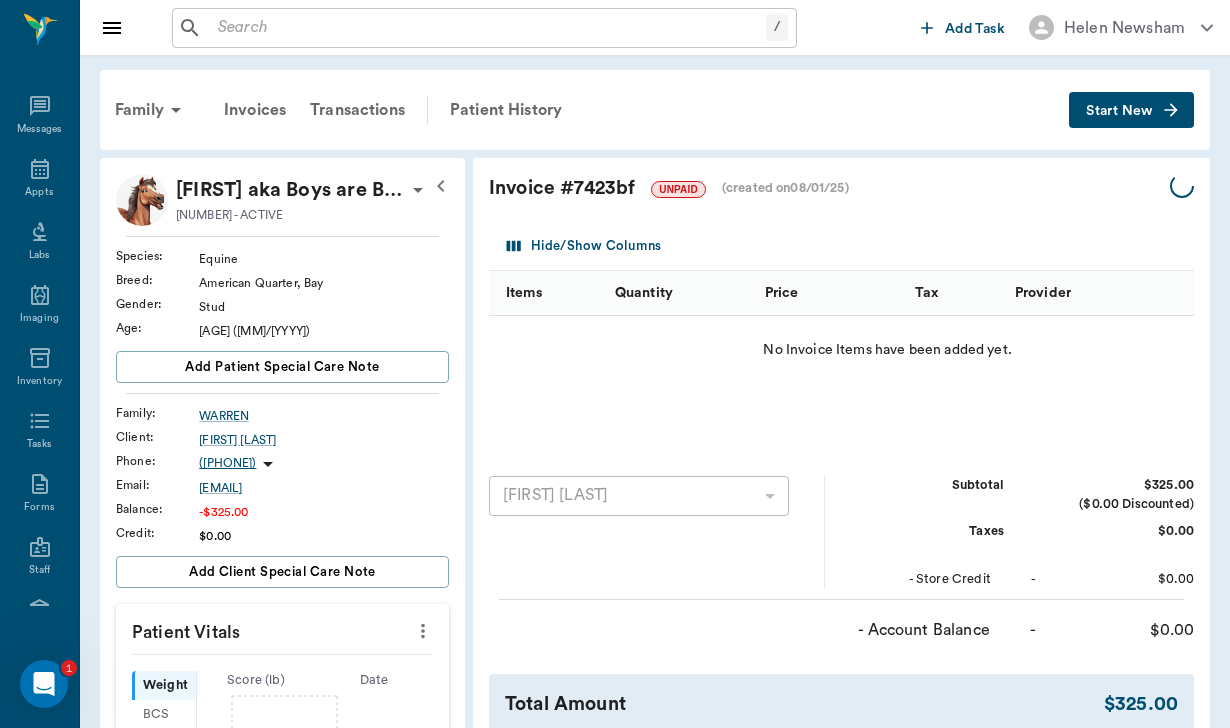 scroll, scrollTop: 184, scrollLeft: 0, axis: vertical 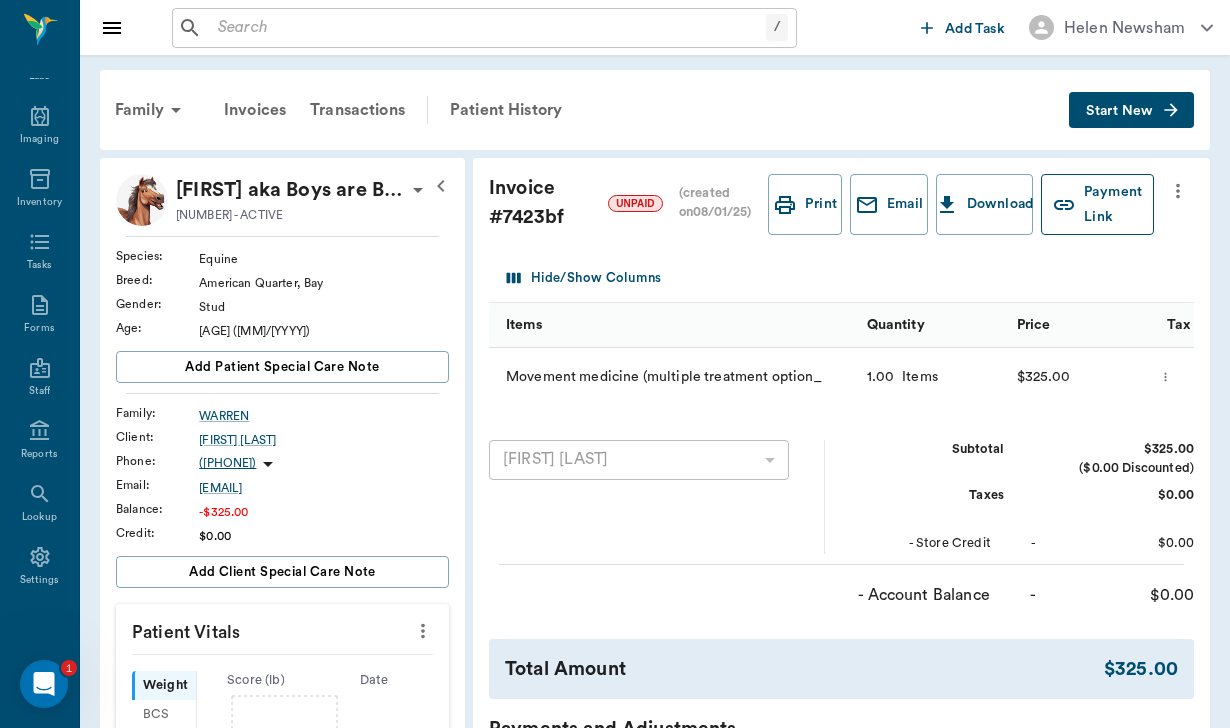 click on "Payment Link" at bounding box center [1097, 204] 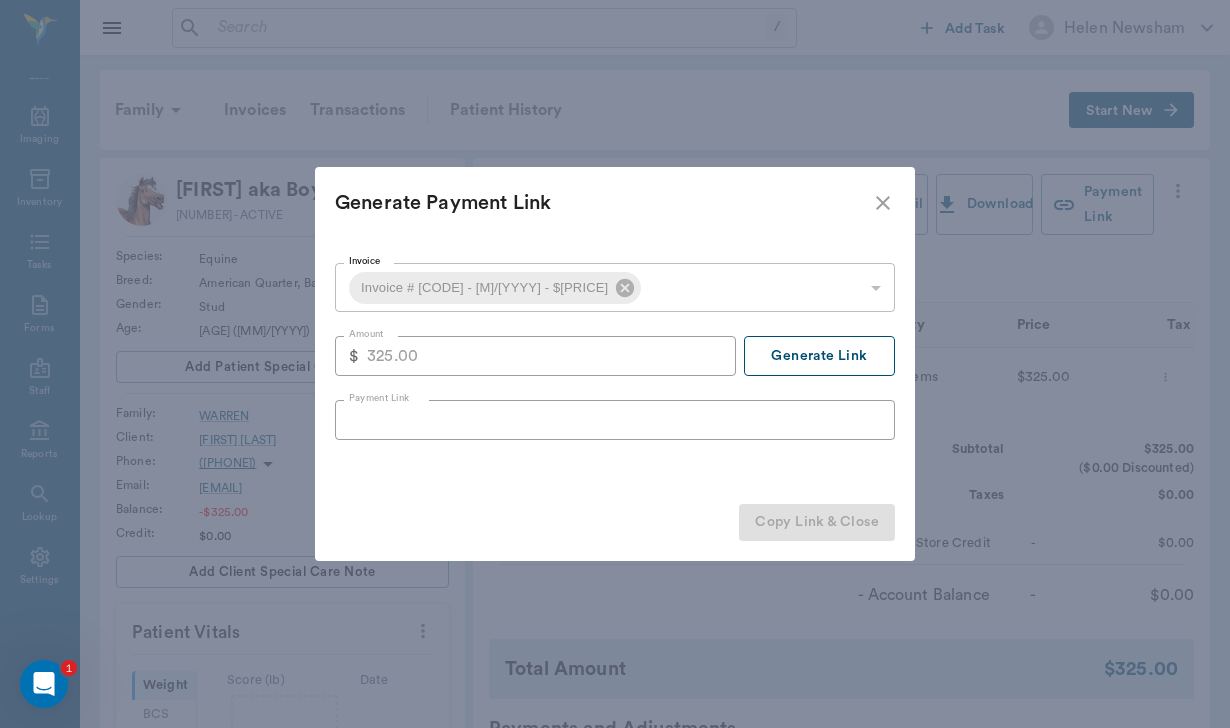 click on "Generate Link" at bounding box center (819, 356) 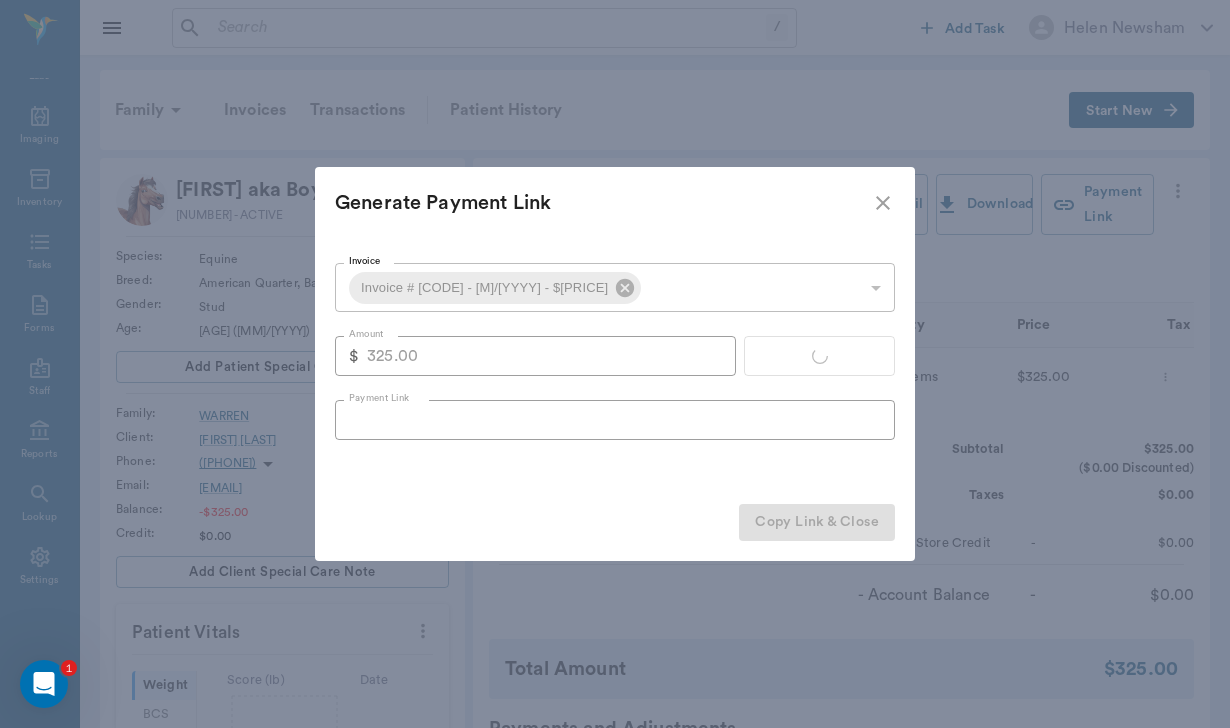 type on "https://nectarvet.paymentsonline.io/pay/cs_Y4v1I5hBwo216Mo4eTQ3x#fidkdWxabmB8Jz8ndW5aMGRWV2xWUzBJdDVyaHNQZF9QXTJVQTdJZmNGbFxybGZWNWpqM1VrbzdiTX9CR3RrYz1zfWxvMGpJUlNyZzRwX31fcUZtMnZPVnNzMXJxbVxAcWd3fDY0XWxUR0k1dUhoNUtOTycpJ2RmZmpwa3FabGEnPydkZmZxWmNqUWlUN0ZxfGA3U3JqNzF0PUFBTCcpJ2RmZmpwa3Faa2RoYCc%2FJ01sYm0lRmRpbGdgdyVVYHdjandoZGtmYCklSUlGJykncmBndmxxYCc%2FJ21xcXV2PyoqcnJyK21sYm1mZGlsZ2B3dWB3Y2p3aGRrZmArZmpoJ3g%3D" 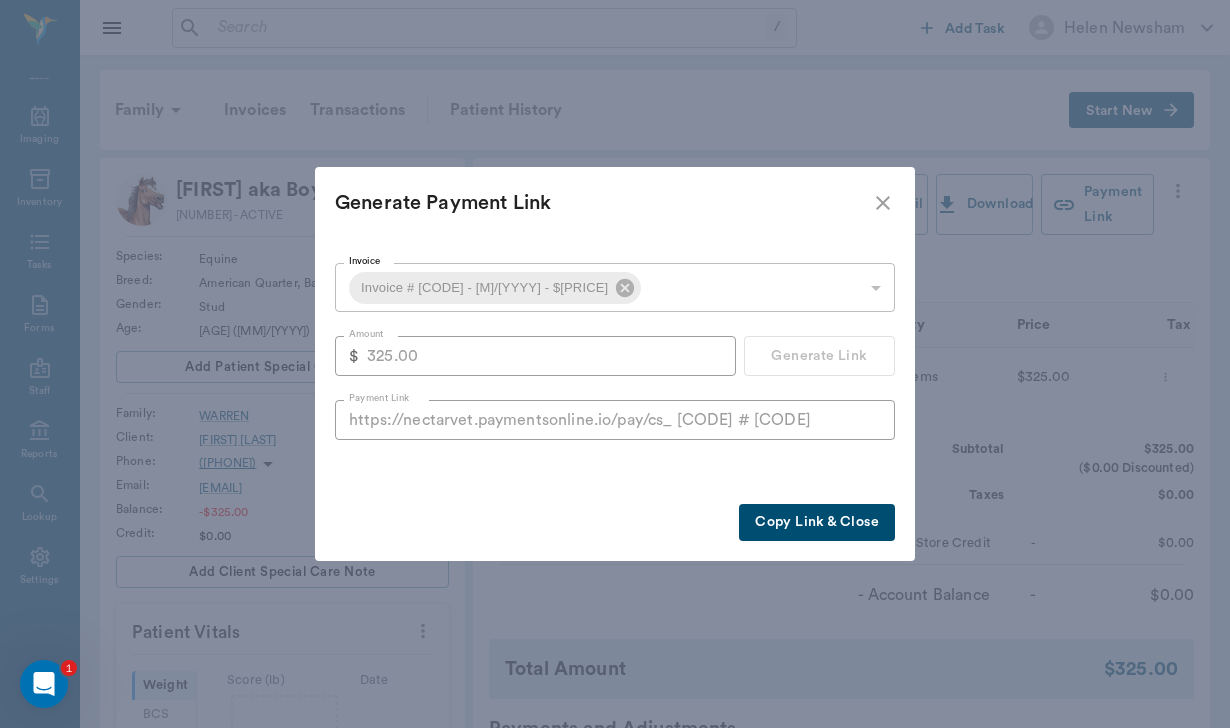 click on "Copy Link & Close" at bounding box center (817, 522) 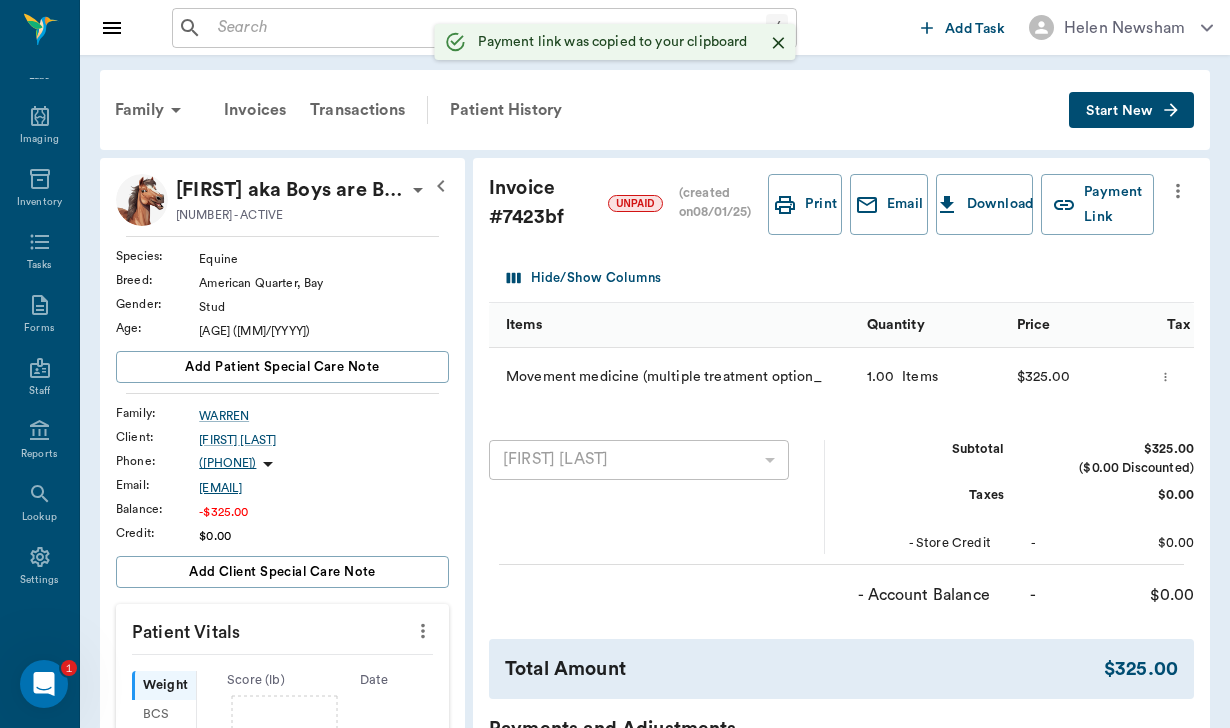 click on "cchasewarren@gmail.com" at bounding box center (324, 488) 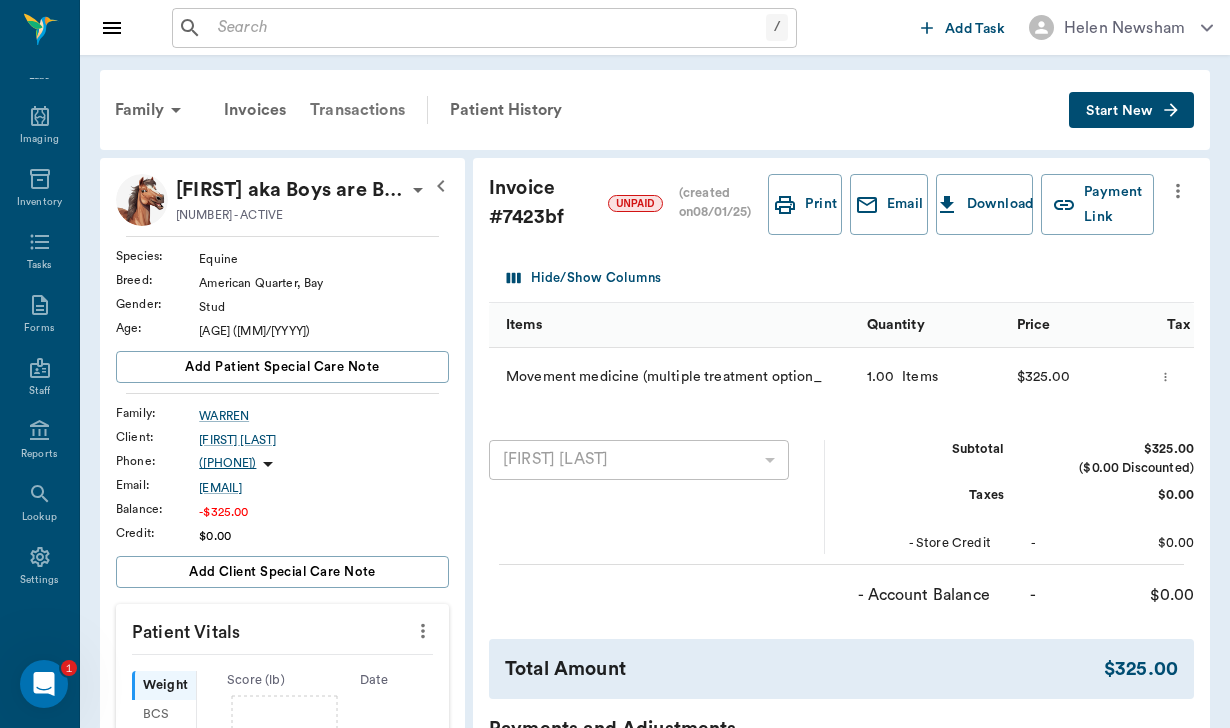 click on "Transactions" at bounding box center [357, 110] 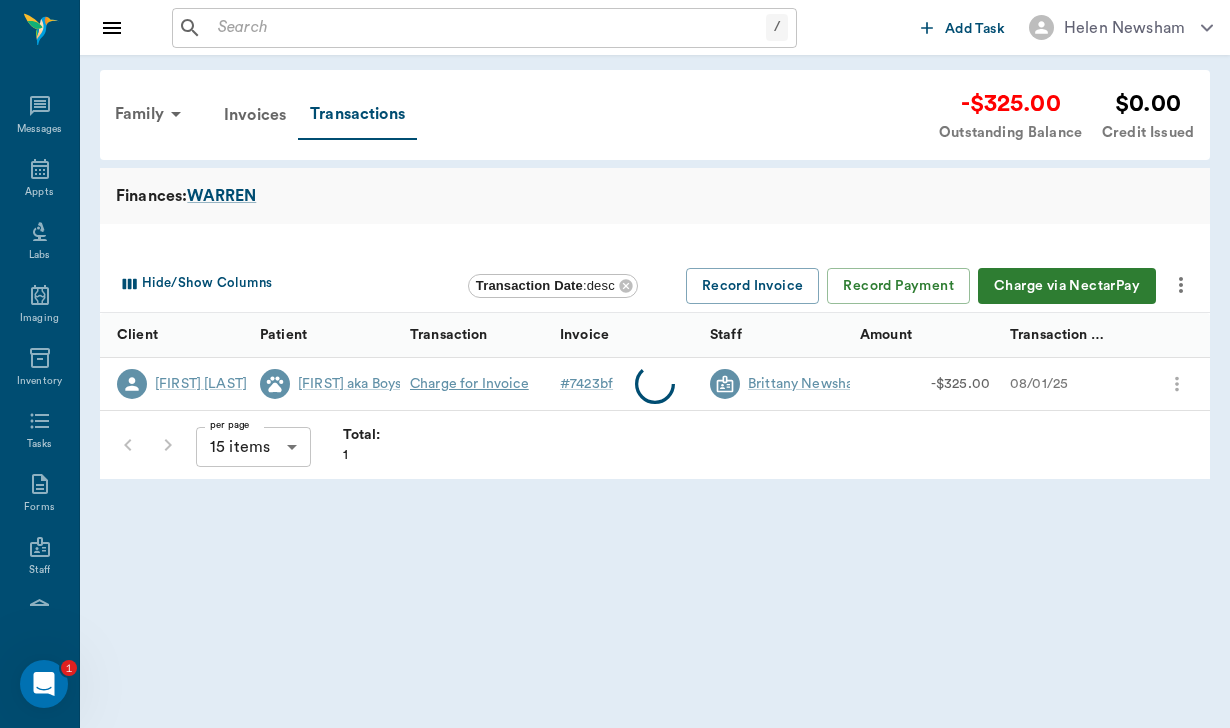 scroll, scrollTop: 184, scrollLeft: 0, axis: vertical 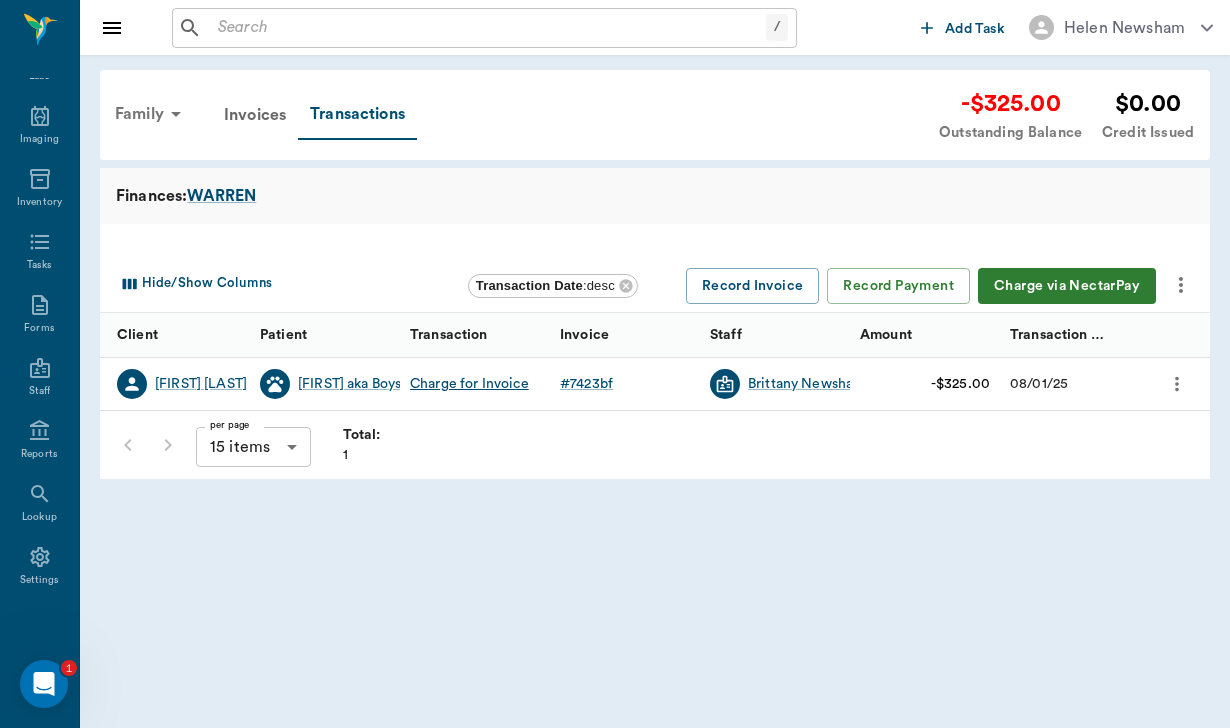 click on "Family" at bounding box center [151, 114] 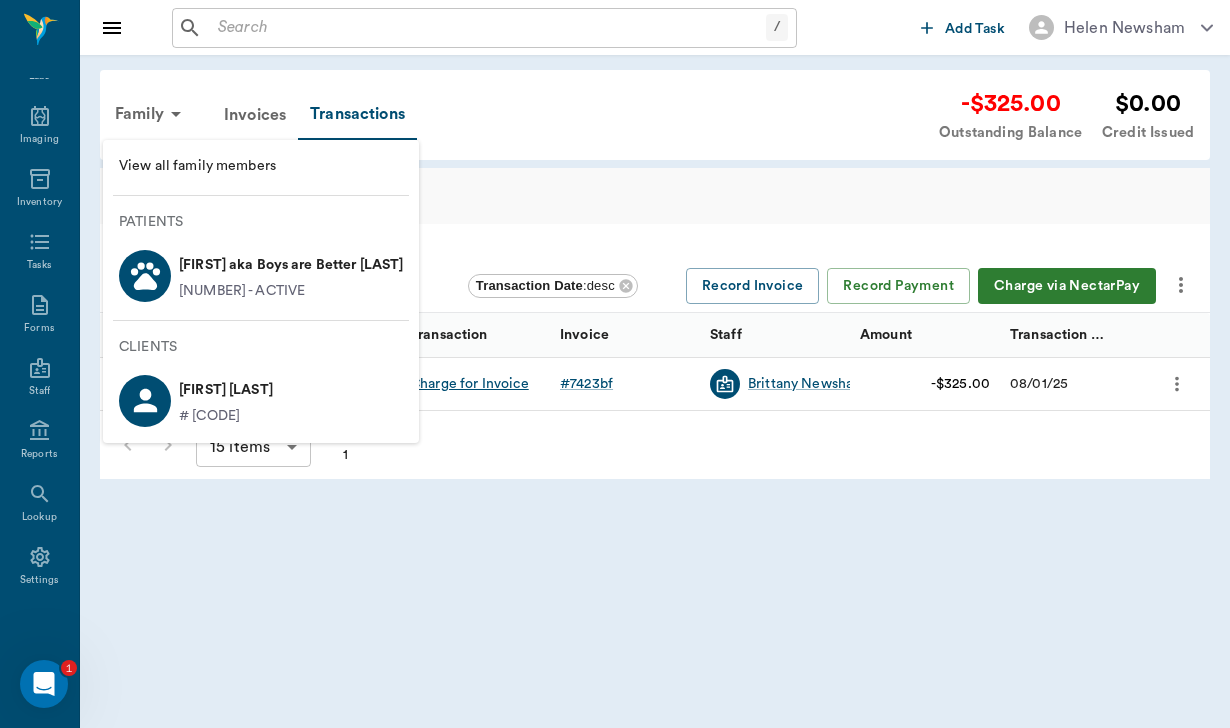 click on "View all family members" at bounding box center [261, 166] 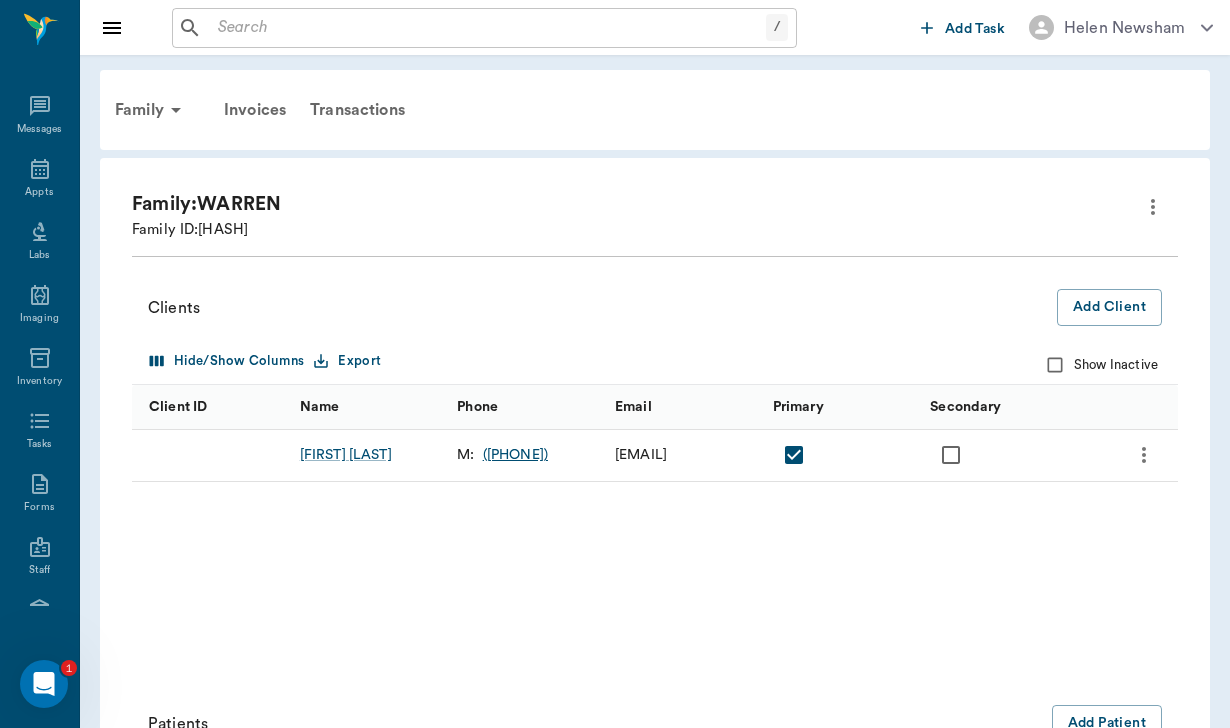 scroll, scrollTop: 184, scrollLeft: 0, axis: vertical 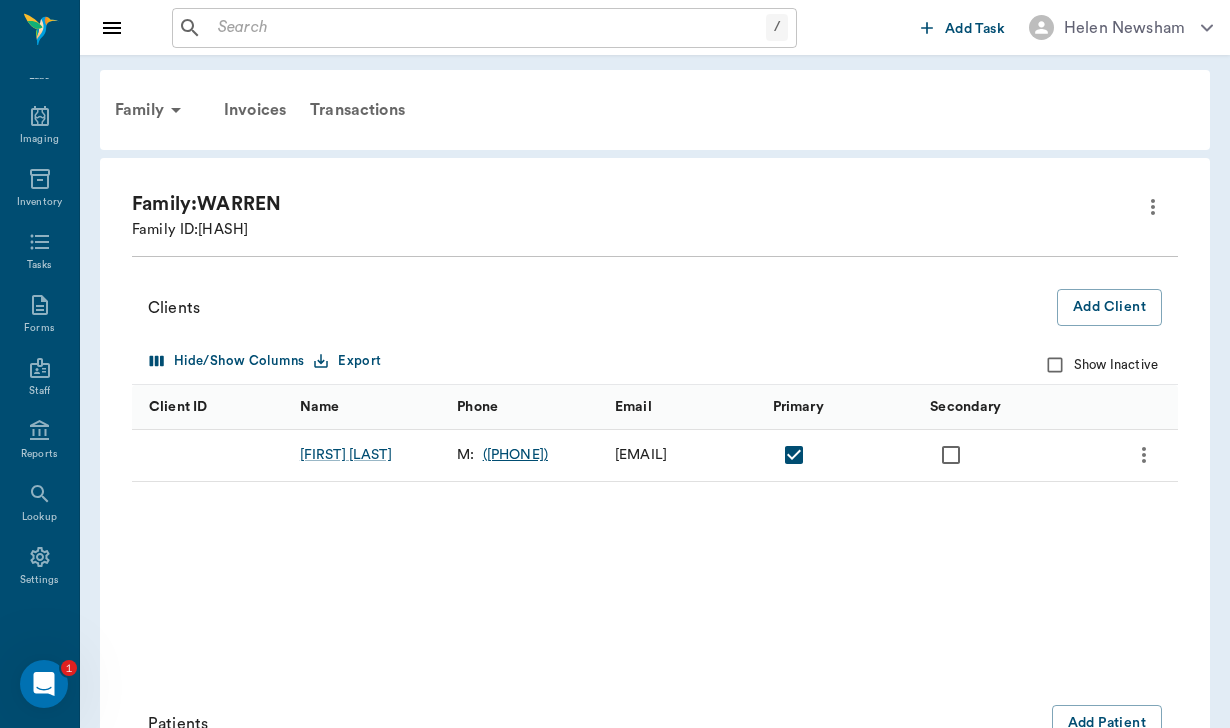 click 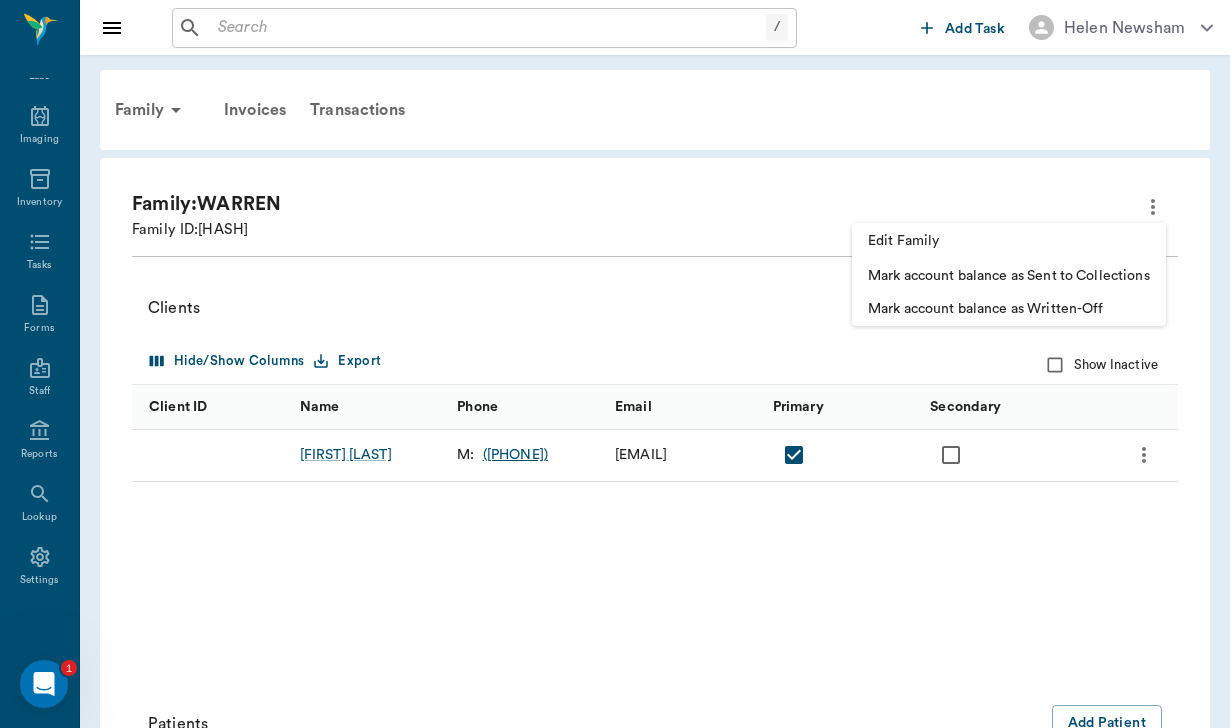 click on "Edit Family" at bounding box center [1009, 241] 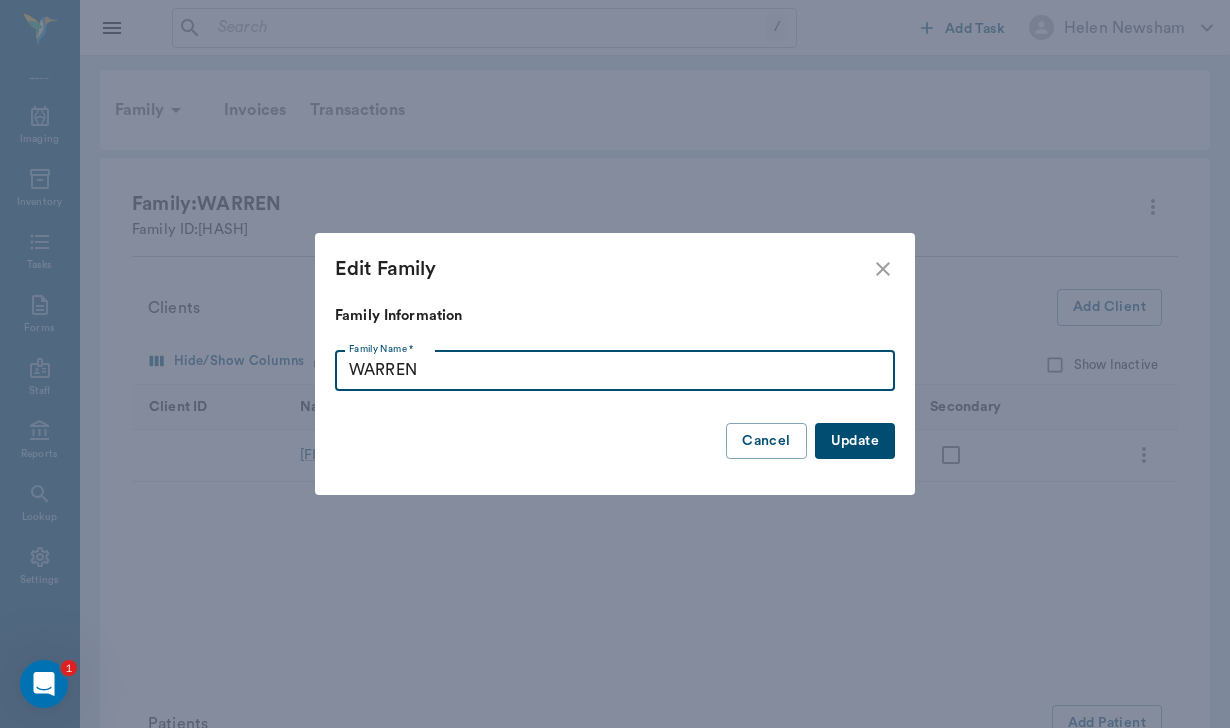 click on "WARREN" at bounding box center [615, 371] 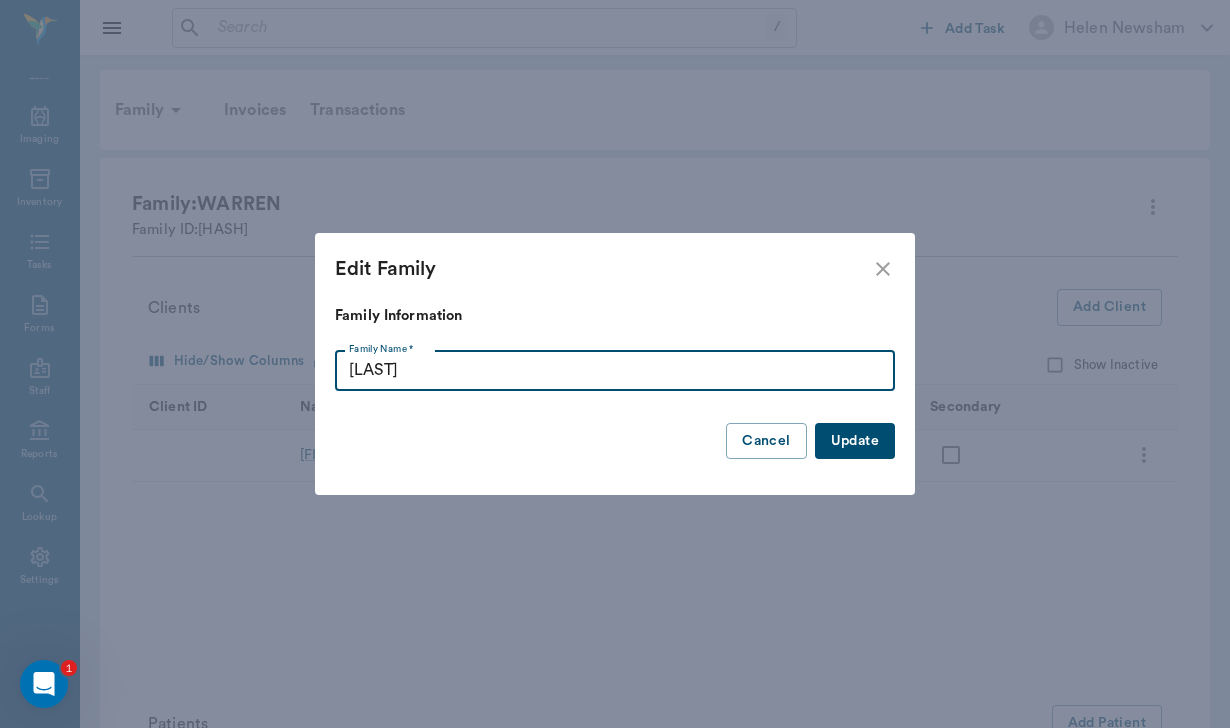 type on "Warren" 